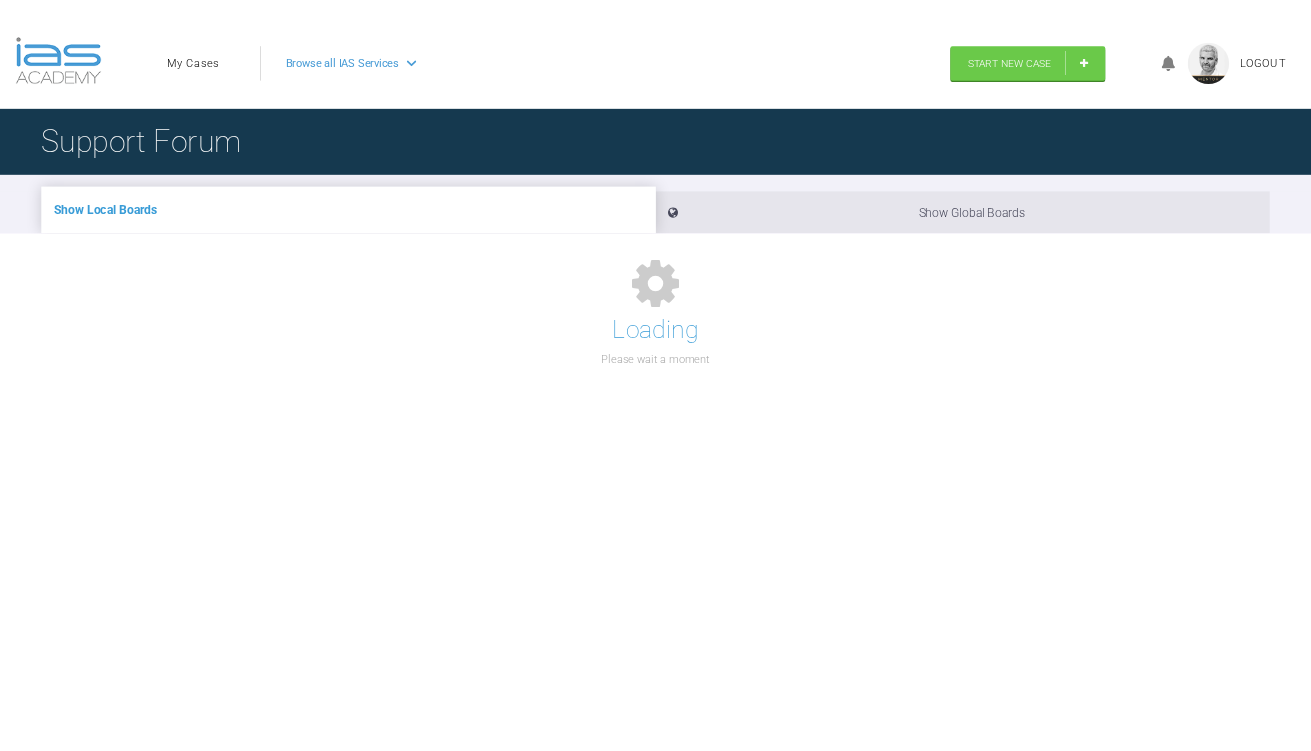 scroll, scrollTop: 0, scrollLeft: 0, axis: both 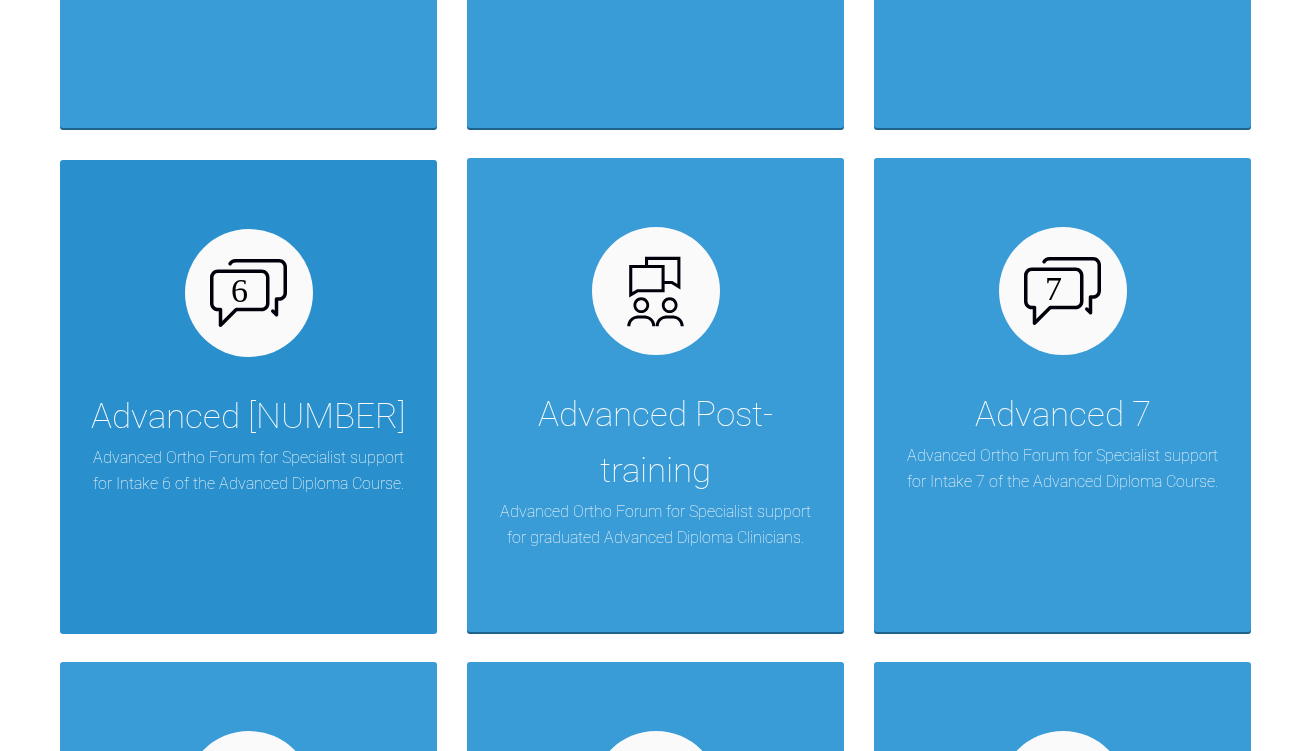 click on "Advanced 6 Advanced Ortho Forum for Specialist support for Intake 6 of the Advanced Diploma Course." at bounding box center (248, 397) 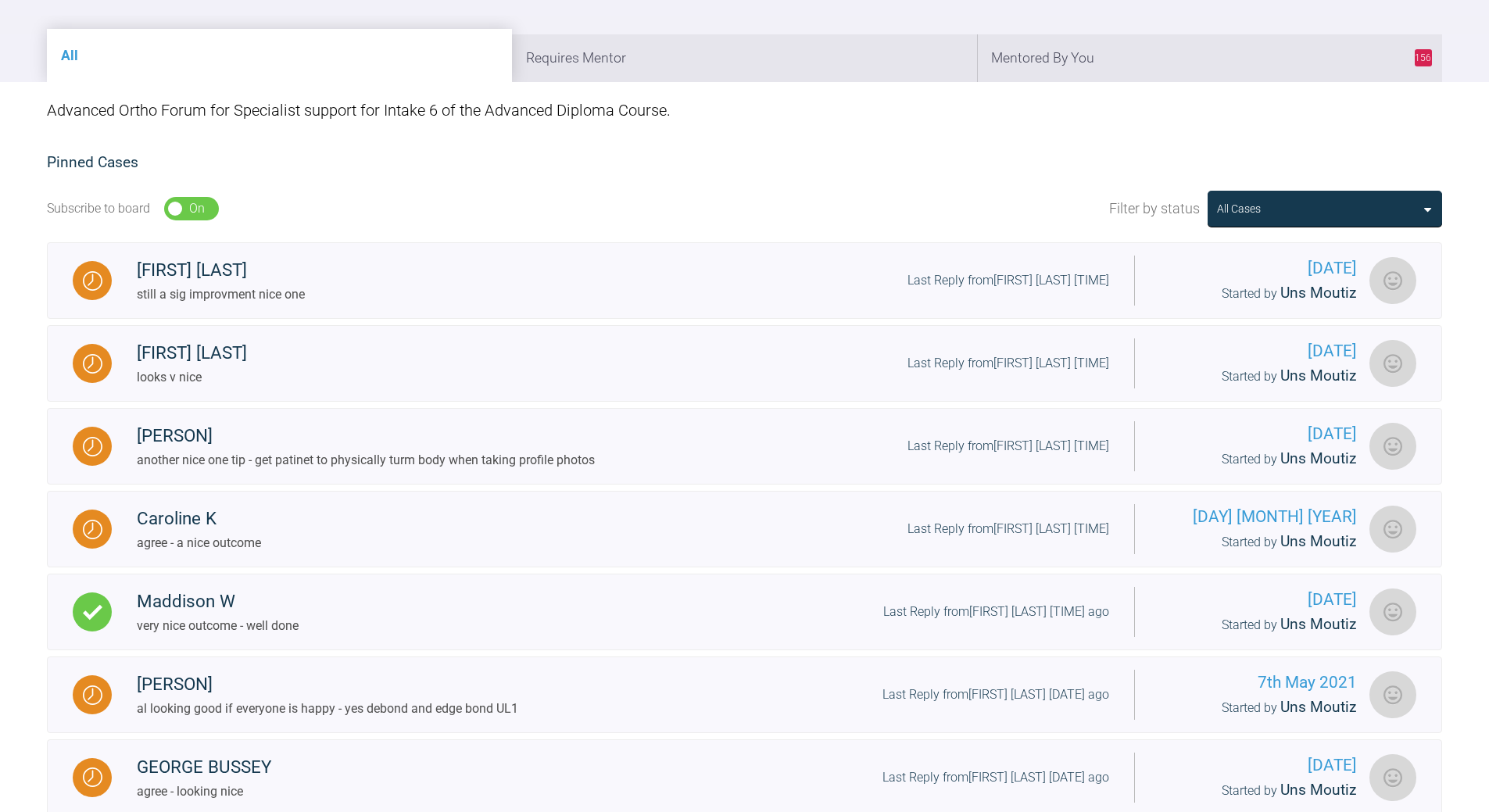 scroll, scrollTop: 0, scrollLeft: 0, axis: both 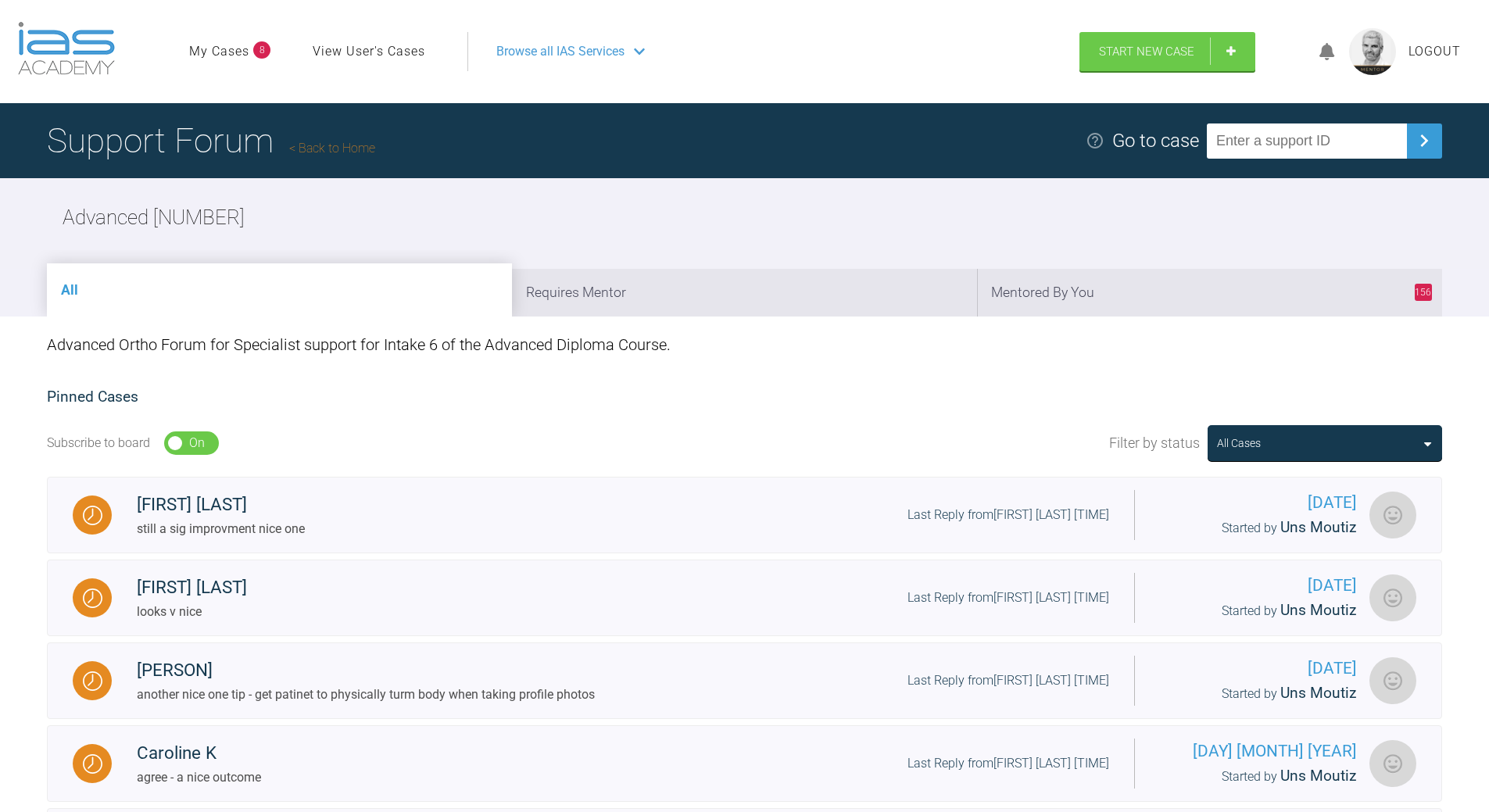 click on "Back to Home" at bounding box center [332, 148] 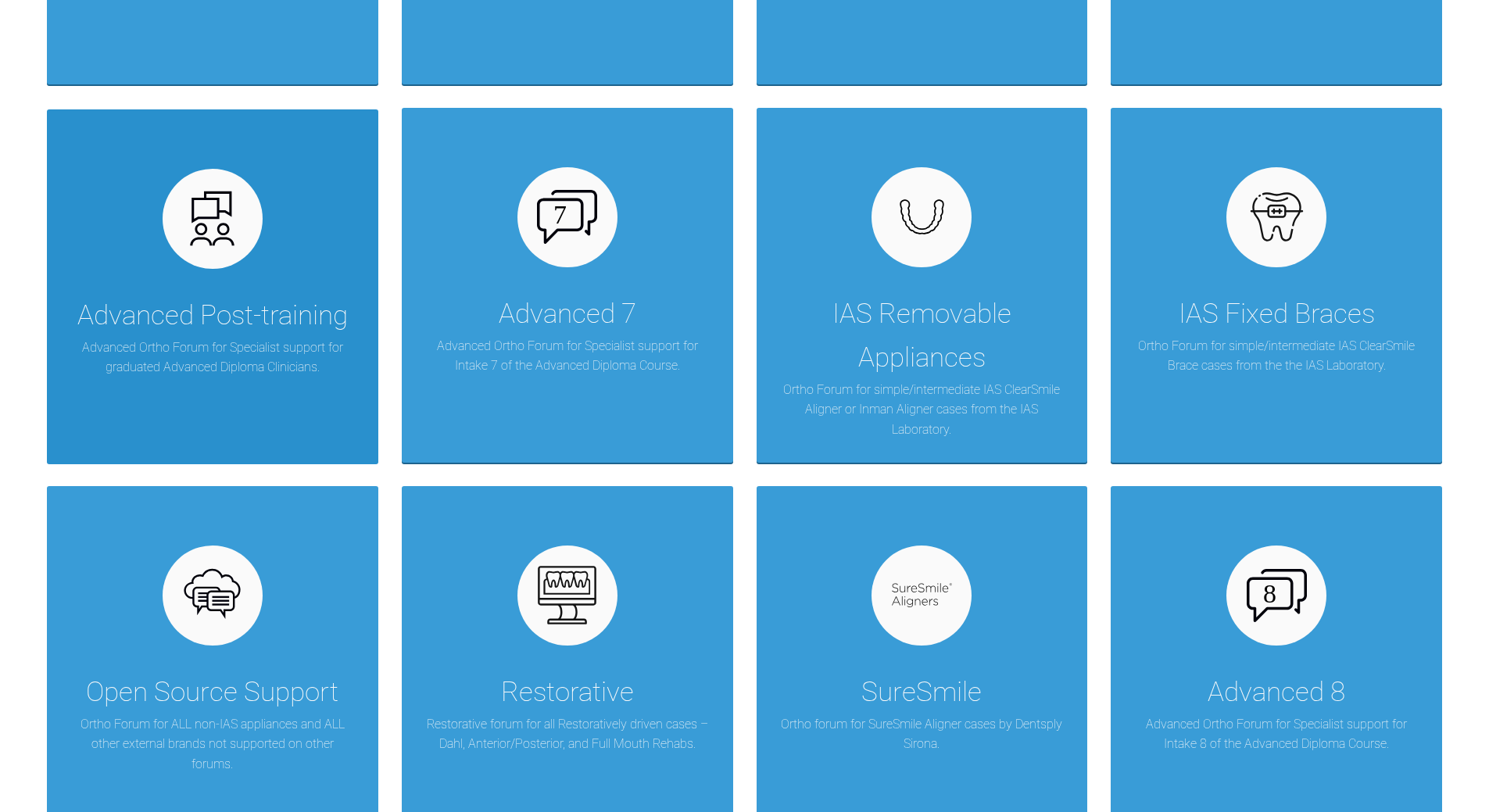 click on "Advanced Post-training" at bounding box center (213, 316) 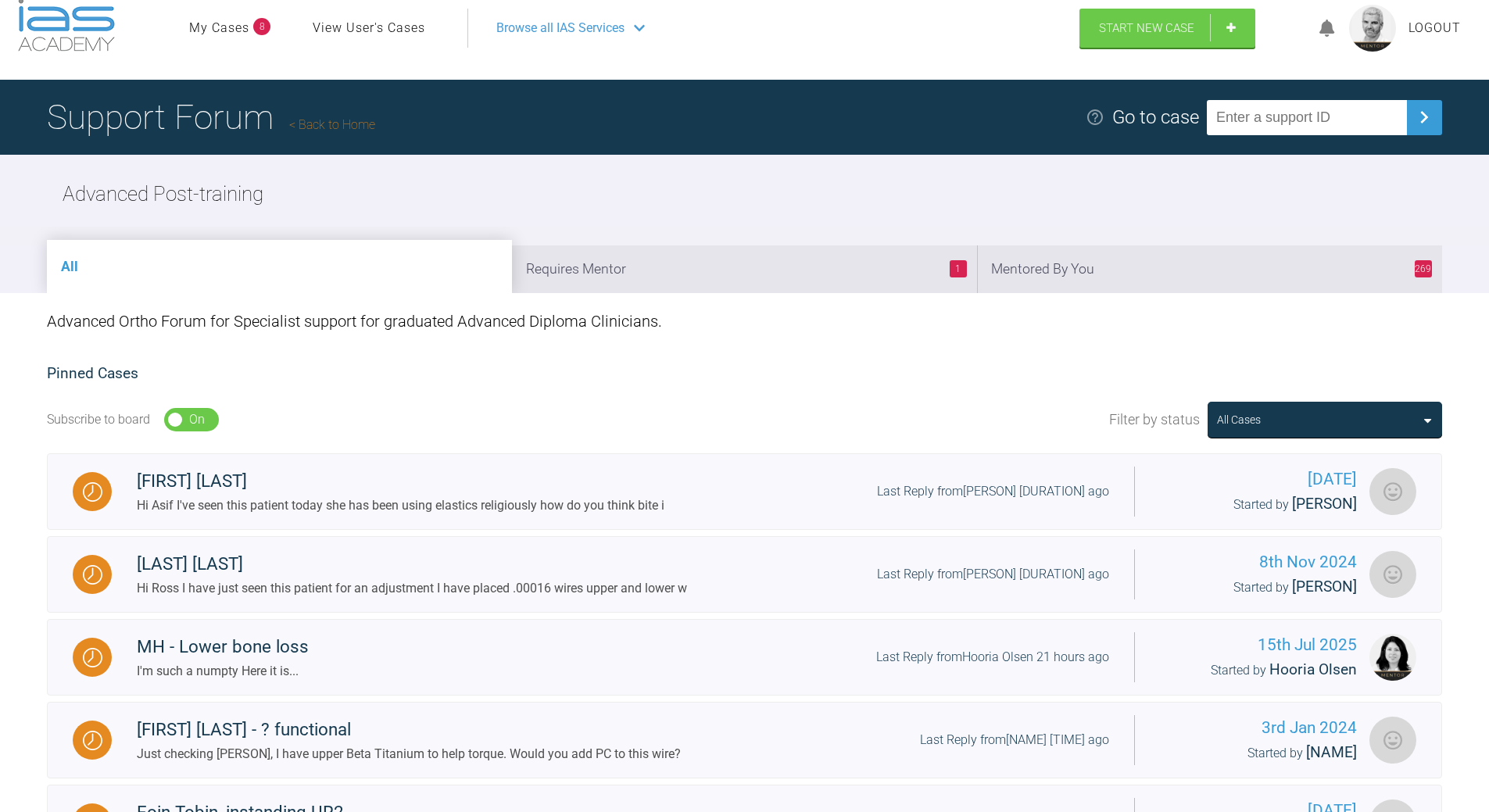 scroll, scrollTop: 0, scrollLeft: 0, axis: both 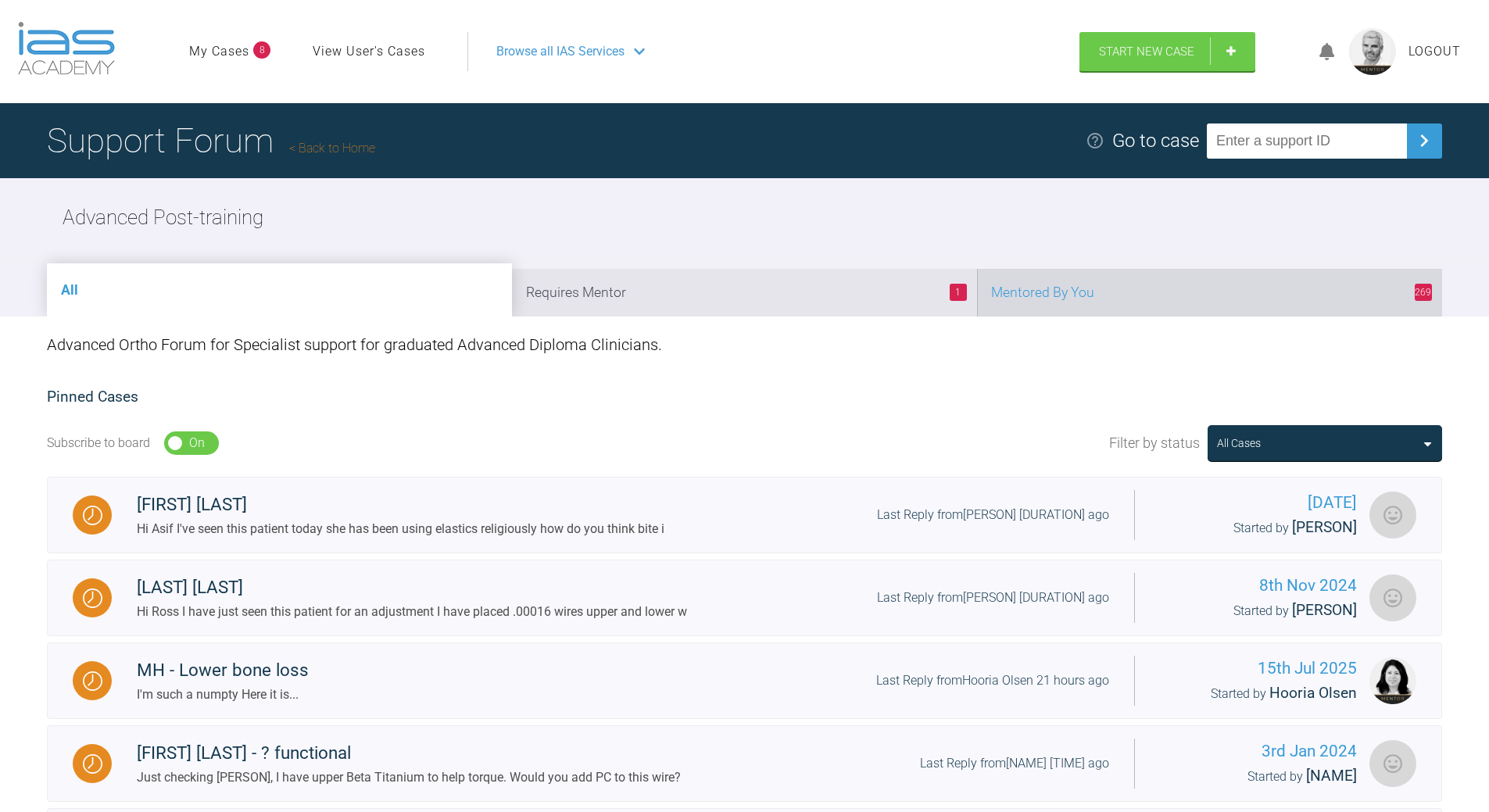 click on "[NUMBER] Mentored By You" at bounding box center [1209, 292] 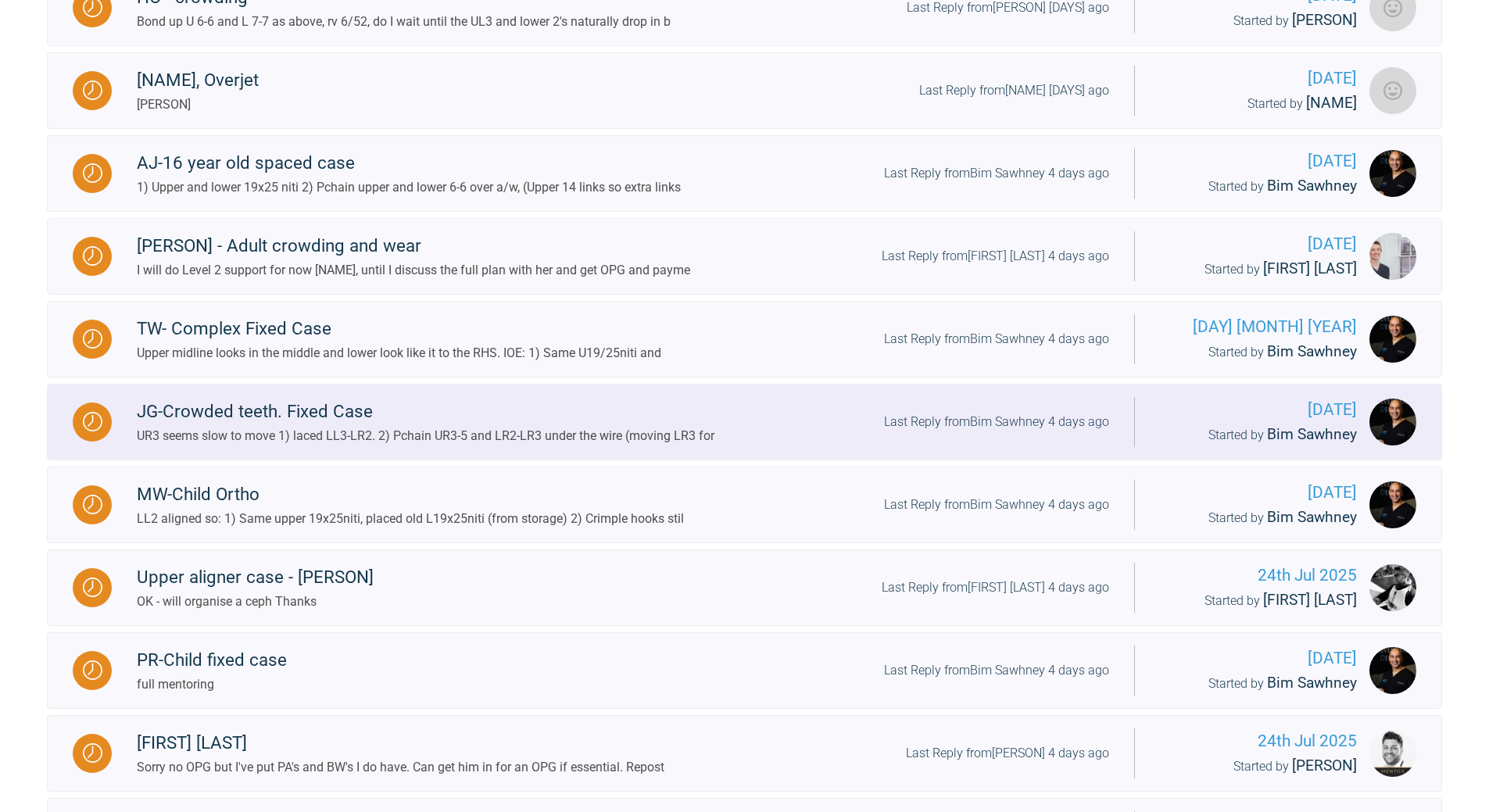 scroll, scrollTop: 1329, scrollLeft: 0, axis: vertical 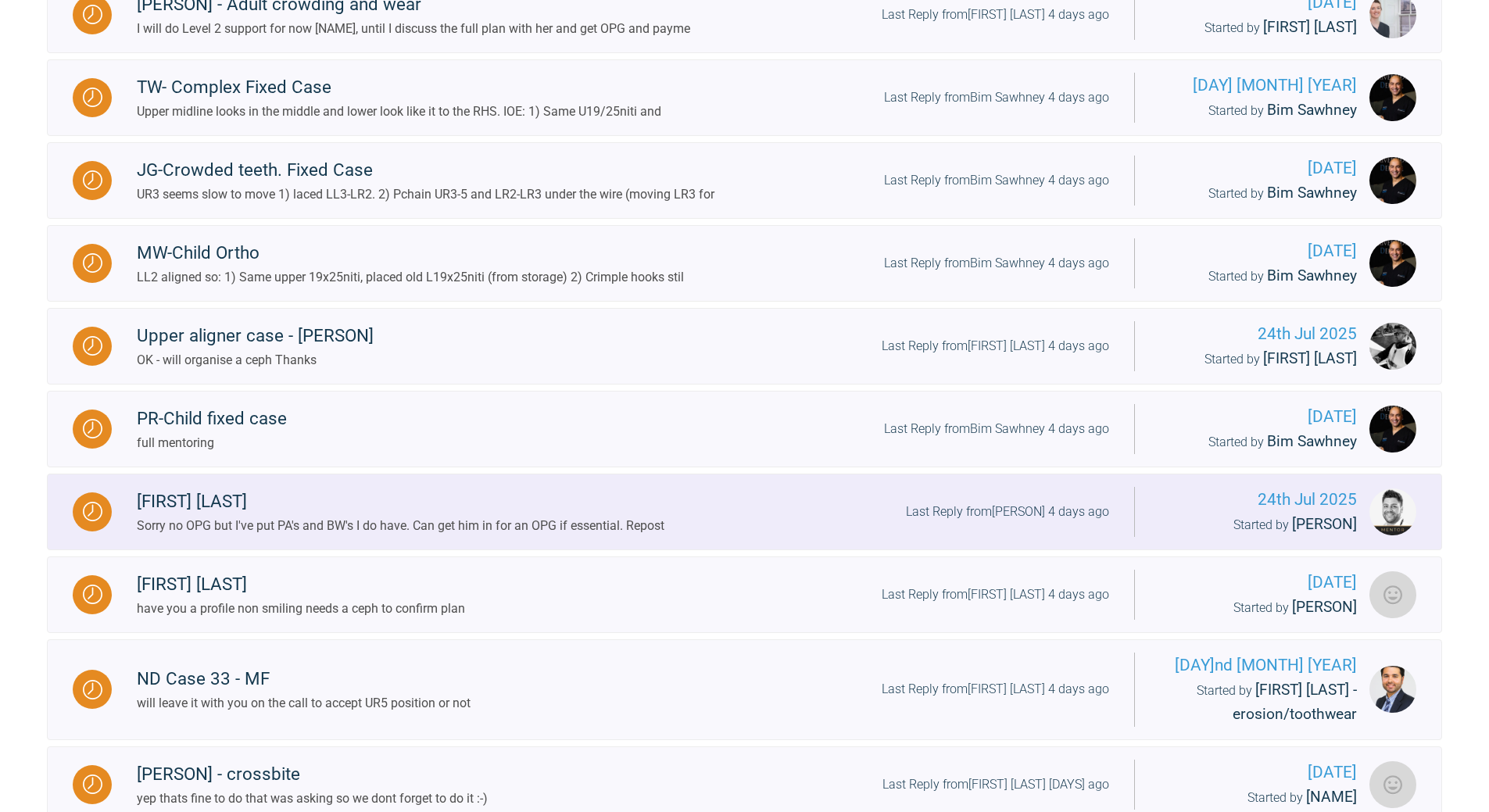 click on "Last Reply from  Guy Wells   4 days ago" at bounding box center [1008, 512] 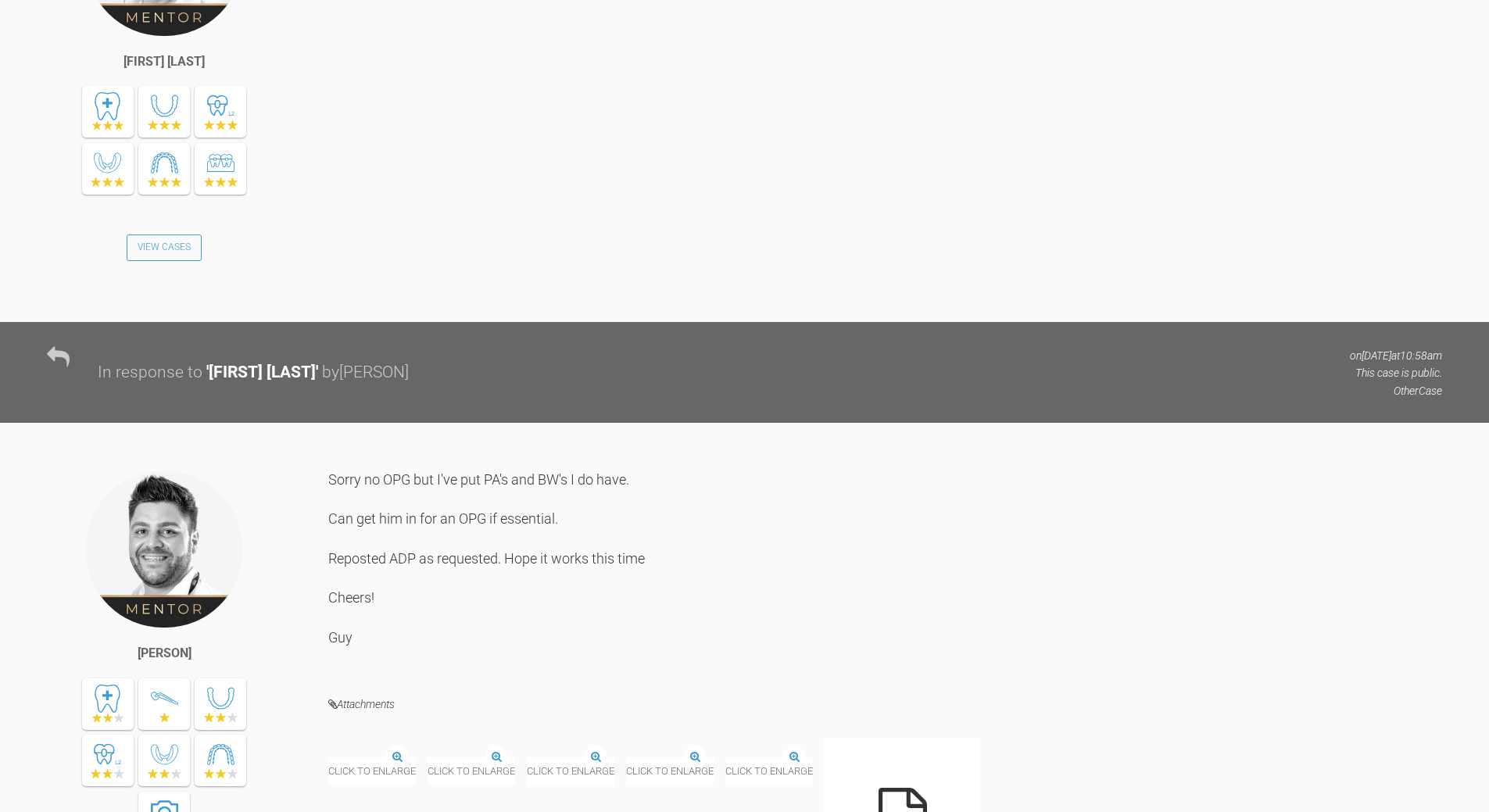 scroll, scrollTop: 1641, scrollLeft: 0, axis: vertical 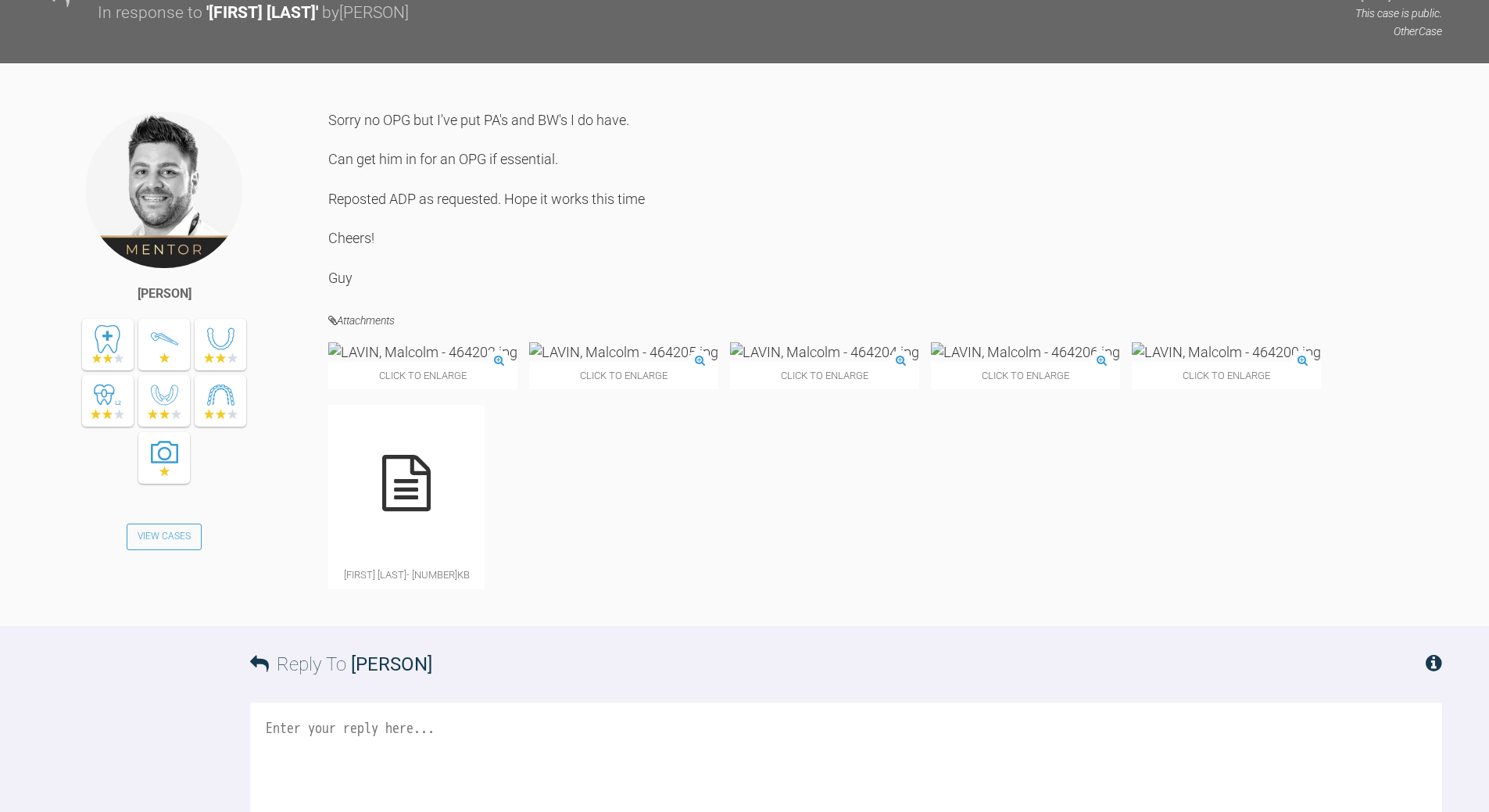 click at bounding box center [406, 483] 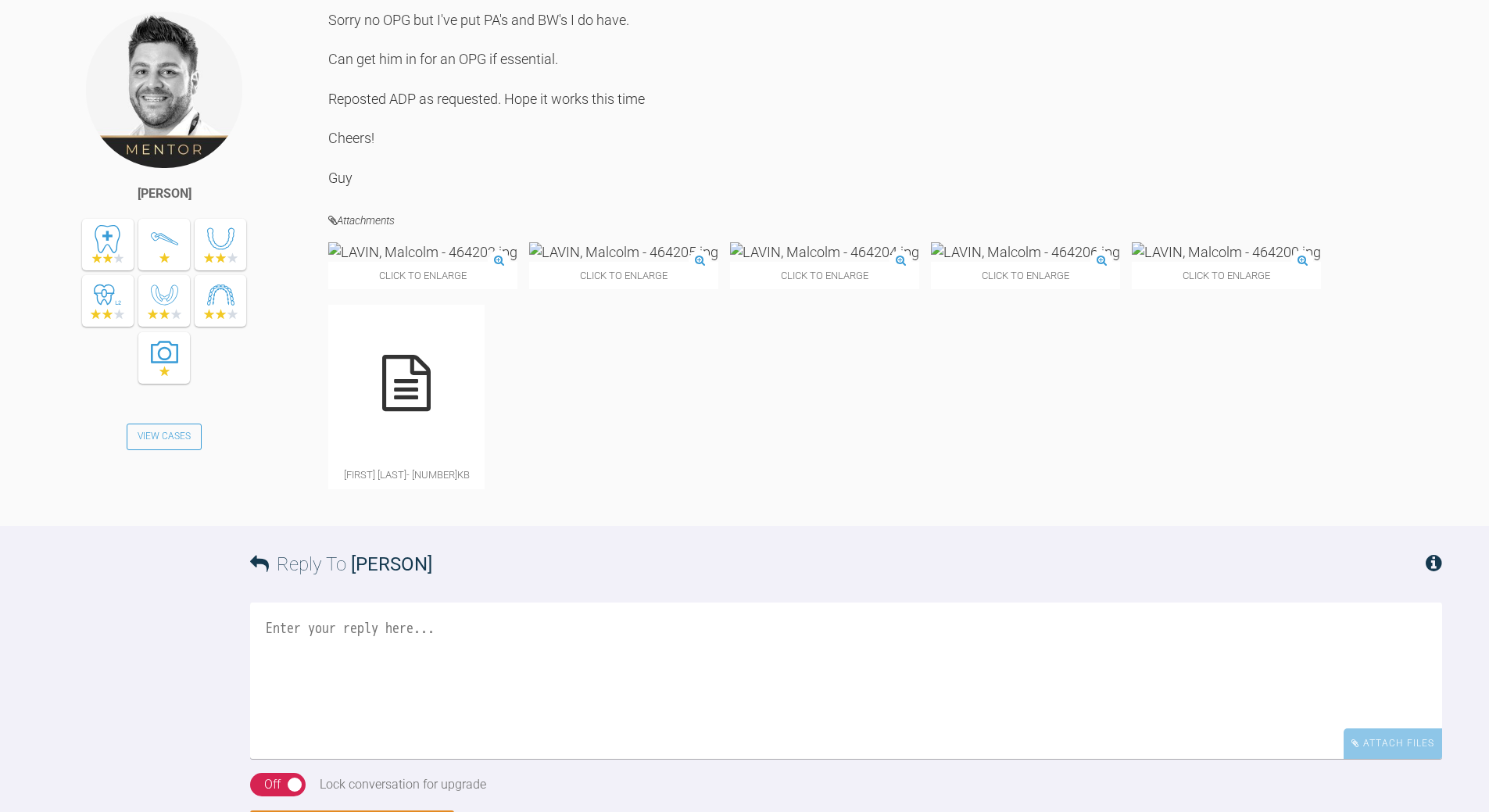 scroll, scrollTop: 2032, scrollLeft: 0, axis: vertical 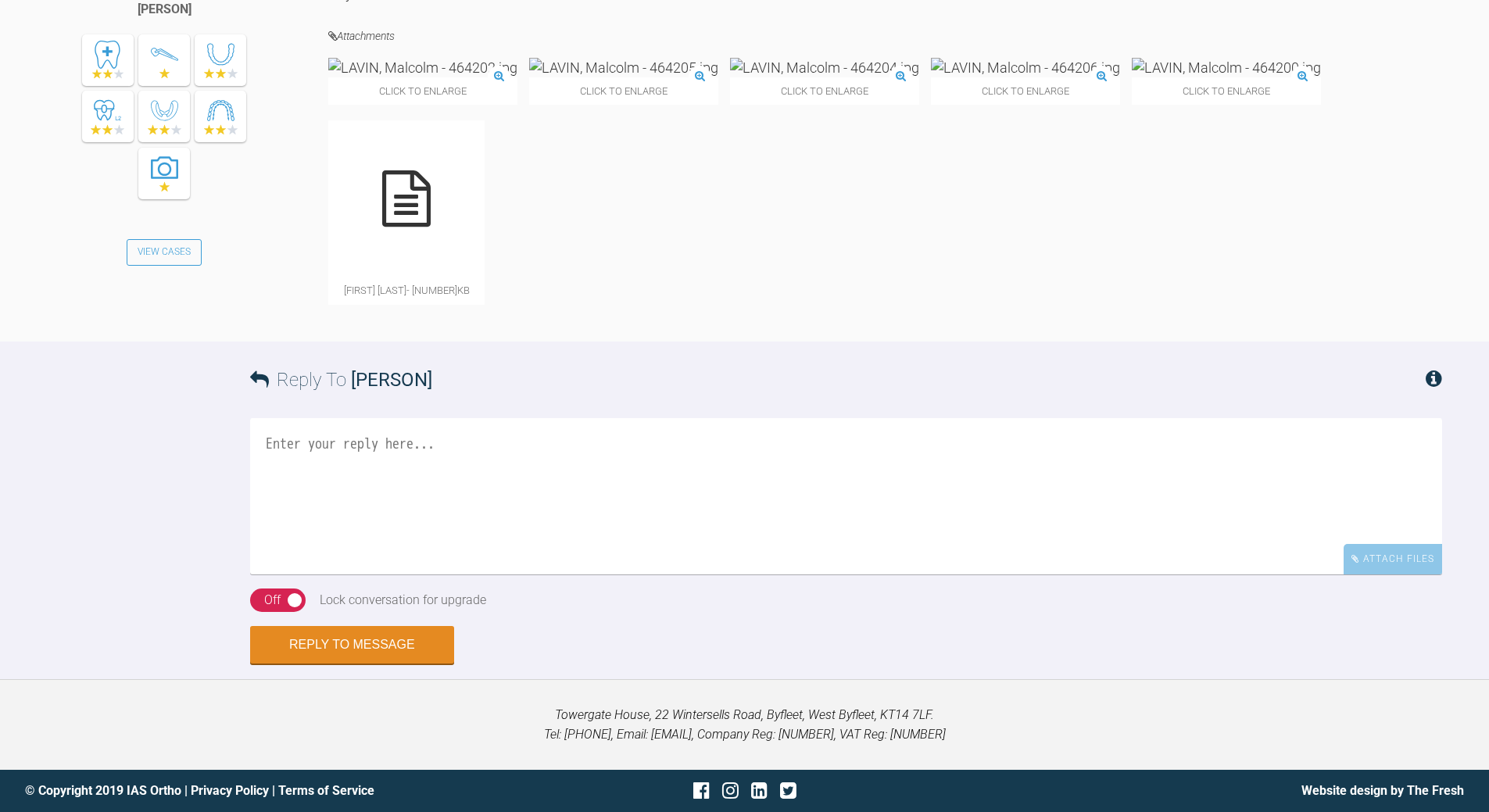 click at bounding box center (846, 496) 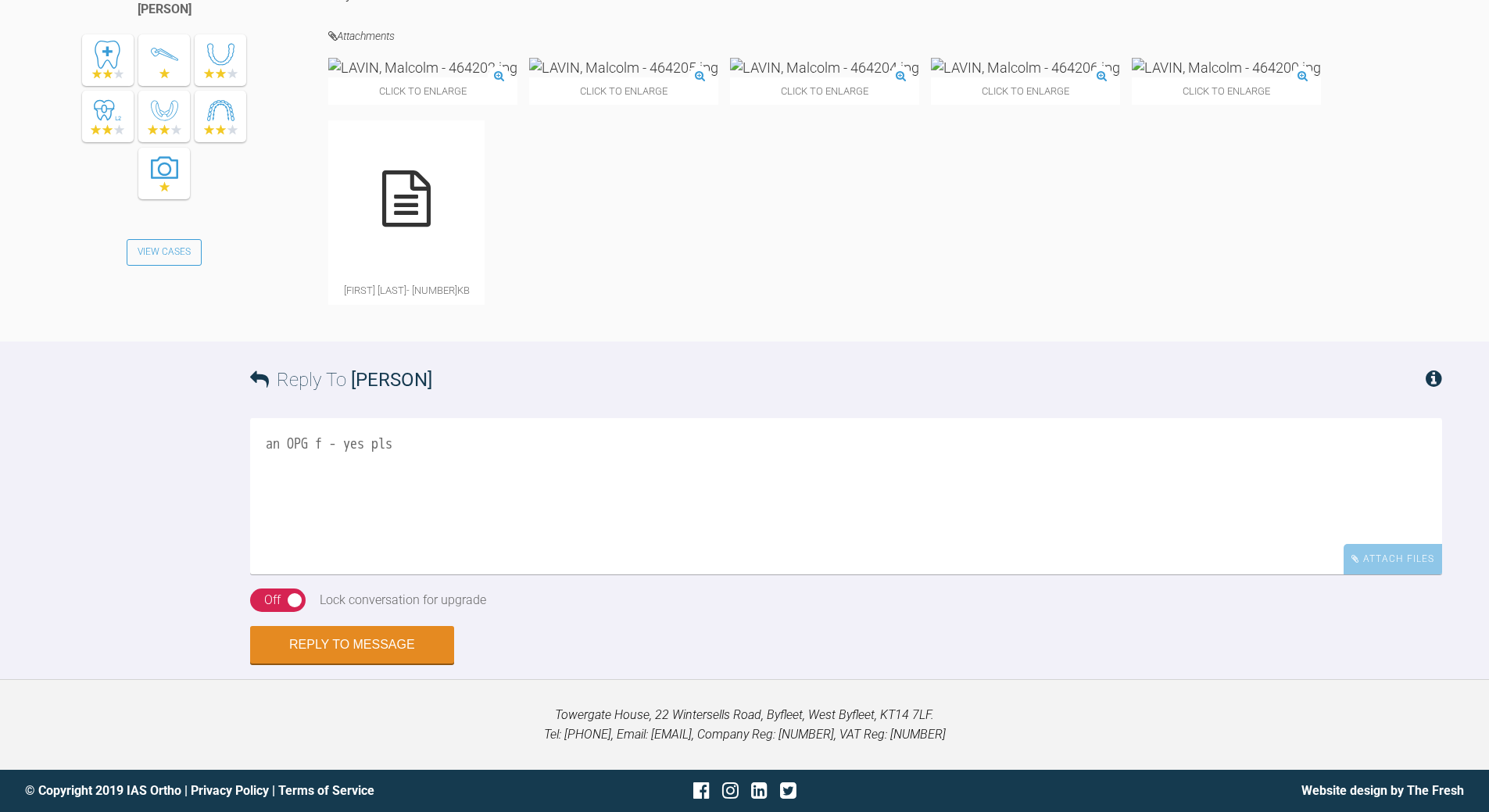 drag, startPoint x: 326, startPoint y: 607, endPoint x: 357, endPoint y: 593, distance: 34.014703 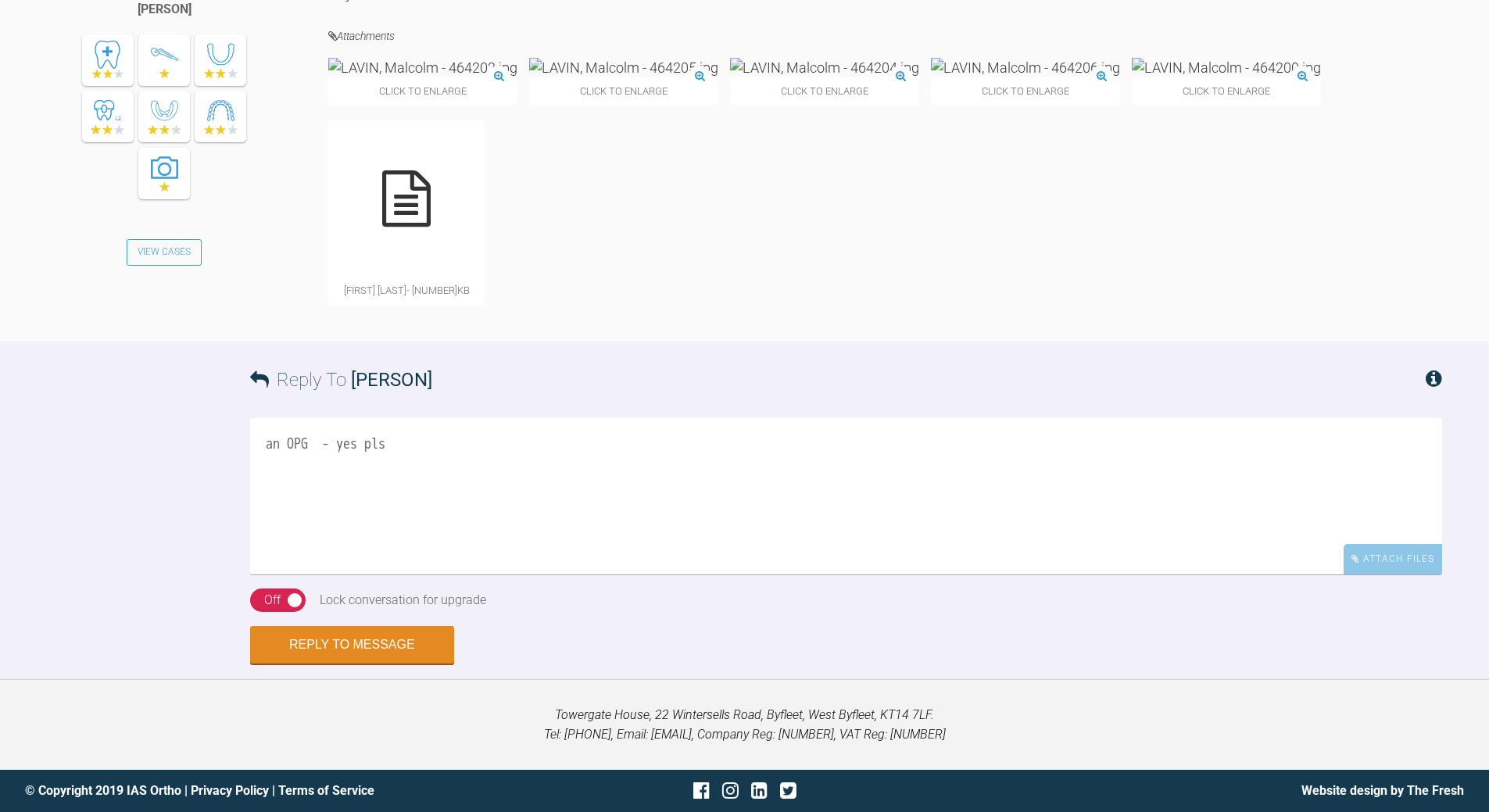 scroll, scrollTop: 2194, scrollLeft: 0, axis: vertical 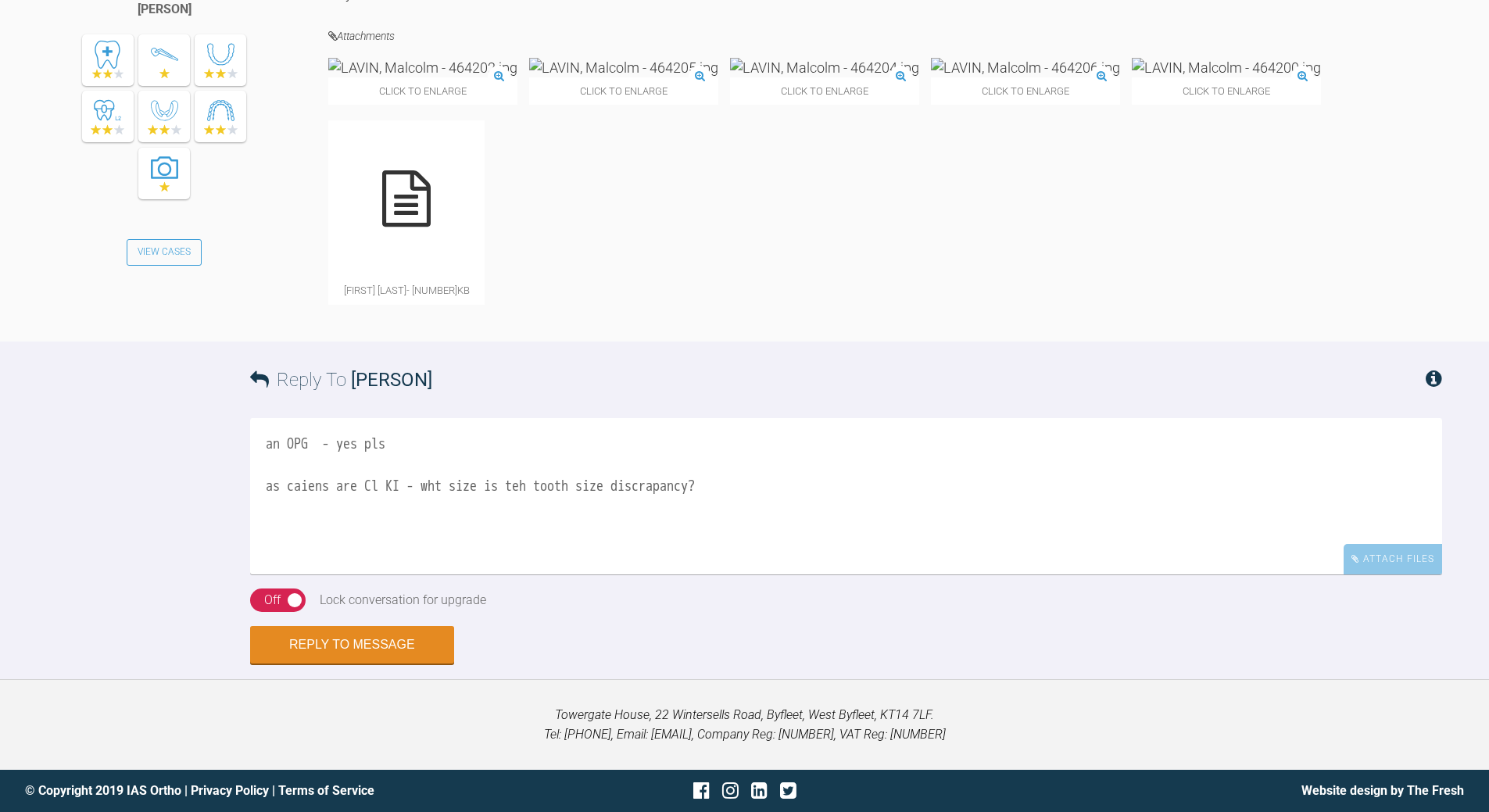 drag, startPoint x: 705, startPoint y: 492, endPoint x: 710, endPoint y: 485, distance: 8.602325 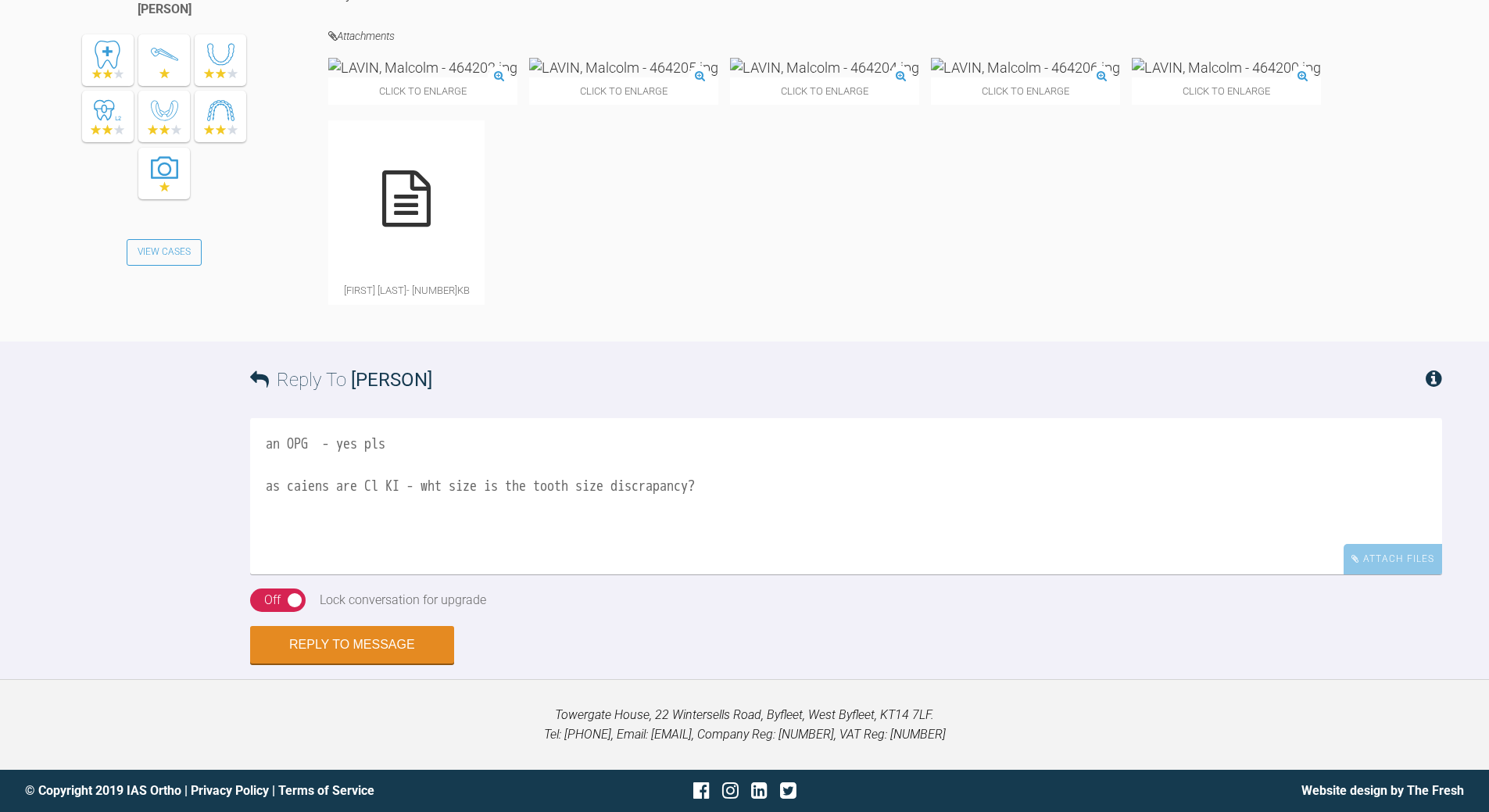 click on "an OPG  - yes pls
as caiens are Cl KI - wht size is the tooth size discrapancy?" at bounding box center [846, 496] 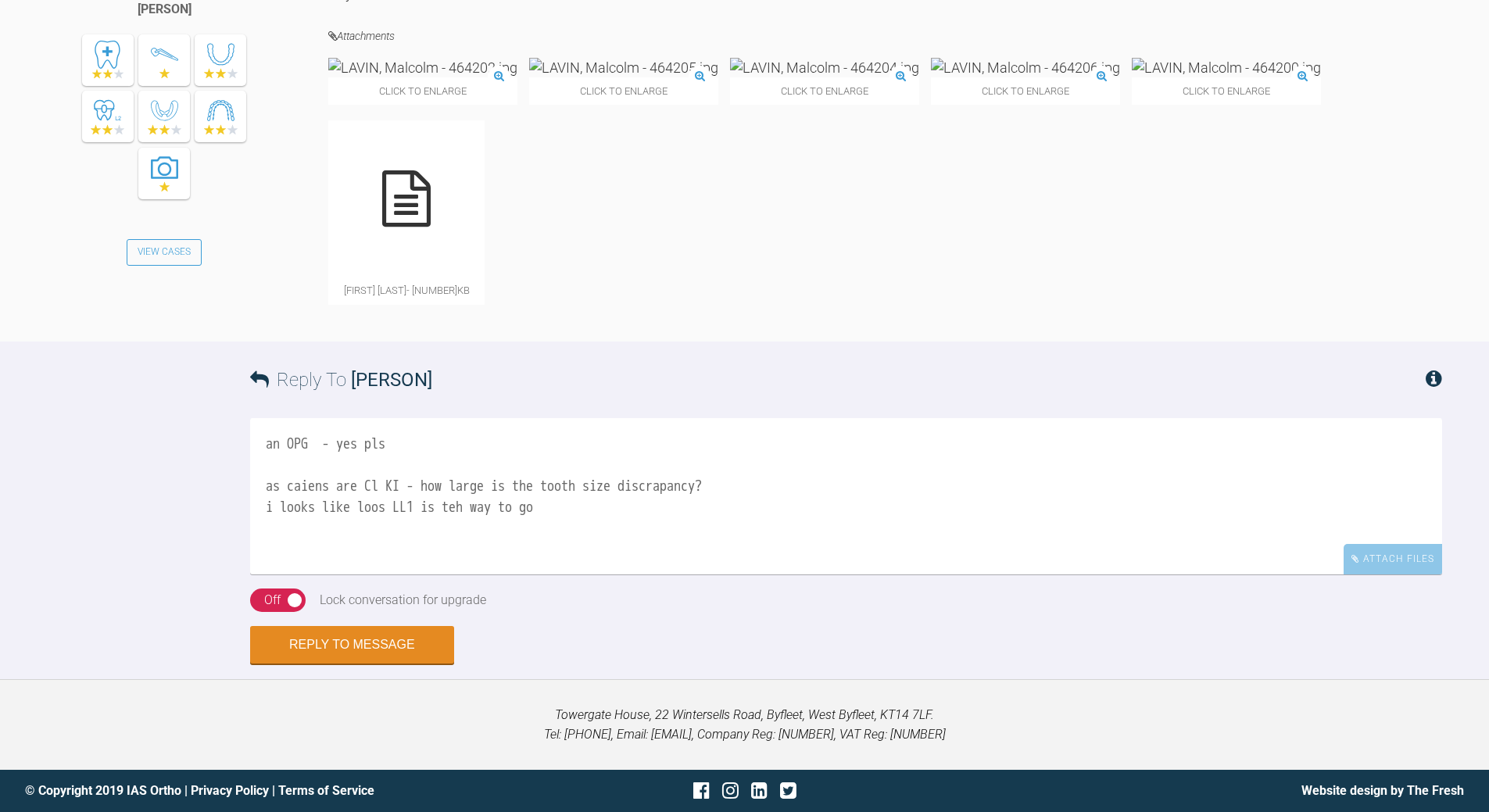drag, startPoint x: 387, startPoint y: 504, endPoint x: 397, endPoint y: 497, distance: 12.206556 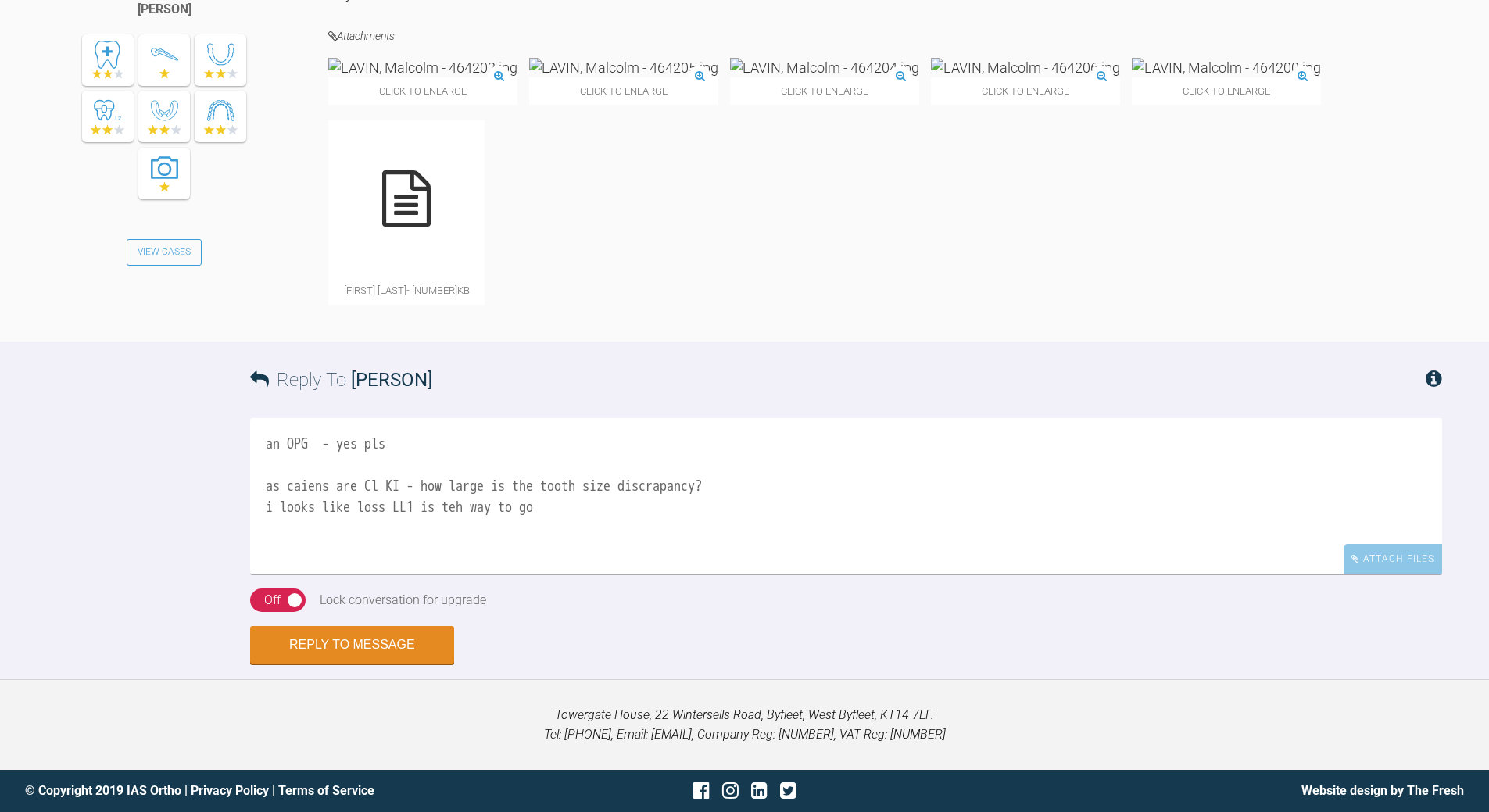 drag, startPoint x: 470, startPoint y: 503, endPoint x: 487, endPoint y: 487, distance: 23.345235 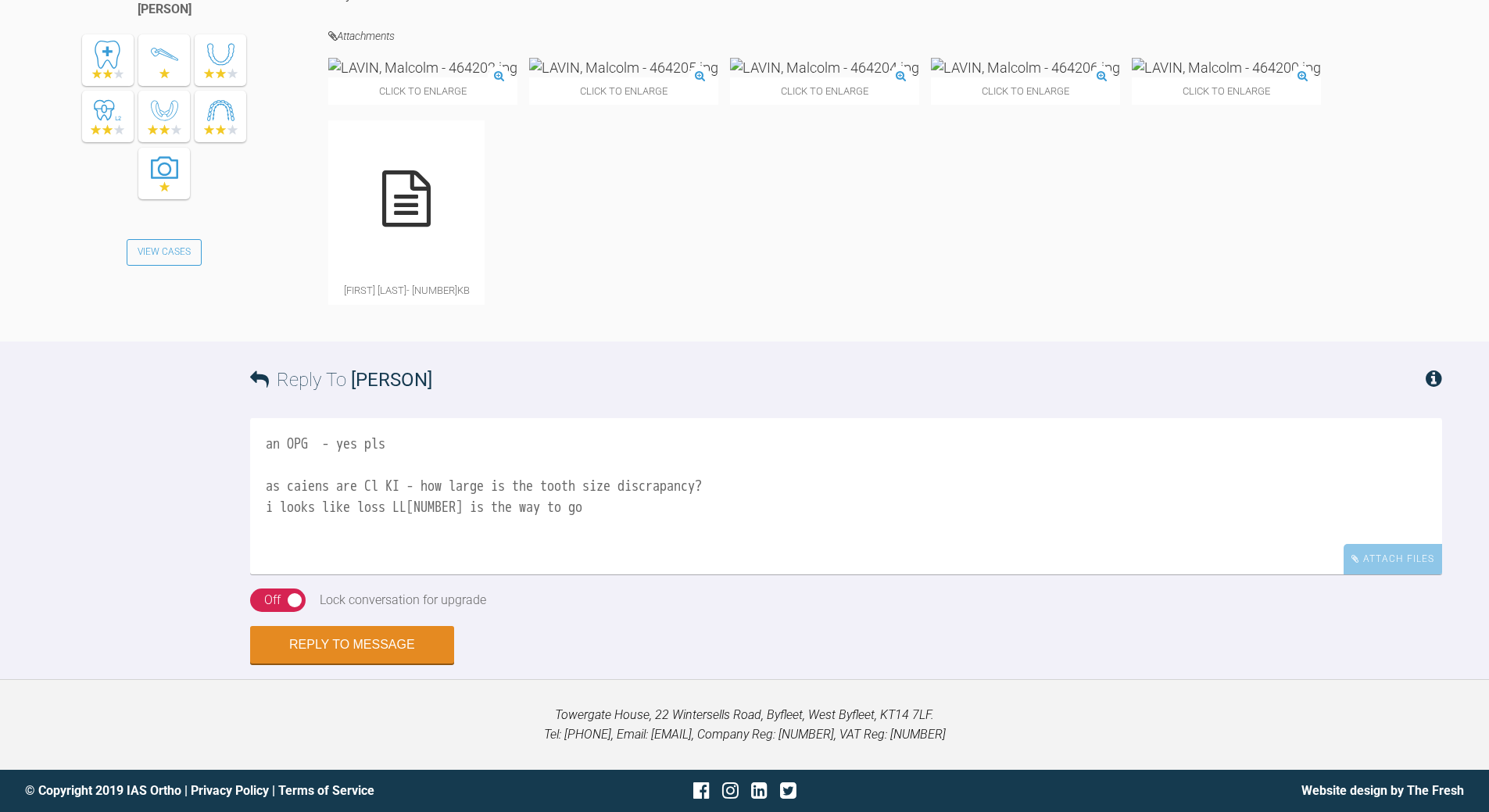 type on "an OPG  - yes pls
as caiens are Cl KI - how large is the tooth size discrapancy?
i looks like loss LL[NUMBER] is the way to go" 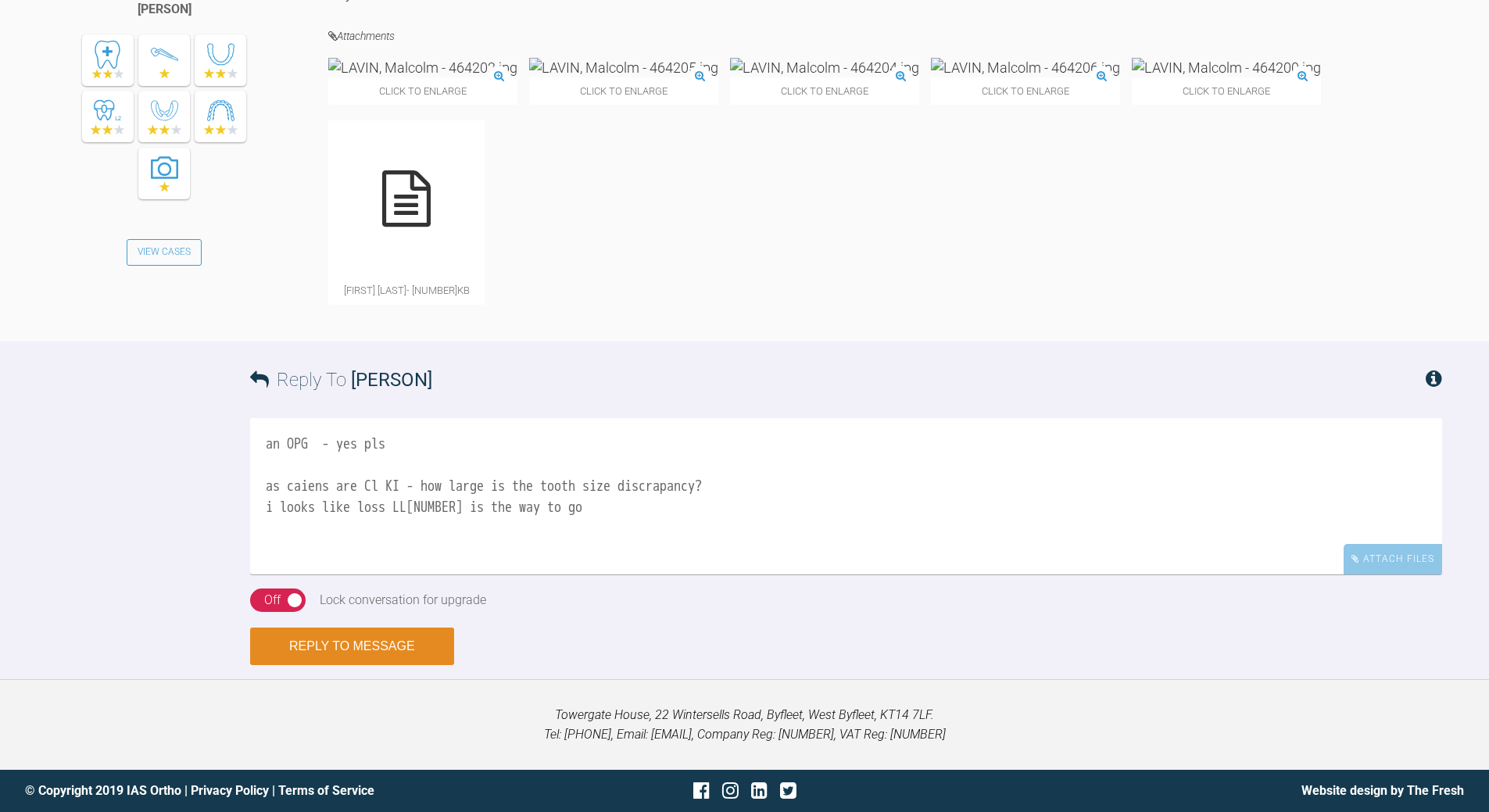 click on "Reply to Message" at bounding box center (352, 646) 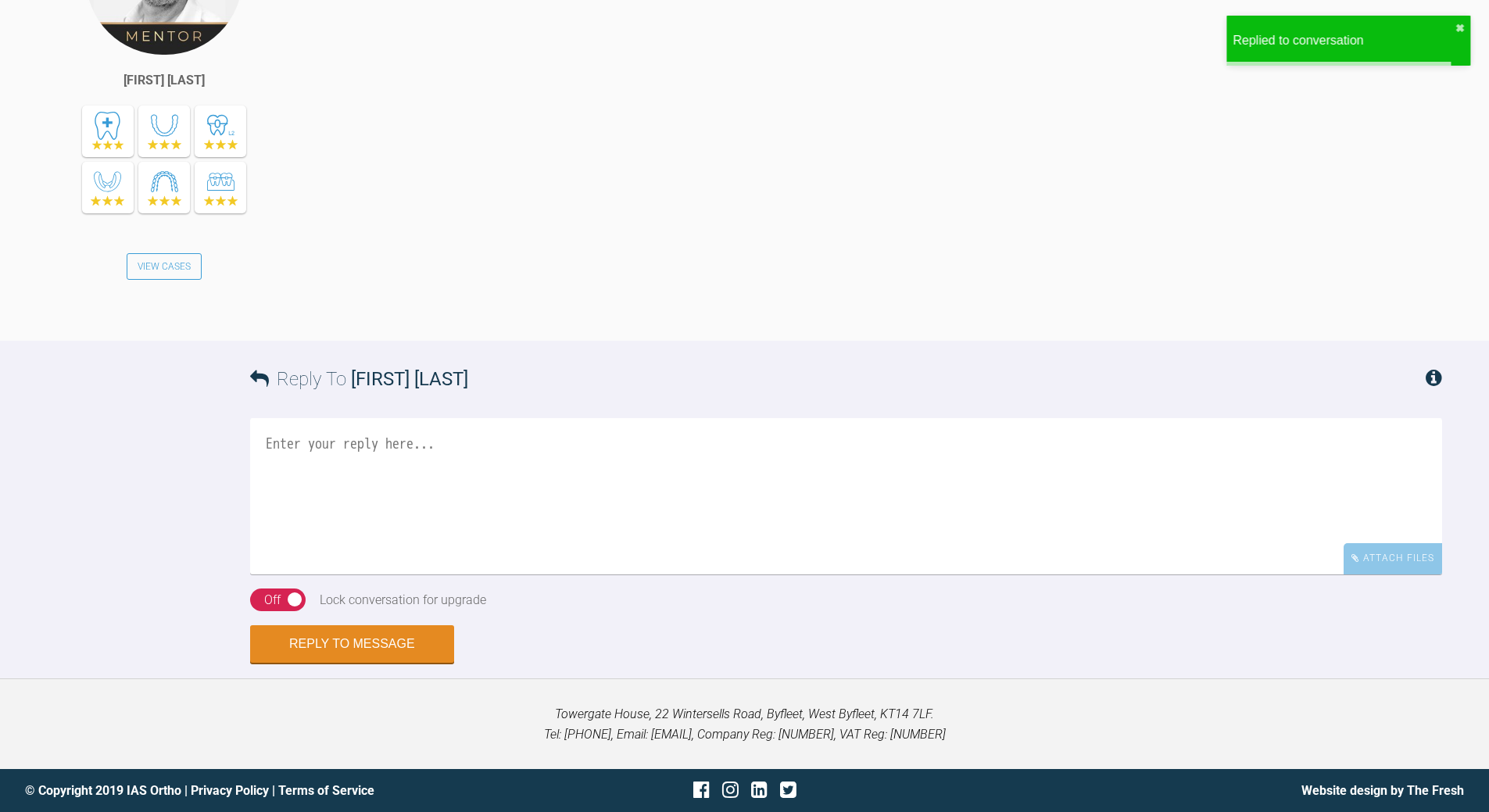 scroll, scrollTop: 2786, scrollLeft: 0, axis: vertical 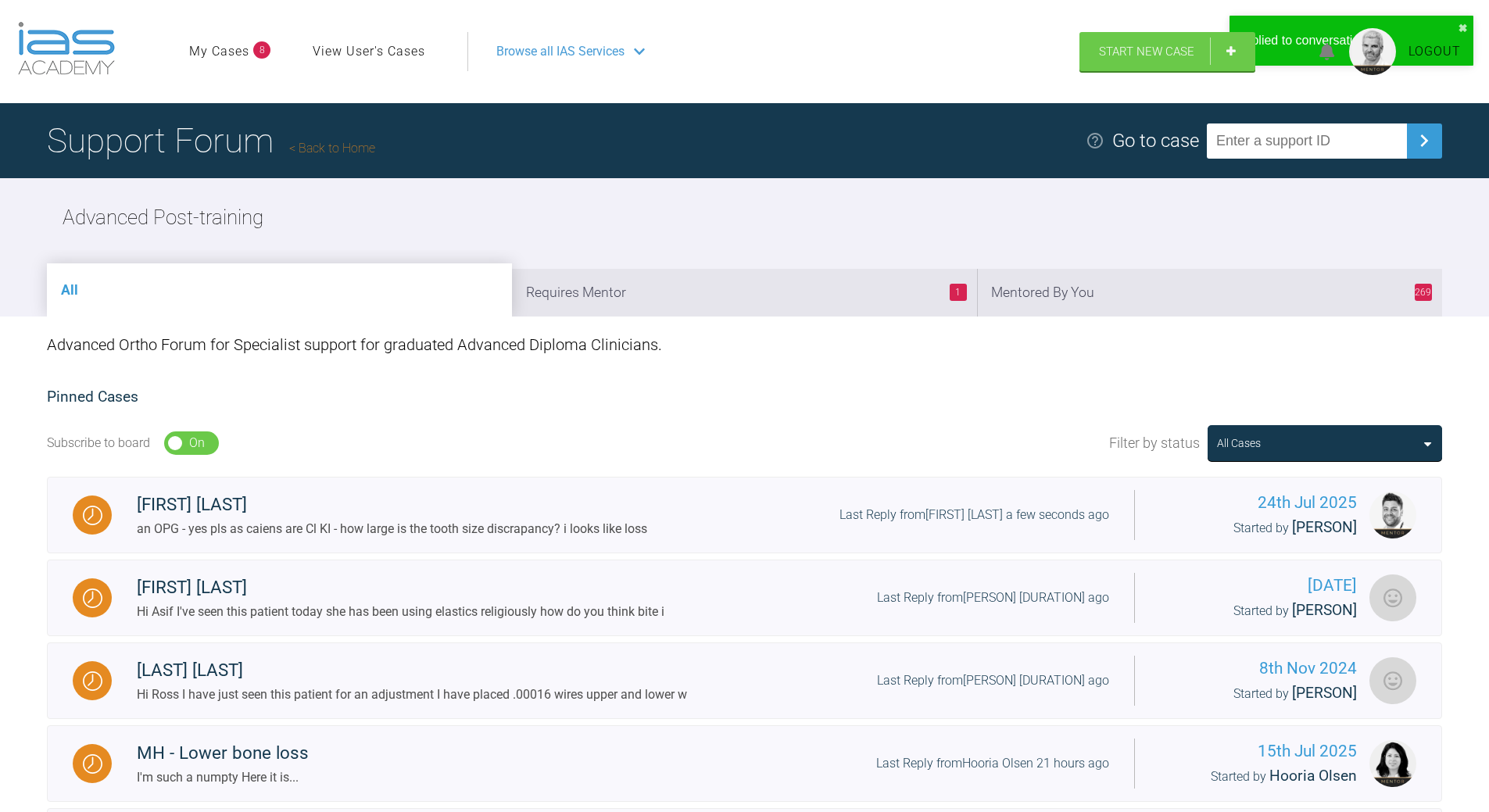 click on "All 1 Requires Mentor 269 Mentored By You" at bounding box center (744, 283) 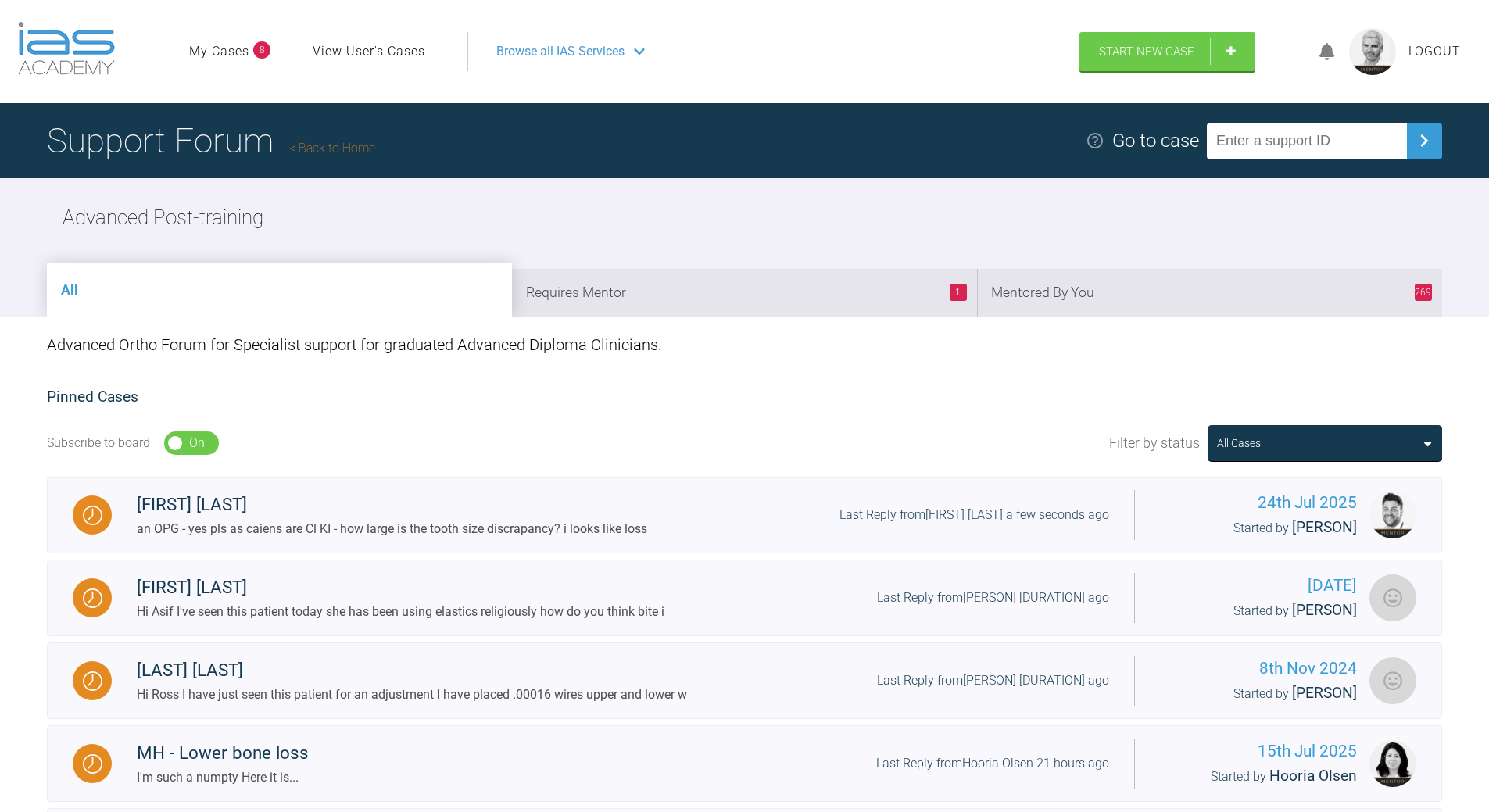 click on "[NUMBER] Mentored By You" at bounding box center (1209, 292) 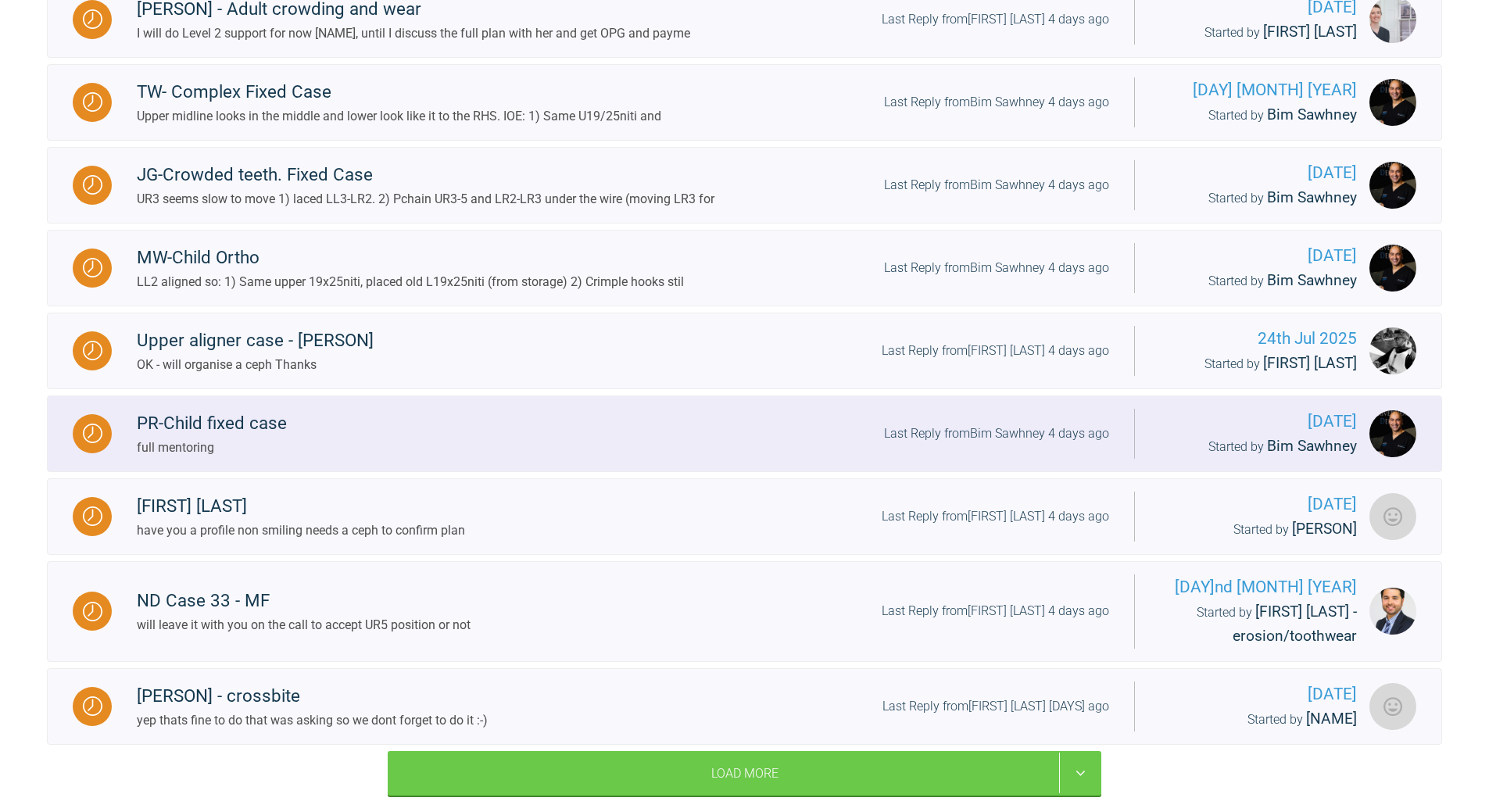 click on "Last Reply from [NAME] 4 days ago" at bounding box center (997, 434) 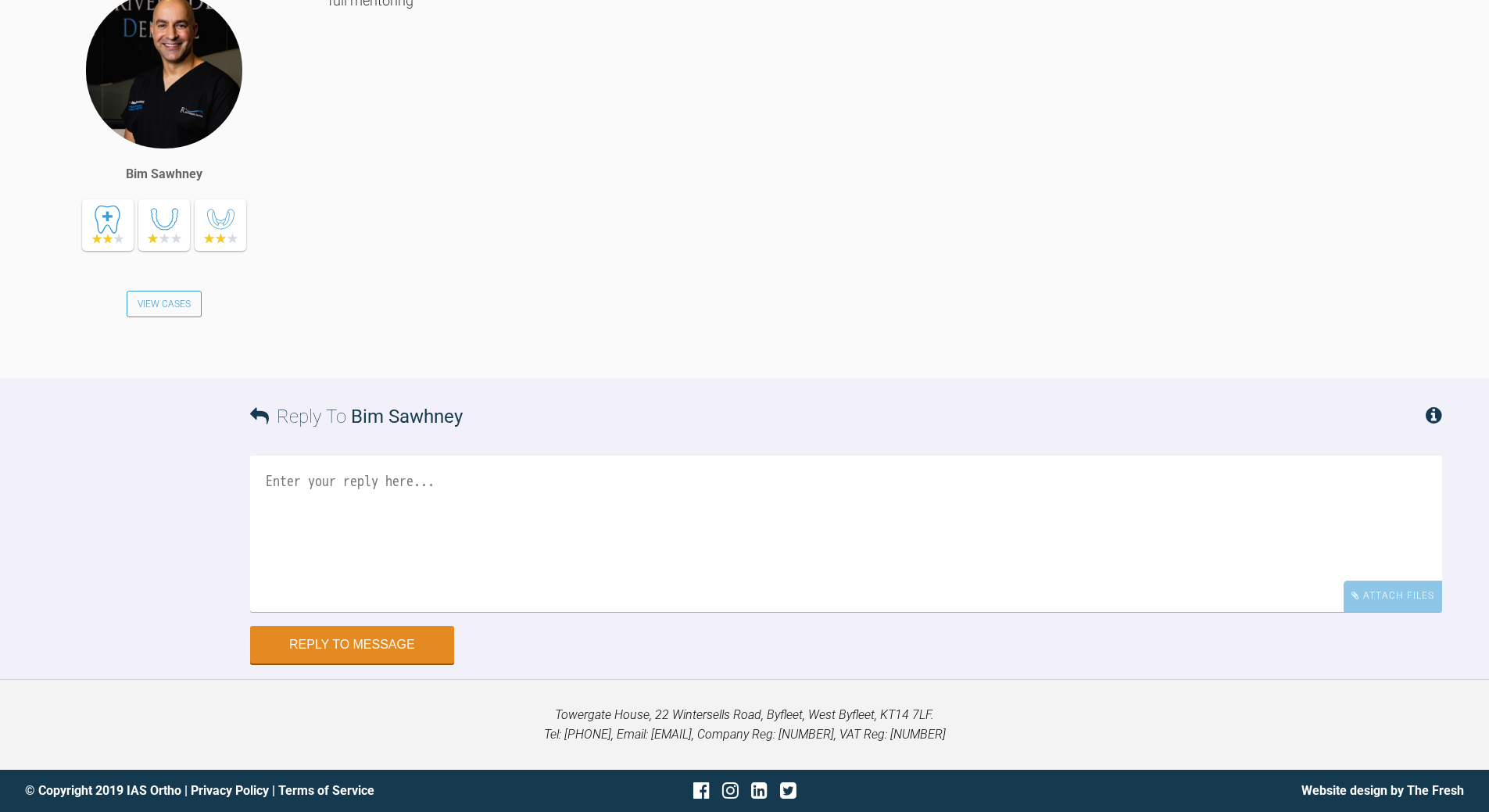 scroll, scrollTop: 1955, scrollLeft: 0, axis: vertical 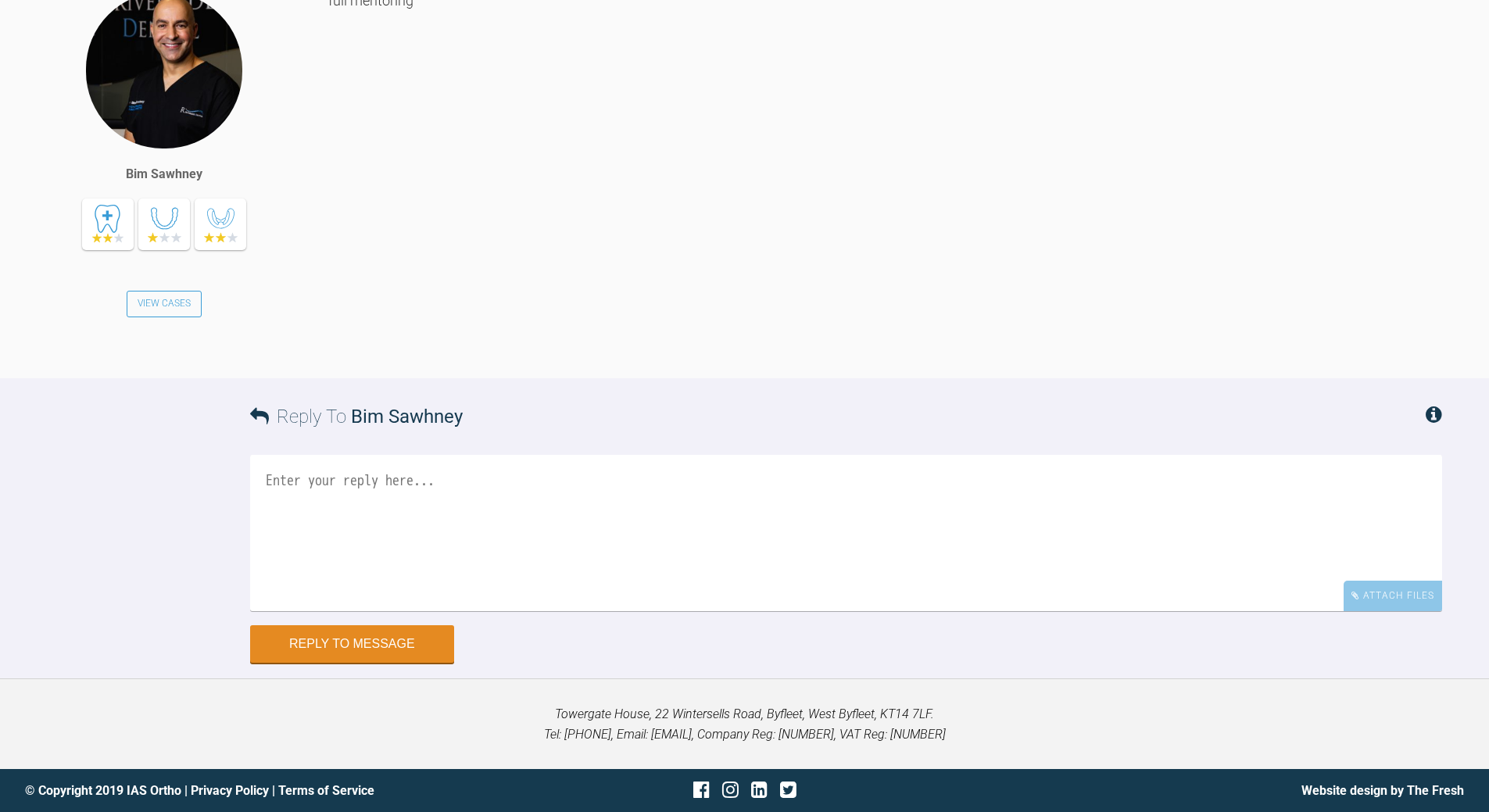 click at bounding box center [846, 533] 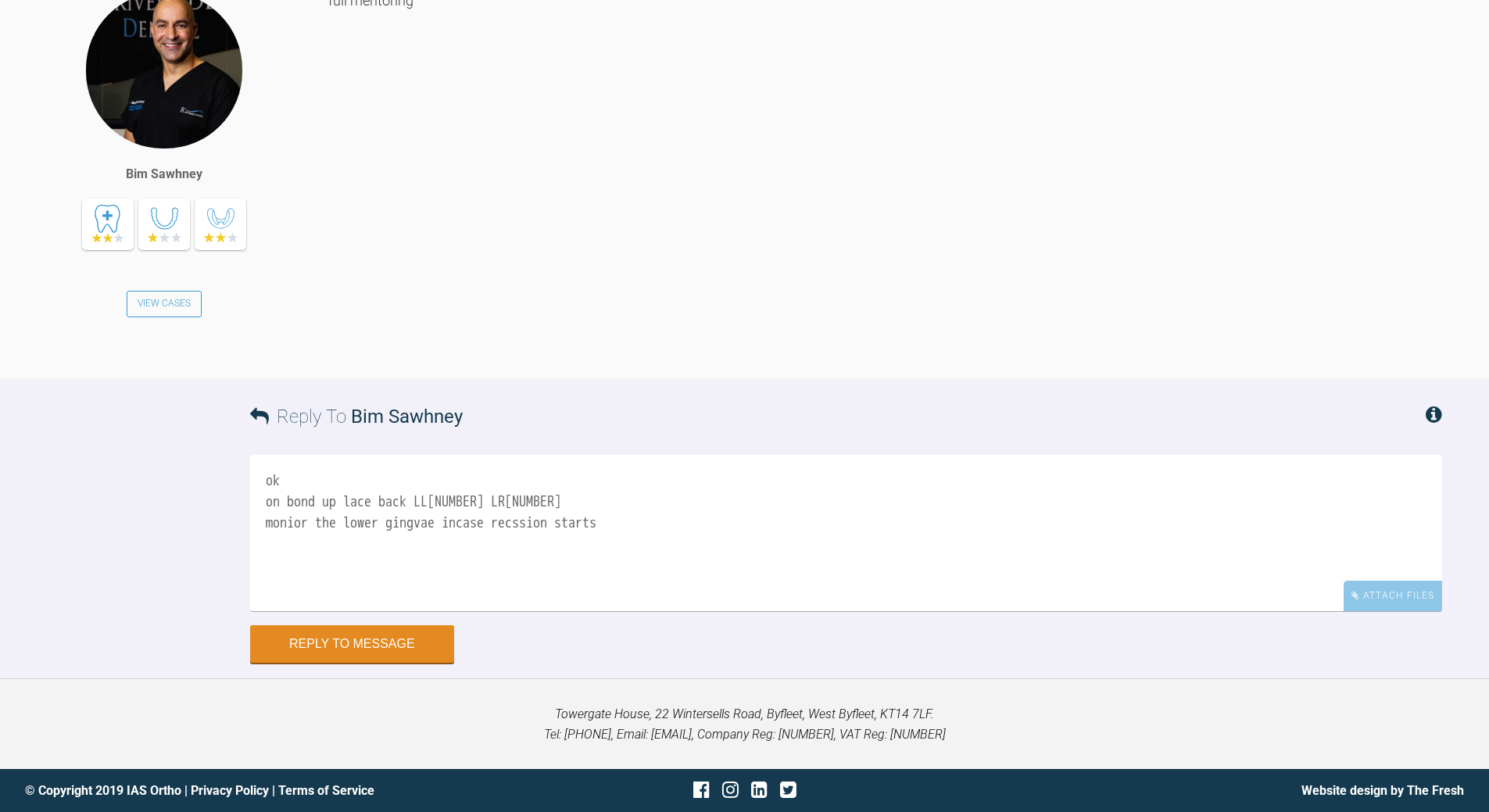 scroll, scrollTop: 1798, scrollLeft: 0, axis: vertical 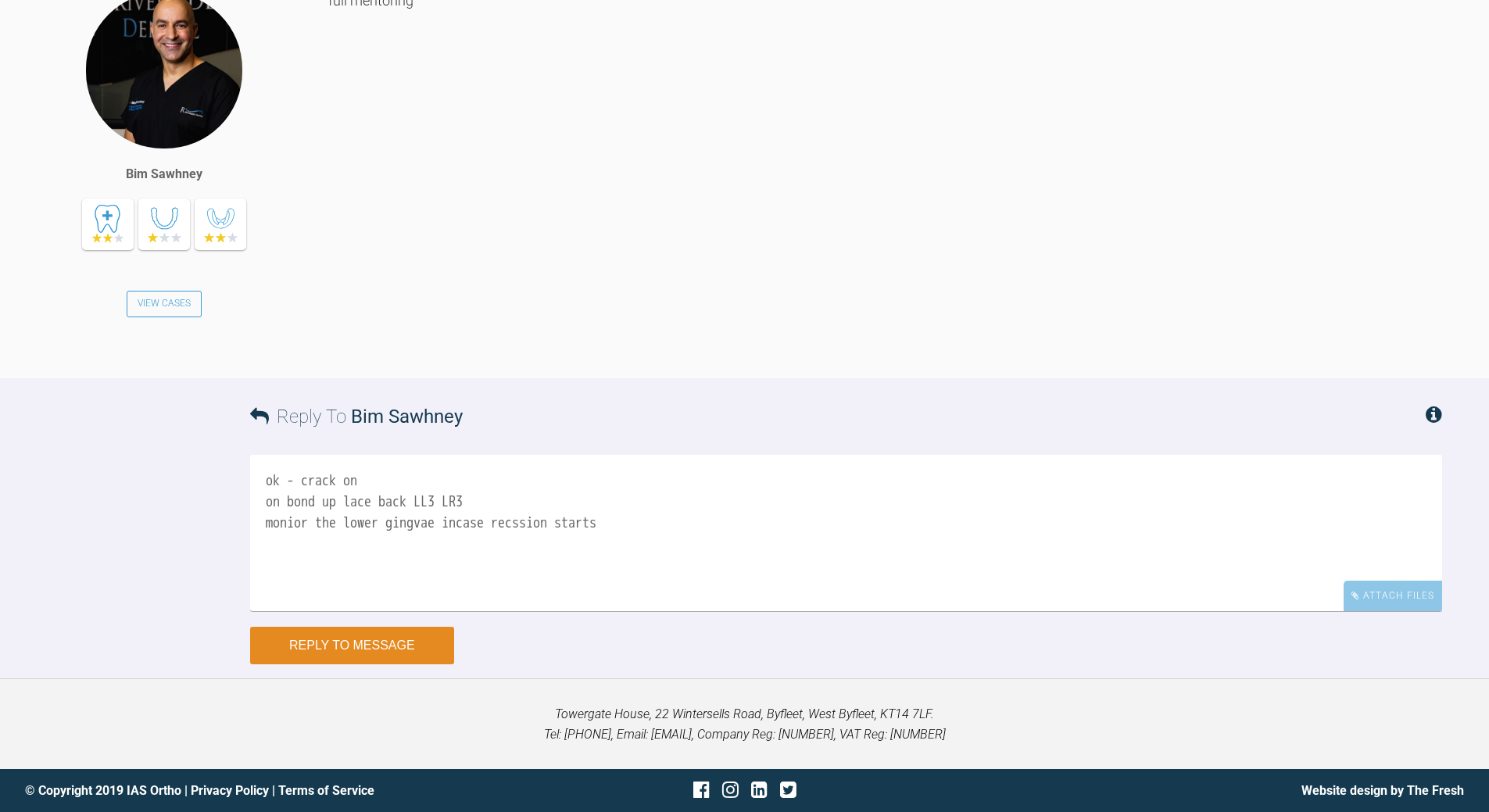 type on "ok - crack on
on bond up lace back LL3 LR3
monior the lower gingvae incase recssion starts" 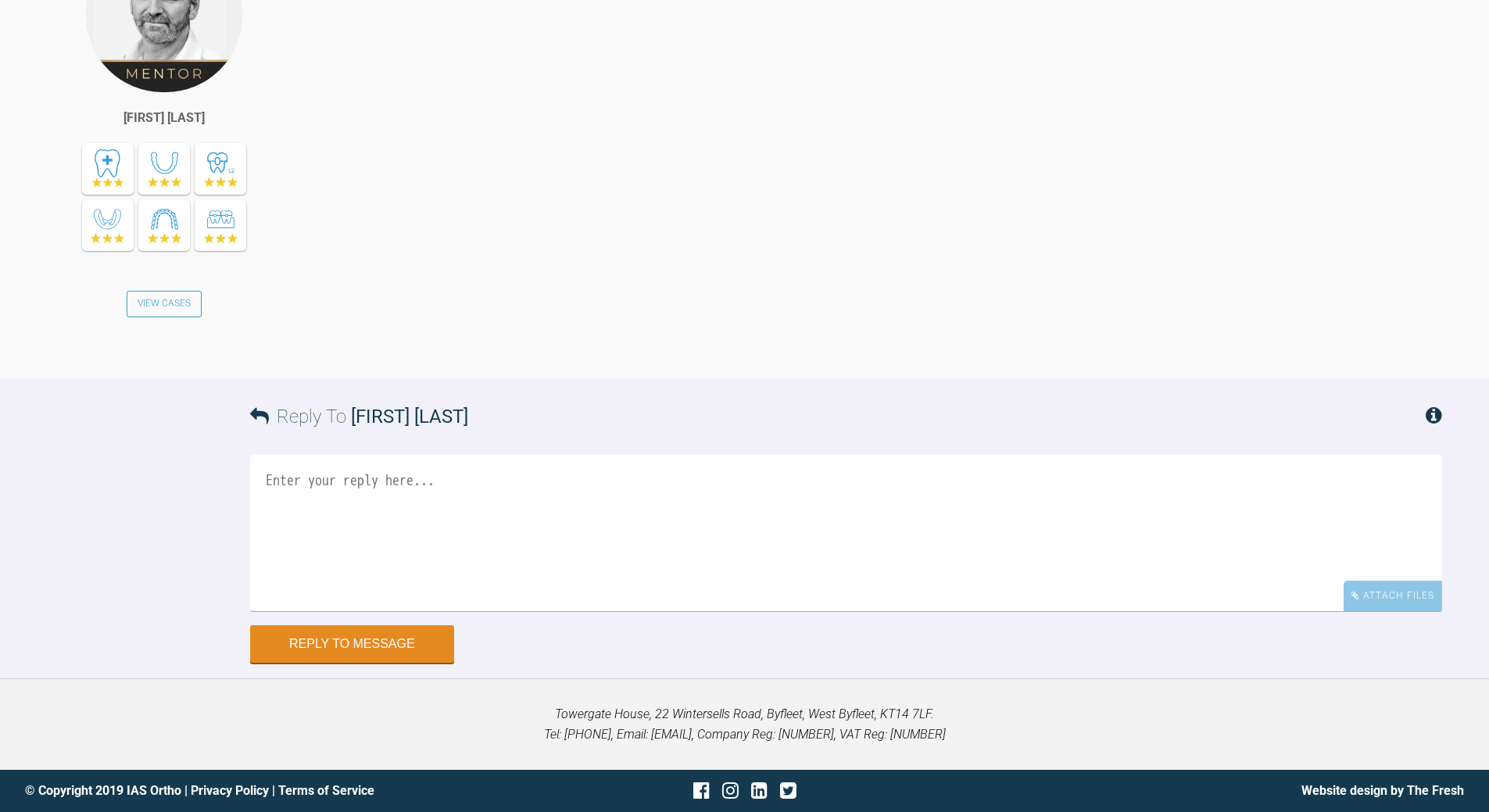 scroll, scrollTop: 2546, scrollLeft: 0, axis: vertical 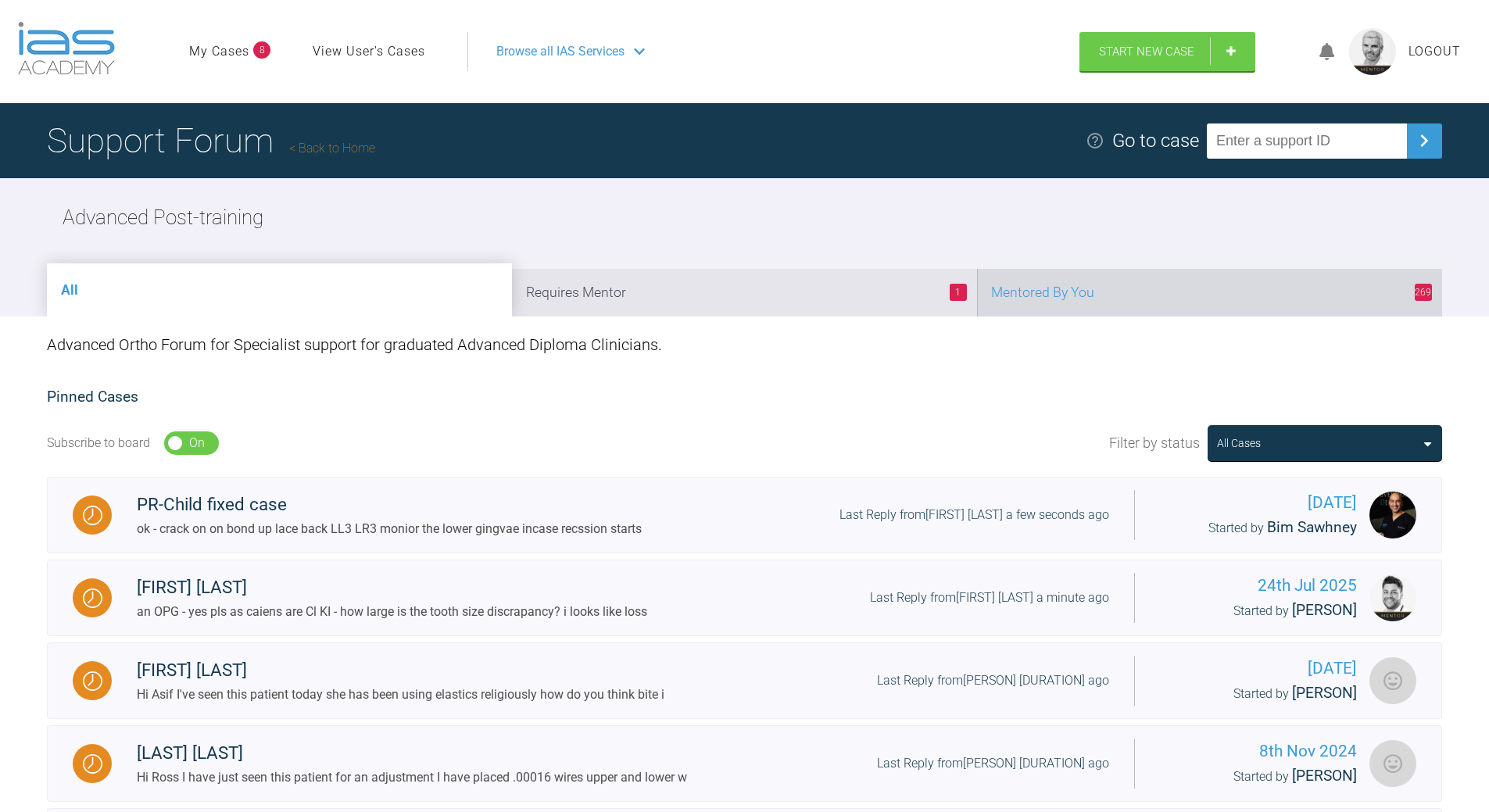 click on "[NUMBER] Mentored By You" at bounding box center [1209, 292] 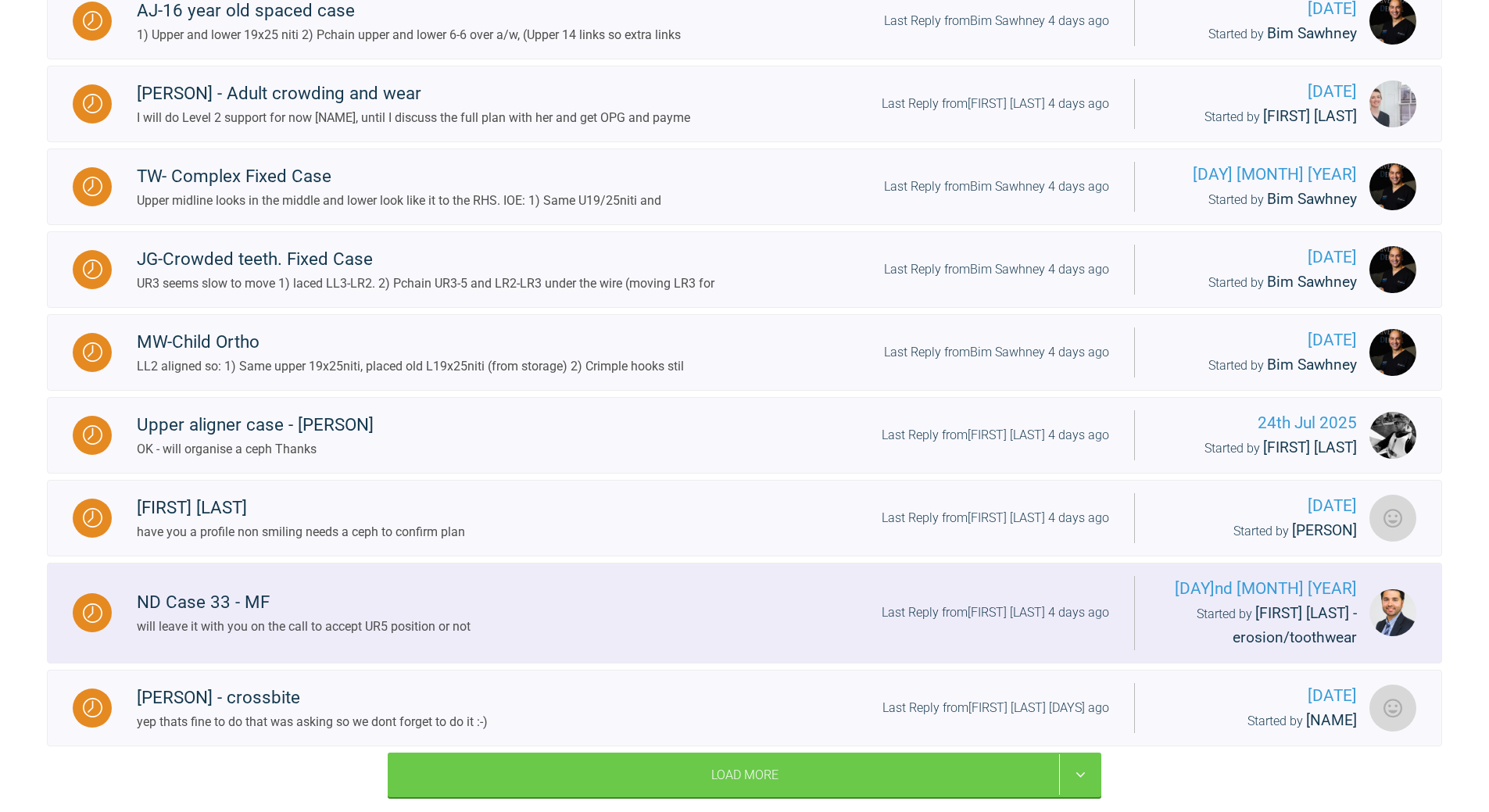 scroll, scrollTop: 1407, scrollLeft: 0, axis: vertical 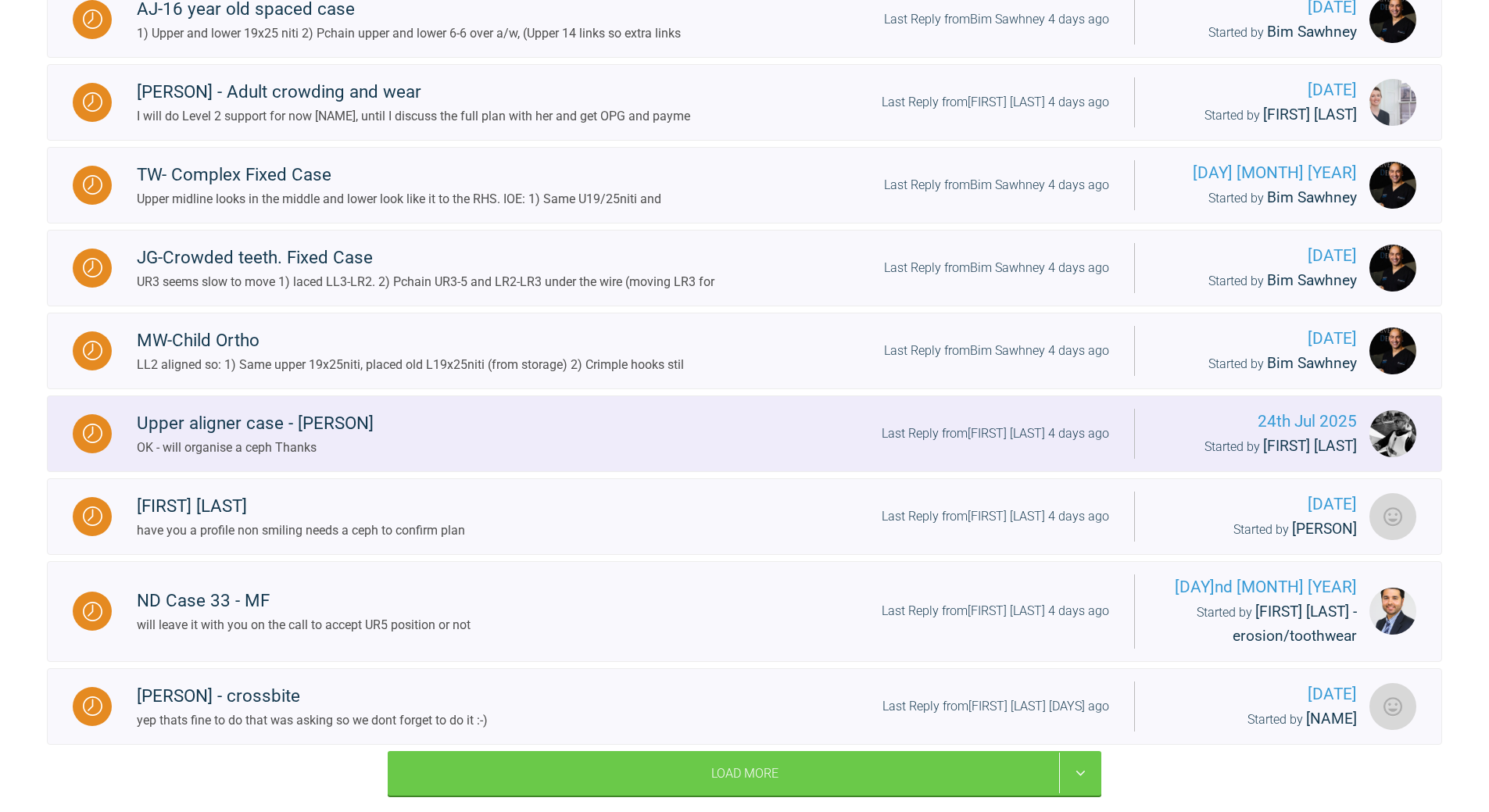 click on "Last Reply from [PERSON] [DAYS] ago" at bounding box center [995, 434] 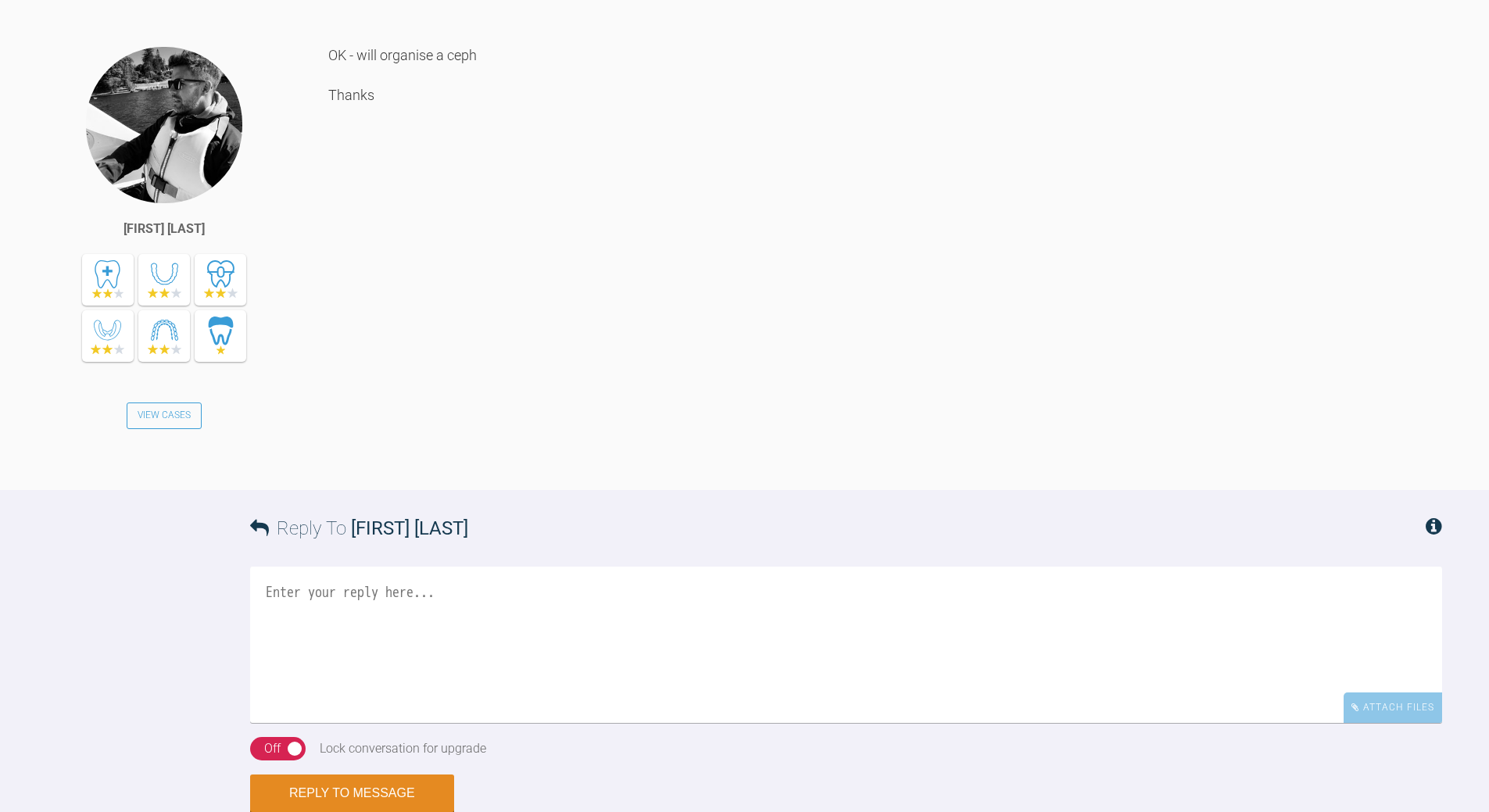 scroll, scrollTop: 1876, scrollLeft: 0, axis: vertical 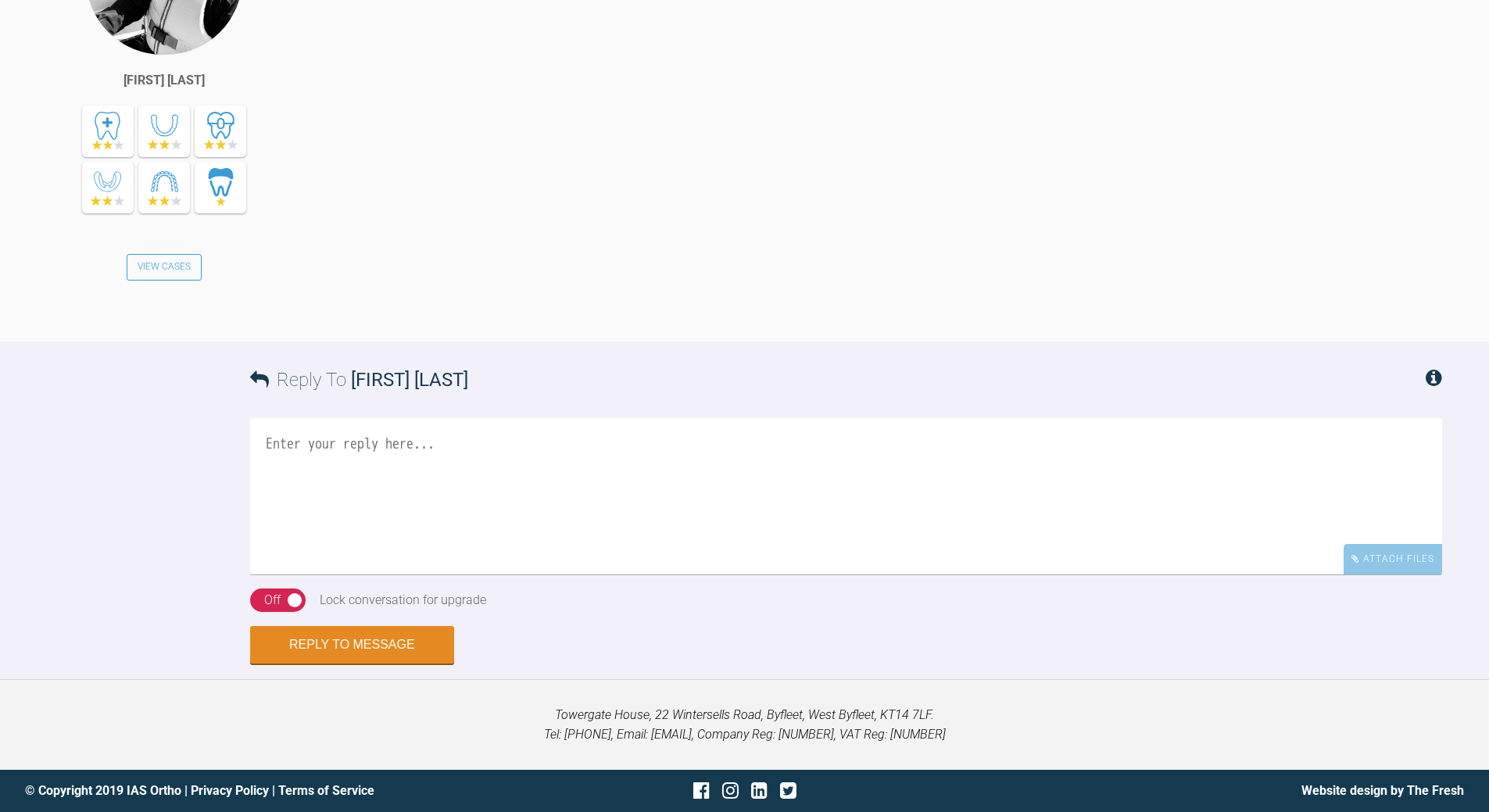 click at bounding box center [846, 496] 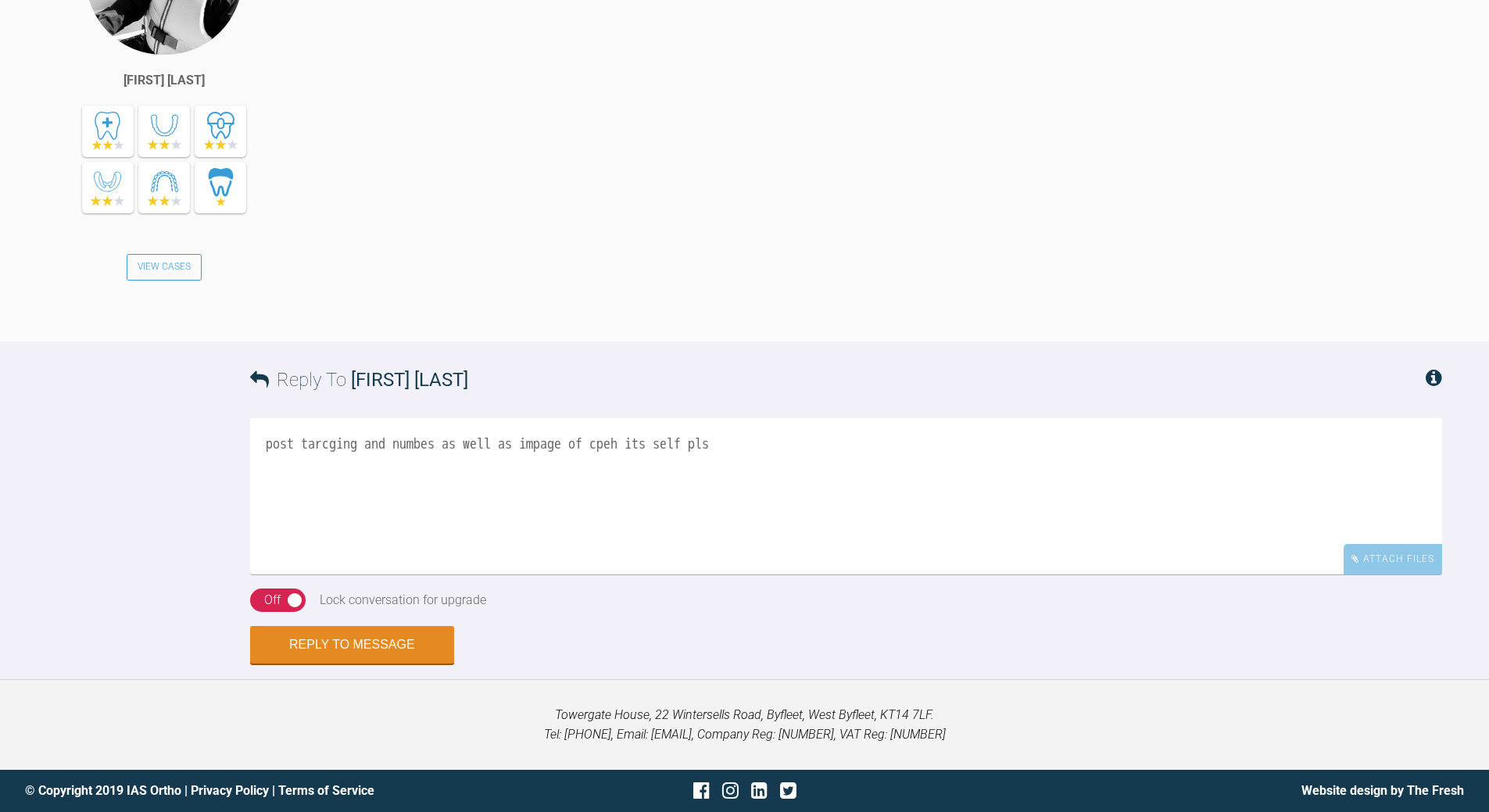 click on "post tarcging and numbes as well as impage of cpeh its self pls" at bounding box center (846, 496) 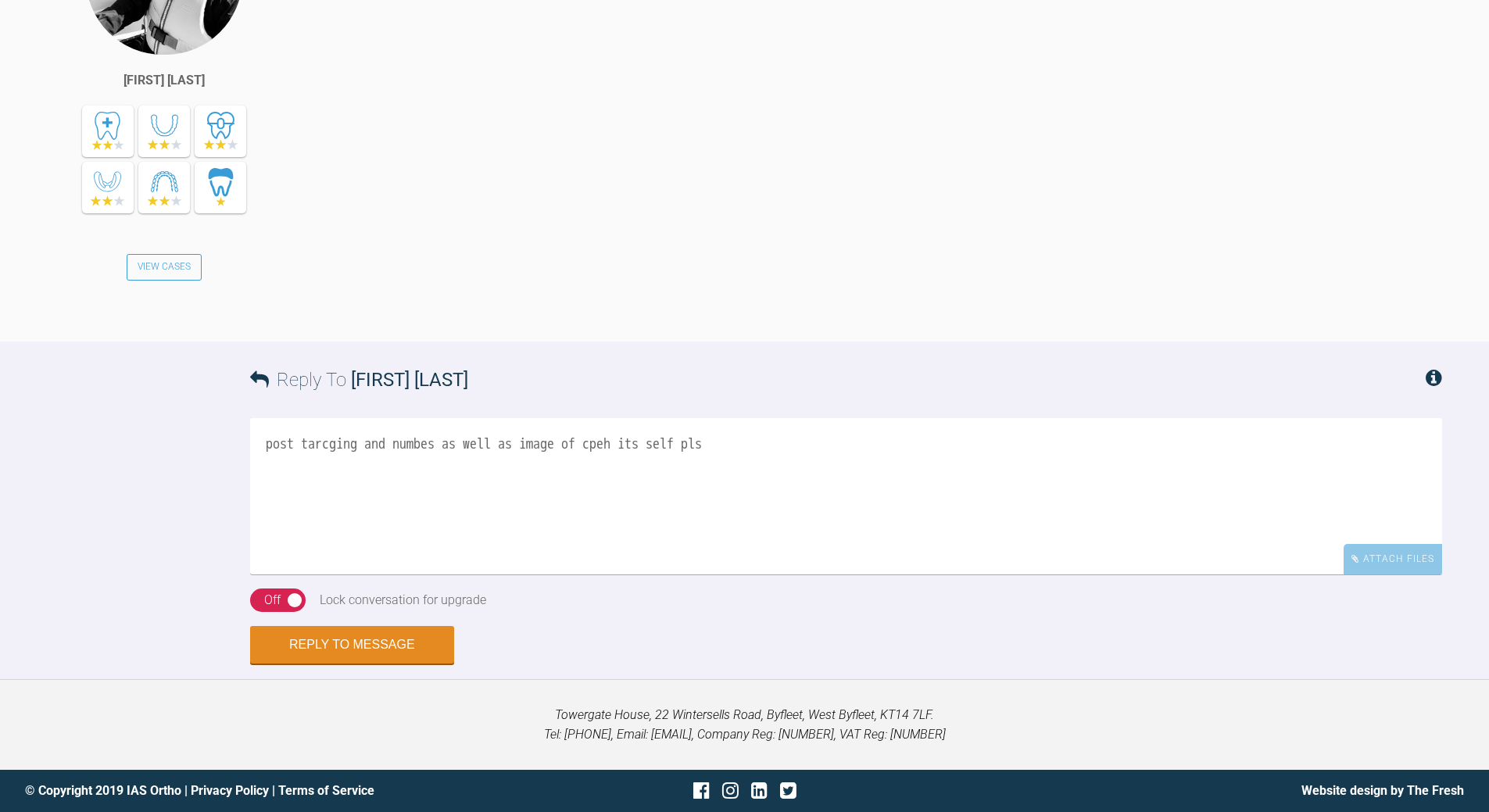 click on "post tarcging and numbes as well as image of cpeh its self pls" at bounding box center [846, 496] 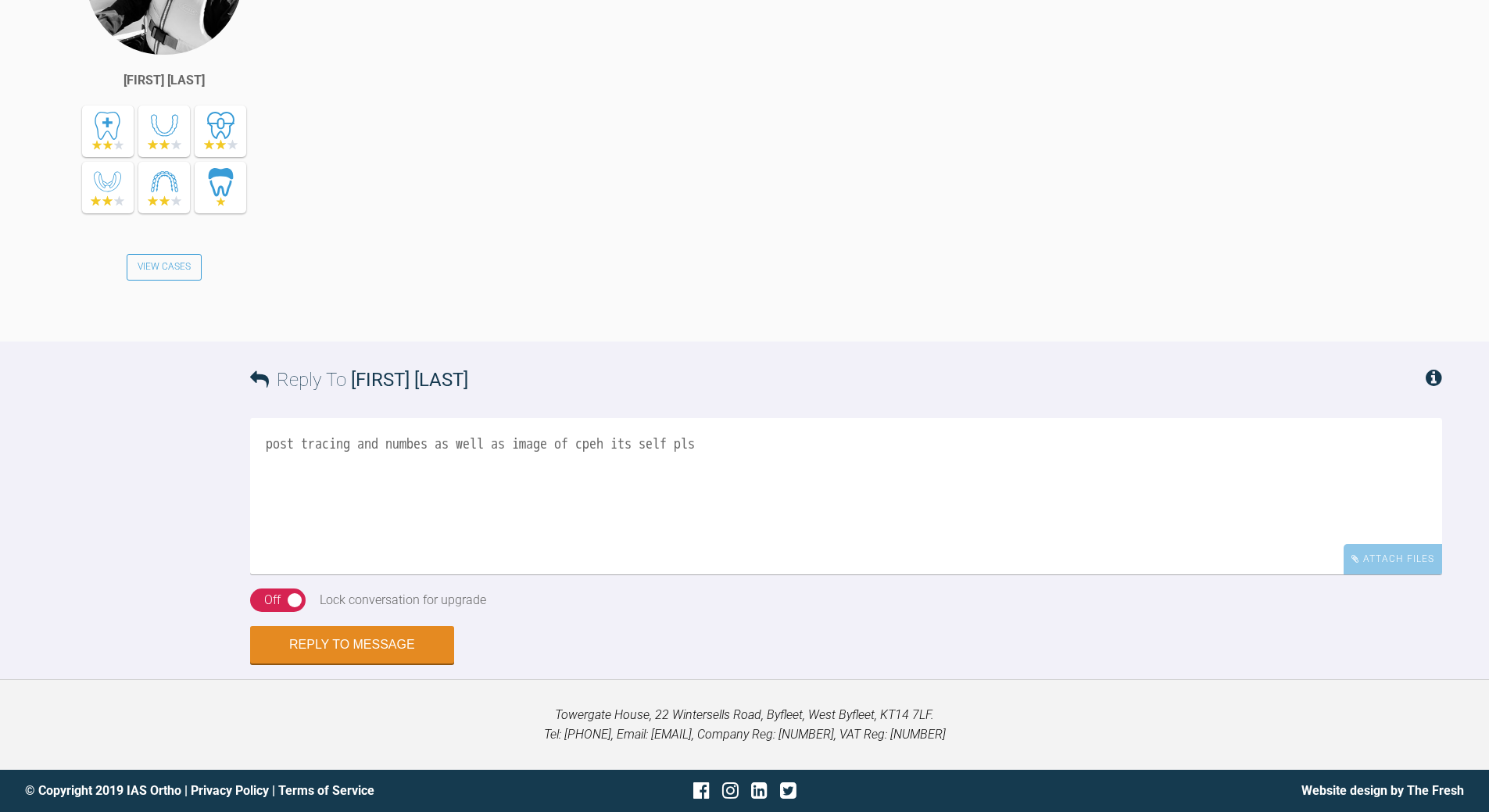 click on "post tracing and numbes as well as image of cpeh its self pls" at bounding box center [846, 496] 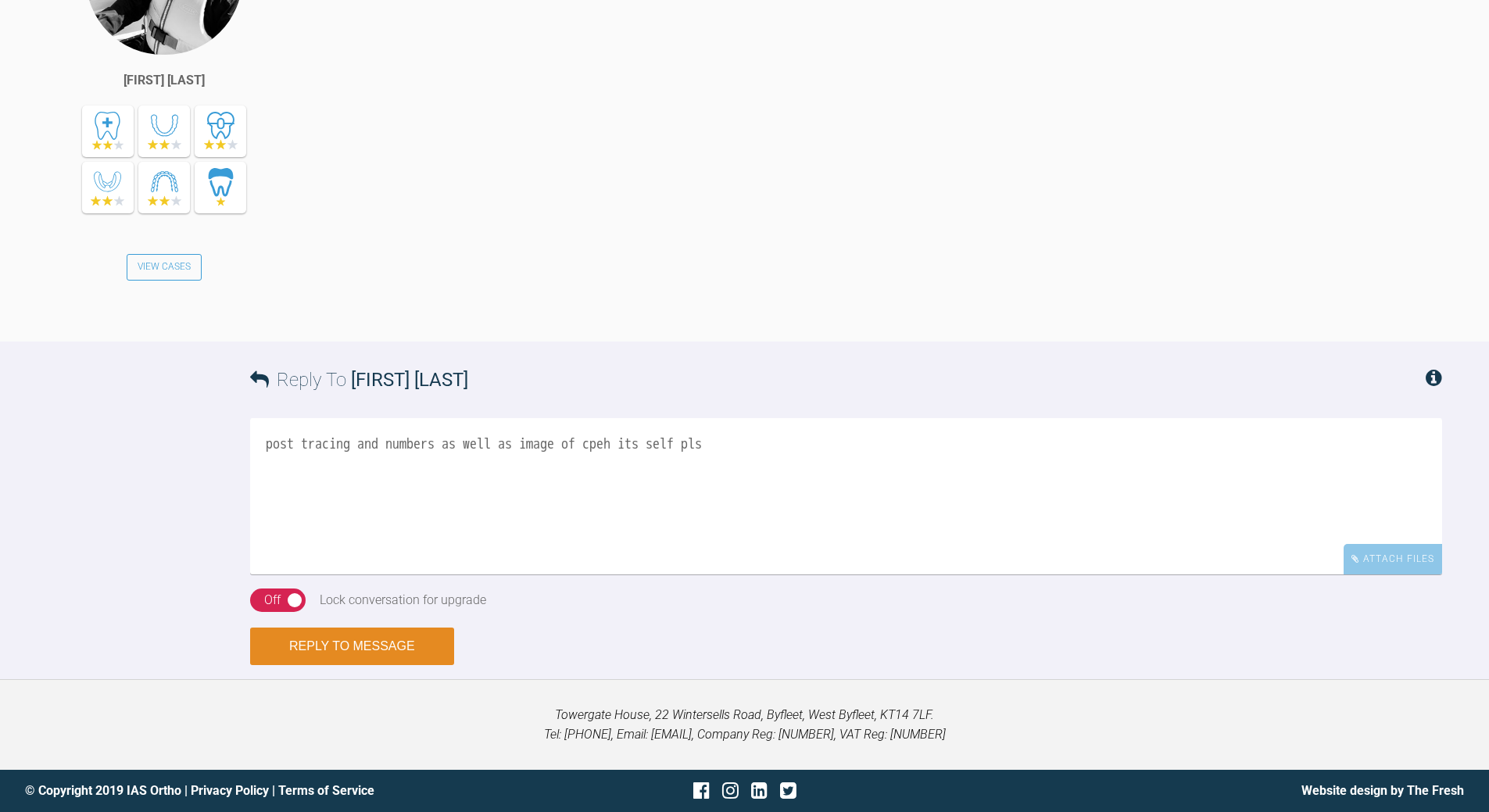 type on "post tracing and numbers as well as image of cpeh its self pls" 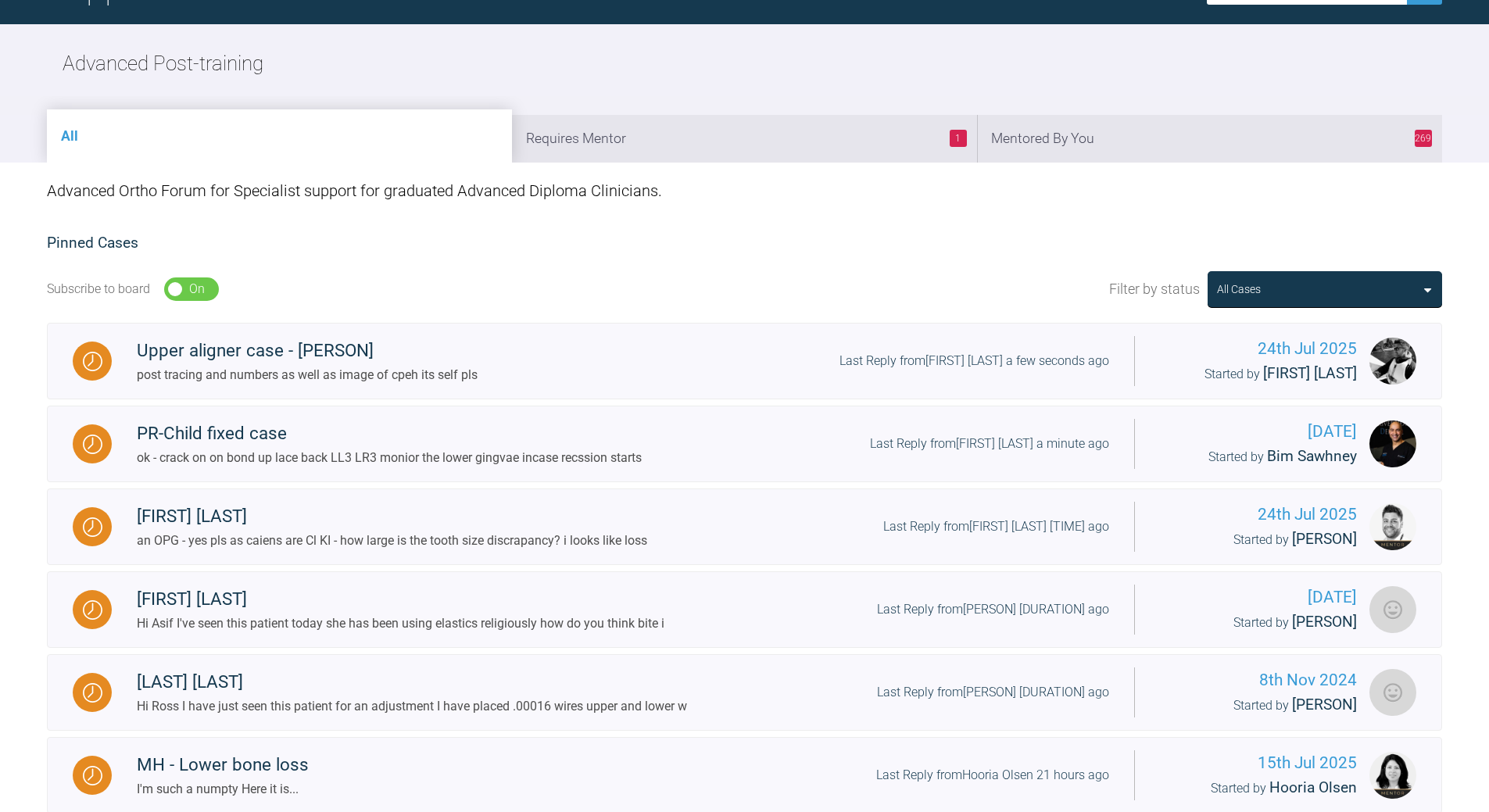 scroll, scrollTop: 1519, scrollLeft: 0, axis: vertical 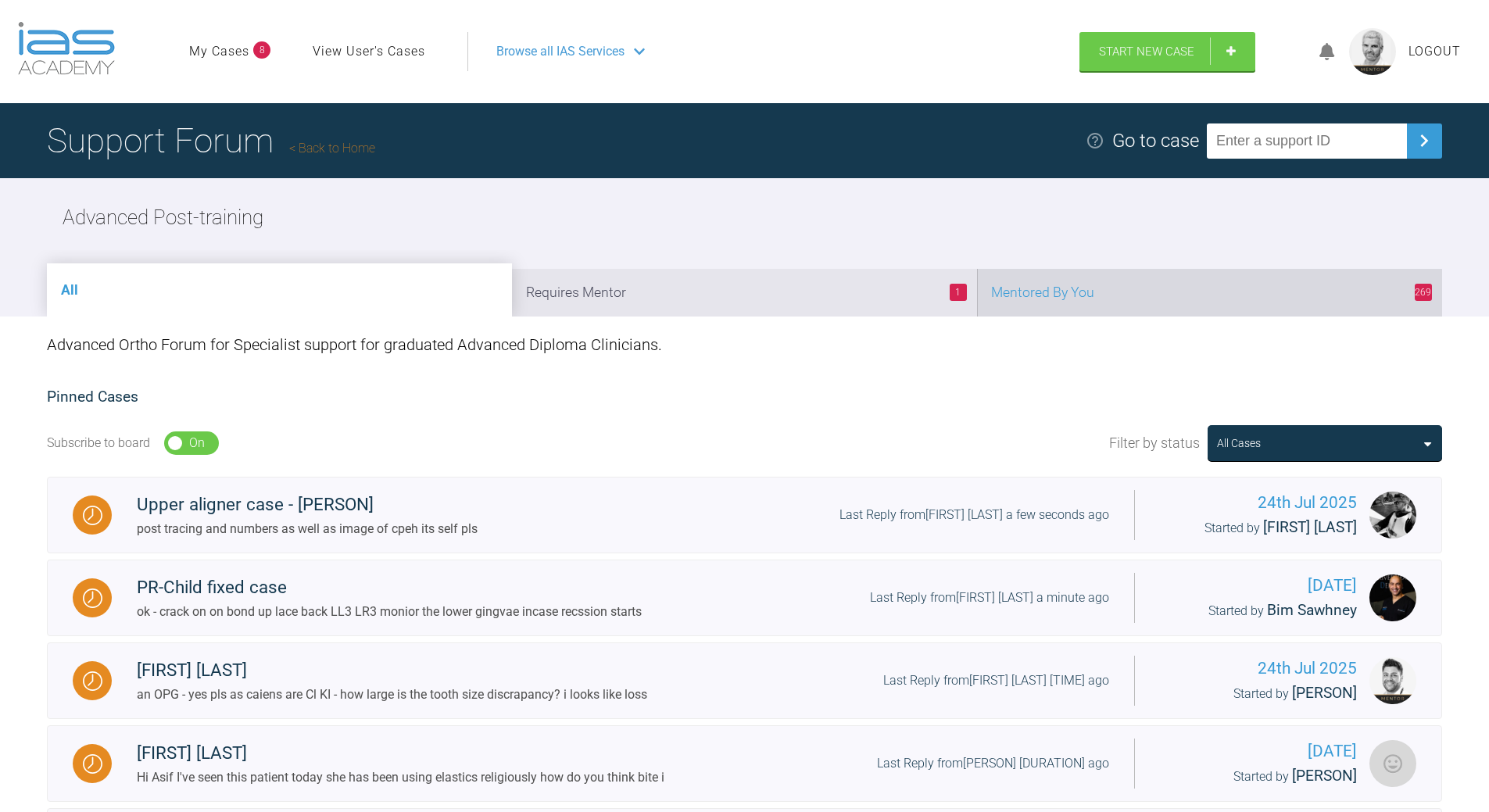 click on "[NUMBER] Mentored By You" at bounding box center [1209, 292] 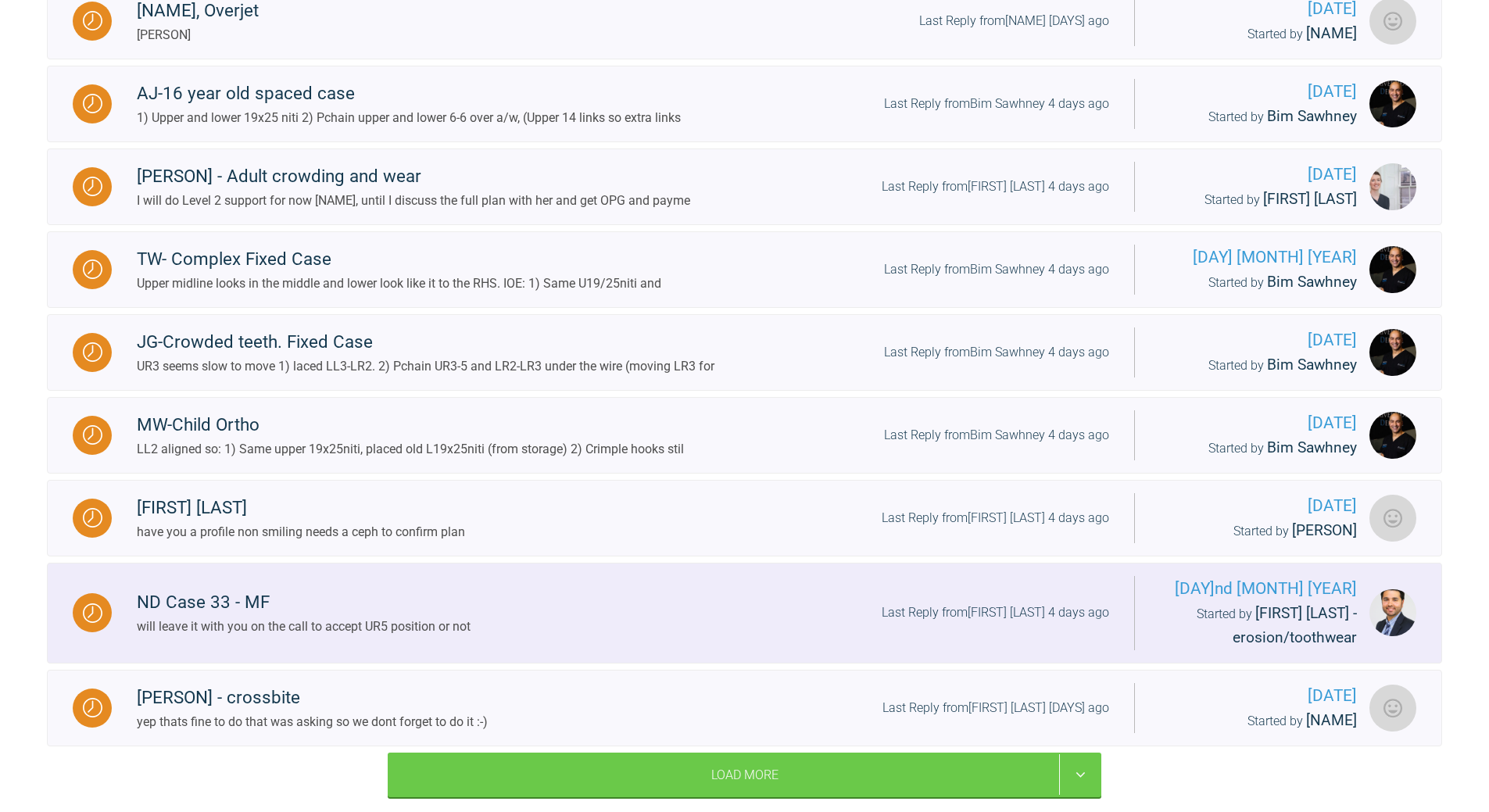 scroll, scrollTop: 1407, scrollLeft: 0, axis: vertical 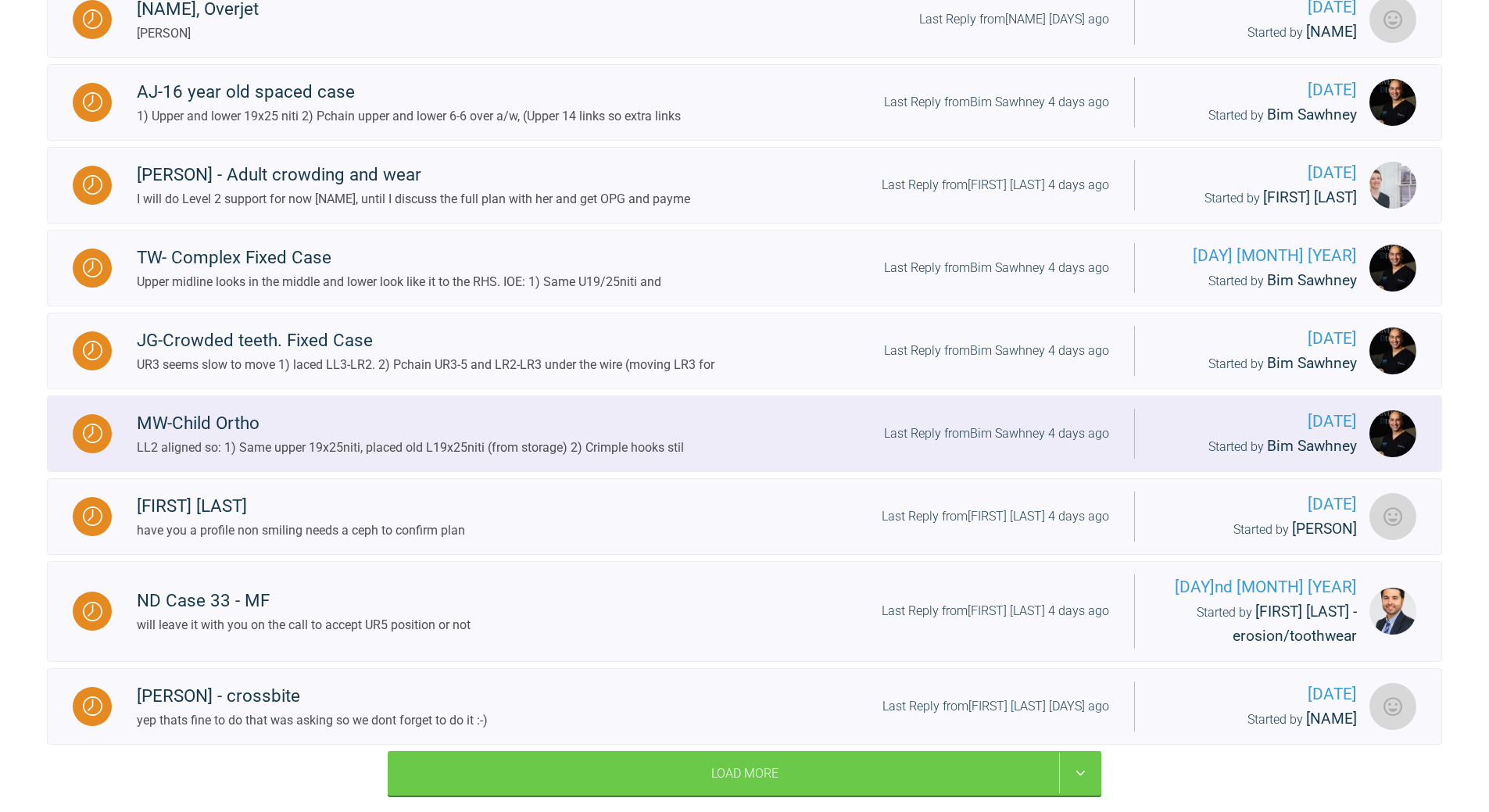 click on "Last Reply from [NAME] 4 days ago" at bounding box center (997, 434) 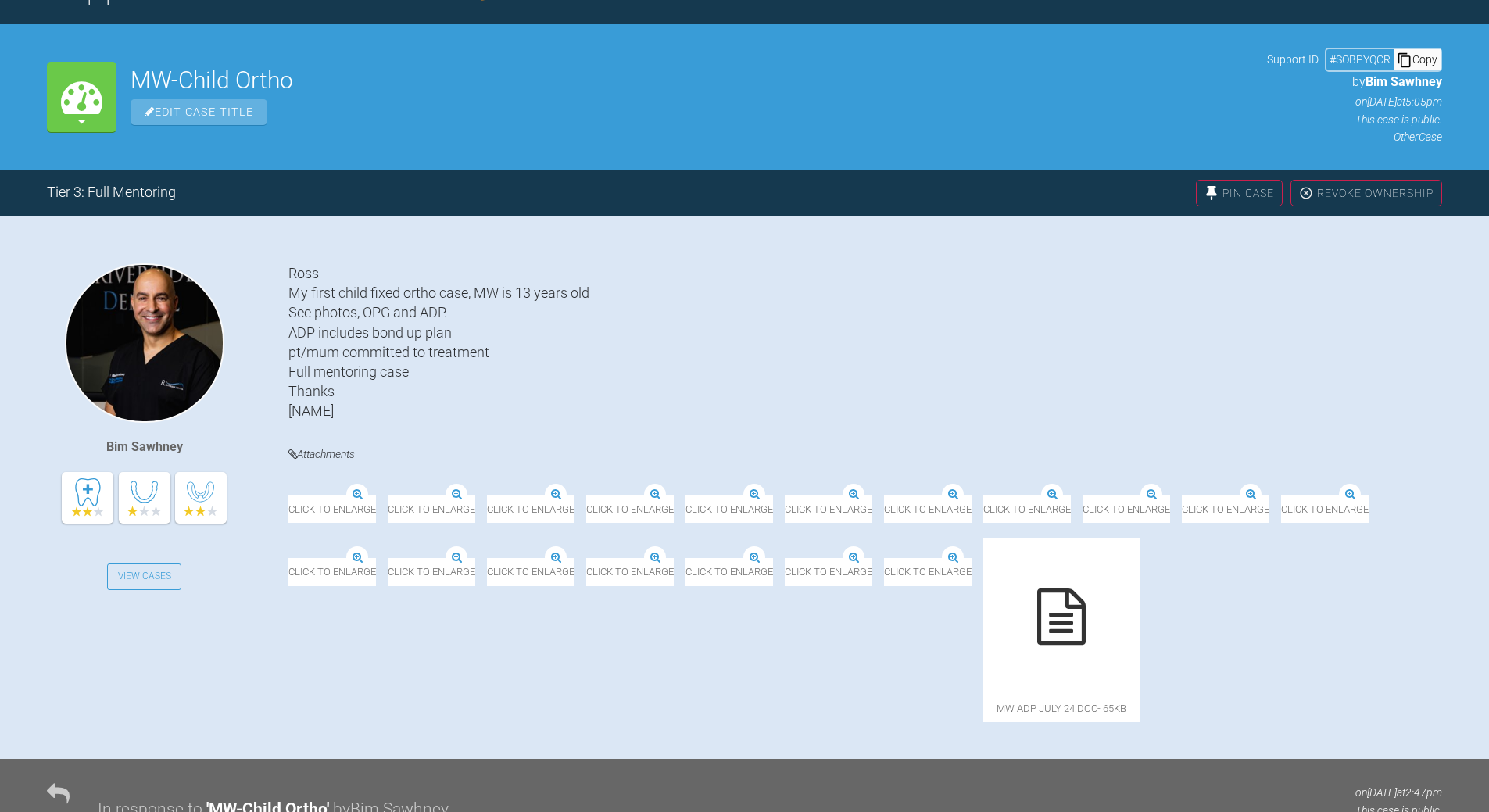 scroll, scrollTop: 1407, scrollLeft: 0, axis: vertical 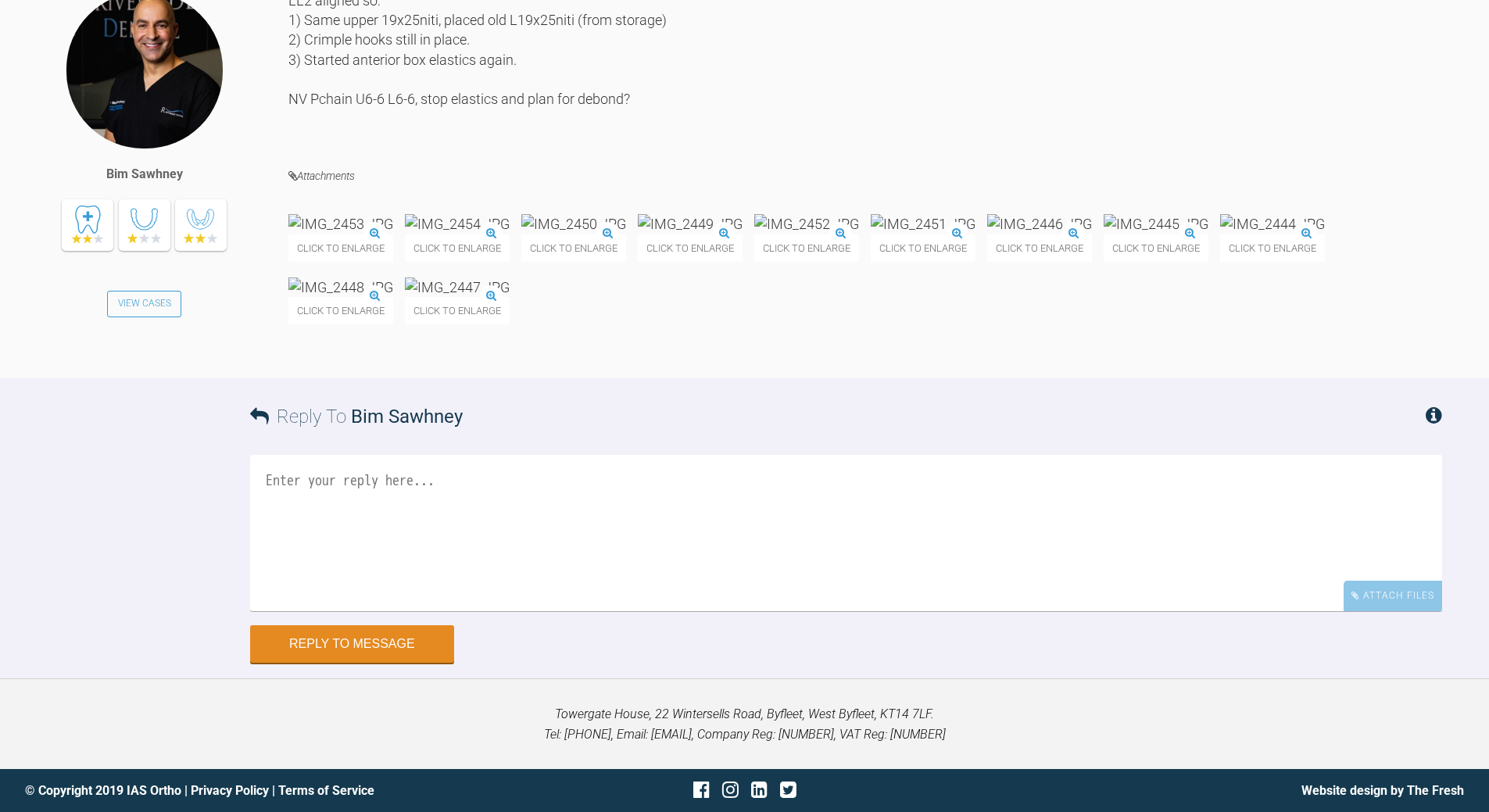 click at bounding box center (846, 533) 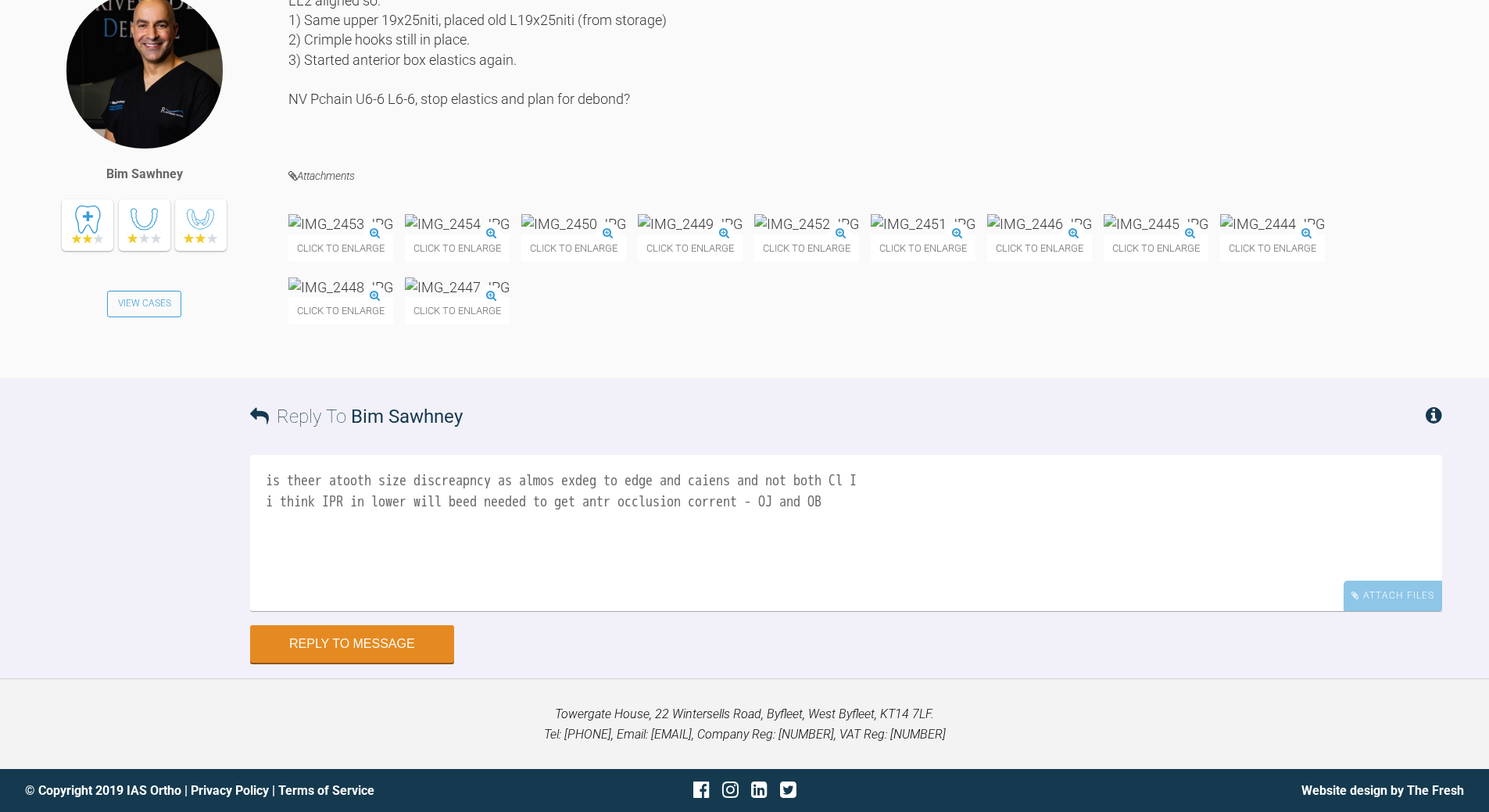 drag, startPoint x: 771, startPoint y: 499, endPoint x: 789, endPoint y: 477, distance: 28.42534 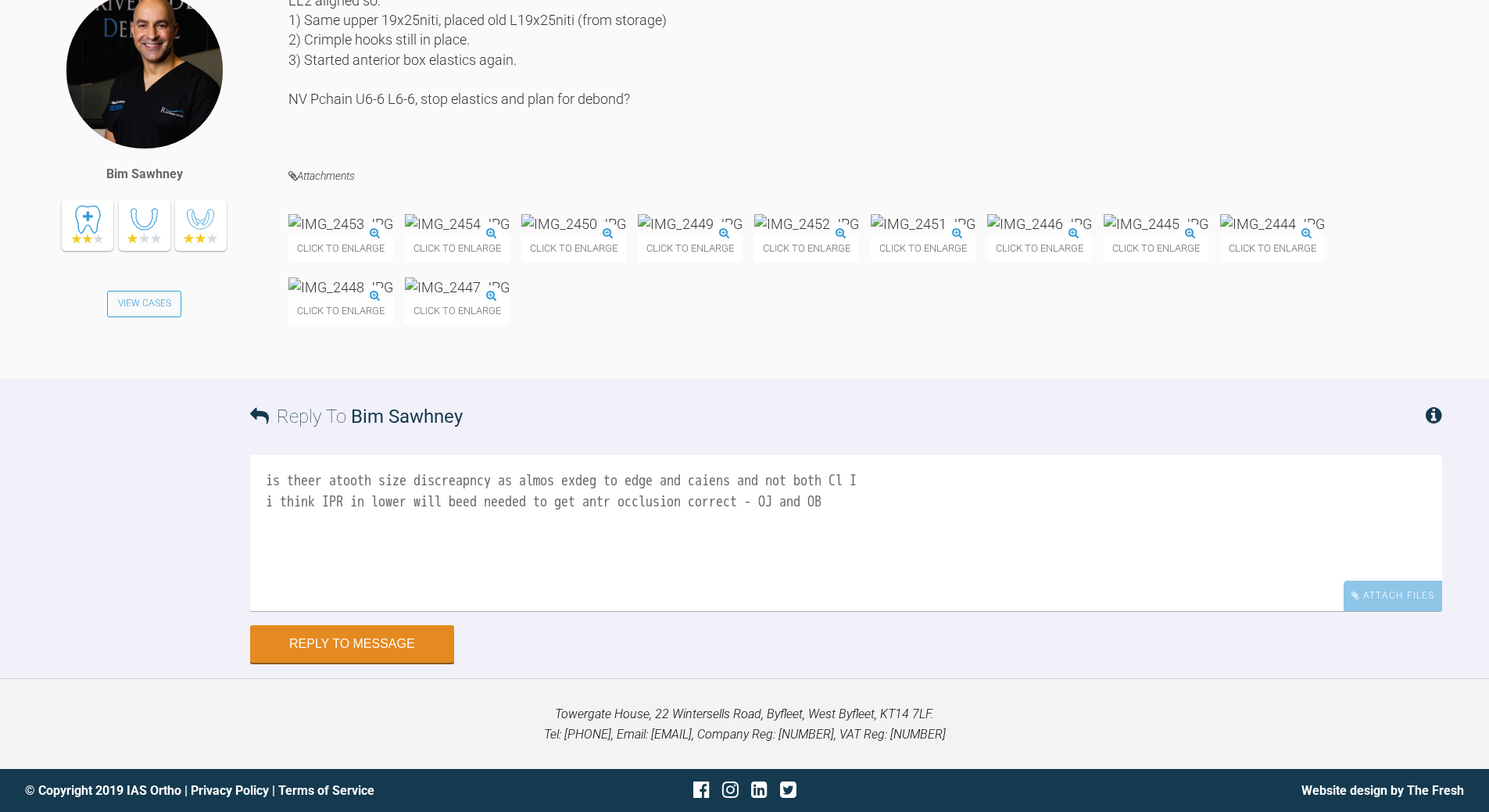 click on "is theer atooth size discreapncy as almos exdeg to edge and caiens and not both Cl I
i think IPR in lower will beed needed to get antr occlusion correct - OJ and OB" at bounding box center (846, 533) 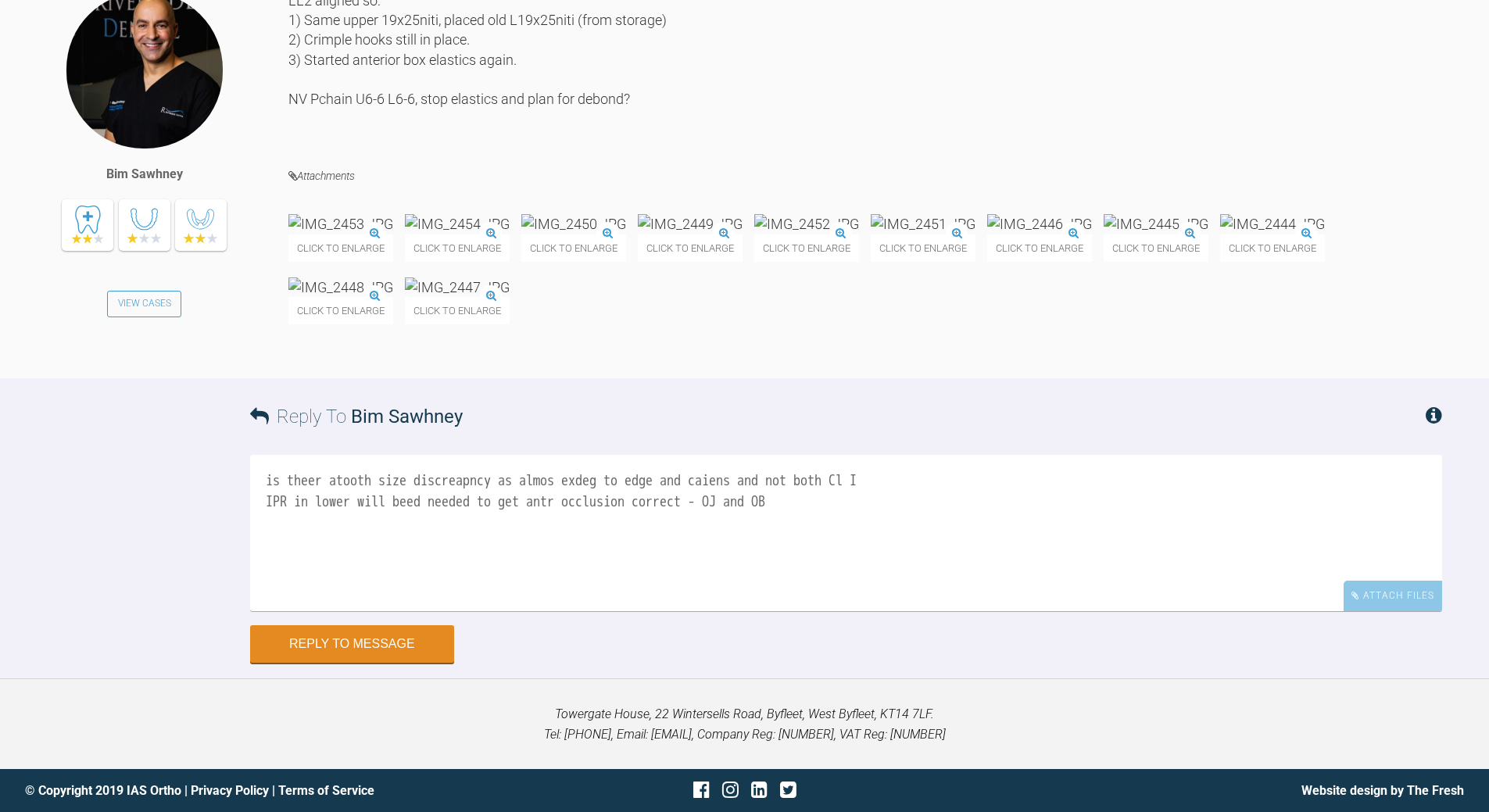 drag, startPoint x: 406, startPoint y: 497, endPoint x: 422, endPoint y: 486, distance: 19.41649 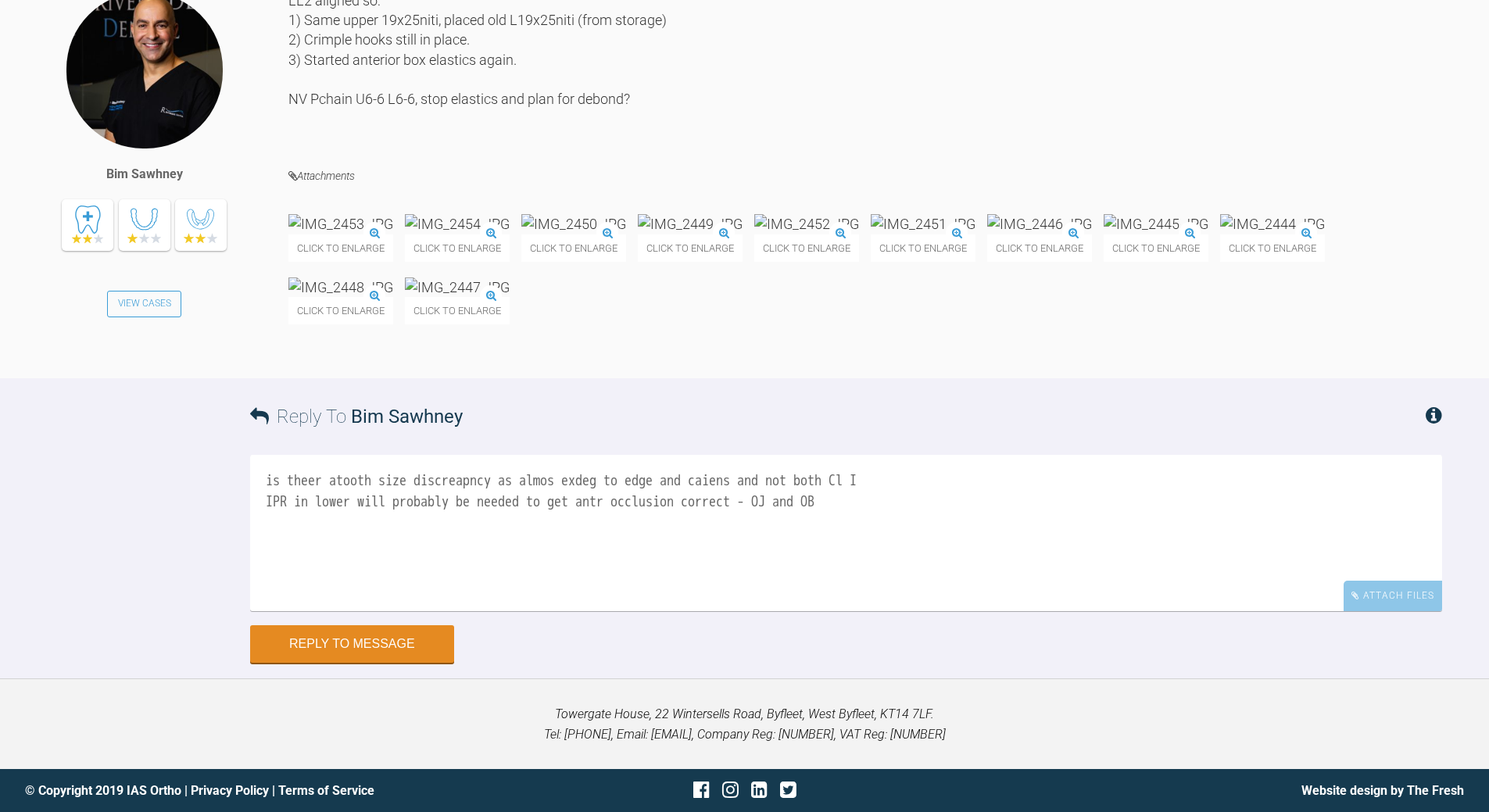 click on "is theer atooth size discreapncy as almos exdeg to edge and caiens and not both Cl I
IPR in lower will probably be needed to get antr occlusion correct - OJ and OB" at bounding box center [846, 533] 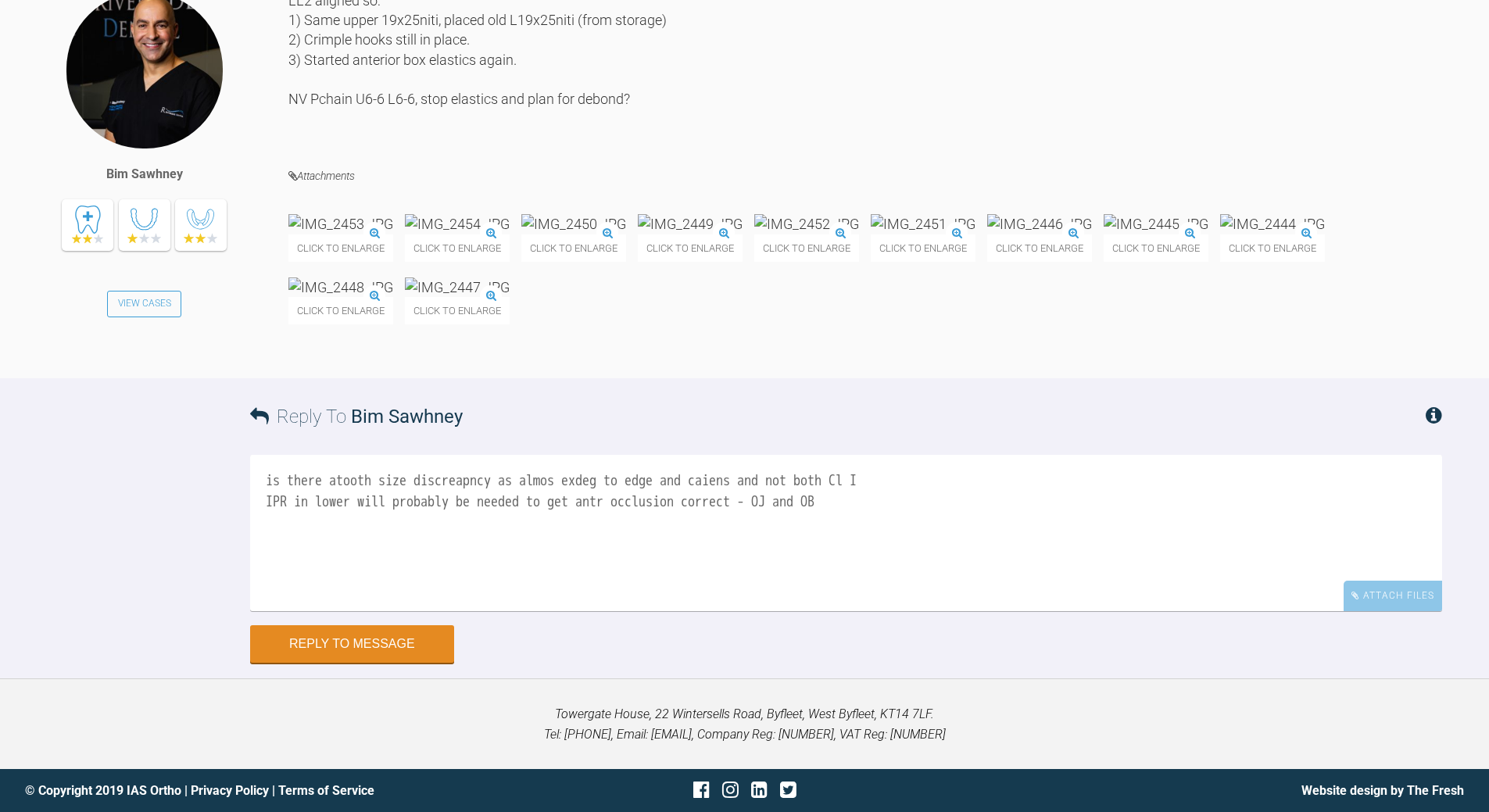 click on "is there atooth size discreapncy as almos exdeg to edge and caiens and not both Cl I
IPR in lower will probably be needed to get antr occlusion correct - OJ and OB" at bounding box center [846, 533] 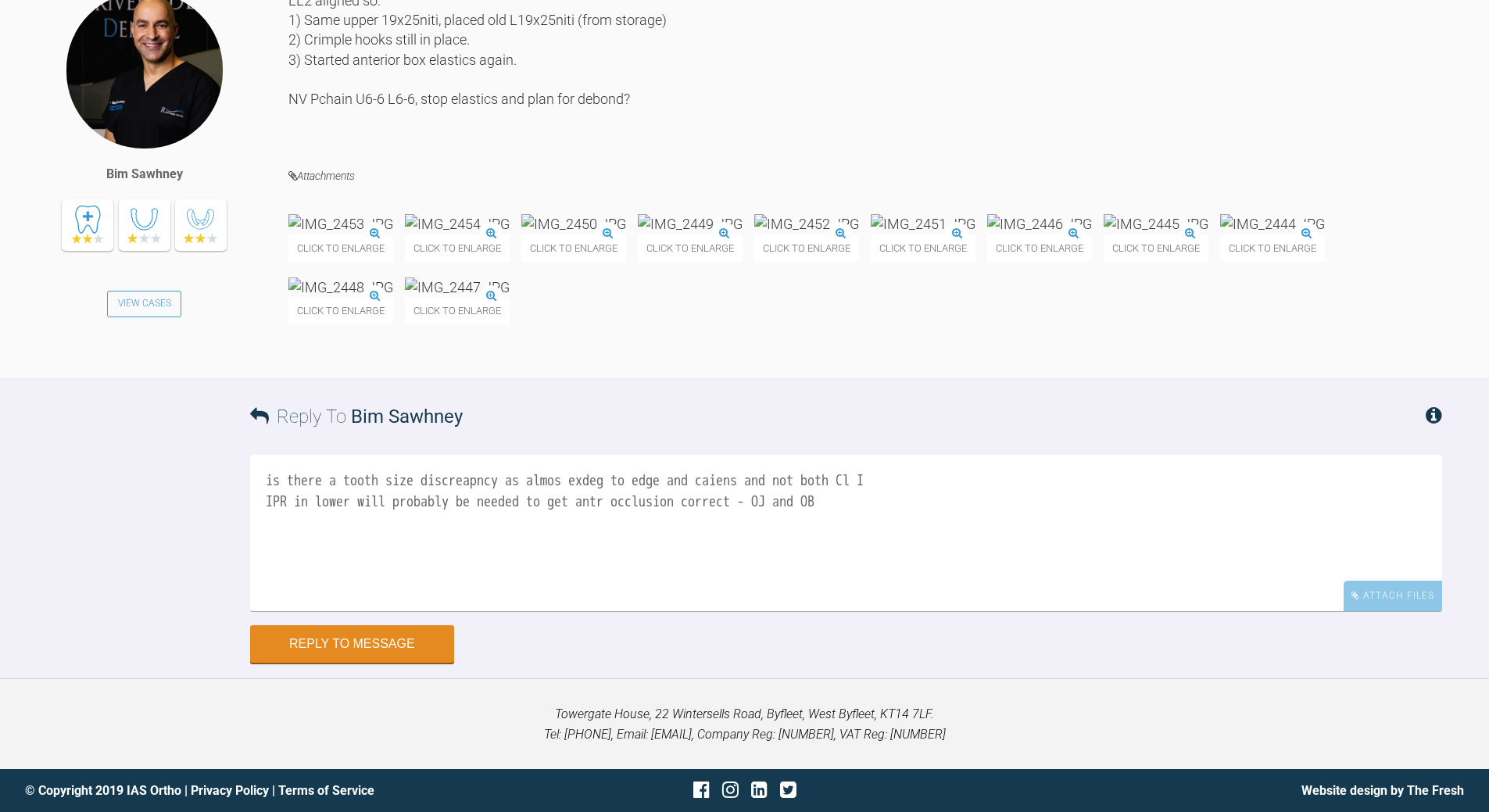 drag, startPoint x: 592, startPoint y: 480, endPoint x: 658, endPoint y: 449, distance: 72.91776 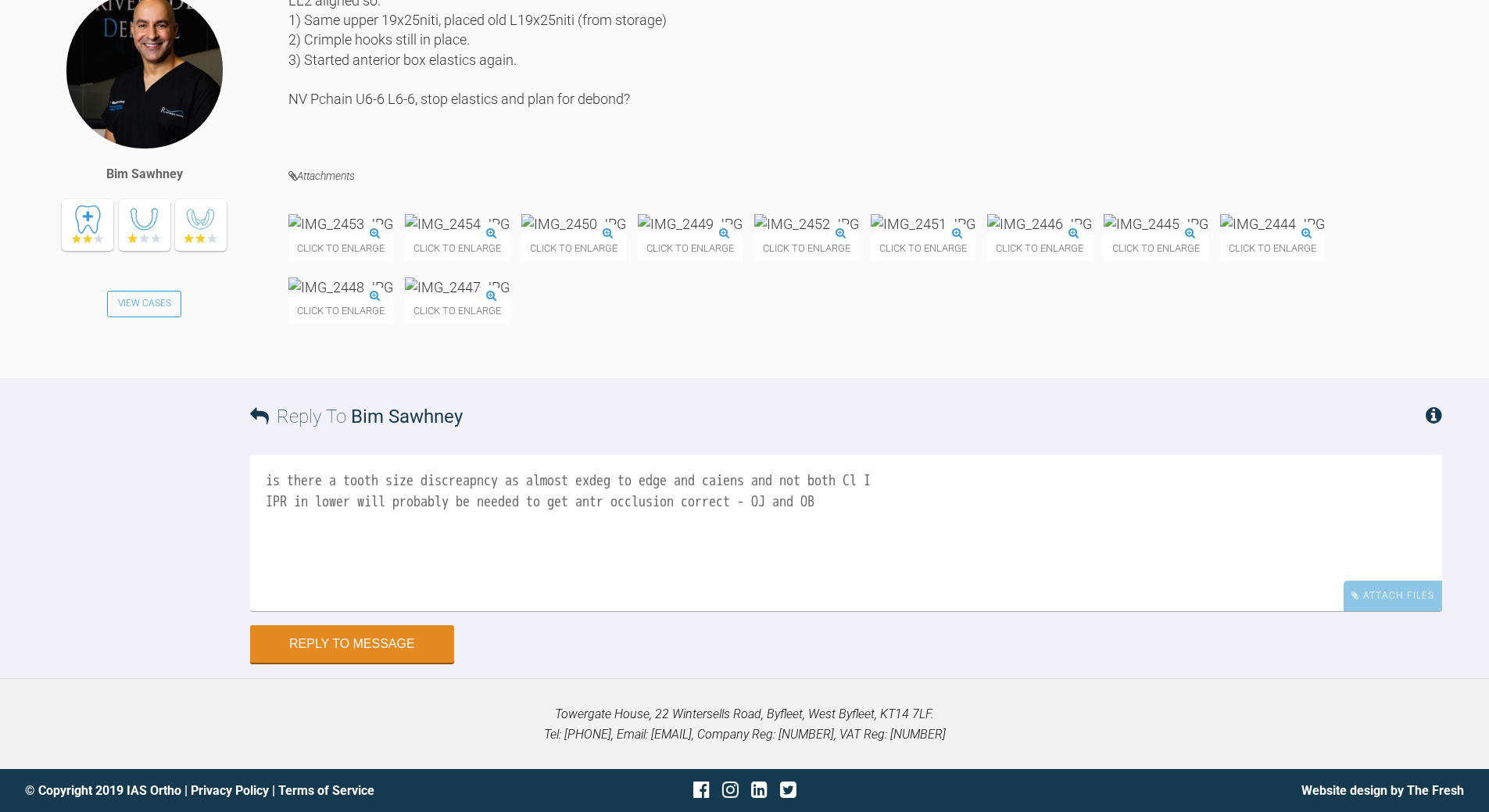 drag, startPoint x: 625, startPoint y: 482, endPoint x: 635, endPoint y: 462, distance: 22.36068 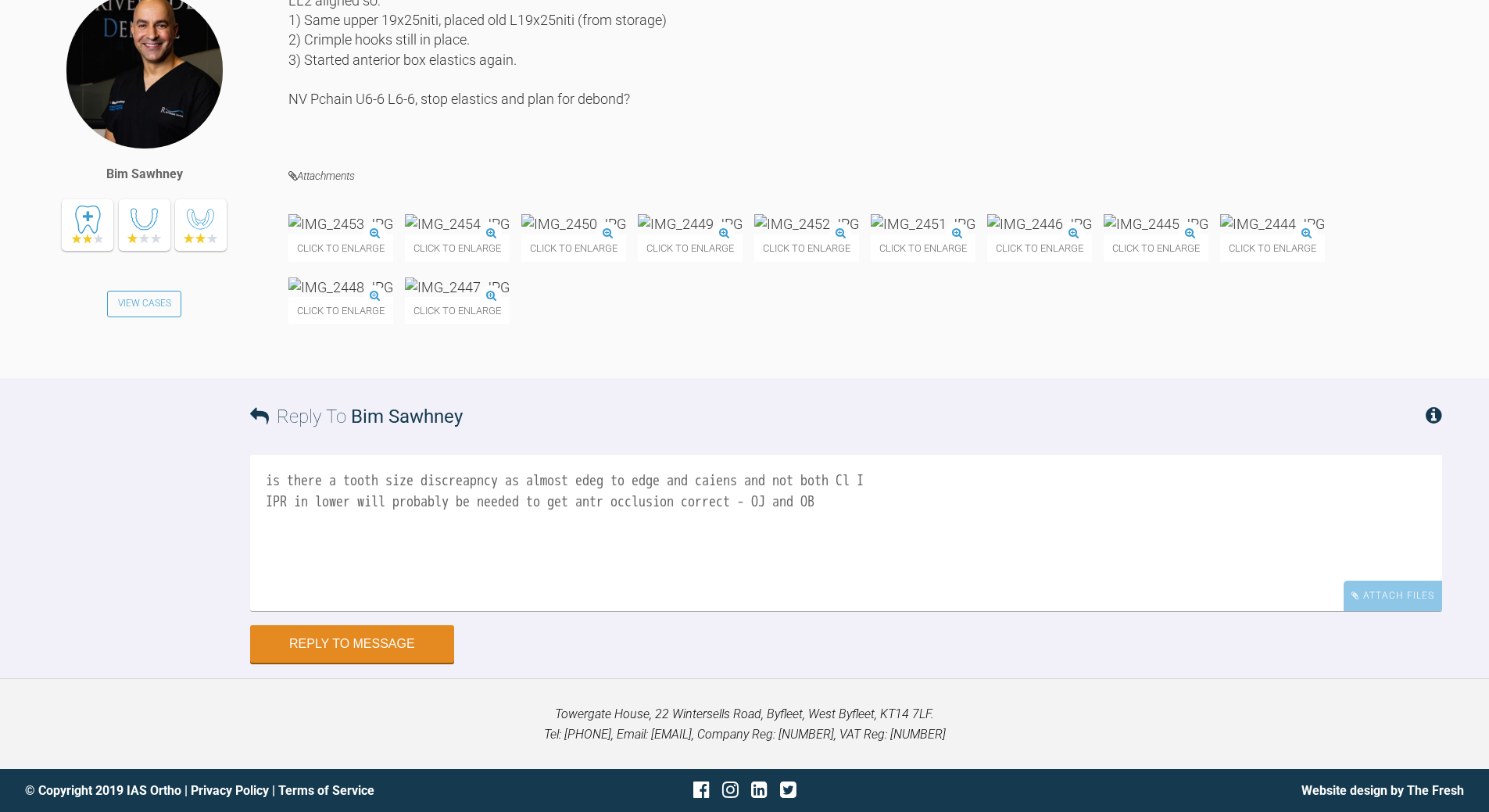 drag, startPoint x: 753, startPoint y: 479, endPoint x: 770, endPoint y: 462, distance: 24.041631 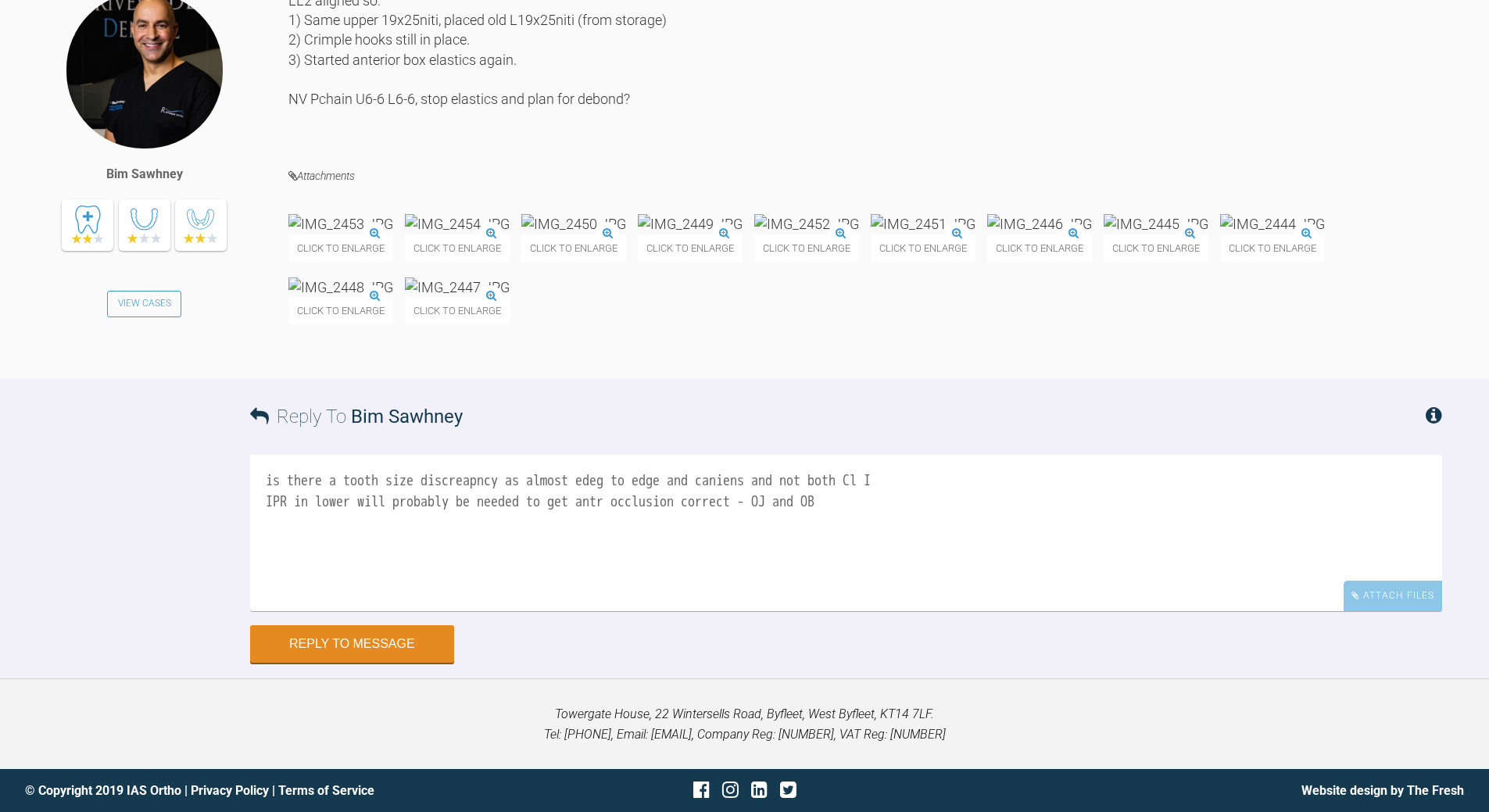 scroll, scrollTop: 14993, scrollLeft: 0, axis: vertical 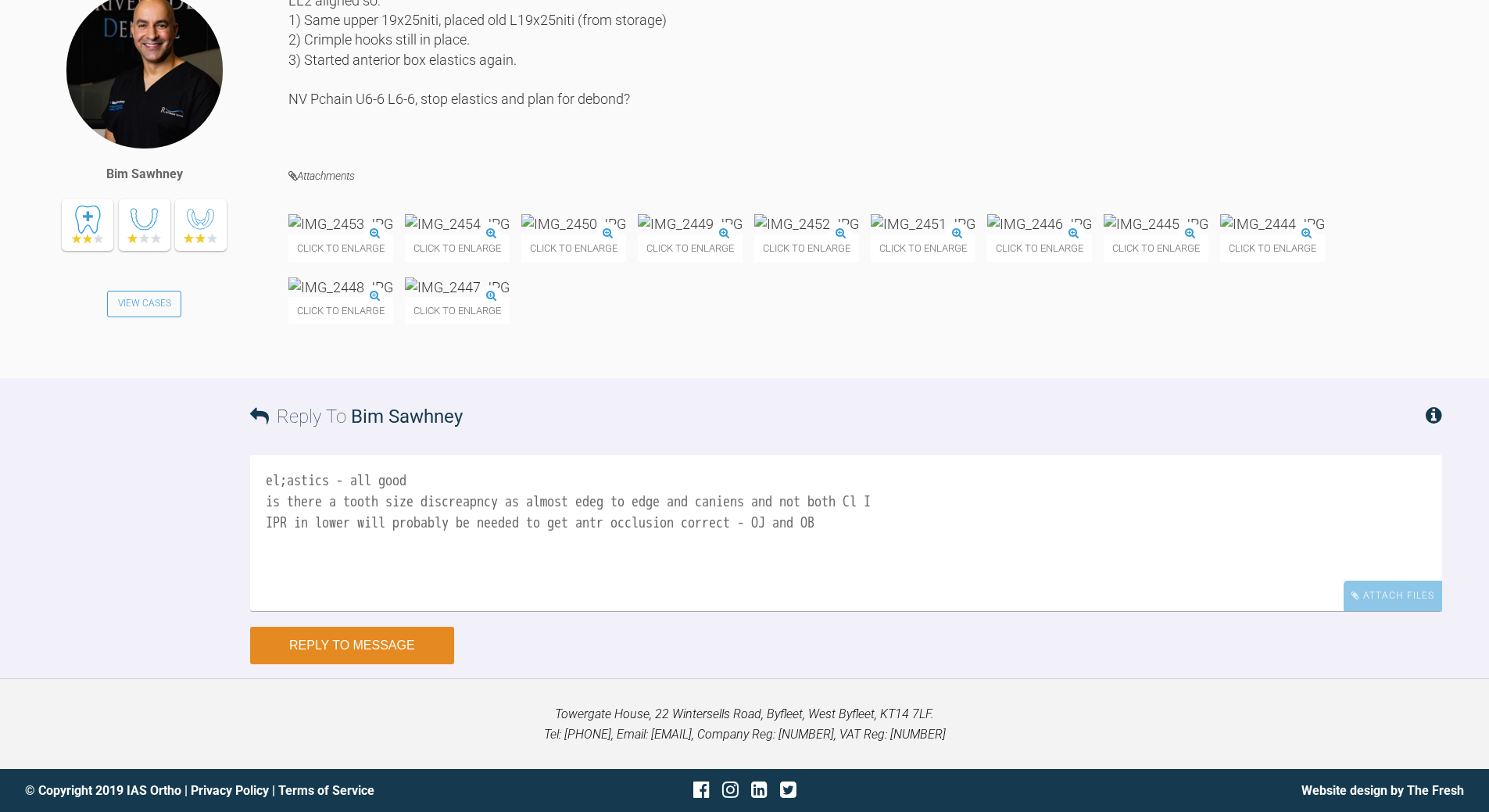 type on "el;astics - all good
is there a tooth size discreapncy as almost edeg to edge and caniens and not both Cl I
IPR in lower will probably be needed to get antr occlusion correct - OJ and OB" 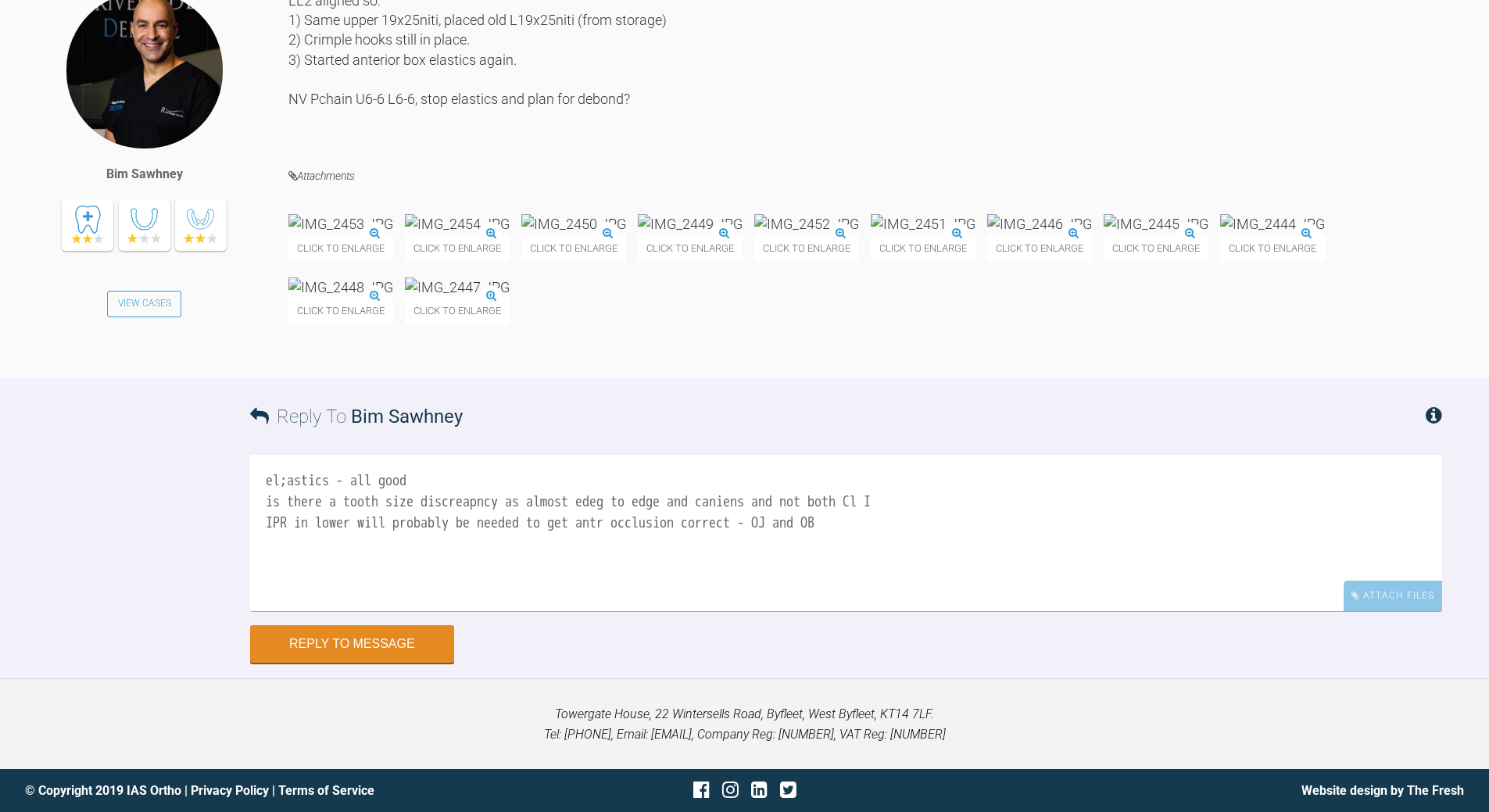 type 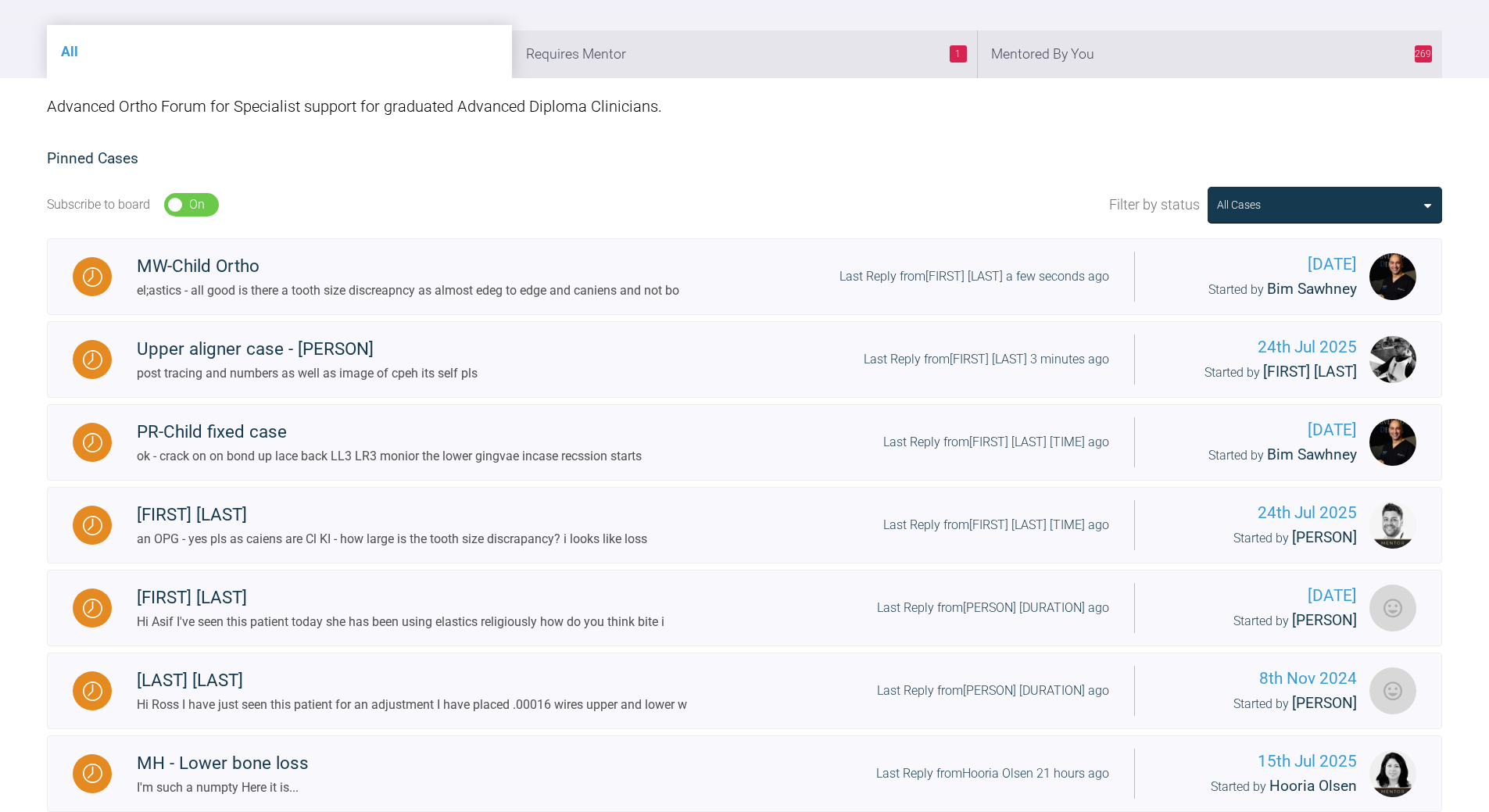 scroll, scrollTop: 0, scrollLeft: 0, axis: both 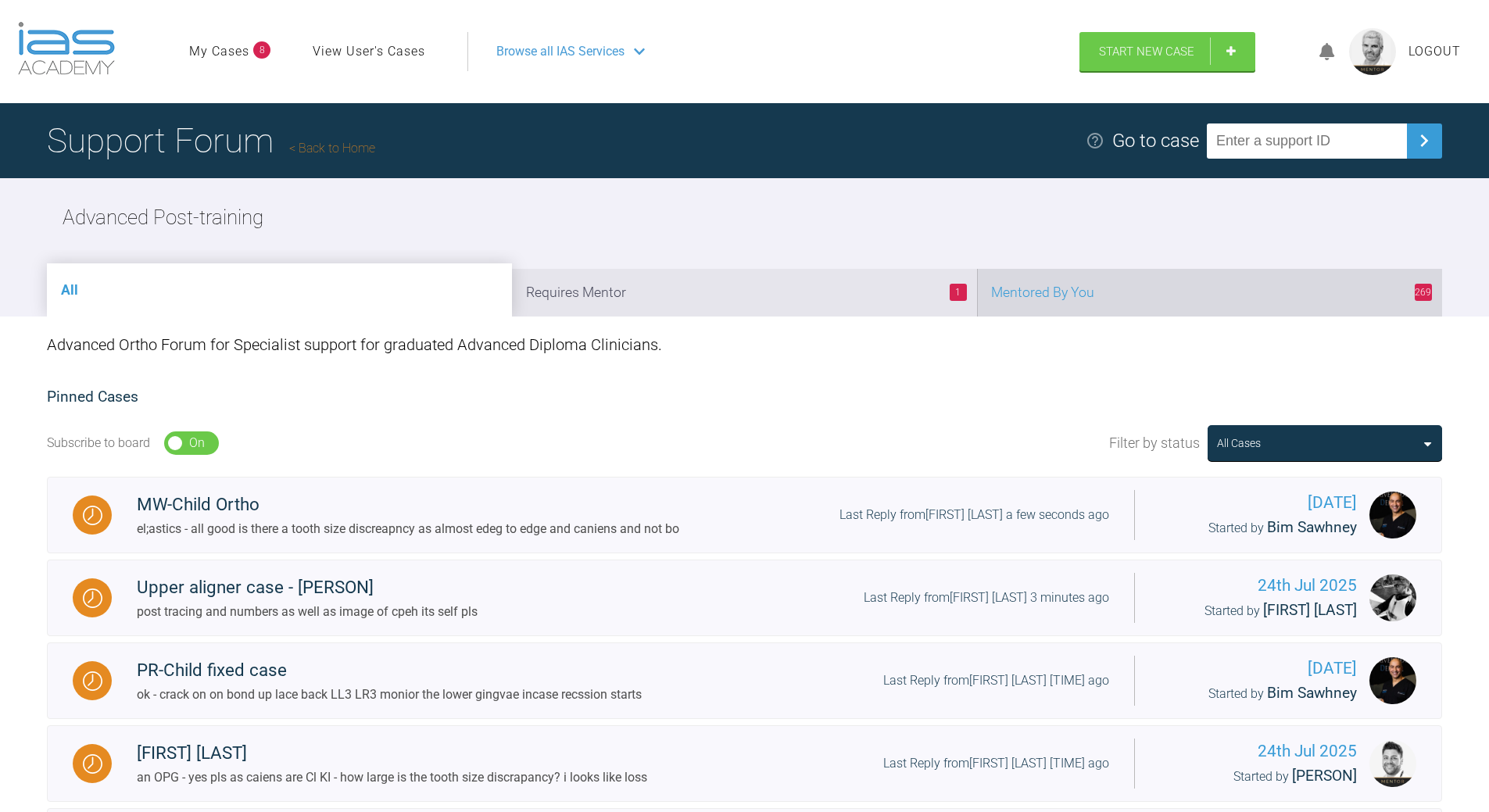 click on "[NUMBER] Mentored By You" at bounding box center [1209, 292] 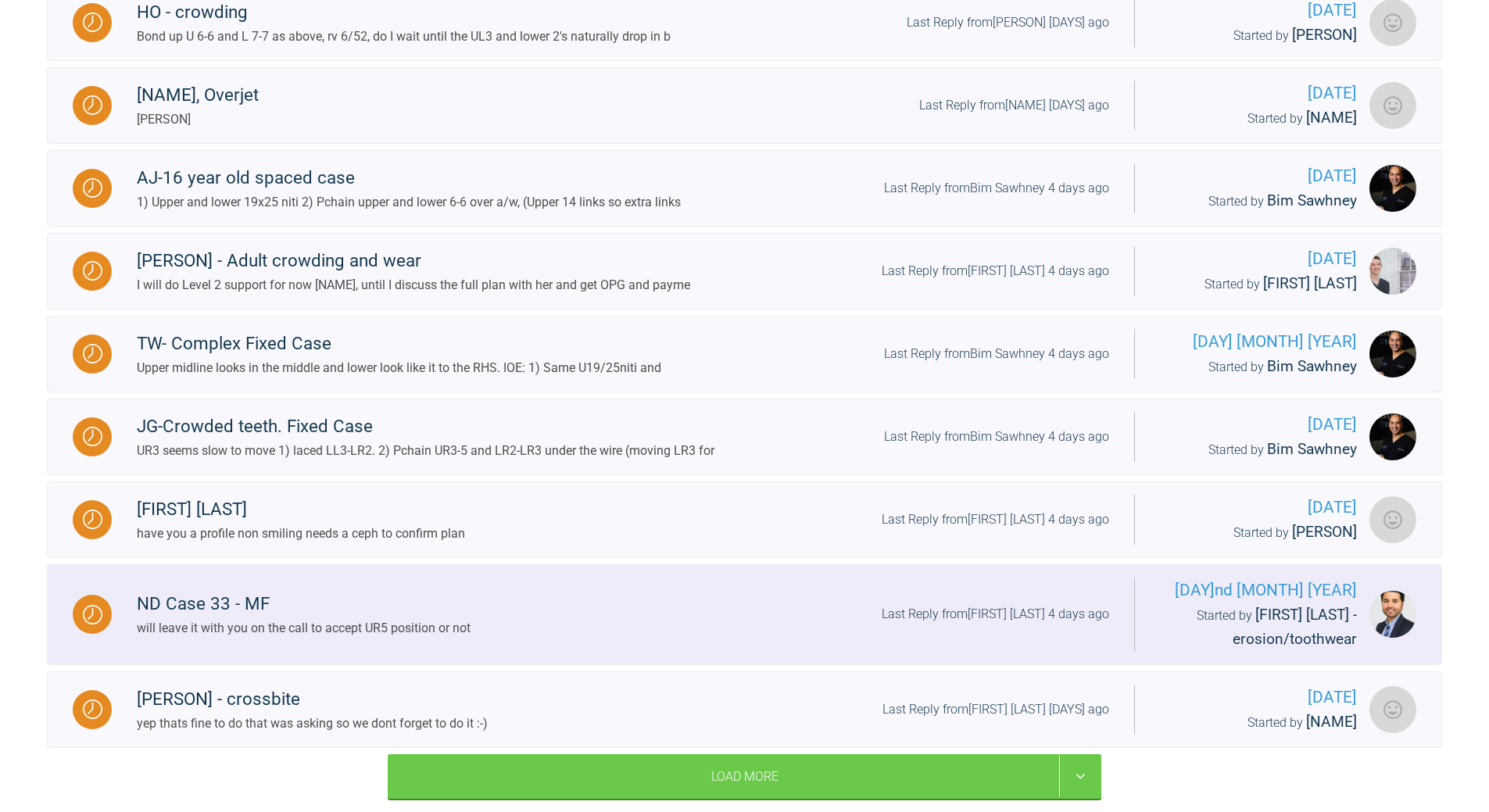 scroll, scrollTop: 1407, scrollLeft: 0, axis: vertical 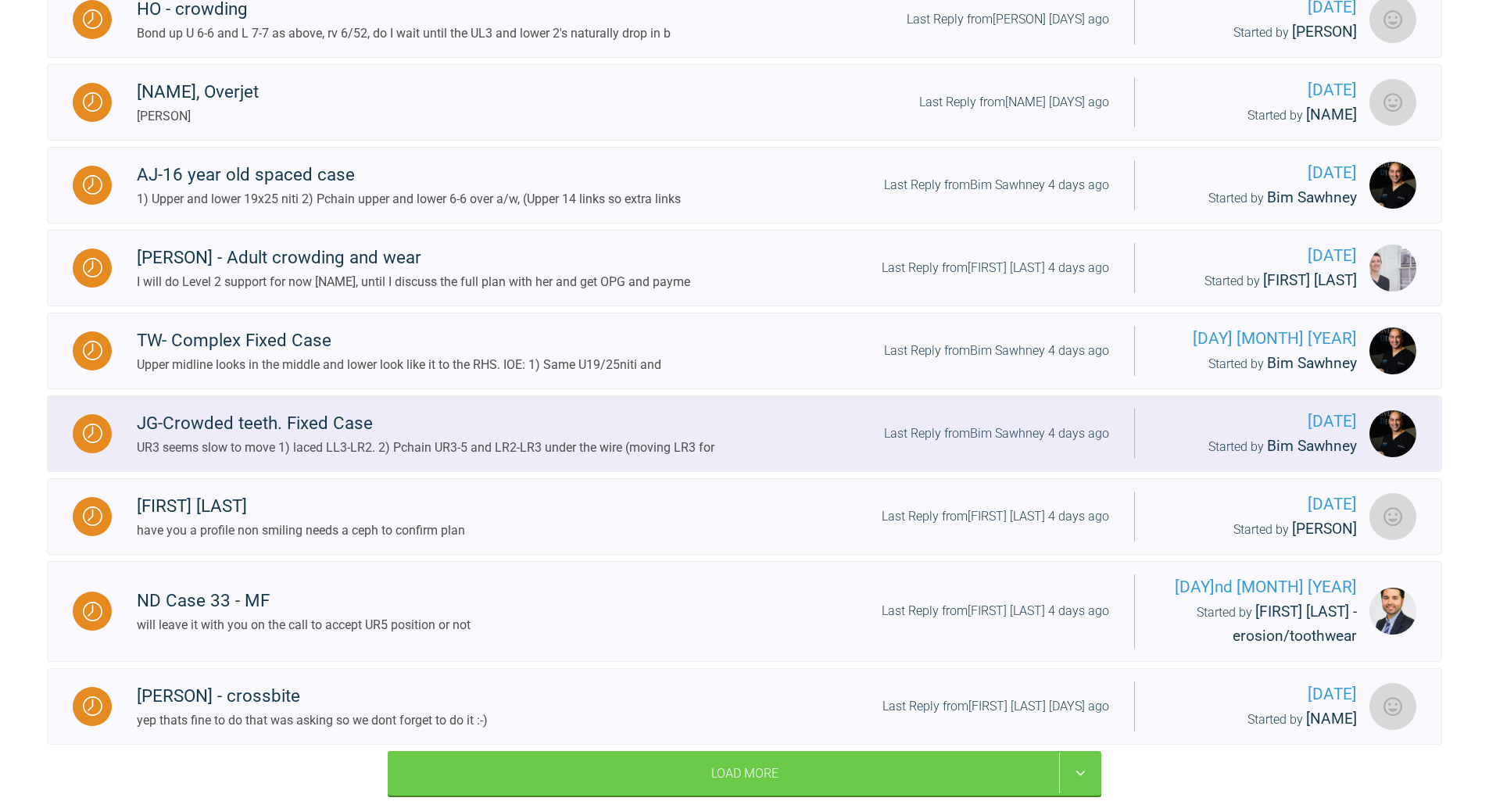 click on "Last Reply from [NAME] 4 days ago" at bounding box center (997, 434) 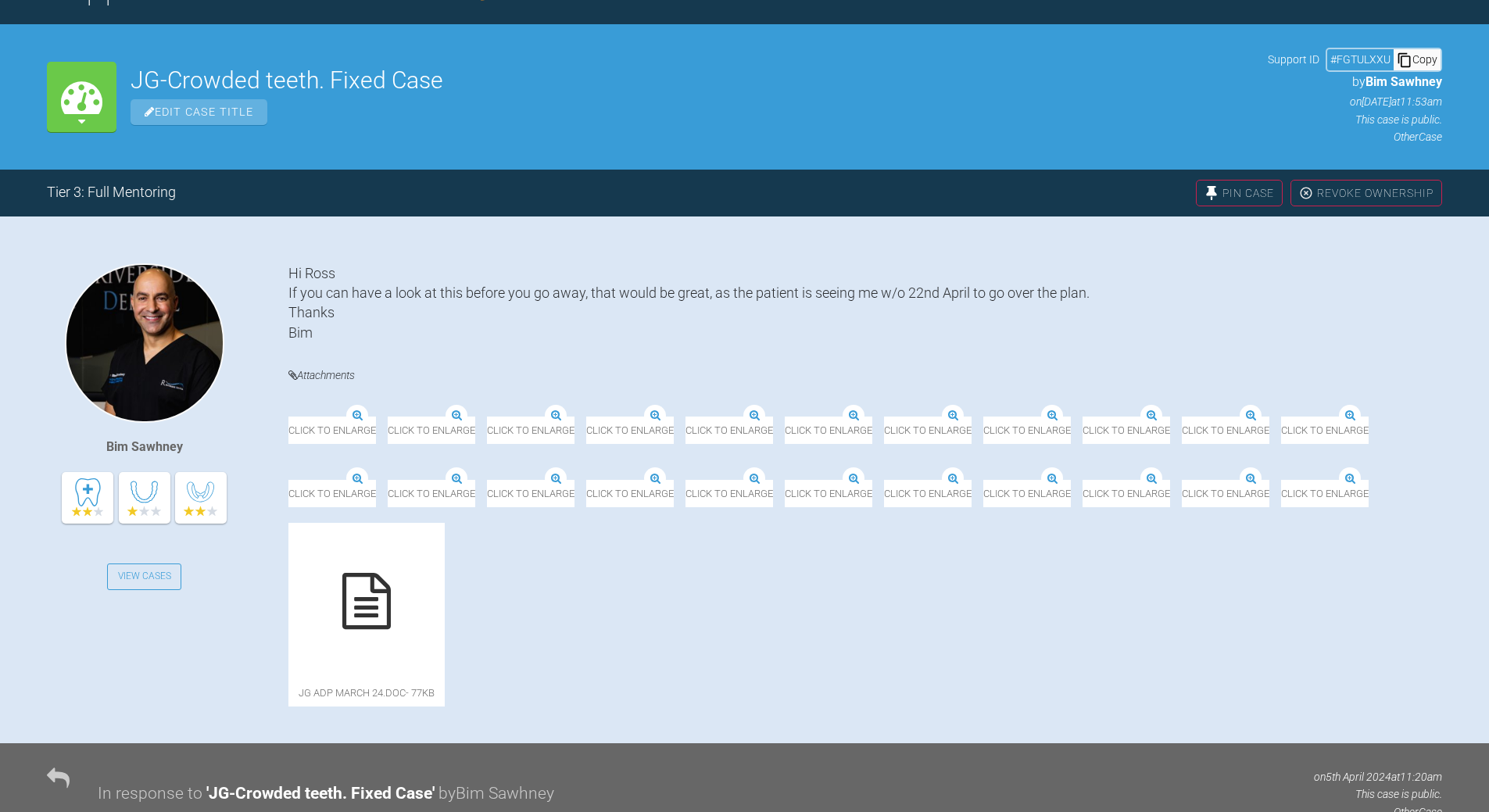scroll, scrollTop: 1407, scrollLeft: 0, axis: vertical 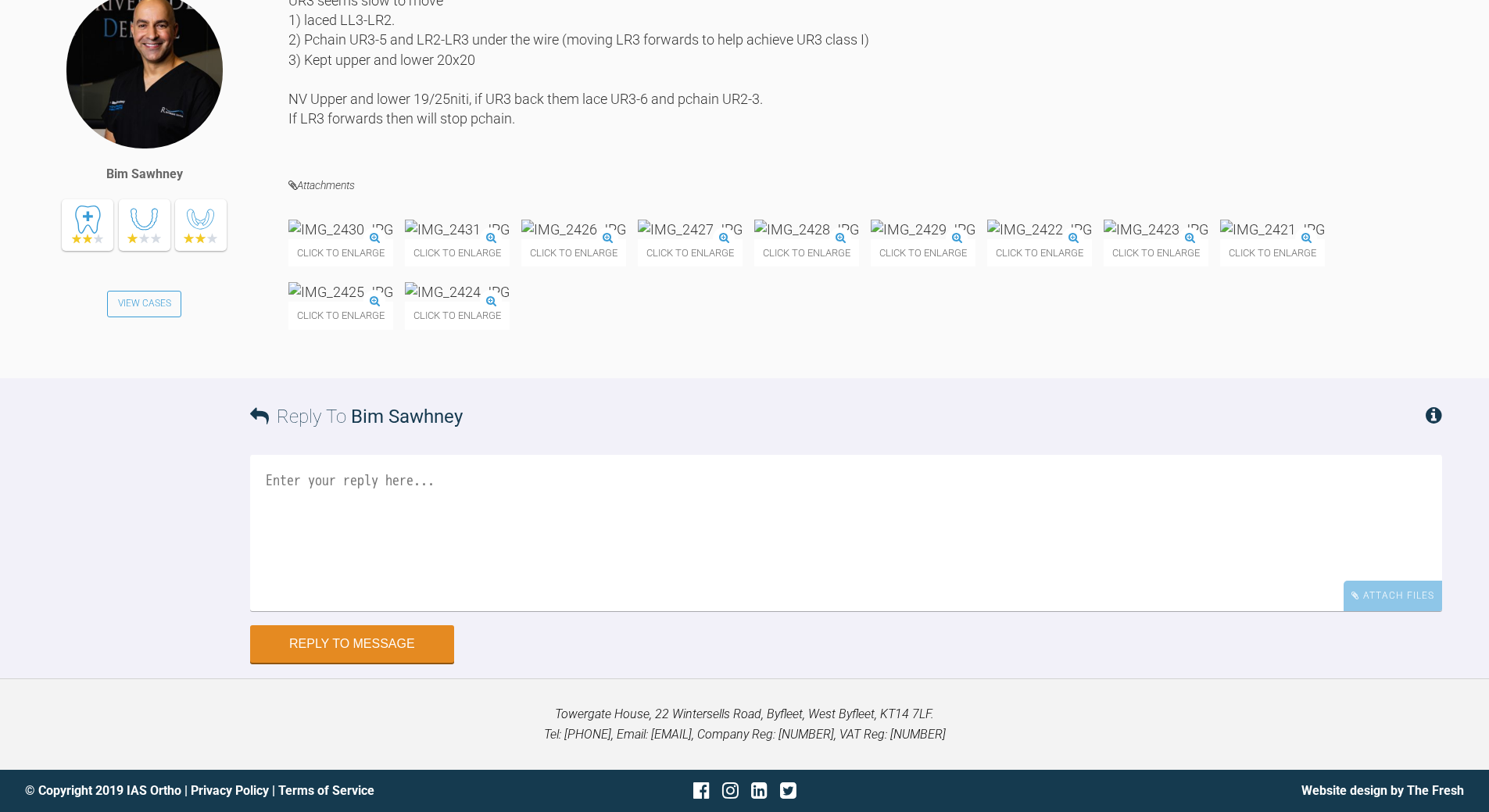 click at bounding box center [846, 533] 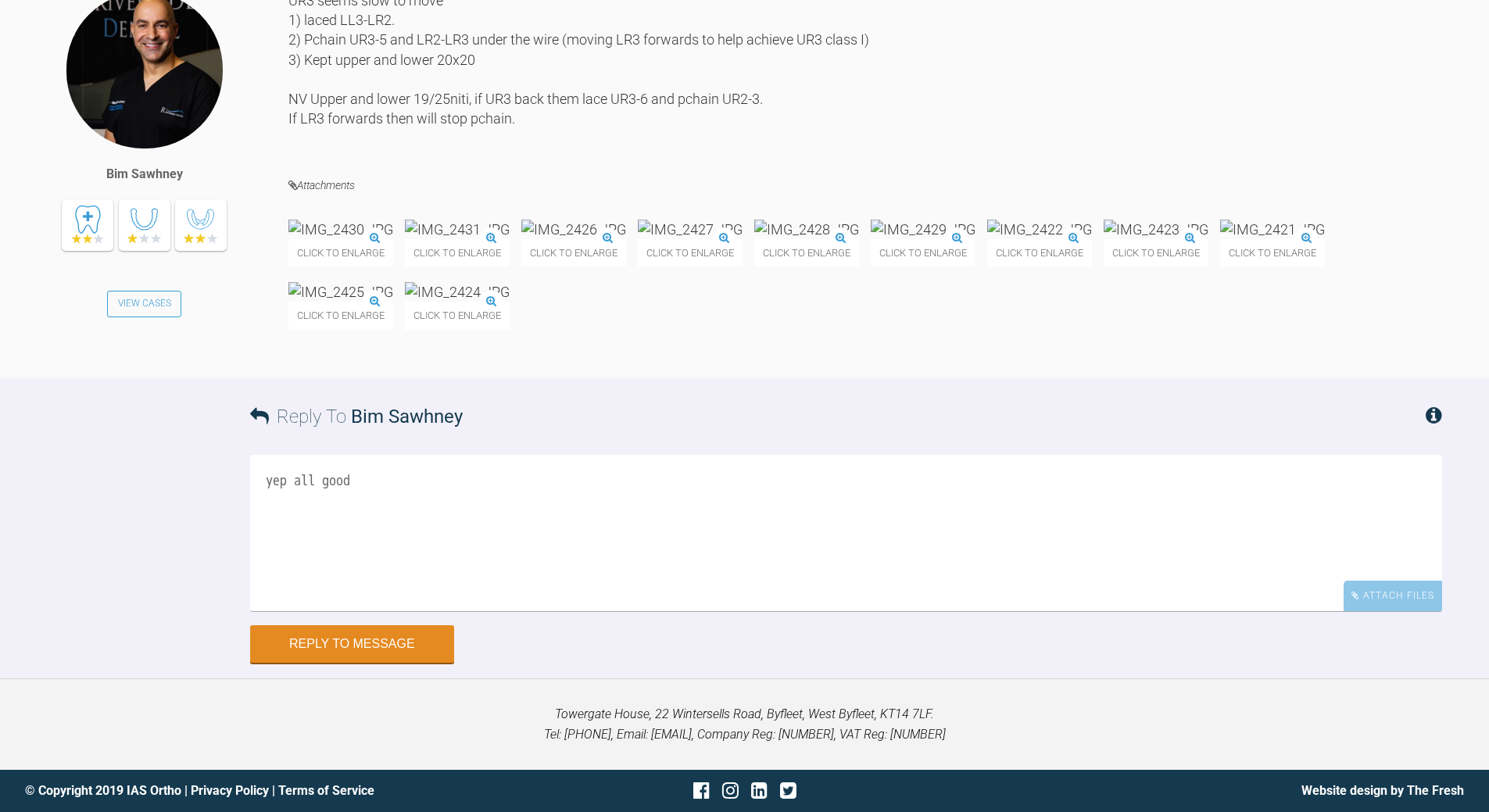 scroll, scrollTop: 18842, scrollLeft: 0, axis: vertical 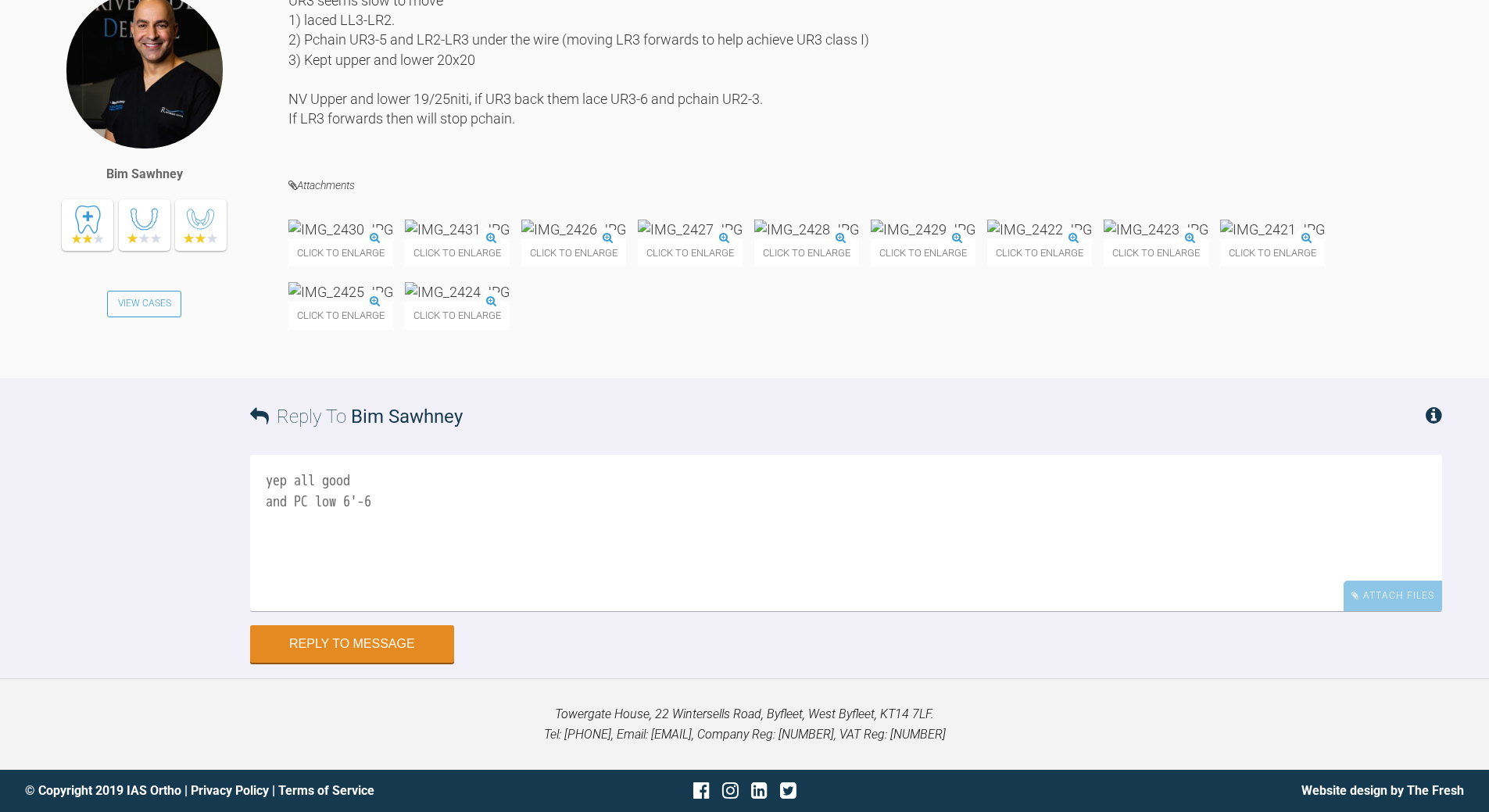 click on "yep all good
and PC low 6'-6" at bounding box center (846, 533) 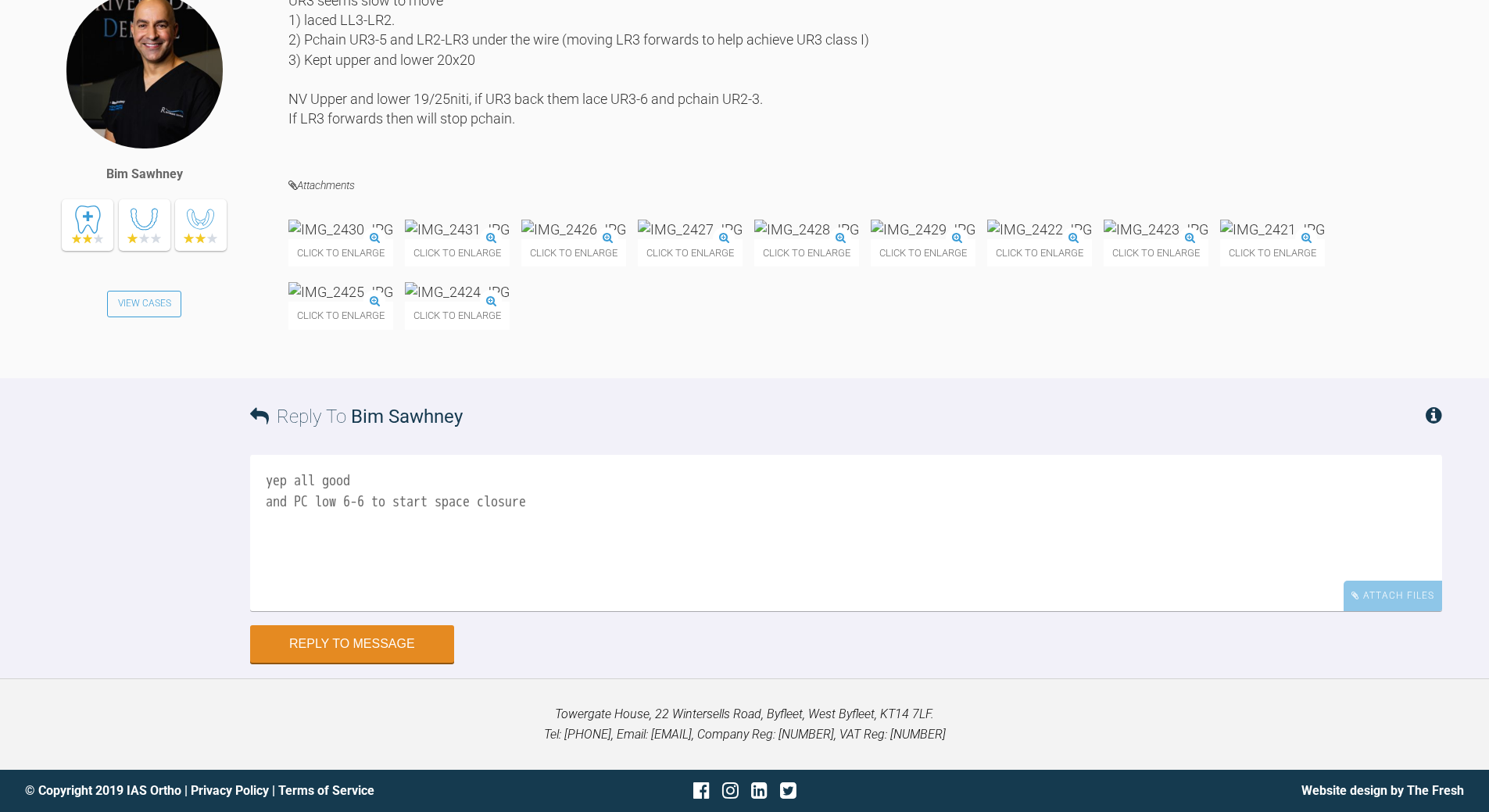 scroll, scrollTop: 19022, scrollLeft: 0, axis: vertical 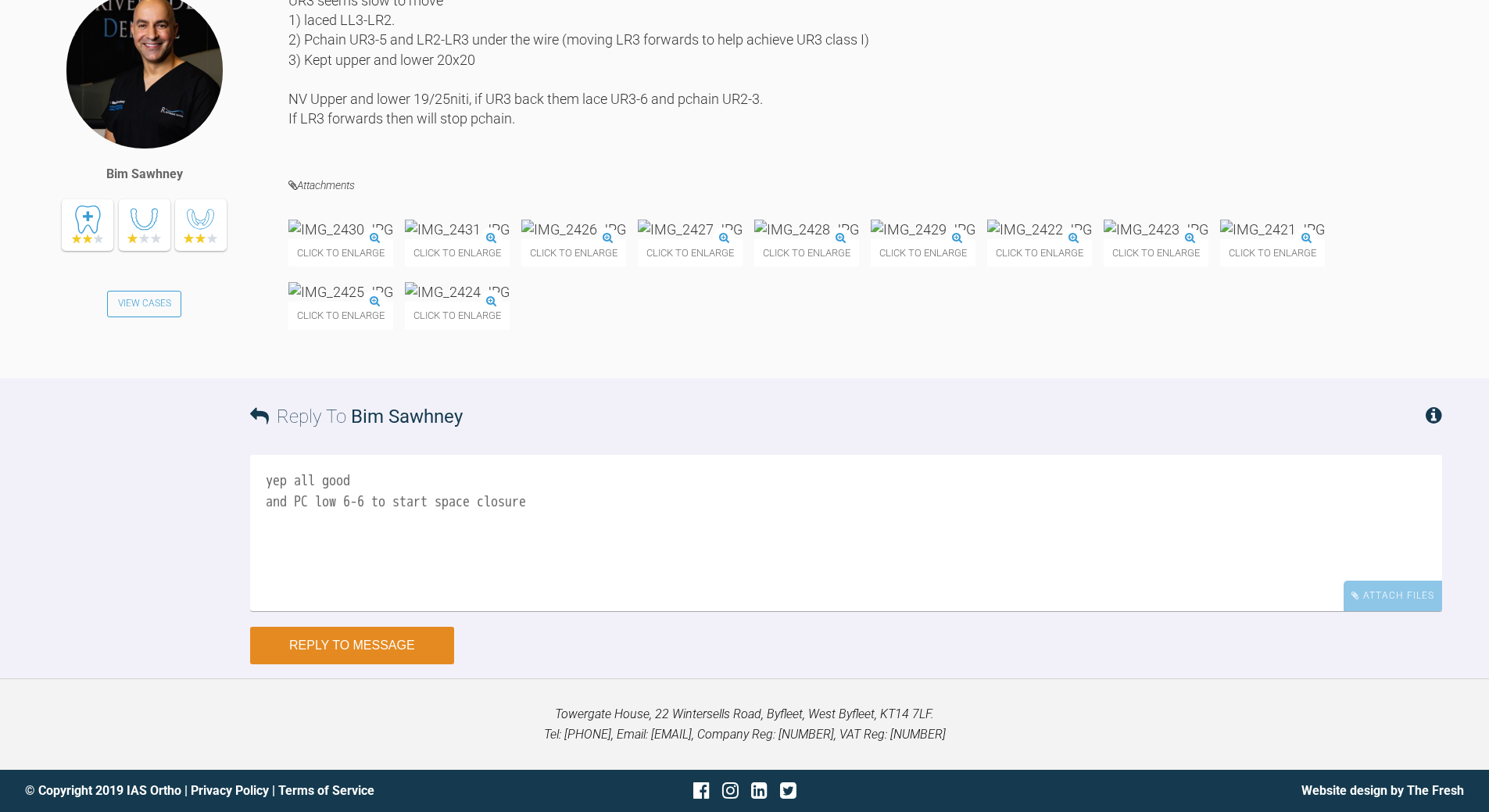 type on "yep all good
and PC low 6-6 to start space closure" 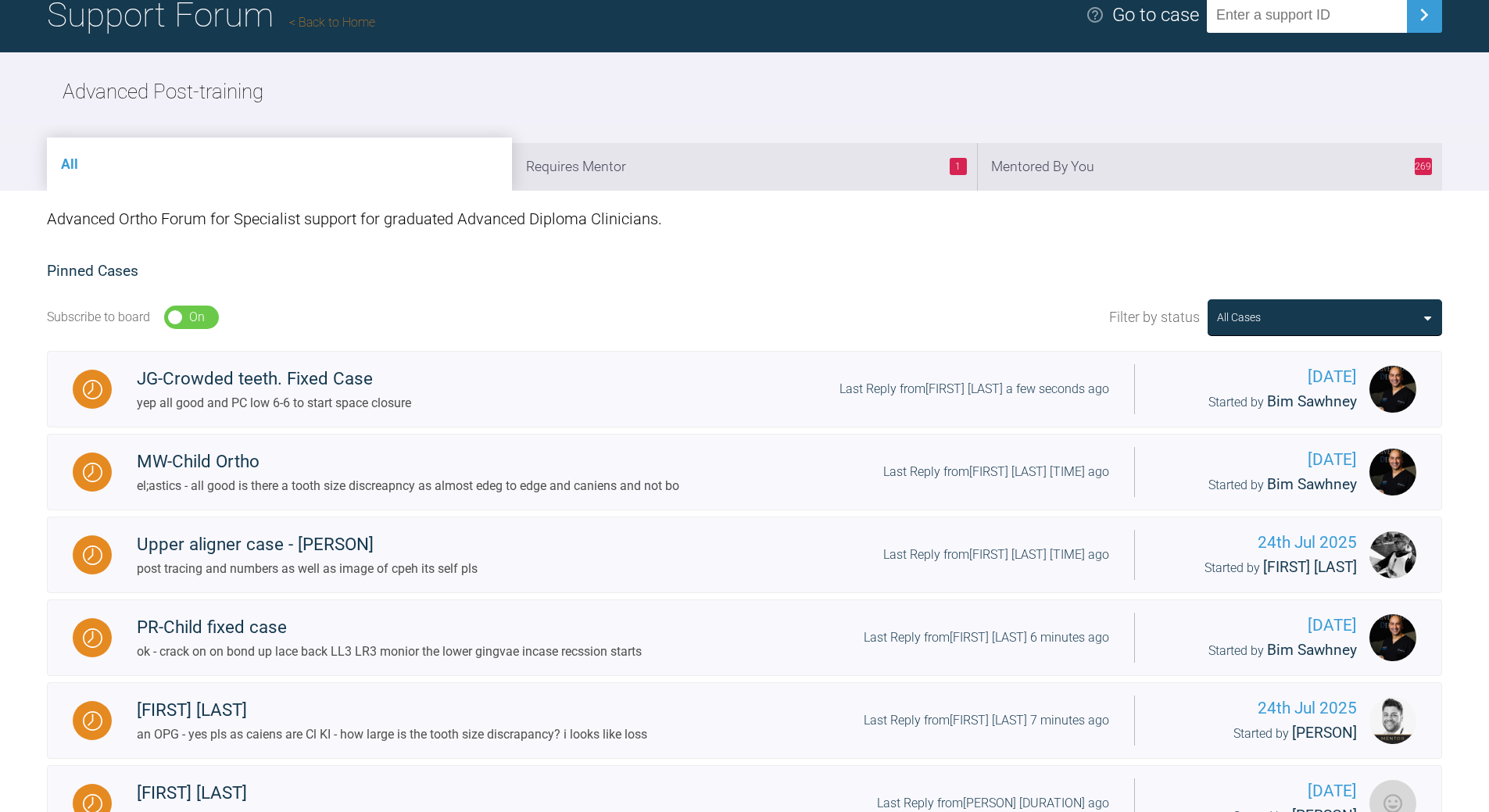 scroll, scrollTop: 0, scrollLeft: 0, axis: both 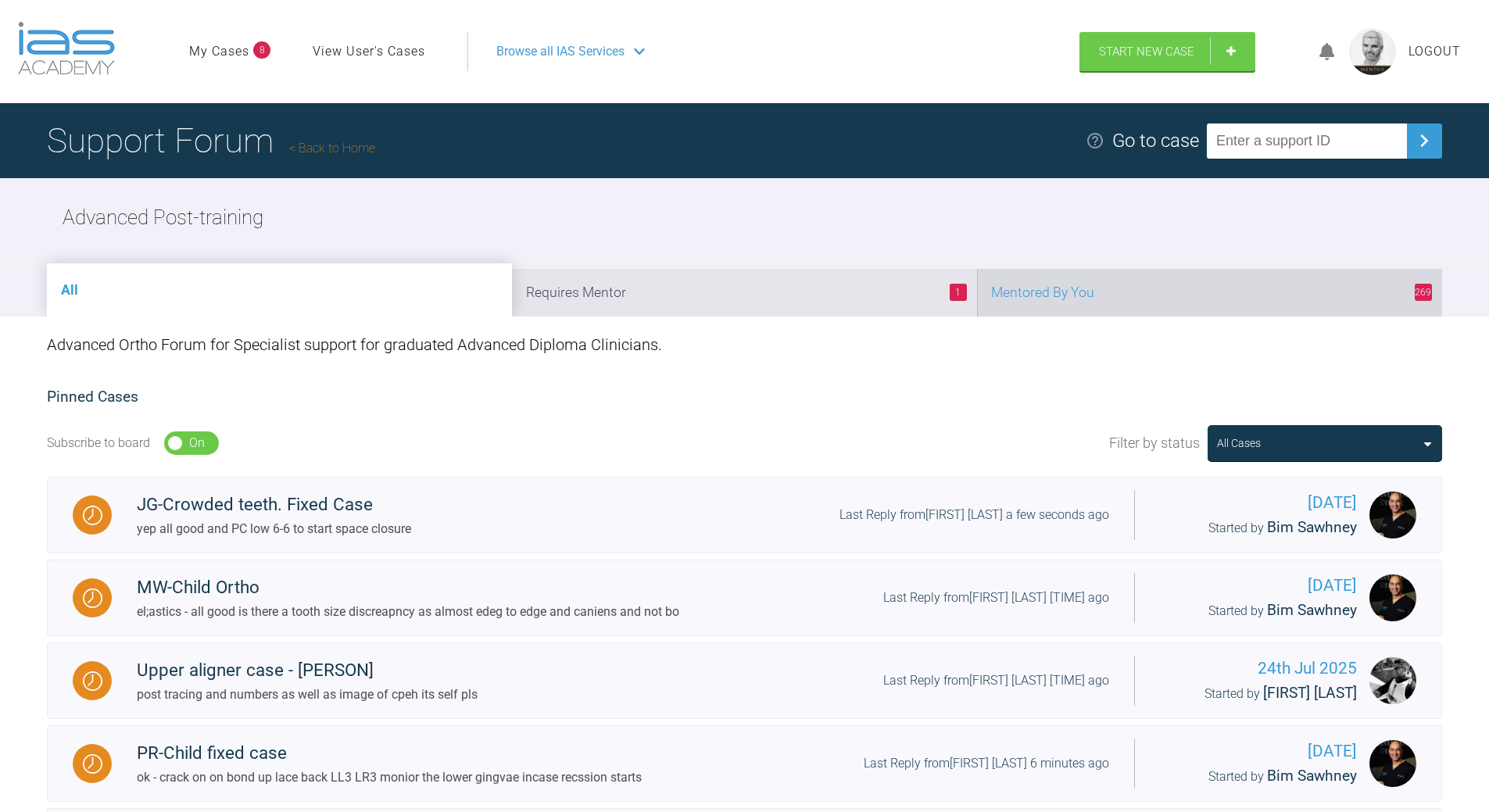 click on "269 Mentored By You" at bounding box center (1209, 292) 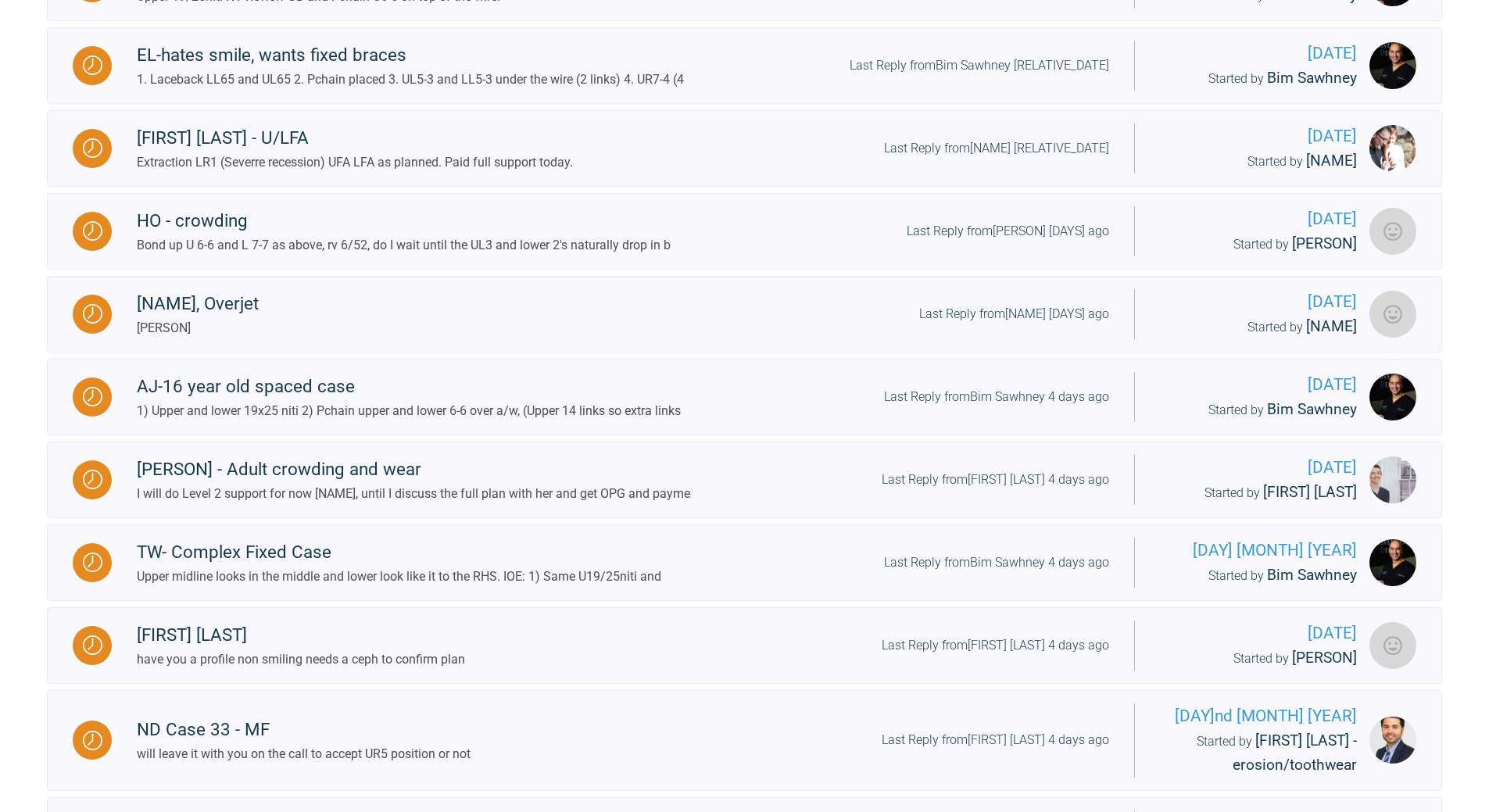 scroll, scrollTop: 1250, scrollLeft: 0, axis: vertical 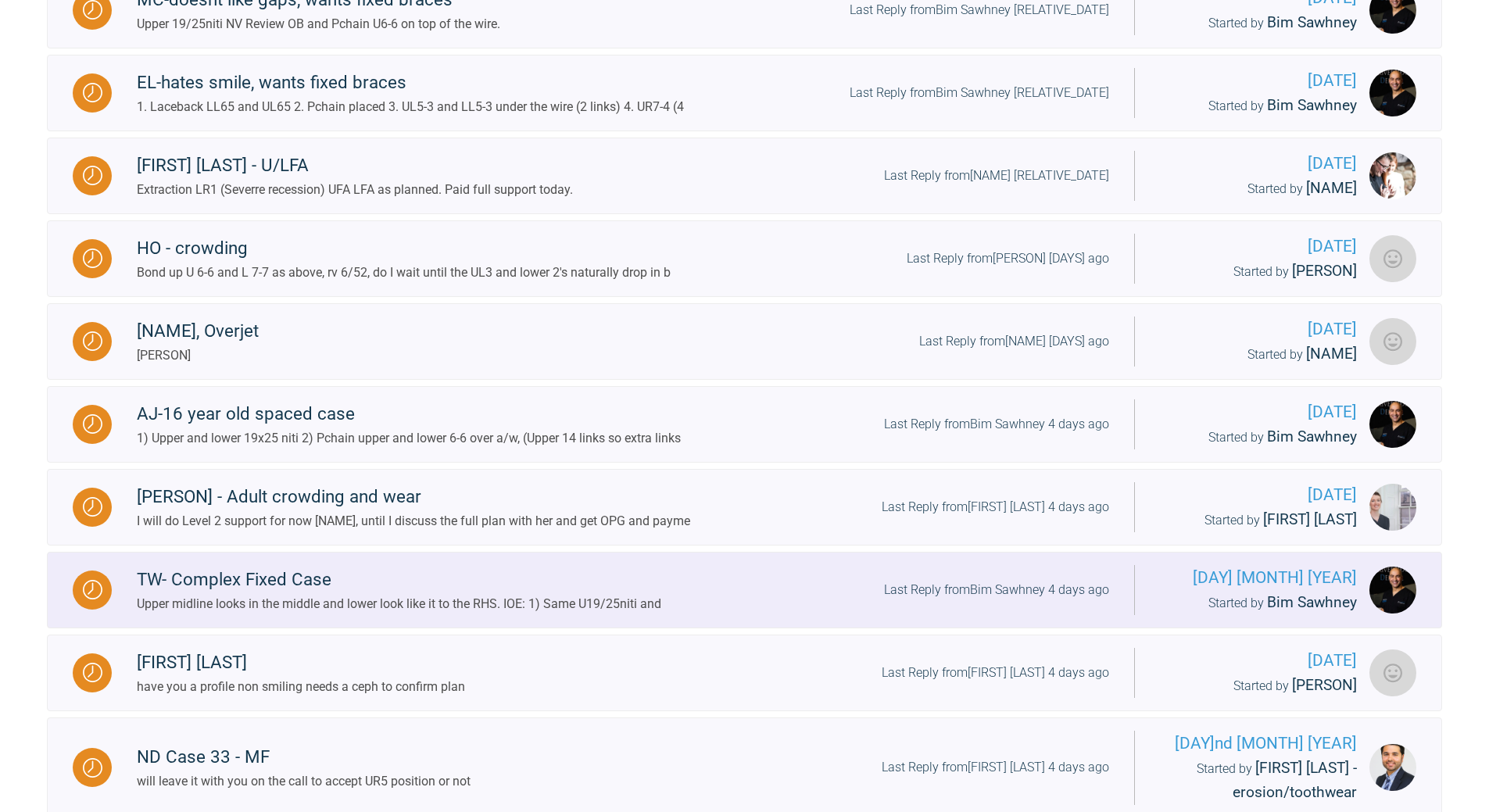click on "Last Reply from  Bim Sawhney   4 days ago" at bounding box center [997, 590] 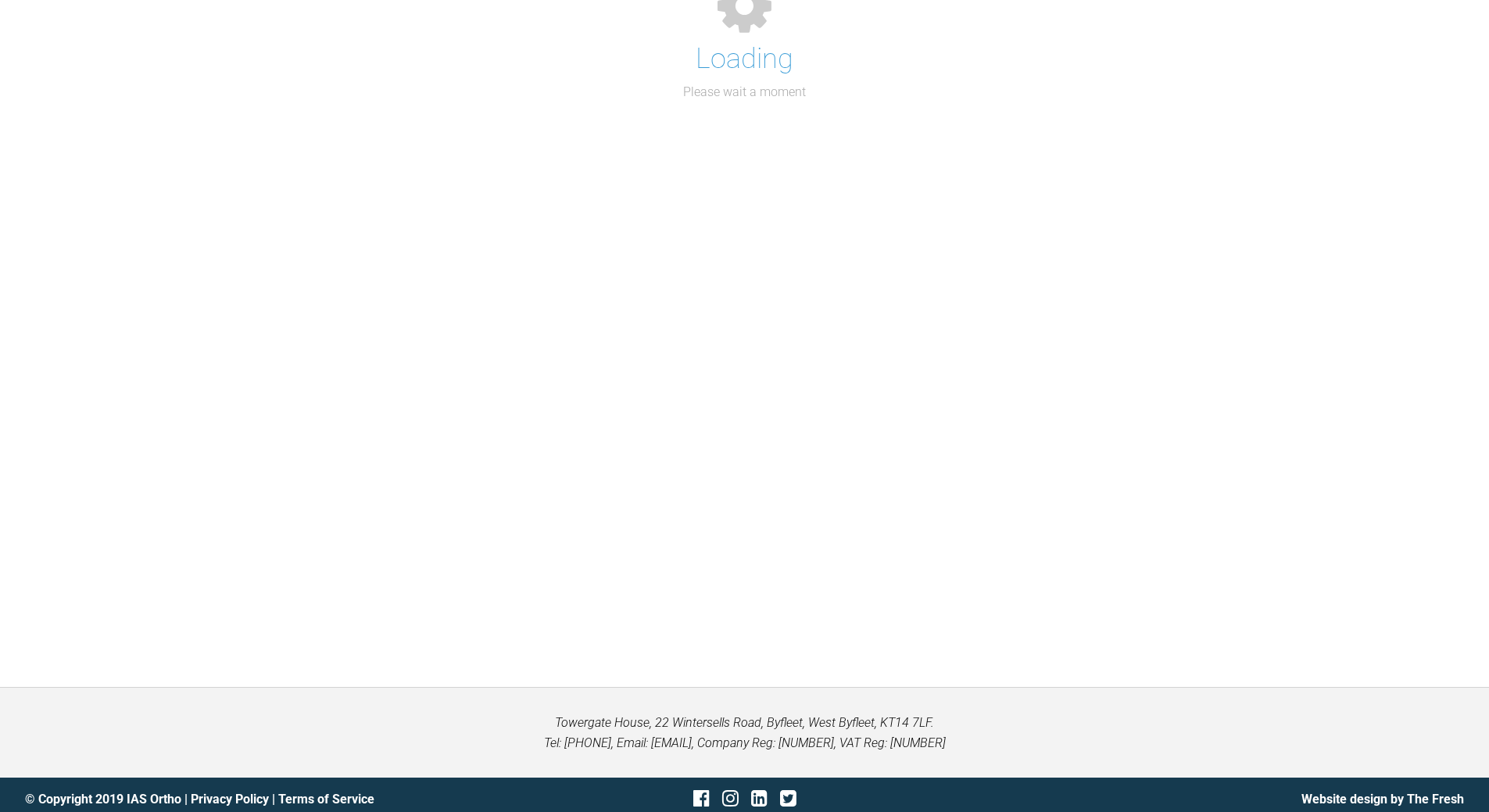 scroll, scrollTop: 1250, scrollLeft: 0, axis: vertical 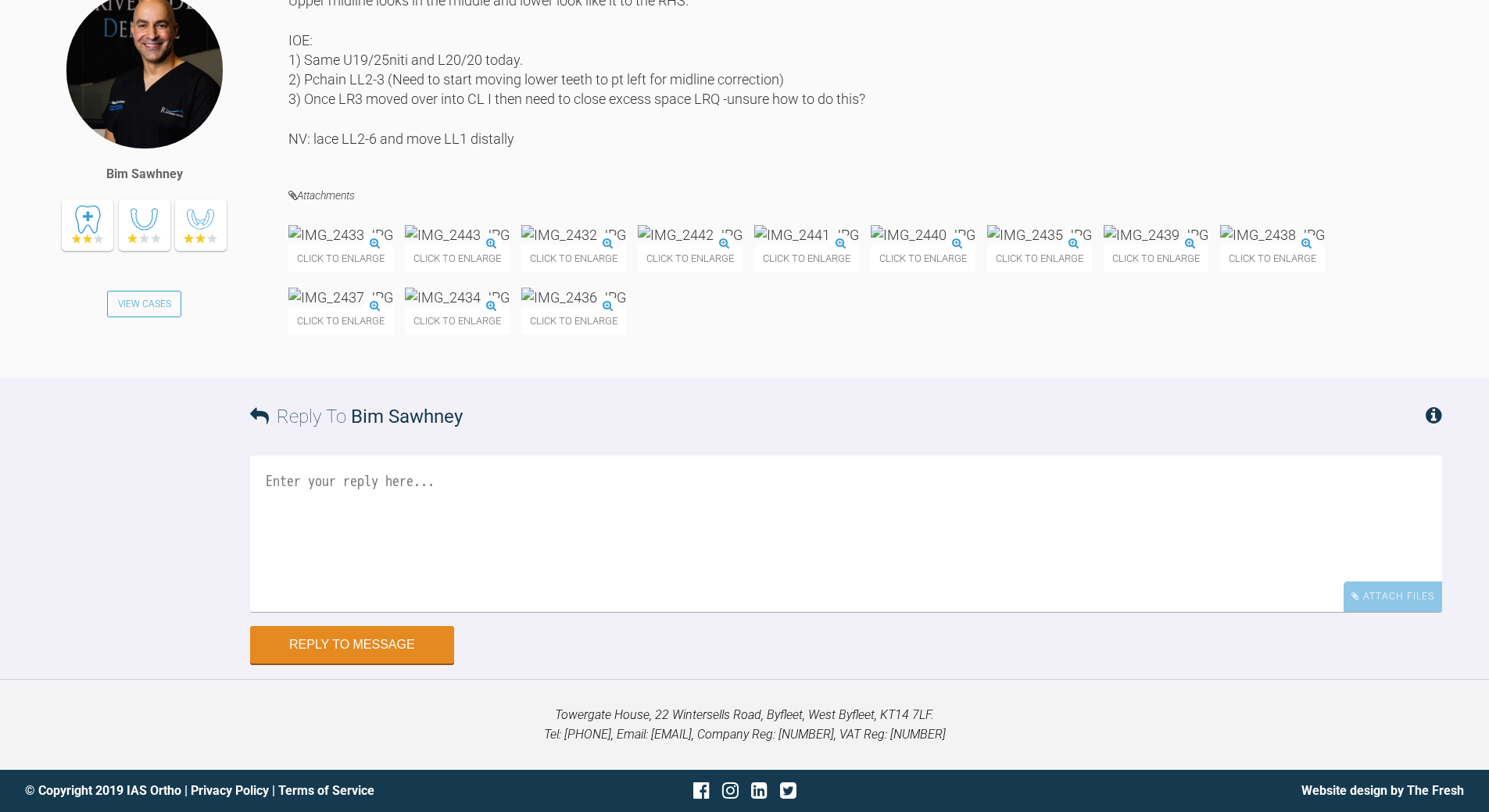 click at bounding box center [846, 534] 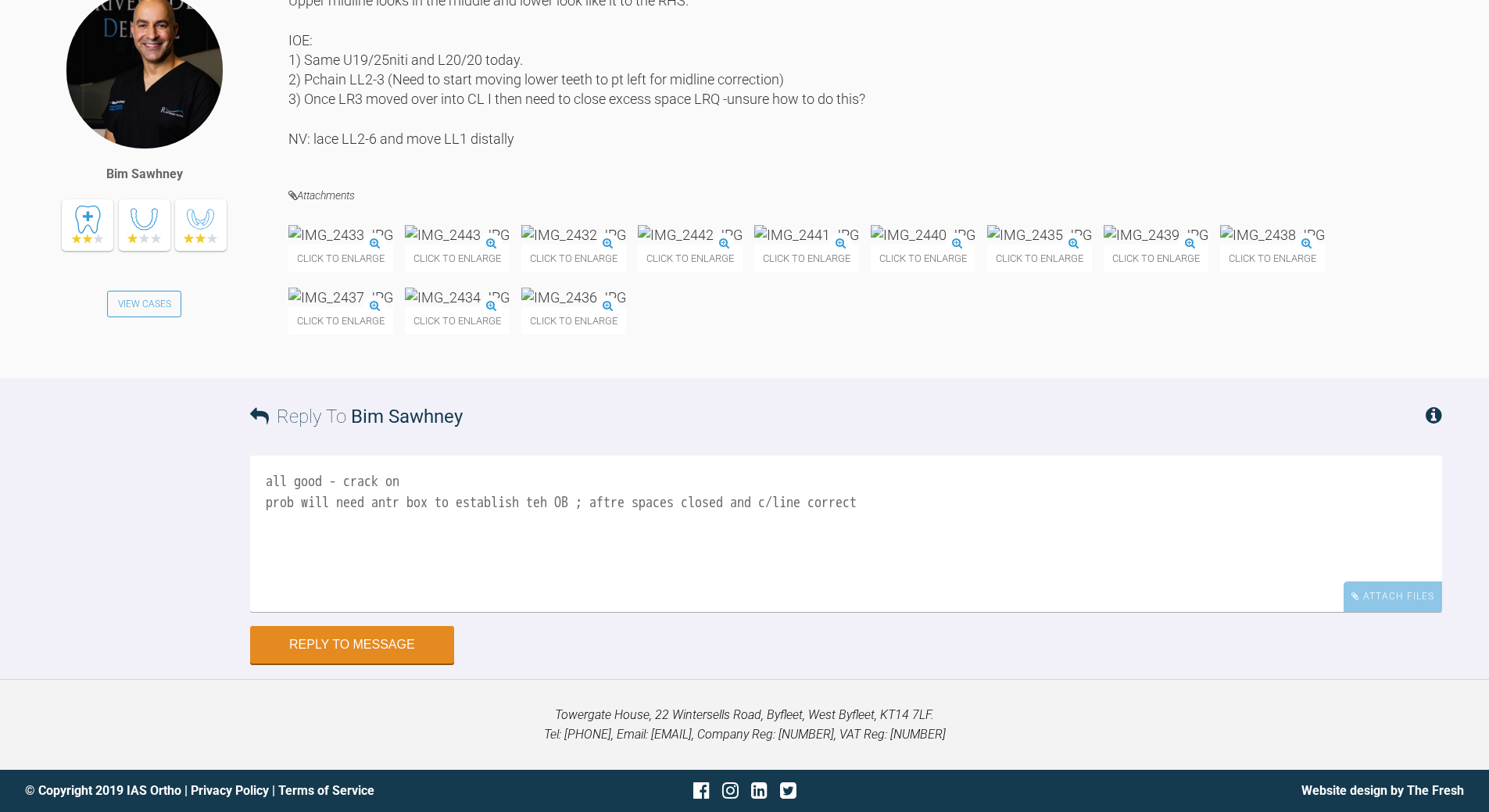scroll, scrollTop: 15476, scrollLeft: 0, axis: vertical 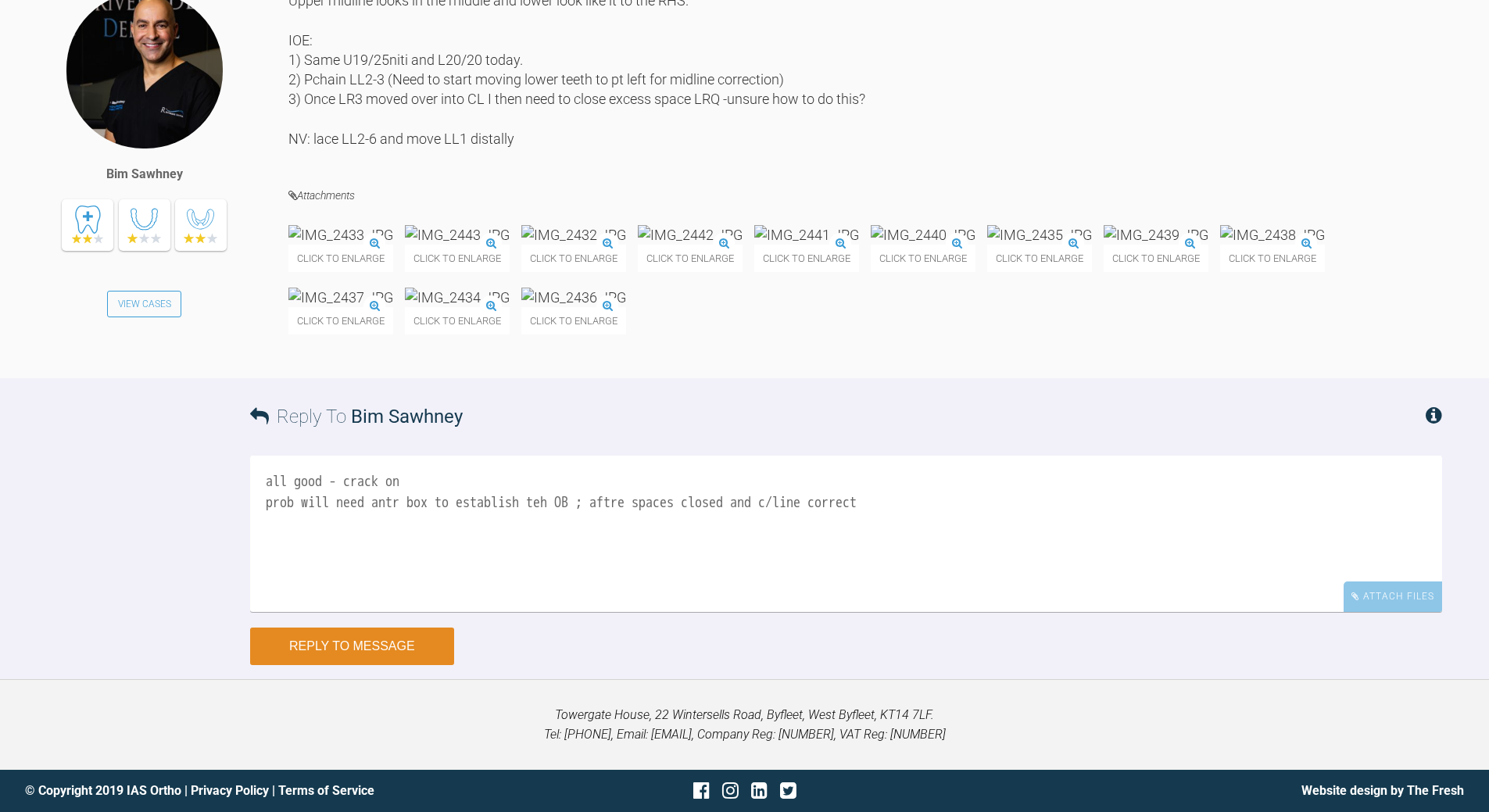 type on "all good - crack on
prob will need antr box to establish teh OB ; aftre spaces closed  and c/line correct" 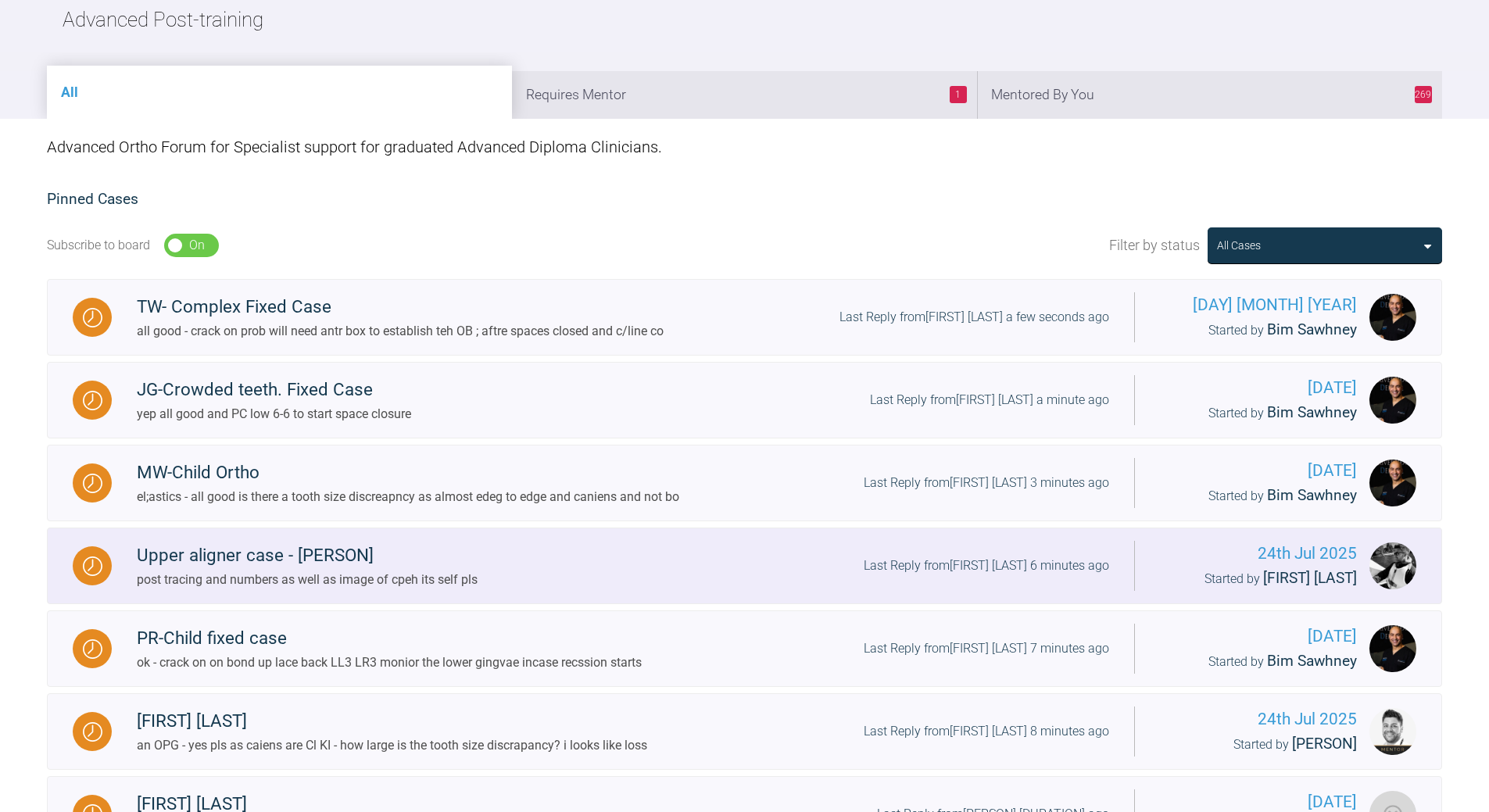 scroll, scrollTop: 0, scrollLeft: 0, axis: both 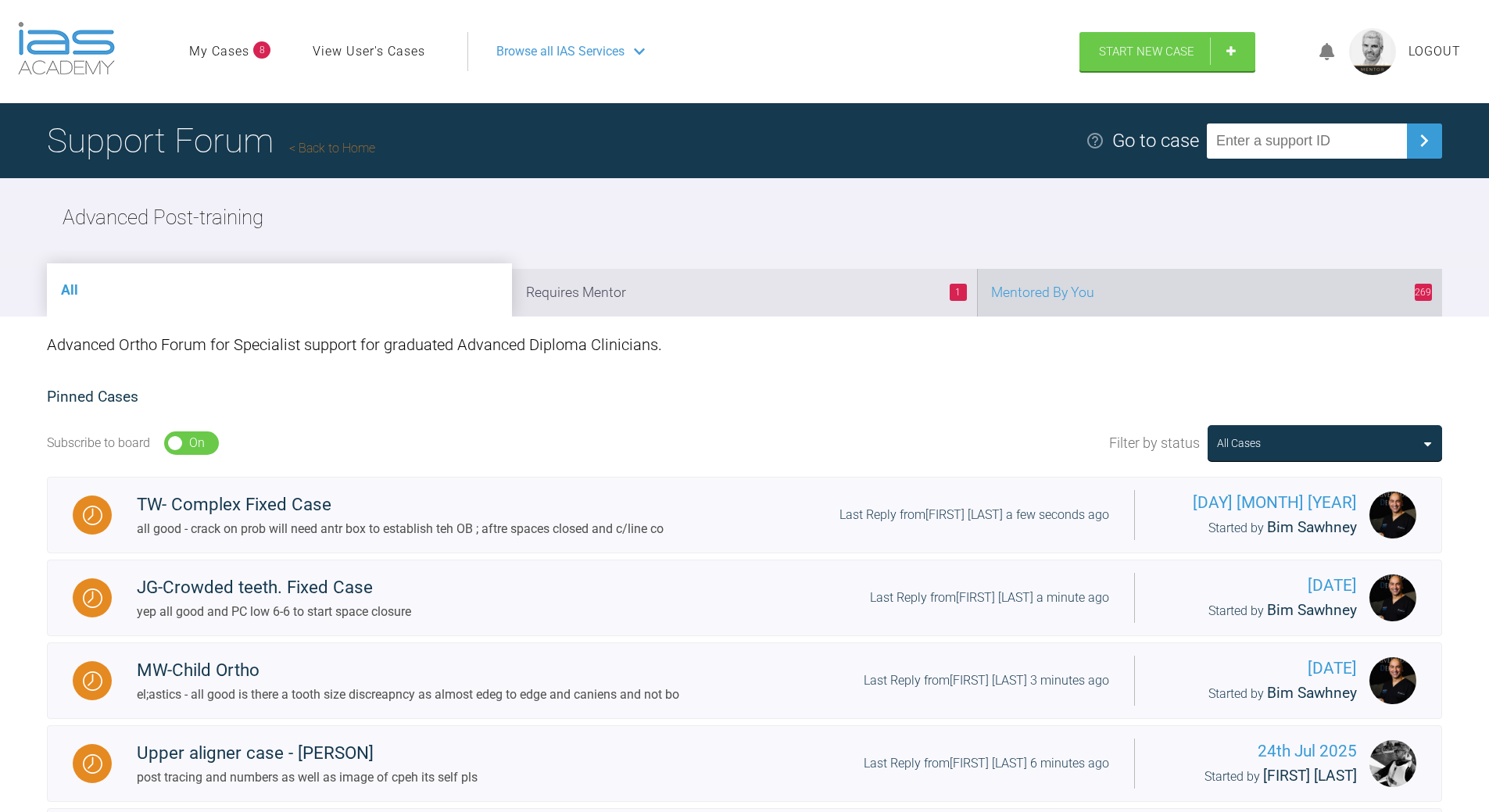 click on "269 Mentored By You" at bounding box center (1209, 292) 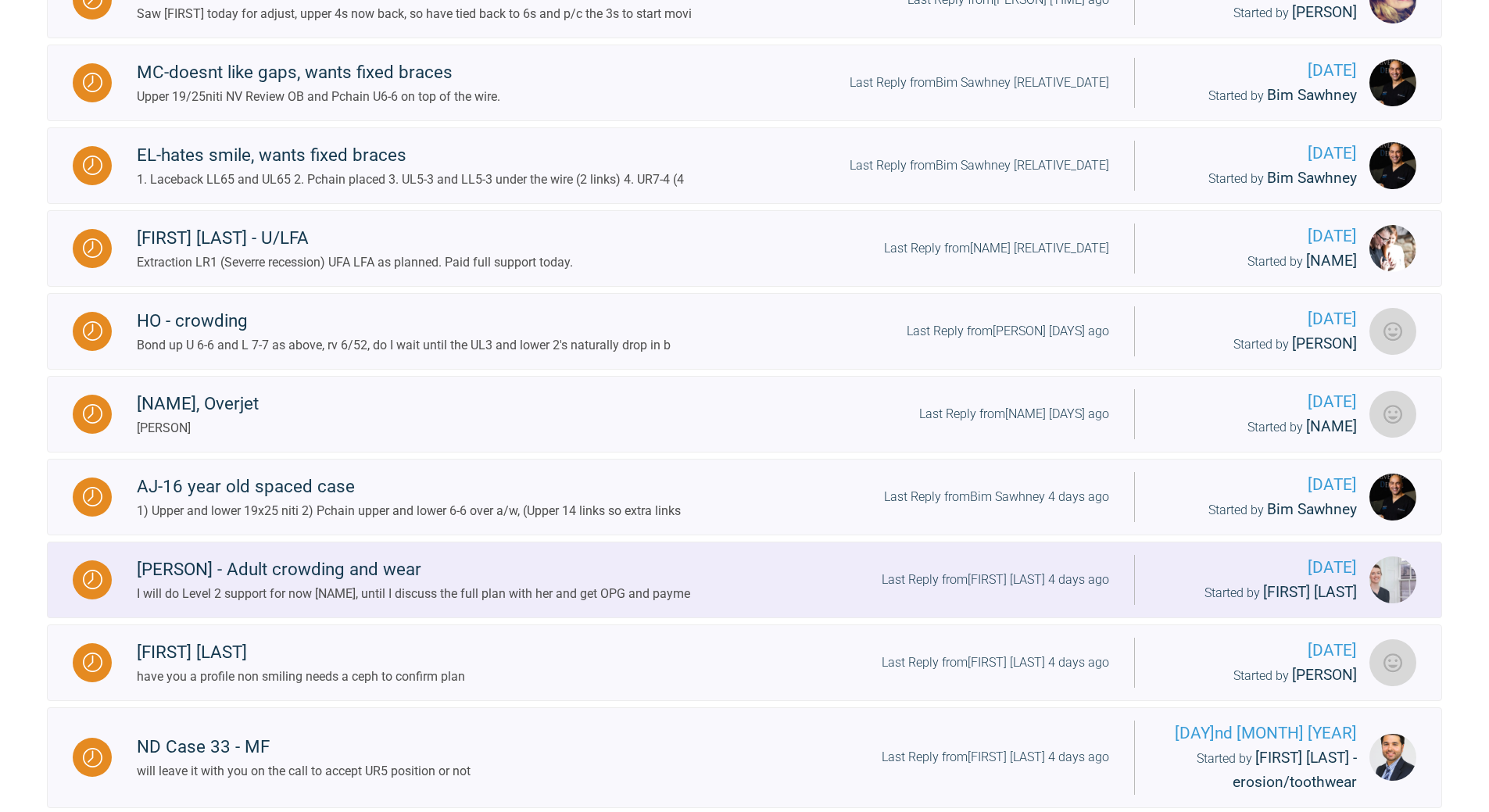 scroll, scrollTop: 1485, scrollLeft: 0, axis: vertical 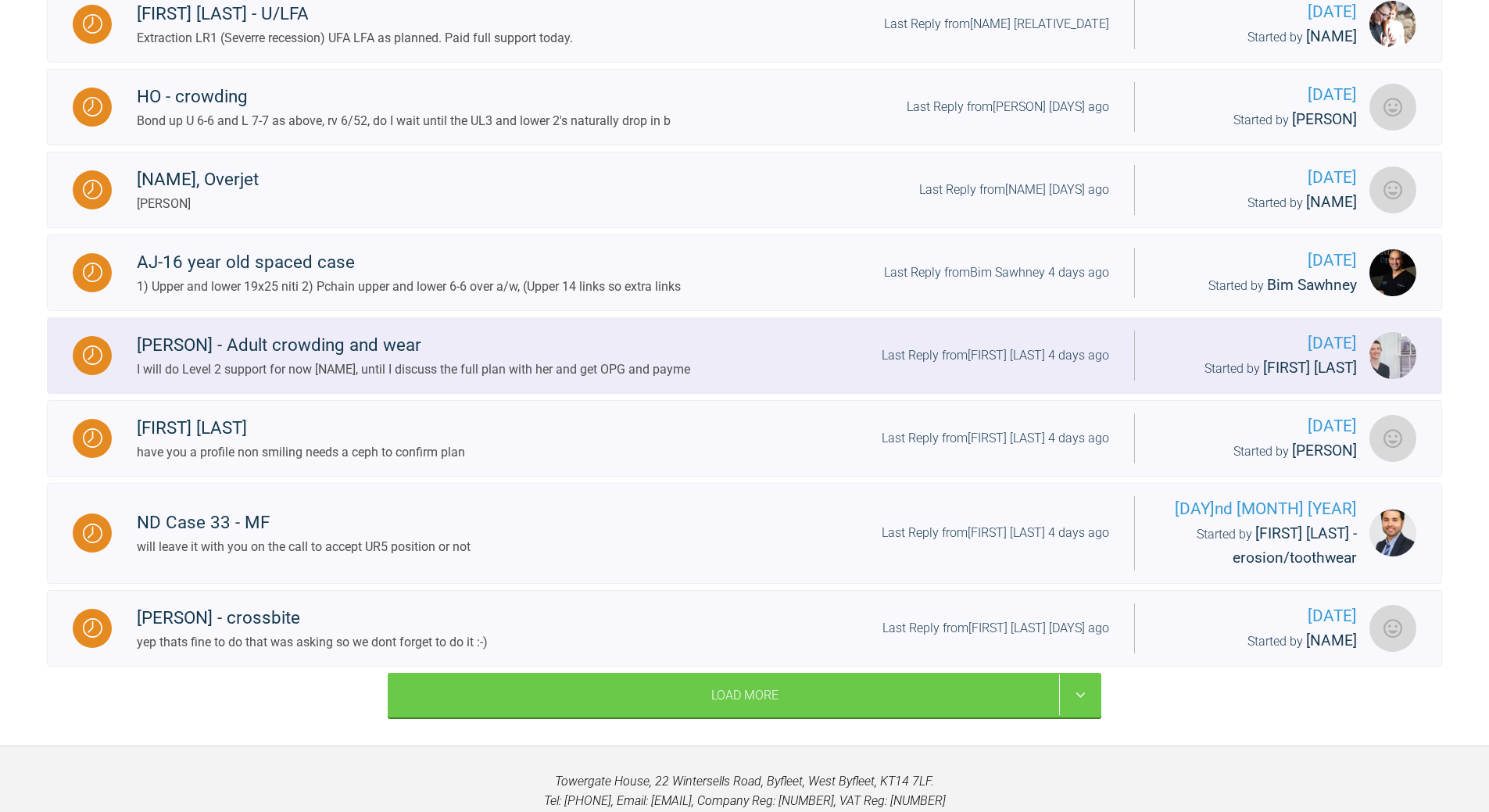 click on "Last Reply from  laura burns   4 days ago" at bounding box center (995, 356) 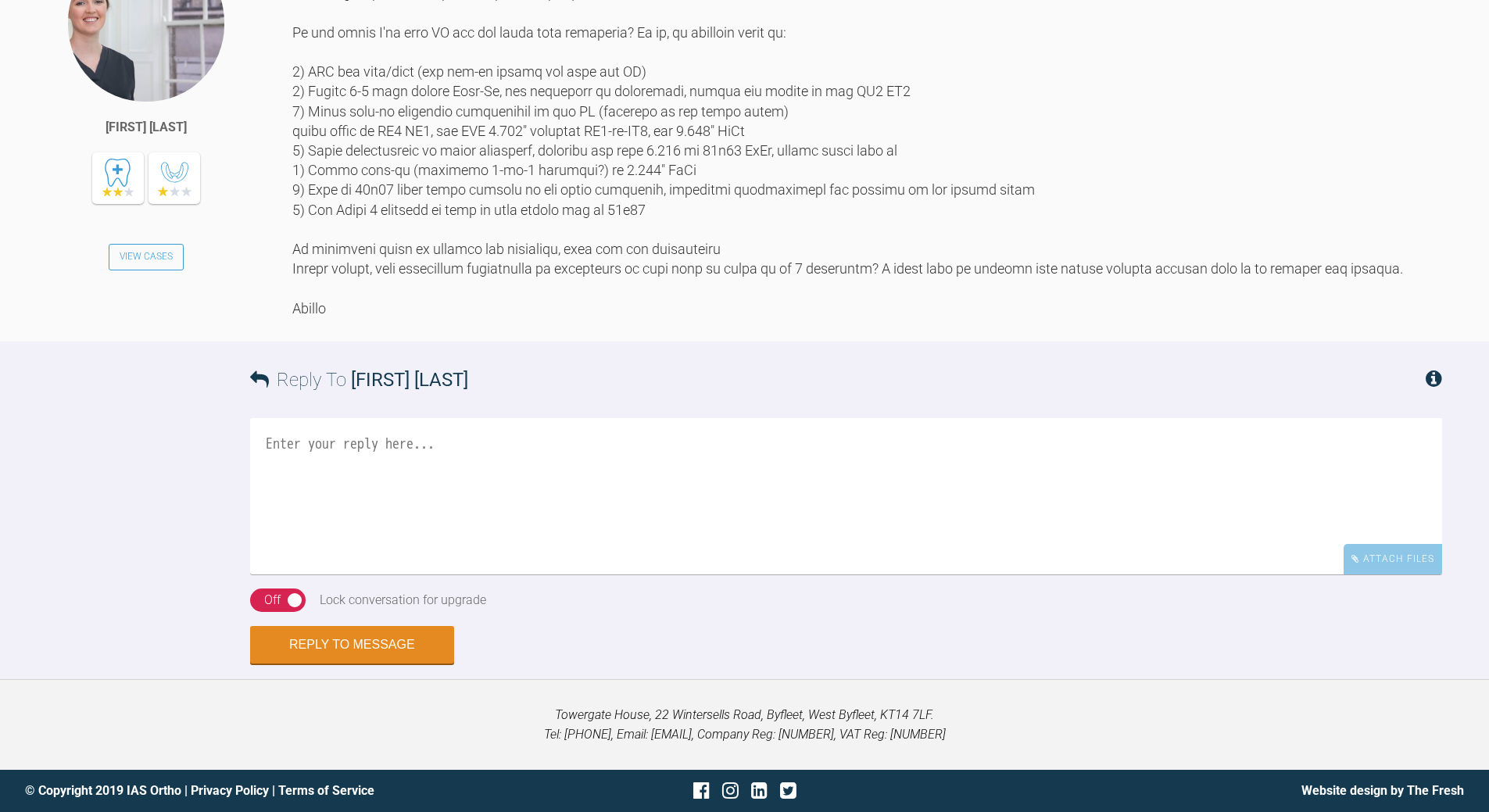 scroll, scrollTop: 2051, scrollLeft: 0, axis: vertical 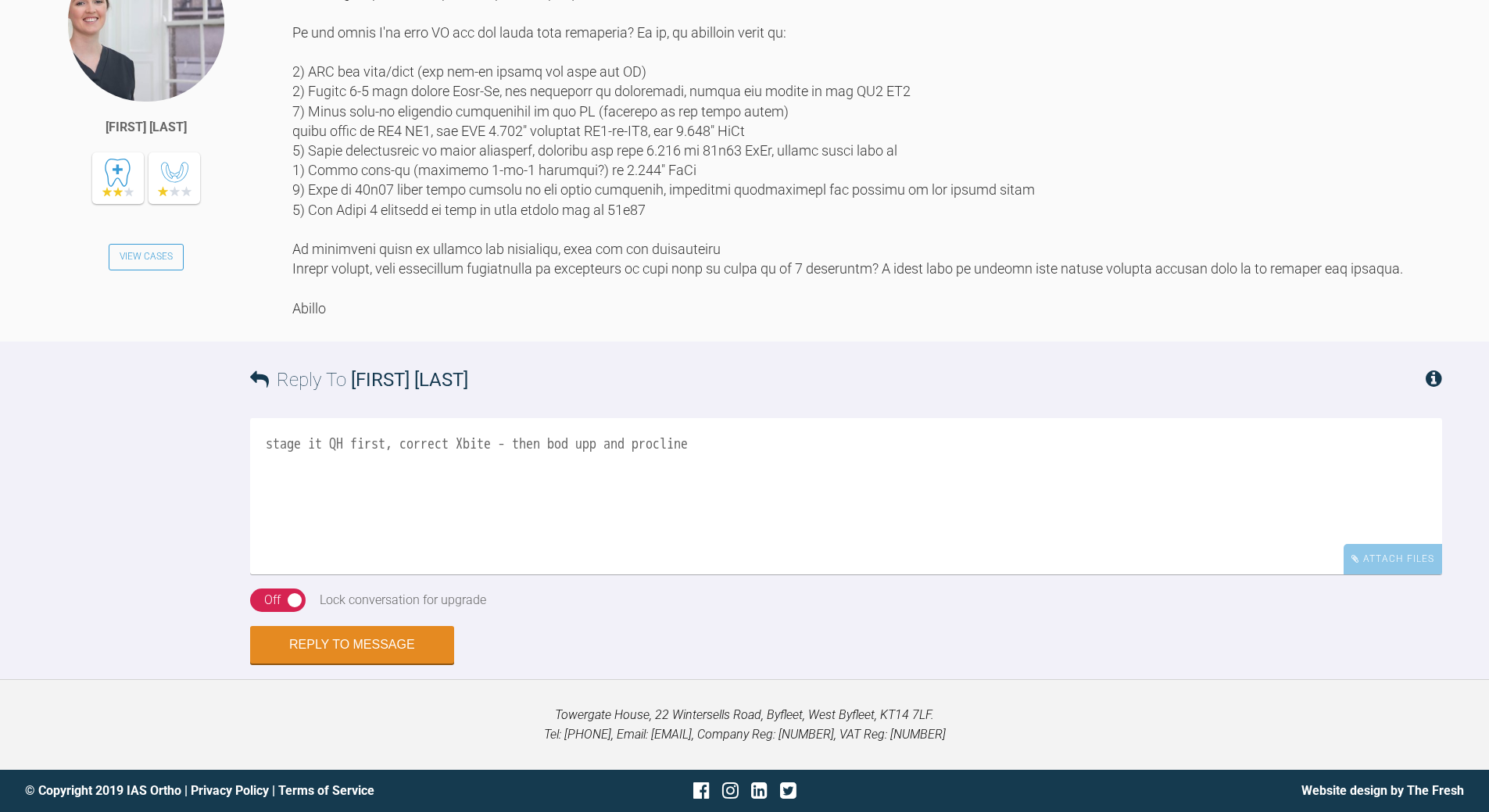 click on "stage it QH first, correct Xbite - then bod upp and procline" at bounding box center [846, 496] 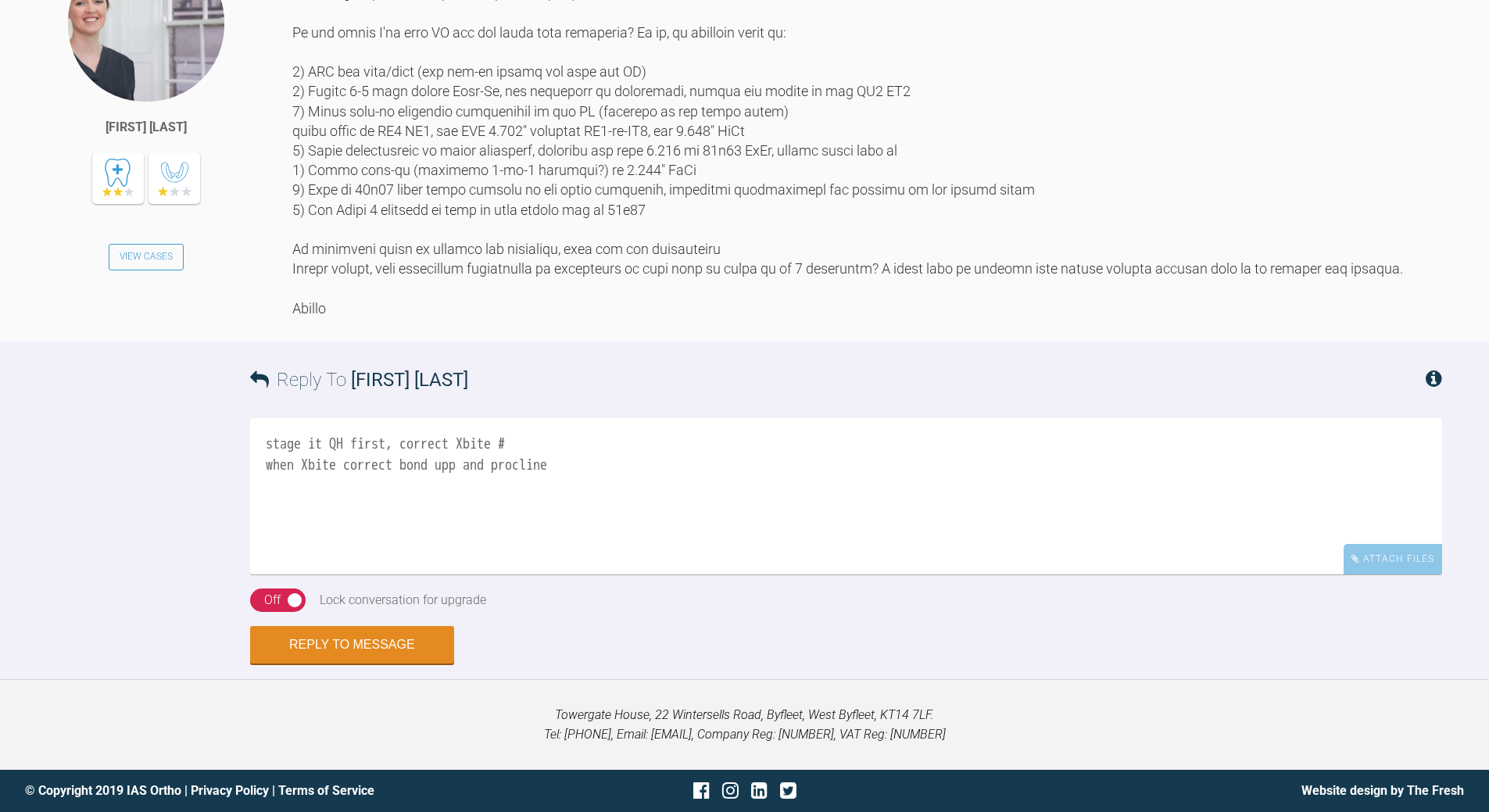scroll, scrollTop: 2051, scrollLeft: 0, axis: vertical 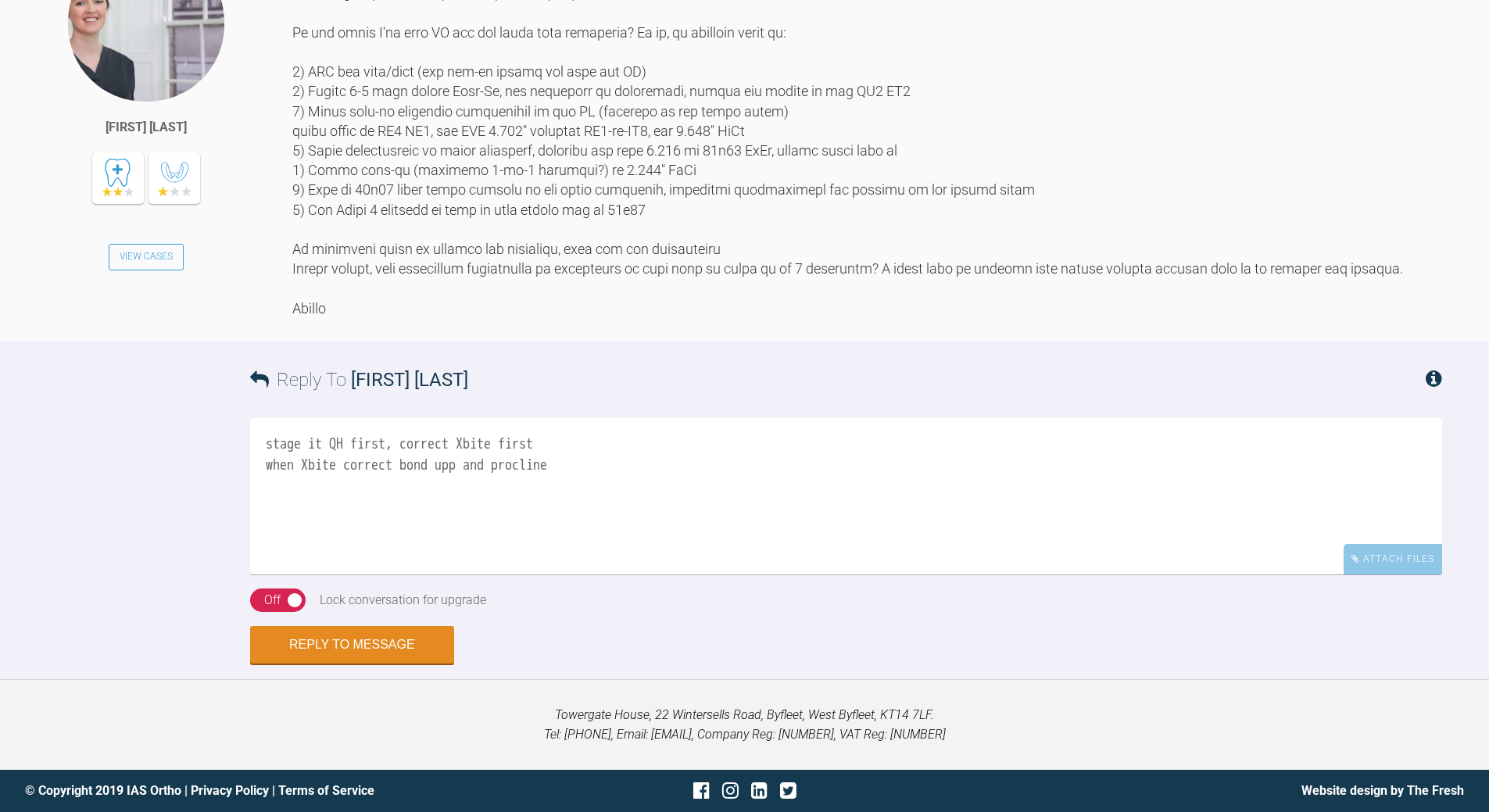 click on "stage it QH first, correct Xbite first
when Xbite correct bond upp and procline" at bounding box center [846, 496] 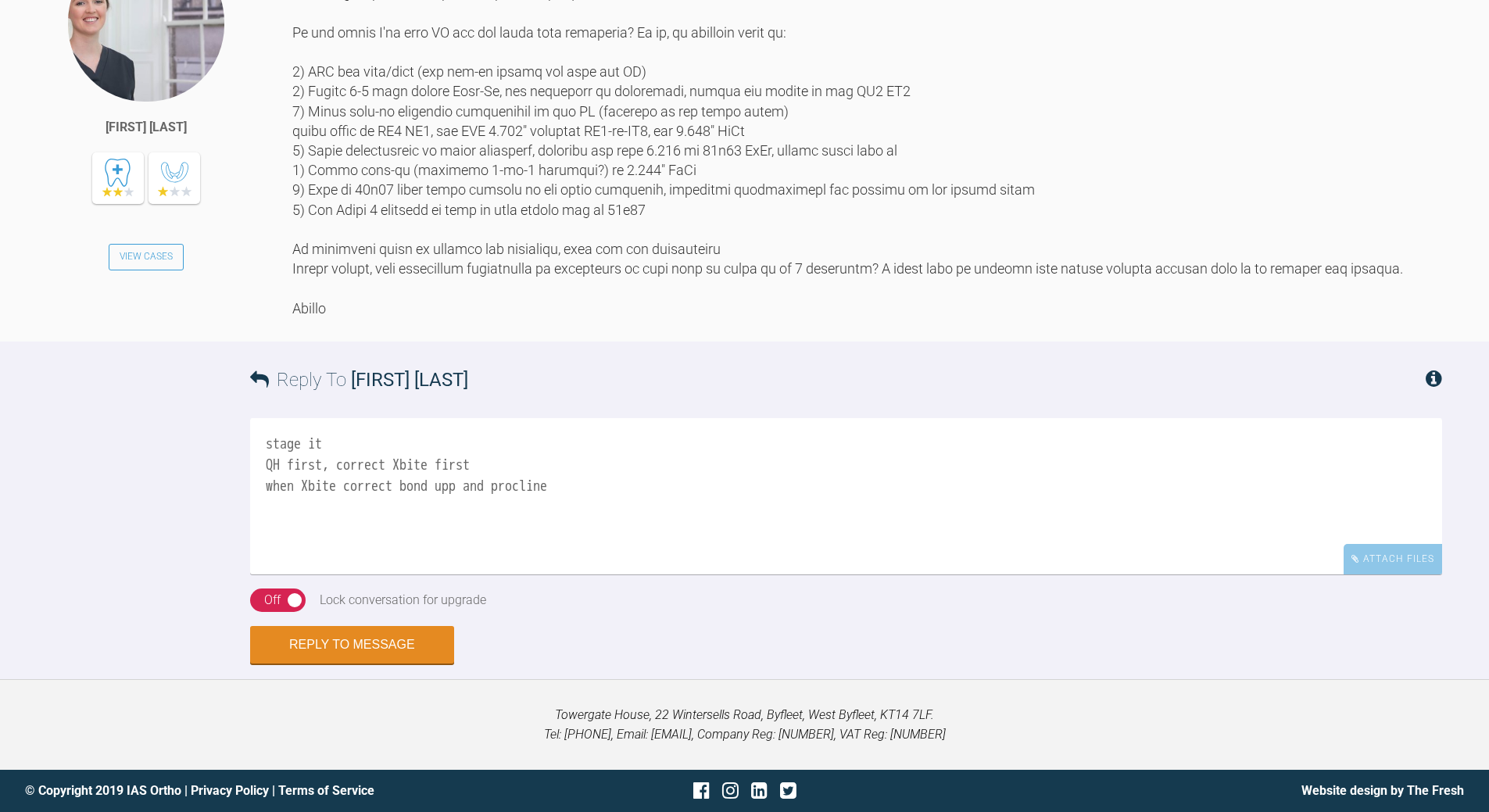drag, startPoint x: 333, startPoint y: 460, endPoint x: 388, endPoint y: 442, distance: 57.870545 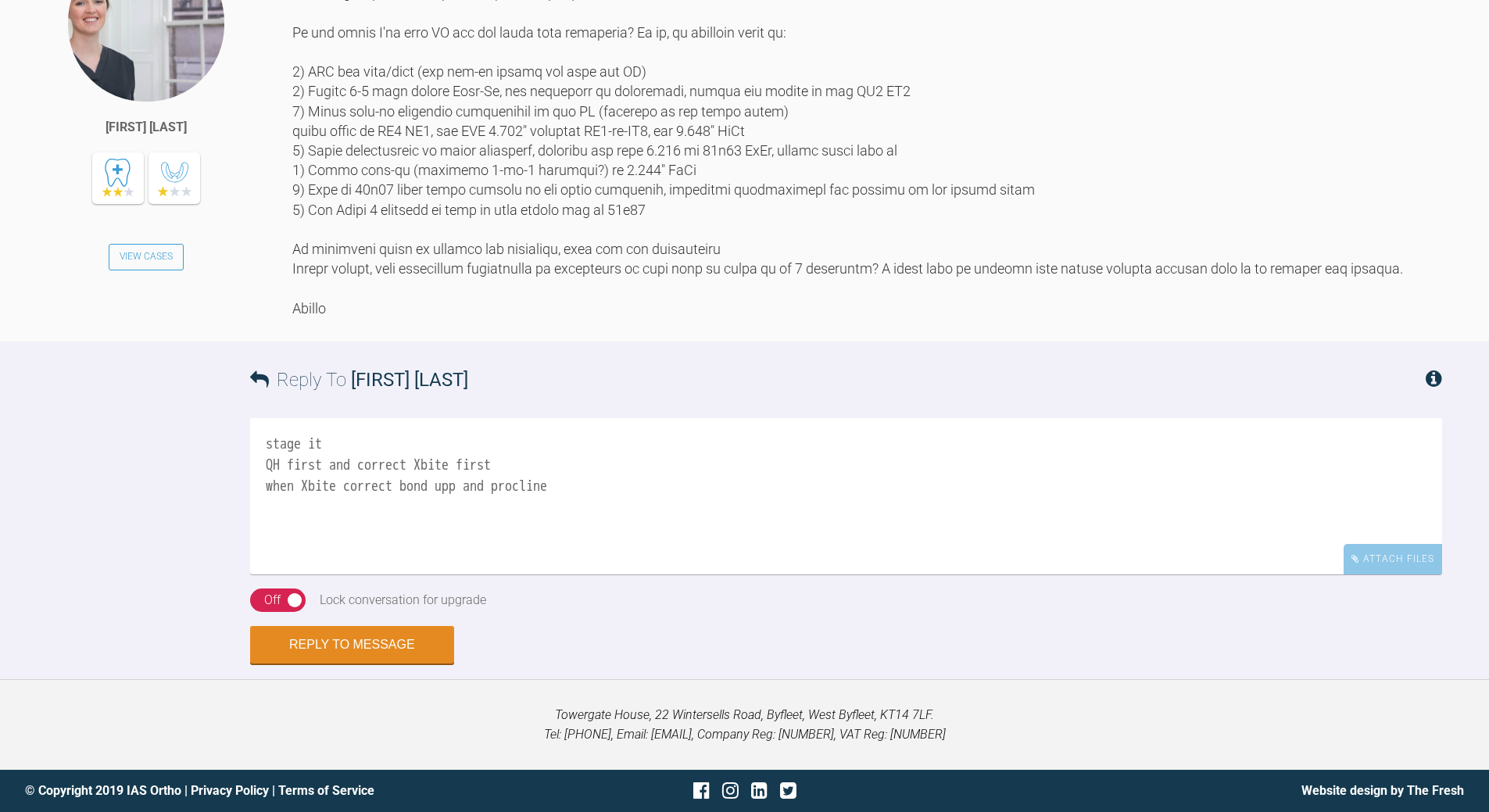 click on "stage it
QH first and correct Xbite first
when Xbite correct bond upp and procline" at bounding box center [846, 496] 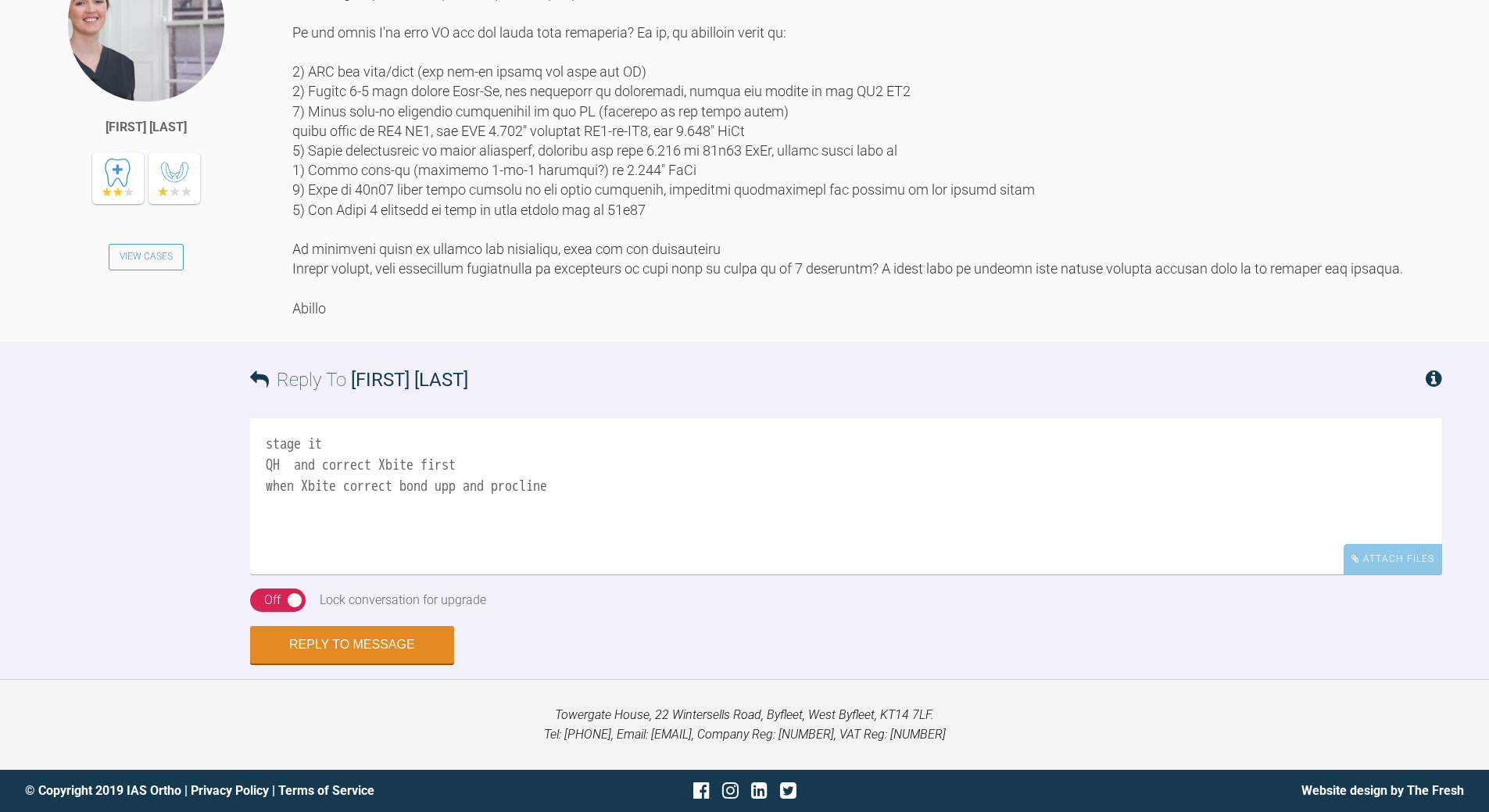 click on "stage it
QH  and correct Xbite first
when Xbite correct bond upp and procline" at bounding box center (846, 496) 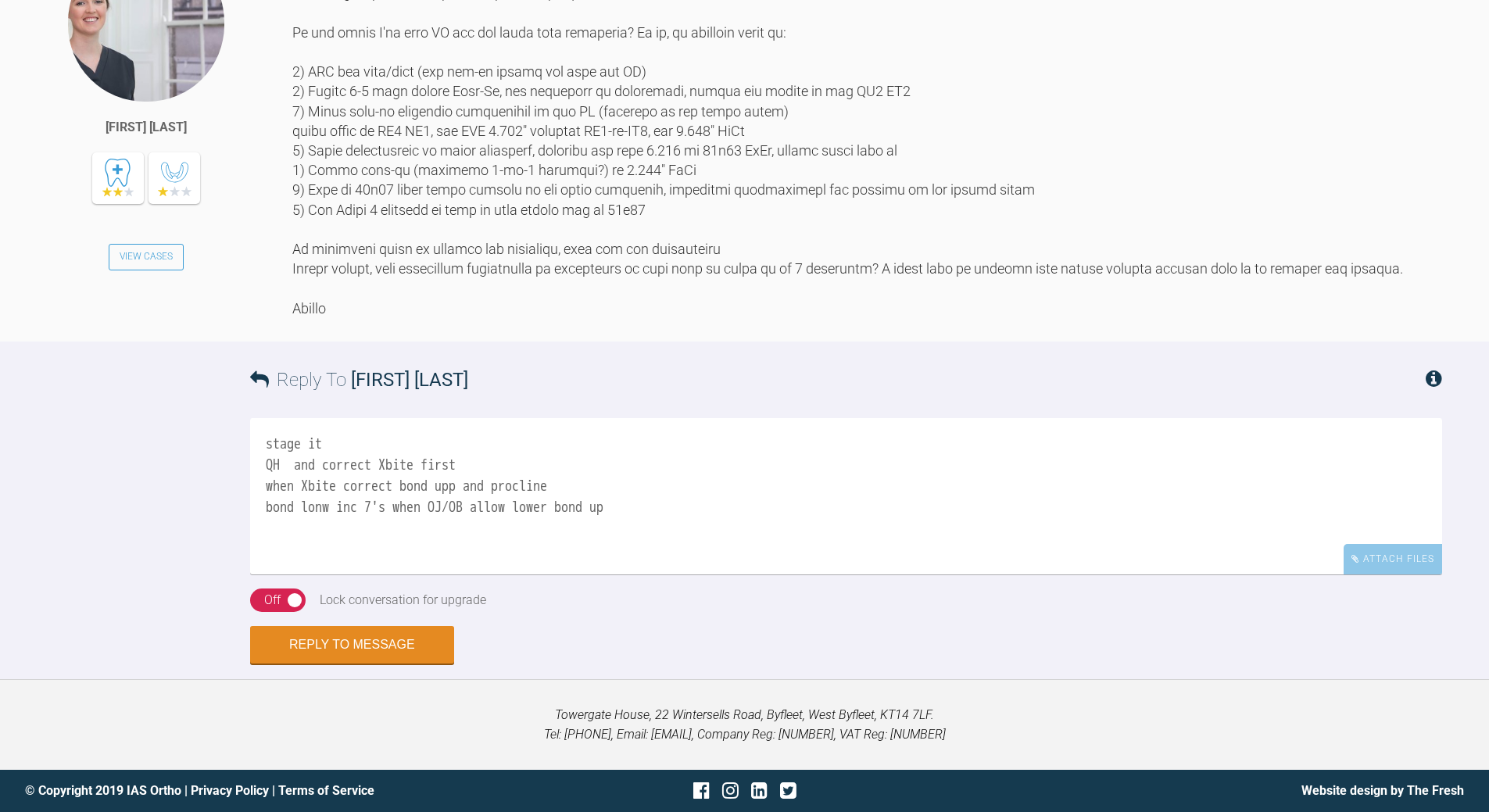 scroll, scrollTop: 2051, scrollLeft: 0, axis: vertical 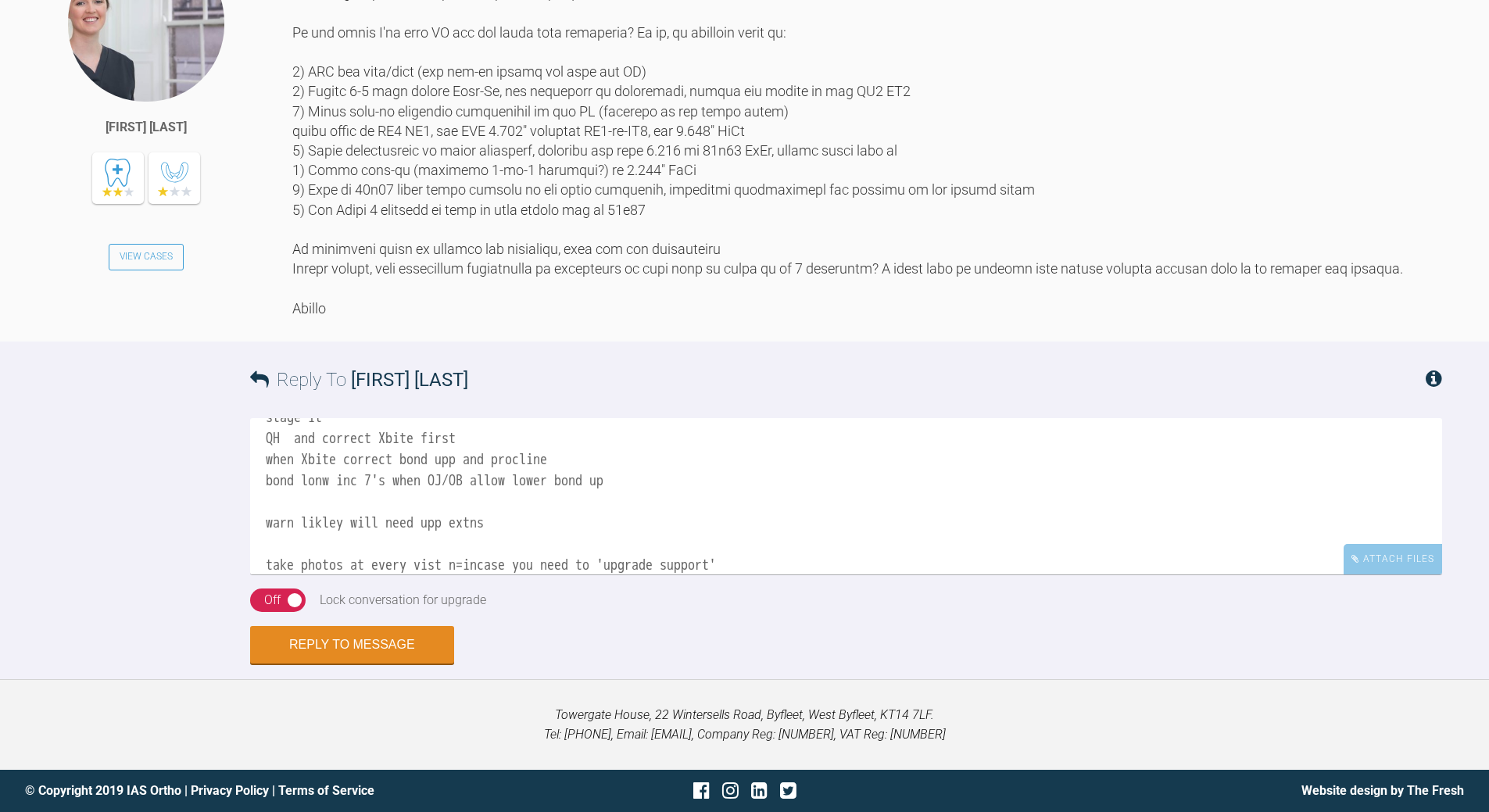 drag, startPoint x: 468, startPoint y: 572, endPoint x: 478, endPoint y: 556, distance: 18.867962 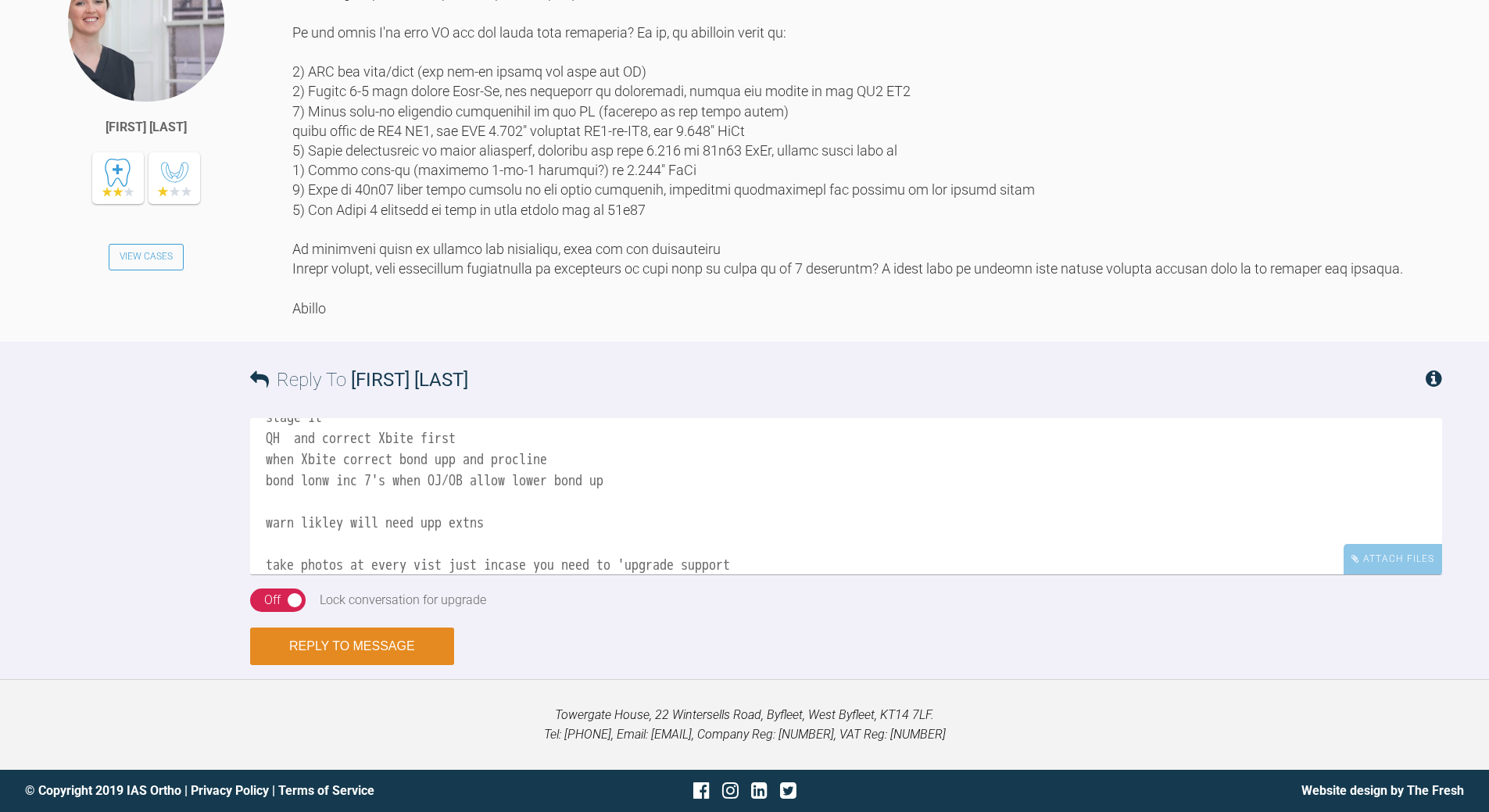 type on "stage it
QH  and correct Xbite first
when Xbite correct bond upp and procline
bond lonw inc 7's when OJ/OB allow lower bond up
warn likley will need upp extns
take photos at every vist just incase you need to 'upgrade support" 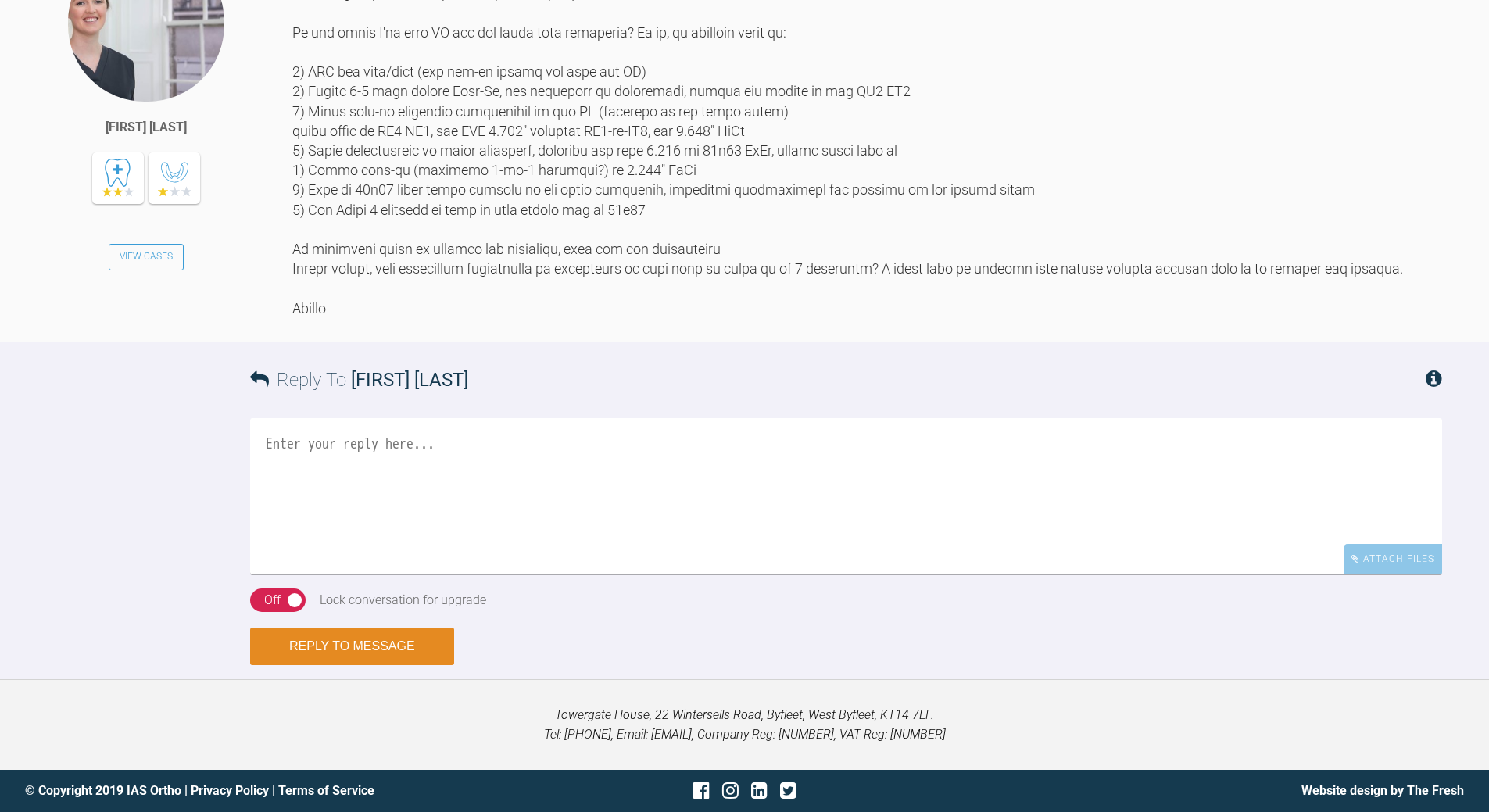 scroll, scrollTop: 0, scrollLeft: 0, axis: both 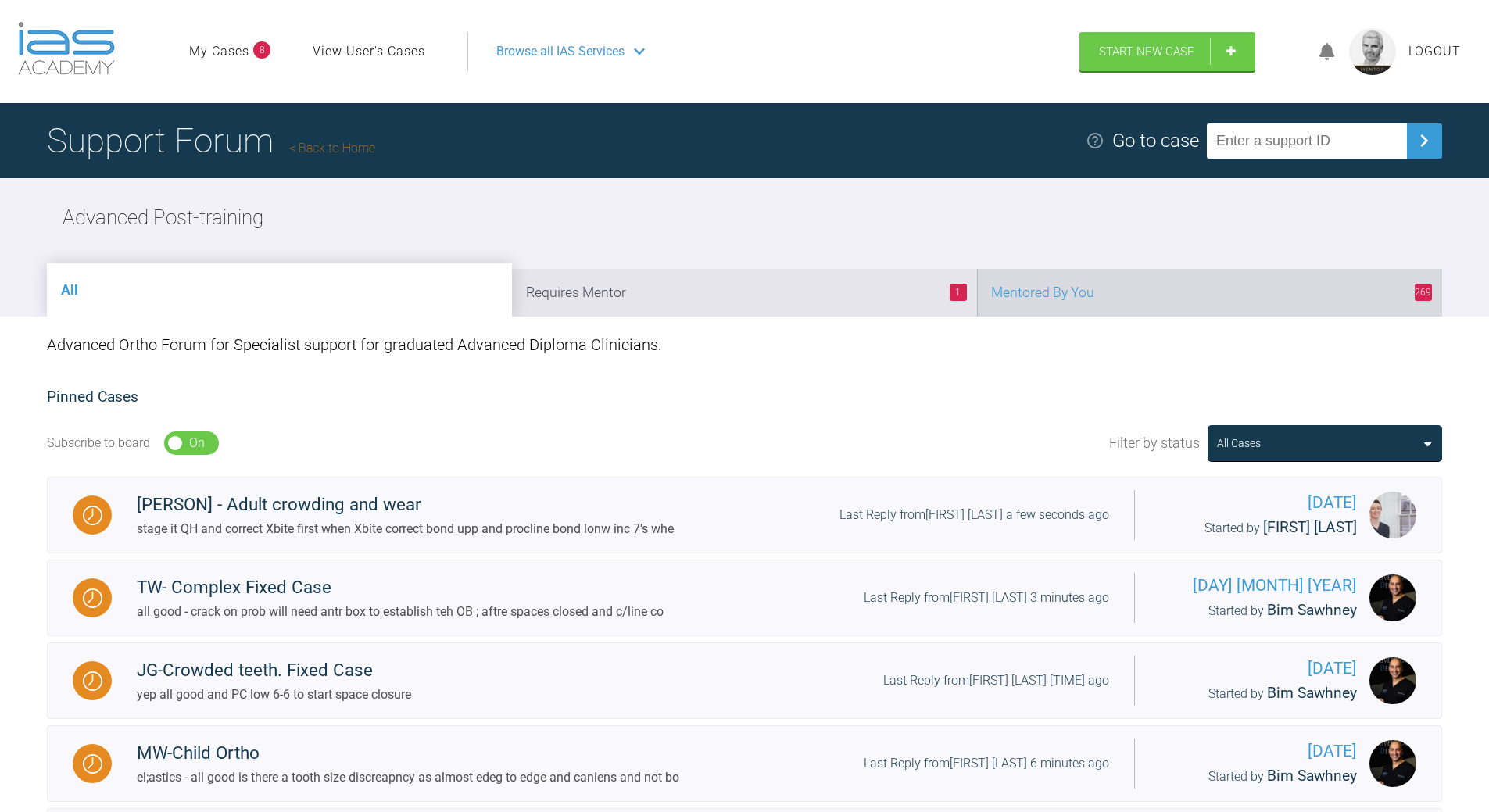 click on "269 Mentored By You" at bounding box center [1209, 292] 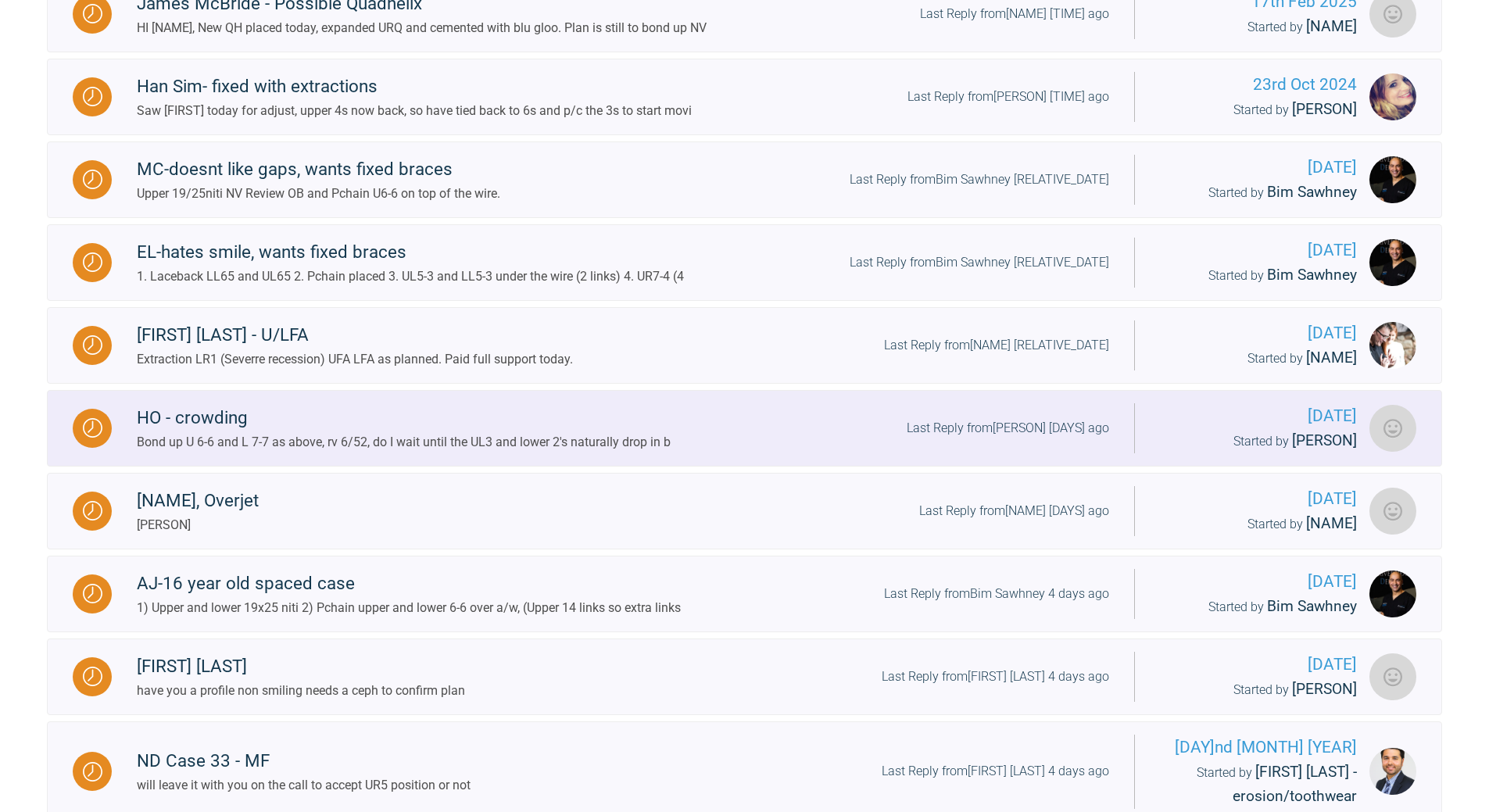 scroll, scrollTop: 1407, scrollLeft: 0, axis: vertical 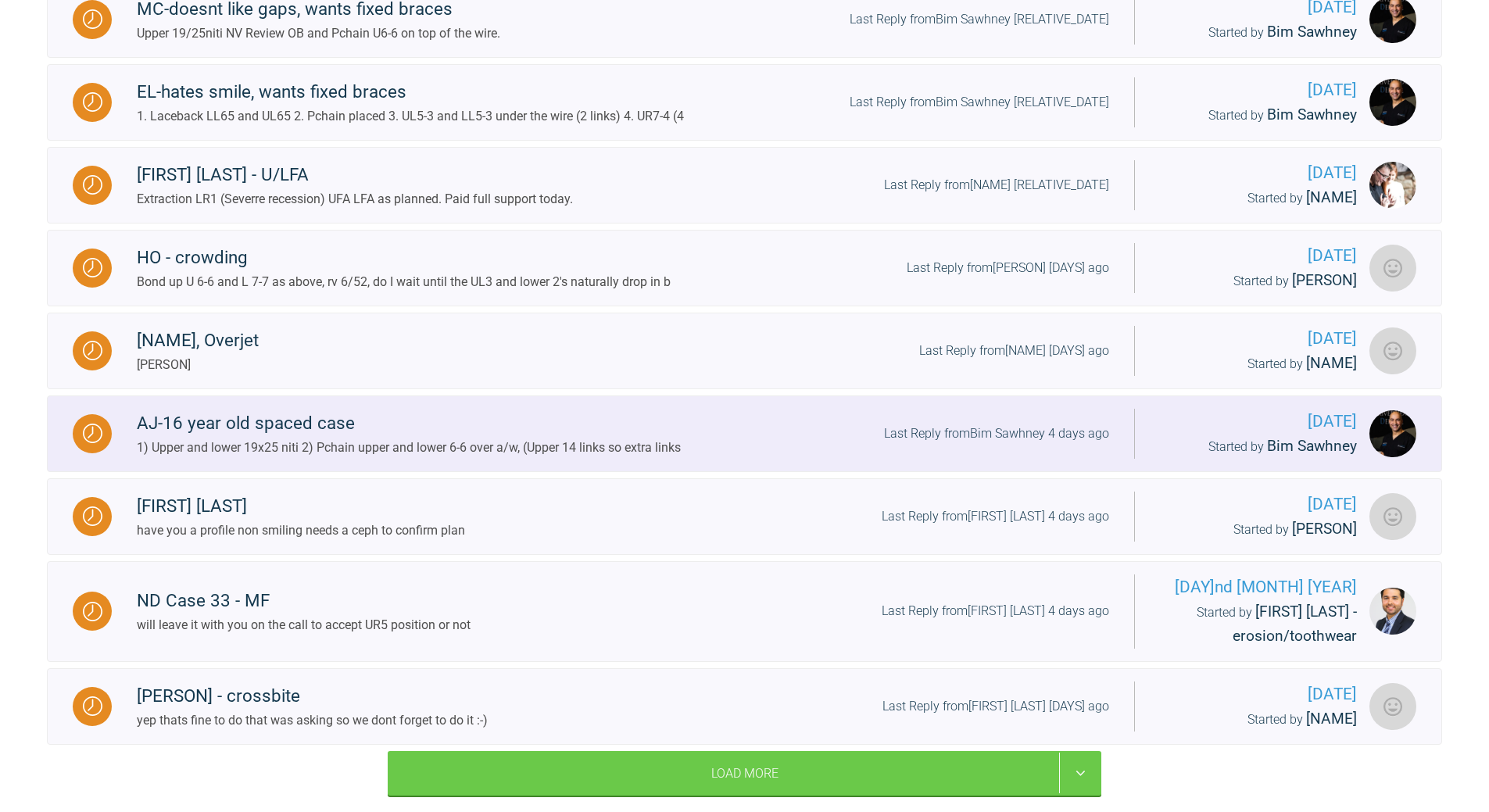 click on "Last Reply from  Bim Sawhney   4 days ago" at bounding box center [997, 434] 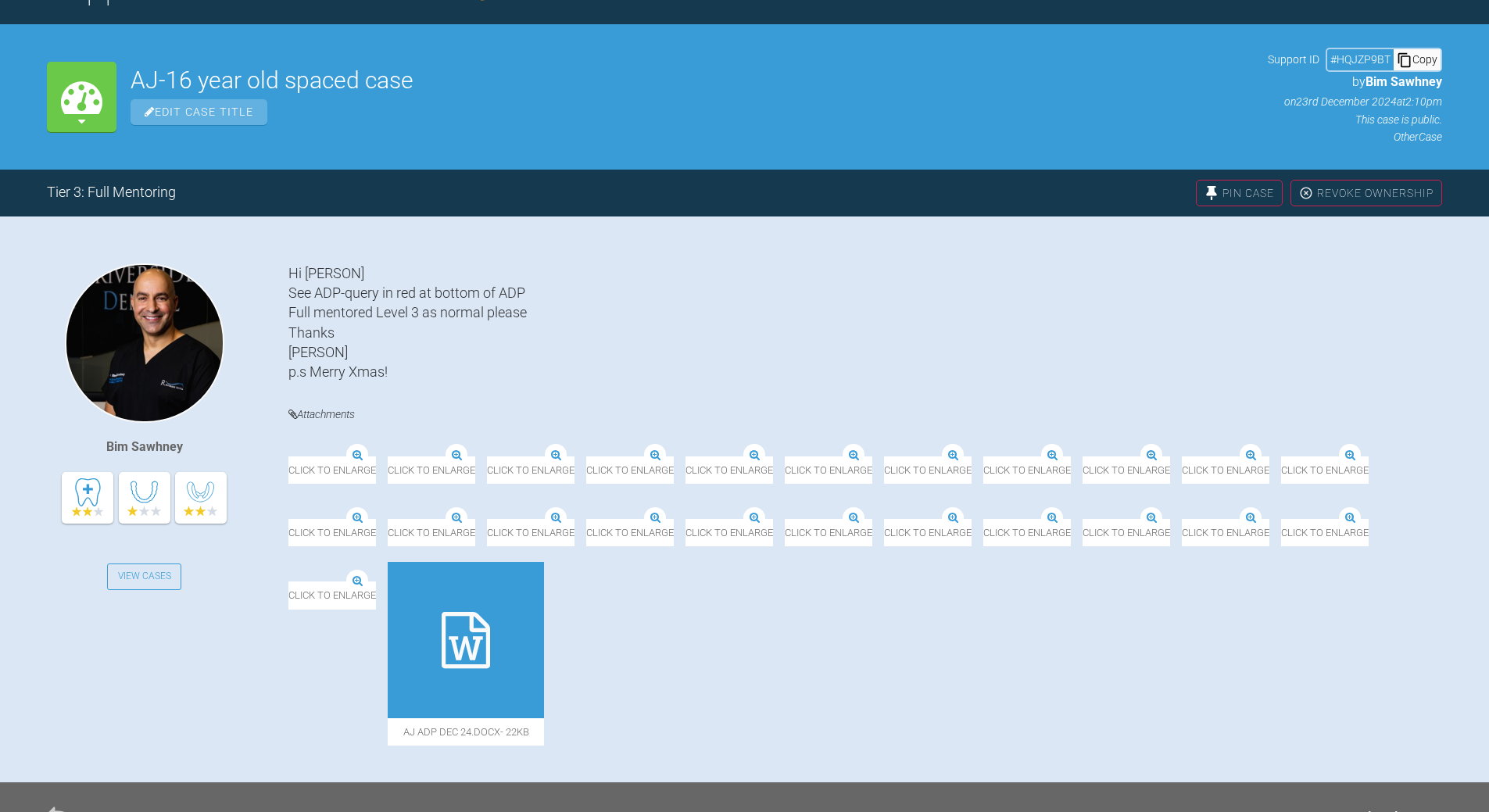 scroll, scrollTop: 1407, scrollLeft: 0, axis: vertical 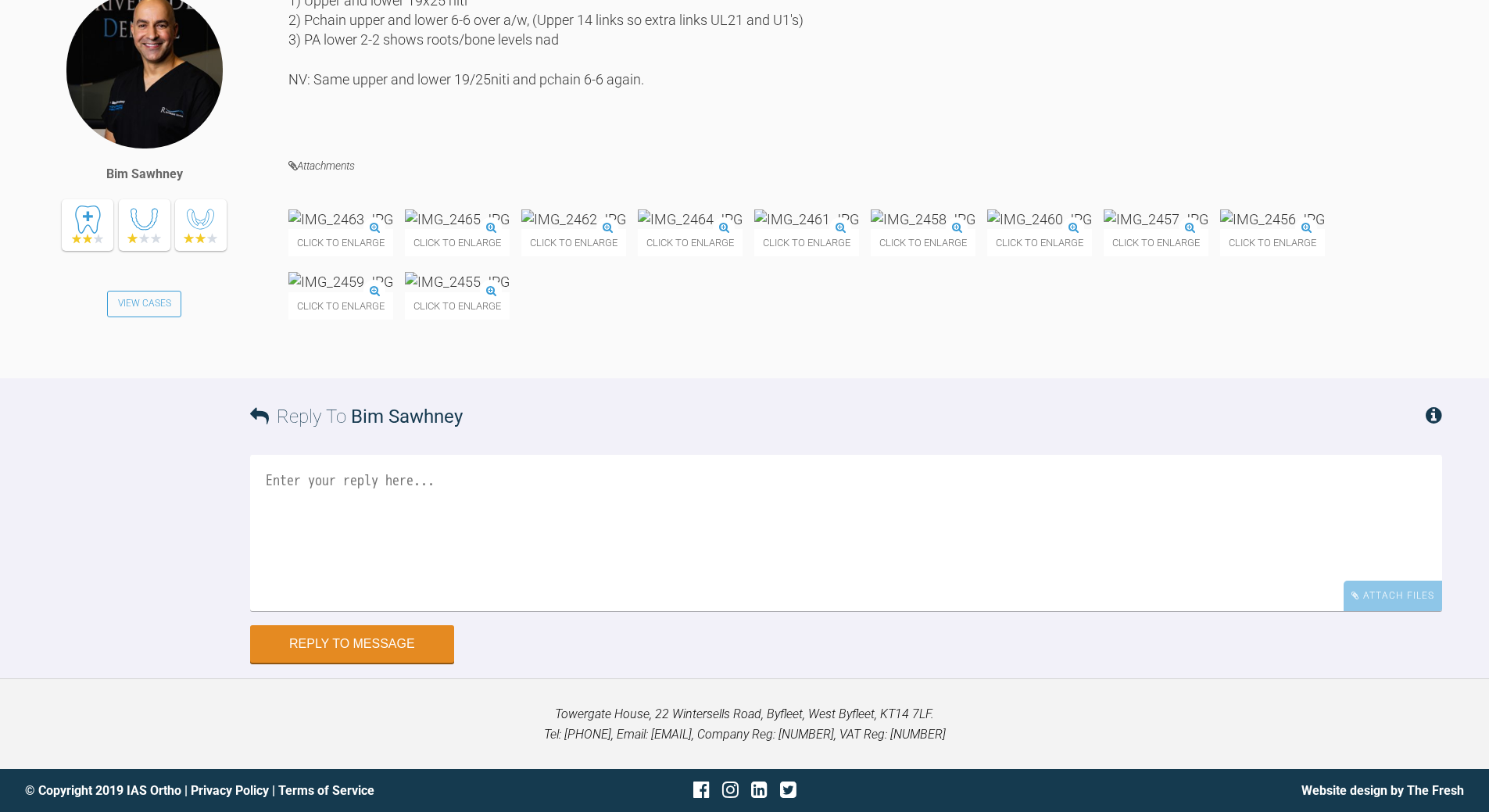 click at bounding box center (846, 533) 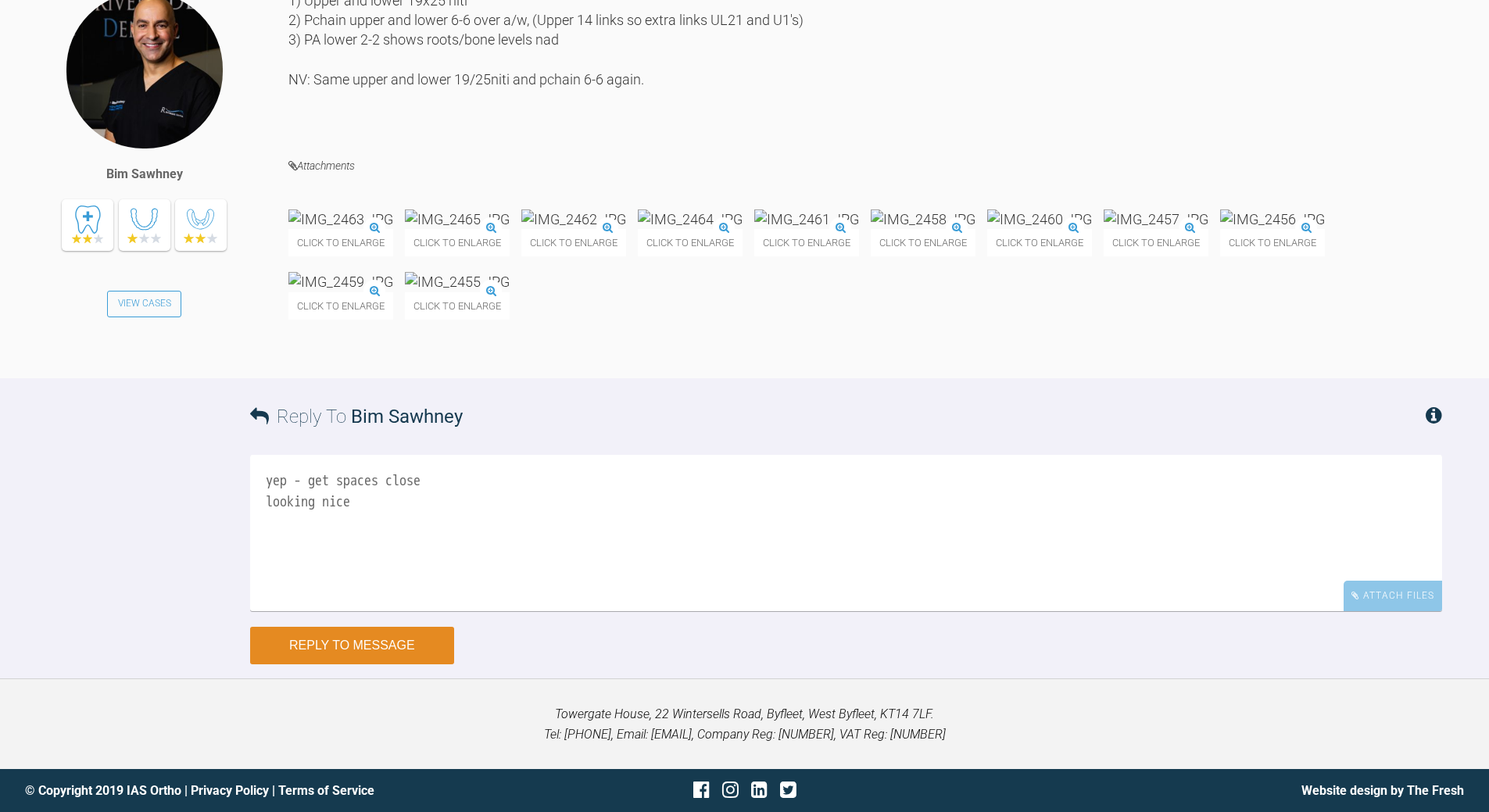 type on "yep - get spaces close
looking nice" 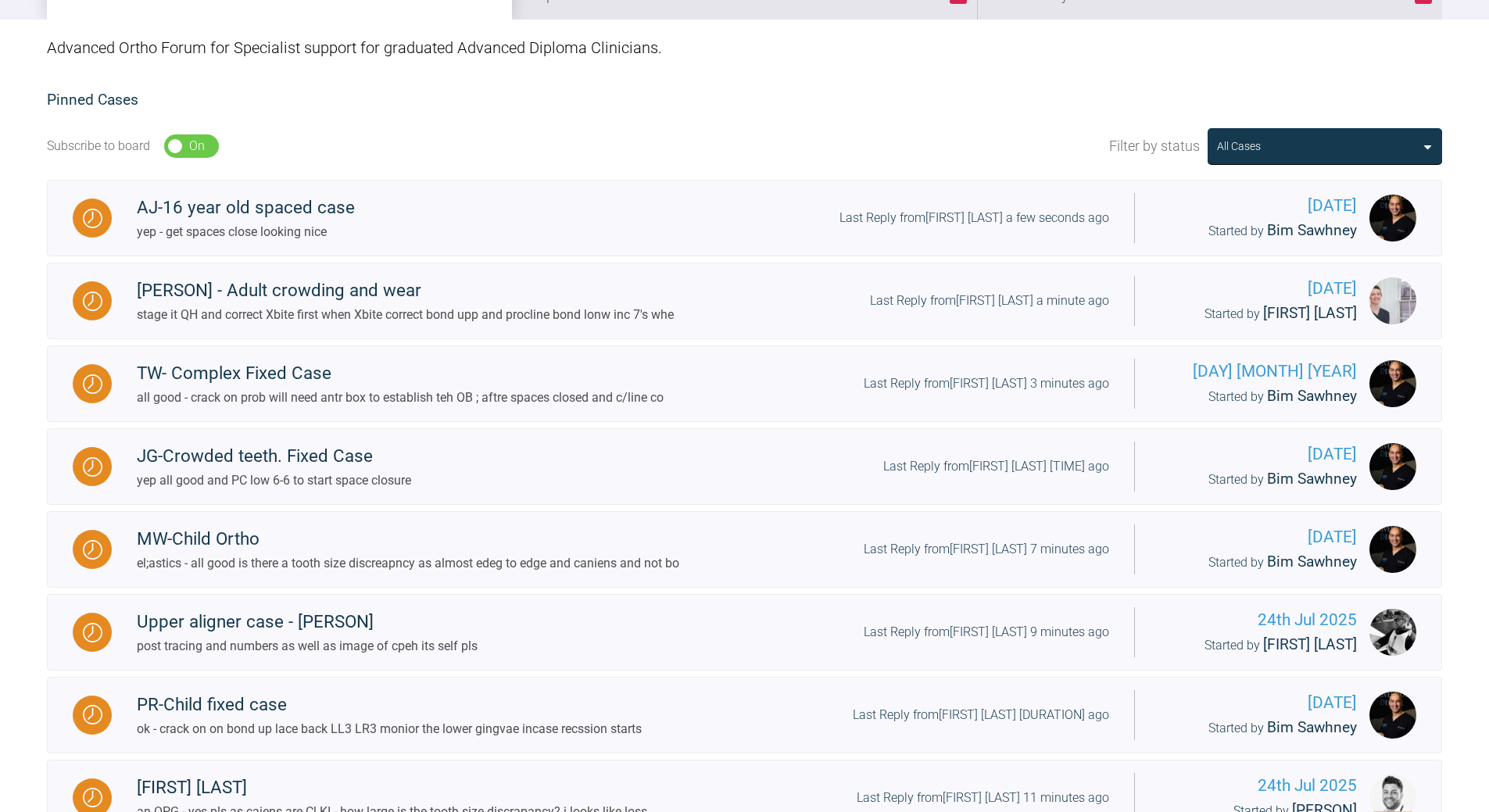scroll, scrollTop: 0, scrollLeft: 0, axis: both 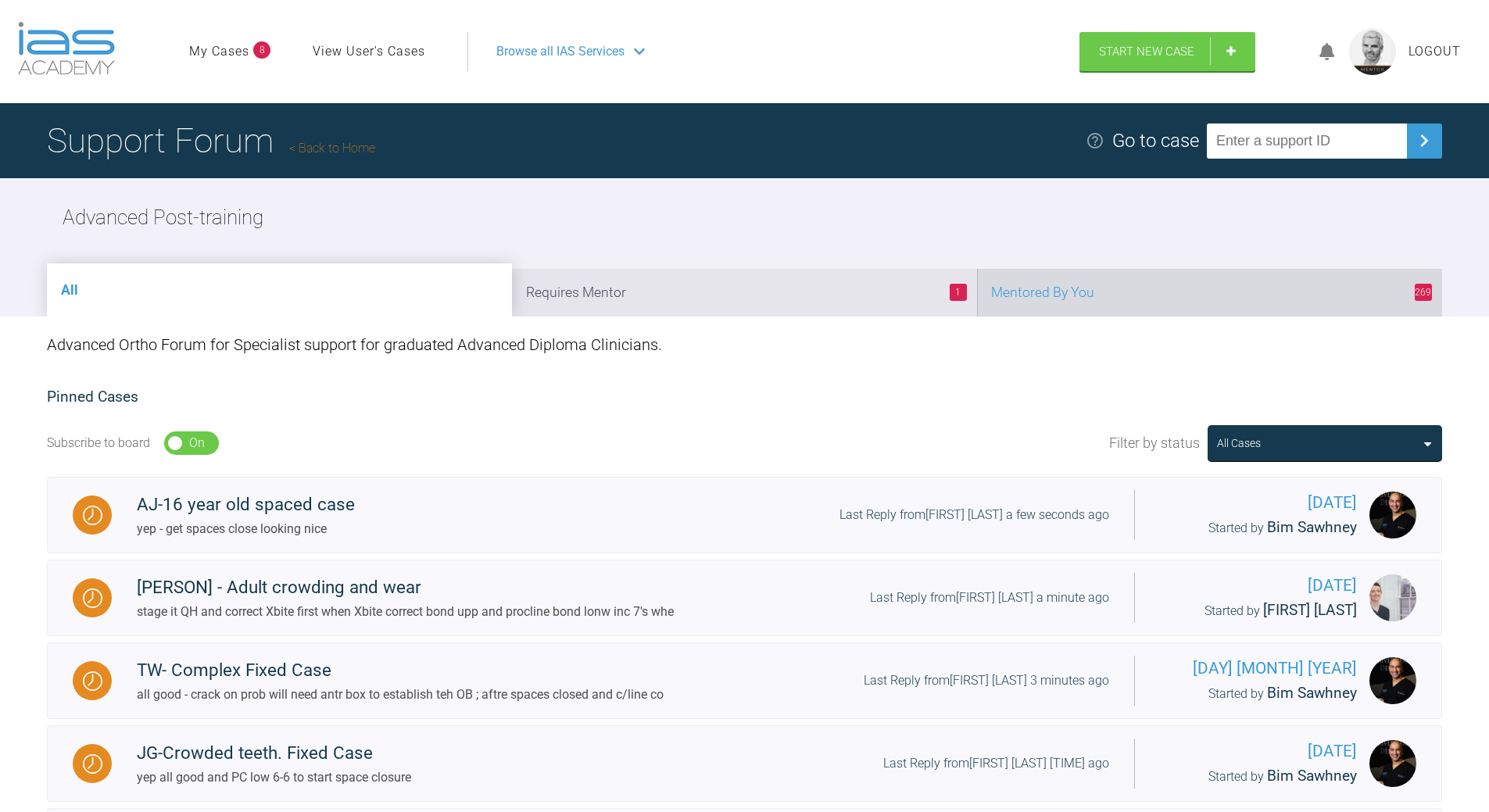click on "269 Mentored By You" at bounding box center [1209, 292] 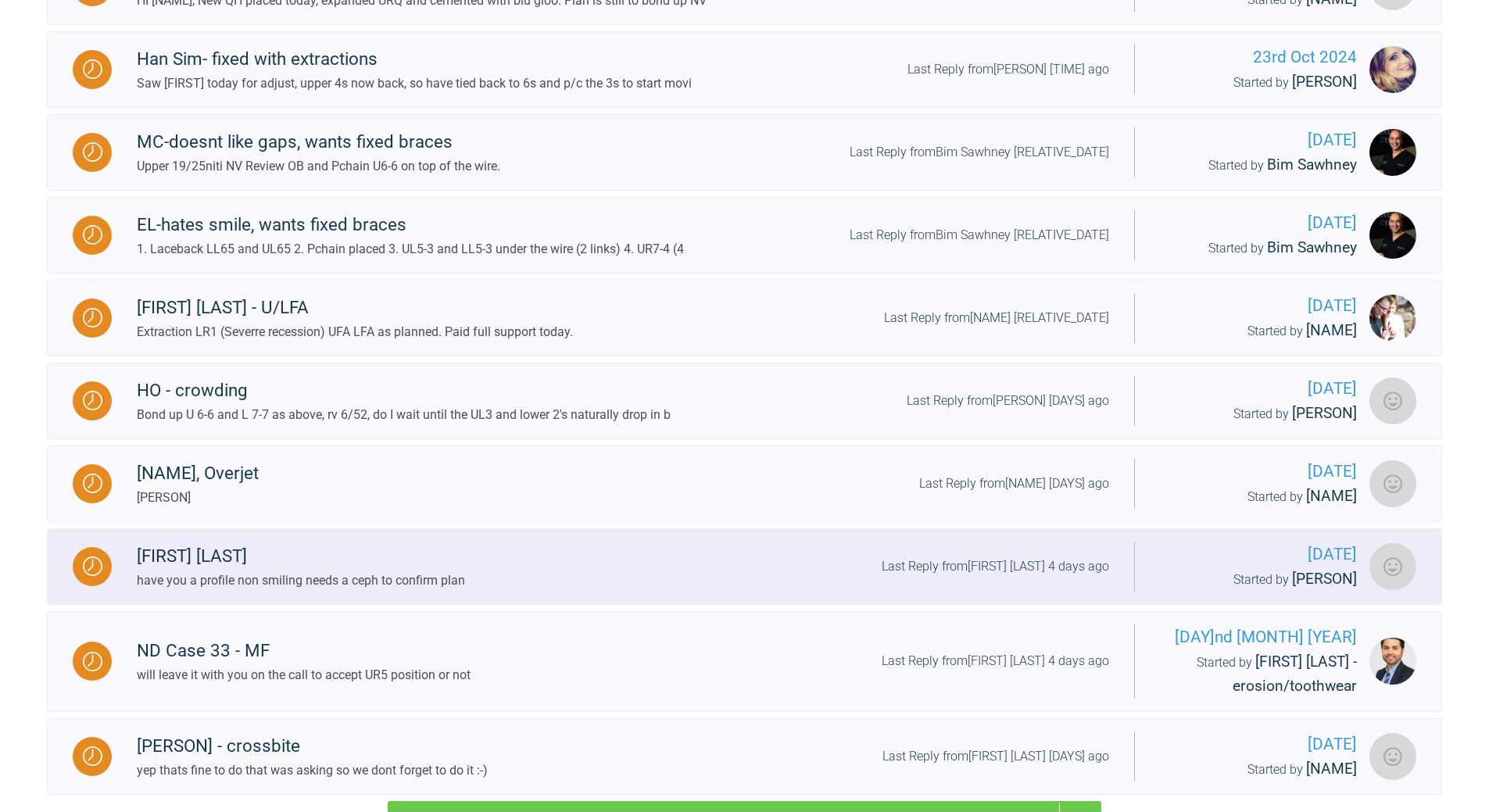 scroll, scrollTop: 1329, scrollLeft: 0, axis: vertical 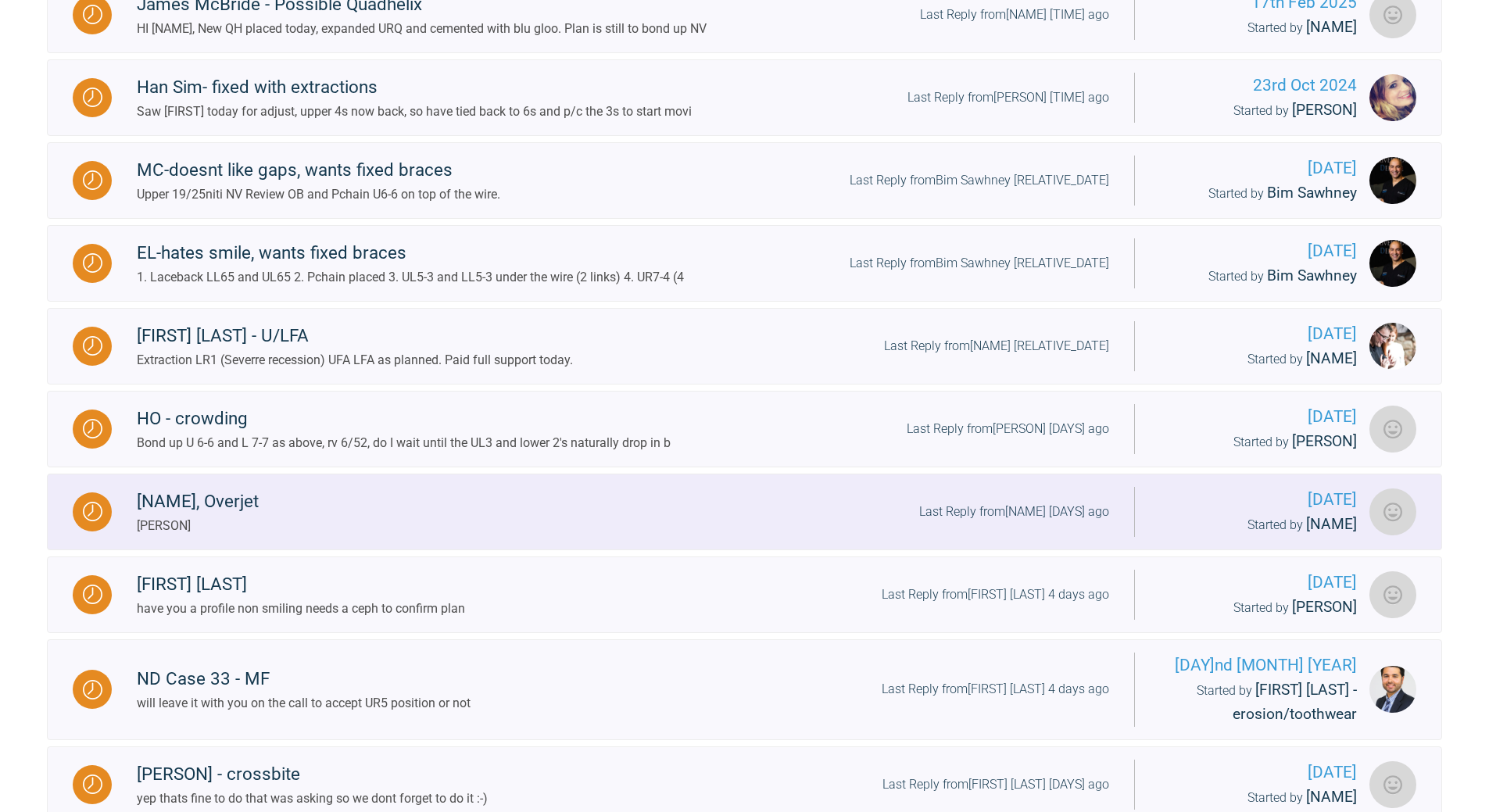 click on "Last Reply from  Eamon OReilly   3 days ago" at bounding box center (1014, 512) 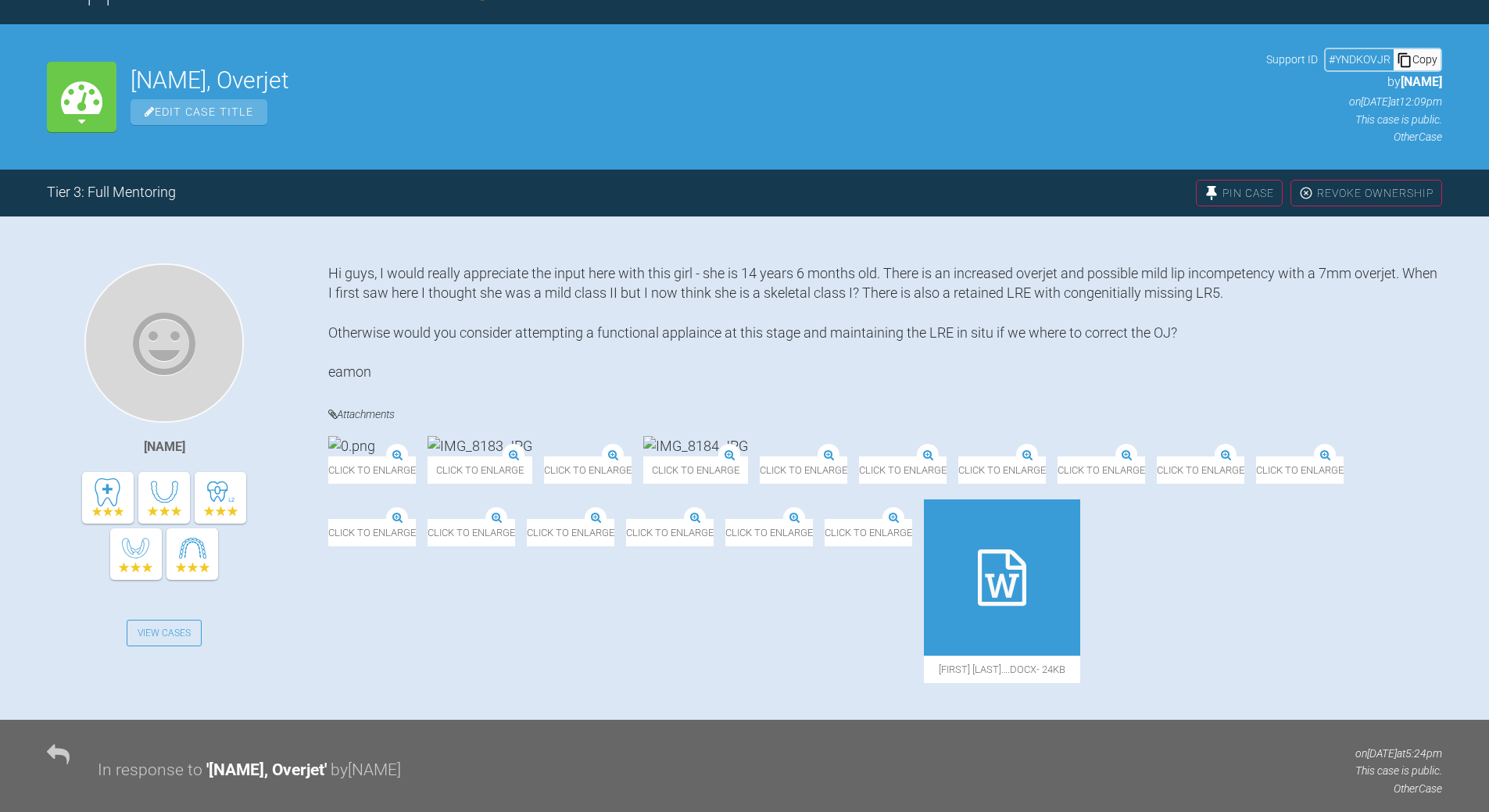 scroll, scrollTop: 1329, scrollLeft: 0, axis: vertical 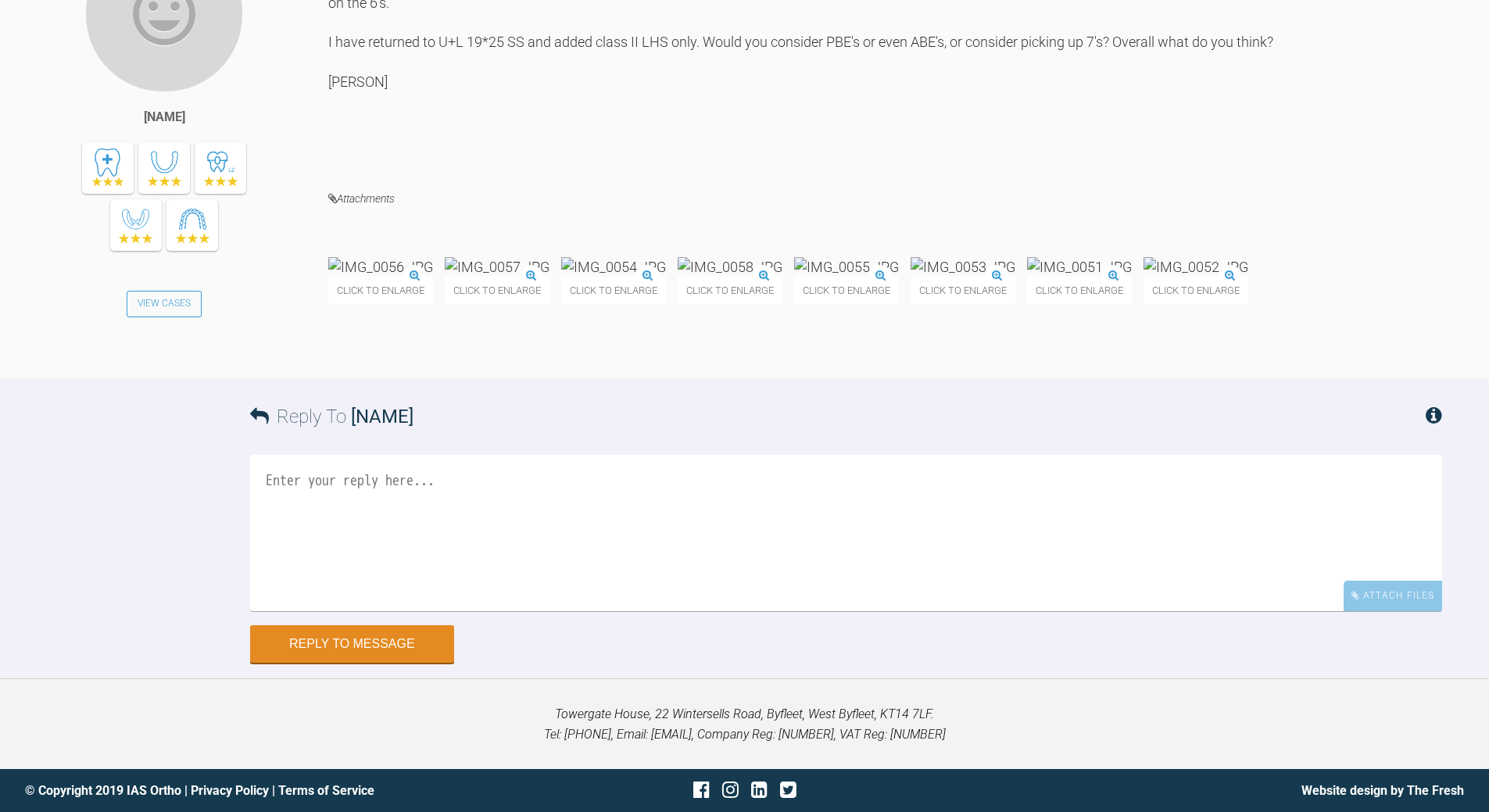 click at bounding box center [846, 533] 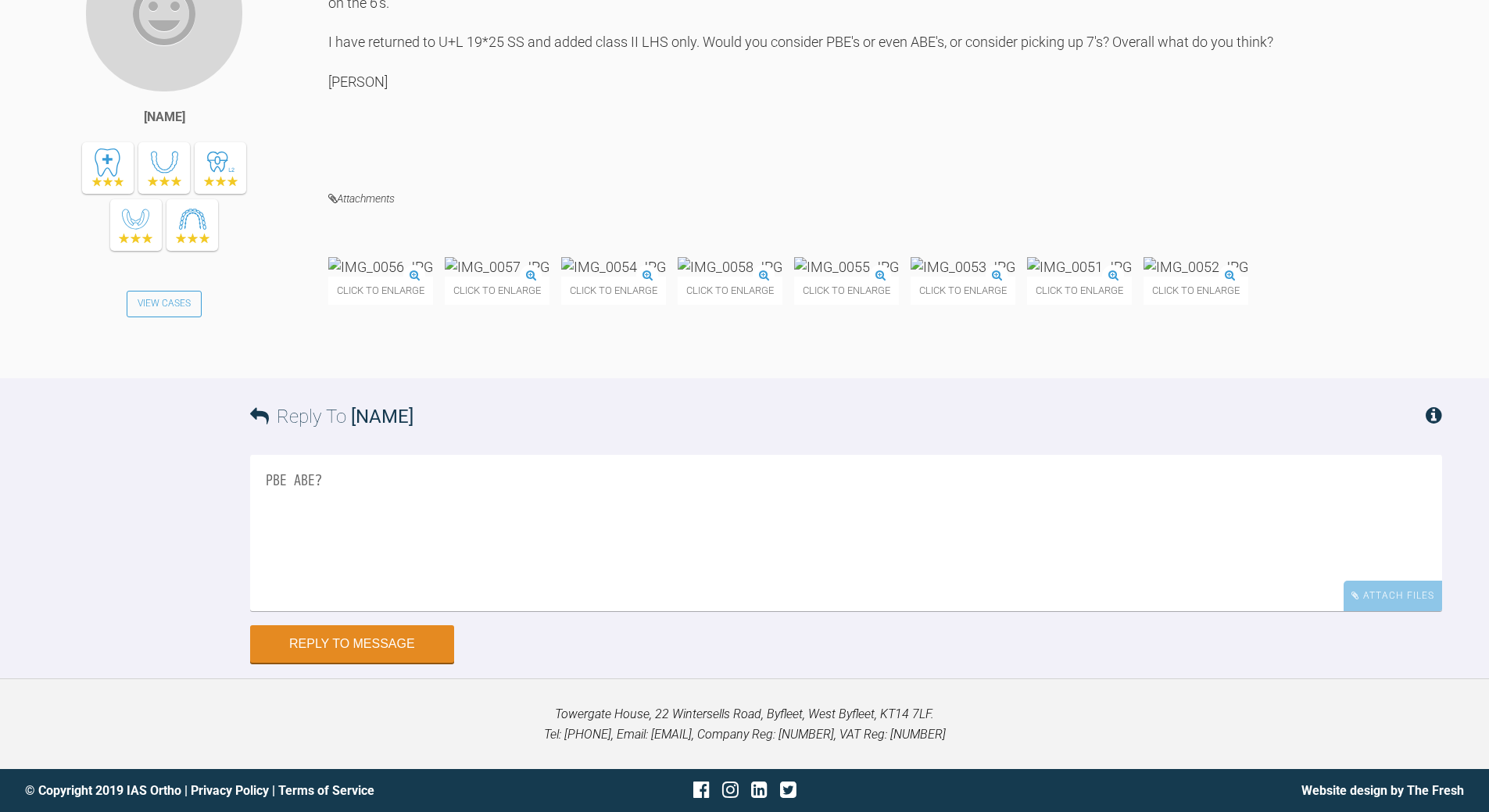 click on "PBE ABE?" at bounding box center [846, 533] 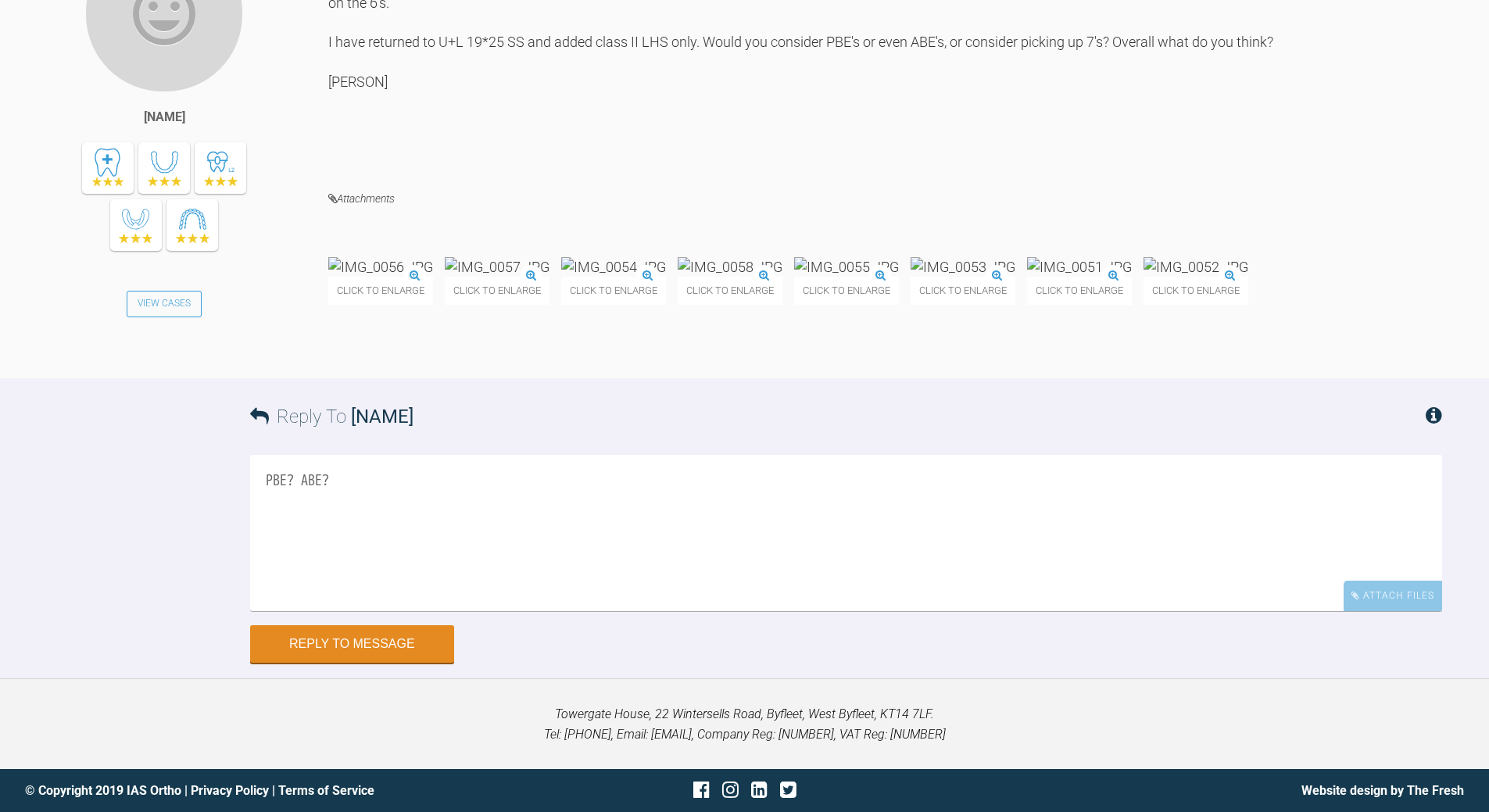 click on "PBE? ABE?" at bounding box center (846, 533) 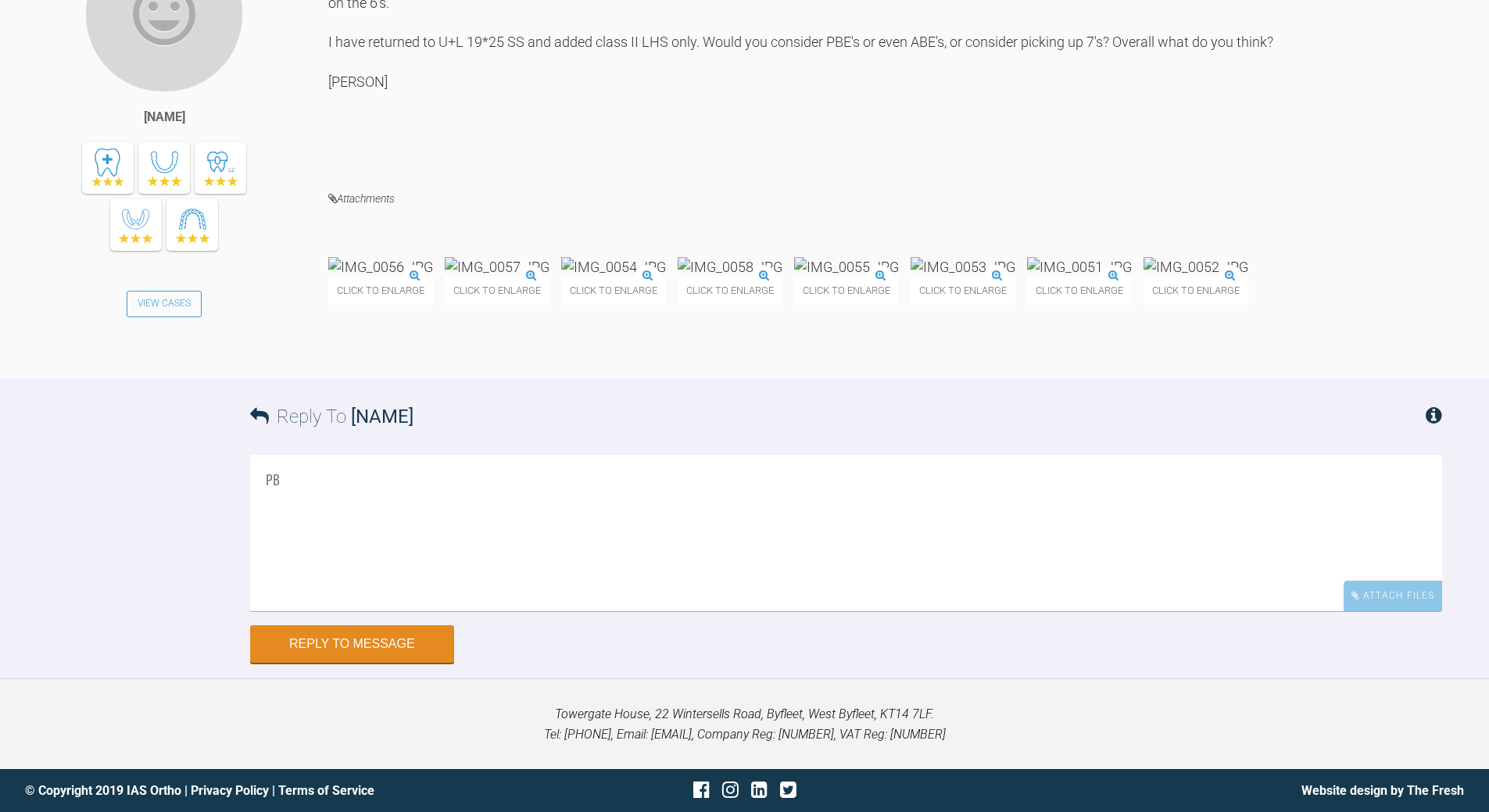 type on "P" 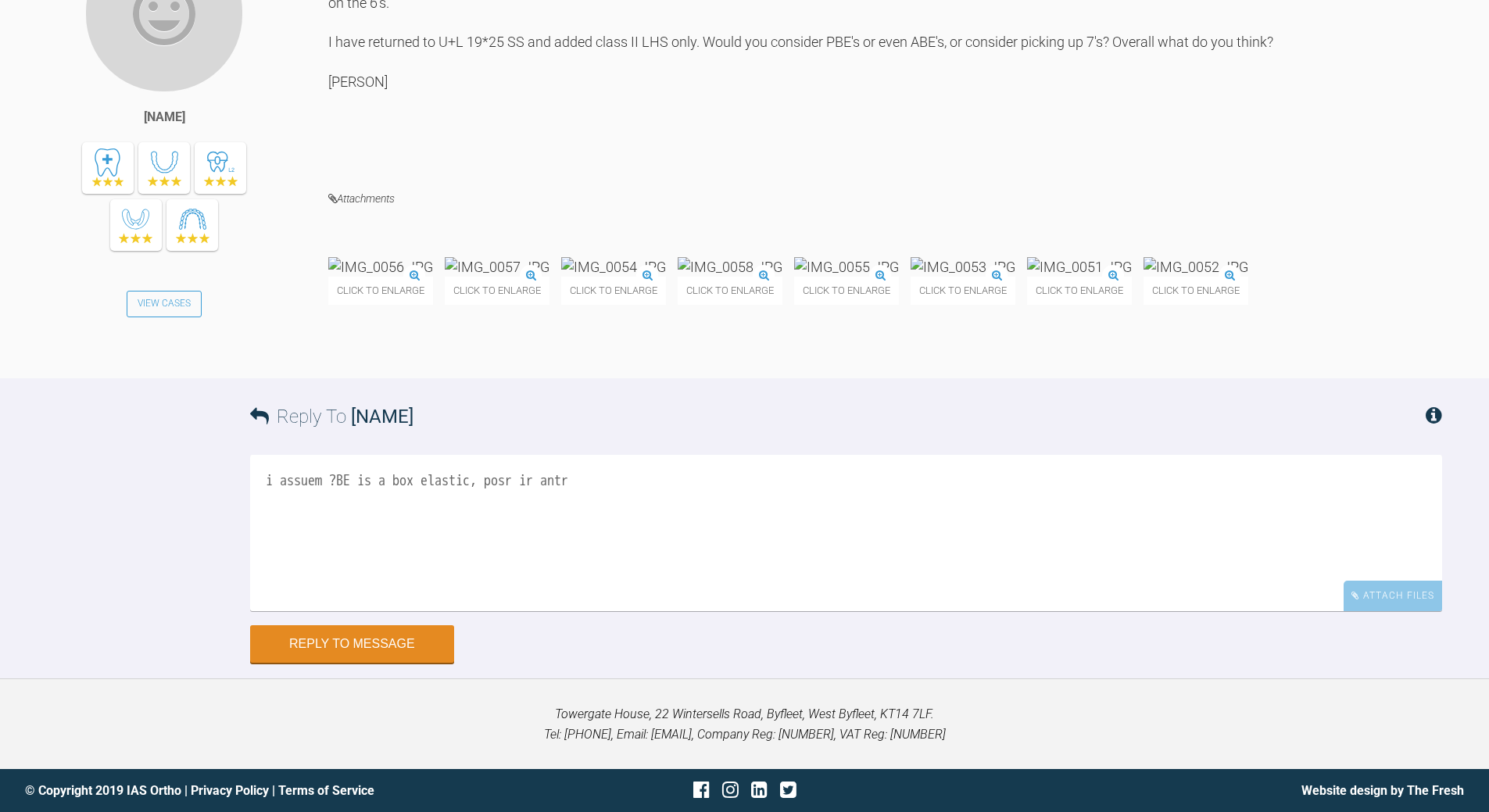 drag, startPoint x: 550, startPoint y: 591, endPoint x: 561, endPoint y: 584, distance: 13.038405 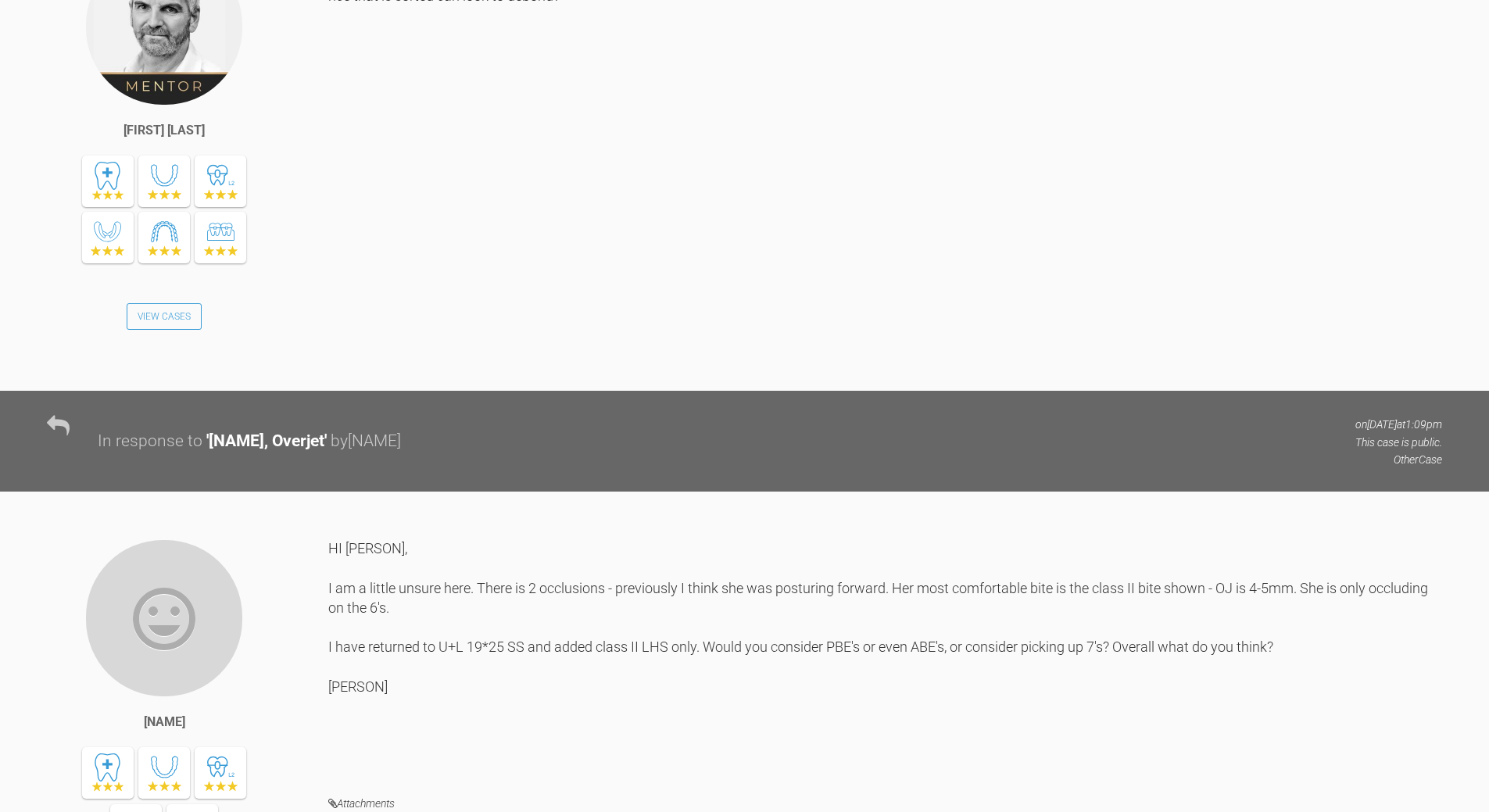 scroll, scrollTop: 10085, scrollLeft: 0, axis: vertical 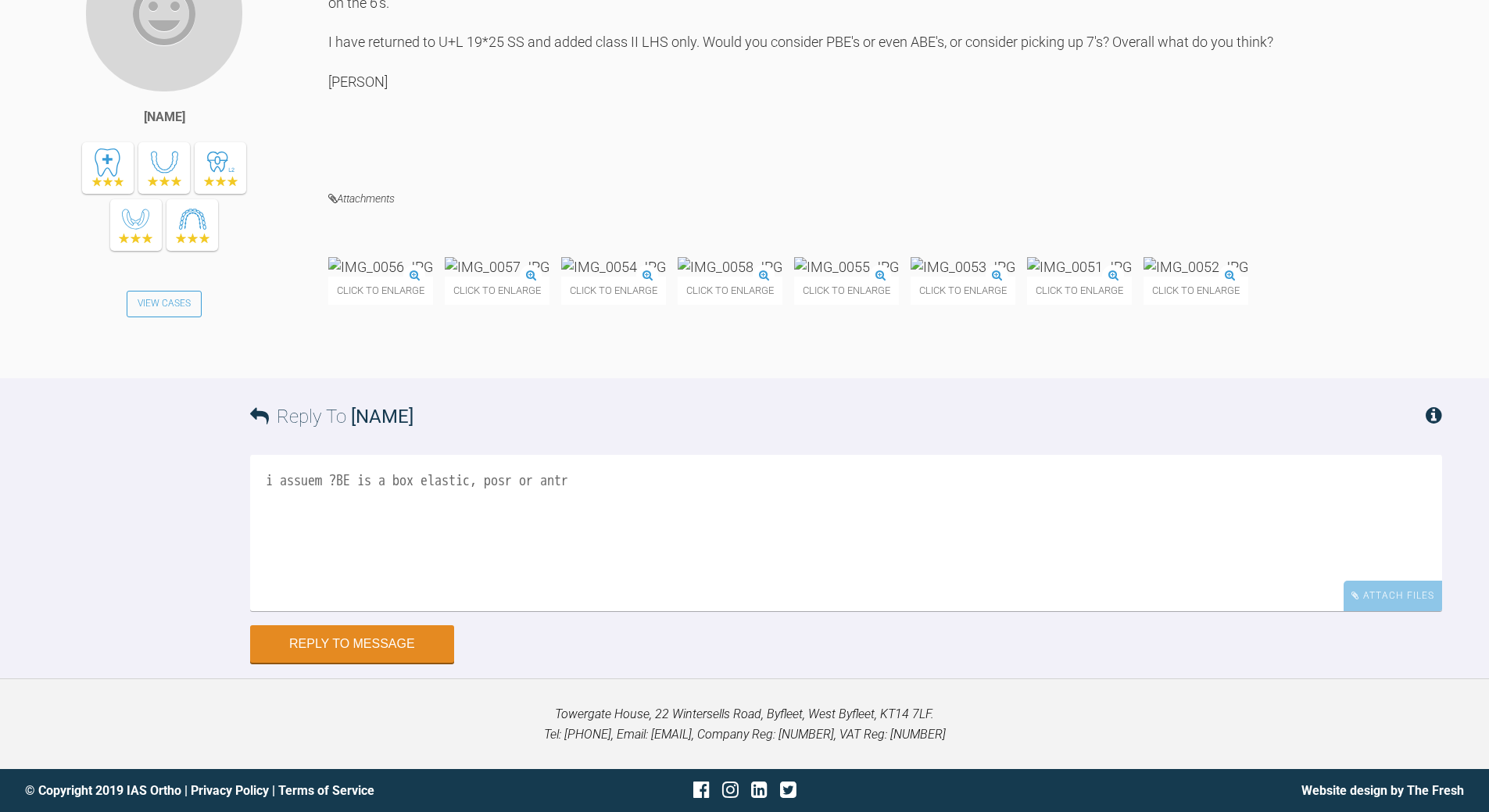 click on "i assuem ?BE is a box elastic, posr or antr" at bounding box center [846, 533] 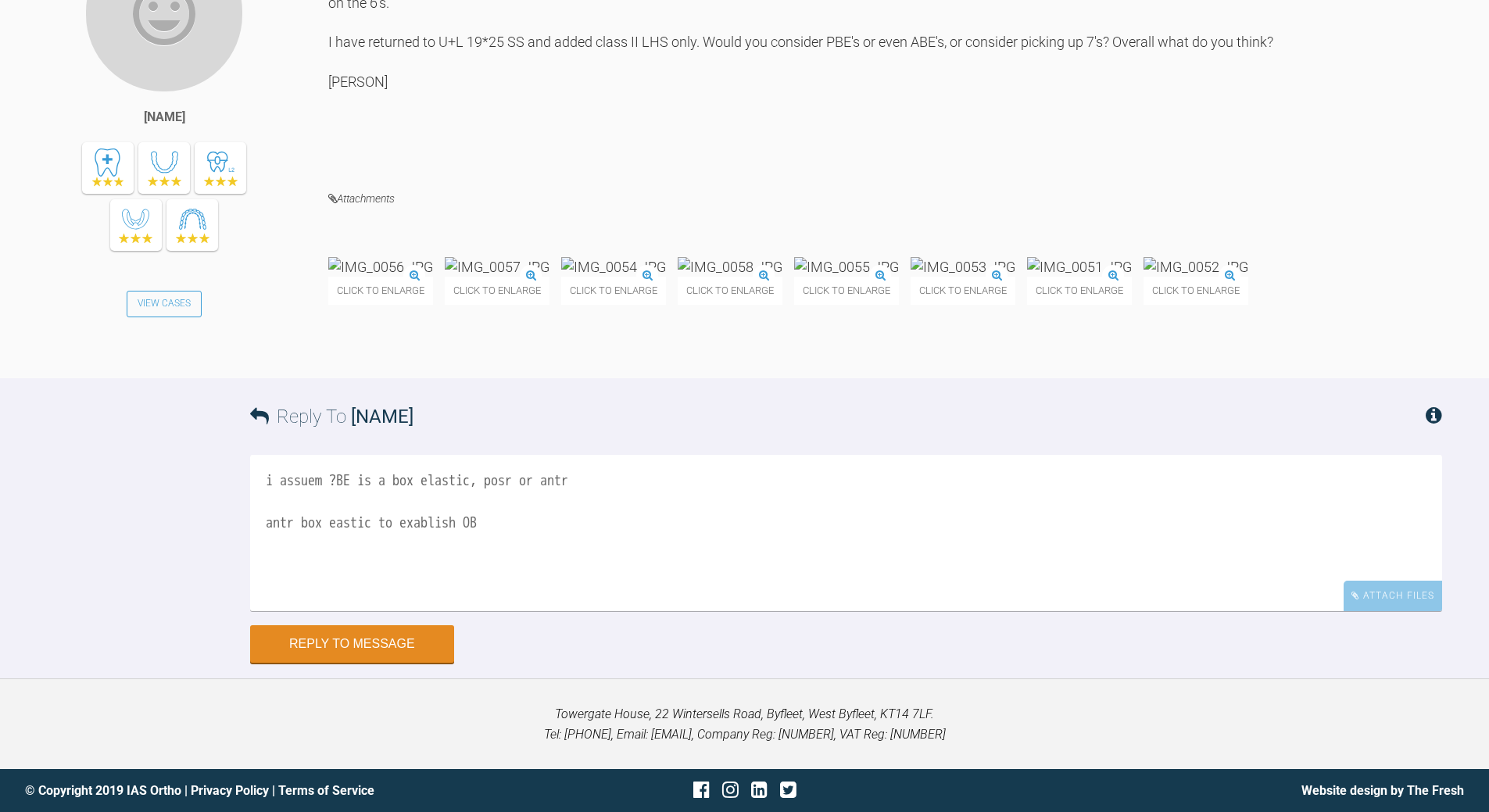click on "i assuem ?BE is a box elastic, posr or antr
antr box eastic to exablish OB" at bounding box center [846, 533] 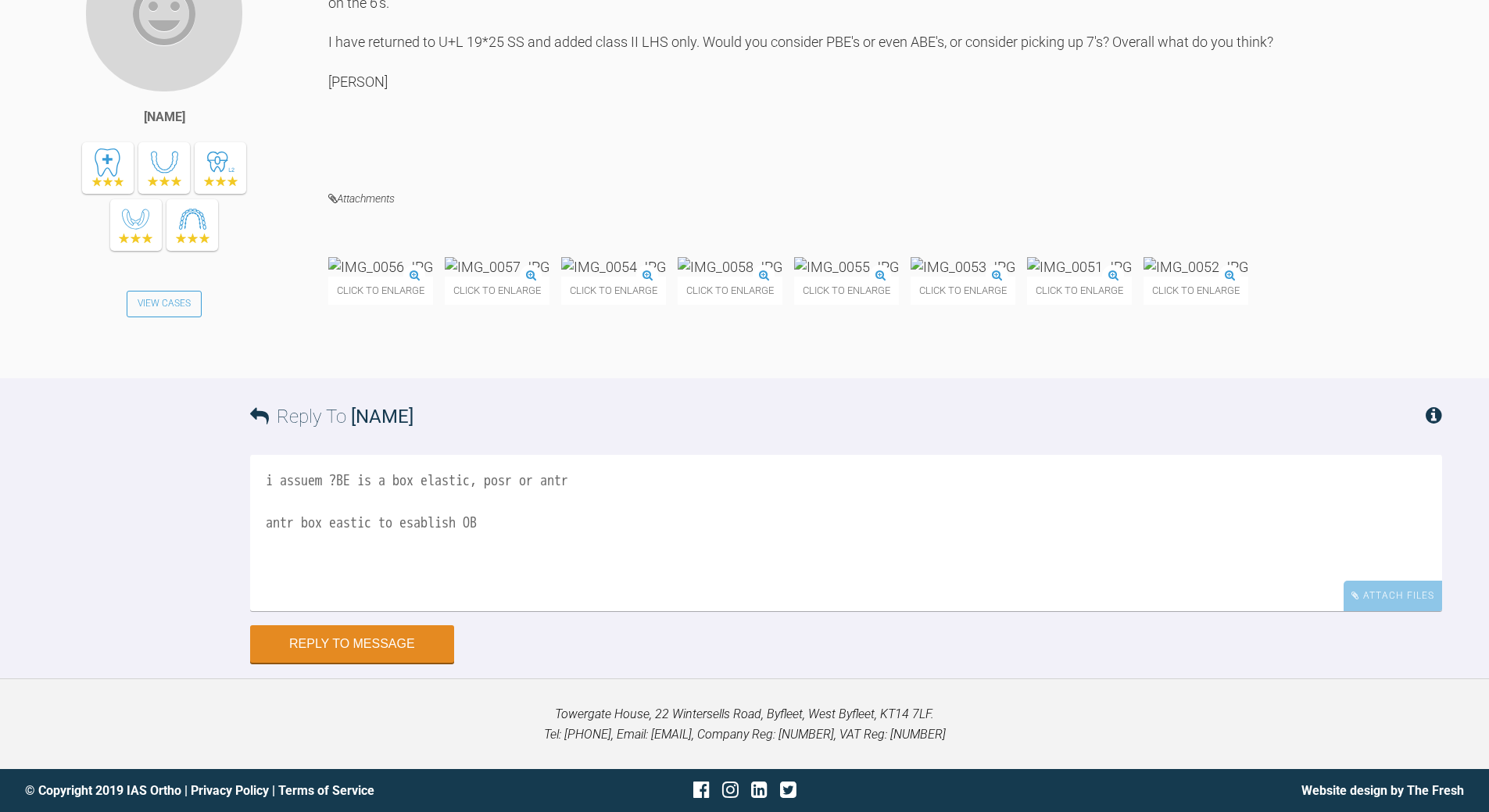 click on "i assuem ?BE is a box elastic, posr or antr
antr box eastic to esablish OB" at bounding box center (846, 533) 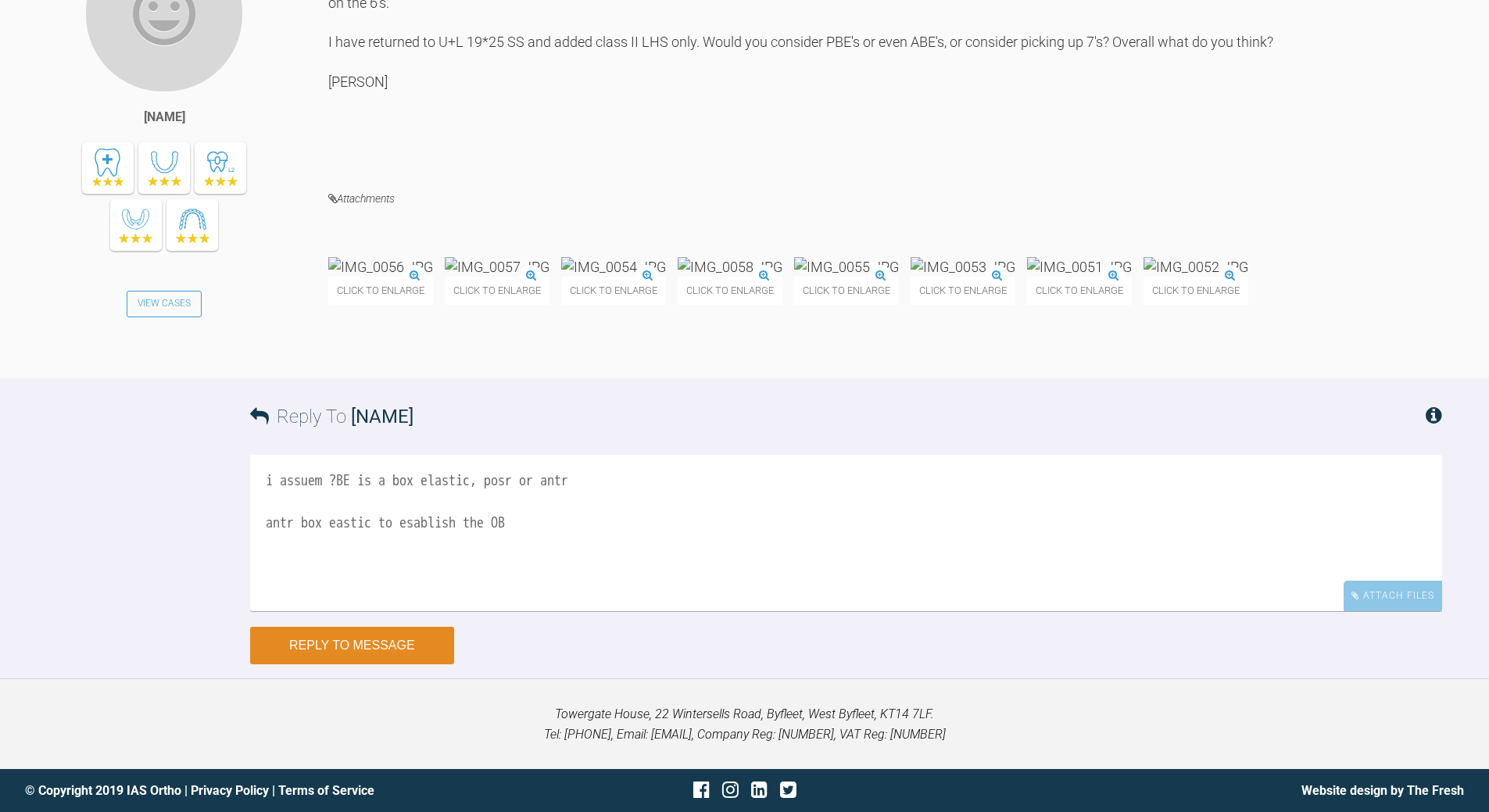 type on "i assuem ?BE is a box elastic, posr or antr
antr box eastic to esablish the OB" 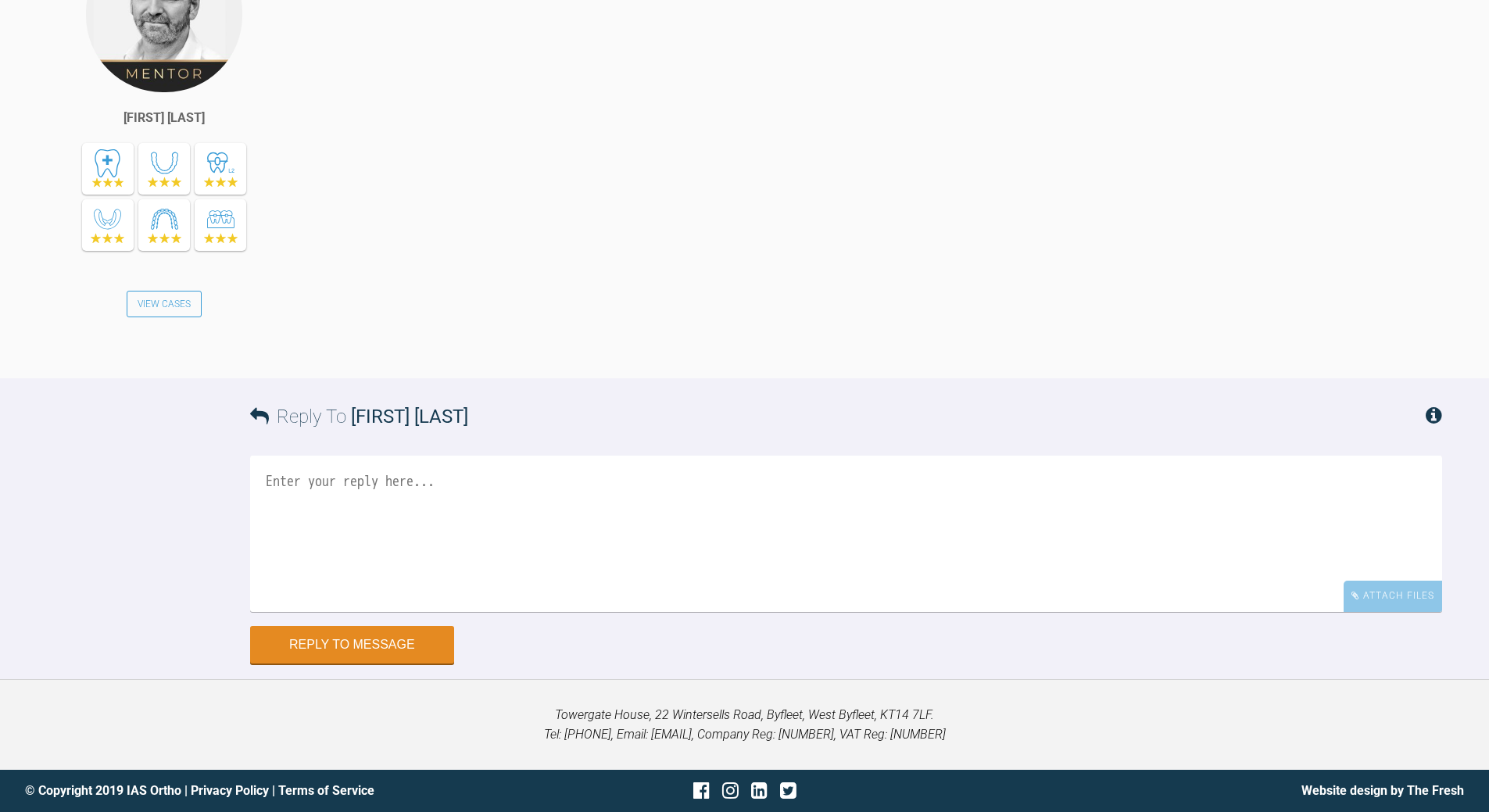scroll, scrollTop: 11835, scrollLeft: 0, axis: vertical 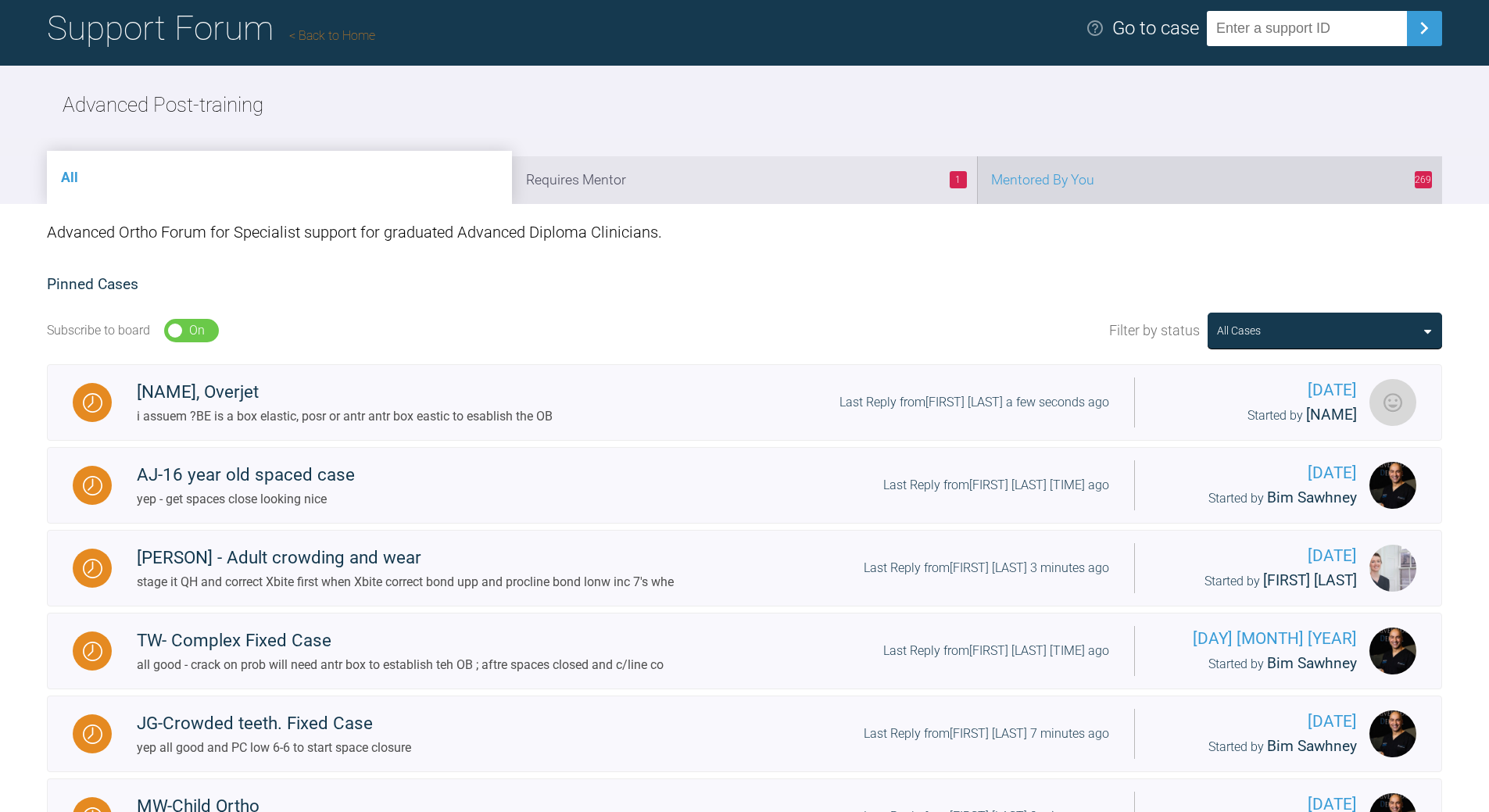 click on "269 Mentored By You" at bounding box center (1209, 180) 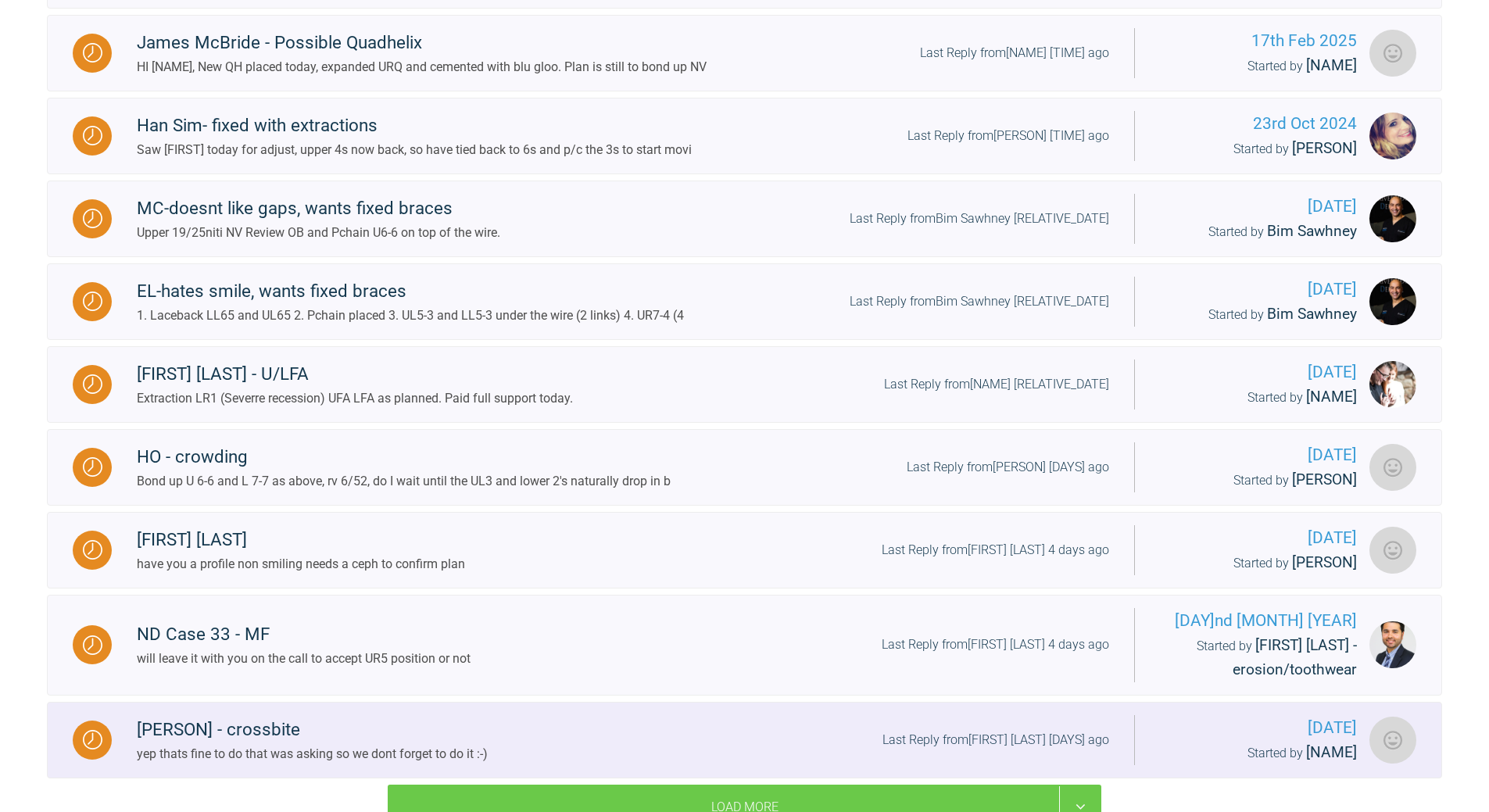scroll, scrollTop: 1363, scrollLeft: 0, axis: vertical 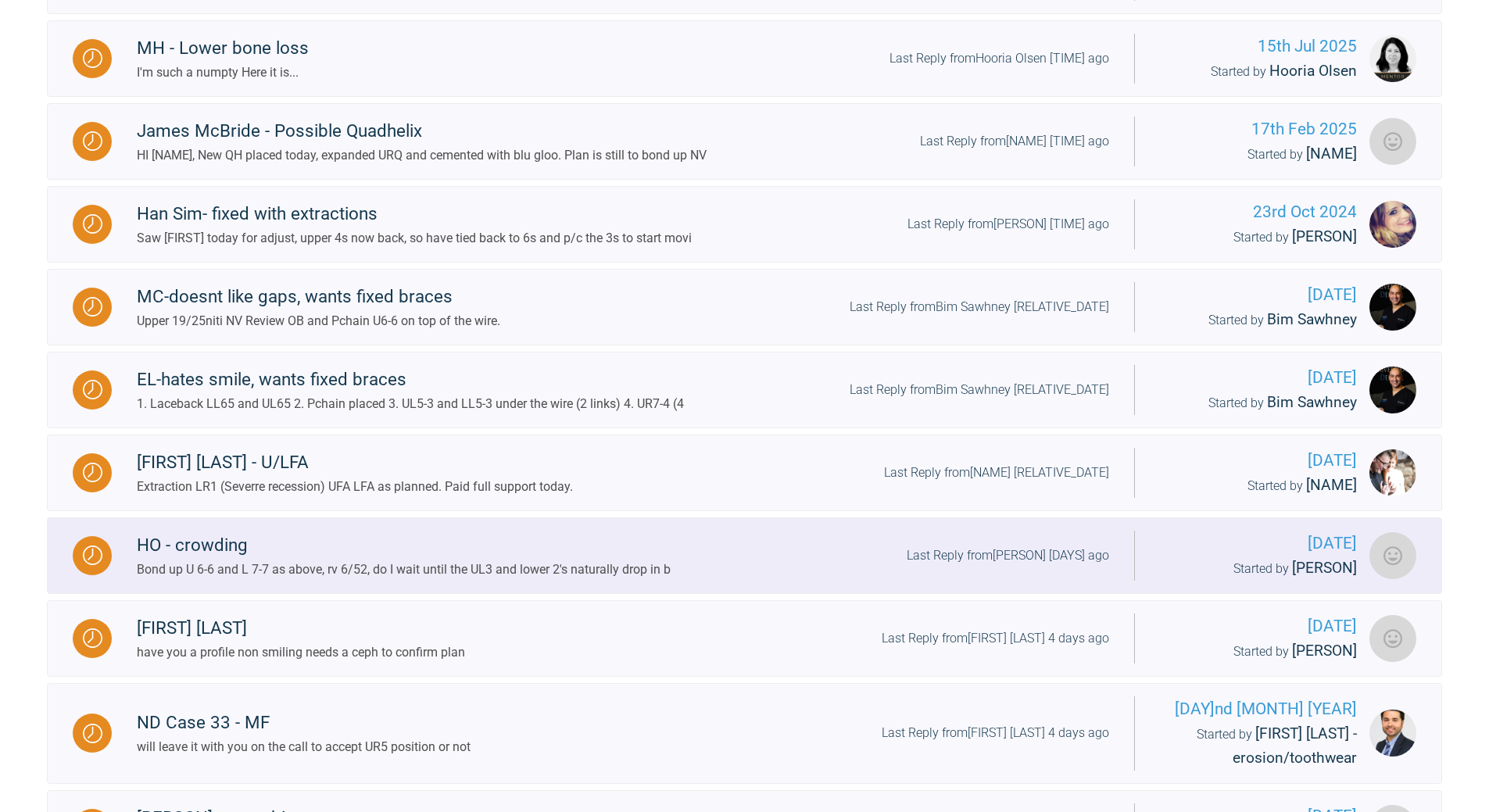 click on "Last Reply from  Matt Golightly   3 days ago" at bounding box center (1008, 556) 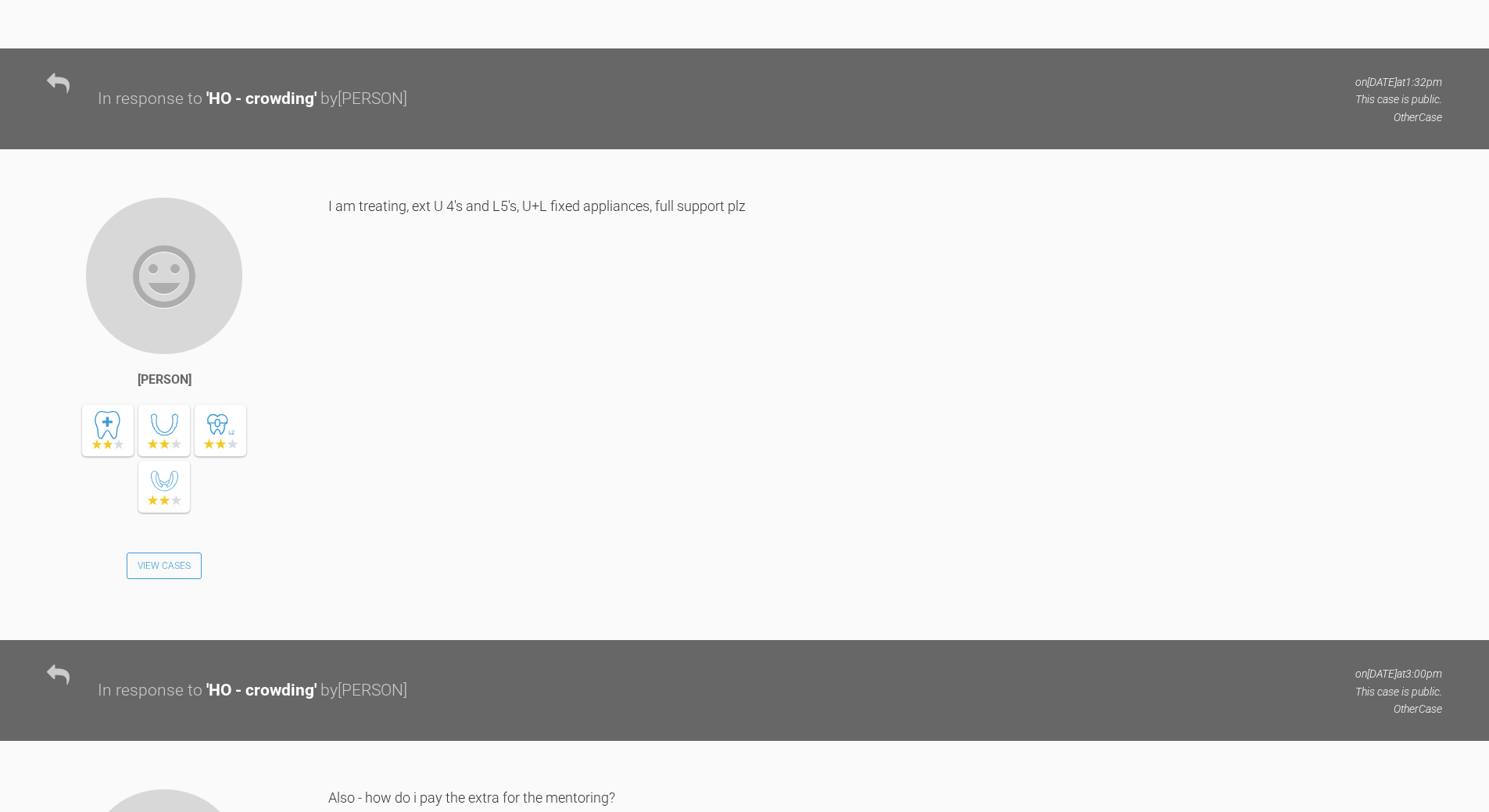 scroll, scrollTop: 1519, scrollLeft: 0, axis: vertical 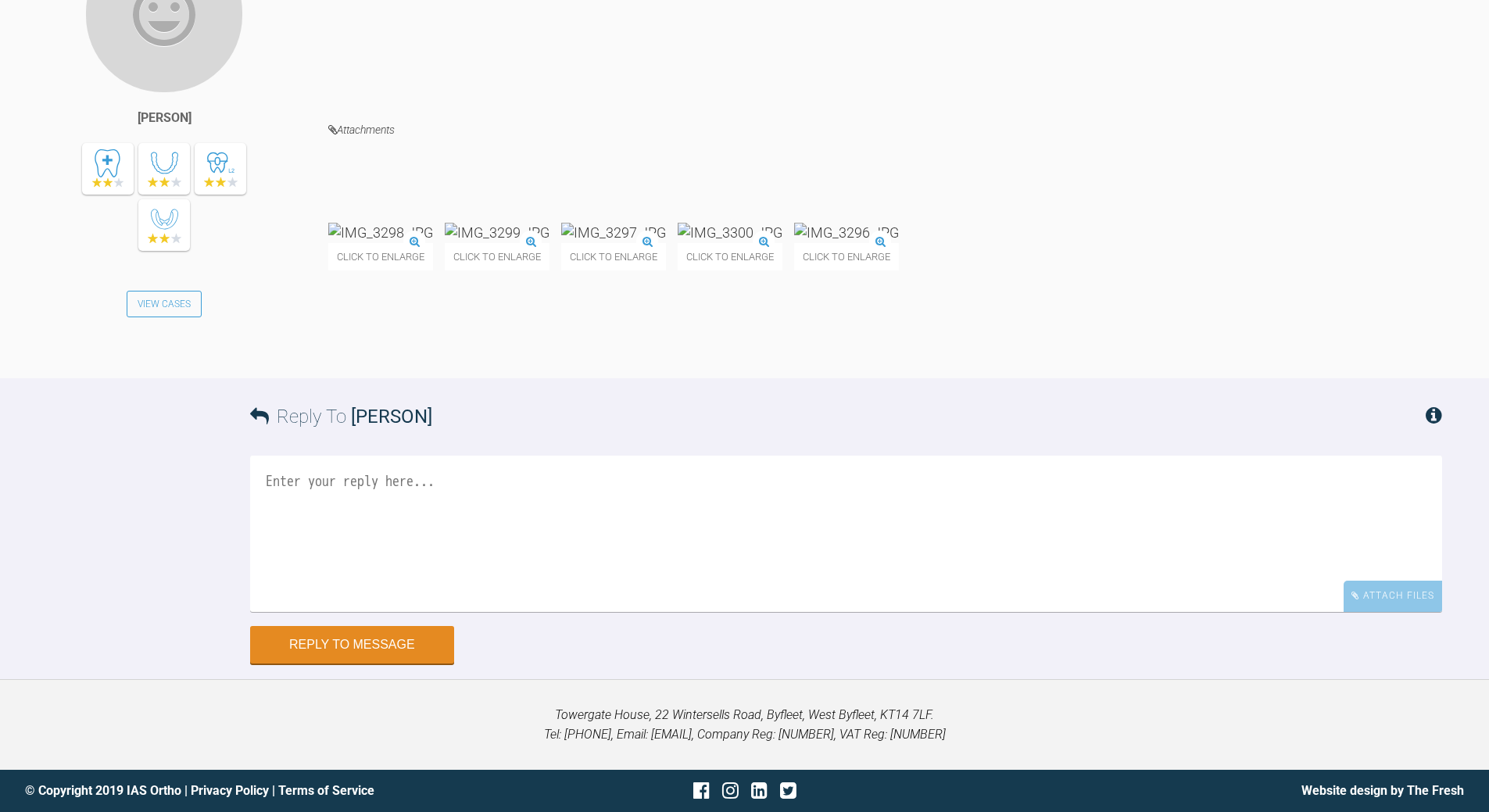 click at bounding box center (846, 534) 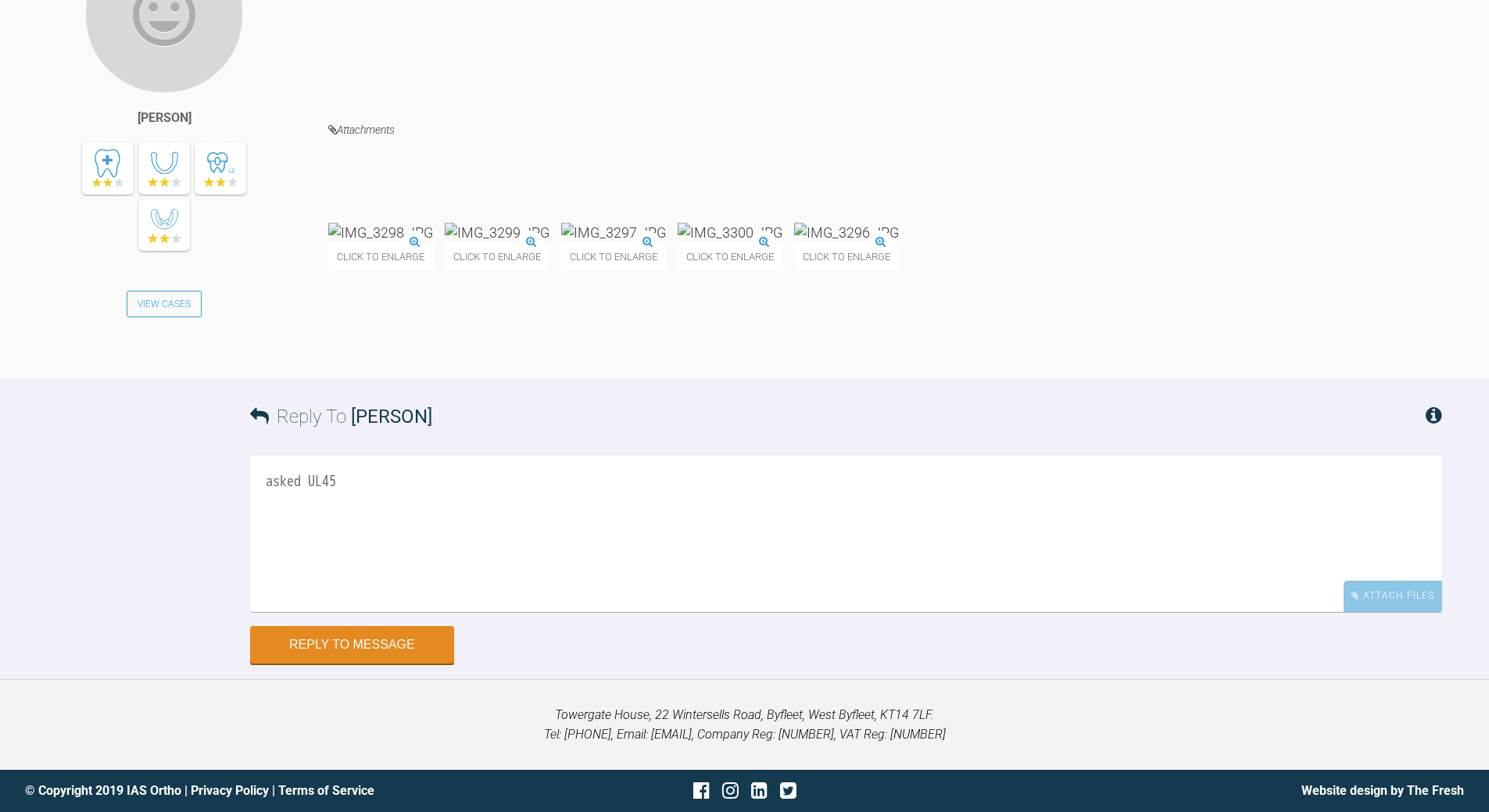 click at bounding box center (381, 232) 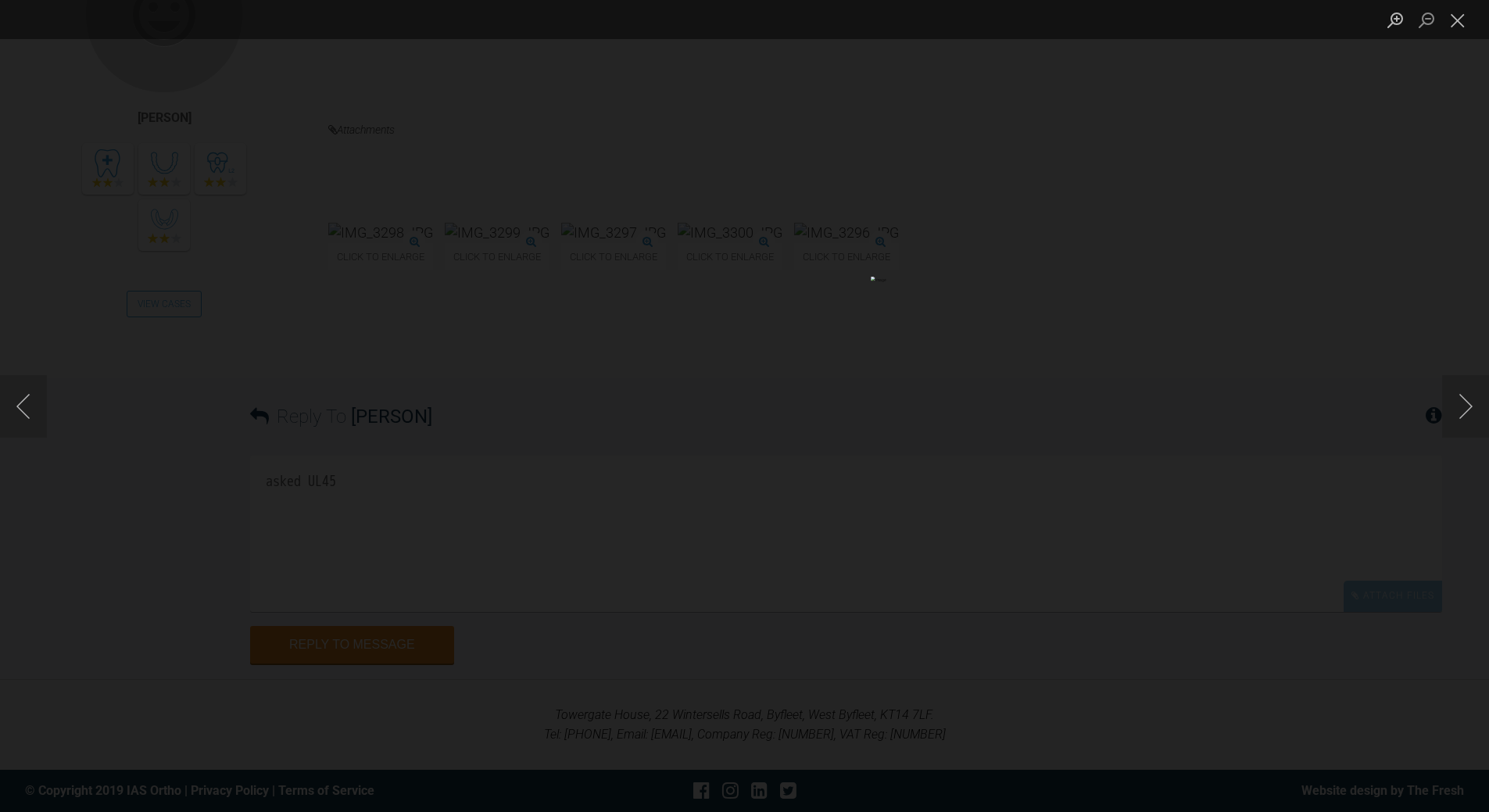 scroll, scrollTop: 4577, scrollLeft: 0, axis: vertical 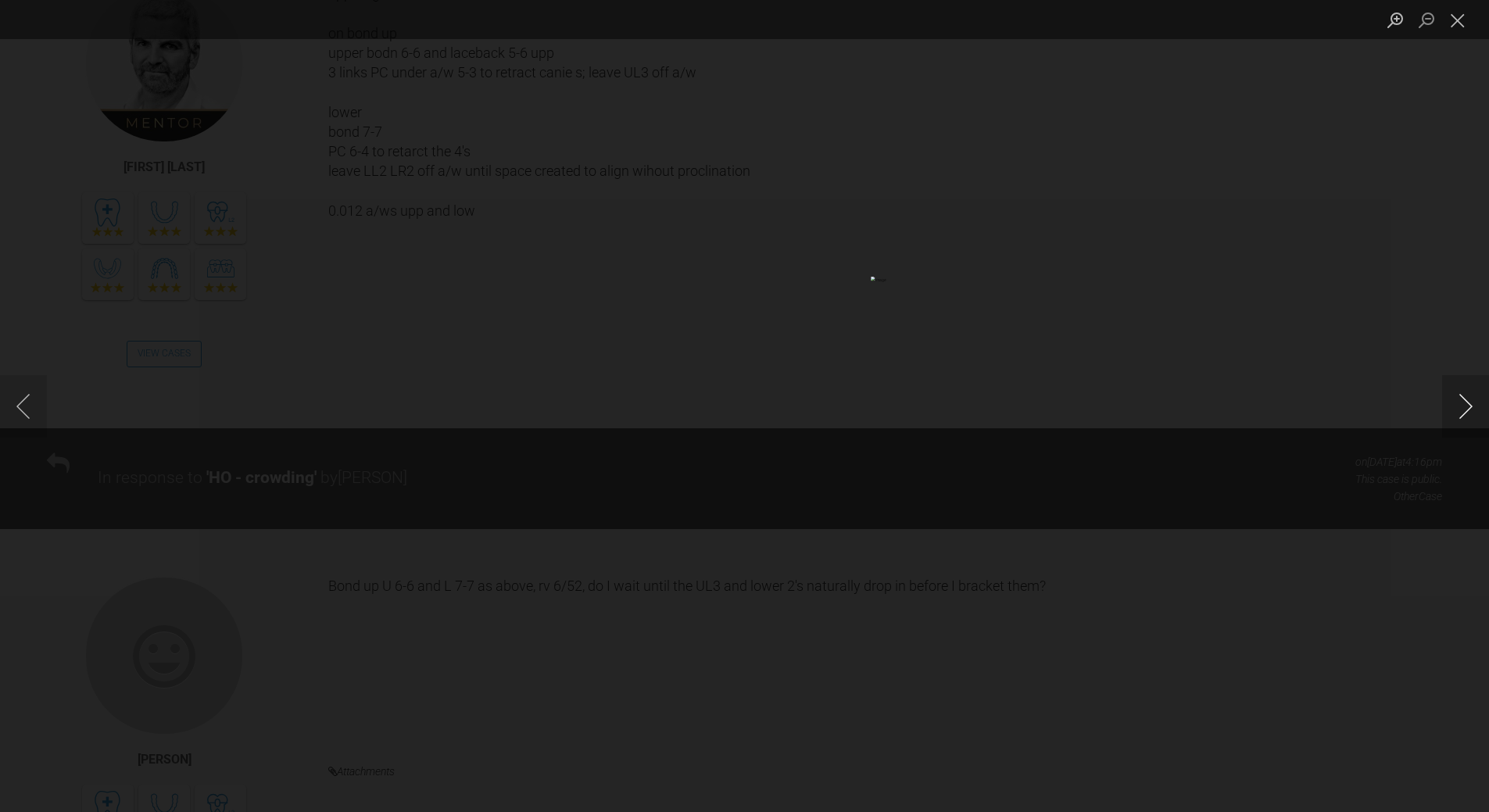 click at bounding box center [1466, 406] 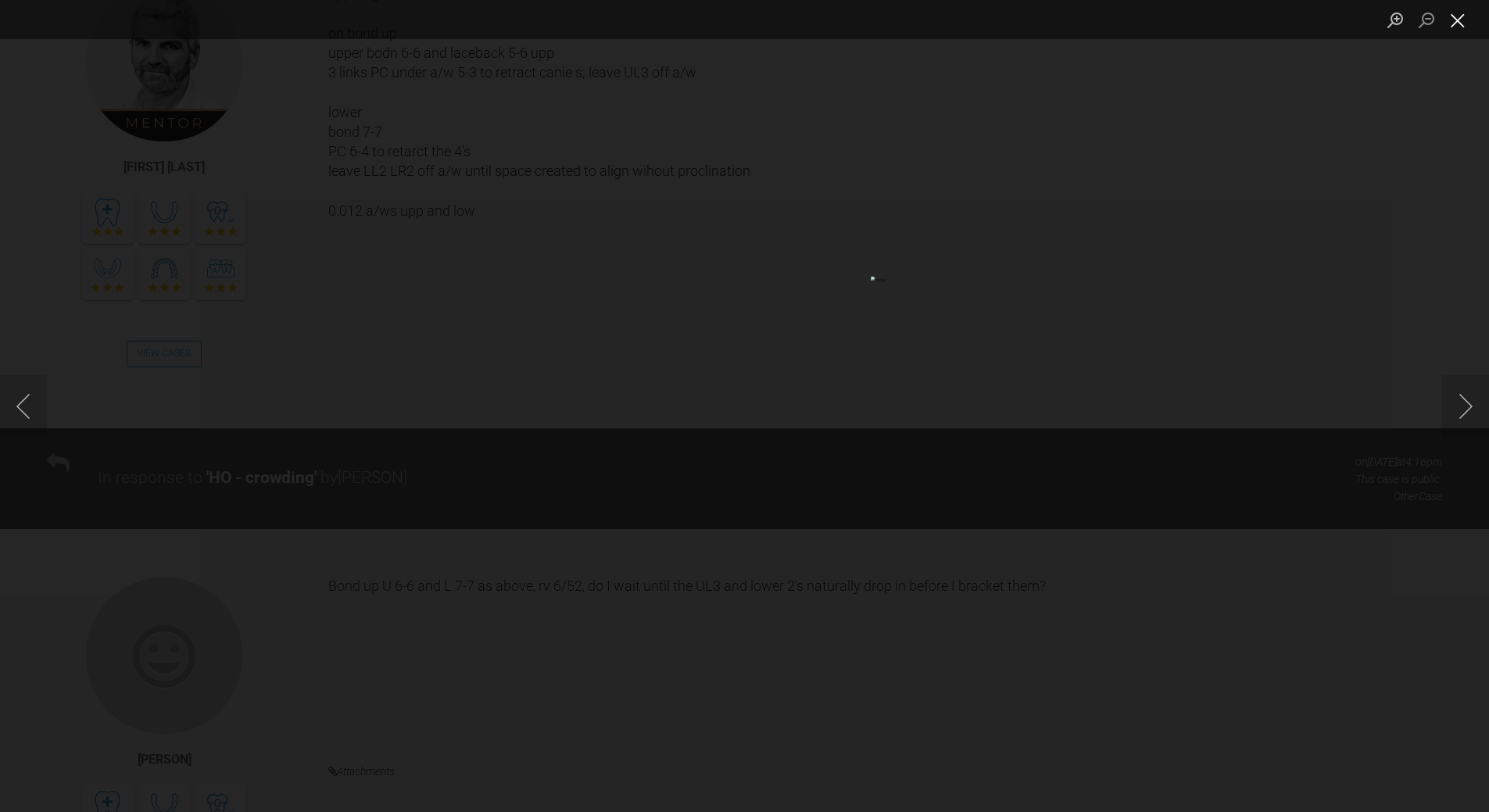 click at bounding box center [1458, 20] 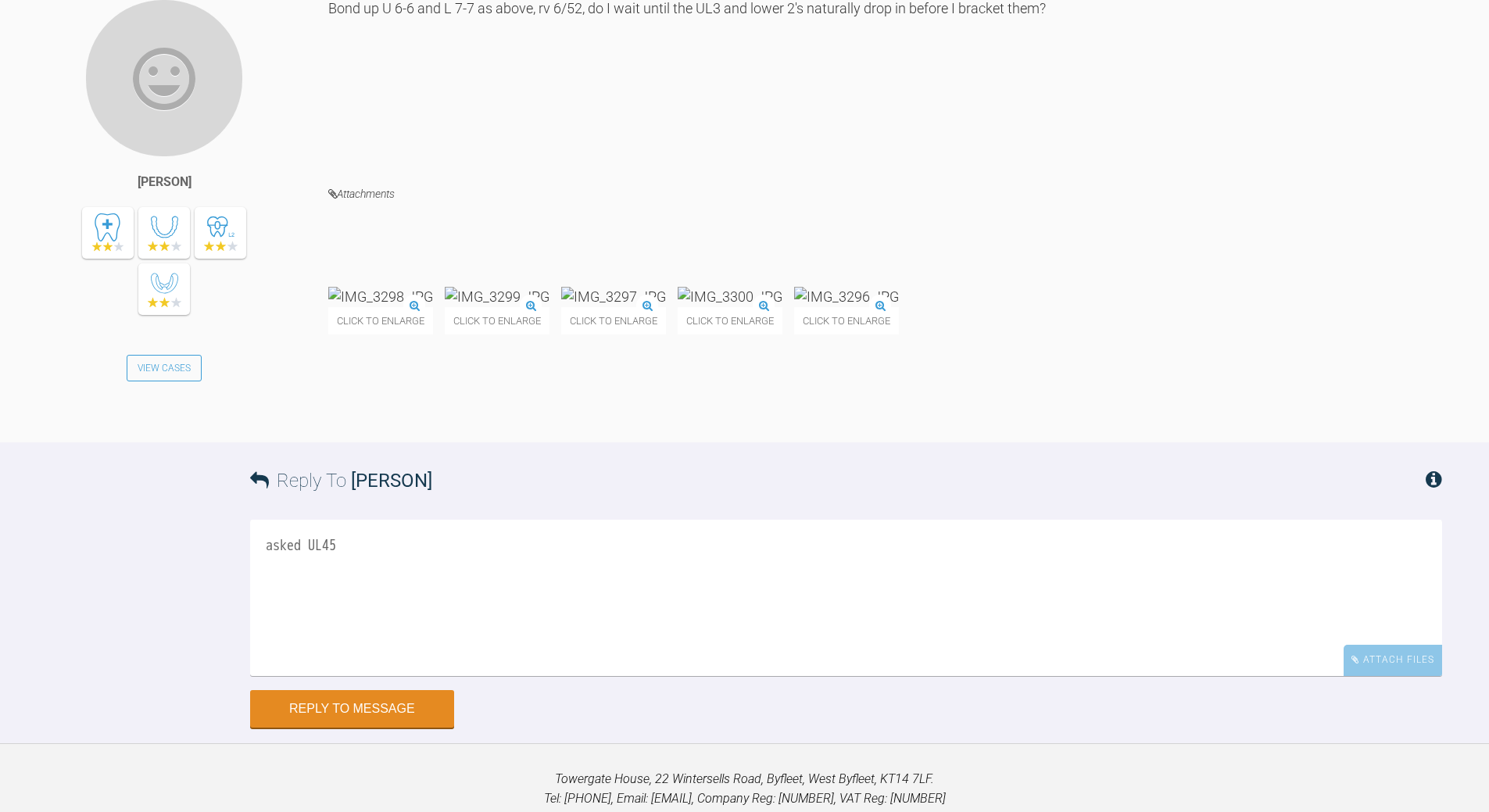 scroll, scrollTop: 5288, scrollLeft: 0, axis: vertical 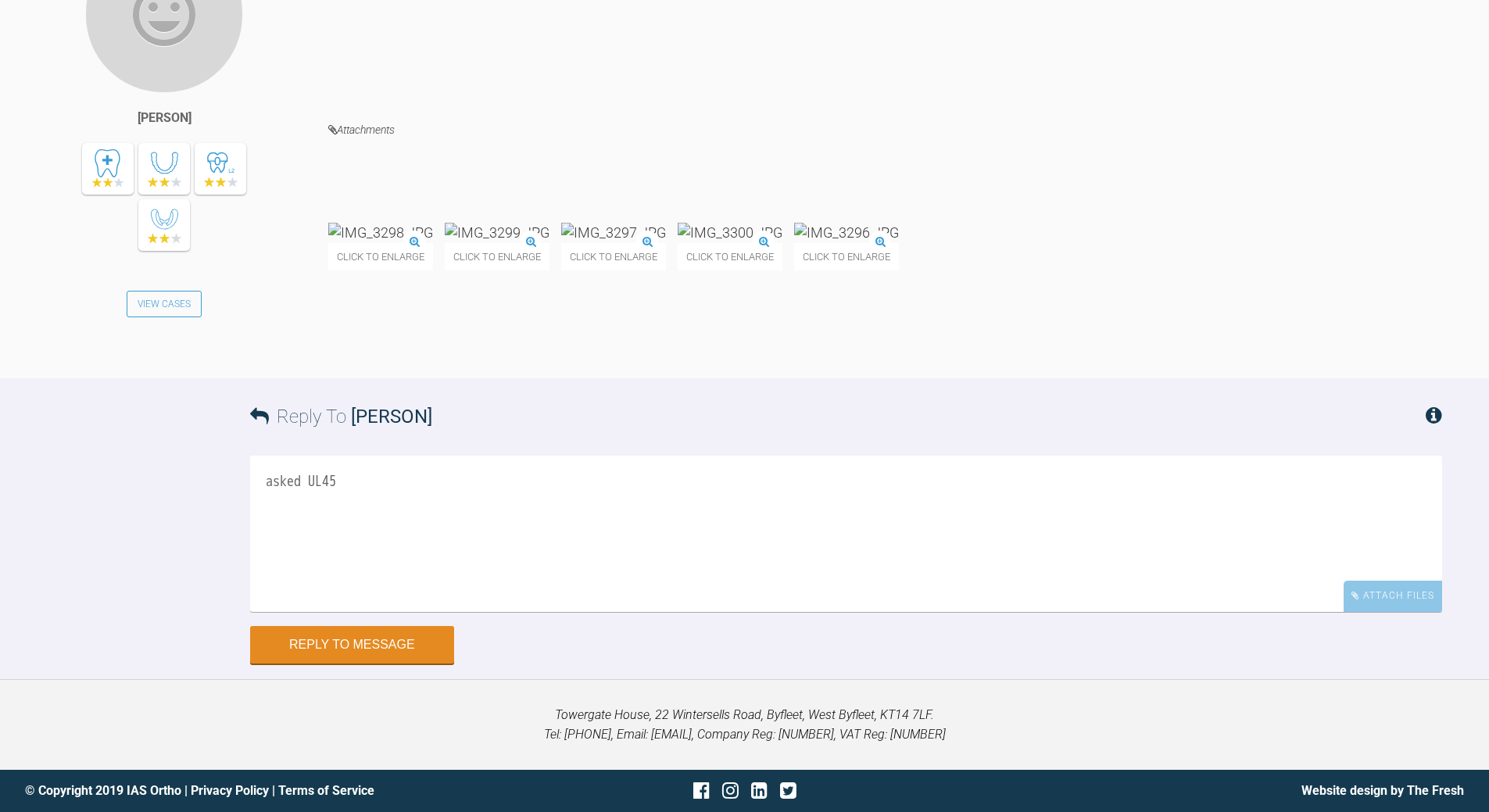 click on "asked UL45" at bounding box center (846, 534) 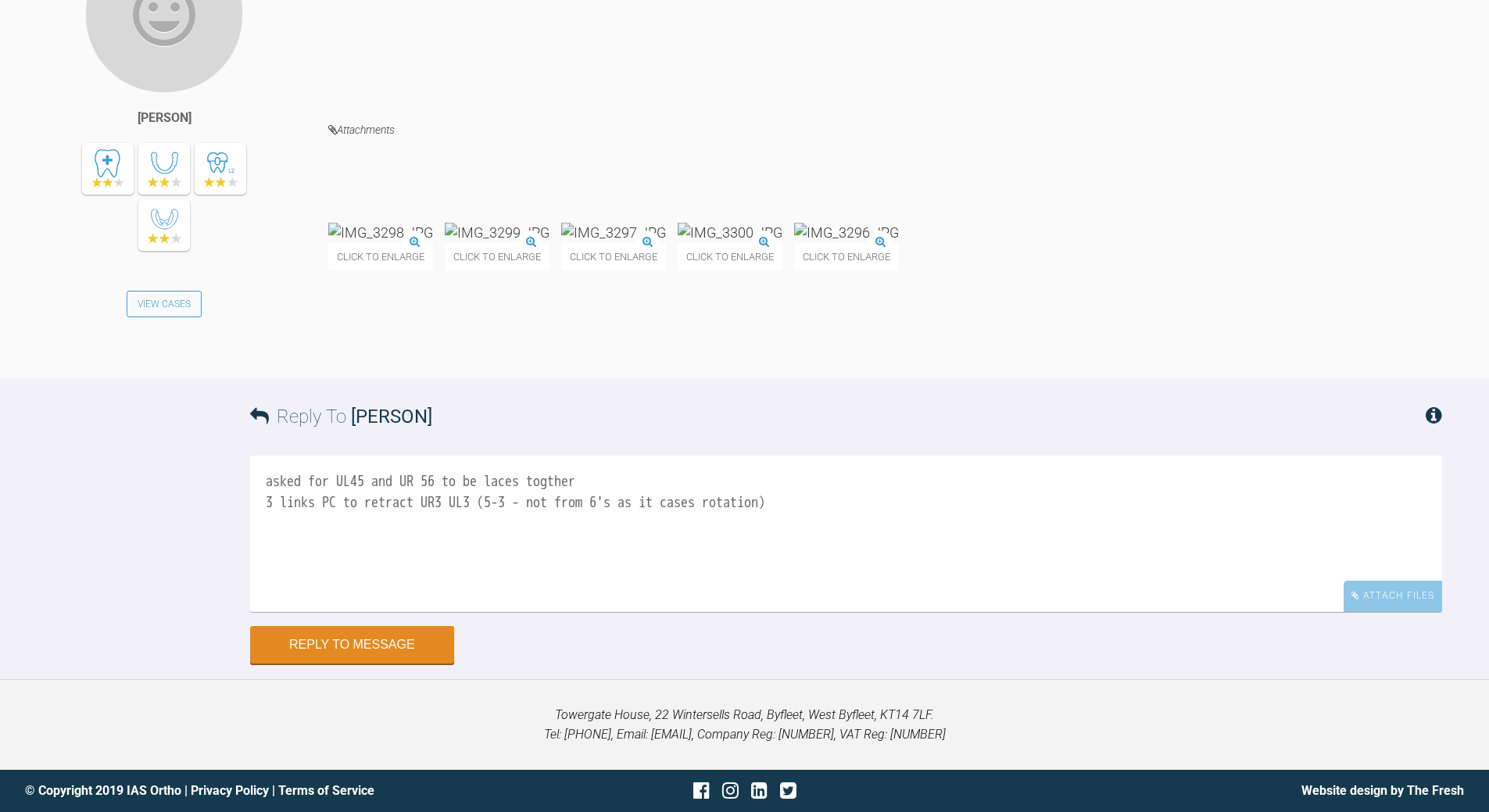 click on "asked for UL45 and UR 56 to be laces togther
3 links PC to retract UR3 UL3 (5-3 - not from 6's as it cases rotation)" at bounding box center (846, 534) 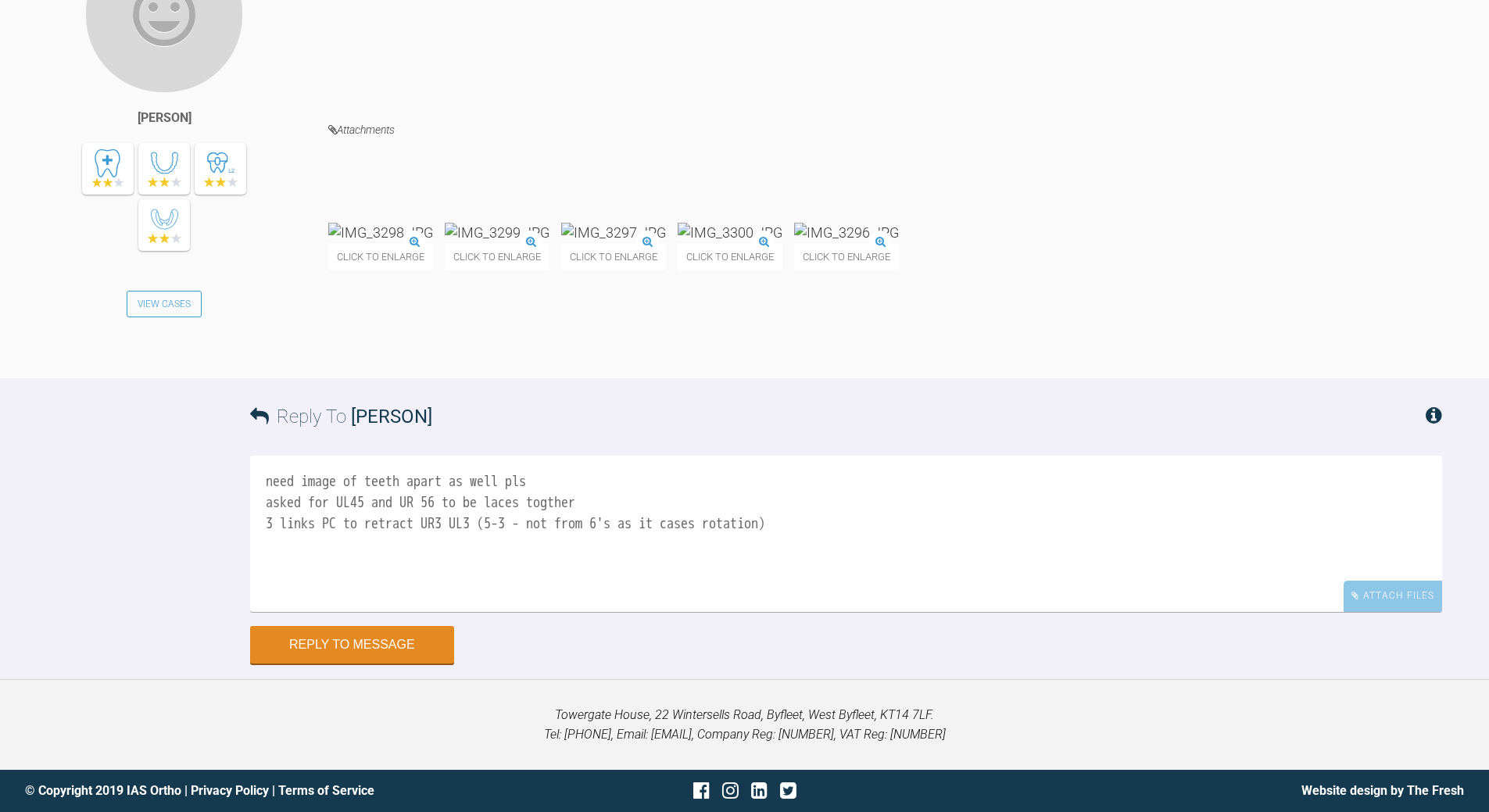 click on "need image of teeth apart as well pls
asked for UL45 and UR 56 to be laces togther
3 links PC to retract UR3 UL3 (5-3 - not from 6's as it cases rotation)" at bounding box center (846, 534) 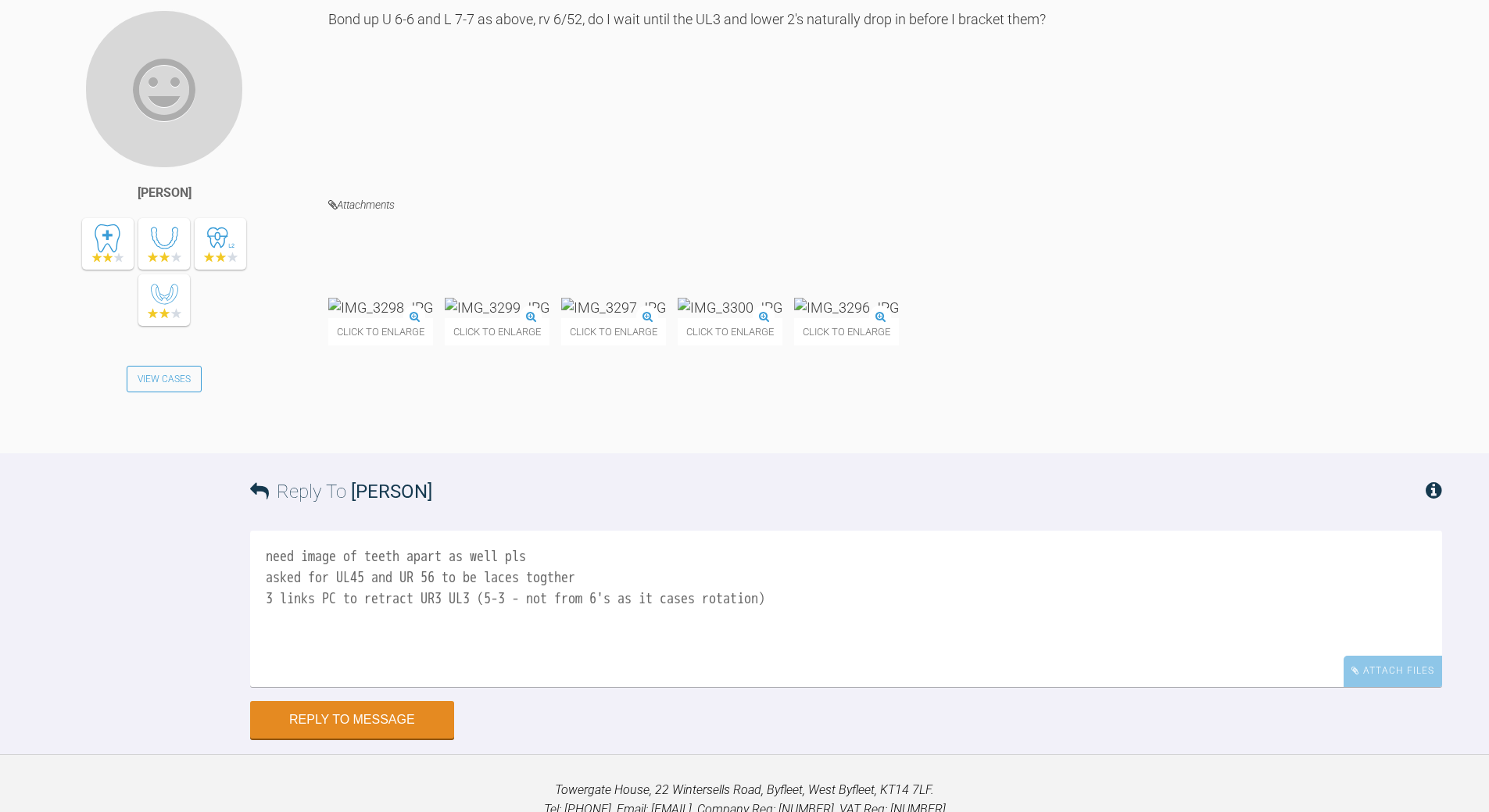 scroll, scrollTop: 5131, scrollLeft: 0, axis: vertical 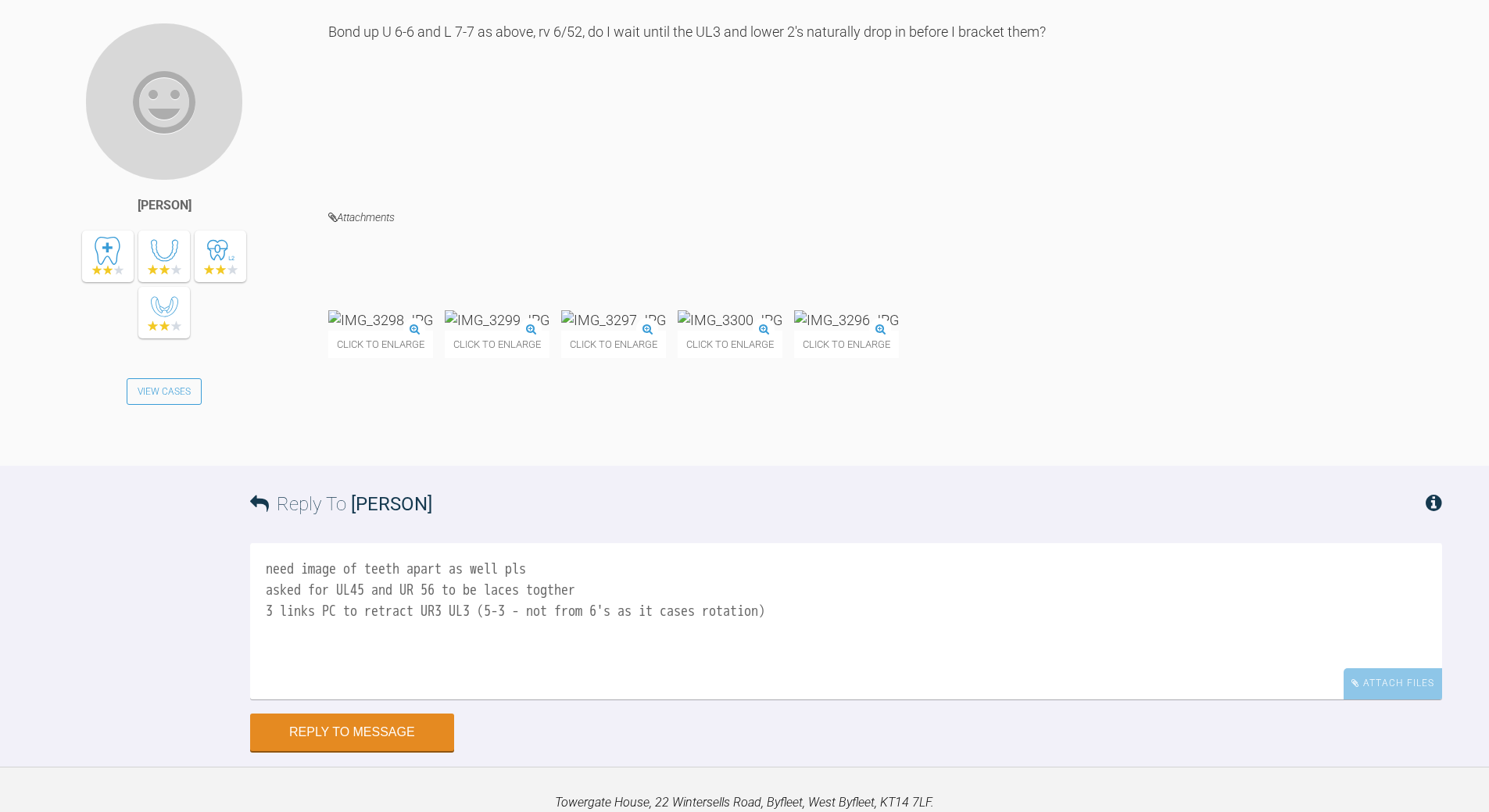 click at bounding box center [730, 320] 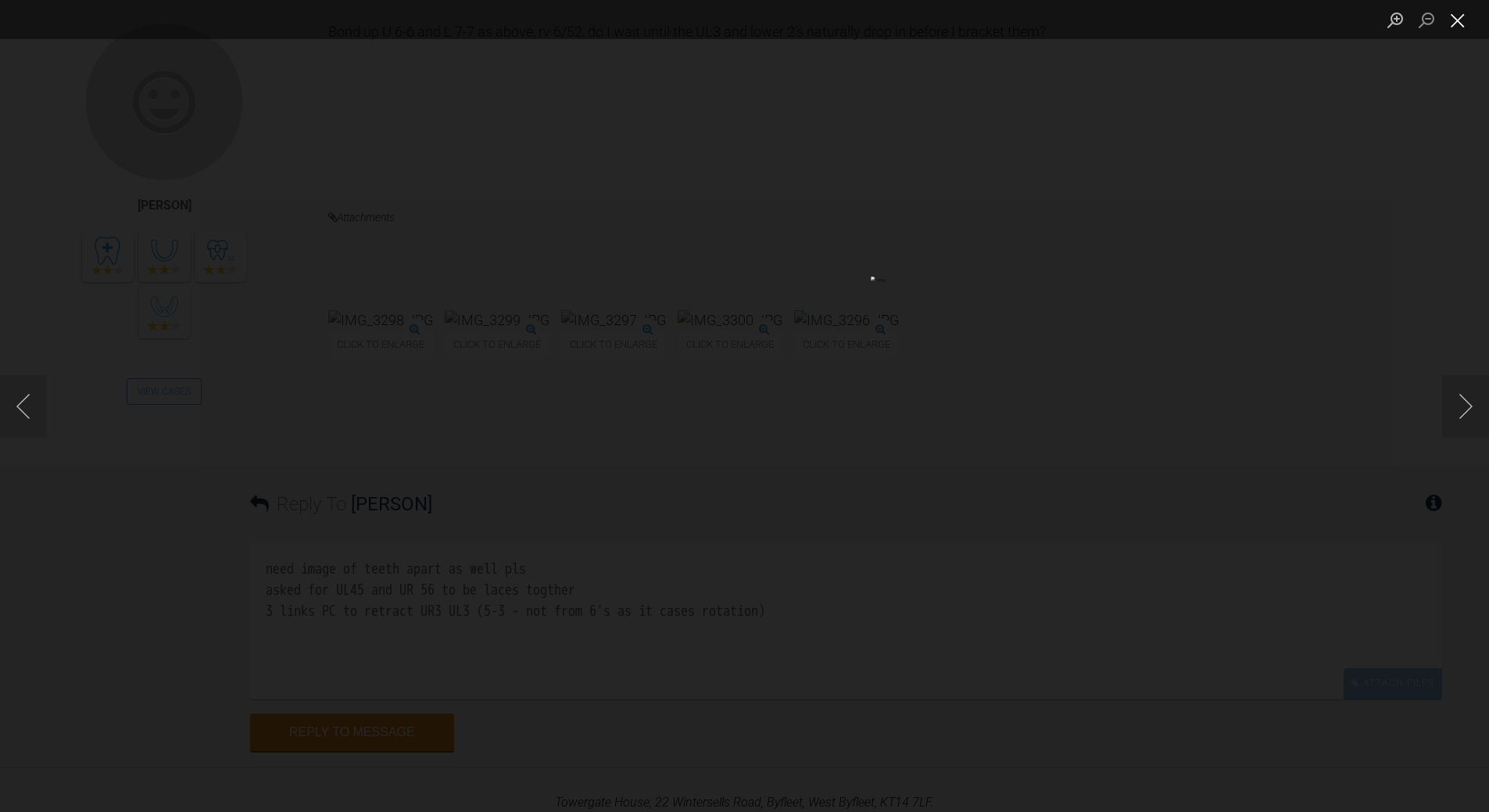 click at bounding box center [1458, 20] 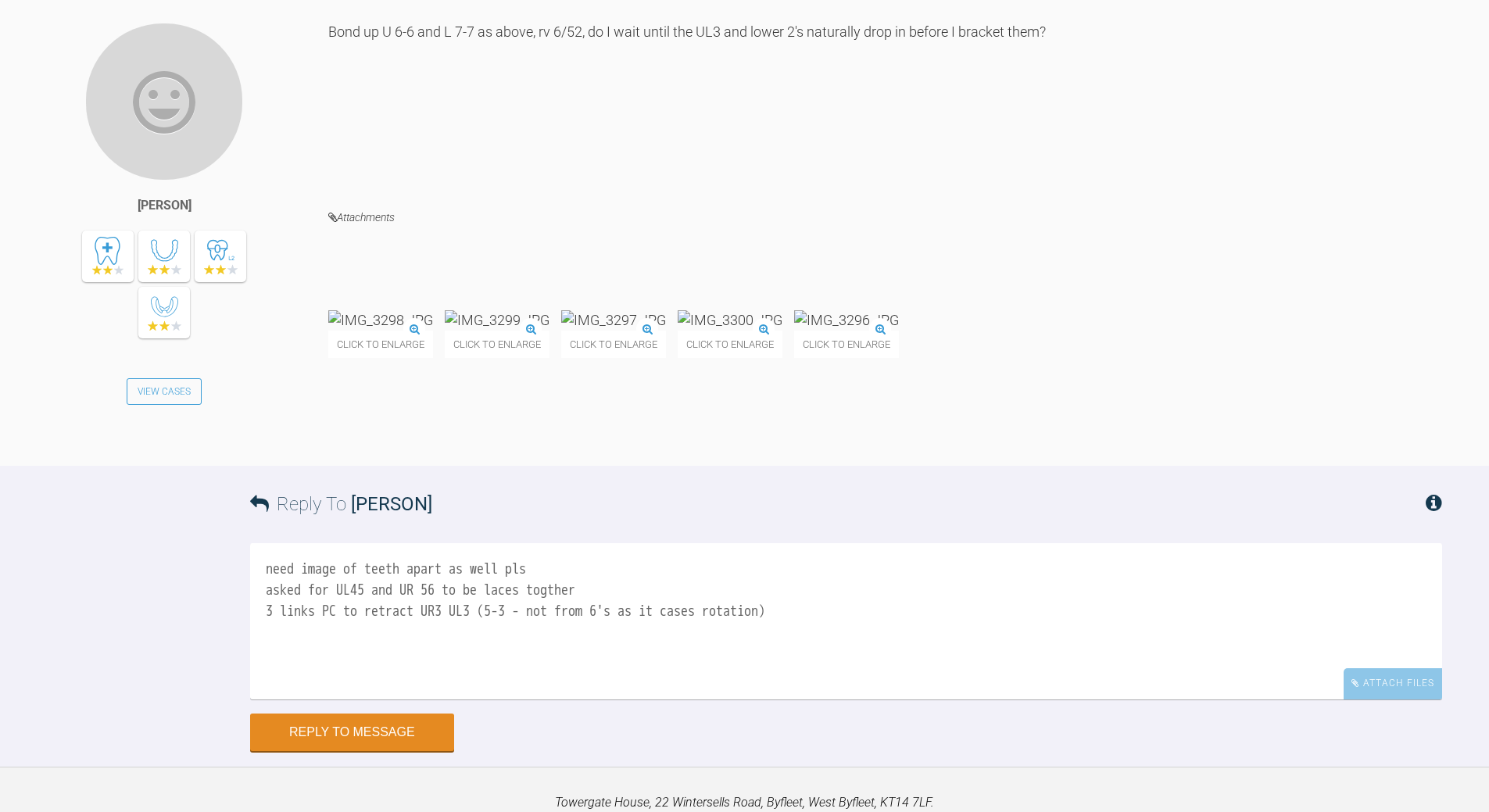 click on "need image of teeth apart as well pls
asked for UL45 and UR 56 to be laces togther
3 links PC to retract UR3 UL3 (5-3 - not from 6's as it cases rotation)" at bounding box center [846, 621] 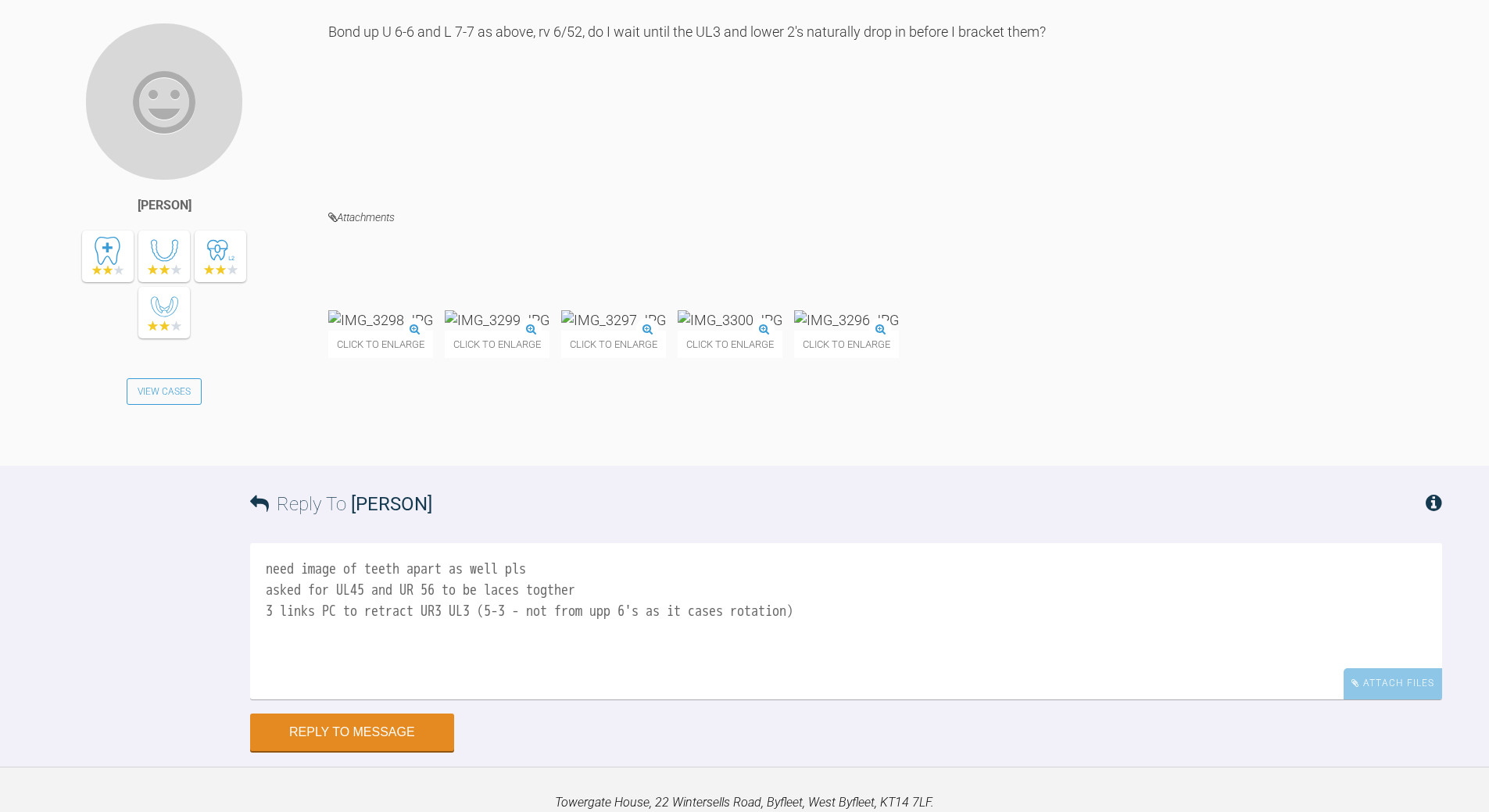 click at bounding box center [497, 320] 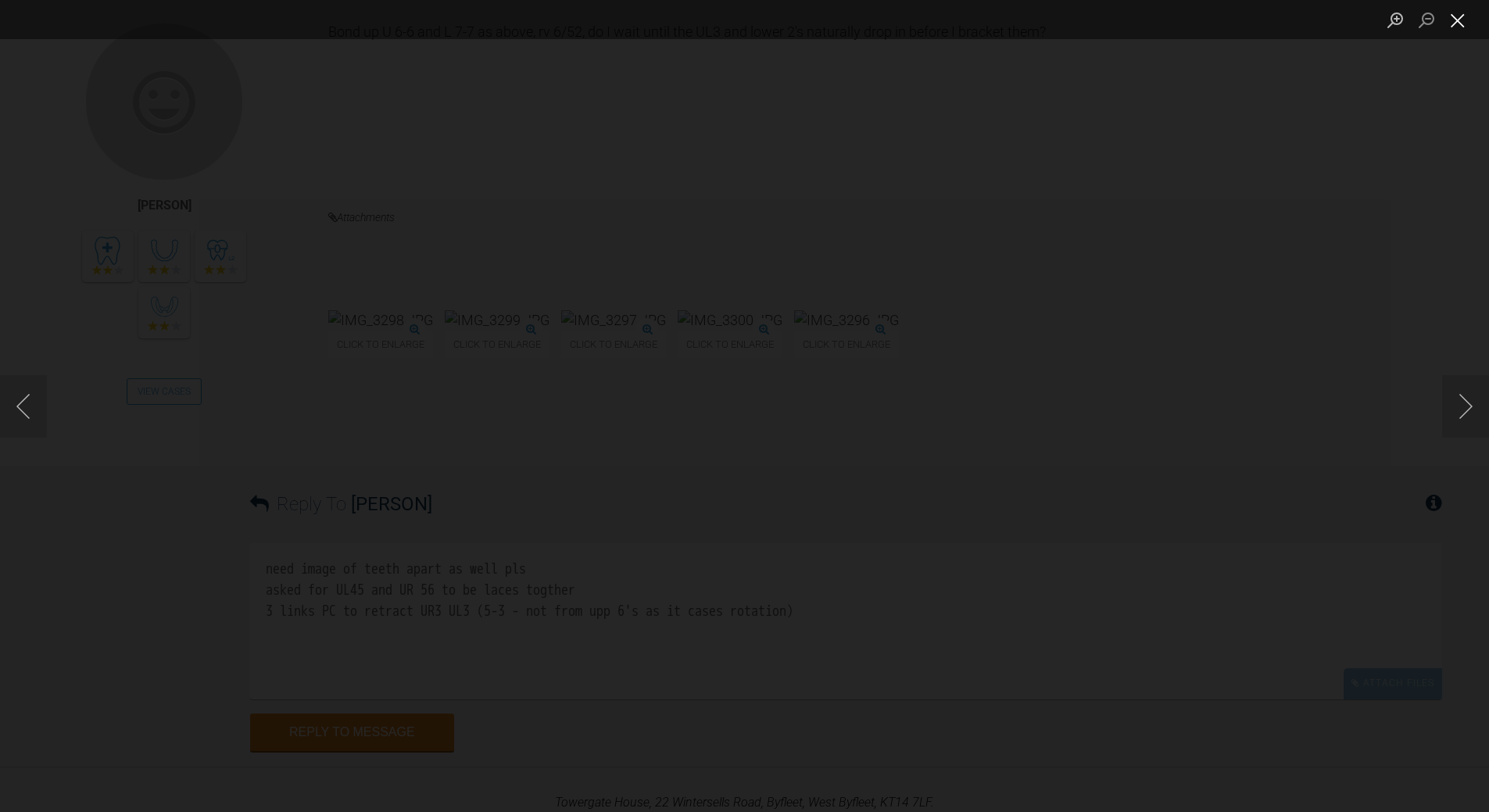 drag, startPoint x: 1459, startPoint y: 19, endPoint x: 1367, endPoint y: 52, distance: 97.73945 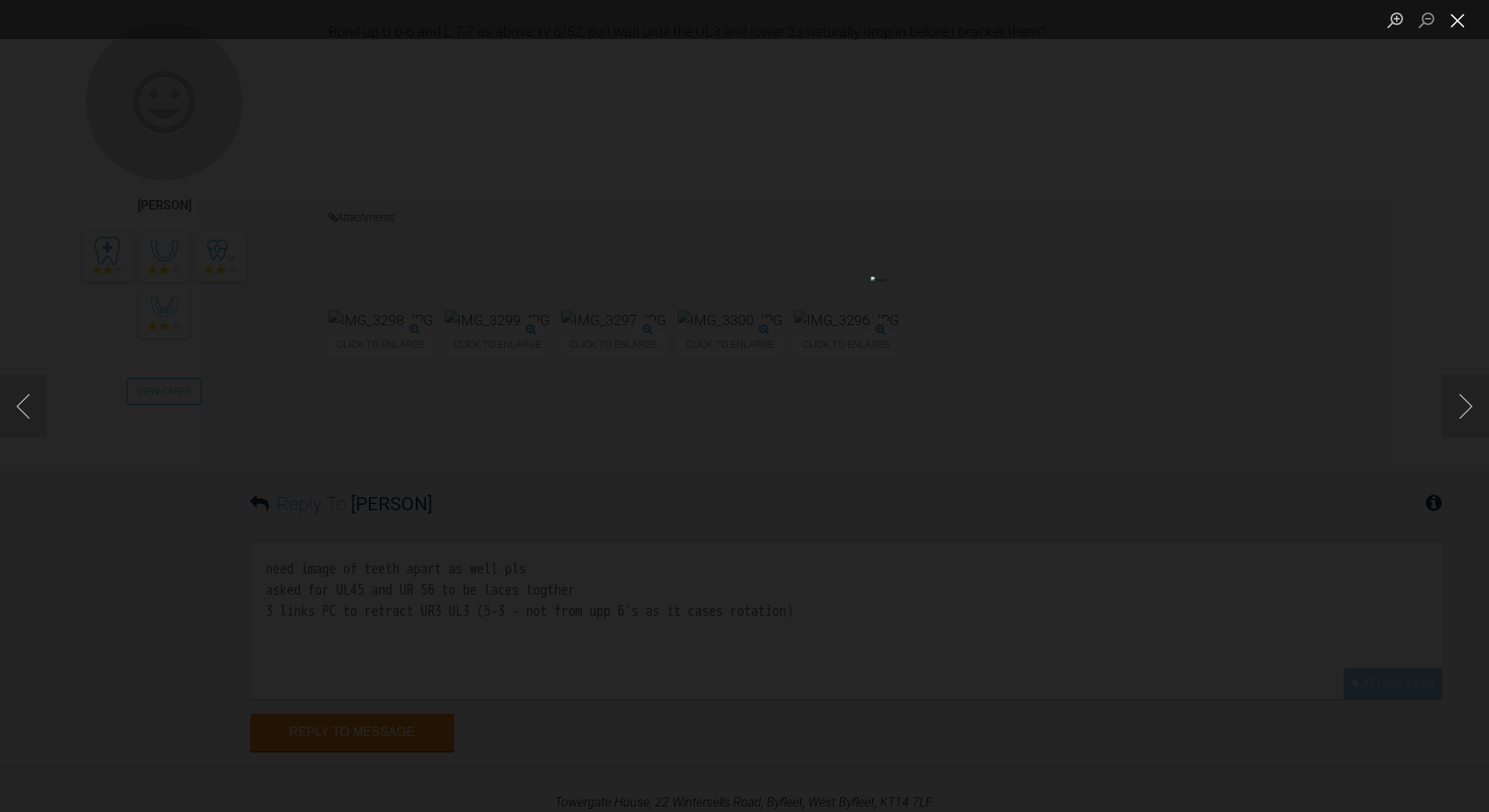 click at bounding box center (1458, 20) 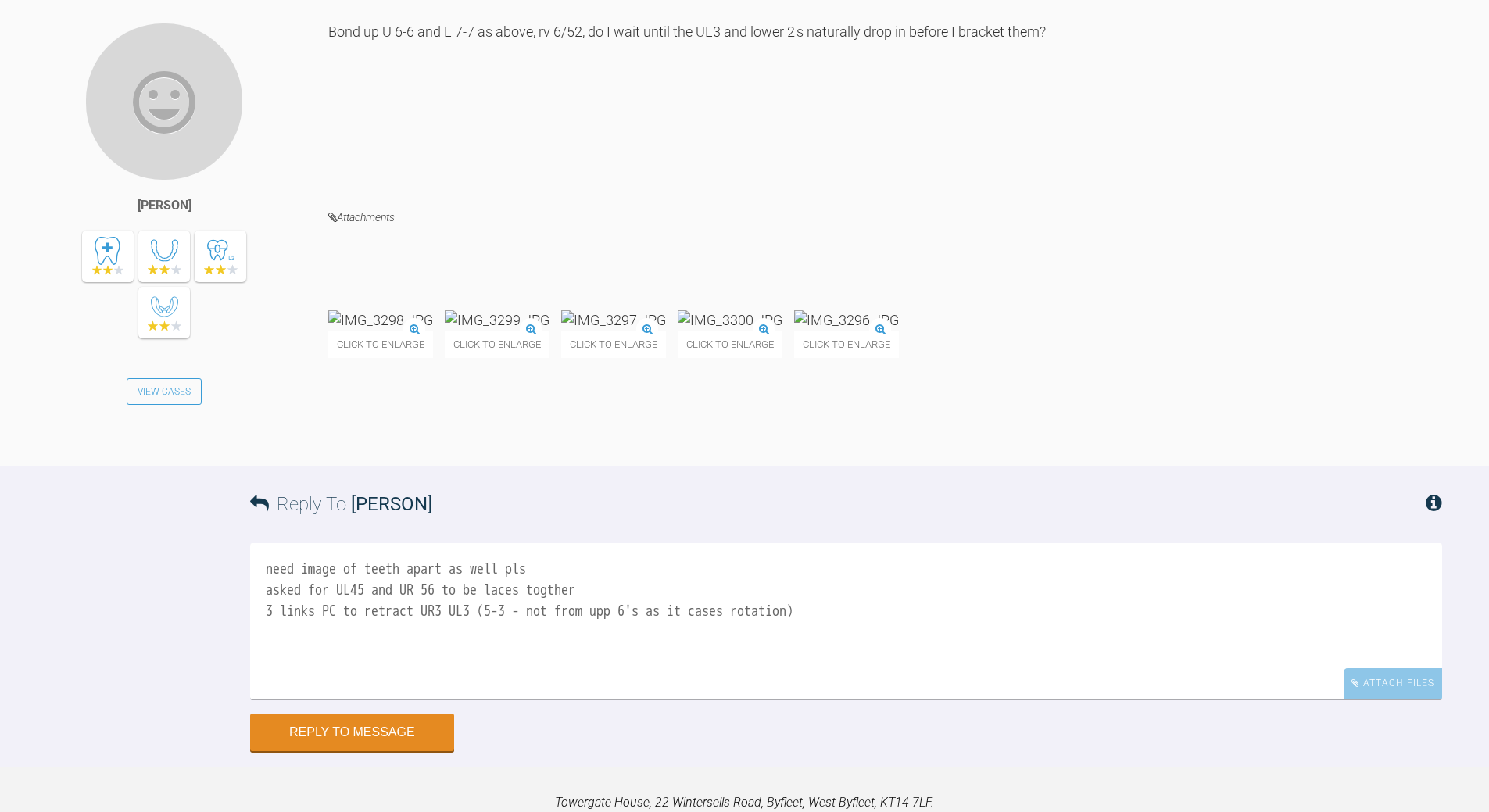 drag, startPoint x: 363, startPoint y: 656, endPoint x: 379, endPoint y: 644, distance: 20 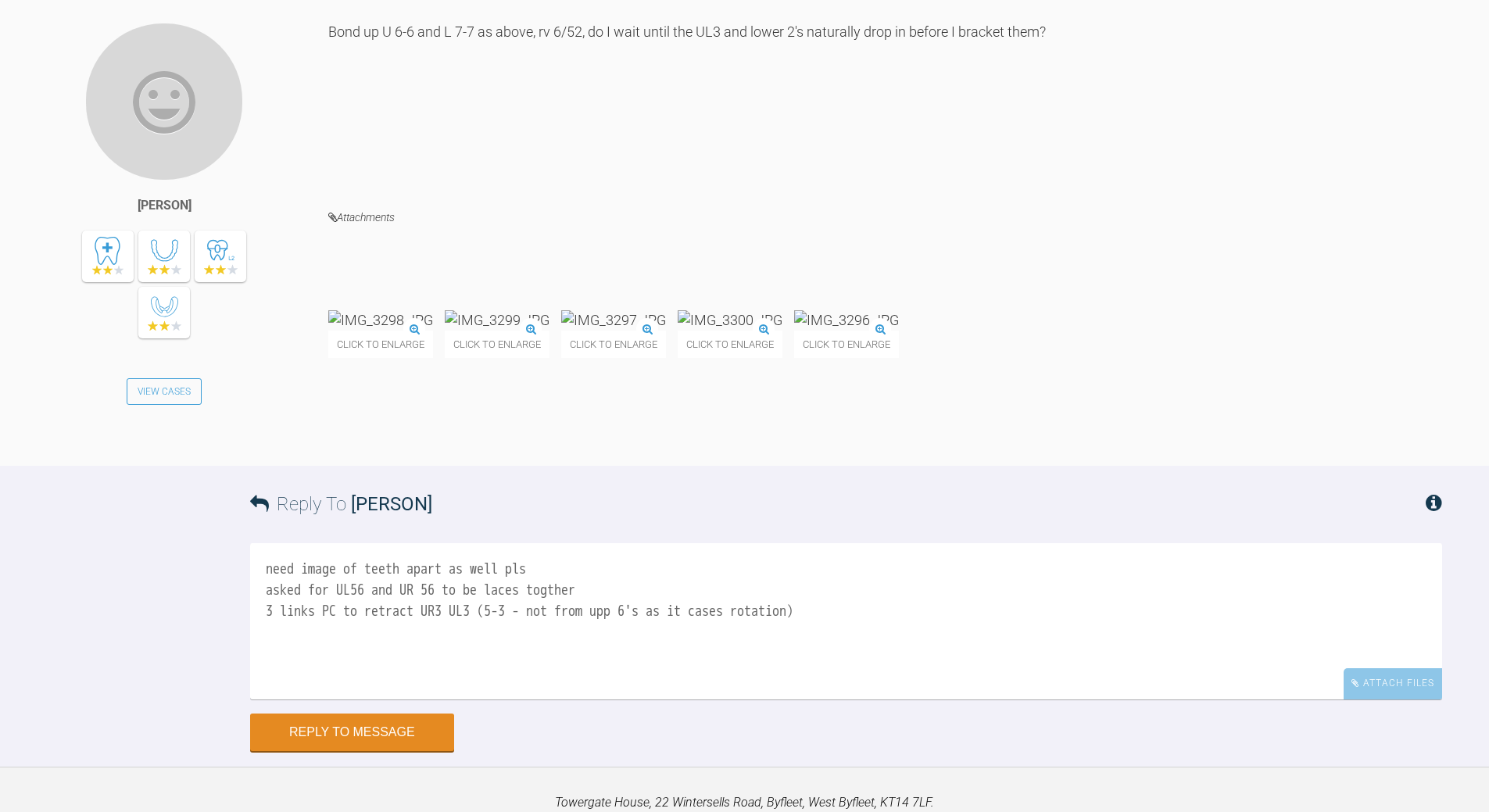 click on "need image of teeth apart as well pls
asked for UL56 and UR 56 to be laces togther
3 links PC to retract UR3 UL3 (5-3 - not from upp 6's as it cases rotation)" at bounding box center [846, 621] 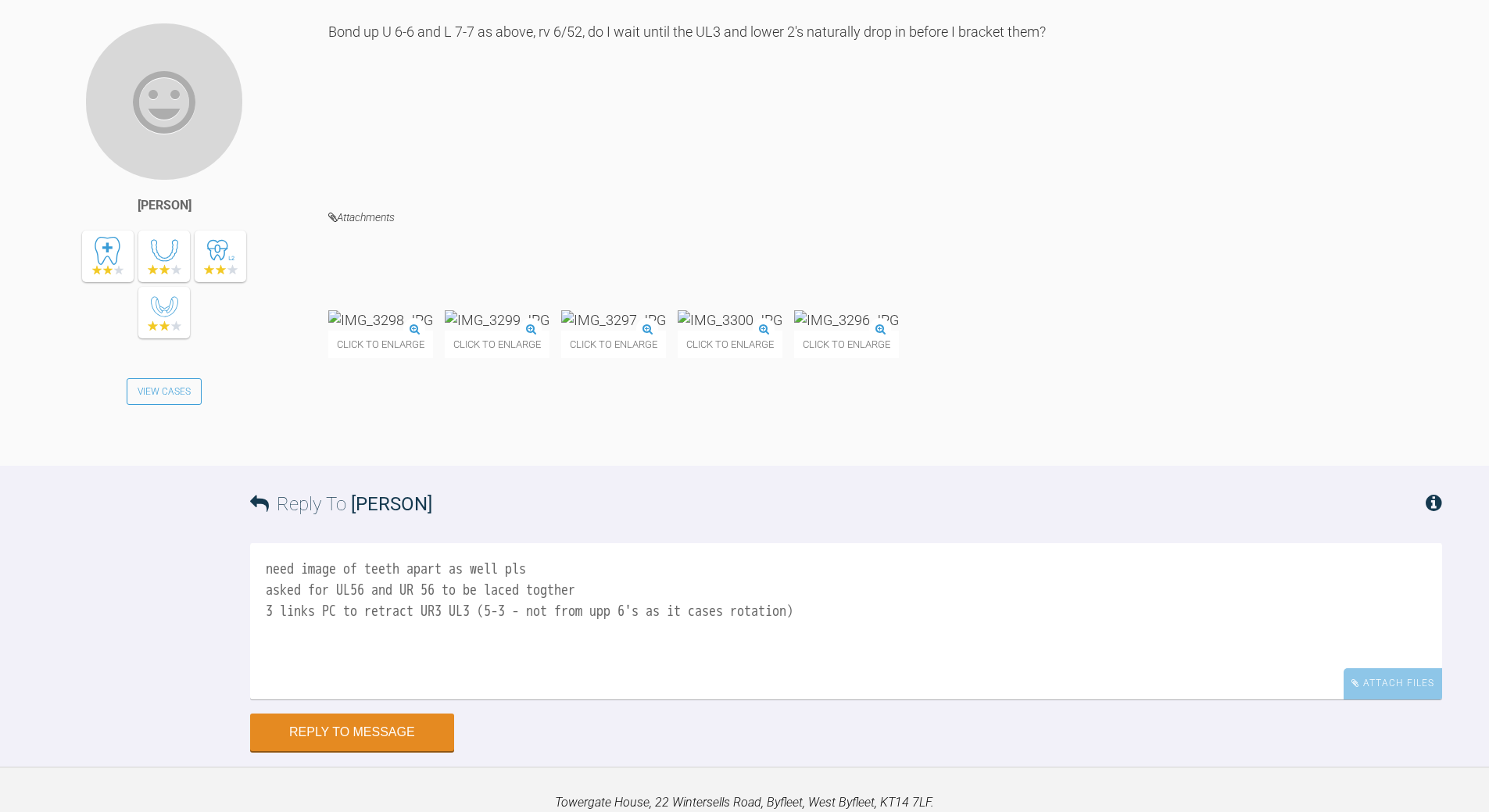 click on "need image of teeth apart as well pls
asked for UL56 and UR 56 to be laced togther
3 links PC to retract UR3 UL3 (5-3 - not from upp 6's as it cases rotation)" at bounding box center [846, 621] 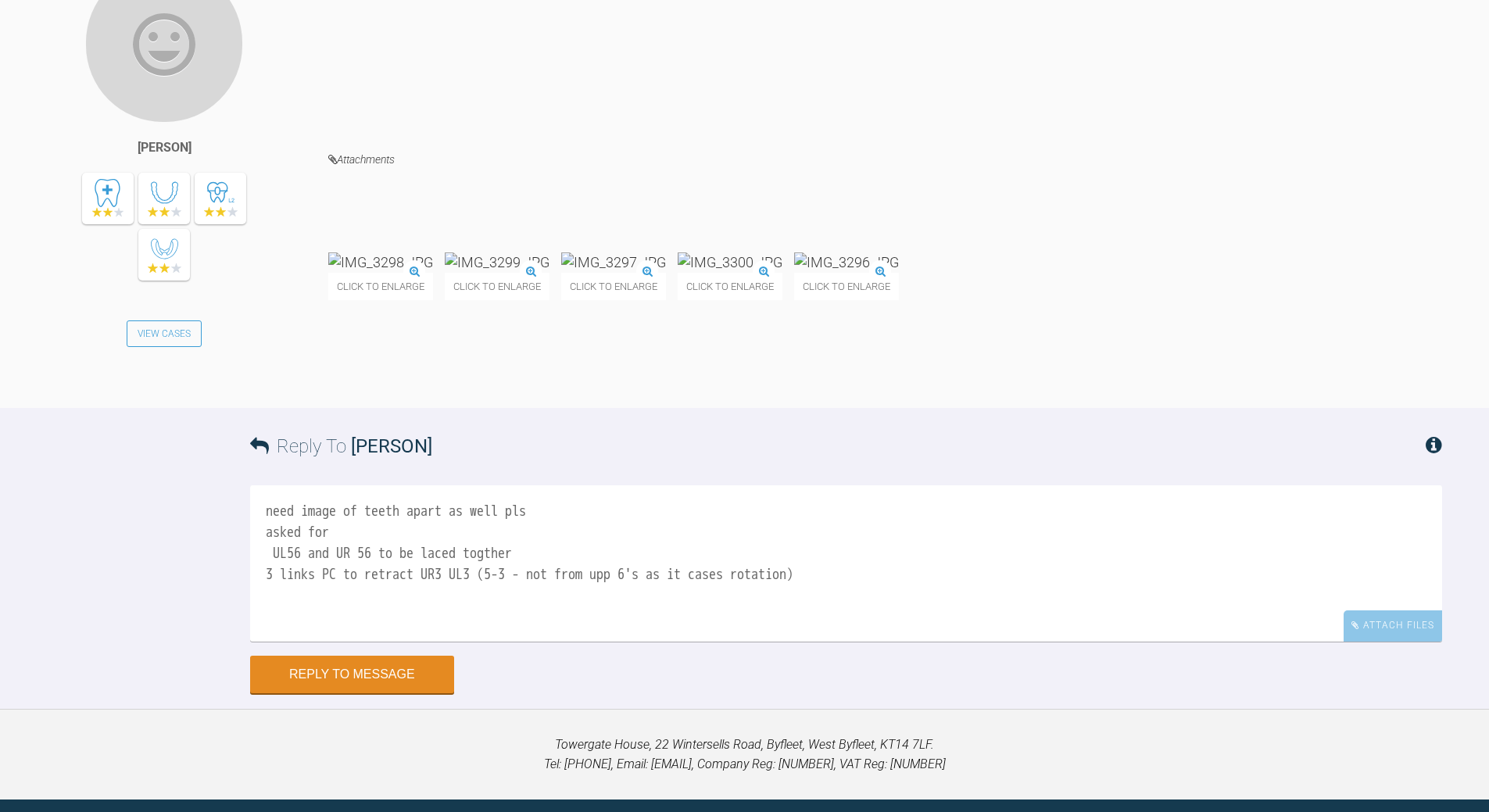 scroll, scrollTop: 5288, scrollLeft: 0, axis: vertical 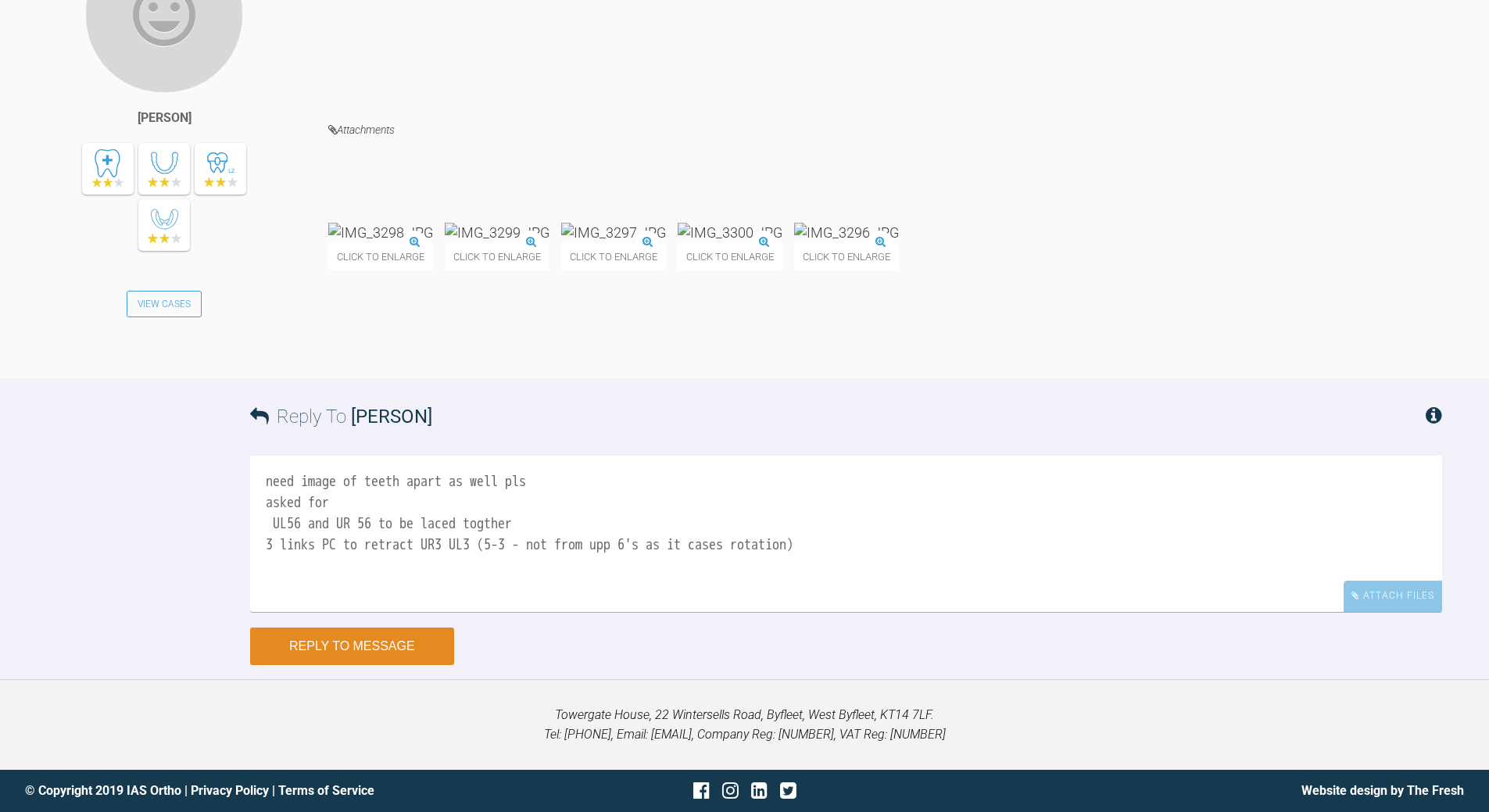 type on "need image of teeth apart as well pls
asked for
UL56 and UR 56 to be laced togther
3 links PC to retract UR3 UL3 (5-3 - not from upp 6's as it cases rotation)" 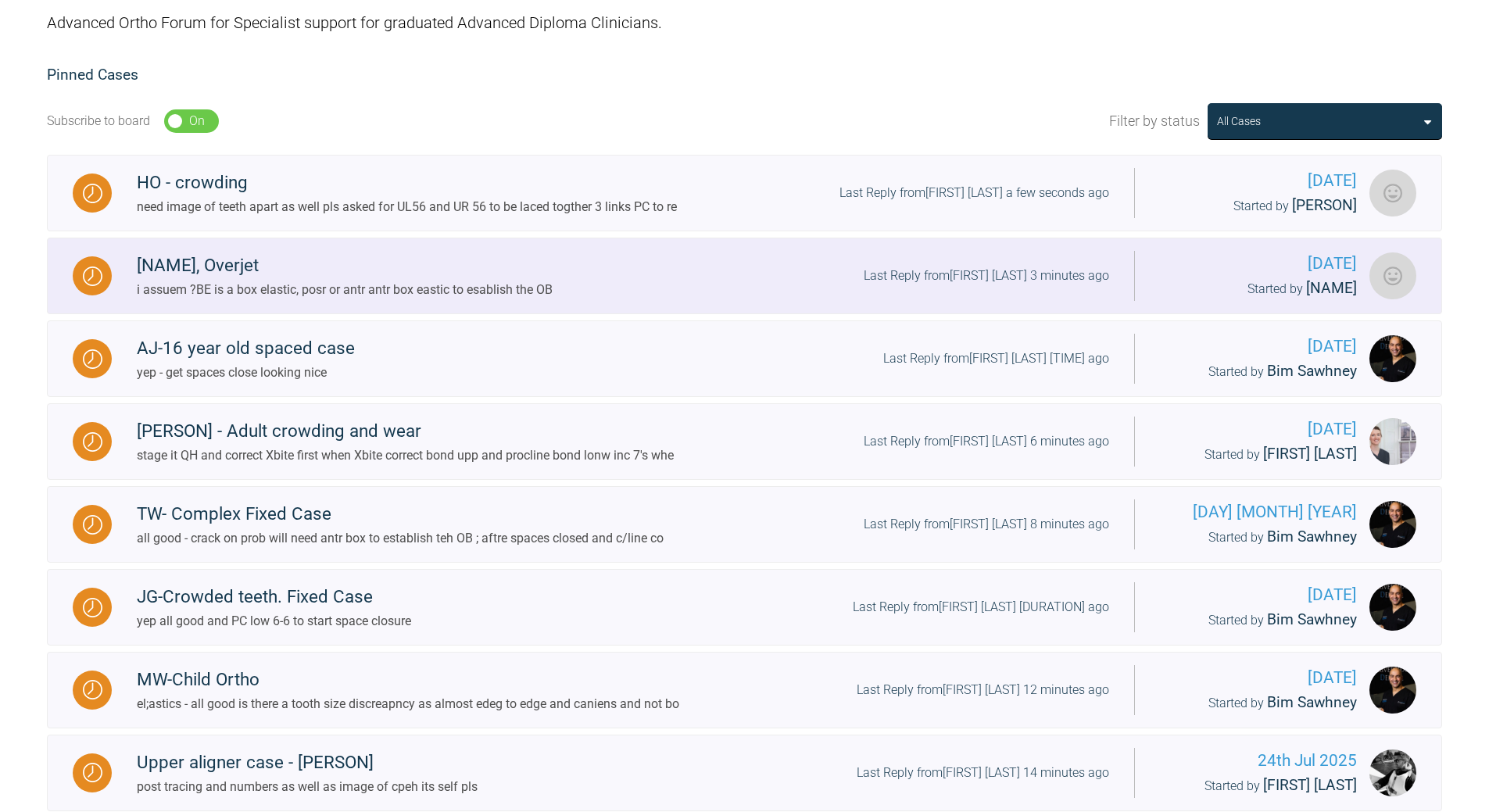 scroll, scrollTop: 34, scrollLeft: 0, axis: vertical 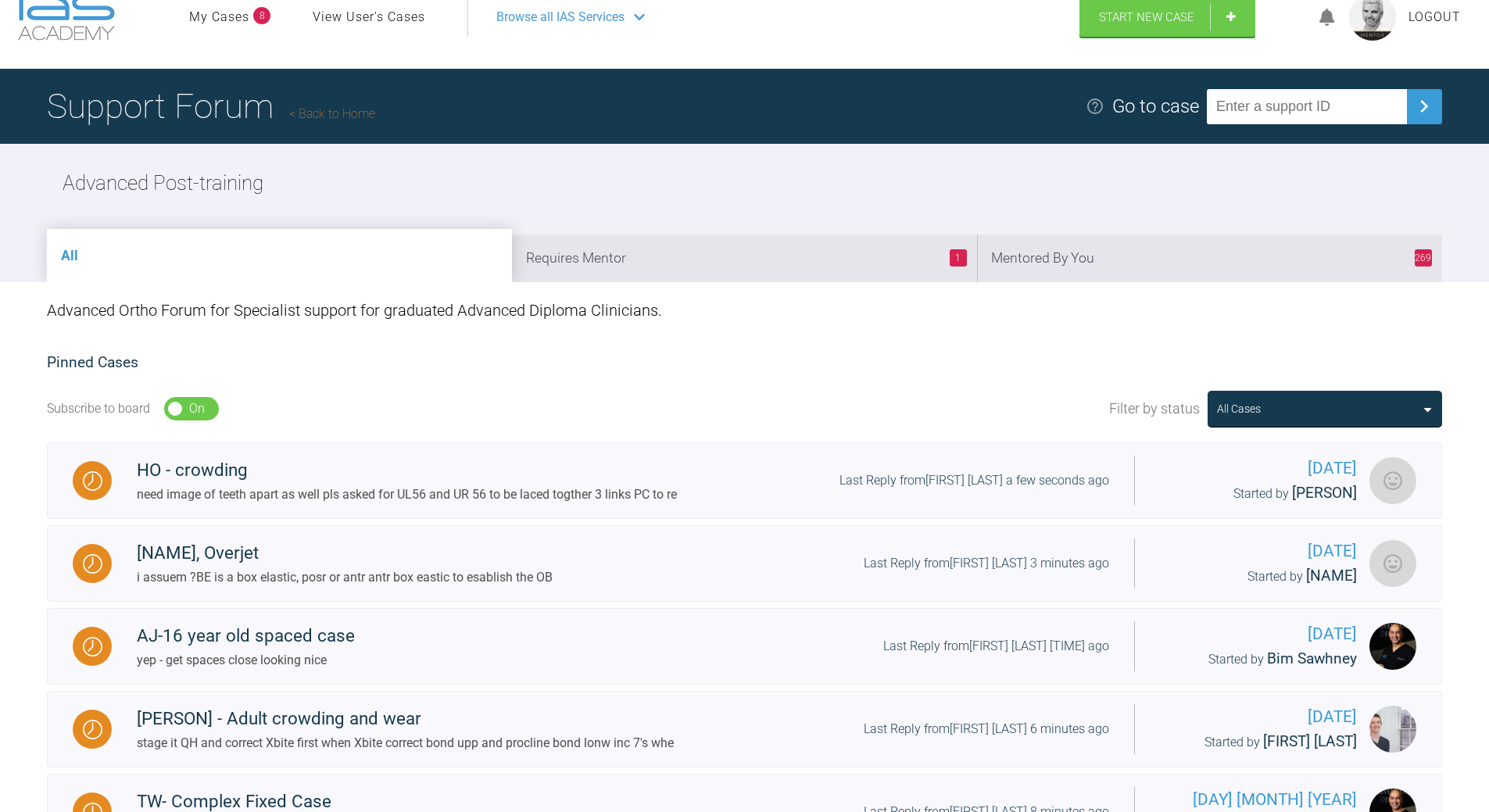 click on "269 Mentored By You" at bounding box center (1209, 258) 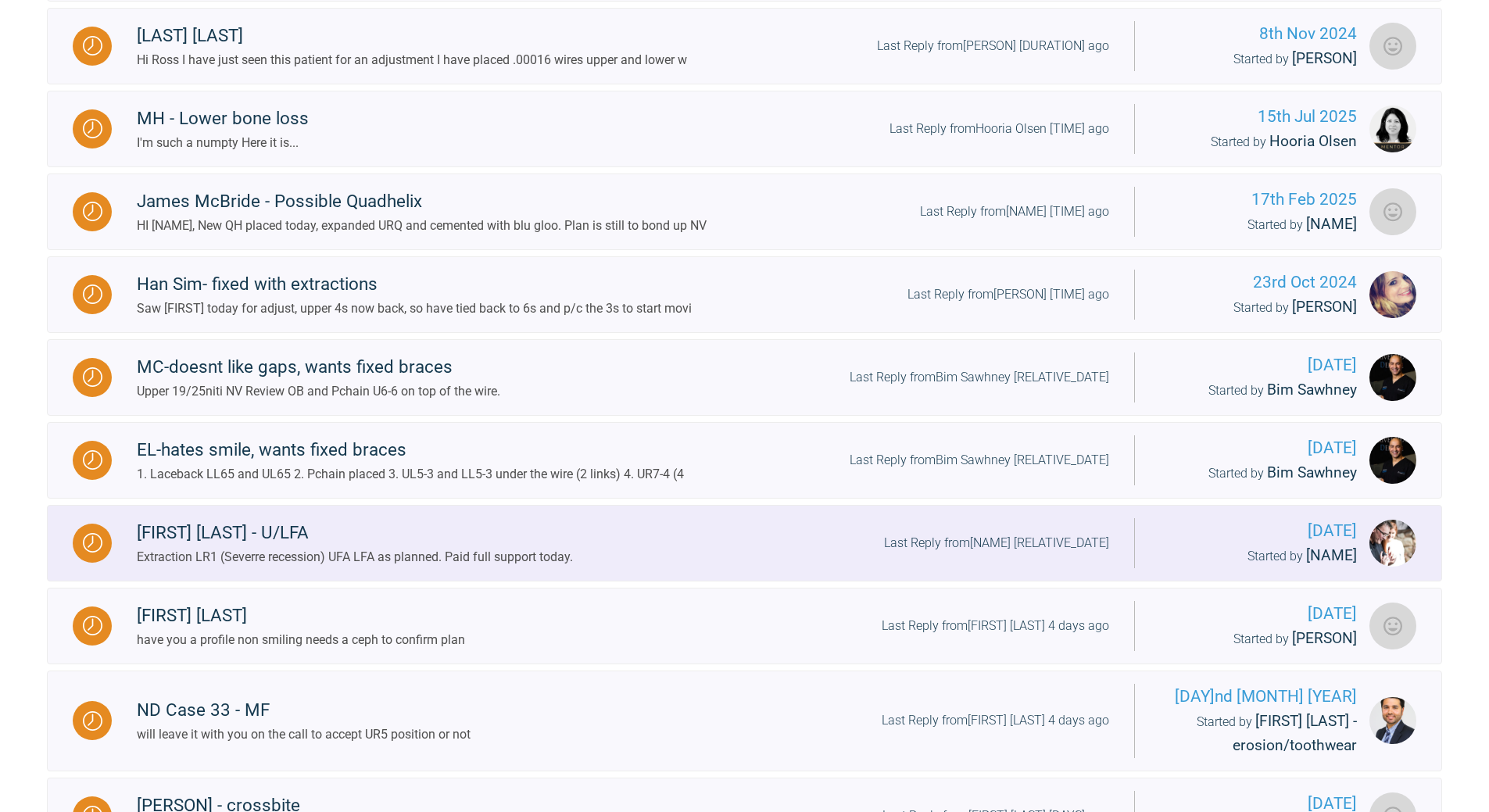 scroll, scrollTop: 1441, scrollLeft: 0, axis: vertical 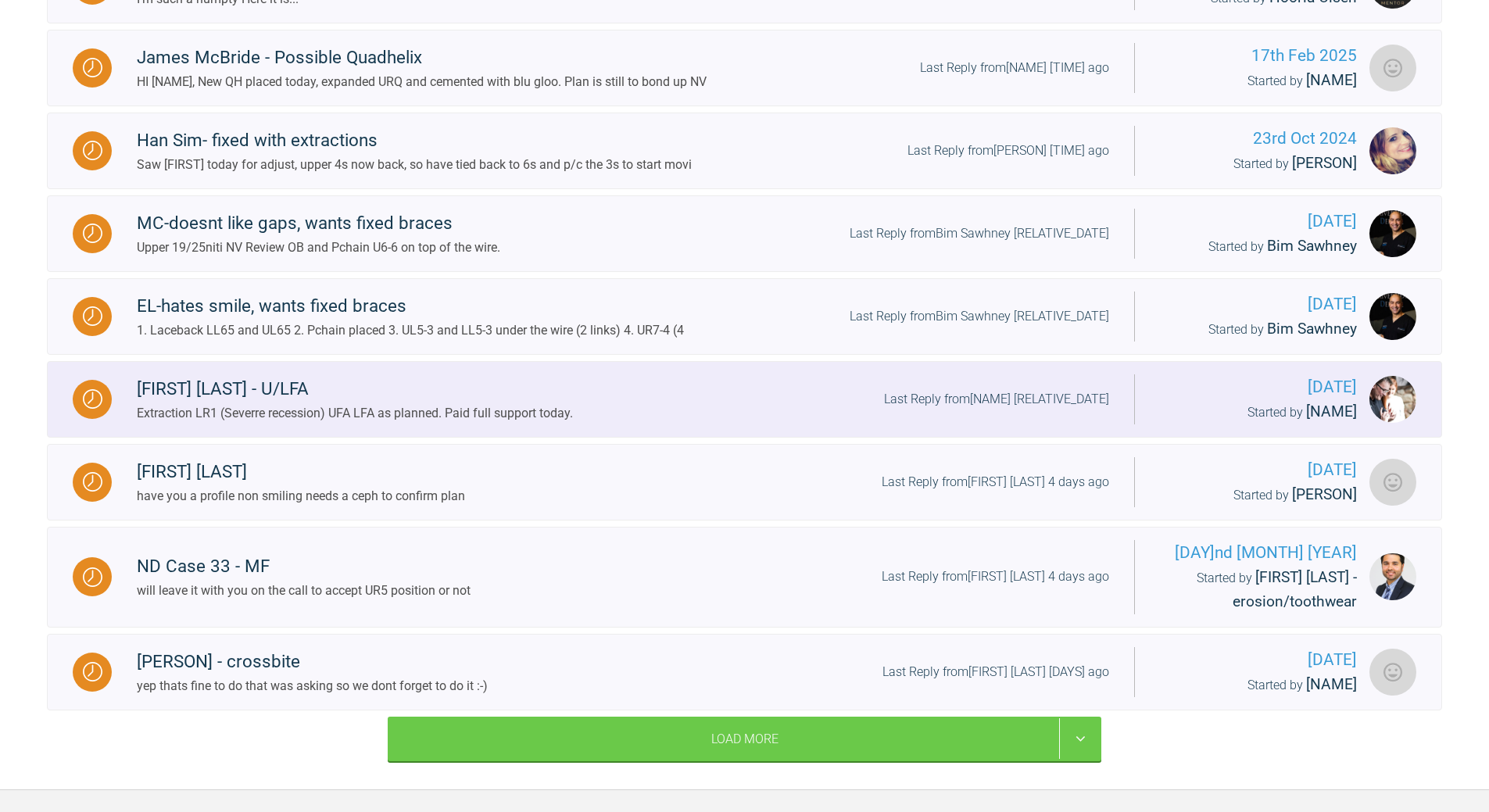 click on "Last Reply from  Grant McAree   2 days ago" at bounding box center (997, 399) 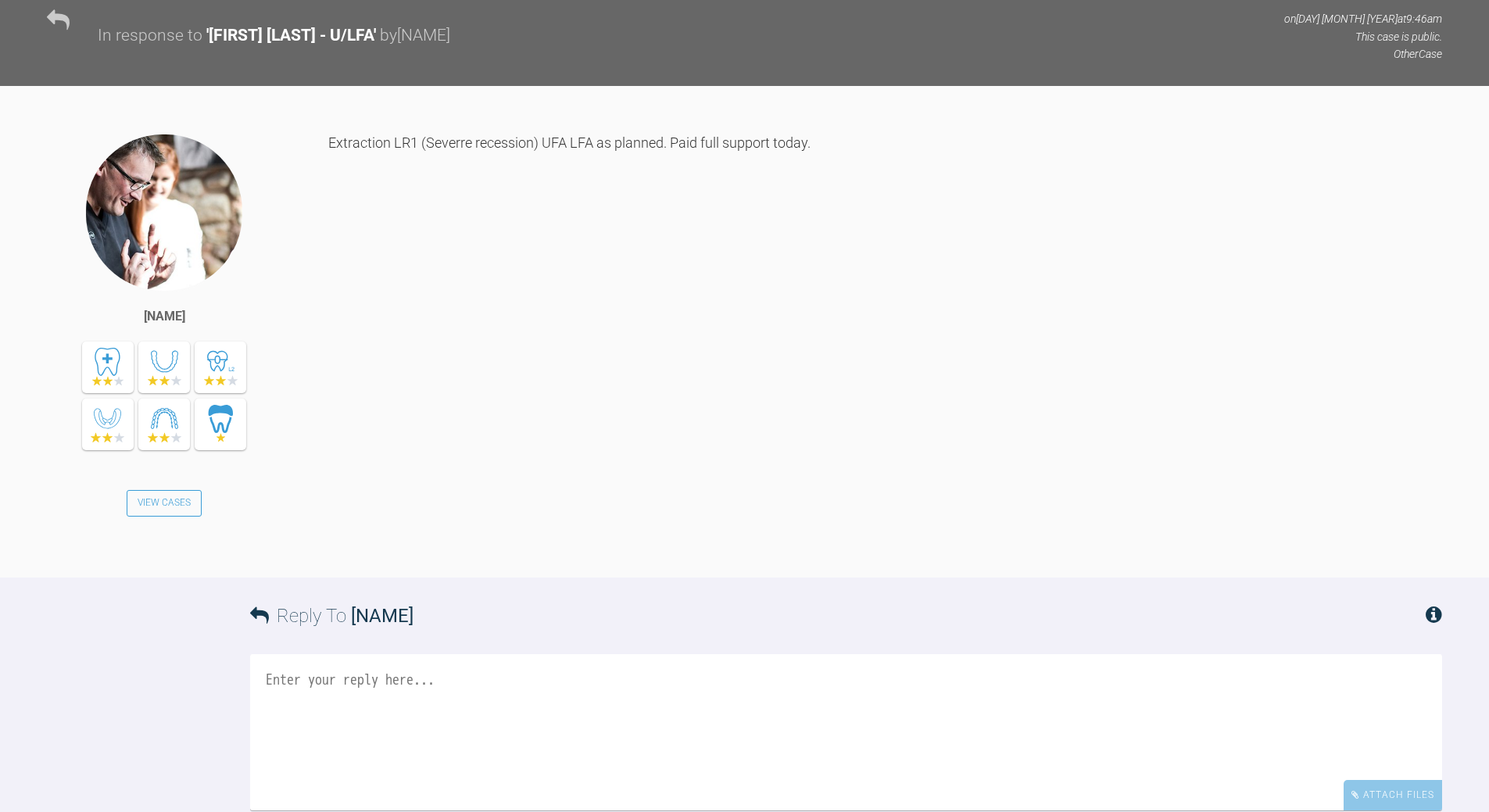 scroll, scrollTop: 8866, scrollLeft: 0, axis: vertical 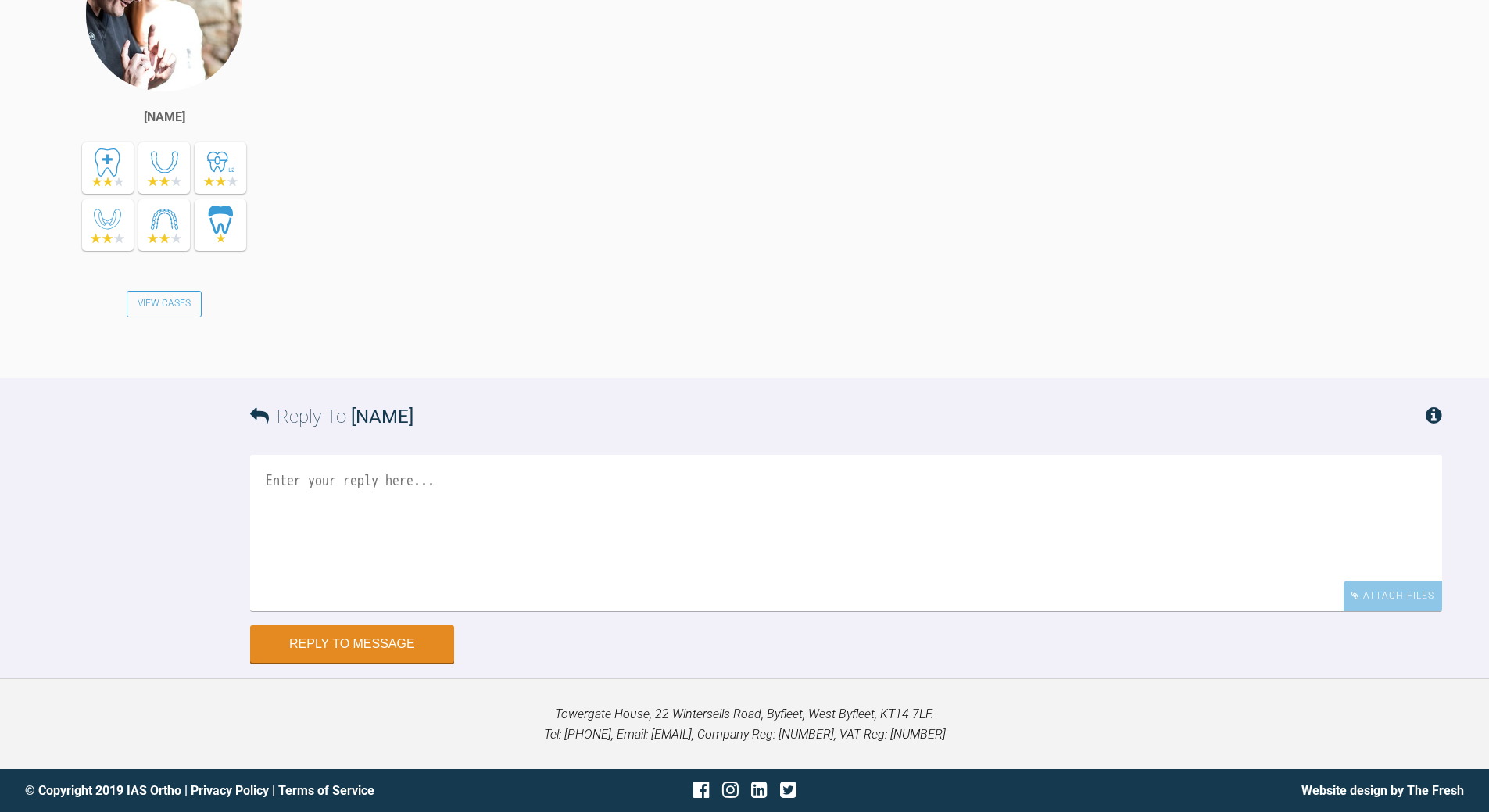 click at bounding box center (846, 533) 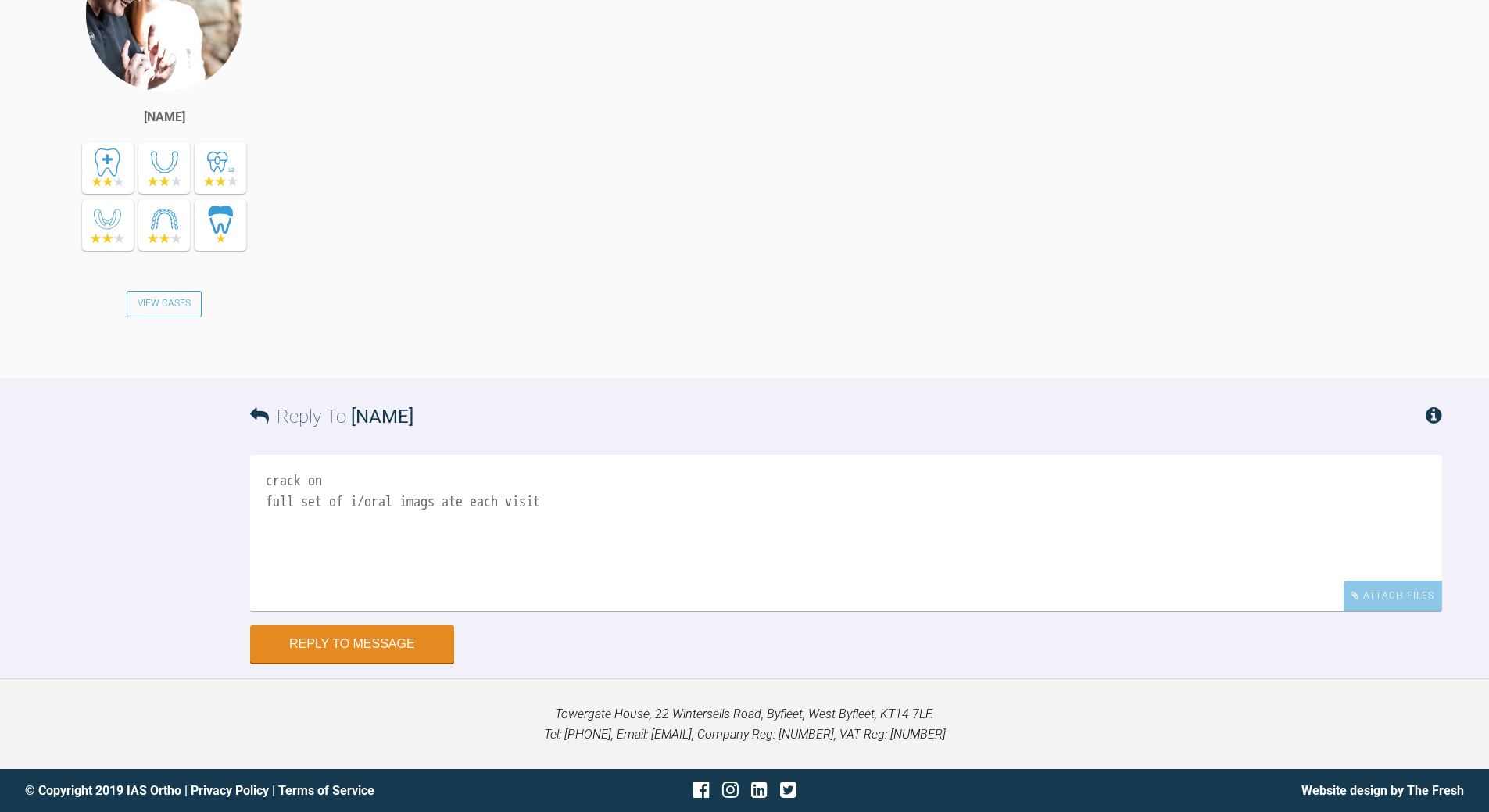 click on "crack on
full set of i/oral imags ate each visit" at bounding box center [846, 533] 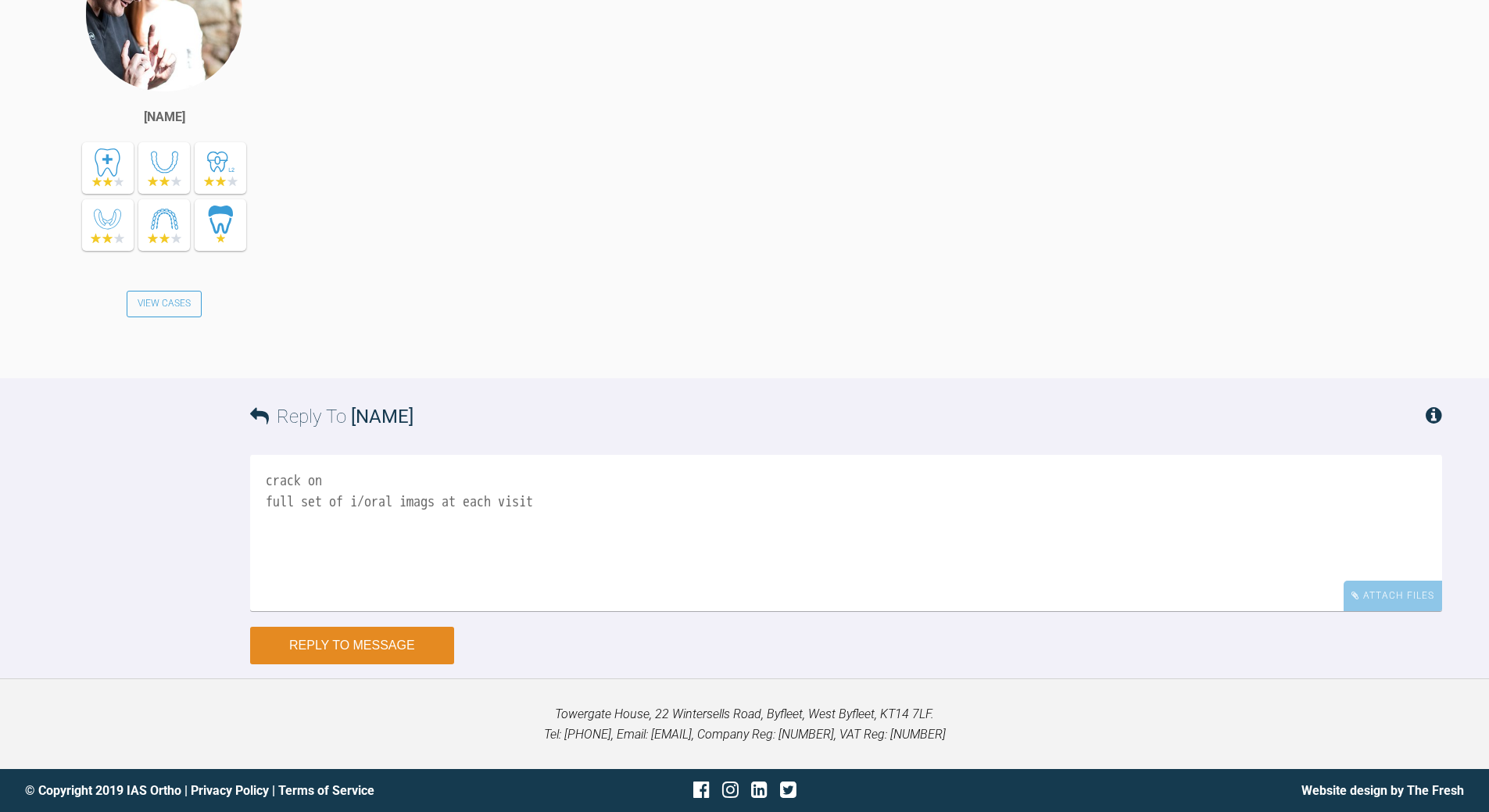 type on "crack on
full set of i/oral imags at each visit" 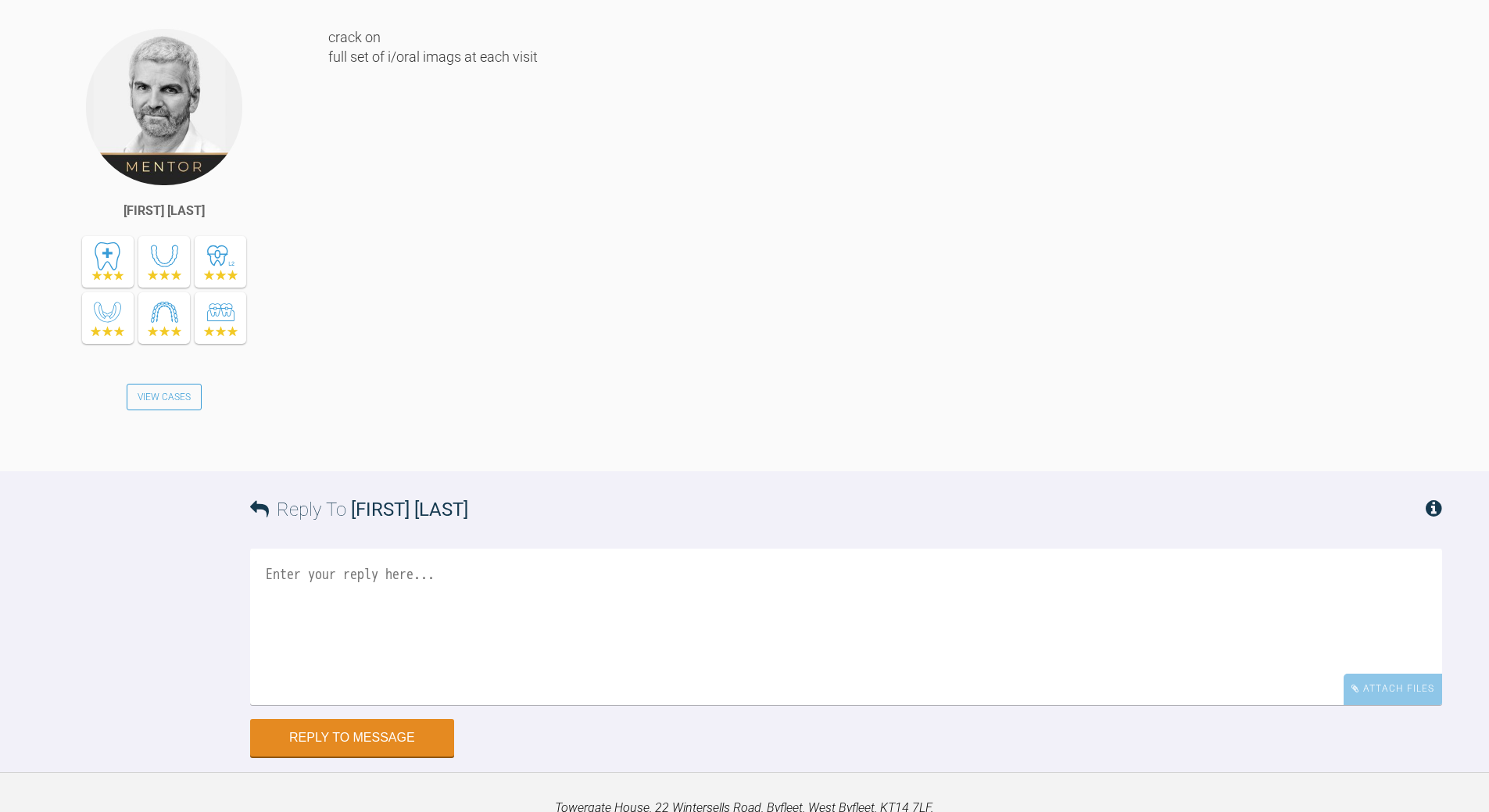 scroll, scrollTop: 9255, scrollLeft: 0, axis: vertical 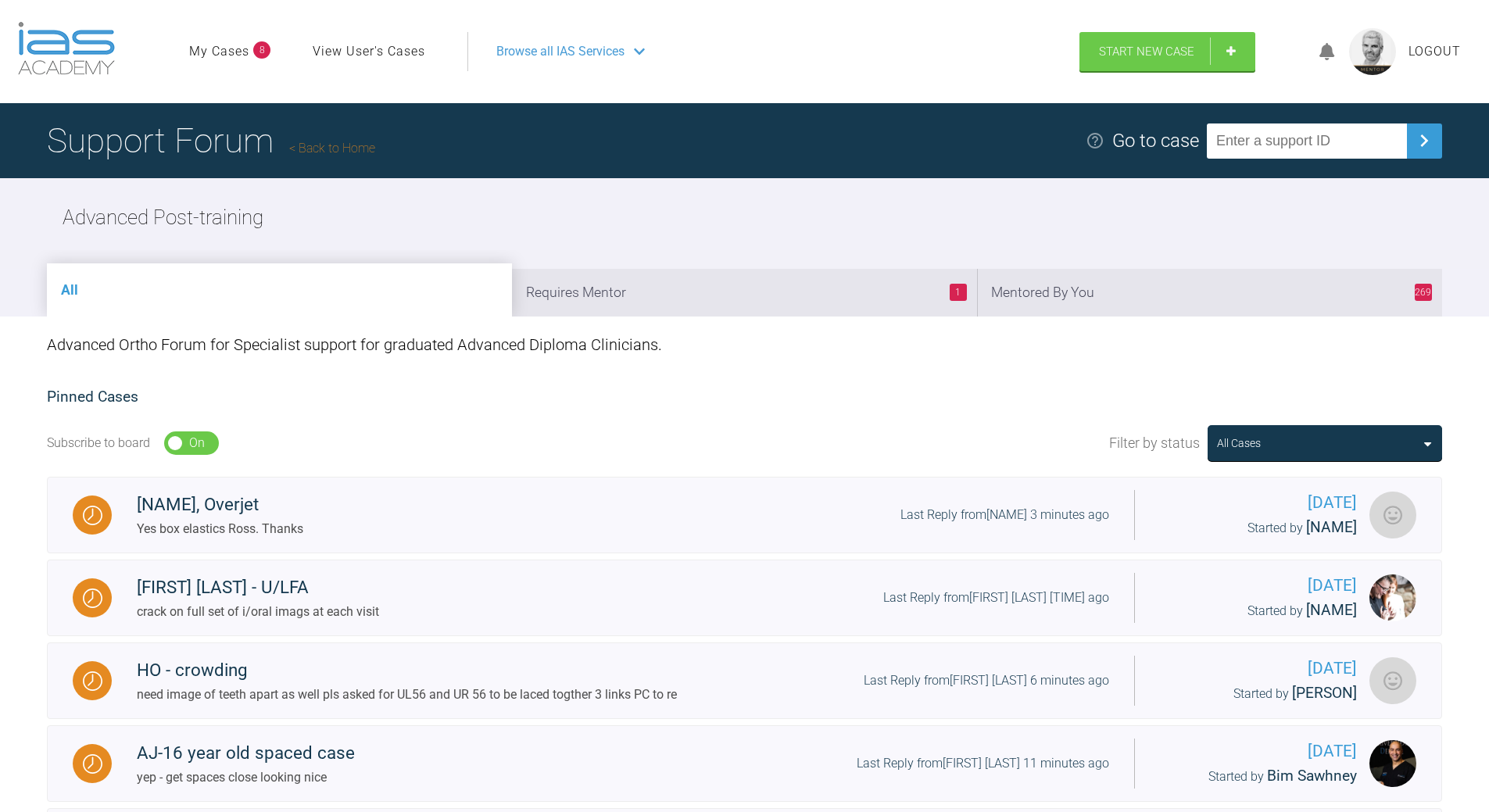 click on "269 Mentored By You" at bounding box center [1209, 292] 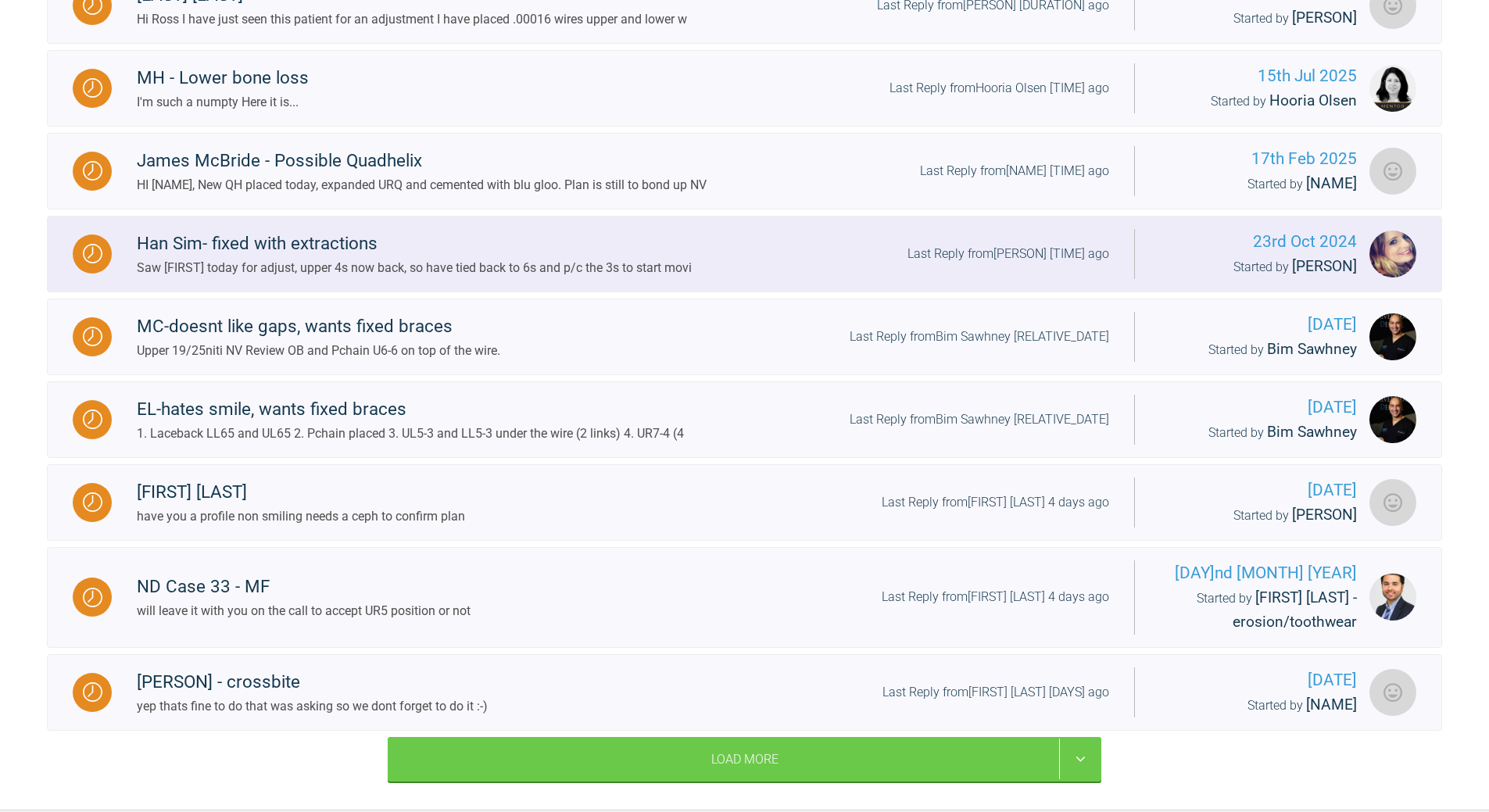 scroll, scrollTop: 1485, scrollLeft: 0, axis: vertical 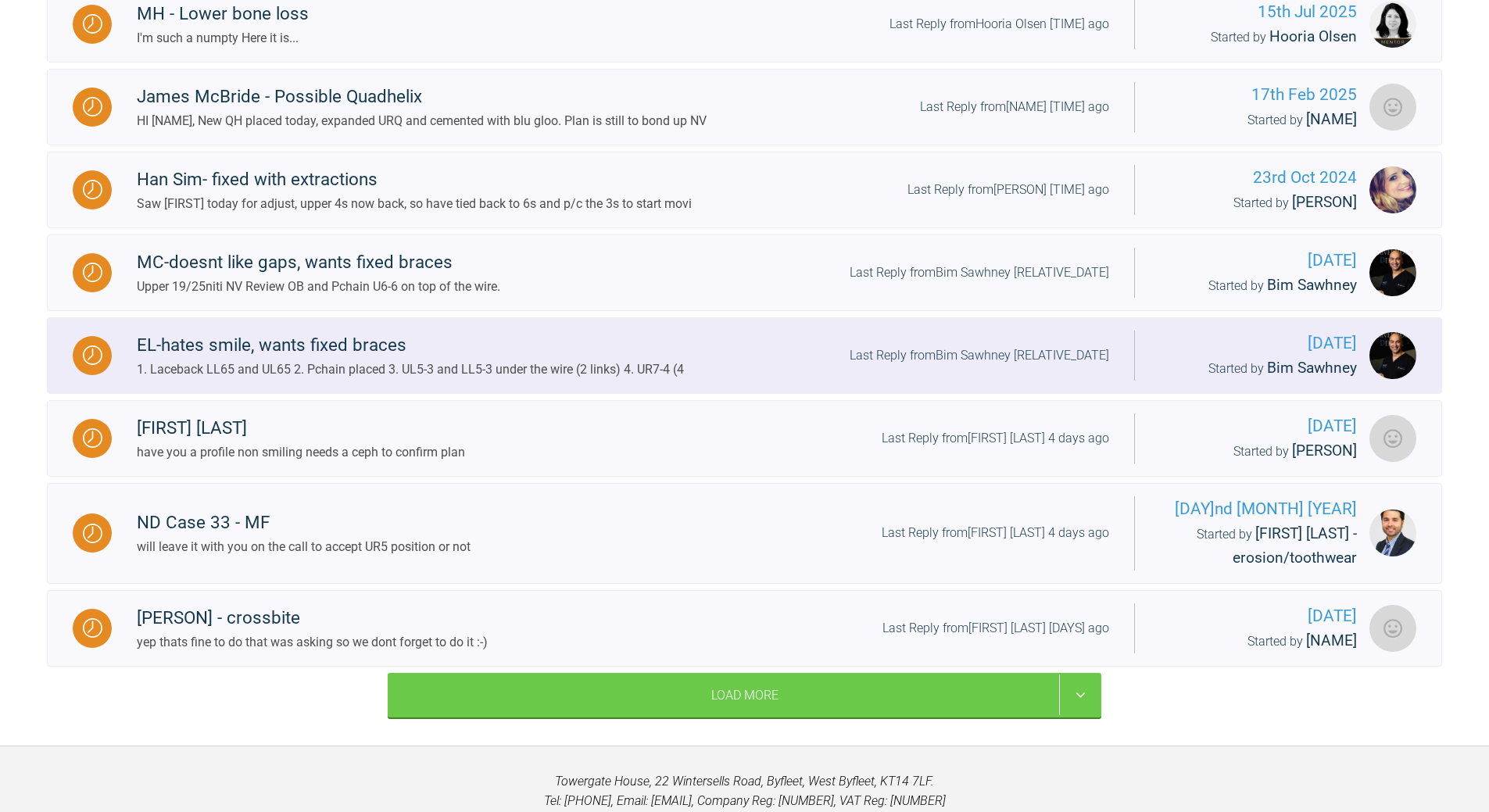 click on "Last Reply from  Bim Sawhney   2 days ago" at bounding box center [979, 356] 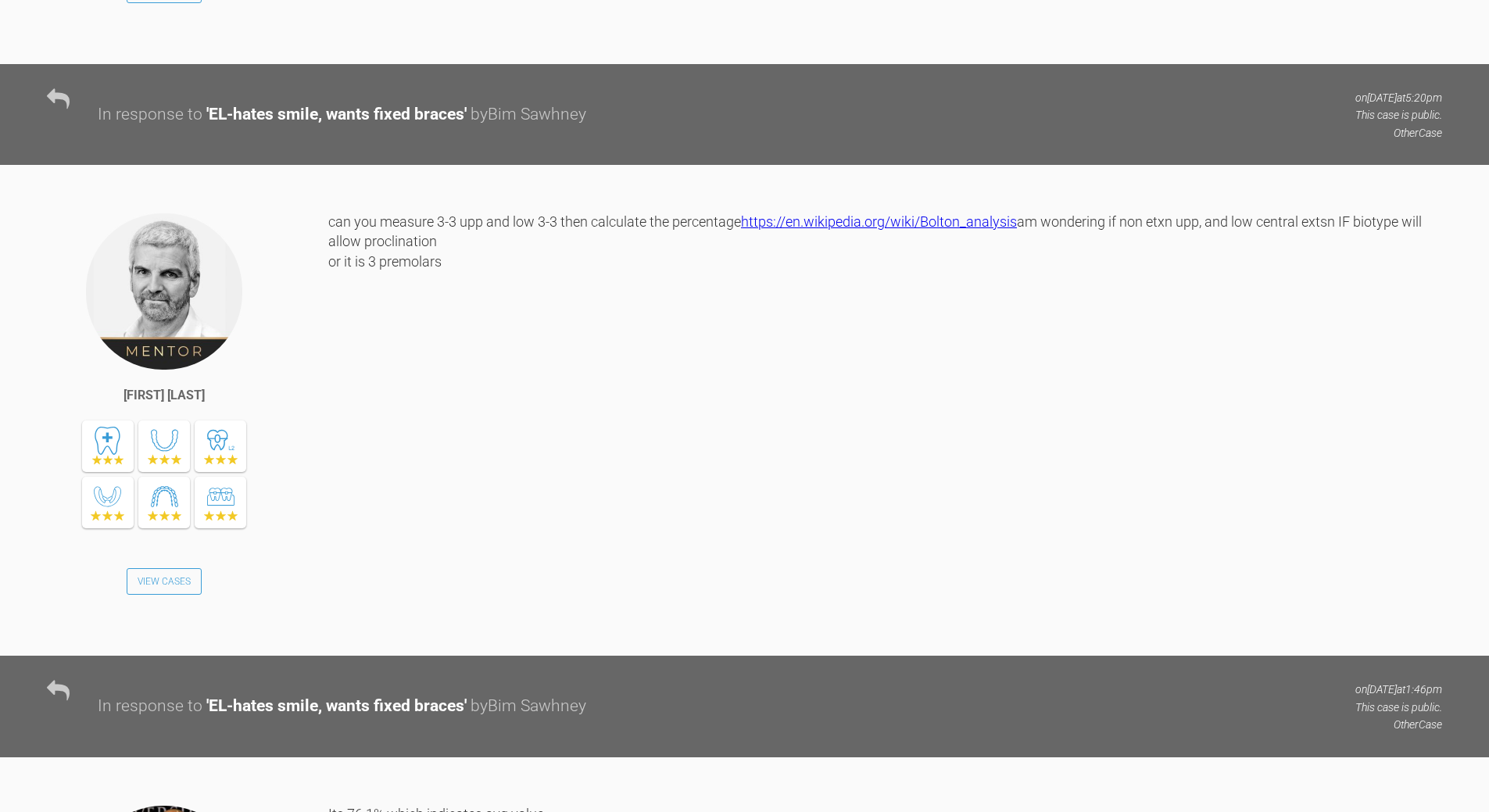 scroll, scrollTop: 3361, scrollLeft: 0, axis: vertical 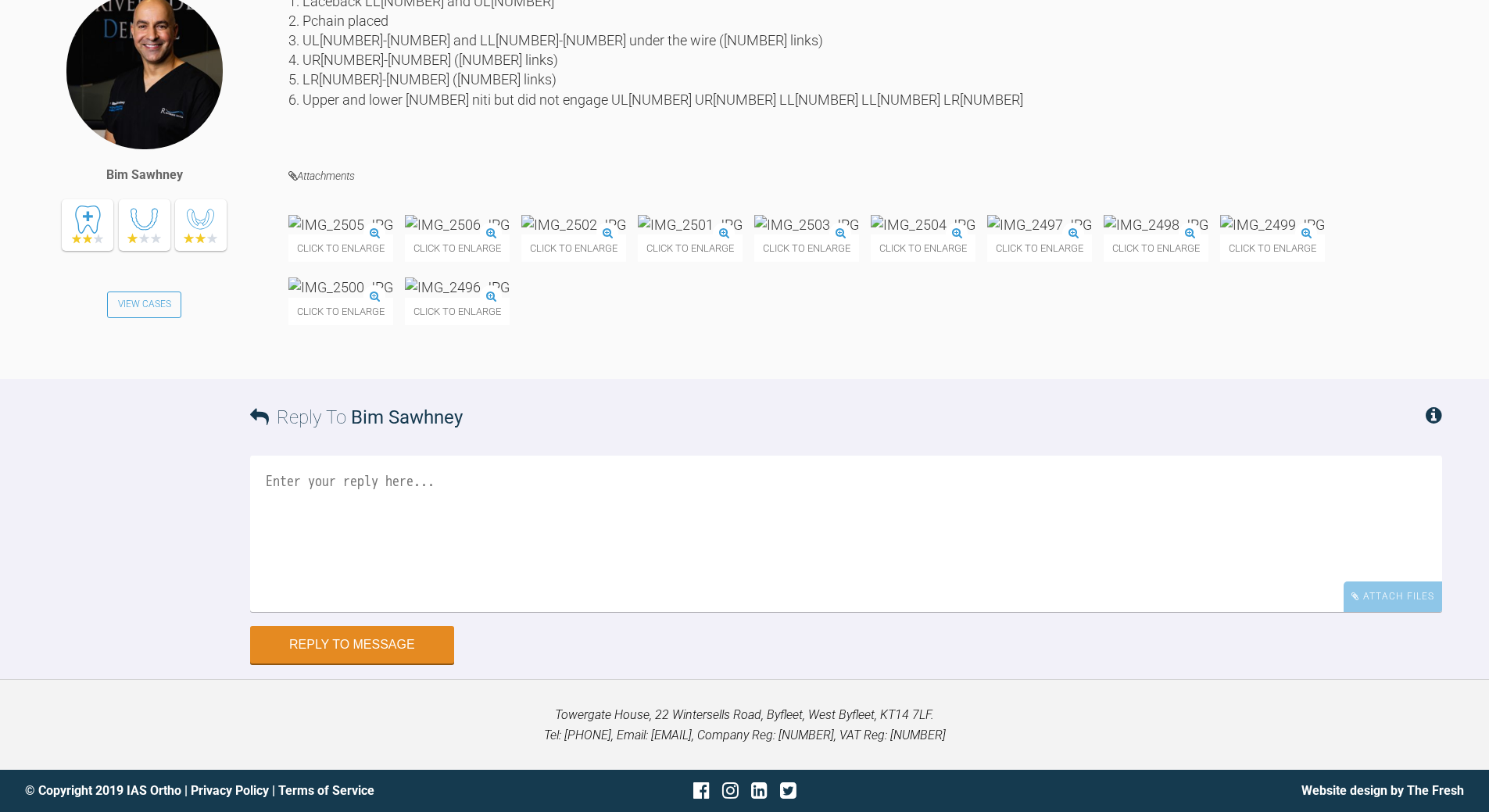 click at bounding box center [341, 224] 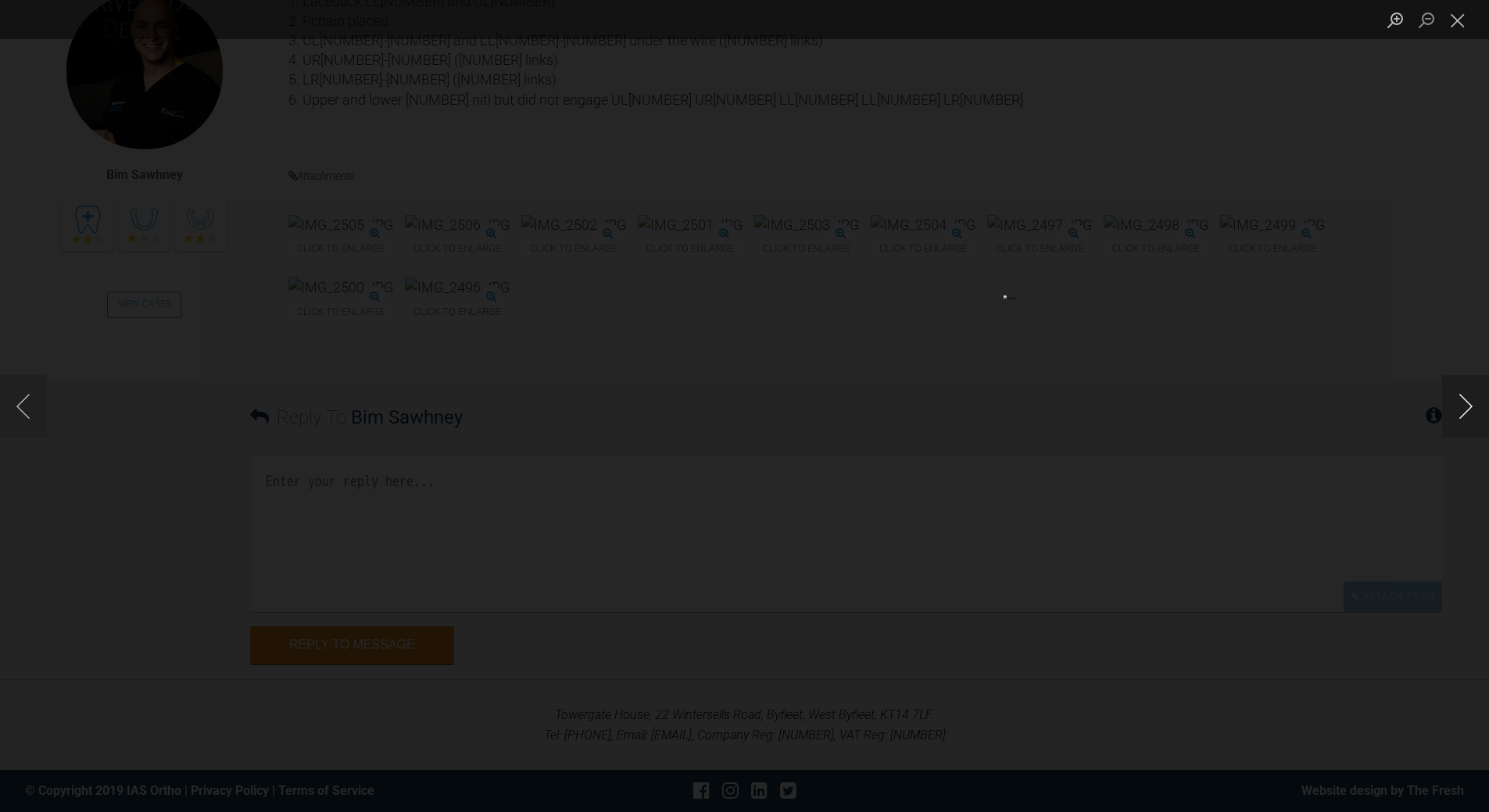 click at bounding box center (1466, 406) 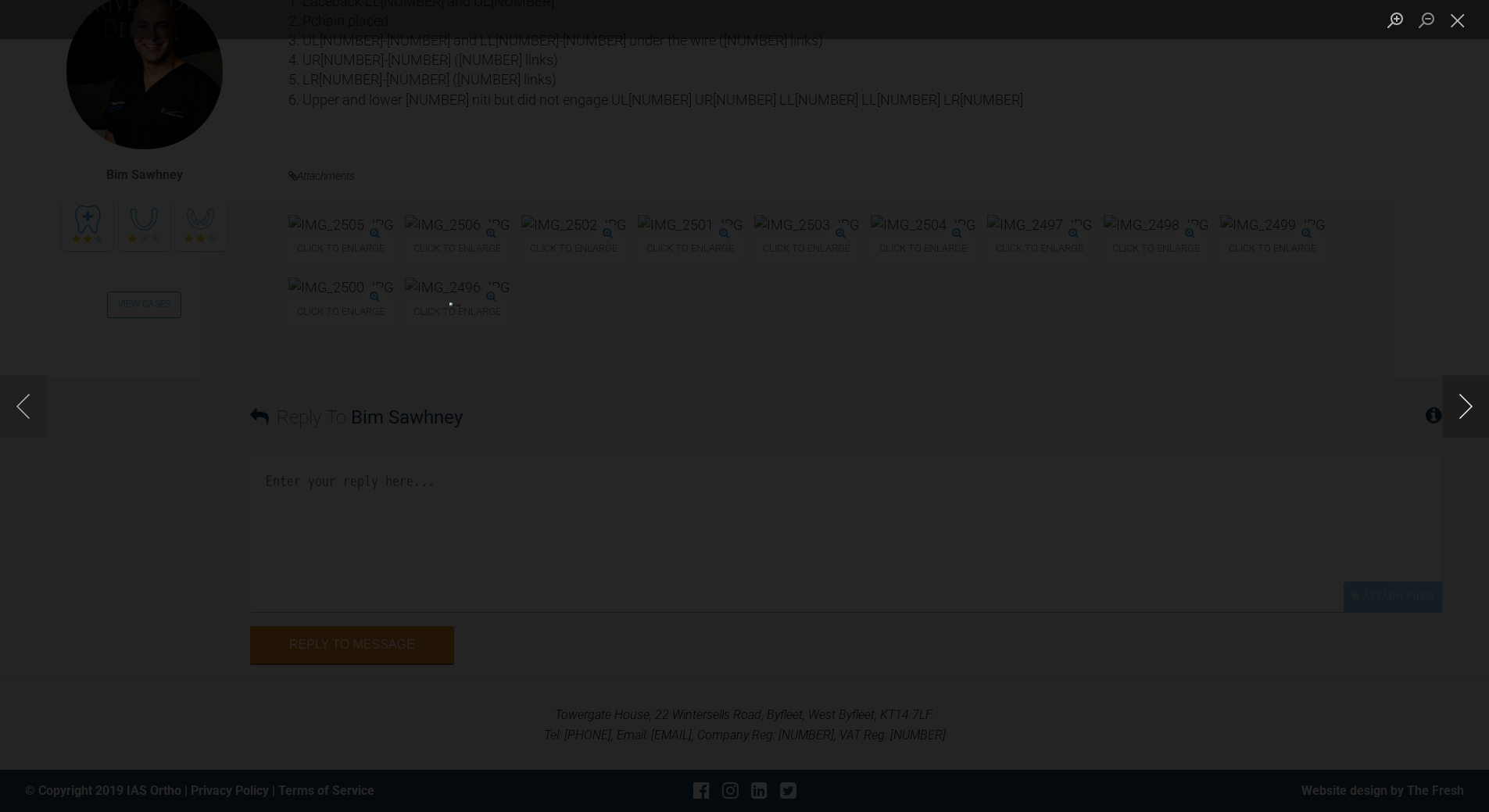 click at bounding box center [1466, 406] 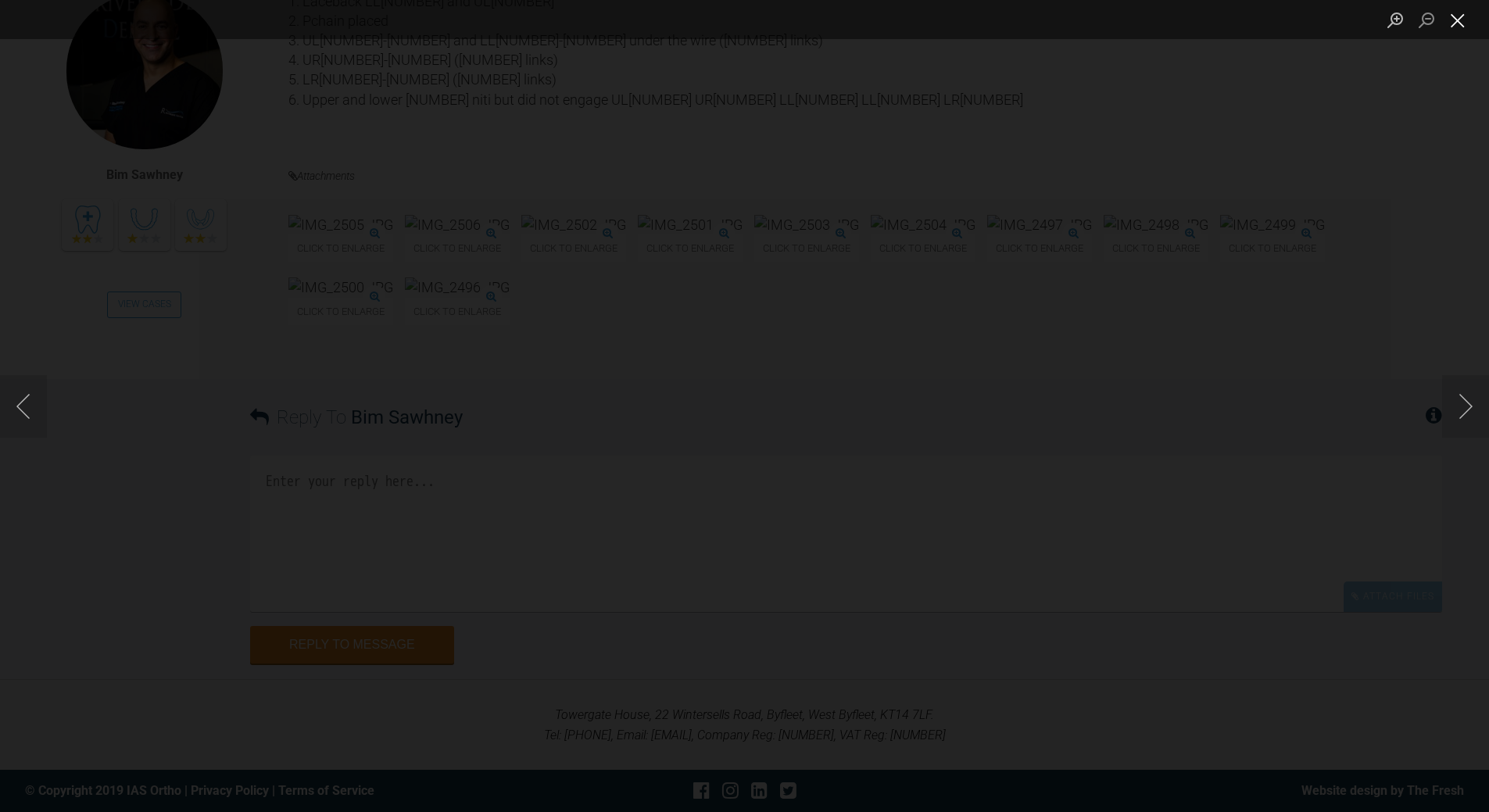 click at bounding box center [1458, 20] 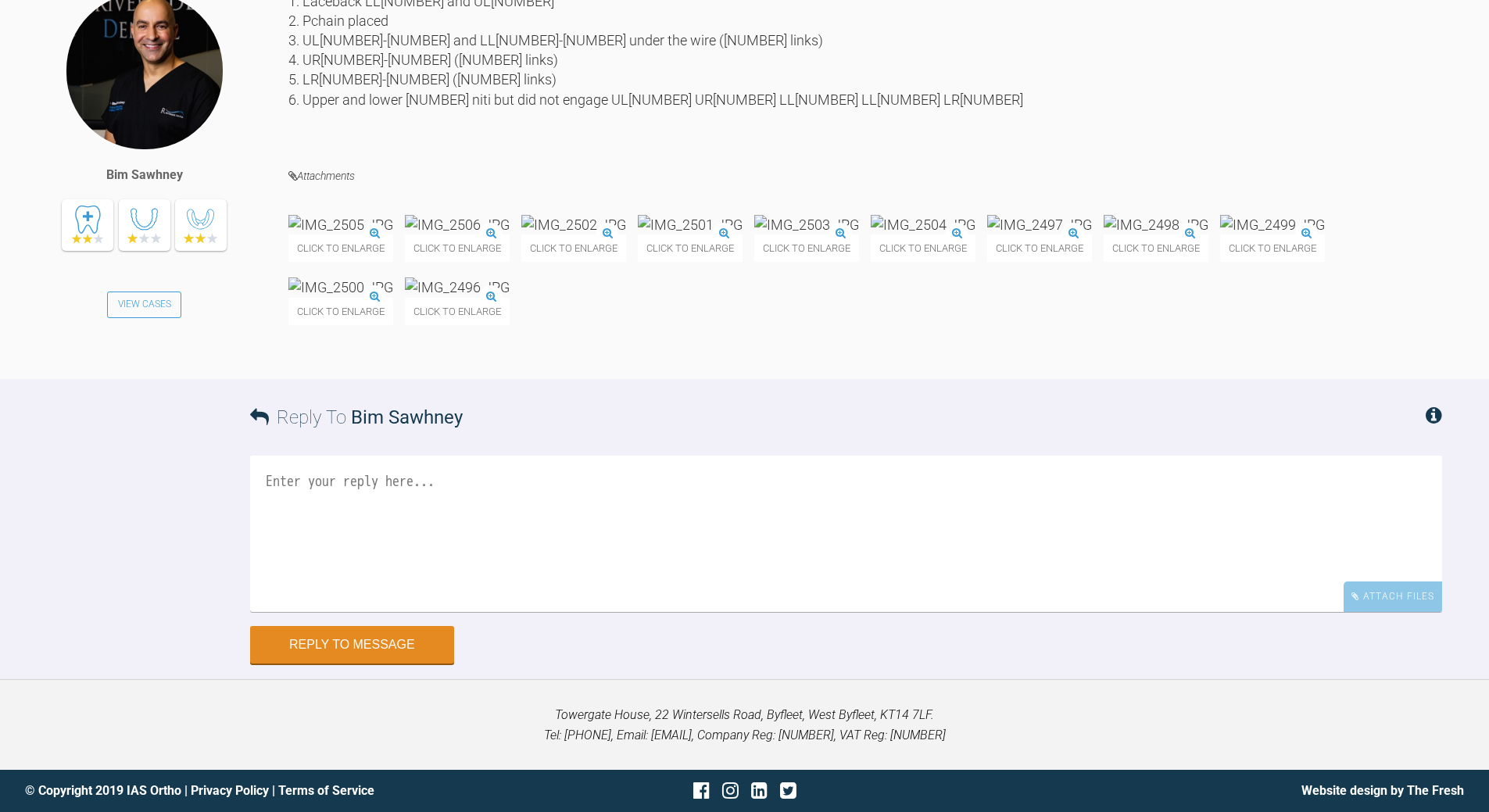 scroll, scrollTop: 11016, scrollLeft: 0, axis: vertical 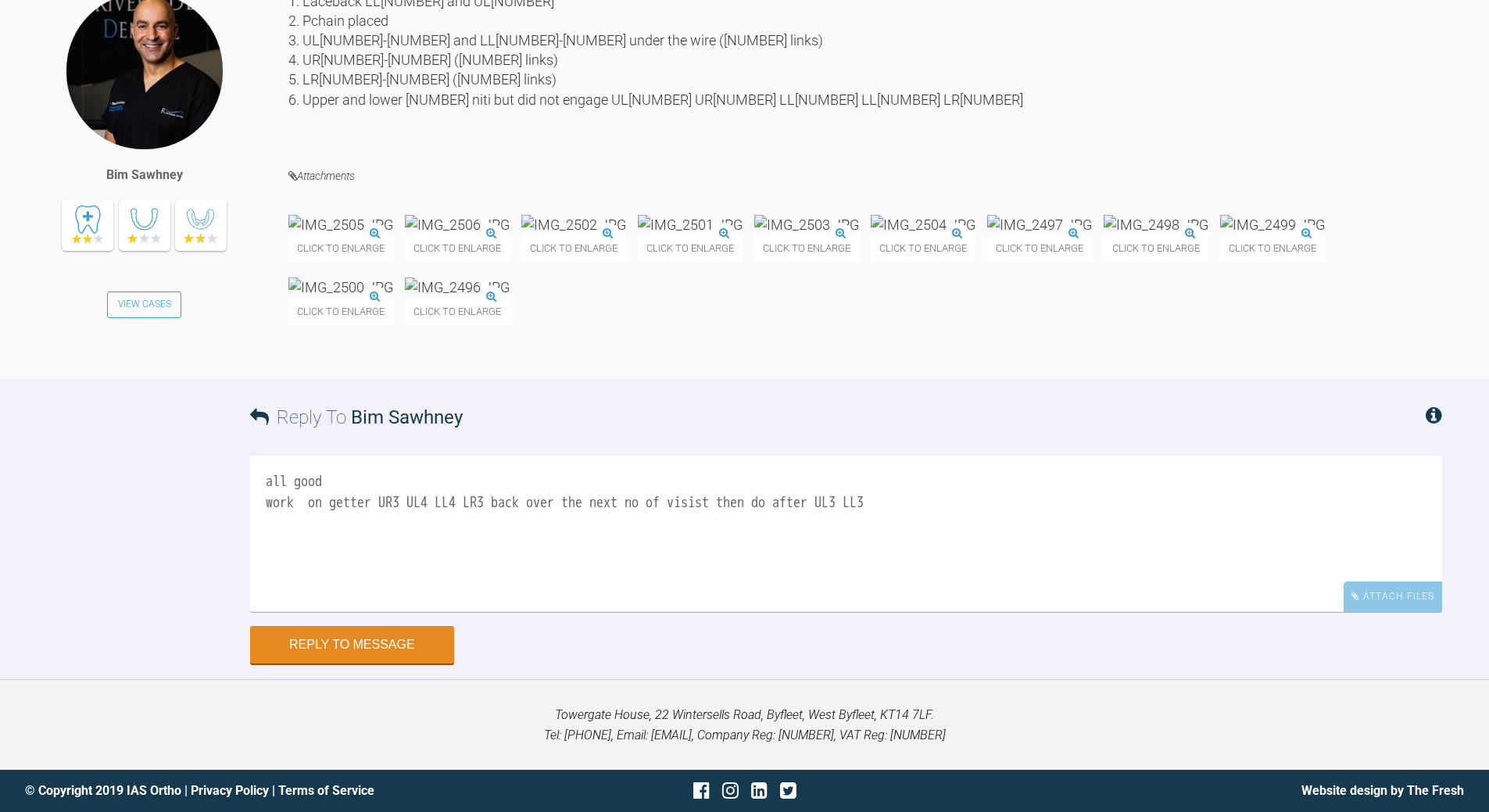 drag, startPoint x: 741, startPoint y: 653, endPoint x: 755, endPoint y: 642, distance: 17.804494 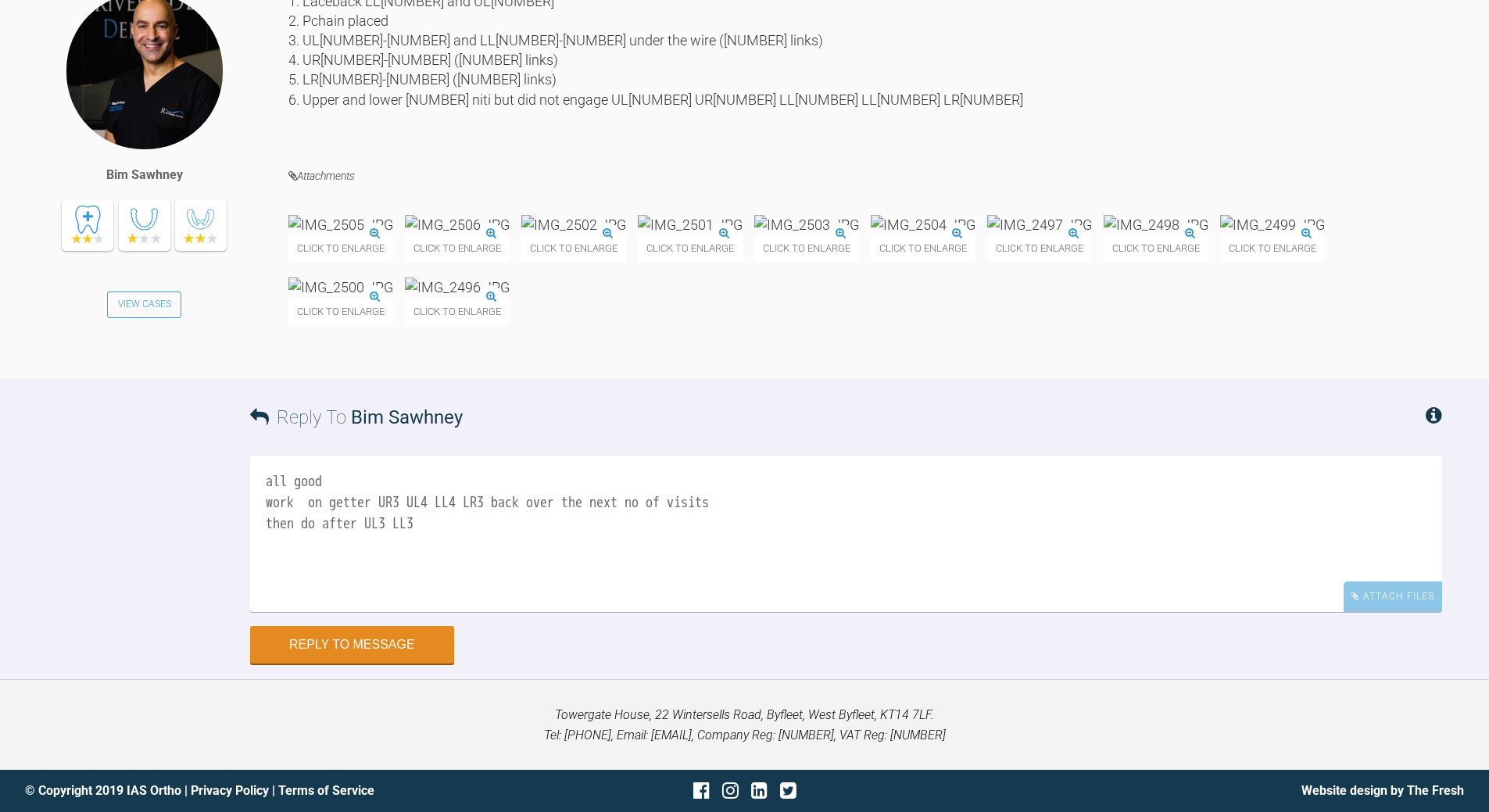 click on "all good
work  on getter UR3 UL4 LL4 LR3 back over the next no of visits
then do after UL3 LL3" at bounding box center [846, 534] 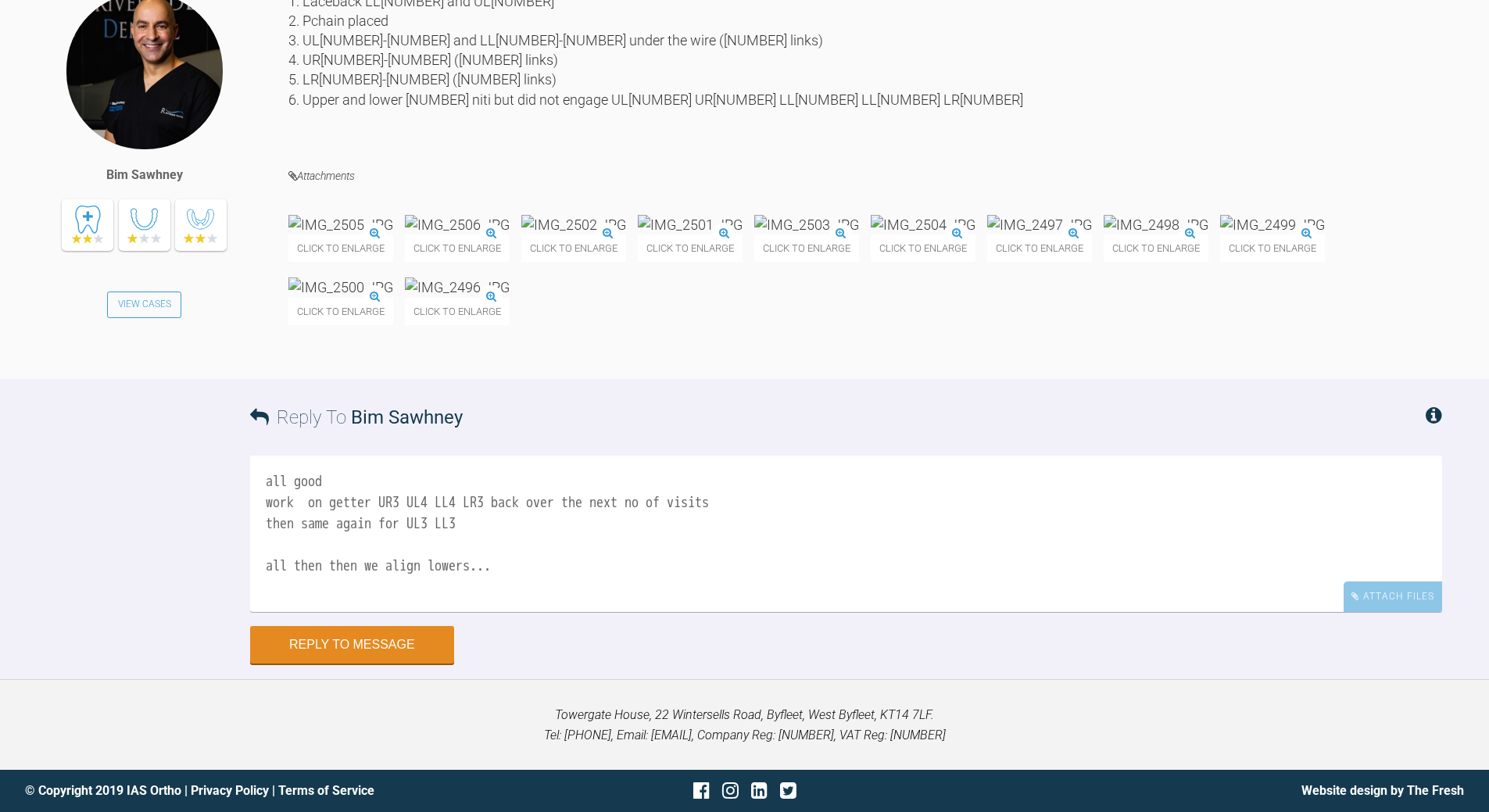 click on "all good
work  on getter UR3 UL4 LL4 LR3 back over the next no of visits
then same again for UL3 LL3
all then then we align lowers..." at bounding box center (846, 534) 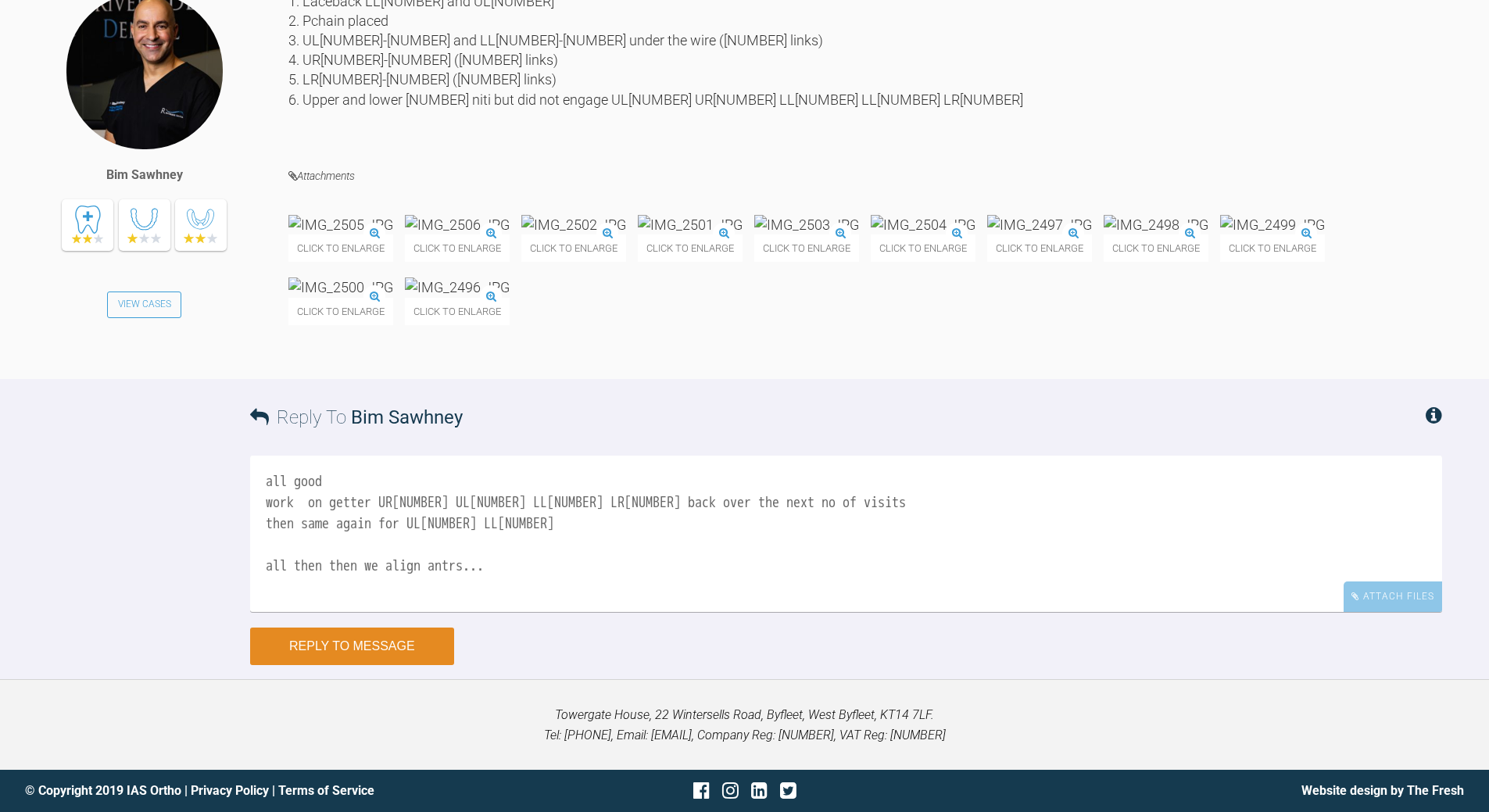 type on "all good
work  on getter UR3 UL4 LL4 LR3 back over the next no of visits
then same again for UL3 LL3
all then then we align antrs..." 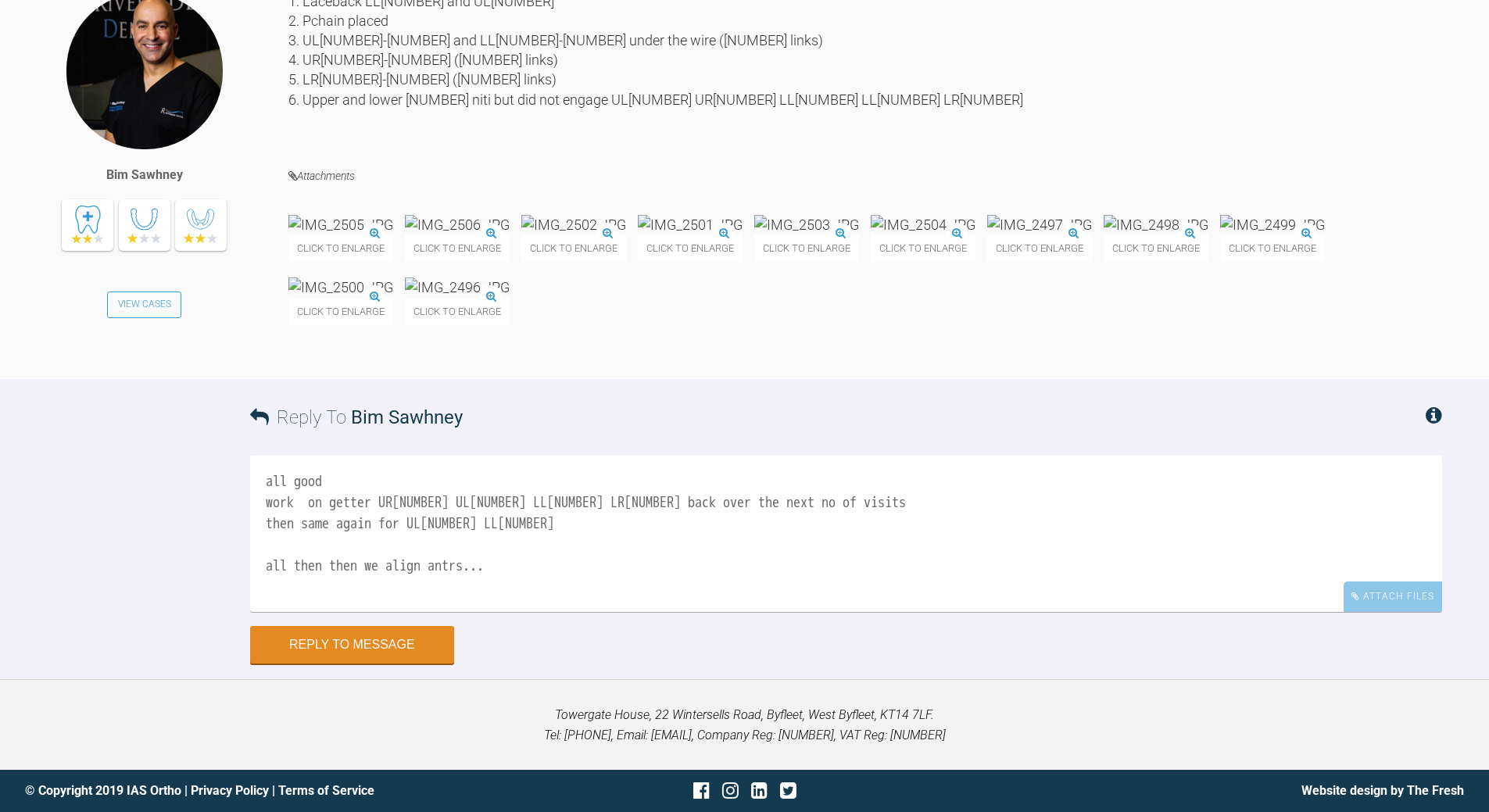 type 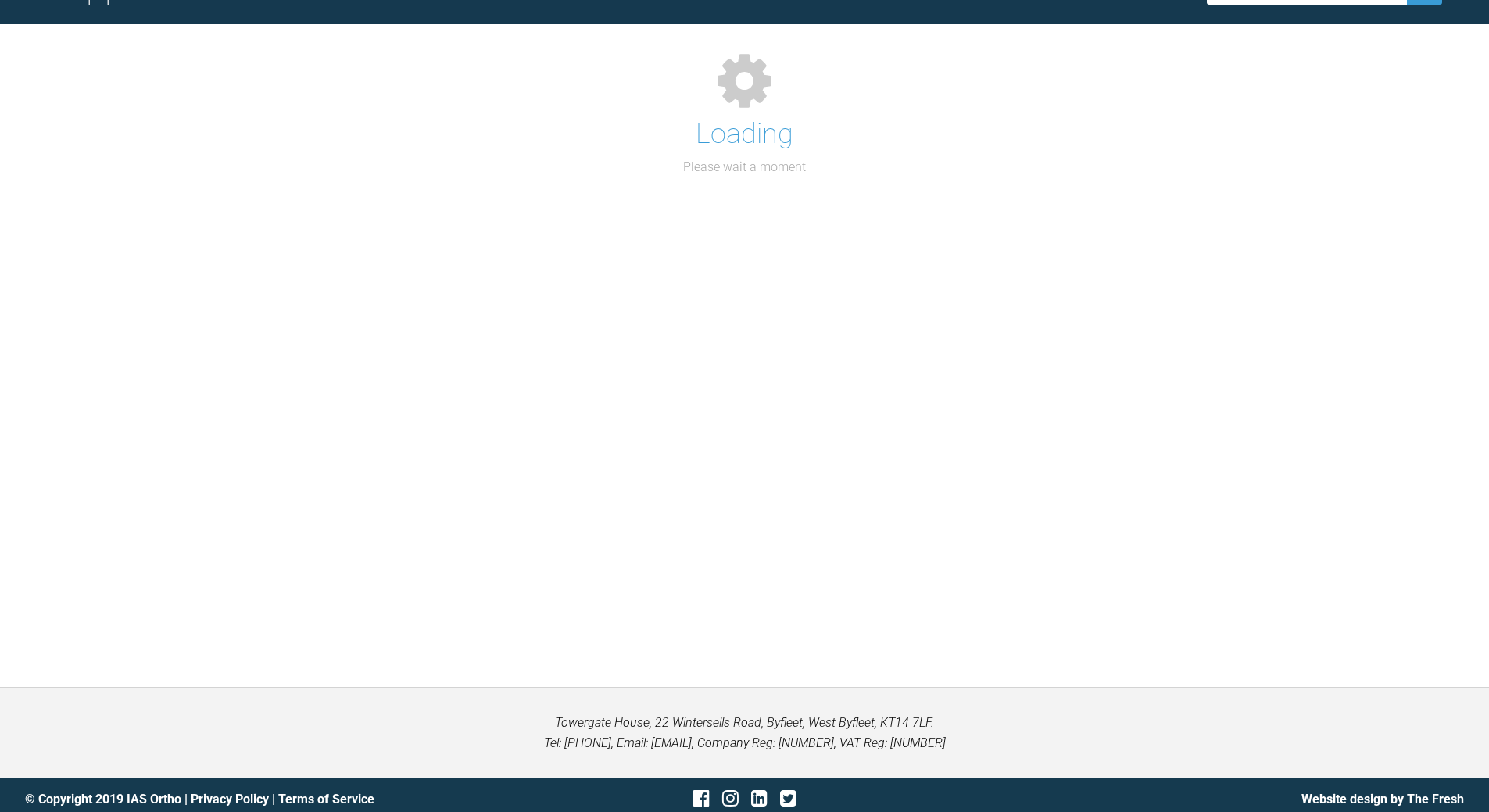 scroll, scrollTop: 1519, scrollLeft: 0, axis: vertical 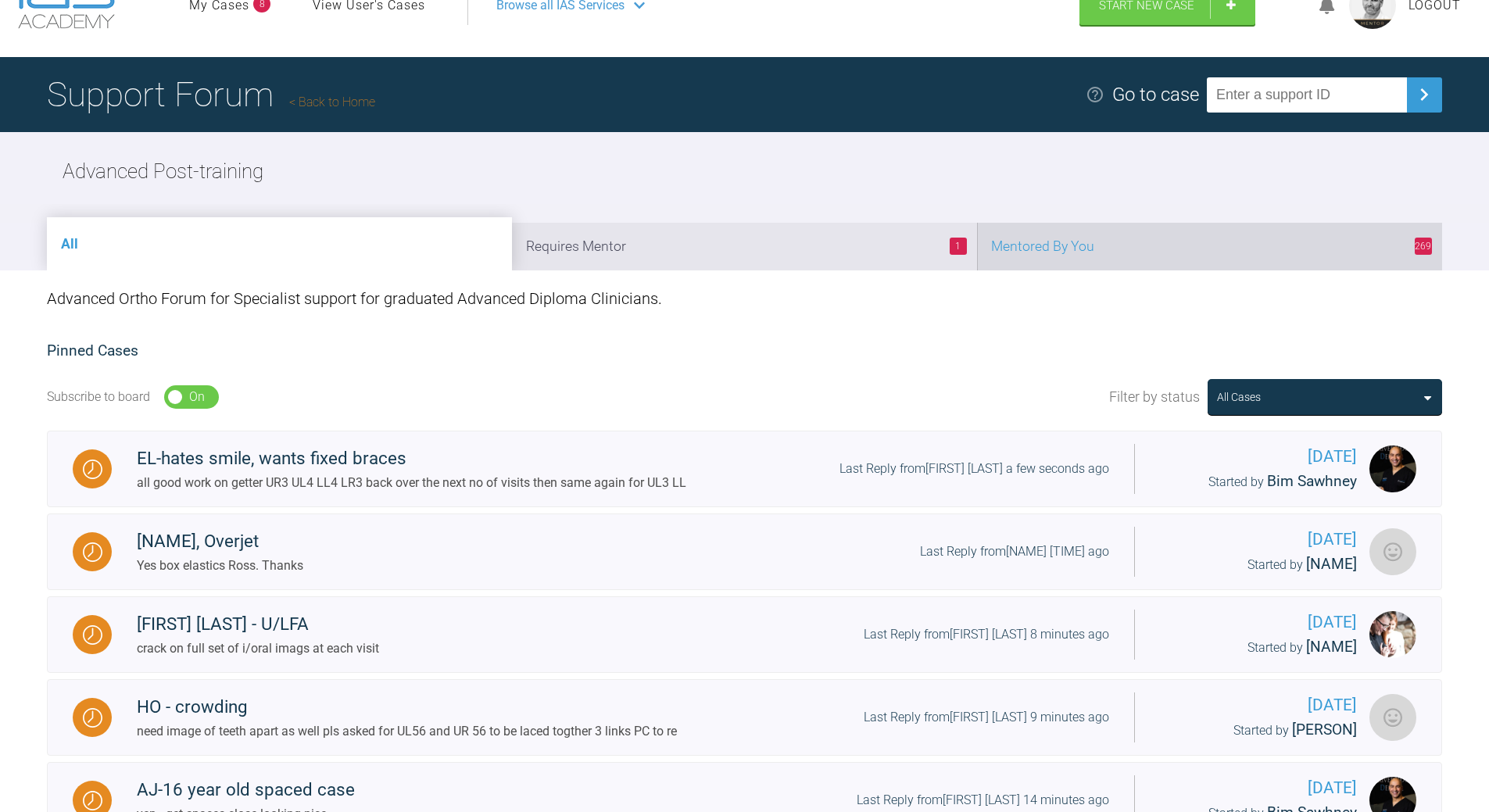 click on "269 Mentored By You" at bounding box center (1209, 246) 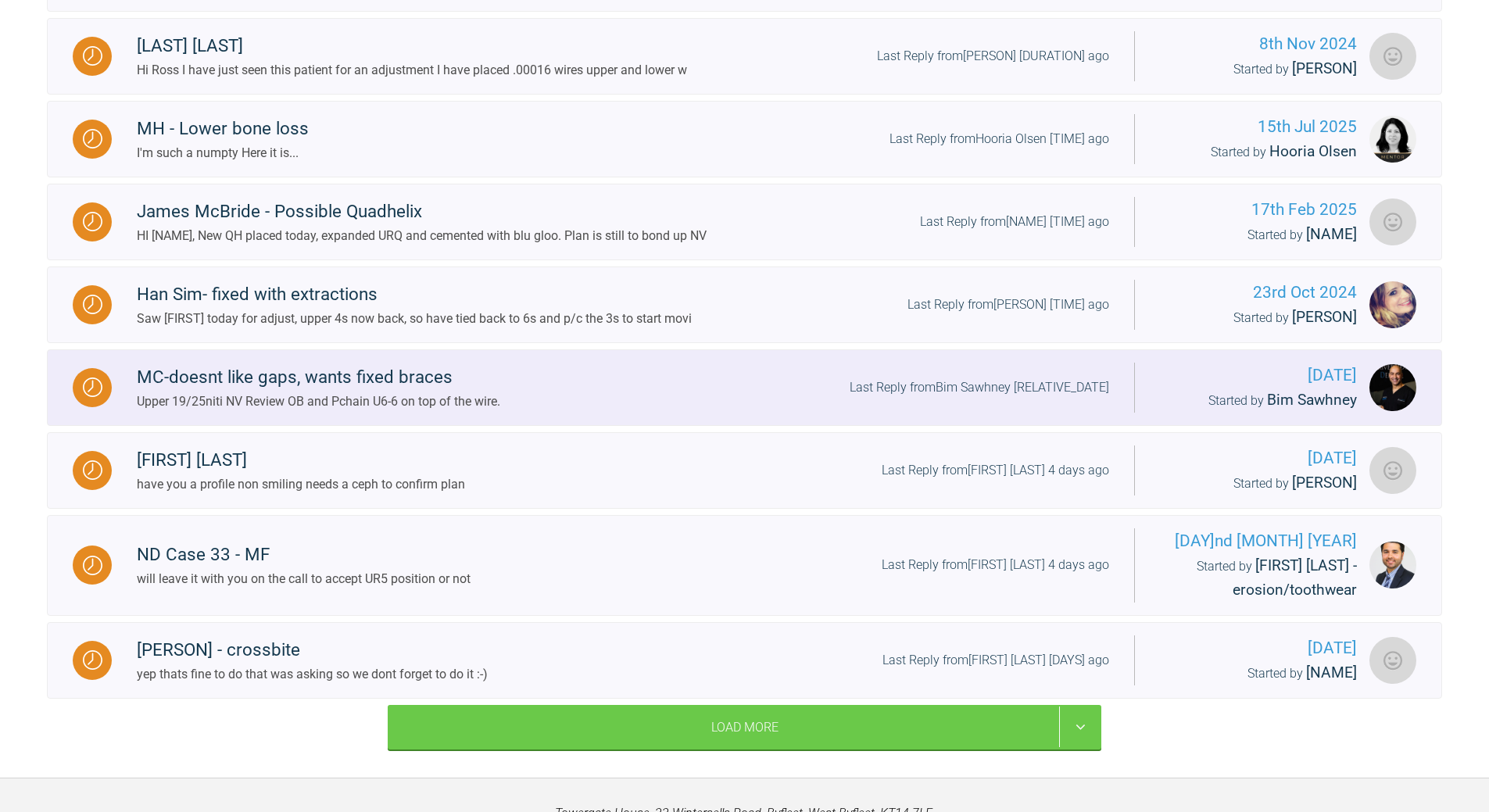 click on "Last Reply from  Bim Sawhney   2 days ago" at bounding box center [979, 388] 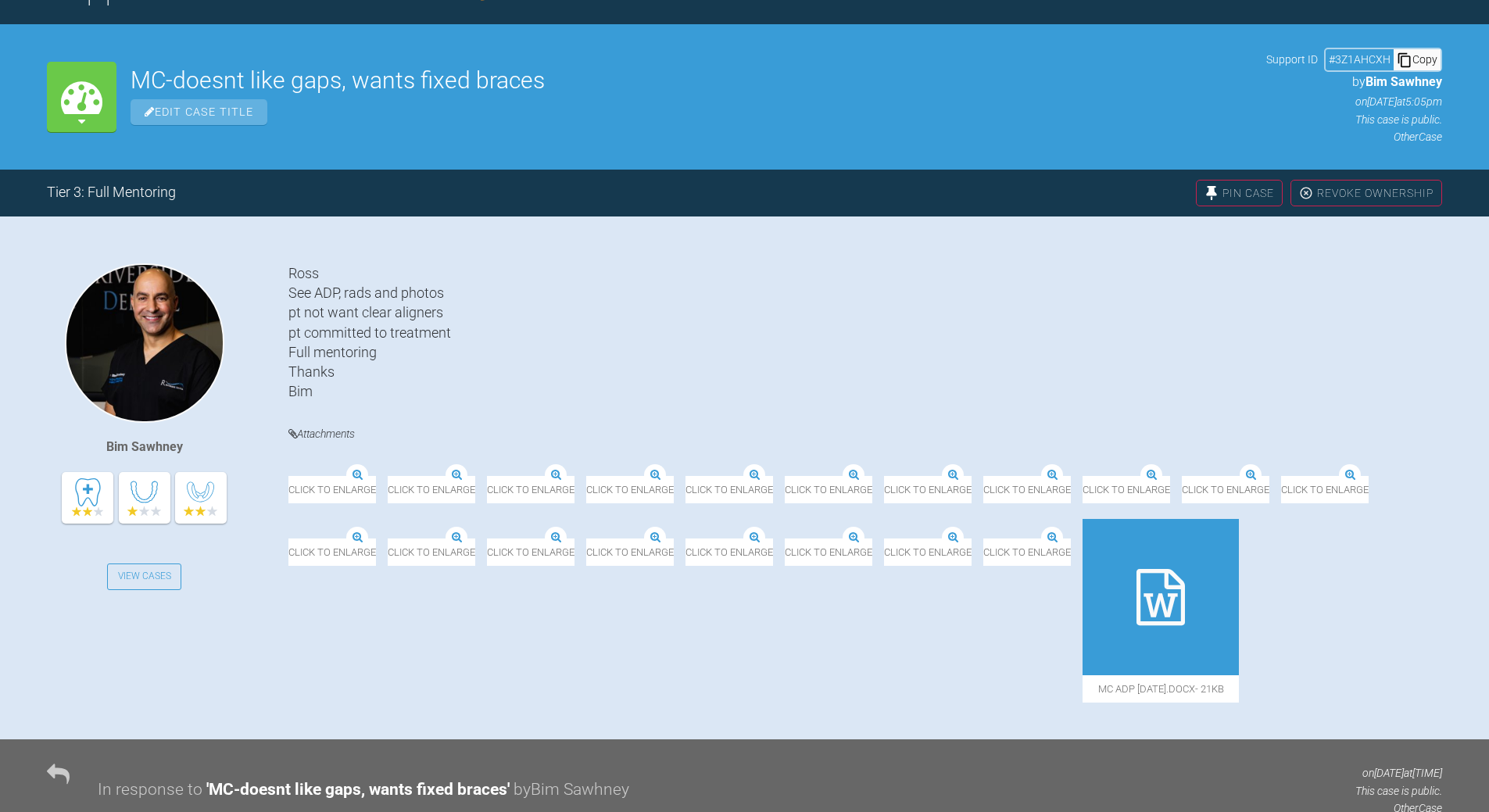 scroll, scrollTop: 1453, scrollLeft: 0, axis: vertical 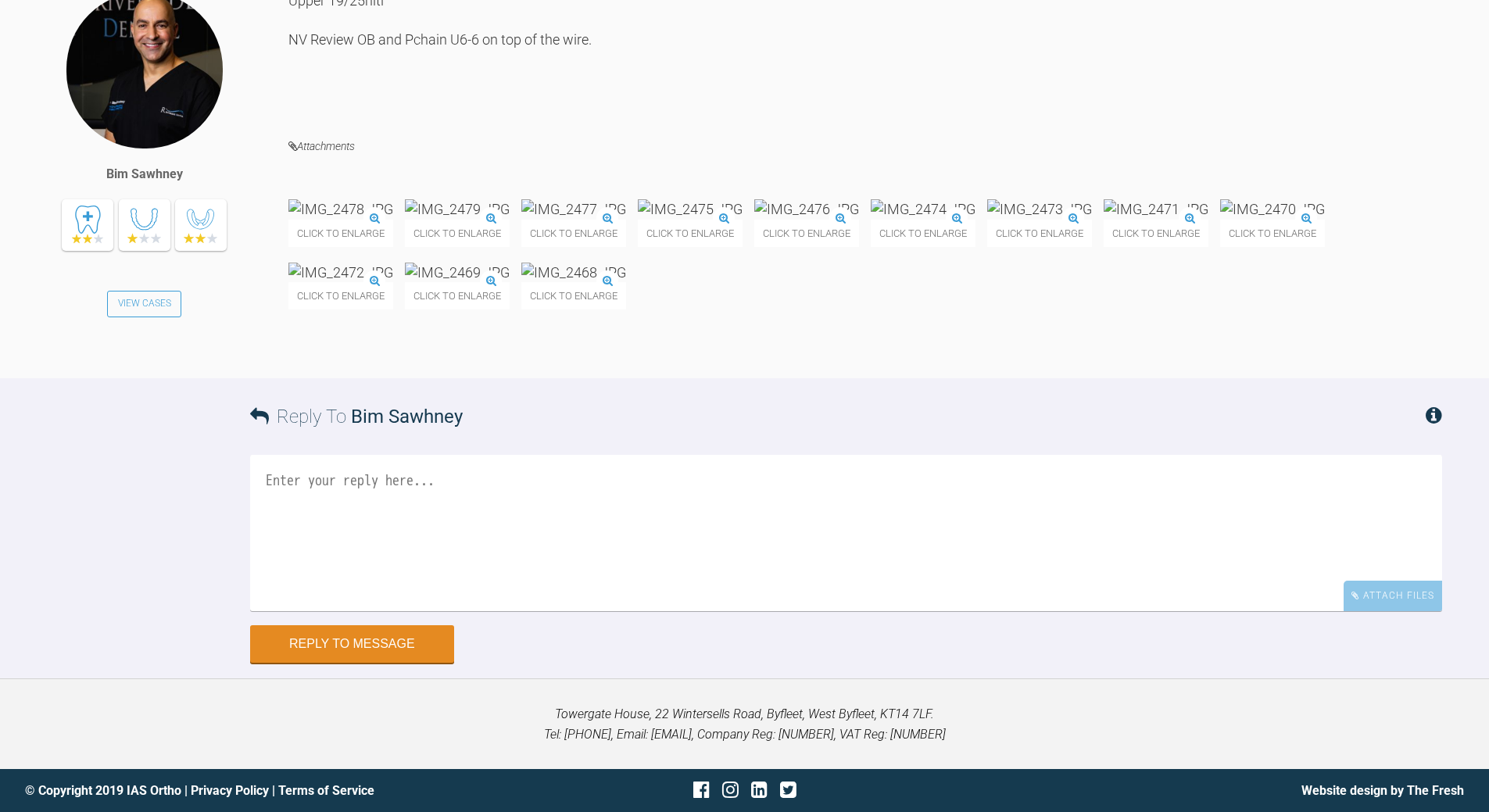 click at bounding box center (846, 533) 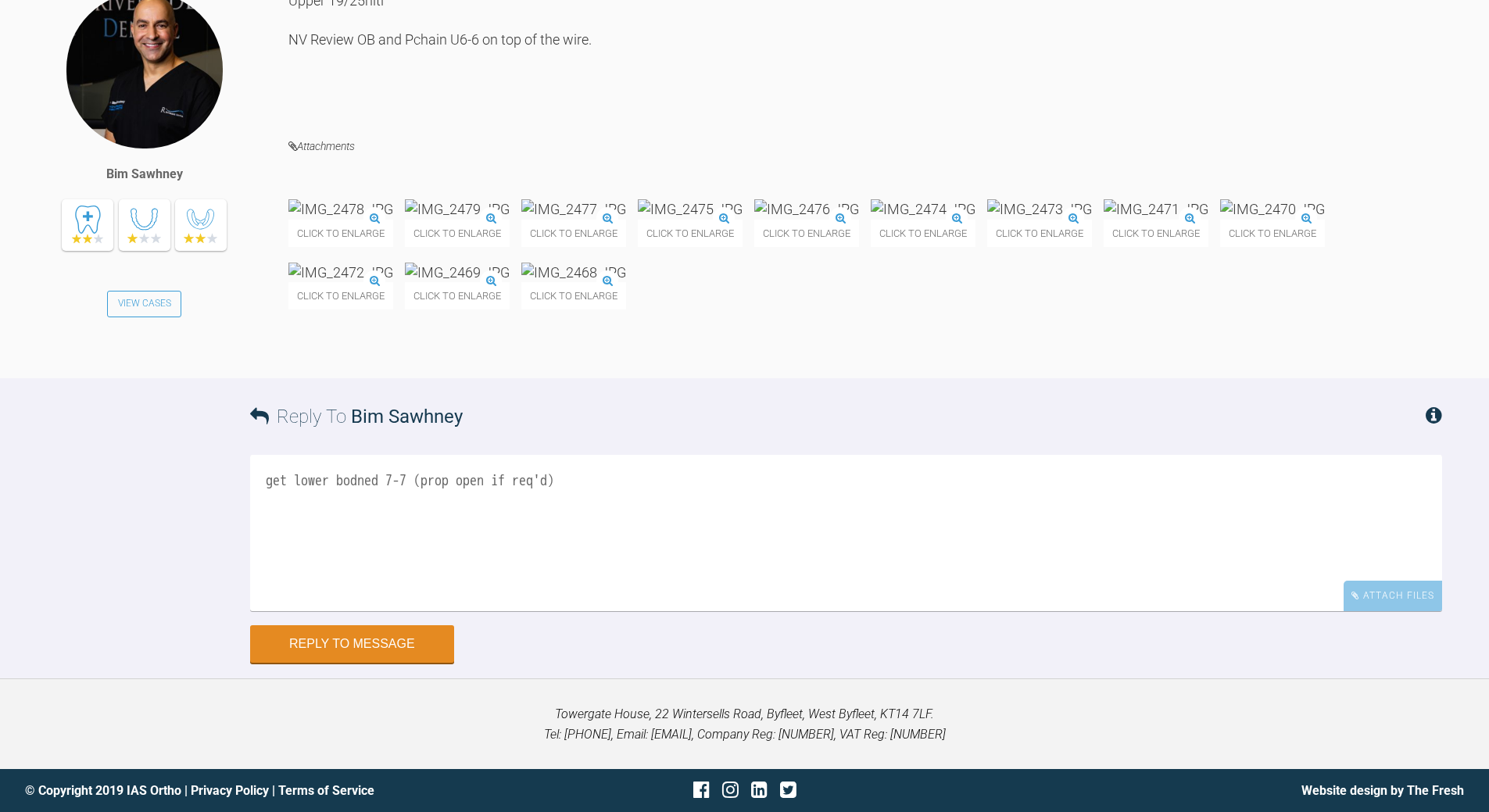 click on "get lower bodned 7-7 (prop open if req'd)" at bounding box center [846, 533] 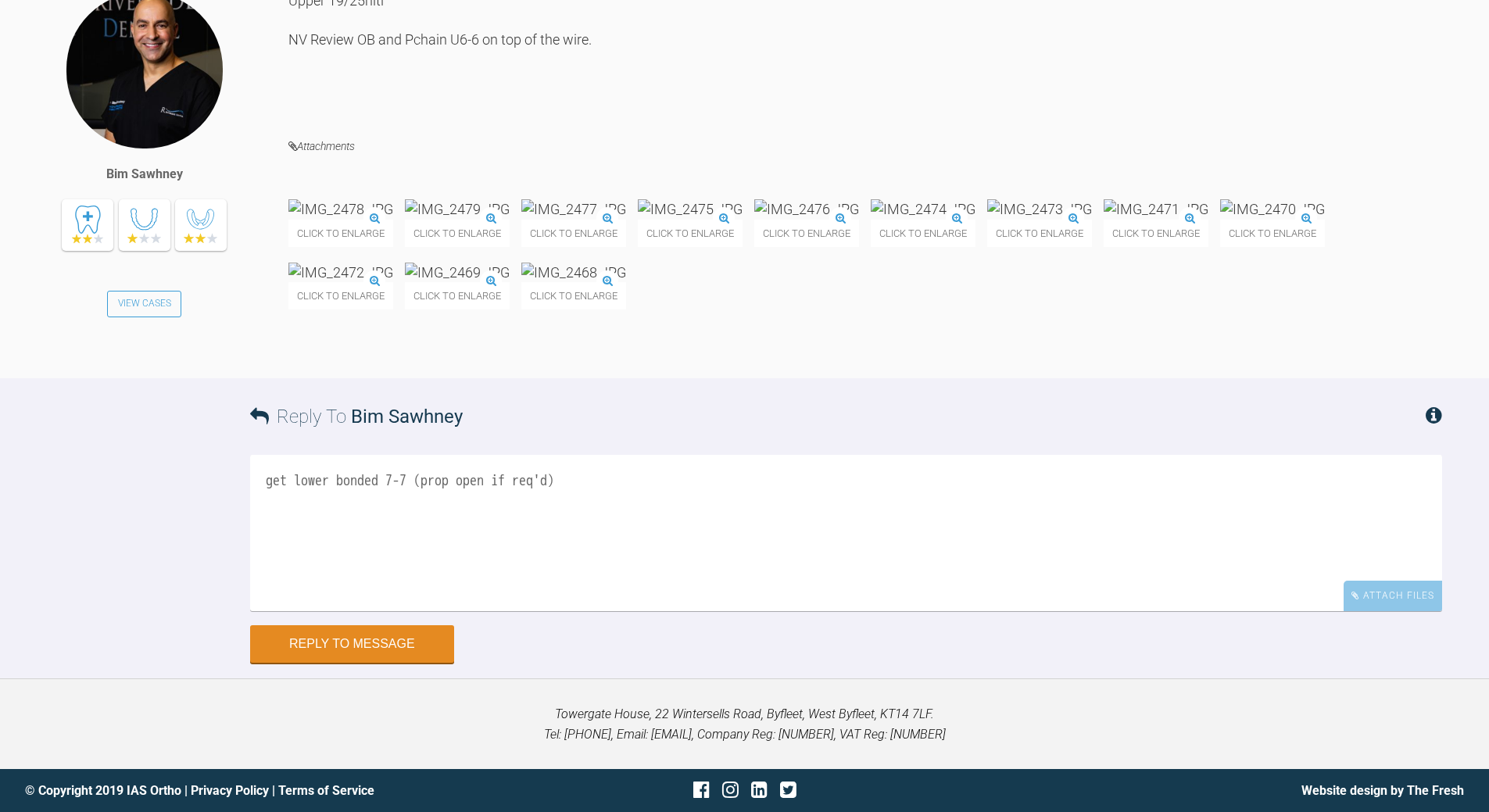 click on "get lower bonded 7-7 (prop open if req'd)" at bounding box center [846, 533] 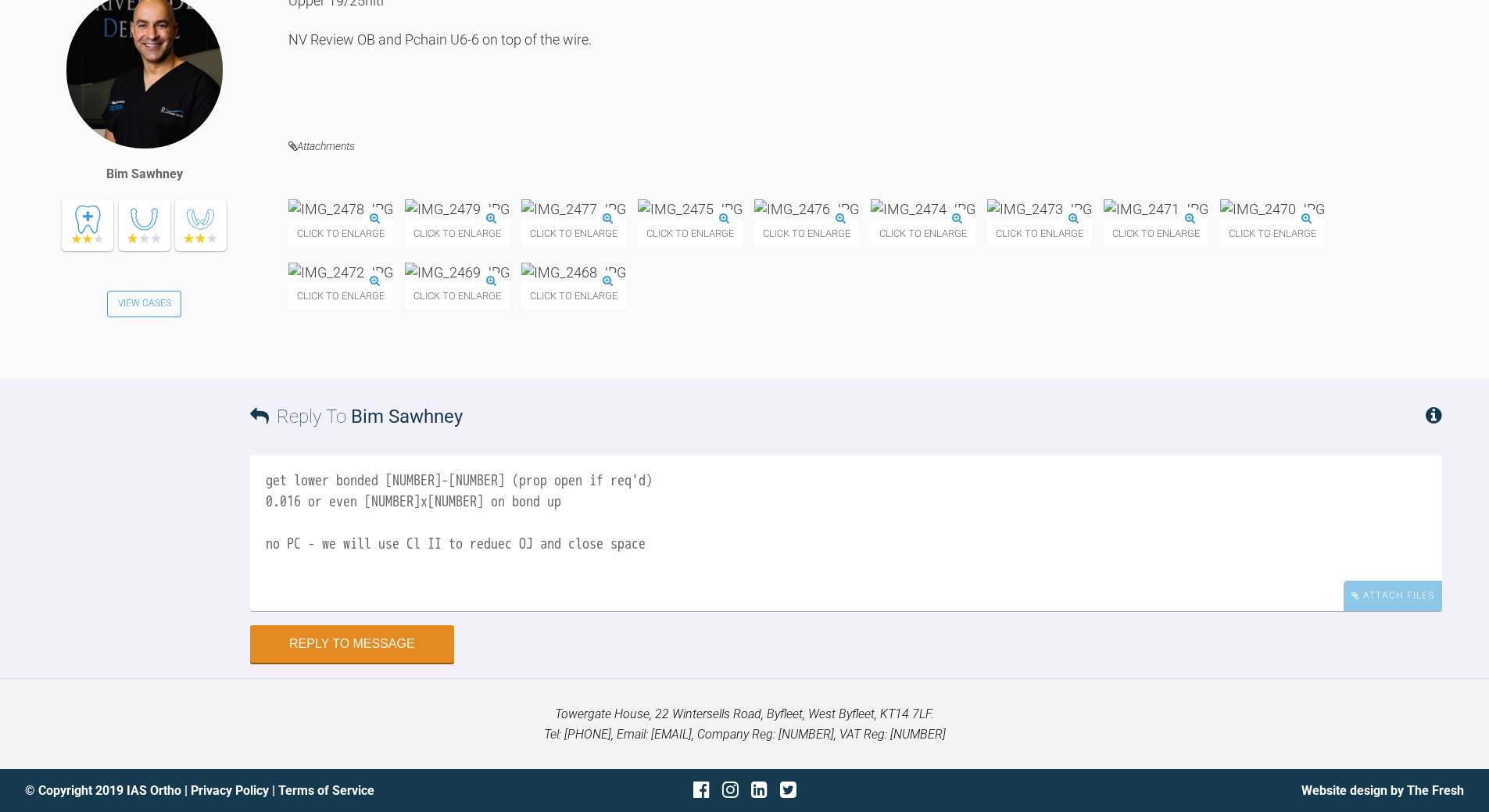 drag, startPoint x: 313, startPoint y: 670, endPoint x: 326, endPoint y: 658, distance: 17.691806 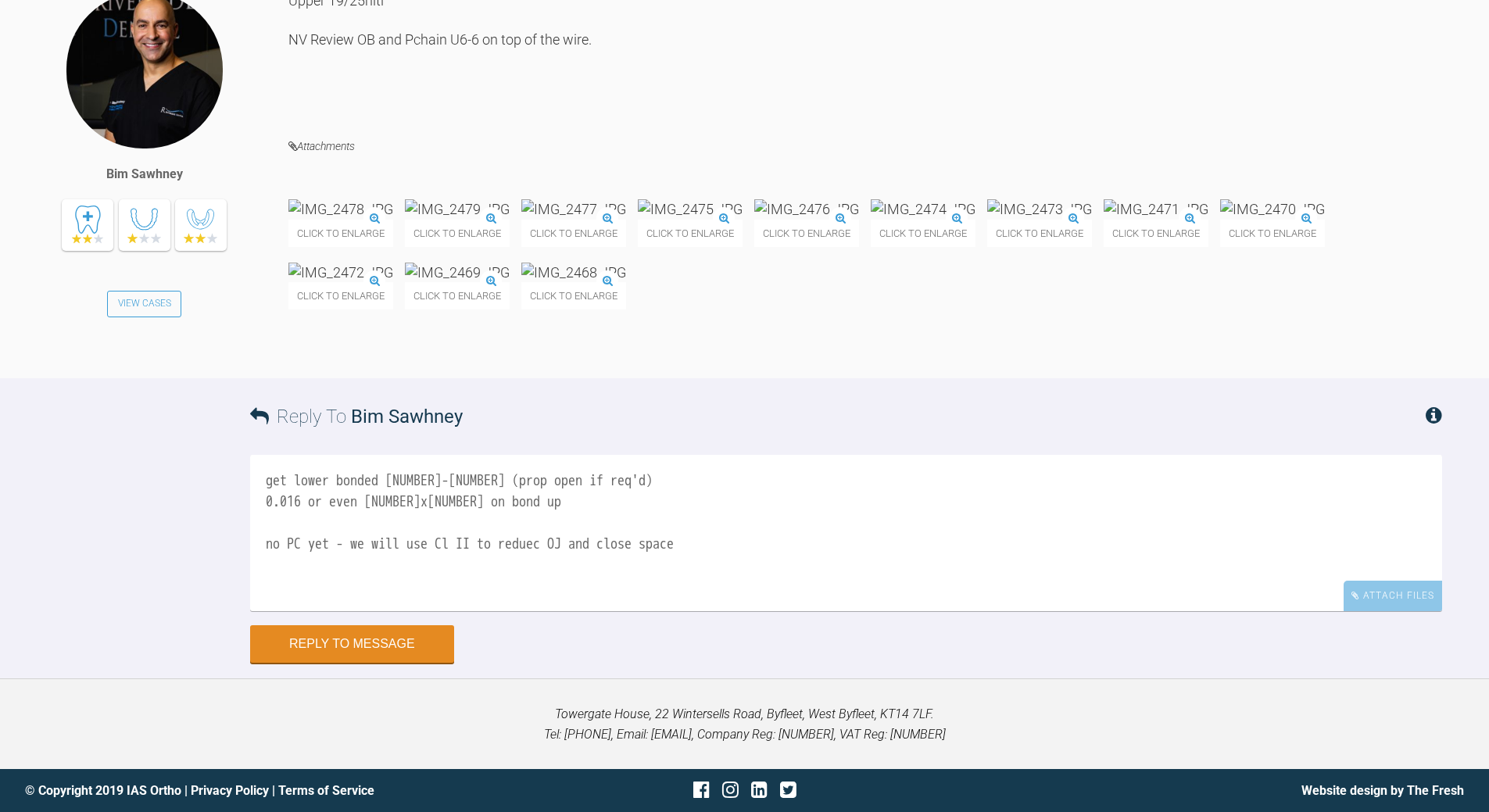 click on "get lower bonded 7-7 (prop open if req'd)
0.016 or even 20x20 on bond up
no PC yet - we will use Cl II to reduec OJ and close space" at bounding box center (846, 533) 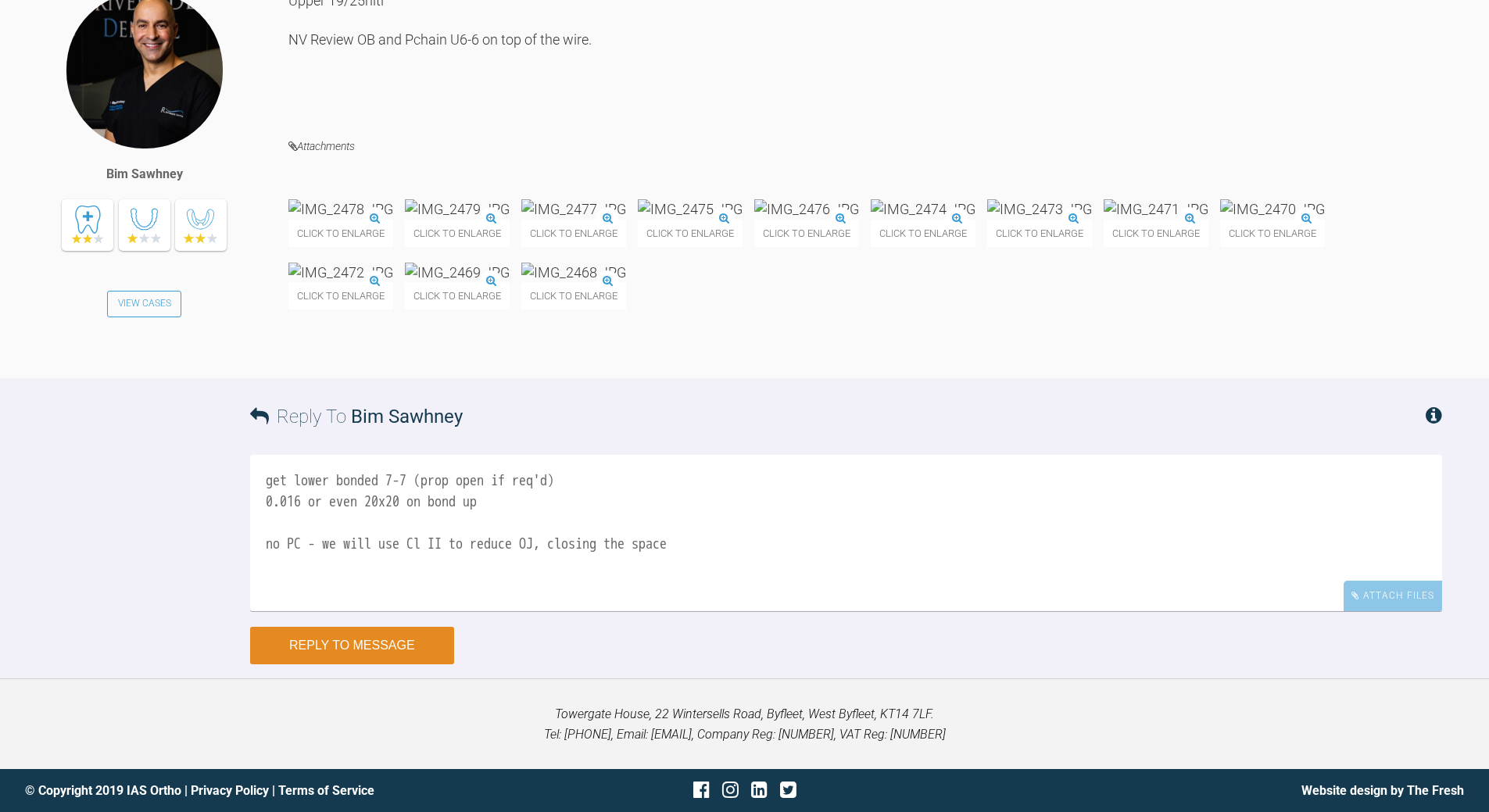 type on "get lower bonded 7-7 (prop open if req'd)
0.016 or even 20x20 on bond up
no PC yet - we will use Cl II to reduce OJ, closing the space" 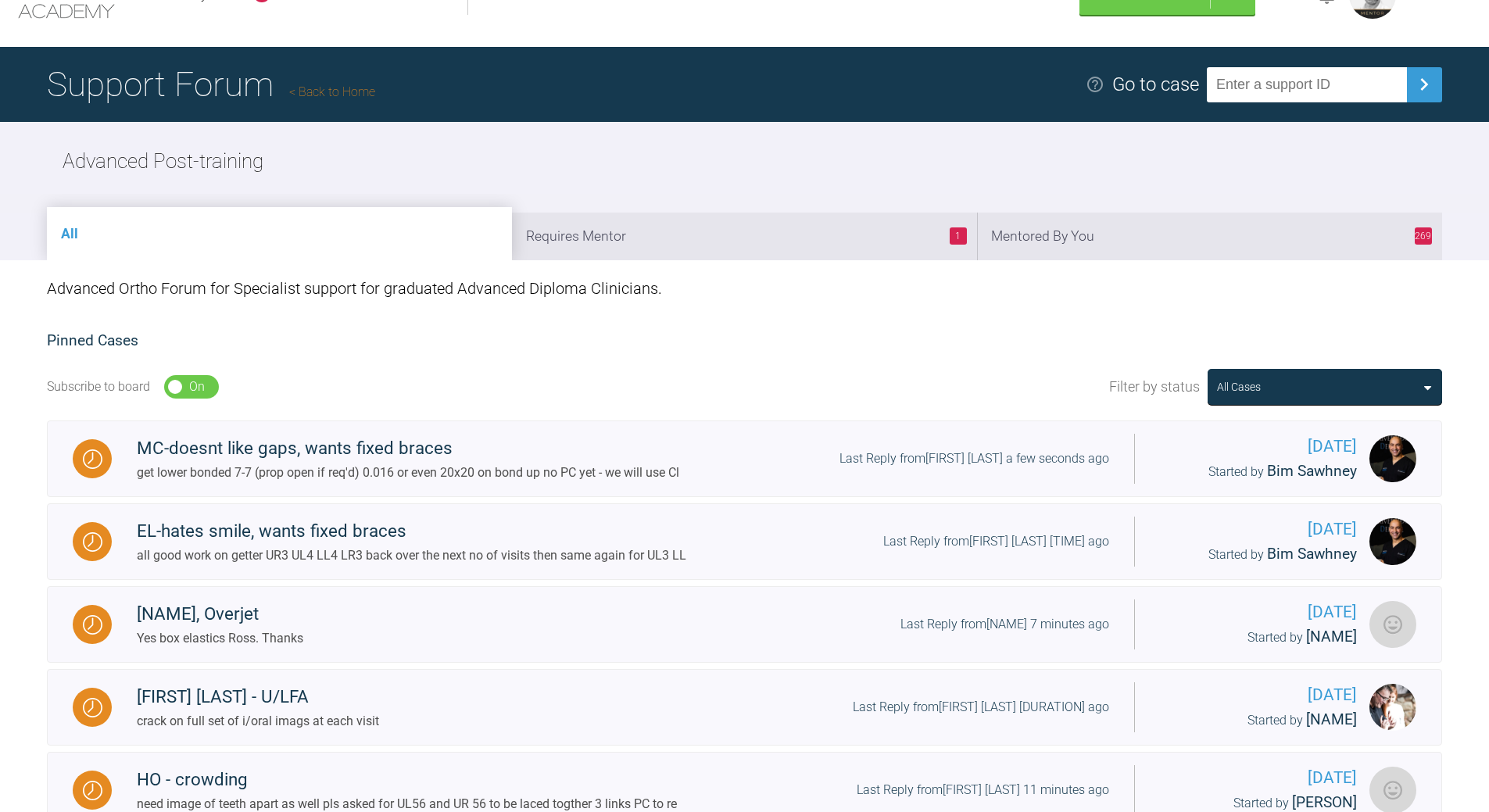 scroll, scrollTop: 0, scrollLeft: 0, axis: both 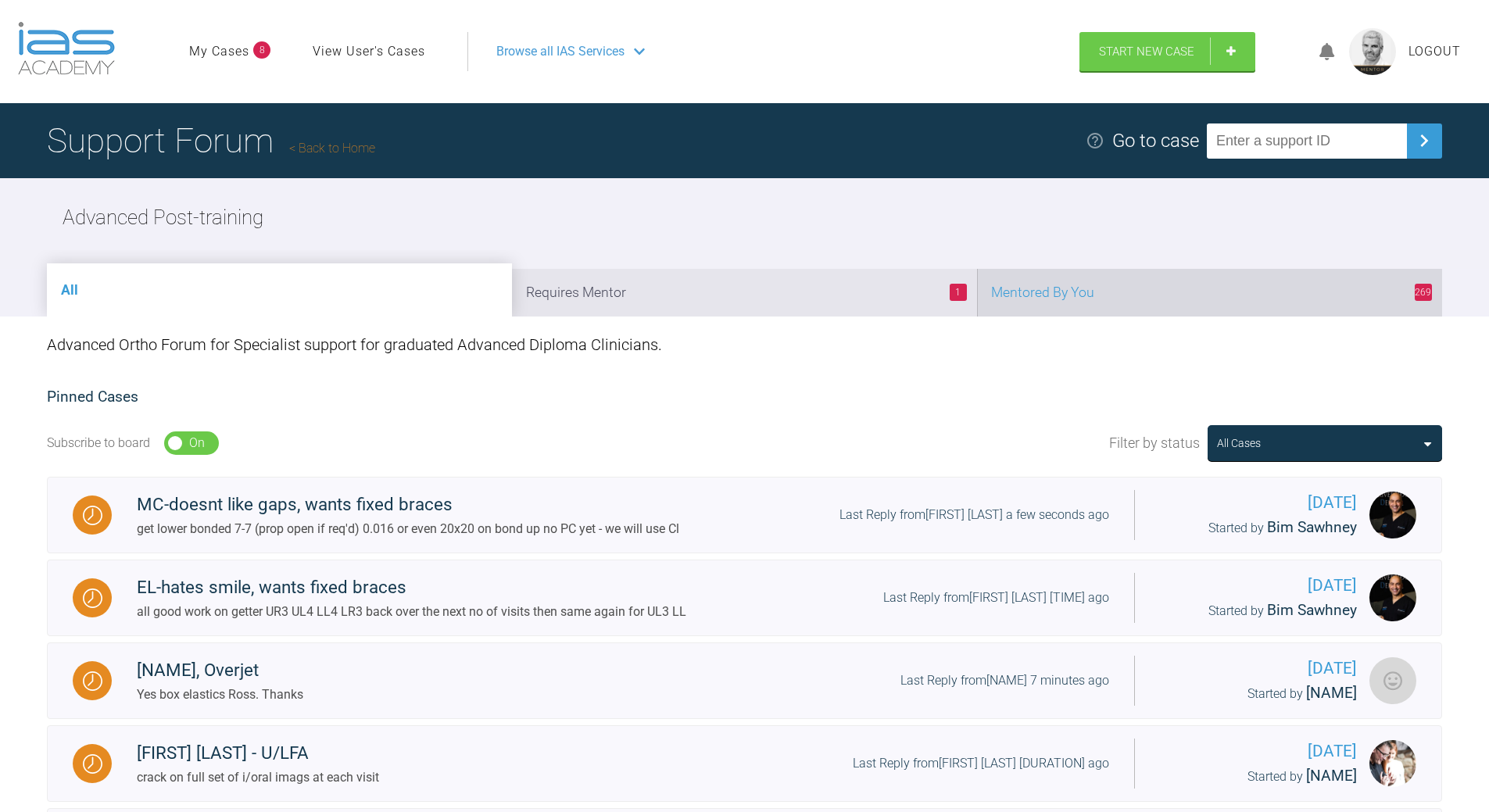 click on "269 Mentored By You" at bounding box center (1209, 292) 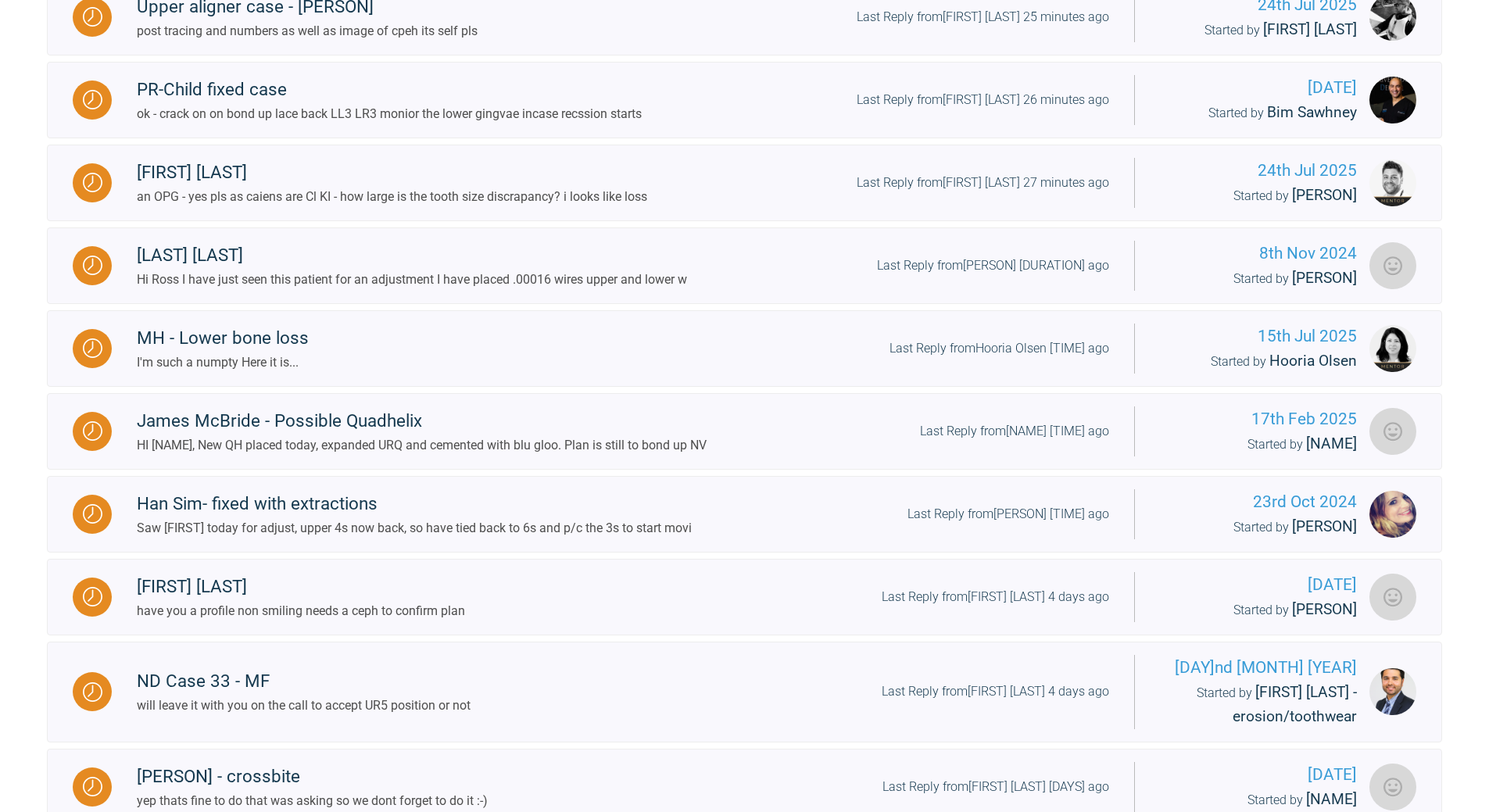 scroll, scrollTop: 1407, scrollLeft: 0, axis: vertical 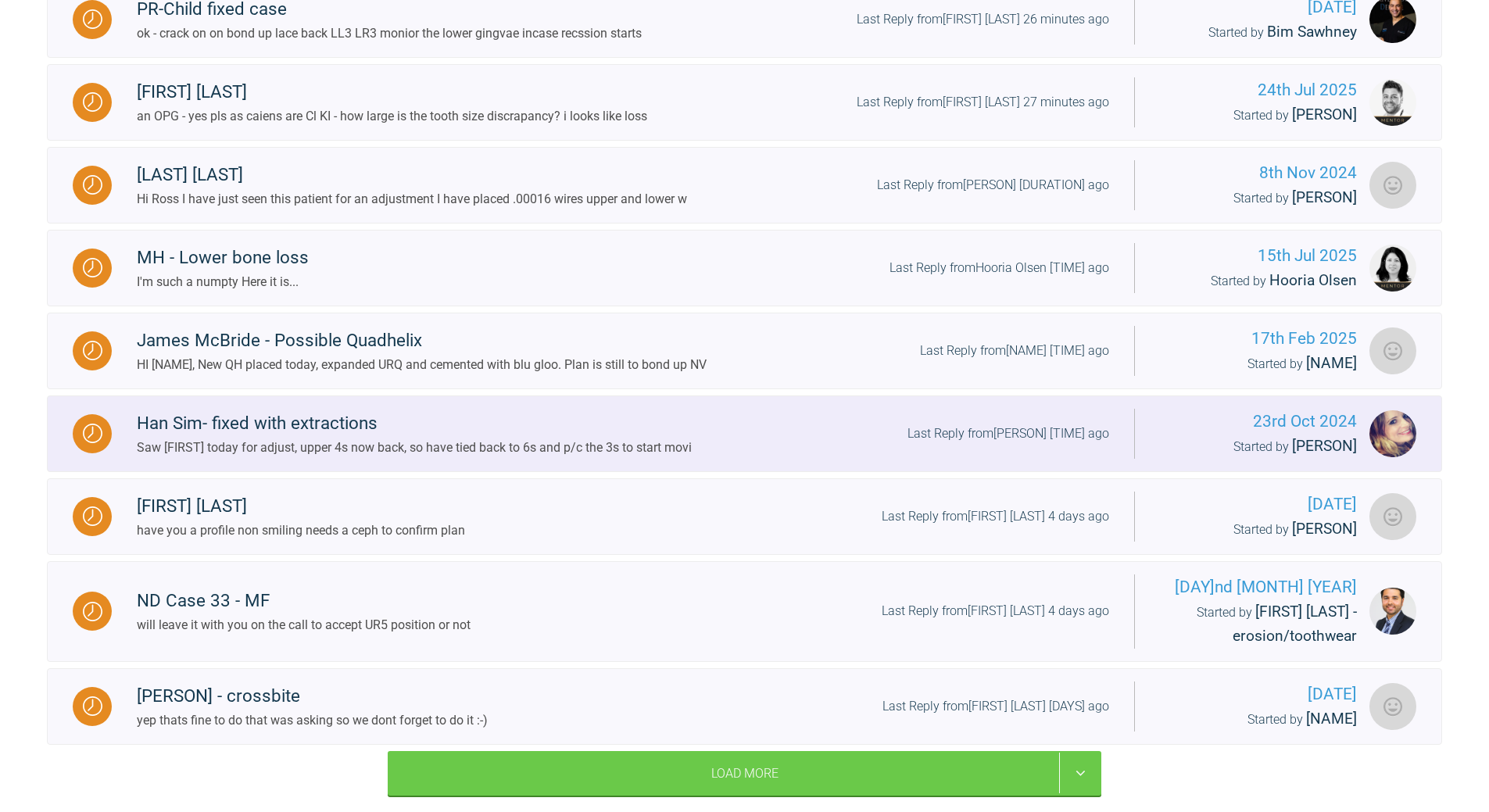 click on "Last Reply from  Claire Abbas   a day ago" at bounding box center [1008, 434] 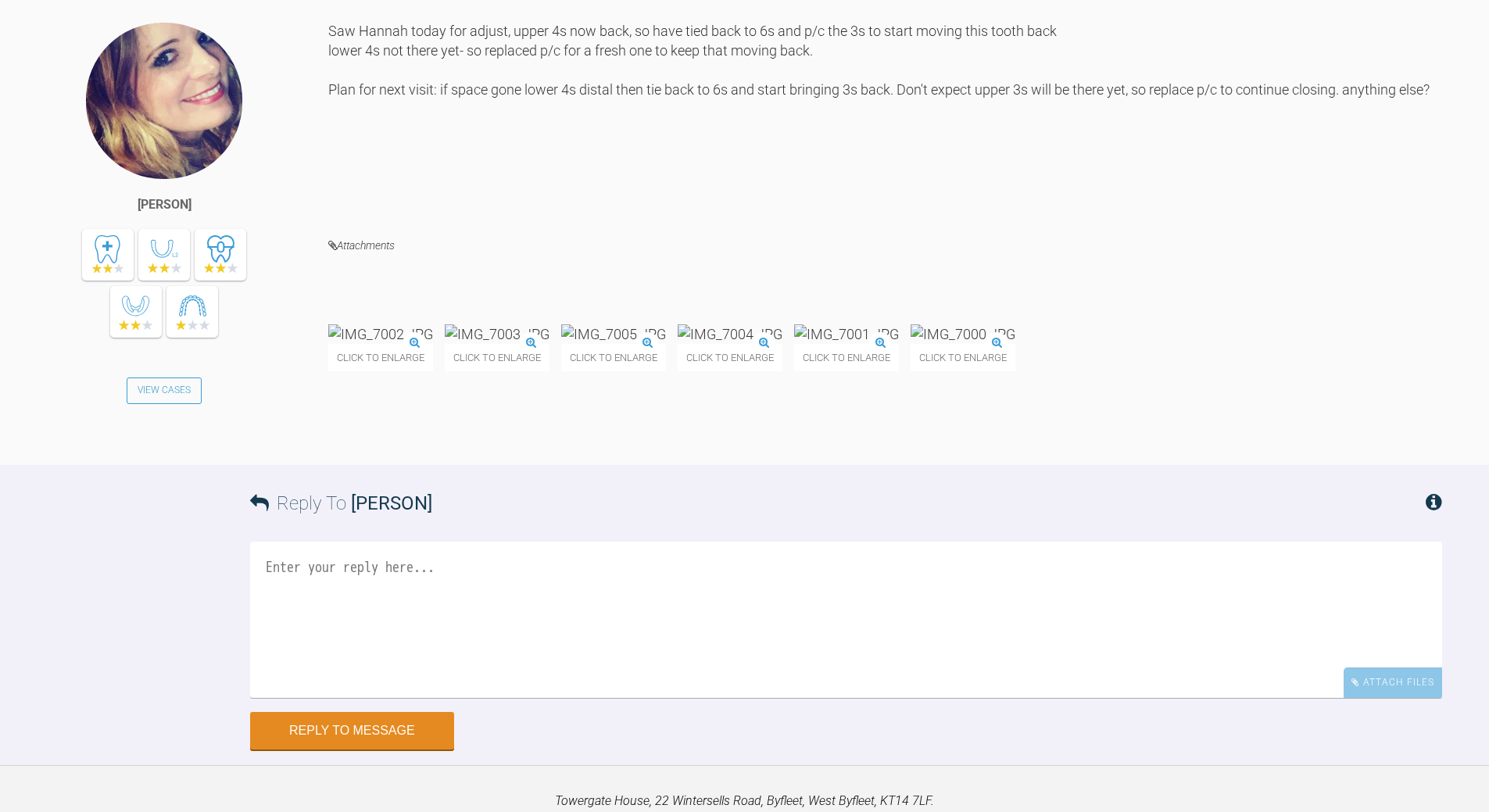 scroll, scrollTop: 12227, scrollLeft: 0, axis: vertical 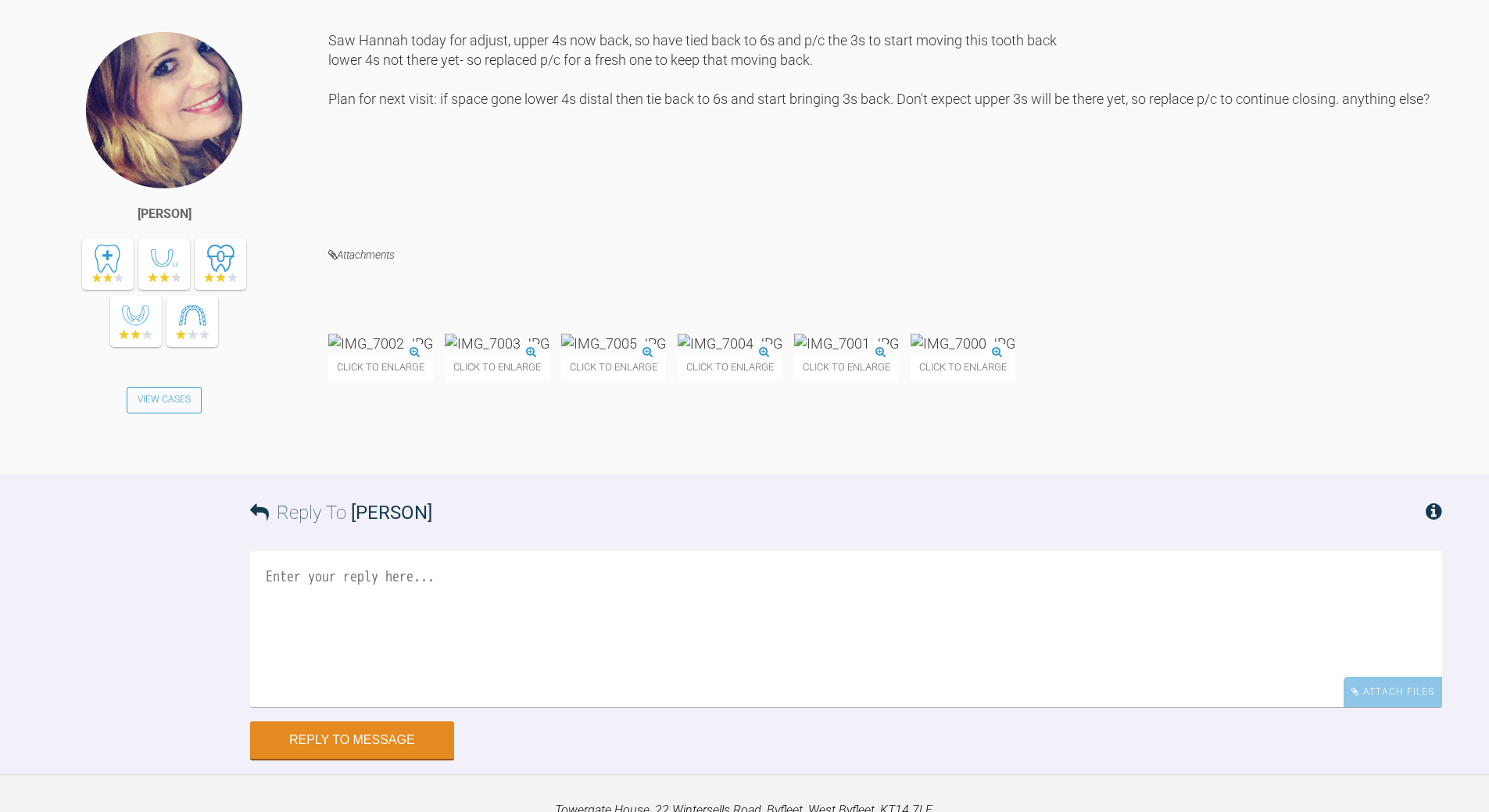 click at bounding box center (730, 343) 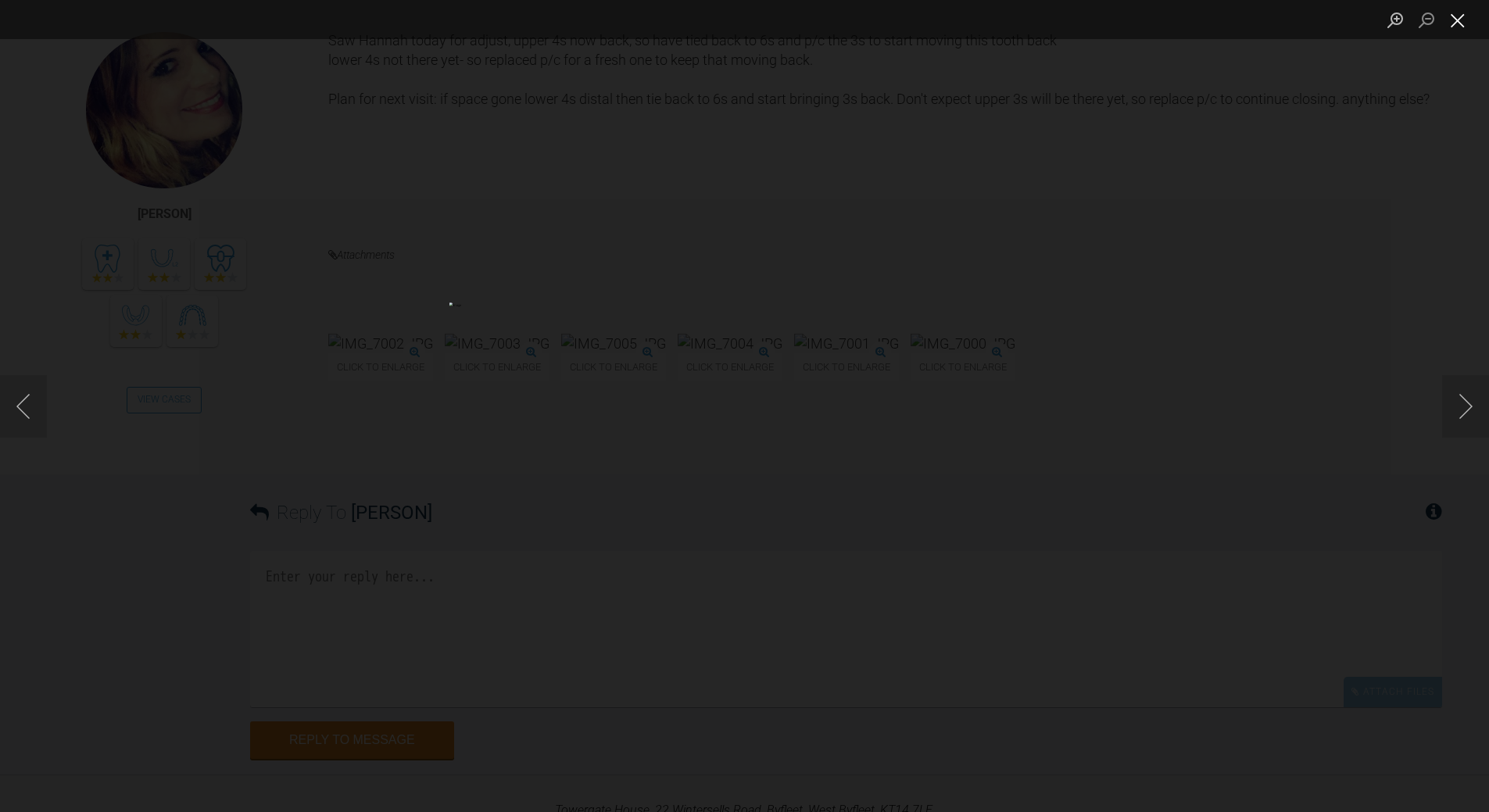 click at bounding box center (1458, 20) 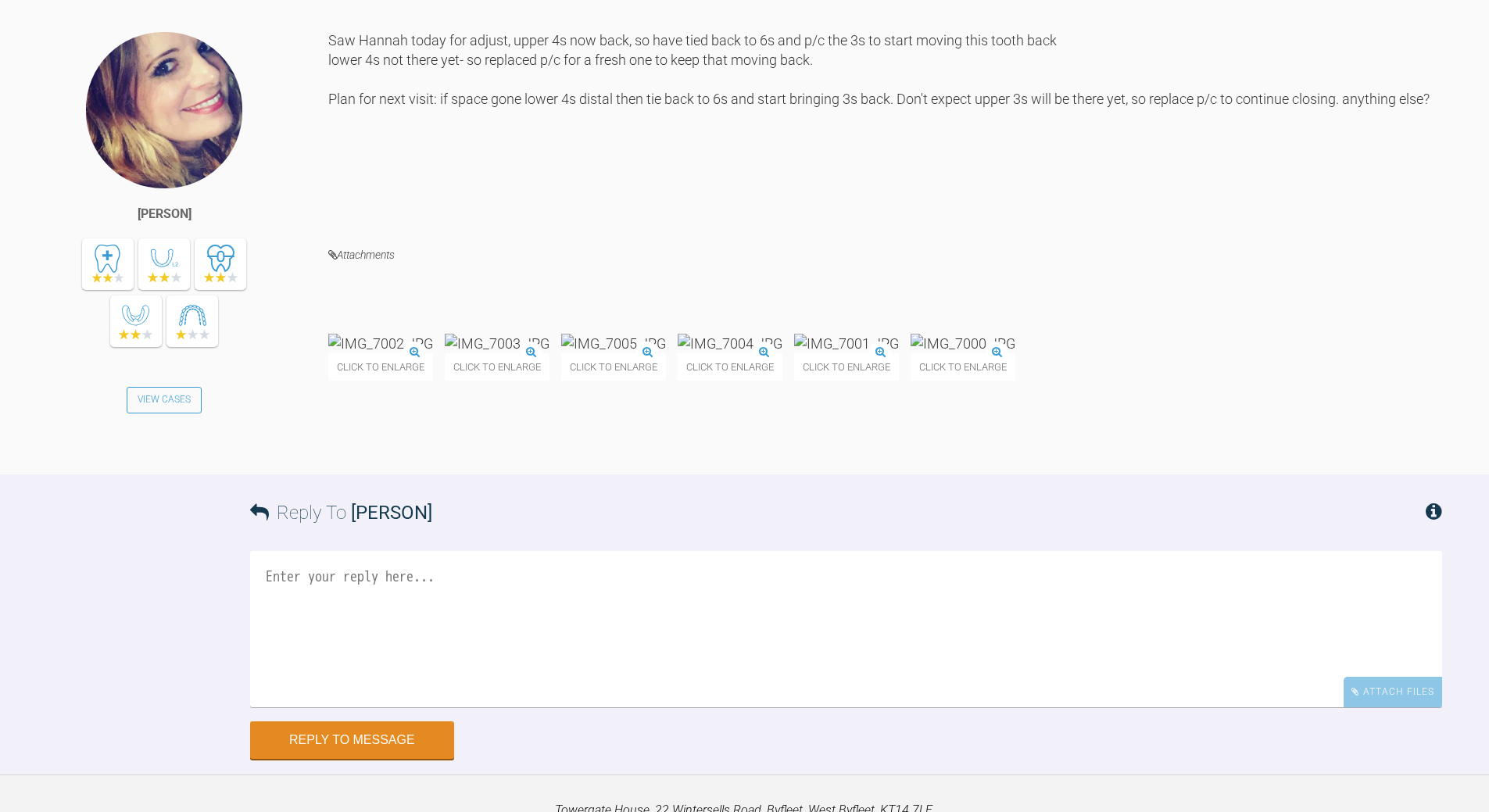 click at bounding box center [730, 343] 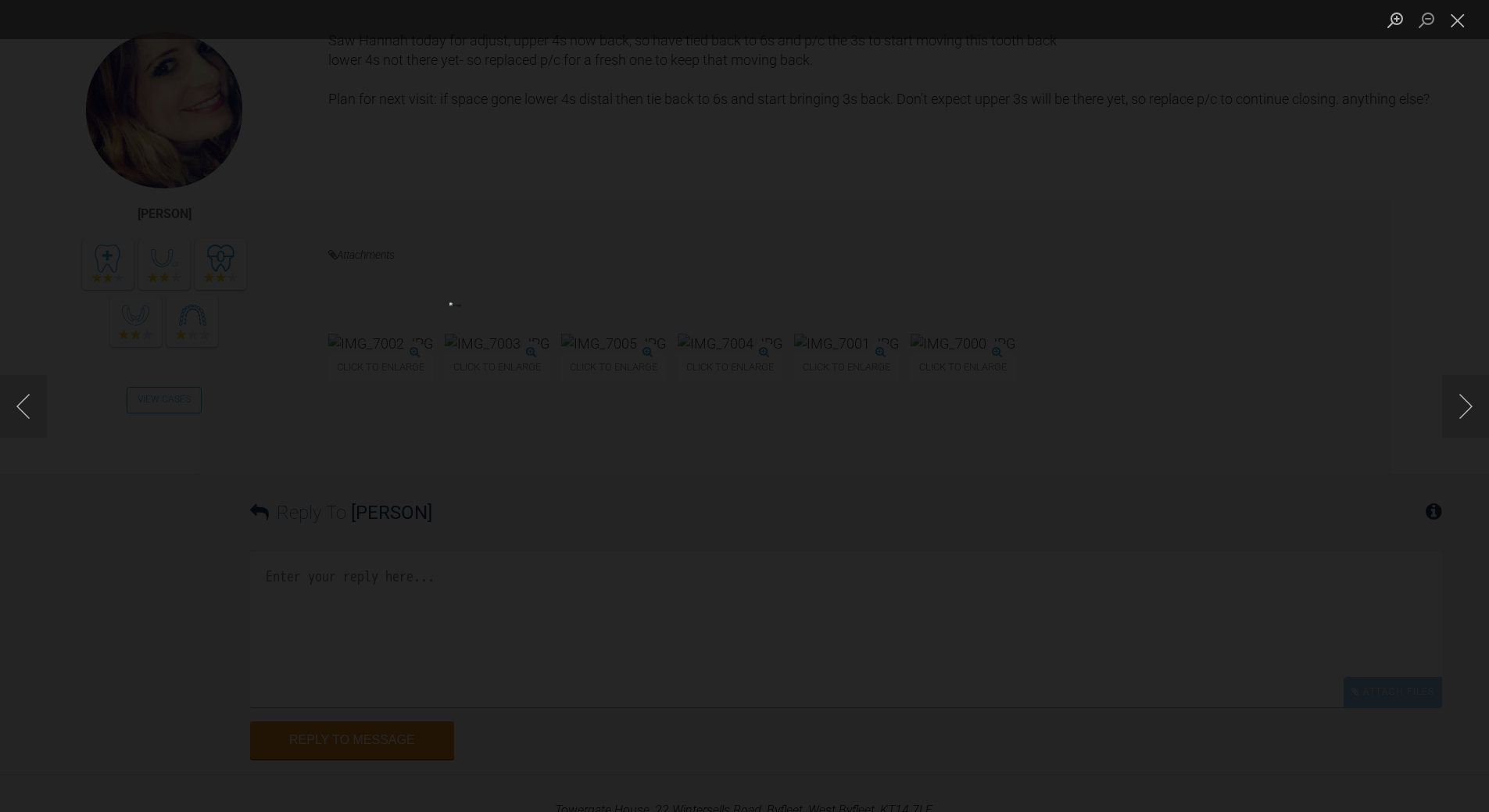 drag, startPoint x: 1459, startPoint y: 21, endPoint x: 1441, endPoint y: 26, distance: 18.681542 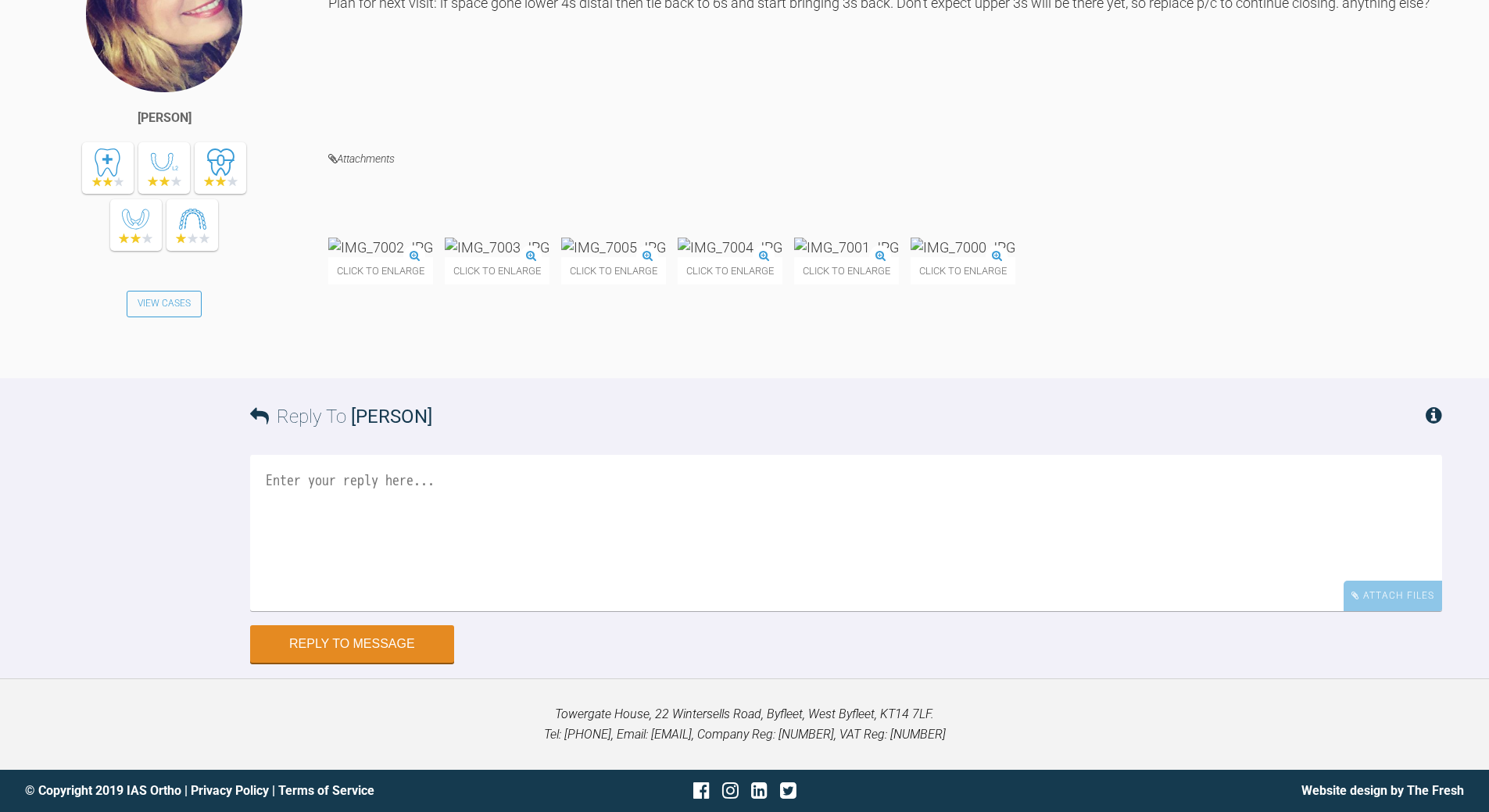 scroll, scrollTop: 12461, scrollLeft: 0, axis: vertical 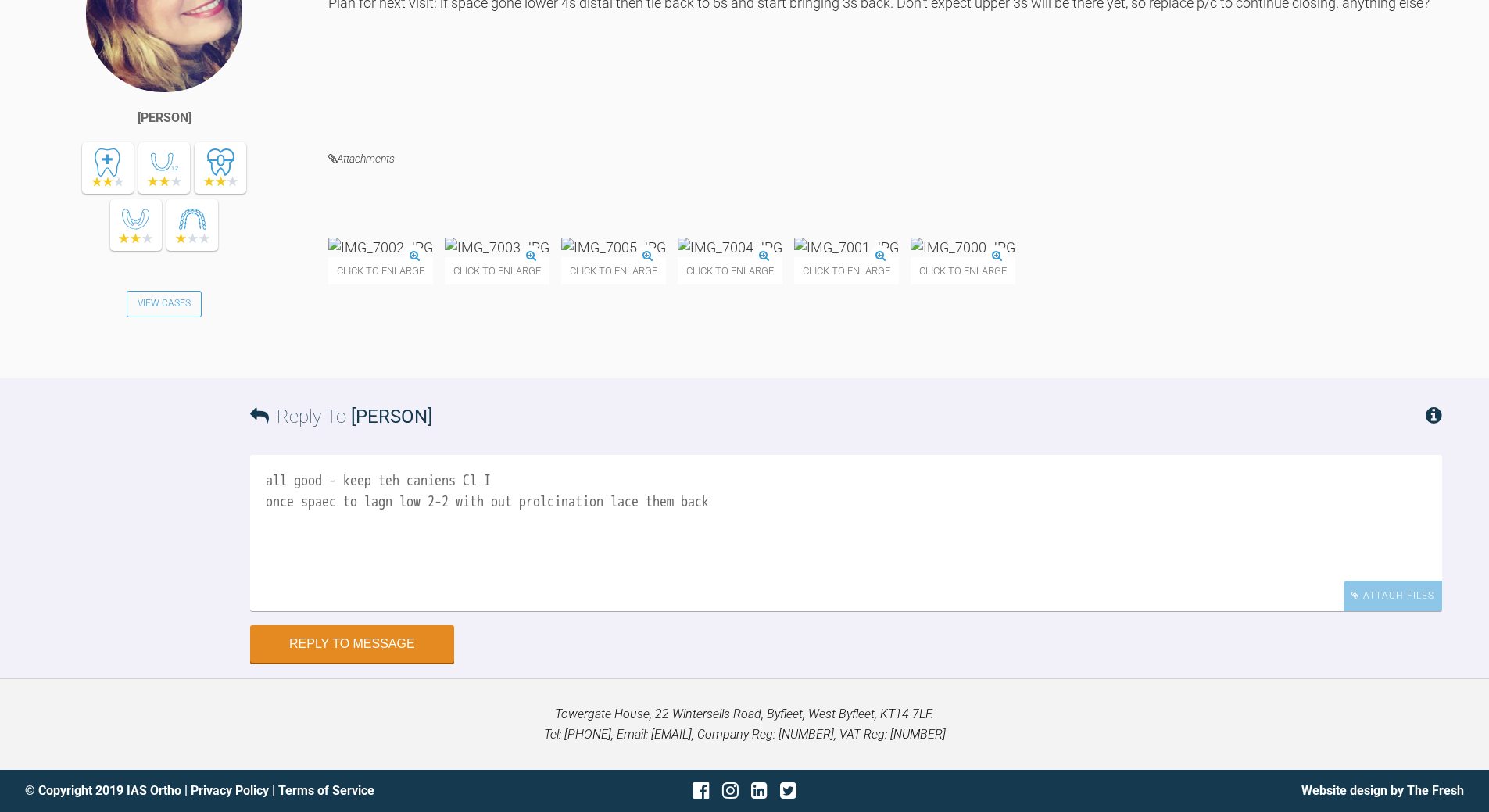 click on "all good - keep teh caniens Cl I
once spaec to lagn low 2-2 with out prolcination lace them back" at bounding box center (846, 533) 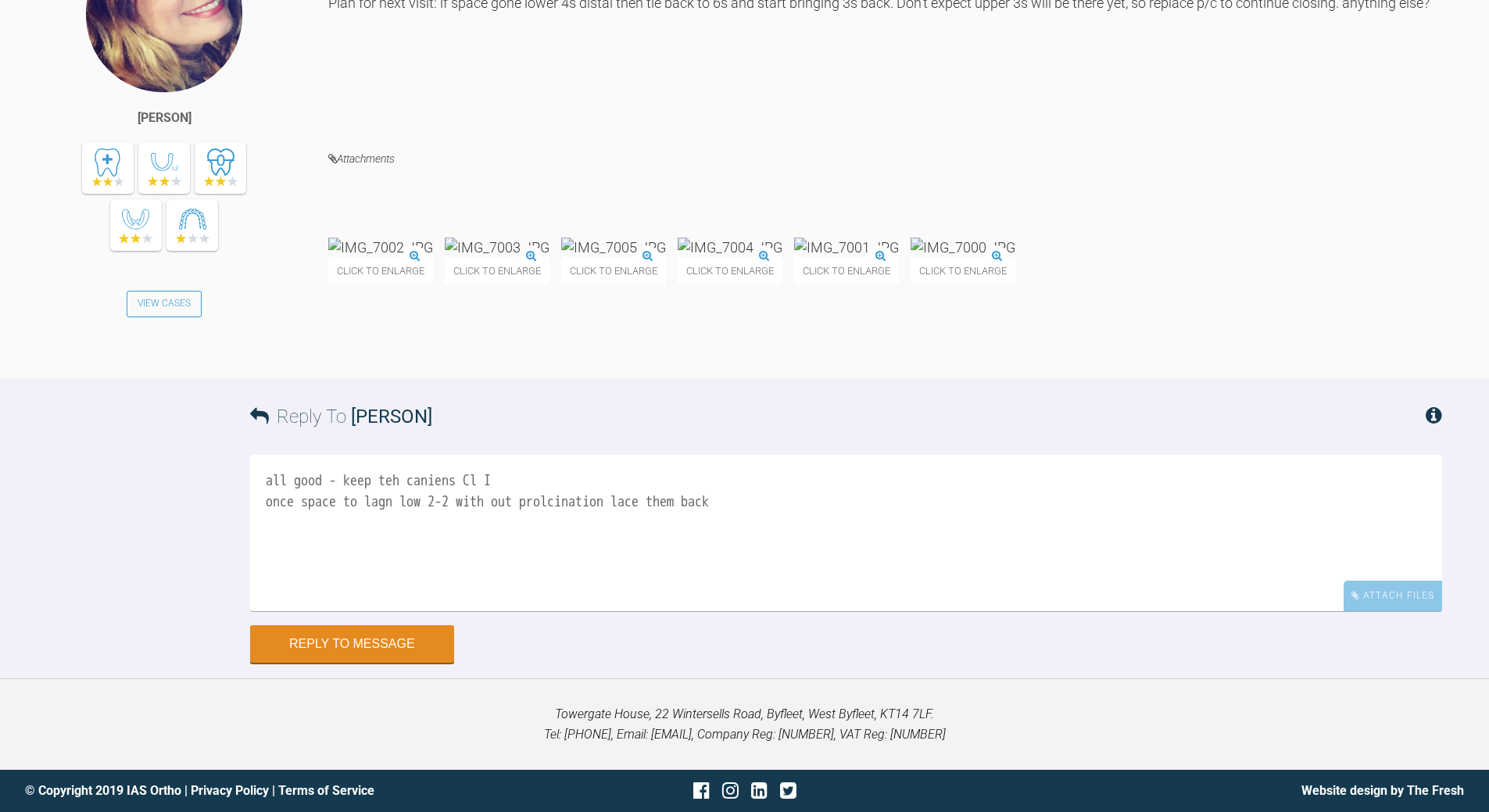click on "all good - keep teh caniens Cl I
once space to lagn low 2-2 with out prolcination lace them back" at bounding box center [846, 533] 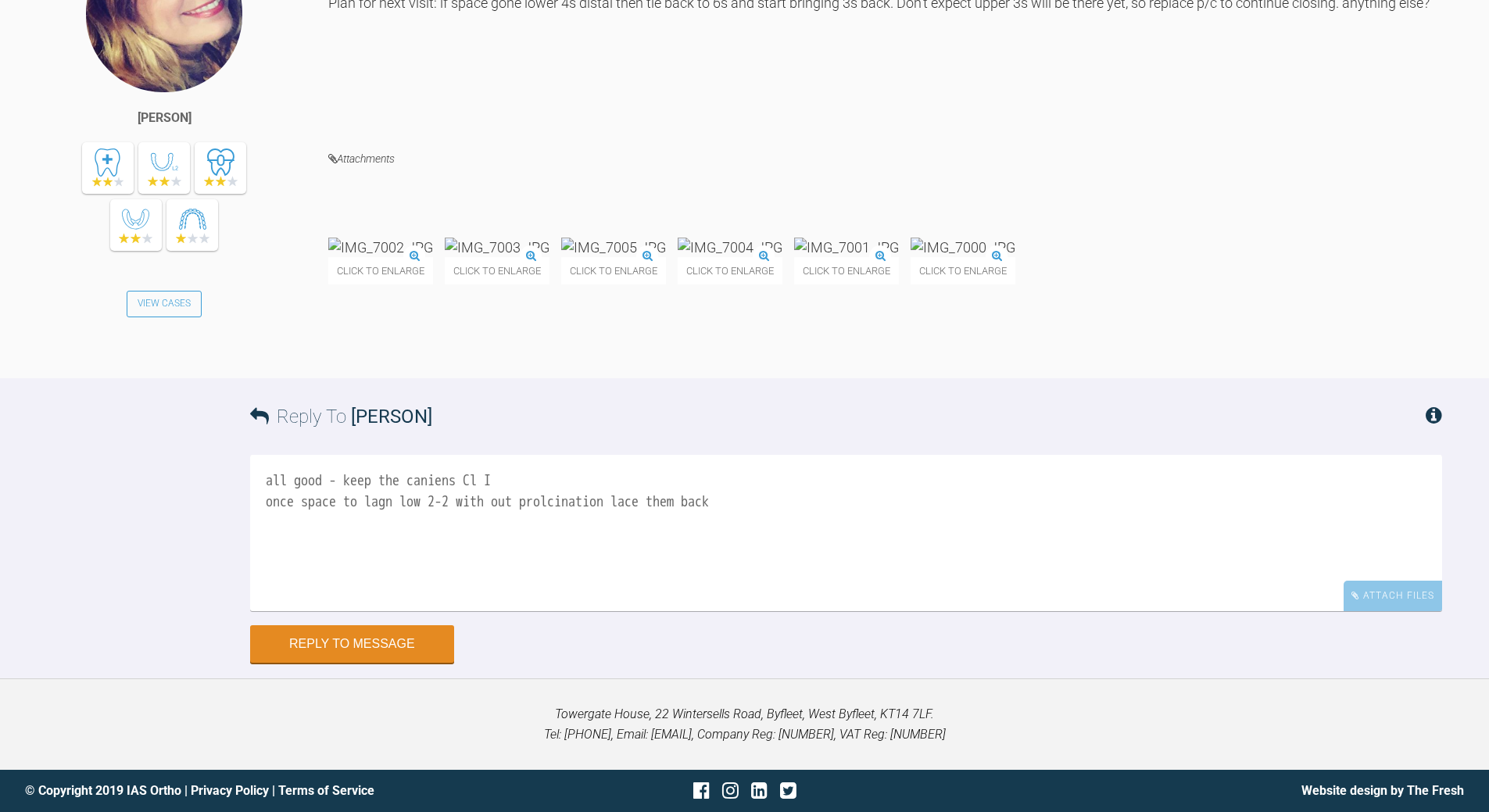 drag, startPoint x: 378, startPoint y: 503, endPoint x: 390, endPoint y: 498, distance: 13 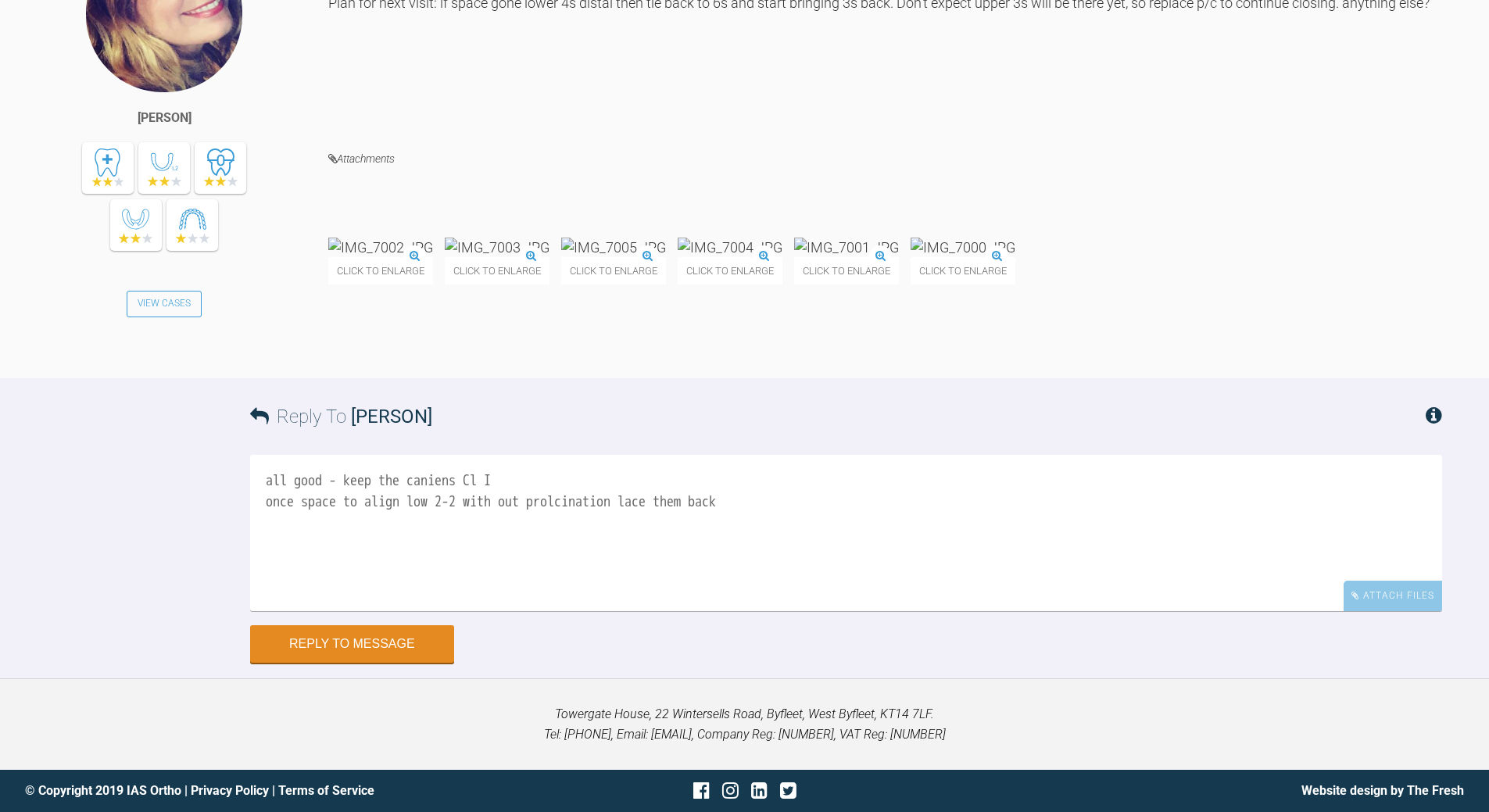 click on "all good - keep the caniens Cl I
once space to align low 2-2 with out prolcination lace them back" at bounding box center [846, 533] 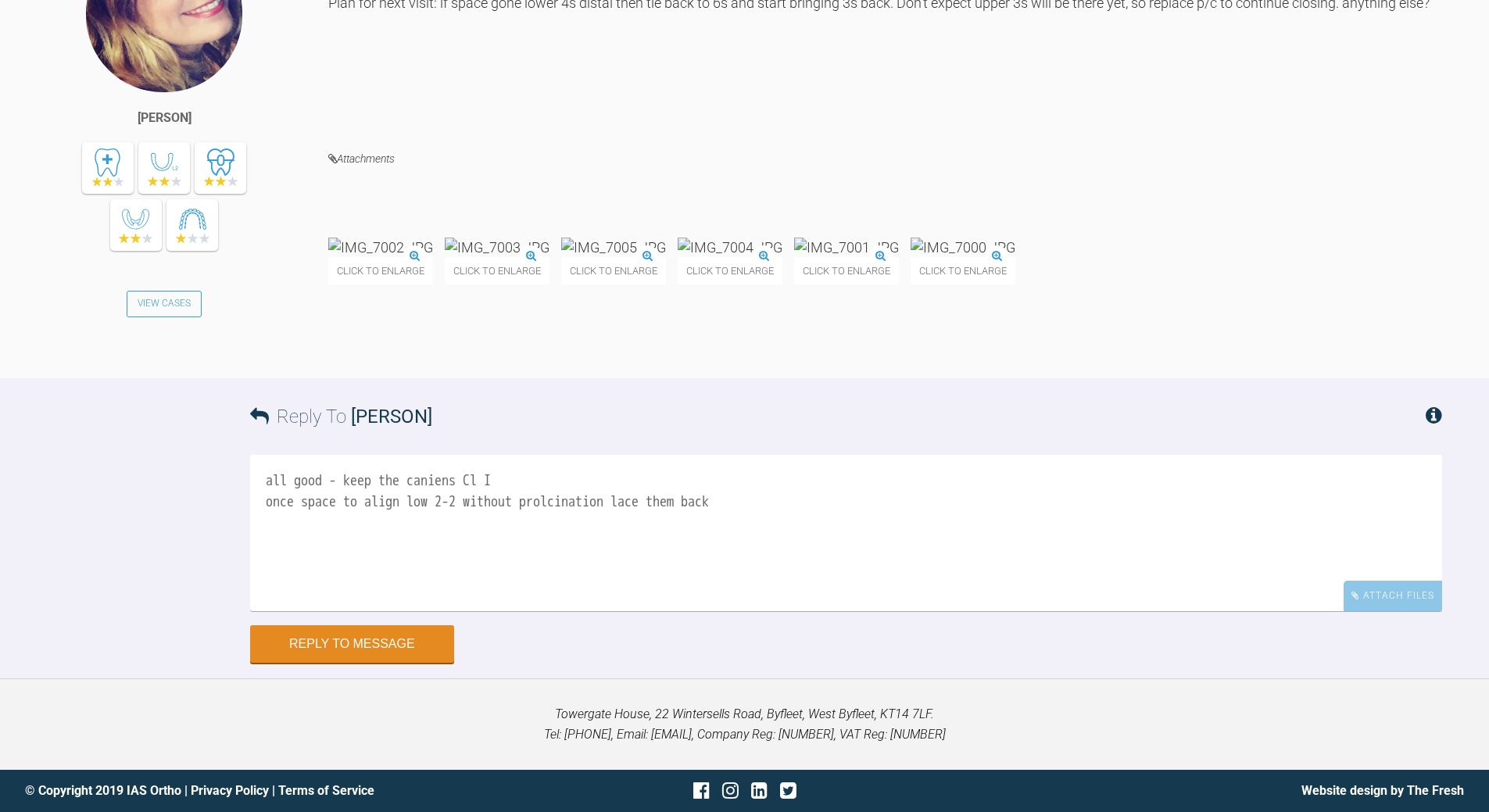 click on "all good - keep the caniens Cl I
once space to align low 2-2 without prolcination lace them back" at bounding box center [846, 533] 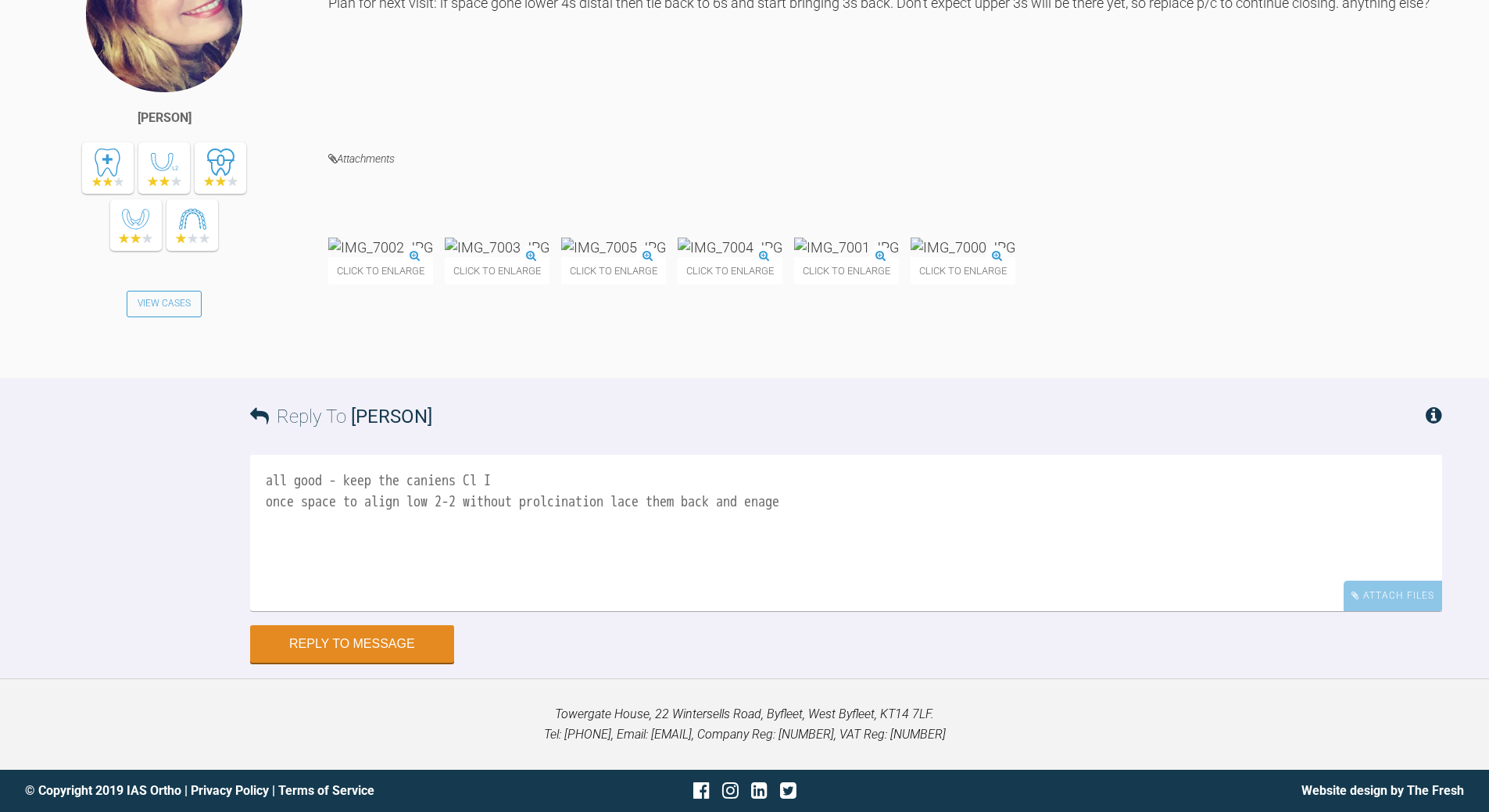 drag, startPoint x: 868, startPoint y: 507, endPoint x: 265, endPoint y: 499, distance: 603.05307 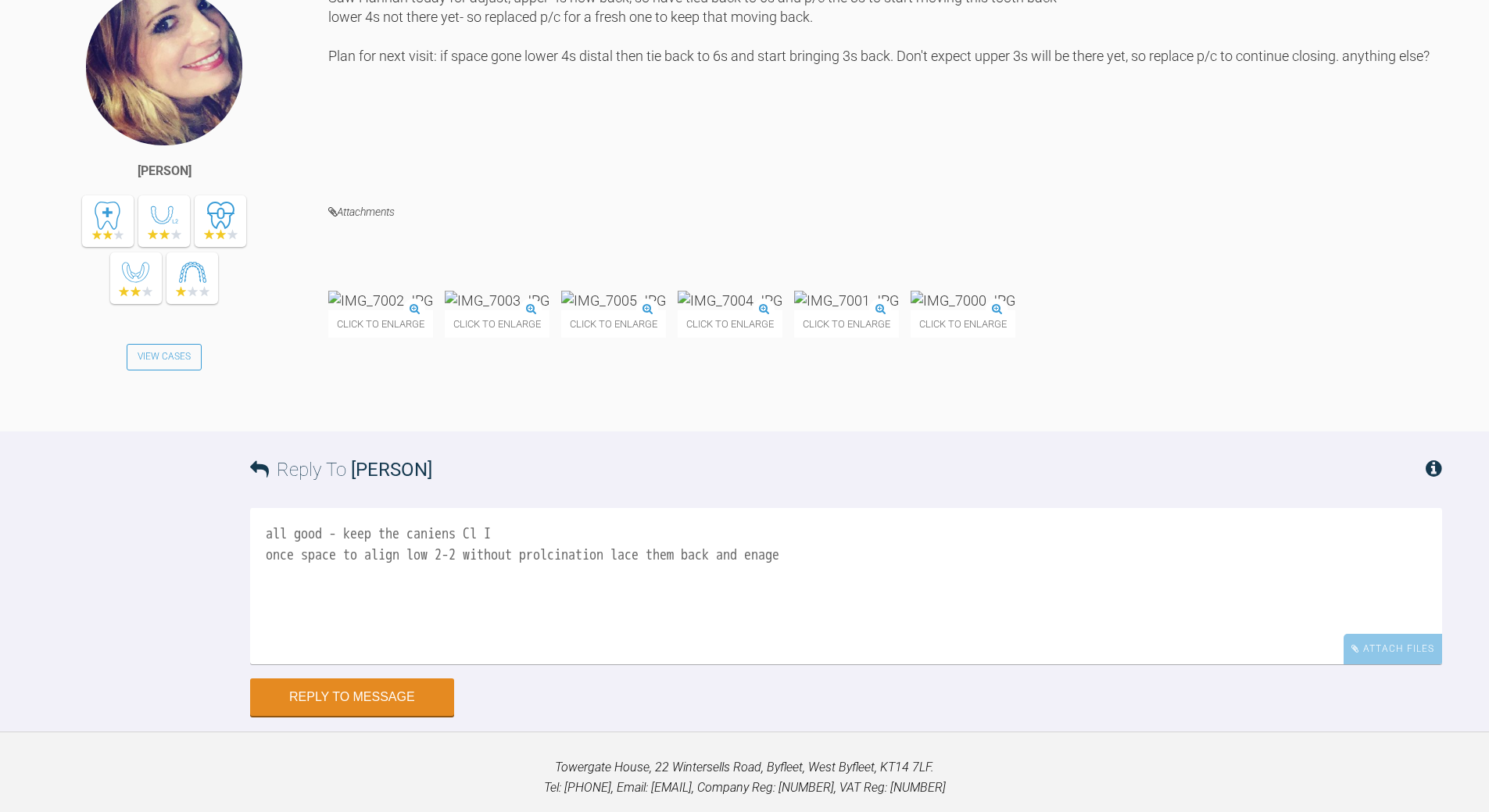scroll, scrollTop: 12227, scrollLeft: 0, axis: vertical 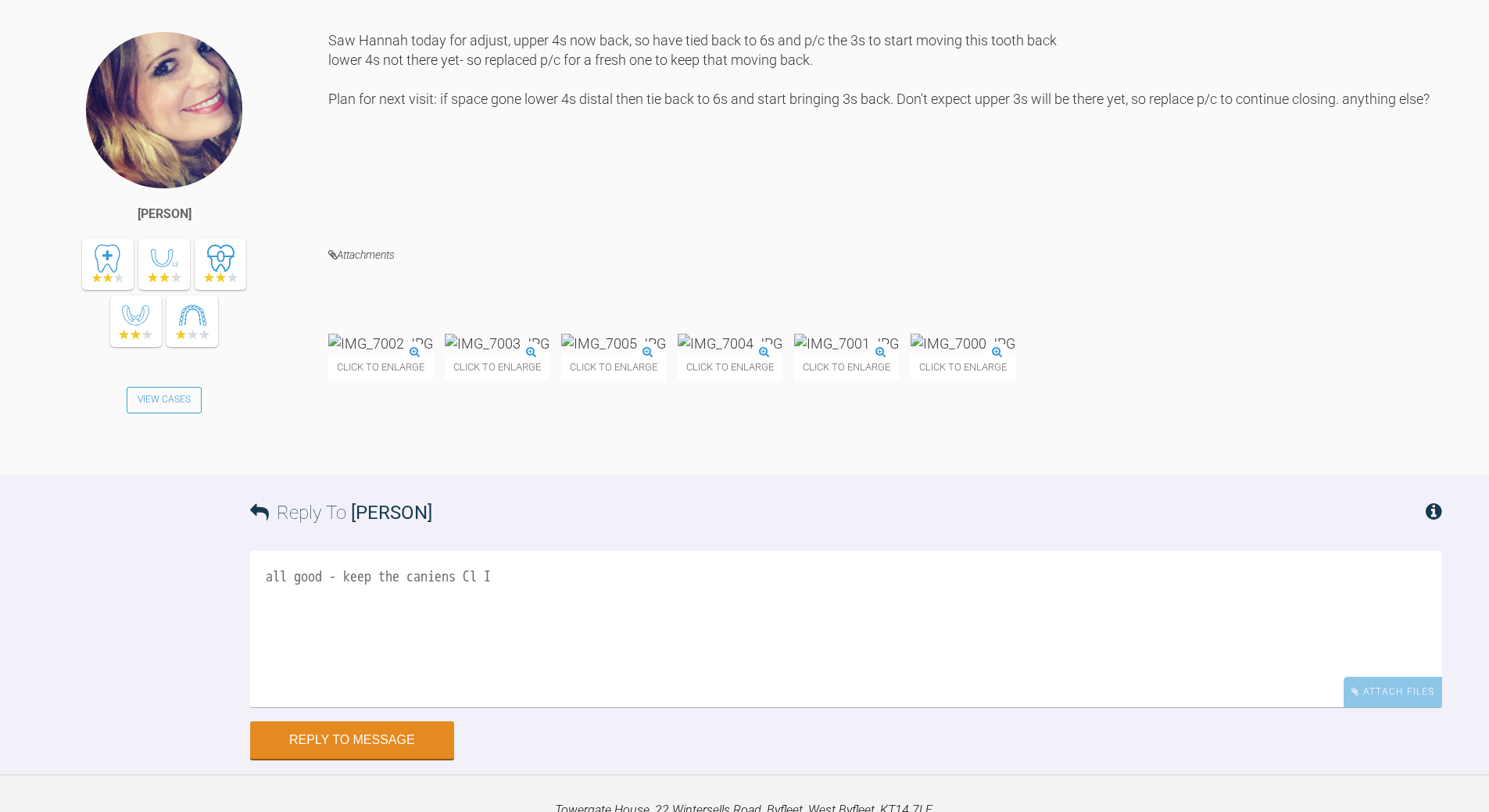 click at bounding box center (381, 343) 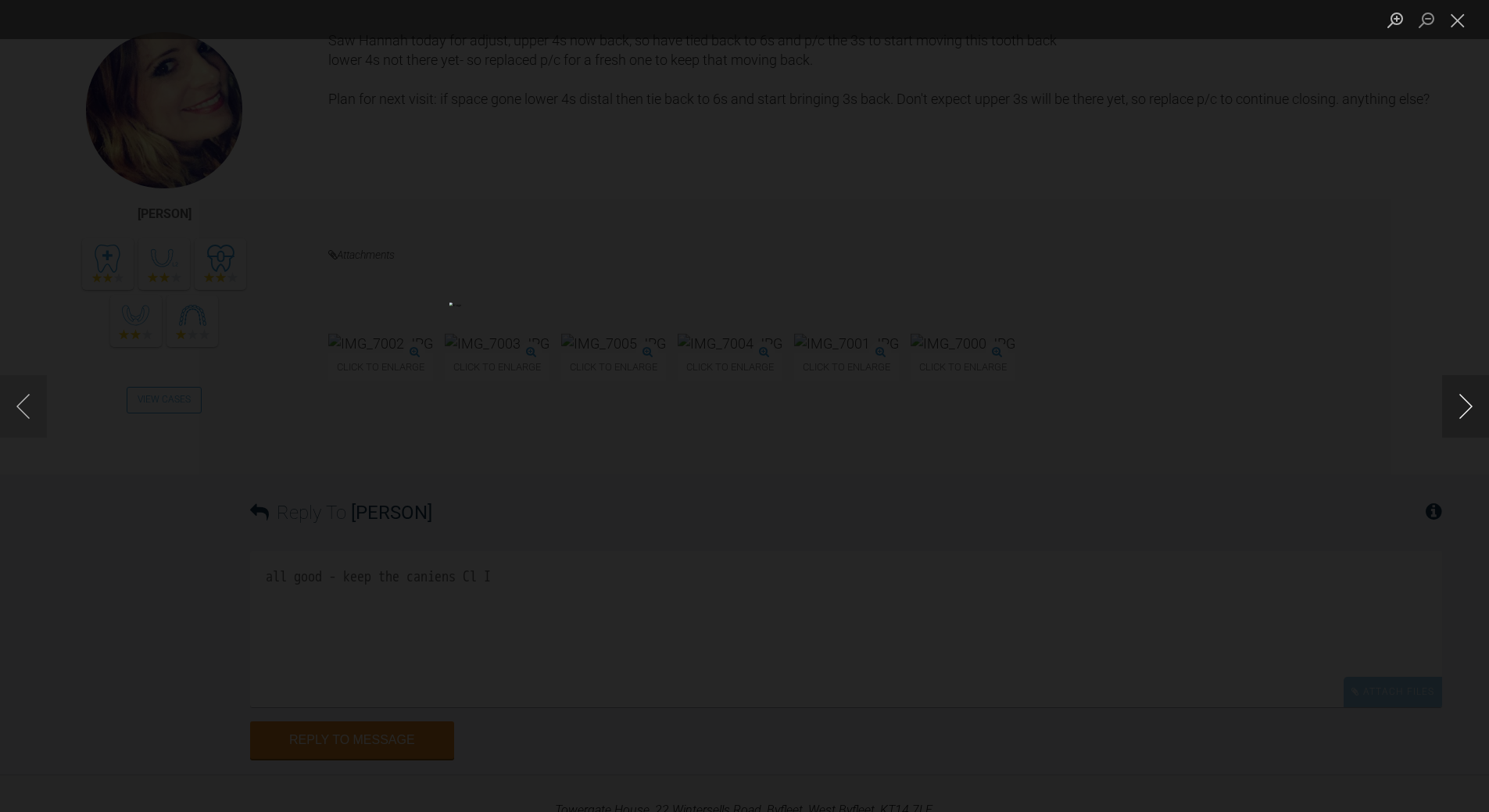 click at bounding box center (1466, 406) 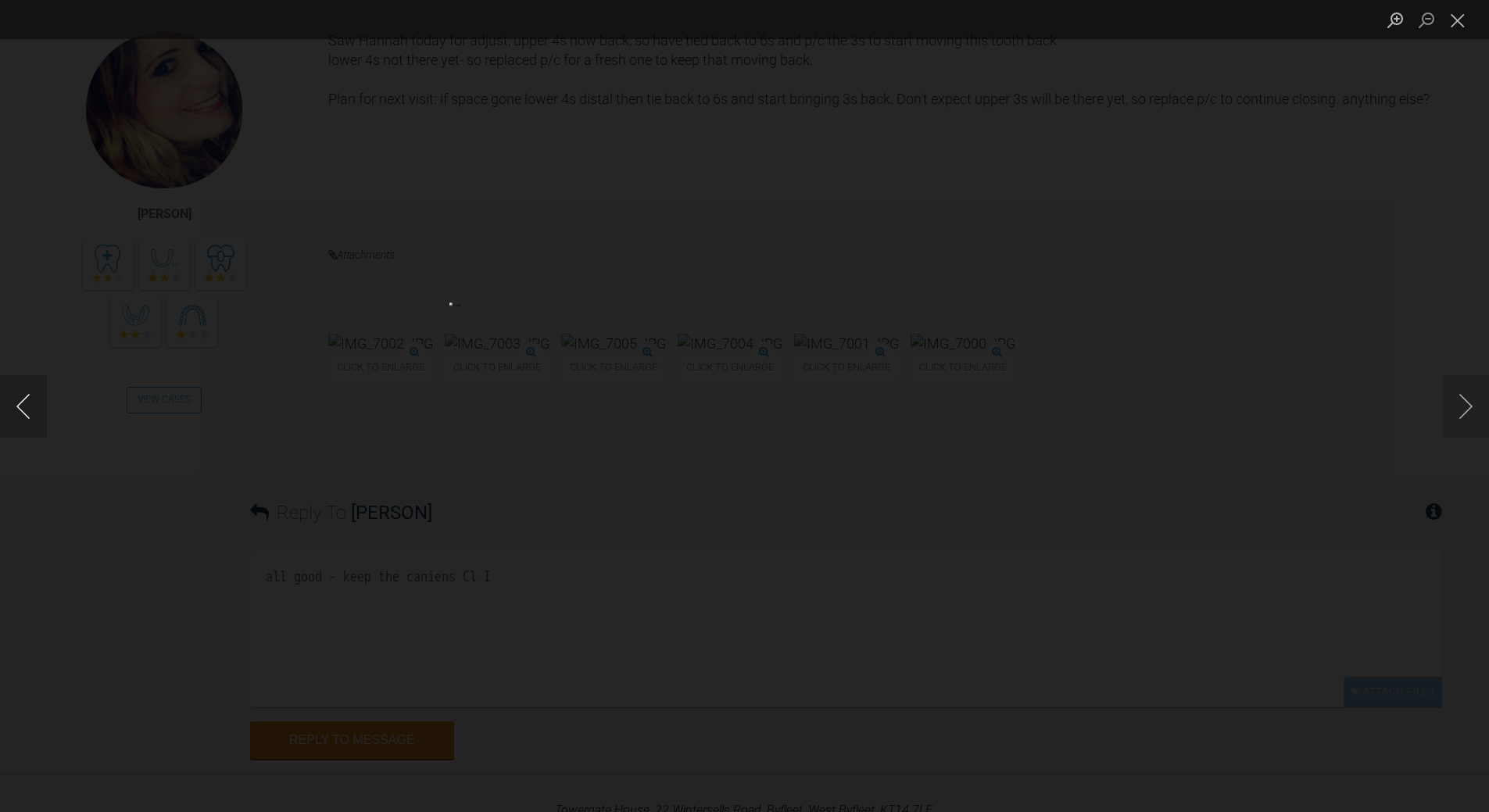 click at bounding box center (23, 406) 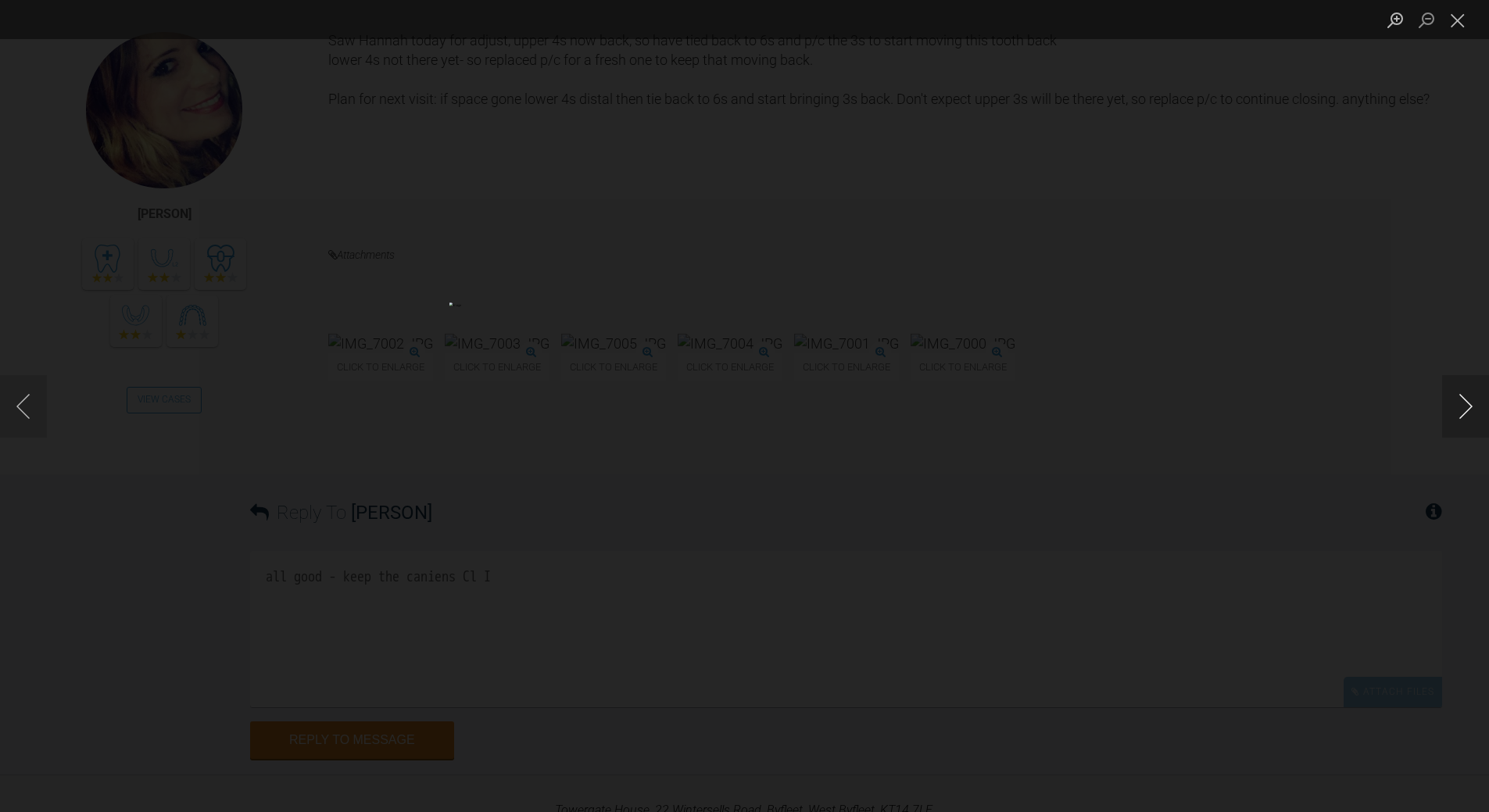 click at bounding box center (1466, 406) 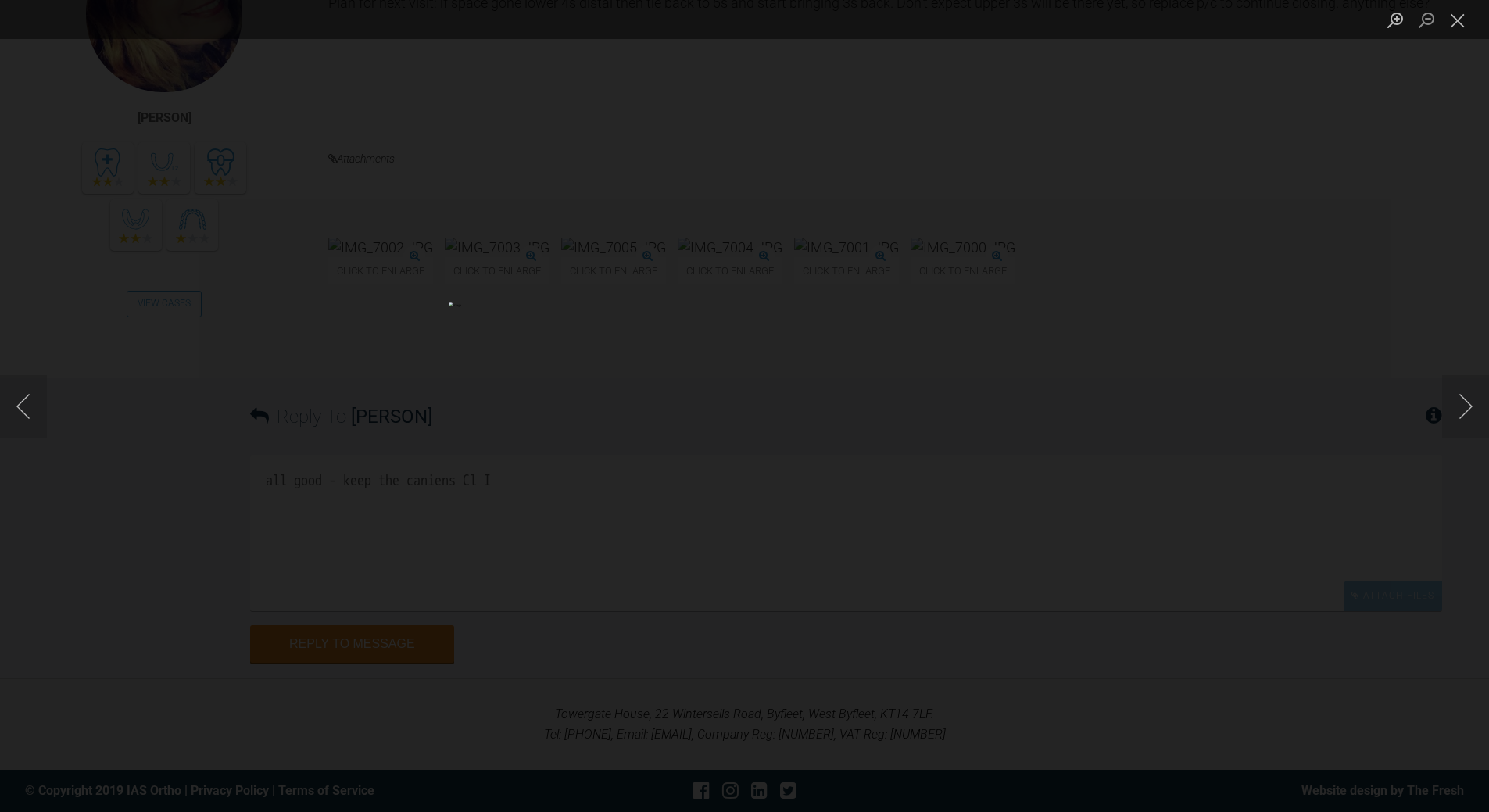 scroll, scrollTop: 12461, scrollLeft: 0, axis: vertical 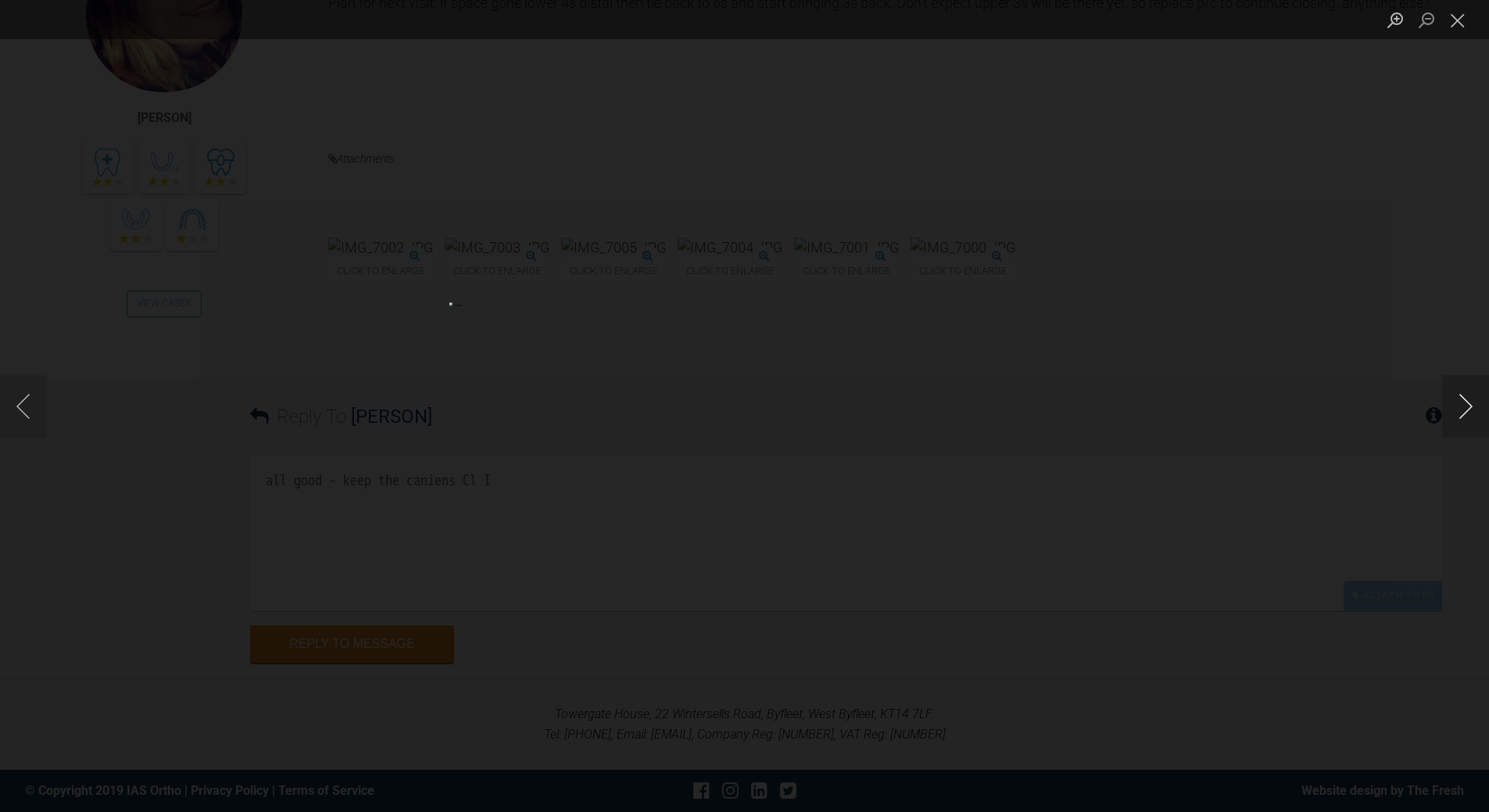 click at bounding box center [1466, 406] 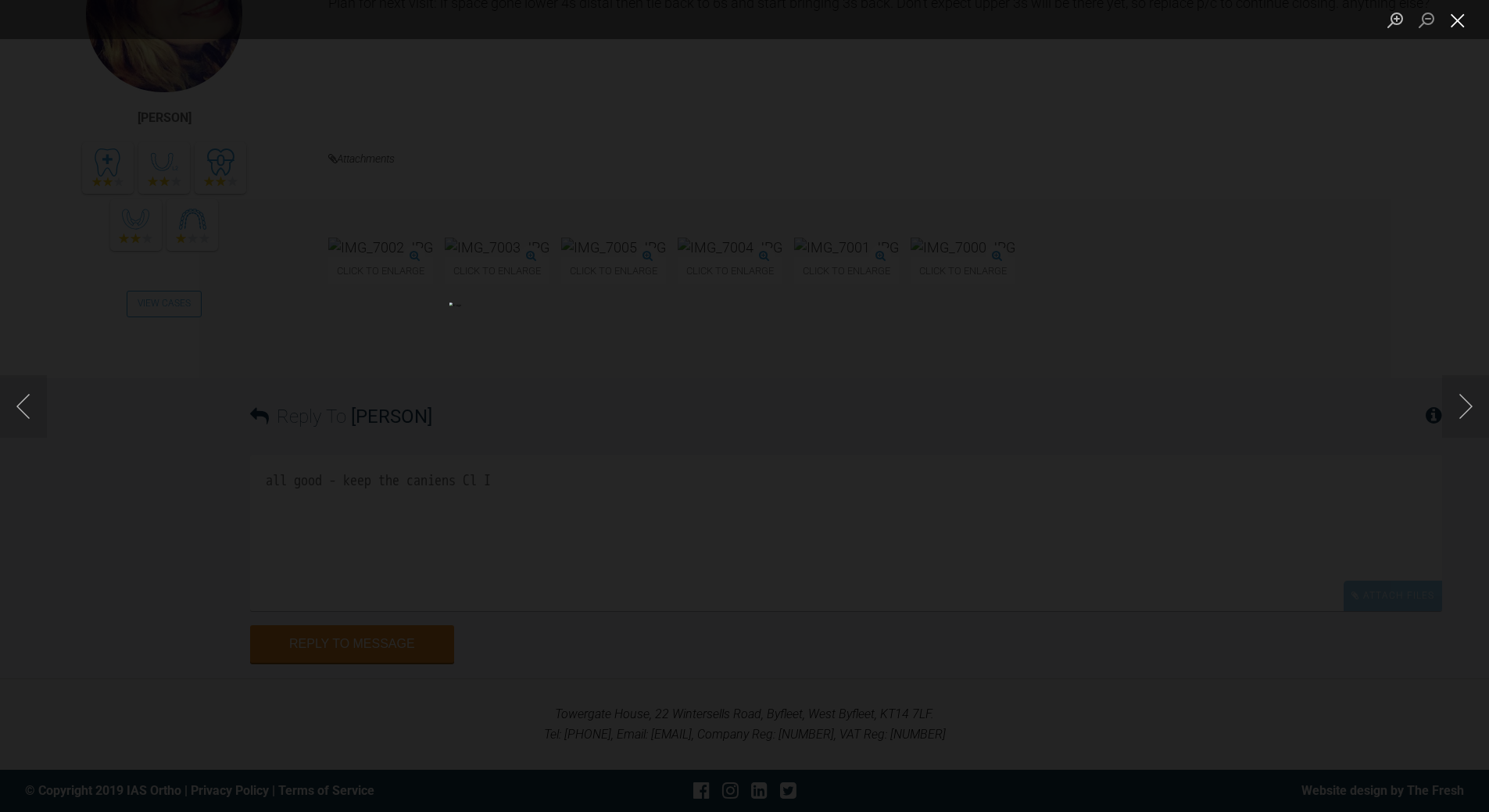 click at bounding box center [1458, 20] 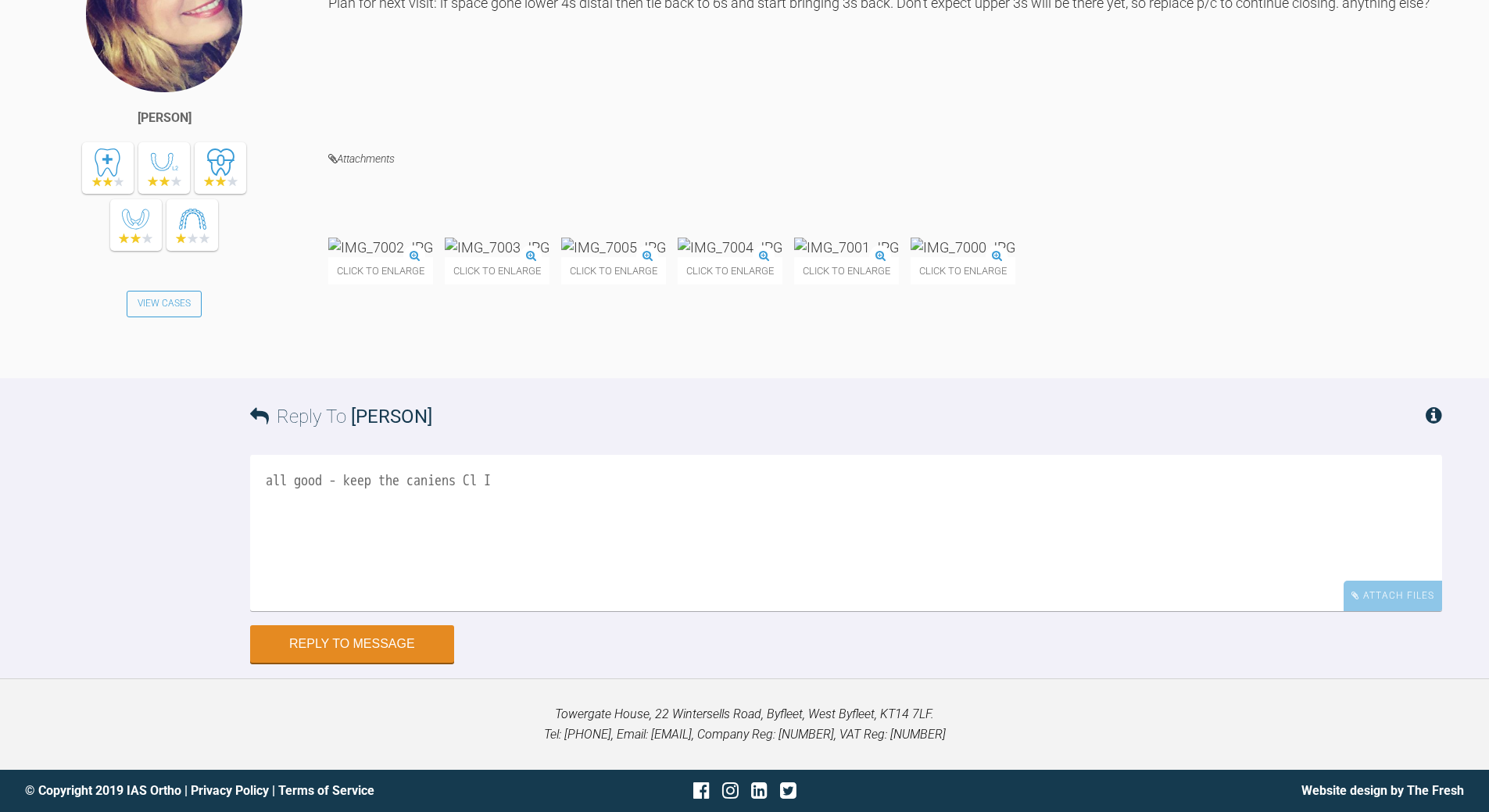 drag, startPoint x: 499, startPoint y: 481, endPoint x: 201, endPoint y: 488, distance: 298.0822 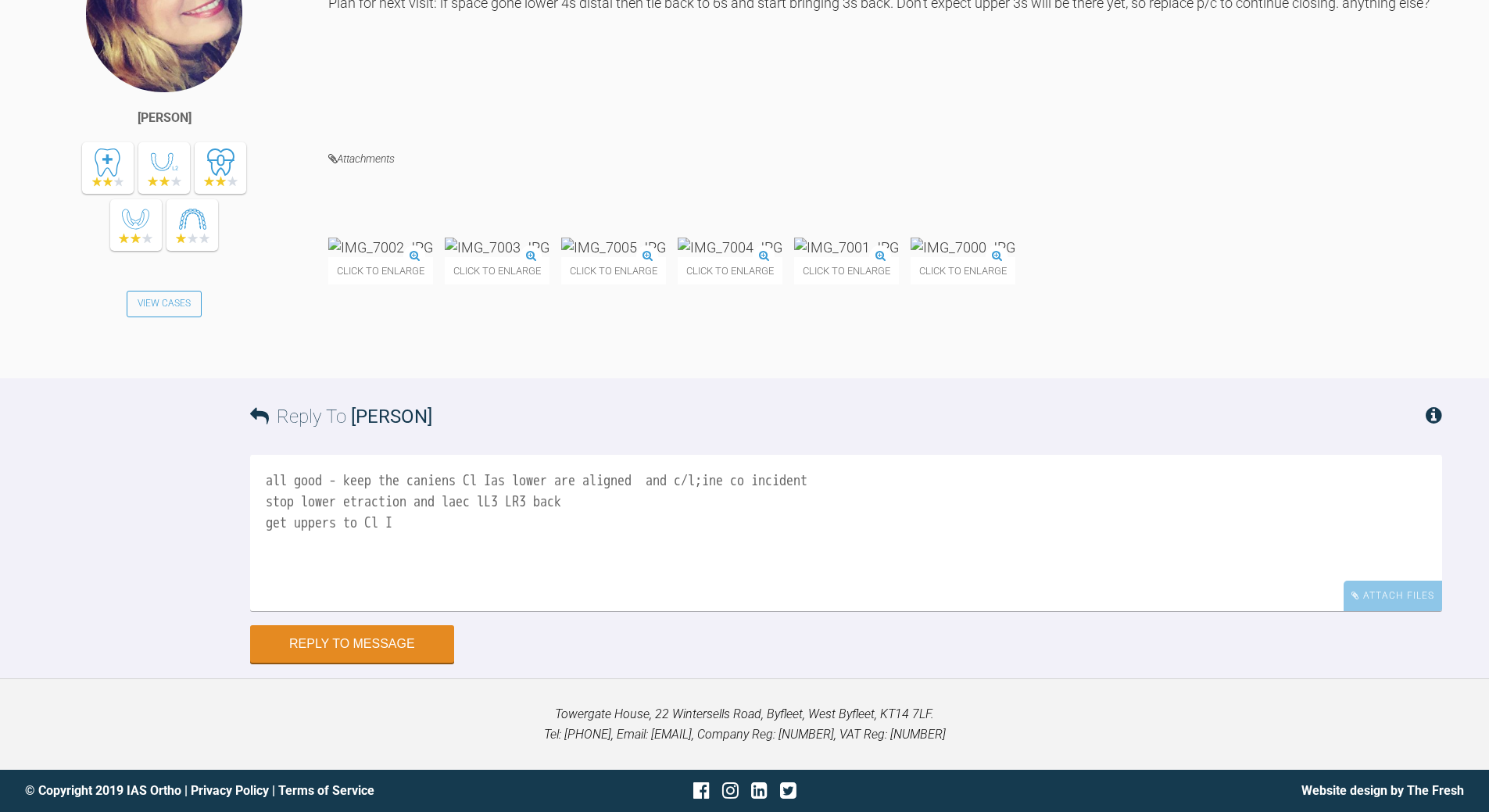 click on "all good - keep the caniens Cl Ias lower are aligned  and c/l;ine co incident
stop lower etraction and laec lL3 LR3 back
get uppers to Cl I" at bounding box center (846, 533) 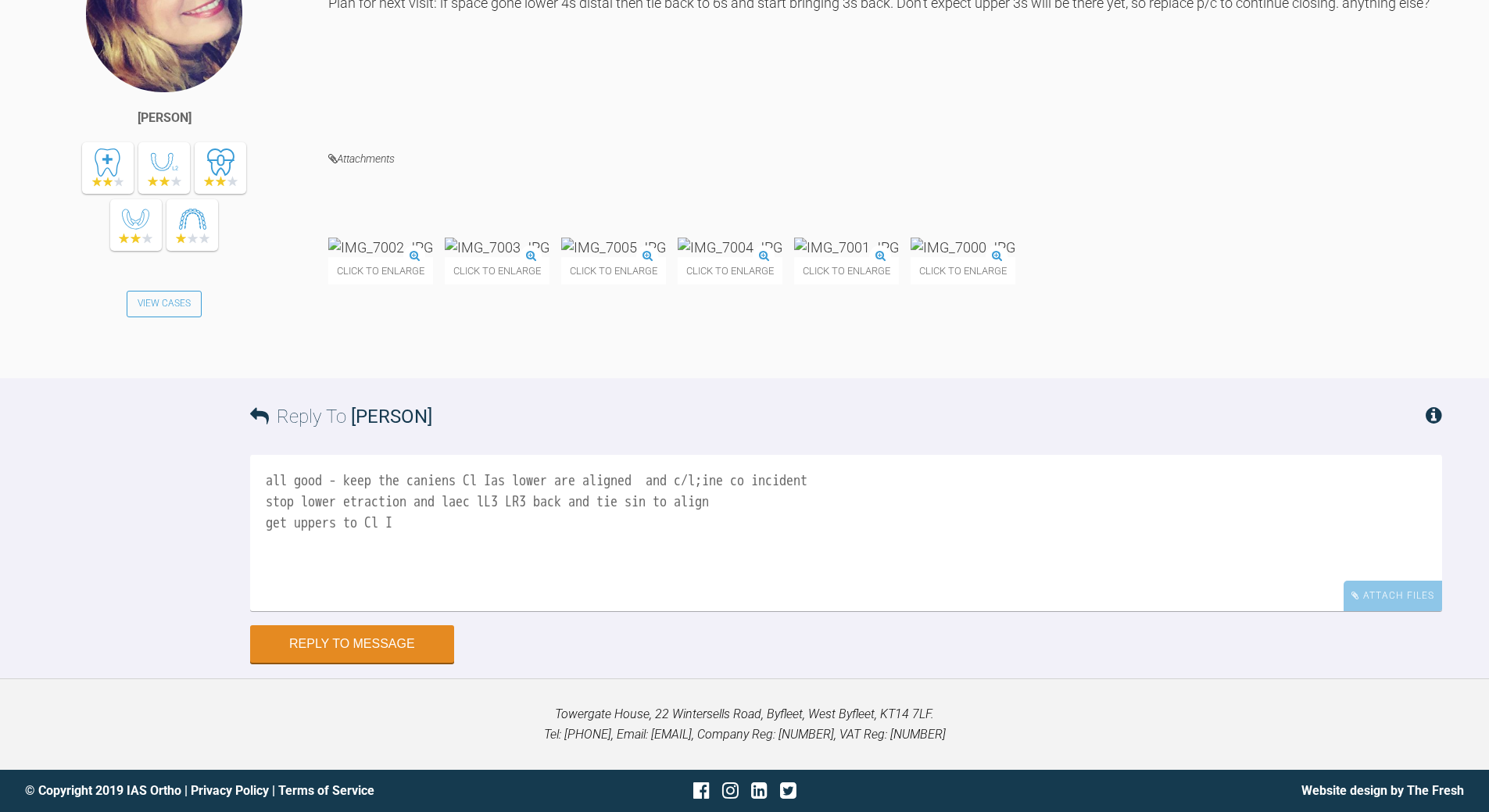 click on "all good - keep the caniens Cl Ias lower are aligned  and c/l;ine co incident
stop lower etraction and laec lL3 LR3 back and tie sin to align
get uppers to Cl I" at bounding box center [846, 533] 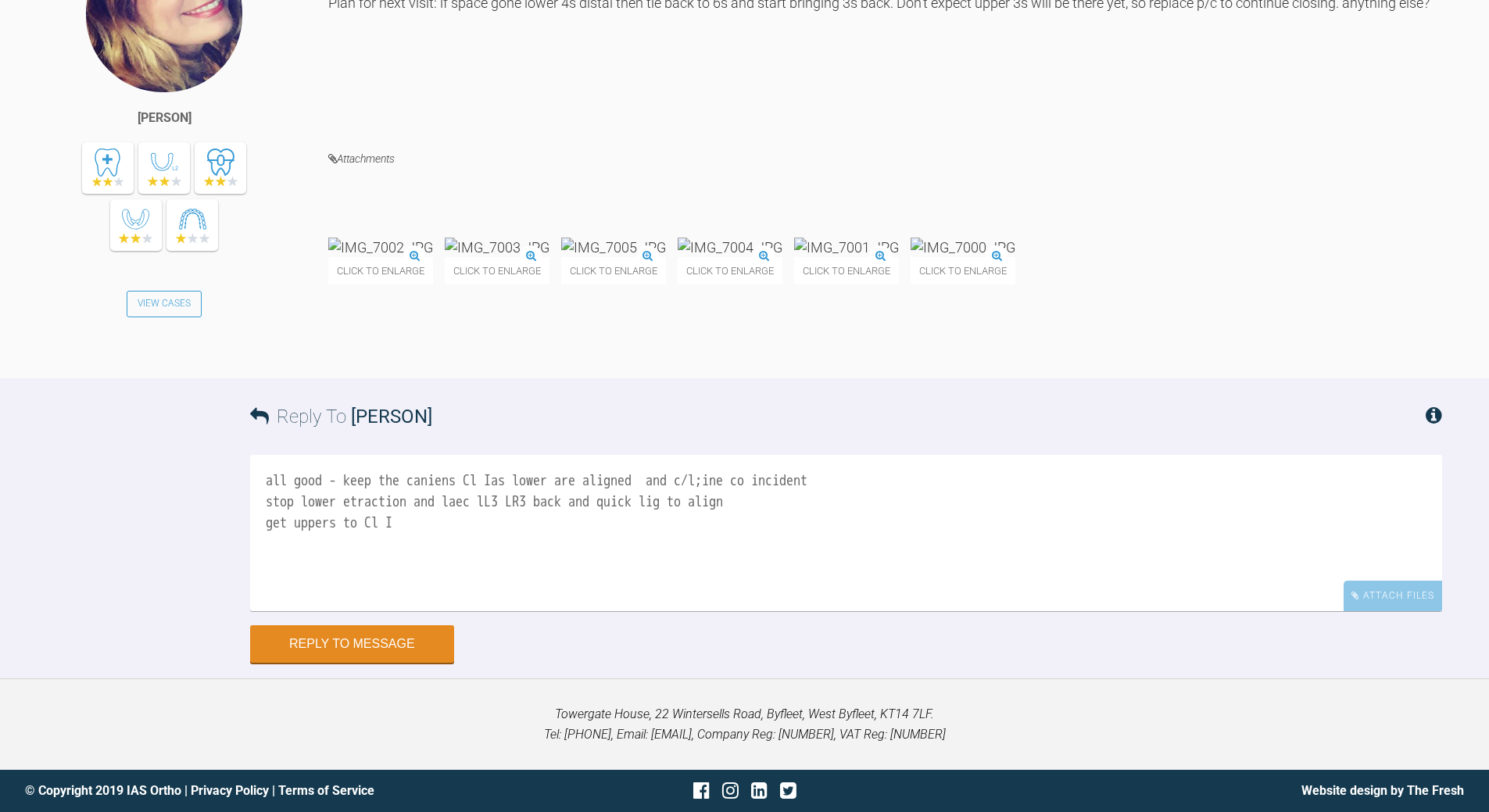 click on "all good - keep the caniens Cl Ias lower are aligned  and c/l;ine co incident
stop lower etraction and laec lL3 LR3 back and quick lig to align
get uppers to Cl I" at bounding box center (846, 533) 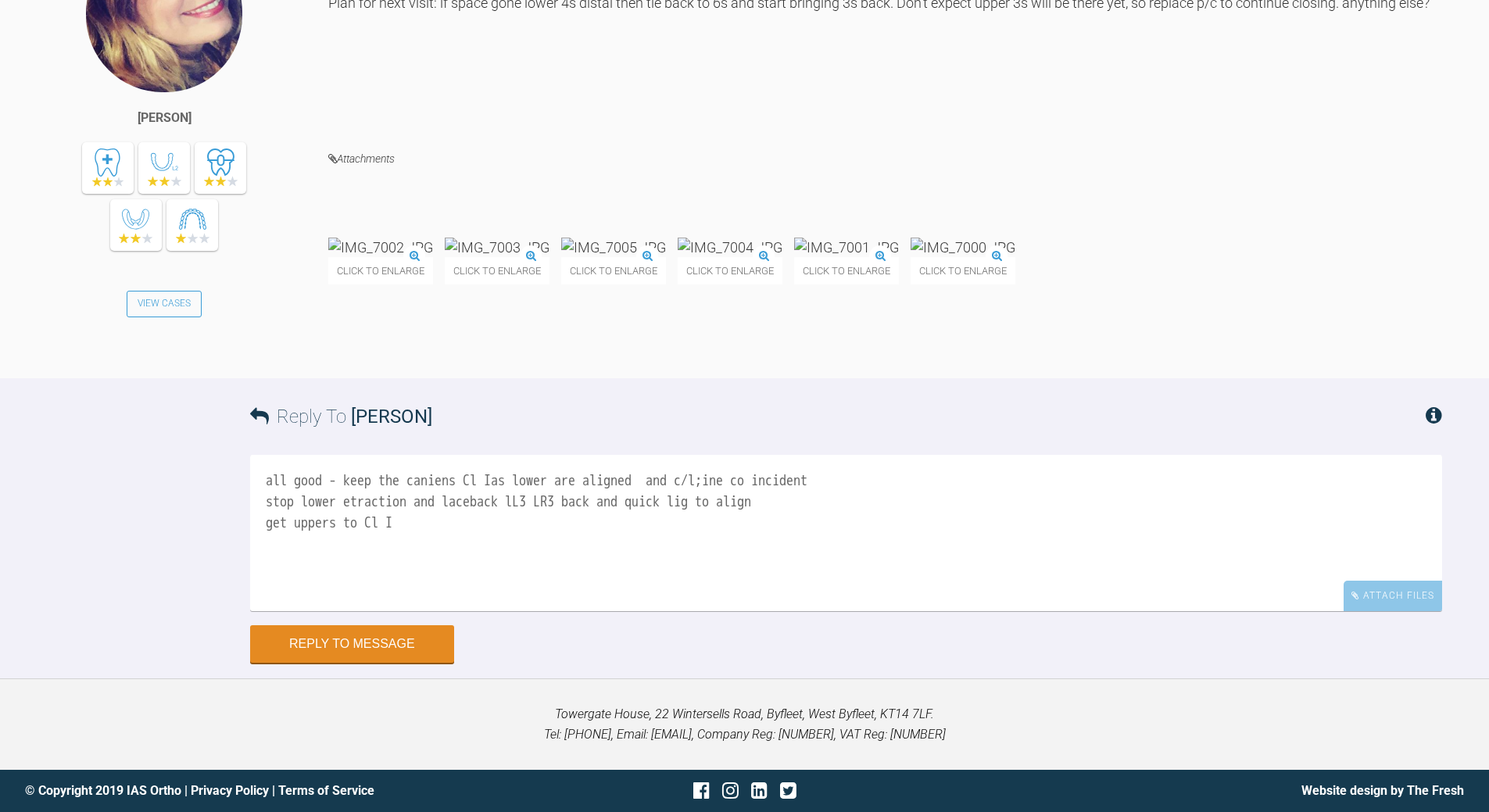 drag, startPoint x: 532, startPoint y: 498, endPoint x: 538, endPoint y: 492, distance: 8.485281 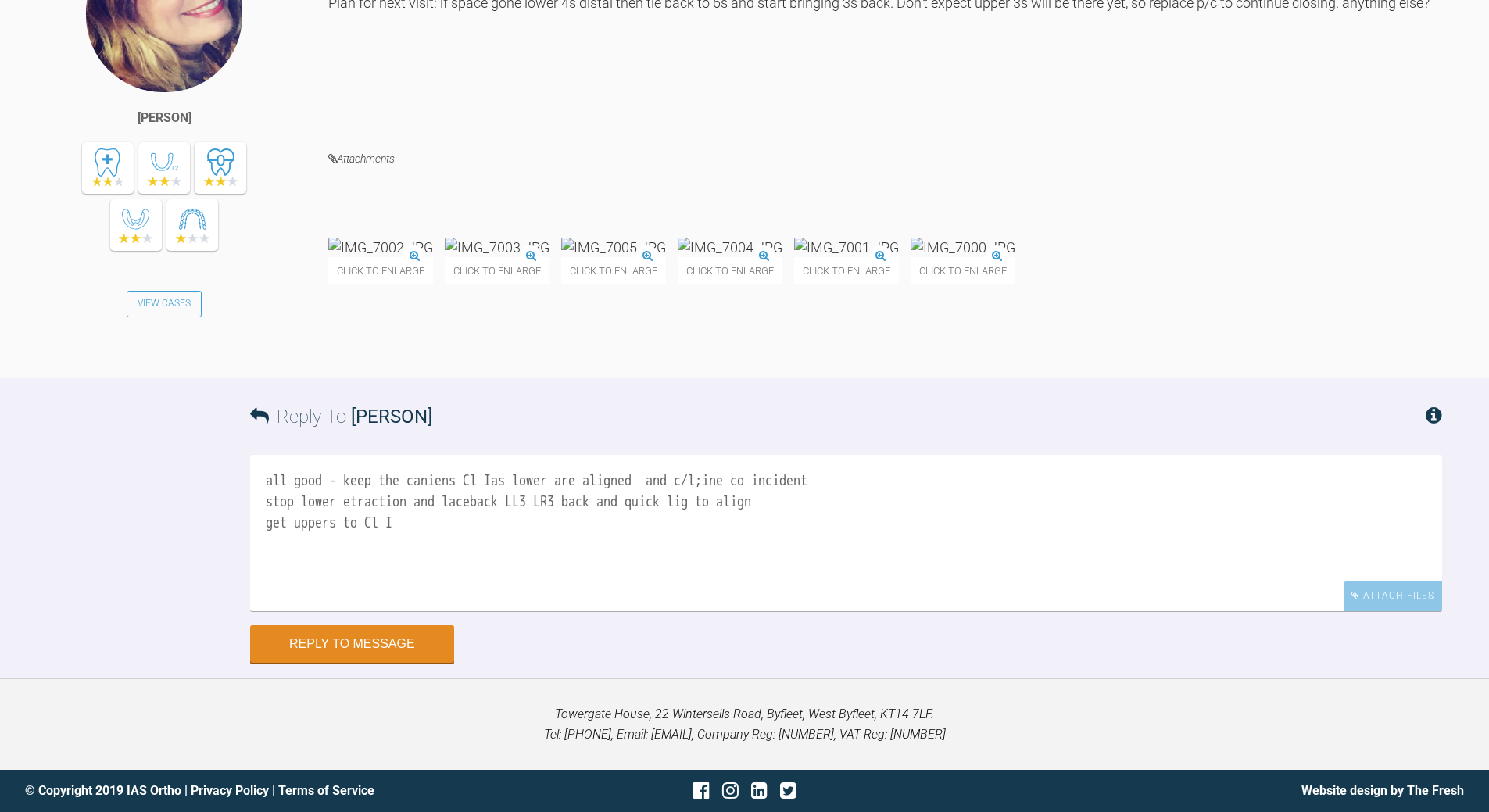 click on "all good - keep the caniens Cl Ias lower are aligned  and c/l;ine co incident
stop lower etraction and laceback LL3 LR3 back and quick lig to align
get uppers to Cl I" at bounding box center (846, 533) 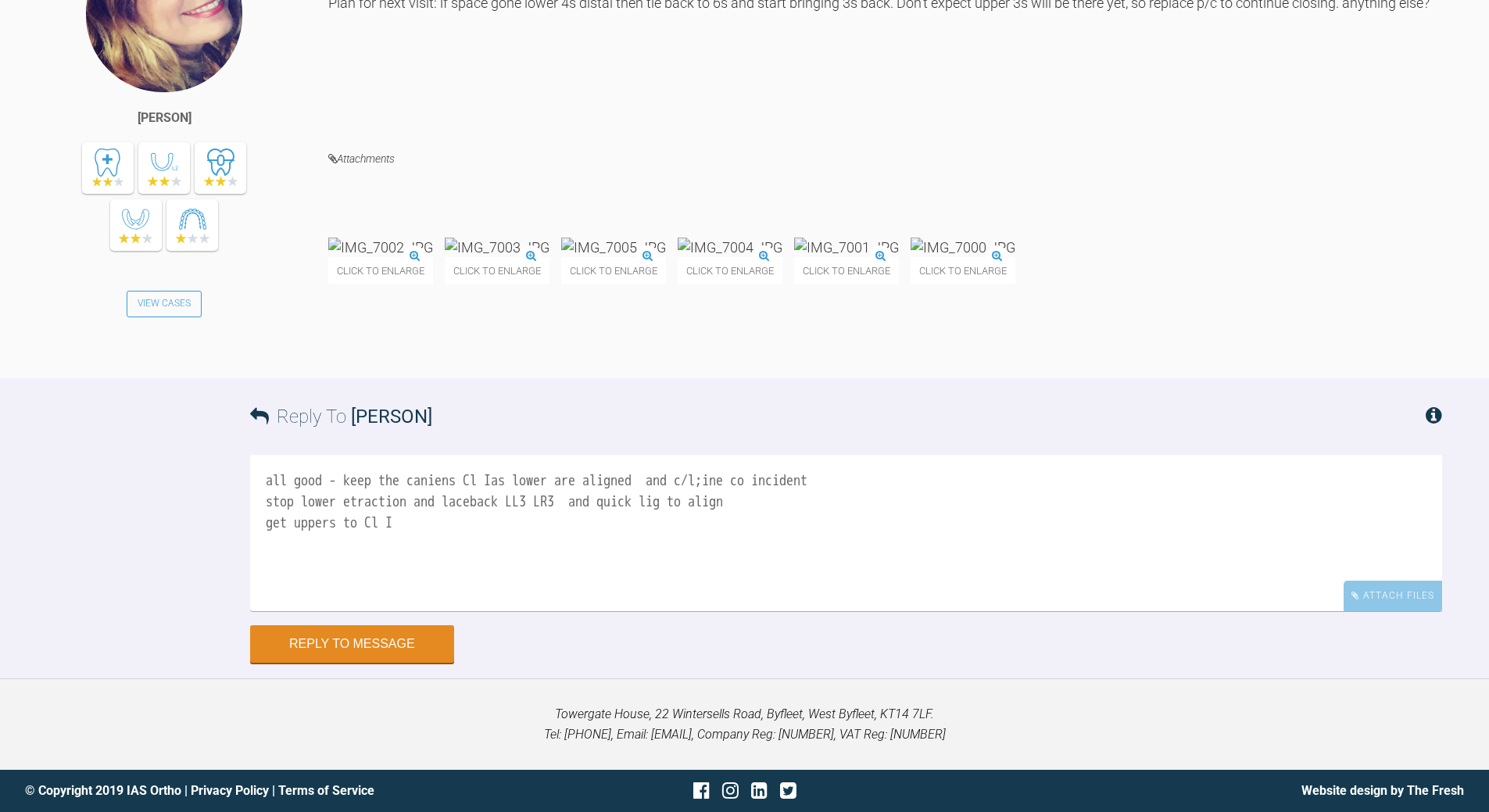 drag, startPoint x: 353, startPoint y: 500, endPoint x: 365, endPoint y: 489, distance: 16.278821 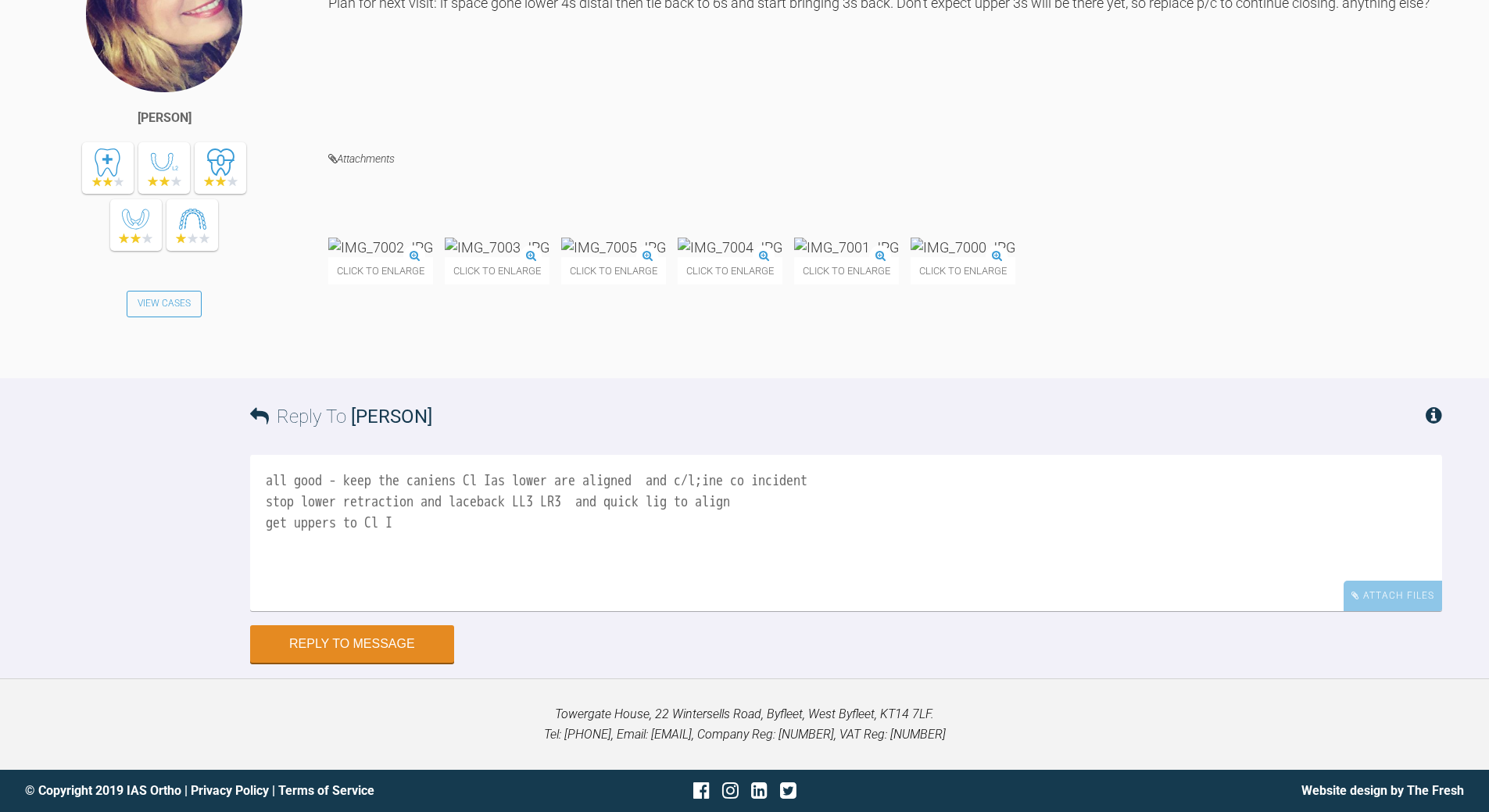 click on "all good - keep the caniens Cl Ias lower are aligned  and c/l;ine co incident
stop lower retraction and laceback LL3 LR3  and quick lig to align
get uppers to Cl I" at bounding box center (846, 533) 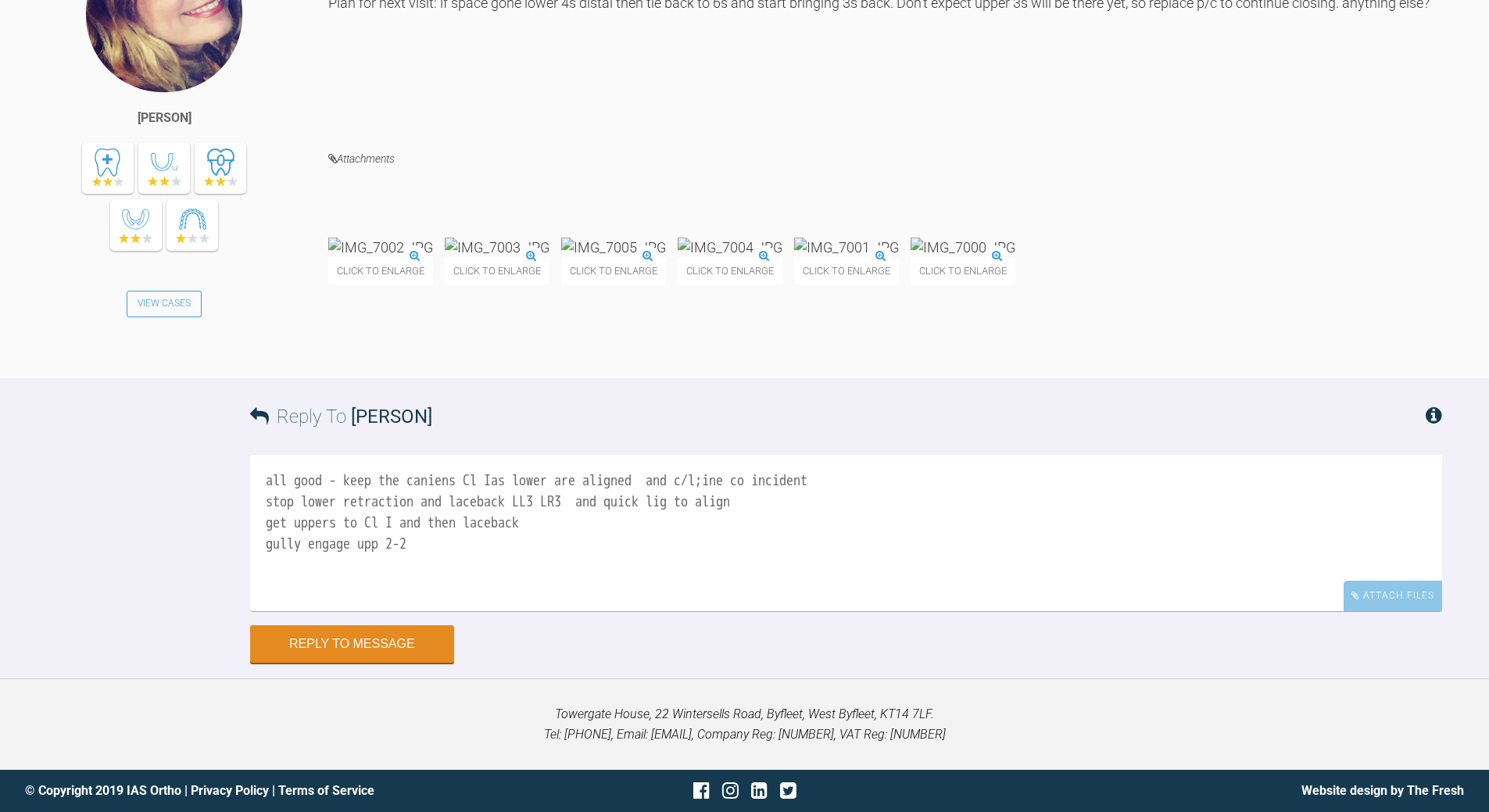 click on "all good - keep the caniens Cl Ias lower are aligned  and c/l;ine co incident
stop lower retraction and laceback LL3 LR3  and quick lig to align
get uppers to Cl I and then laceback
gully engage upp 2-2" at bounding box center (846, 533) 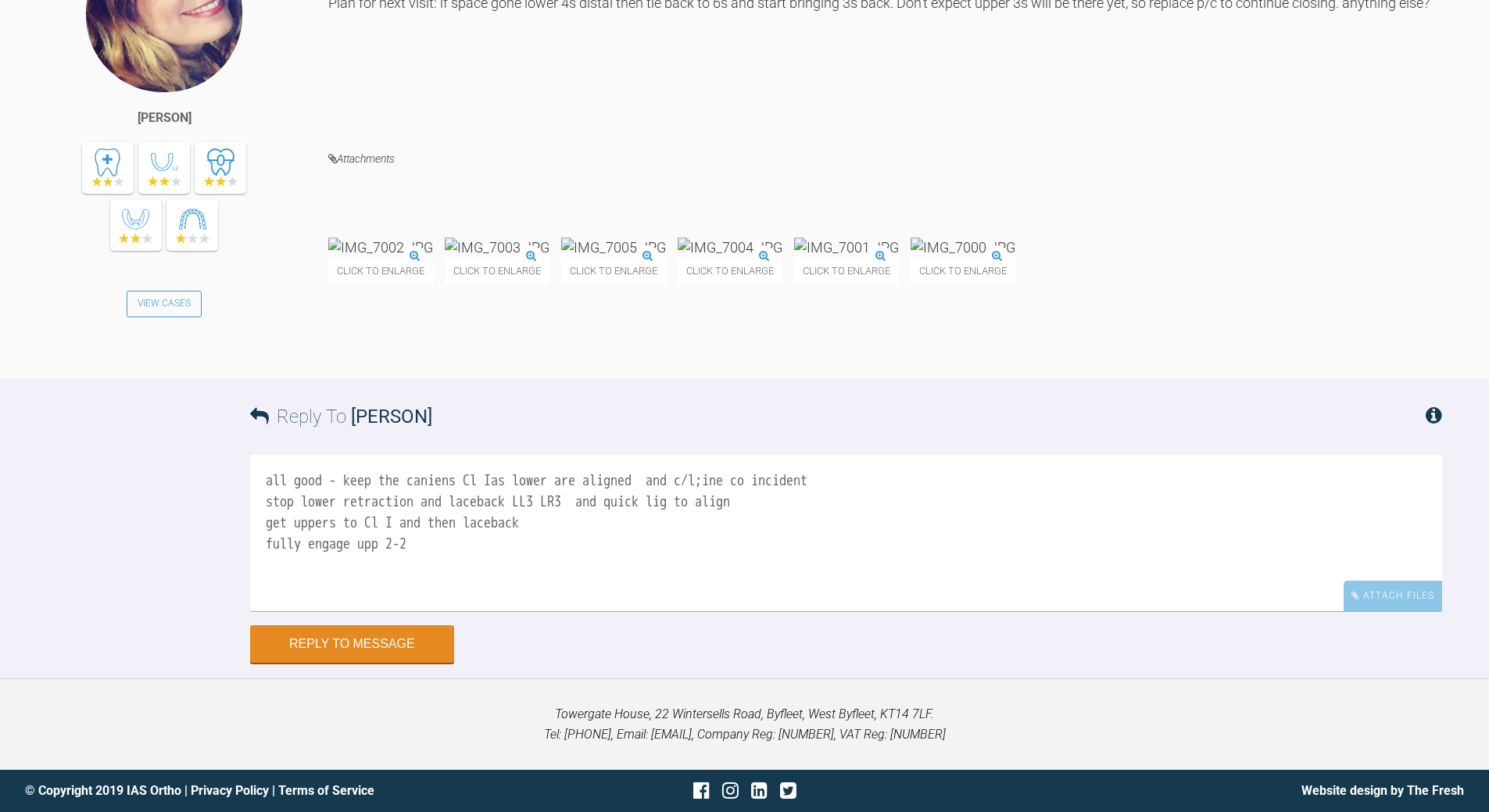 click on "all good - keep the caniens Cl Ias lower are aligned  and c/l;ine co incident
stop lower retraction and laceback LL3 LR3  and quick lig to align
get uppers to Cl I and then laceback
fully engage upp 2-2" at bounding box center (846, 533) 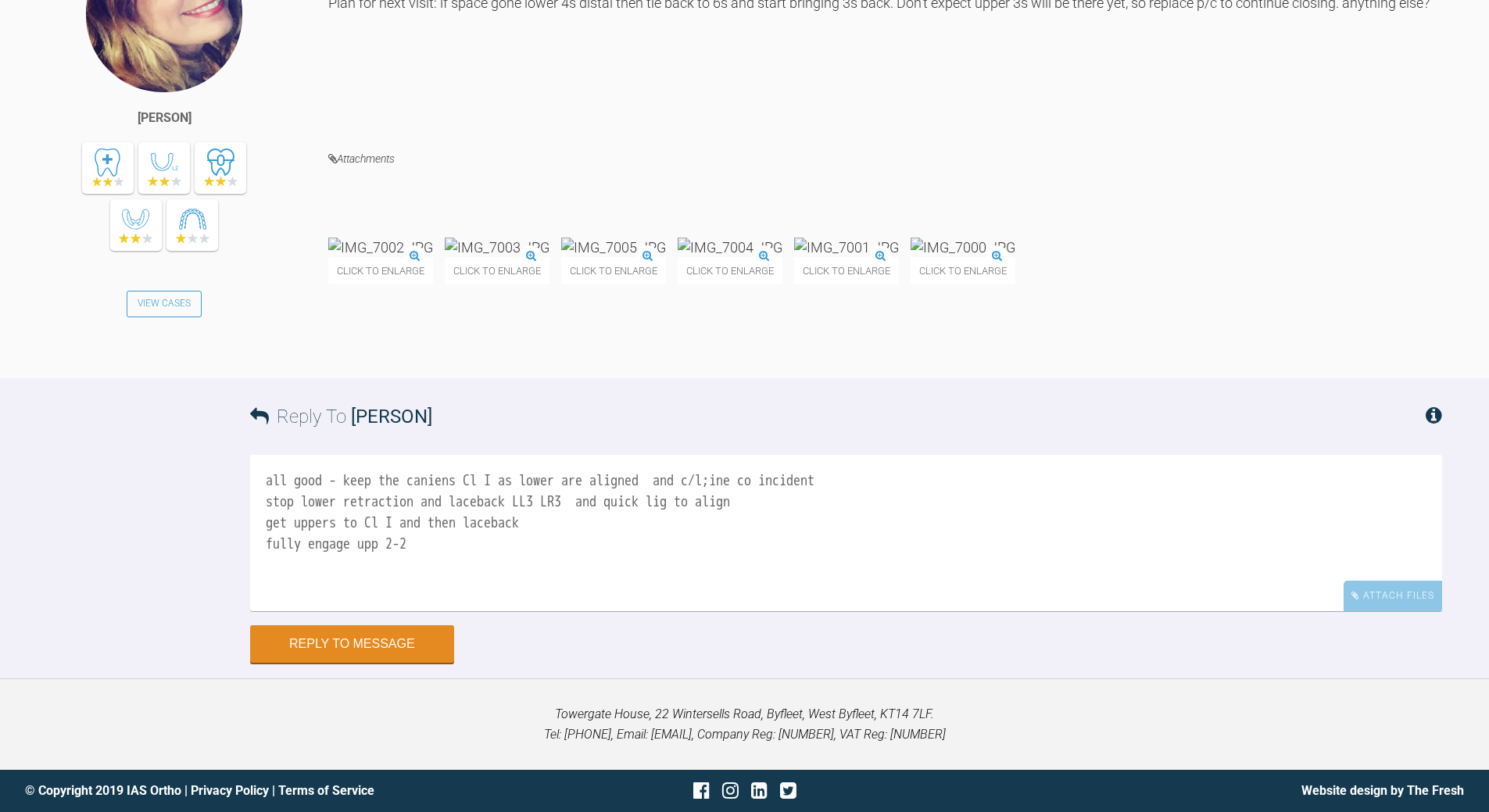 click on "all good - keep the caniens Cl I as lower are aligned  and c/l;ine co incident
stop lower retraction and laceback LL3 LR3  and quick lig to align
get uppers to Cl I and then laceback
fully engage upp 2-2" at bounding box center [846, 533] 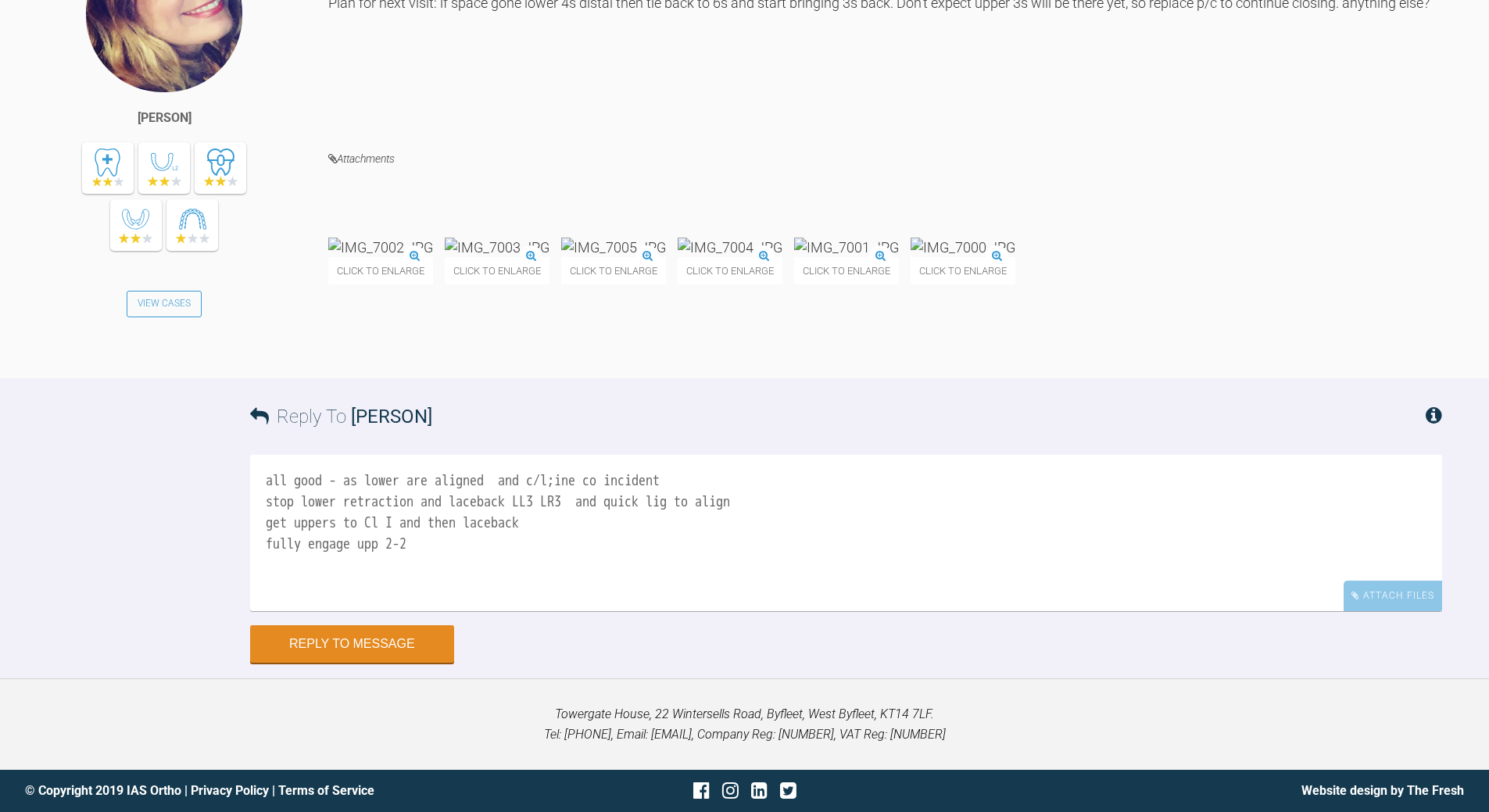 click on "all good - as lower are aligned  and c/l;ine co incident
stop lower retraction and laceback LL3 LR3  and quick lig to align
get uppers to Cl I and then laceback
fully engage upp 2-2" at bounding box center (846, 533) 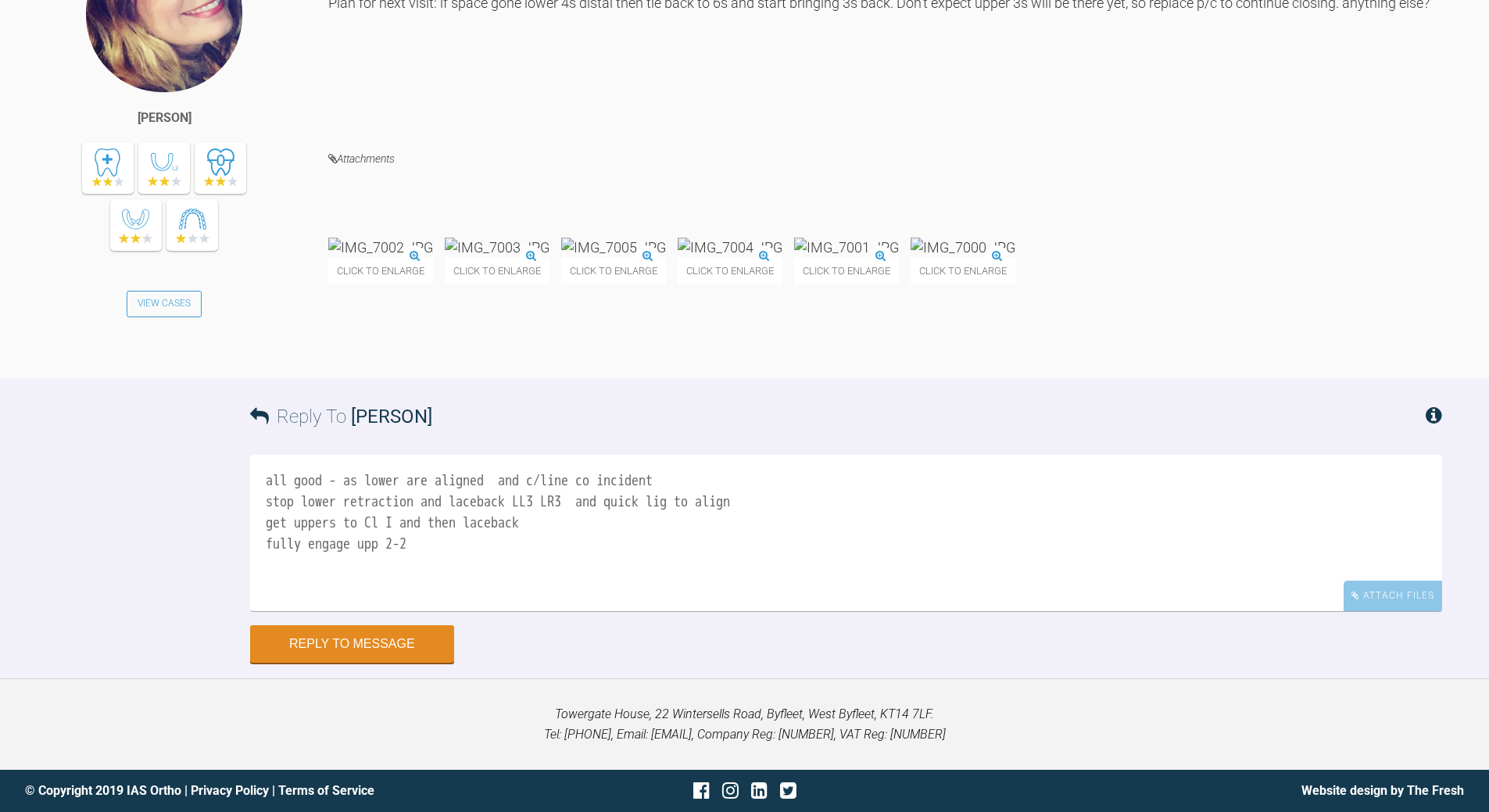 click on "all good - as lower are aligned  and c/line co incident
stop lower retraction and laceback LL3 LR3  and quick lig to align
get uppers to Cl I and then laceback
fully engage upp 2-2" at bounding box center [846, 533] 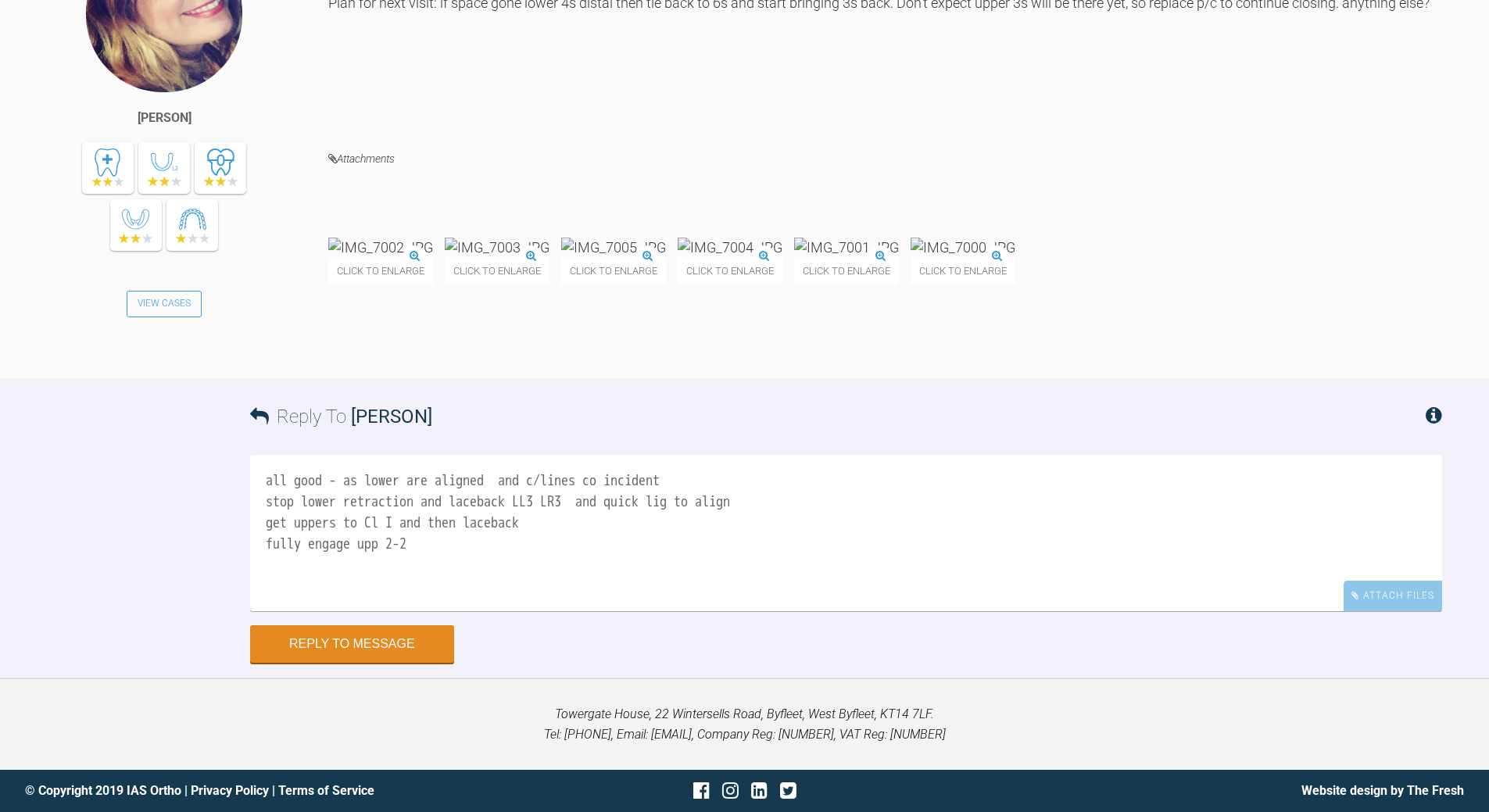 click on "all good - as lower are aligned  and c/lines co incident
stop lower retraction and laceback LL3 LR3  and quick lig to align
get uppers to Cl I and then laceback
fully engage upp 2-2" at bounding box center [846, 533] 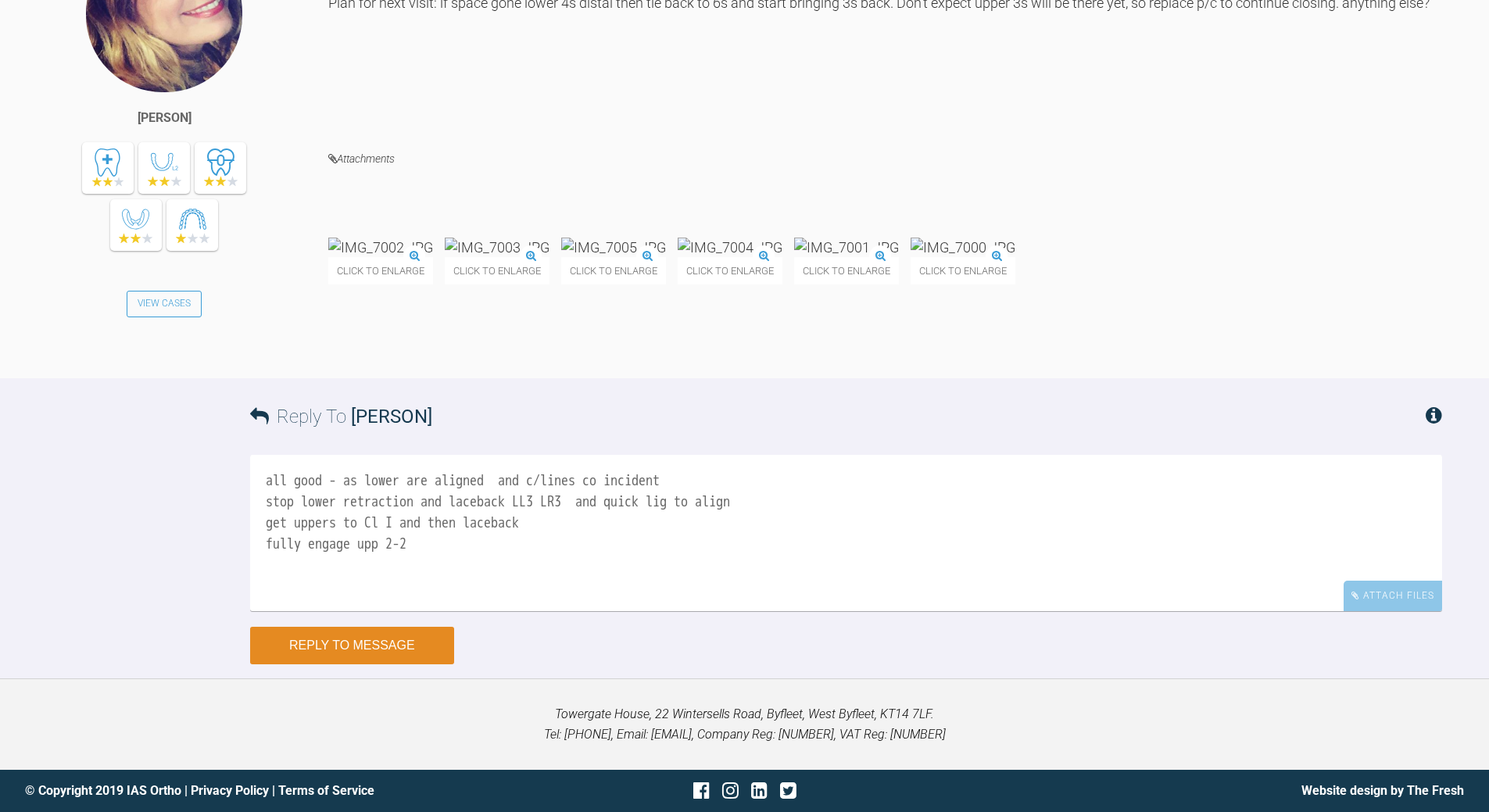 type on "all good - as lower are aligned  and c/lines co incident
stop lower retraction and laceback LL3 LR3  and quick lig to align
get uppers to Cl I and then laceback
fully engage upp 2-2" 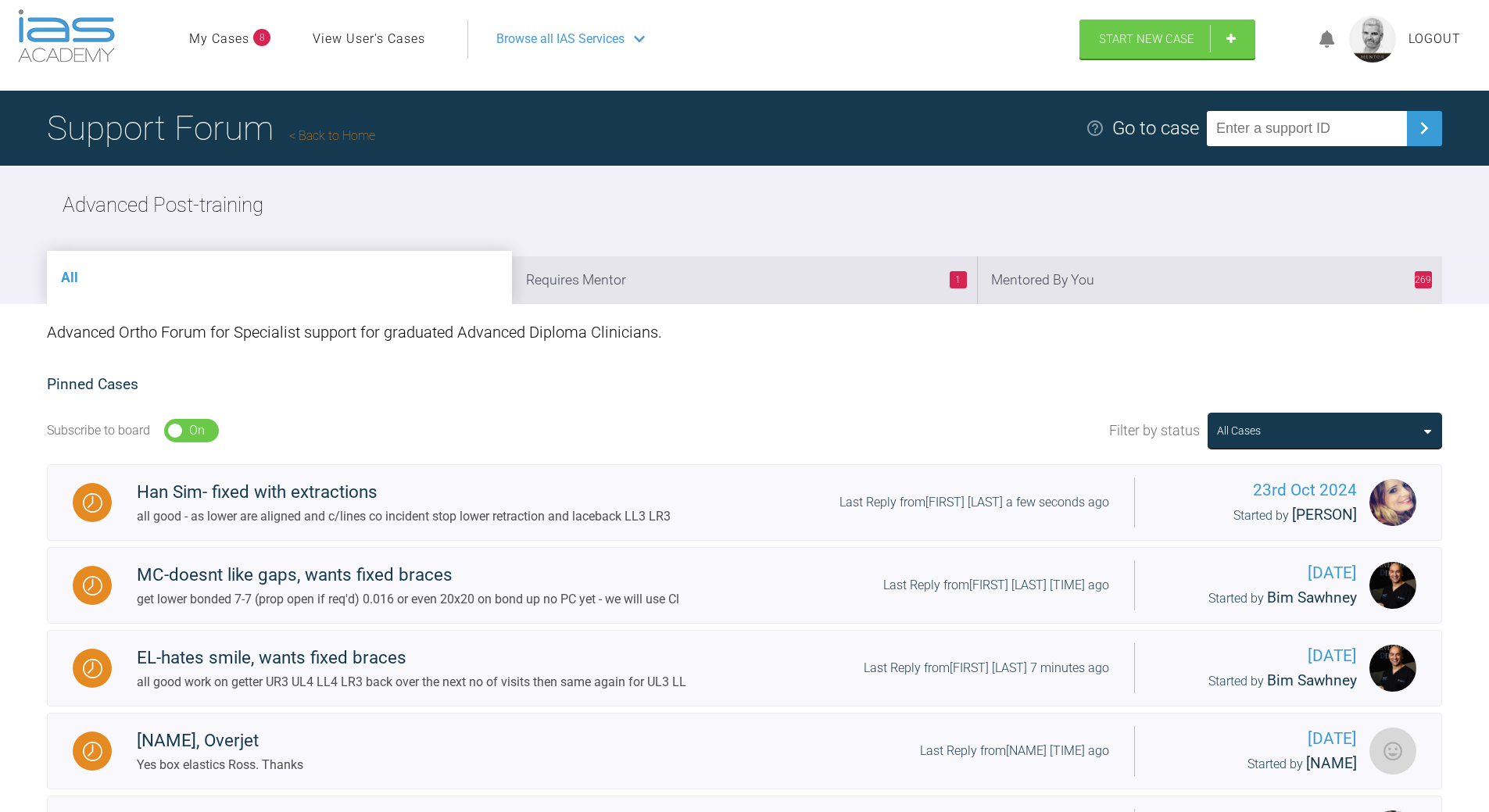 scroll, scrollTop: 0, scrollLeft: 0, axis: both 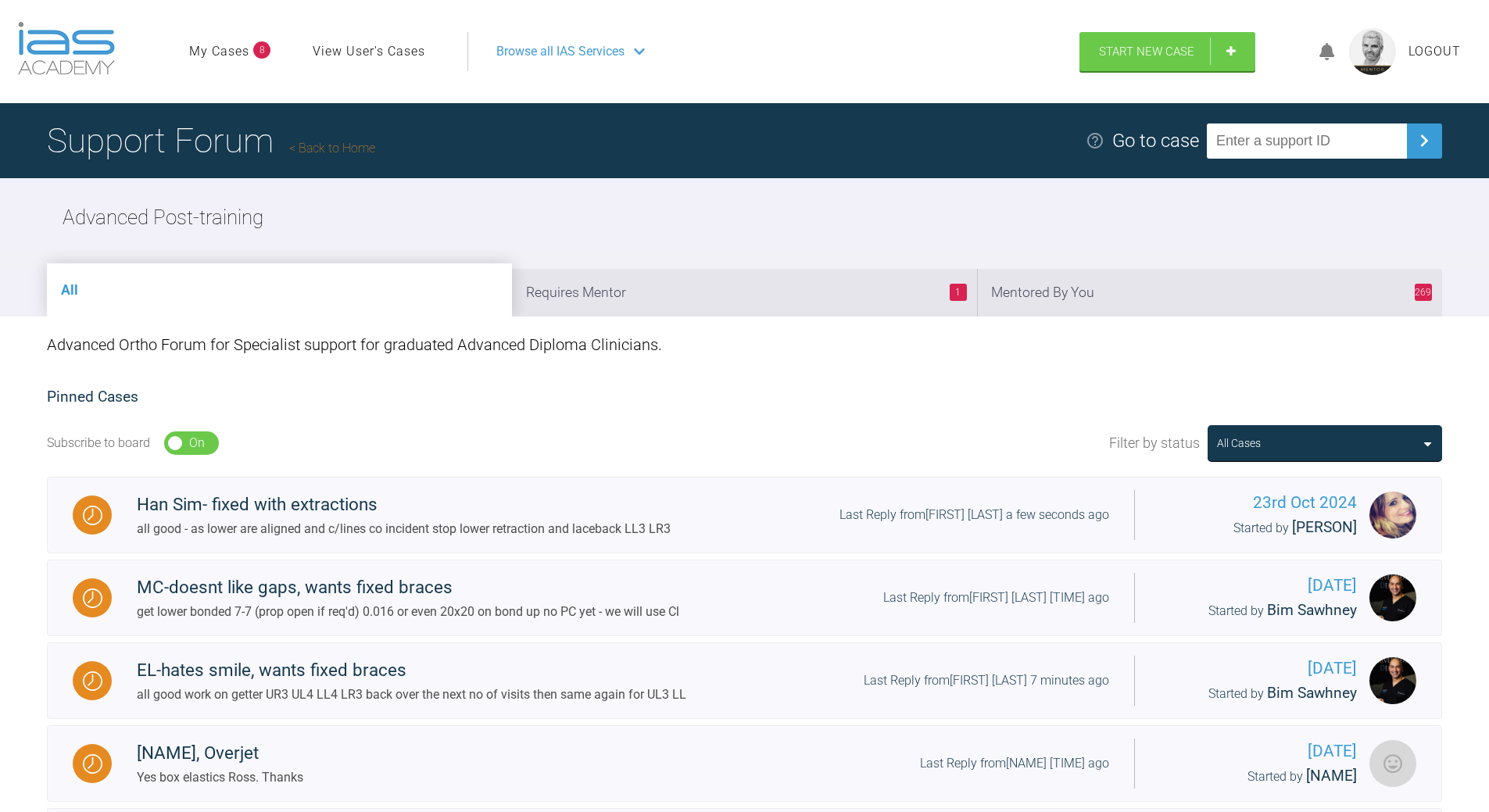click on "269 Mentored By You" at bounding box center (1209, 292) 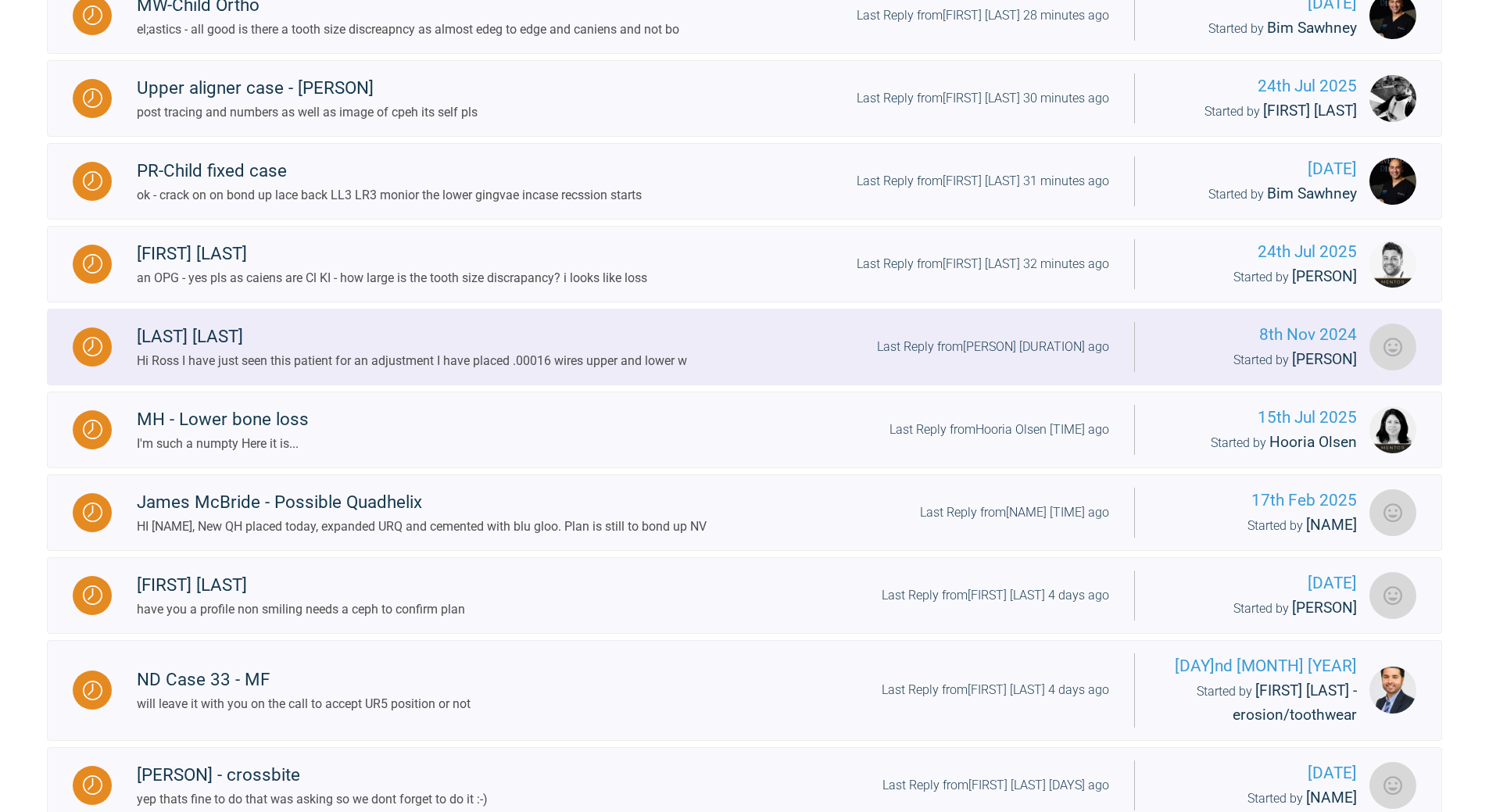 scroll, scrollTop: 1329, scrollLeft: 0, axis: vertical 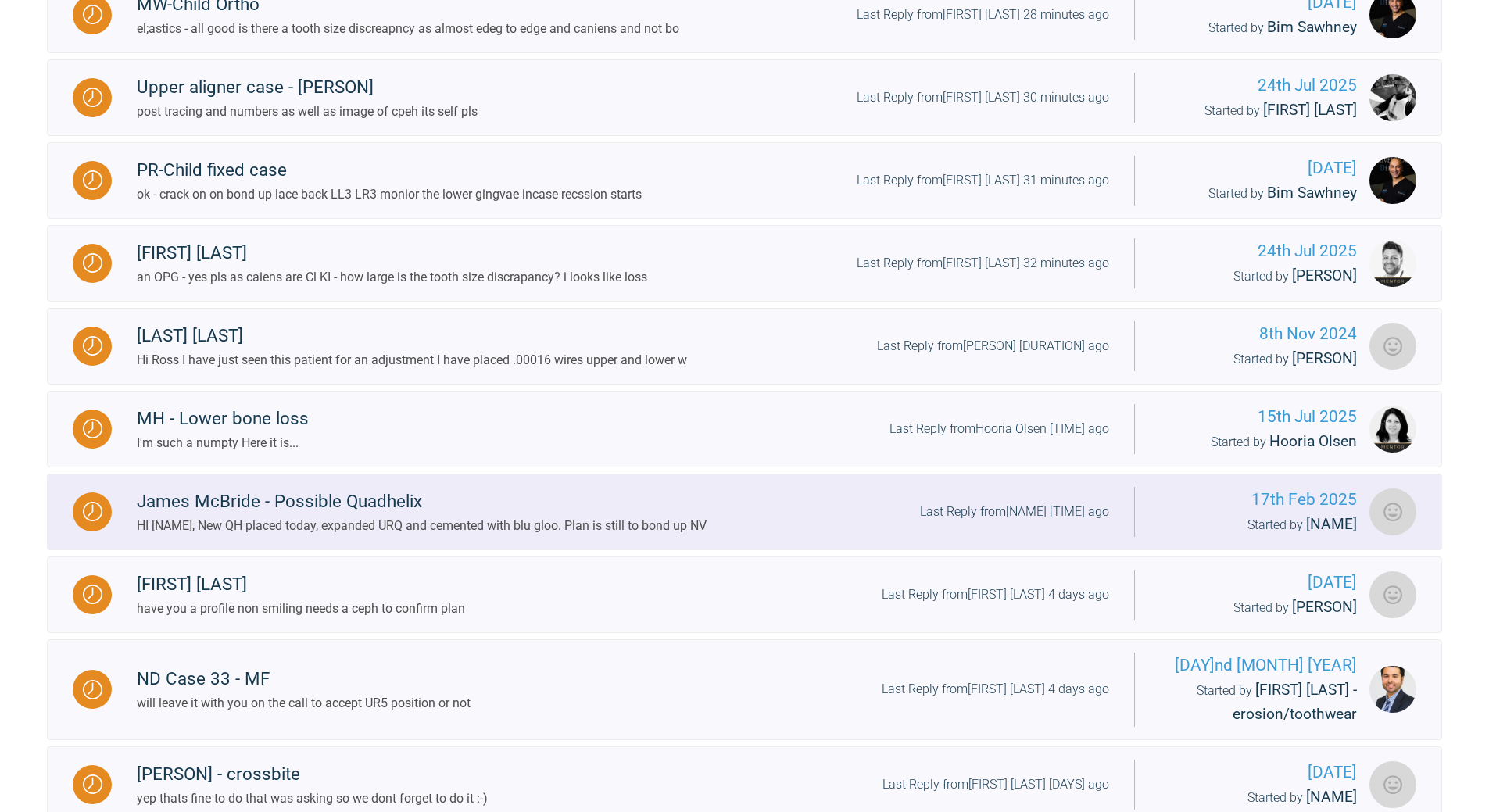 click on "Last Reply from  Eamon OReilly   a day ago" at bounding box center [1015, 512] 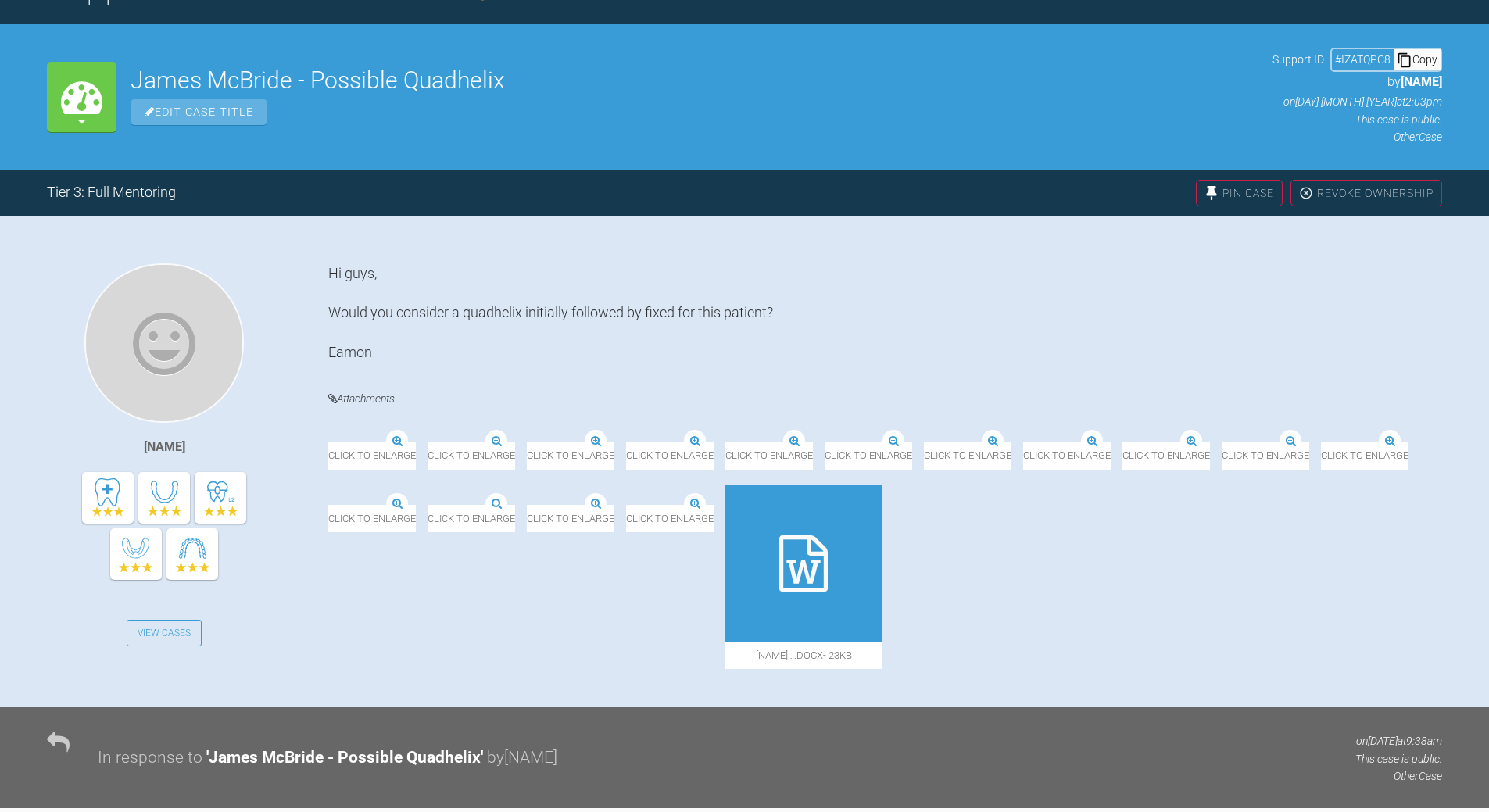 scroll, scrollTop: 1329, scrollLeft: 0, axis: vertical 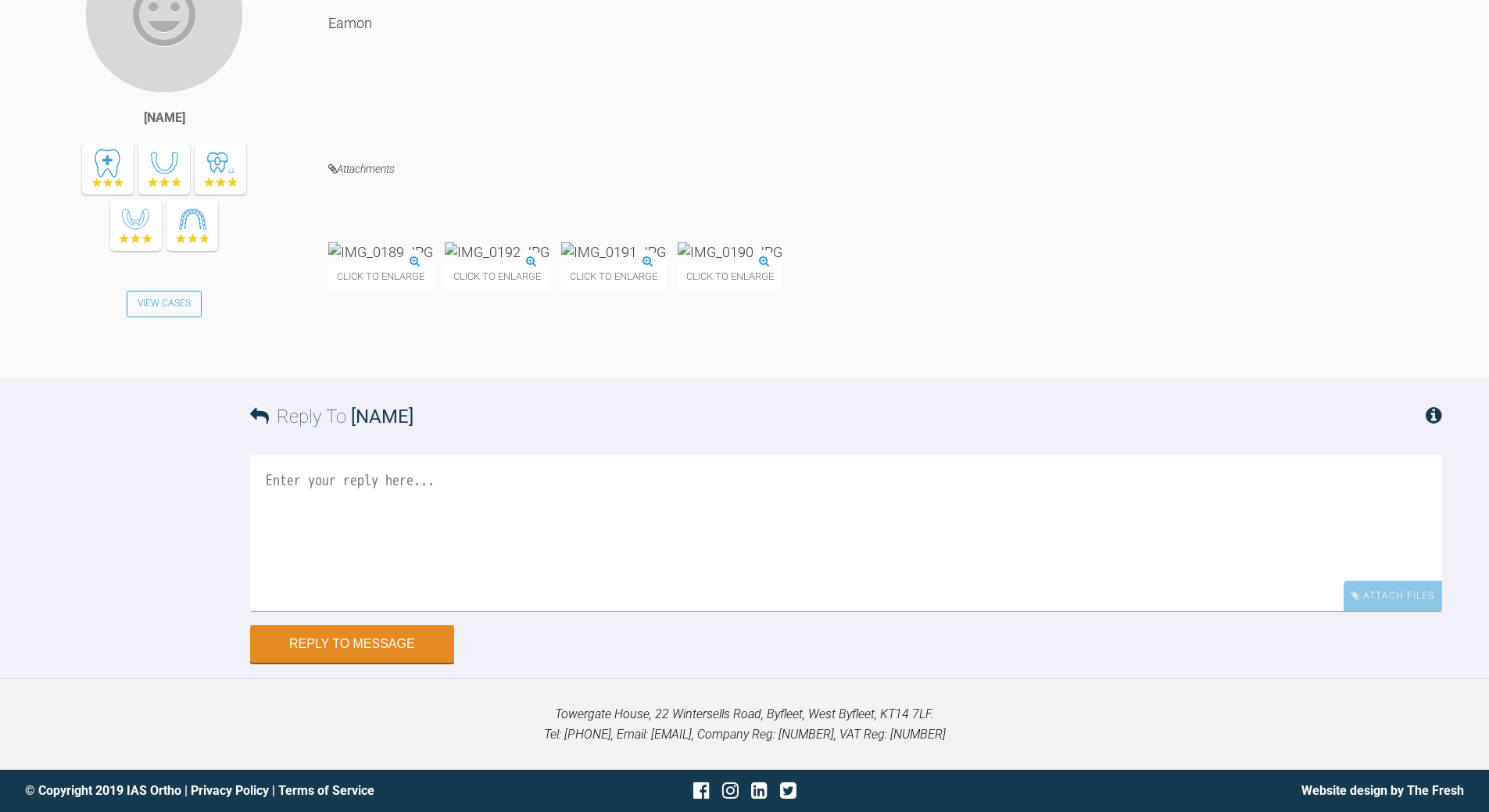 click at bounding box center [846, 533] 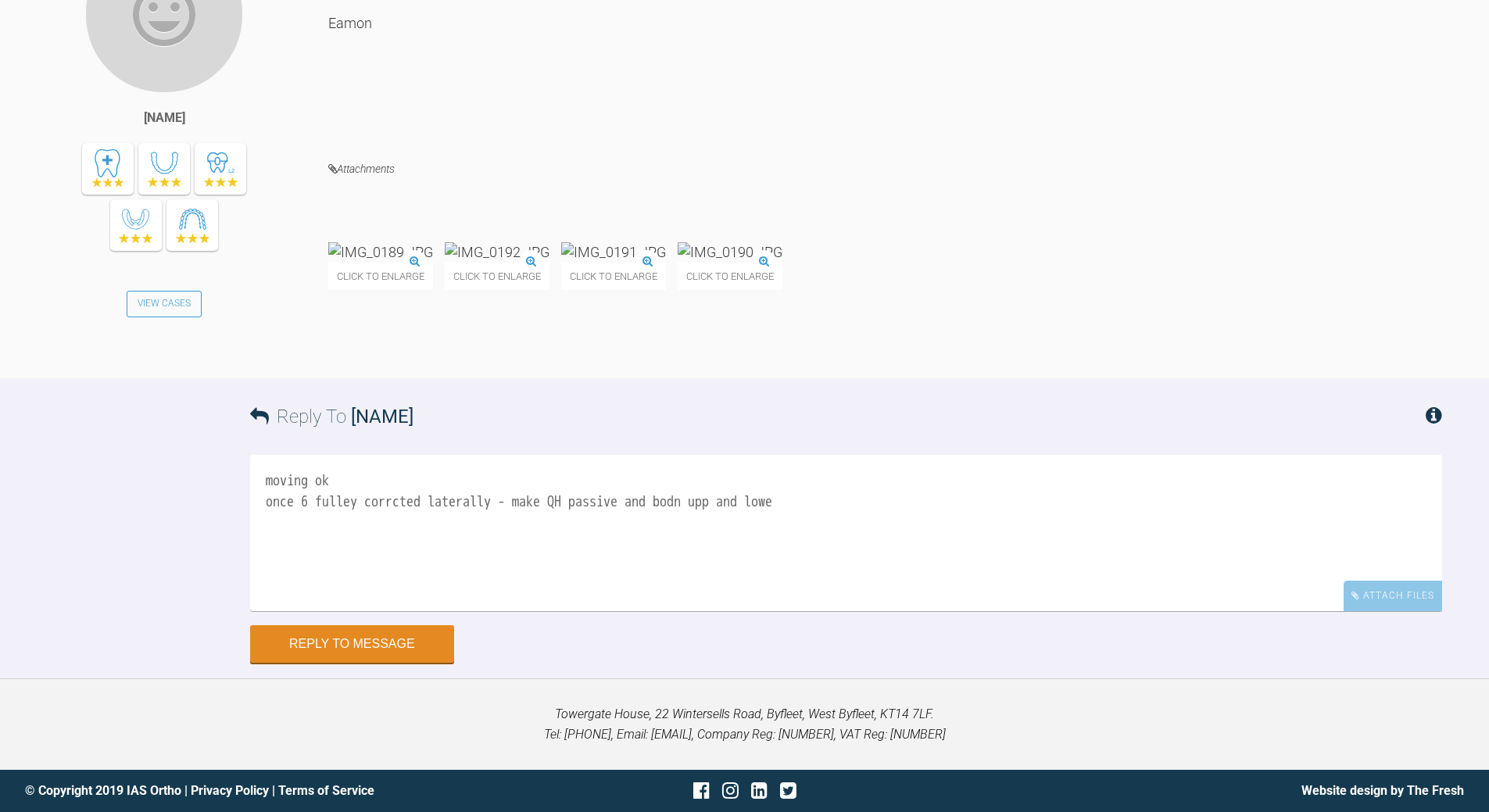 click at bounding box center (730, 252) 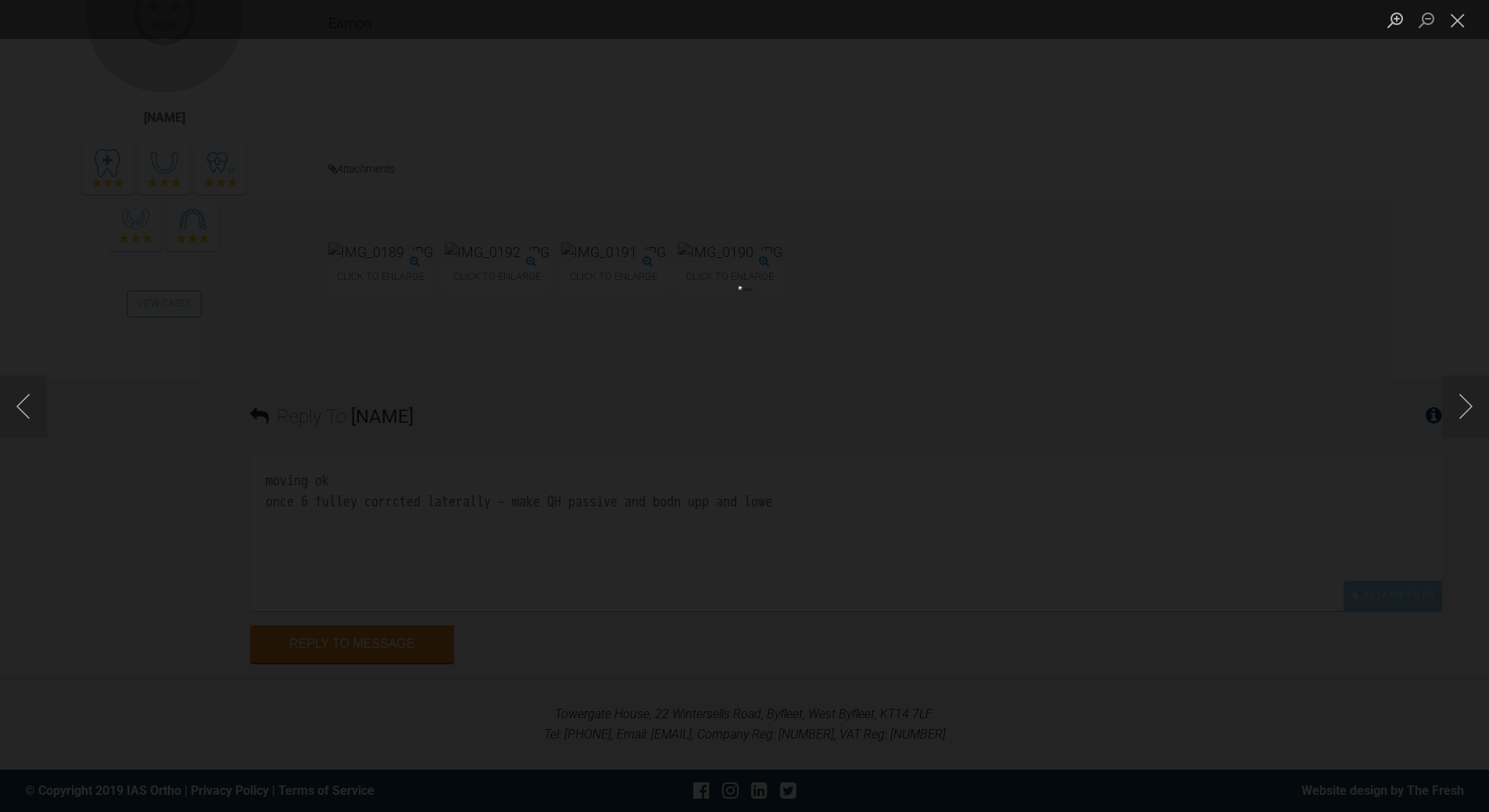 drag, startPoint x: 1458, startPoint y: 11, endPoint x: 1335, endPoint y: 92, distance: 147.27525 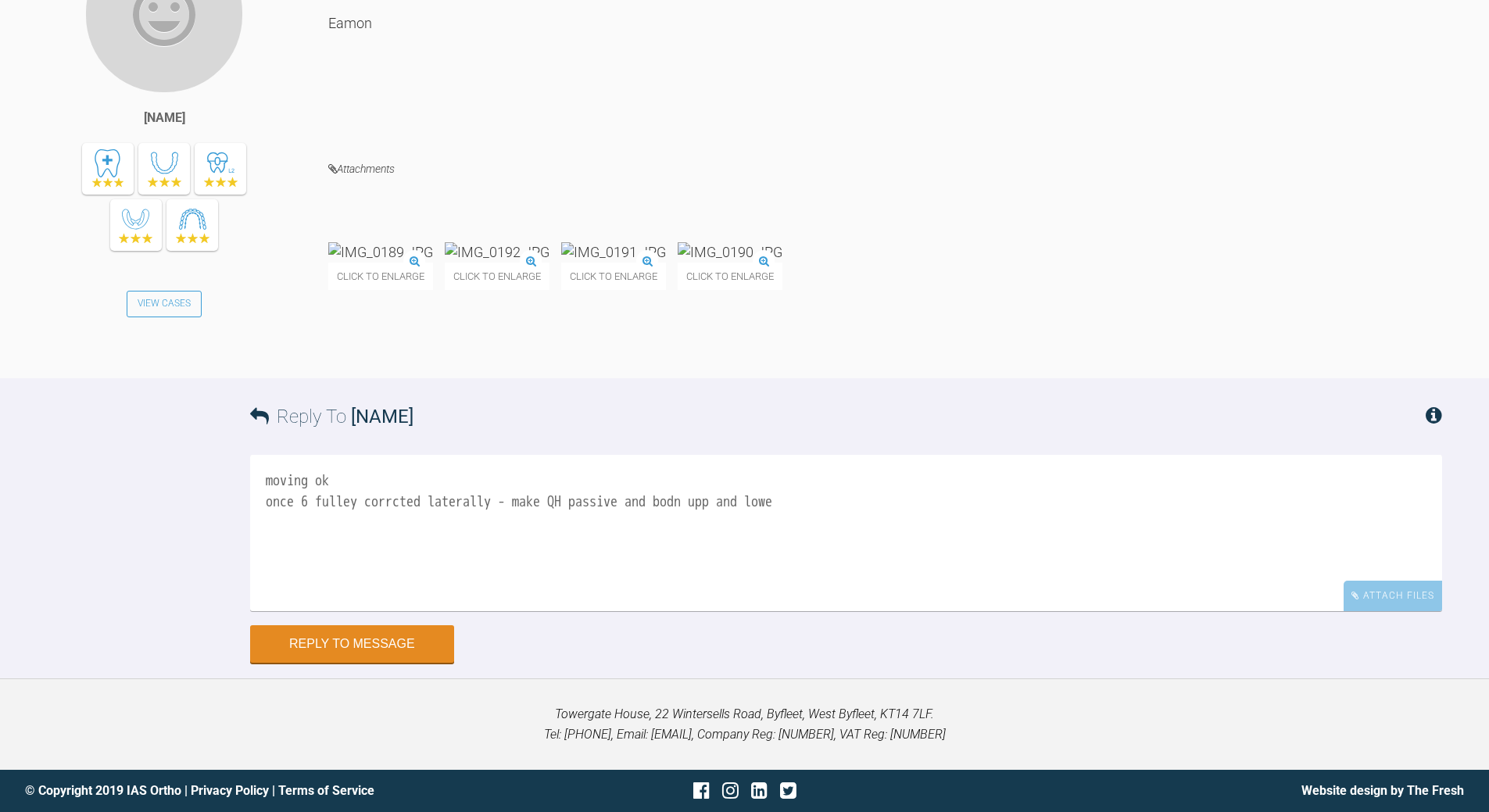 drag, startPoint x: 340, startPoint y: 724, endPoint x: 350, endPoint y: 719, distance: 11.18034 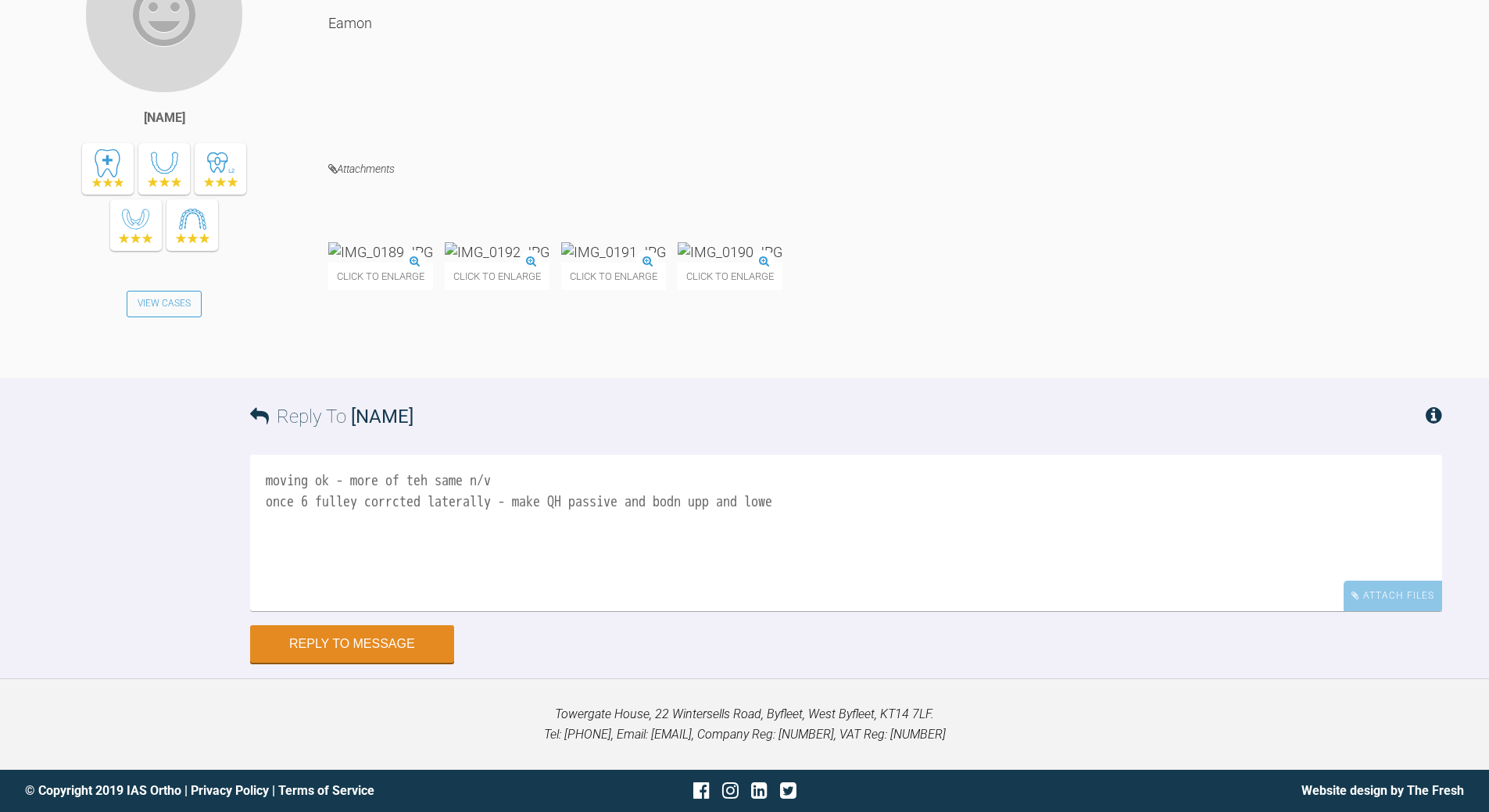 drag, startPoint x: 541, startPoint y: 728, endPoint x: 549, endPoint y: 724, distance: 8.94427 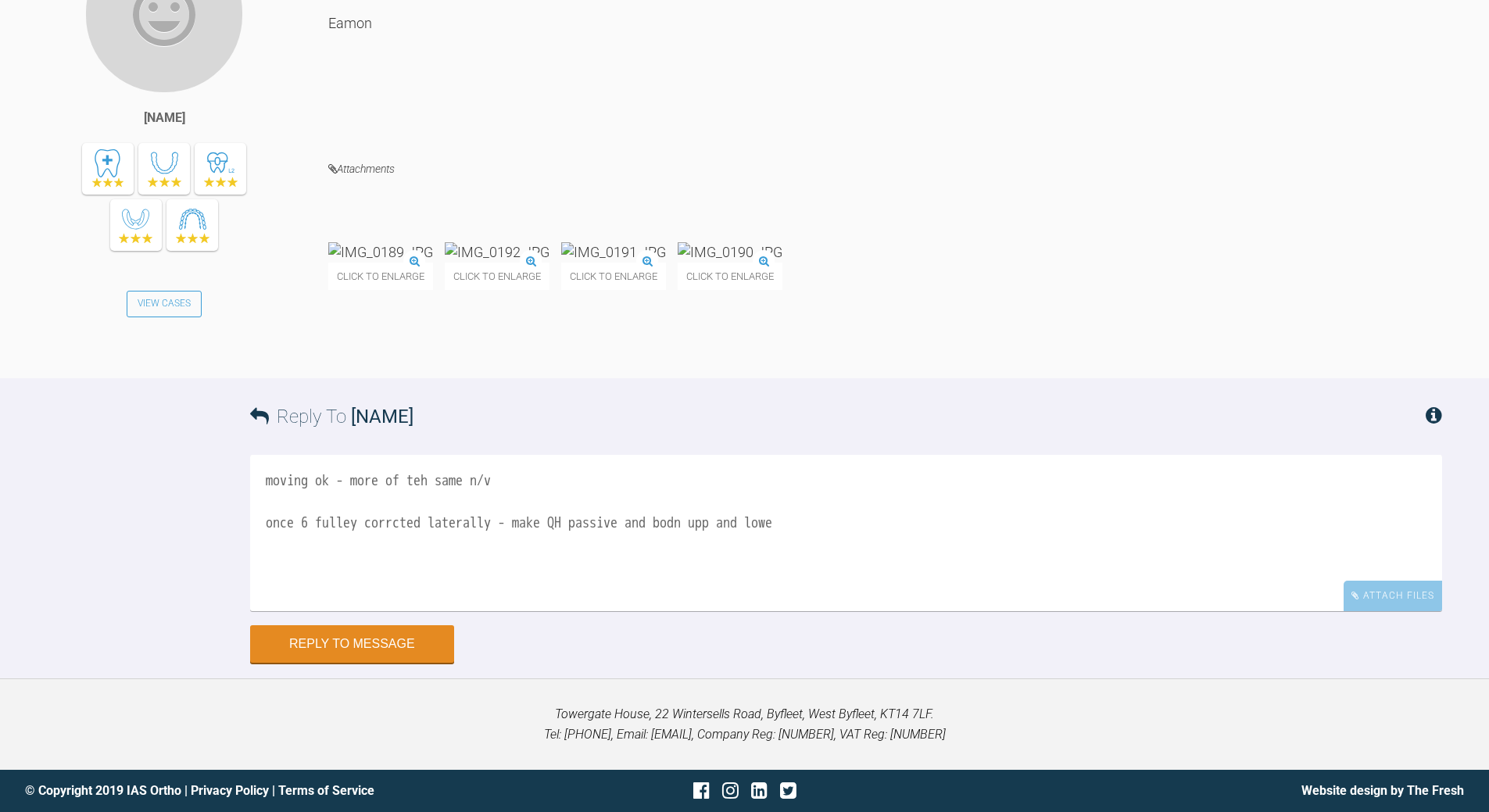 drag, startPoint x: 351, startPoint y: 771, endPoint x: 360, endPoint y: 762, distance: 12.72792 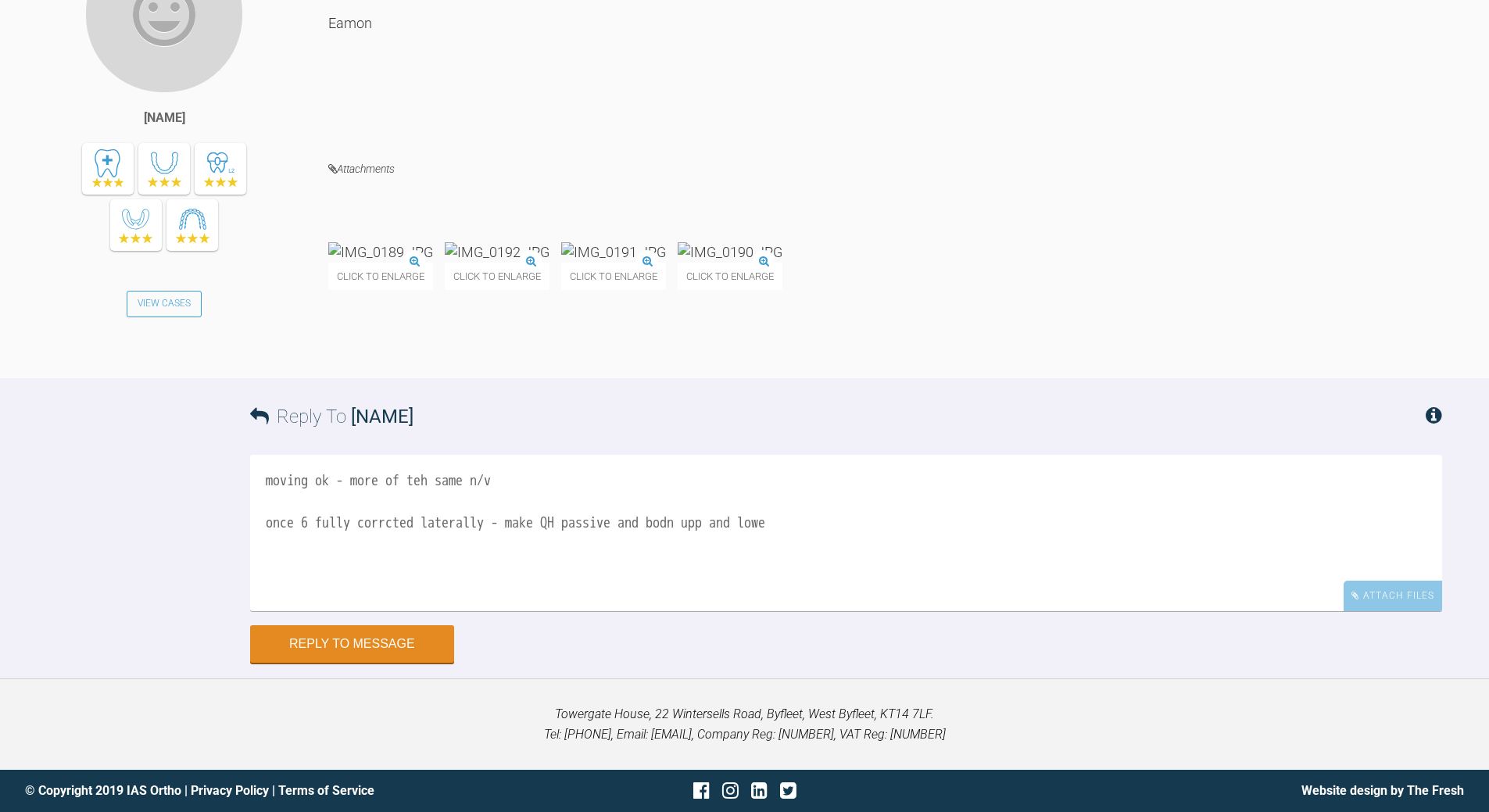 type on "moving ok - more of teh same n/v
once 6 fully corrcted laterally - make QH passive and bodn upp and lowe" 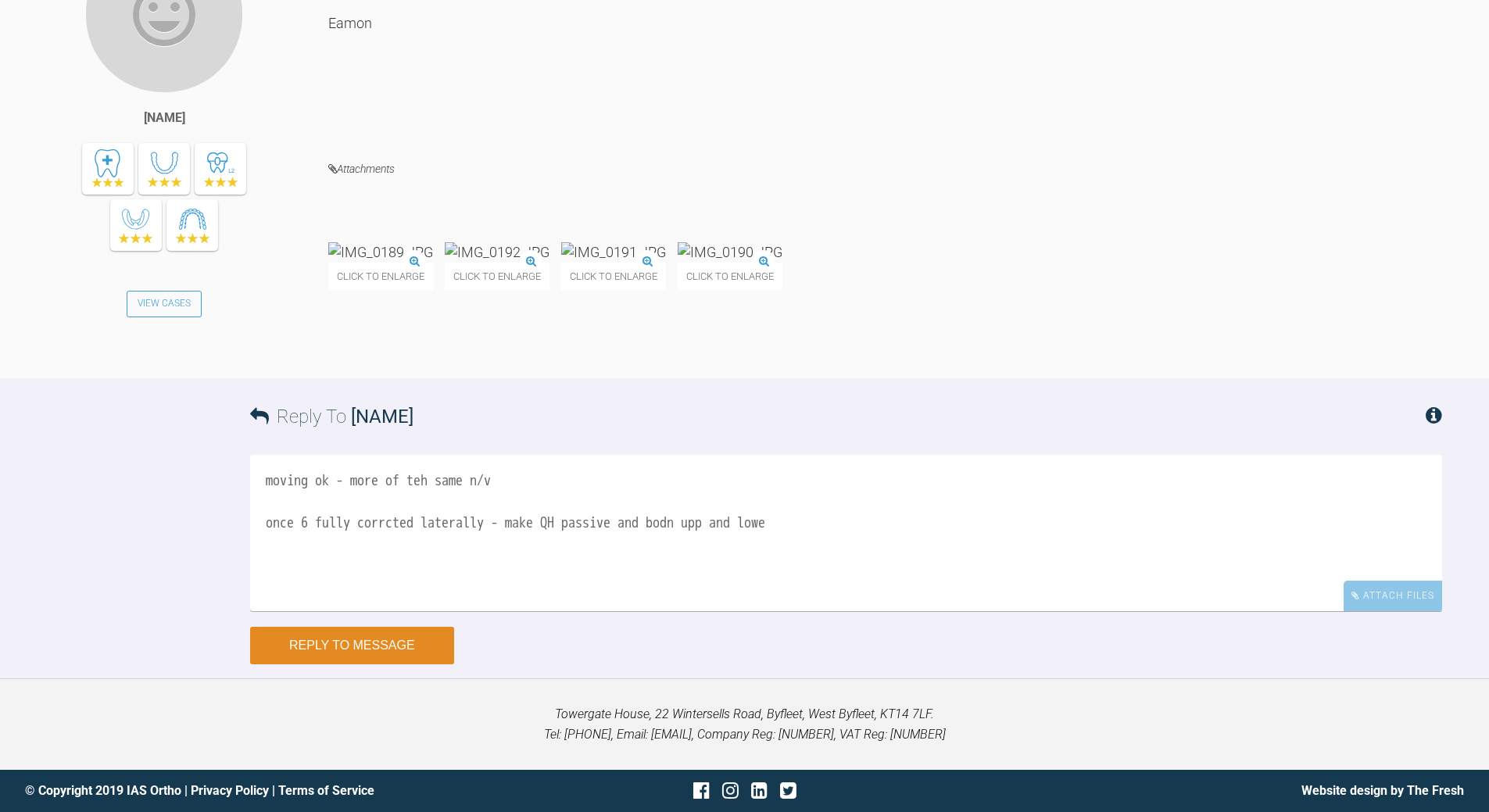 drag, startPoint x: 424, startPoint y: 656, endPoint x: 416, endPoint y: 658, distance: 8.246211 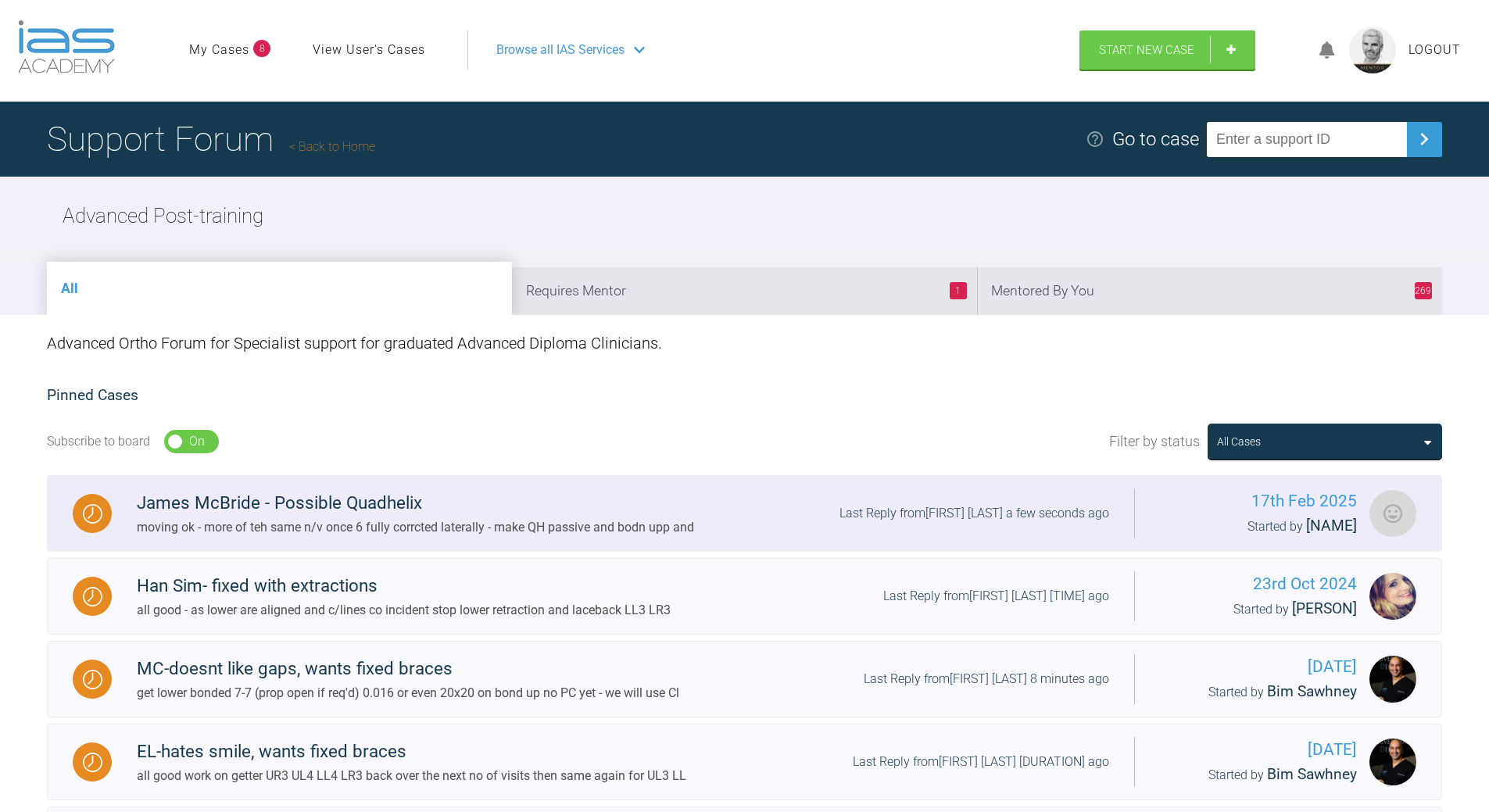 scroll, scrollTop: 0, scrollLeft: 0, axis: both 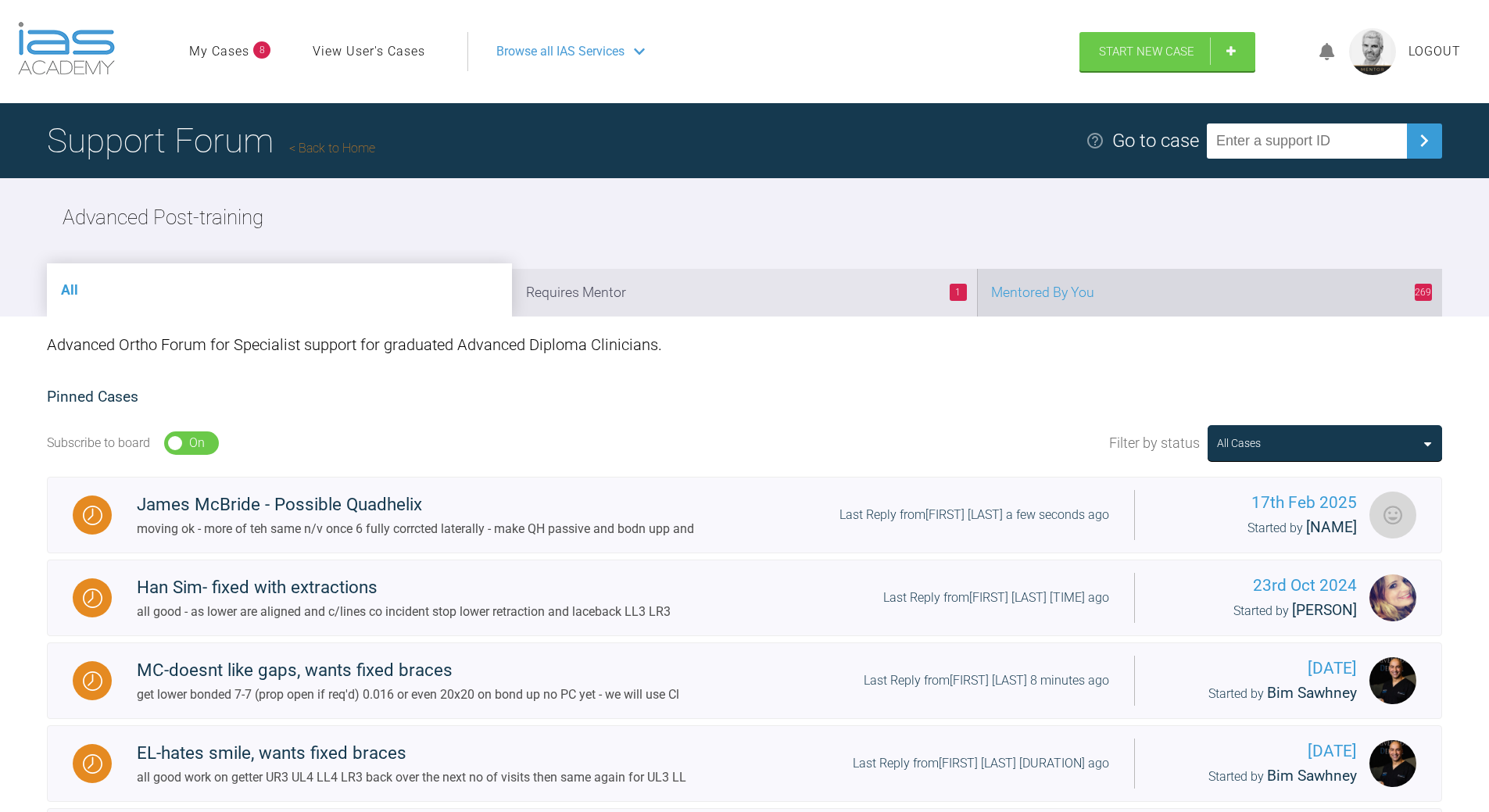 click on "269 Mentored By You" at bounding box center (1209, 292) 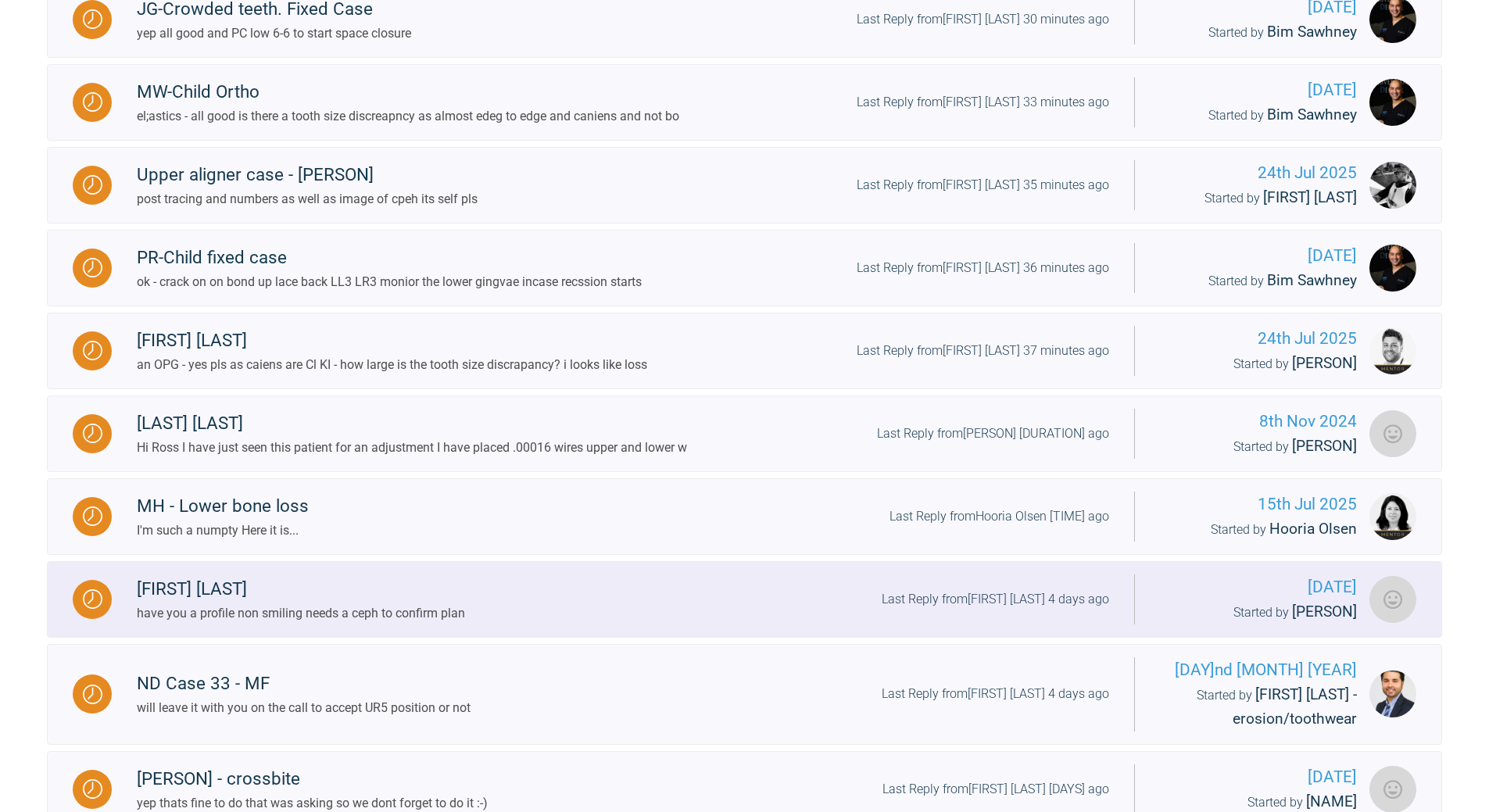 scroll, scrollTop: 1329, scrollLeft: 0, axis: vertical 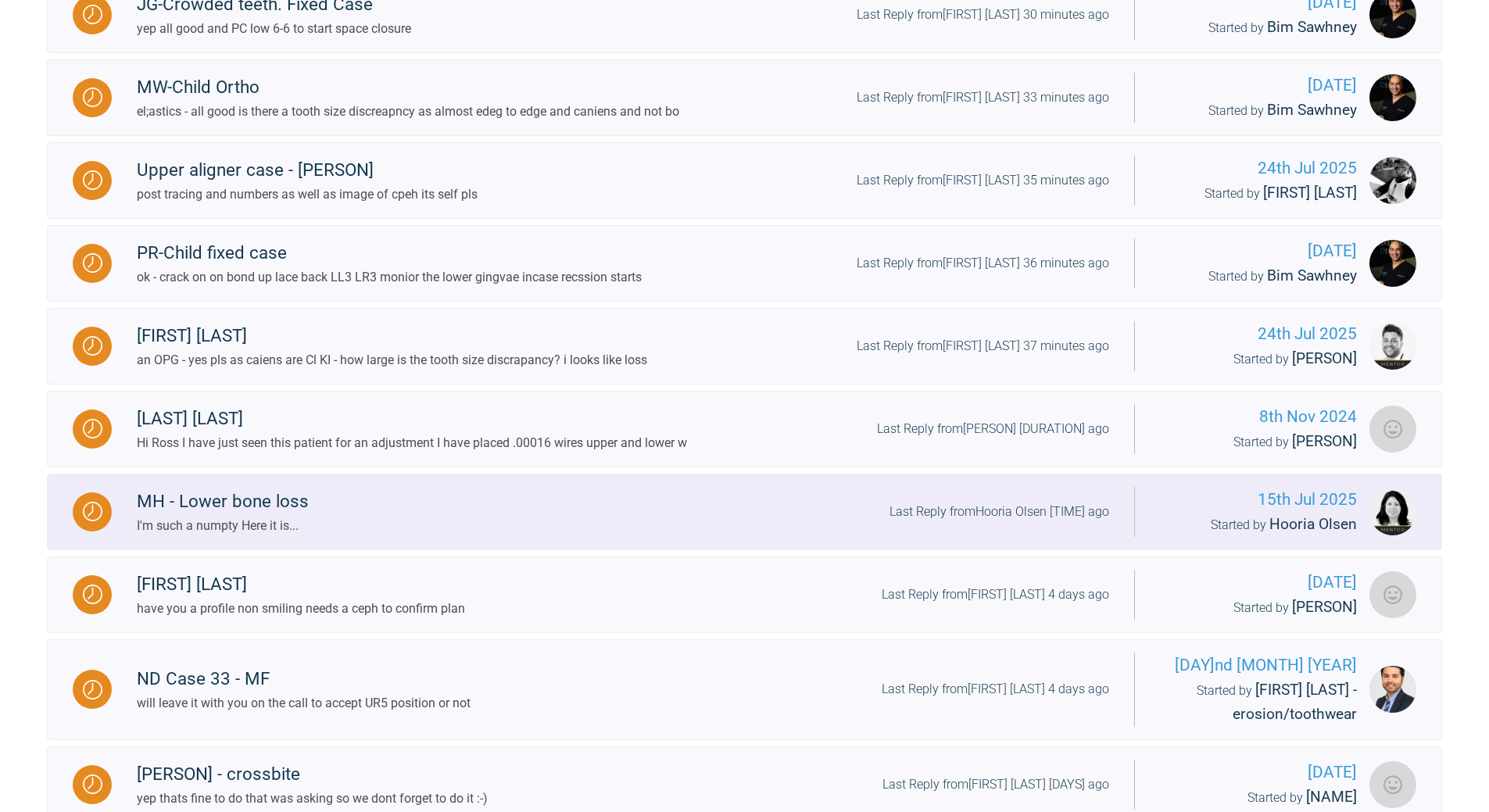 click on "Last Reply from  Hooria Olsen   a day ago" at bounding box center (999, 512) 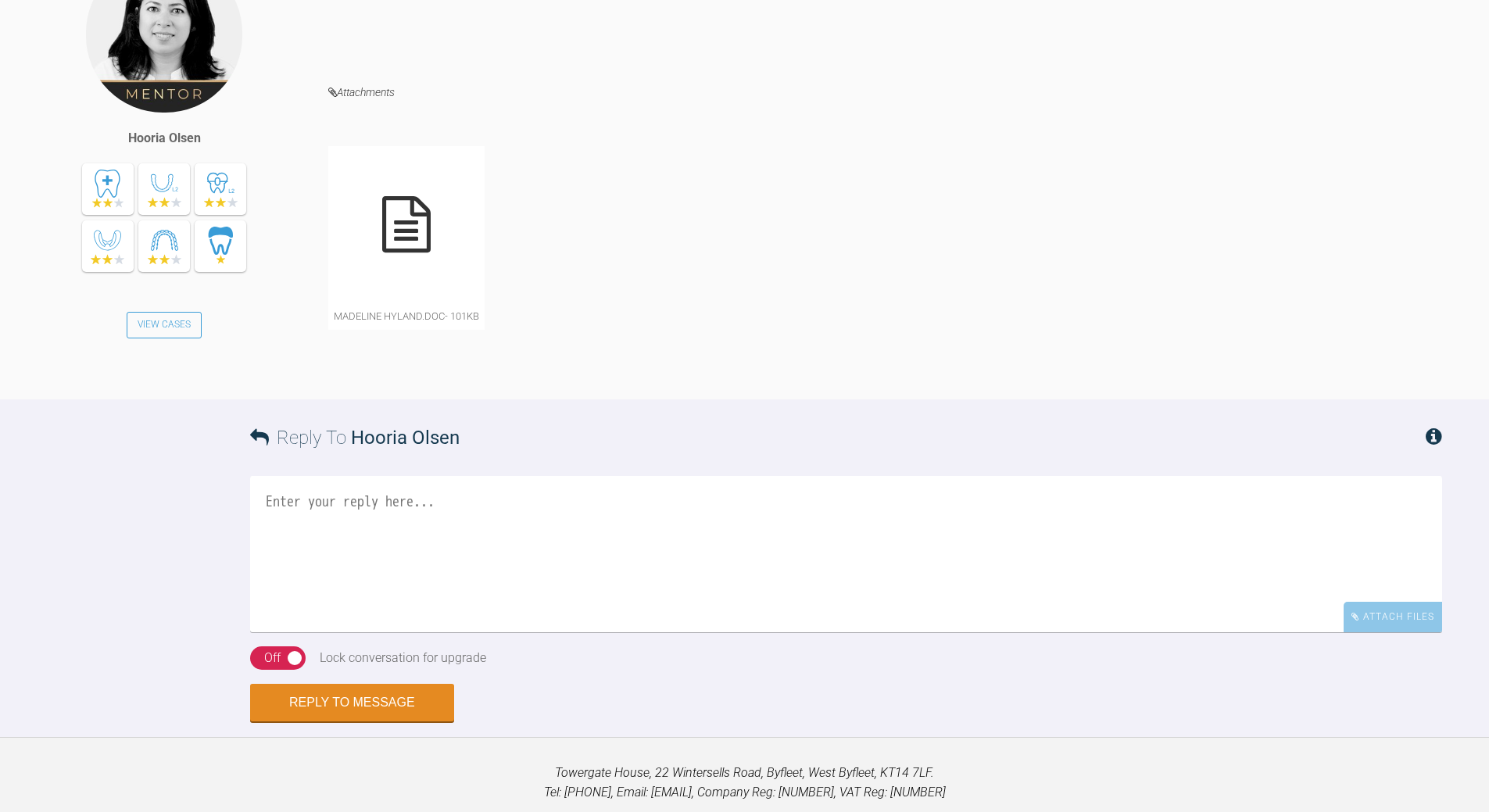 scroll, scrollTop: 2266, scrollLeft: 0, axis: vertical 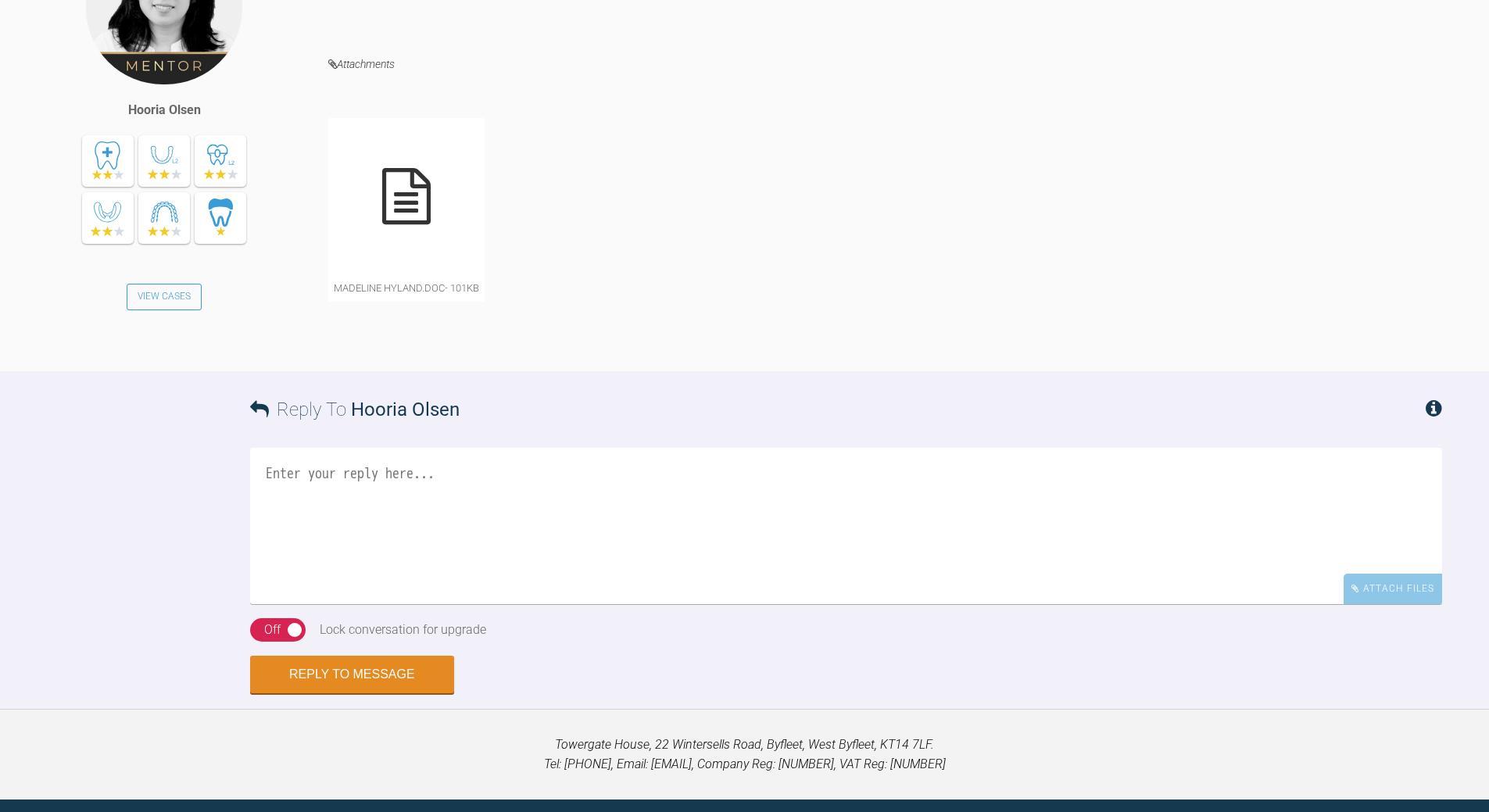 click at bounding box center (846, 526) 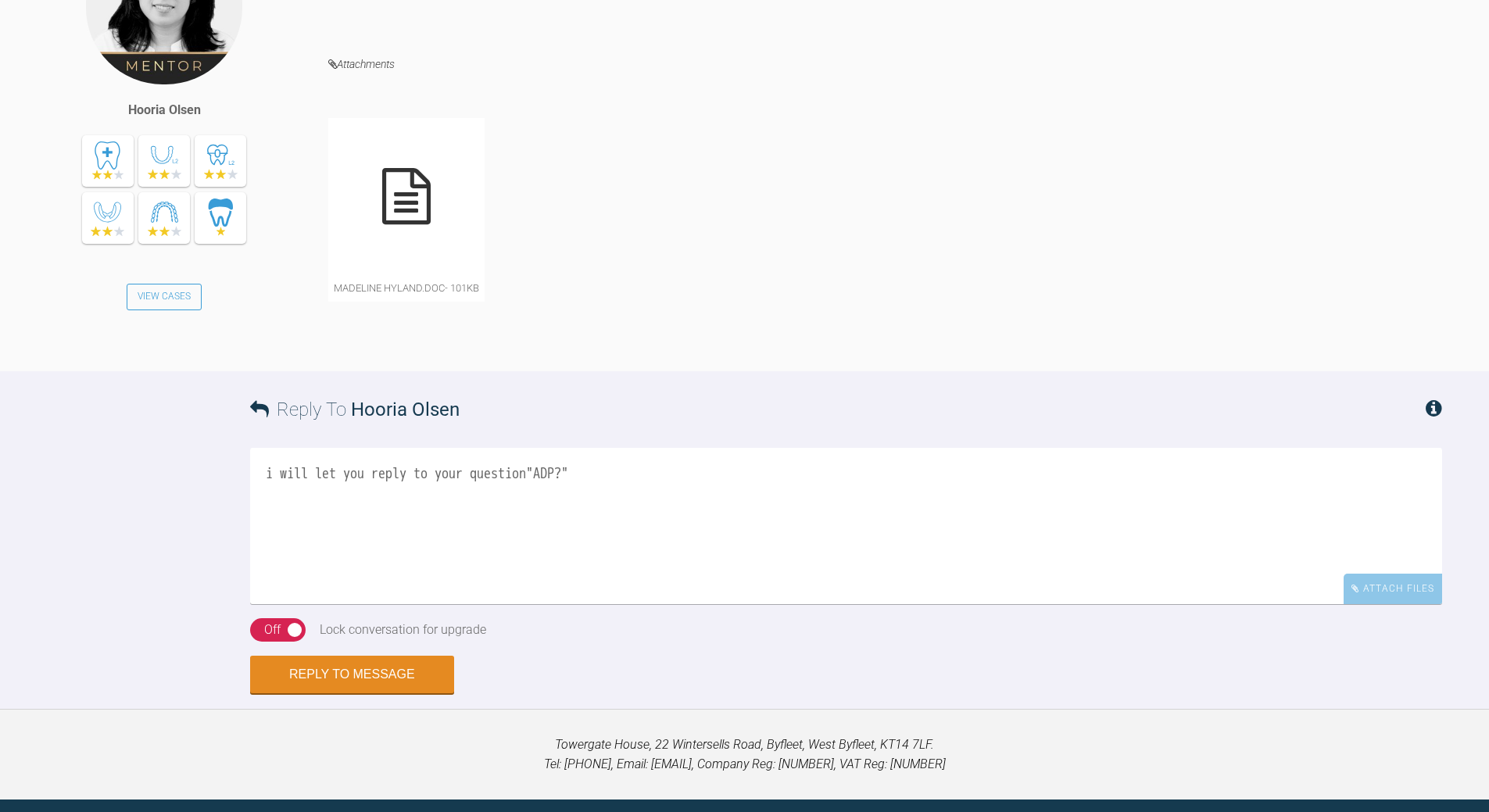 click on "i will let you reply to your question"ADP?"" at bounding box center (846, 526) 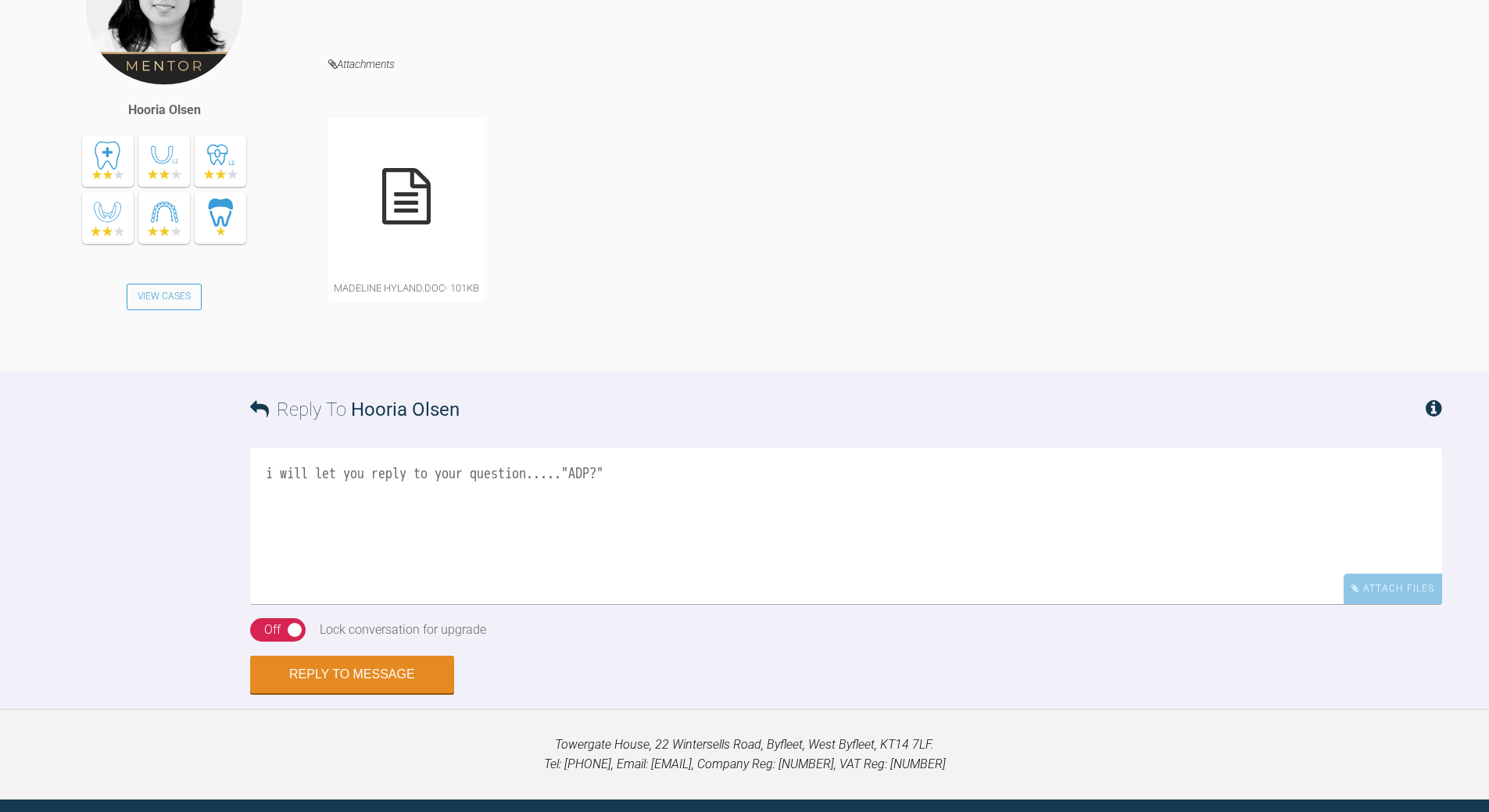 type on "i will let you reply to your question..... "ADP?"" 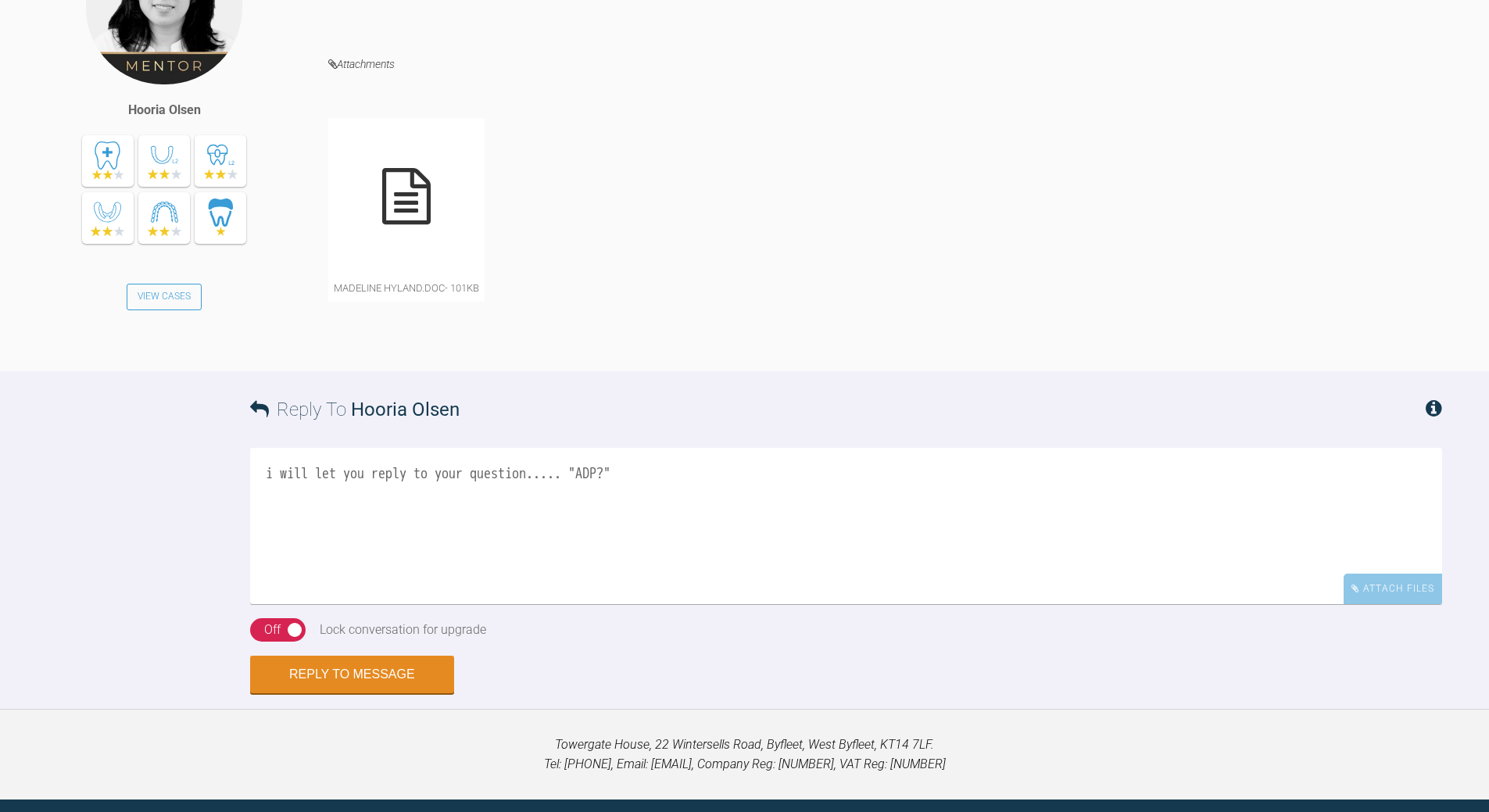 click on "i will let you reply to your question..... "ADP?"" at bounding box center (846, 526) 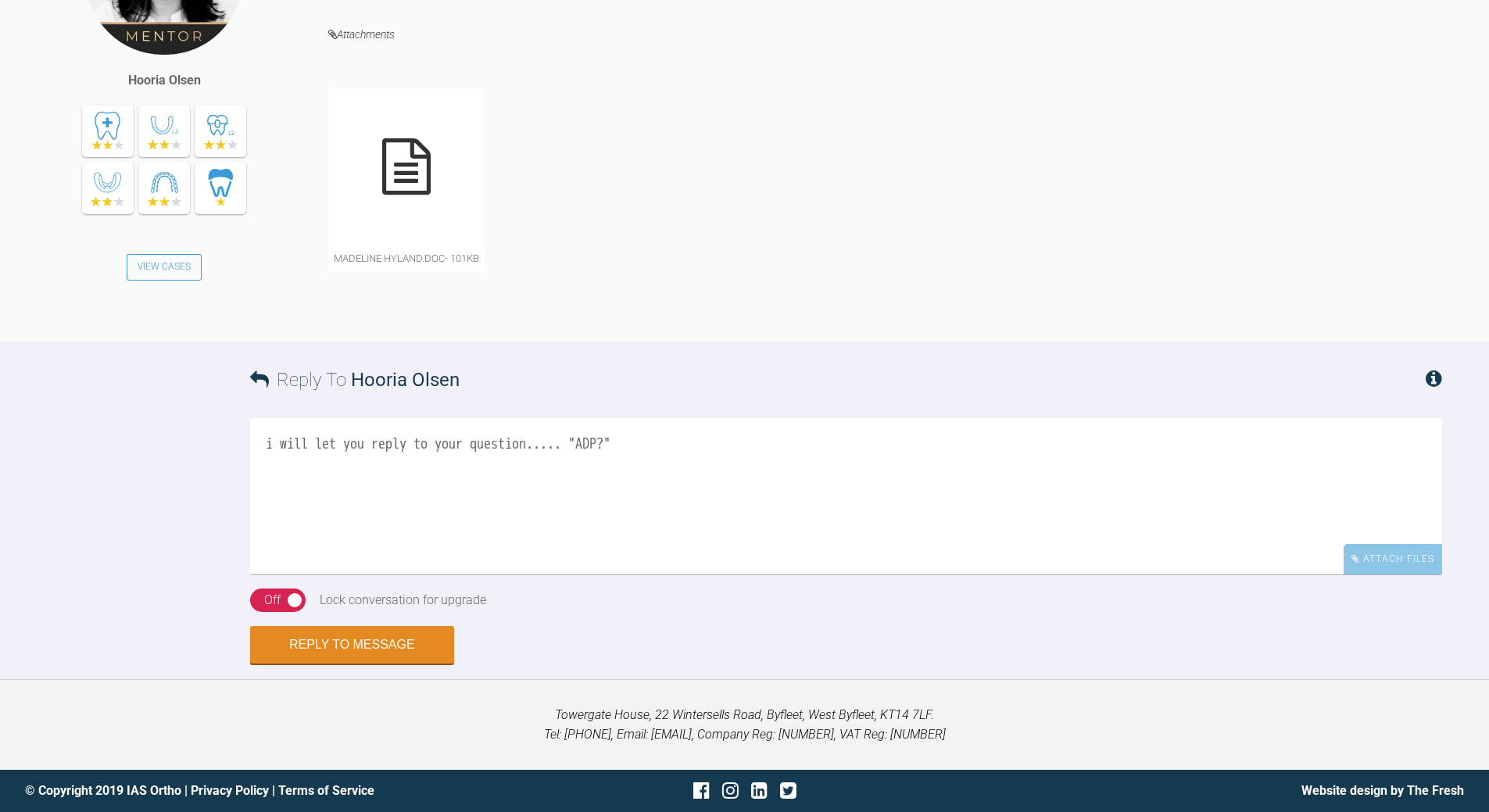 scroll, scrollTop: 2423, scrollLeft: 0, axis: vertical 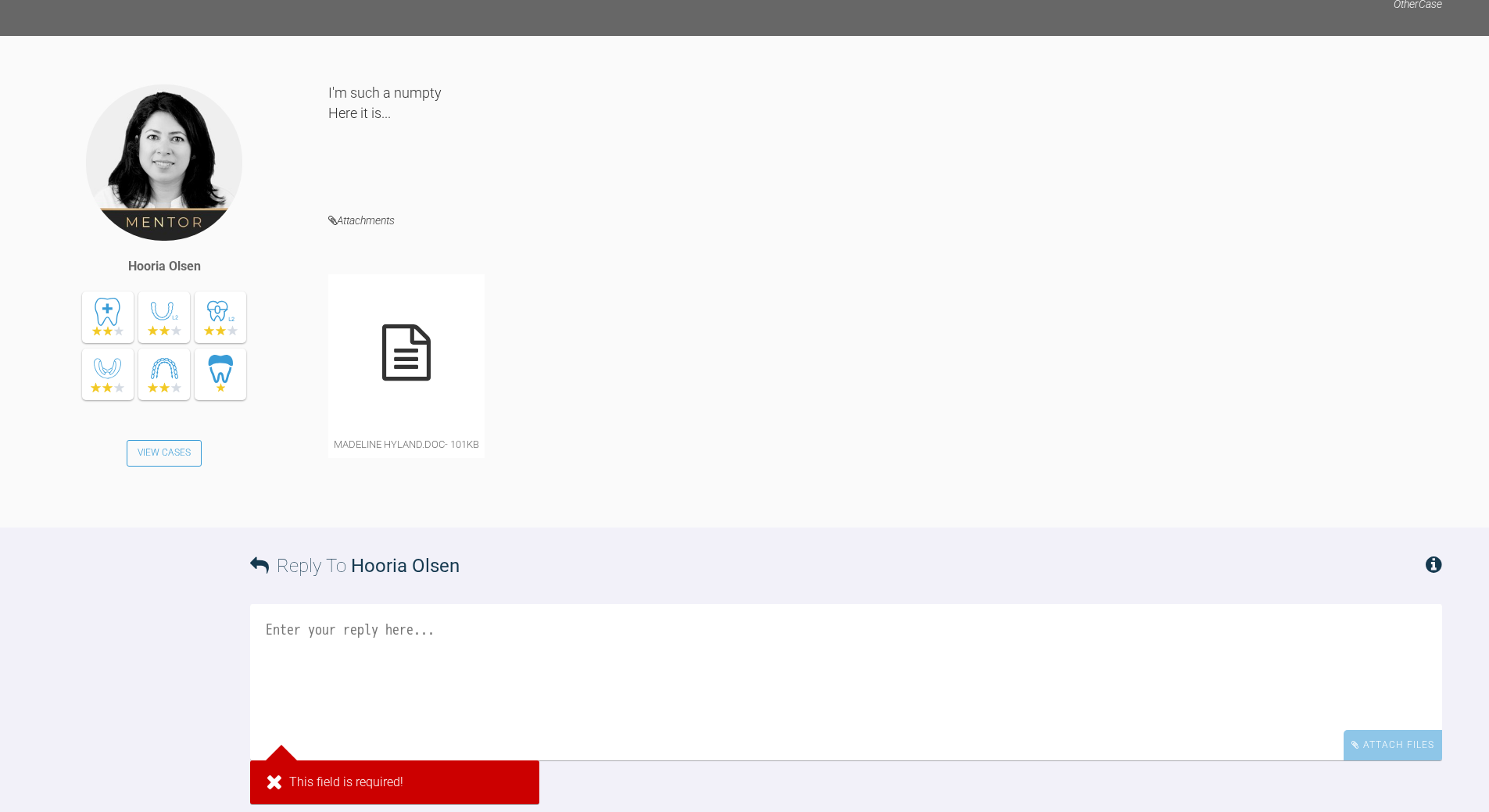 click at bounding box center [406, 352] 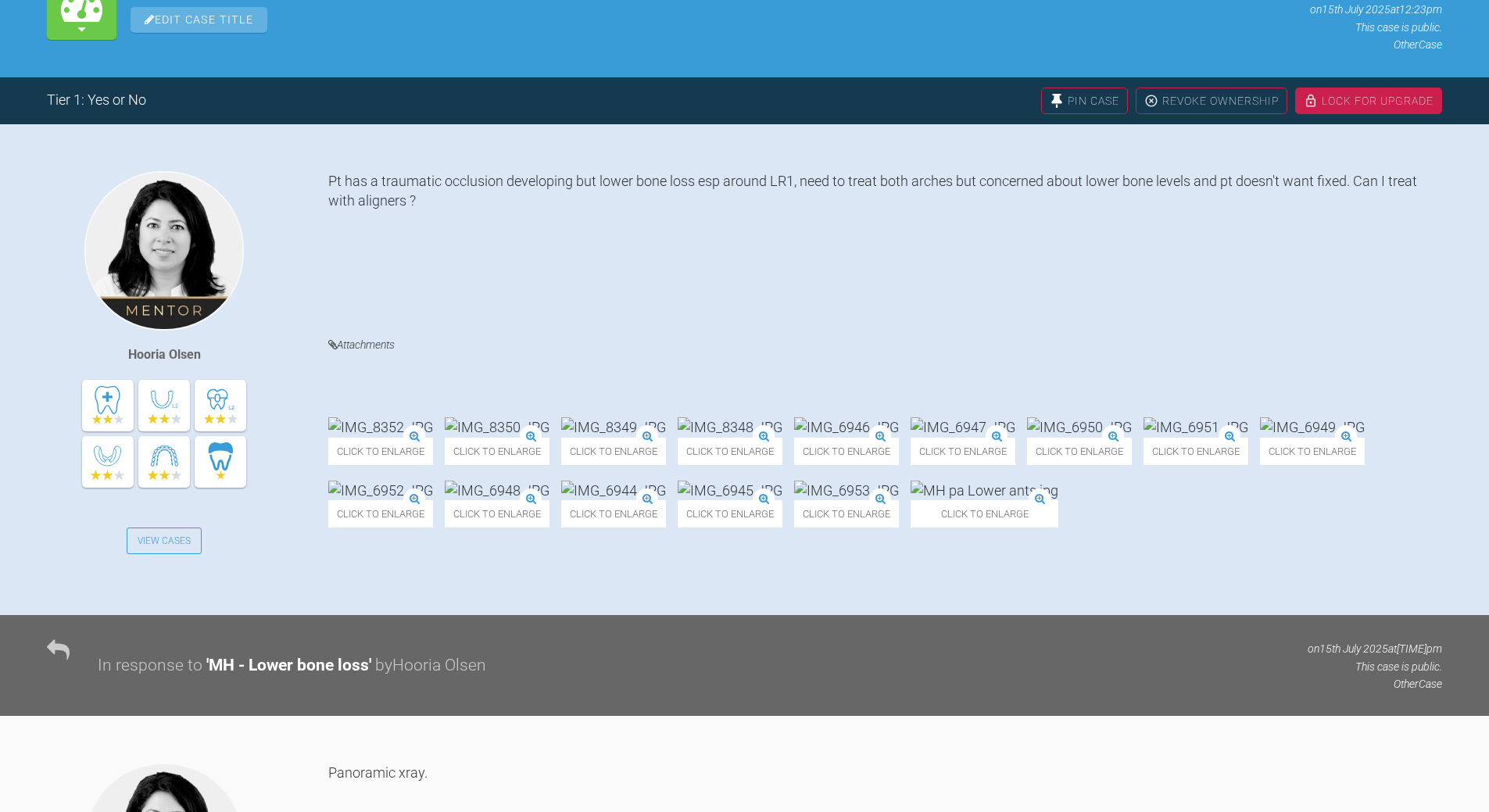 scroll, scrollTop: 277, scrollLeft: 0, axis: vertical 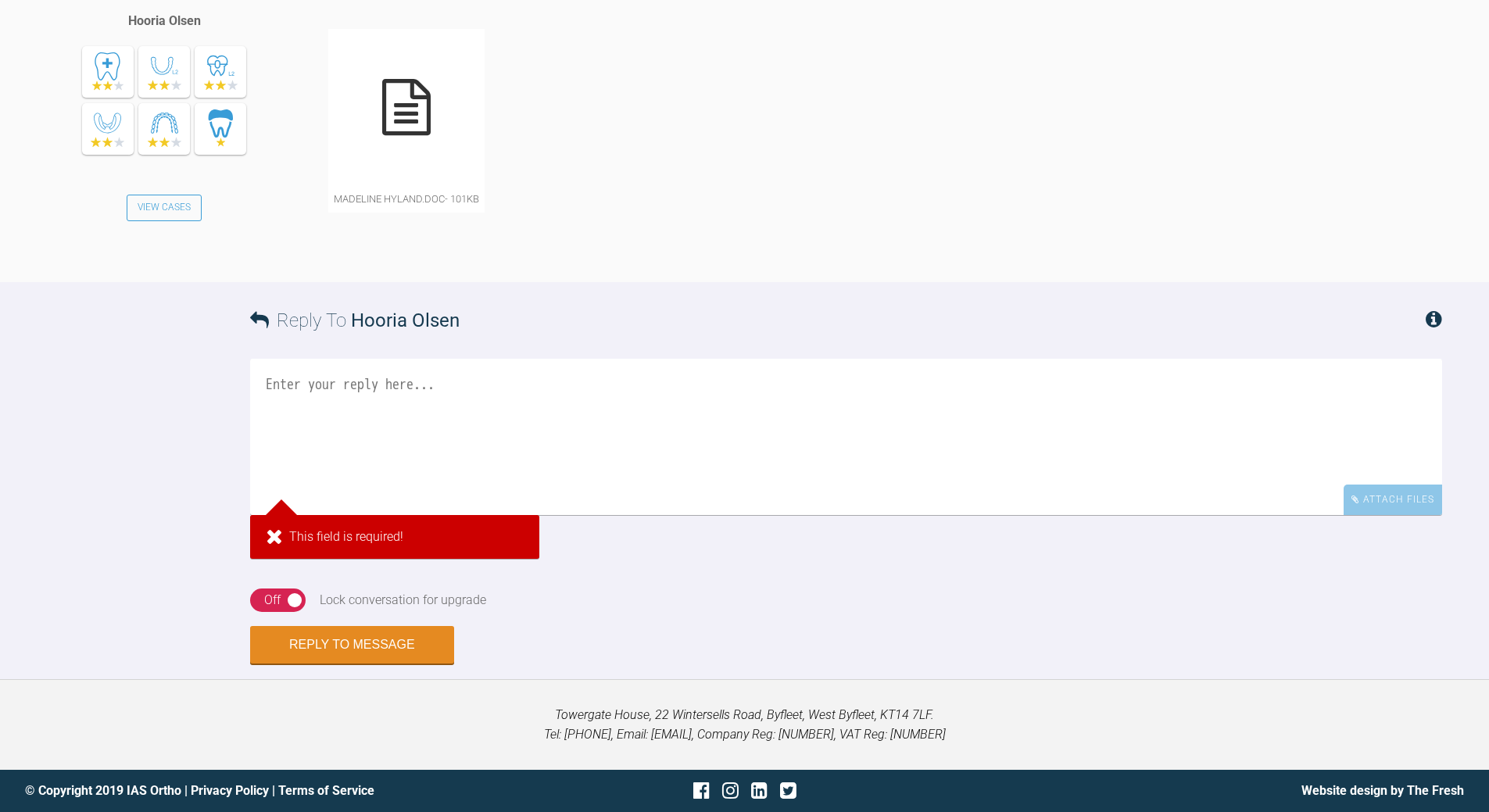 click at bounding box center [846, 437] 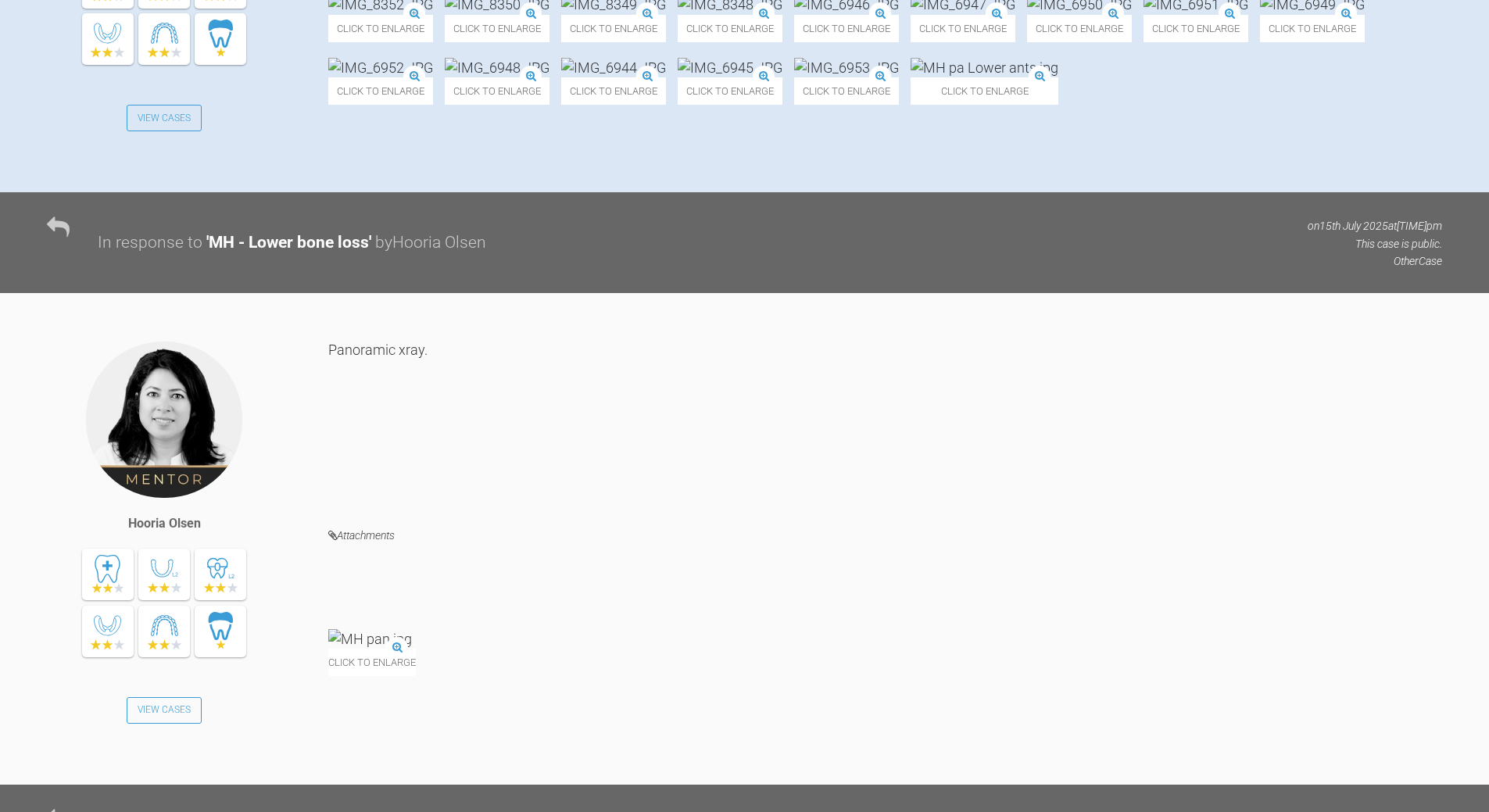 scroll, scrollTop: 328, scrollLeft: 0, axis: vertical 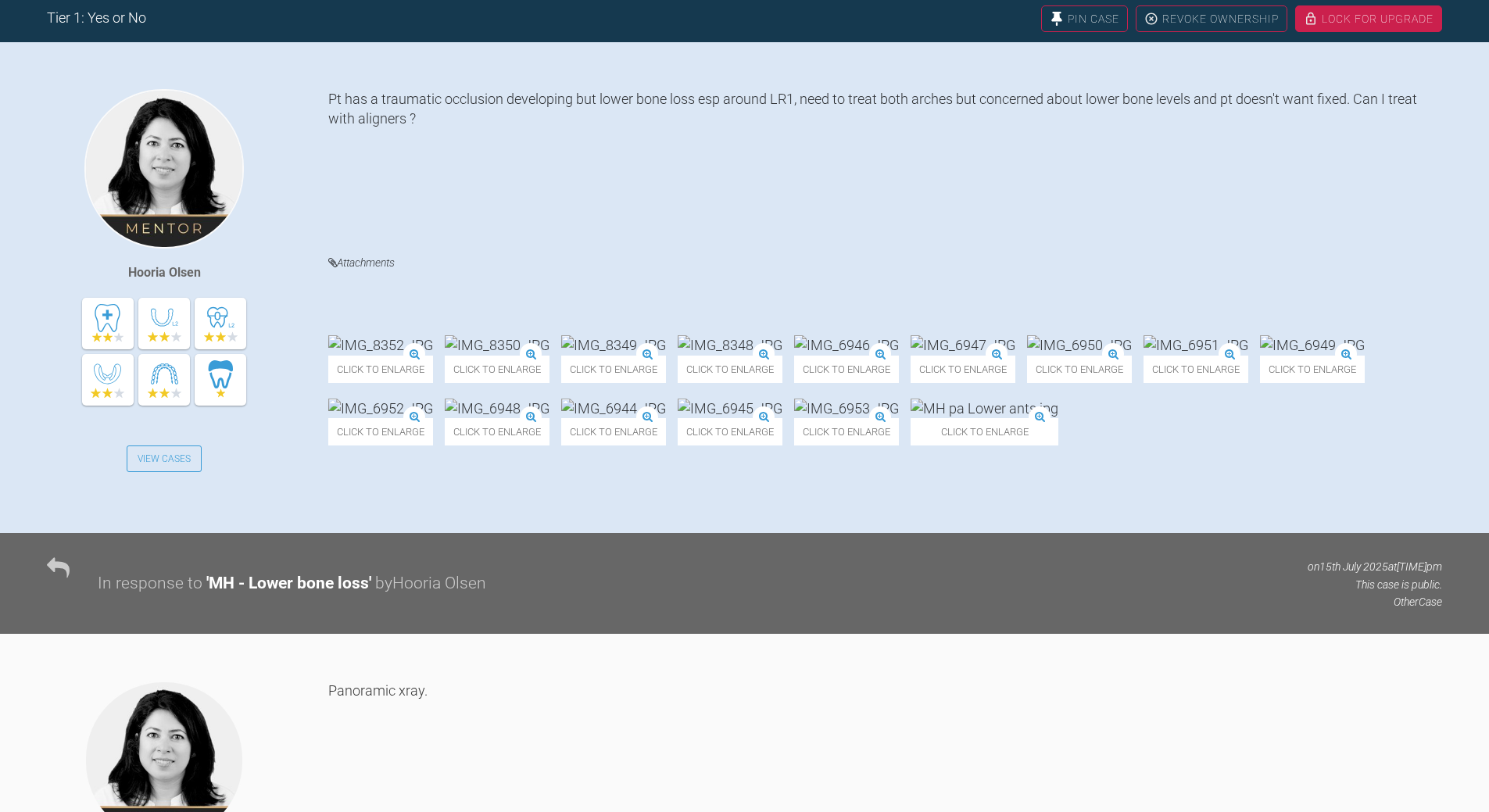 click at bounding box center [497, 345] 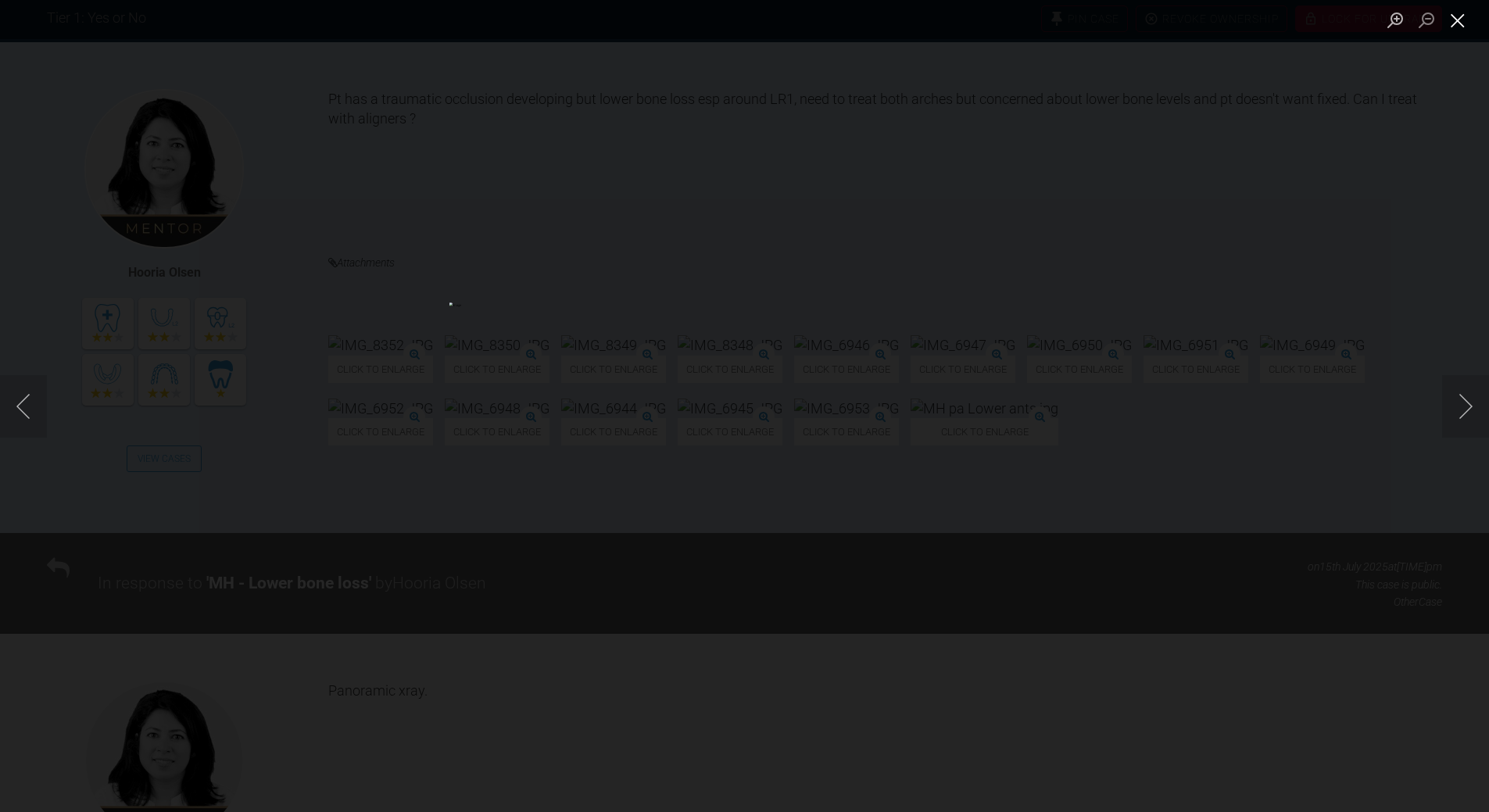 drag, startPoint x: 1459, startPoint y: 23, endPoint x: 1449, endPoint y: 26, distance: 10.440307 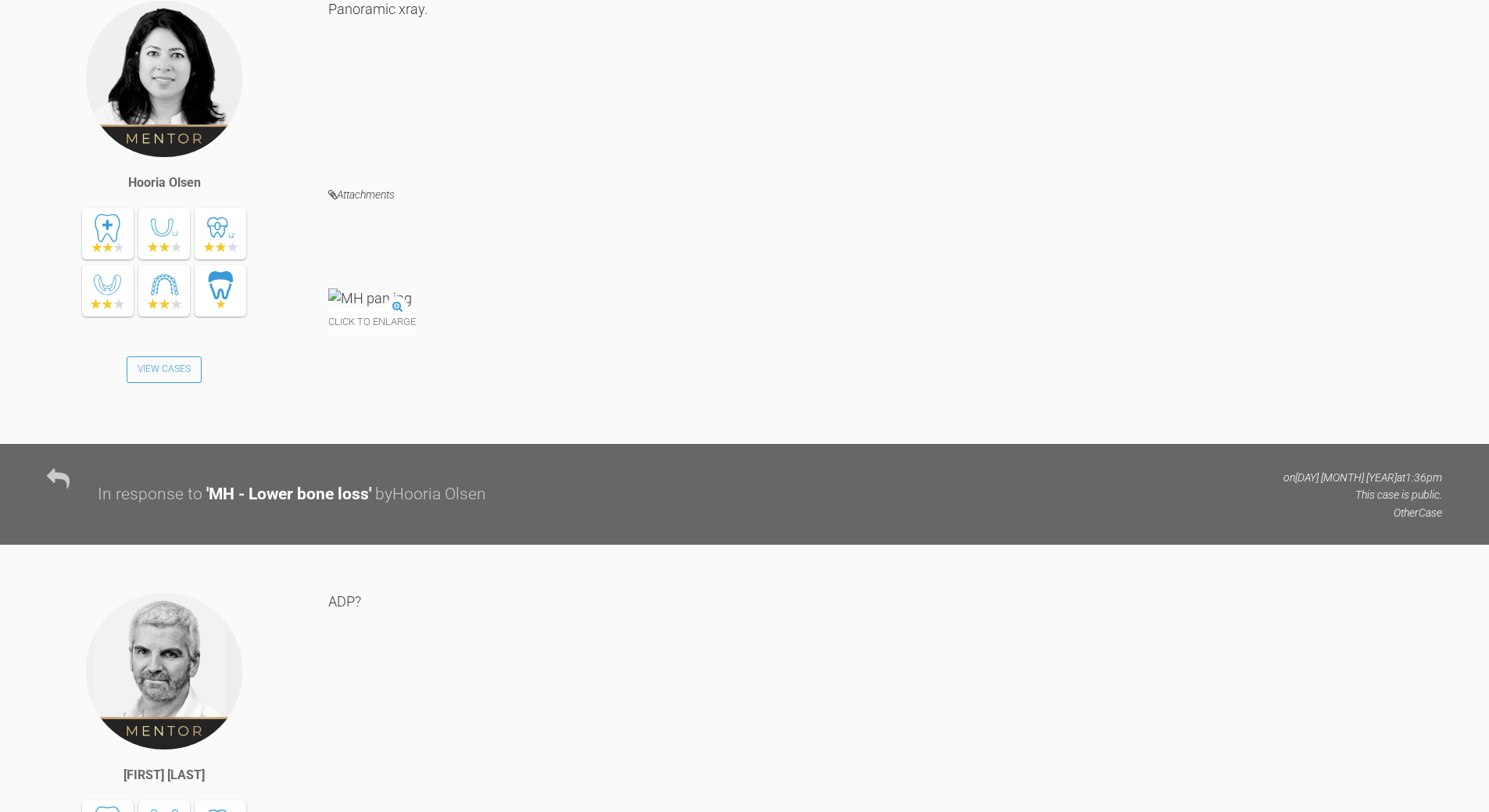 scroll, scrollTop: 1344, scrollLeft: 0, axis: vertical 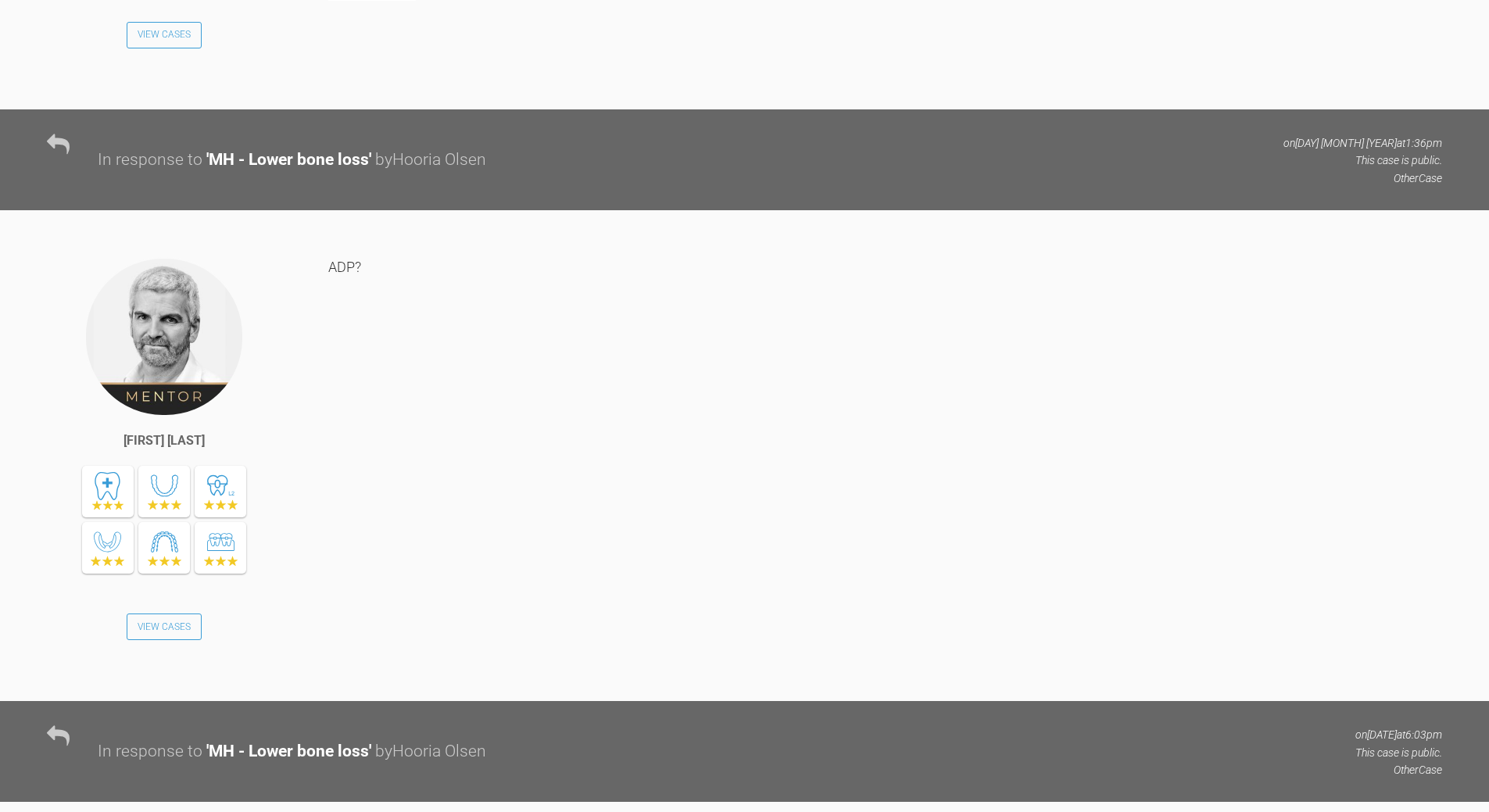 click at bounding box center [370, -37] 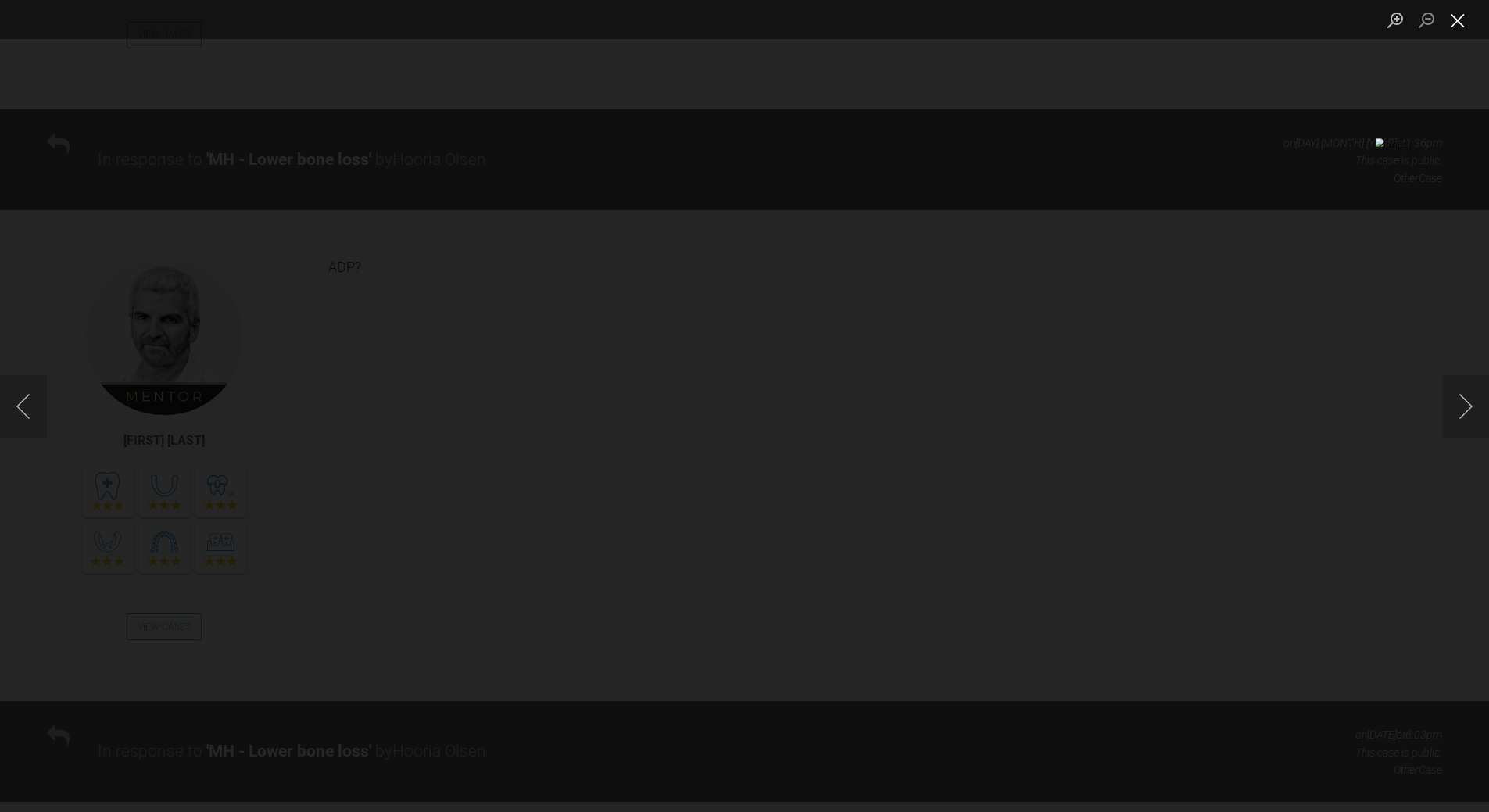 click at bounding box center [1458, 20] 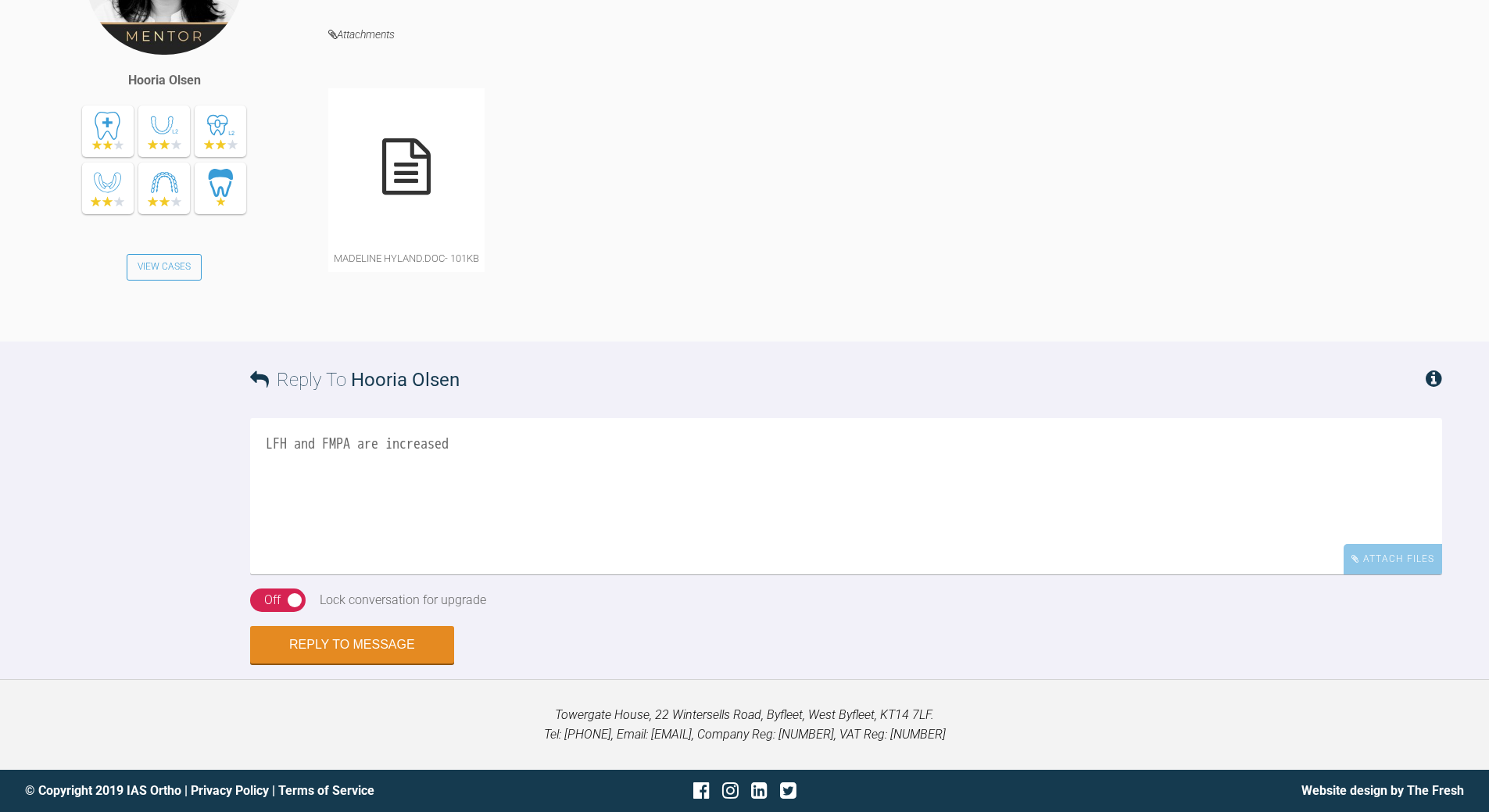 scroll, scrollTop: 2516, scrollLeft: 0, axis: vertical 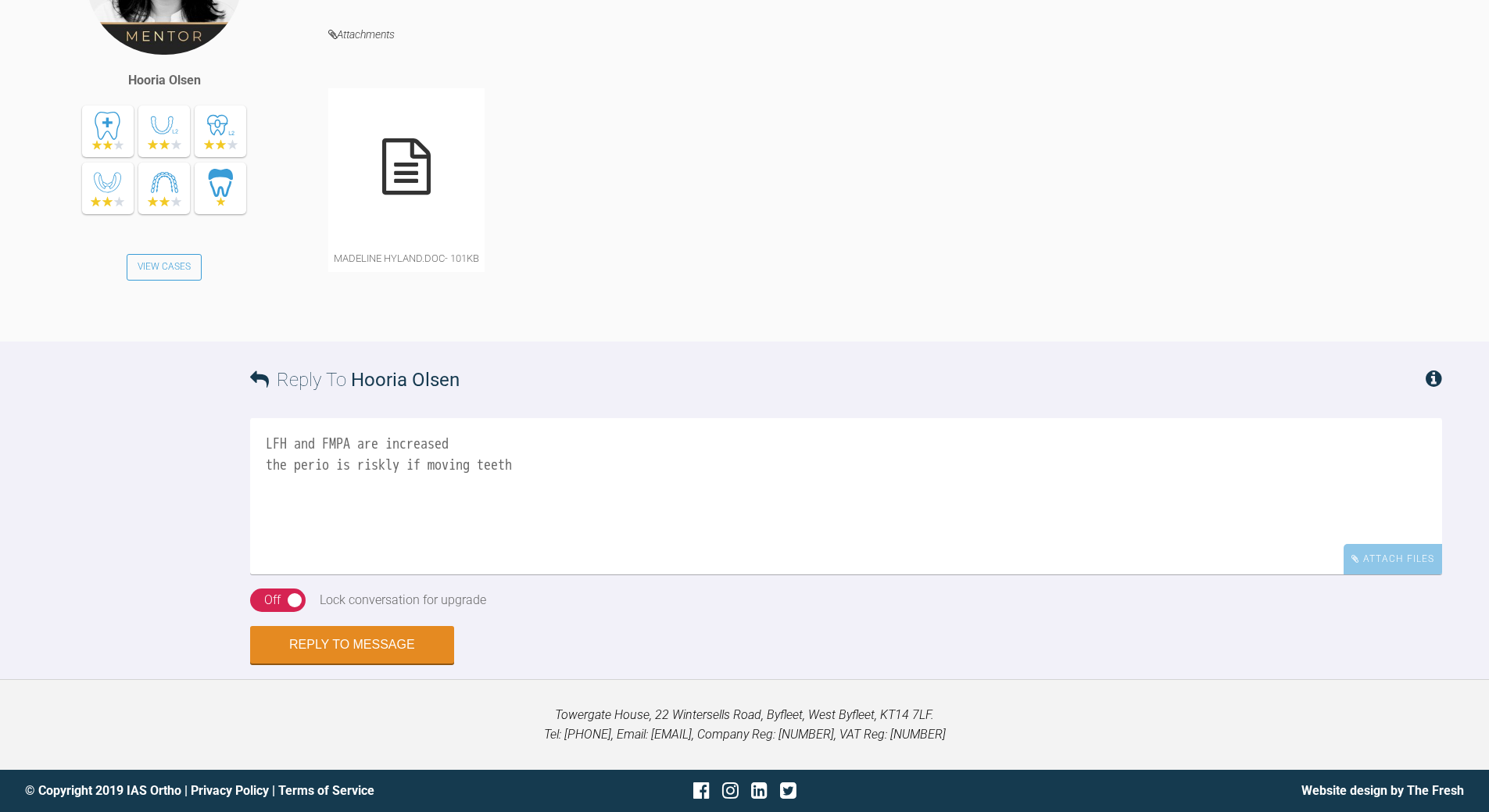 click on "LFH and FMPA are increased
the perio is riskly if moving teeth" at bounding box center [846, 496] 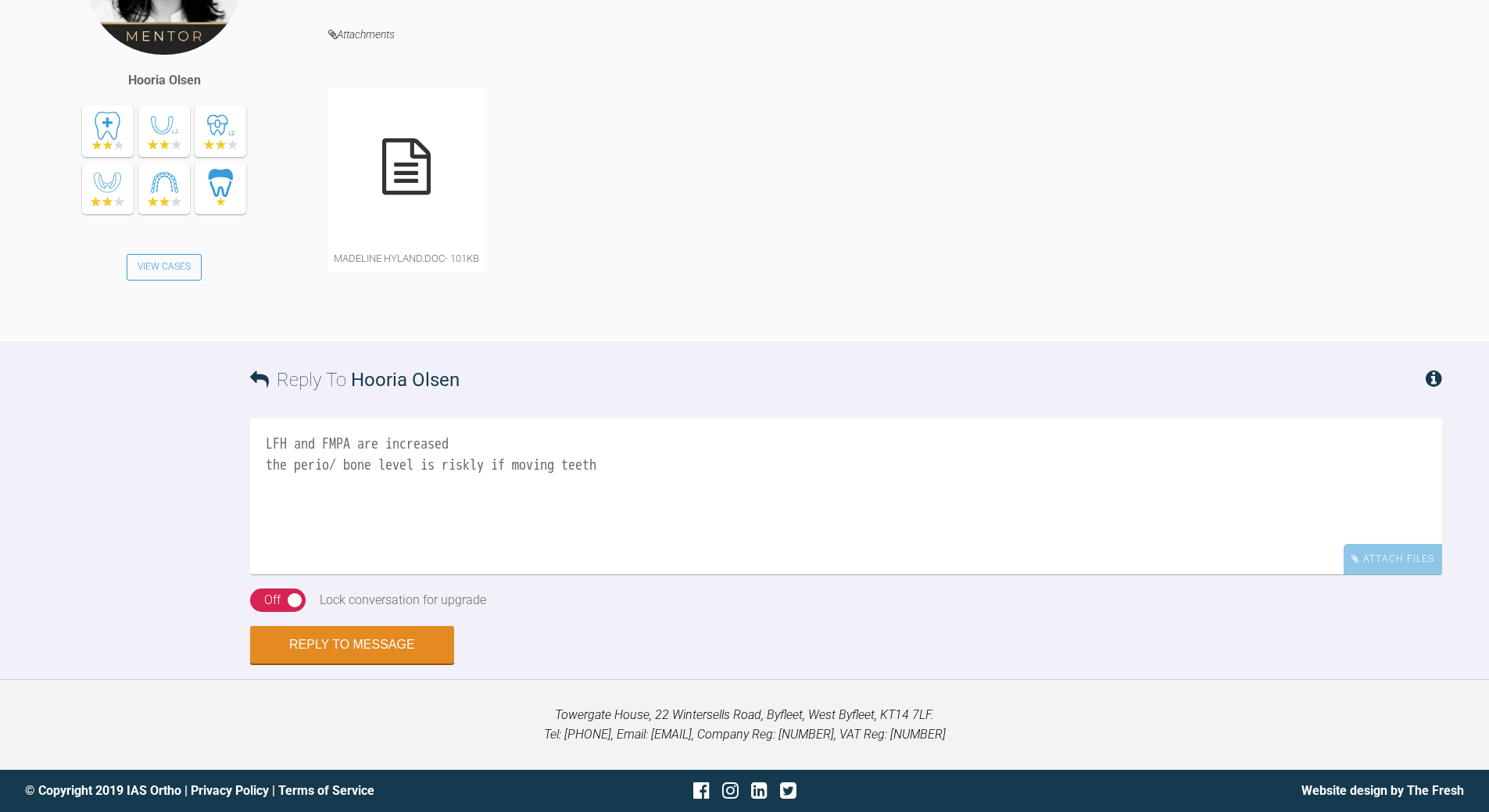 scroll, scrollTop: 2516, scrollLeft: 0, axis: vertical 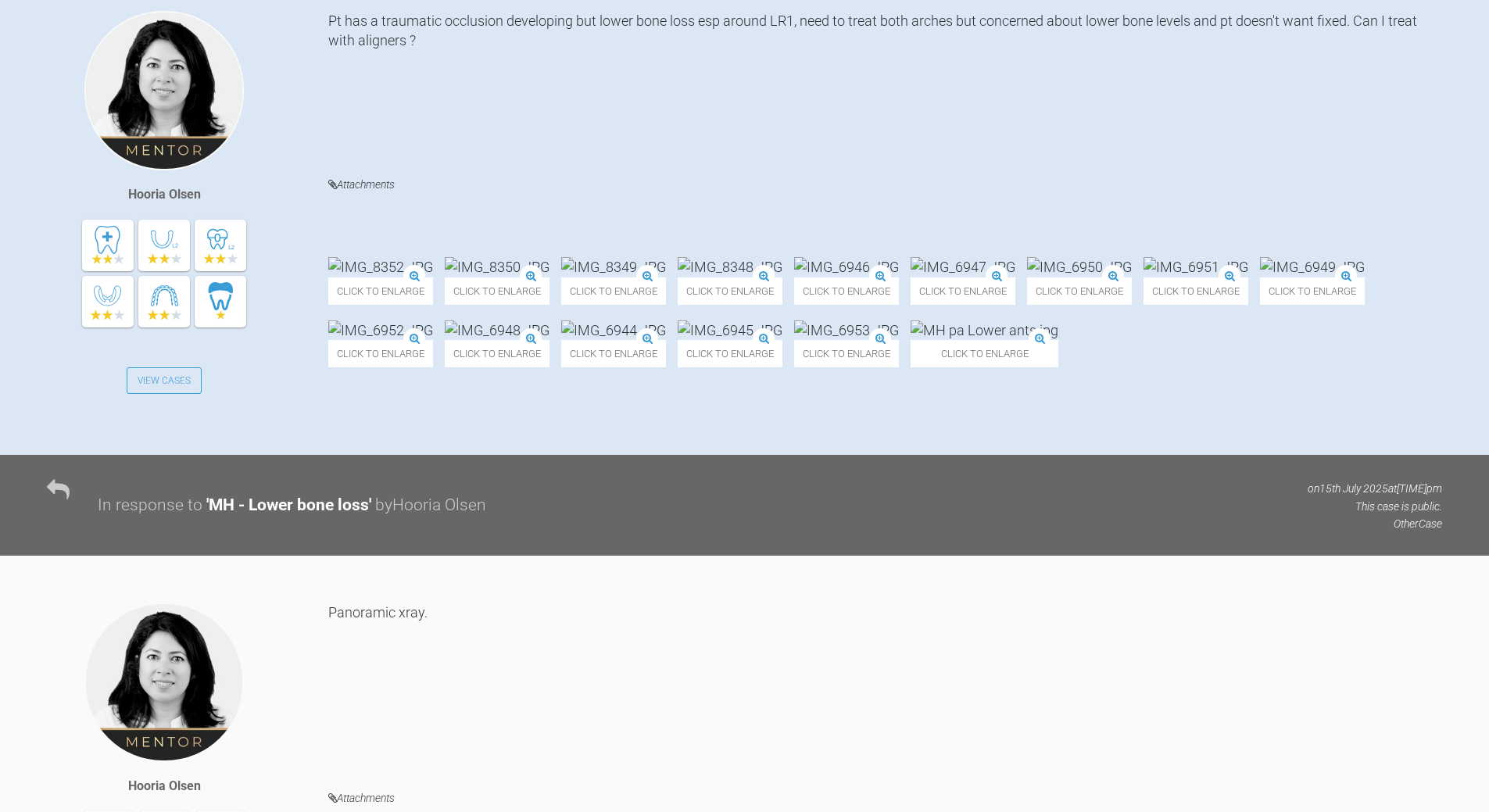 click at bounding box center [381, 330] 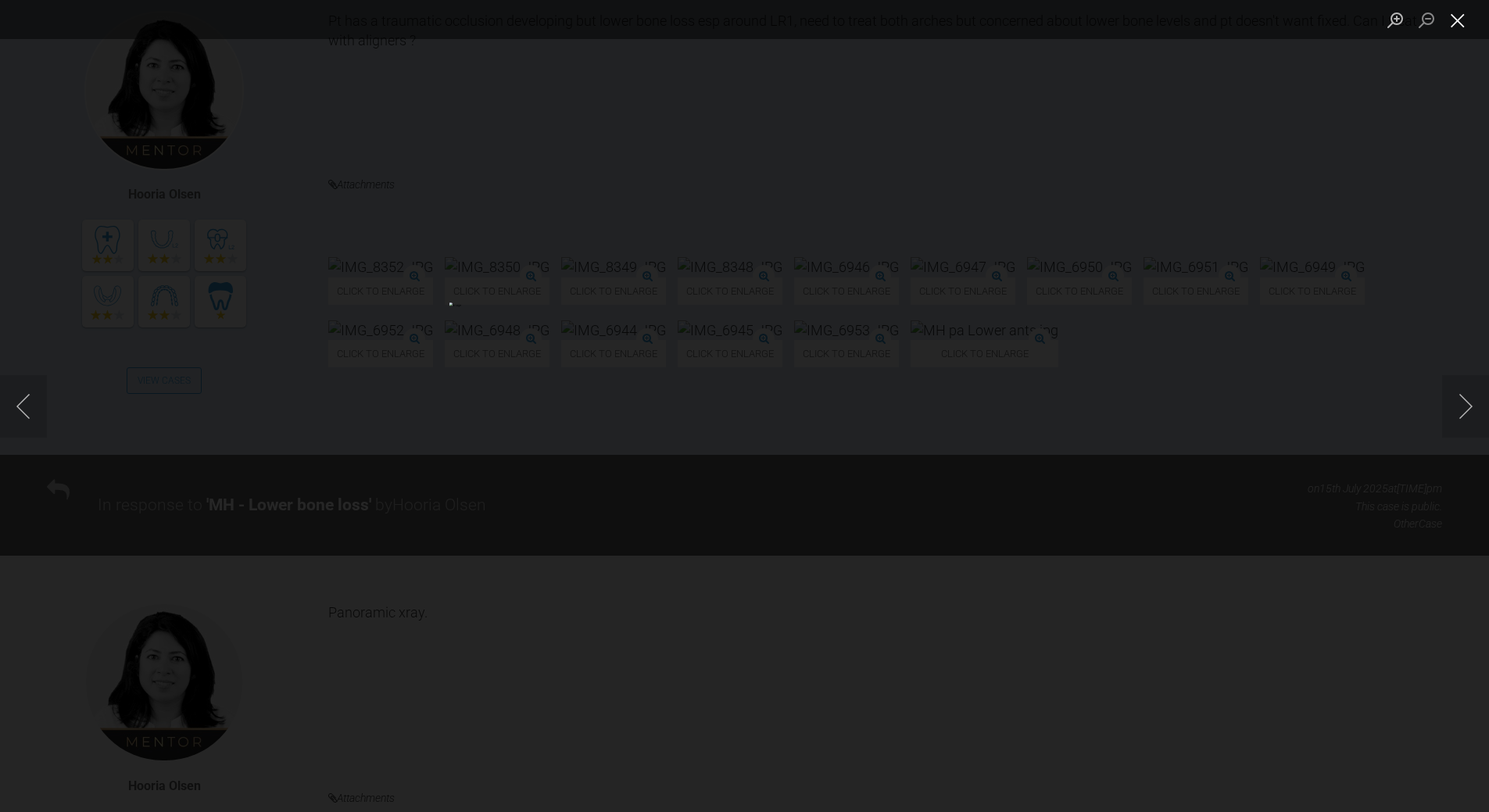 click at bounding box center (1458, 20) 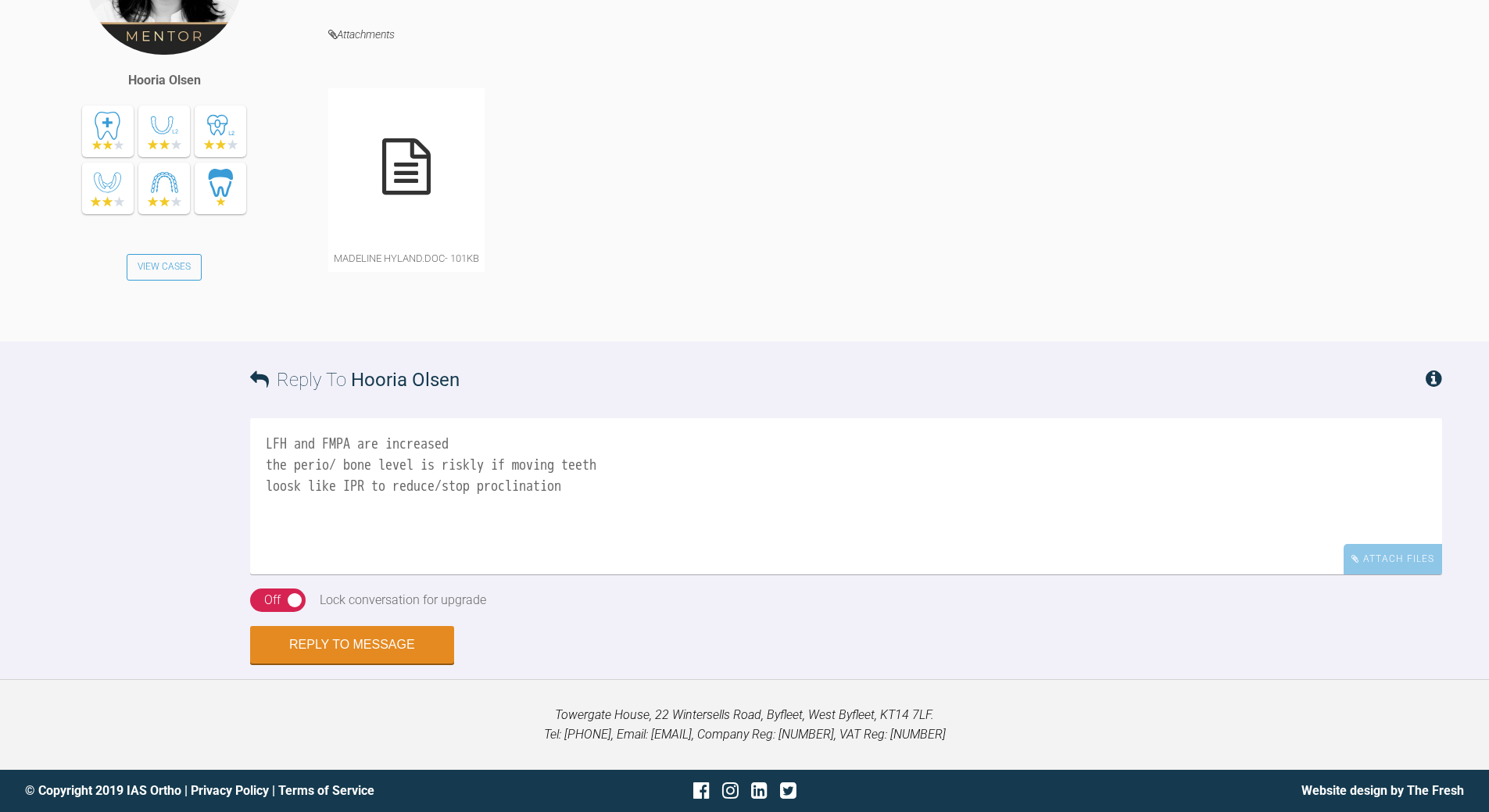 scroll, scrollTop: 2516, scrollLeft: 0, axis: vertical 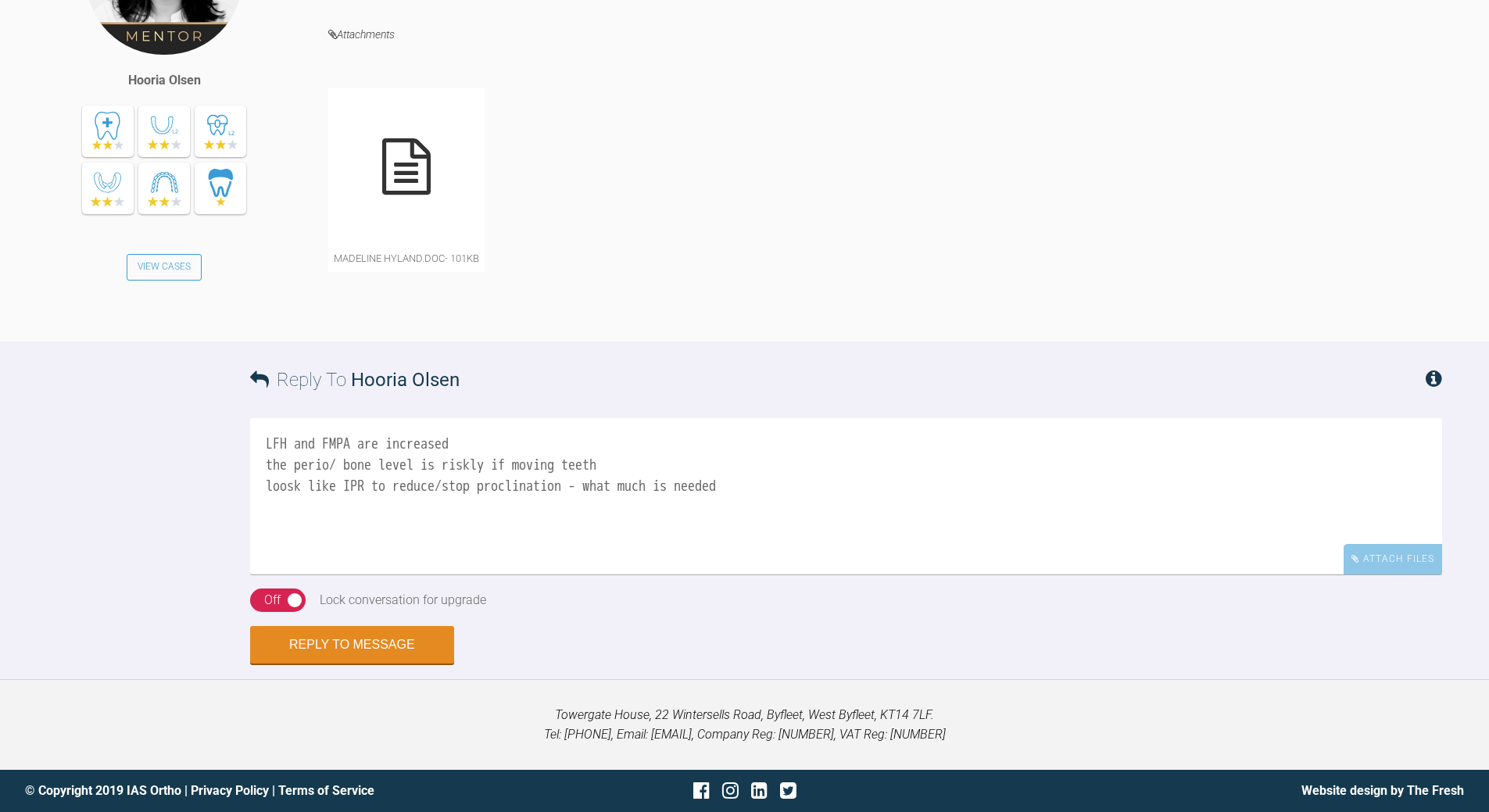 drag, startPoint x: 348, startPoint y: 485, endPoint x: 358, endPoint y: 483, distance: 10.198039 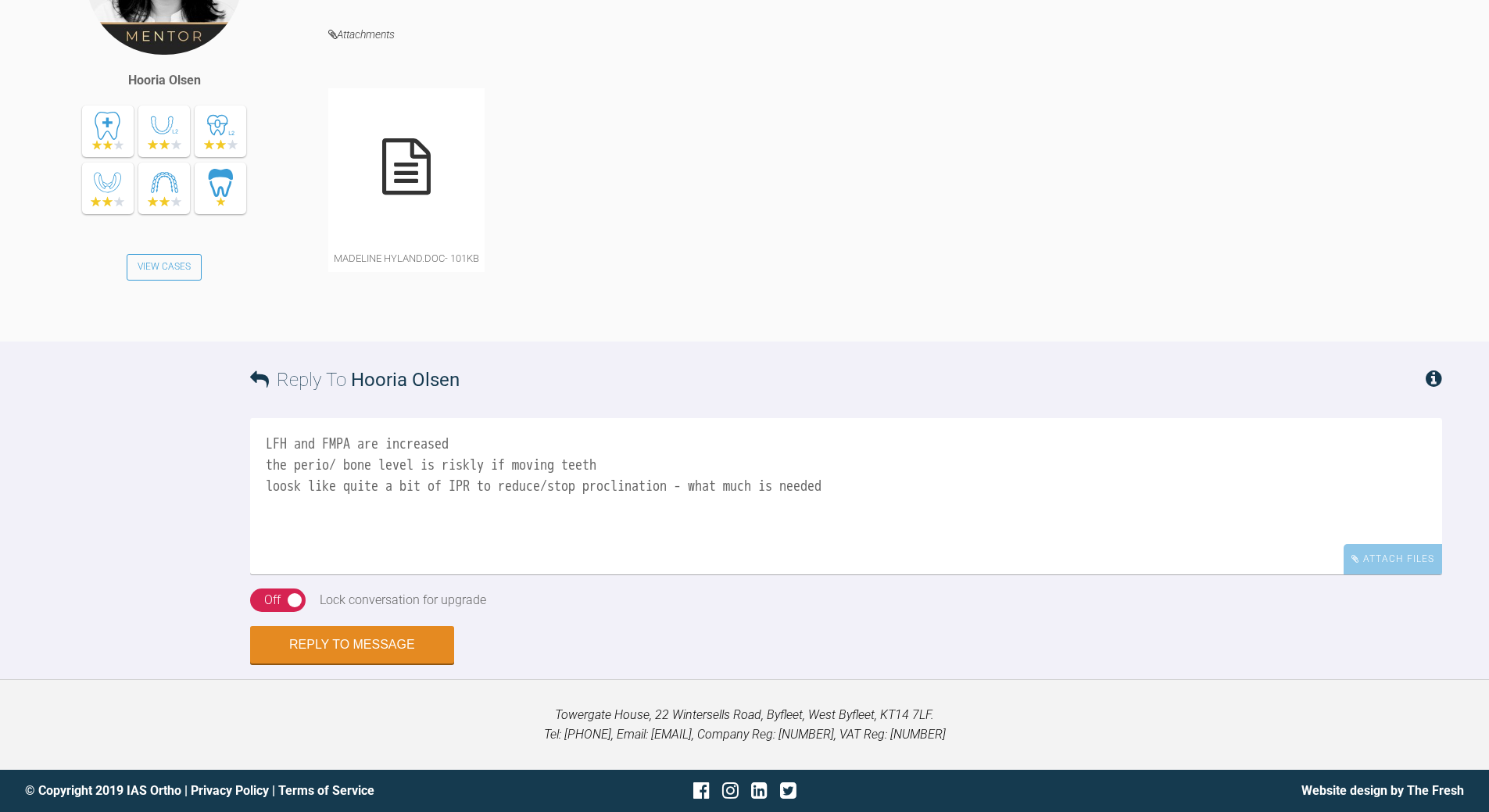 click on "LFH and FMPA are increased
the perio/ bone level is riskly if moving teeth
loosk like quite a bit of IPR to reduce/stop proclination - what much is needed" at bounding box center [846, 496] 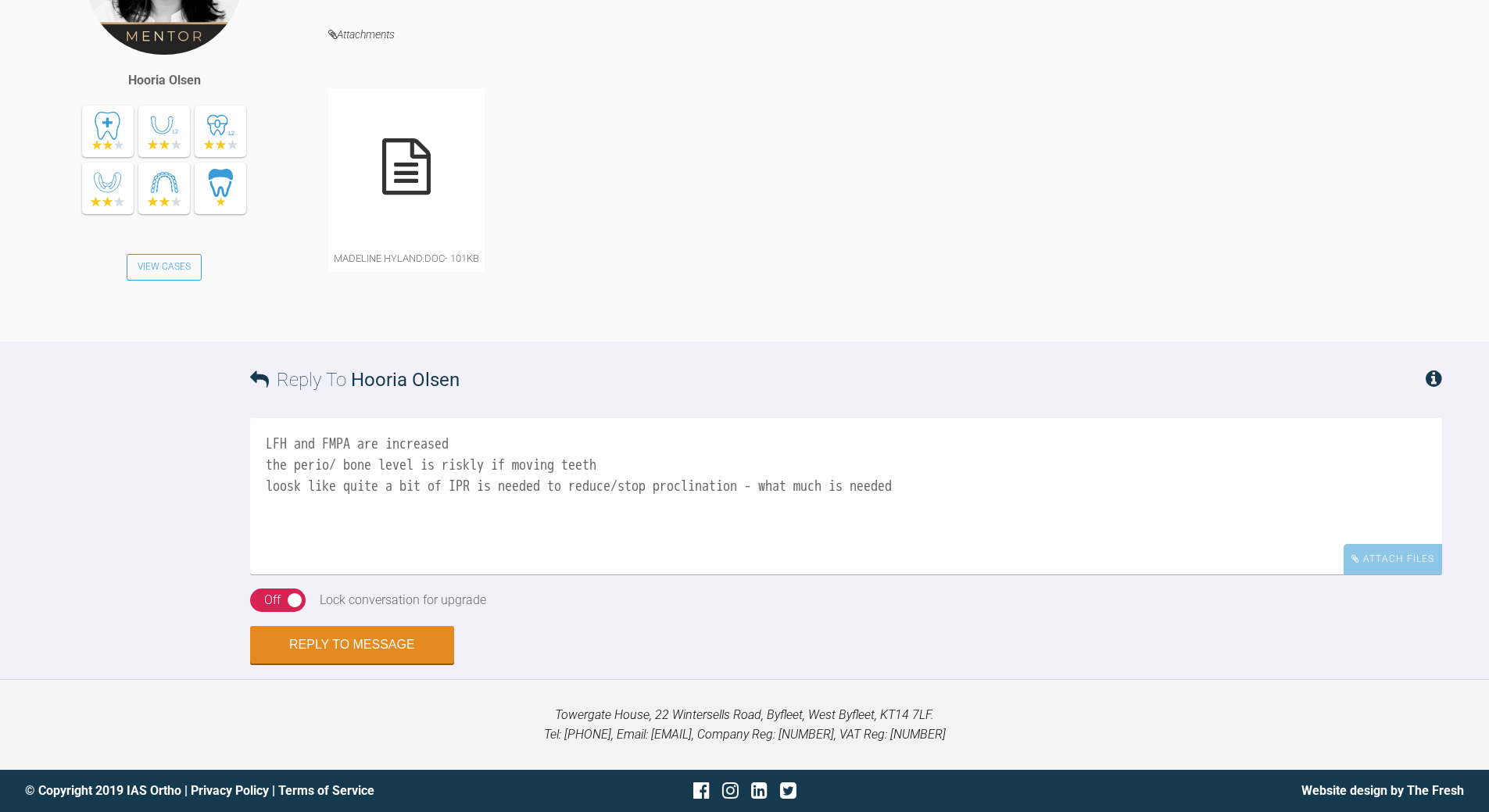click on "LFH and FMPA are increased
the perio/ bone level is riskly if moving teeth
loosk like quite a bit of IPR is needed to reduce/stop proclination - what much is needed" at bounding box center [846, 496] 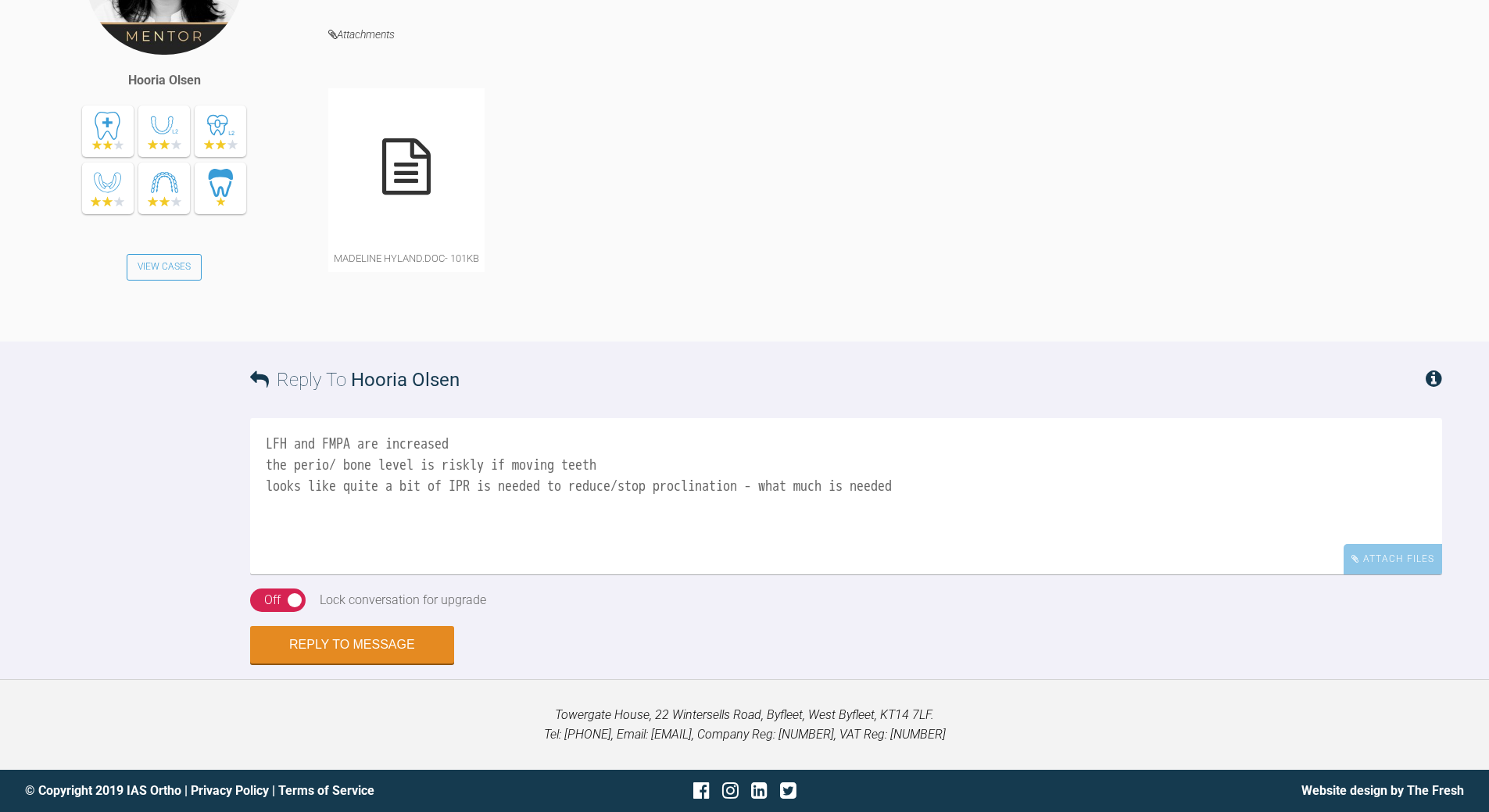 click on "LFH and FMPA are increased
the perio/ bone level is riskly if moving teeth
looks like quite a bit of IPR is needed to reduce/stop proclination - what much is needed" at bounding box center [846, 496] 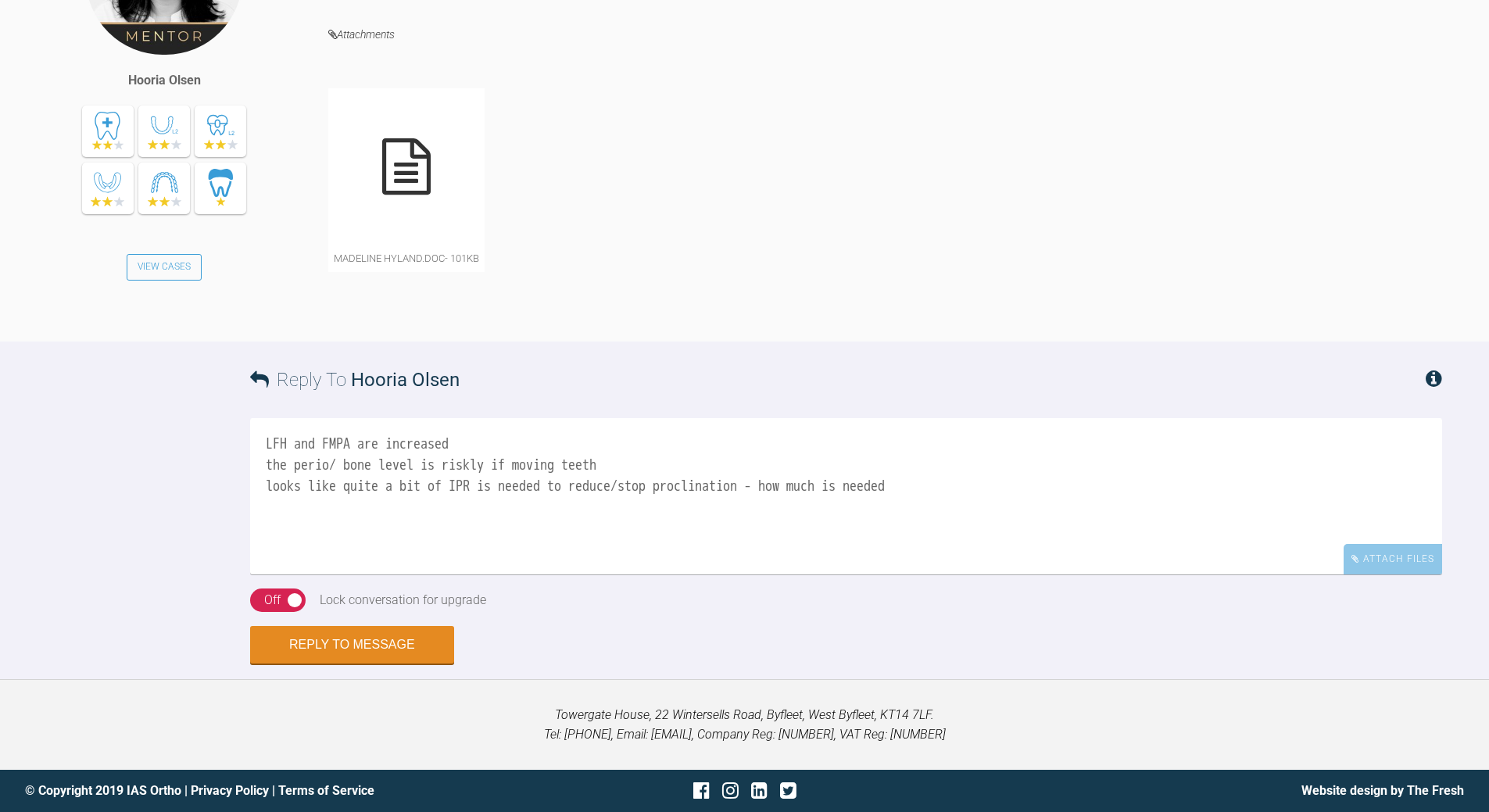click on "LFH and FMPA are increased
the perio/ bone level is riskly if moving teeth
looks like quite a bit of IPR is needed to reduce/stop proclination - how much is needed" at bounding box center [846, 496] 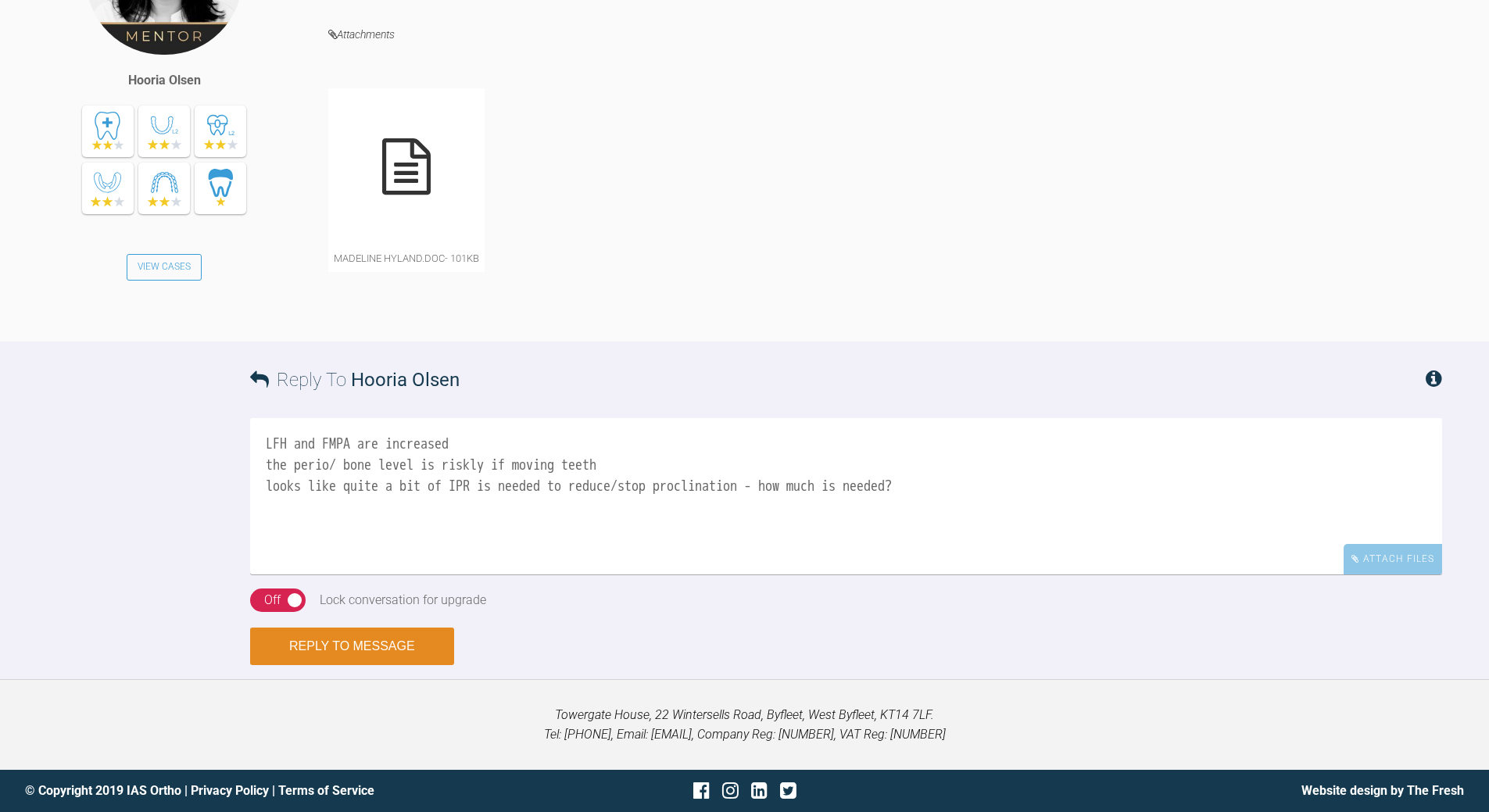 type on "LFH and FMPA are increased
the perio/ bone level is riskly if moving teeth
looks like quite a bit of IPR is needed to reduce/stop proclination - how much is needed?" 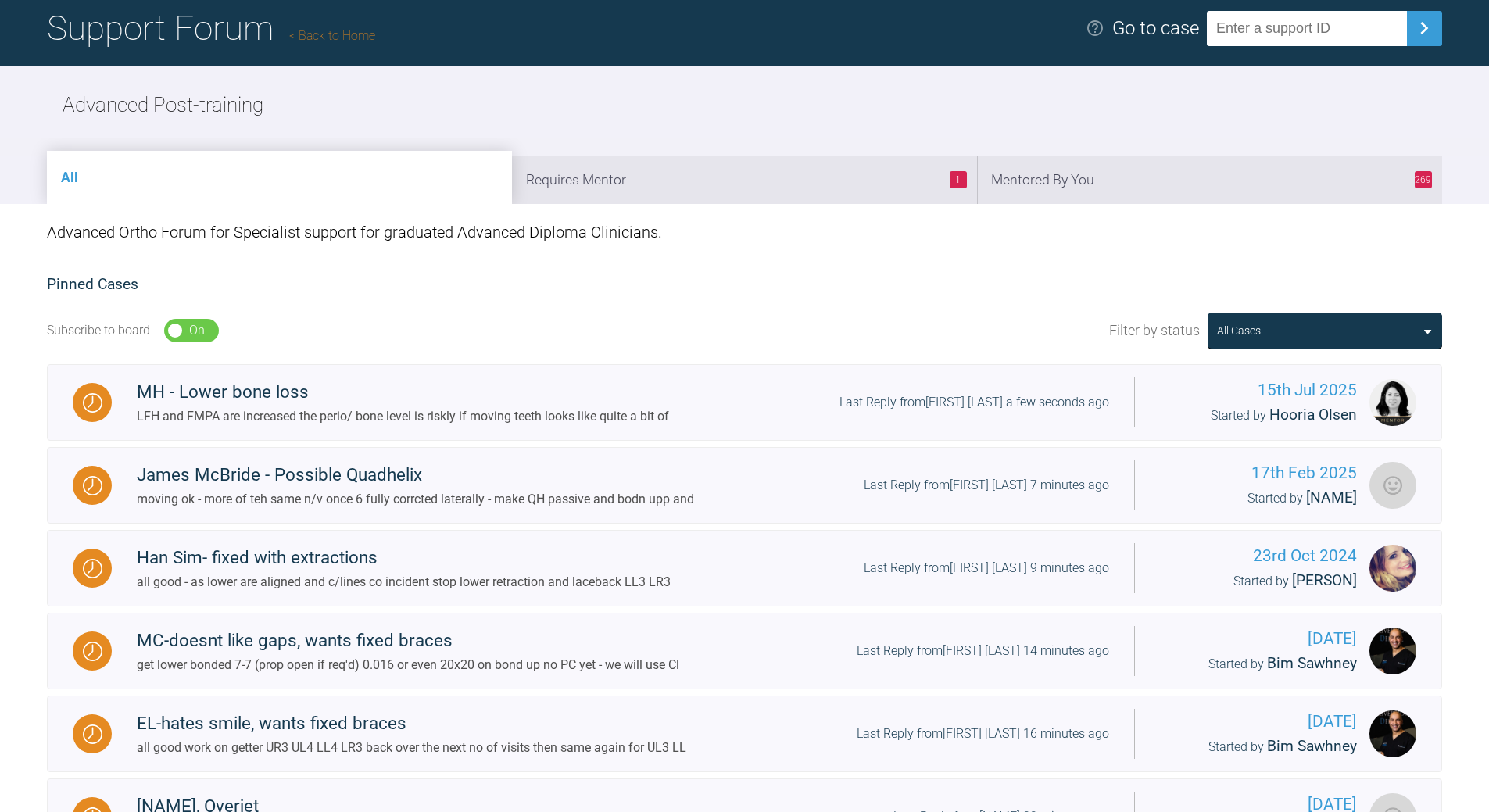 scroll, scrollTop: 0, scrollLeft: 0, axis: both 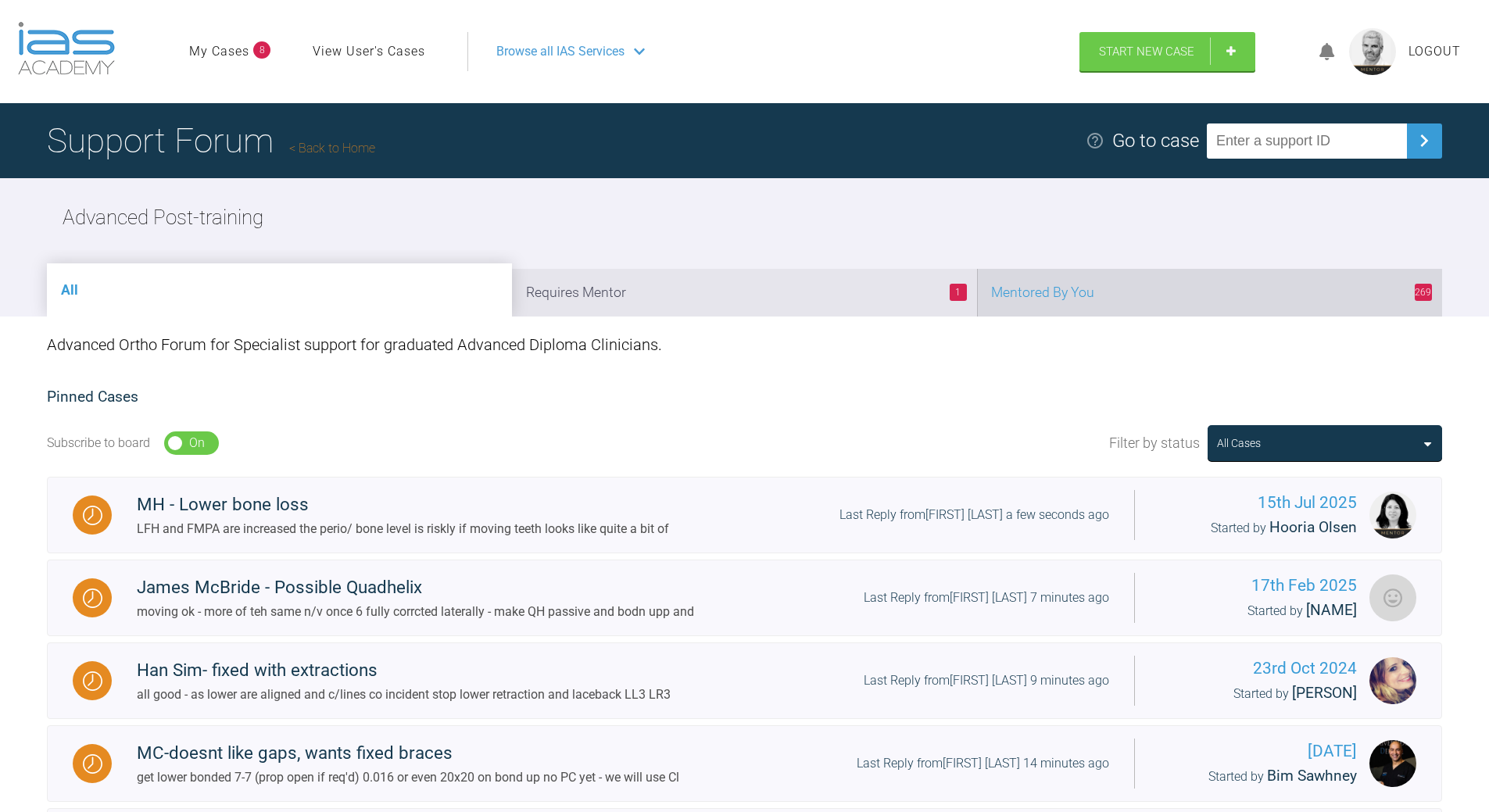 click on "269 Mentored By You" at bounding box center (1209, 292) 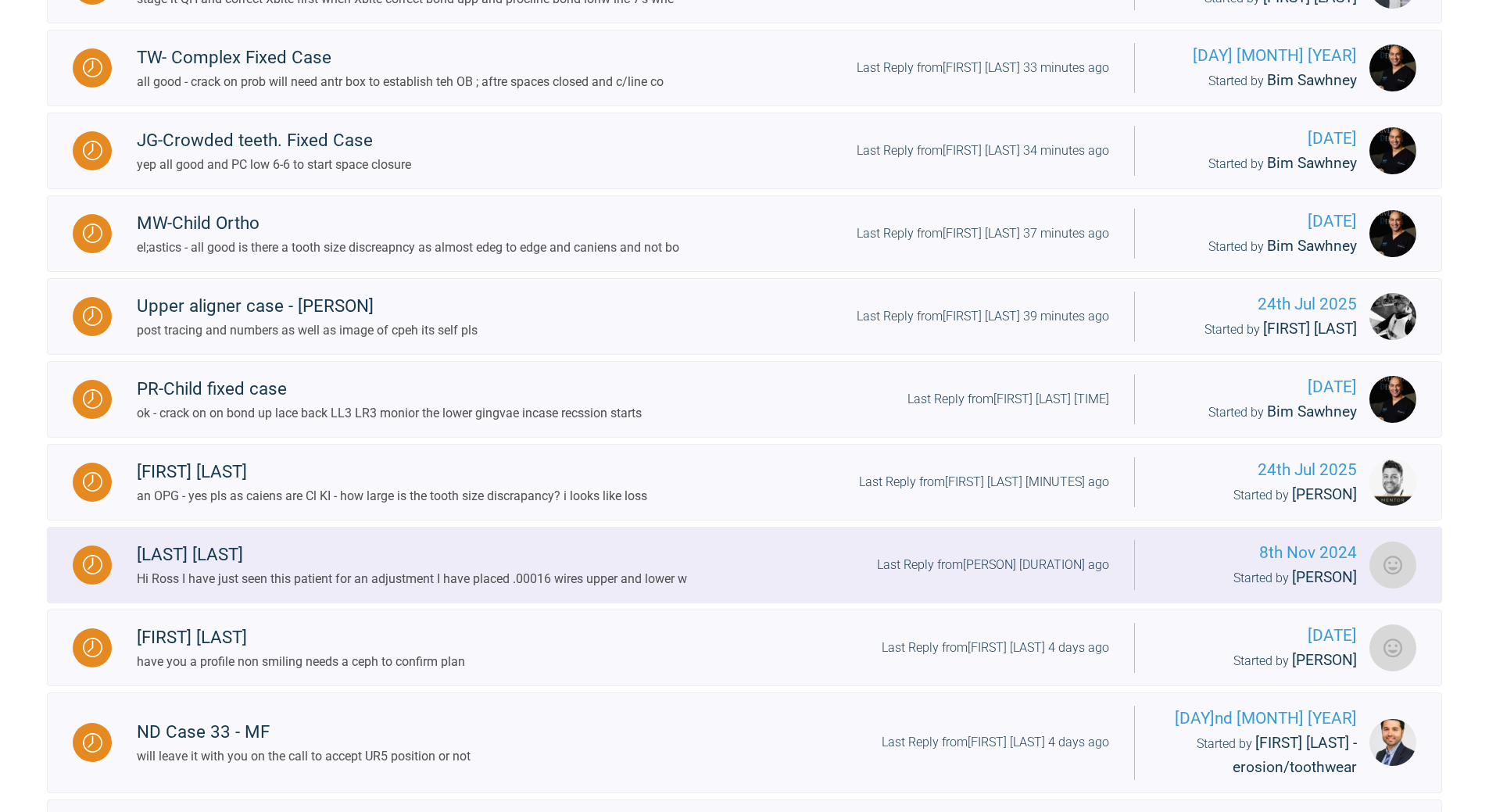 scroll, scrollTop: 1250, scrollLeft: 0, axis: vertical 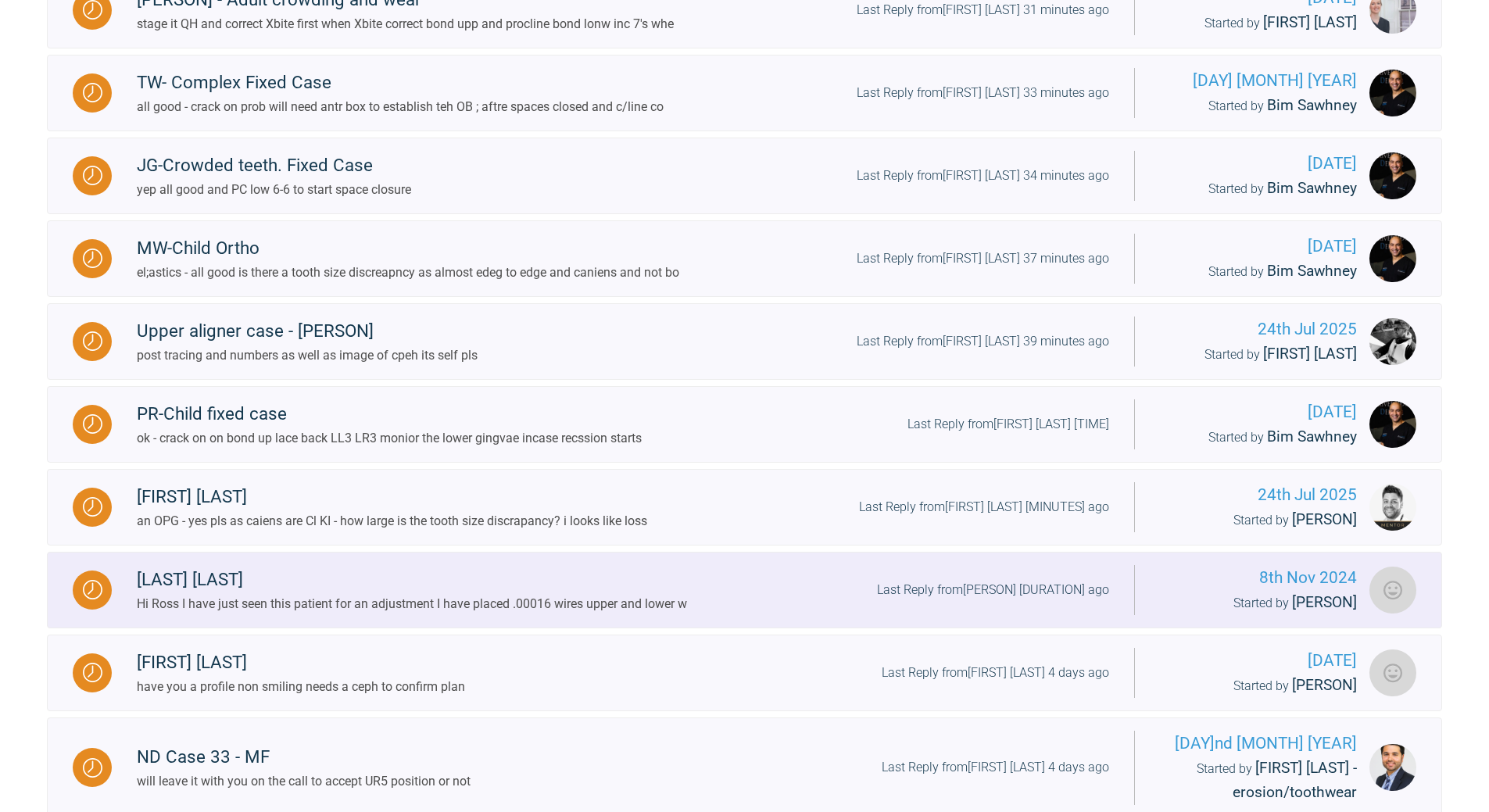 click on "Last Reply from  Mezmin Sawani   5 hours ago" at bounding box center [993, 590] 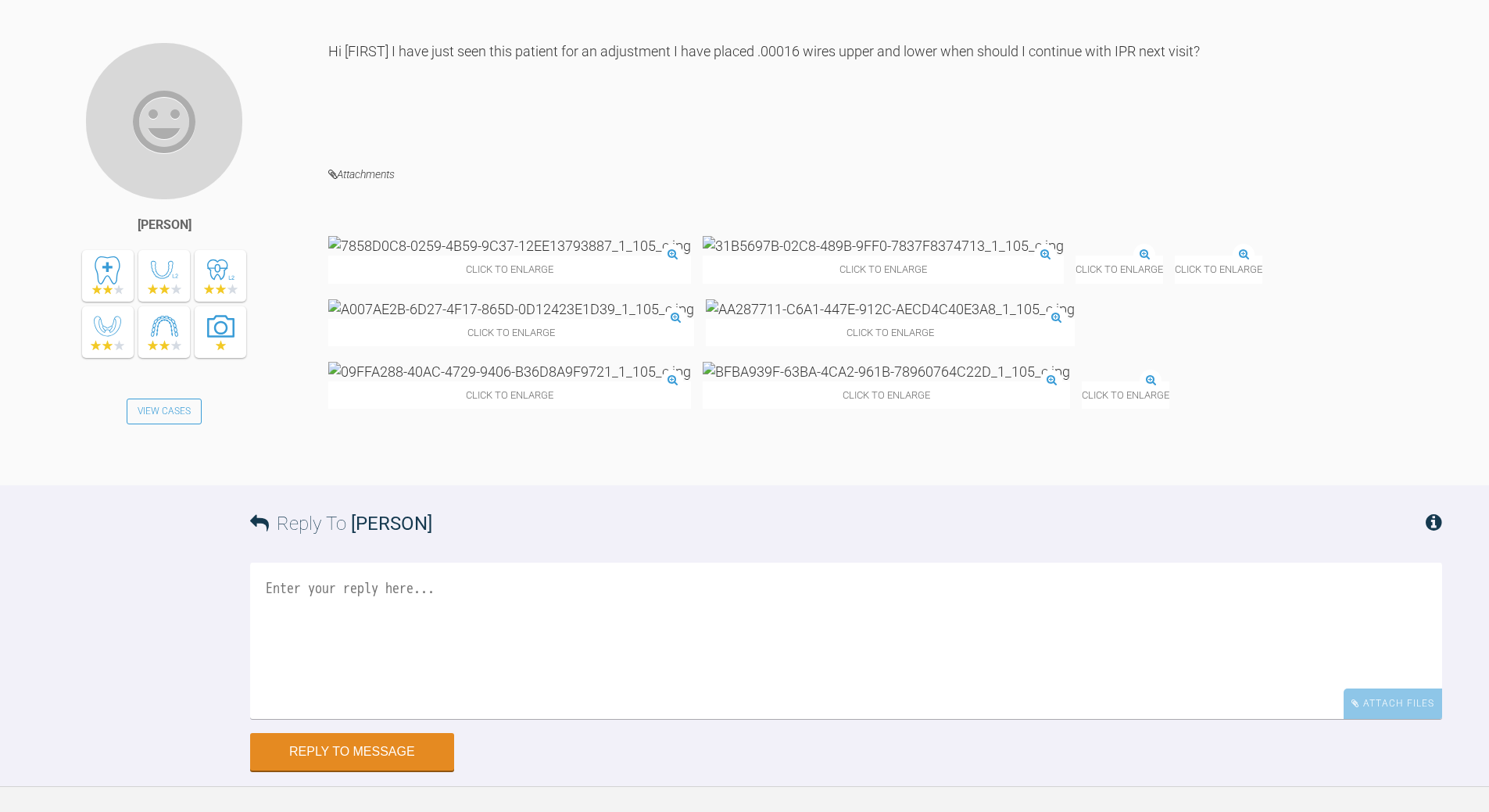 scroll, scrollTop: 4094, scrollLeft: 0, axis: vertical 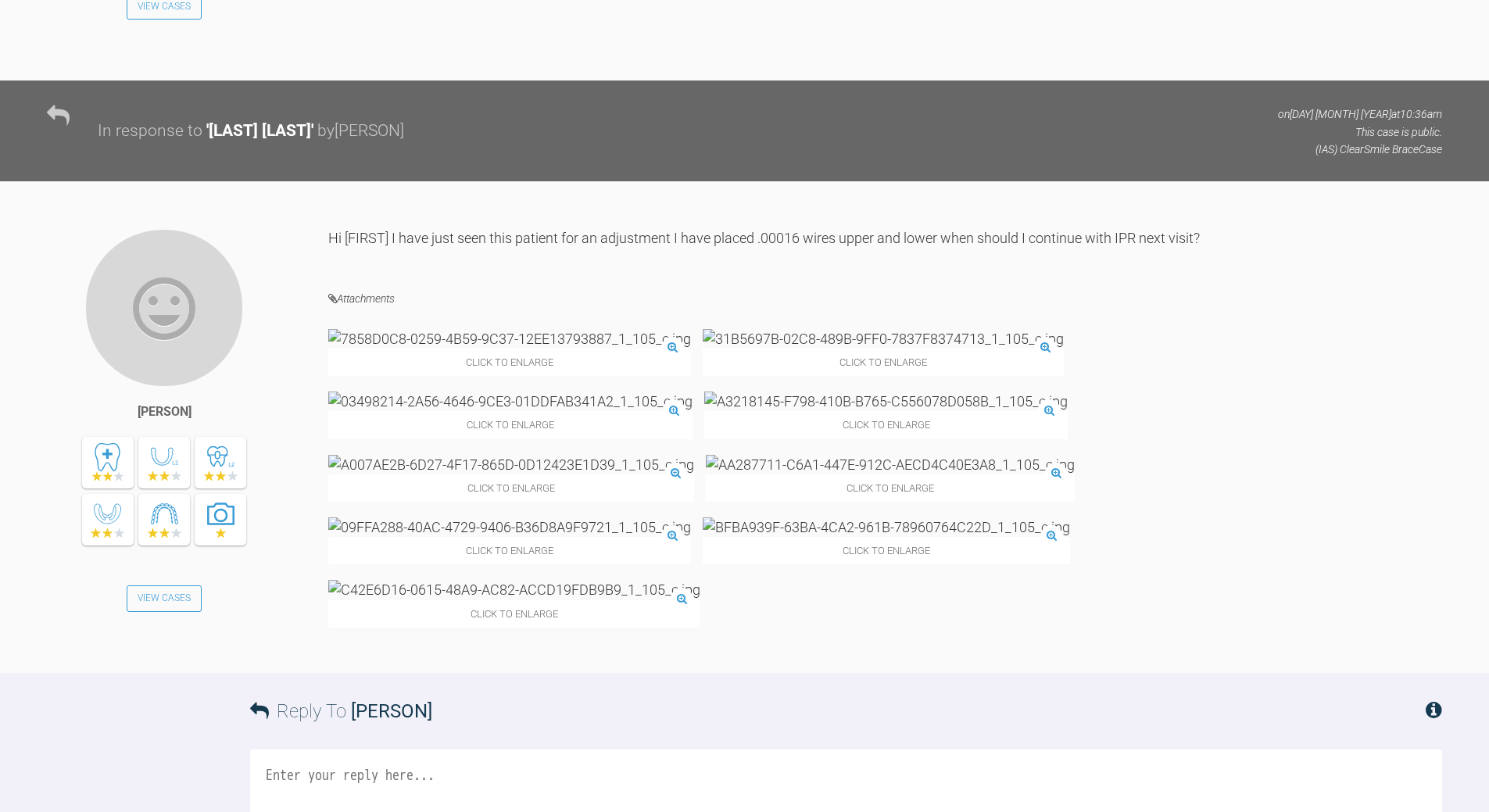 click at bounding box center (514, 589) 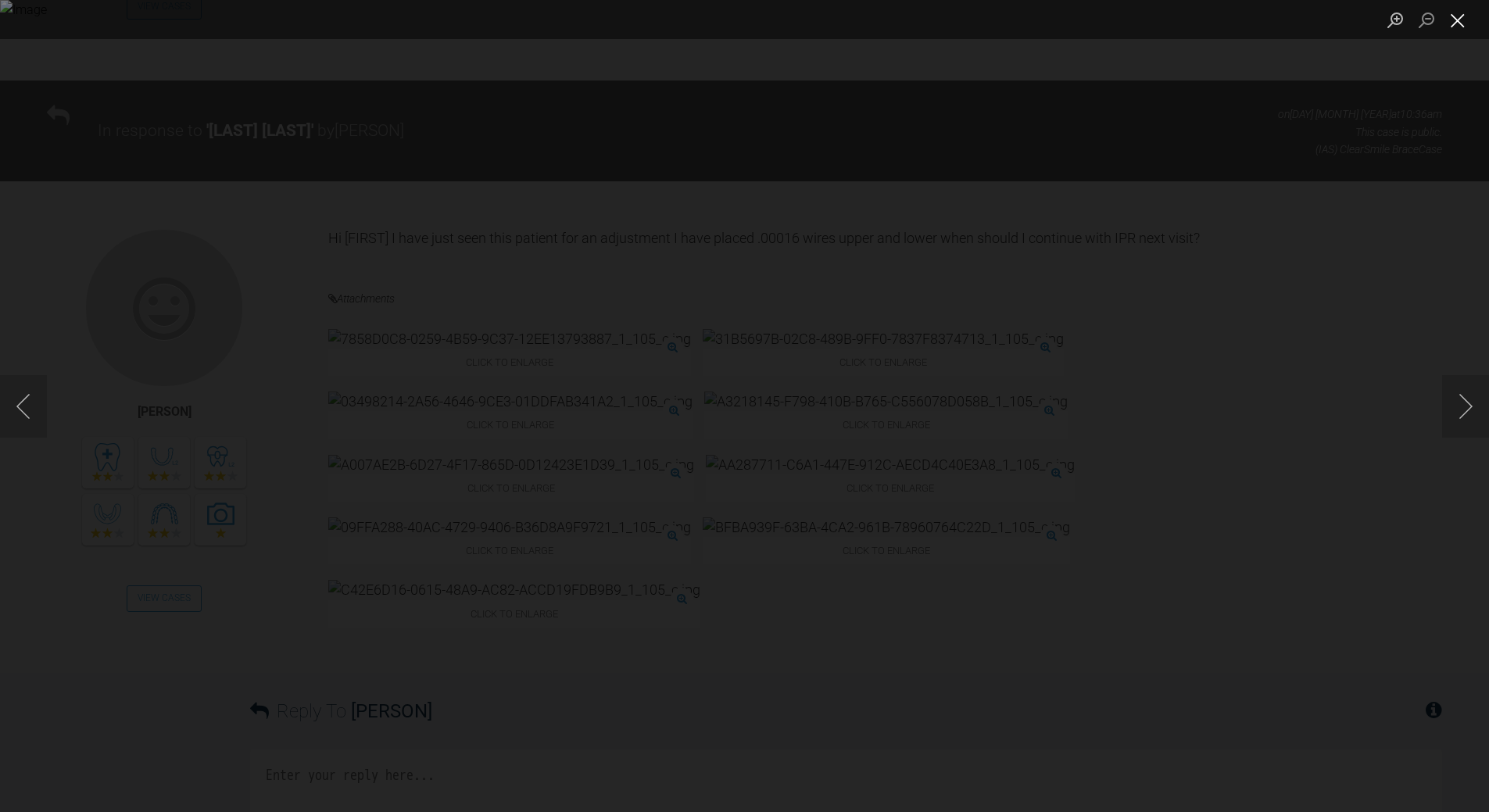 click at bounding box center (1458, 20) 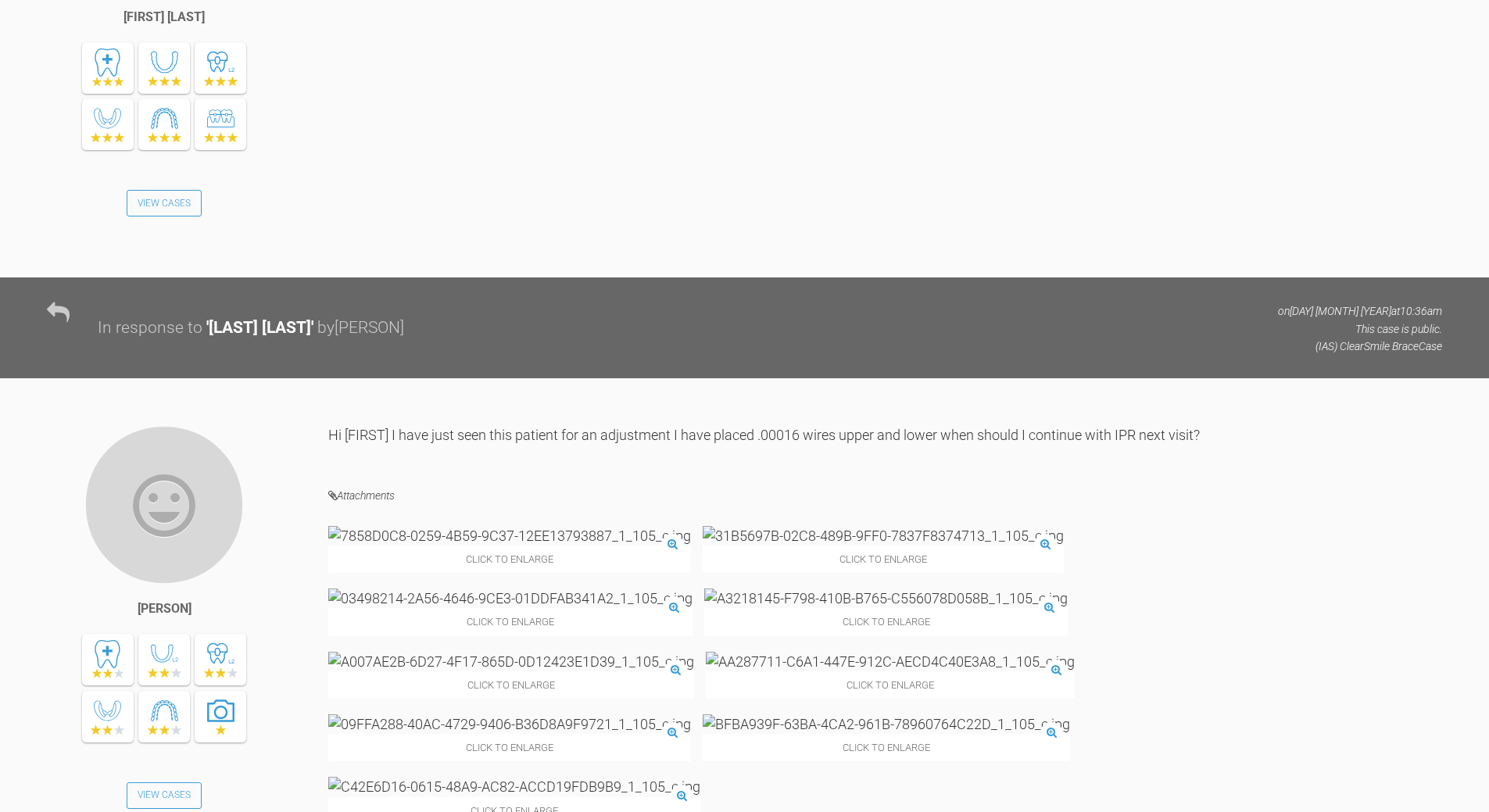 scroll, scrollTop: 3938, scrollLeft: 0, axis: vertical 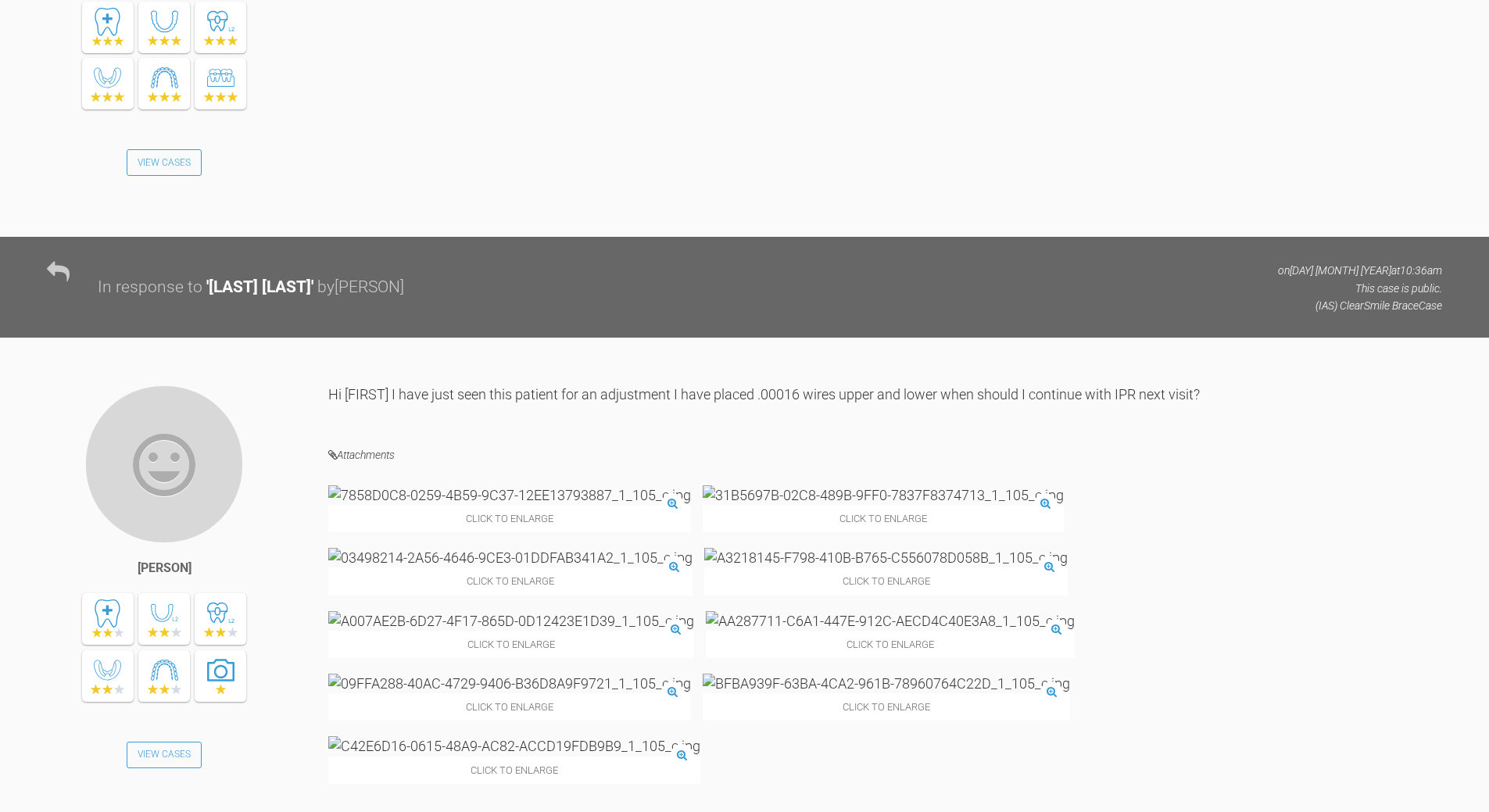 click at bounding box center (846, 984) 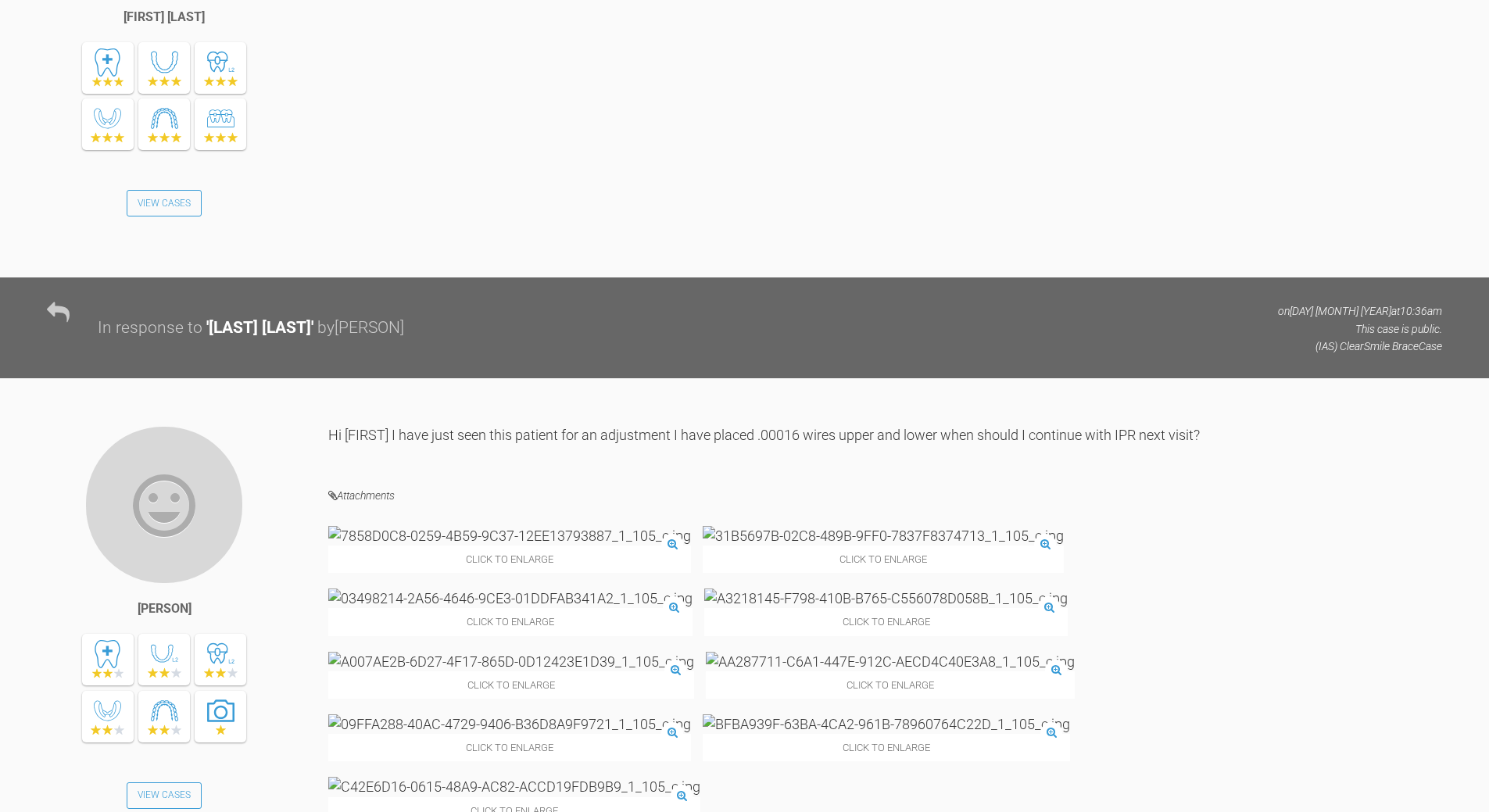 scroll, scrollTop: 3860, scrollLeft: 0, axis: vertical 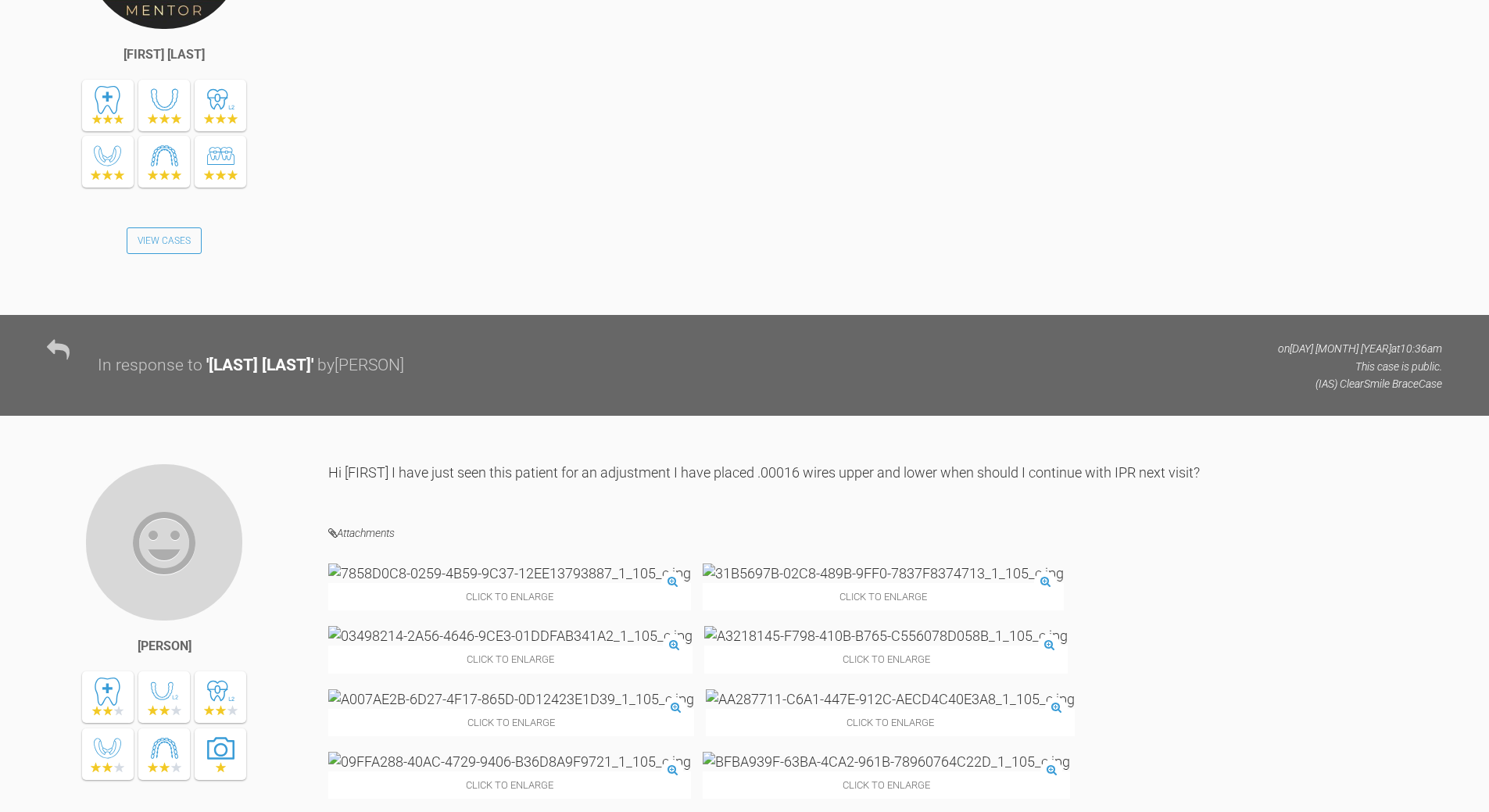 click on "hold unti lower upp and lowr are in 19x25 then its more clear if upp needs built up or IPR in lower" at bounding box center (846, 1062) 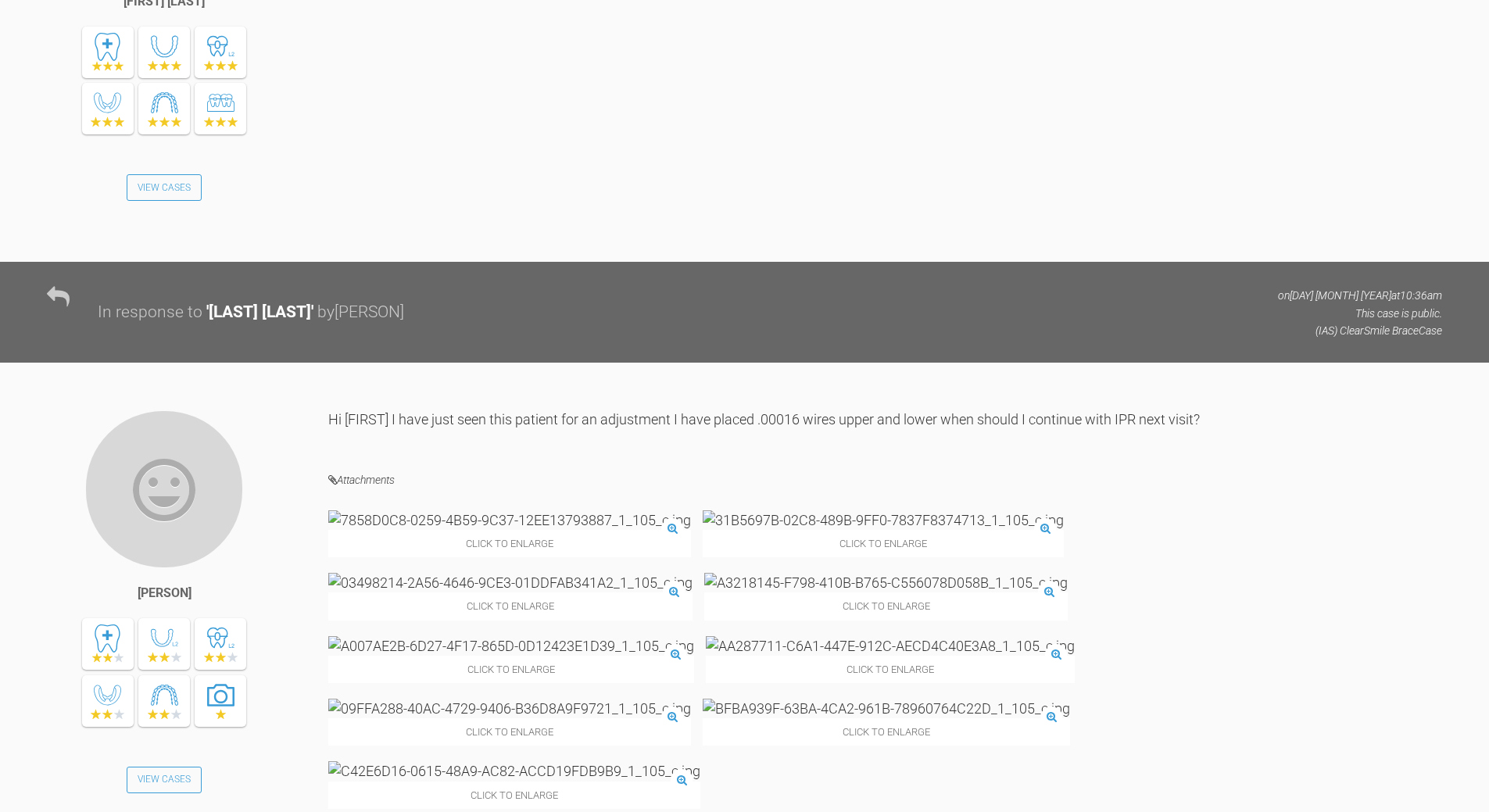 scroll, scrollTop: 4016, scrollLeft: 0, axis: vertical 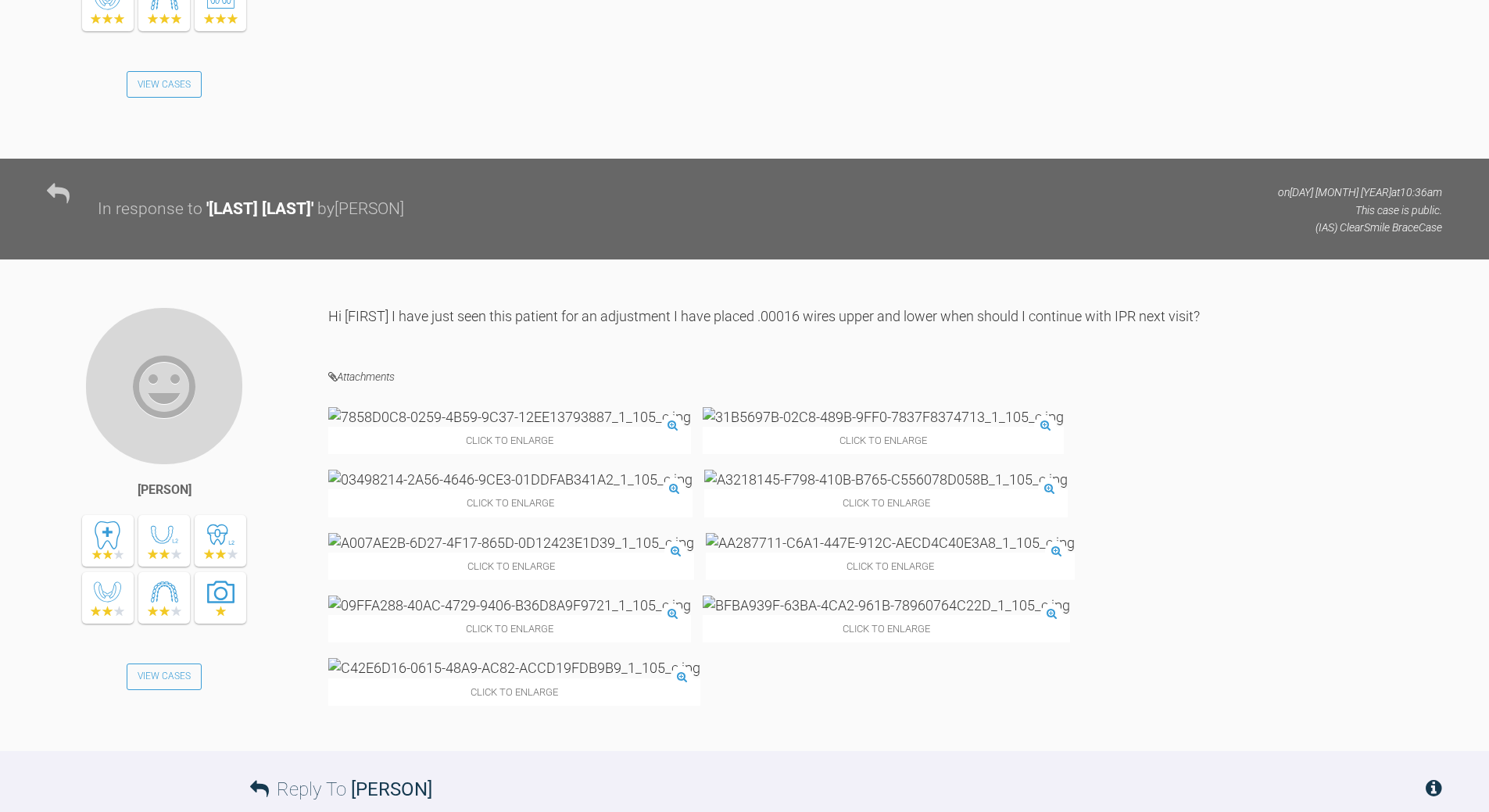 click on "hold off more IOR at present unti lower upp and lowr are in 19x25 then its more clear if upp needs built up or IPR in lower" at bounding box center [846, 906] 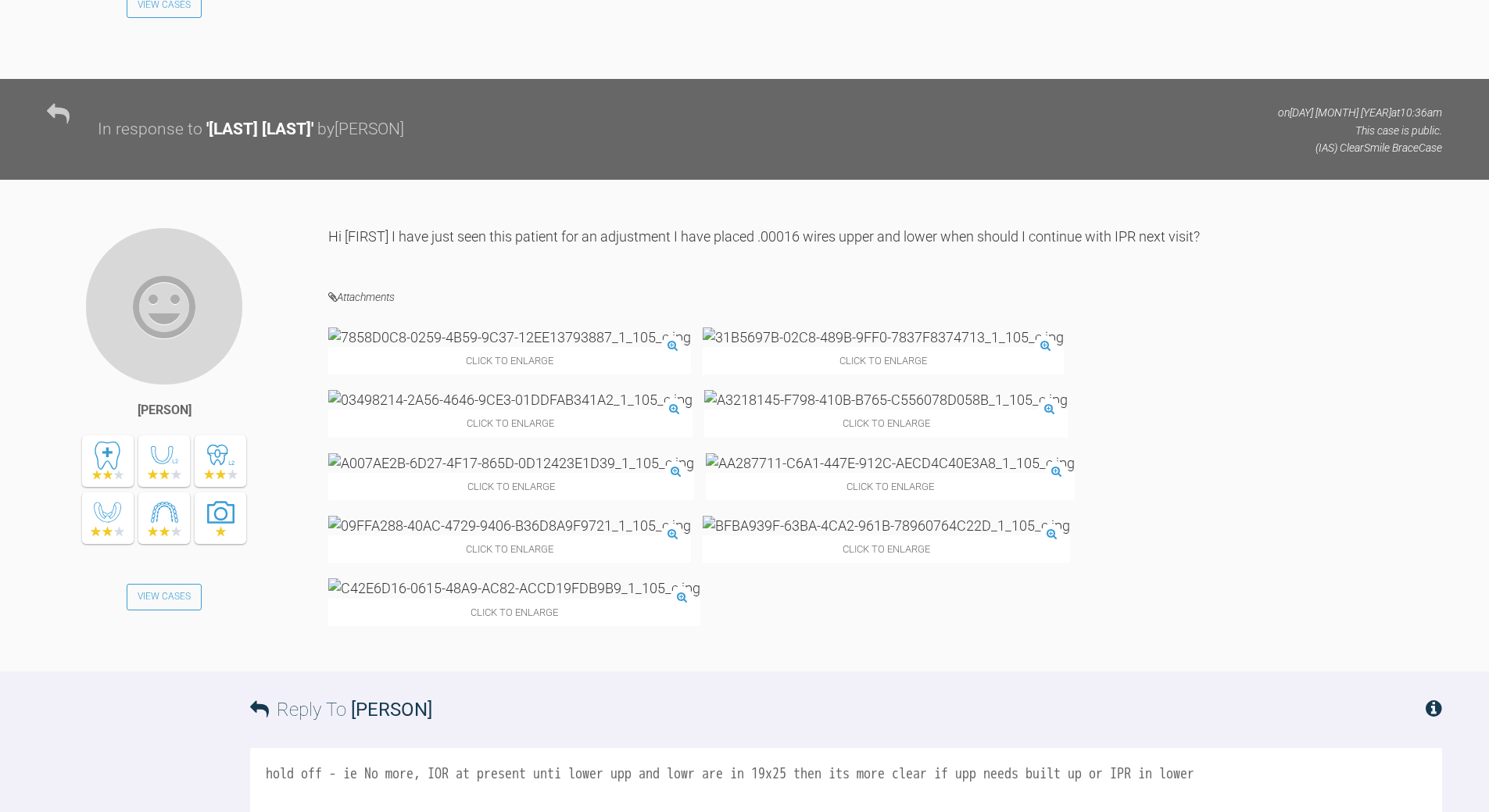 scroll, scrollTop: 4173, scrollLeft: 0, axis: vertical 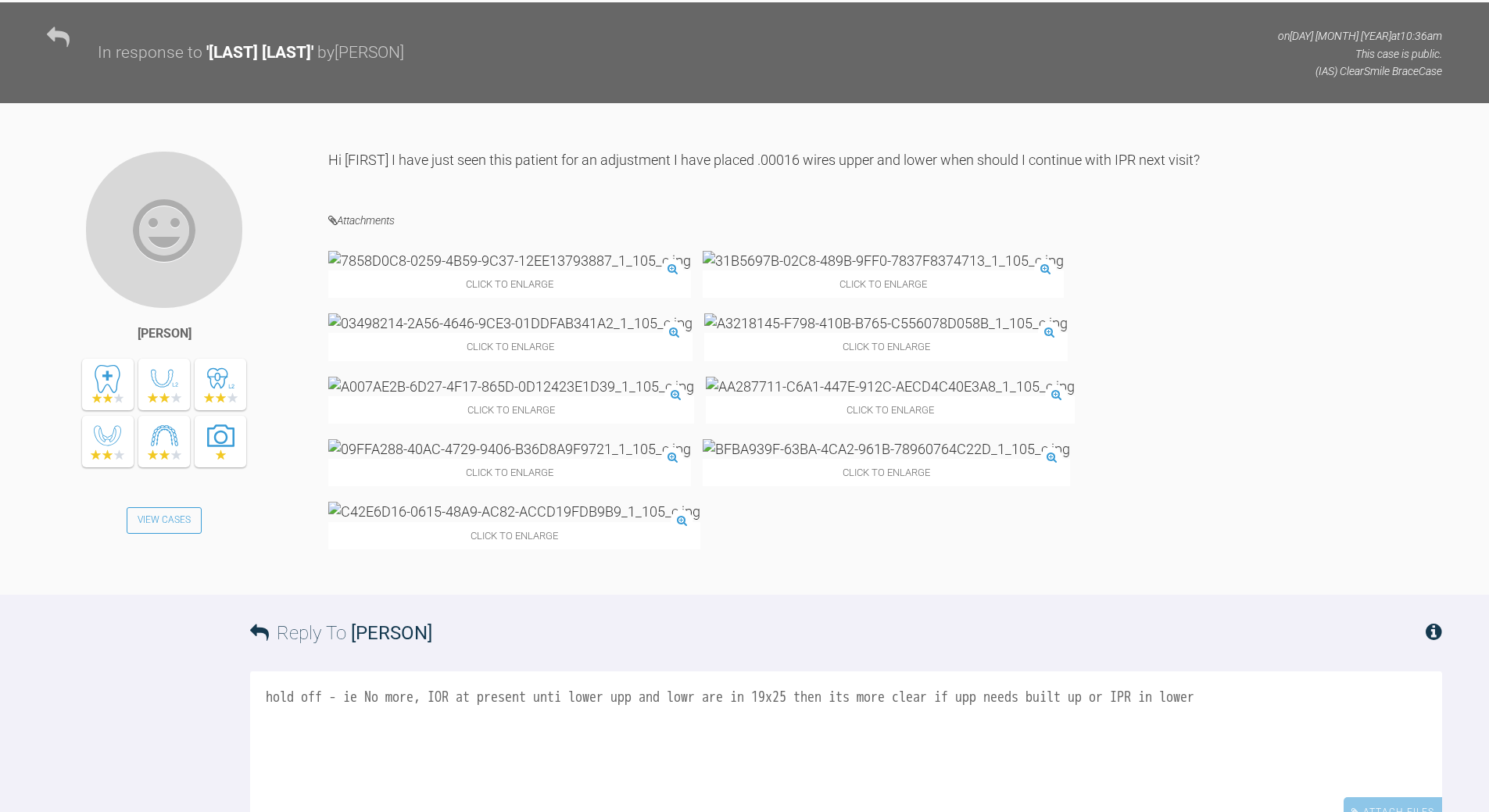 click on "hold off - ie No more,  IOR at present unti lower upp and lowr are in 19x25 then its more clear if upp needs built up or IPR in lower" at bounding box center [846, 749] 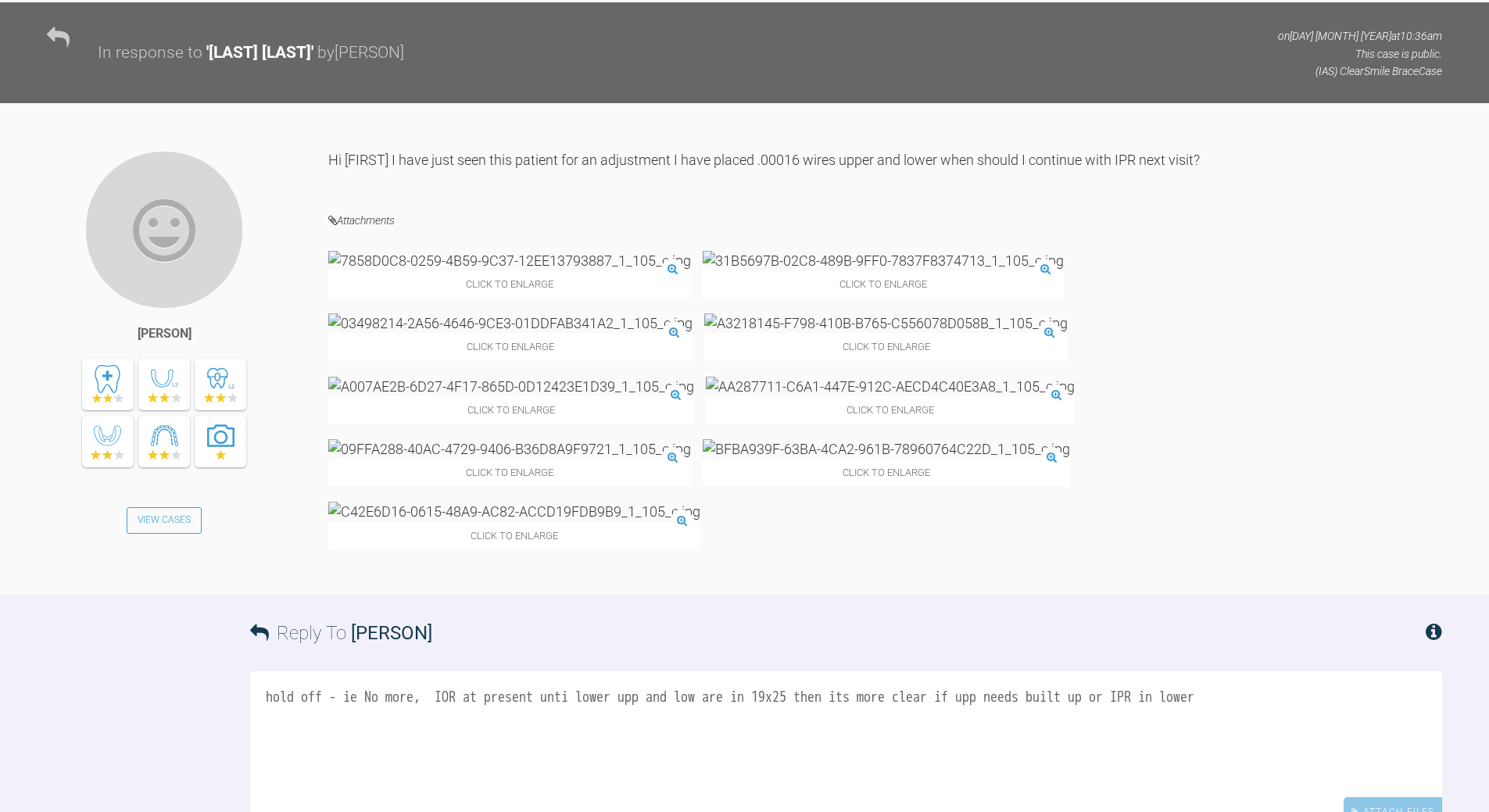 type on "hold off - ie No more,  IOR at present unti lower upp and low are in 19x25 then its more clear if upp needs built up or IPR in lower" 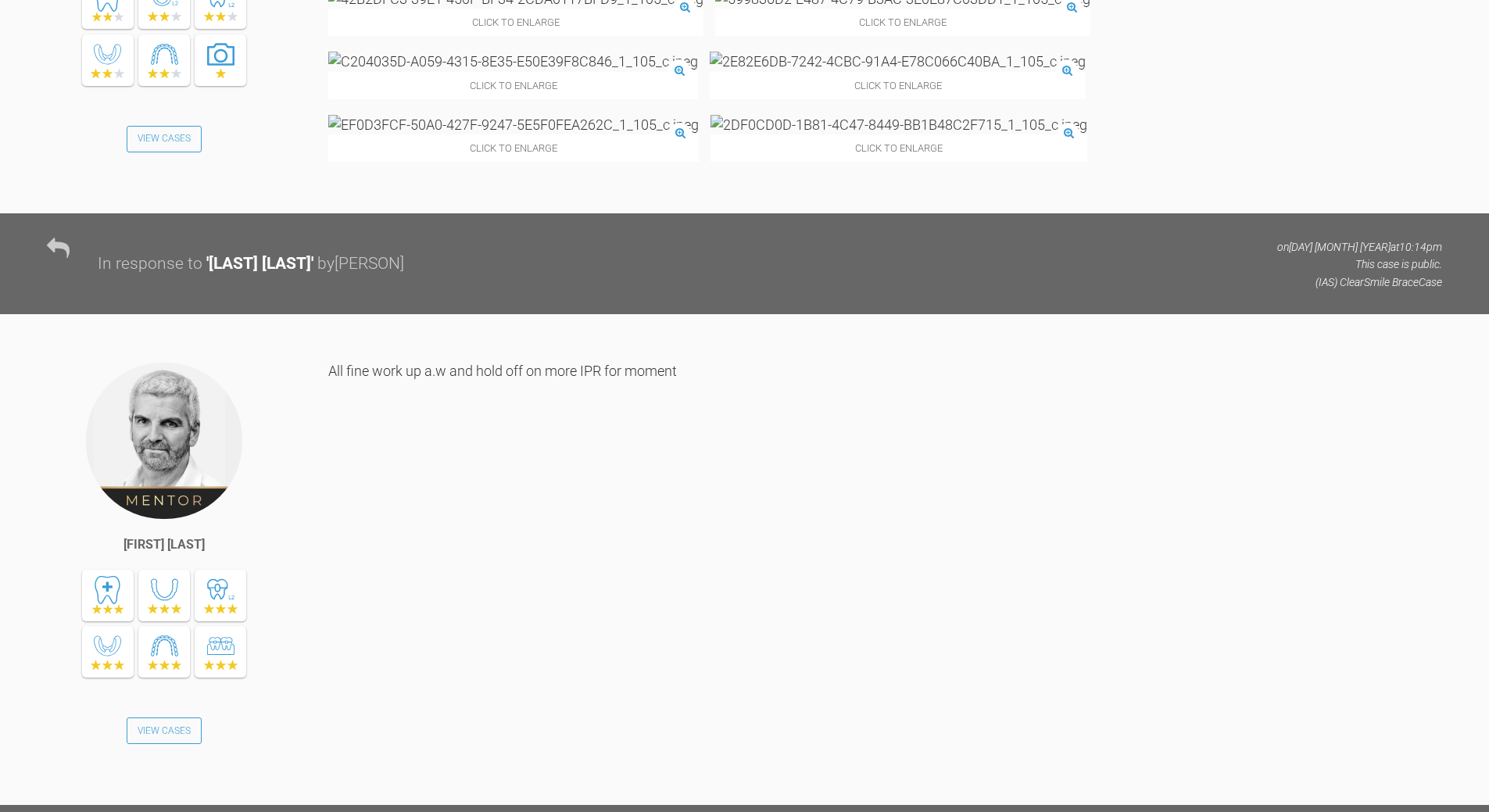 scroll, scrollTop: 3110, scrollLeft: 0, axis: vertical 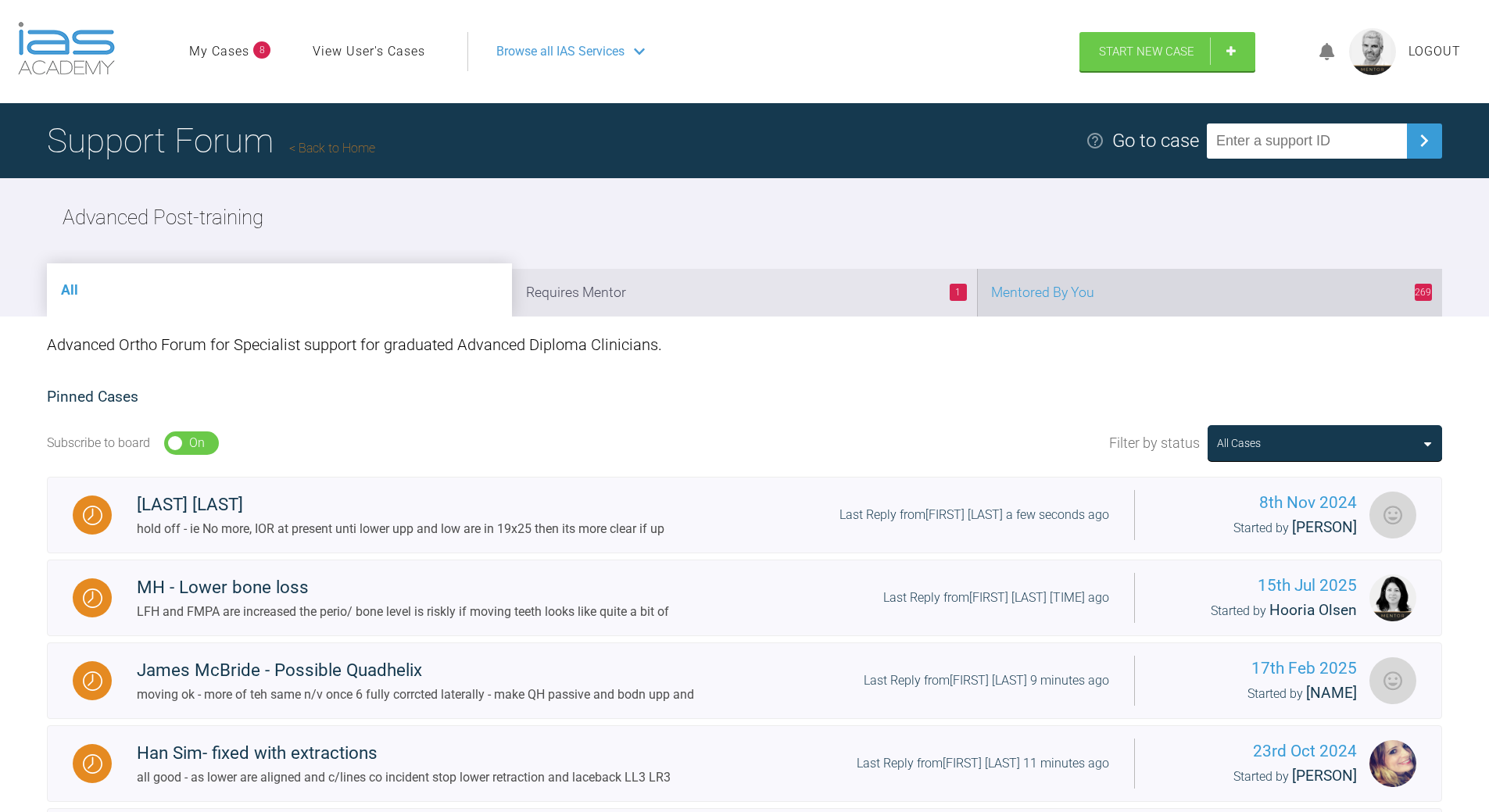 click on "269 Mentored By You" at bounding box center (1209, 292) 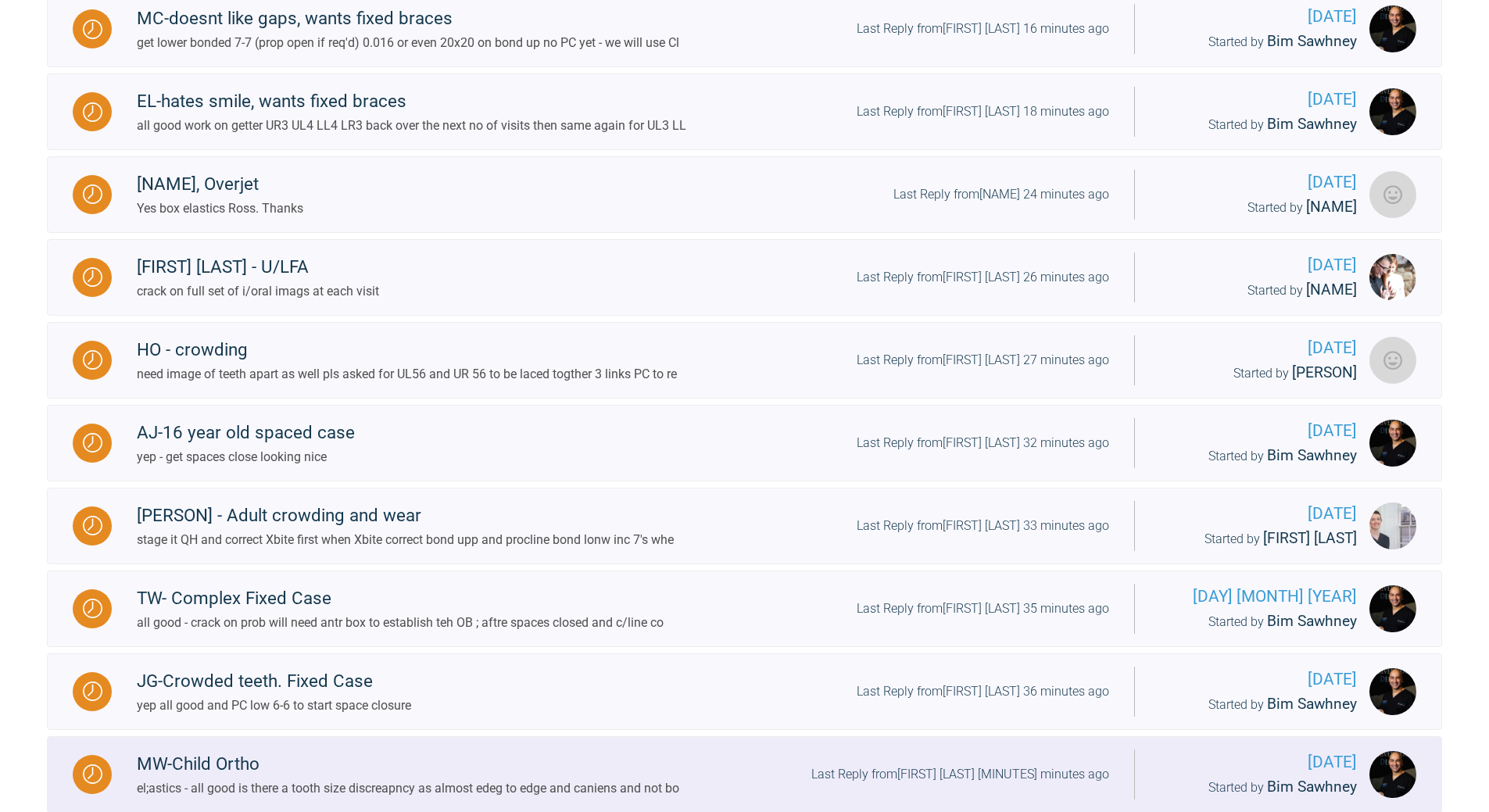 scroll, scrollTop: 816, scrollLeft: 0, axis: vertical 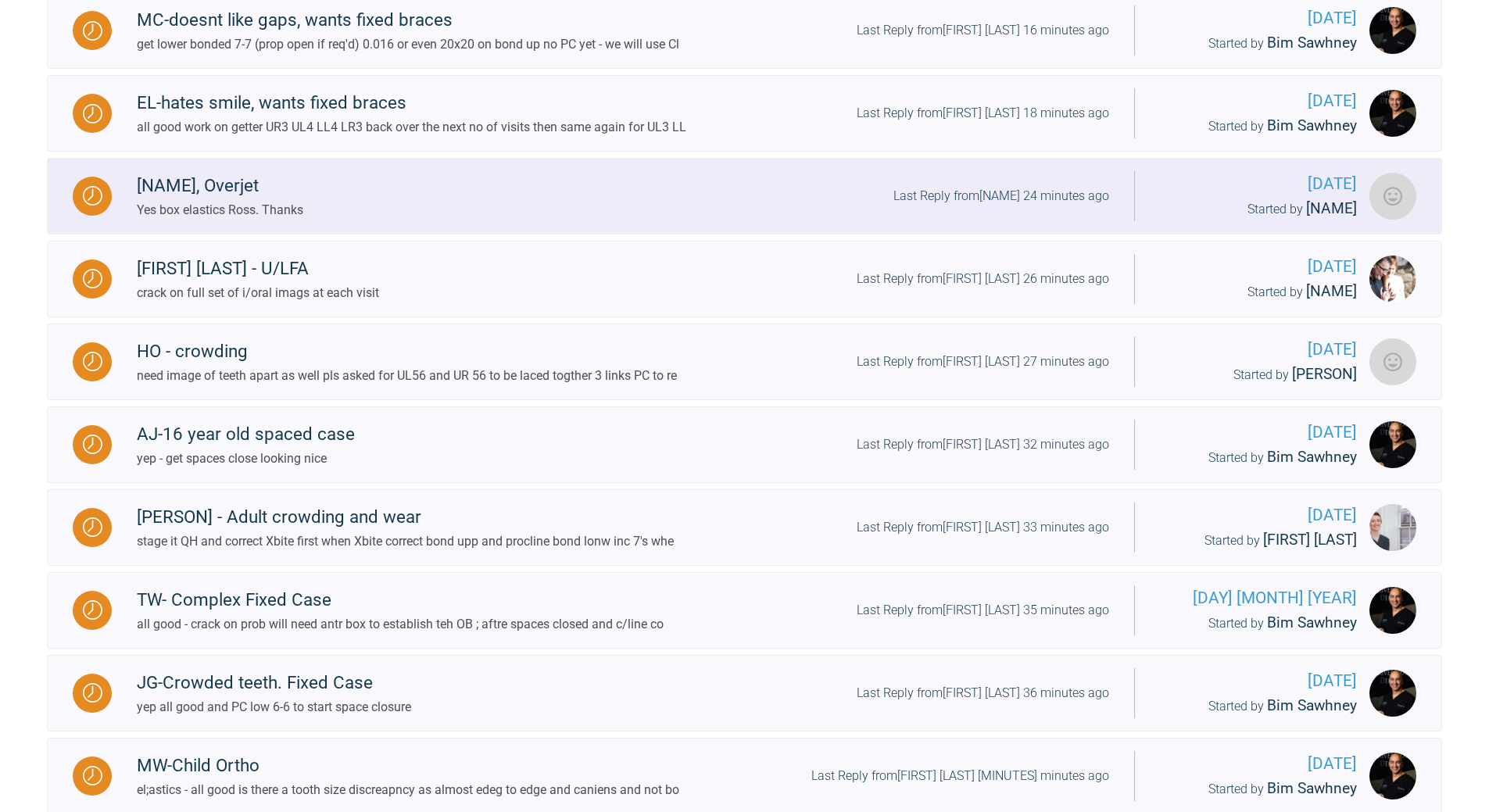 click on "Taylor Sheils, Overjet Yes box elastics Ross. Thanks  Last Reply from  Eamon OReilly   24 minutes ago" at bounding box center (623, 195) 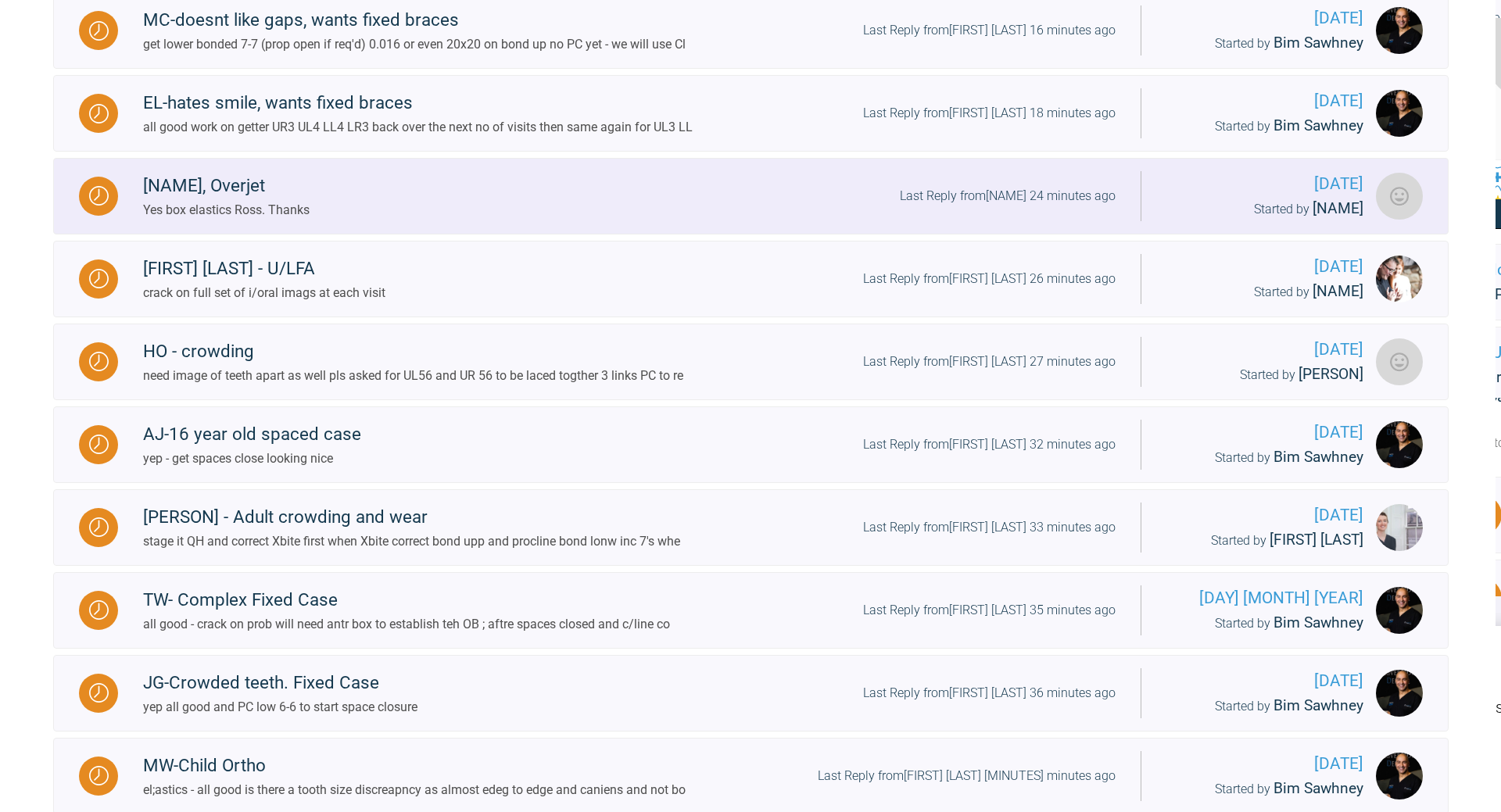 scroll, scrollTop: 0, scrollLeft: 0, axis: both 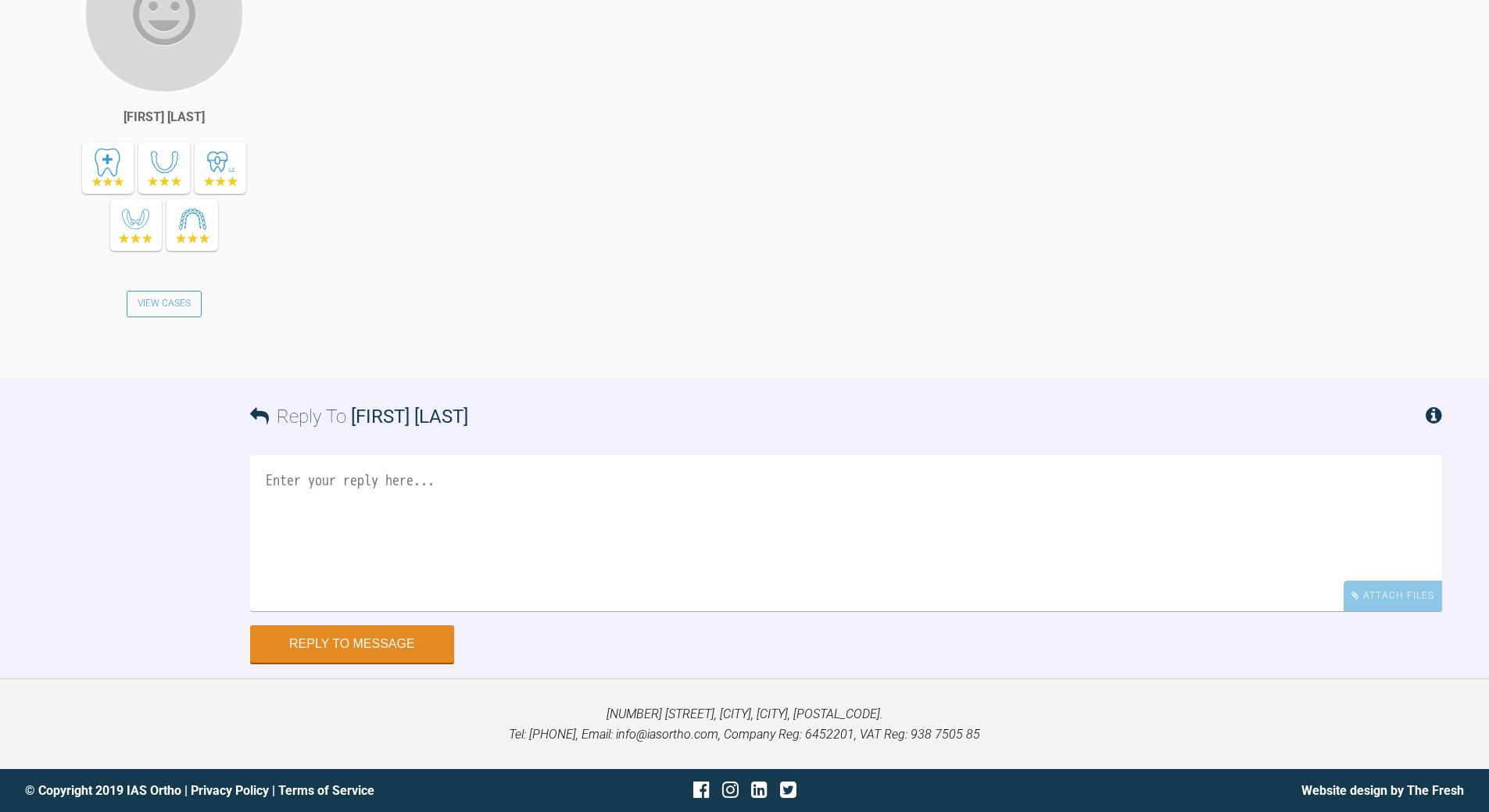 click at bounding box center (846, 533) 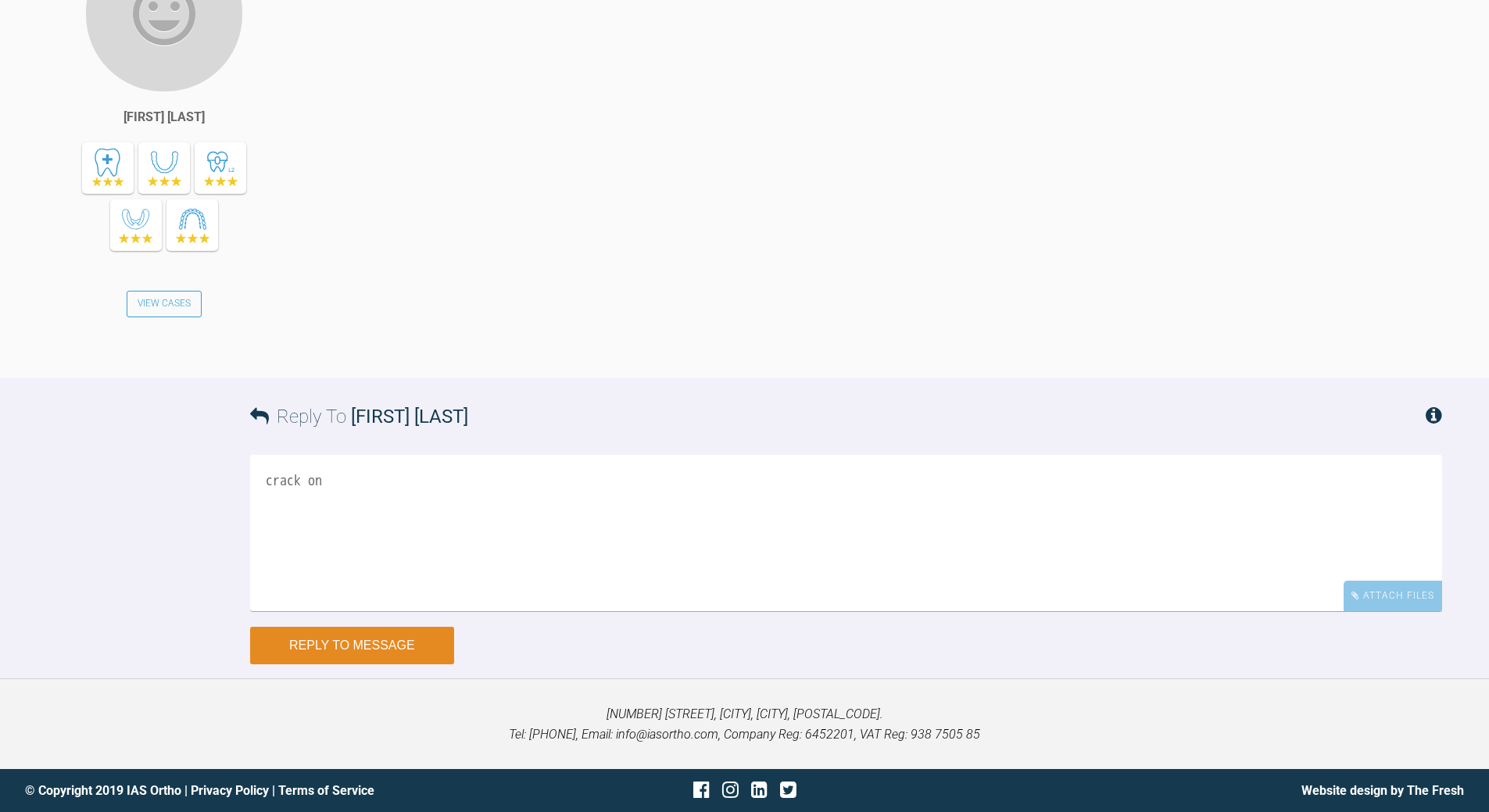 type on "crack on" 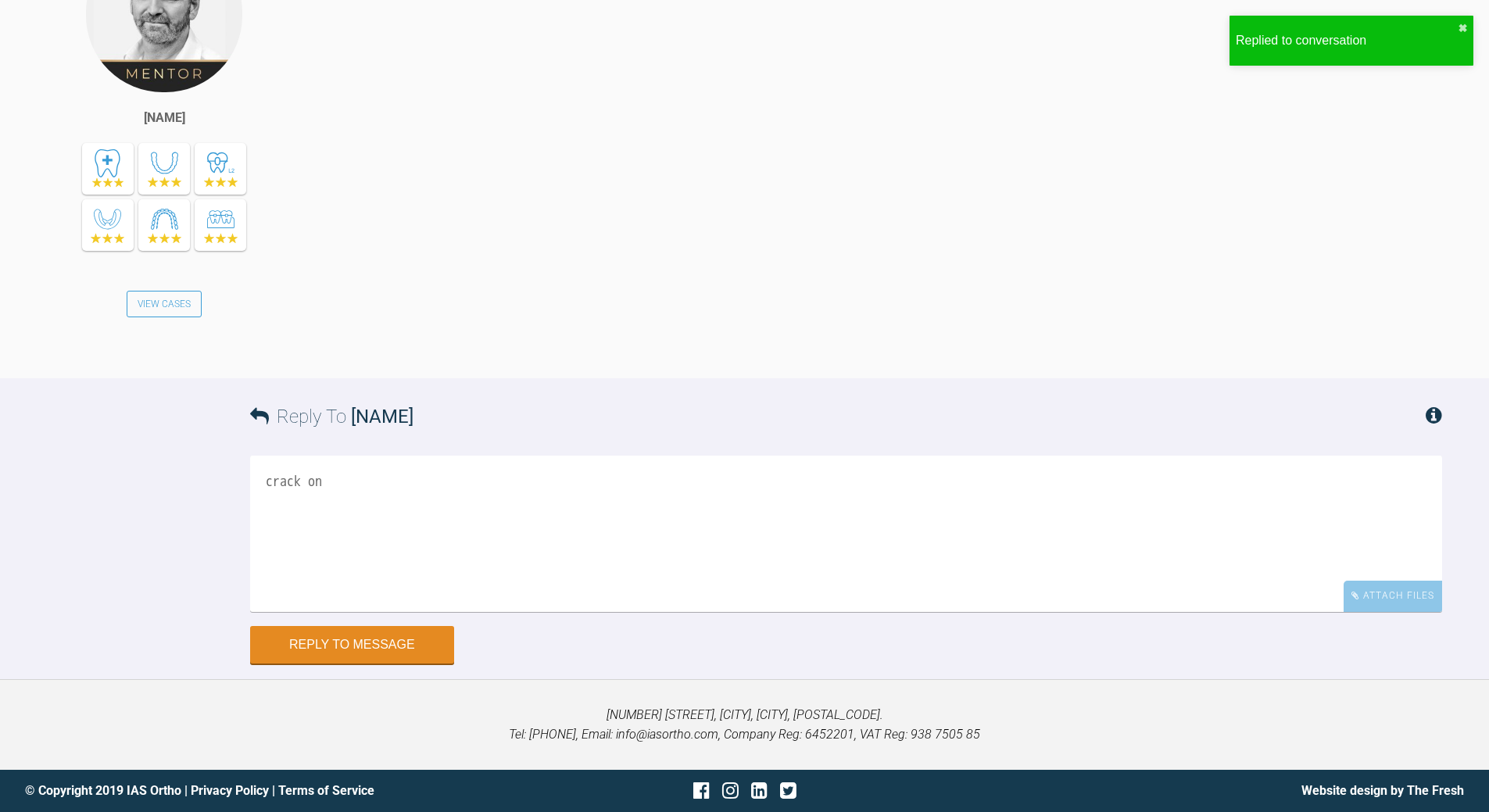 scroll, scrollTop: 13019, scrollLeft: 0, axis: vertical 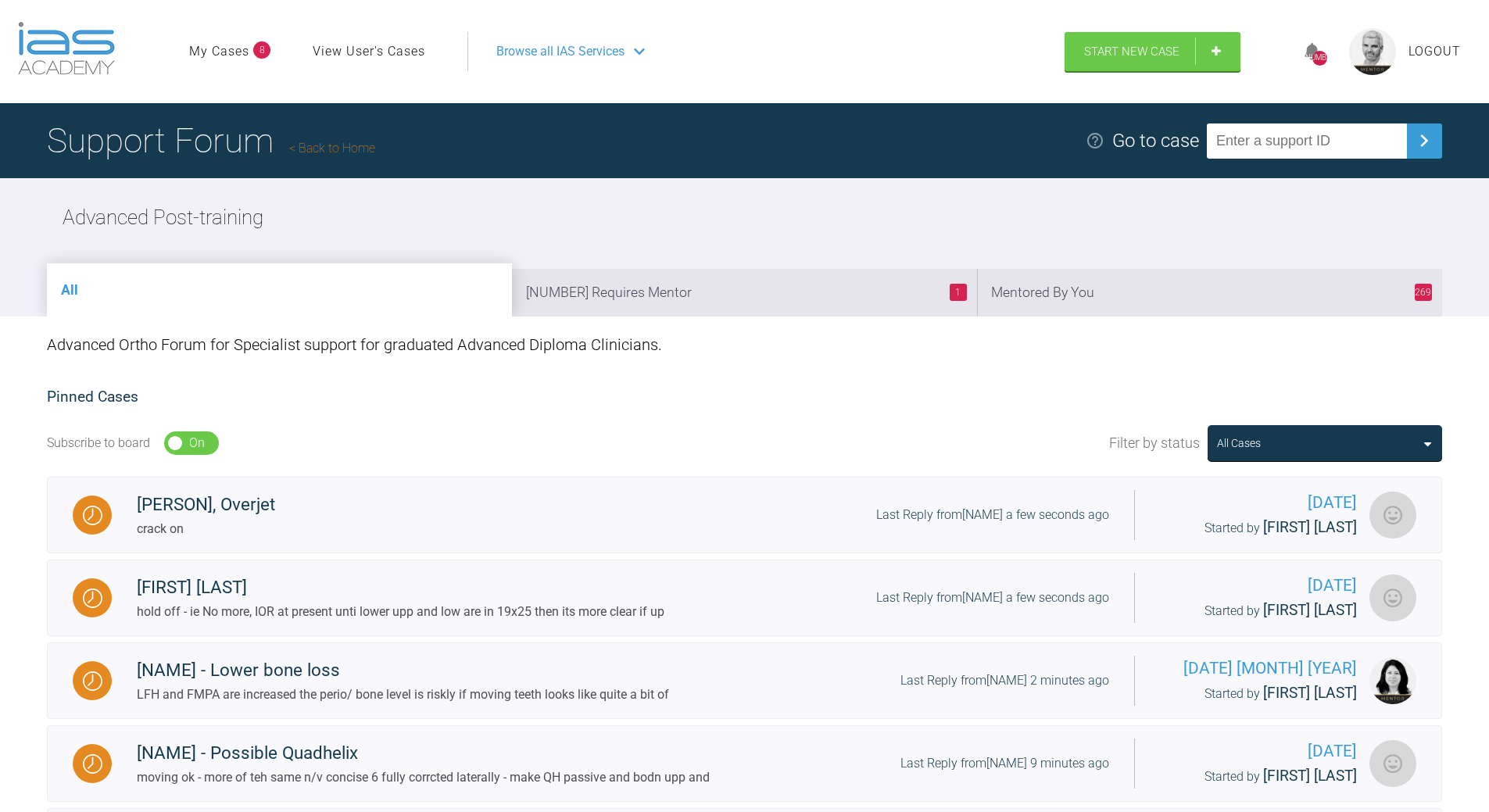 click on "1 Requires Mentor" at bounding box center (744, 292) 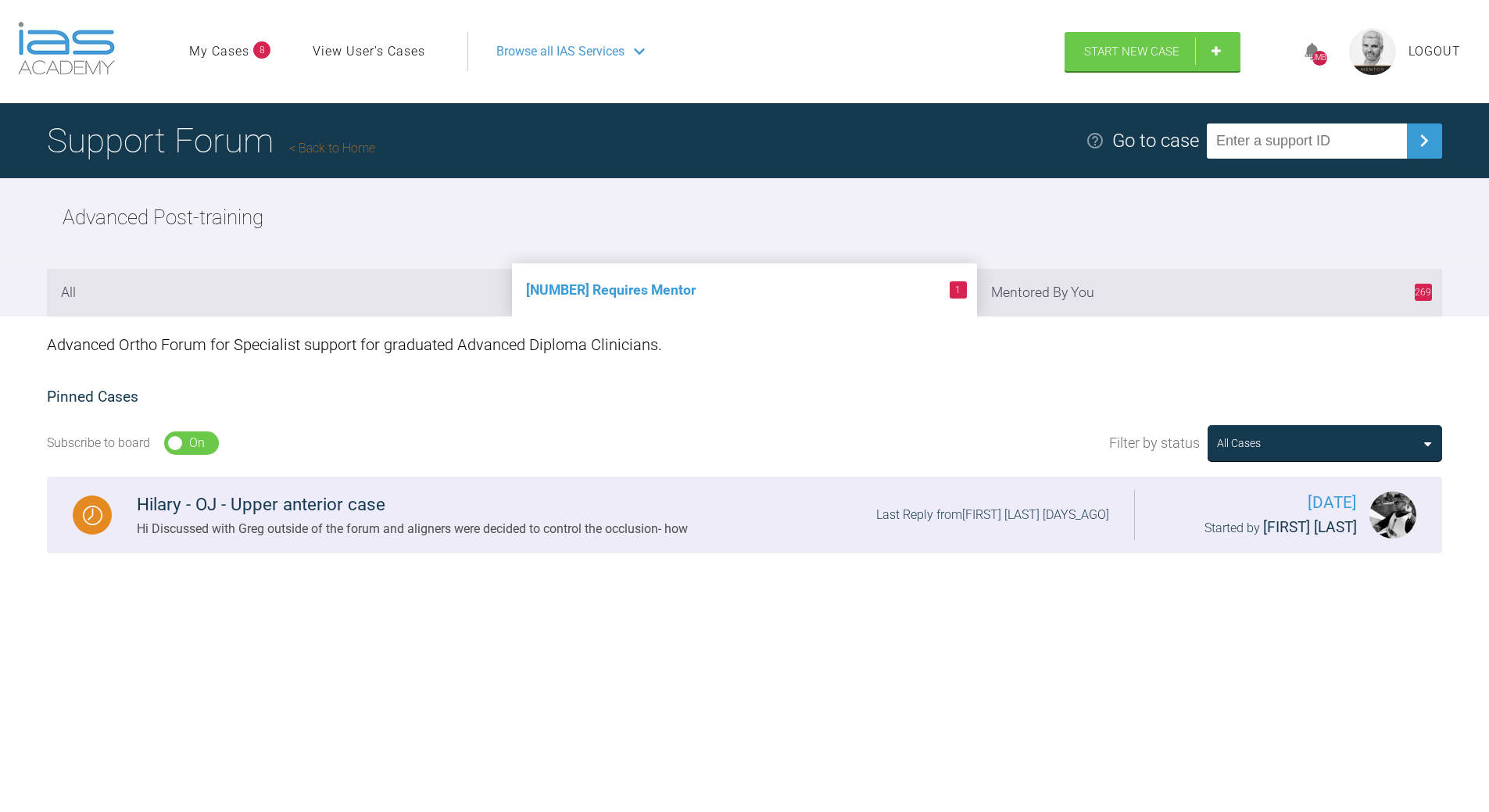 click on "Hilary - OJ - Upper anterior case" at bounding box center (412, 505) 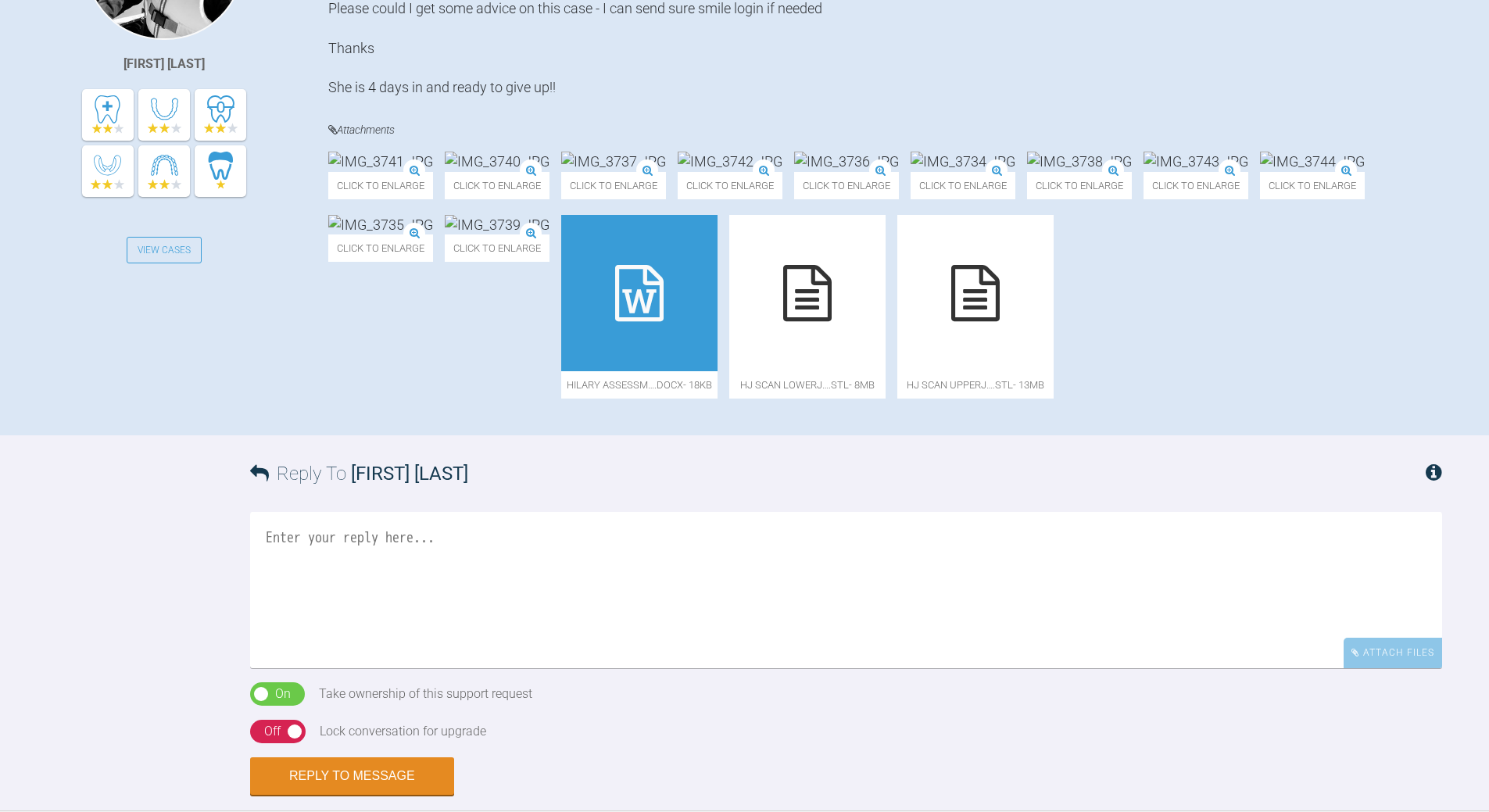 scroll, scrollTop: 703, scrollLeft: 0, axis: vertical 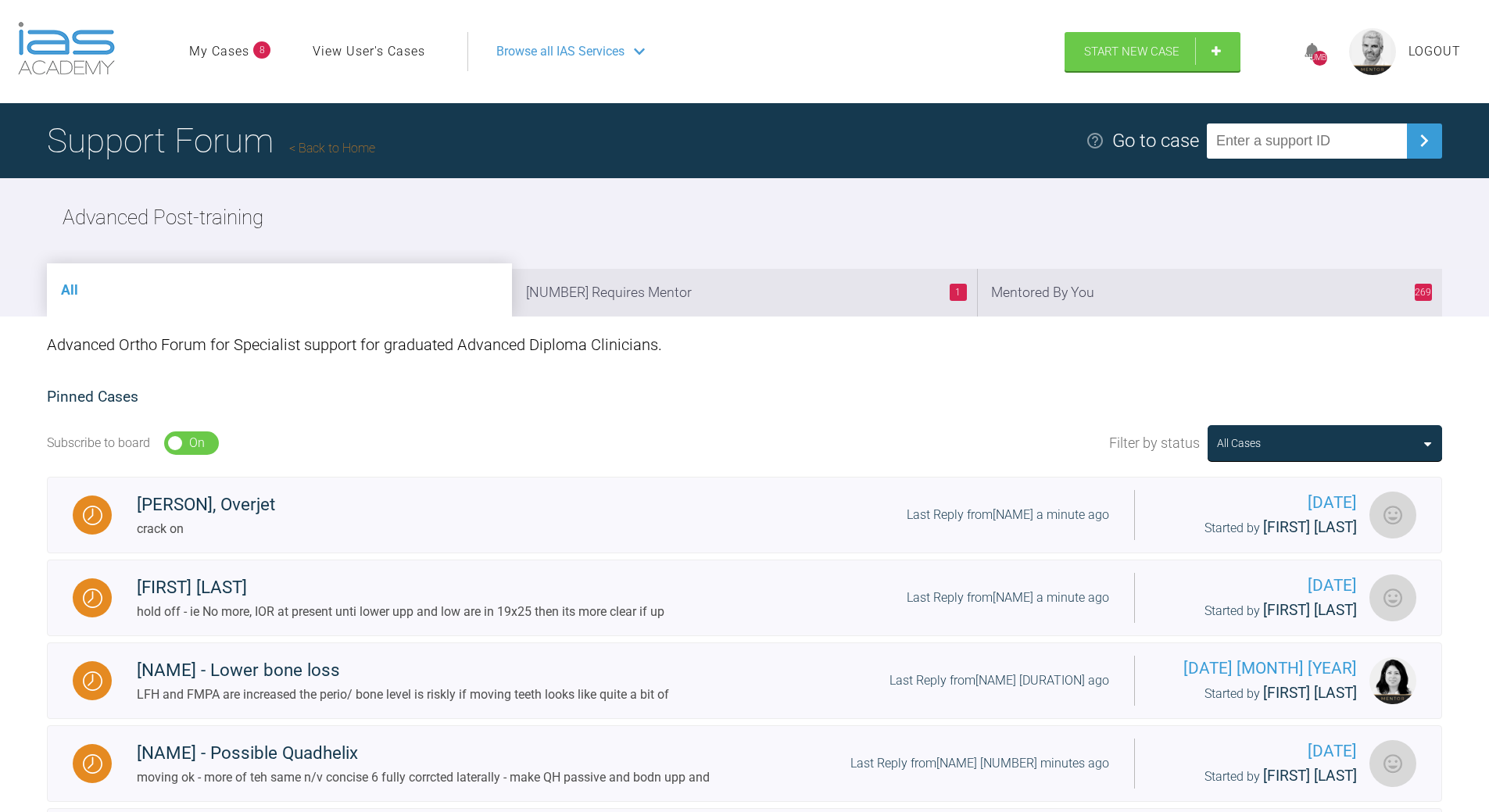 click on "Support Forum  Back to Home" at bounding box center (211, 141) 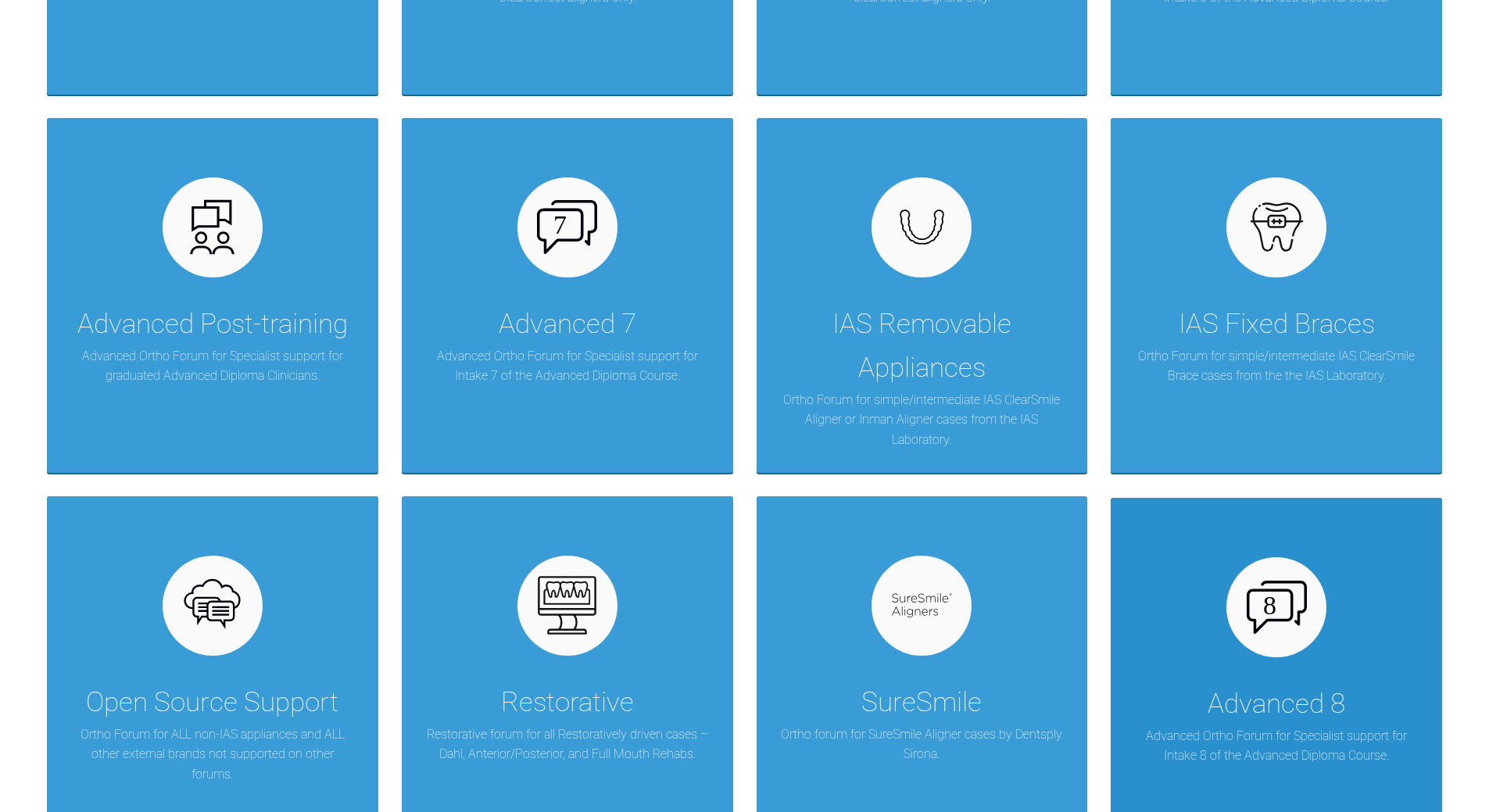 scroll, scrollTop: 782, scrollLeft: 0, axis: vertical 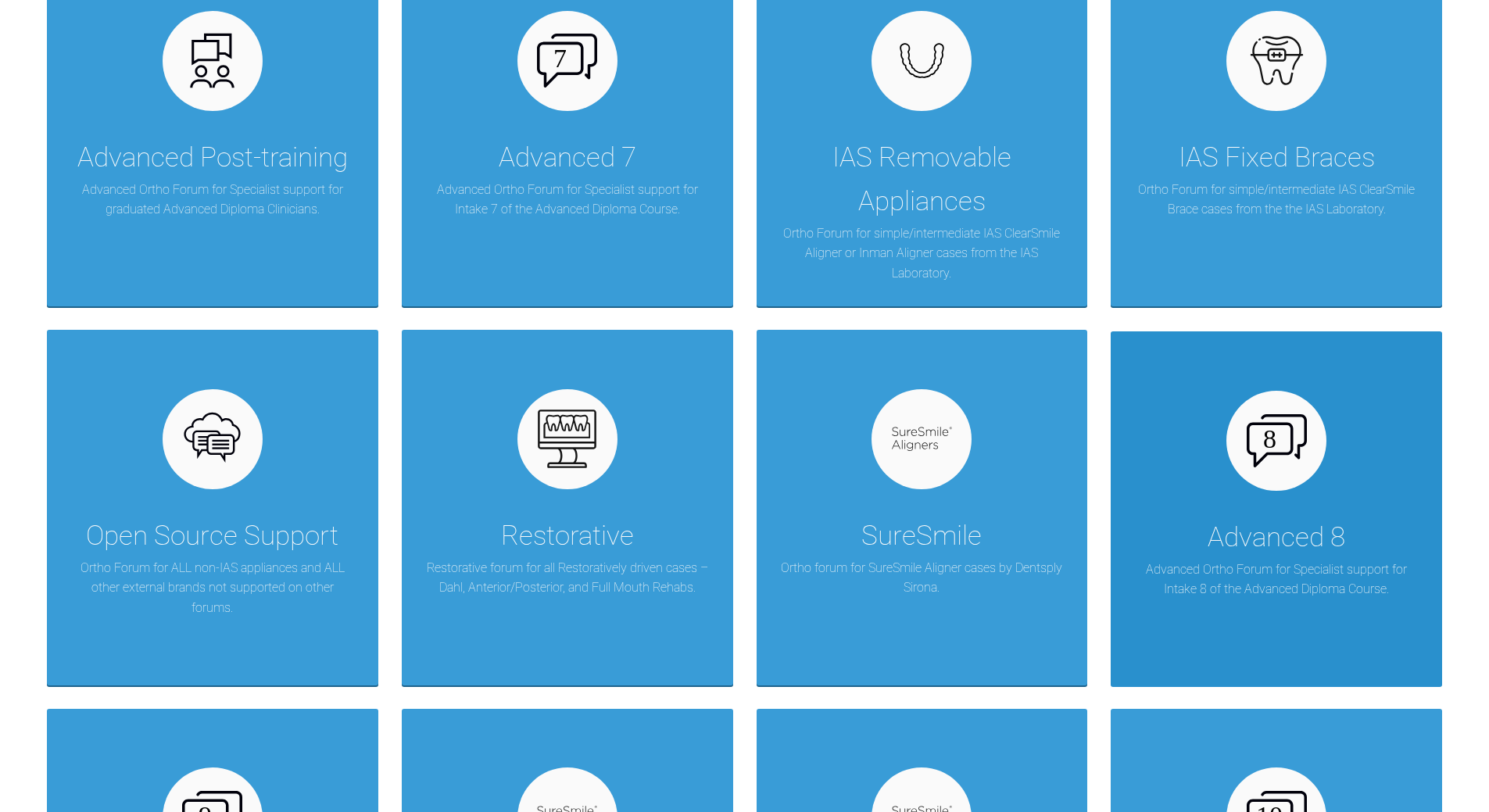 click at bounding box center [1276, 441] 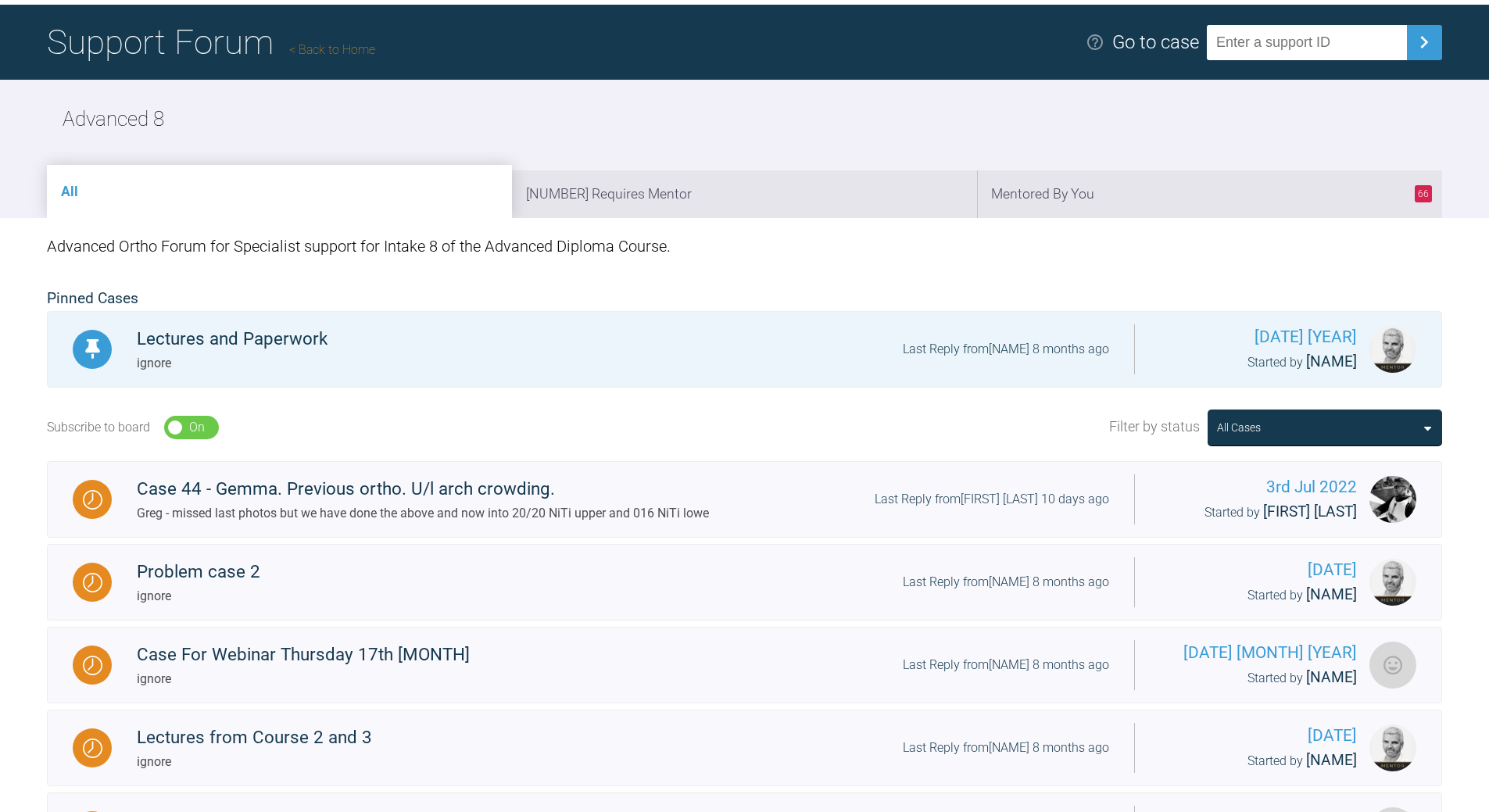scroll, scrollTop: 0, scrollLeft: 0, axis: both 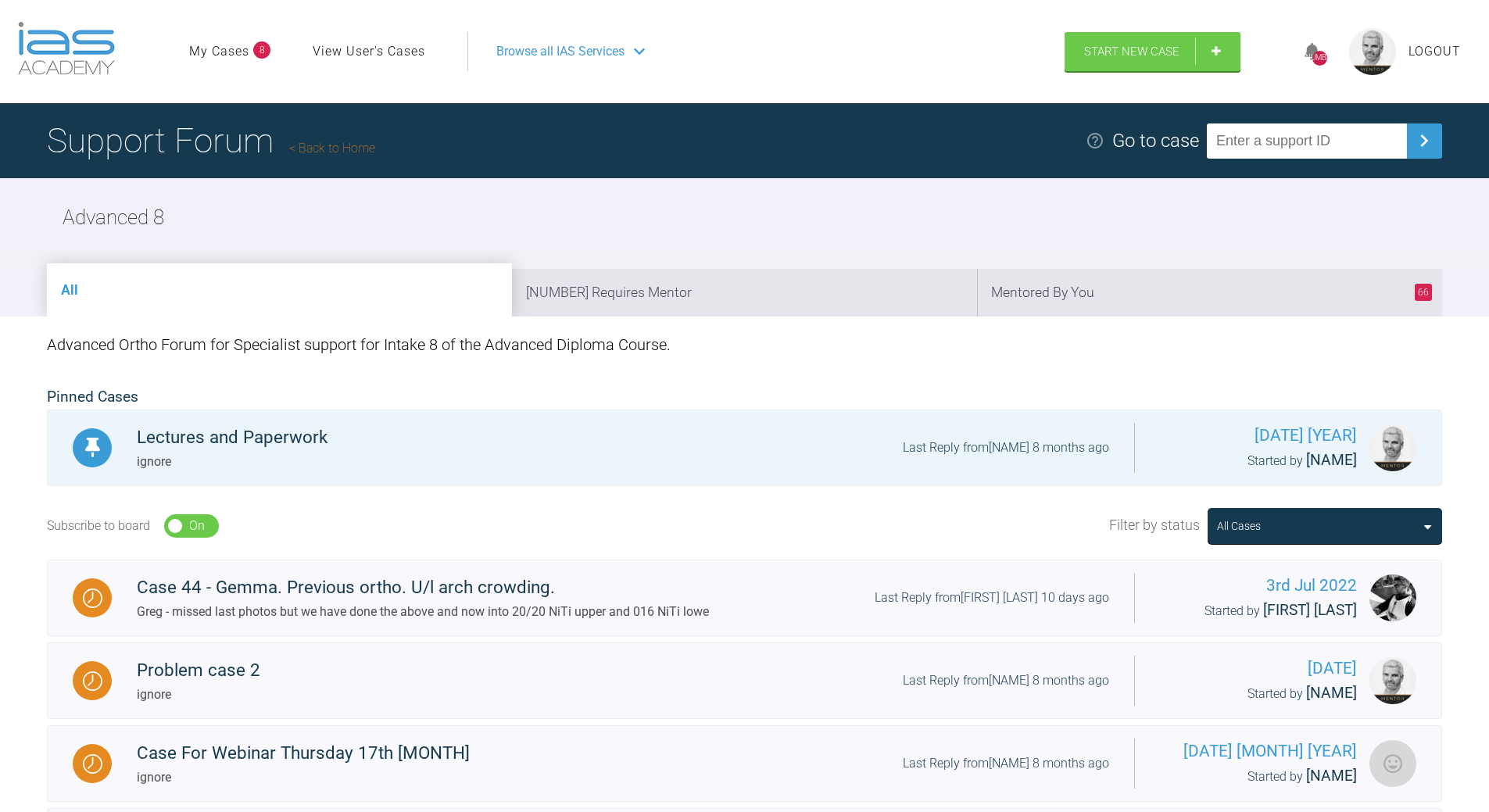 click on "Back to Home" at bounding box center (332, 148) 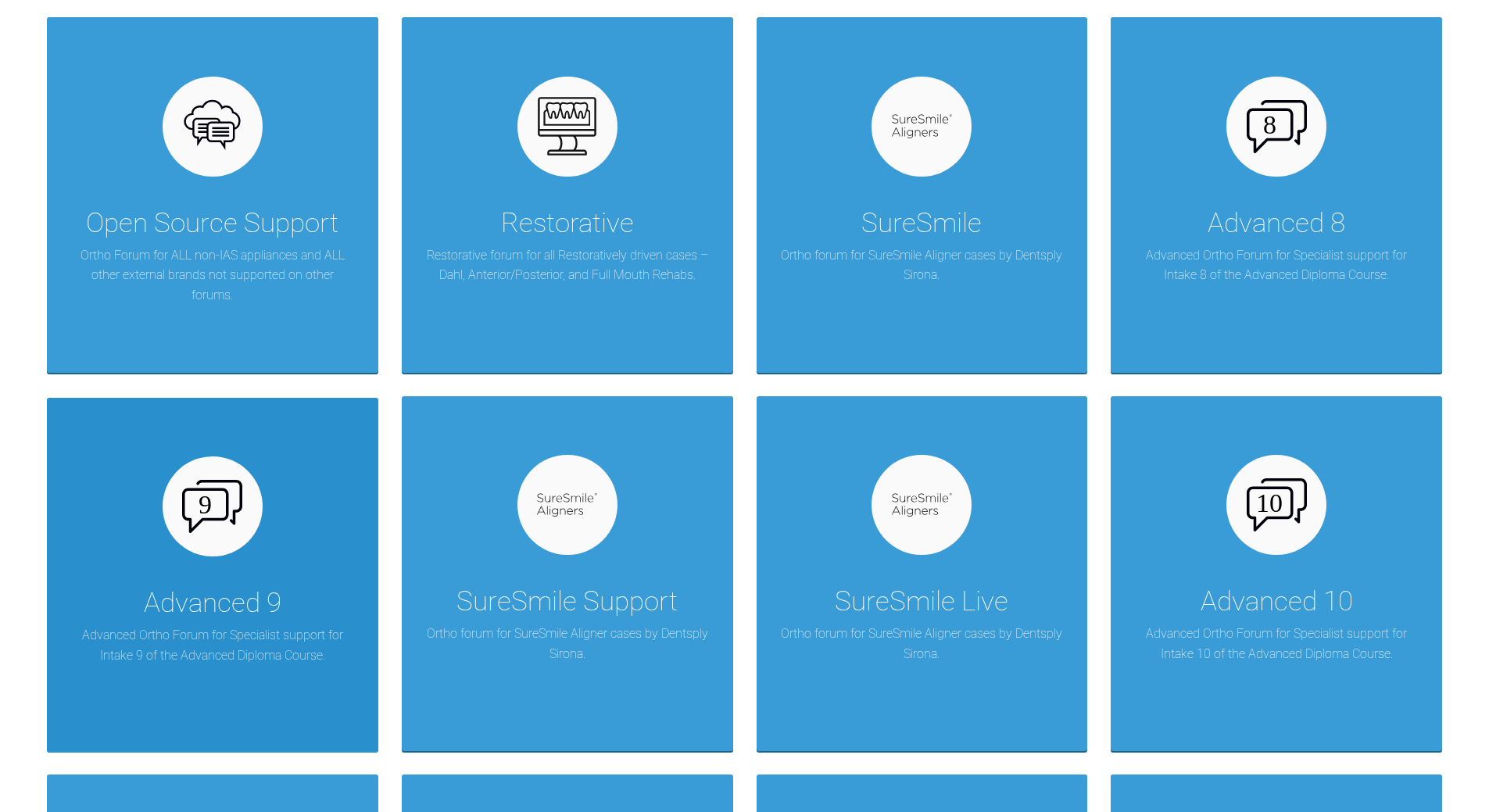 click at bounding box center [212, 506] 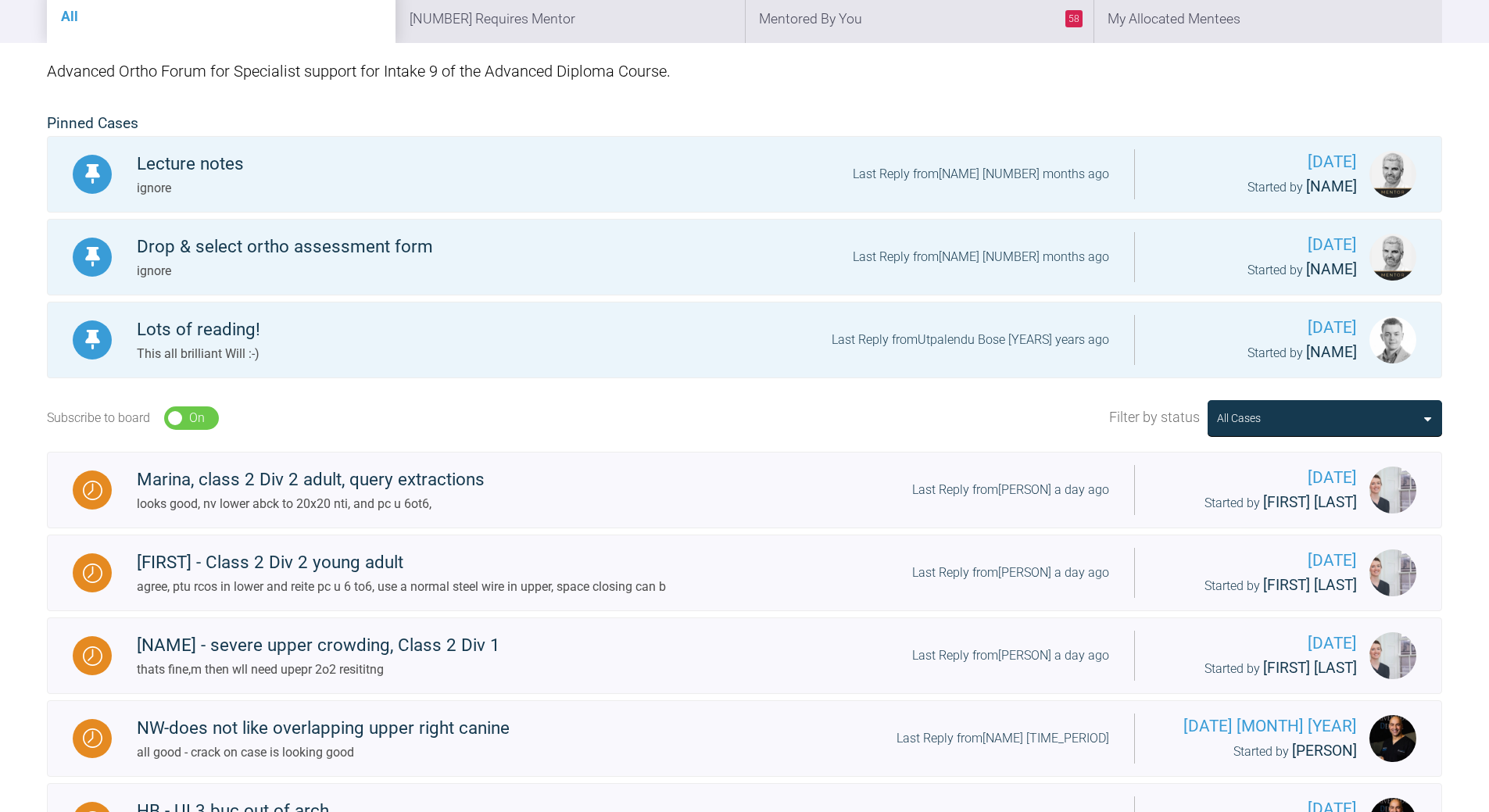 scroll, scrollTop: 78, scrollLeft: 0, axis: vertical 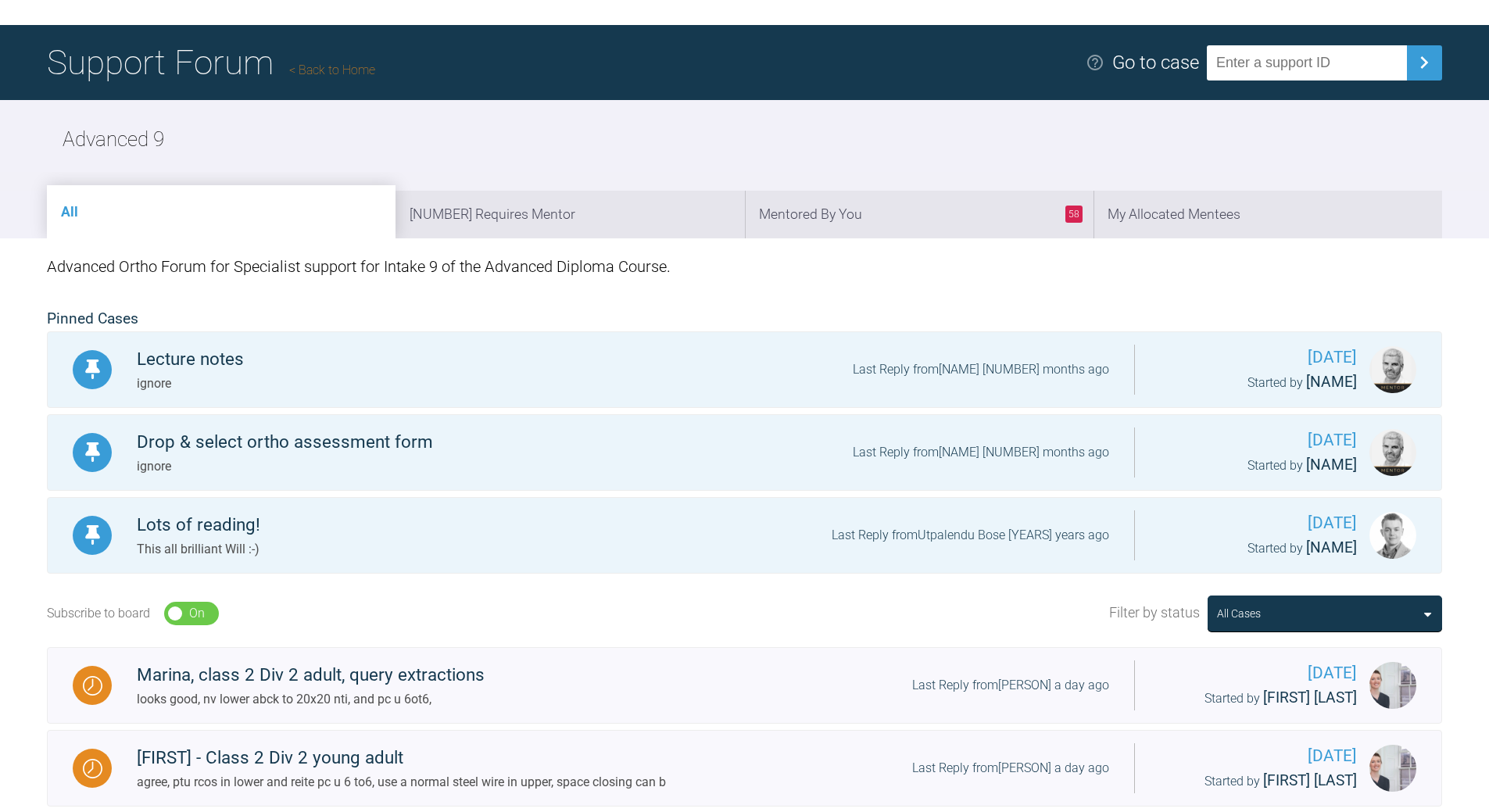 click on "Back to Home" at bounding box center (332, 70) 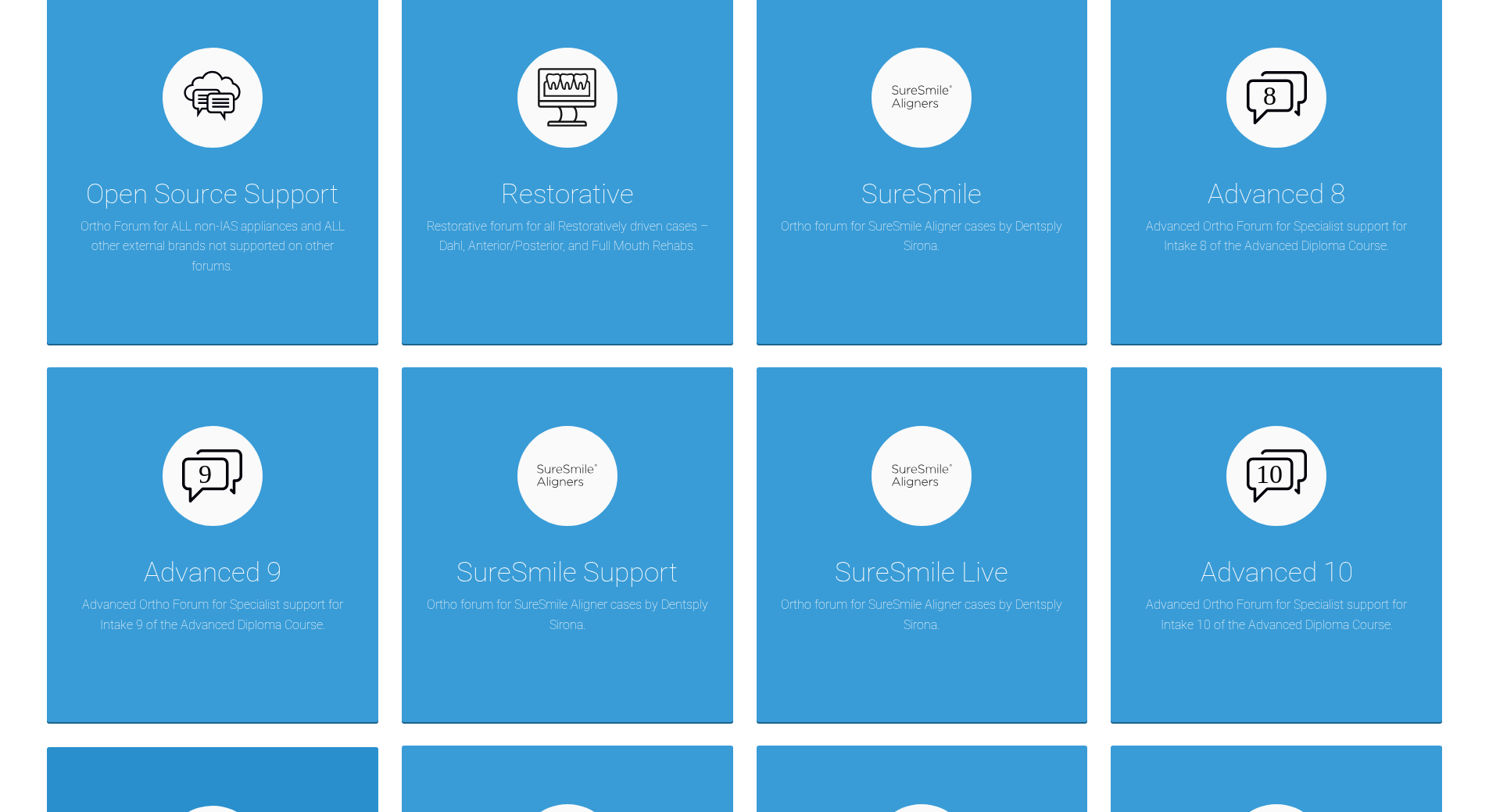 scroll, scrollTop: 1329, scrollLeft: 0, axis: vertical 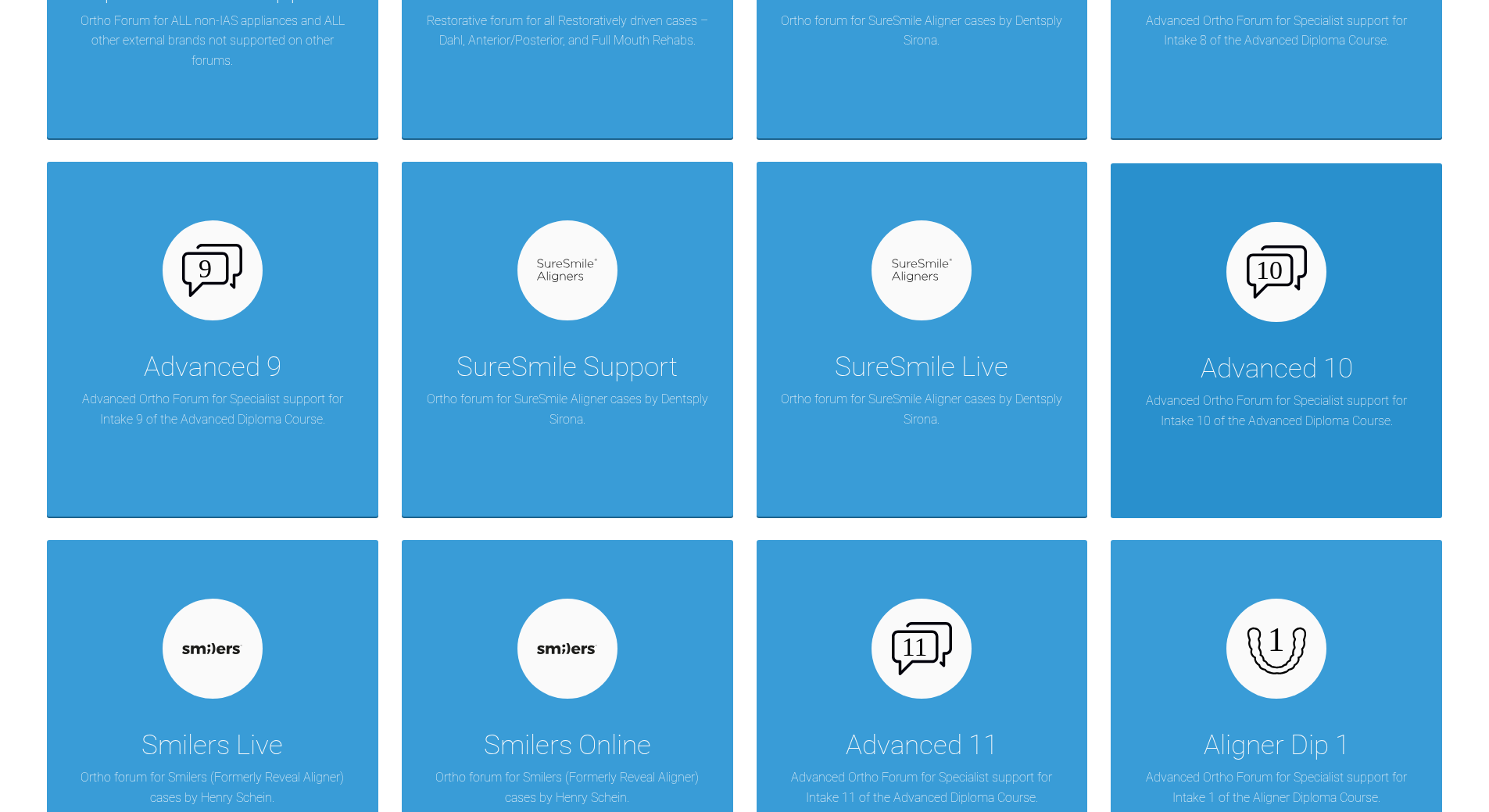 click at bounding box center (1276, 272) 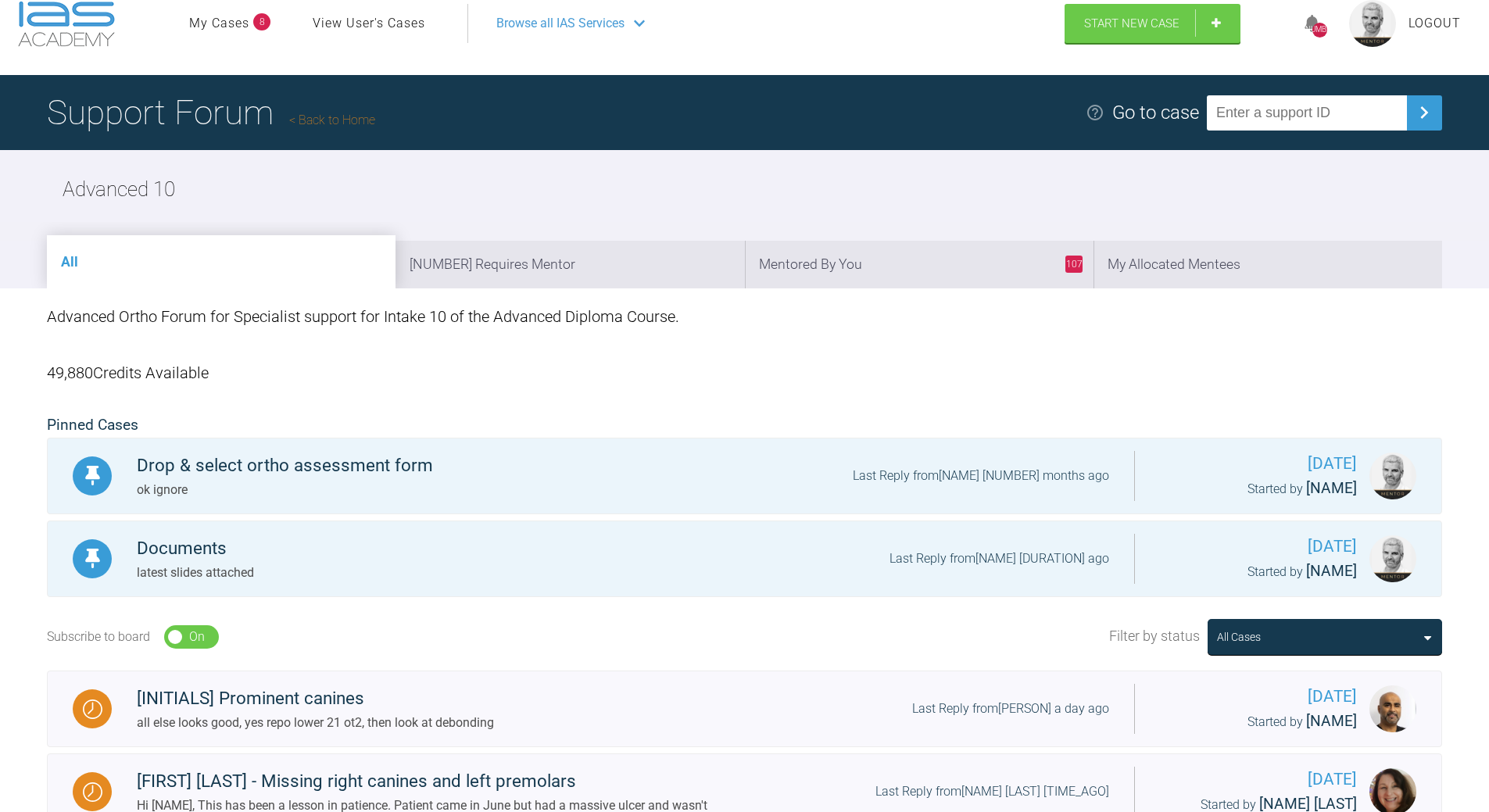 scroll, scrollTop: 0, scrollLeft: 0, axis: both 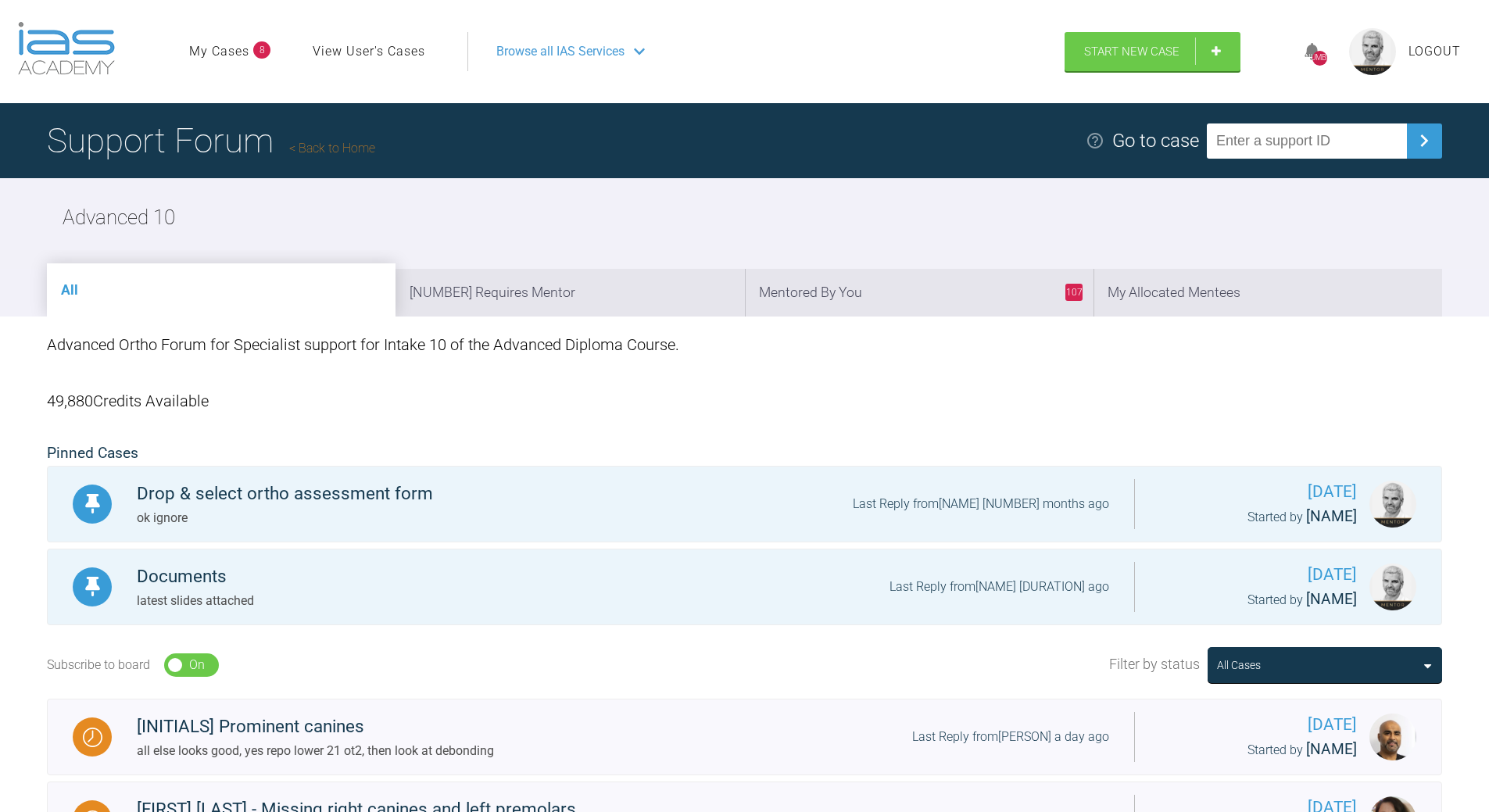 click on "Back to Home" at bounding box center [332, 148] 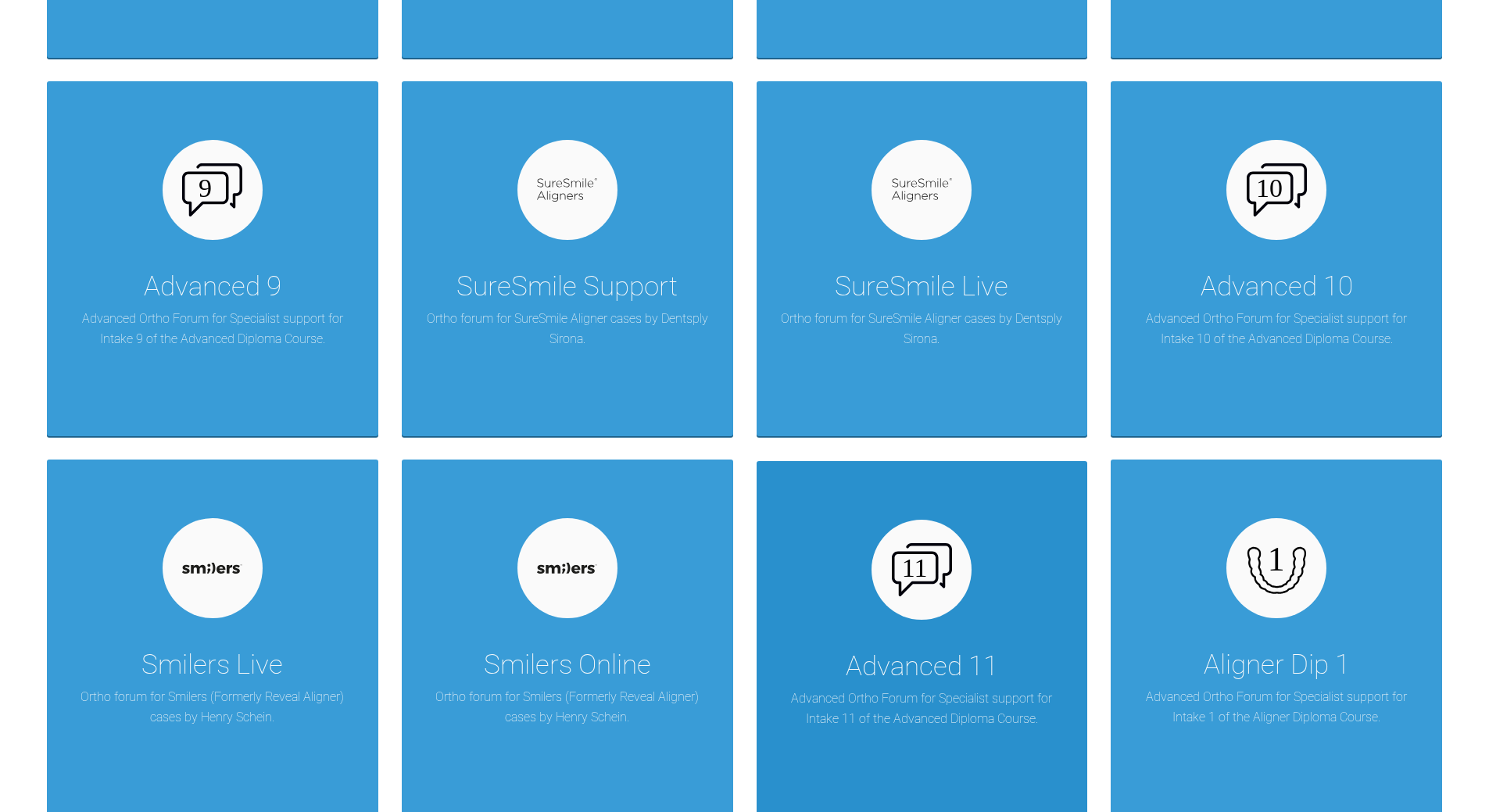 scroll, scrollTop: 1563, scrollLeft: 0, axis: vertical 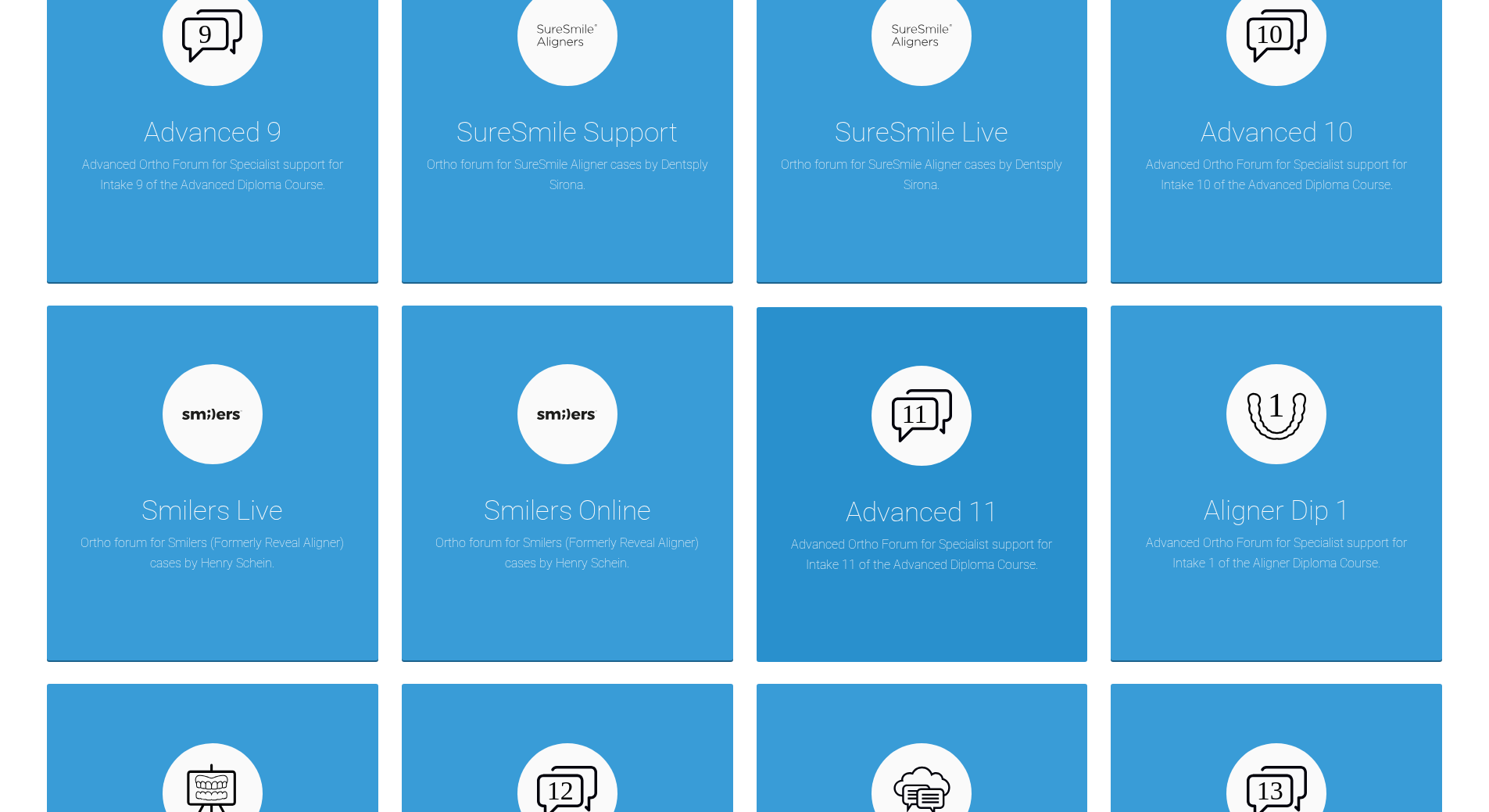 click at bounding box center [922, 416] 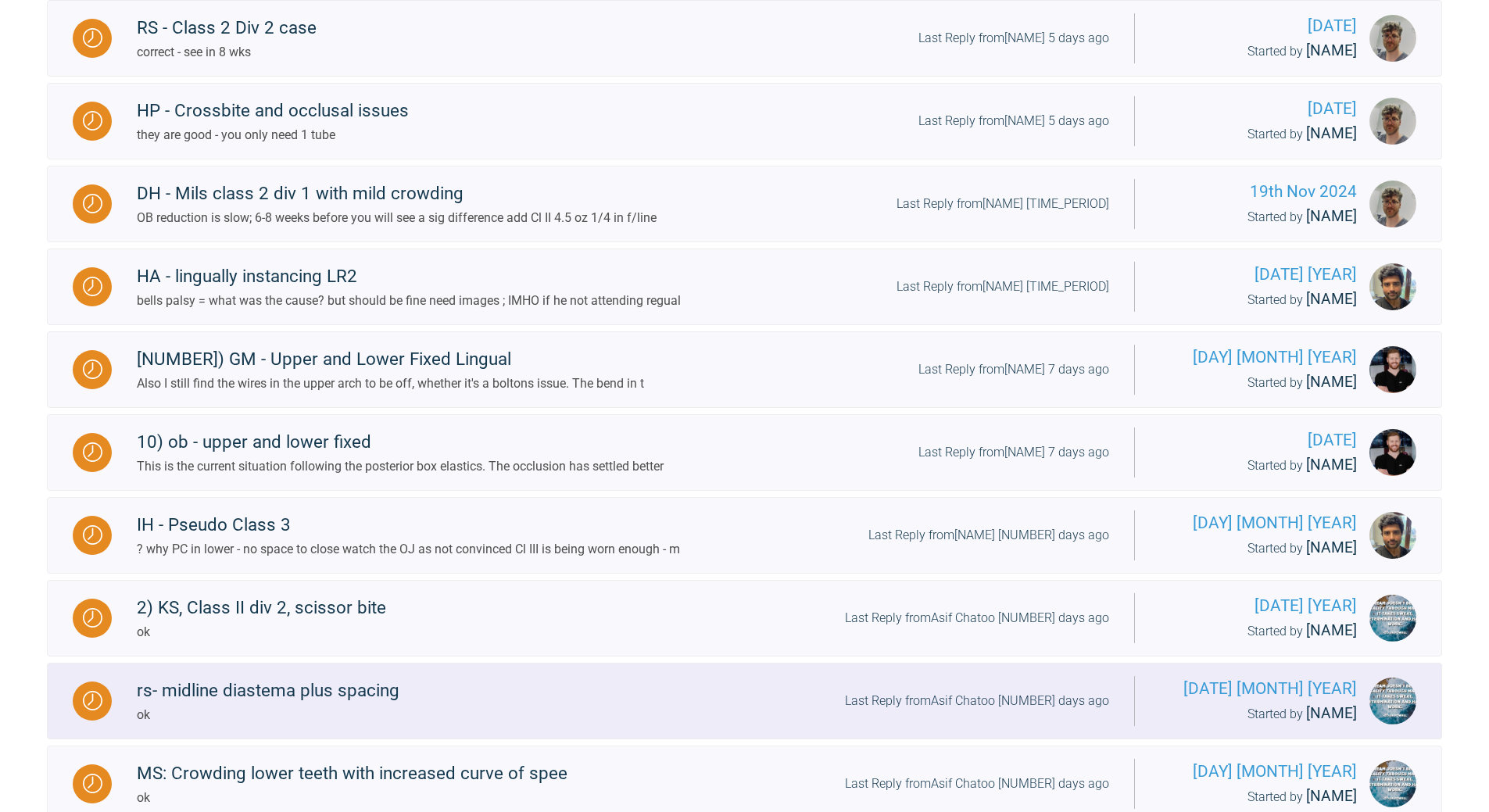 scroll, scrollTop: 1250, scrollLeft: 0, axis: vertical 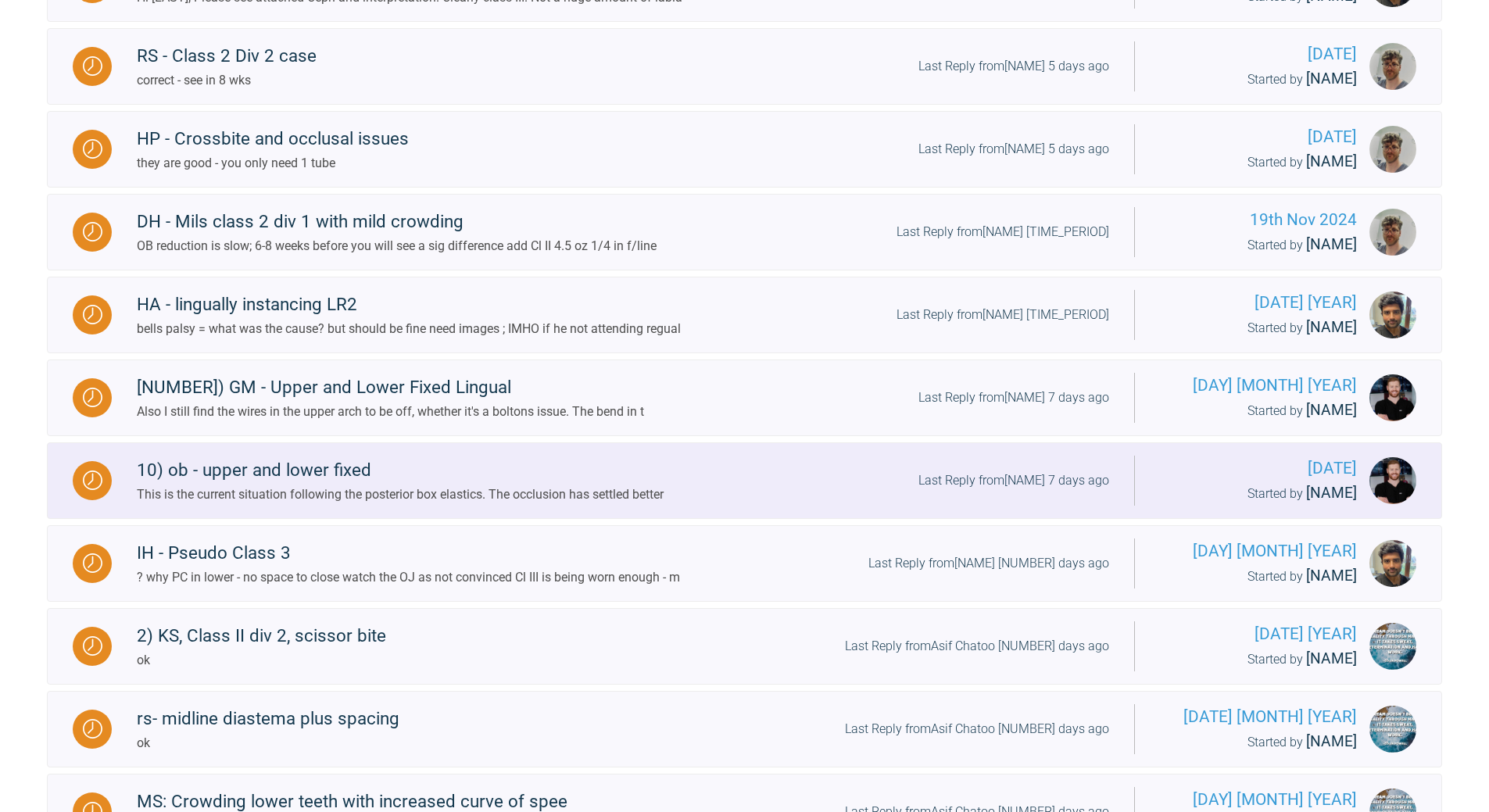 click on "10) ob - upper and lower fixed" at bounding box center (400, 470) 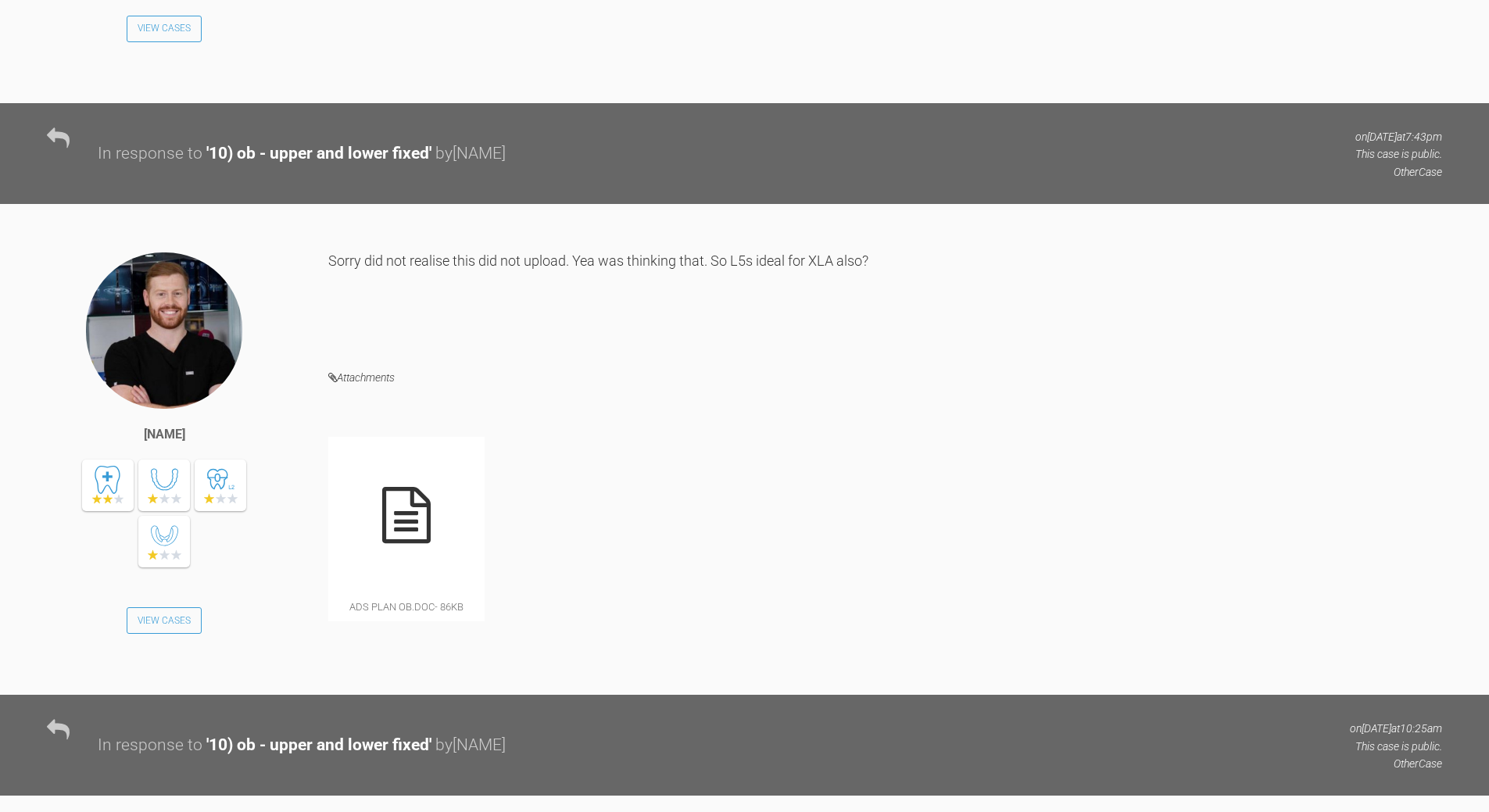 scroll, scrollTop: 1641, scrollLeft: 0, axis: vertical 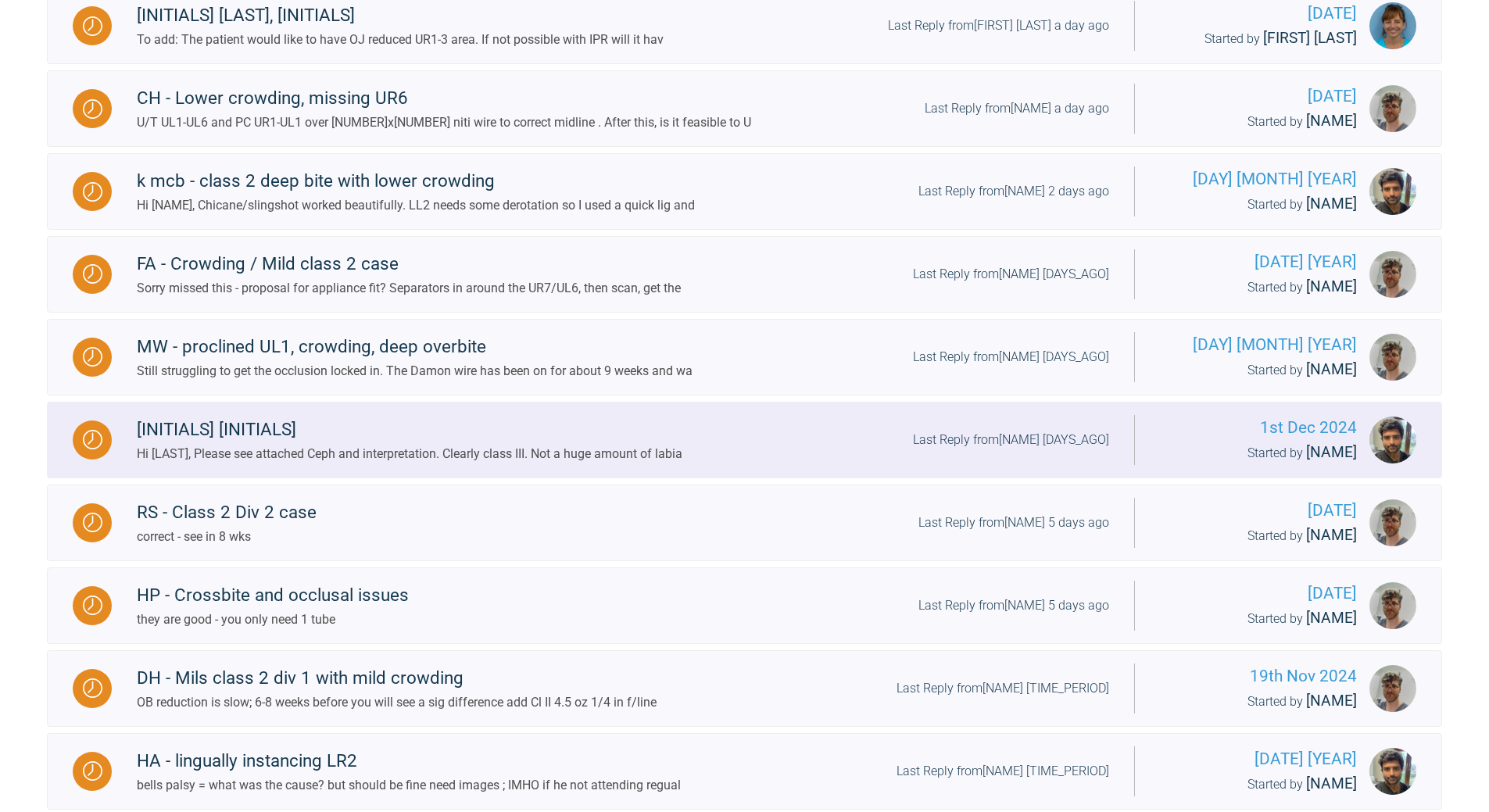 click on "Last Reply from  [NAME]   [DAYS] days ago" at bounding box center [1011, 440] 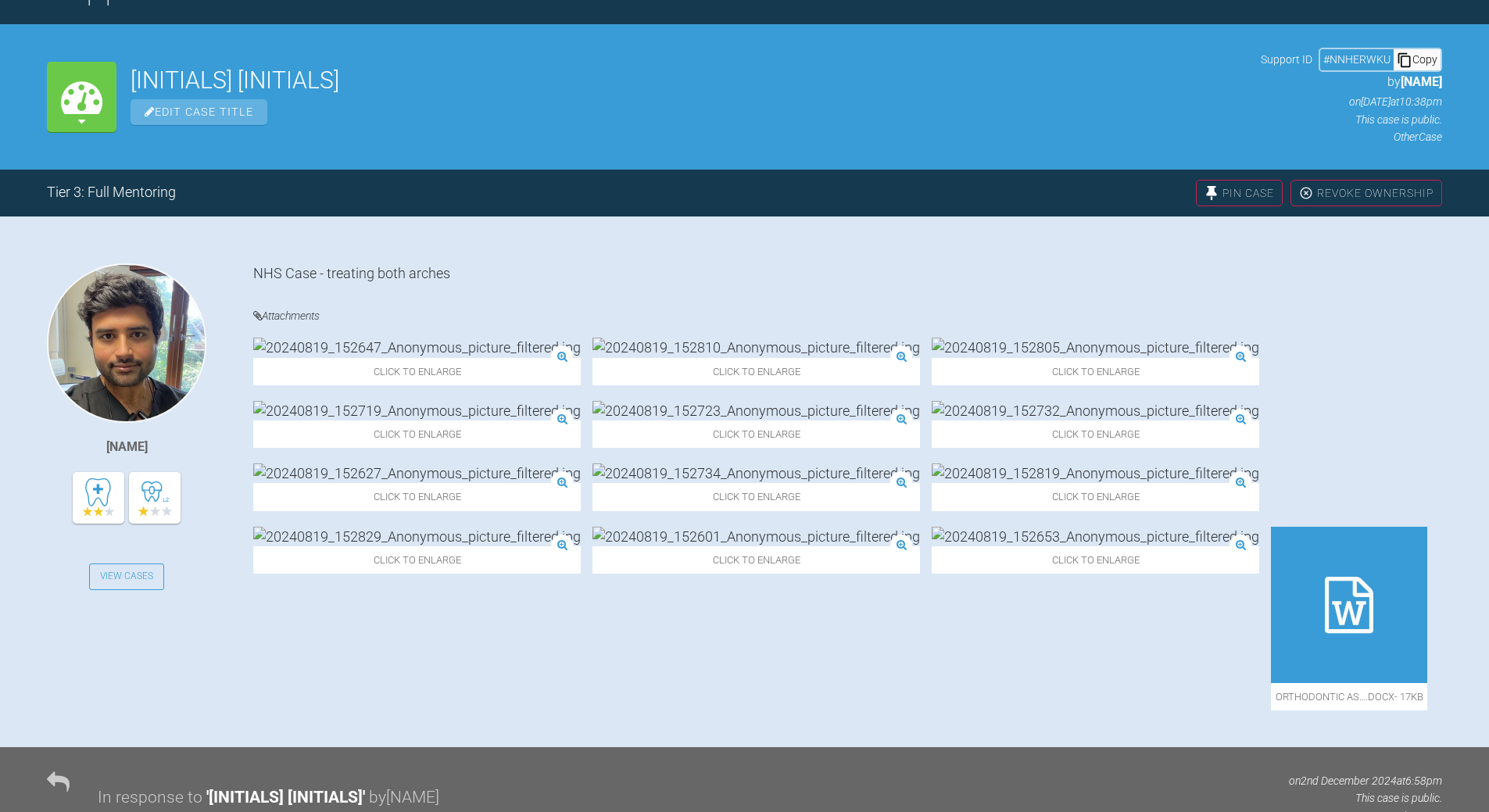 scroll, scrollTop: 794, scrollLeft: 0, axis: vertical 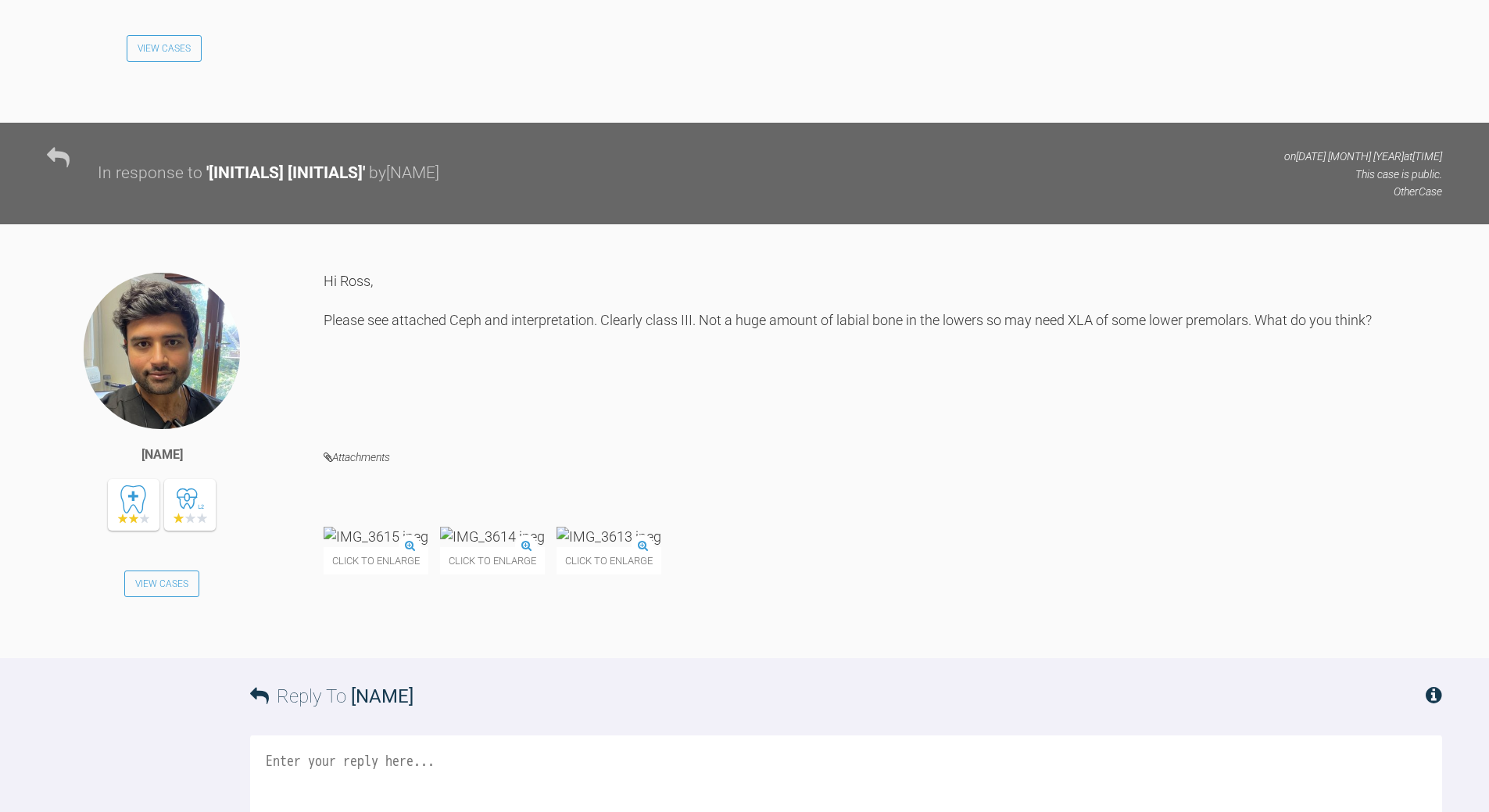 click at bounding box center (609, 536) 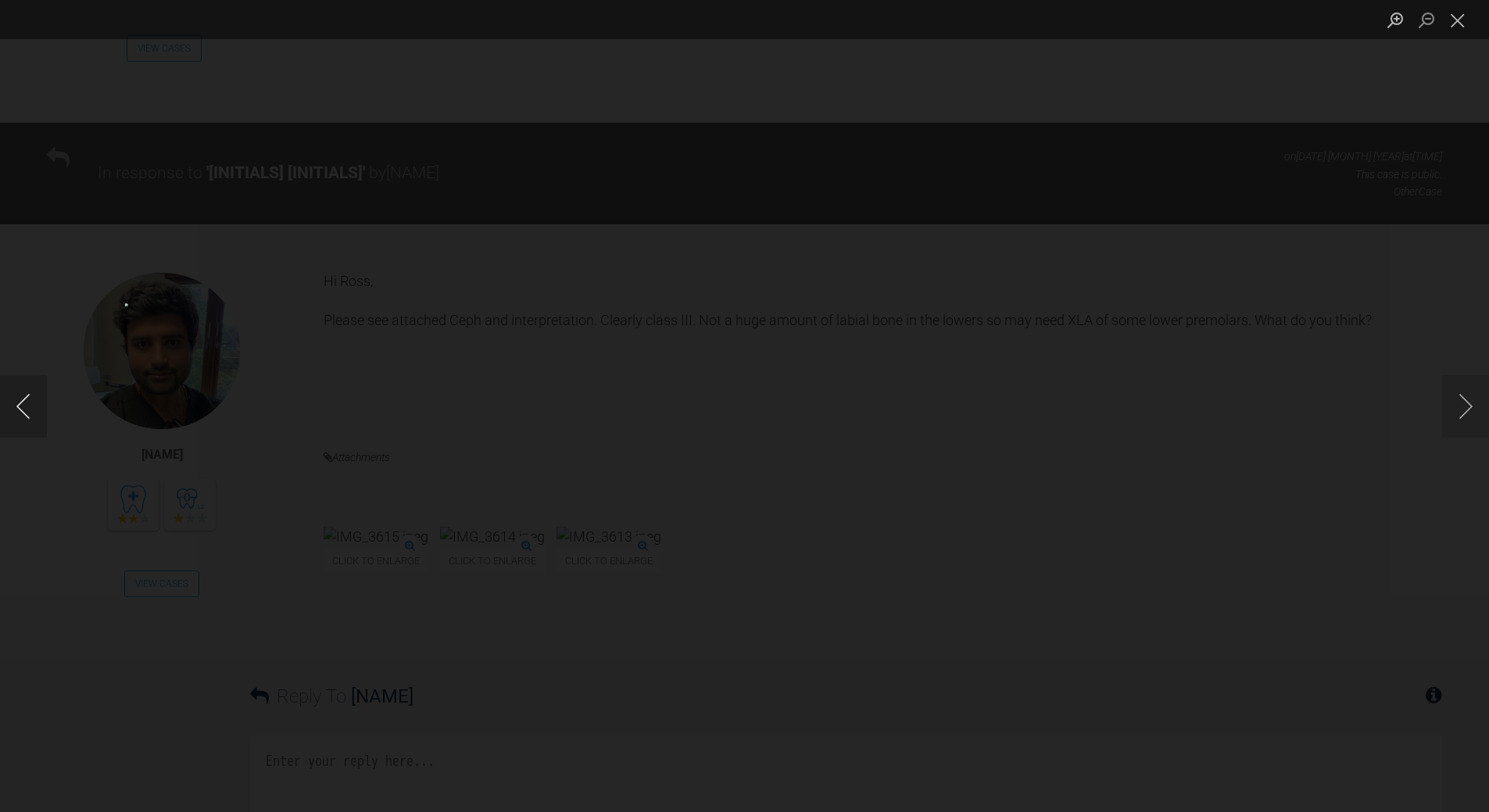 click at bounding box center (23, 406) 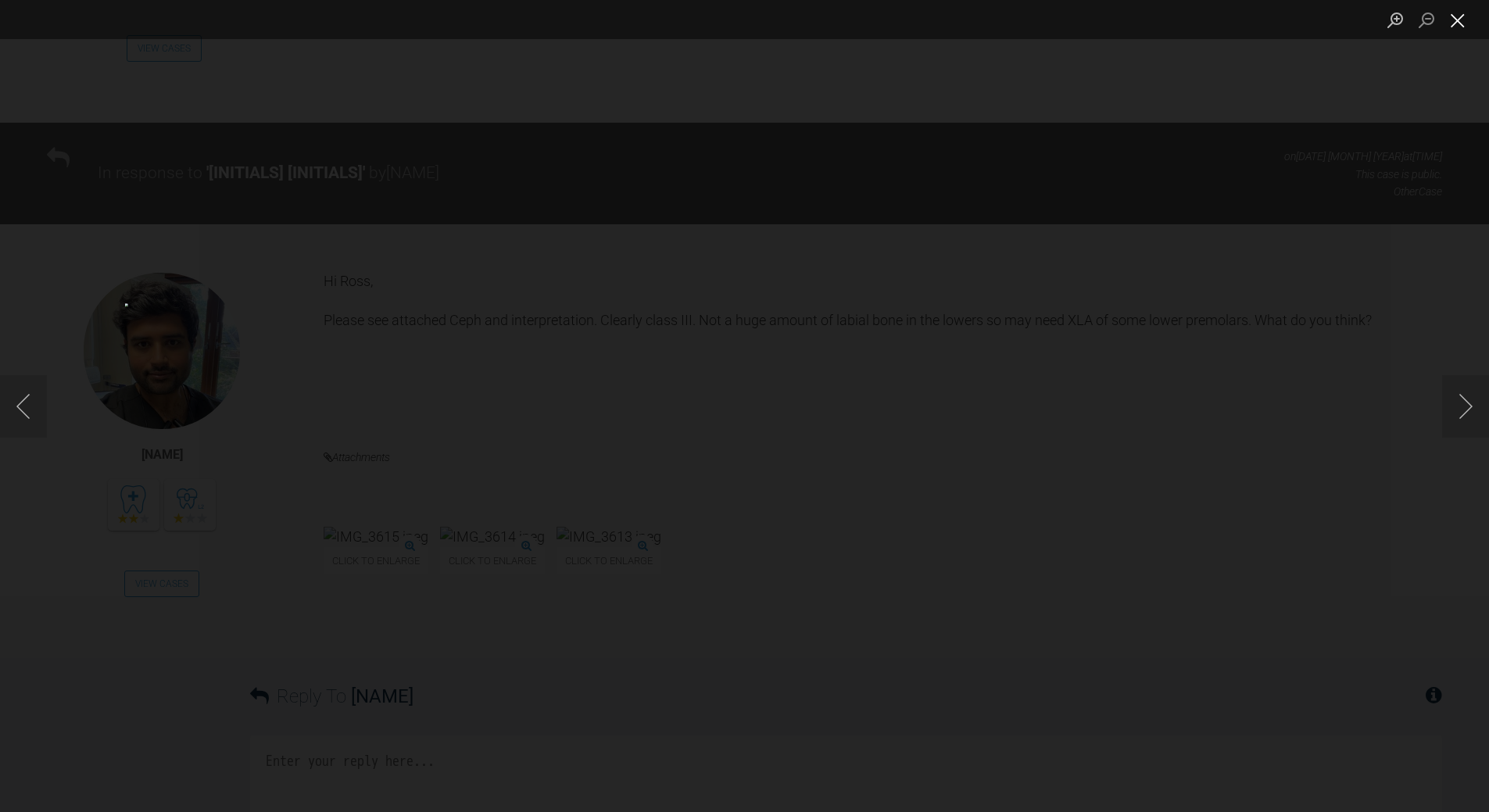 click at bounding box center (1458, 20) 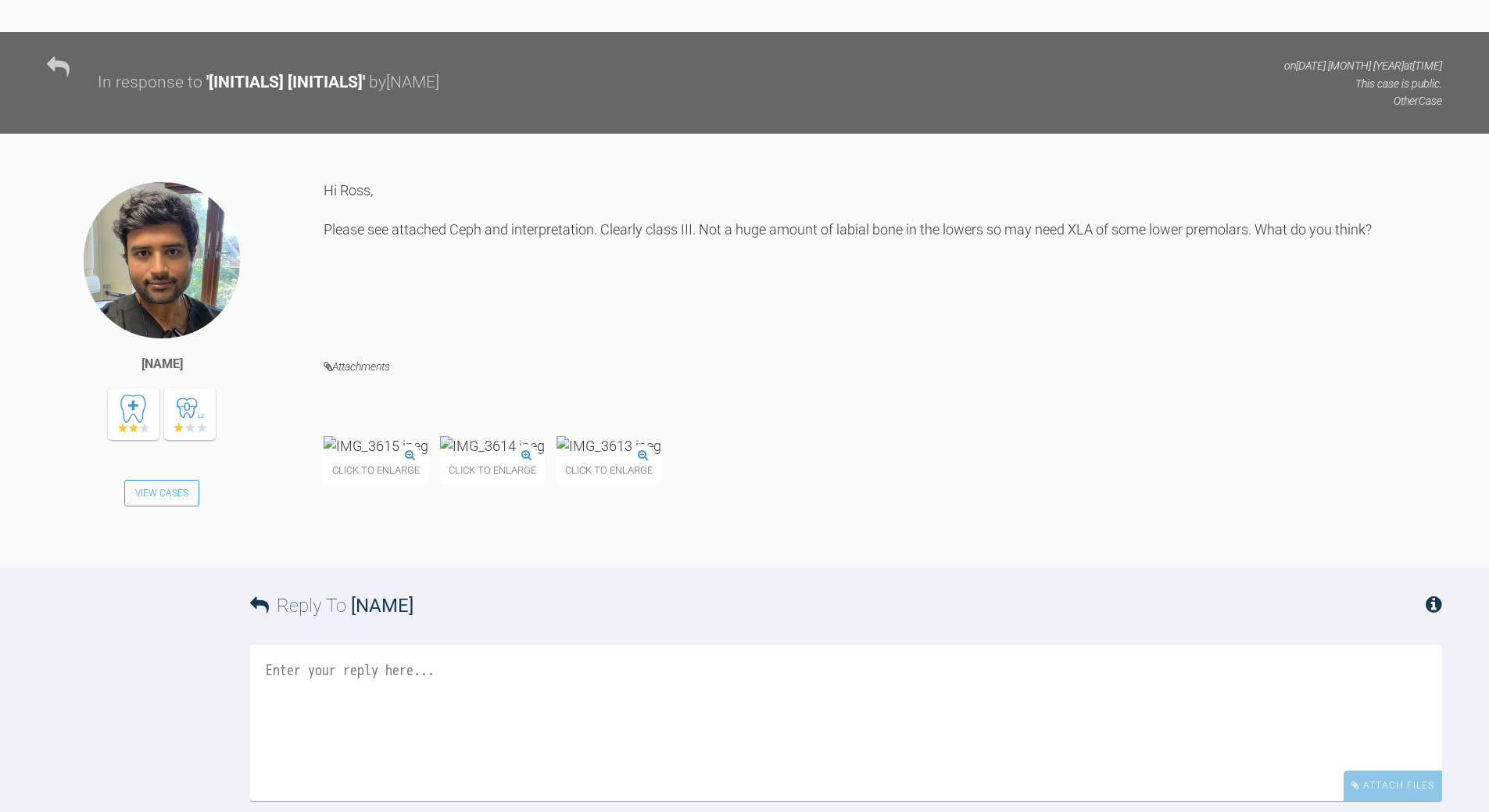 scroll, scrollTop: 3324, scrollLeft: 0, axis: vertical 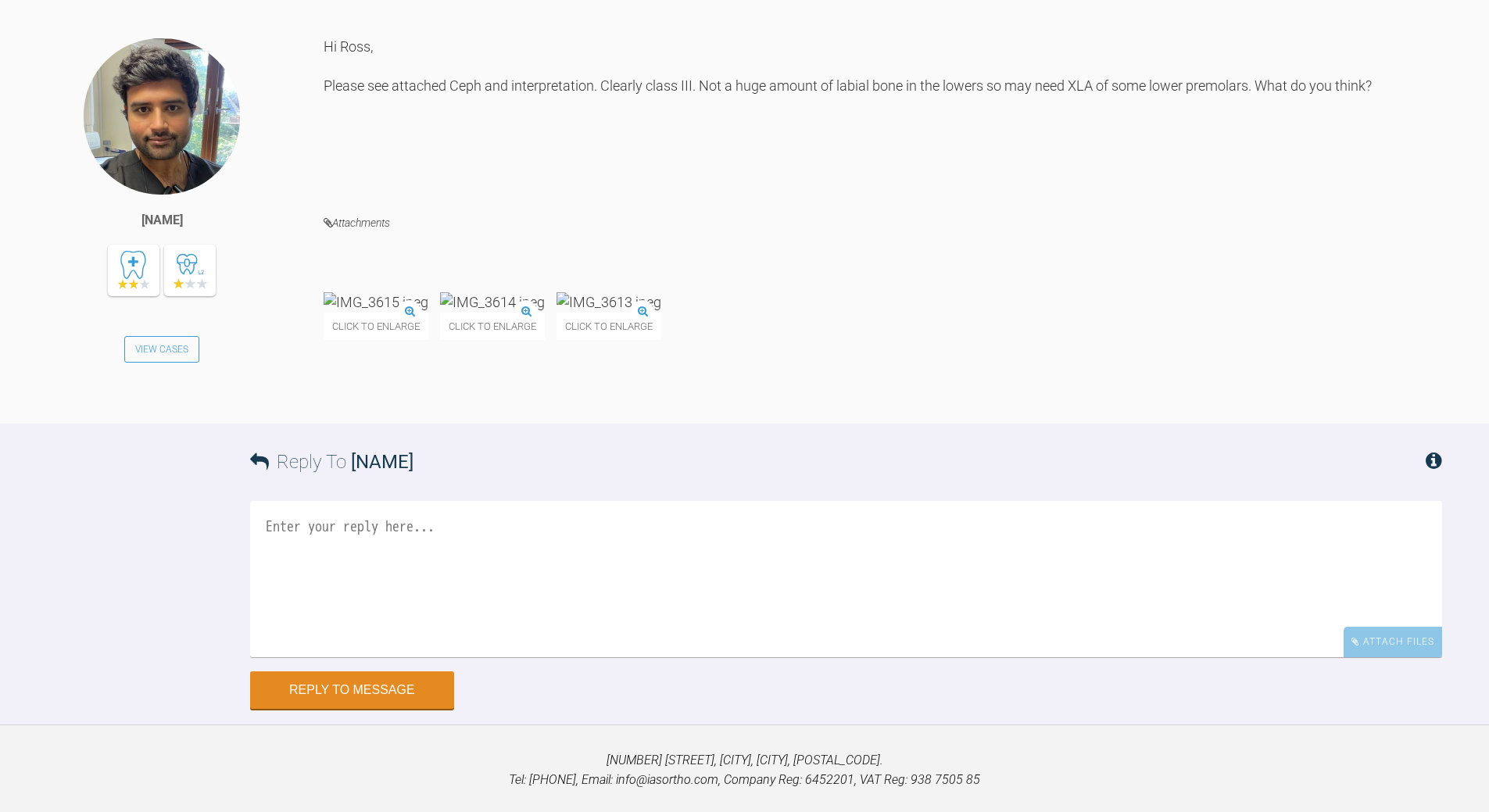 click at bounding box center [846, 579] 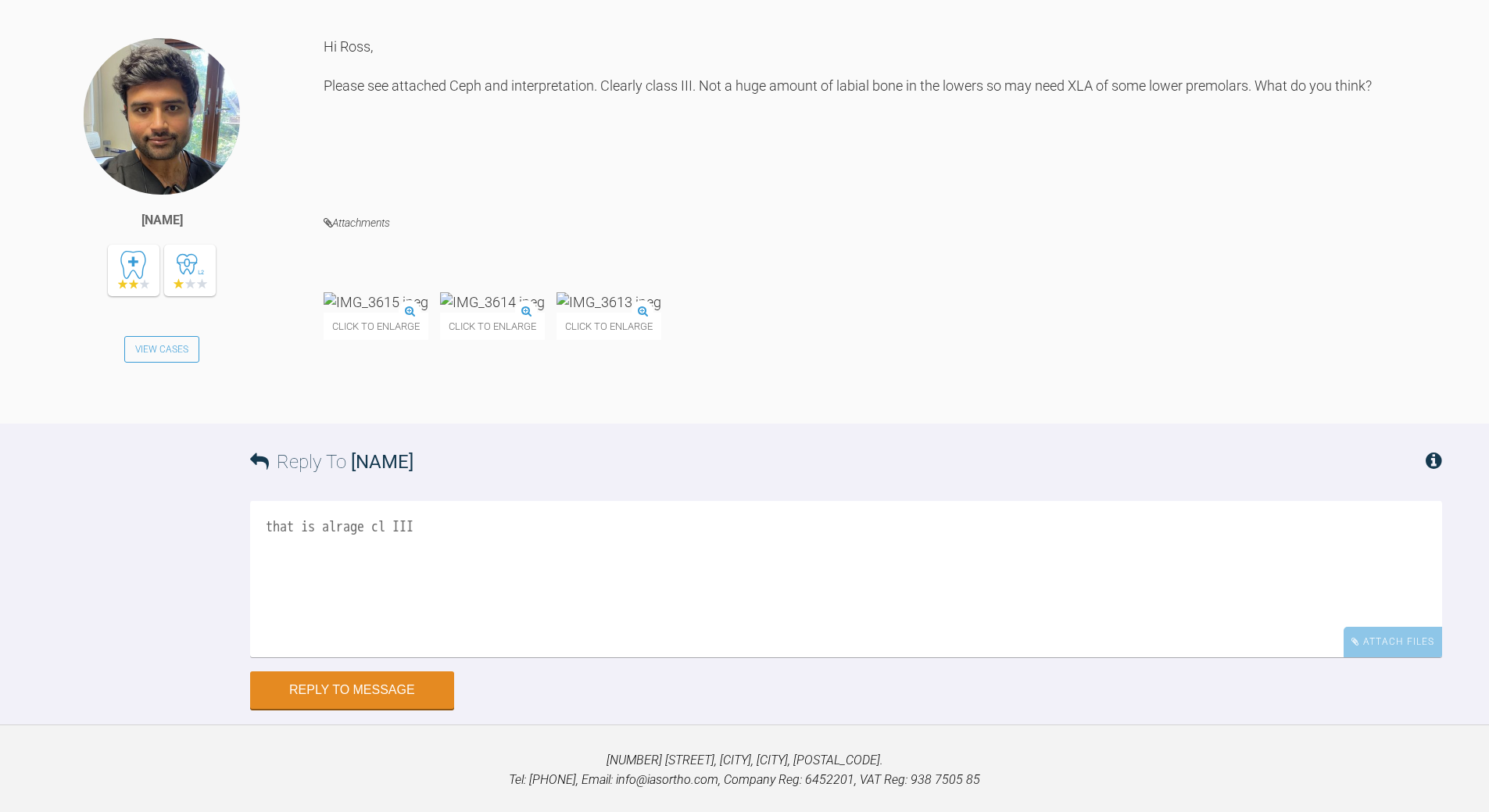 click at bounding box center [609, 302] 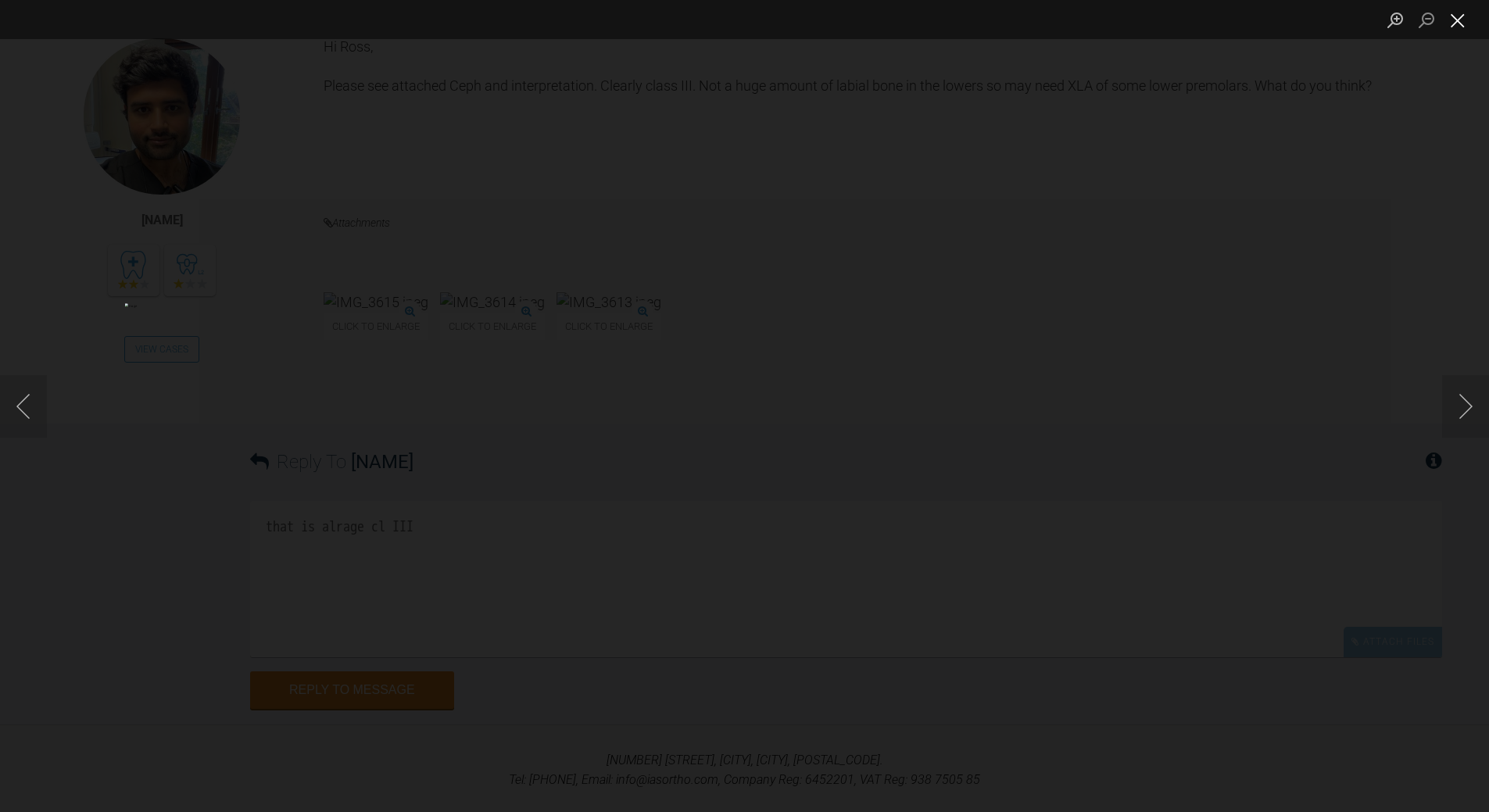click at bounding box center (1458, 20) 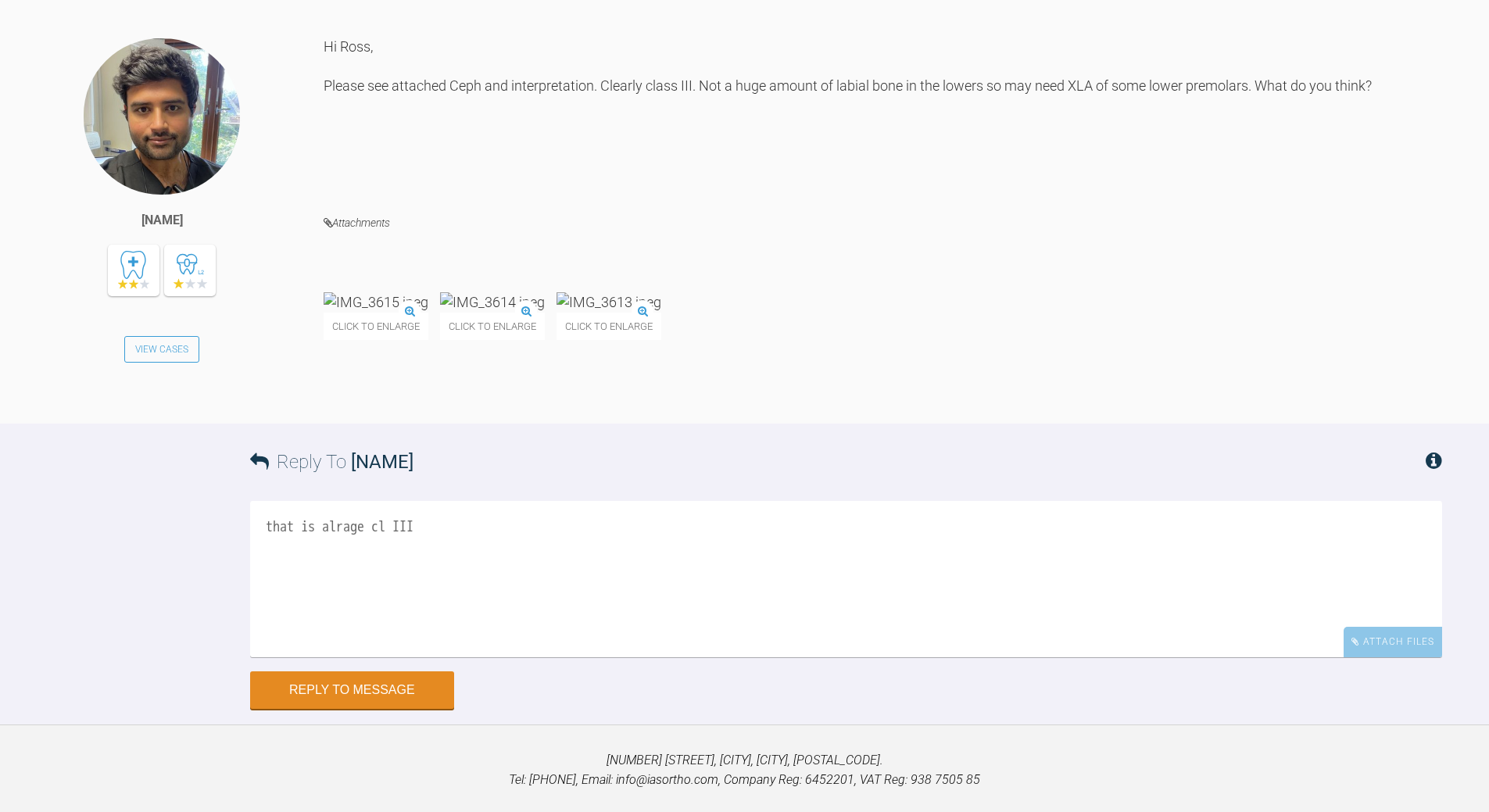 drag, startPoint x: 336, startPoint y: 475, endPoint x: 365, endPoint y: 469, distance: 29.61419 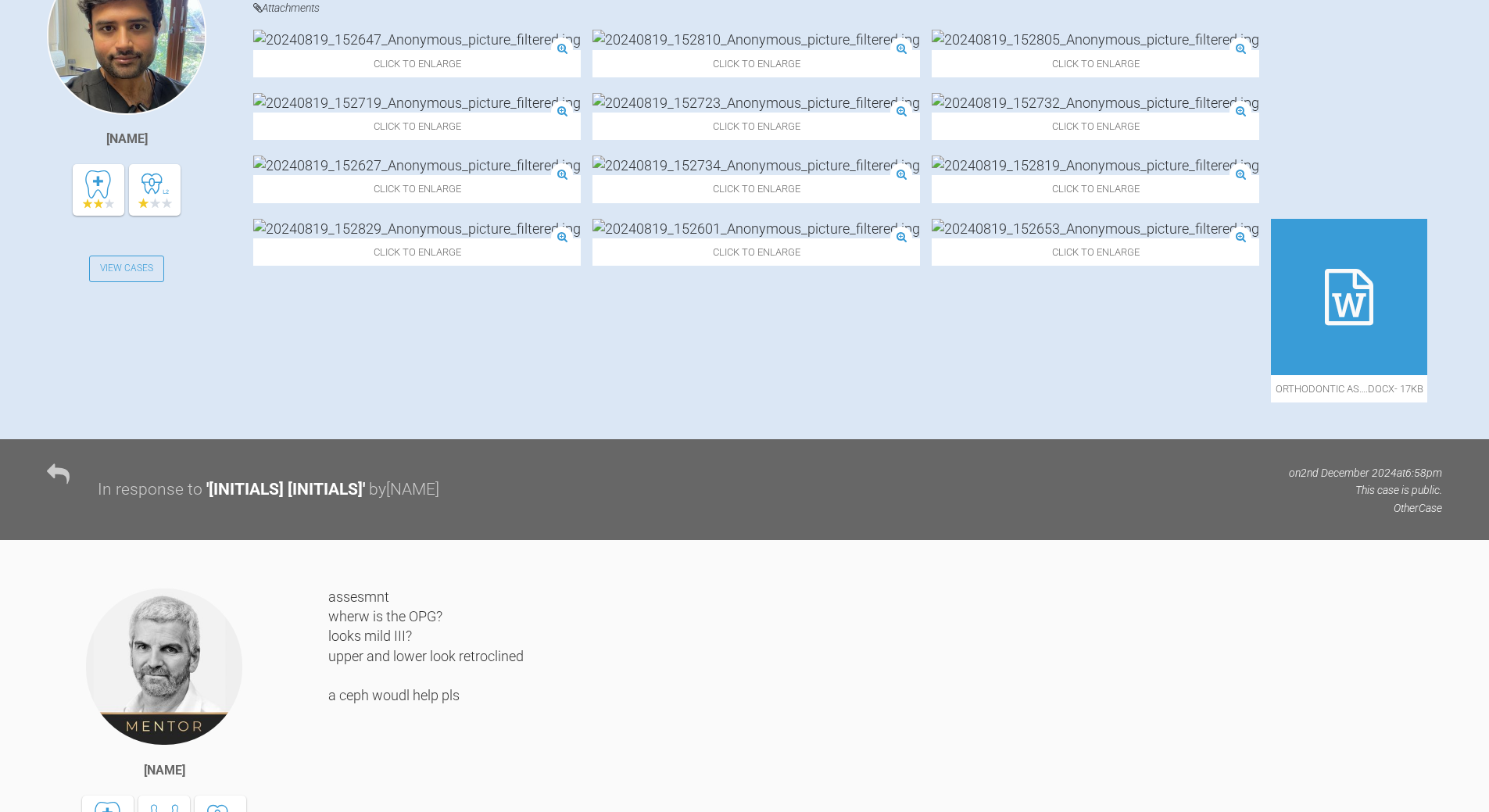 scroll, scrollTop: 276, scrollLeft: 0, axis: vertical 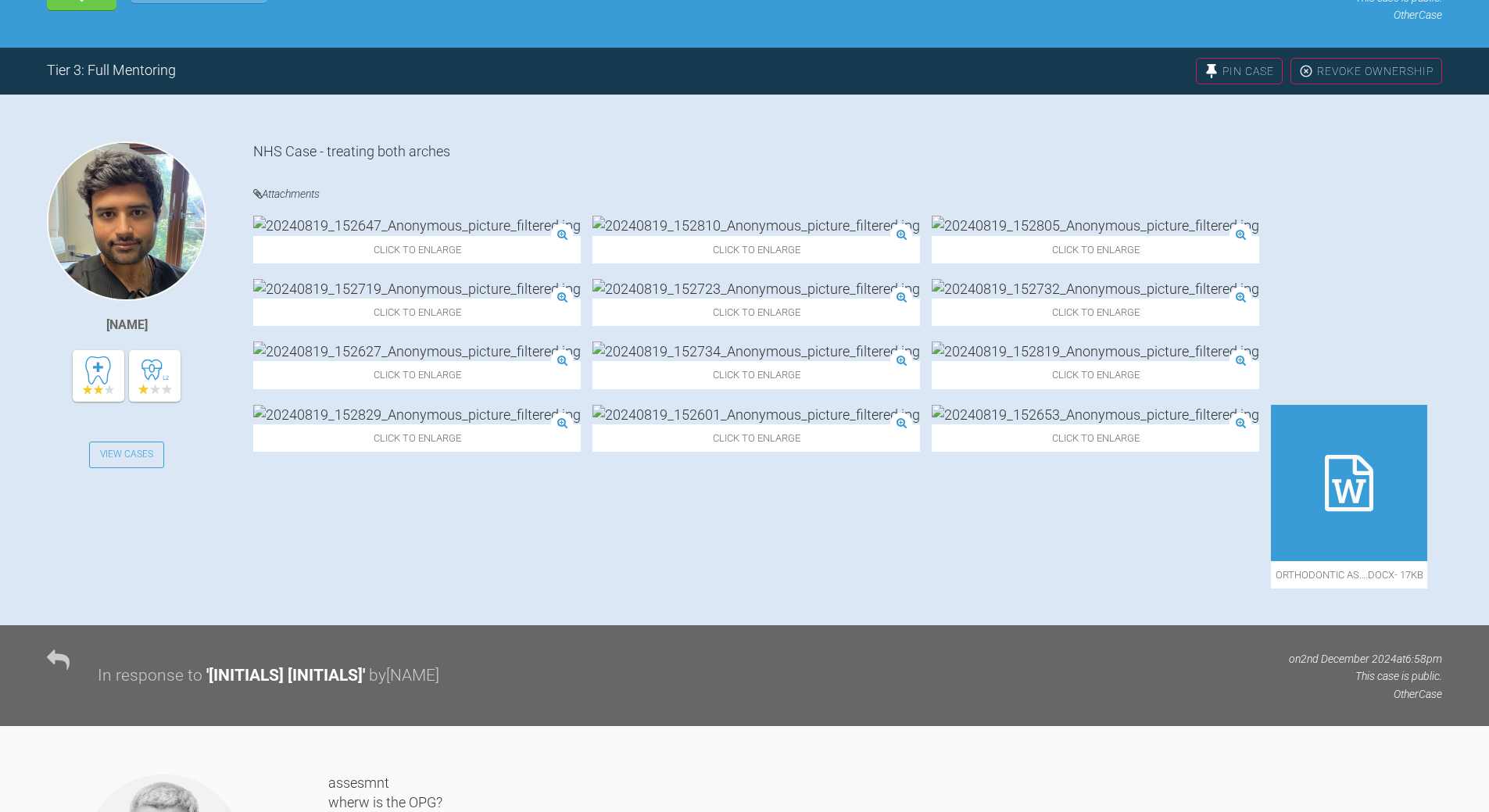 click at bounding box center [1349, 483] 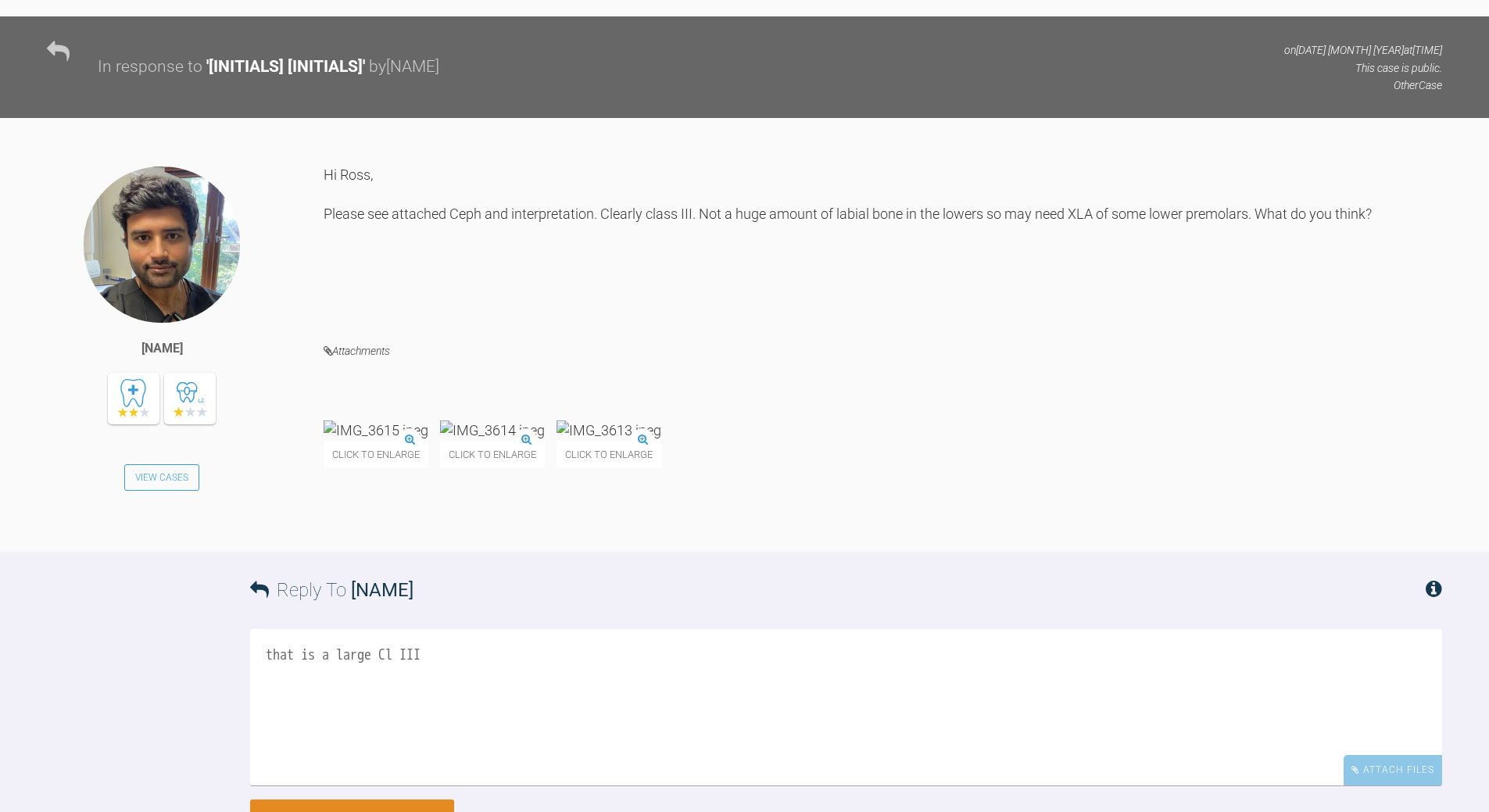 scroll, scrollTop: 3324, scrollLeft: 0, axis: vertical 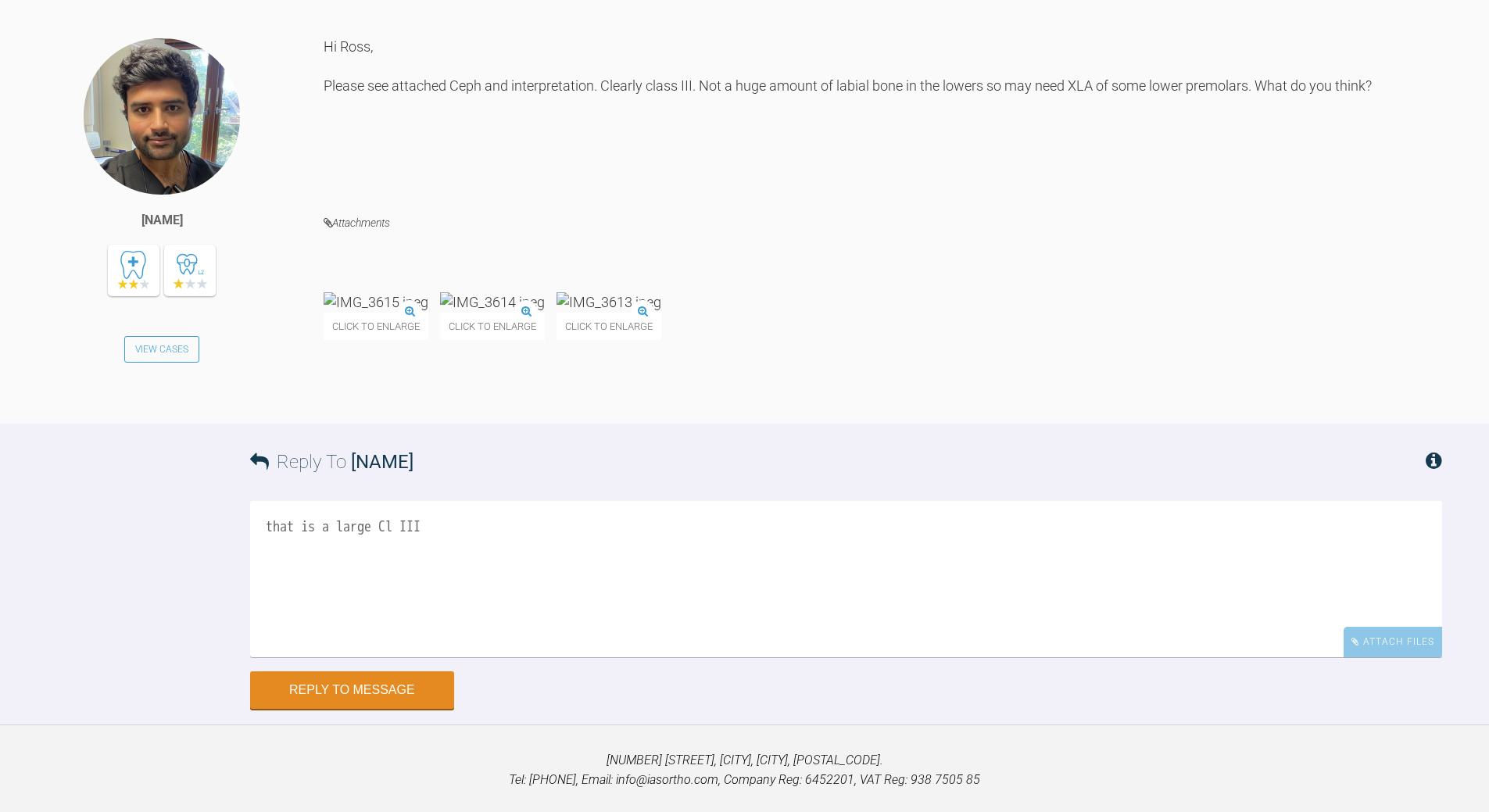 click on "that is a large Cl III" at bounding box center (846, 579) 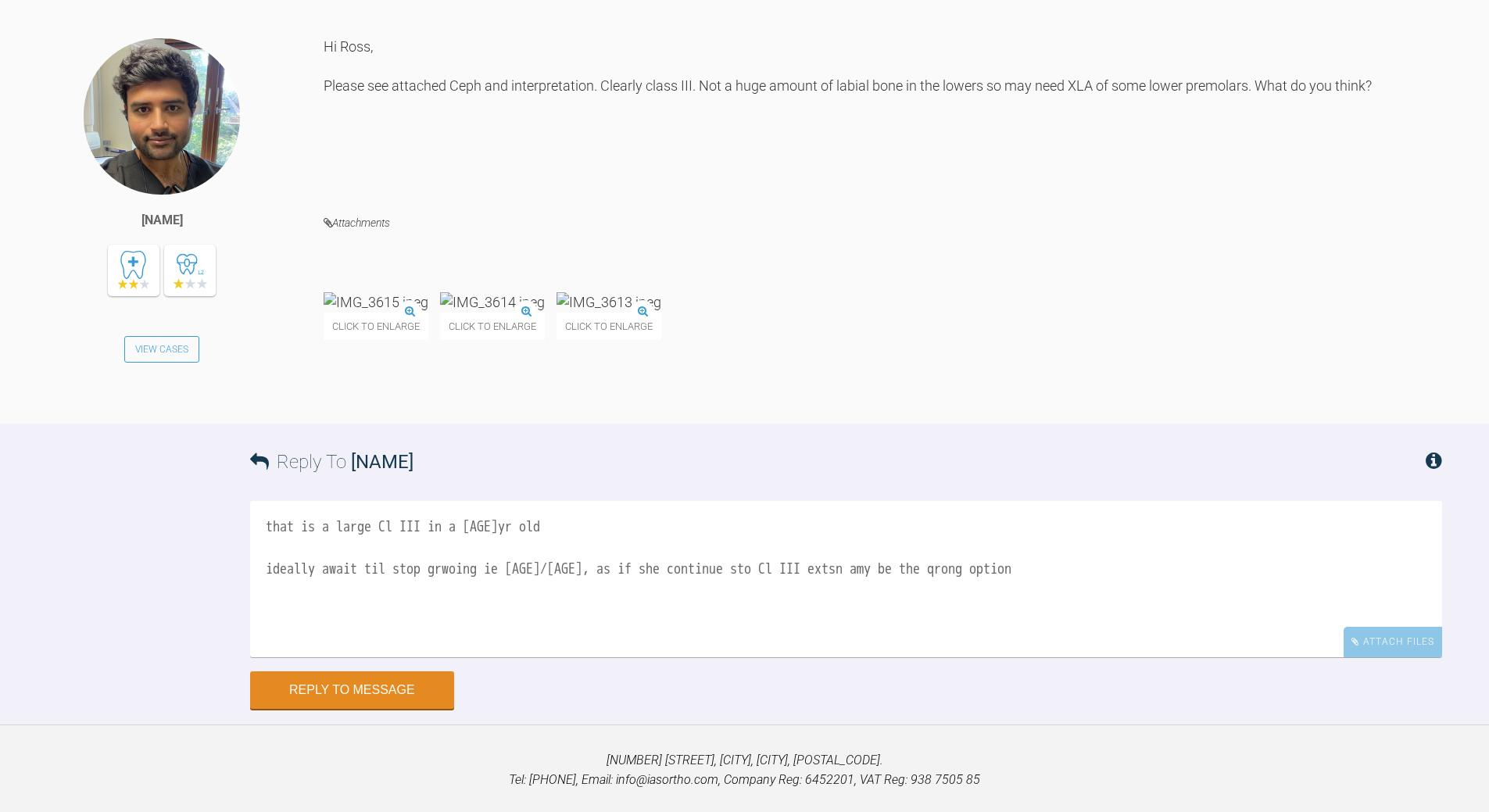 click on "that is a large Cl III in a [AGE]yr old
ideally await til stop grwoing ie [AGE]/[AGE], as if she continue sto Cl III extsn amy be the qrong option" at bounding box center (846, 579) 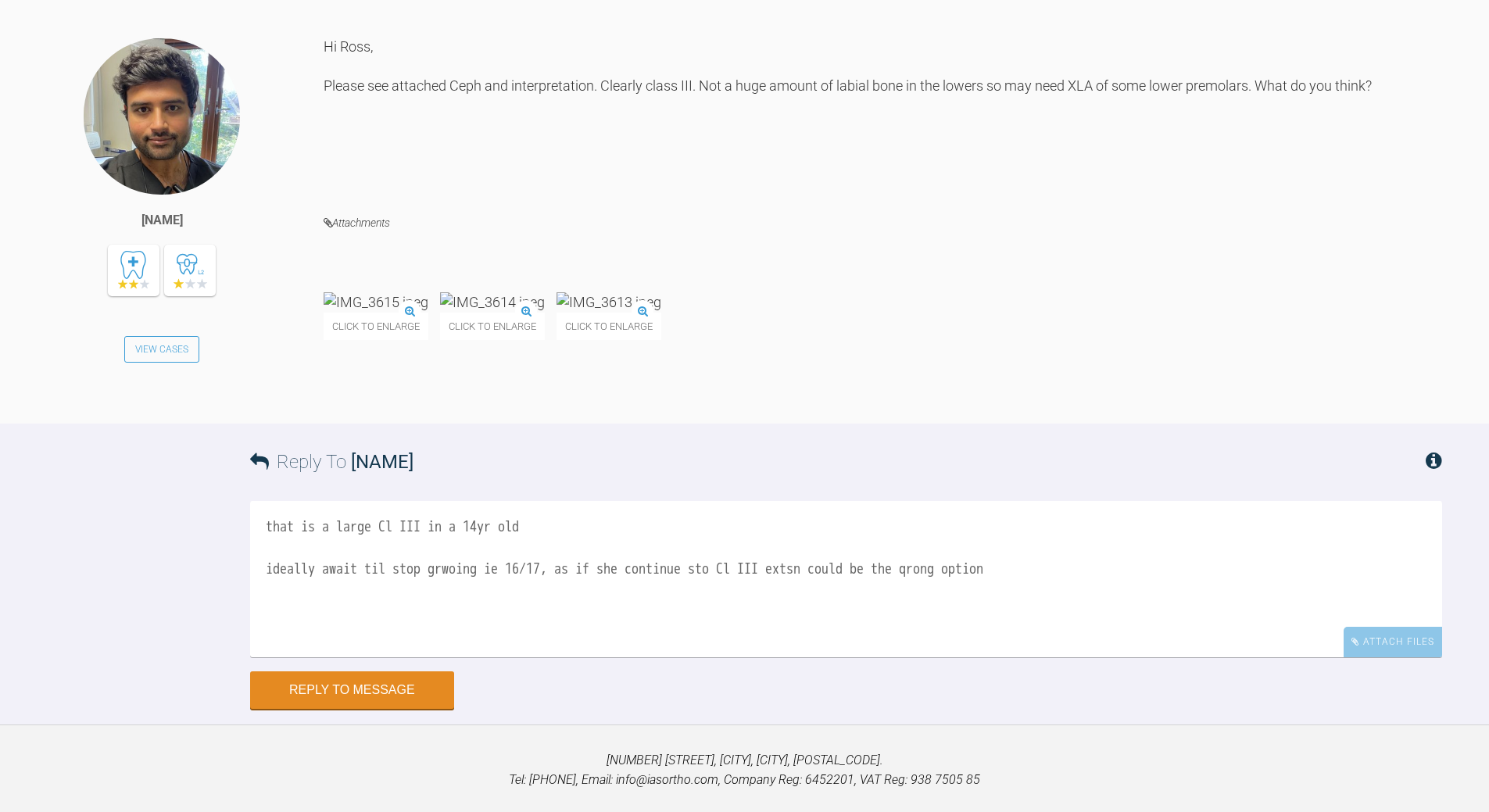 click on "that is a large Cl III in a 14yr old
ideally await til stop grwoing ie 16/17, as if she continue sto Cl III extsn could be the qrong option" at bounding box center [846, 579] 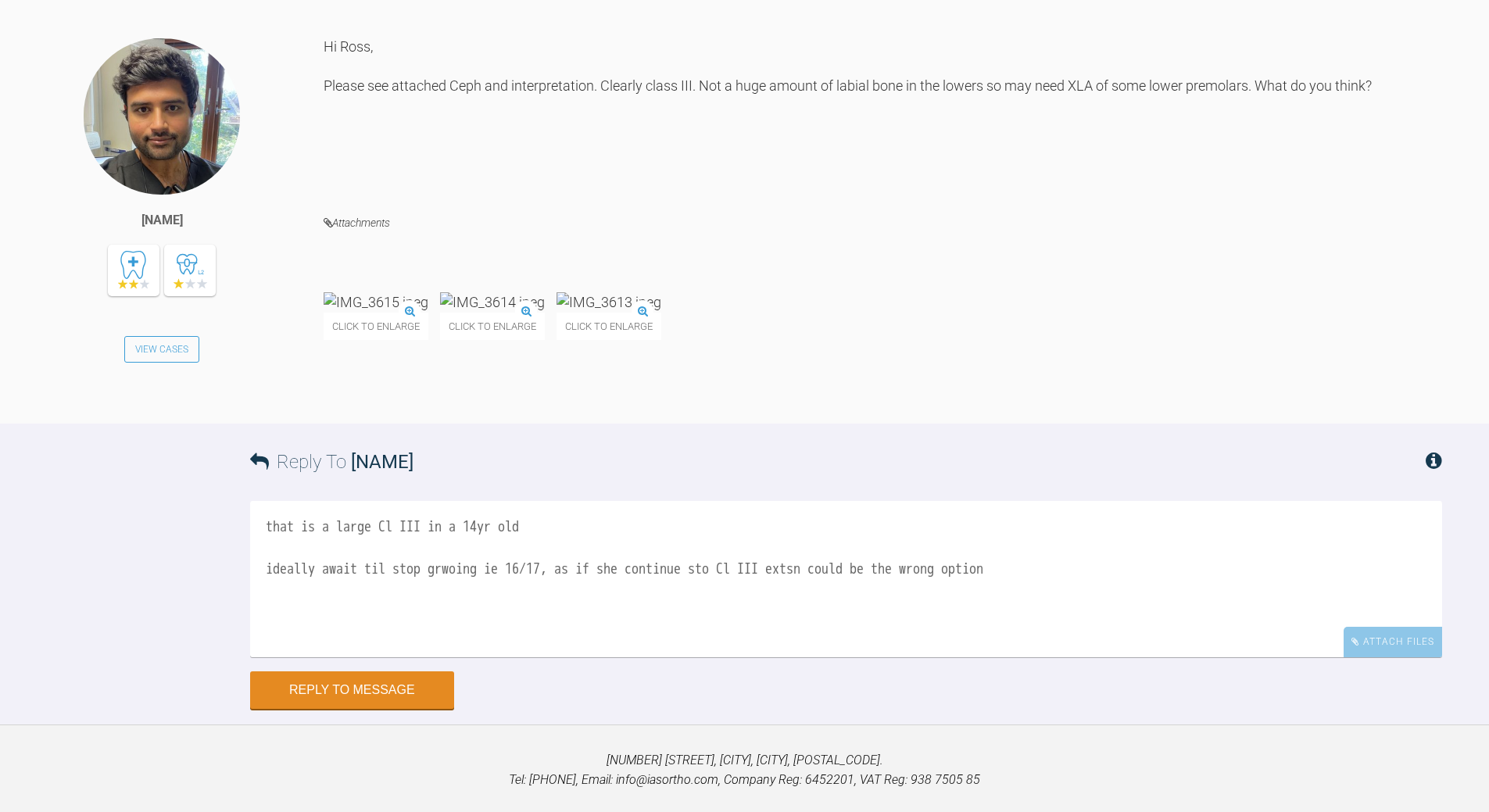 click on "that is a large Cl III in a 14yr old
ideally await til stop grwoing ie 16/17, as if she continue sto Cl III extsn could be the wrong option" at bounding box center (846, 579) 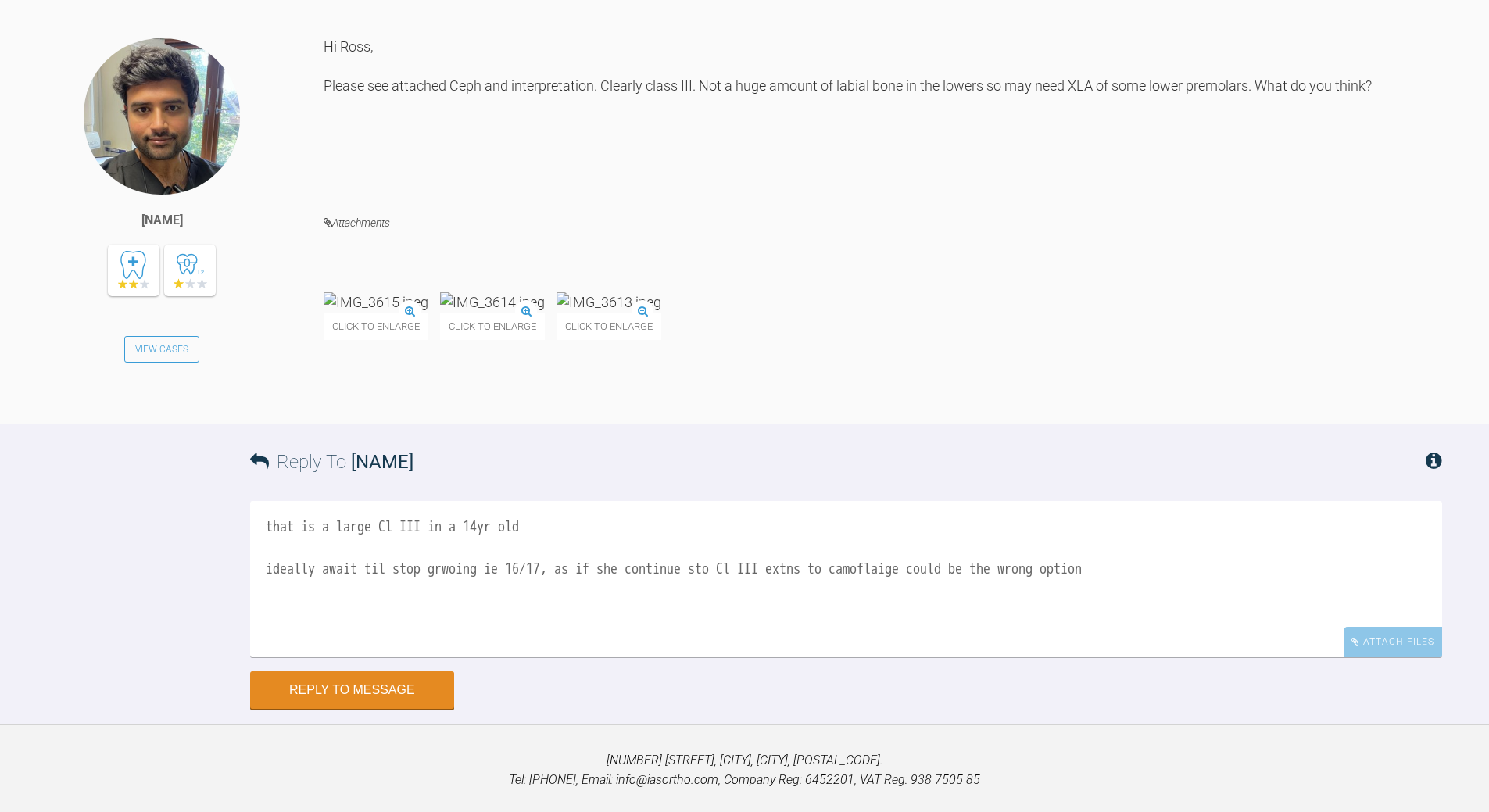 click on "that is a large Cl III in a 14yr old
ideally await til stop grwoing ie 16/17, as if she continue sto Cl III extns to camoflaige could be the wrong option" at bounding box center (846, 579) 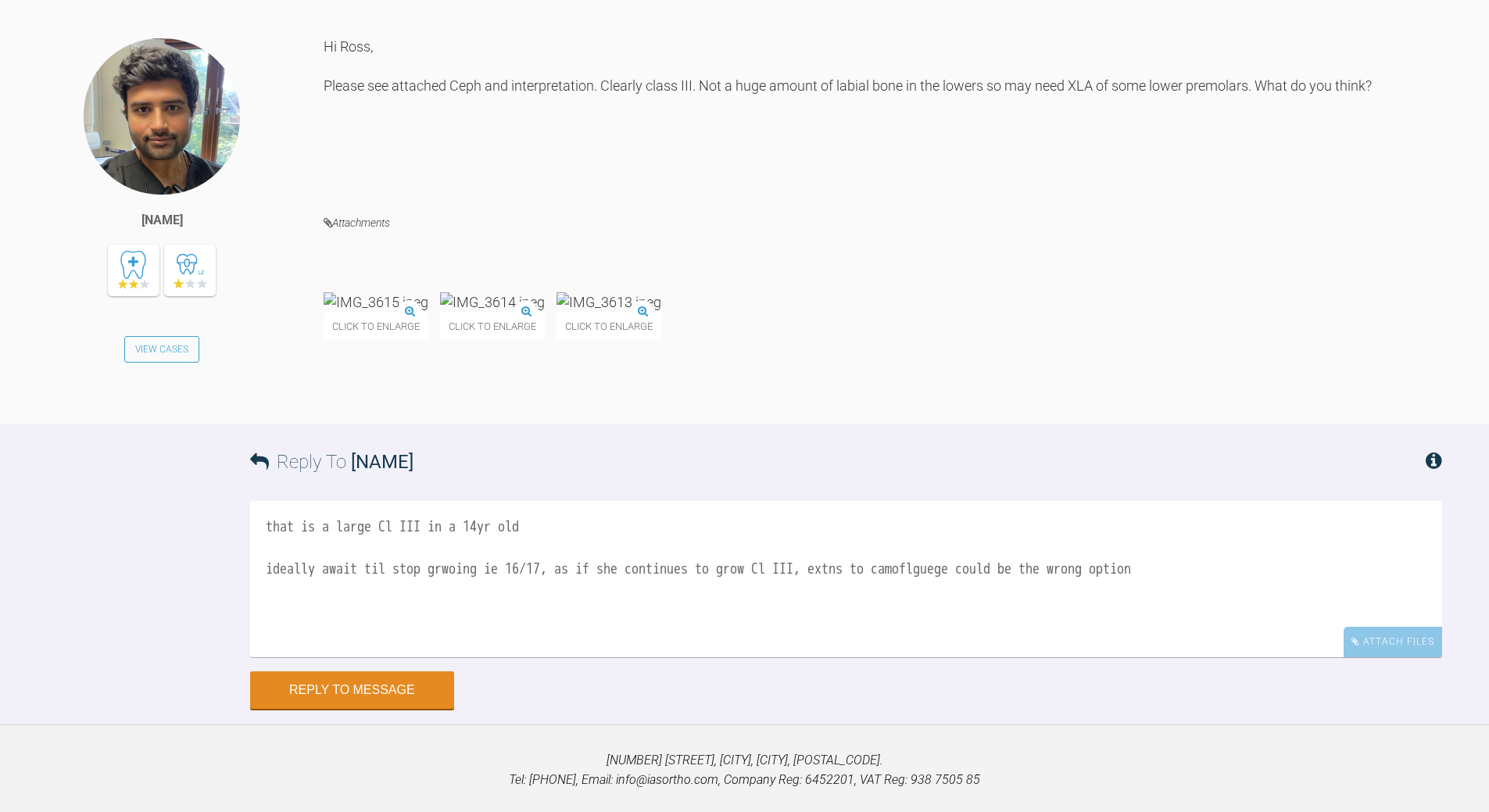 click on "that is a large Cl III in a 14yr old
ideally await til stop grwoing ie 16/17, as if she continues to grow Cl III, extns to camoflguege could be the wrong option" at bounding box center (846, 579) 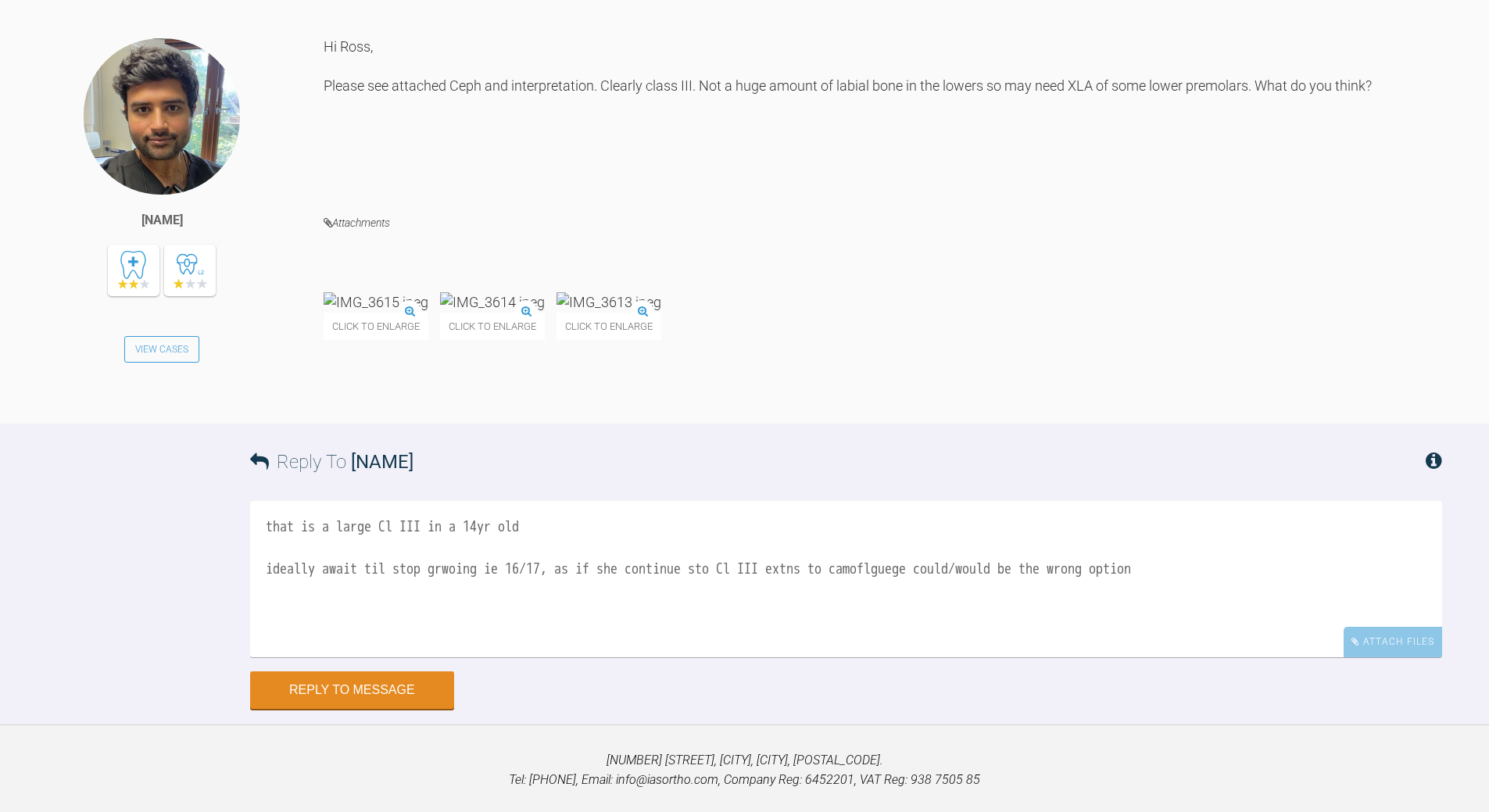 drag, startPoint x: 723, startPoint y: 524, endPoint x: 728, endPoint y: 516, distance: 9.433981 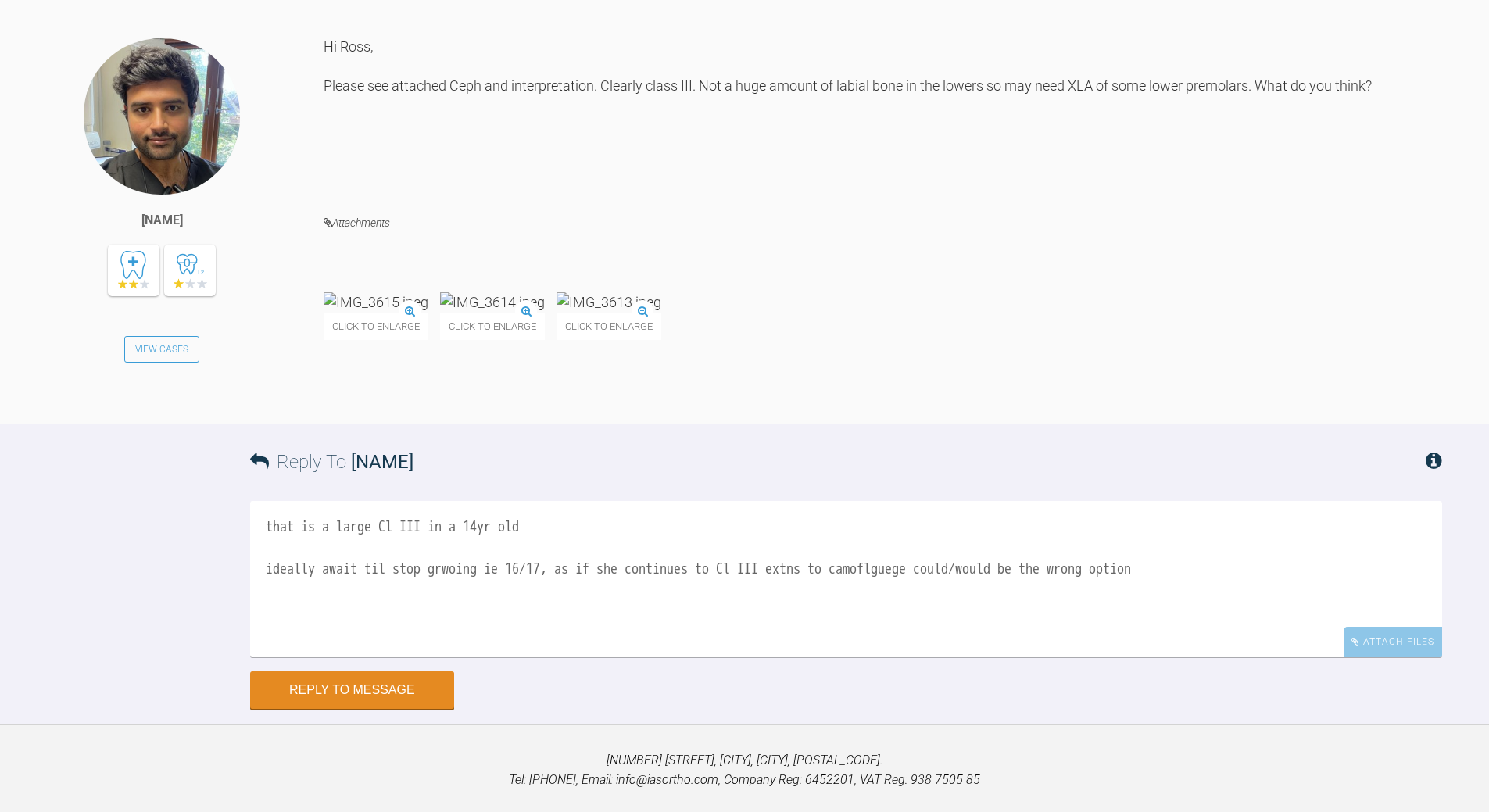 click on "that is a large Cl III in a 14yr old
ideally await til stop grwoing ie 16/17, as if she continues to Cl III extns to camoflguege could/would be the wrong option" at bounding box center [846, 579] 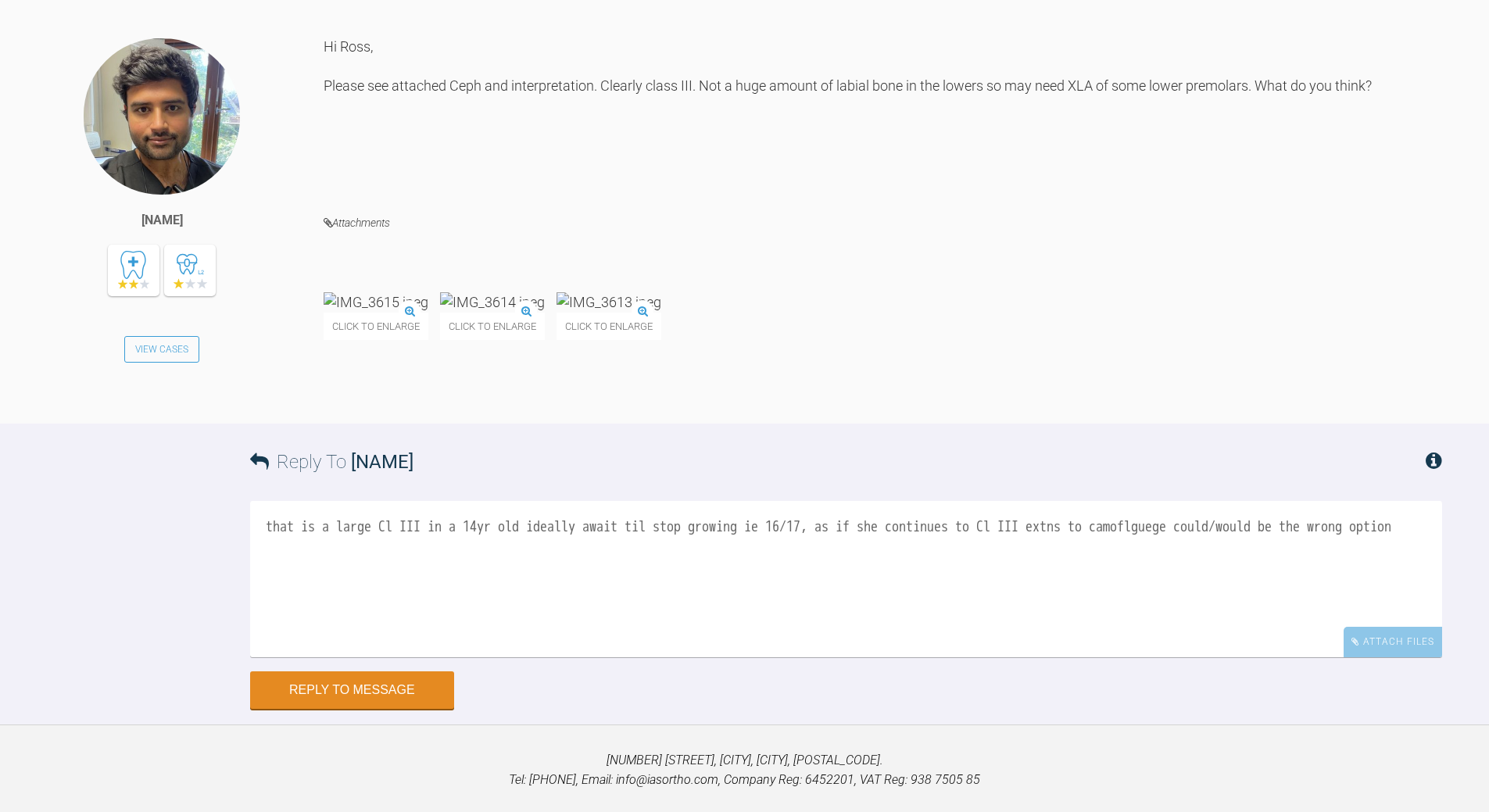 drag, startPoint x: 568, startPoint y: 525, endPoint x: 581, endPoint y: 512, distance: 18.384776 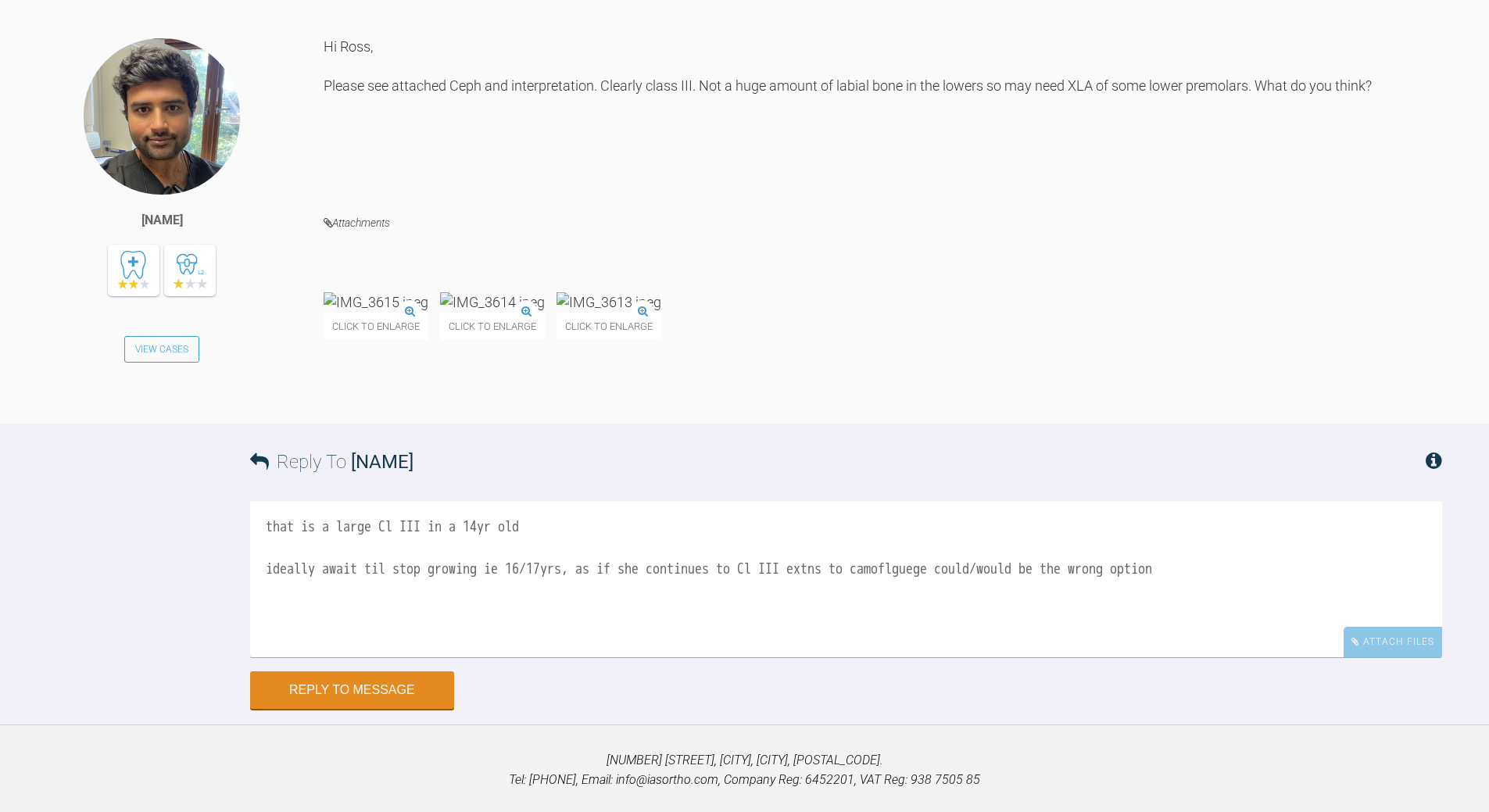 click on "that is a large Cl III in a 14yr old
ideally await til stop growing ie 16/17yrs, as if she continues to Cl III extns to camoflguege could/would be the wrong option" at bounding box center [846, 579] 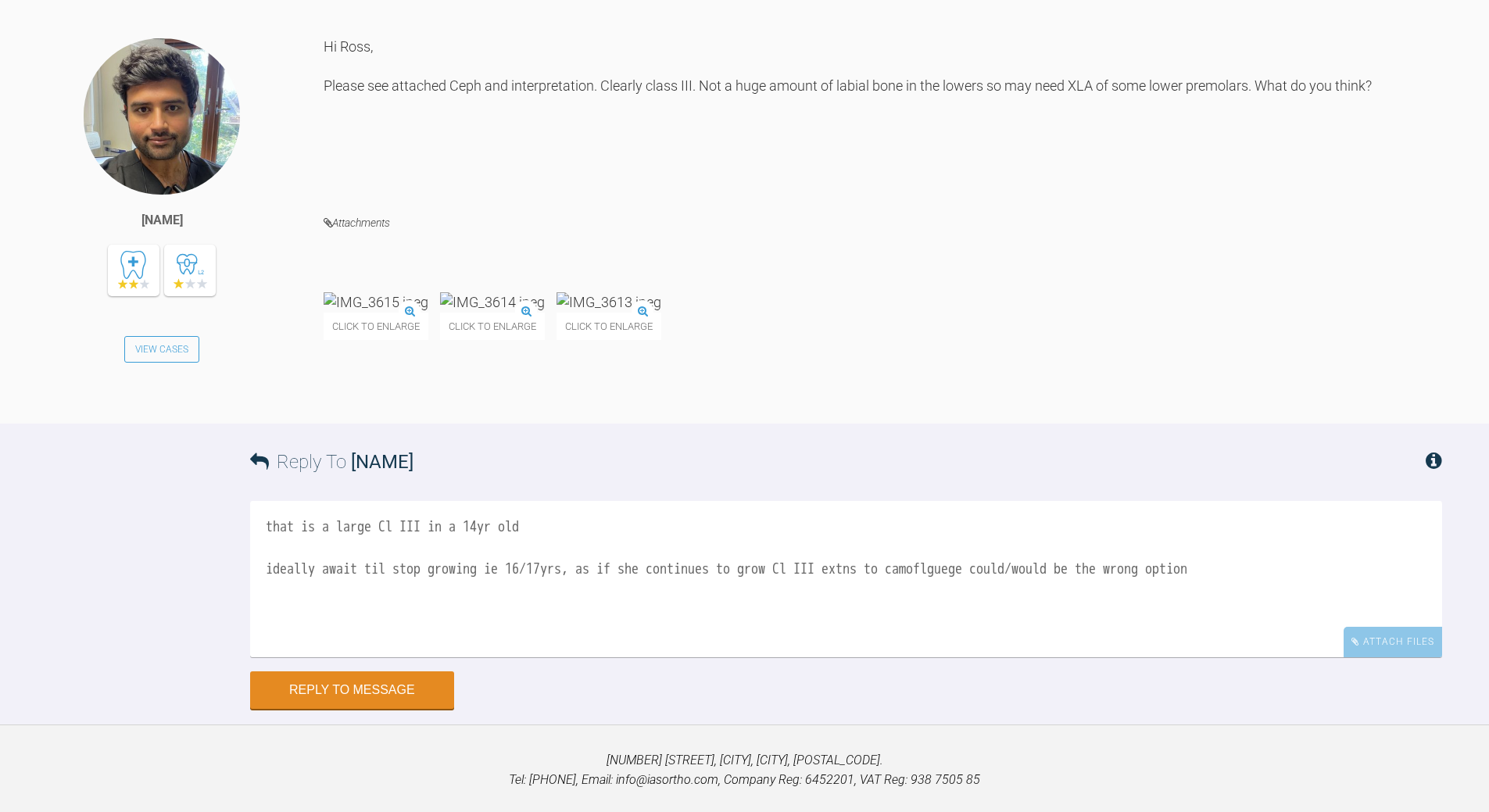 click on "that is a large Cl III in a 14yr old
ideally await til stop growing ie 16/17yrs, as if she continues to grow Cl III extns to camoflguege could/would be the wrong option" at bounding box center [846, 579] 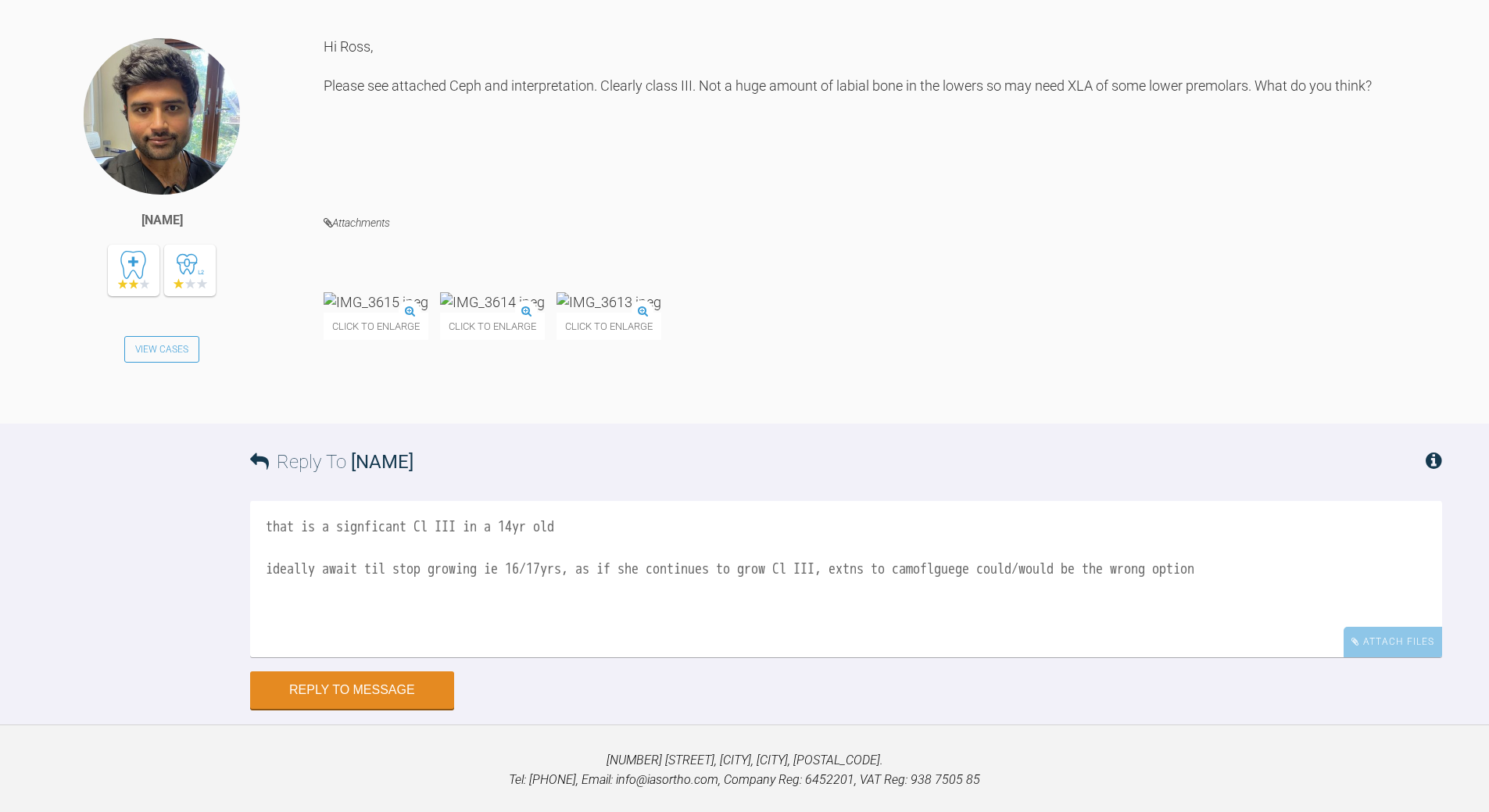 drag, startPoint x: 1001, startPoint y: 523, endPoint x: 1014, endPoint y: 517, distance: 14.317821 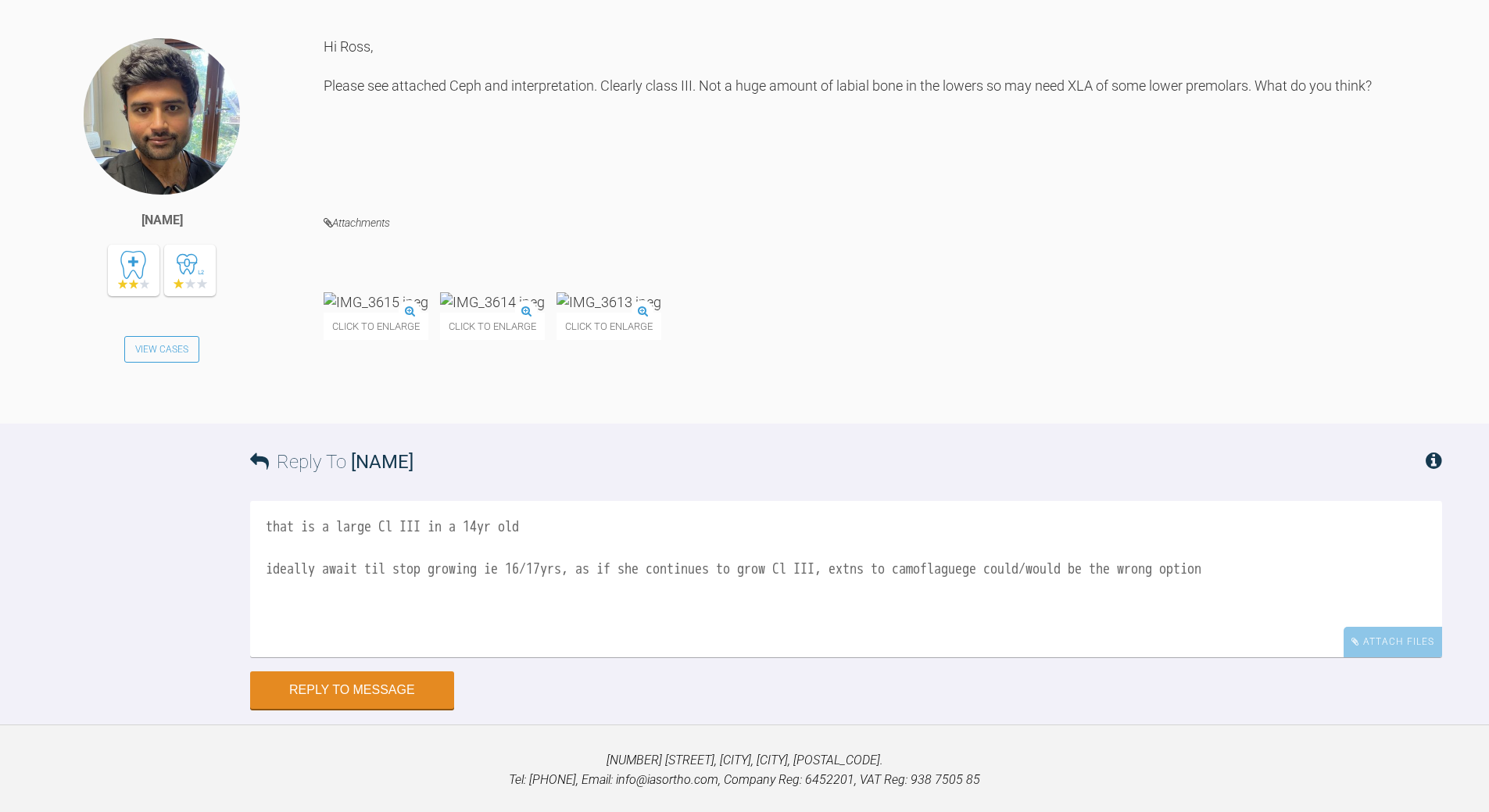 click on "that is a large Cl III in a 14yr old
ideally await til stop growing ie 16/17yrs, as if she continues to grow Cl III, extns to camoflaguege could/would be the wrong option" at bounding box center (846, 579) 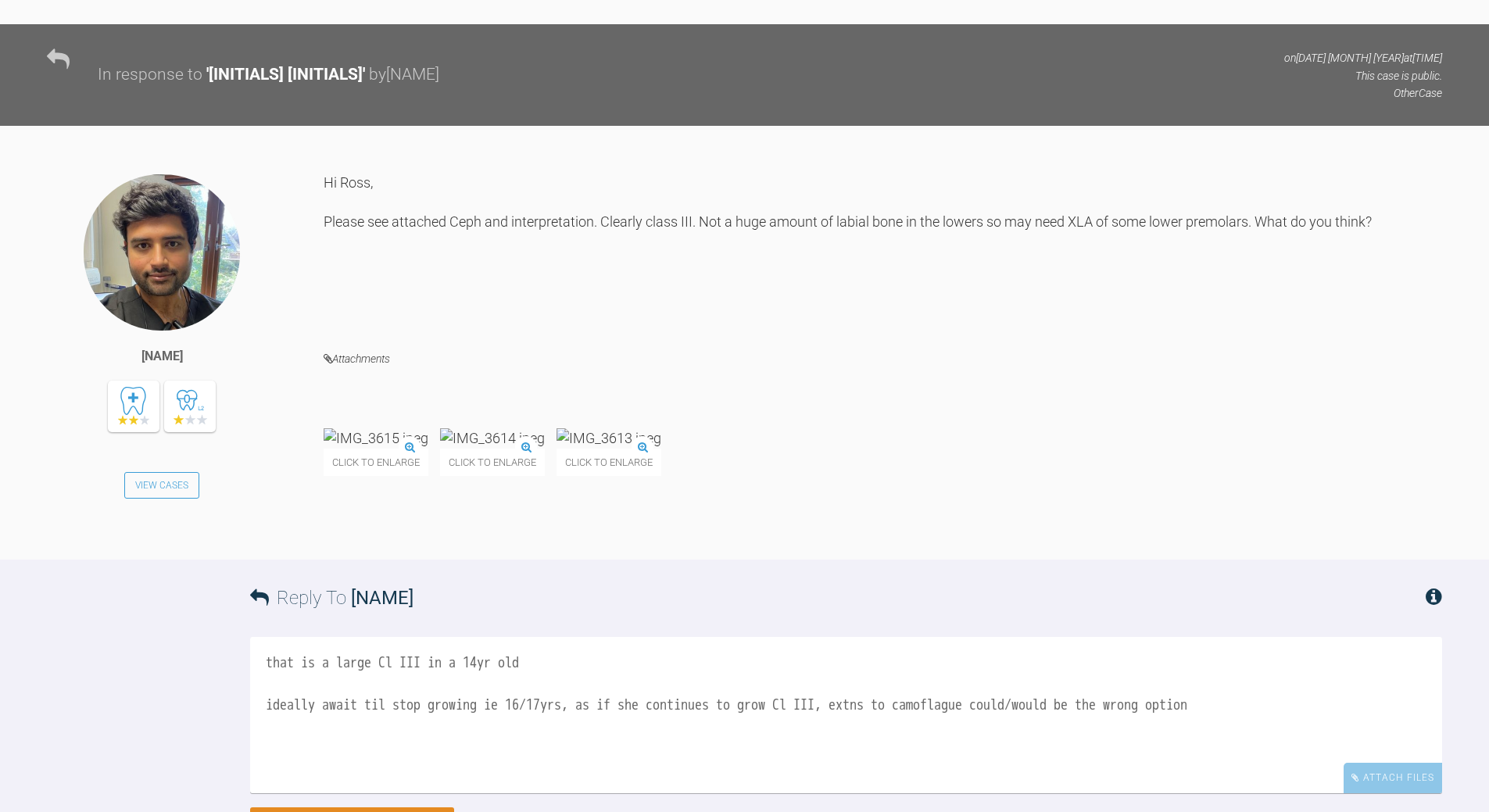 scroll, scrollTop: 3168, scrollLeft: 0, axis: vertical 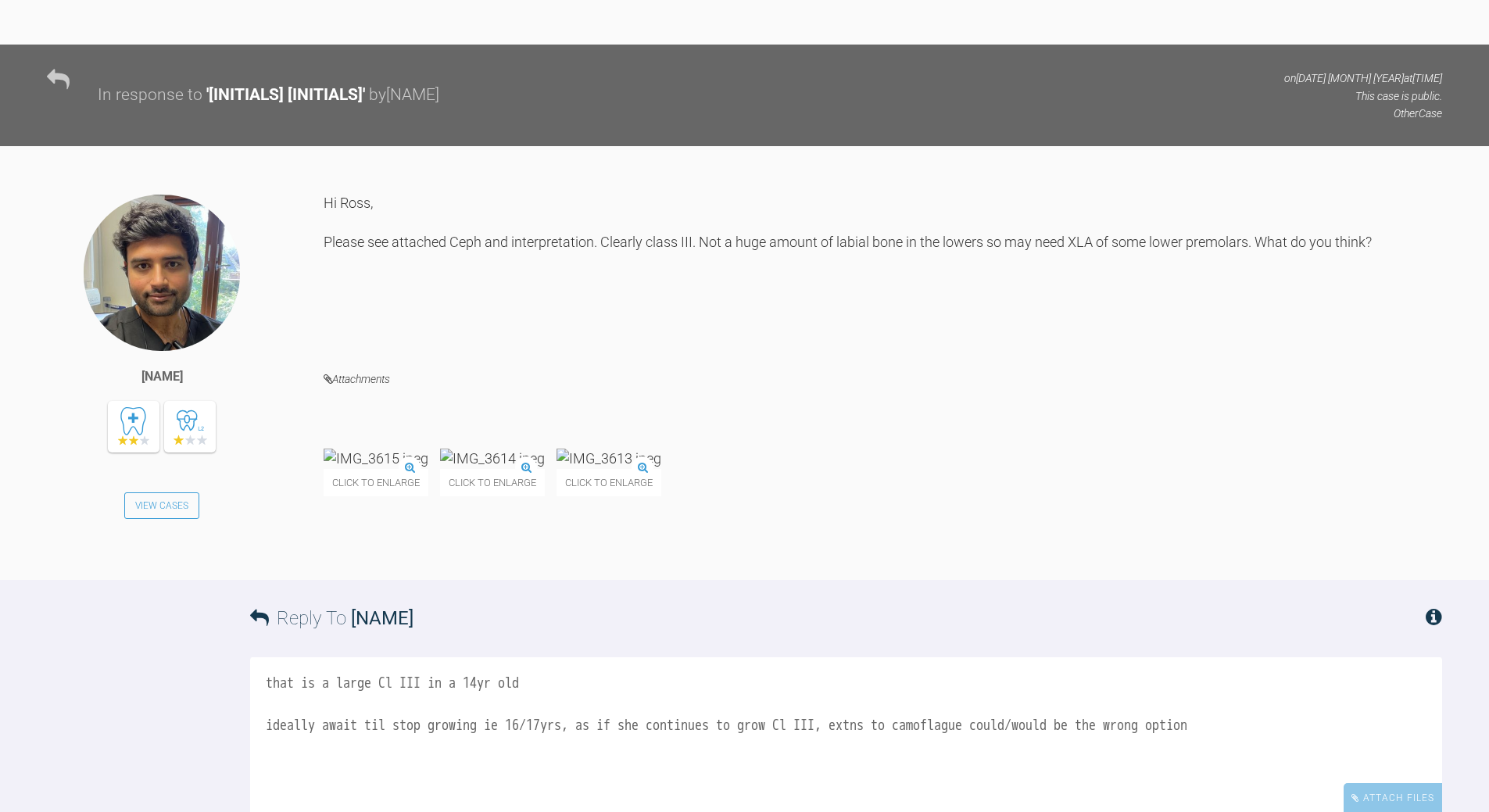 click at bounding box center (609, 458) 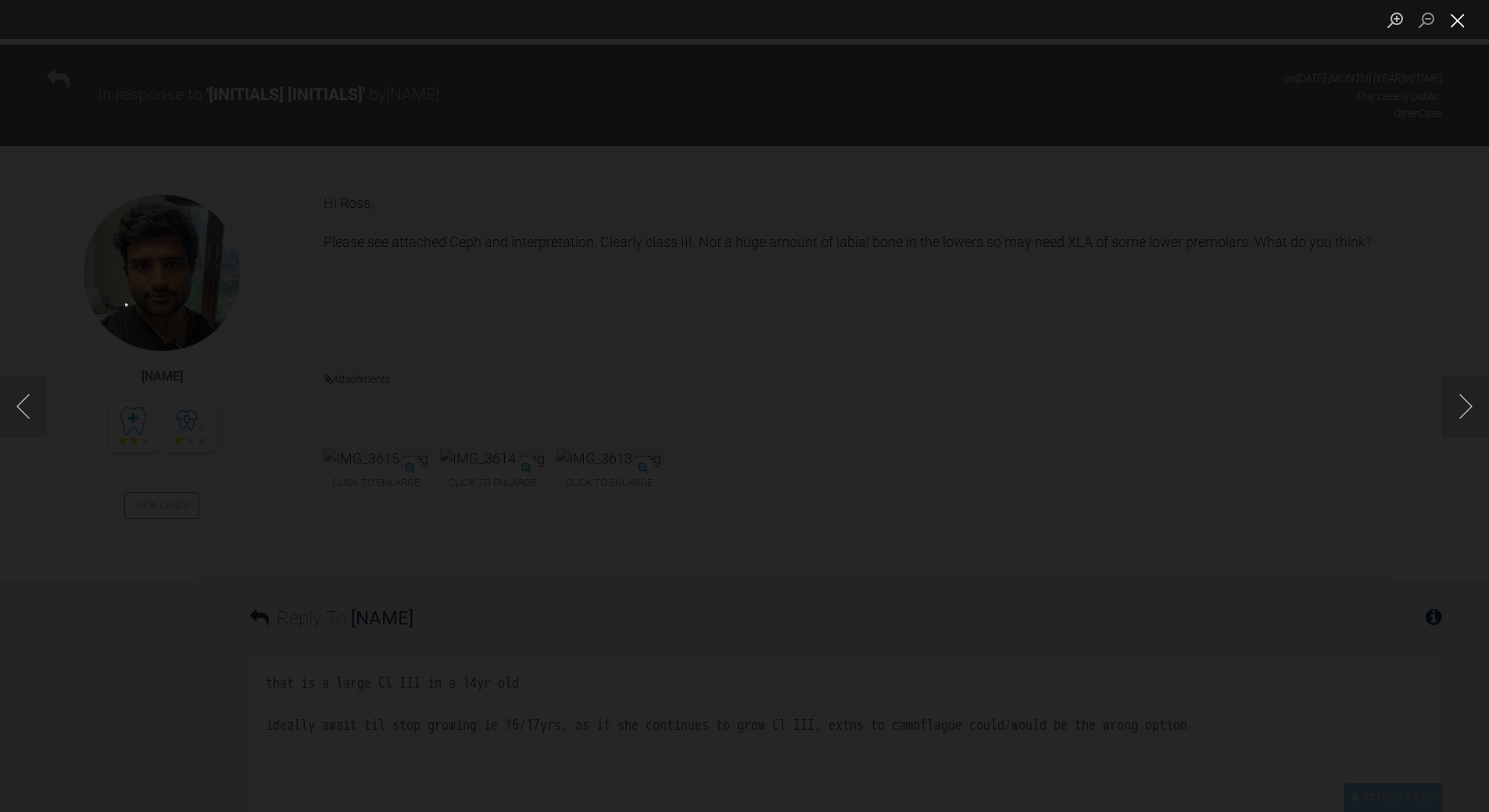 click at bounding box center (1458, 20) 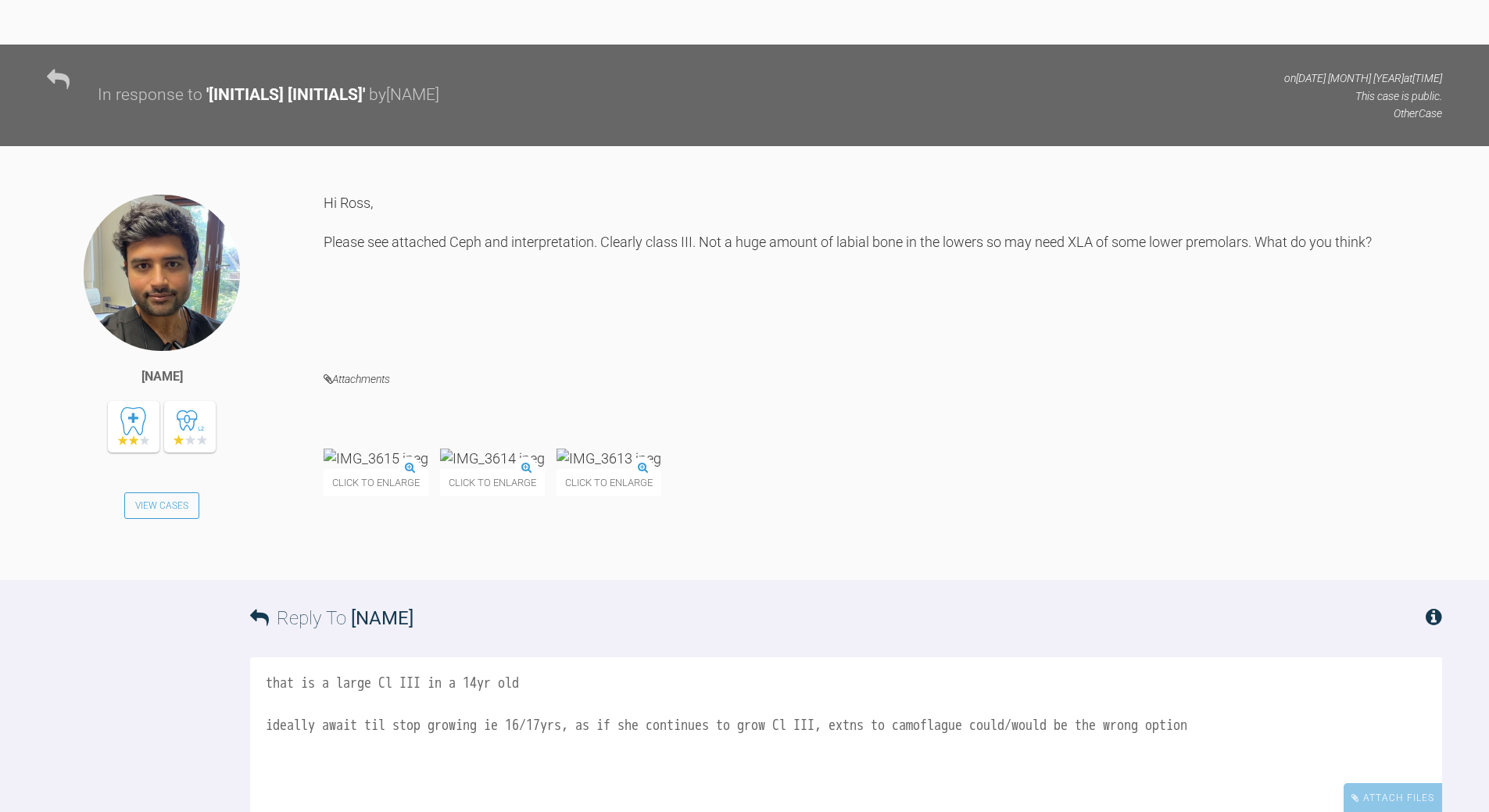 click on "that is a large Cl III in a 14yr old
ideally await til stop growing ie 16/17yrs, as if she continues to grow Cl III, extns to camoflague could/would be the wrong option" at bounding box center [846, 735] 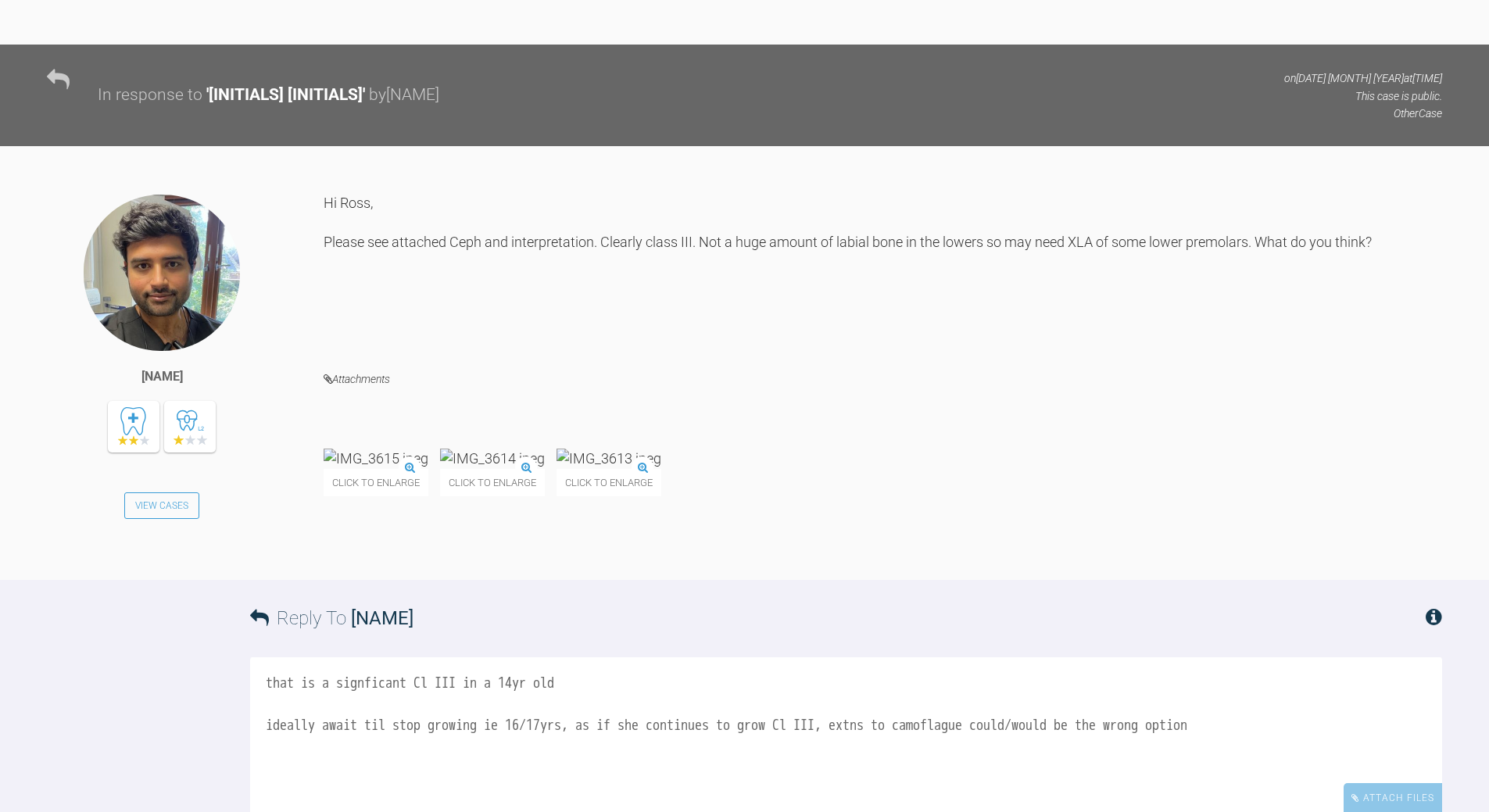 drag, startPoint x: 375, startPoint y: 673, endPoint x: 386, endPoint y: 664, distance: 14.21267 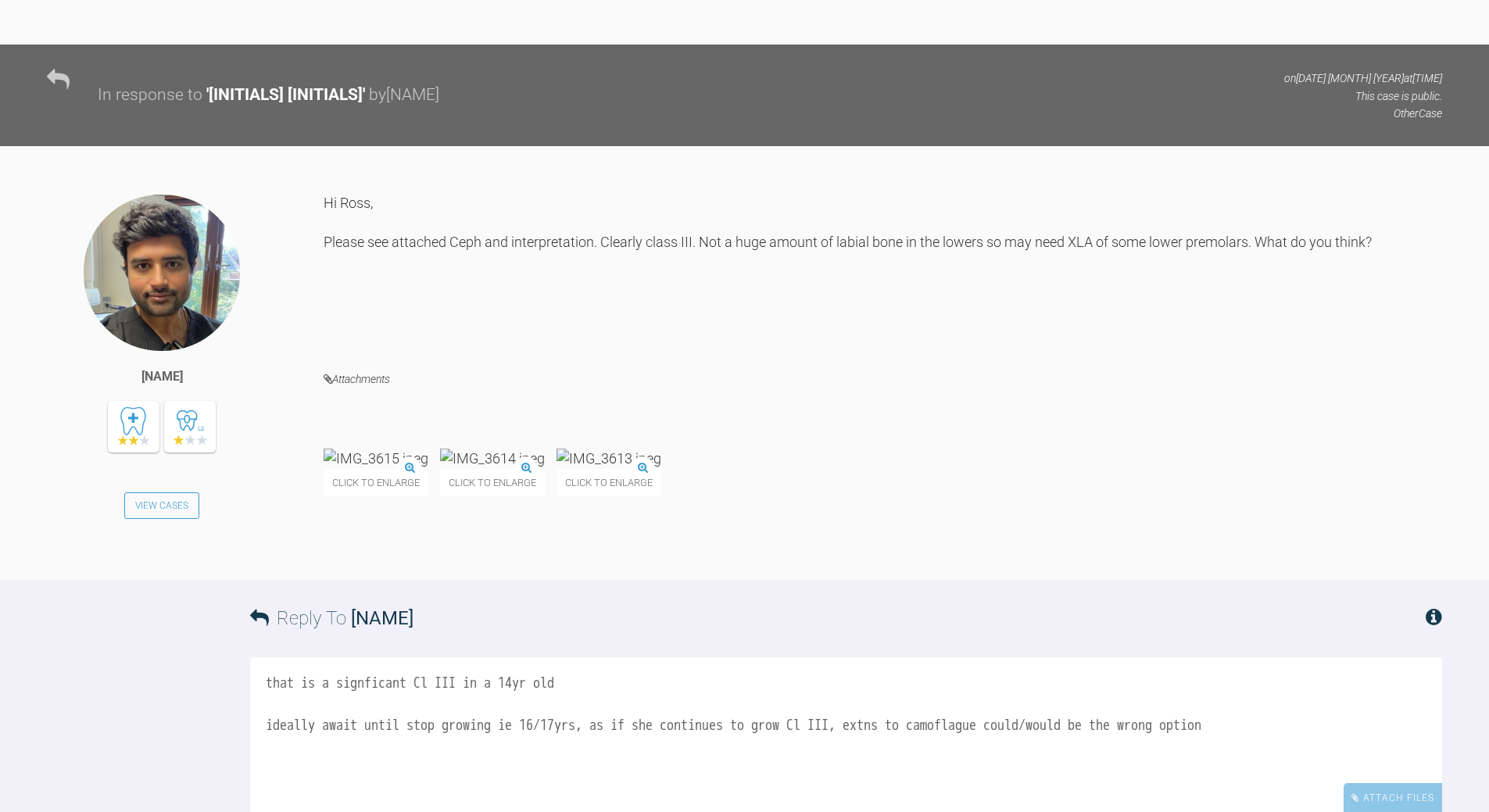 click on "that is a signficant Cl III in a 14yr old
ideally await until stop growing ie 16/17yrs, as if she continues to grow Cl III, extns to camoflague could/would be the wrong option" at bounding box center (846, 735) 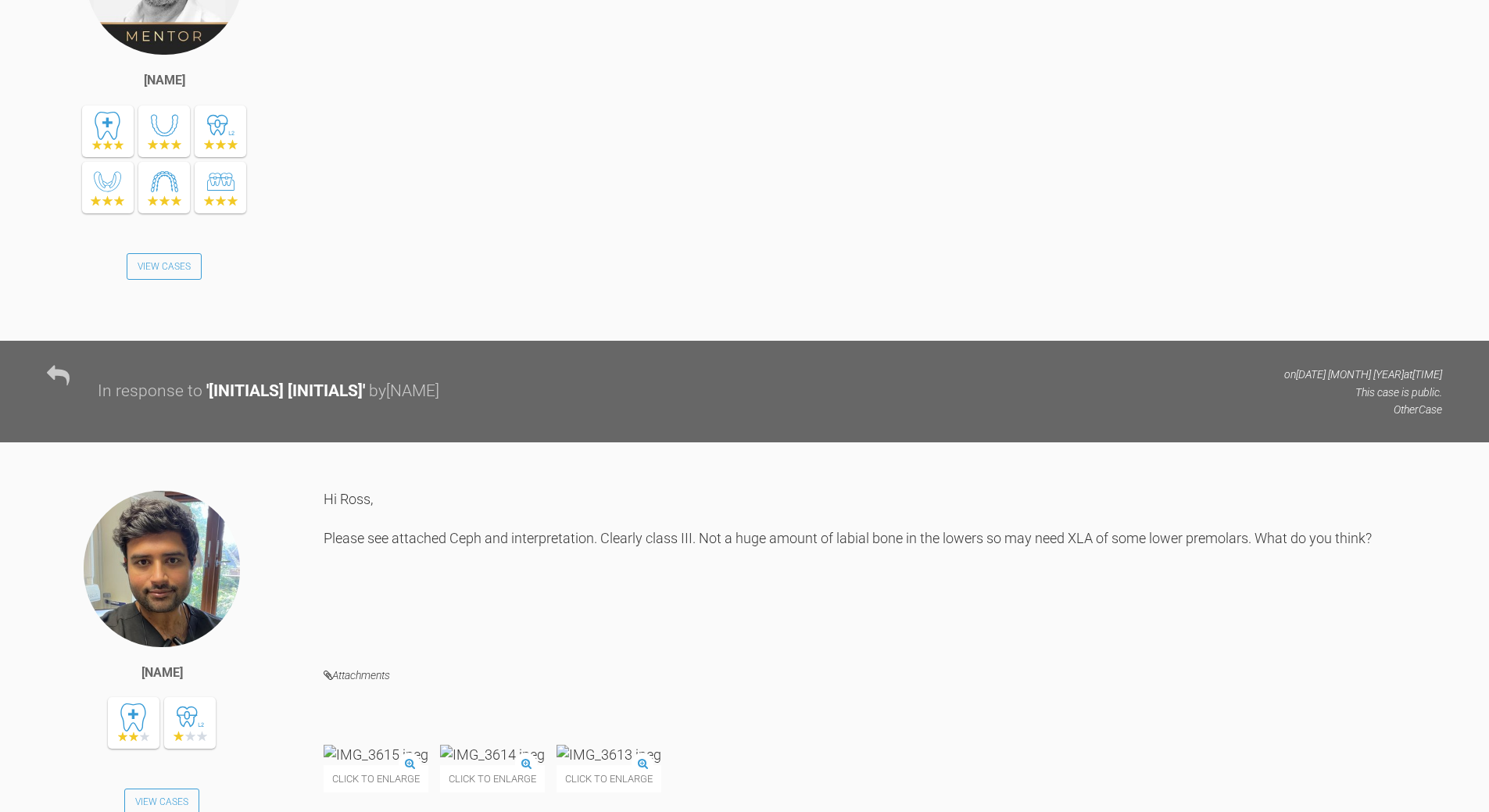 scroll, scrollTop: 2933, scrollLeft: 0, axis: vertical 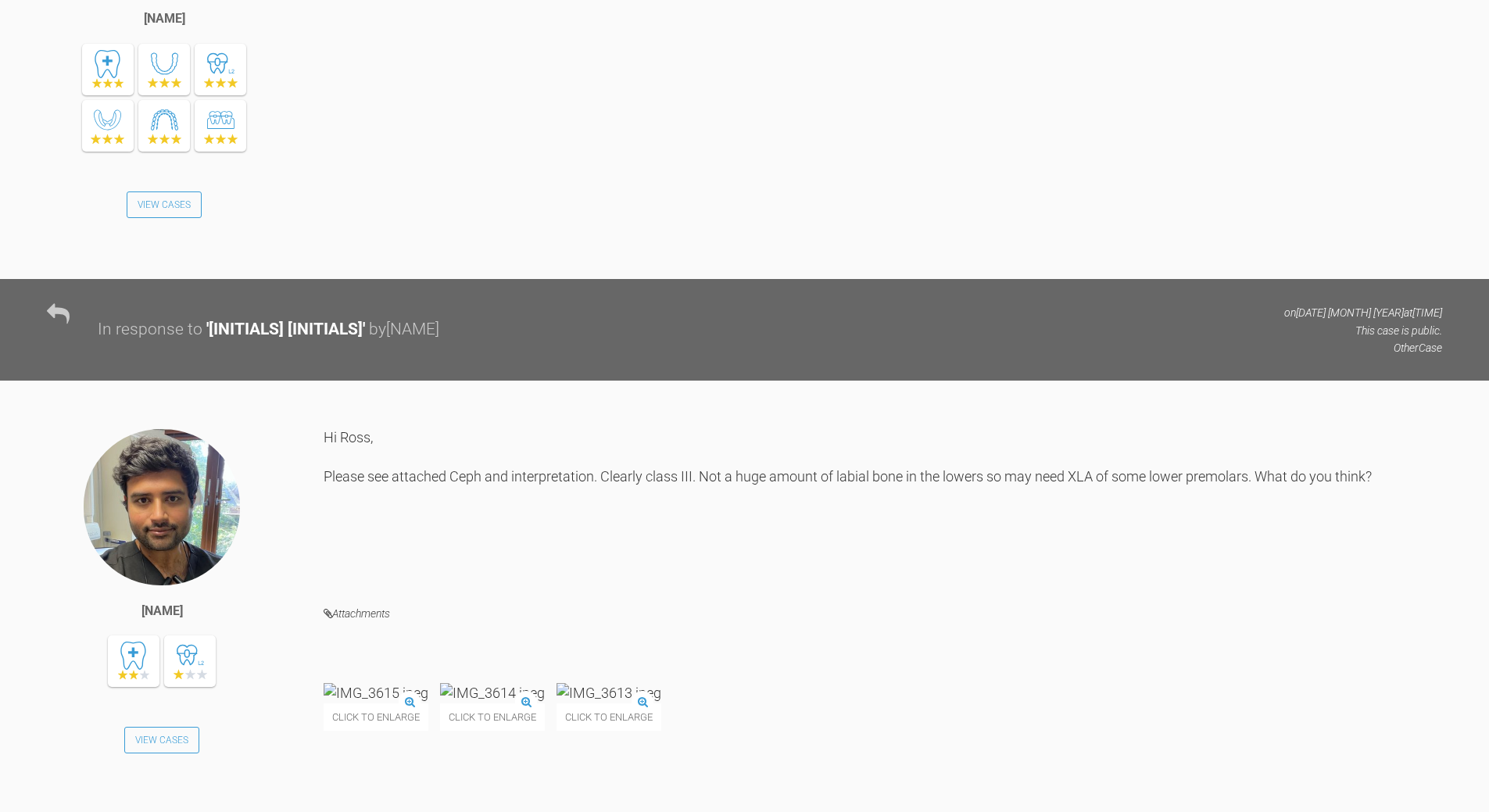 click at bounding box center [376, 692] 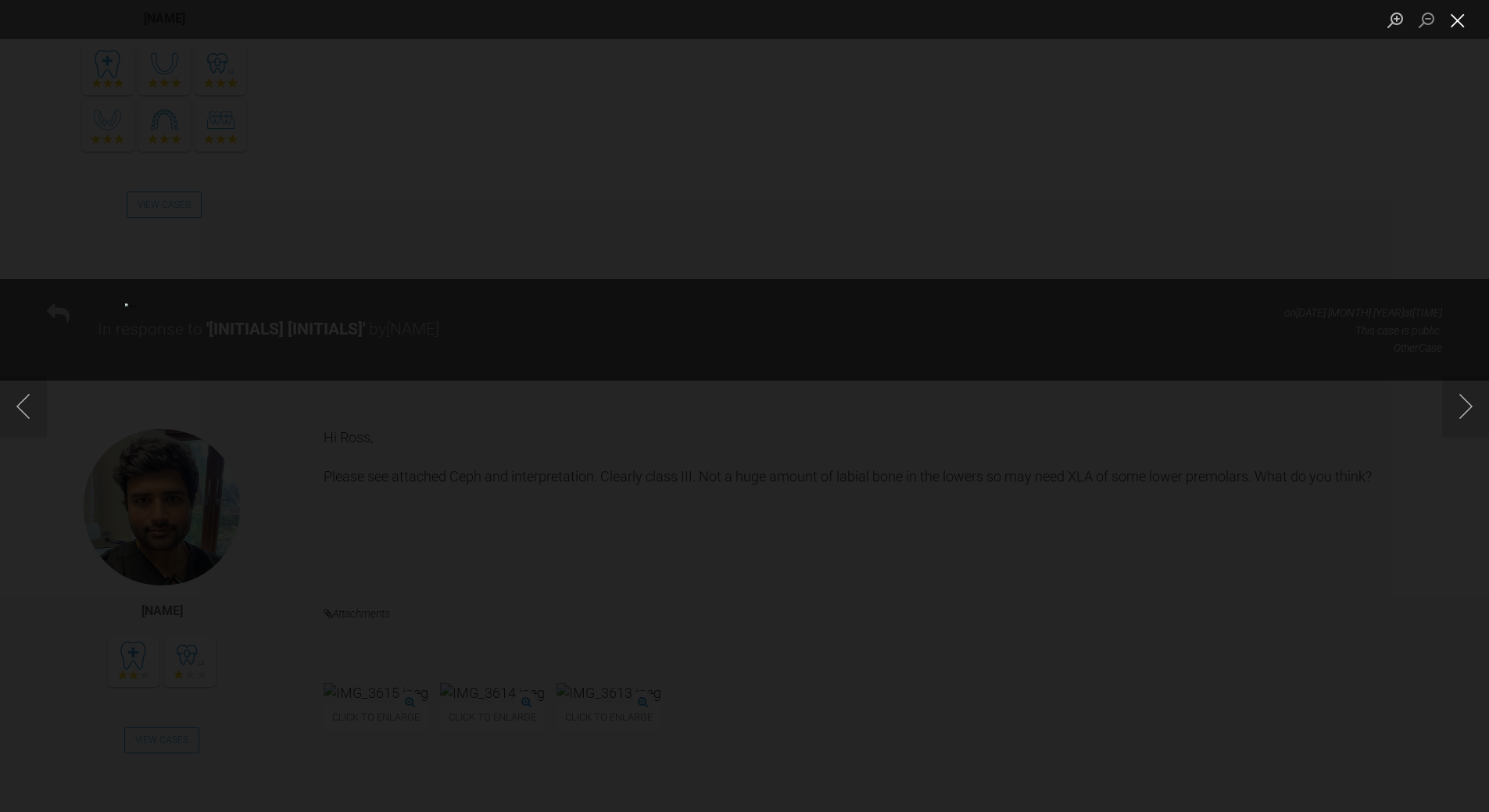 drag, startPoint x: 1450, startPoint y: 20, endPoint x: 1443, endPoint y: 30, distance: 12 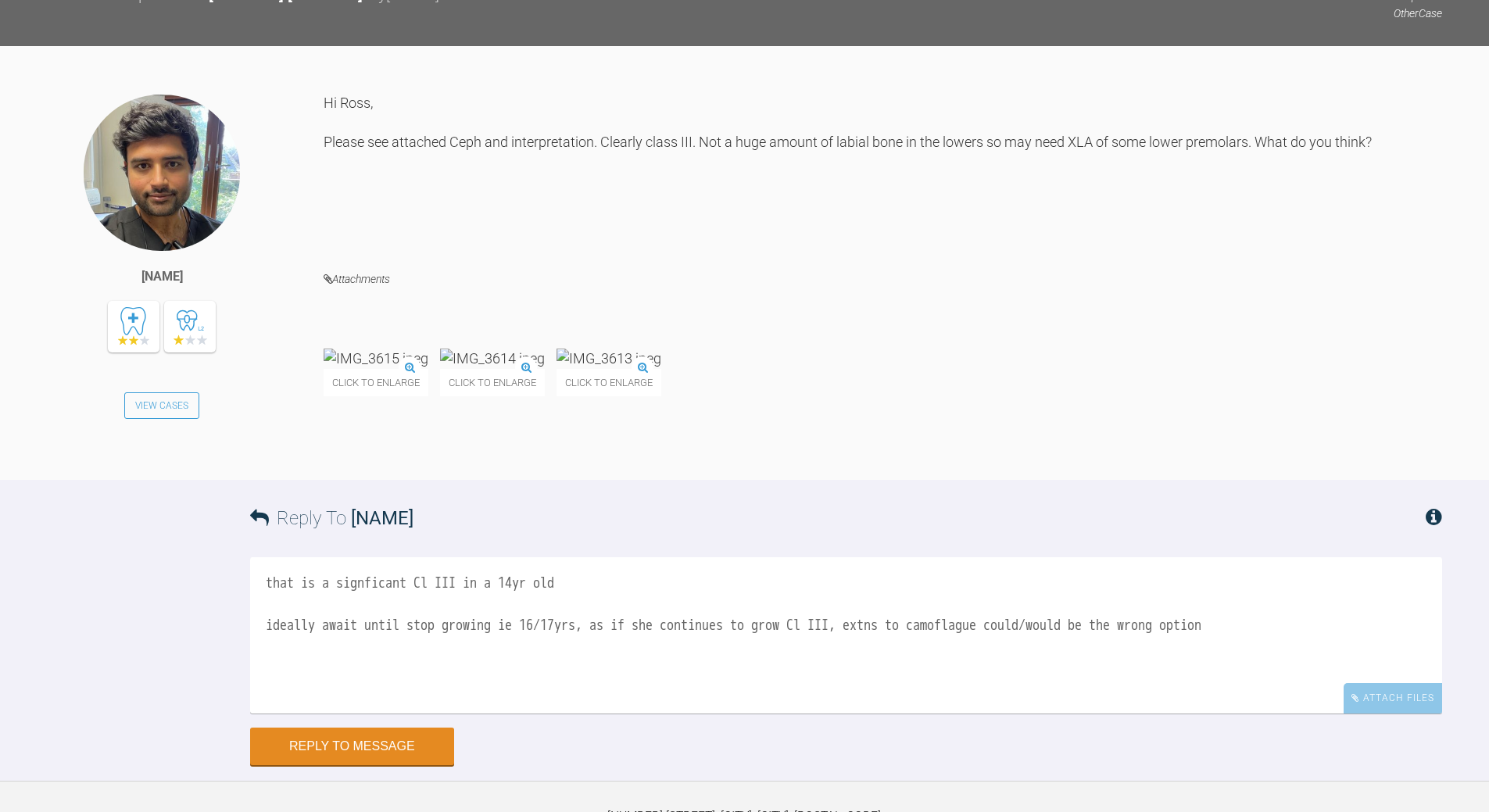 scroll, scrollTop: 3324, scrollLeft: 0, axis: vertical 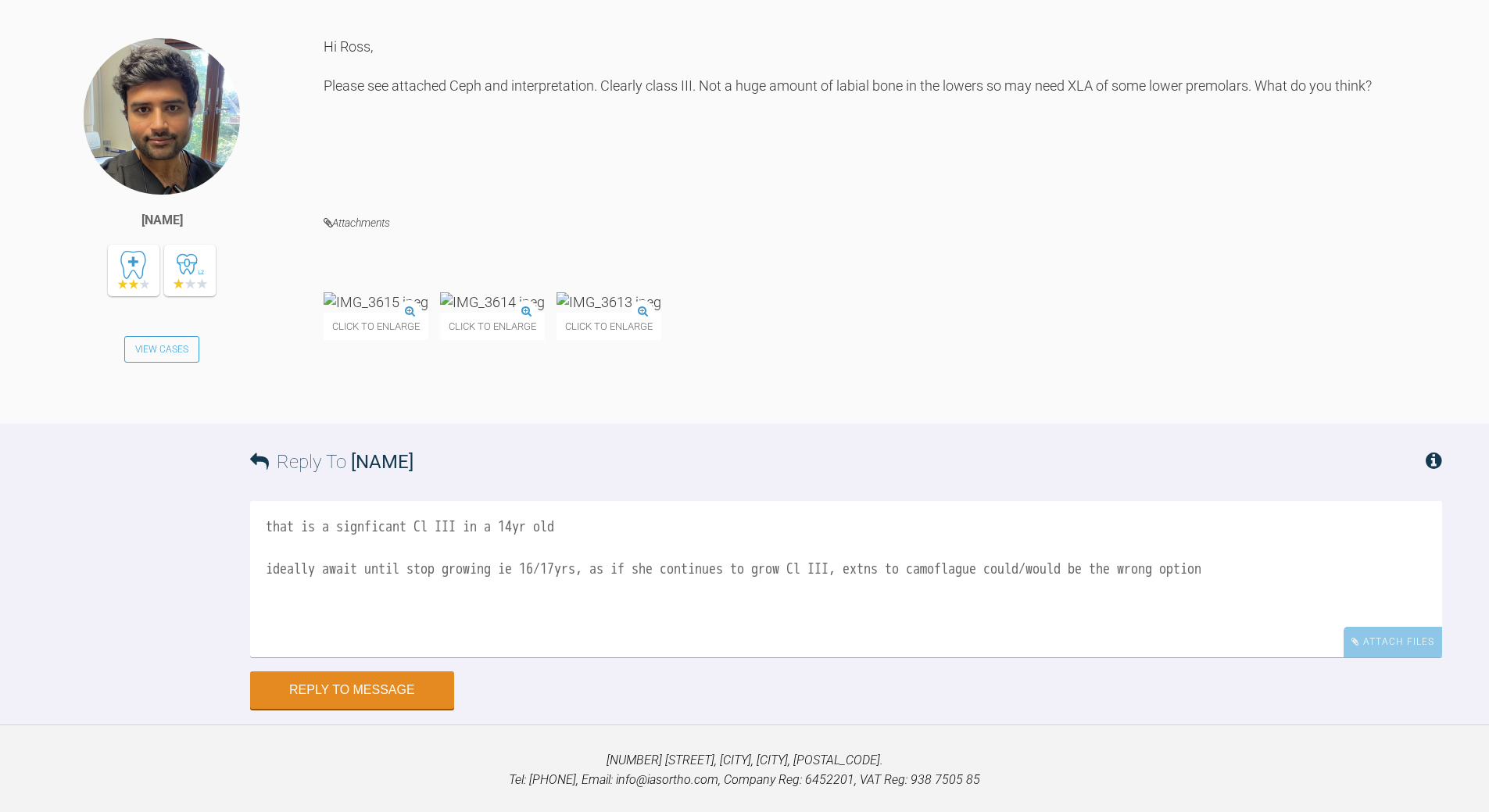 click at bounding box center (492, 302) 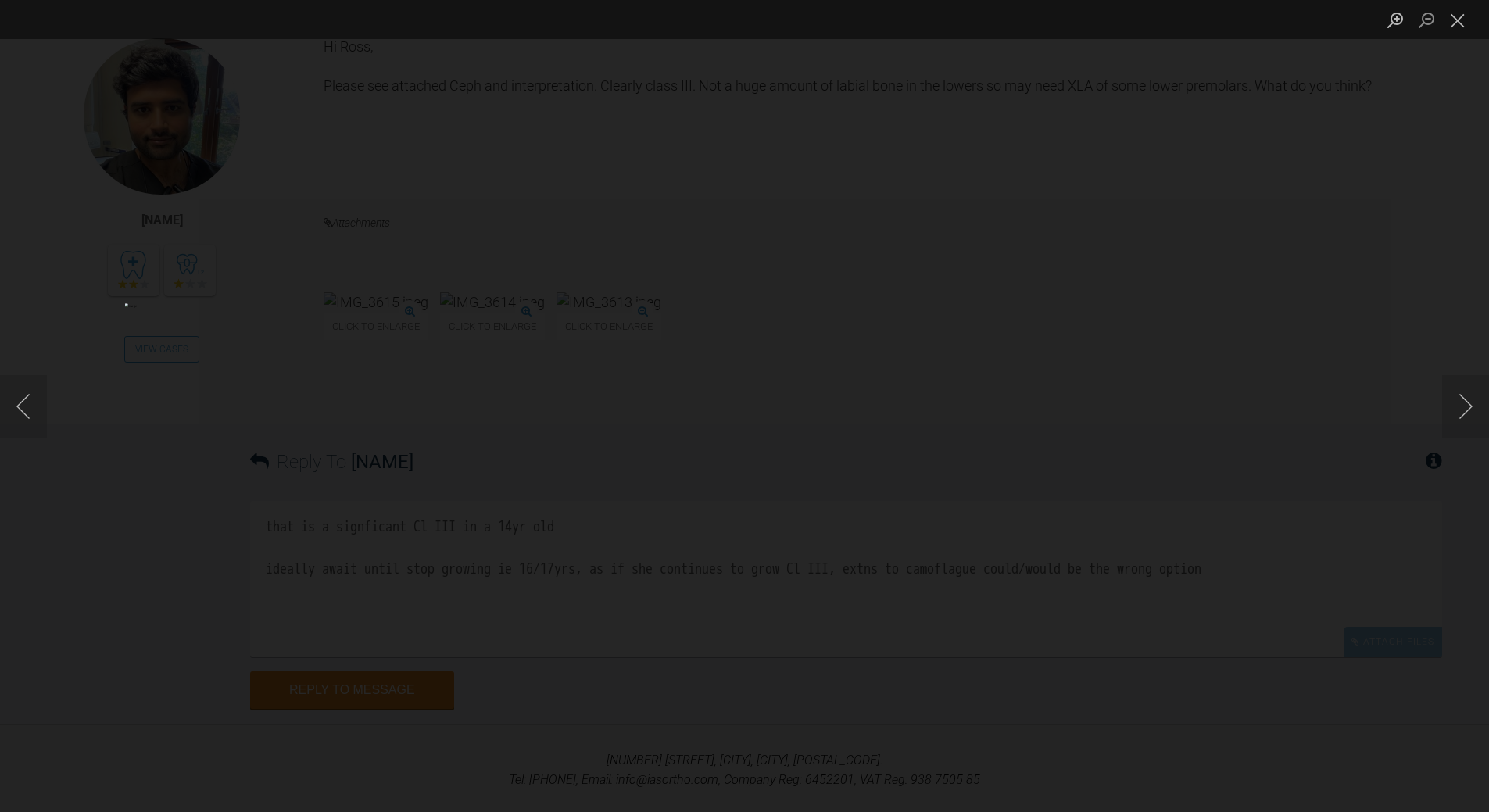 drag, startPoint x: 1462, startPoint y: 21, endPoint x: 1395, endPoint y: 79, distance: 88.617154 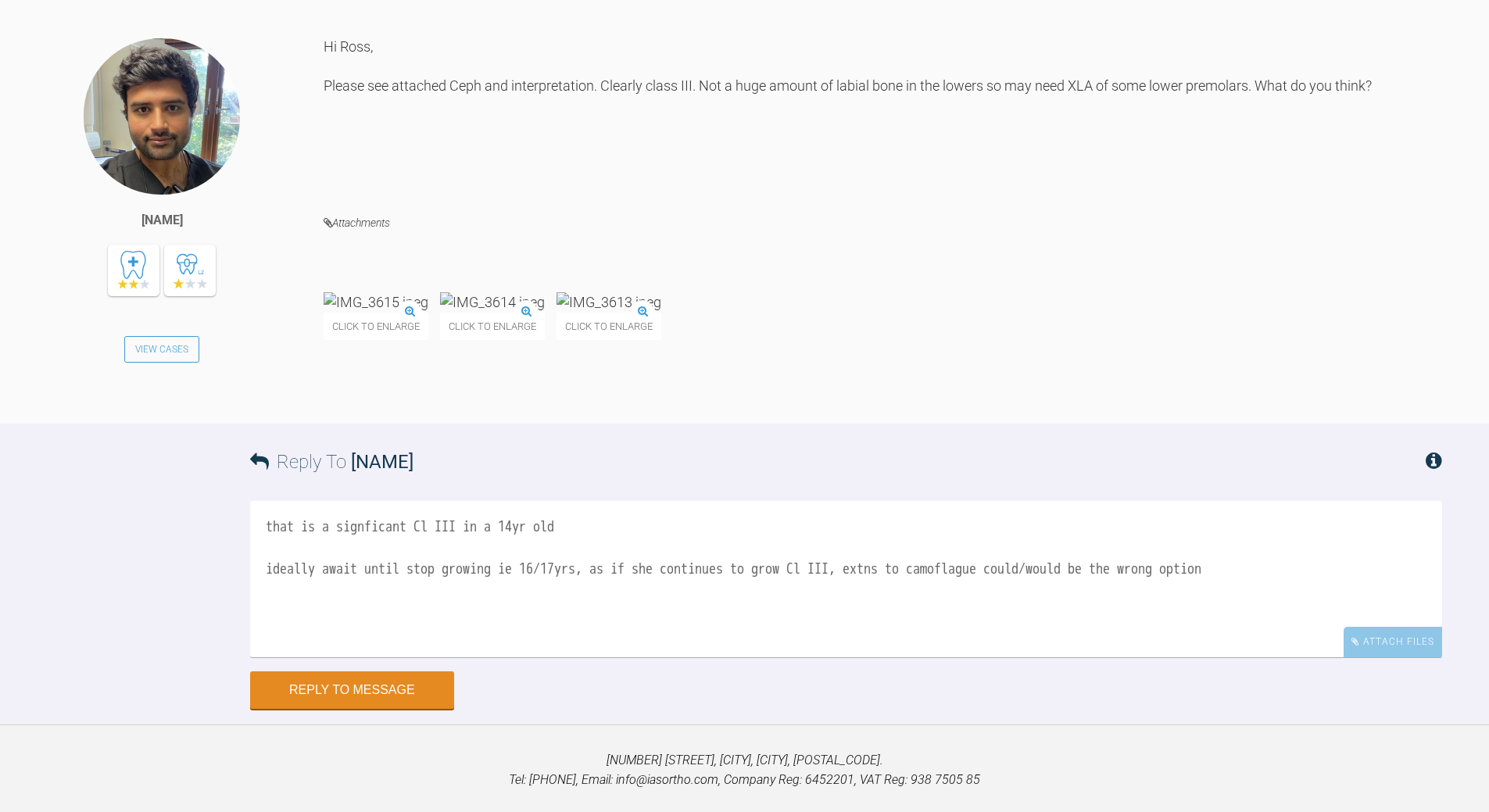 click on "that is a signficant Cl III in a 14yr old
ideally await until stop growing ie 16/17yrs, as if she continues to grow Cl III, extns to camoflague could/would be the wrong option" at bounding box center [846, 579] 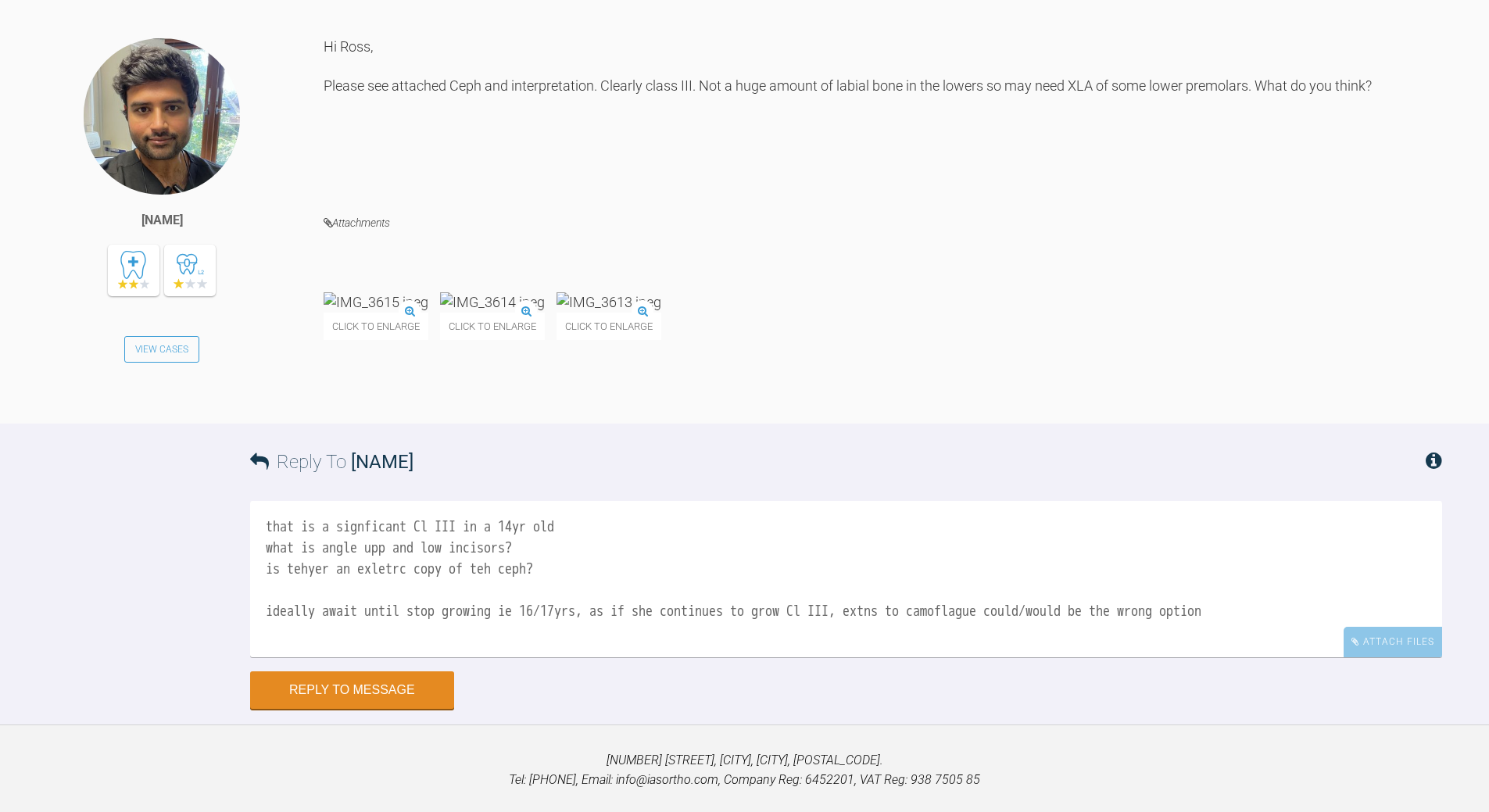 click on "that is a signficant Cl III in a 14yr old
what is angle upp and low incisors?
is tehyer an exletrc copy of teh ceph?
ideally await until stop growing ie 16/17yrs, as if she continues to grow Cl III, extns to camoflague could/would be the wrong option" at bounding box center [846, 579] 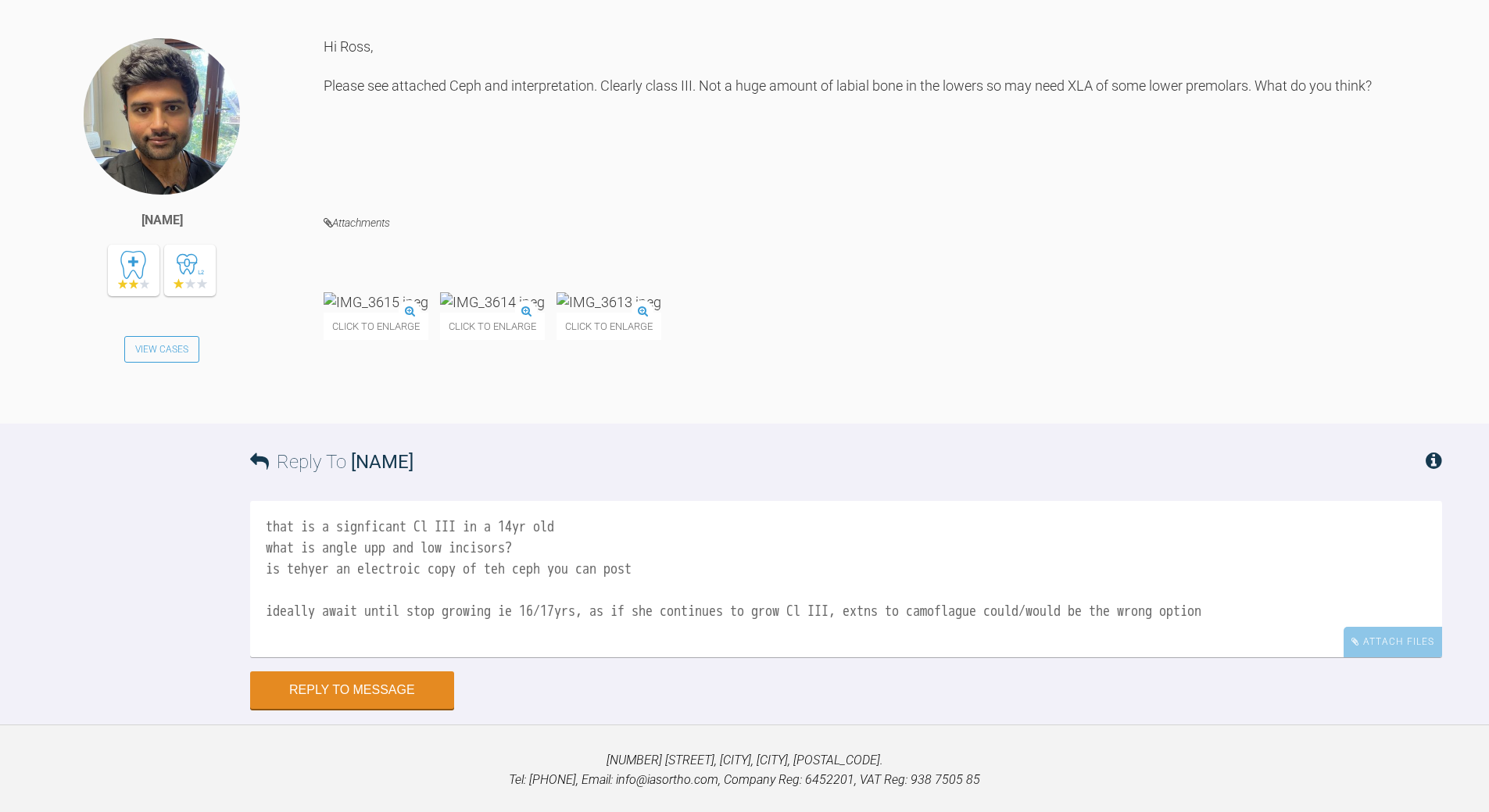 click on "that is a signficant Cl III in a 14yr old
what is angle upp and low incisors?
is tehyer an electroic copy of teh ceph you can post
ideally await until stop growing ie 16/17yrs, as if she continues to grow Cl III, extns to camoflague could/would be the wrong option" at bounding box center (846, 579) 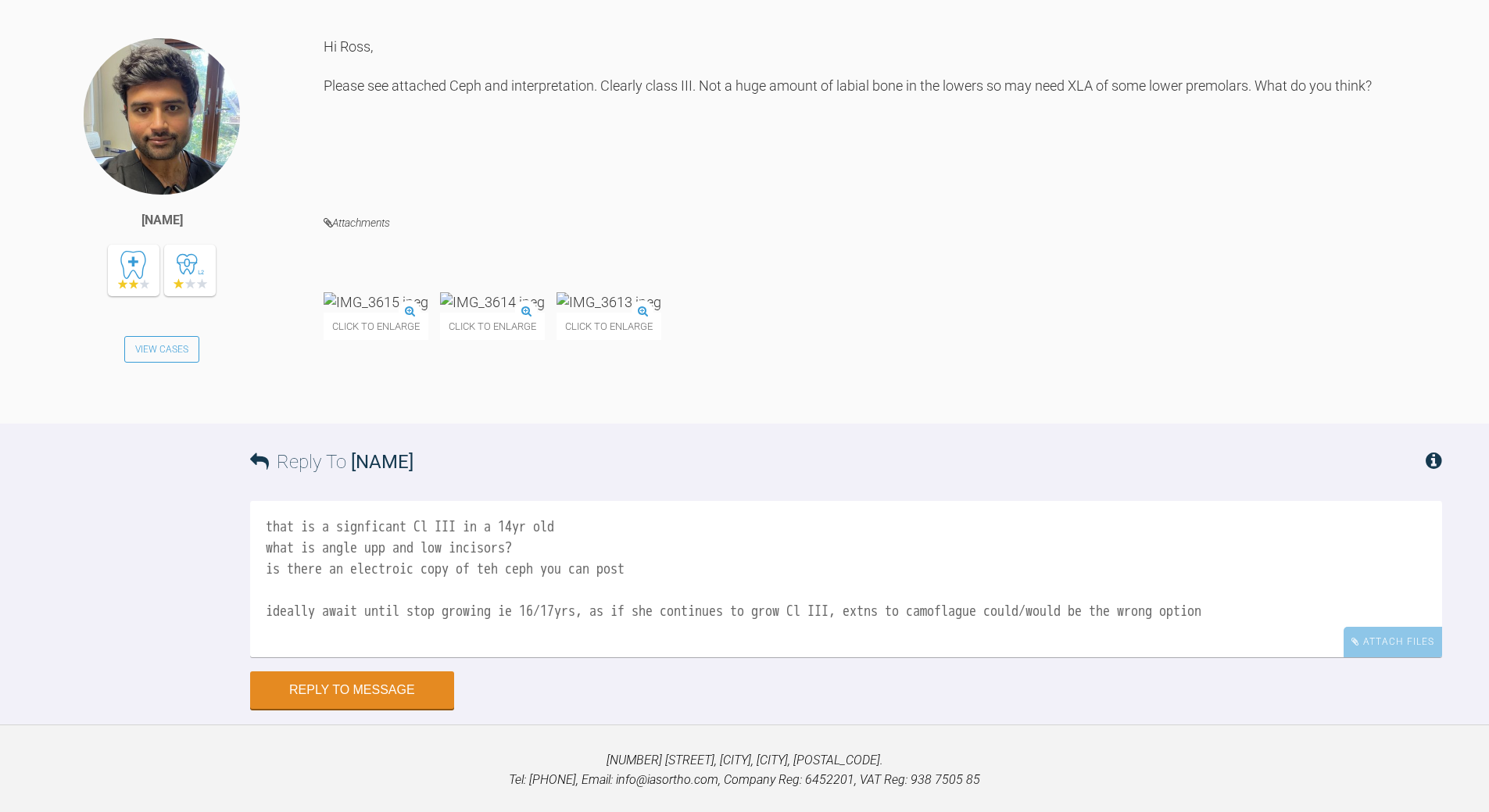 click on "that is a signficant Cl III in a 14yr old
what is angle upp and low incisors?
is there an electroic copy of teh ceph you can post
ideally await until stop growing ie 16/17yrs, as if she continues to grow Cl III, extns to camoflague could/would be the wrong option" at bounding box center (846, 579) 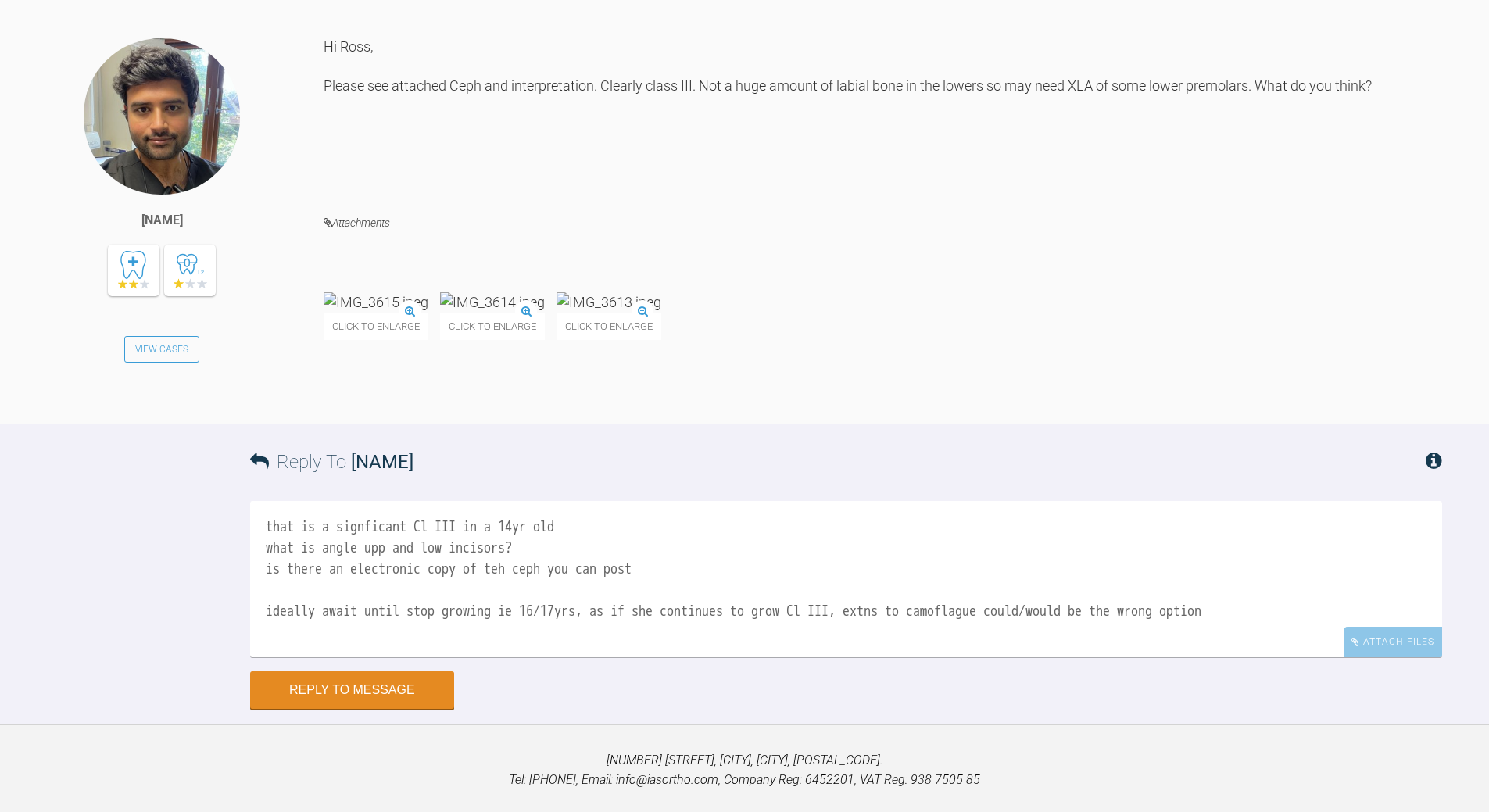 click on "that is a signficant Cl III in a 14yr old
what is angle upp and low incisors?
is there an electronic copy of teh ceph you can post
ideally await until stop growing ie 16/17yrs, as if she continues to grow Cl III, extns to camoflague could/would be the wrong option" at bounding box center [846, 579] 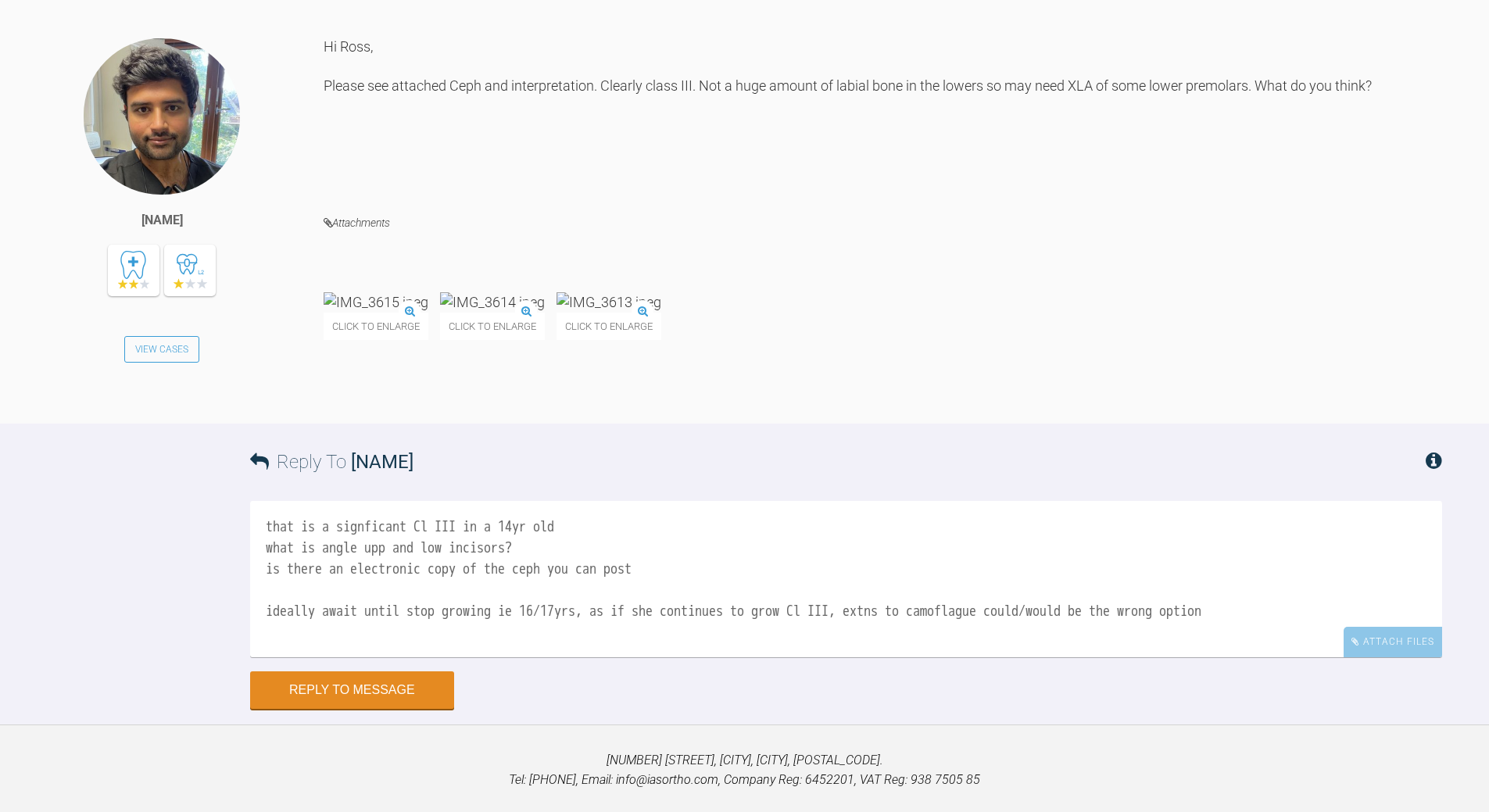 click on "that is a signficant Cl III in a 14yr old
what is angle upp and low incisors?
is there an electronic copy of the ceph you can post
ideally await until stop growing ie 16/17yrs, as if she continues to grow Cl III, extns to camoflague could/would be the wrong option" at bounding box center (846, 579) 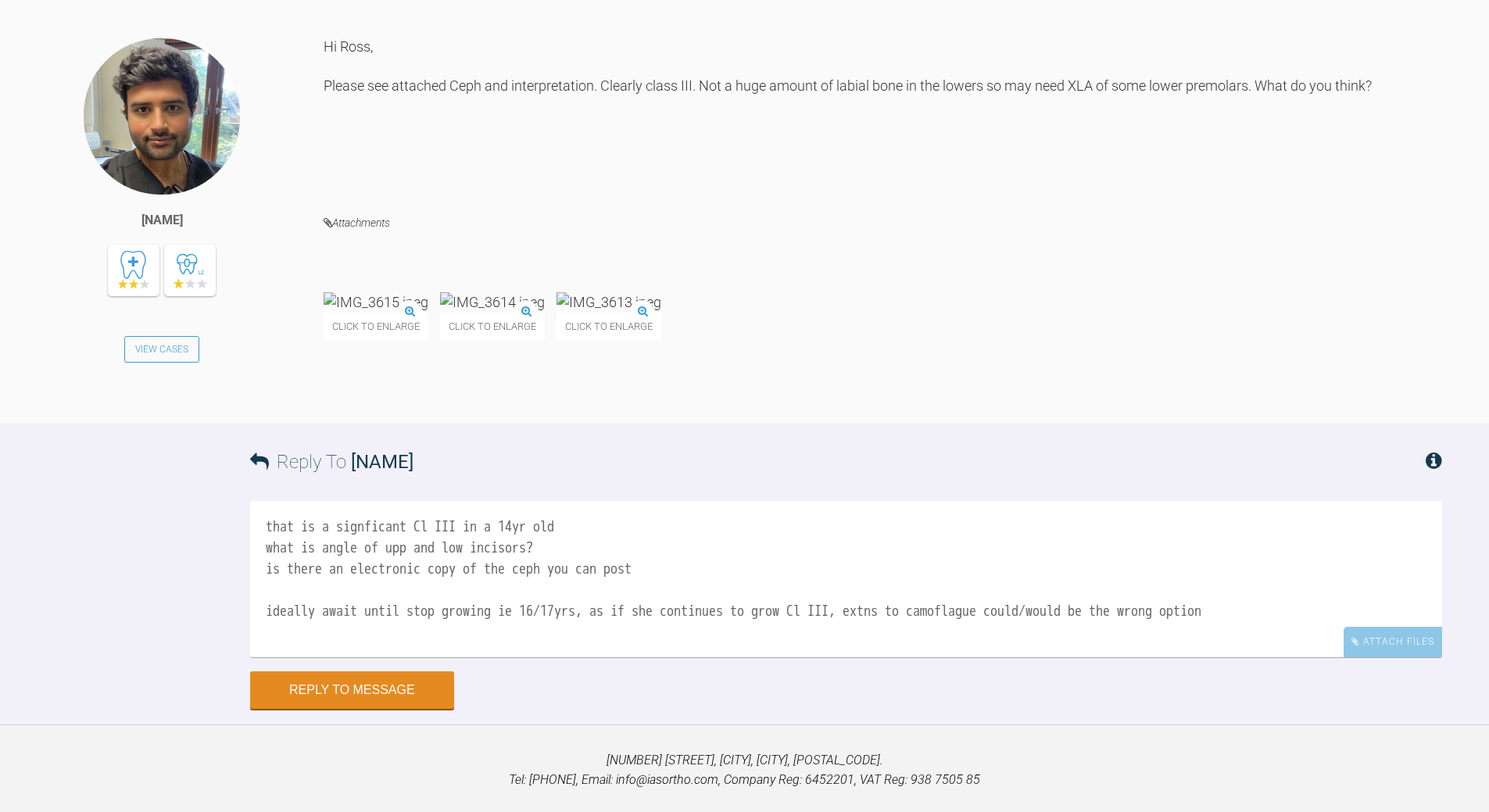click on "that is a signficant Cl III in a 14yr old
what is angle of upp and low incisors?
is there an electronic copy of the ceph you can post
ideally await until stop growing ie 16/17yrs, as if she continues to grow Cl III, extns to camoflague could/would be the wrong option" at bounding box center [846, 579] 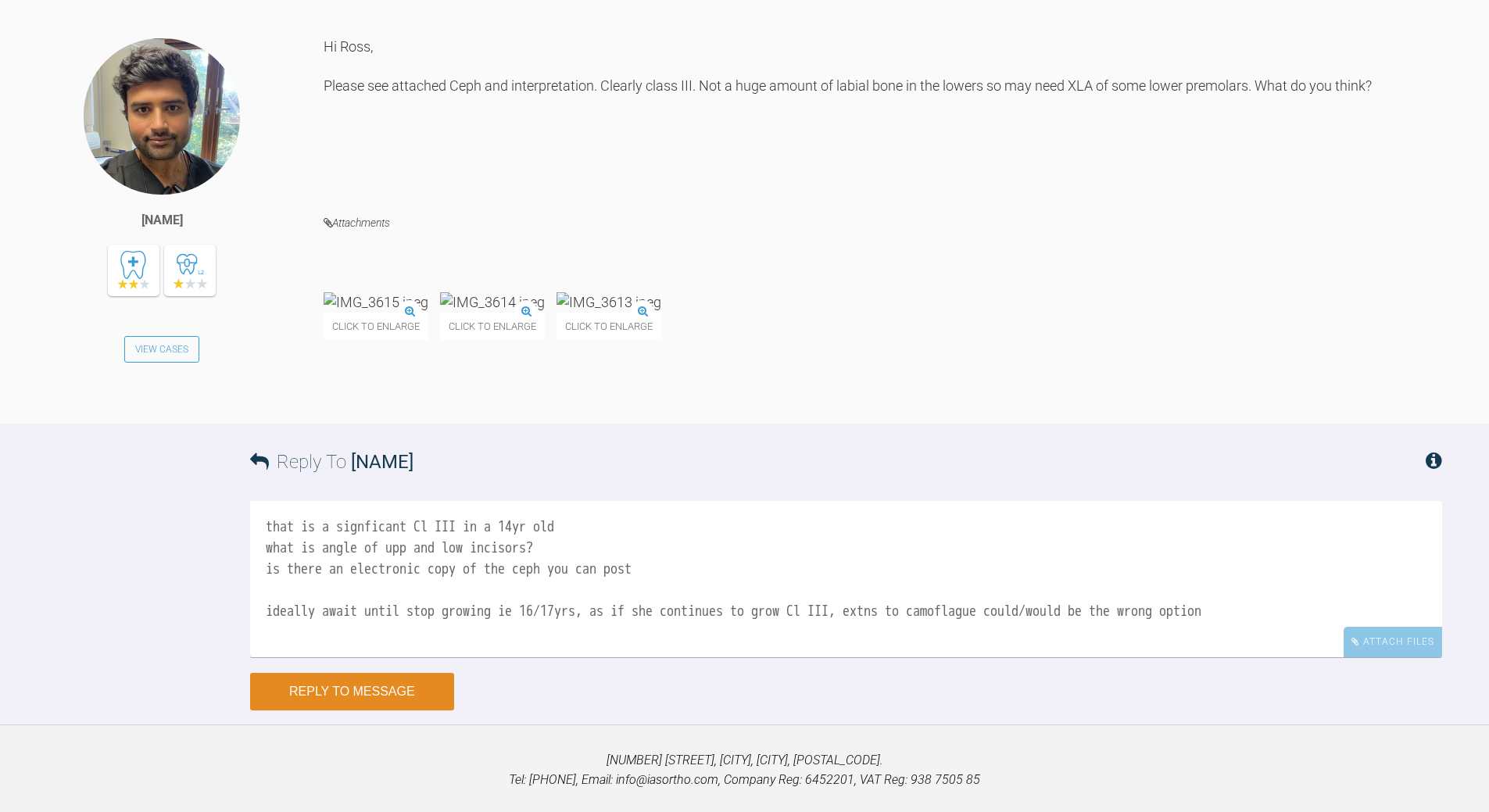type on "that is a signficant Cl III in a 14yr old
what is angle of upp and low incisors?
is there an electronic copy of the ceph you can post
ideally await until stop growing ie 16/17yrs, as if she continues to grow Cl III, extns to camoflague could/would be the wrong option" 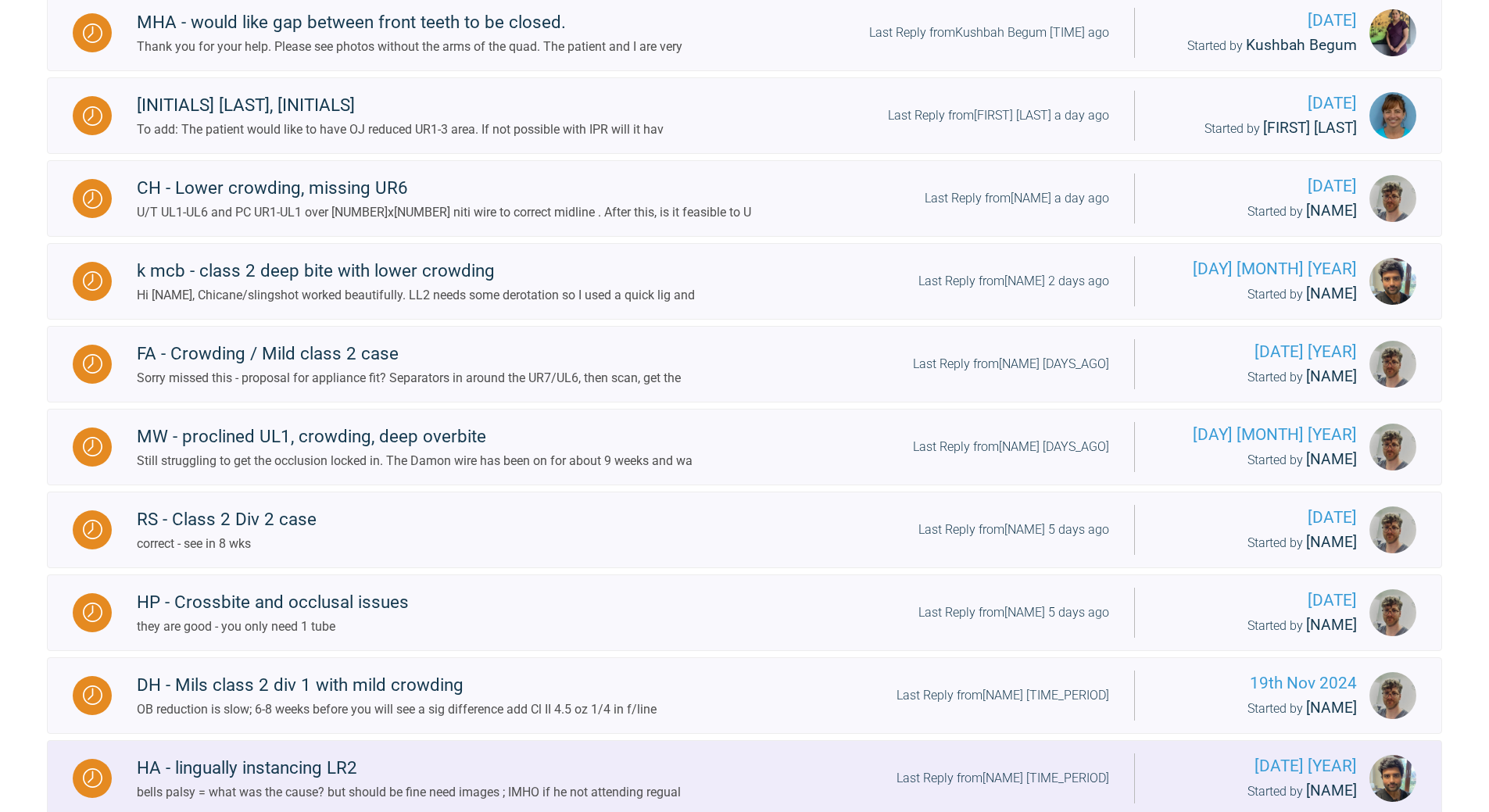 scroll, scrollTop: 716, scrollLeft: 0, axis: vertical 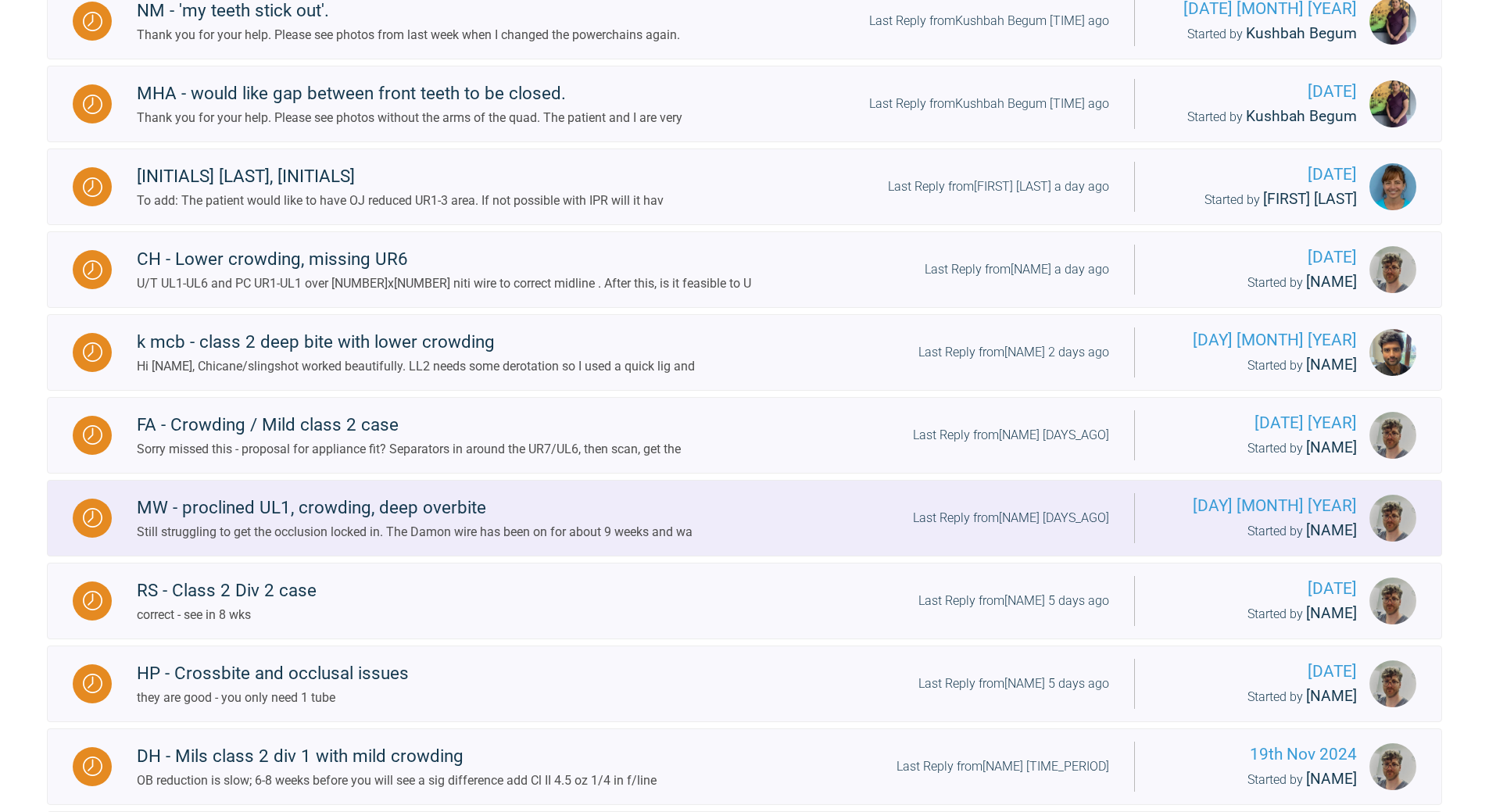 click on "Last Reply from  [FIRST]   4 days ago" at bounding box center [1011, 518] 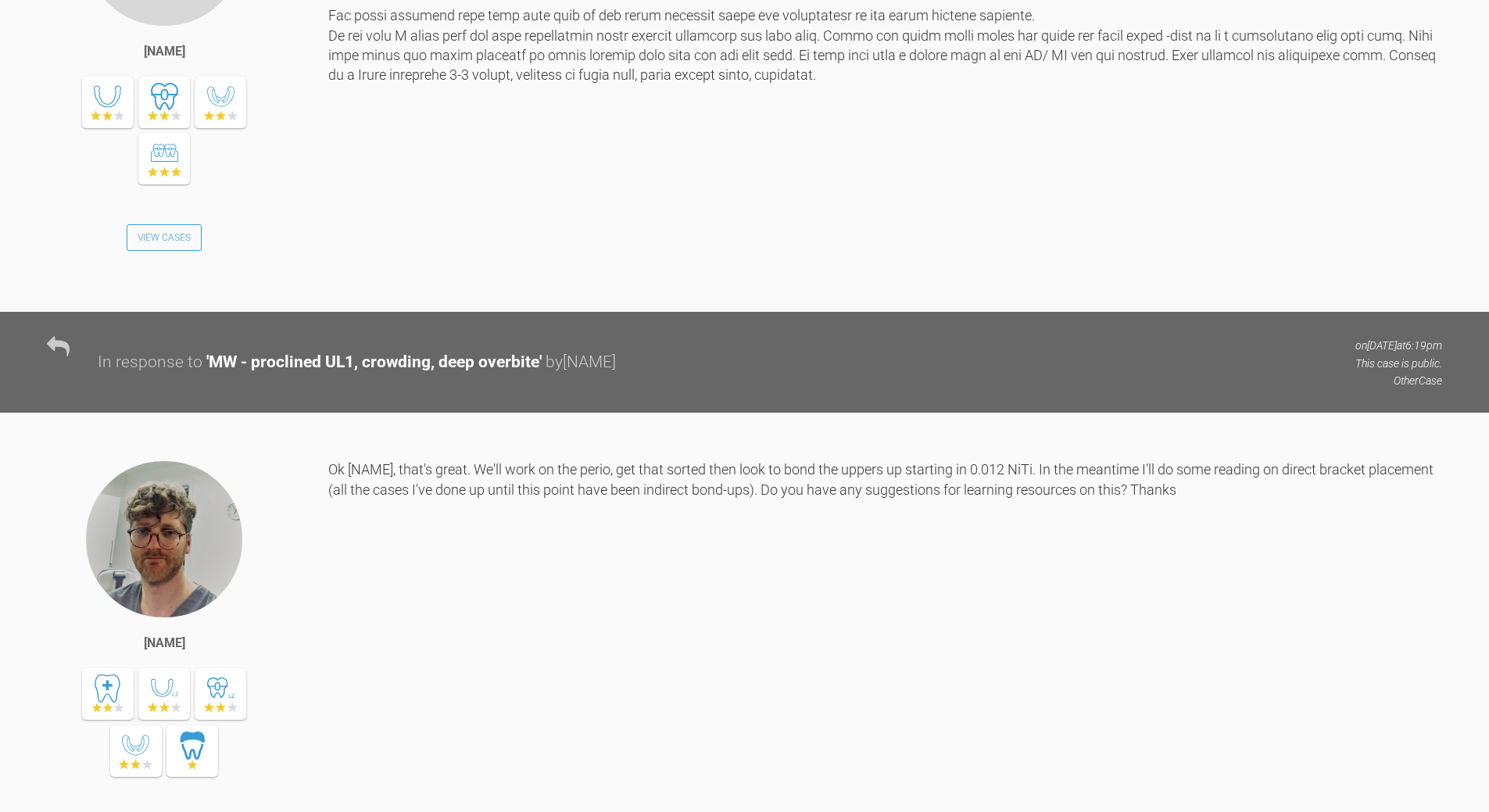 scroll, scrollTop: 1497, scrollLeft: 0, axis: vertical 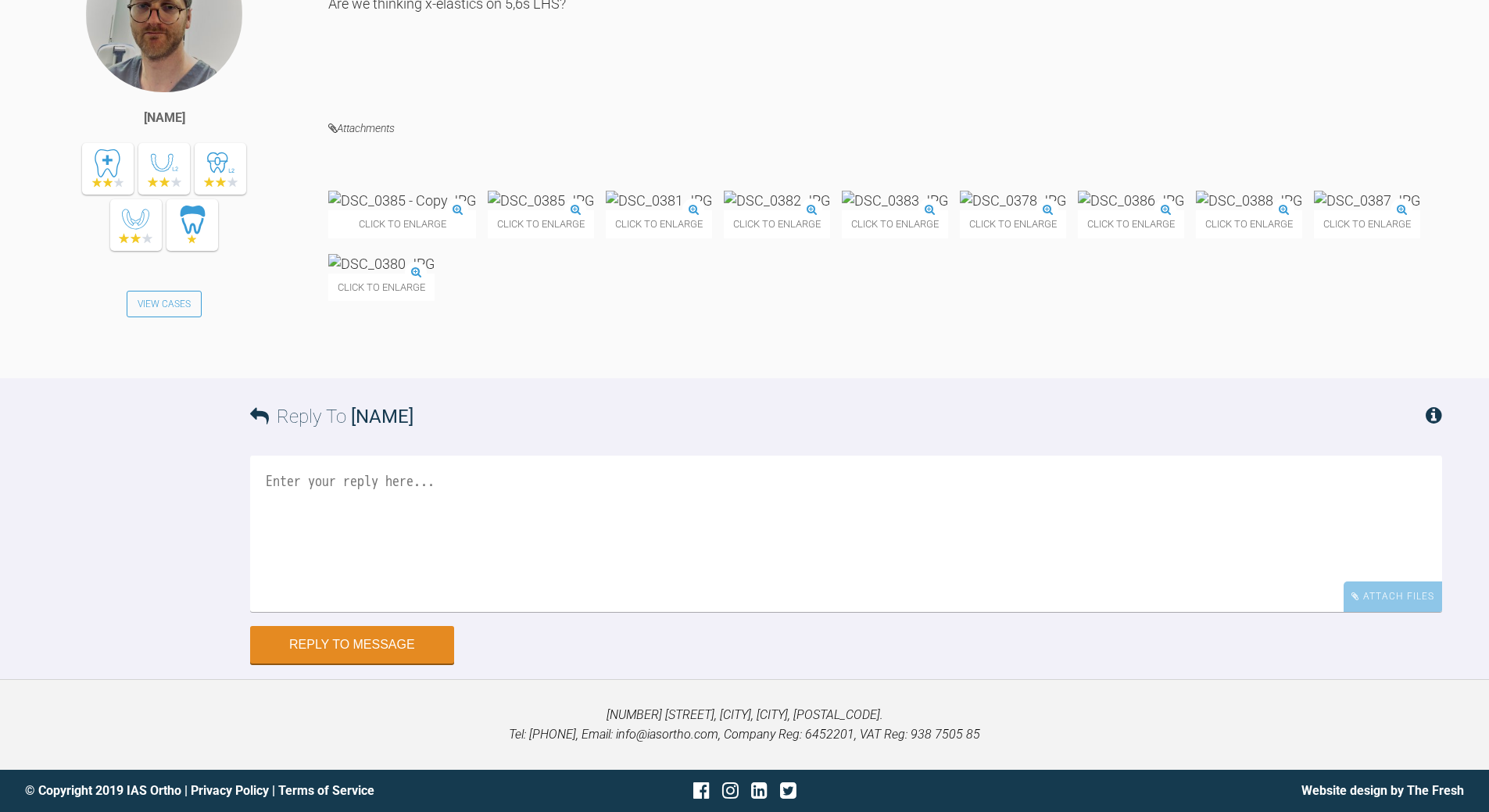 click at bounding box center (402, 200) 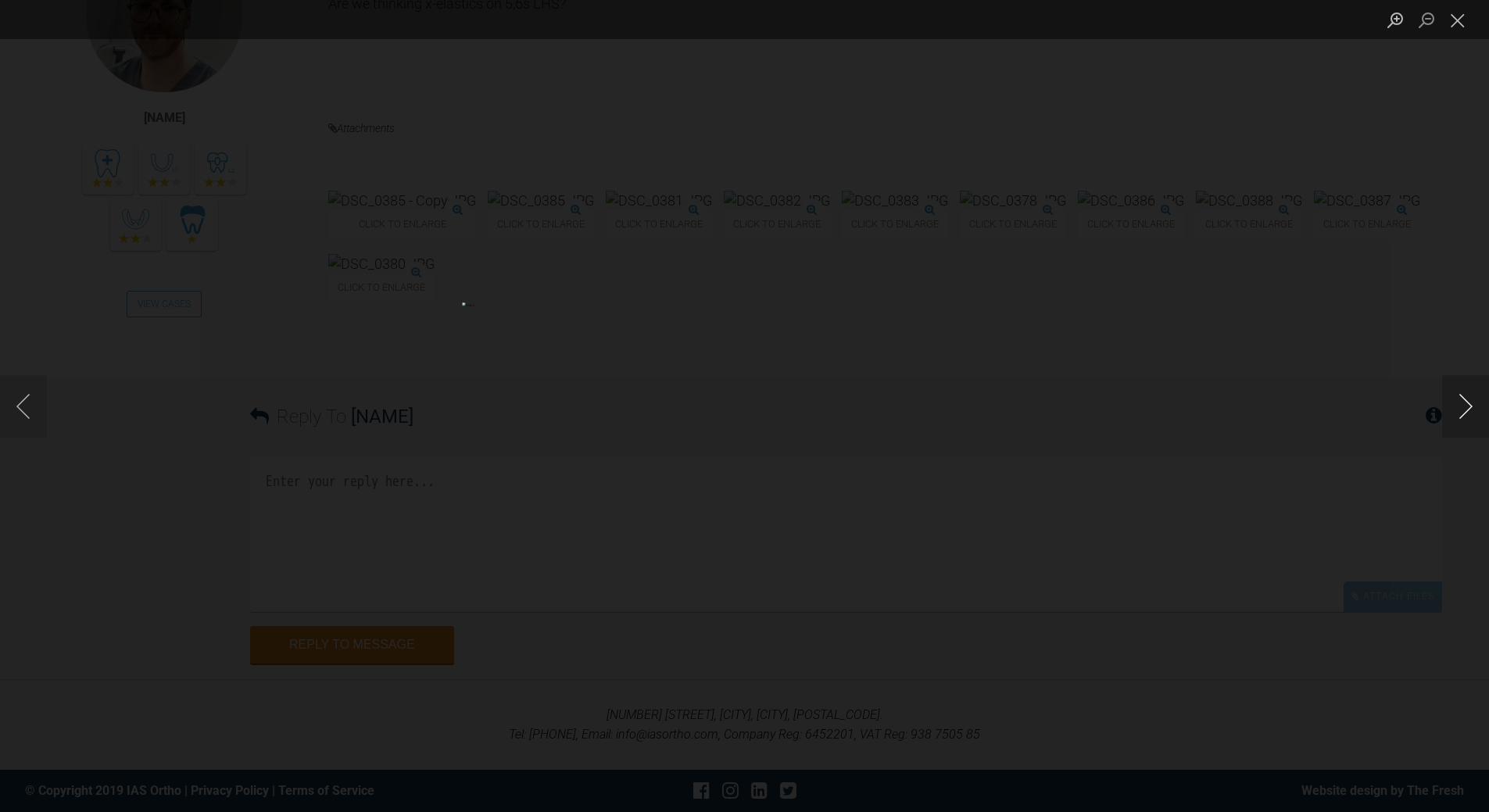 click at bounding box center [1466, 406] 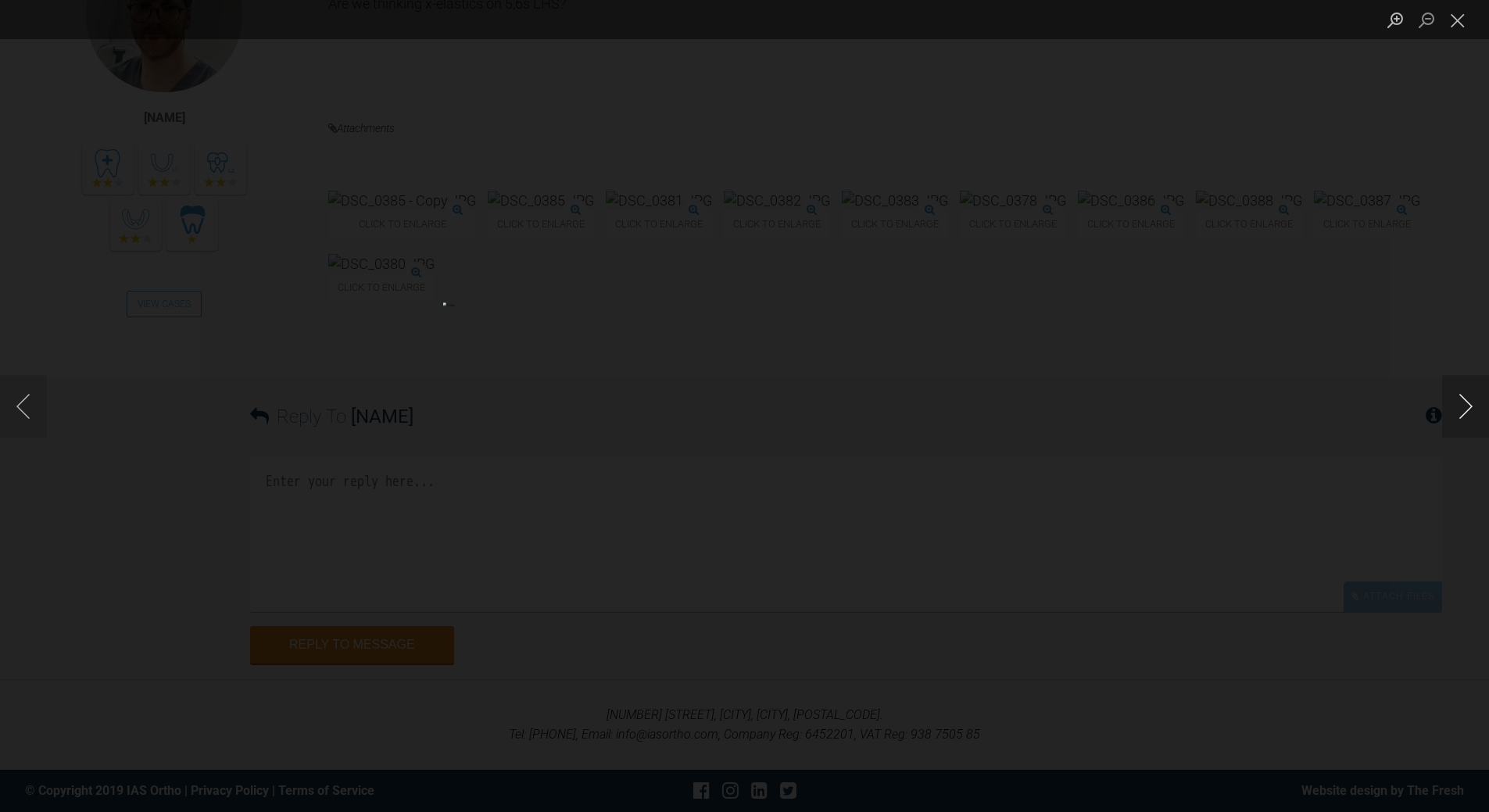 click at bounding box center (1466, 406) 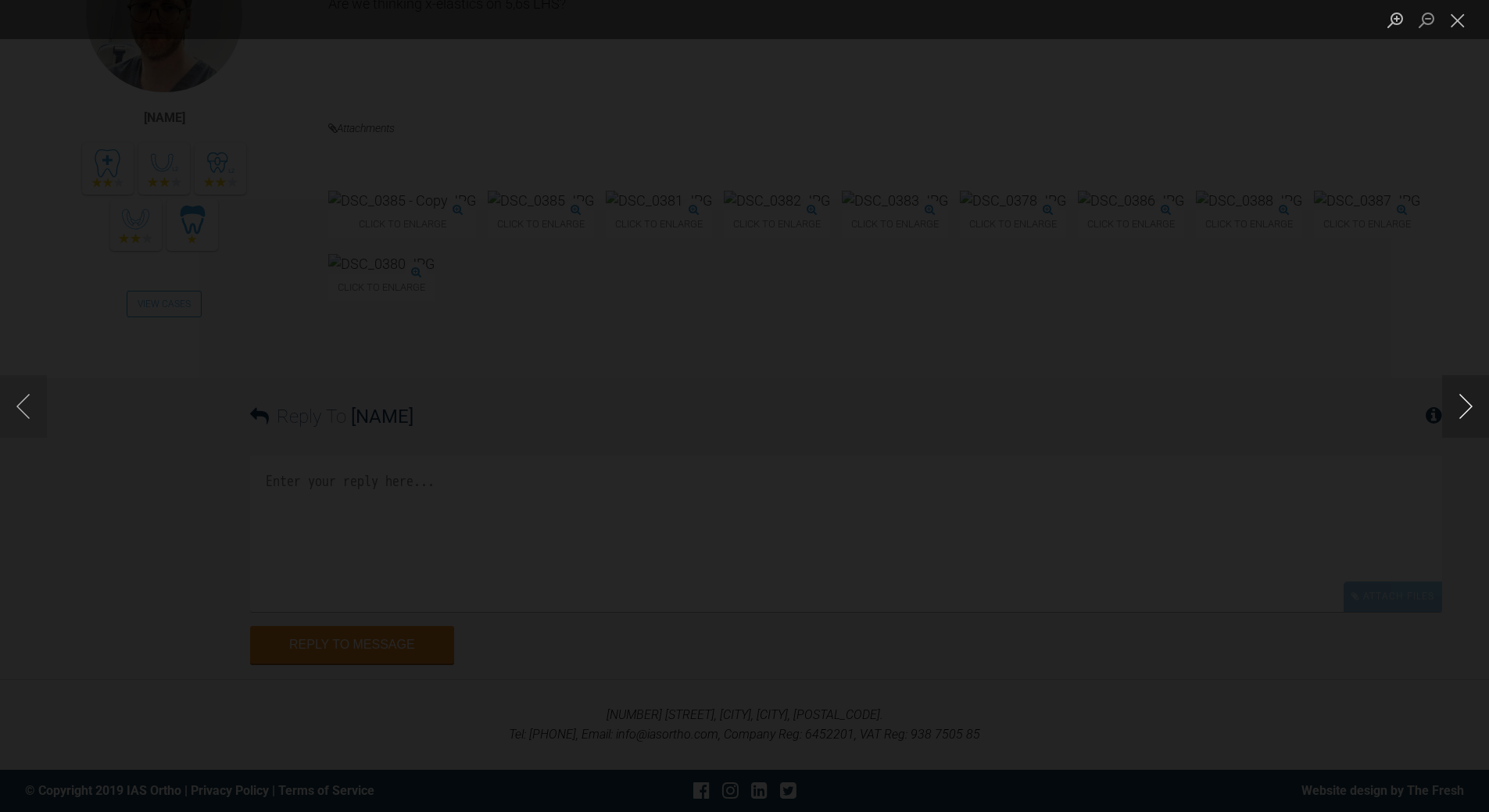 click at bounding box center [1466, 406] 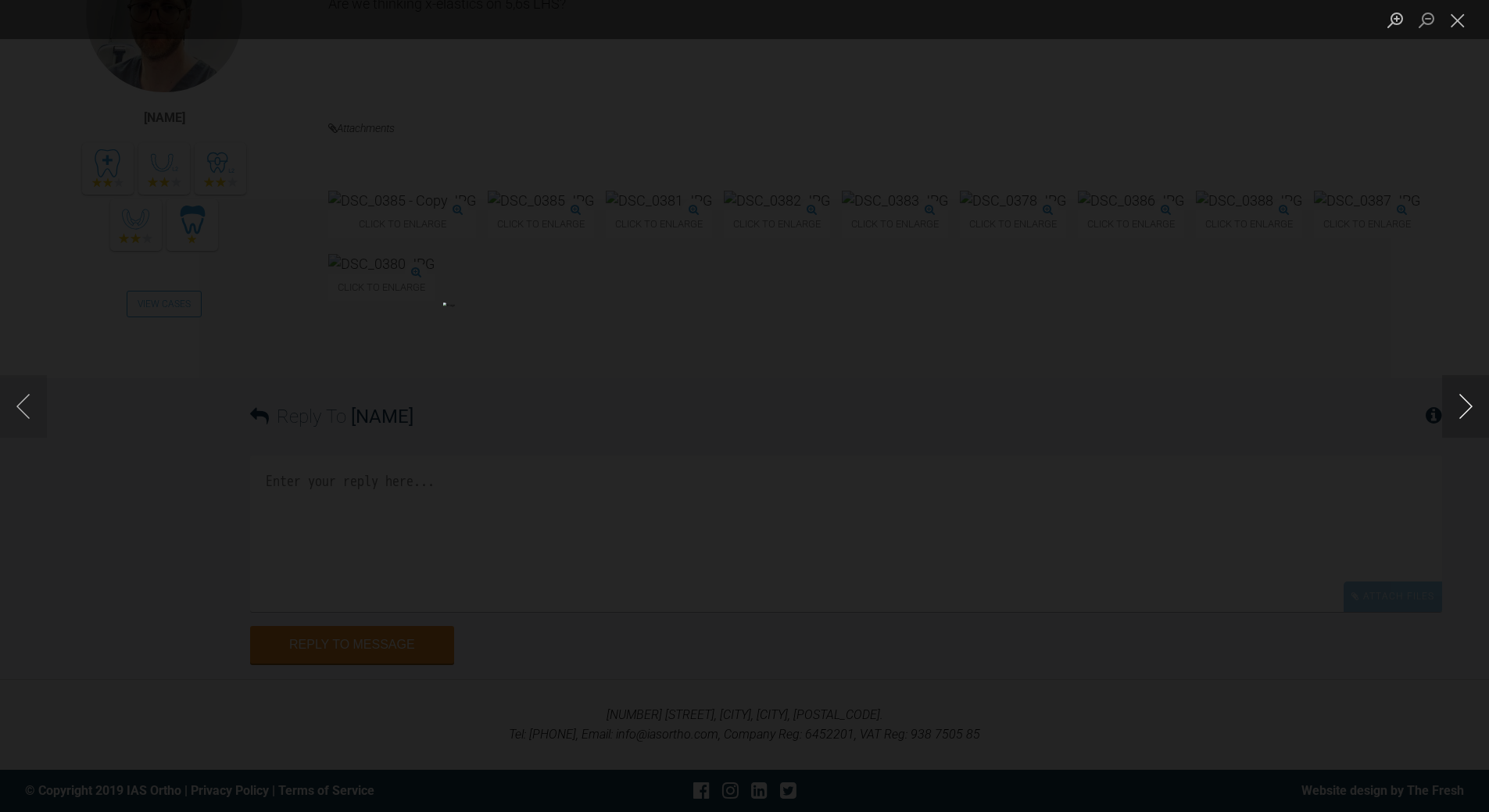 click at bounding box center (1466, 406) 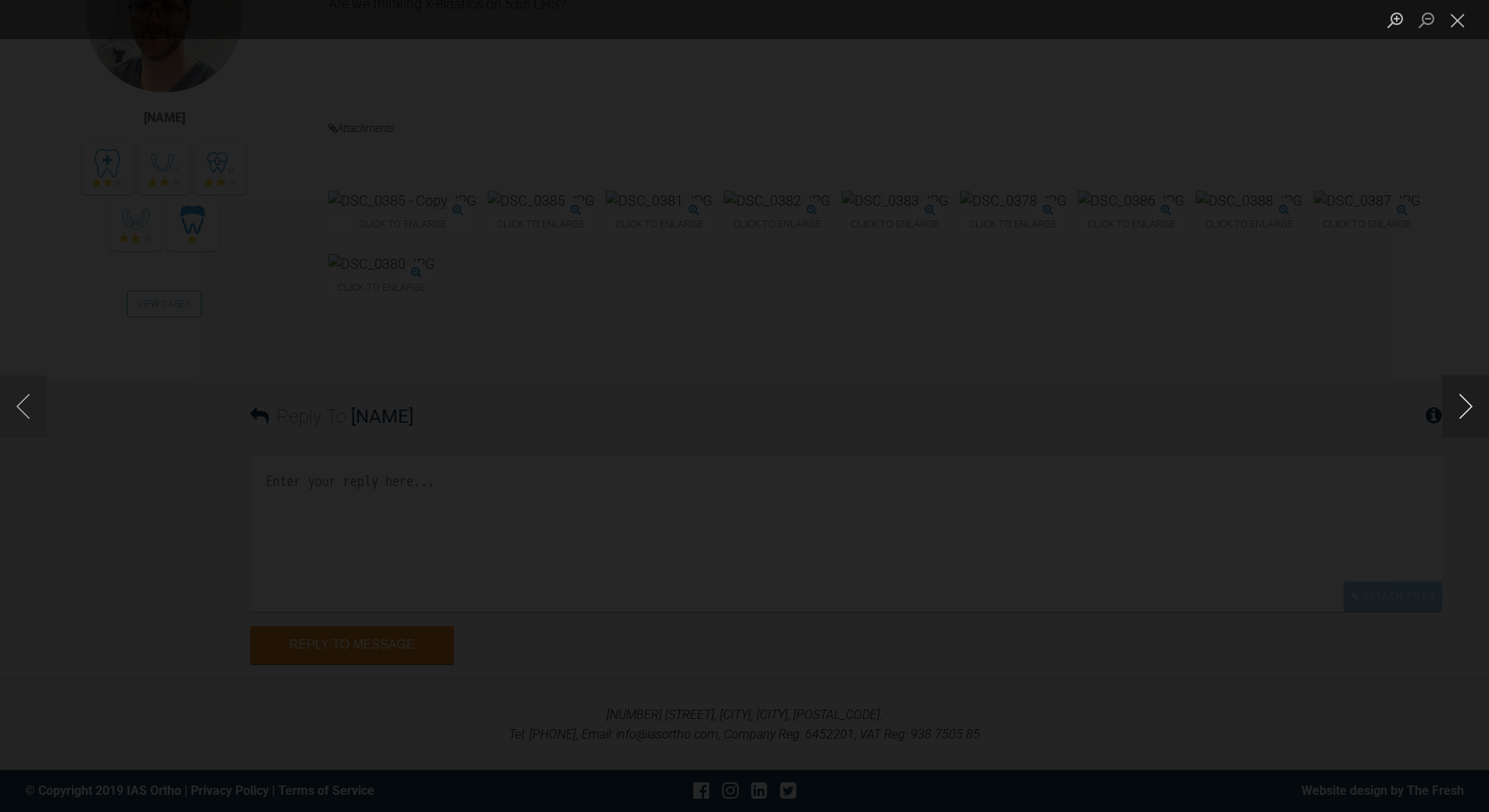 click at bounding box center [1466, 406] 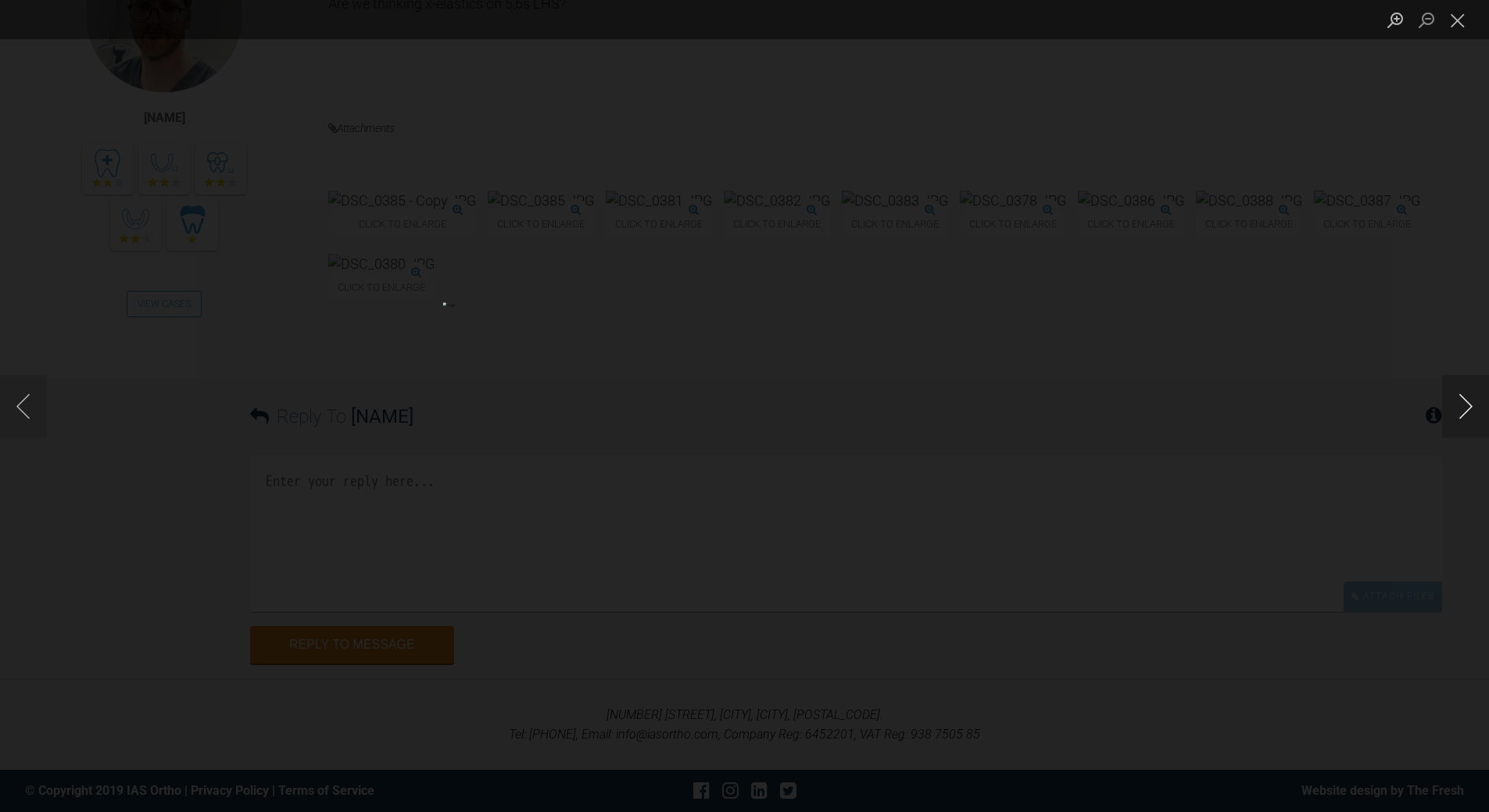 click at bounding box center (1466, 406) 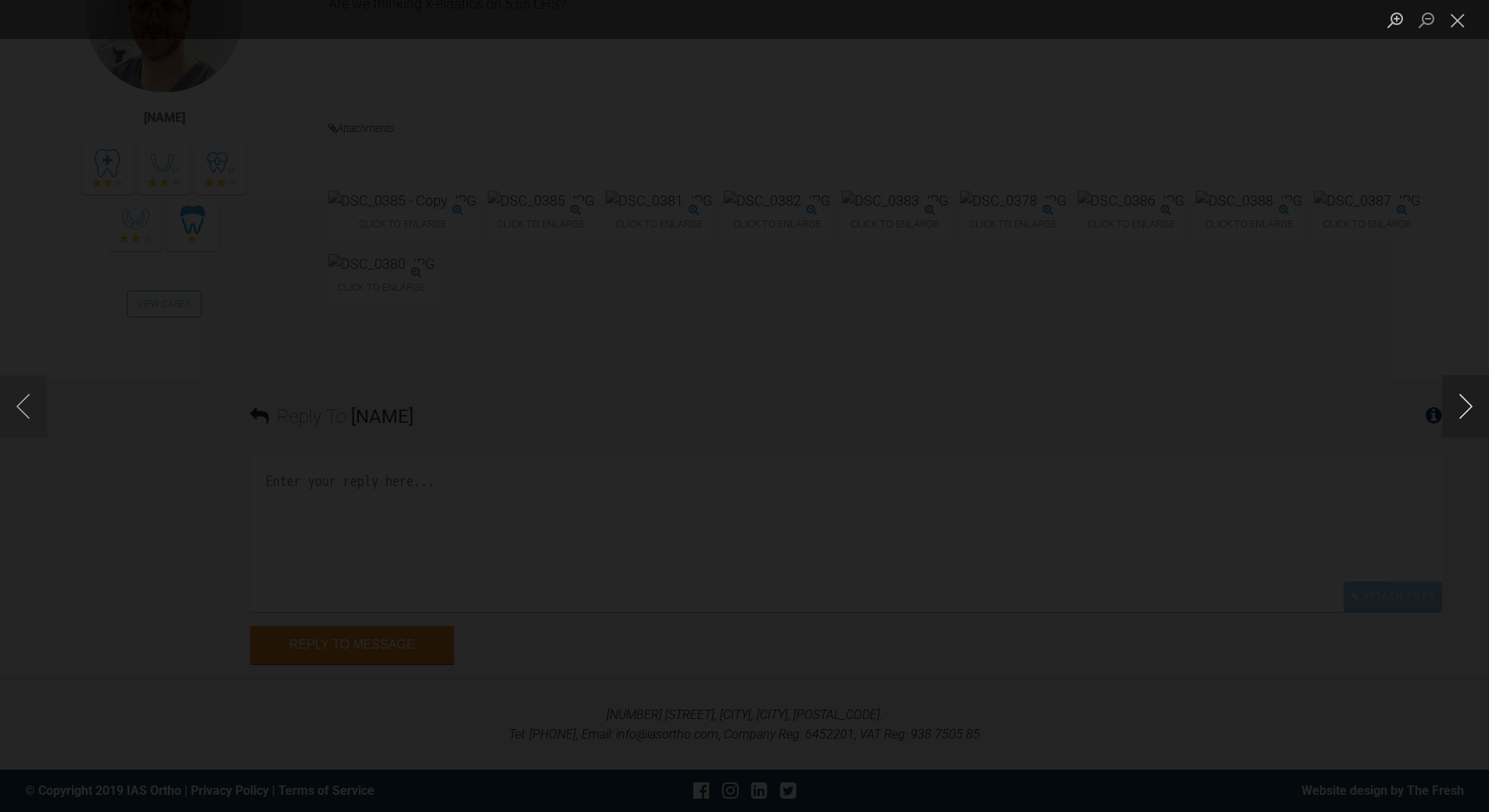 click at bounding box center (1466, 406) 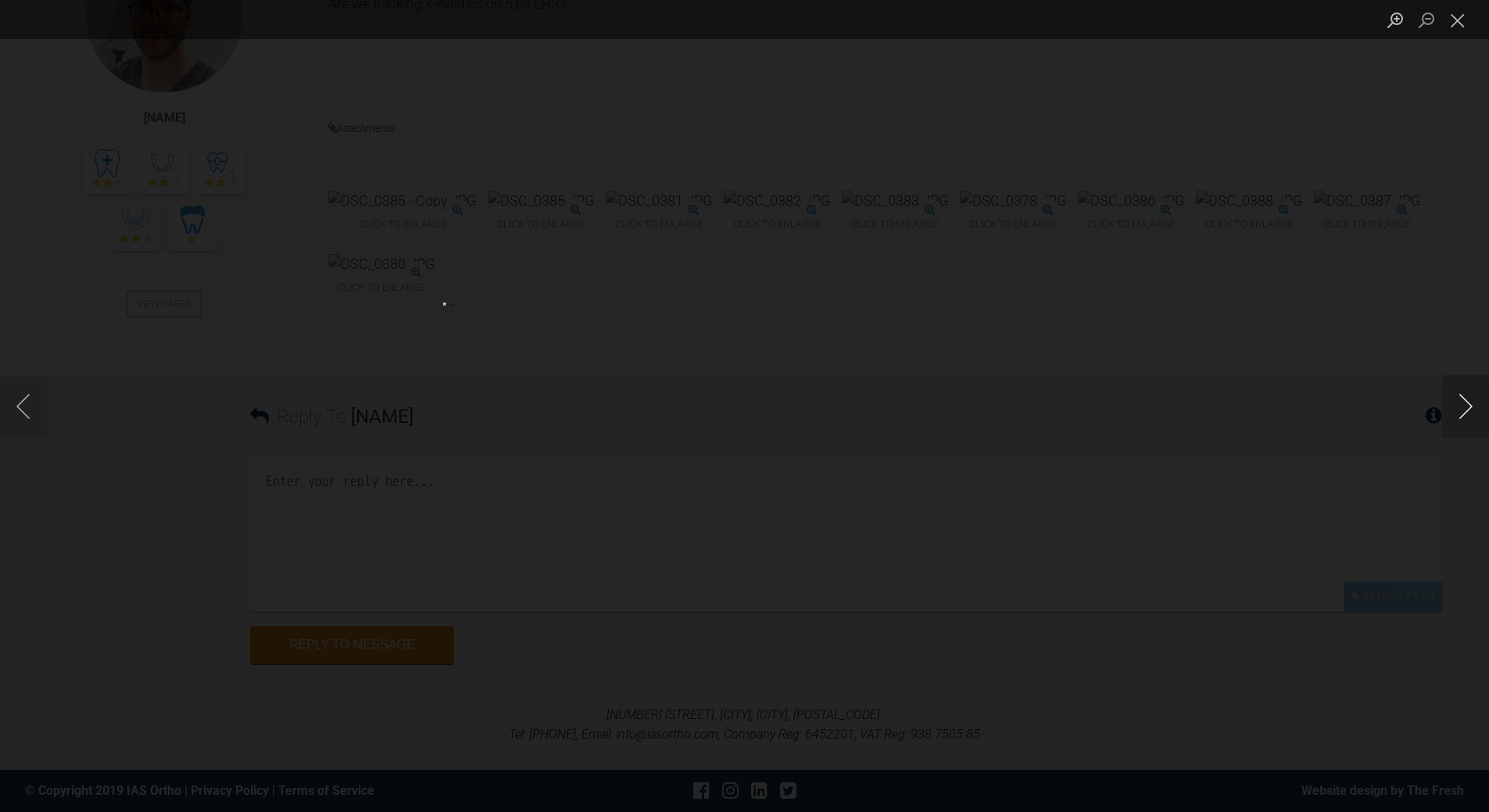 click at bounding box center (1466, 406) 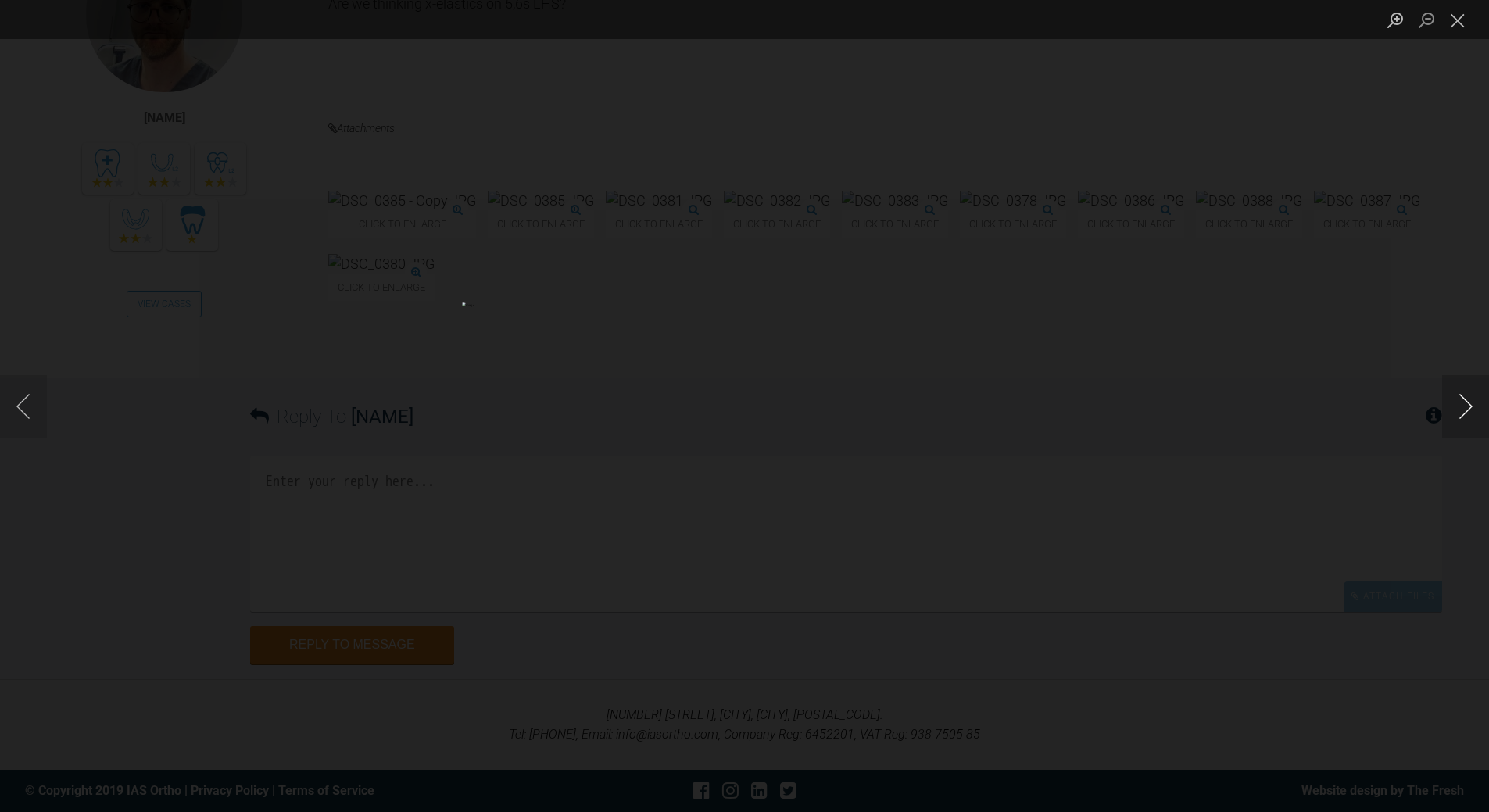 click at bounding box center [1466, 406] 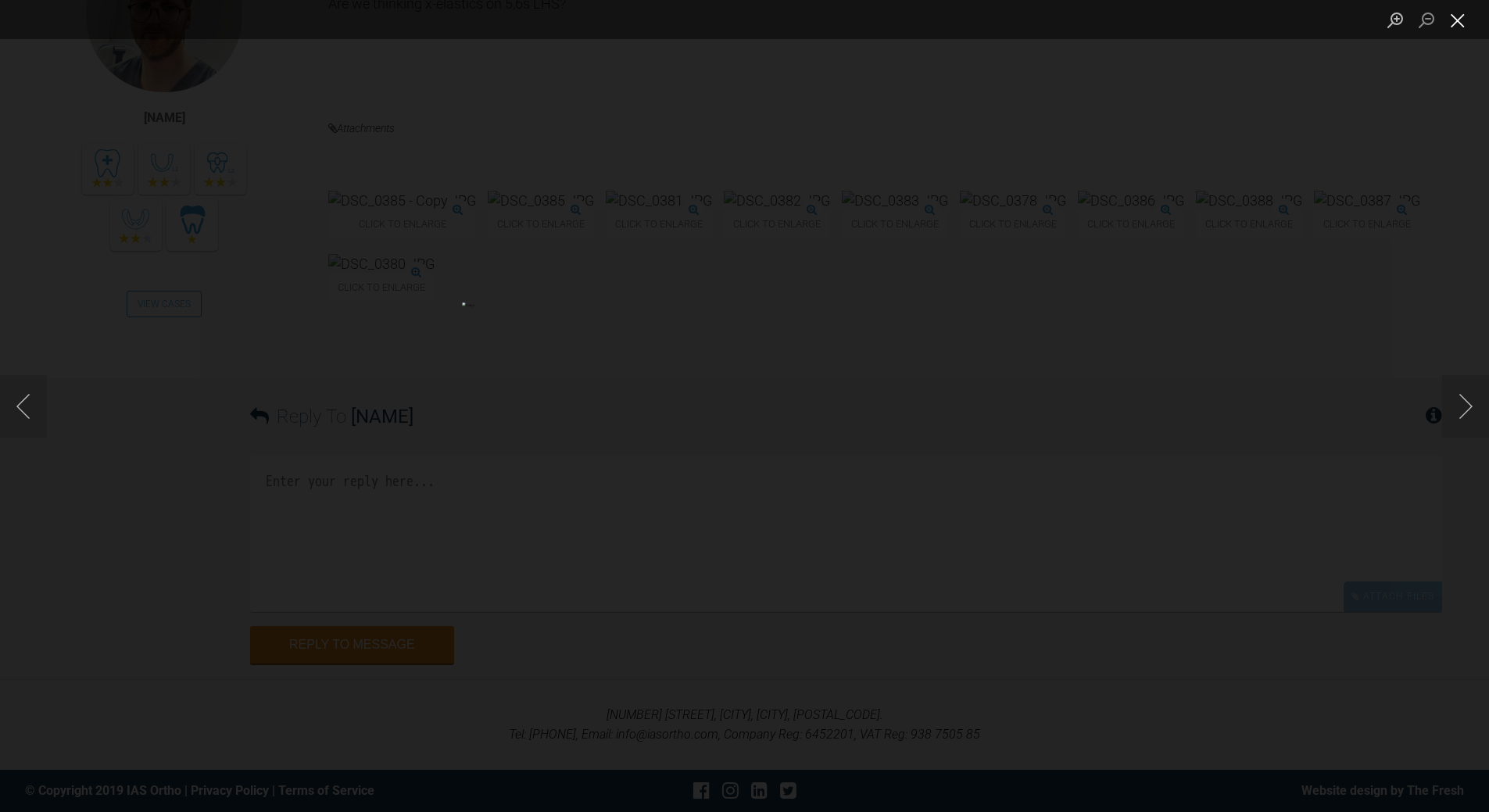 drag, startPoint x: 1455, startPoint y: 10, endPoint x: 1422, endPoint y: 26, distance: 36.674242 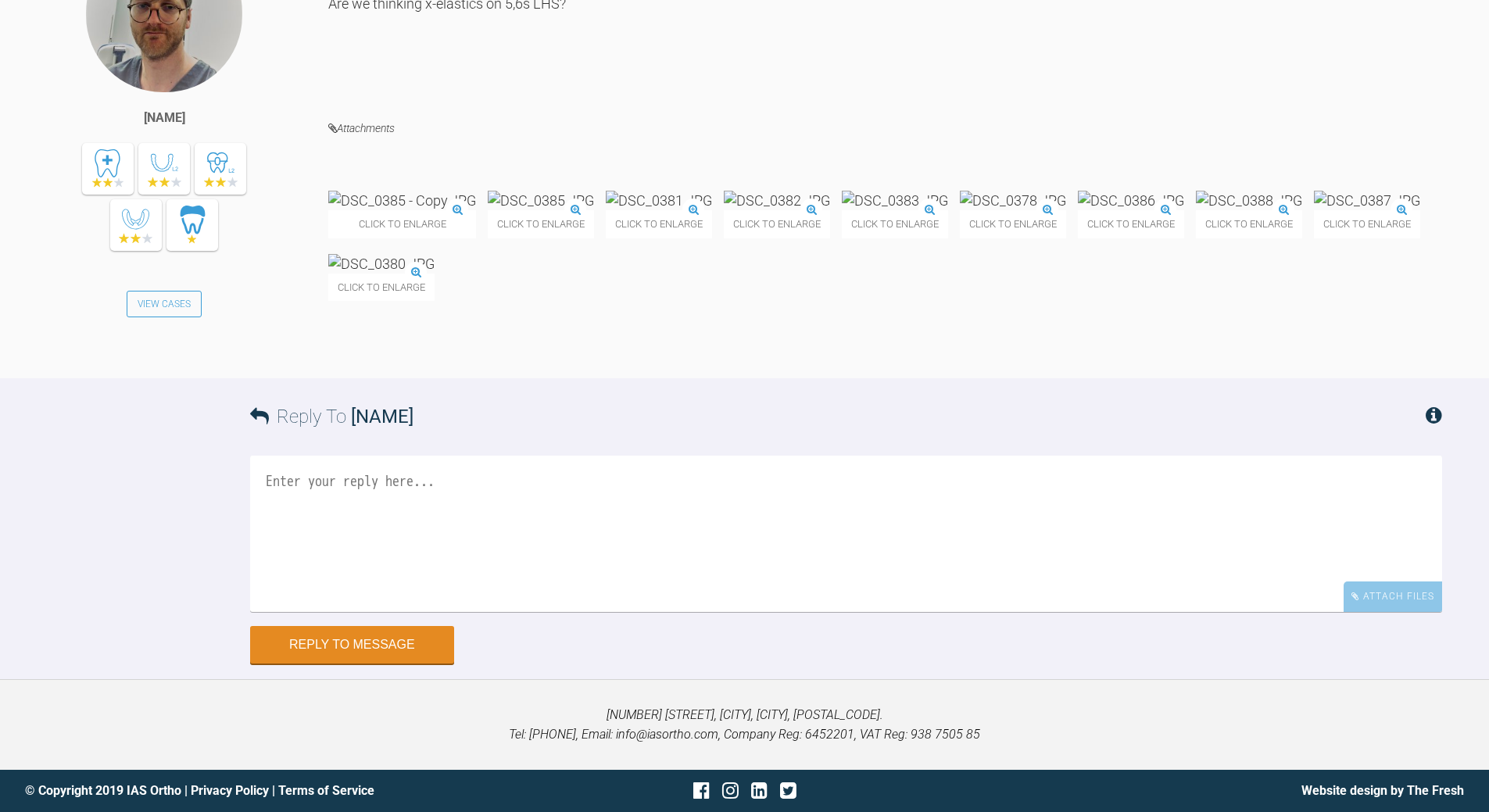 click at bounding box center (541, 200) 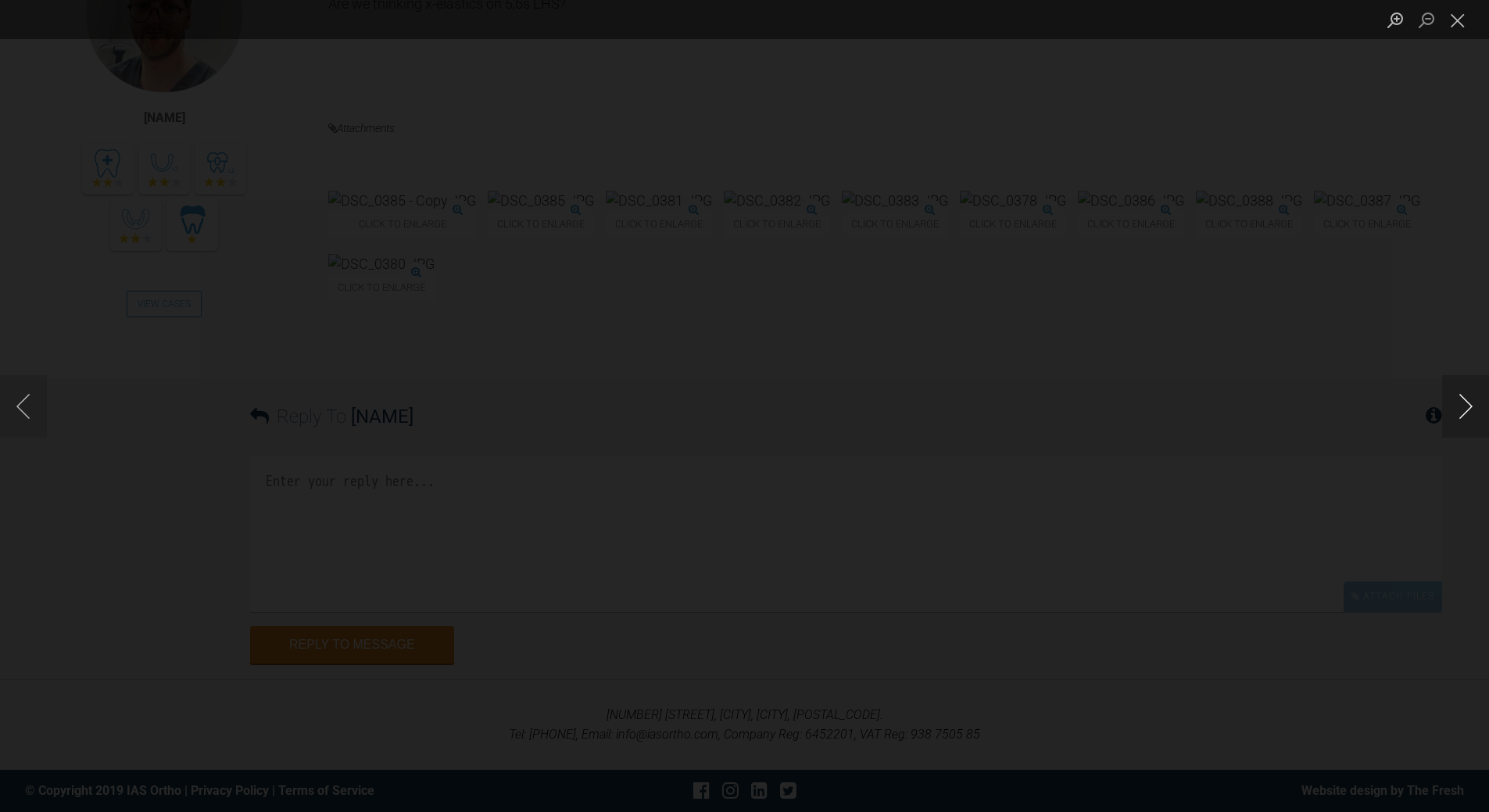 click at bounding box center [1466, 406] 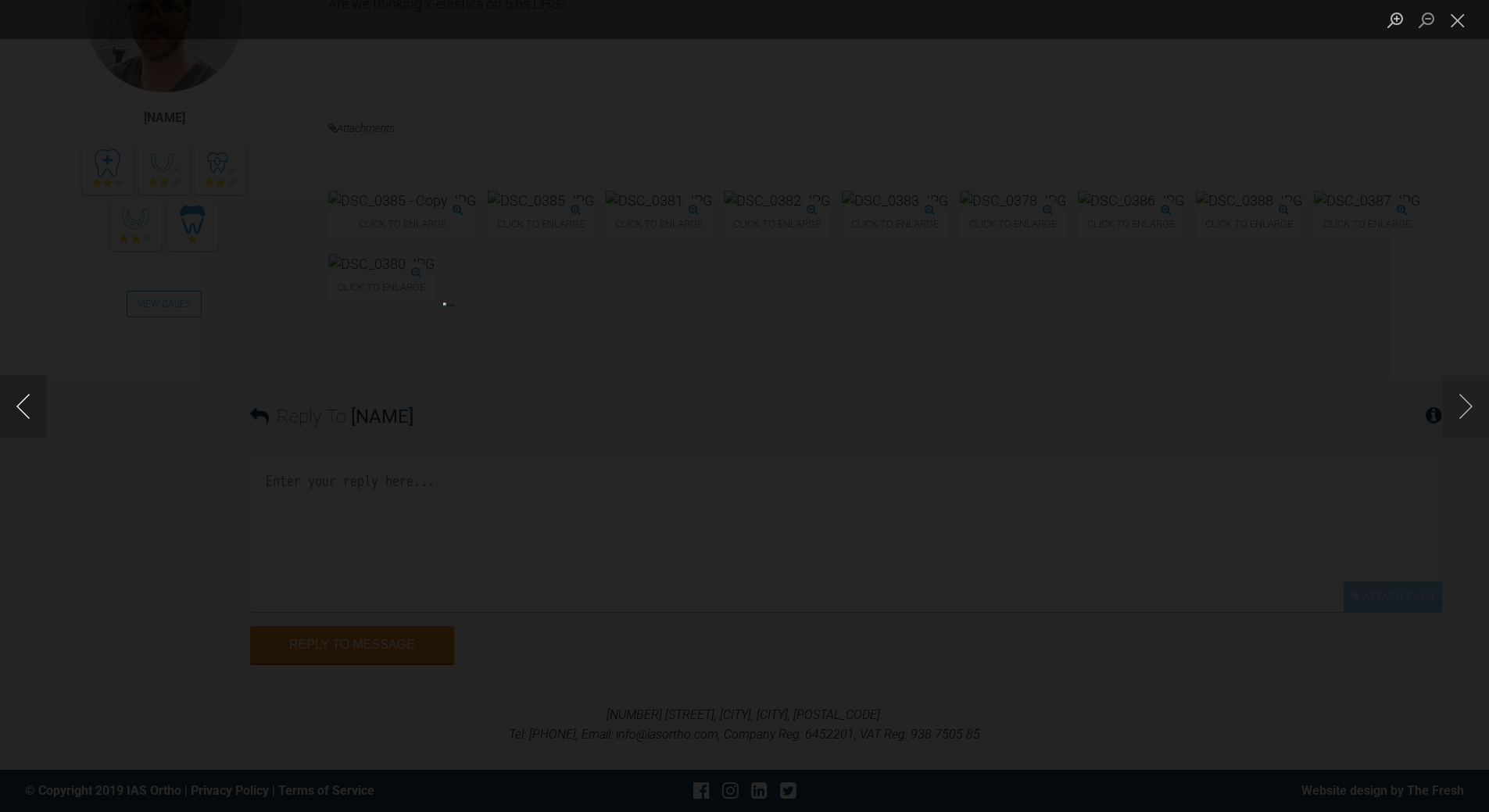 click at bounding box center (23, 406) 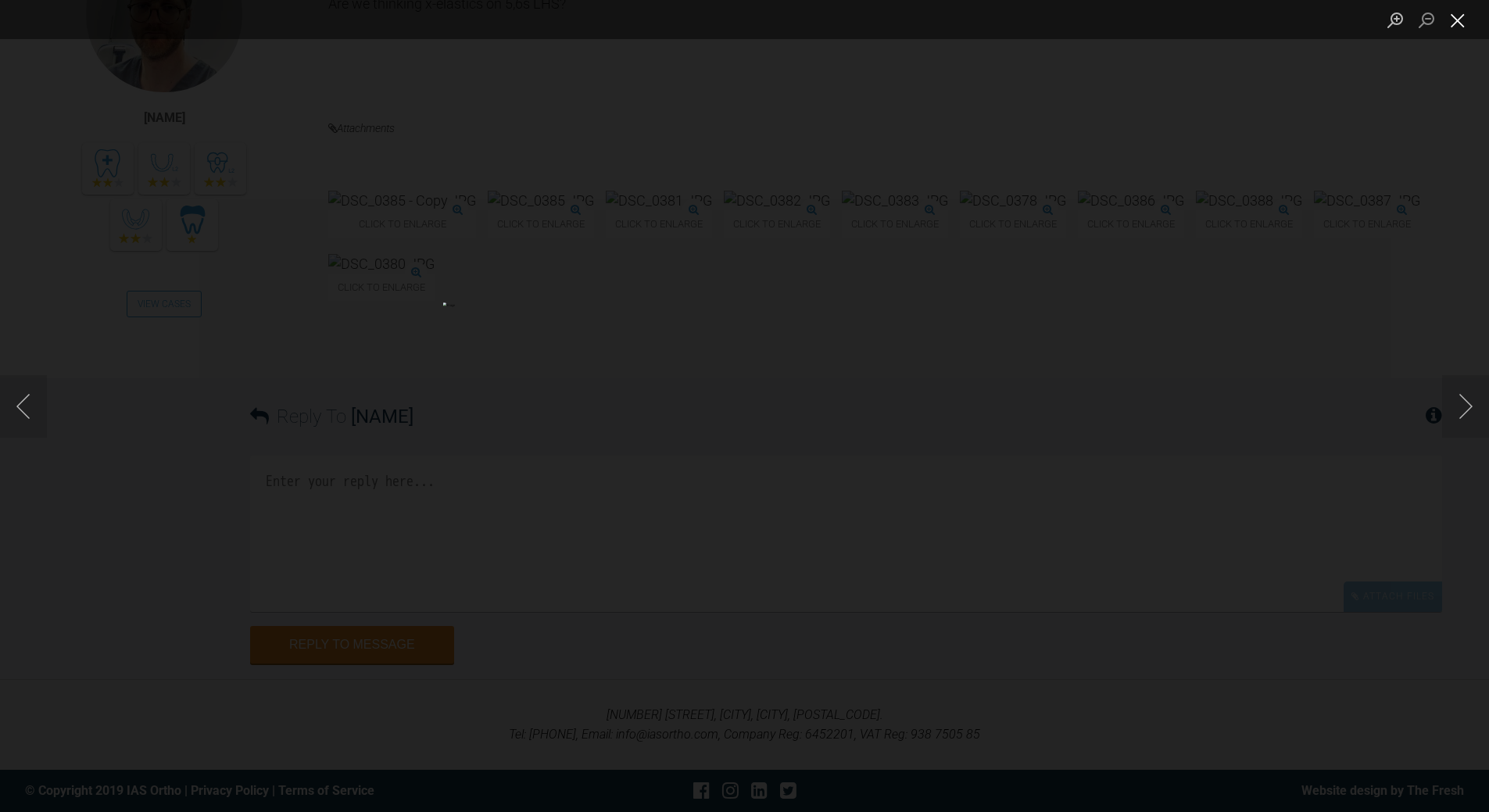drag, startPoint x: 1462, startPoint y: 12, endPoint x: 1436, endPoint y: 25, distance: 29.06888 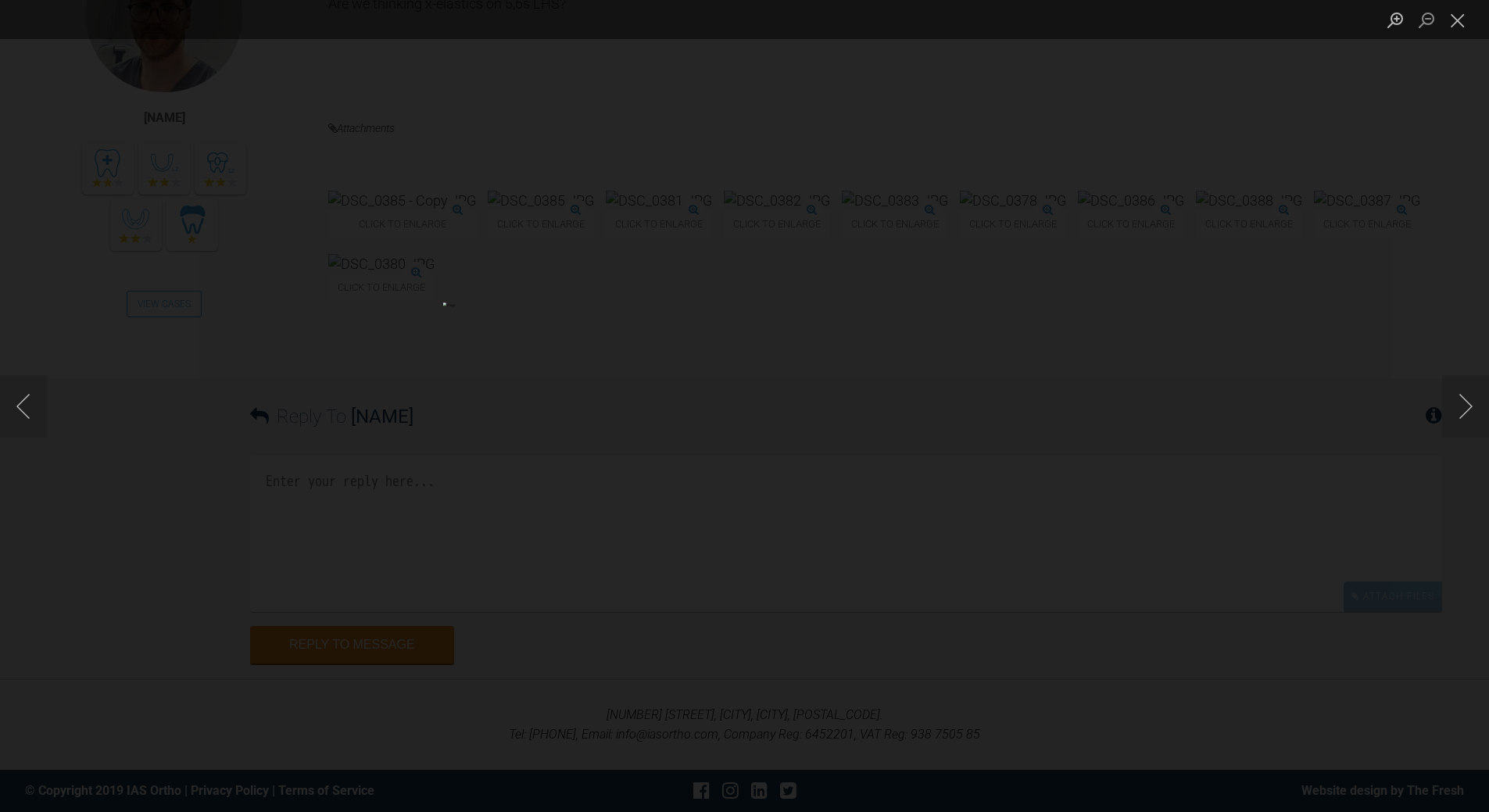 click at bounding box center [1458, 20] 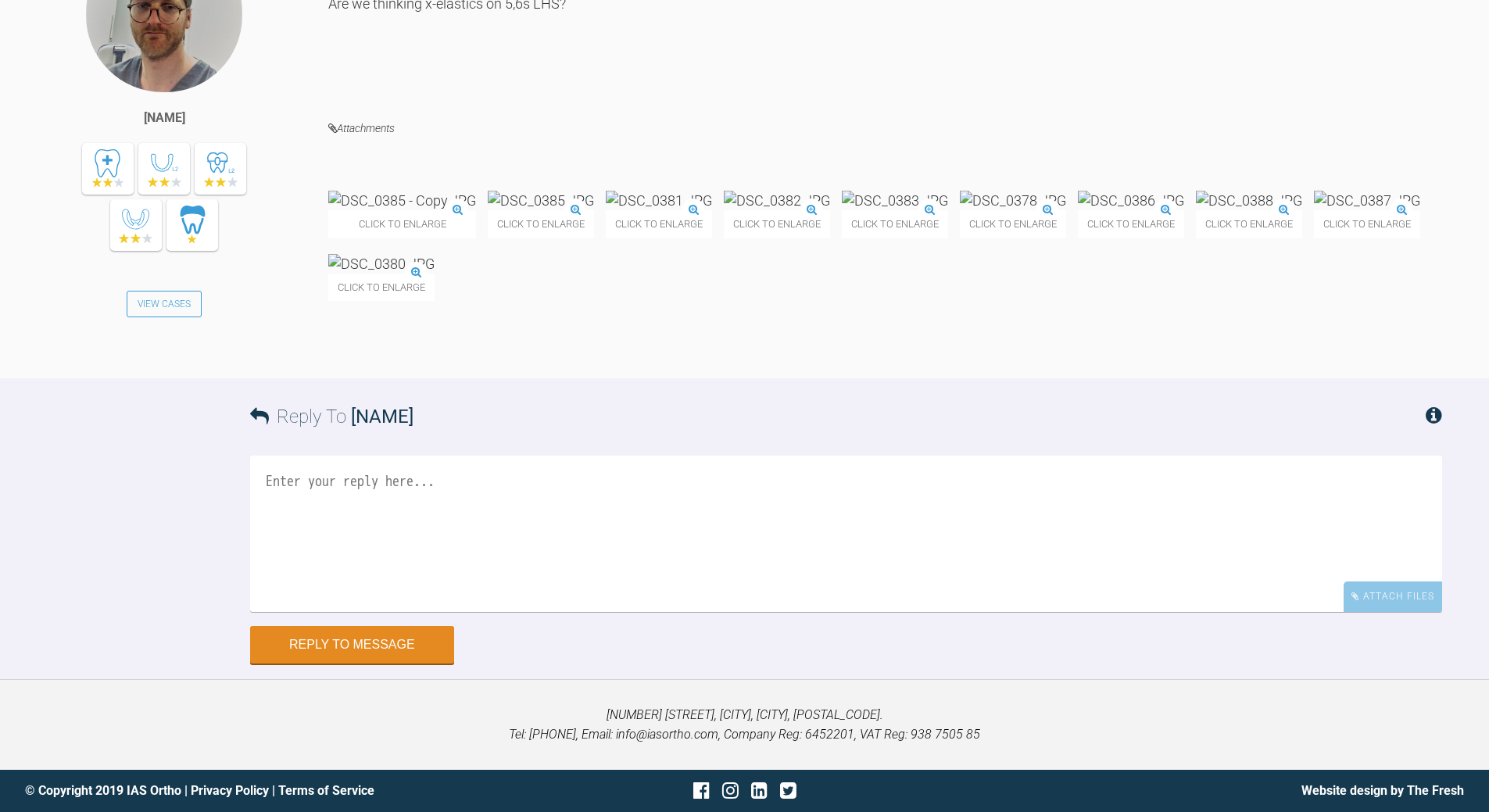 scroll, scrollTop: 53869, scrollLeft: 0, axis: vertical 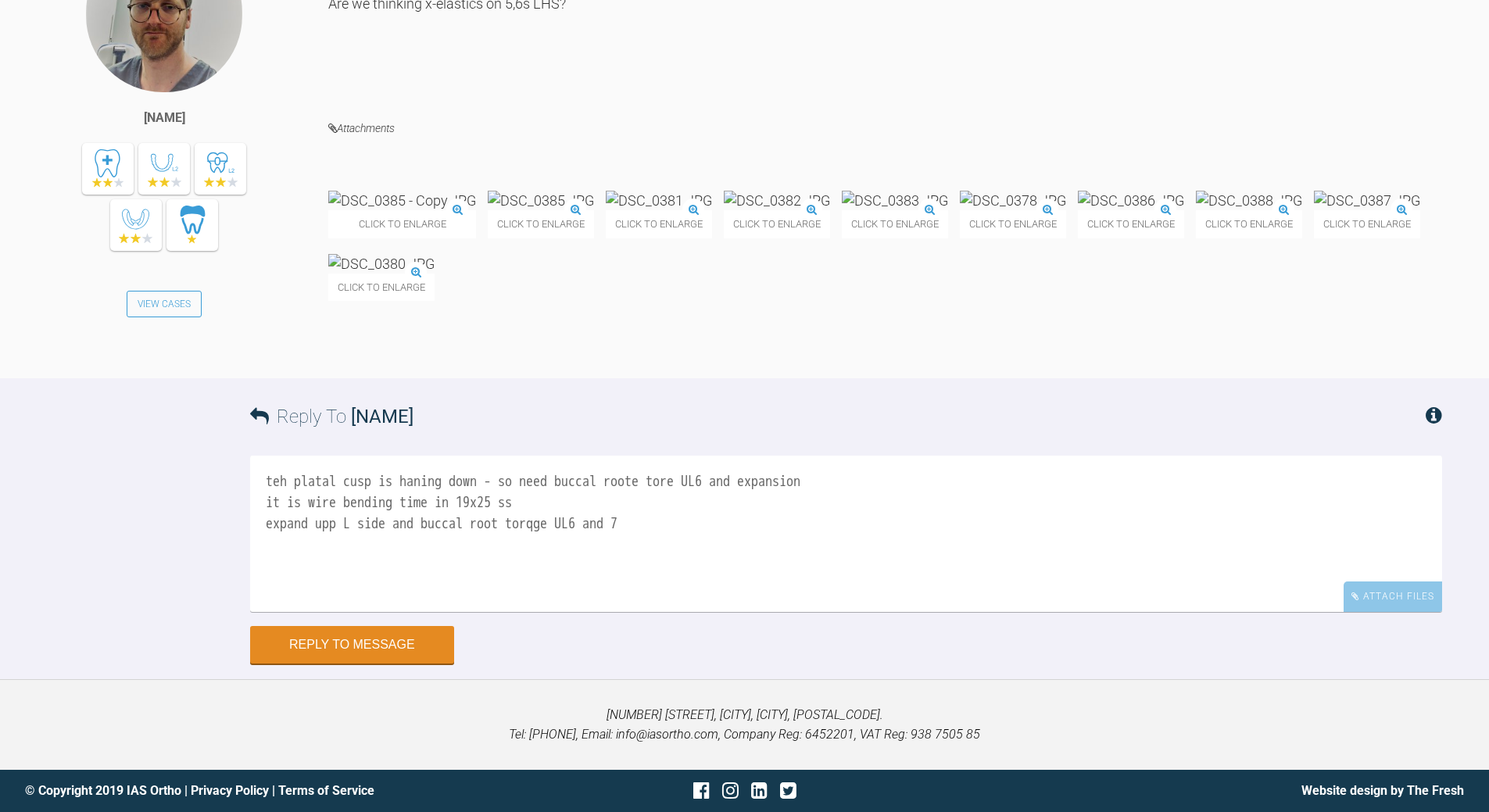 click on "teh platal cusp is haning down - so need buccal roote tore UL6 and expansion
it is wire bending time in 19x25 ss
expand upp L side and buccal root torqge UL6 and 7" at bounding box center (846, 534) 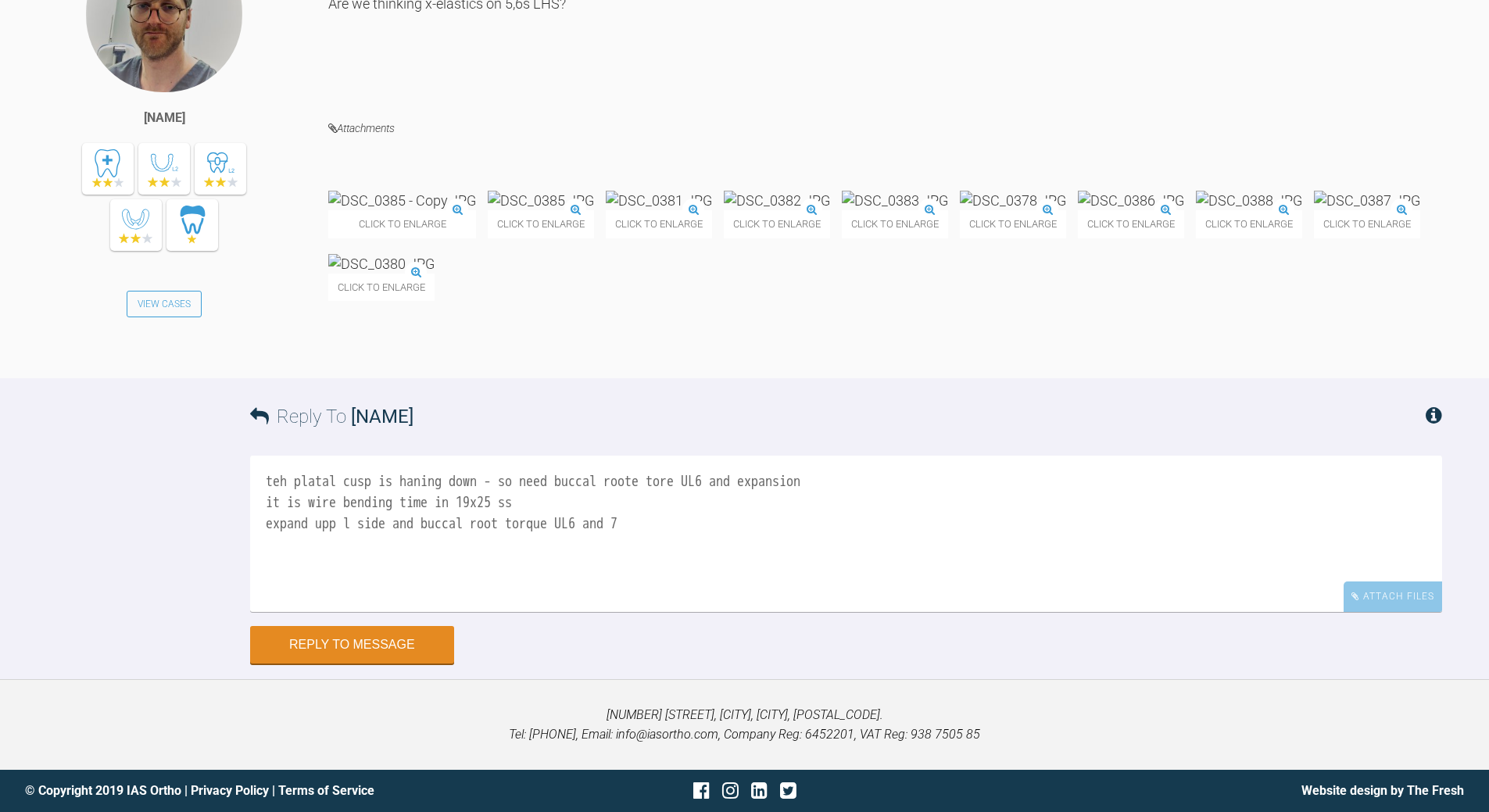 click on "teh platal cusp is haning down - so need buccal roote tore UL6 and expansion
it is wire bending time in 19x25 ss
expand upp l side and buccal root torque UL6 and 7" at bounding box center [846, 534] 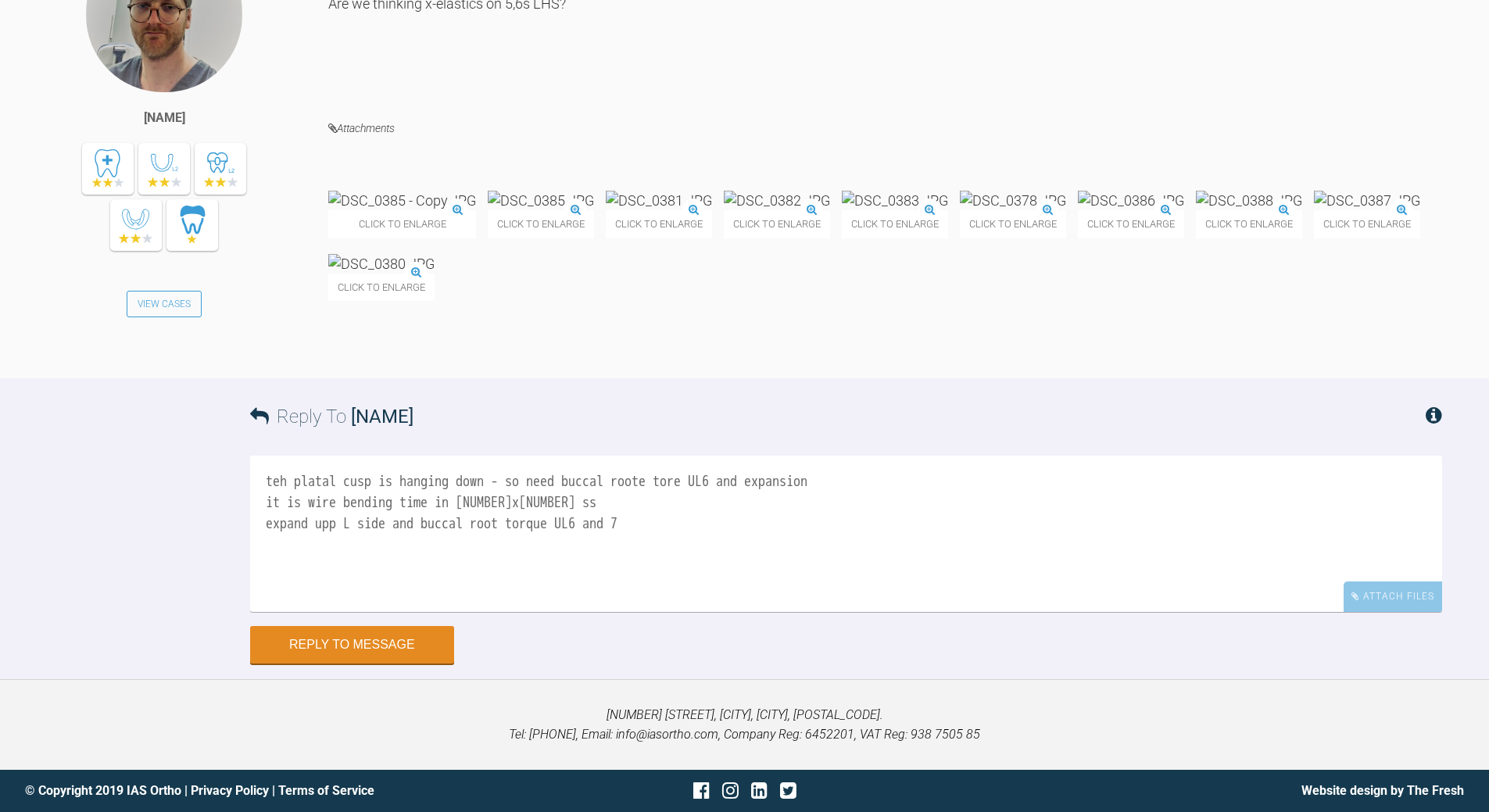 click on "teh platal cusp is hanging down - so need buccal roote tore UL6 and expansion
it is wire bending time in [NUMBER]x[NUMBER] ss
expand upp L side and buccal root torque UL6 and 7" at bounding box center (846, 534) 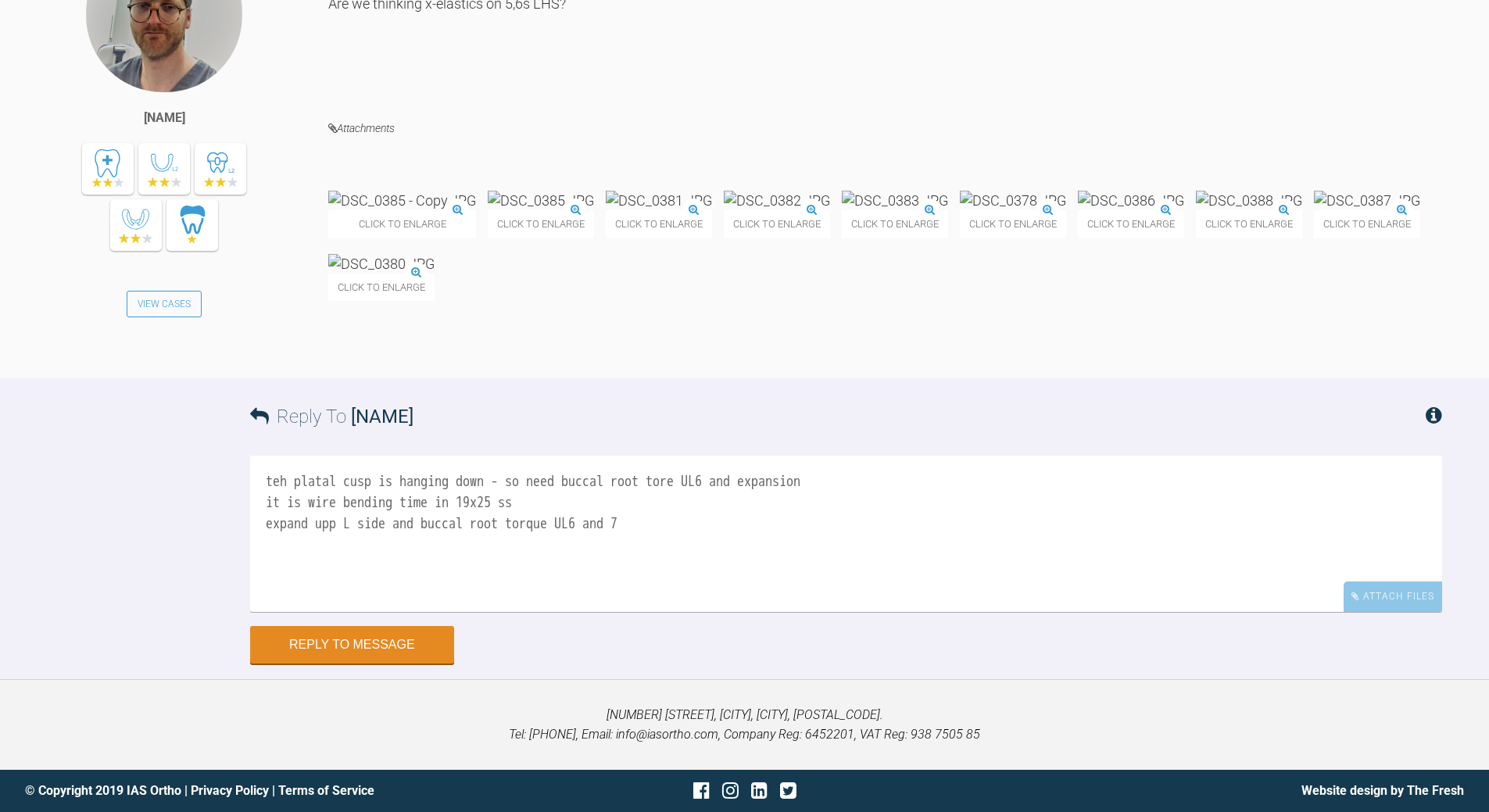 click on "teh platal cusp is hanging down - so need buccal root tore UL6 and expansion
it is wire bending time in 19x25 ss
expand upp L side and buccal root torque UL6 and 7" at bounding box center (846, 534) 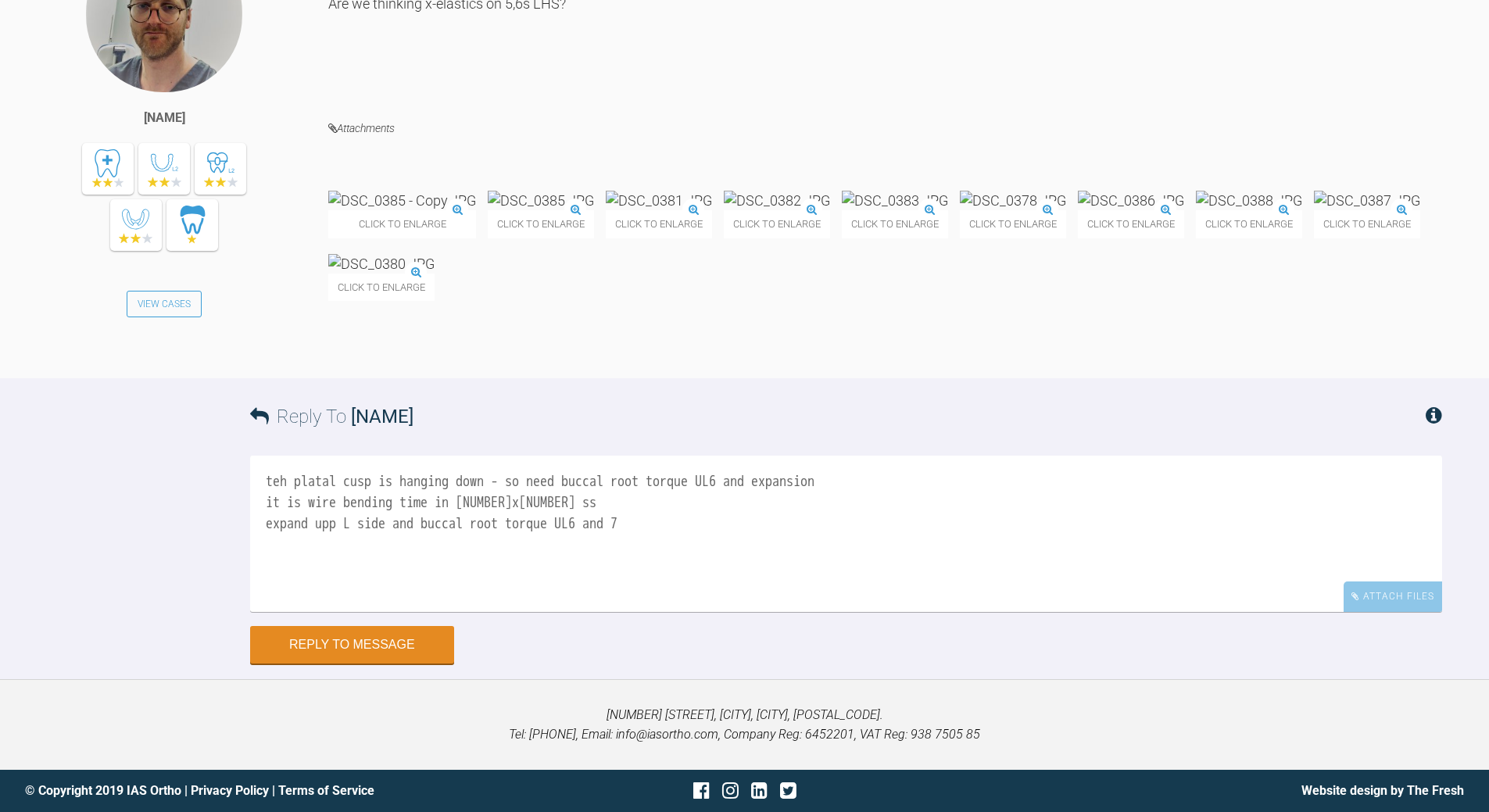 click on "teh platal cusp is hanging down - so need buccal root torque UL6 and expansion
it is wire bending time in [NUMBER]x[NUMBER] ss
expand upp L side and buccal root torque UL6 and 7" at bounding box center (846, 534) 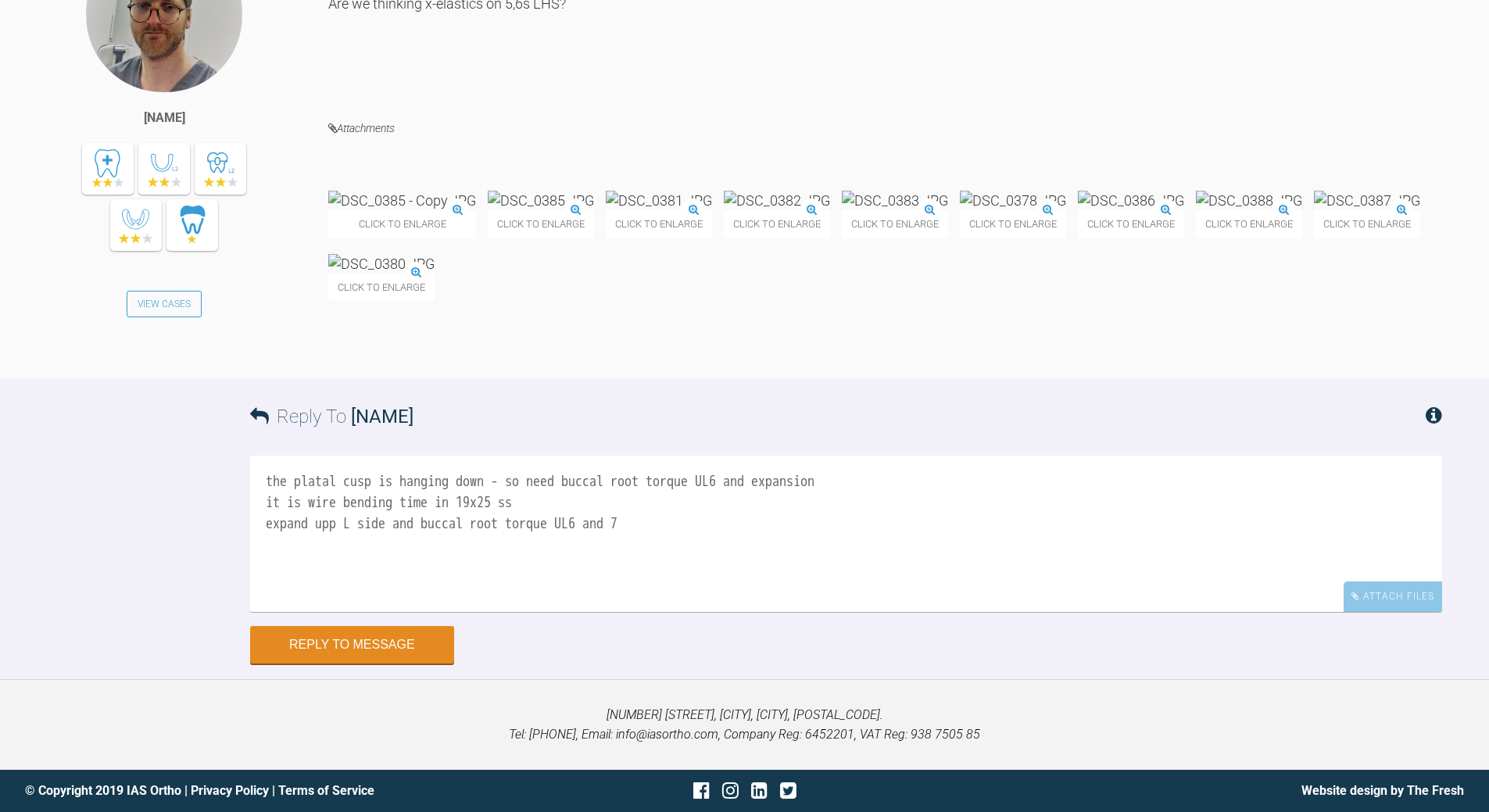 click on "the platal cusp is hanging down - so need buccal root torque UL6 and expansion
it is wire bending time in 19x25 ss
expand upp L side and buccal root torque UL6 and 7" at bounding box center (846, 534) 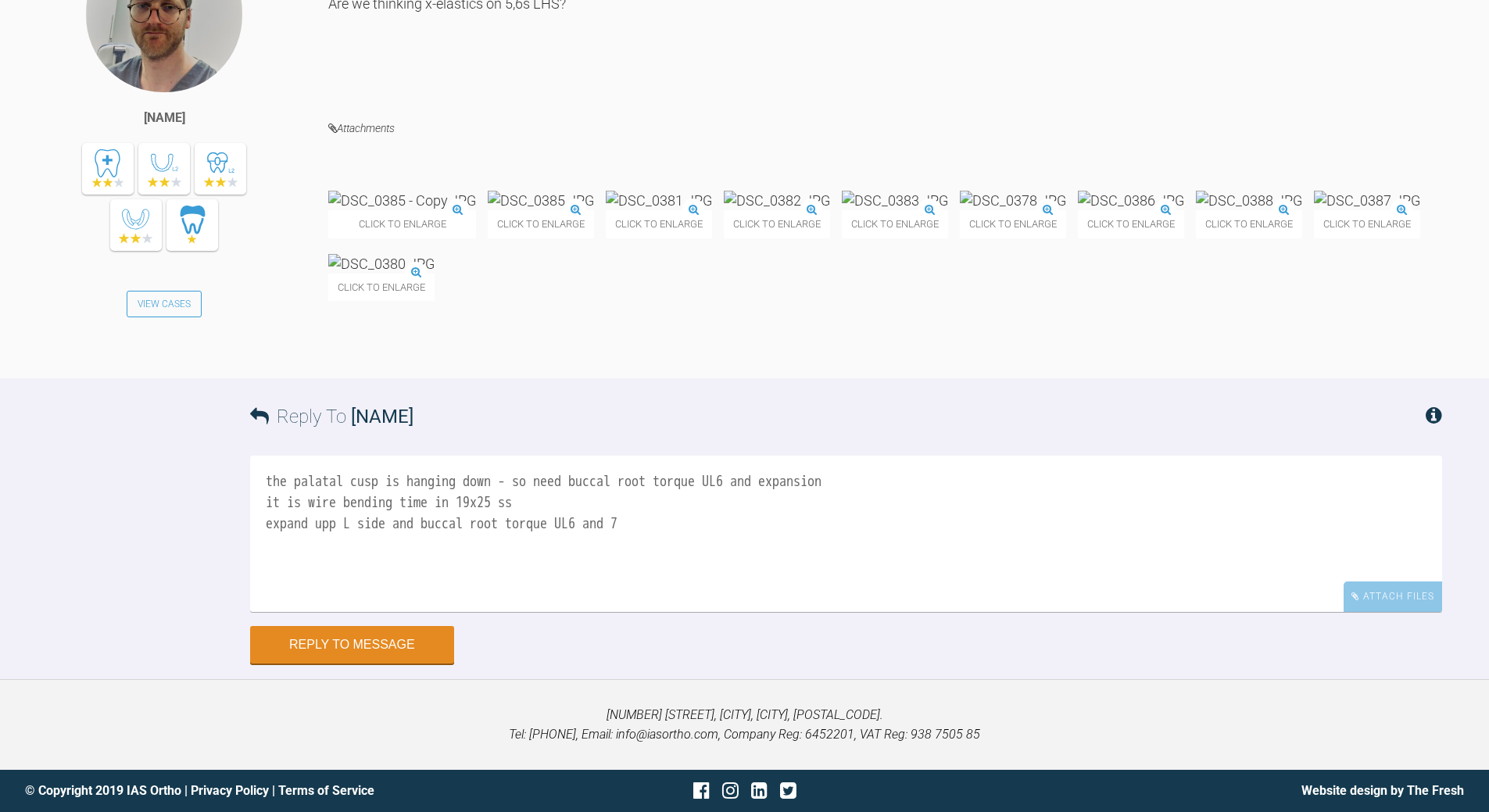click on "the palatal cusp is hanging down - so need buccal root torque UL6 and expansion
it is wire bending time in 19x25 ss
expand upp L side and buccal root torque UL6 and 7" at bounding box center (846, 534) 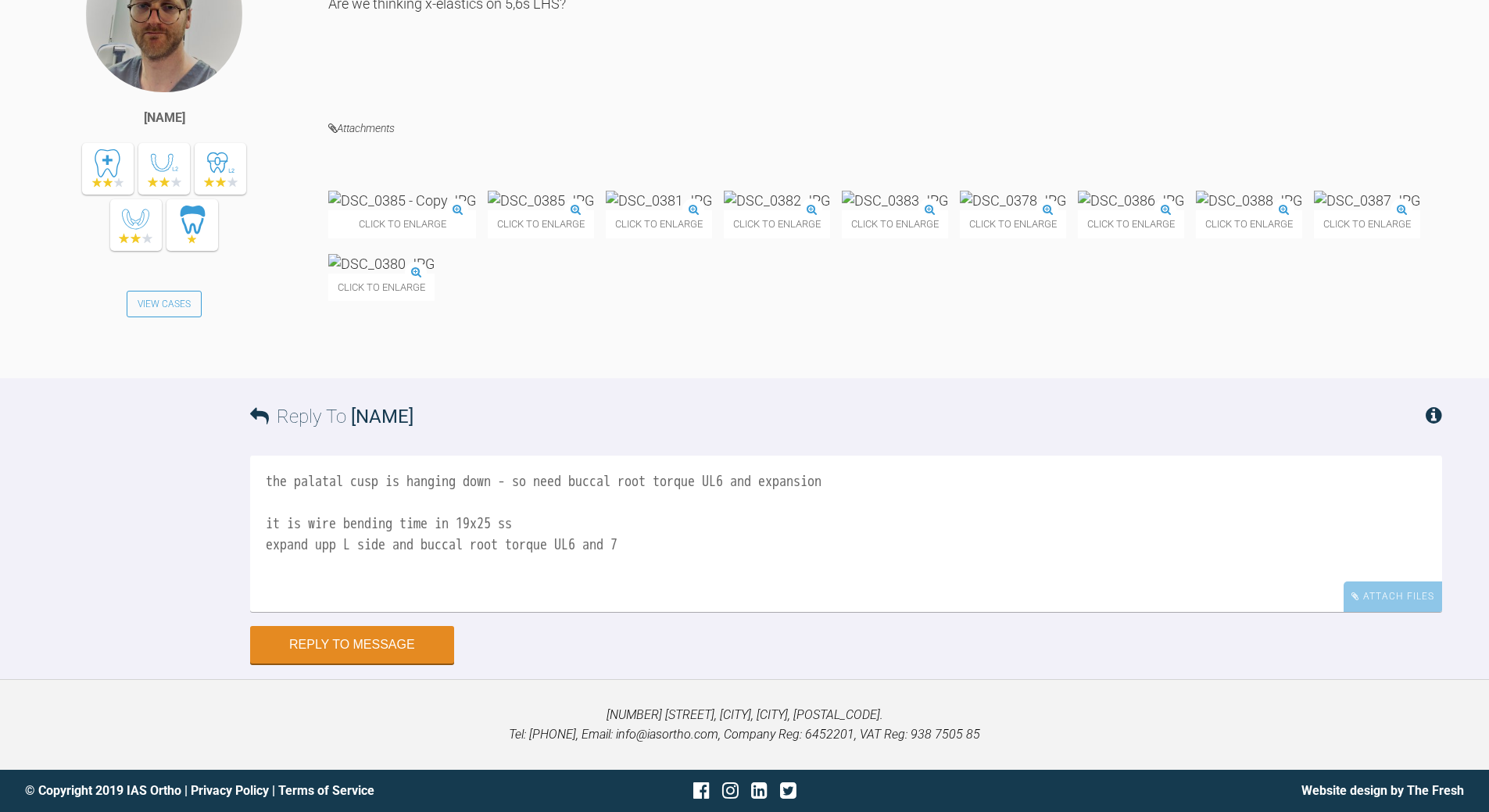 click on "the palatal cusp is hanging down - so need buccal root torque UL6 and expansion
it is wire bending time in 19x25 ss
expand upp L side and buccal root torque UL6 and 7" at bounding box center [846, 534] 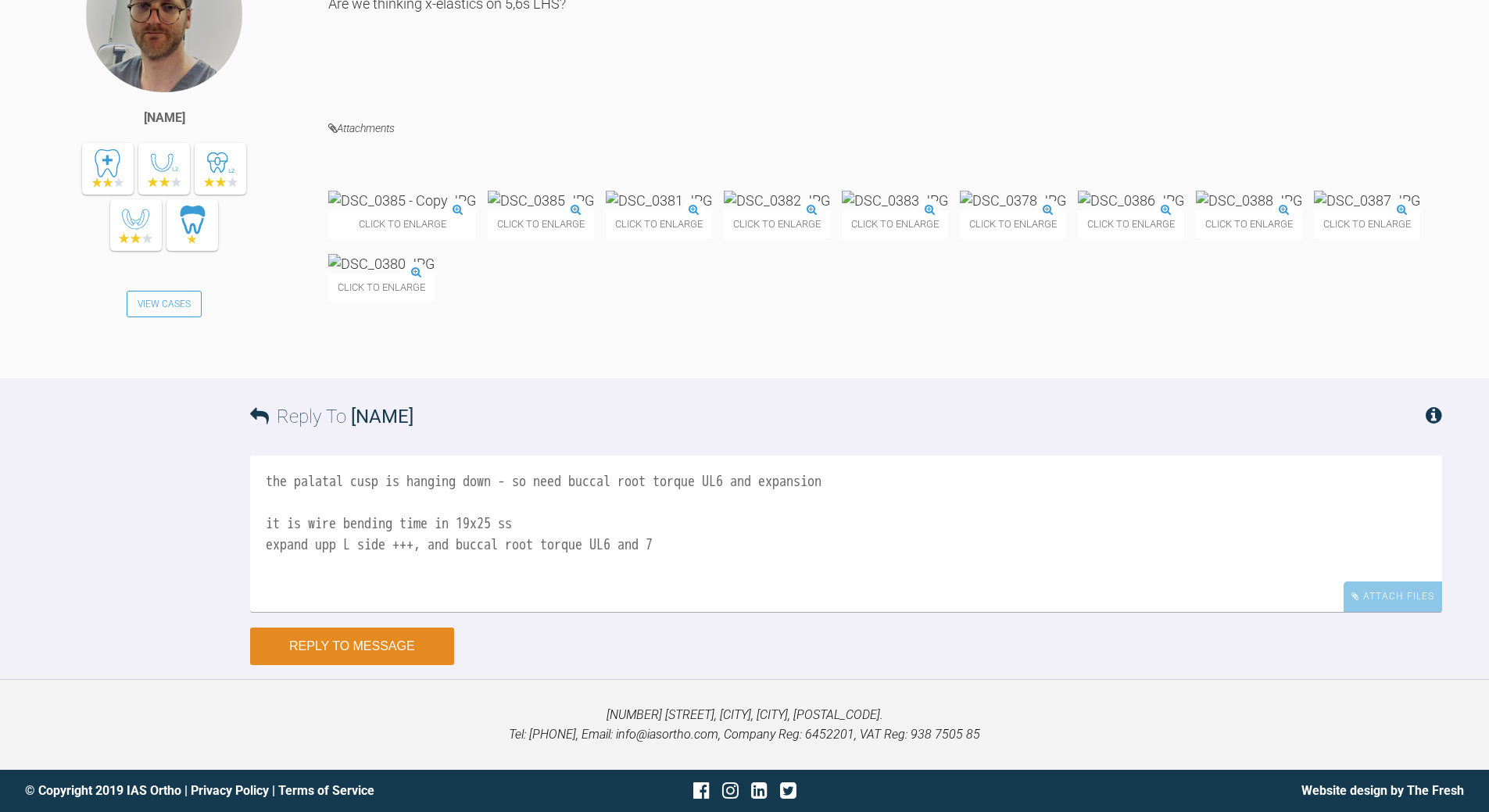type on "the palatal cusp is hanging down - so need buccal root torque UL6 and expansion
it is wire bending time in 19x25 ss
expand upp L side +++, and buccal root torque UL6 and 7" 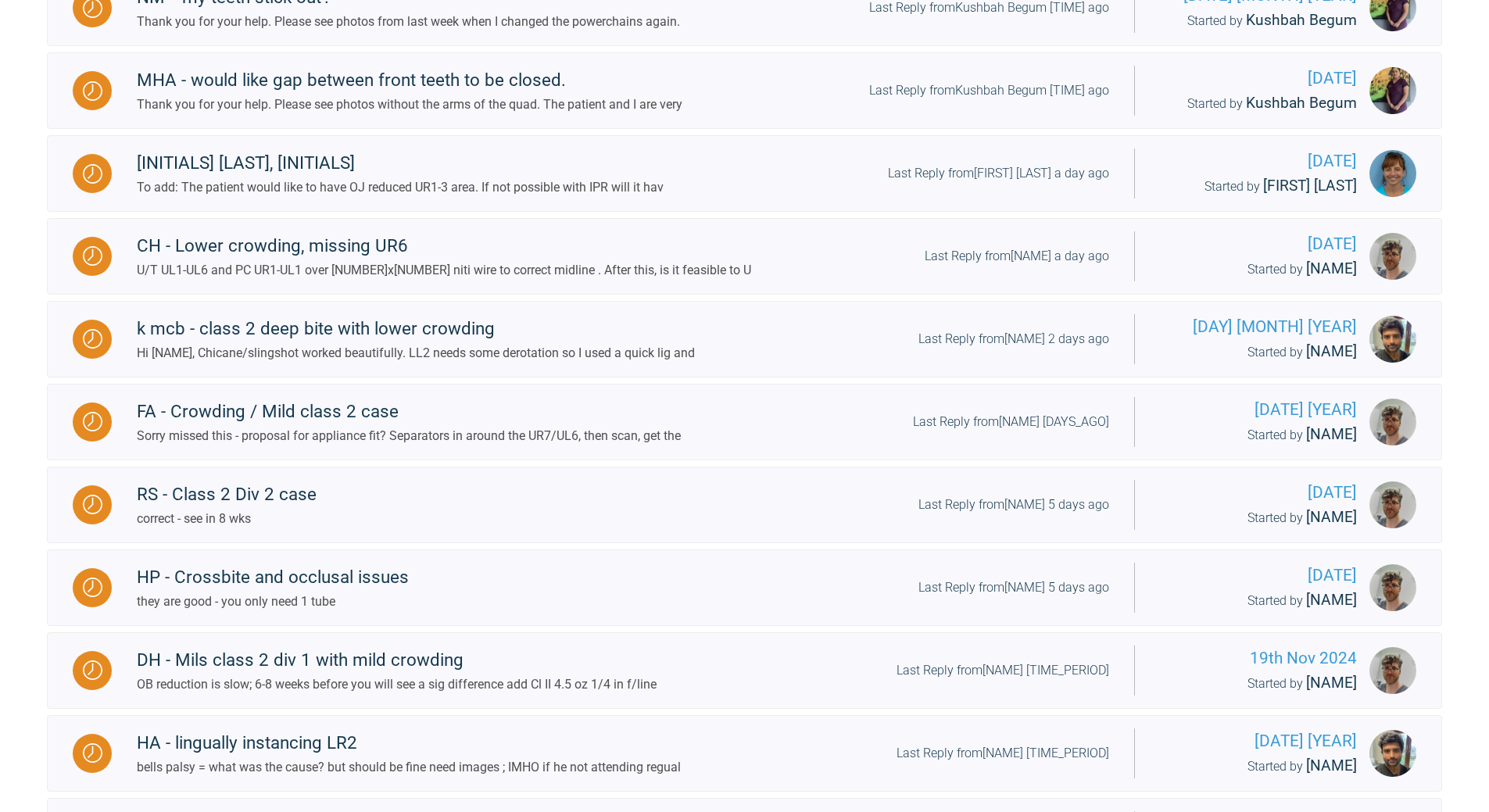scroll, scrollTop: 638, scrollLeft: 0, axis: vertical 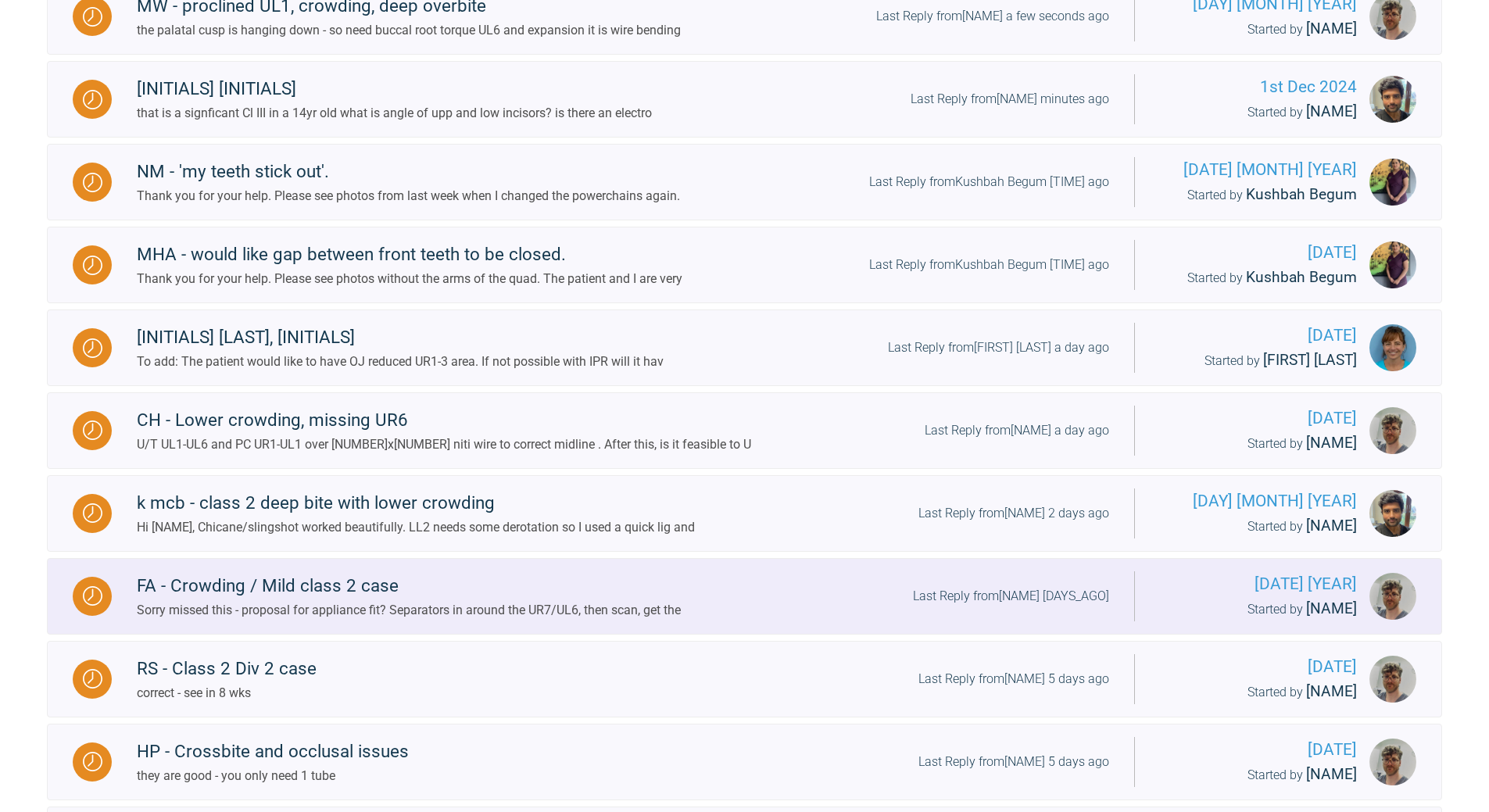 click on "Last Reply from  [FIRST]   4 days ago" at bounding box center [1011, 596] 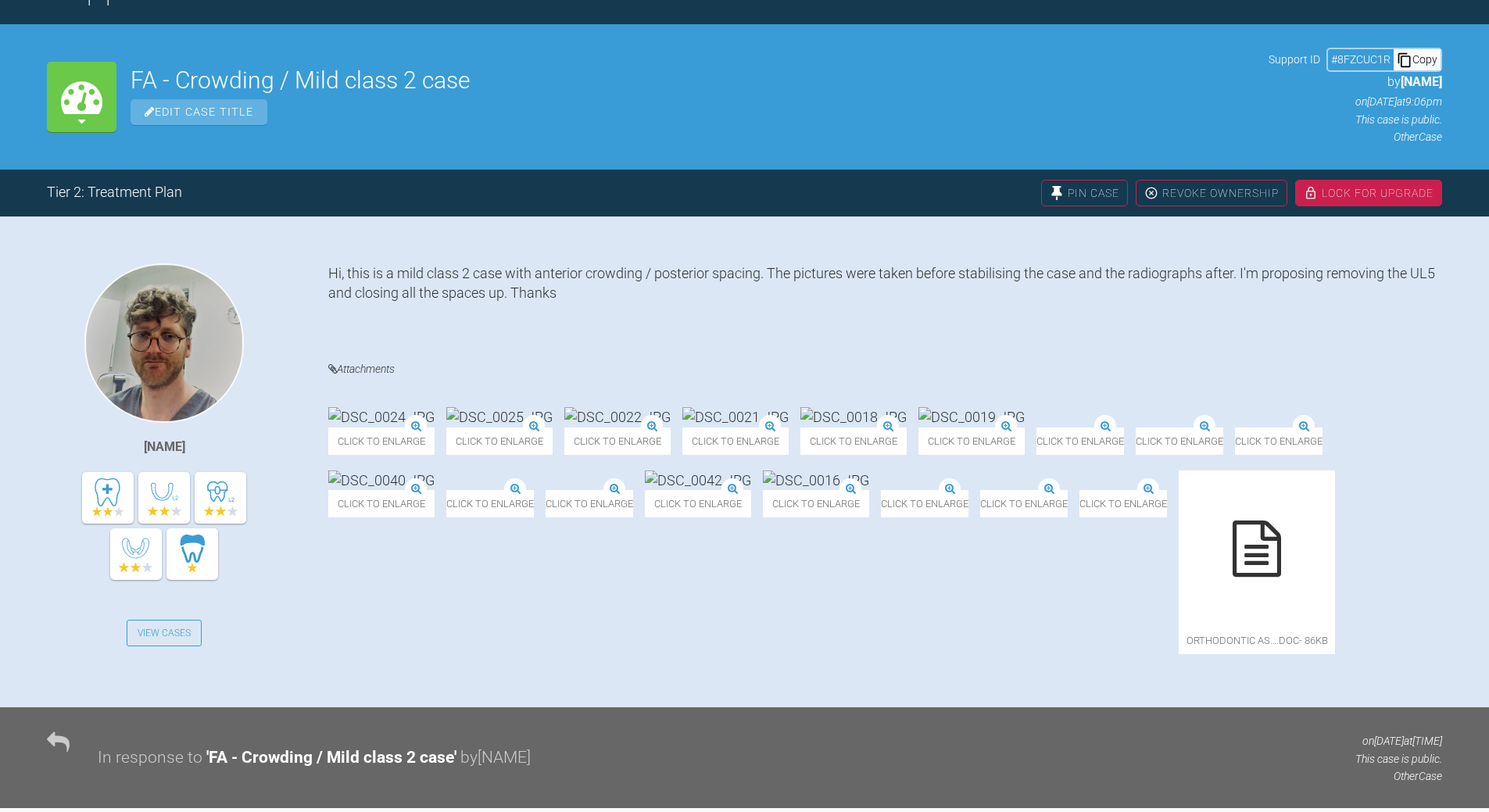 scroll, scrollTop: 638, scrollLeft: 0, axis: vertical 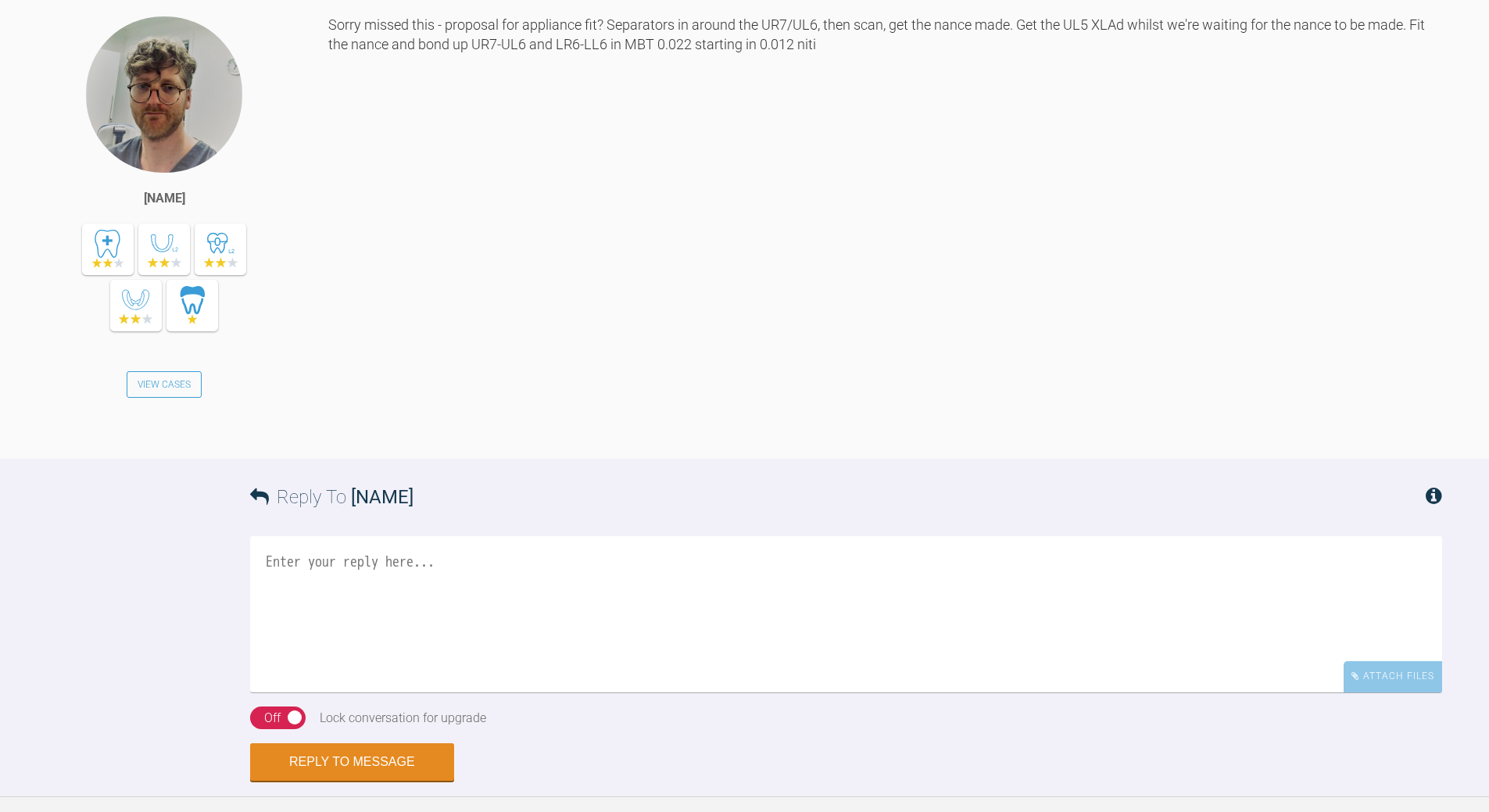 click at bounding box center [846, 614] 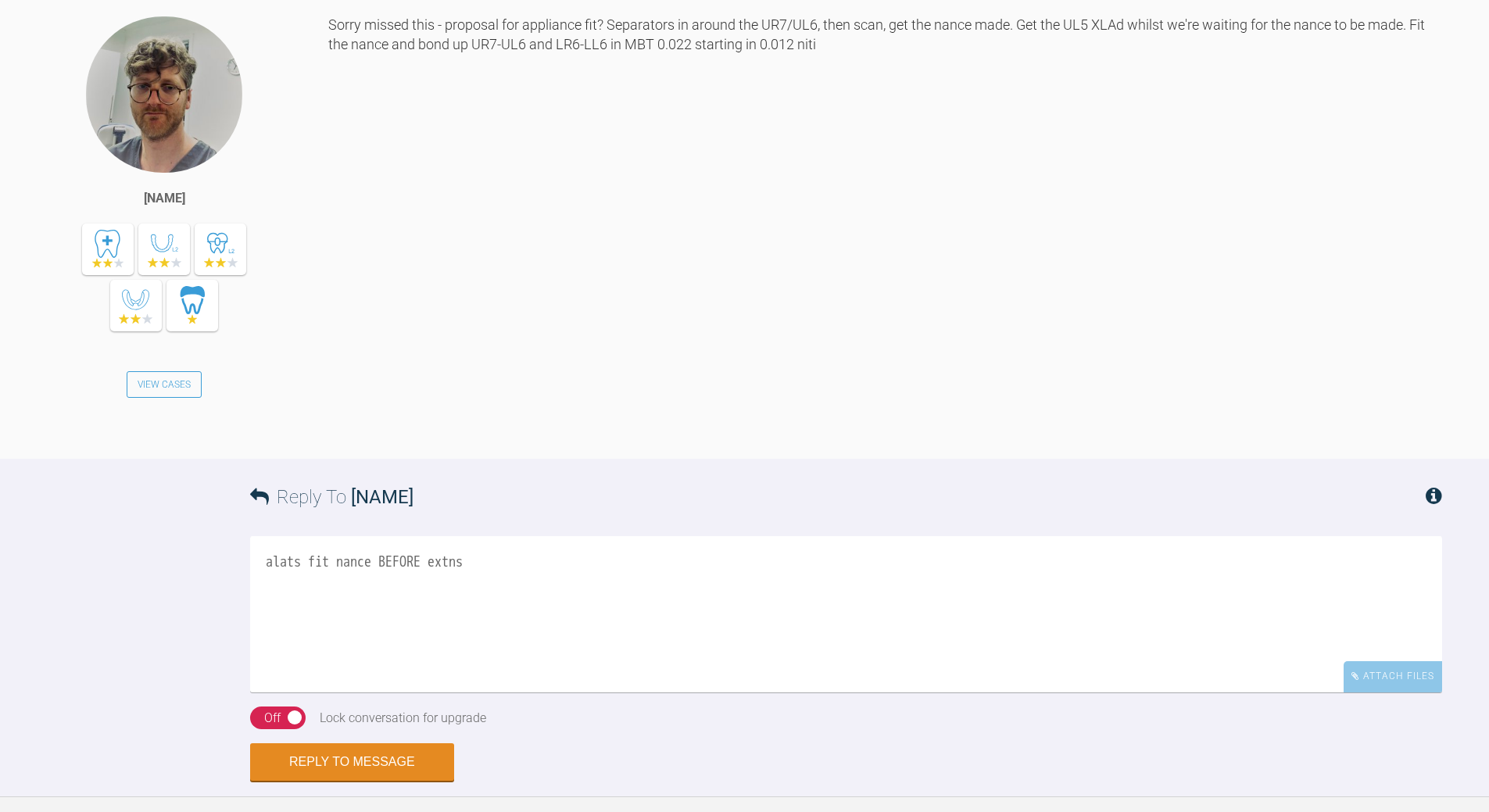 click on "alats fit nance BEFORE extns" at bounding box center (846, 614) 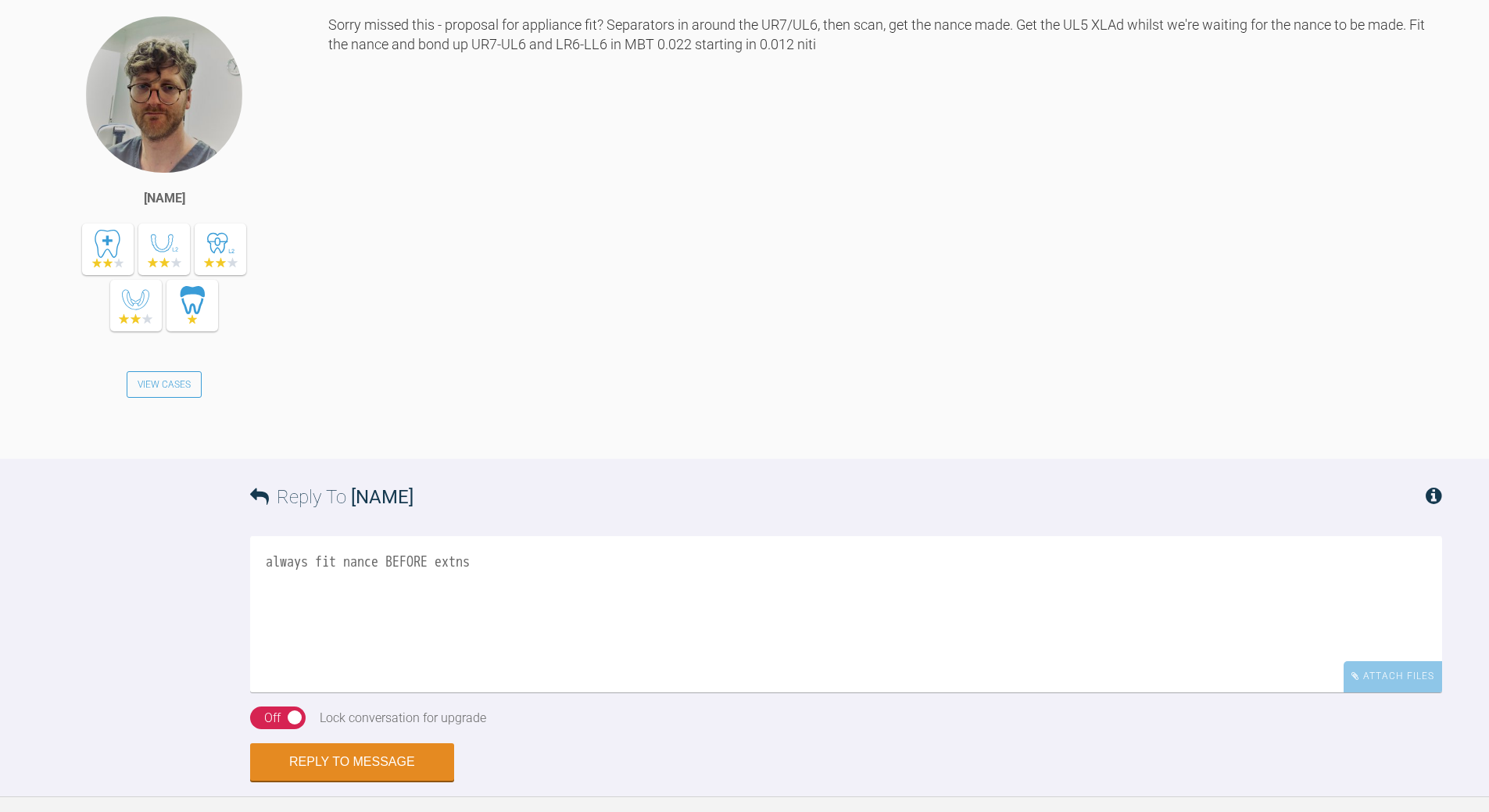 click on "always fit nance BEFORE extns" at bounding box center [846, 614] 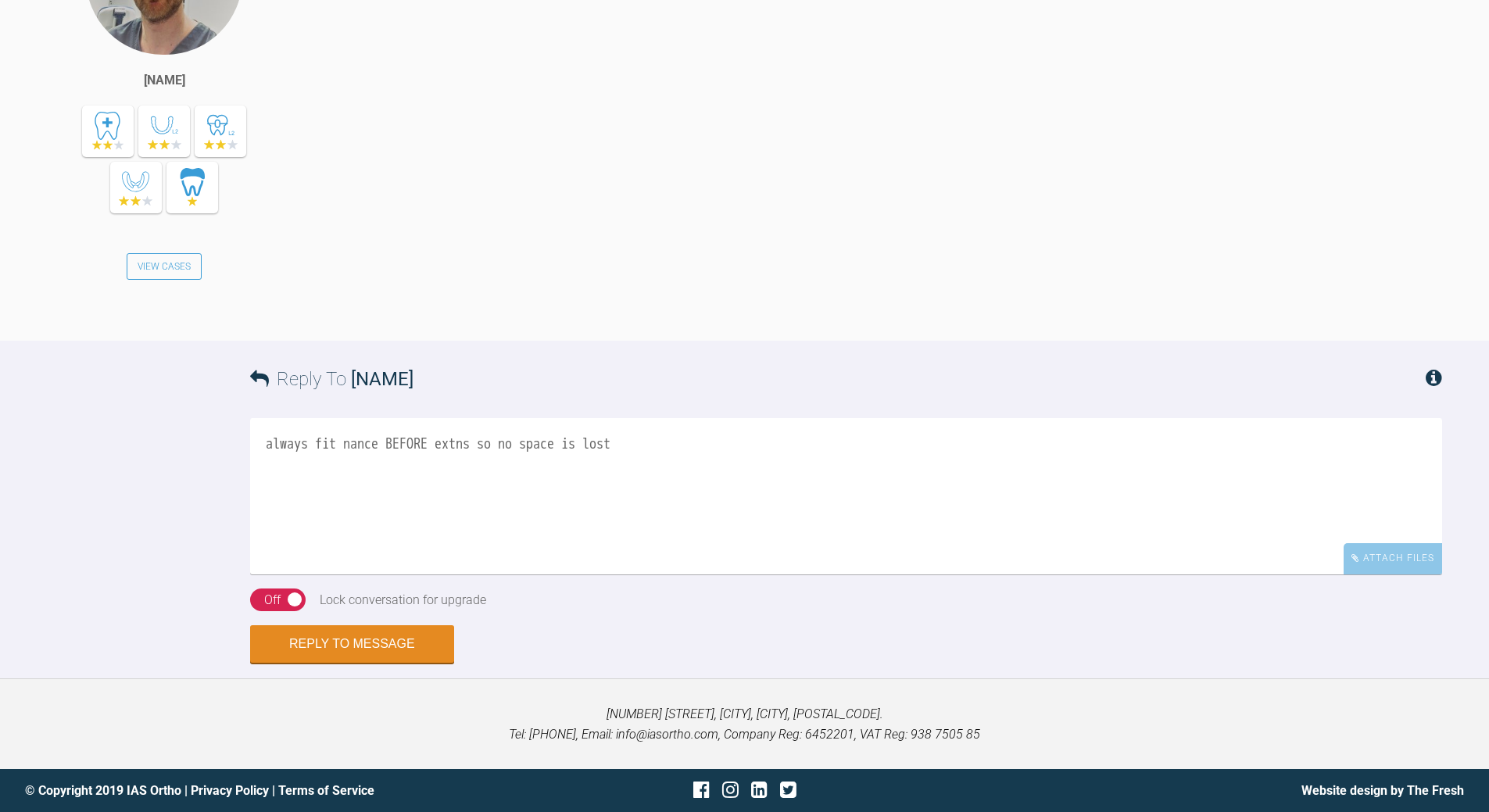 scroll, scrollTop: 5414, scrollLeft: 0, axis: vertical 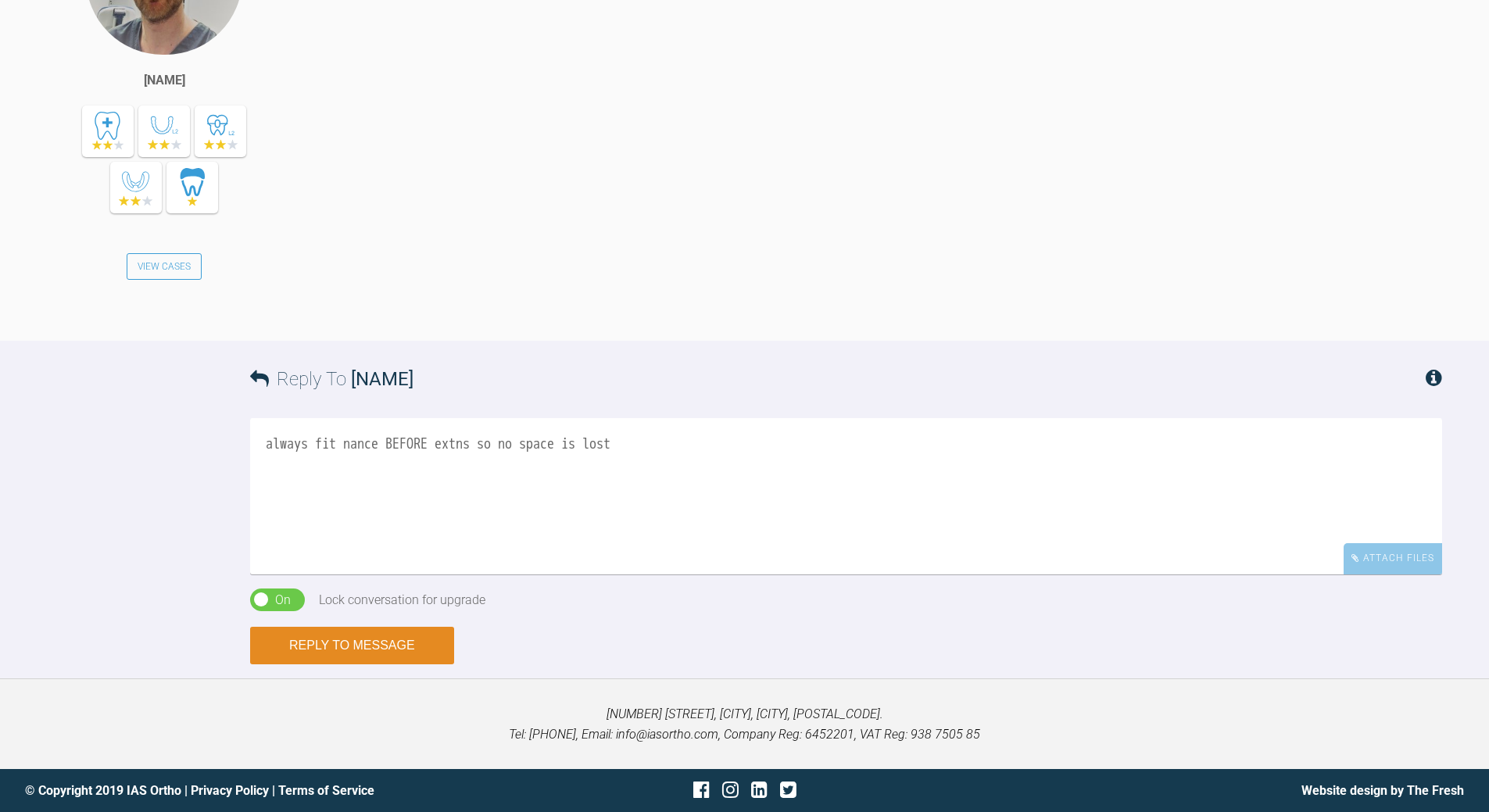 click on "Reply to Message" at bounding box center [352, 646] 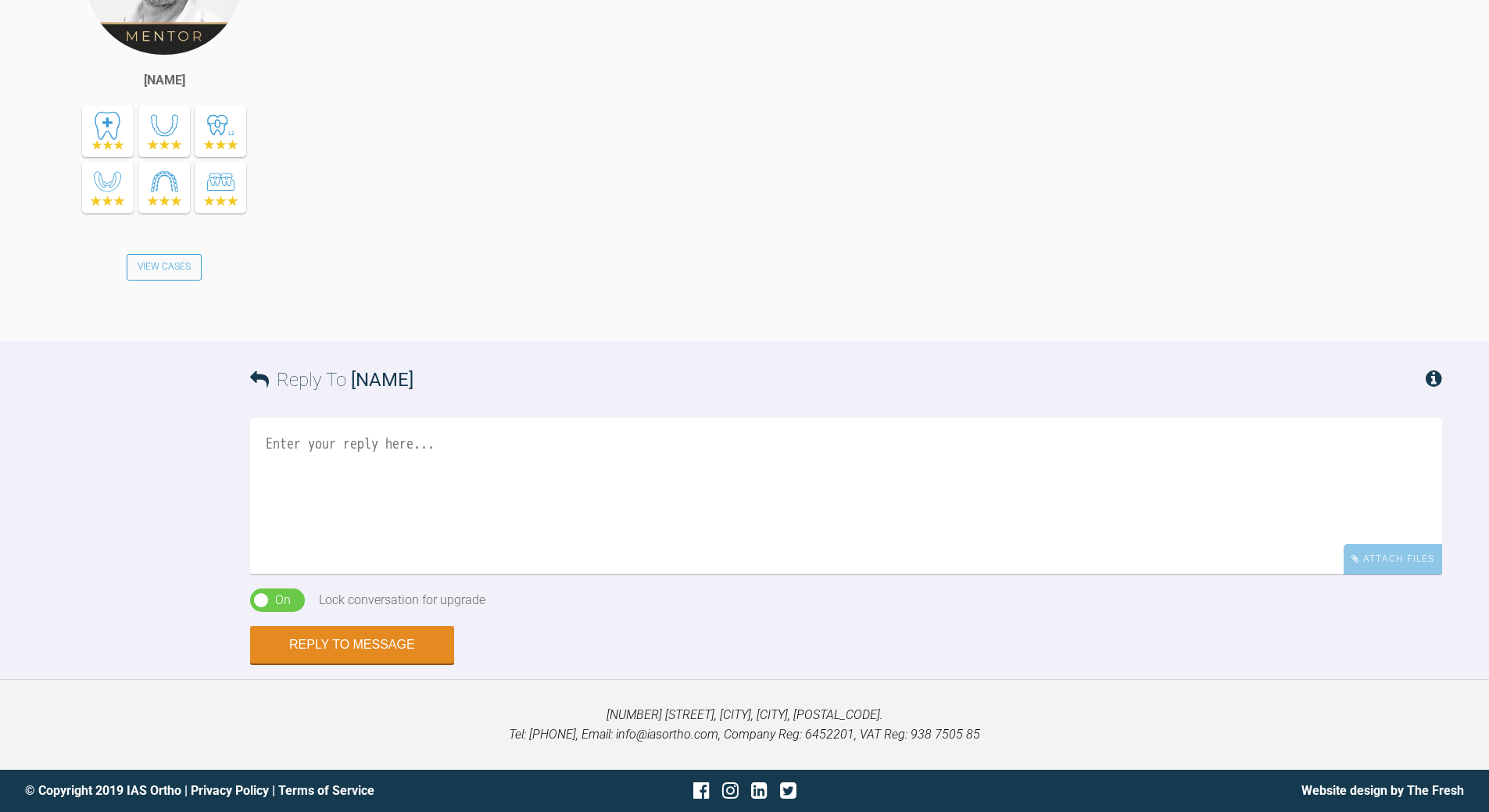 scroll, scrollTop: 6007, scrollLeft: 0, axis: vertical 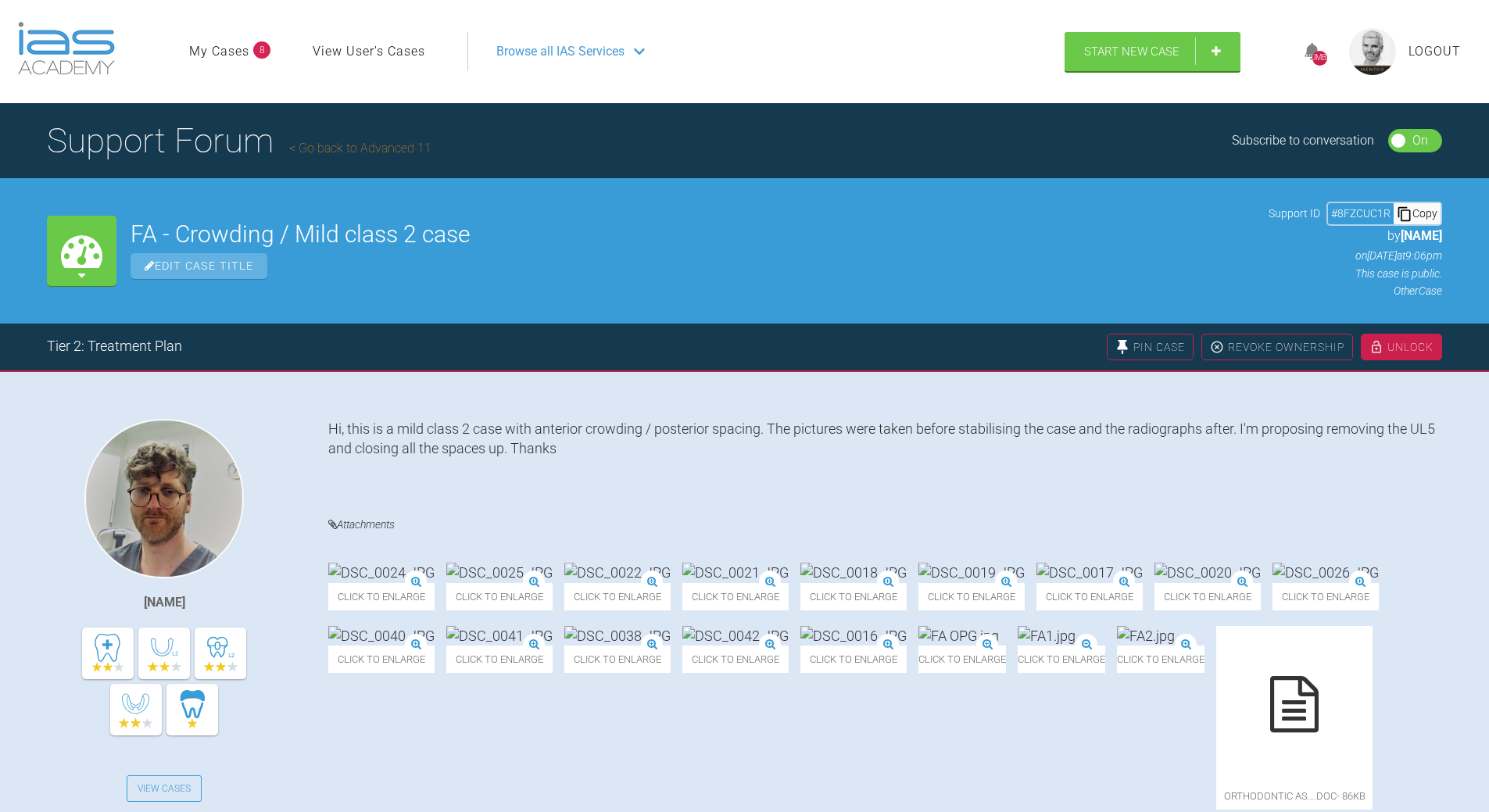 click on "Go back to Advanced 11" at bounding box center [360, 148] 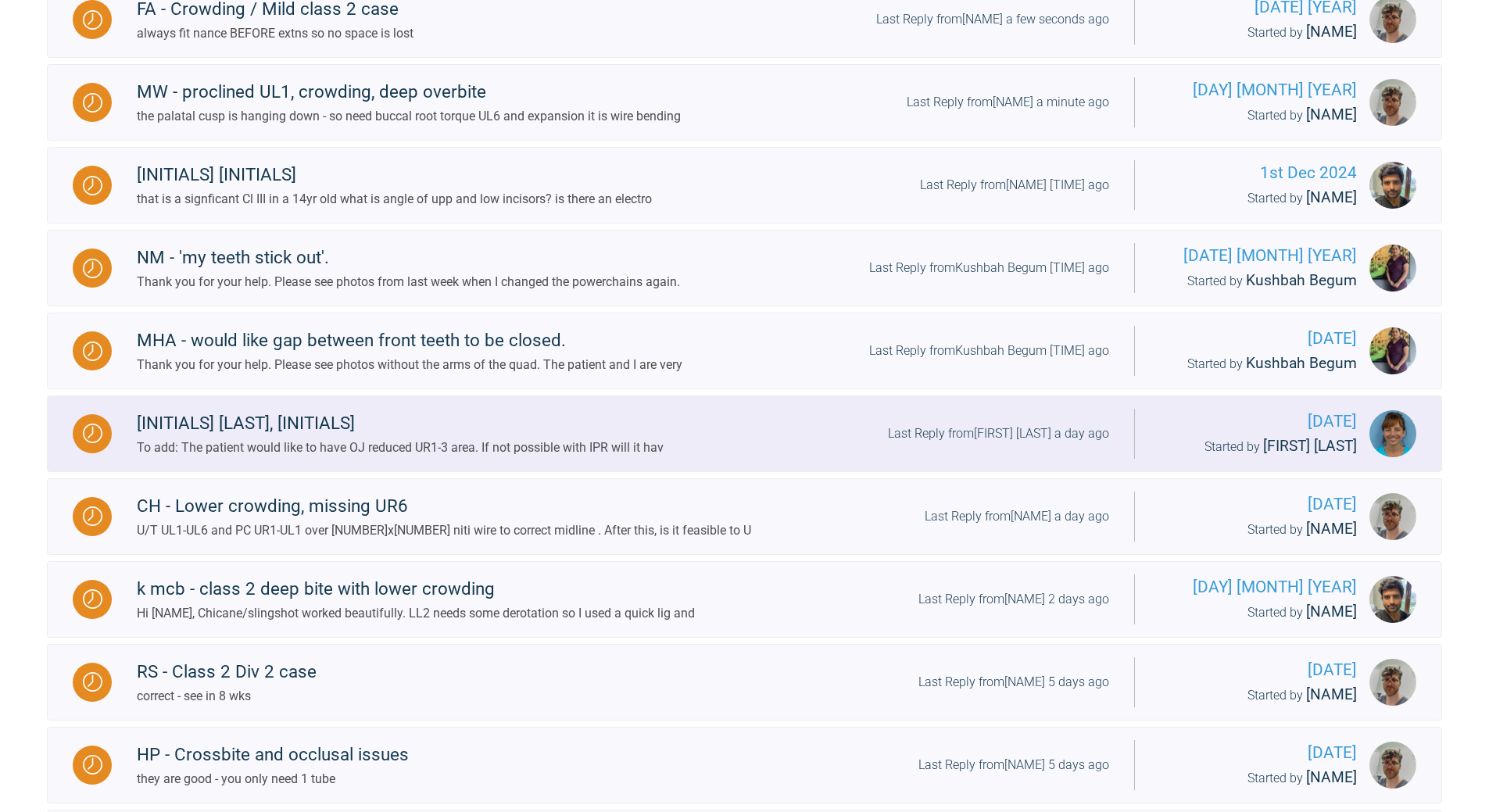 scroll, scrollTop: 625, scrollLeft: 0, axis: vertical 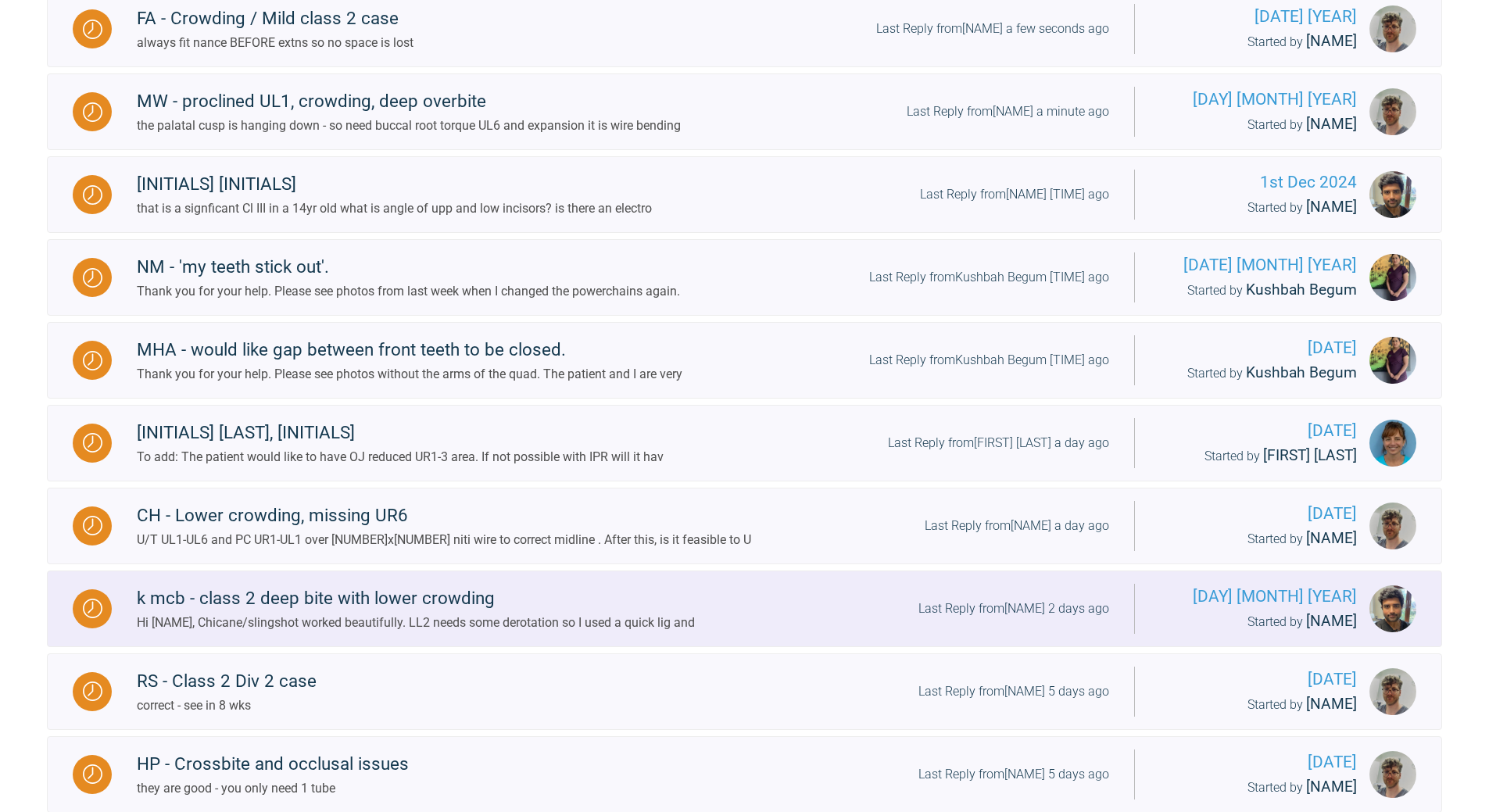 click on "Last Reply from [NAME] [LAST] 2 days ago" at bounding box center (1014, 609) 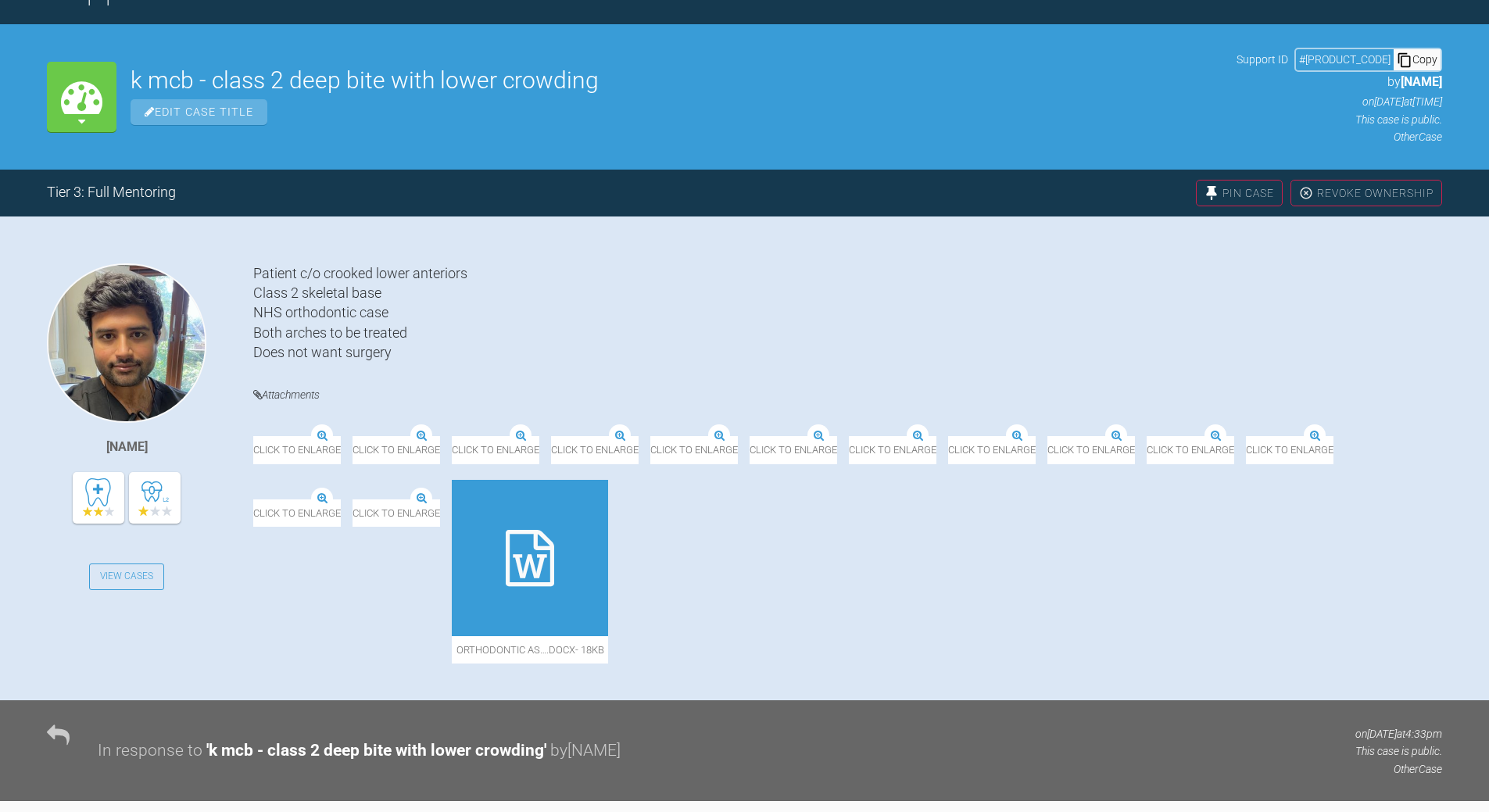 scroll, scrollTop: 625, scrollLeft: 0, axis: vertical 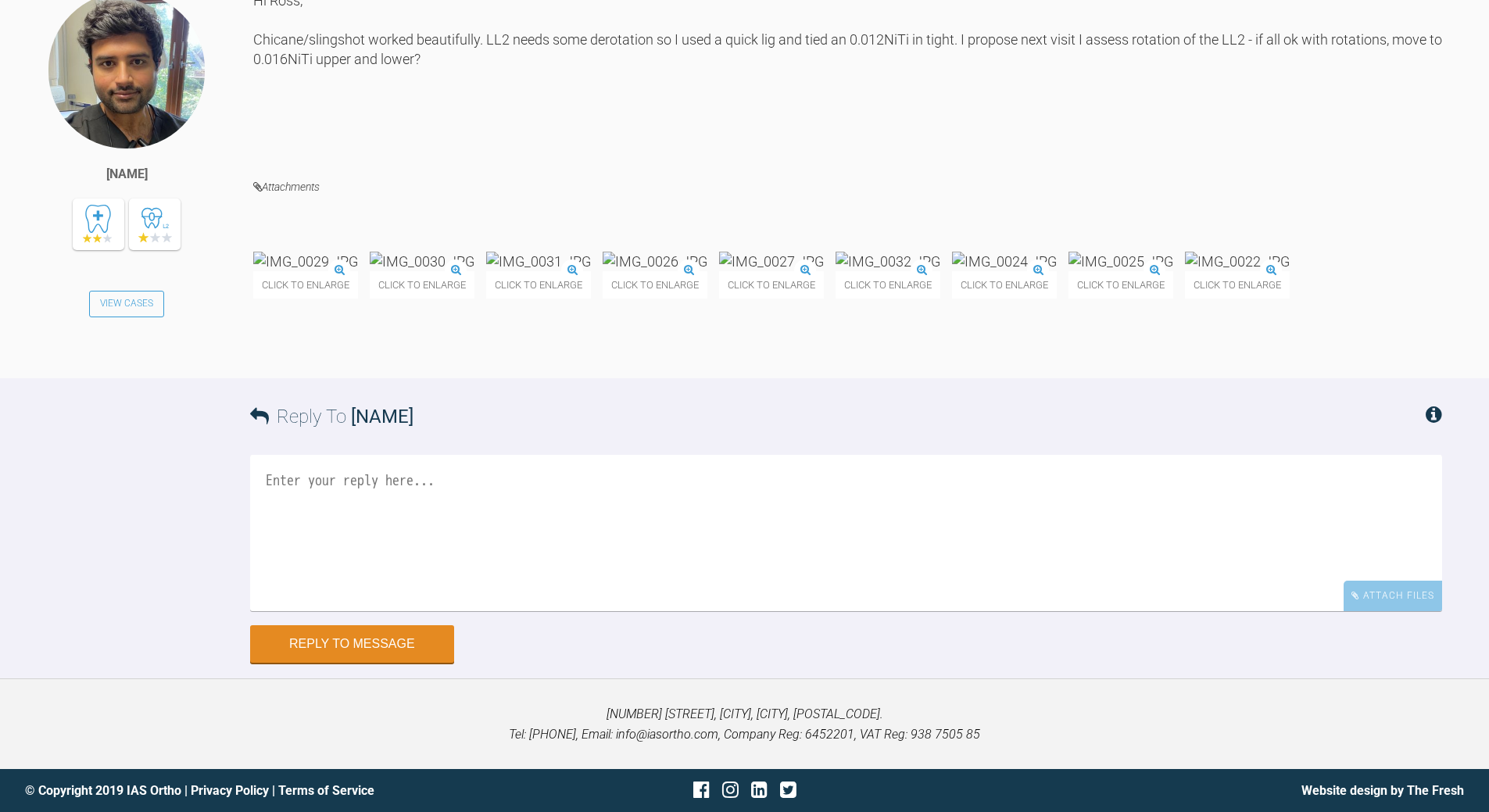 click at bounding box center [846, 533] 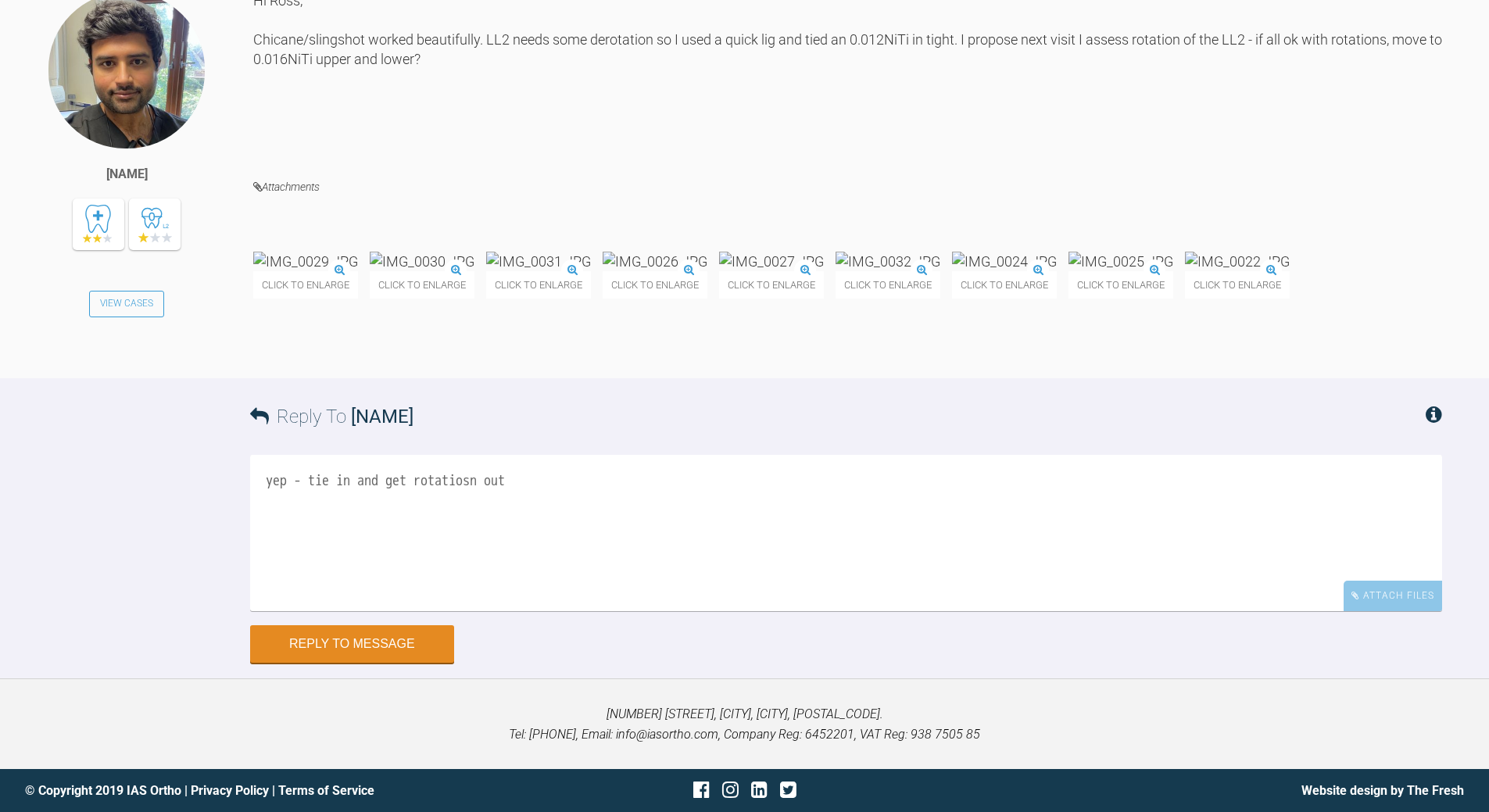 click on "yep - tie in and get rotatiosn out" at bounding box center [846, 533] 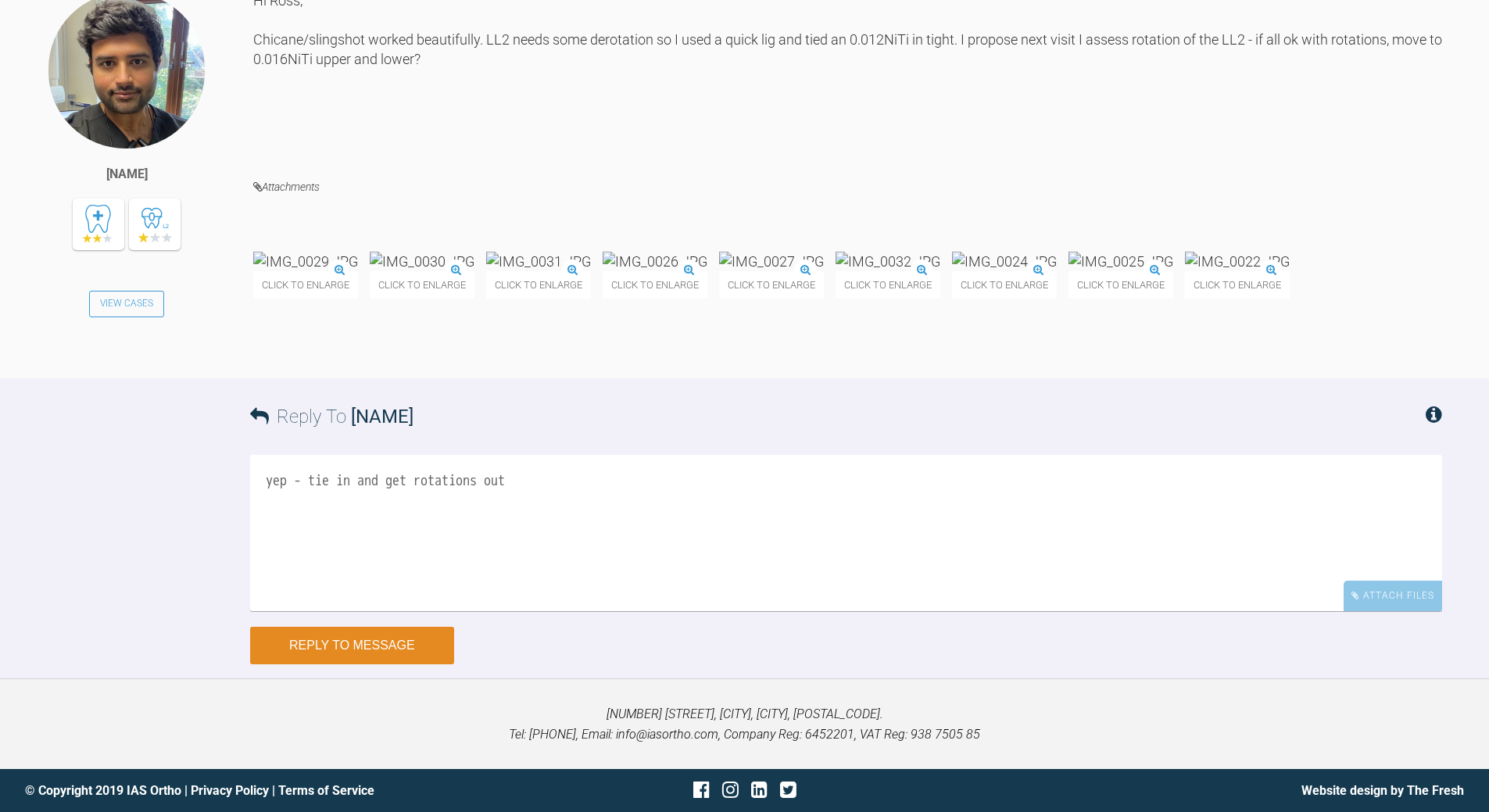 type on "yep - tie in and get rotations out" 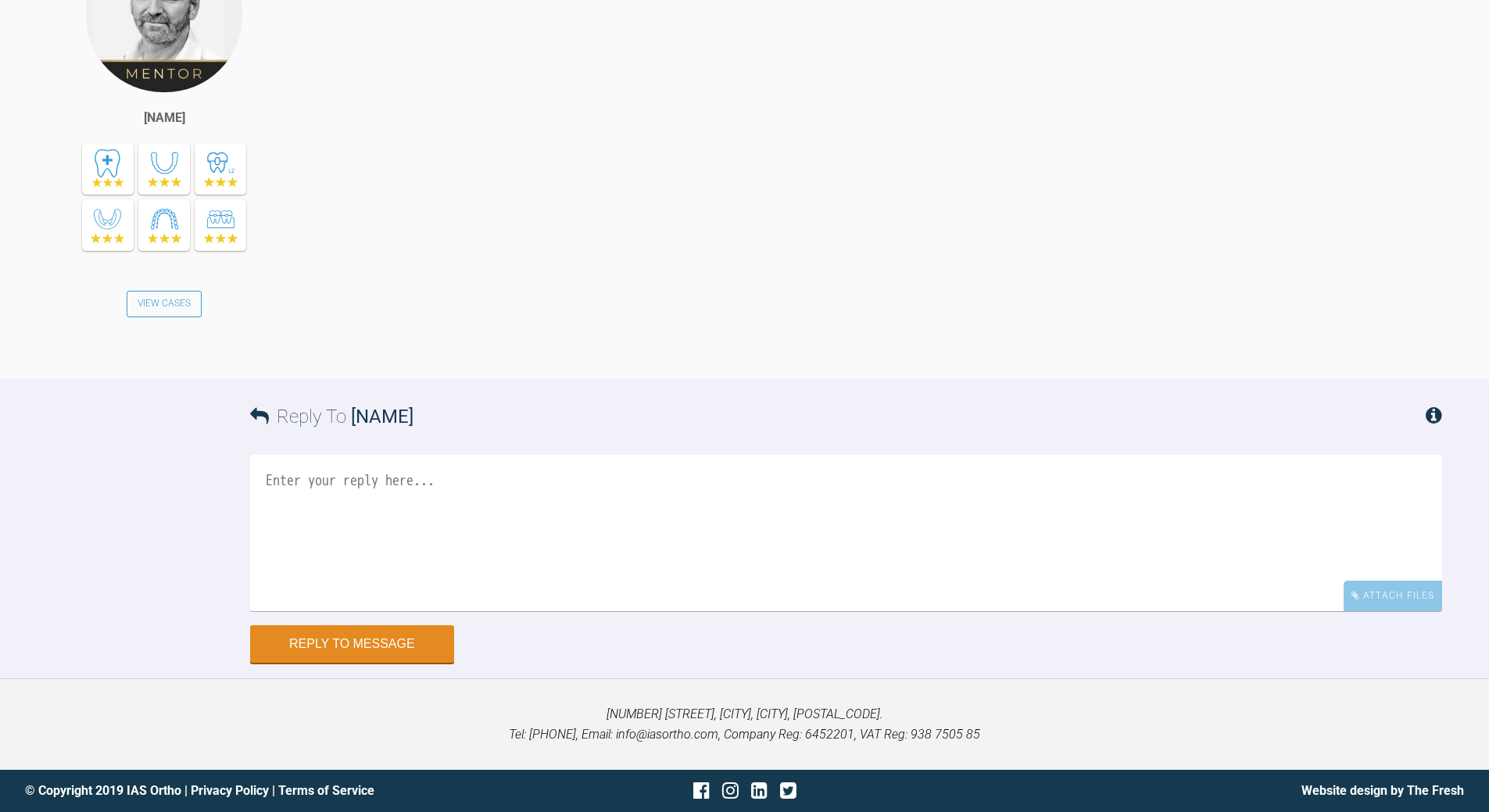 scroll, scrollTop: 12348, scrollLeft: 0, axis: vertical 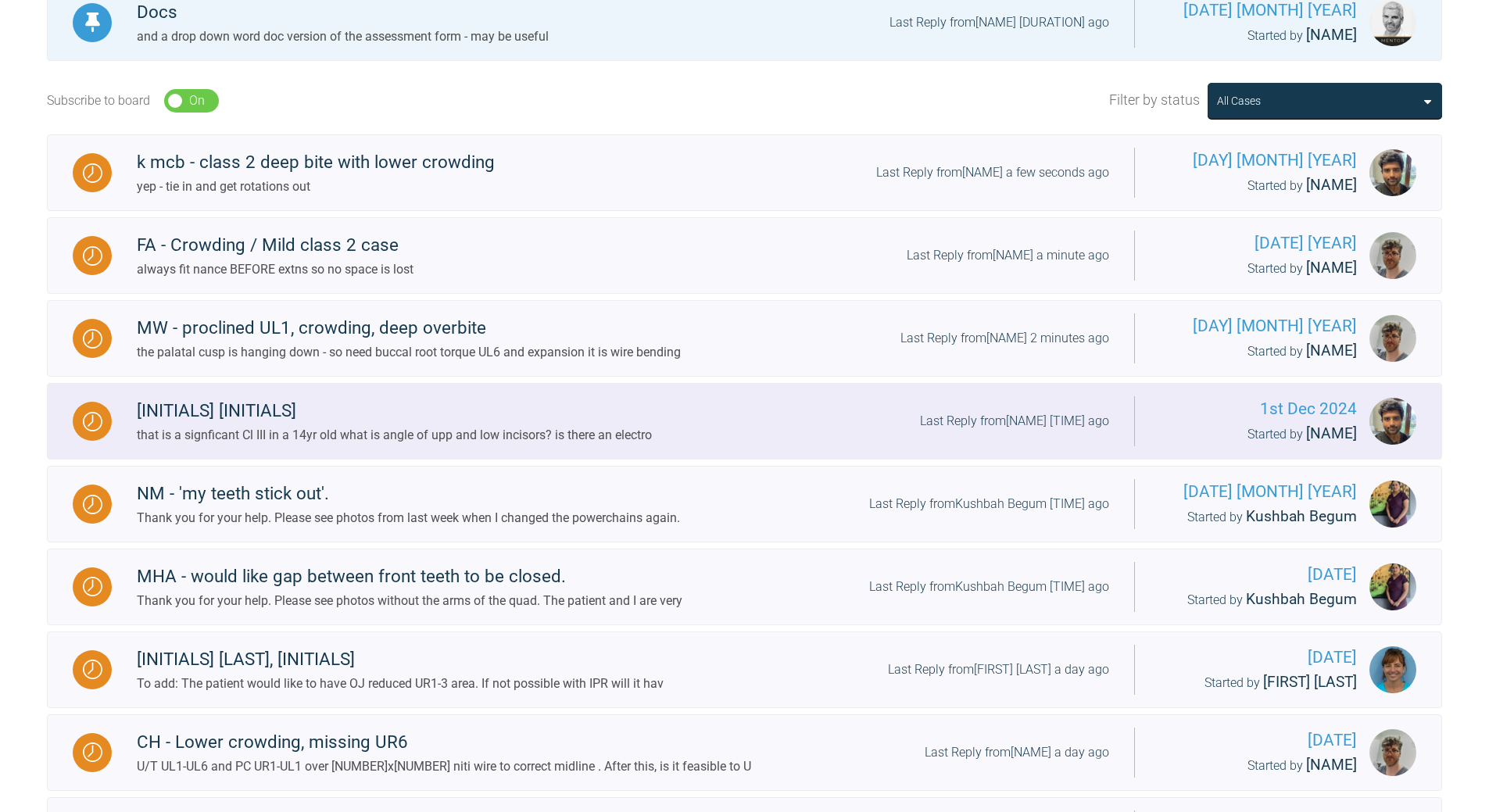 click on "Last Reply from  [FIRST] [LAST]   5 minutes ago" at bounding box center [1015, 421] 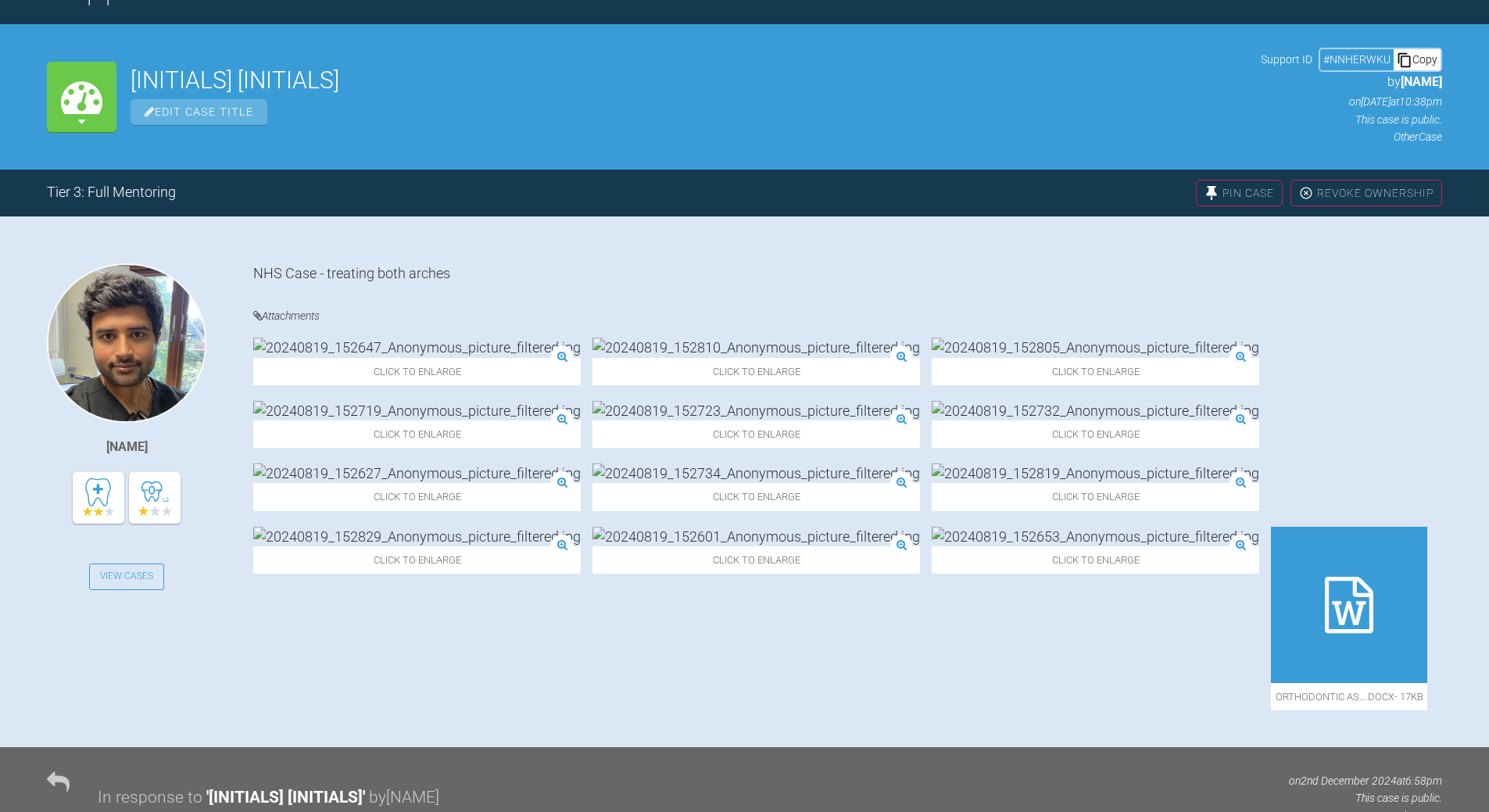 scroll, scrollTop: 481, scrollLeft: 0, axis: vertical 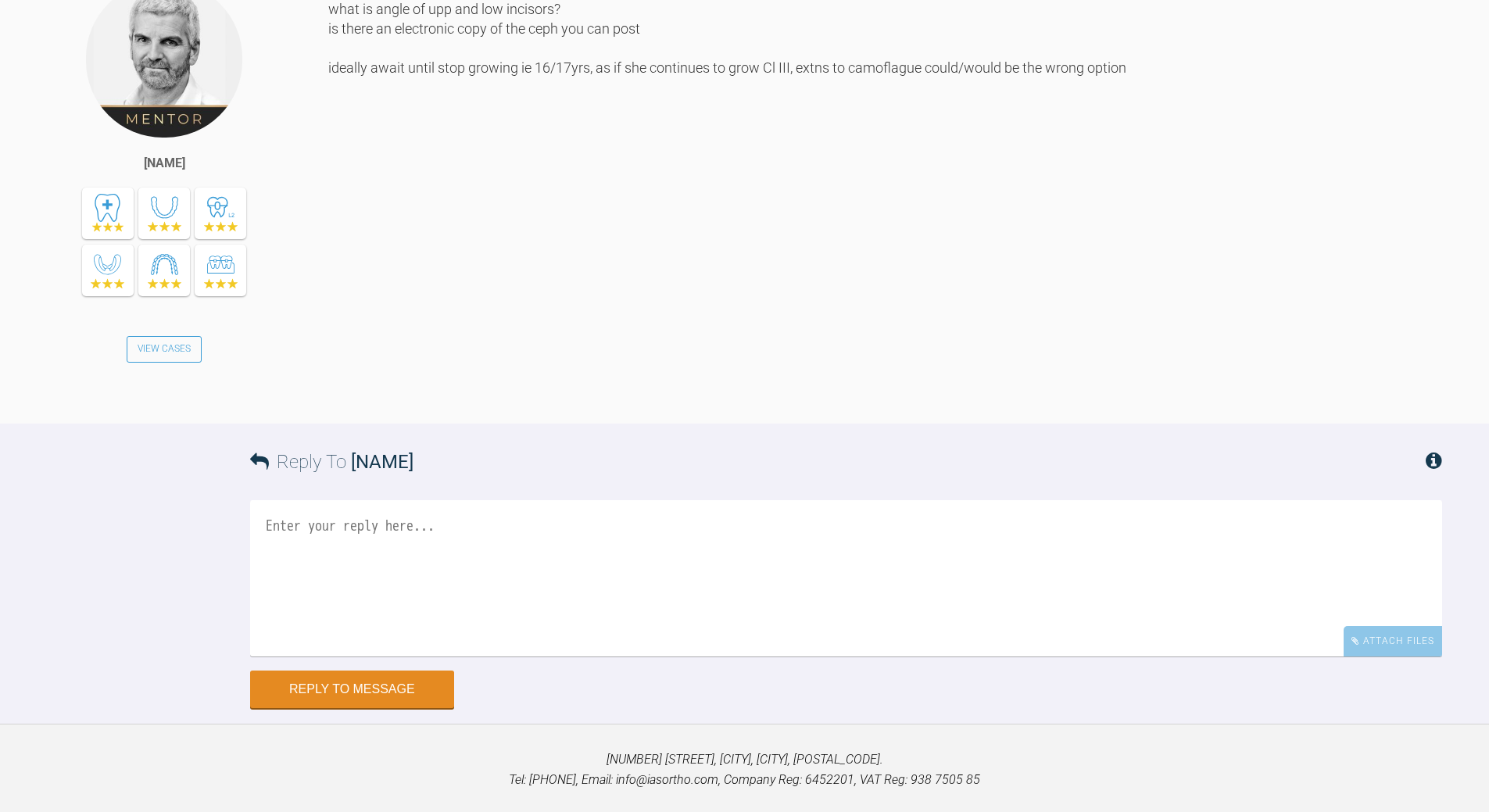 click at bounding box center (846, 578) 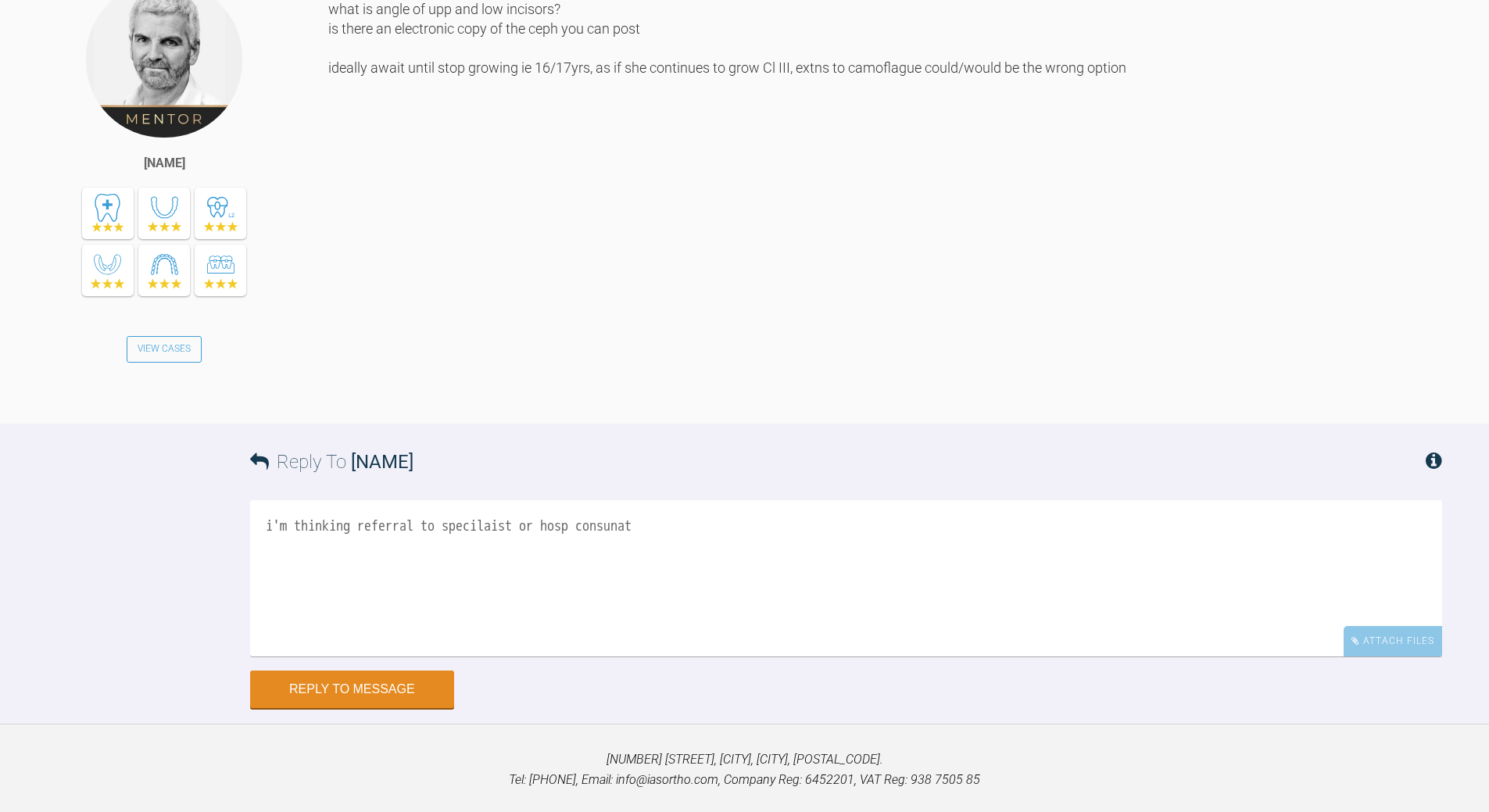drag, startPoint x: 499, startPoint y: 482, endPoint x: 513, endPoint y: 478, distance: 14.56022 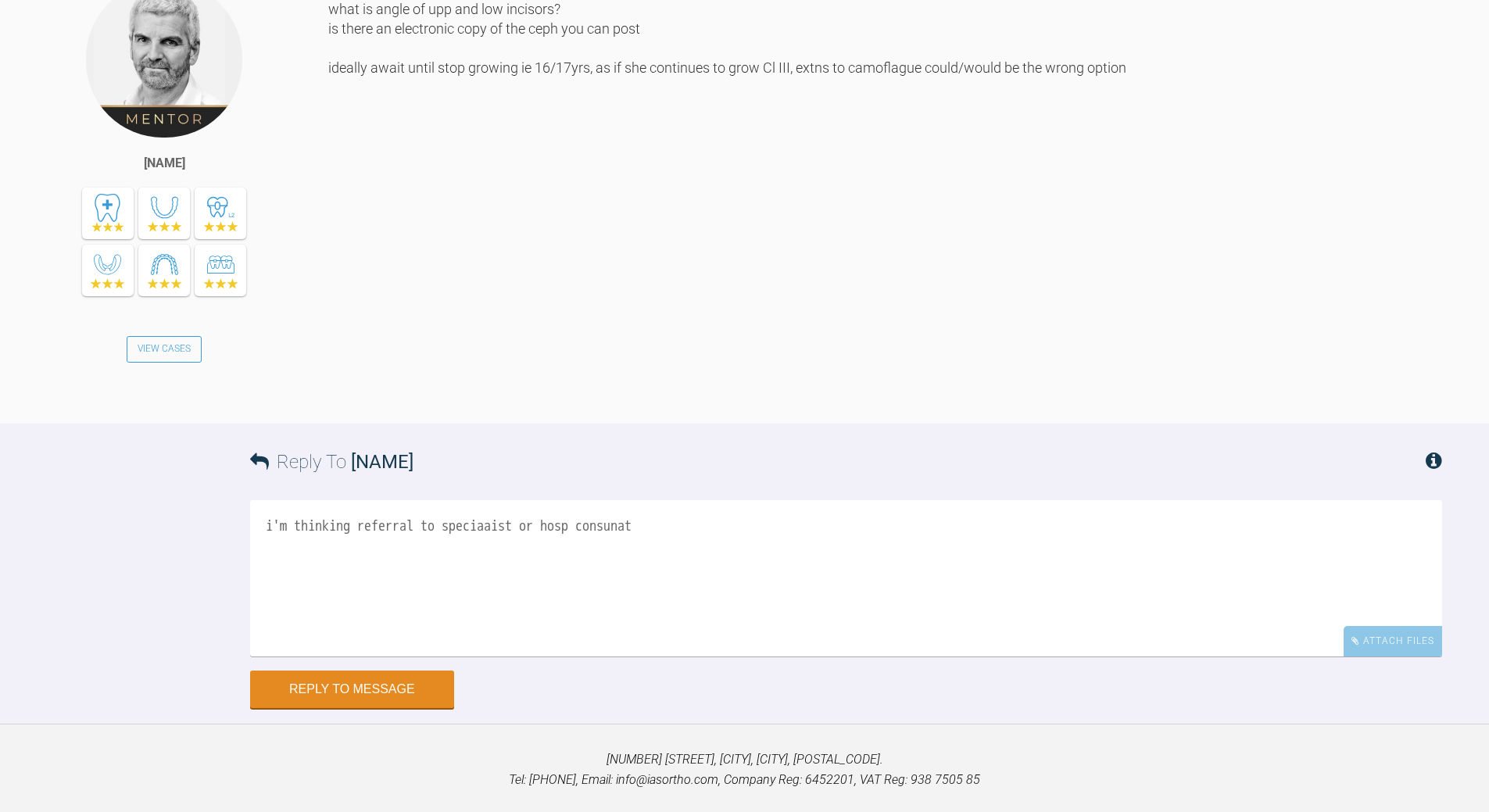 click on "i'm thinking referral to speciaaist or hosp consunat" at bounding box center (846, 578) 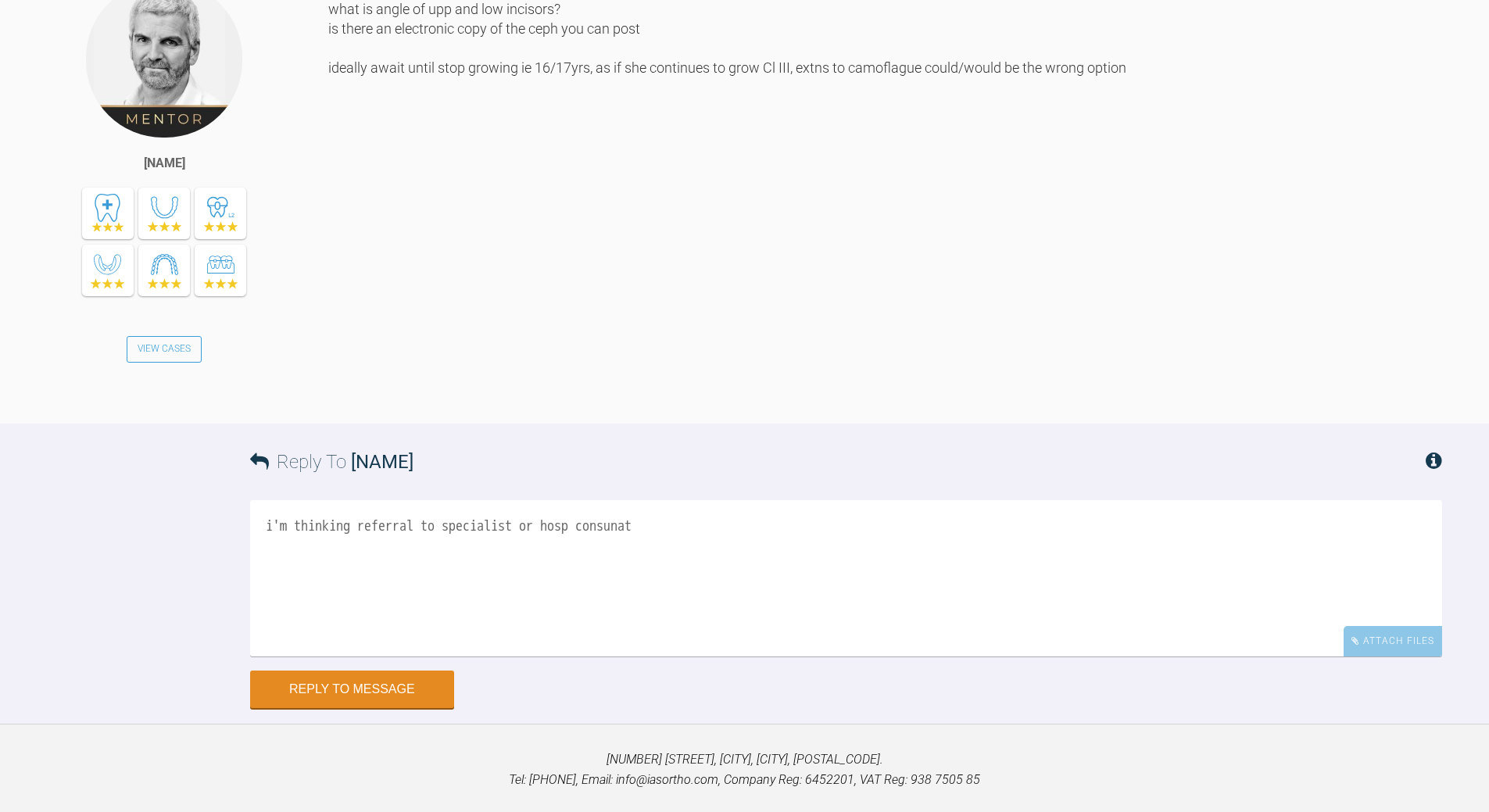 click on "i'm thinking referral to specialist or hosp consunat" at bounding box center [846, 578] 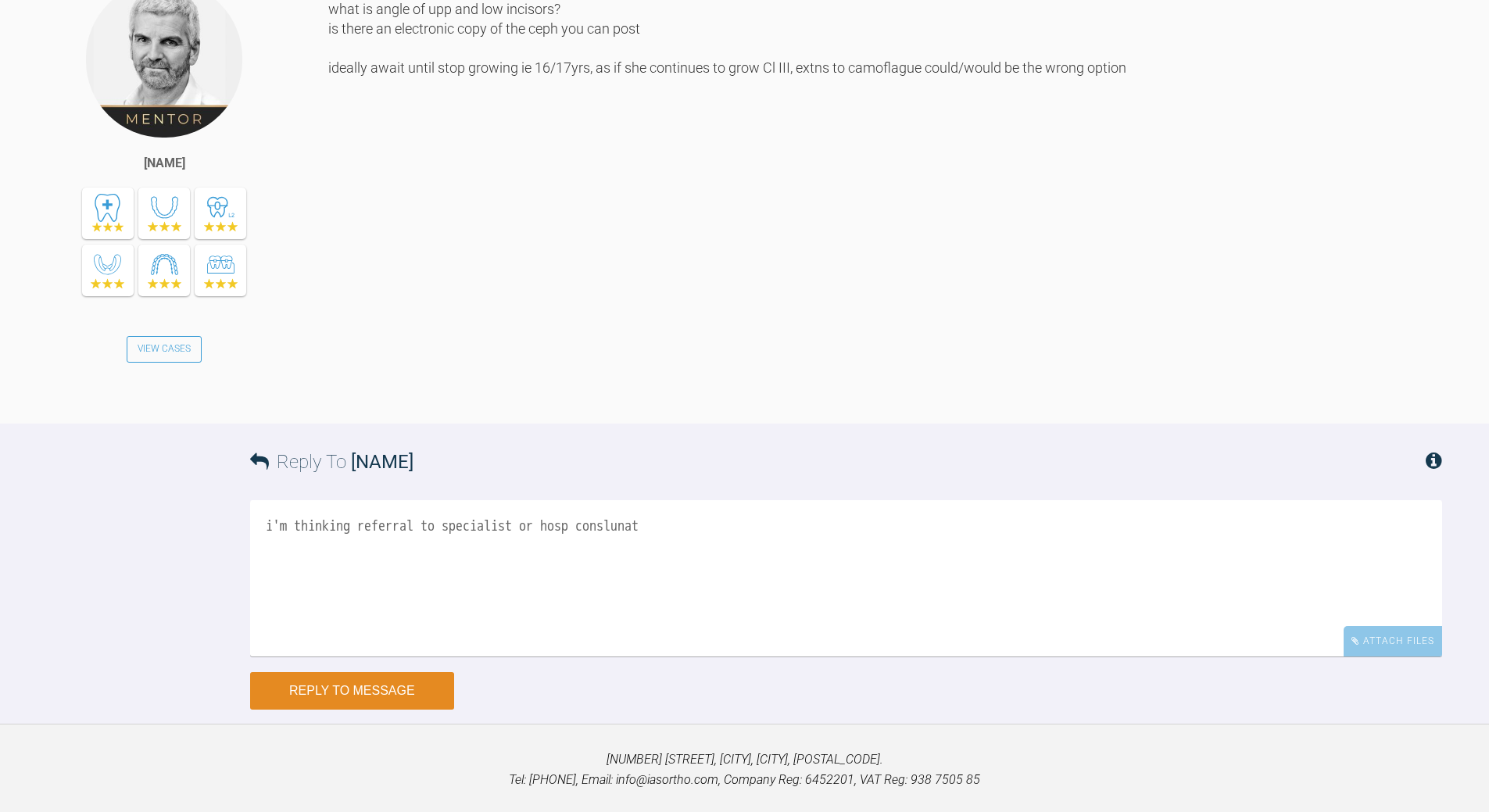 type on "i'm thinking referral to specialist or hosp conslunat" 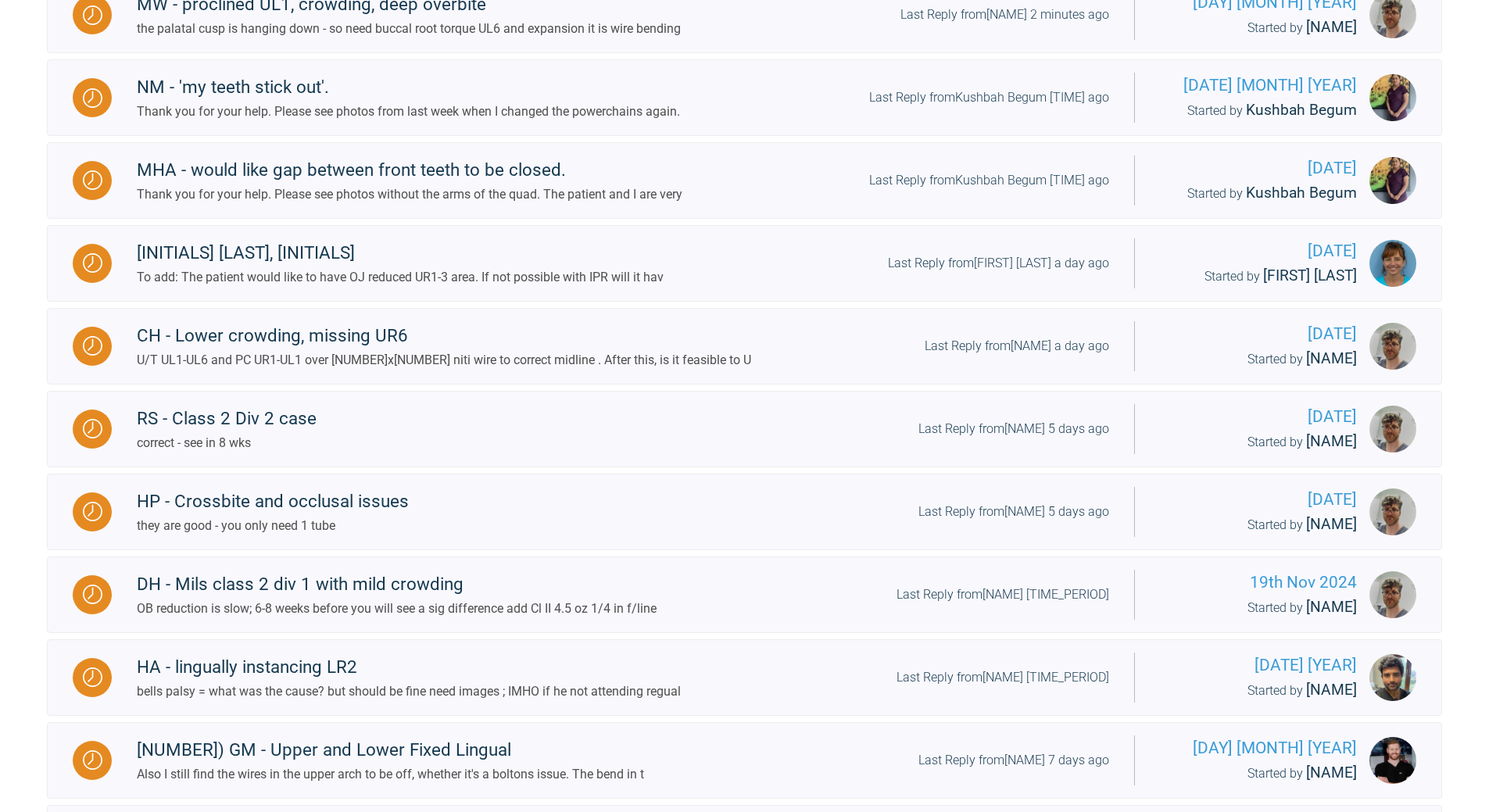 scroll, scrollTop: 794, scrollLeft: 0, axis: vertical 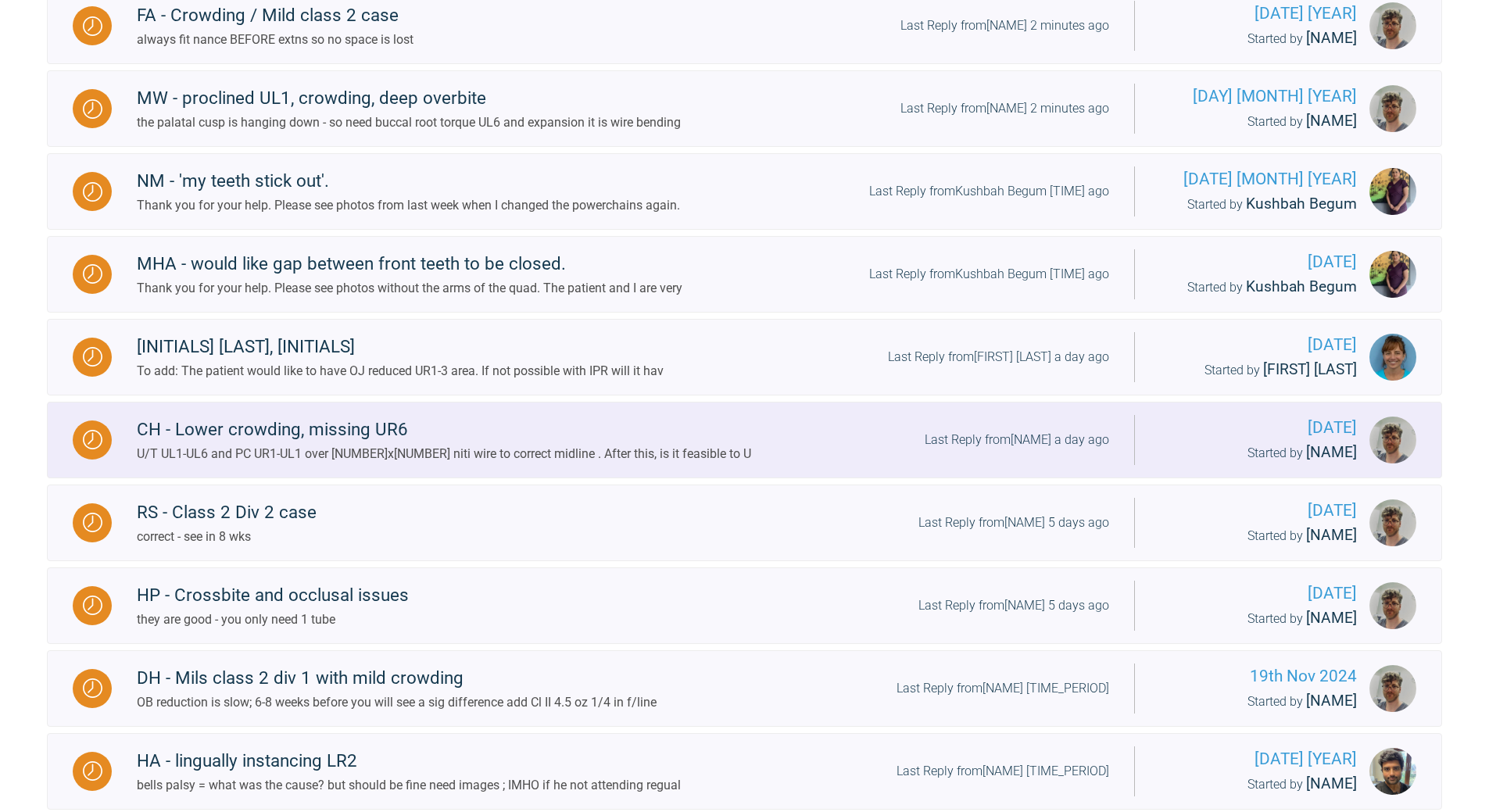 click on "Last Reply from  Thomas Friar   a day ago" at bounding box center (1017, 440) 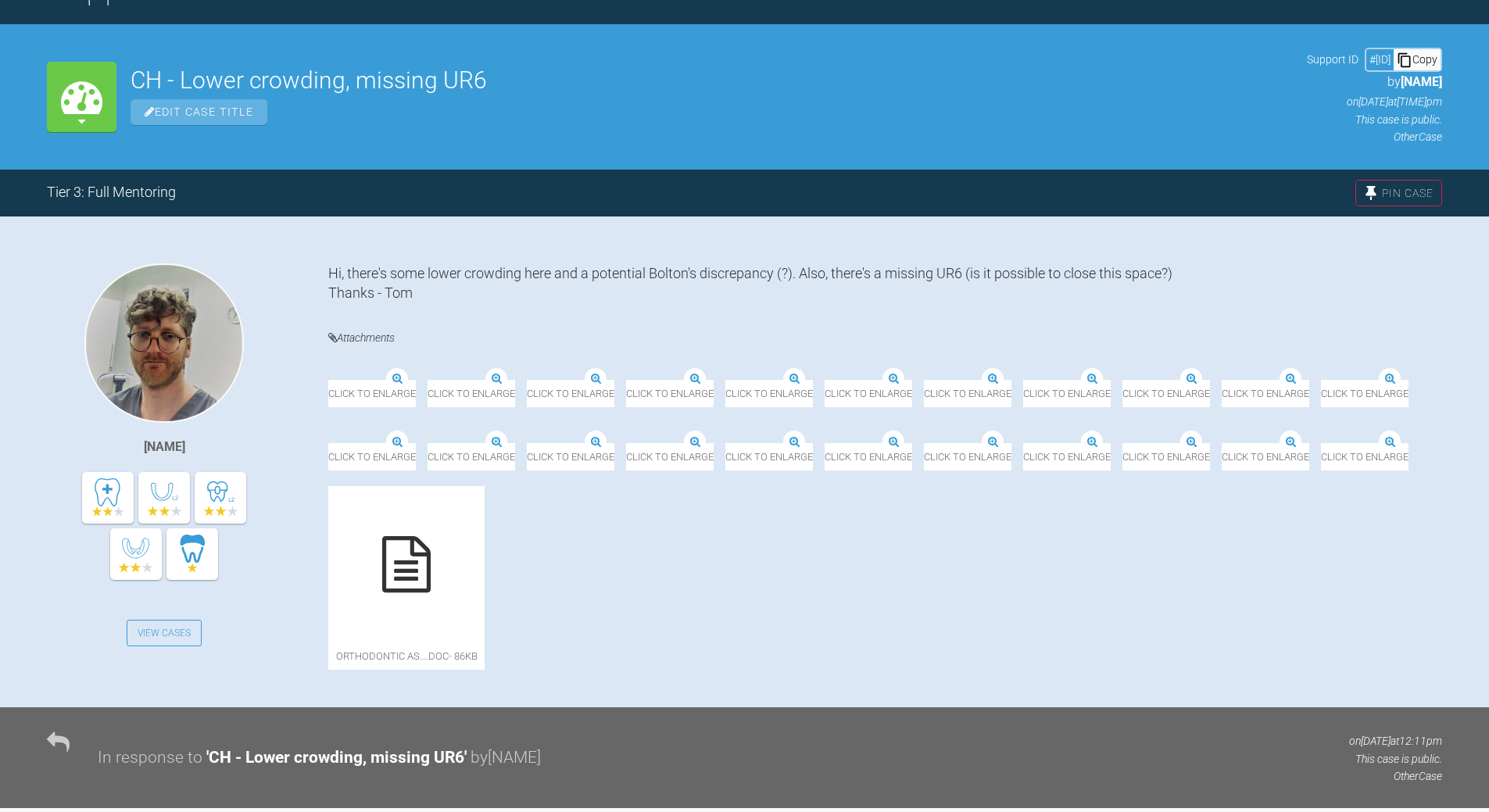 scroll, scrollTop: 794, scrollLeft: 0, axis: vertical 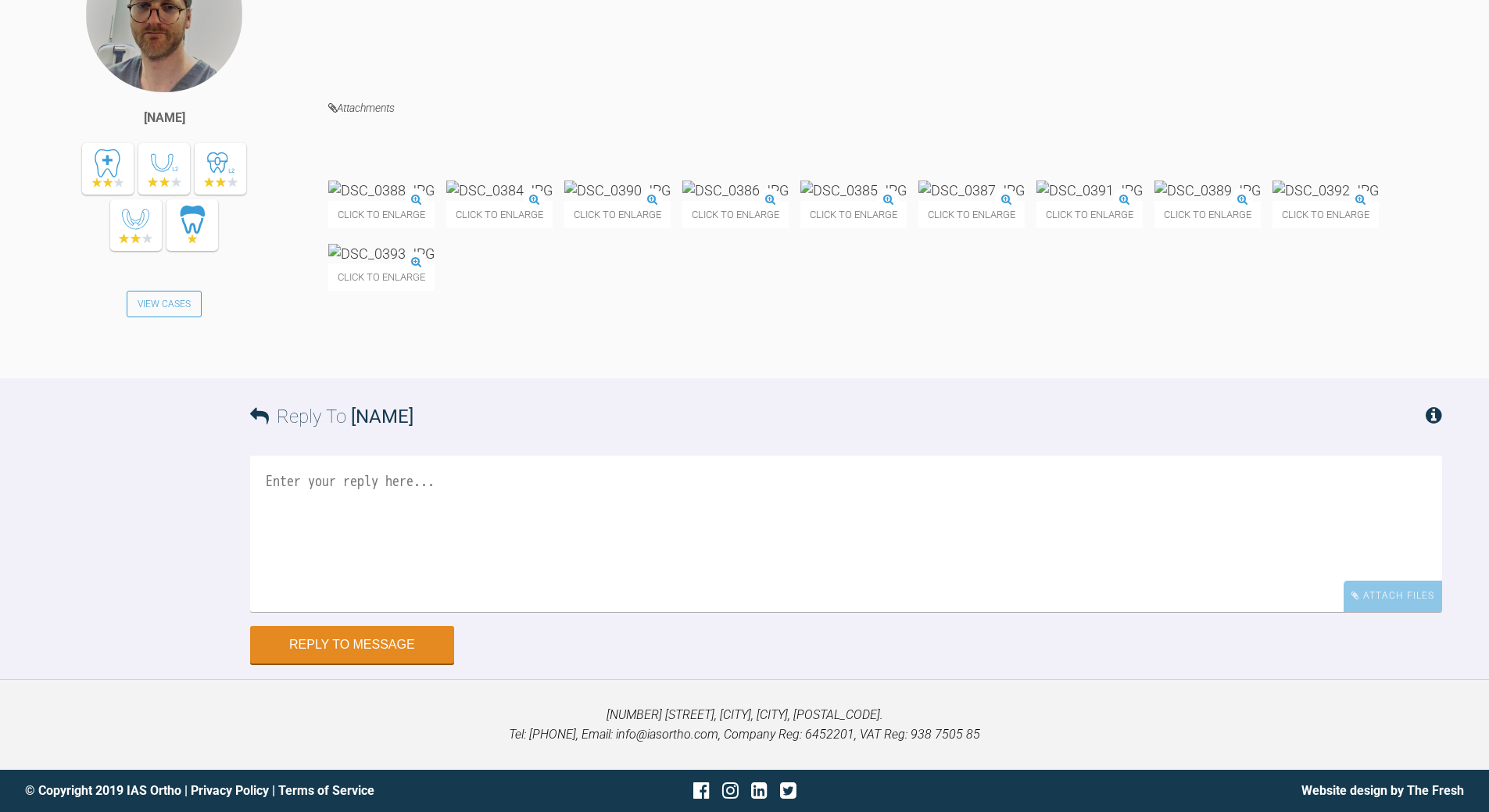 click at bounding box center [1326, 190] 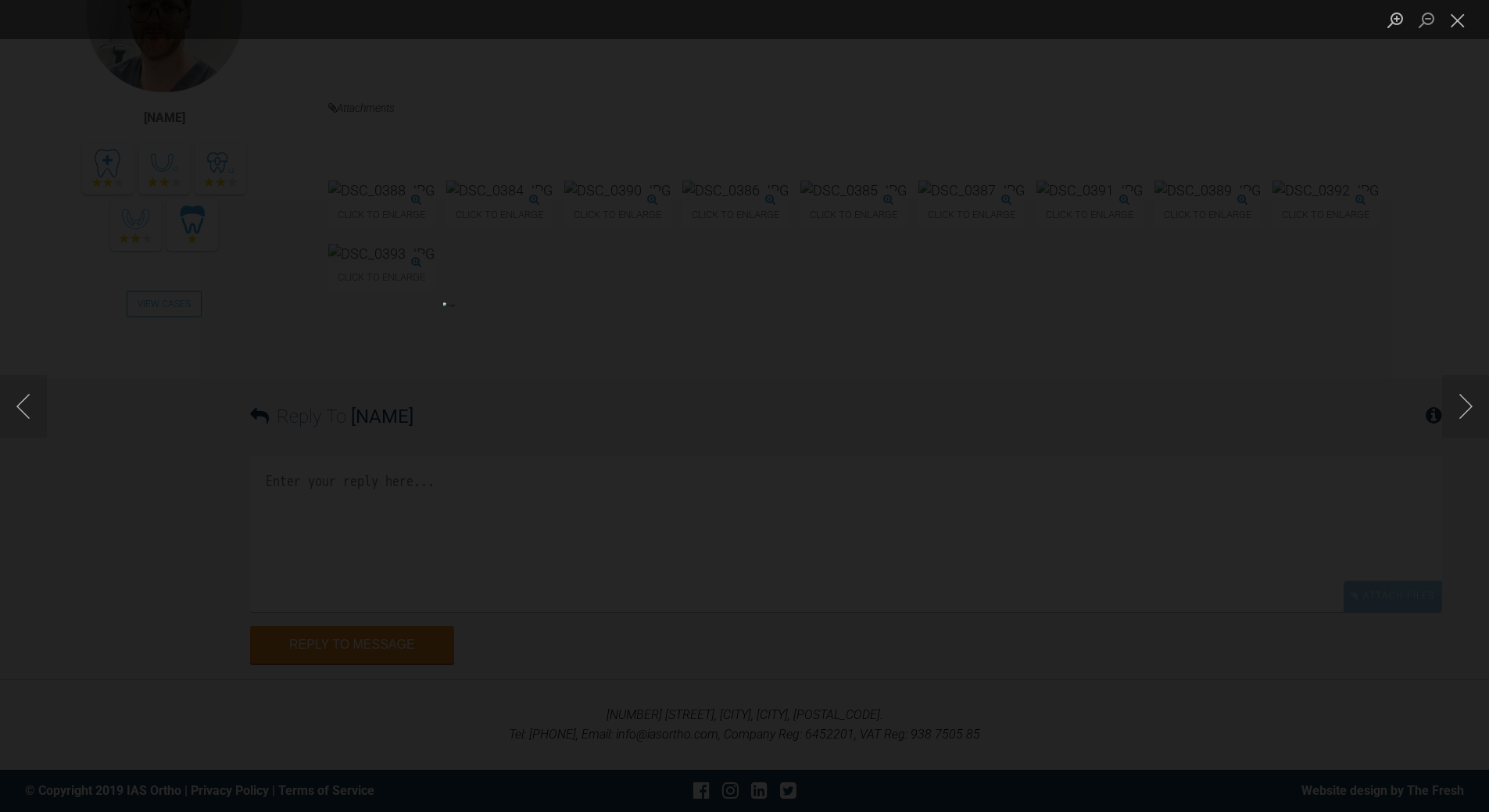drag, startPoint x: 1457, startPoint y: 15, endPoint x: 1418, endPoint y: 50, distance: 52.40229 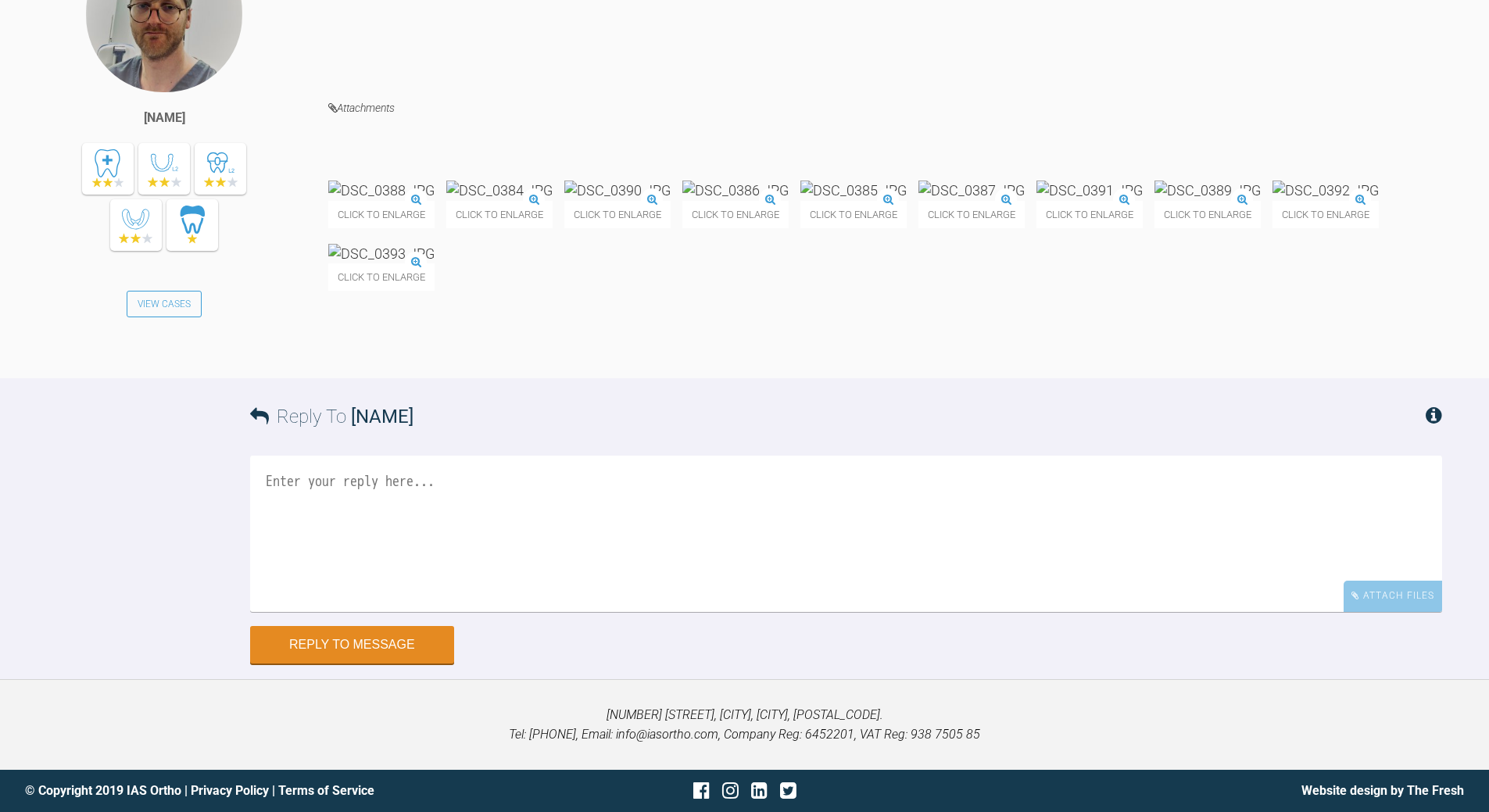 click at bounding box center (846, 534) 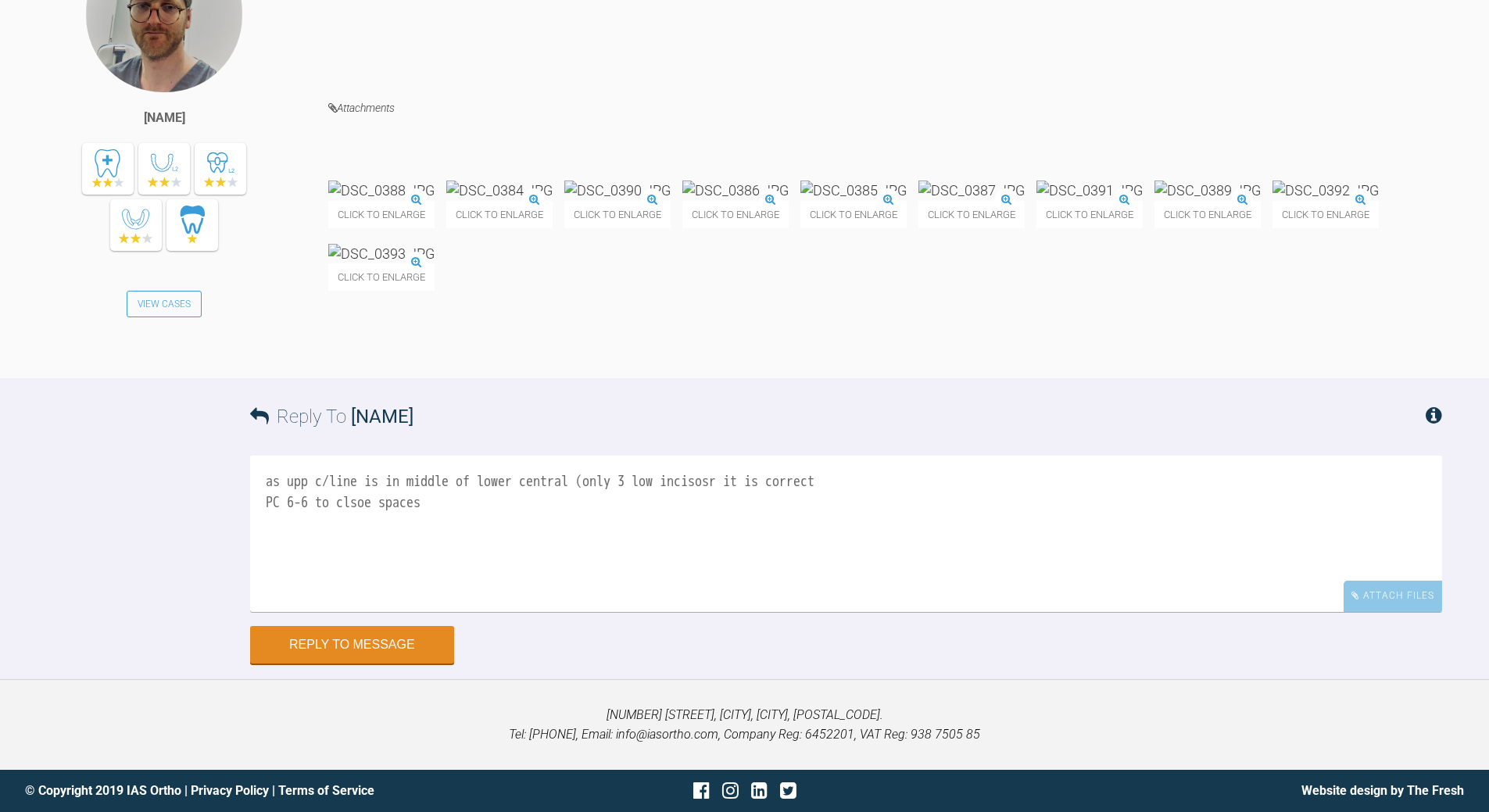 click at bounding box center (1326, 190) 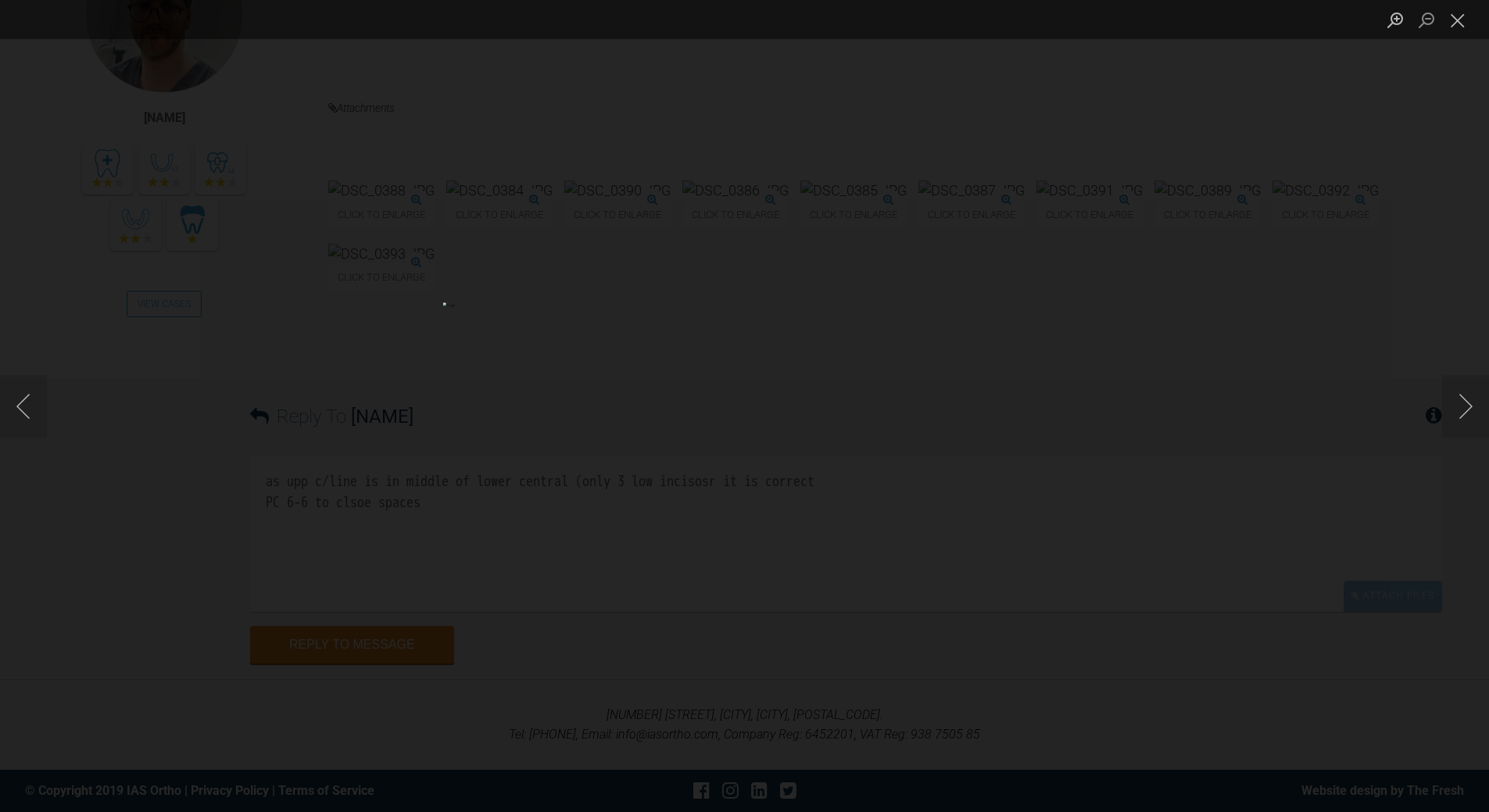 drag, startPoint x: 1453, startPoint y: 26, endPoint x: 1440, endPoint y: 30, distance: 13.601471 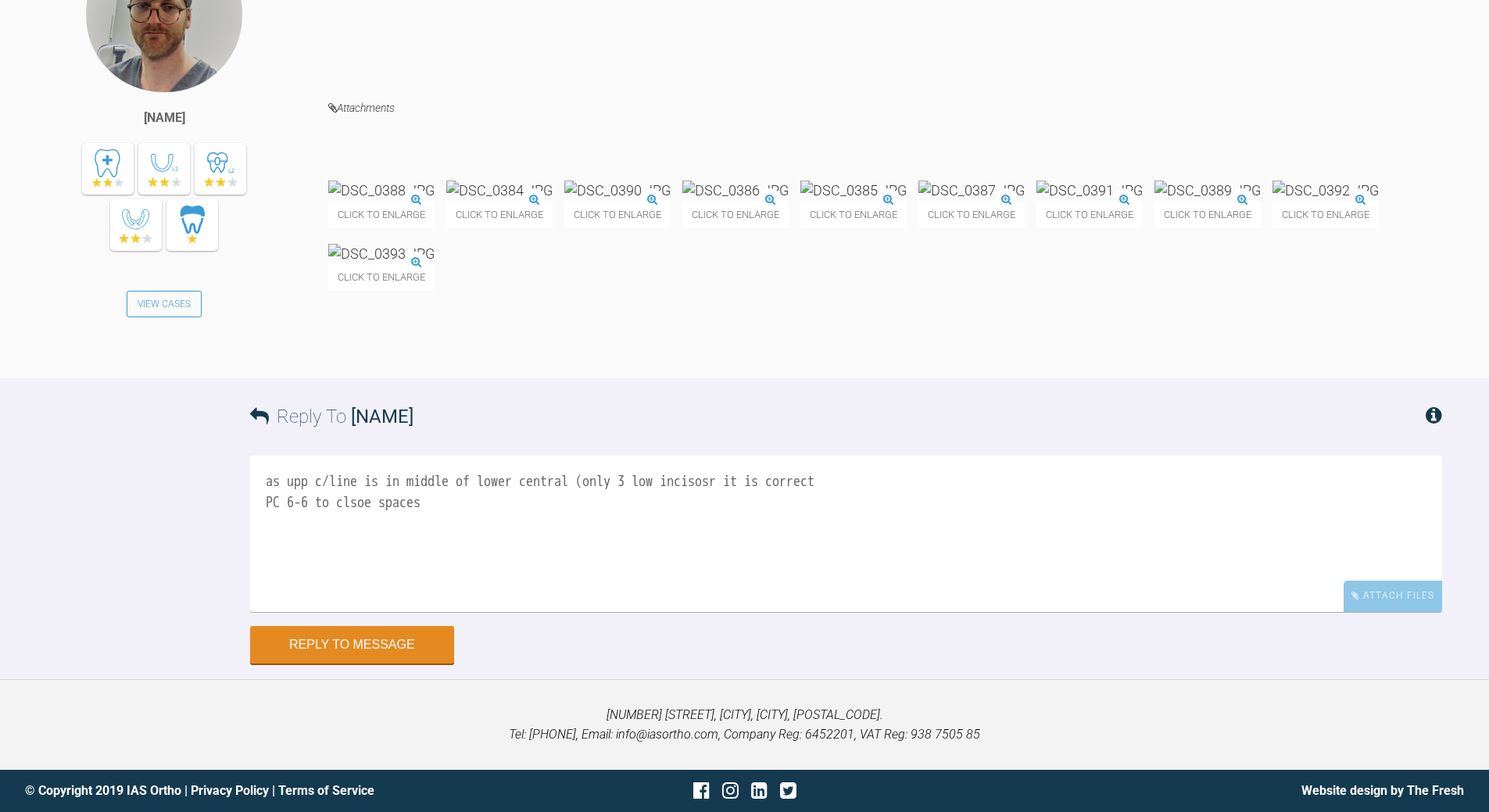 click on "as upp c/line is in middle of lower central (only 3 low incisosr it is correct
PC 6-6 to clsoe spaces" at bounding box center (846, 534) 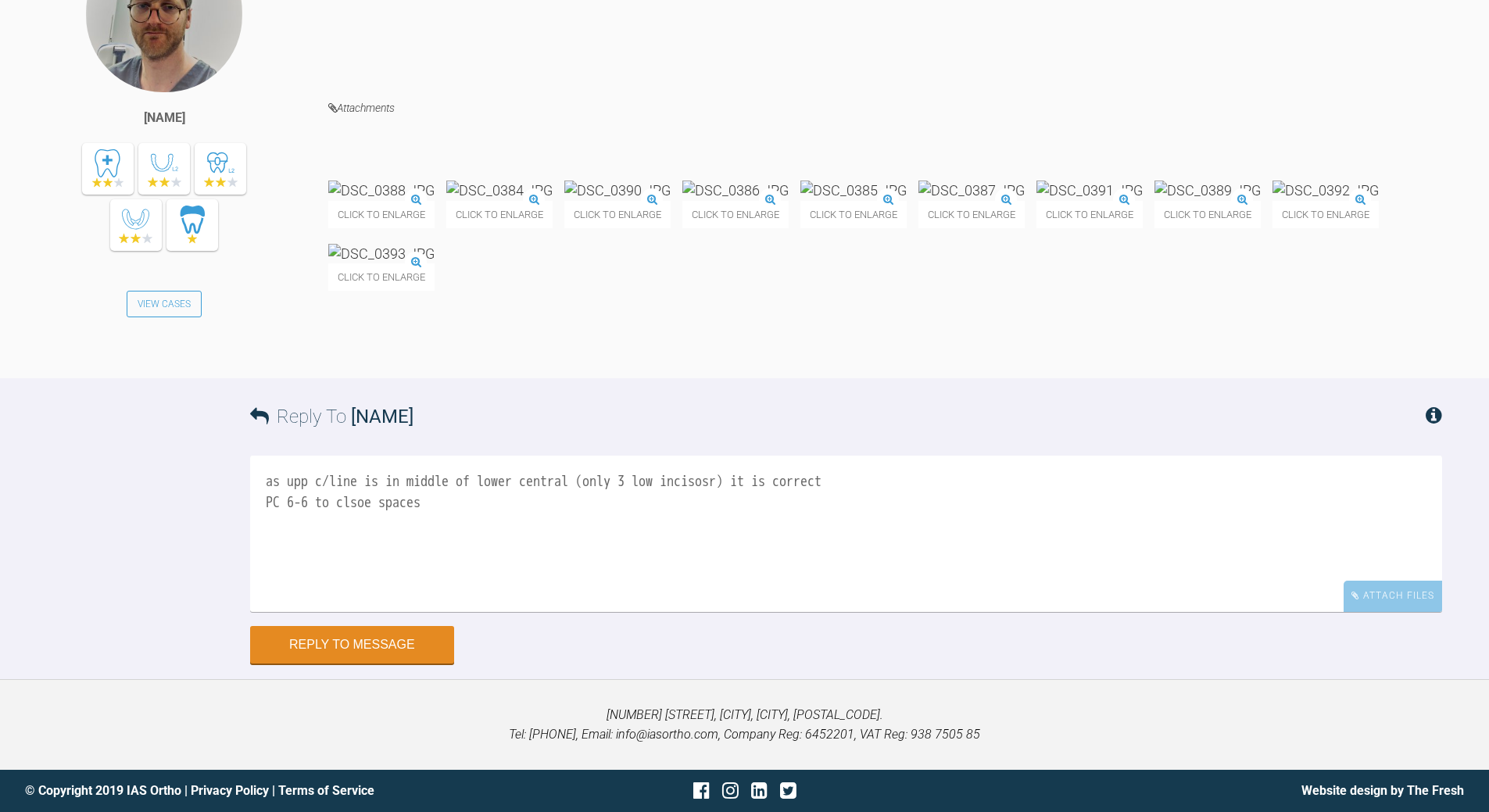 click on "as upp c/line is in middle of lower central (only 3 low incisosr) it is correct
PC 6-6 to clsoe spaces" at bounding box center (846, 534) 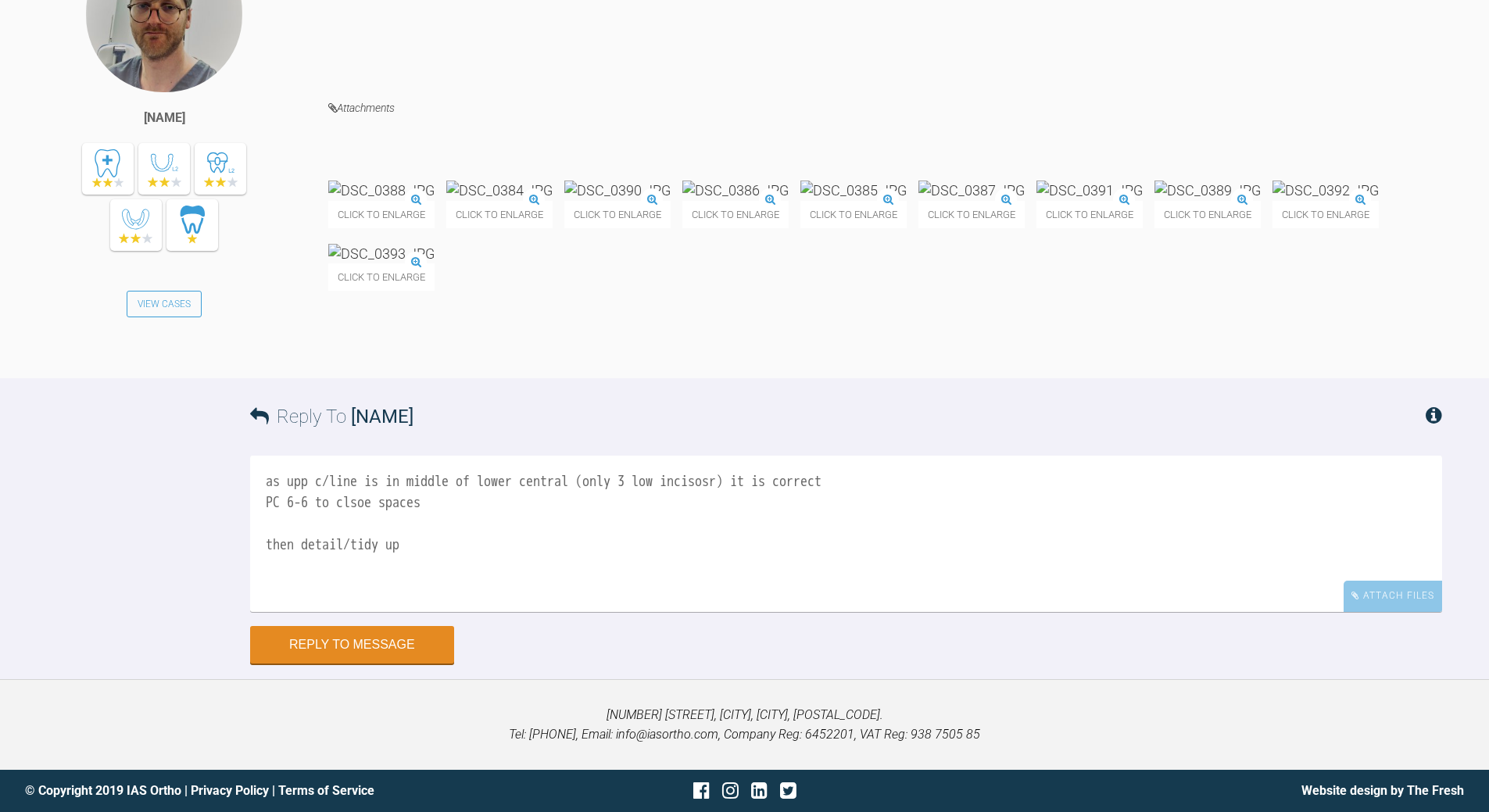 scroll, scrollTop: 24038, scrollLeft: 0, axis: vertical 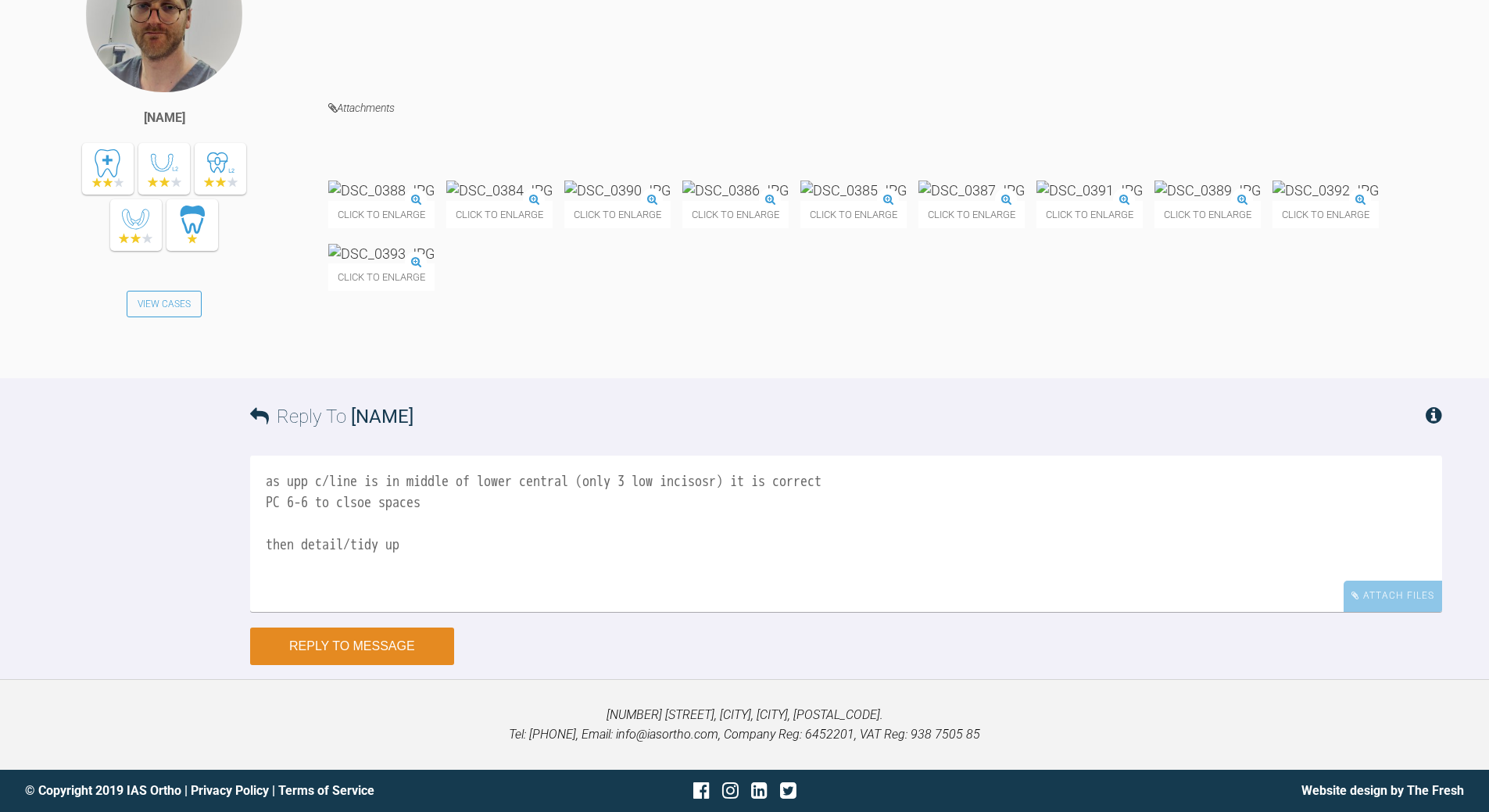 type on "as upp c/line is in middle of lower central (only 3 low incisosr) it is correct
PC 6-6 to clsoe spaces
then detail/tidy up" 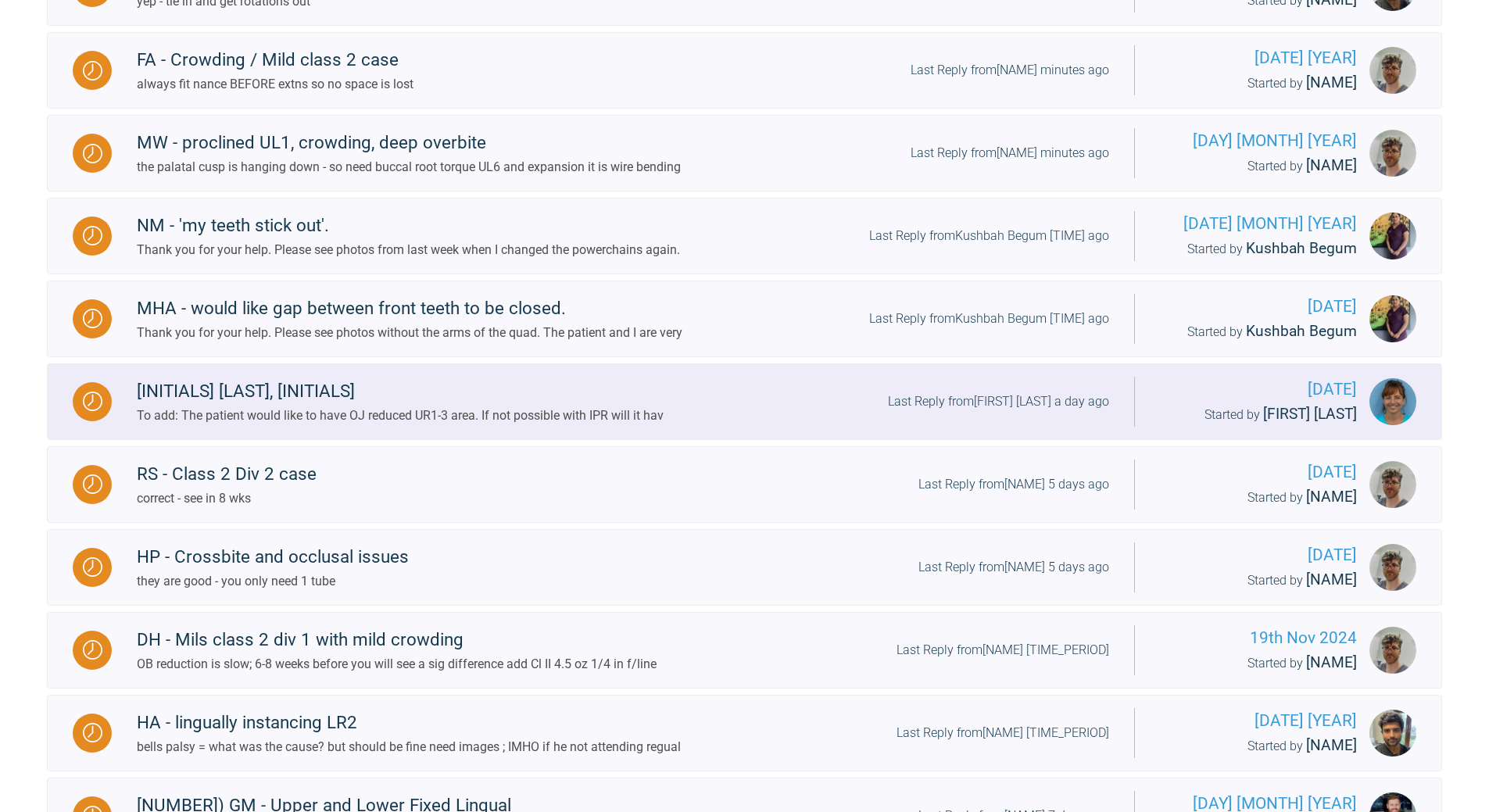scroll, scrollTop: 794, scrollLeft: 0, axis: vertical 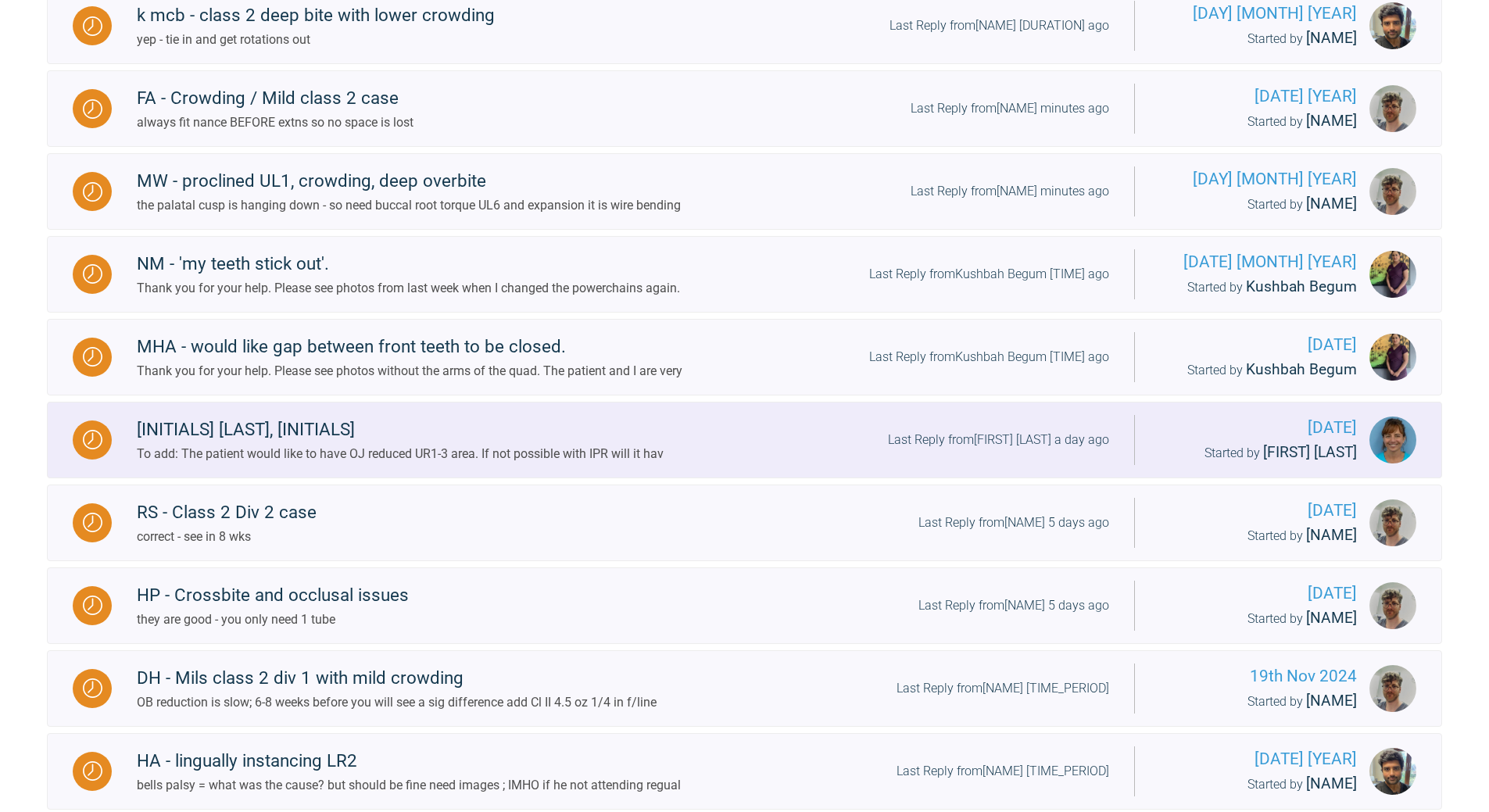 click on "Last Reply from  [NAME]   a day ago" at bounding box center [998, 440] 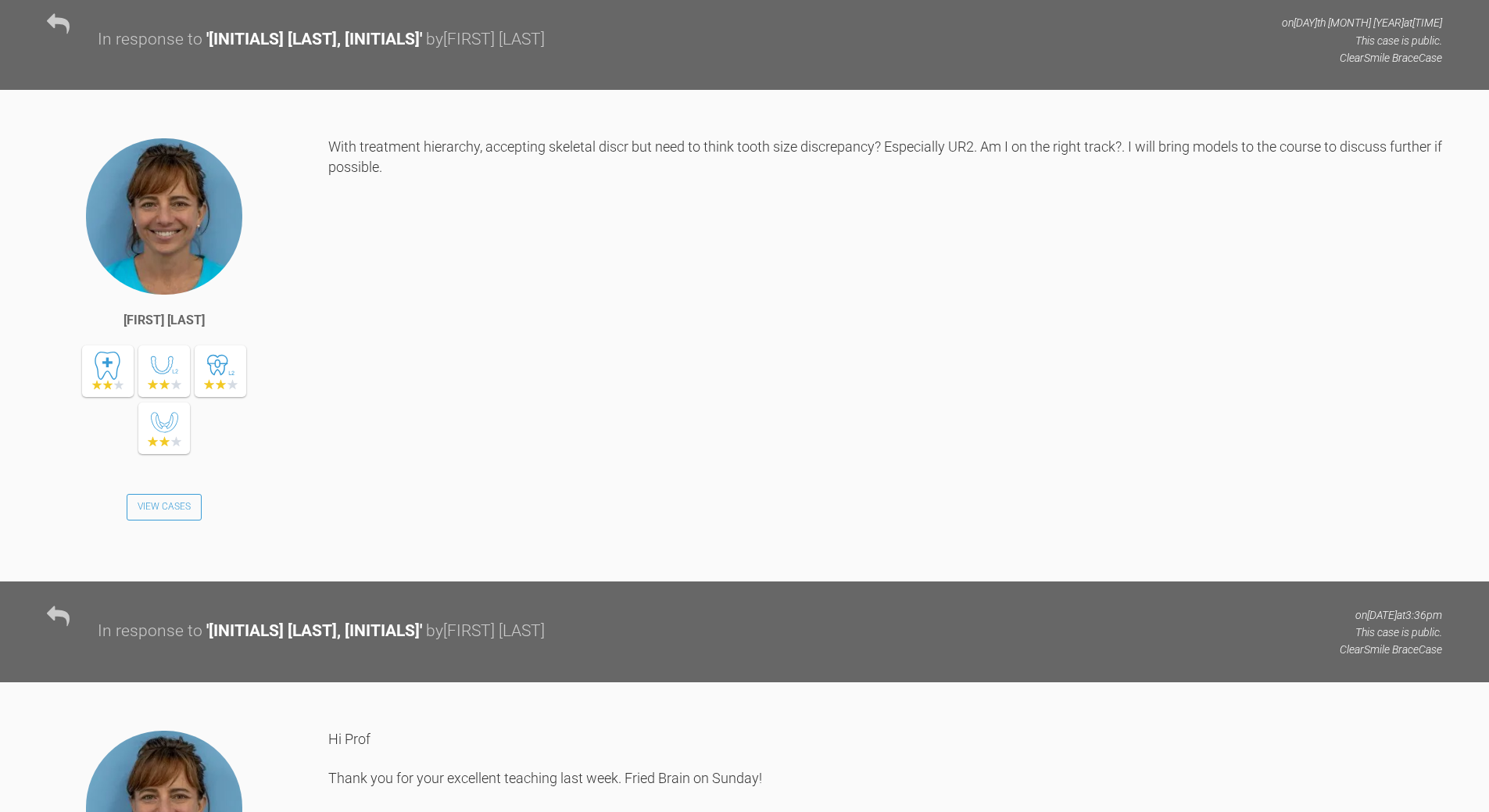 scroll, scrollTop: 2201, scrollLeft: 0, axis: vertical 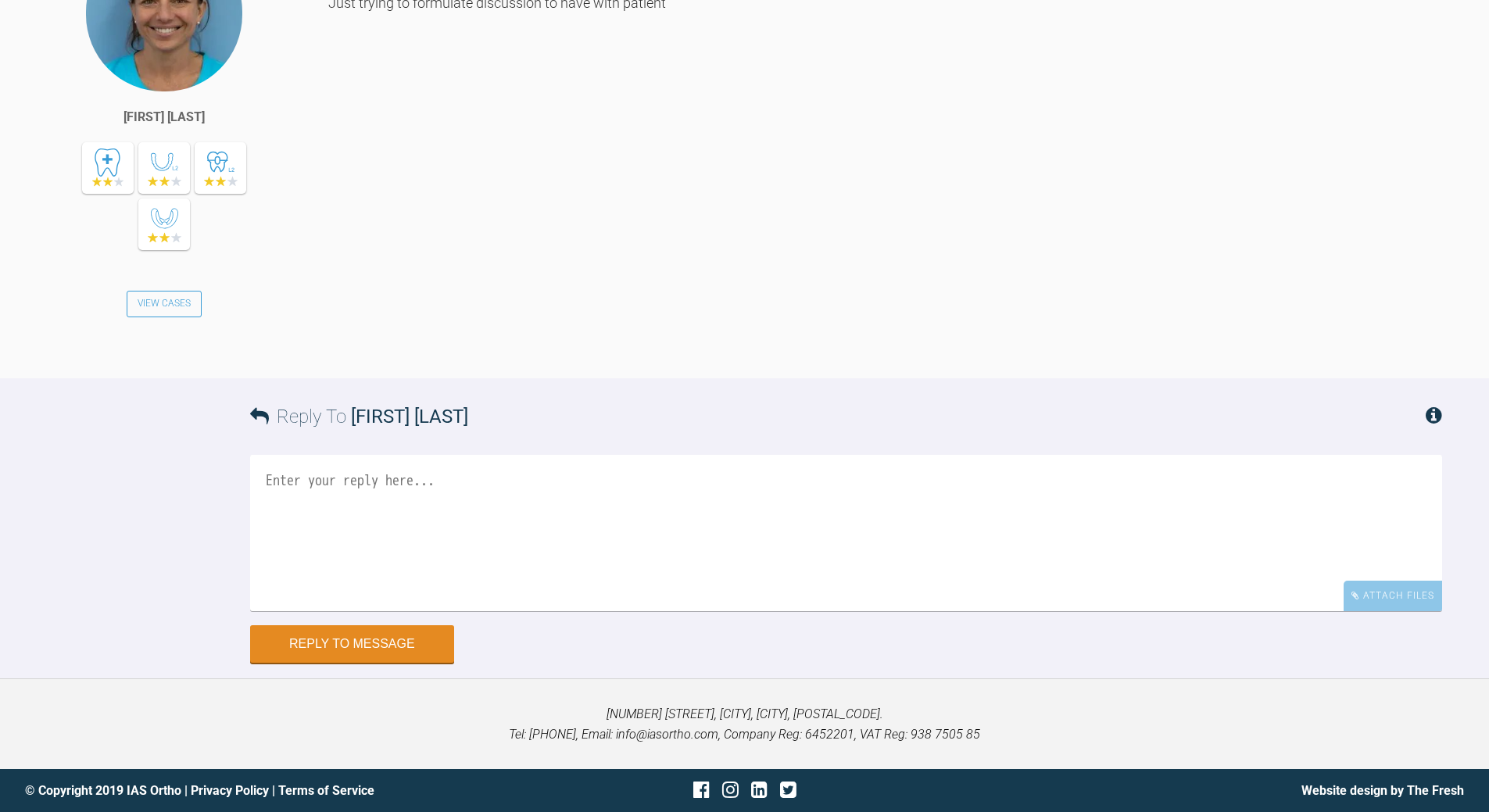 click at bounding box center [1312, -352] 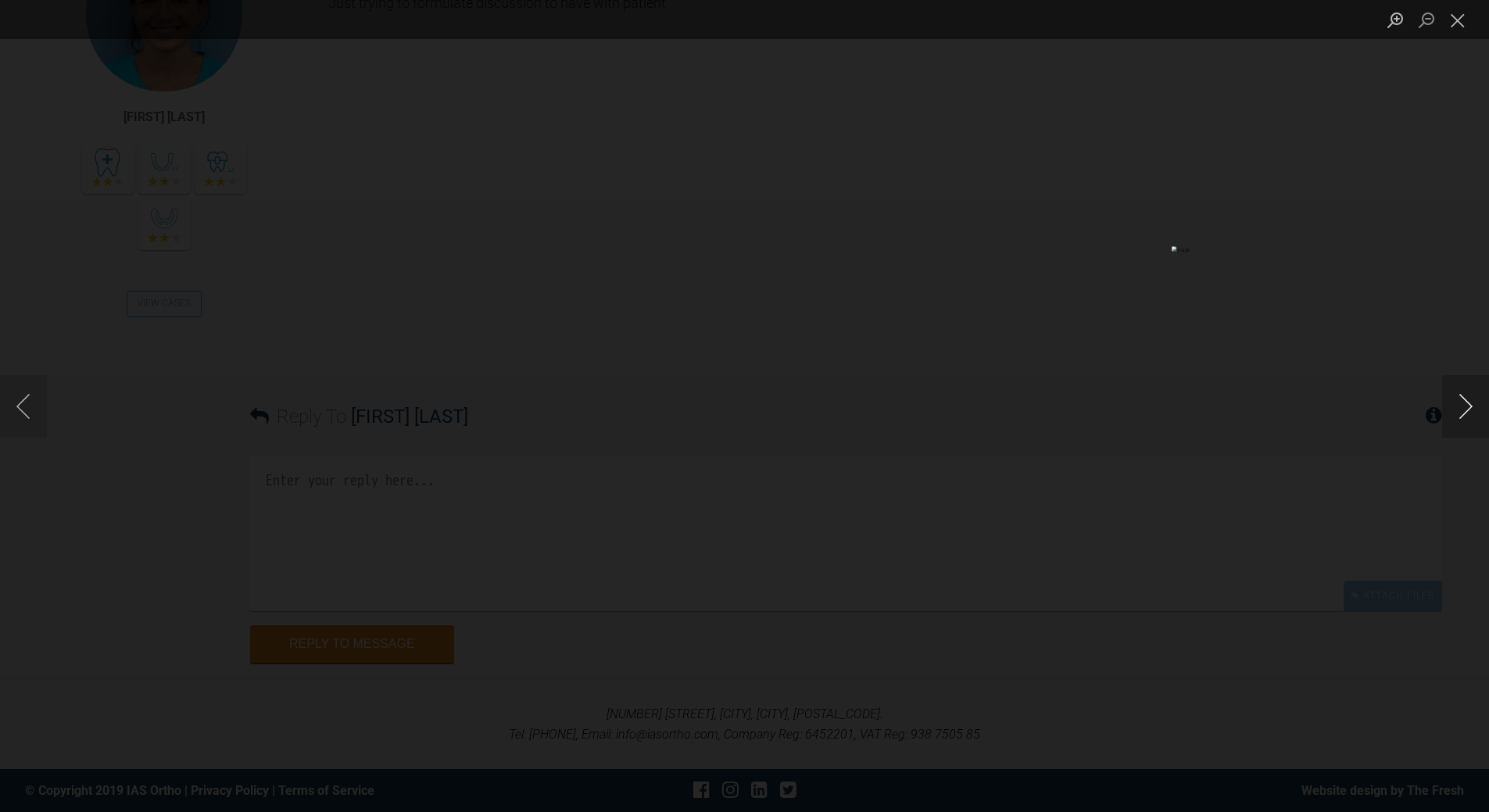 click at bounding box center [1466, 406] 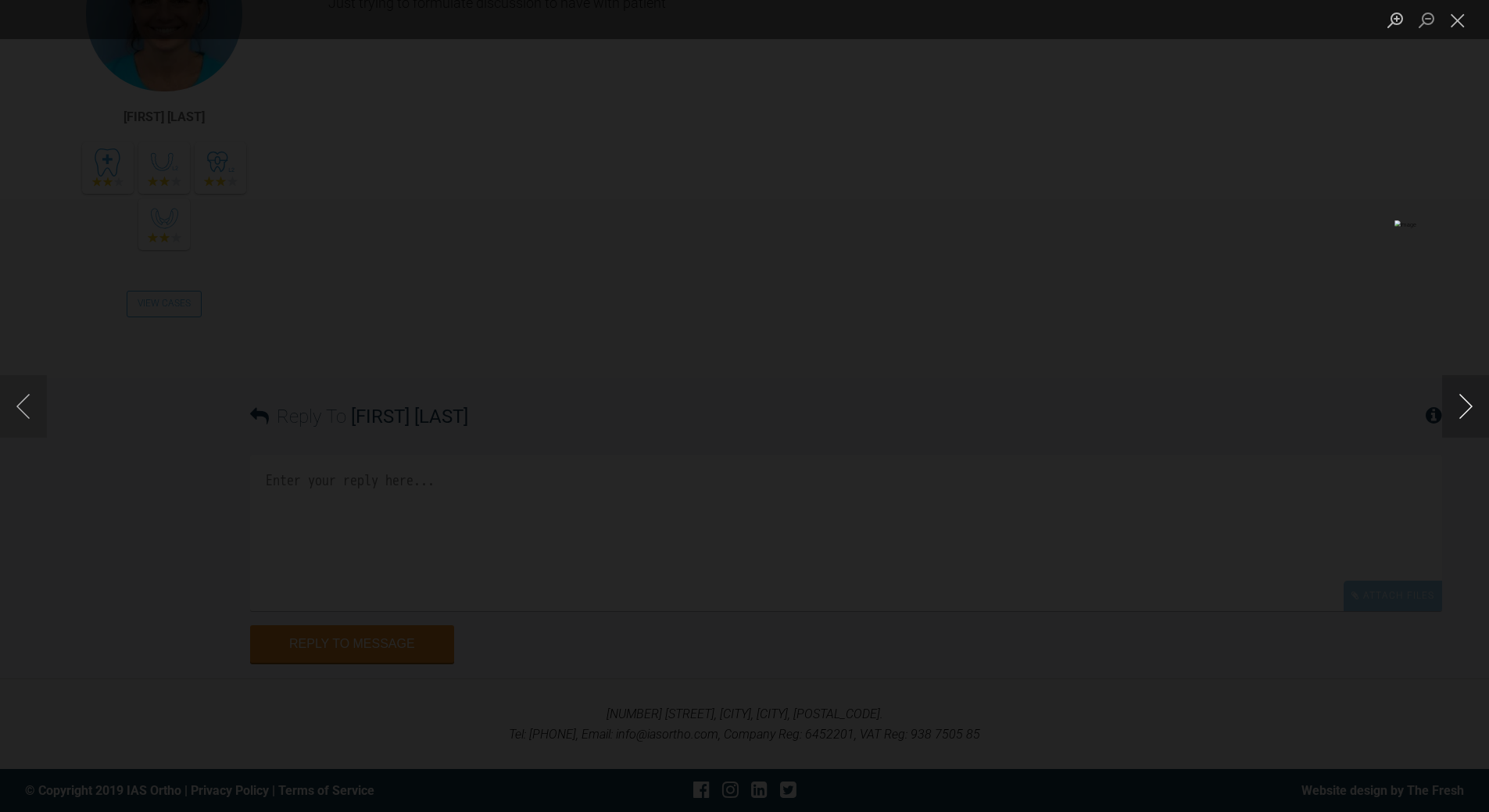 click at bounding box center [1466, 406] 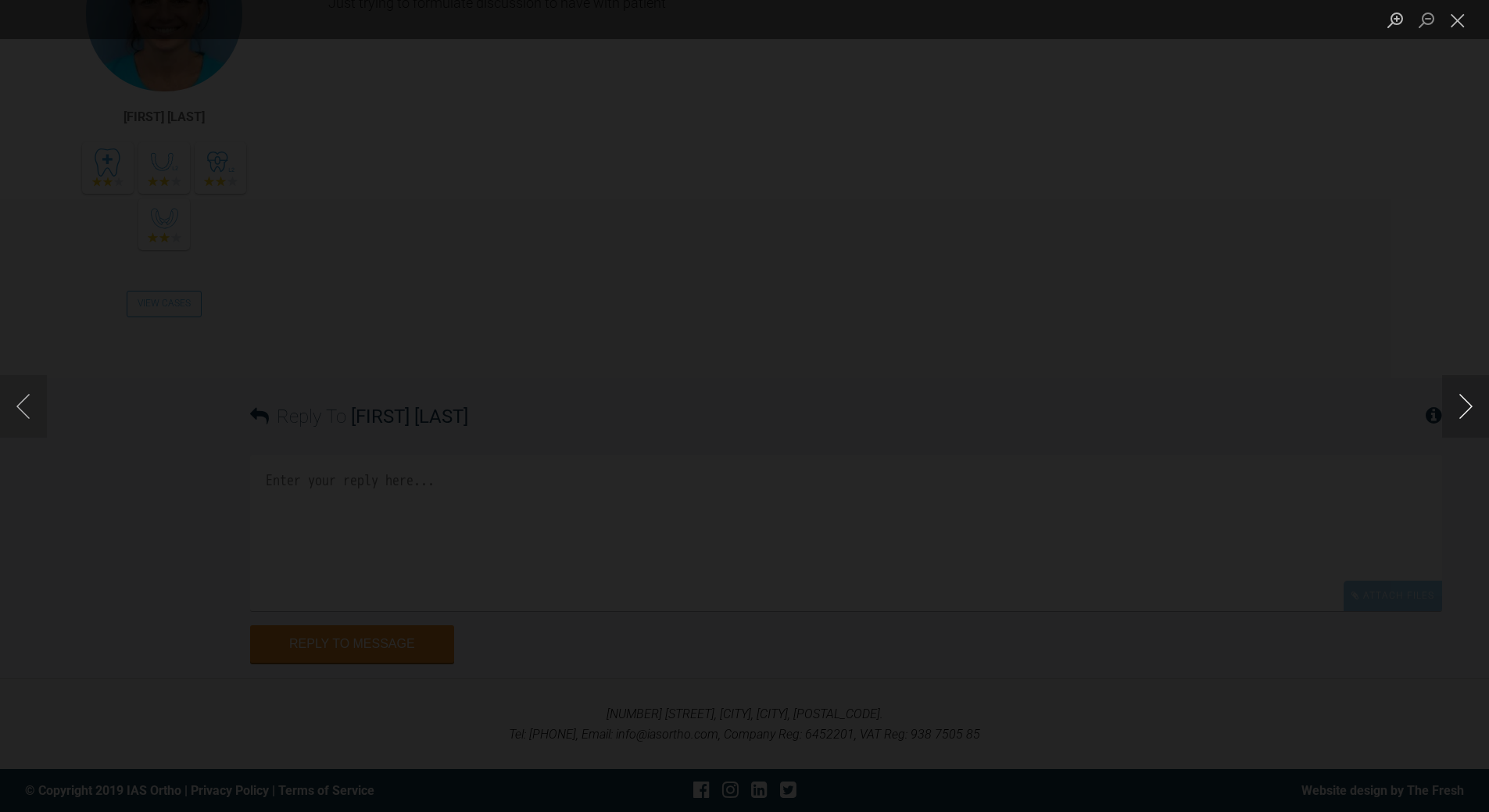 click at bounding box center (1466, 406) 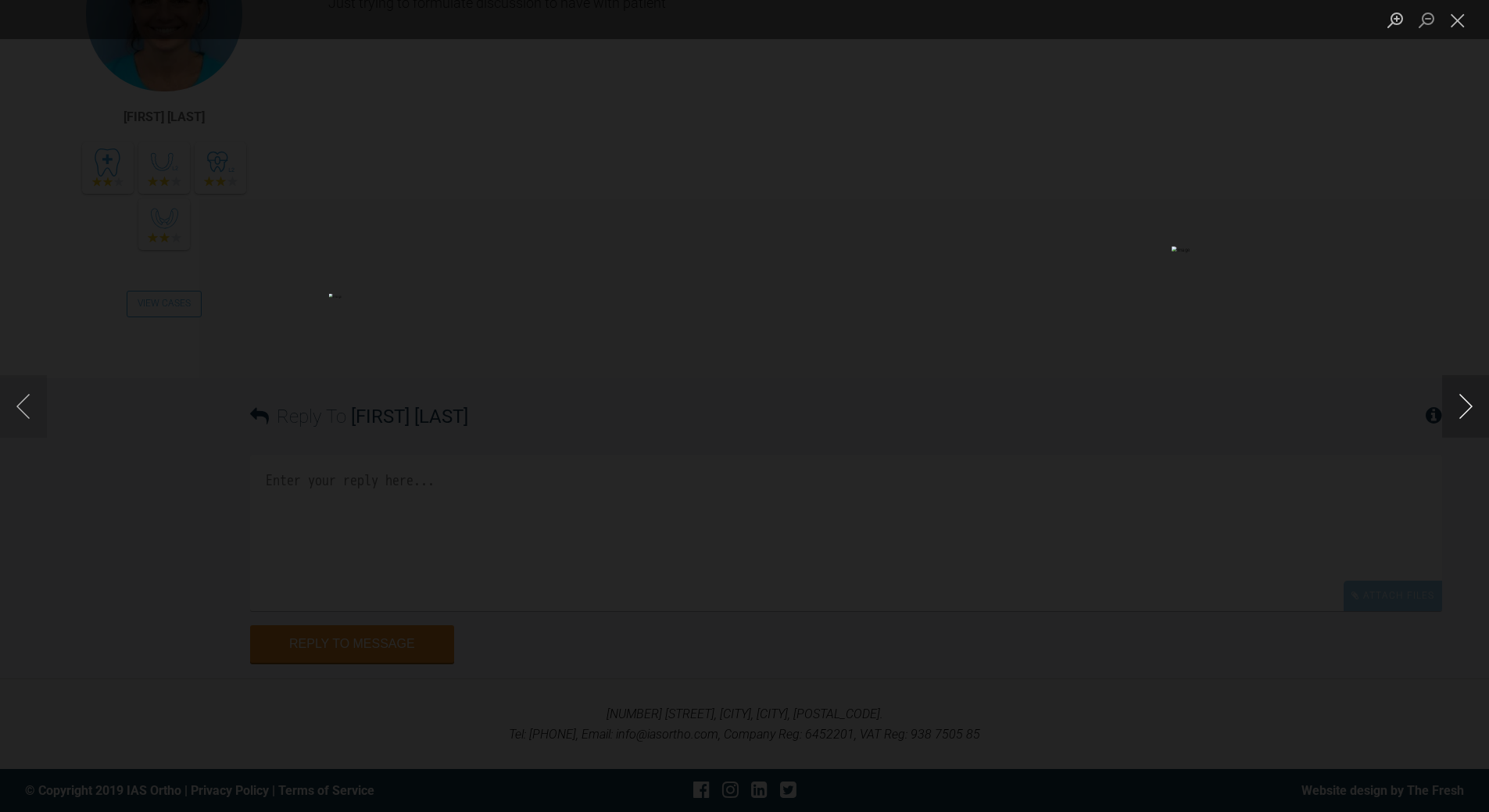 click at bounding box center (1466, 406) 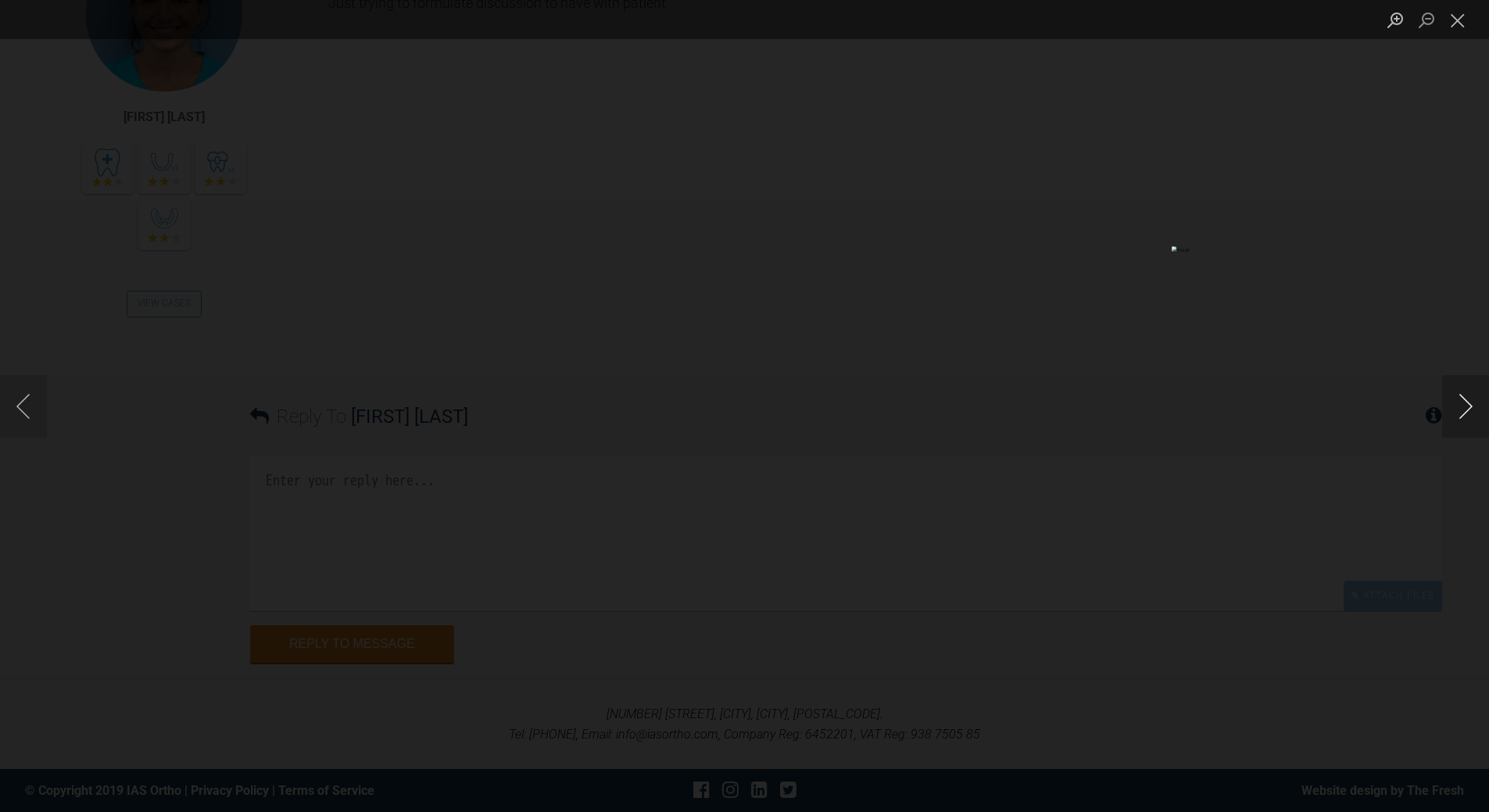 click at bounding box center (1466, 406) 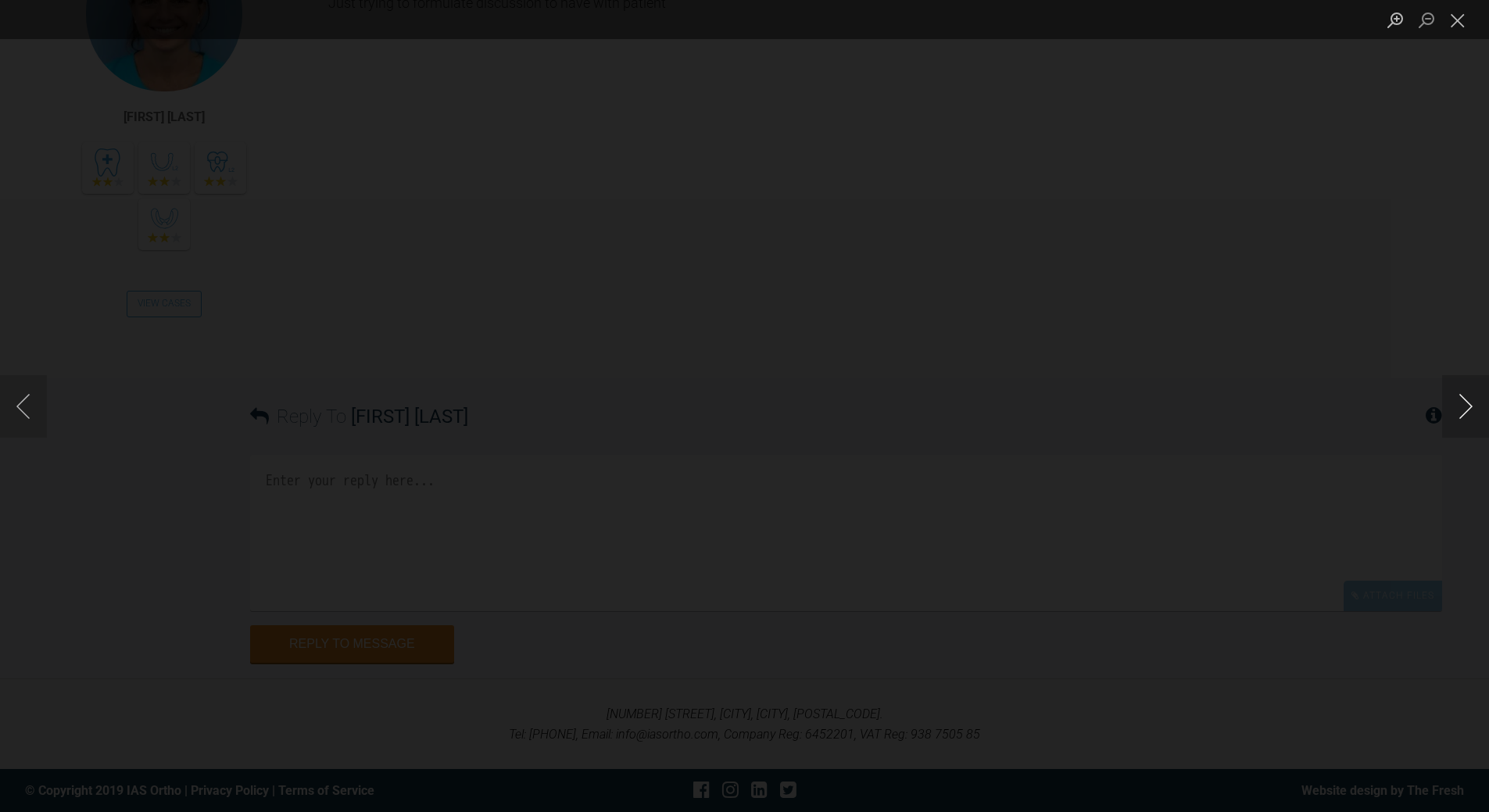click at bounding box center (1466, 406) 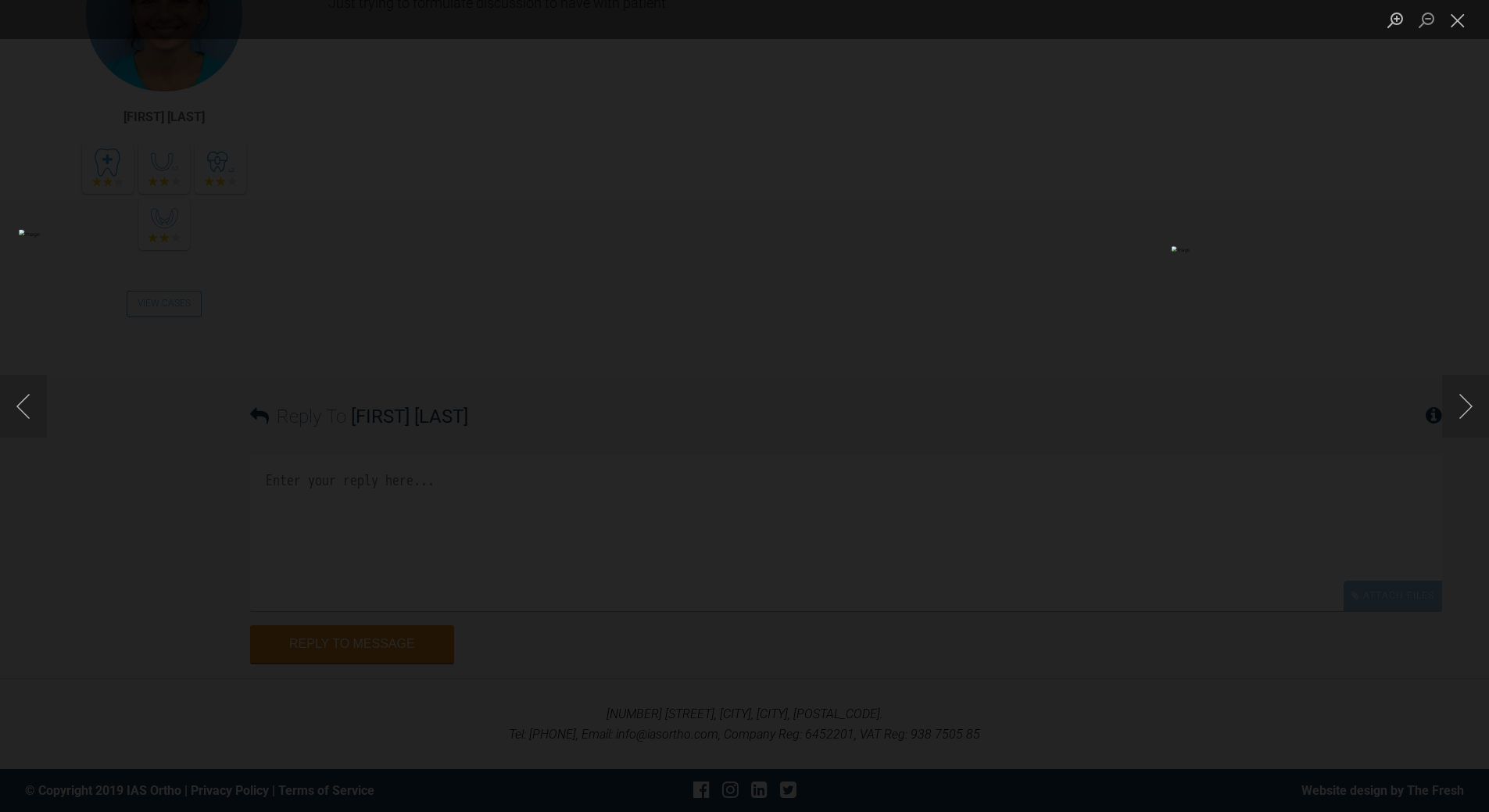 scroll, scrollTop: 49271, scrollLeft: 0, axis: vertical 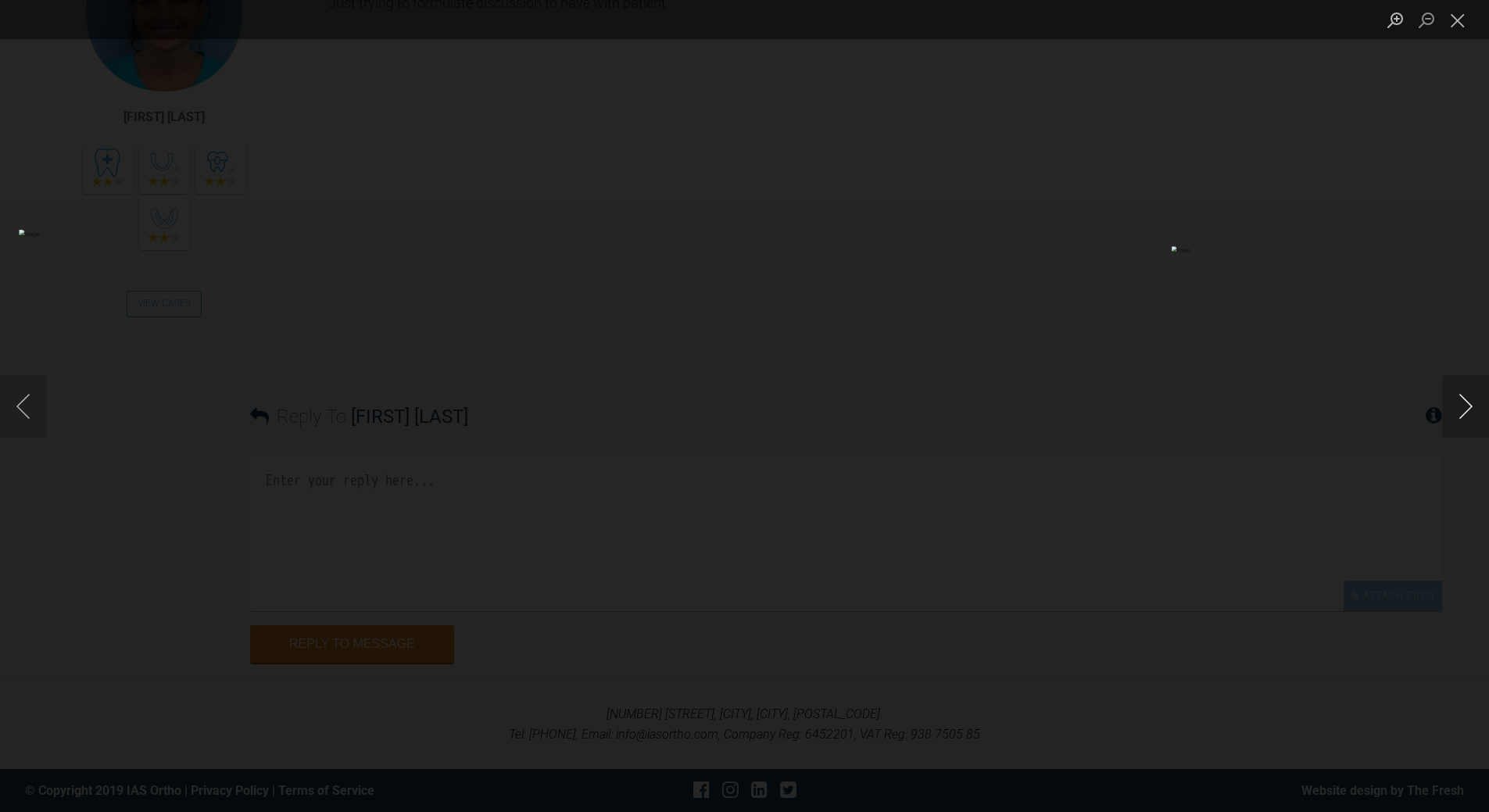 click at bounding box center [1466, 406] 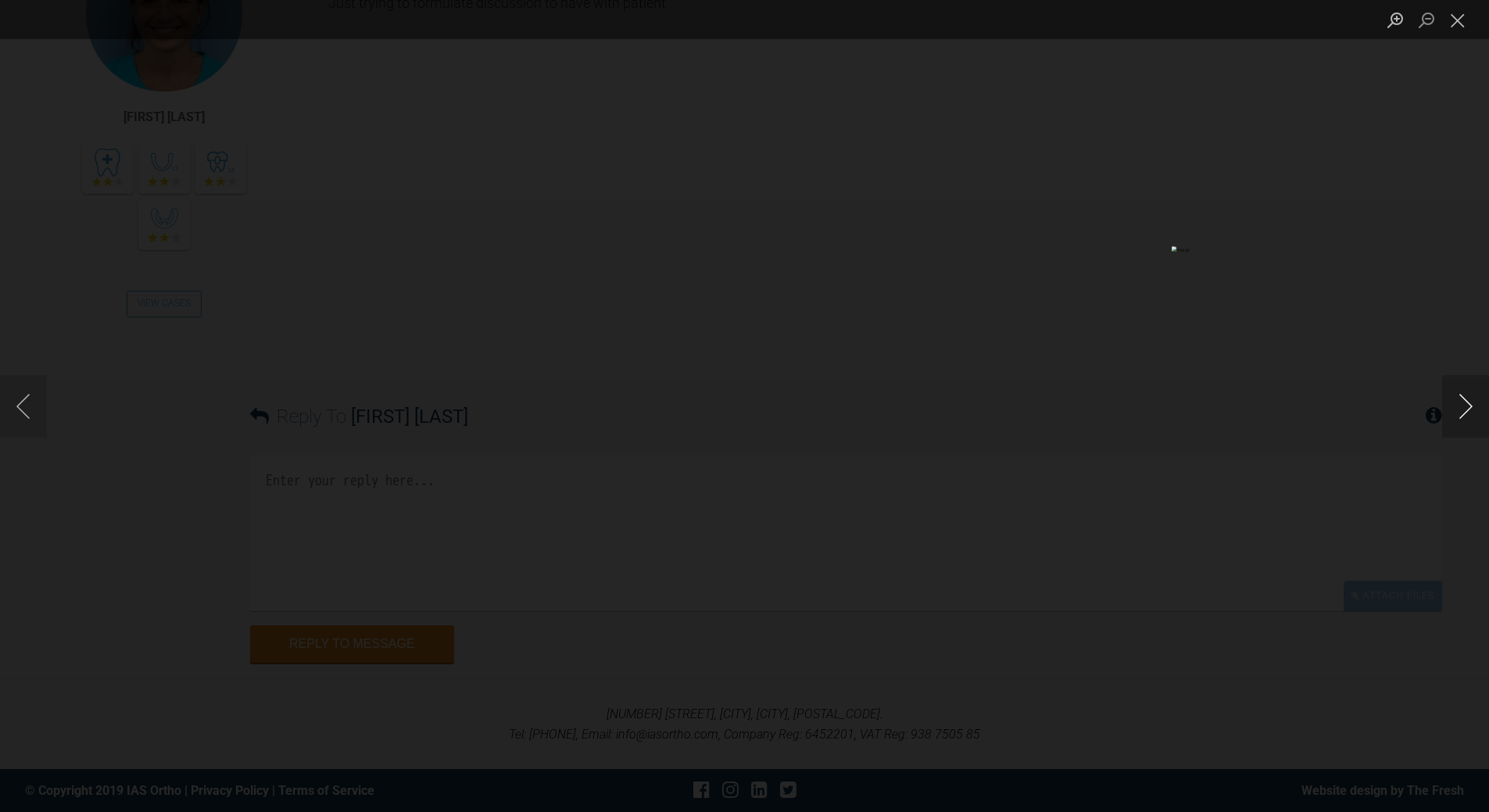 click at bounding box center [1466, 406] 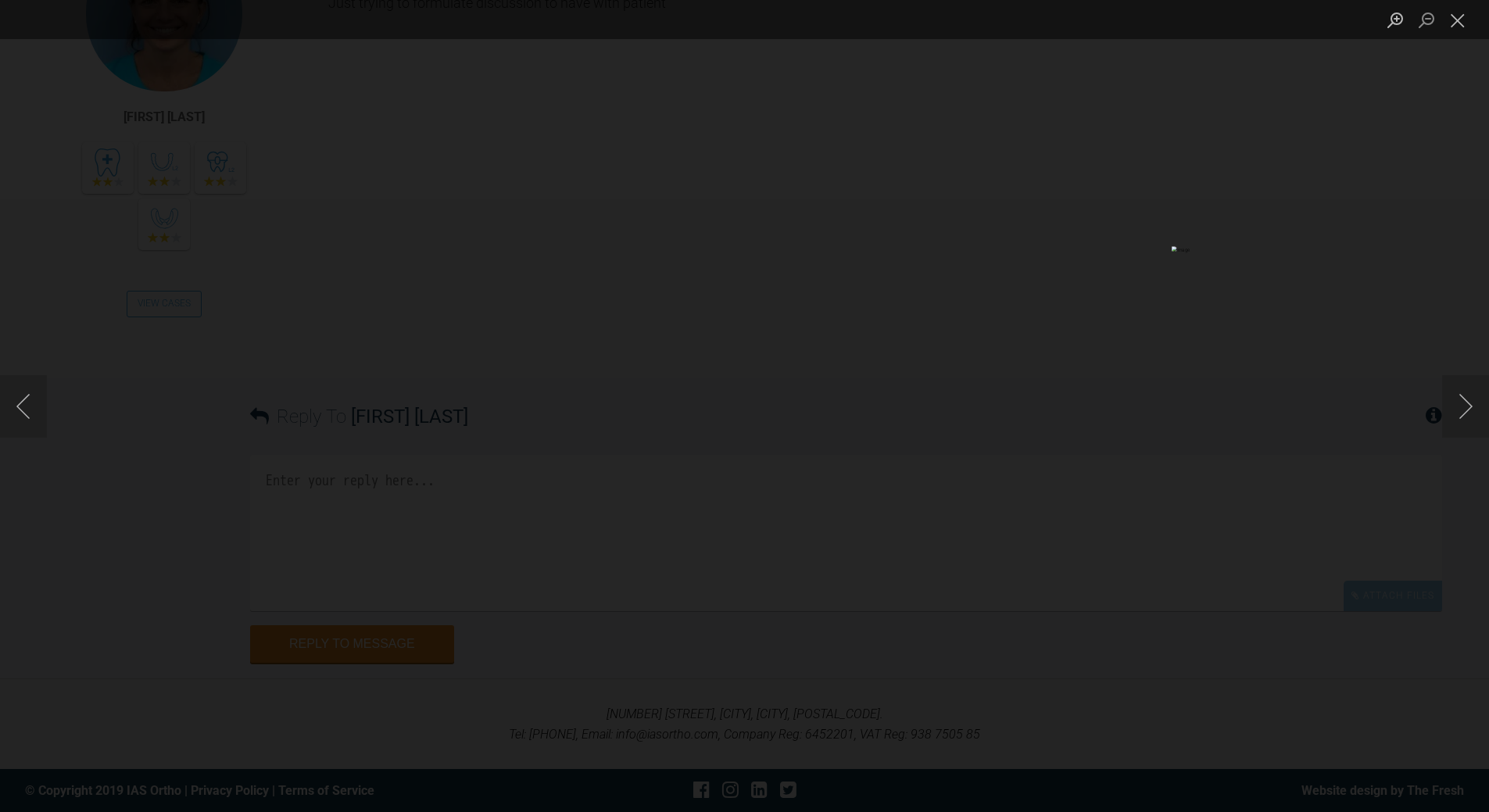 drag, startPoint x: 1467, startPoint y: 13, endPoint x: 1227, endPoint y: 163, distance: 283.01943 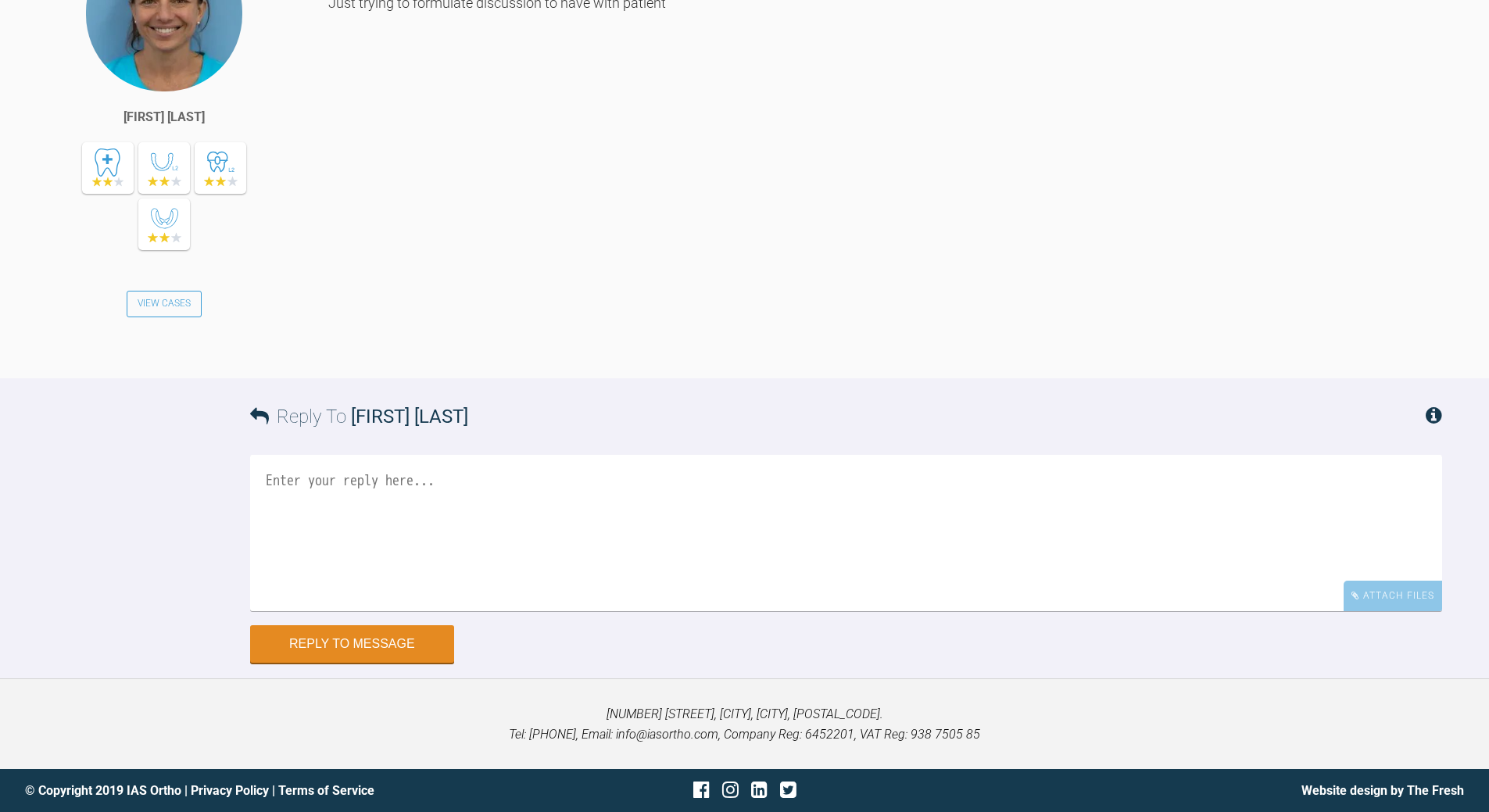 scroll, scrollTop: 49818, scrollLeft: 0, axis: vertical 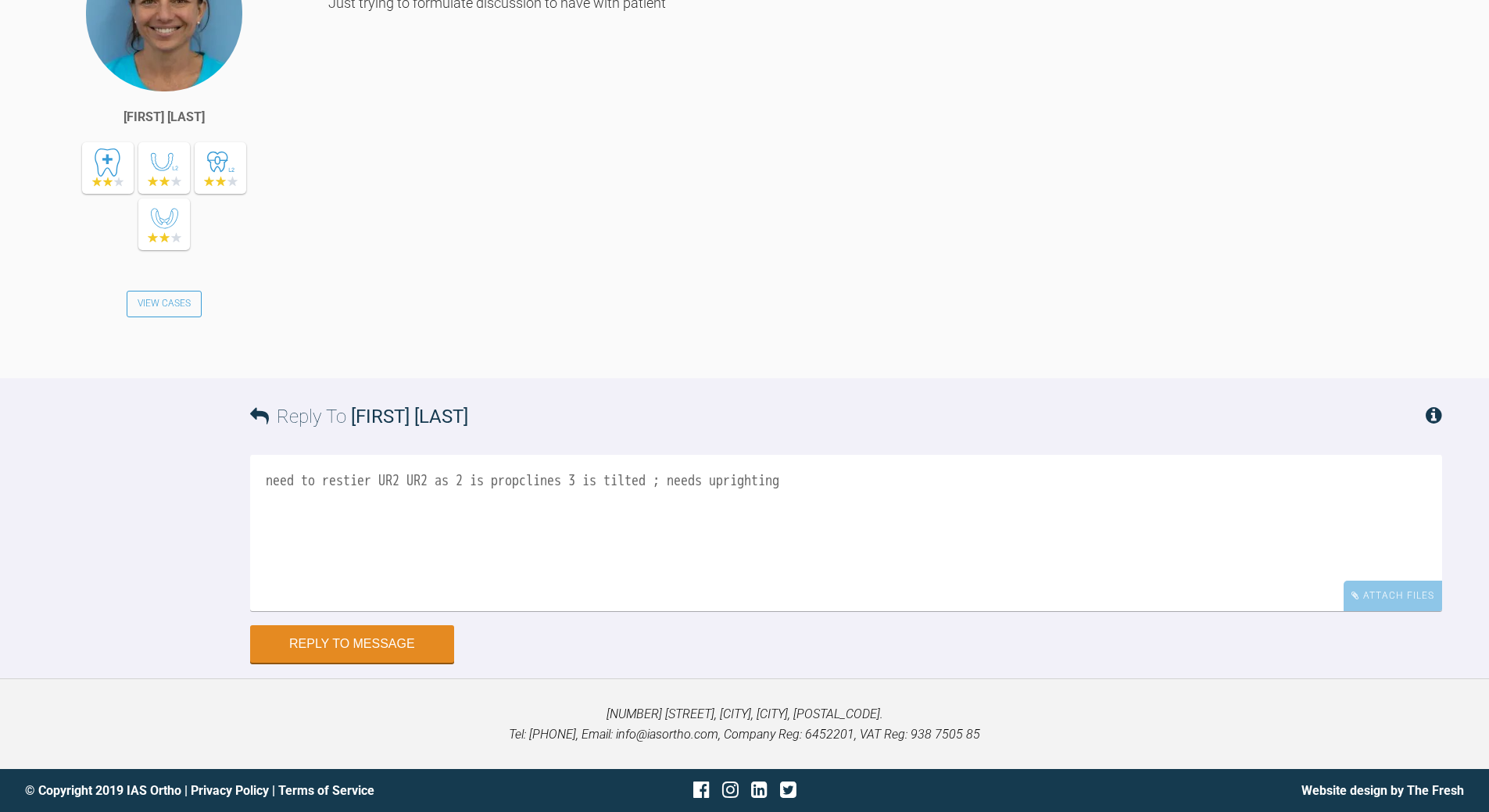 click on "need to restier UR2 UR2 as 2 is propclines 3 is tilted ; needs uprighting" at bounding box center [846, 533] 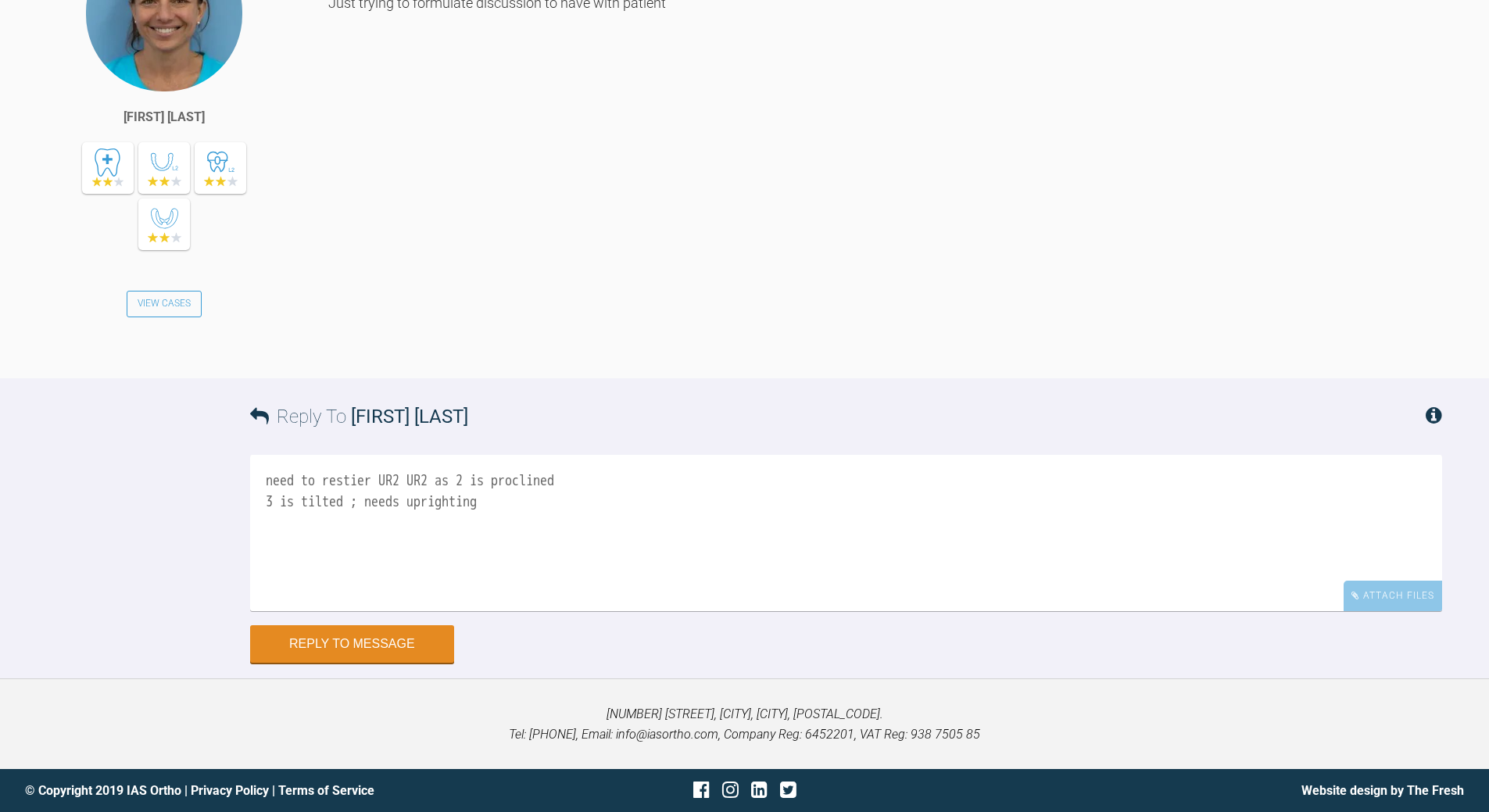 drag, startPoint x: 433, startPoint y: 481, endPoint x: 449, endPoint y: 471, distance: 18.867962 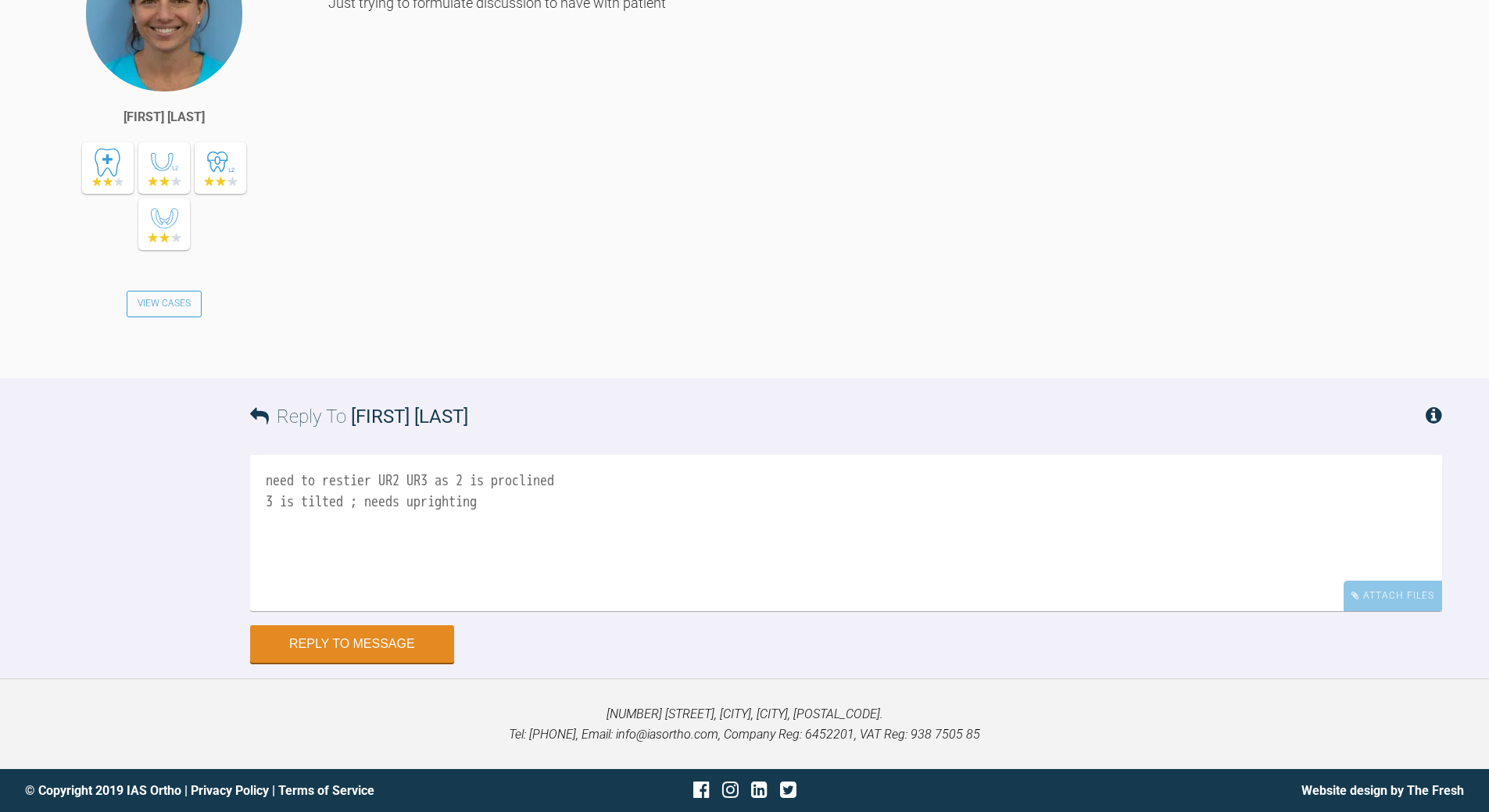 click on "need to restier UR2 UR3 as 2 is proclined
3 is tilted ; needs uprighting" at bounding box center [846, 533] 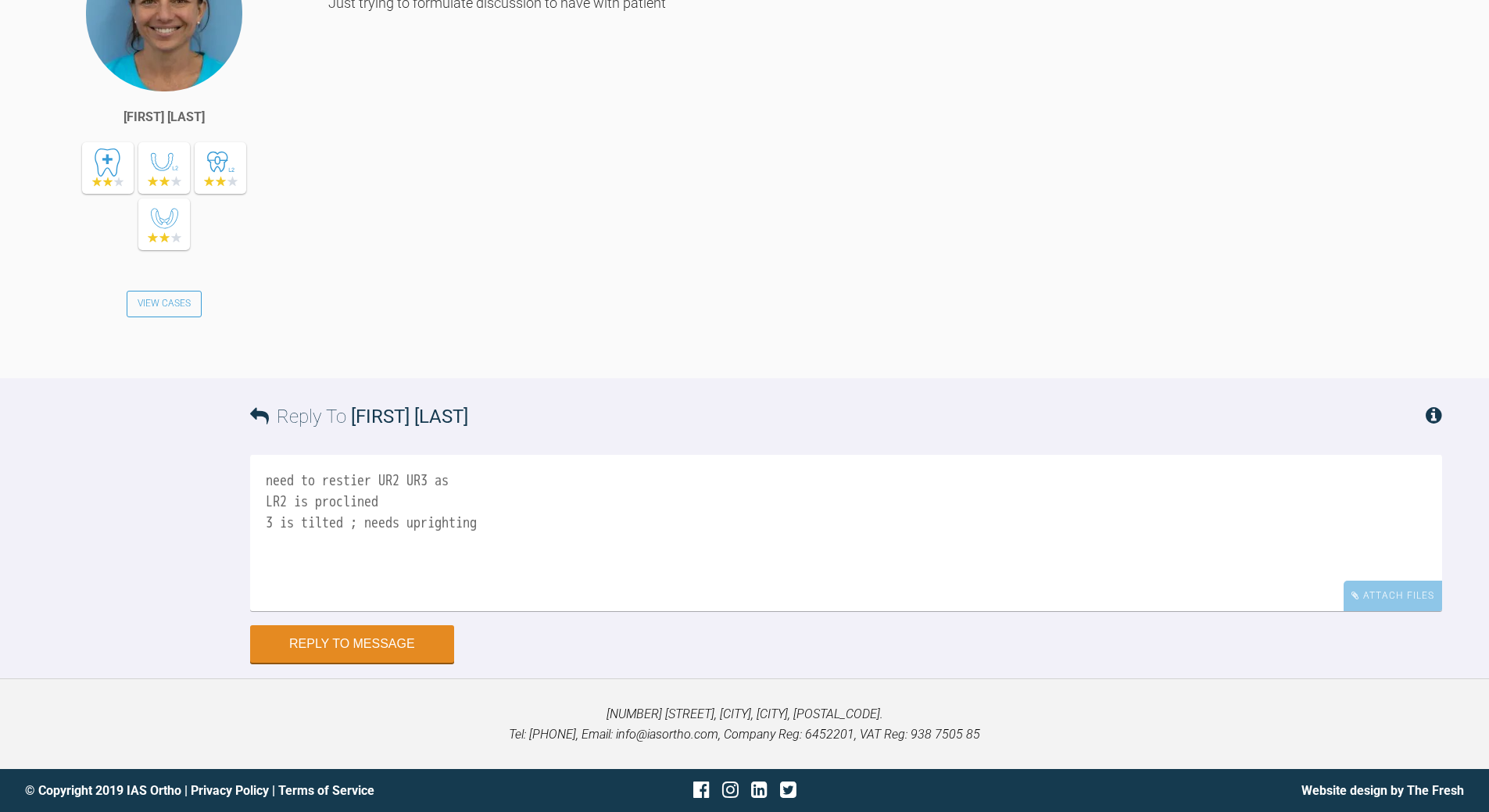 click on "need to restier UR2 UR3 as
LR2 is proclined
3 is tilted ; needs uprighting" at bounding box center (846, 533) 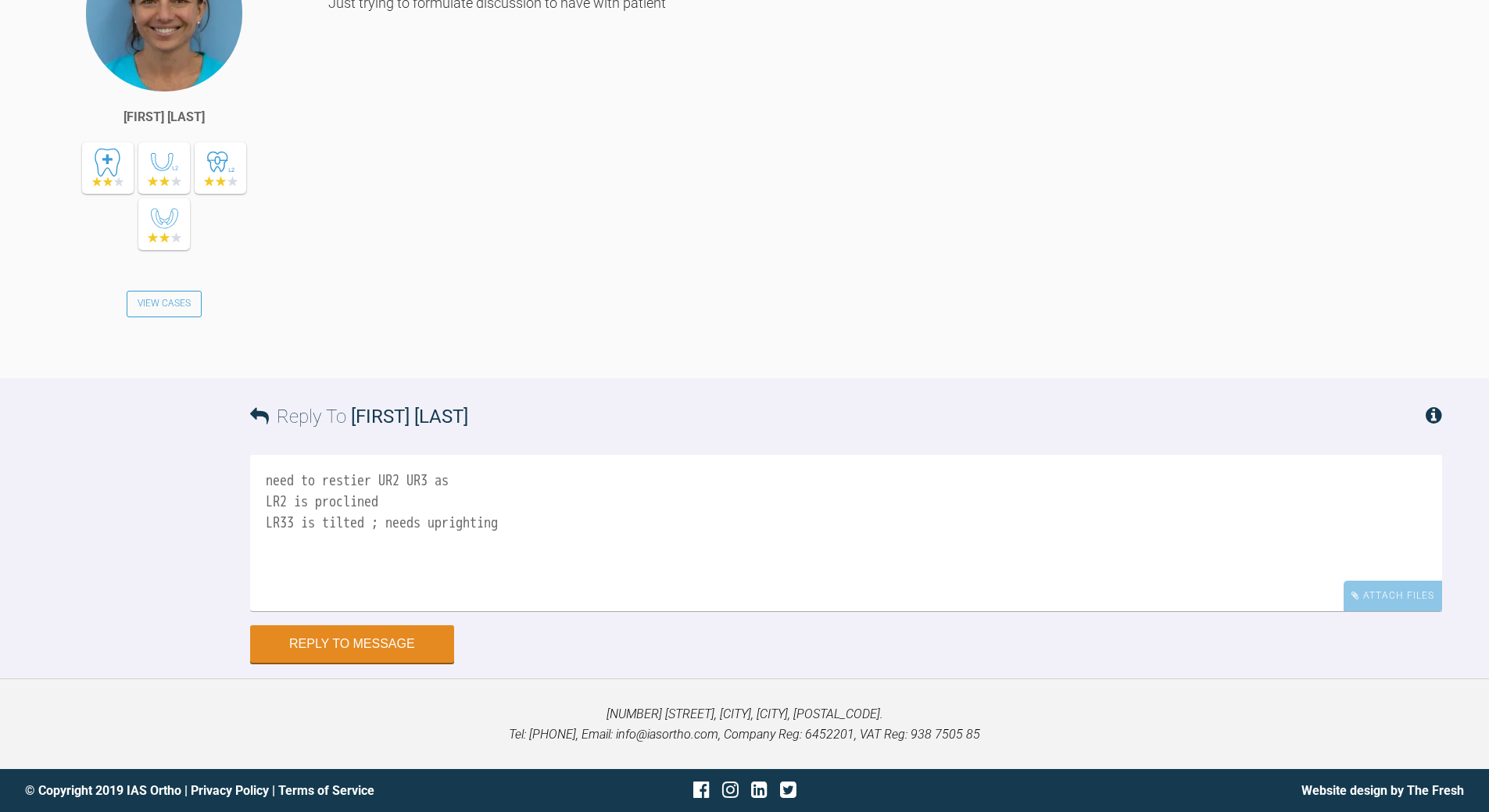 click on "need to restier UR2 UR3 as
LR2 is proclined
LR33 is tilted ; needs uprighting" at bounding box center [846, 533] 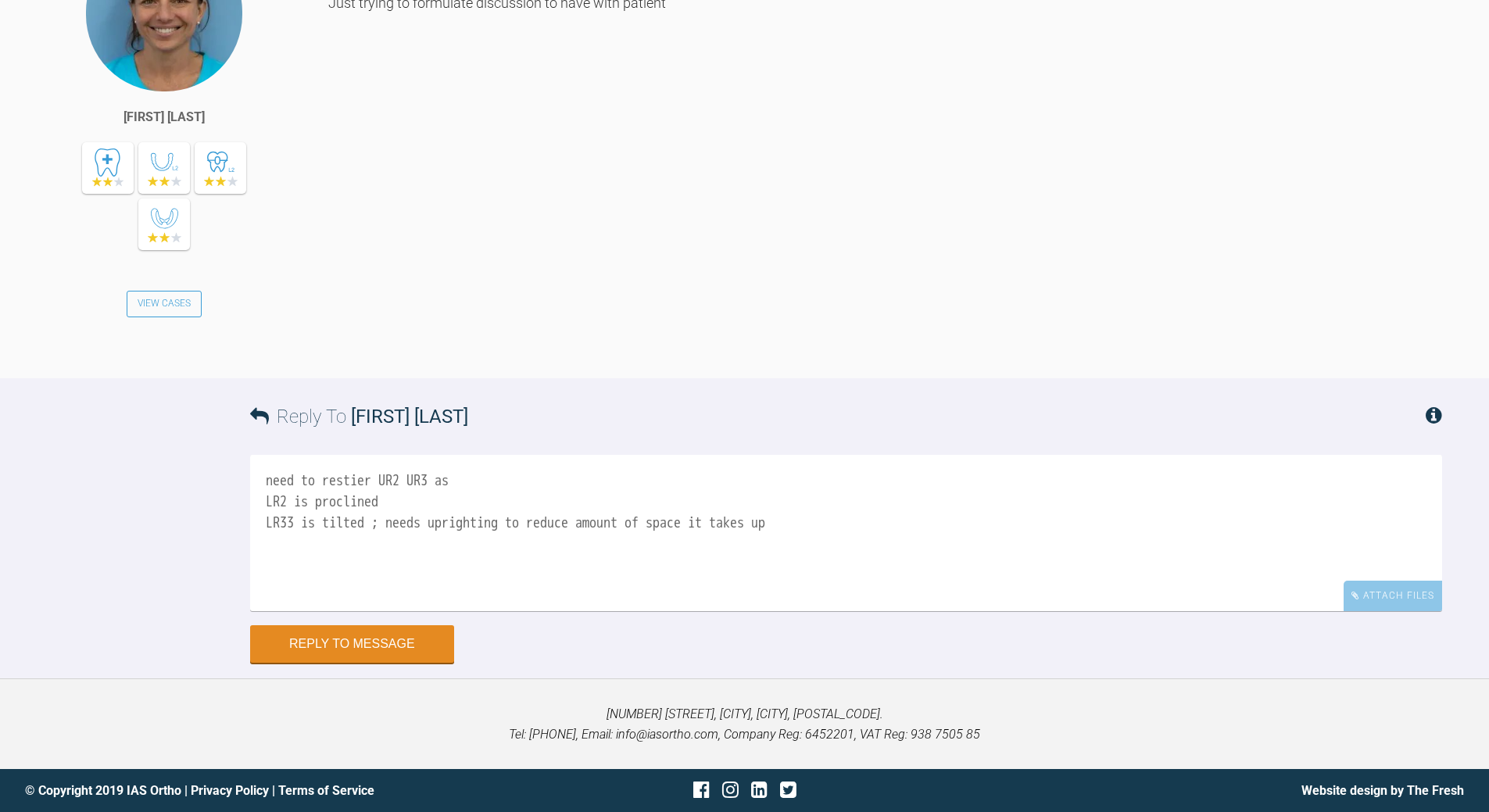 scroll, scrollTop: 49740, scrollLeft: 0, axis: vertical 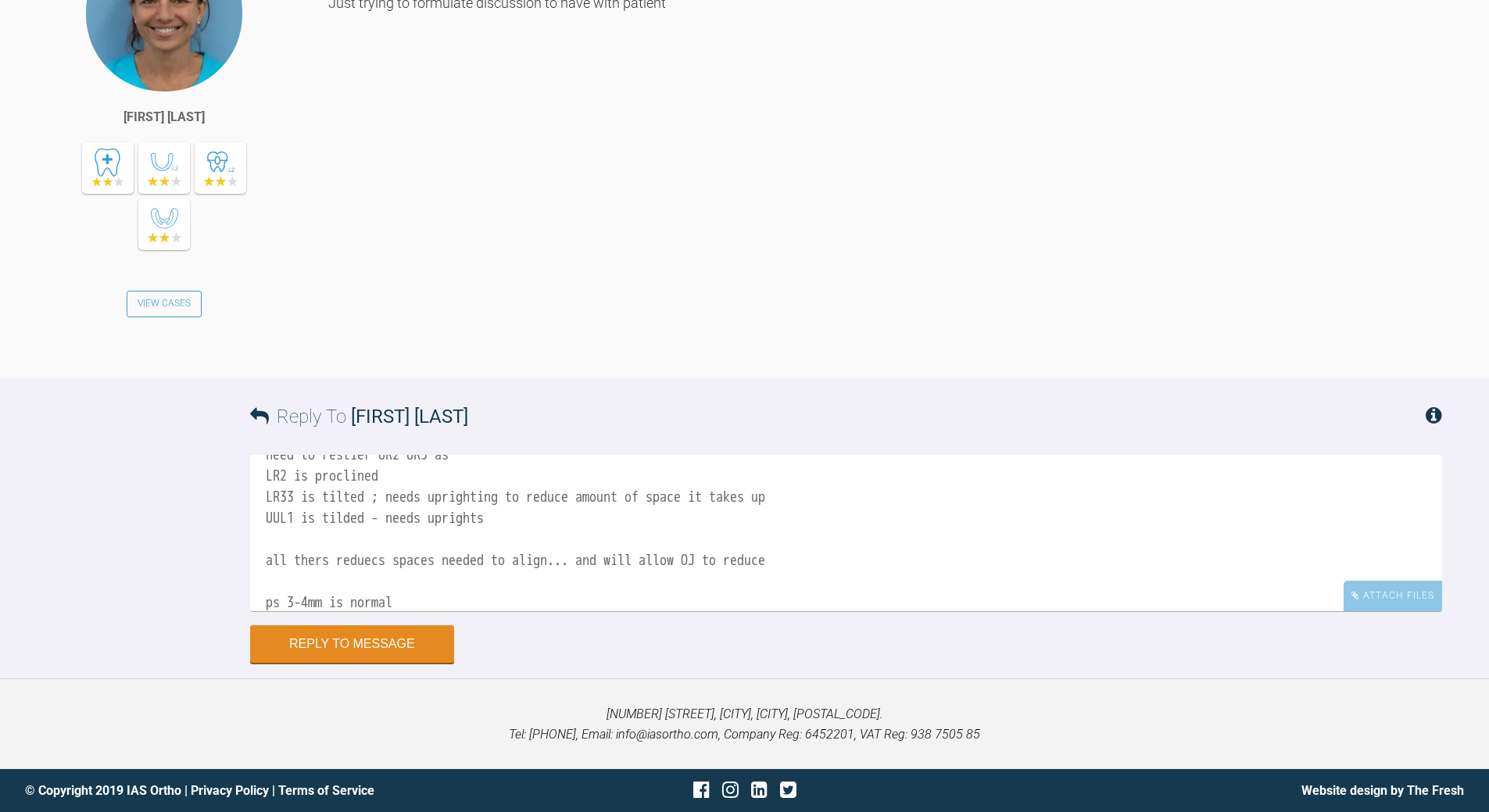 drag, startPoint x: 331, startPoint y: 681, endPoint x: 343, endPoint y: 673, distance: 14.422205 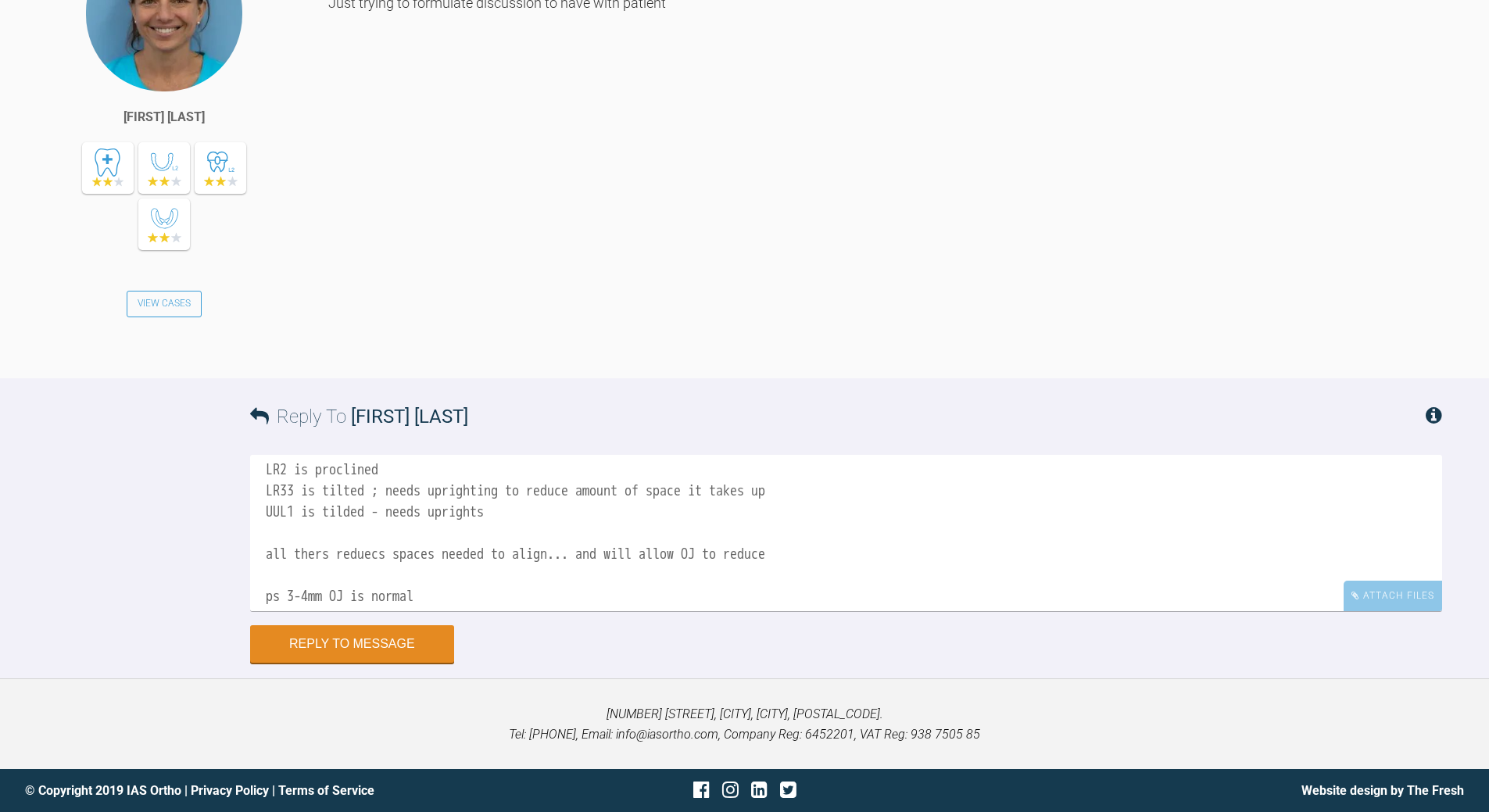 drag, startPoint x: 328, startPoint y: 634, endPoint x: 331, endPoint y: 624, distance: 10.440307 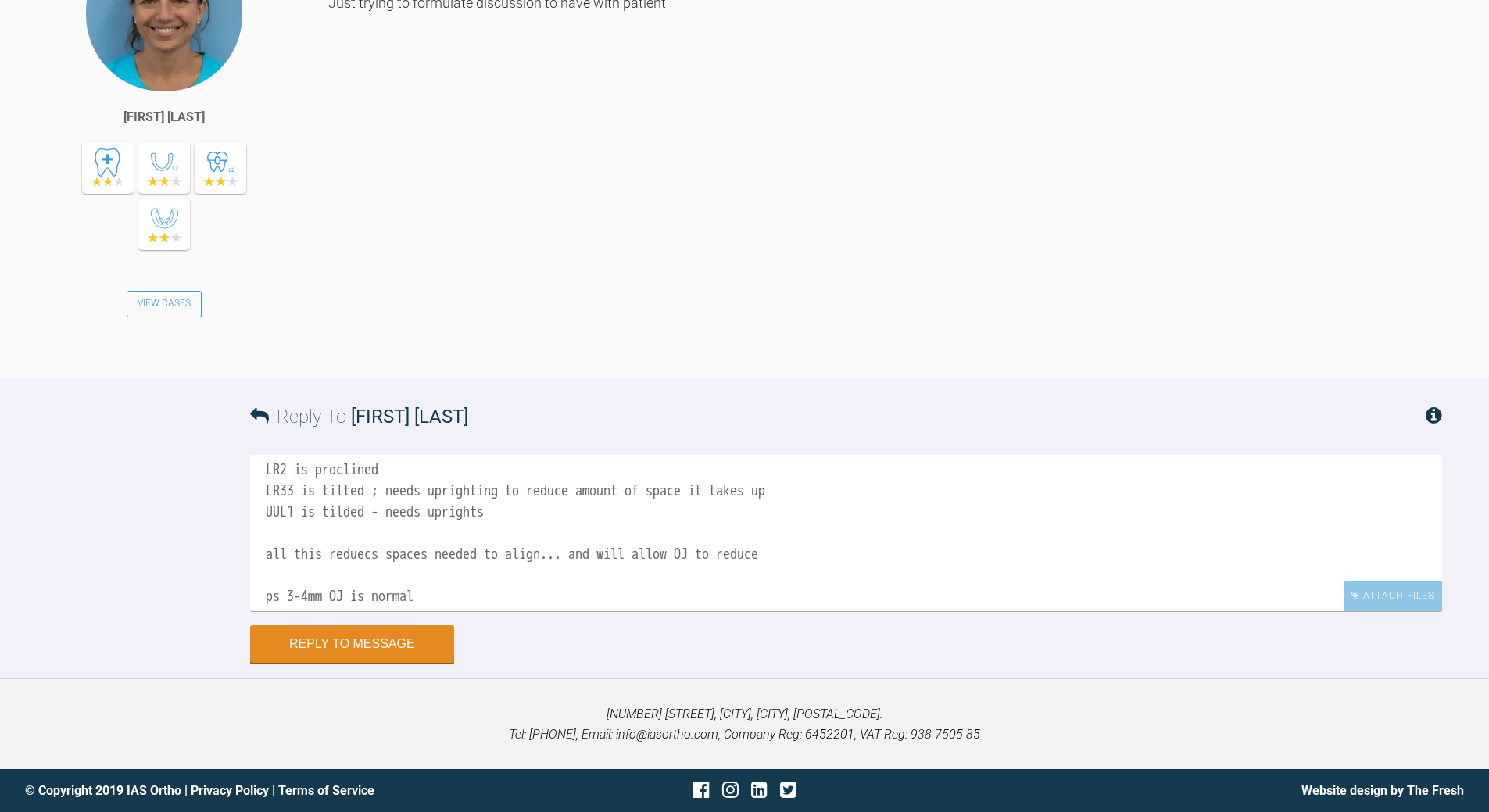 click on "need to restier UR2 UR3 as
LR2 is proclined
LR33 is tilted ; needs uprighting to reduce amount of space it takes up
UUL1 is tilded - needs uprights
all this reduecs spaces needed to align... and will allow OJ to reduce
ps 3-4mm OJ is normal" at bounding box center (846, 533) 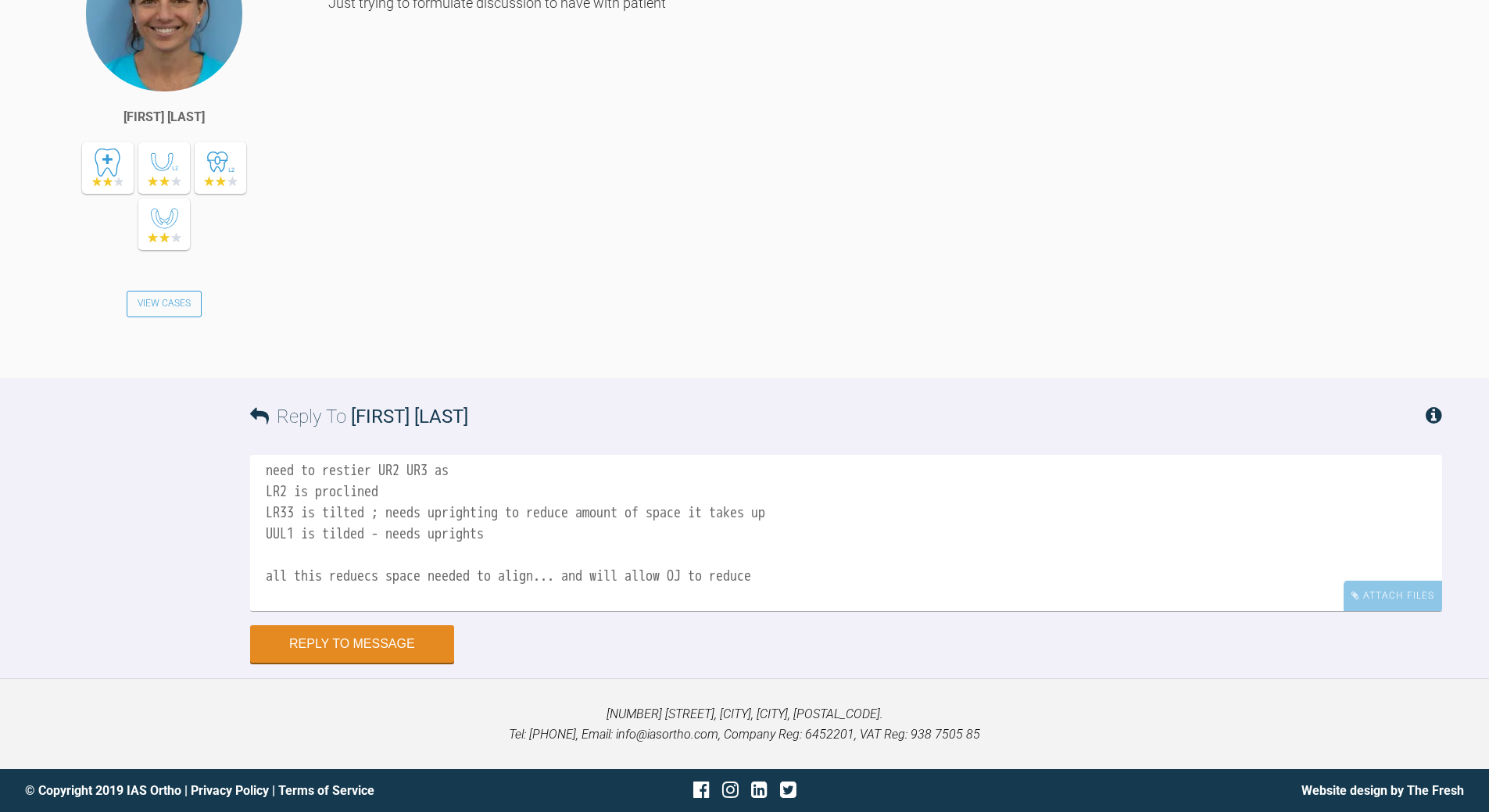 scroll, scrollTop: 0, scrollLeft: 0, axis: both 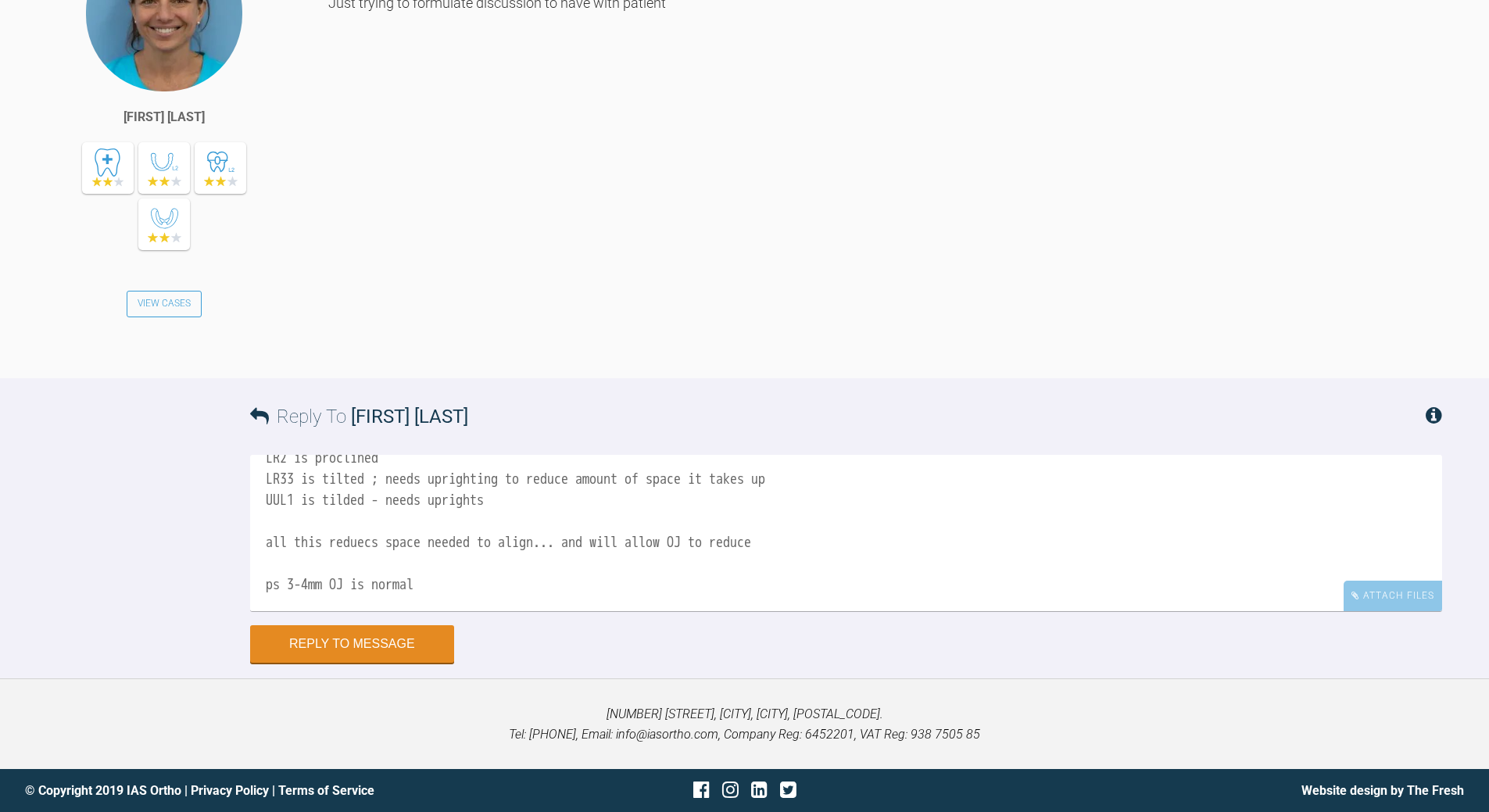 click on "need to restier UR2 UR3 as
LR2 is proclined
LR33 is tilted ; needs uprighting to reduce amount of space it takes up
UUL1 is tilded - needs uprights
all this reduecs space needed to align... and will allow OJ to reduce
ps 3-4mm OJ is normal" at bounding box center (846, 533) 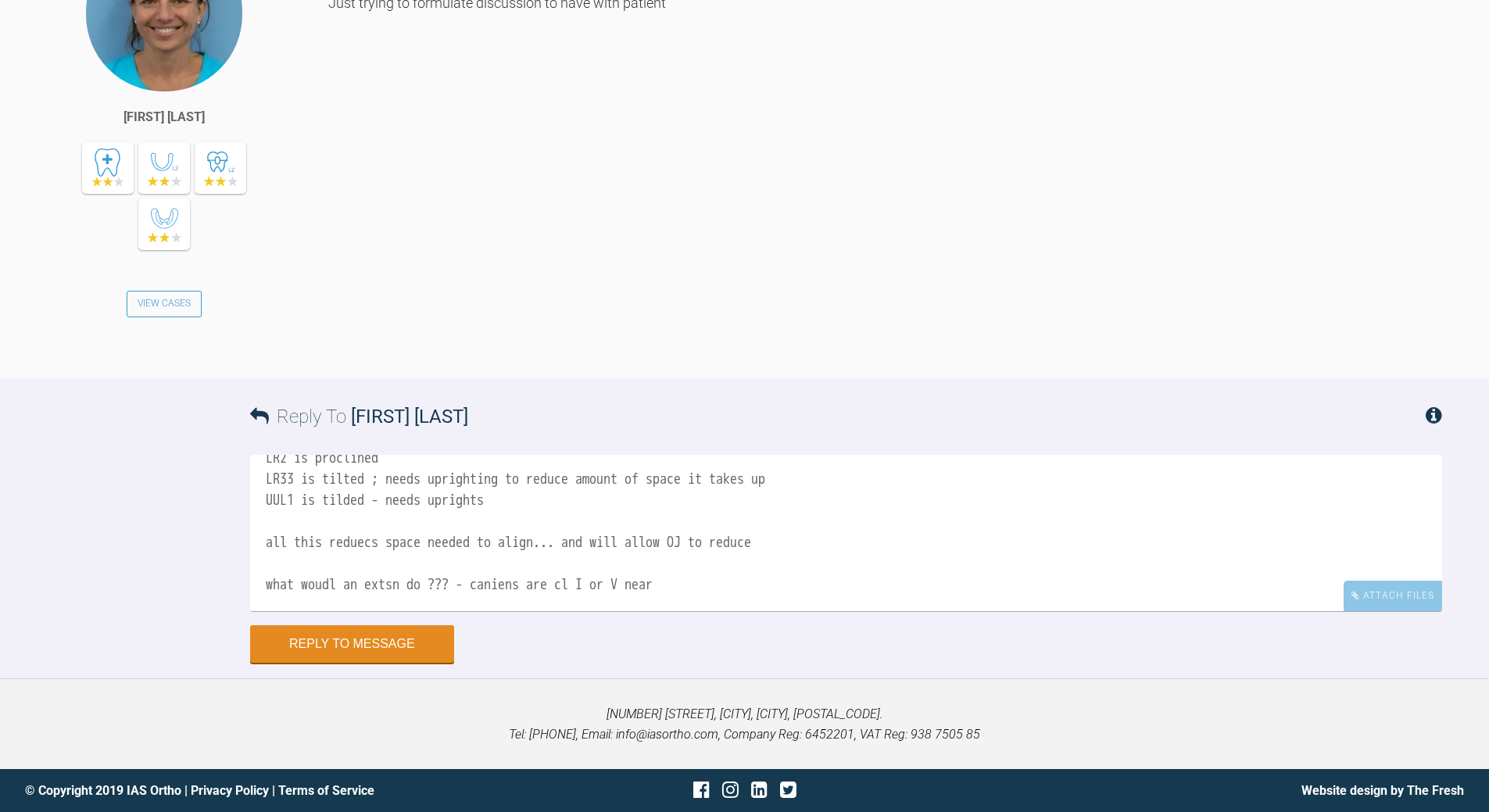 click on "need to restier UR2 UR3 as
LR2 is proclined
LR33 is tilted ; needs uprighting to reduce amount of space it takes up
UUL1 is tilded - needs uprights
all this reduecs space needed to align... and will allow OJ to reduce
what woudl an extsn do ??? - caniens are cl I or V near
ps 3-4mm OJ is normal" at bounding box center (846, 533) 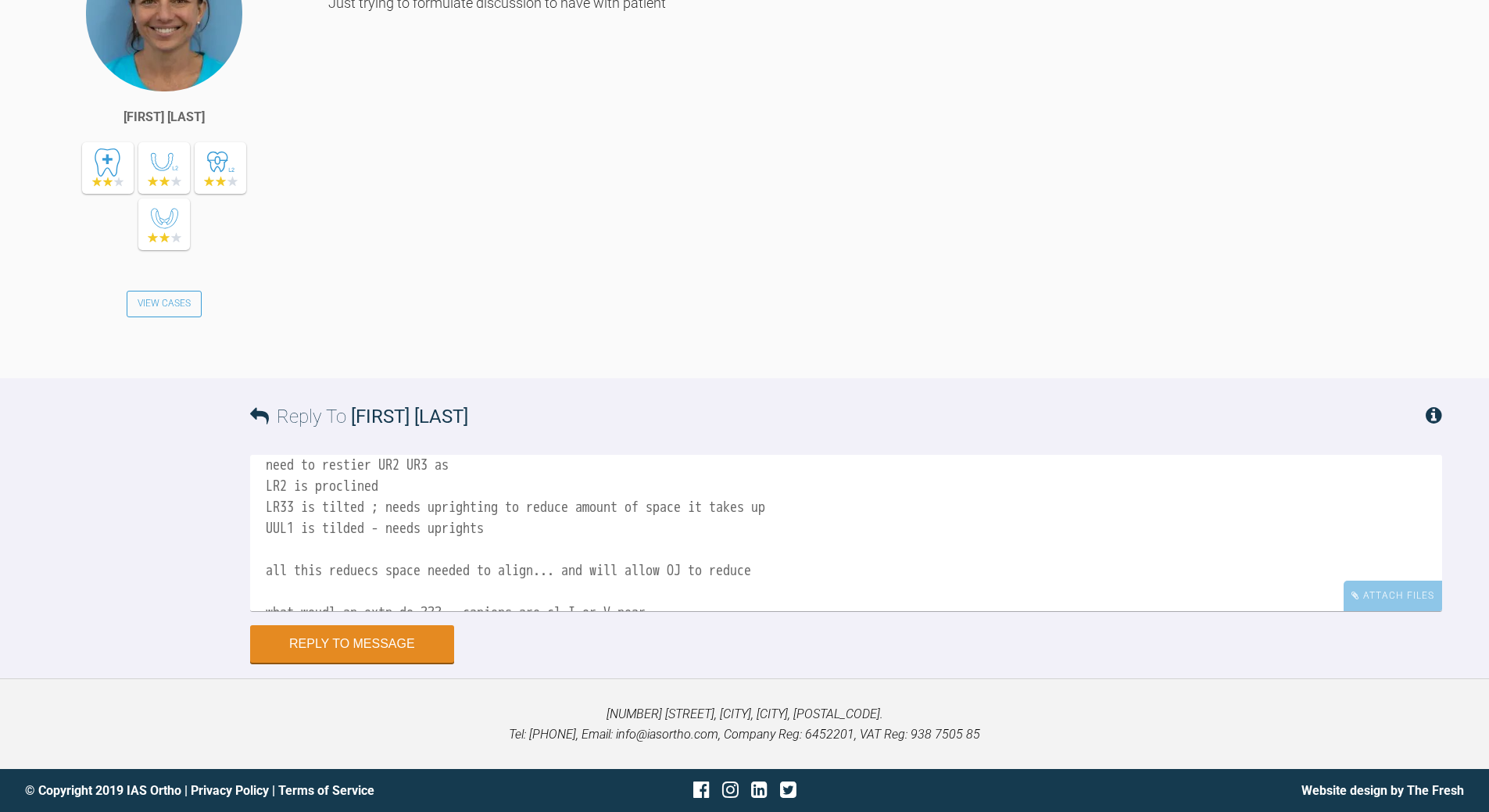 scroll, scrollTop: 0, scrollLeft: 0, axis: both 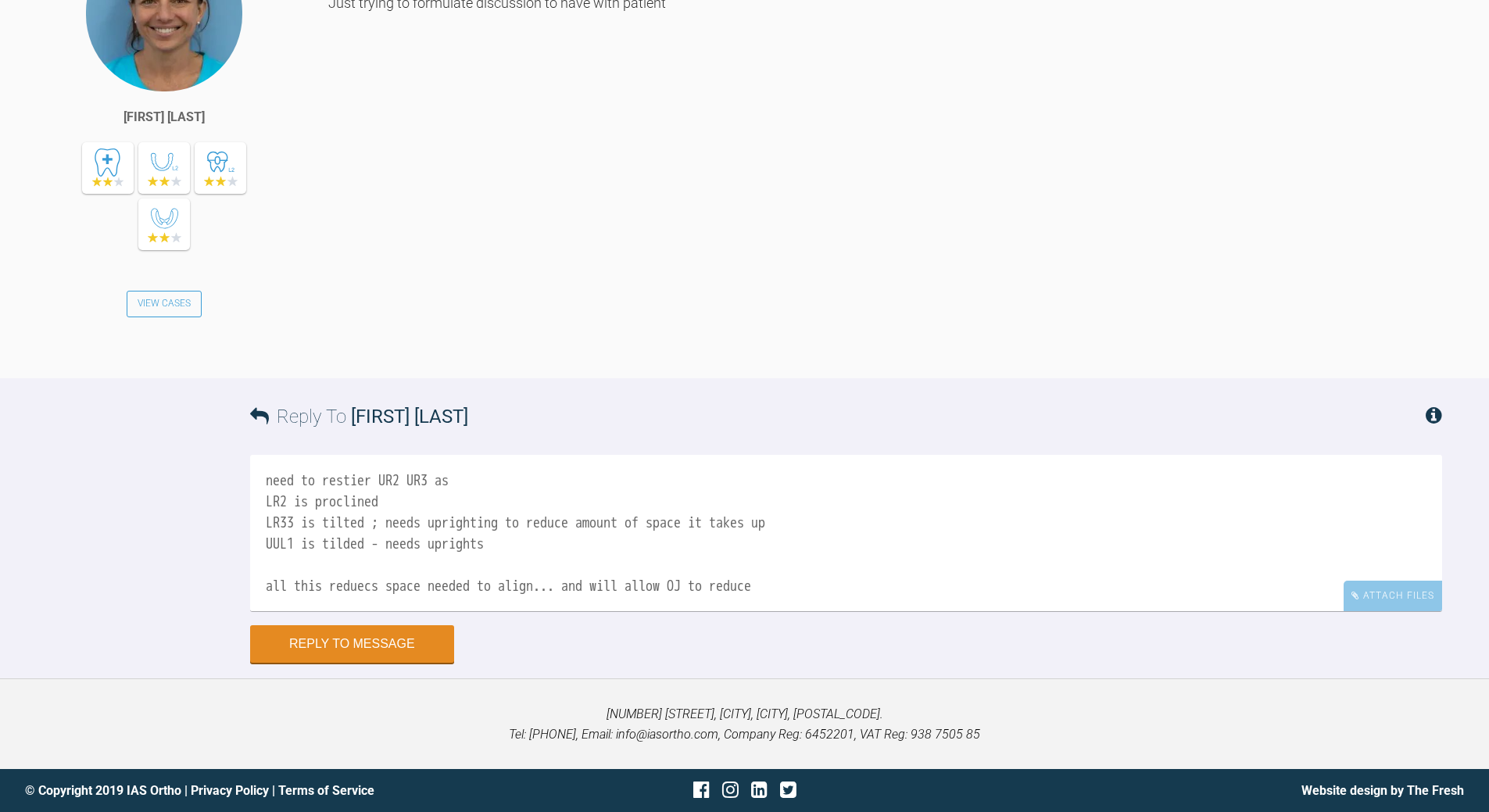click on "need to restier UR2 UR3 as
LR2 is proclined
LR33 is tilted ; needs uprighting to reduce amount of space it takes up
UUL1 is tilded - needs uprights
all this reduecs space needed to align... and will allow OJ to reduce
what woudl an extn do ??? - caniens are cl I or V near
ps 3-4mm OJ is normal" at bounding box center (846, 533) 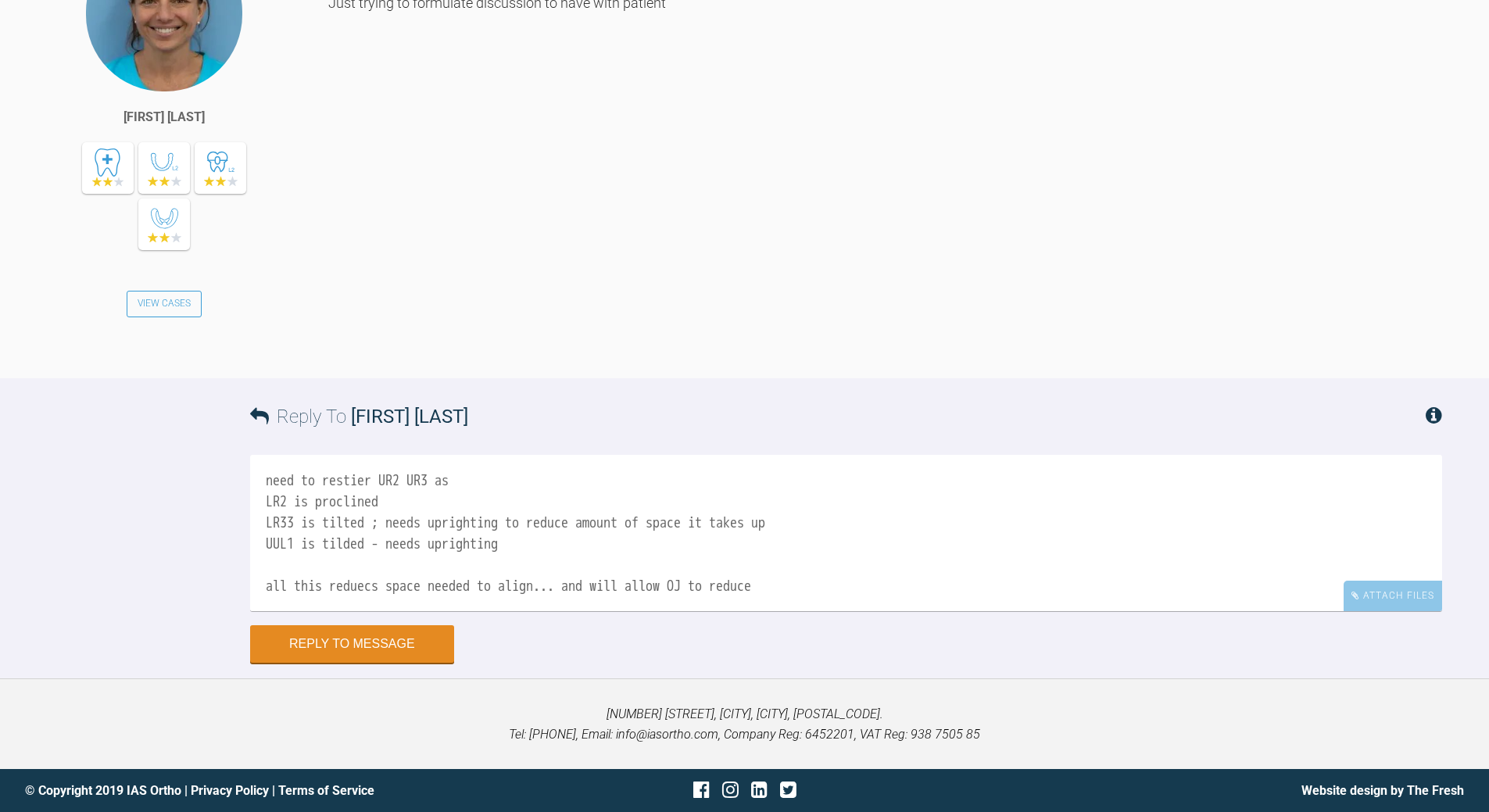 drag, startPoint x: 374, startPoint y: 588, endPoint x: 382, endPoint y: 580, distance: 11.313708 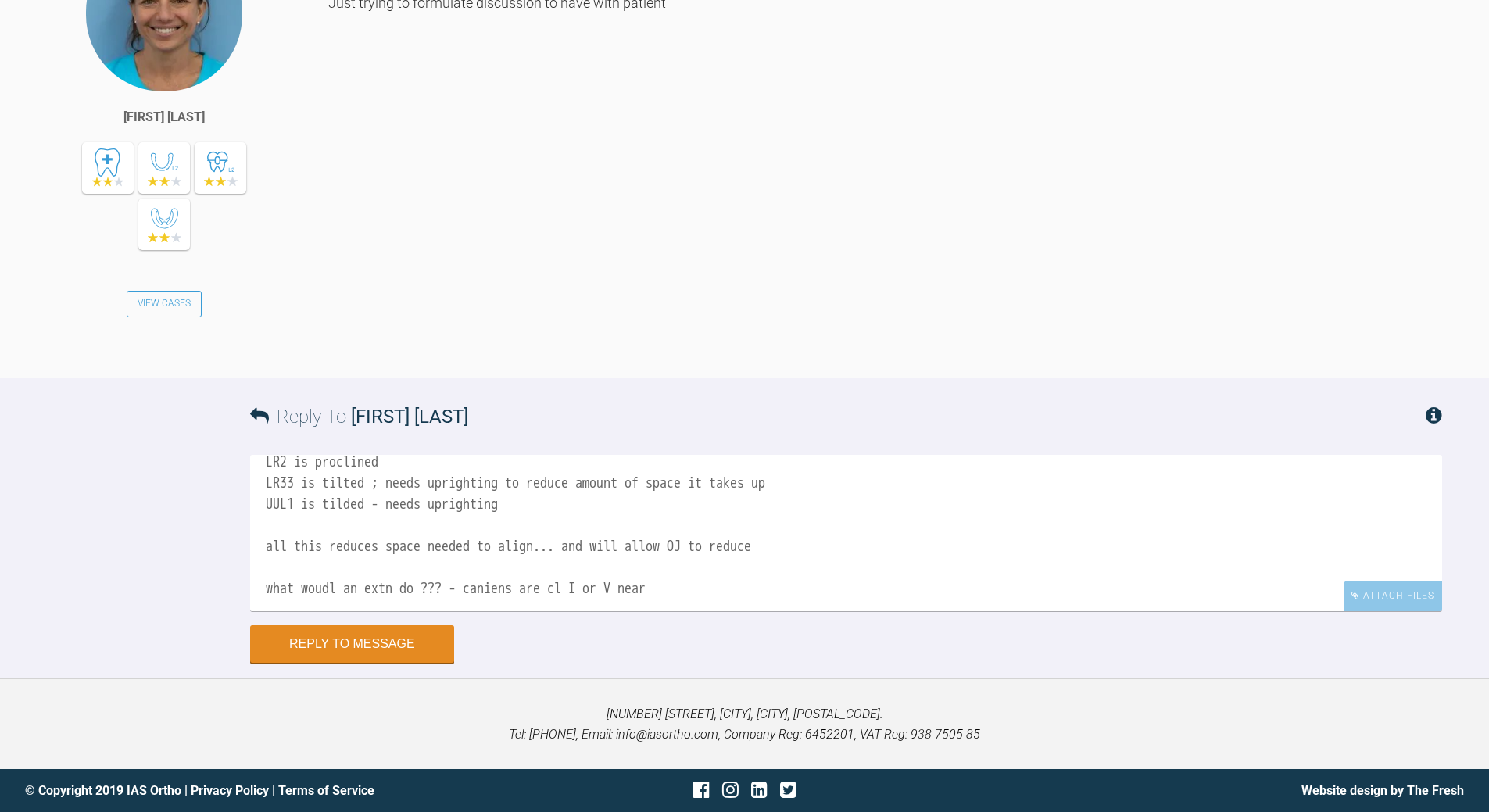 scroll, scrollTop: 86, scrollLeft: 0, axis: vertical 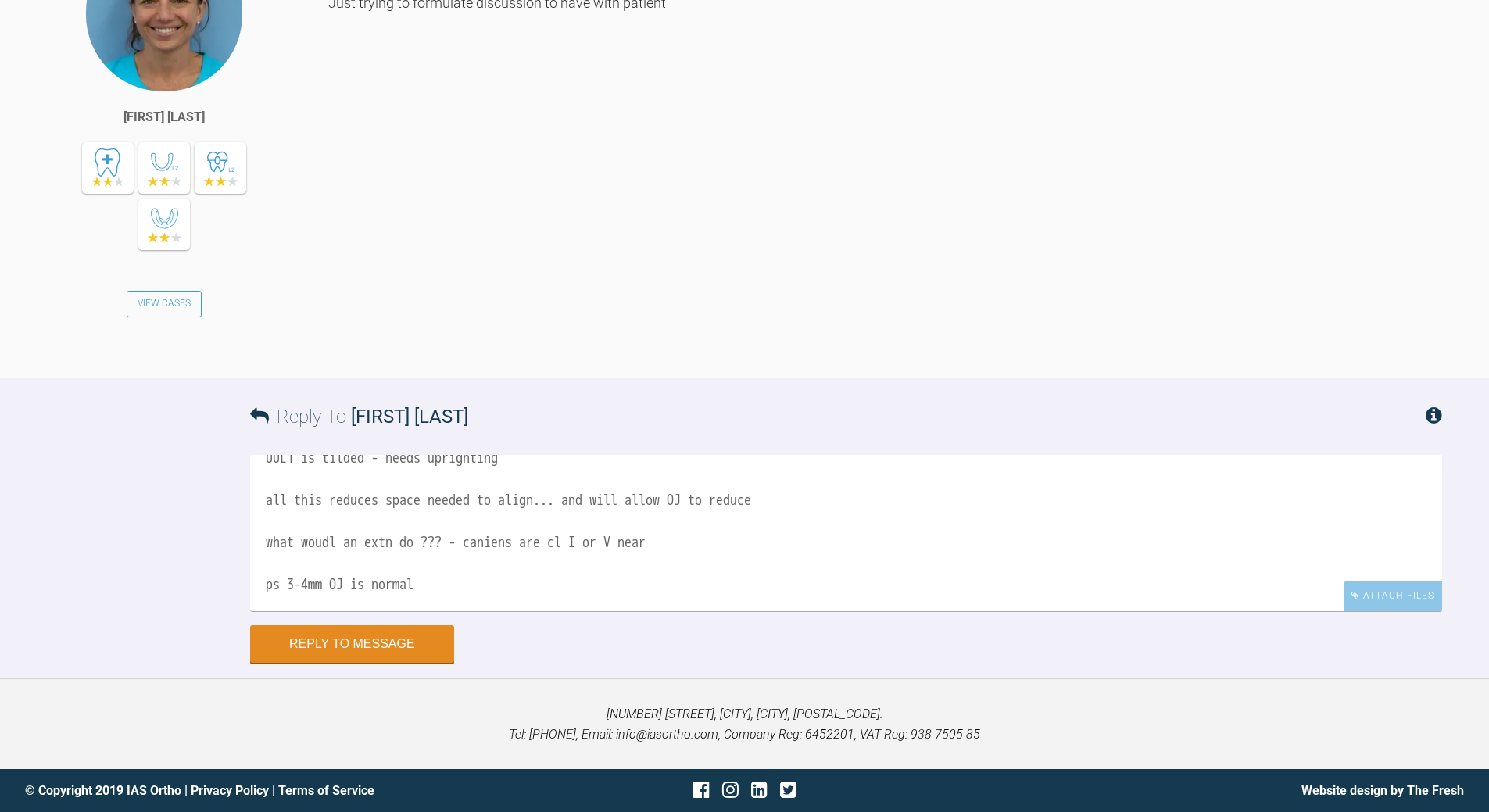drag, startPoint x: 438, startPoint y: 585, endPoint x: 330, endPoint y: 503, distance: 135.60236 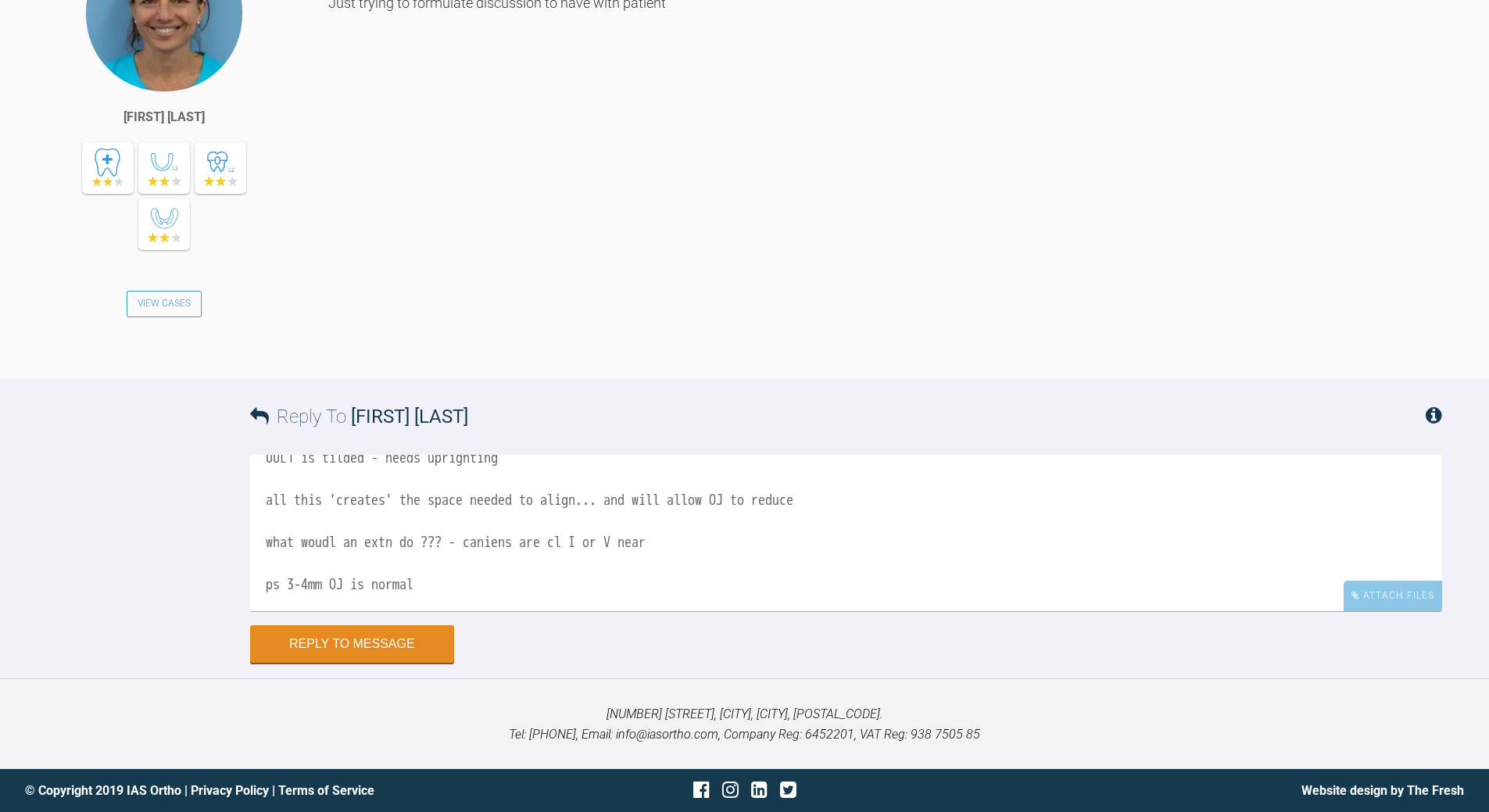 click on "need to restier UR2 UR3 as
LR2 is proclined
LR33 is tilted ; needs uprighting to reduce amount of space it takes up
UUL1 is tilded - needs uprighting
all this 'creates' the space needed to align... and will allow OJ to reduce
what woudl an extn do ??? - caniens are cl I or V near
ps 3-4mm OJ is normal" at bounding box center [846, 533] 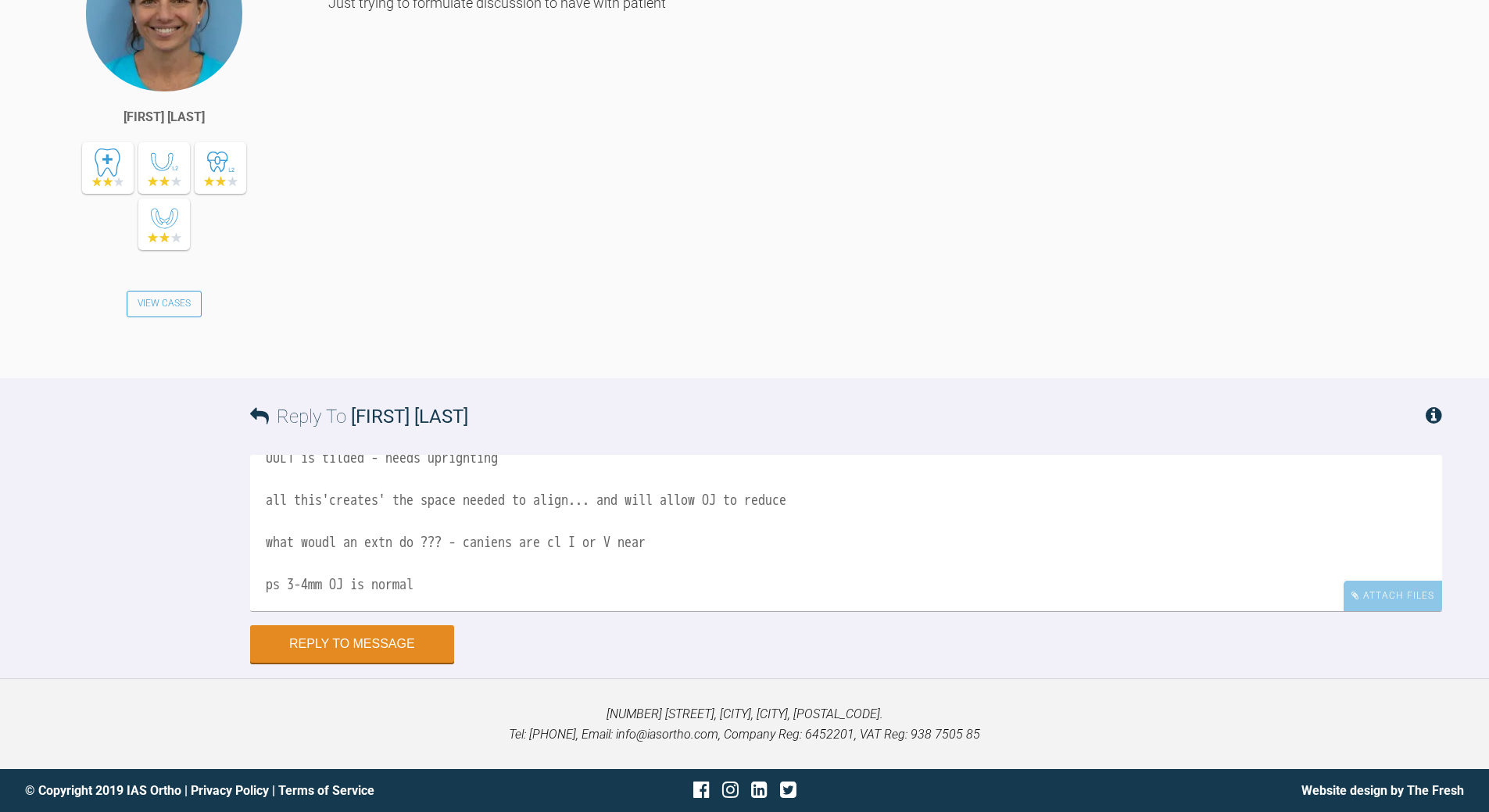 drag, startPoint x: 328, startPoint y: 495, endPoint x: 335, endPoint y: 491, distance: 8.062258 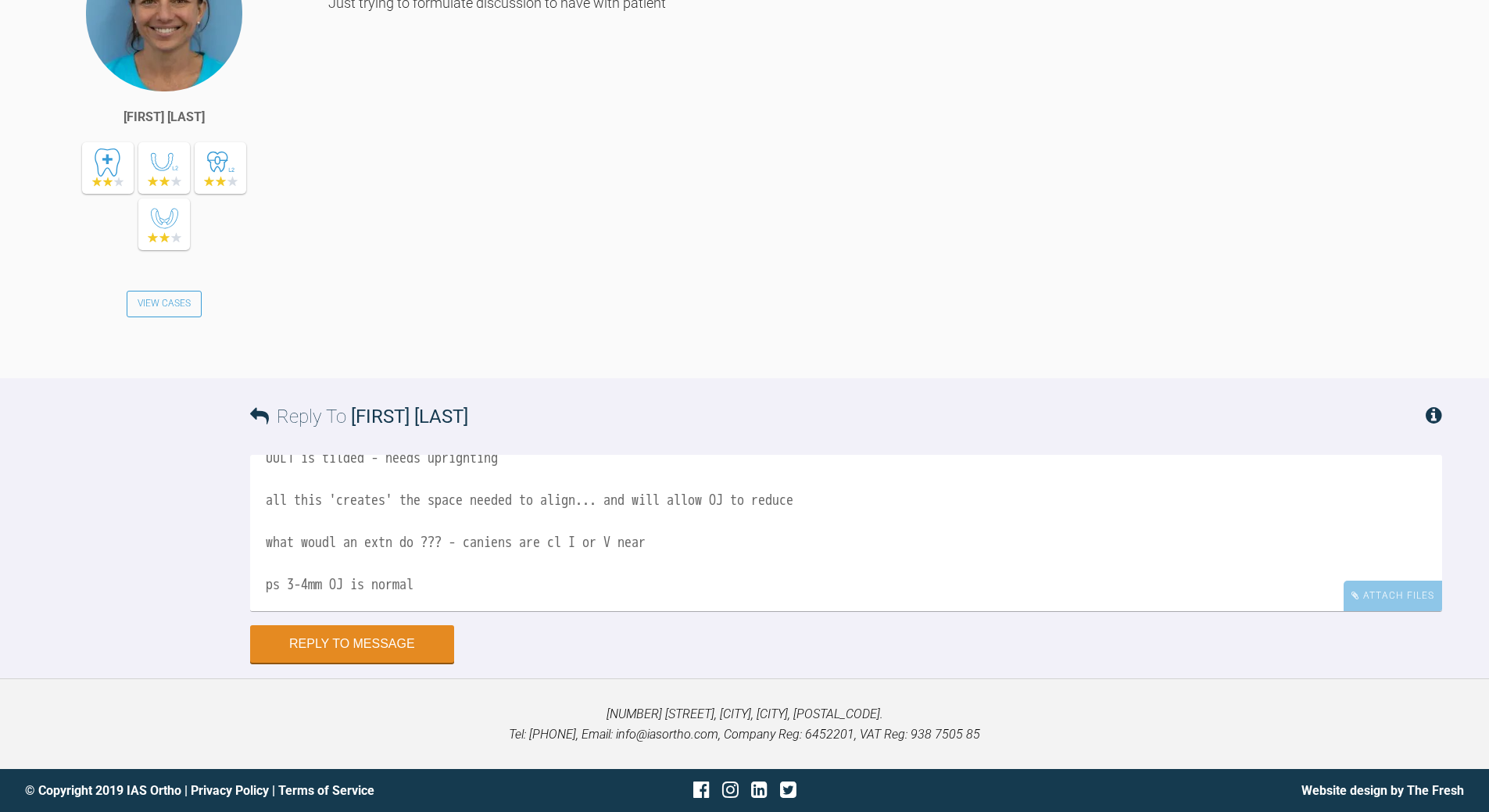 click on "need to restier UR2 UR3 as
LR2 is proclined
LR33 is tilted ; needs uprighting to reduce amount of space it takes up
UUL1 is tilded - needs uprighting
all this 'creates' the space needed to align... and will allow OJ to reduce
what woudl an extn do ??? - caniens are cl I or V near
ps 3-4mm OJ is normal" at bounding box center (846, 533) 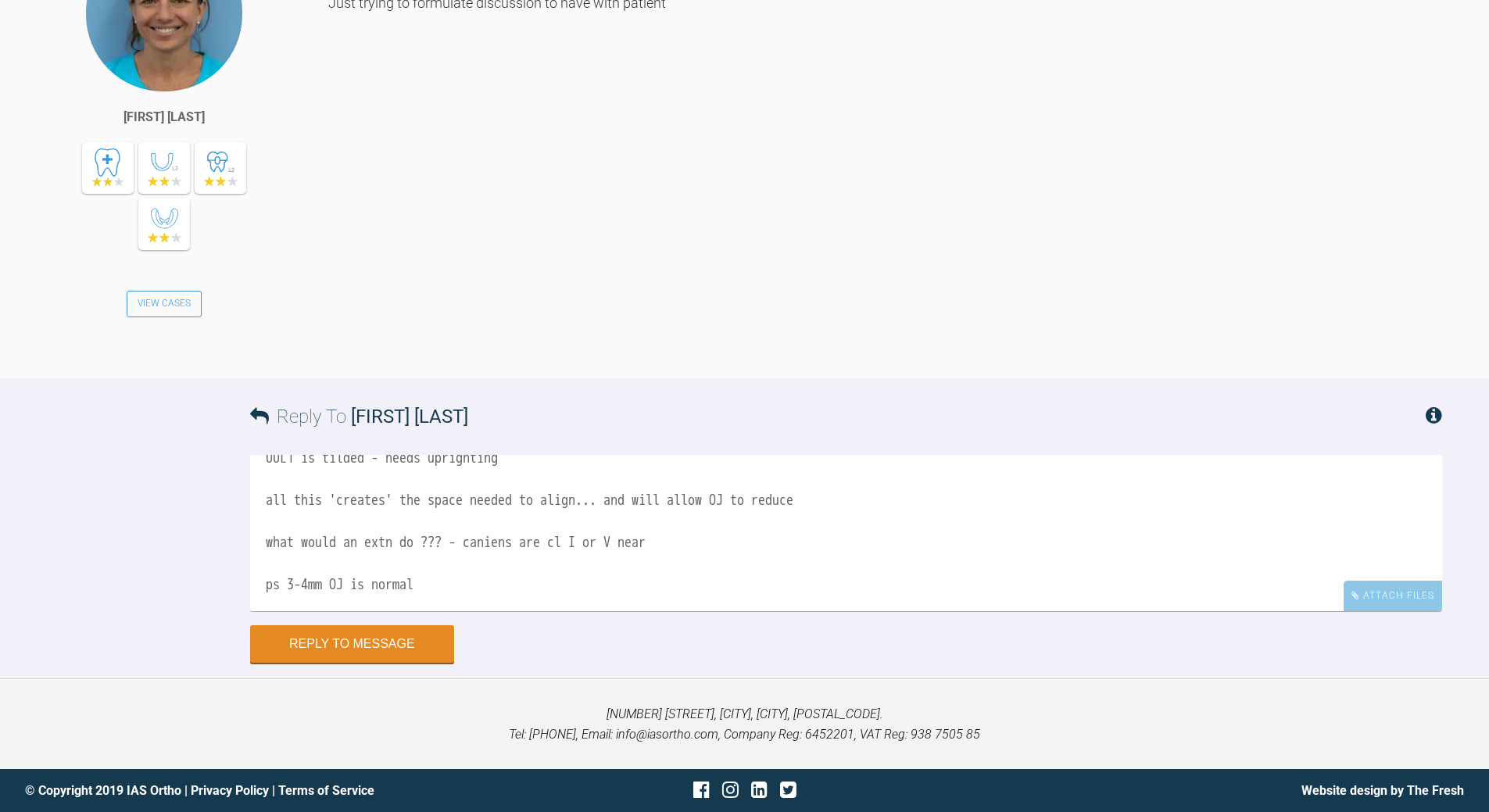 click on "need to restier UR2 UR3 as
LR2 is proclined
LR33 is tilted ; needs uprighting to reduce amount of space it takes up
UUL1 is tilded - needs uprighting
all this 'creates' the space needed to align... and will allow OJ to reduce
what would an extn do ??? - caniens are cl I or V near
ps 3-4mm OJ is normal" at bounding box center (846, 533) 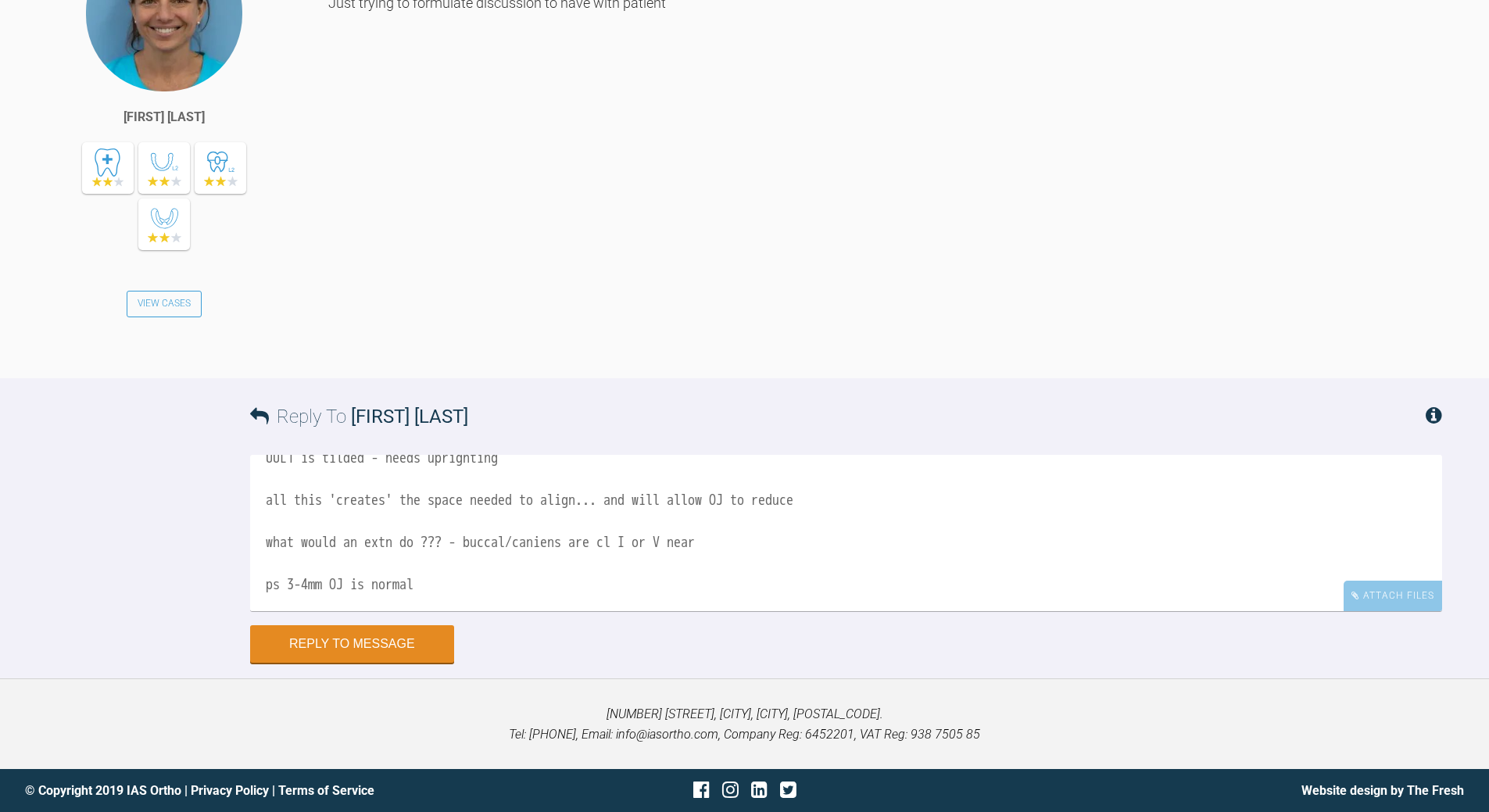 click on "need to restier UR2 UR3 as
LR2 is proclined
LR33 is tilted ; needs uprighting to reduce amount of space it takes up
UUL1 is tilded - needs uprighting
all this 'creates' the space needed to align... and will allow OJ to reduce
what would an extn do ??? - buccal/caniens are cl I or V near
ps 3-4mm OJ is normal" at bounding box center (846, 533) 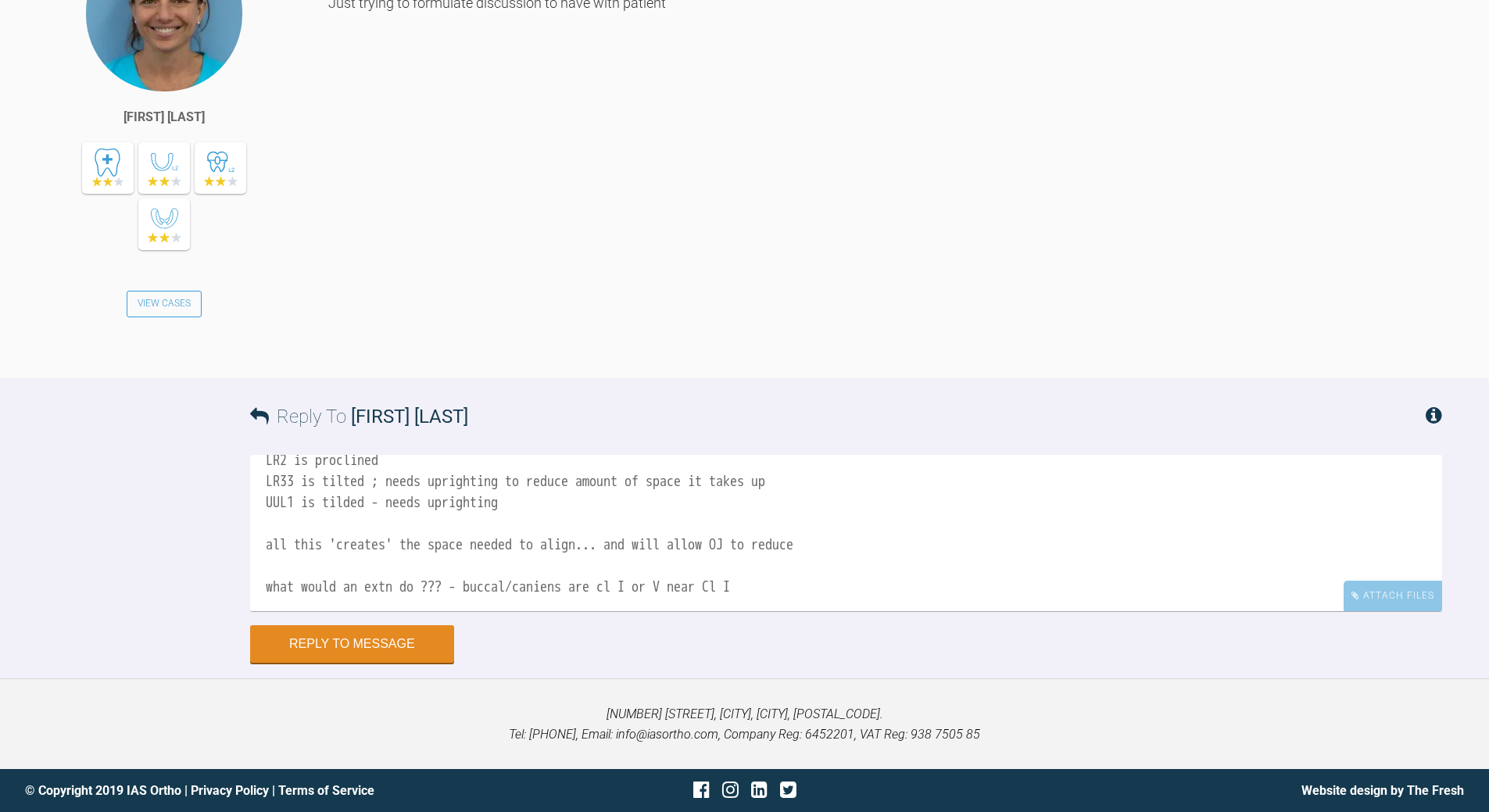scroll, scrollTop: 0, scrollLeft: 0, axis: both 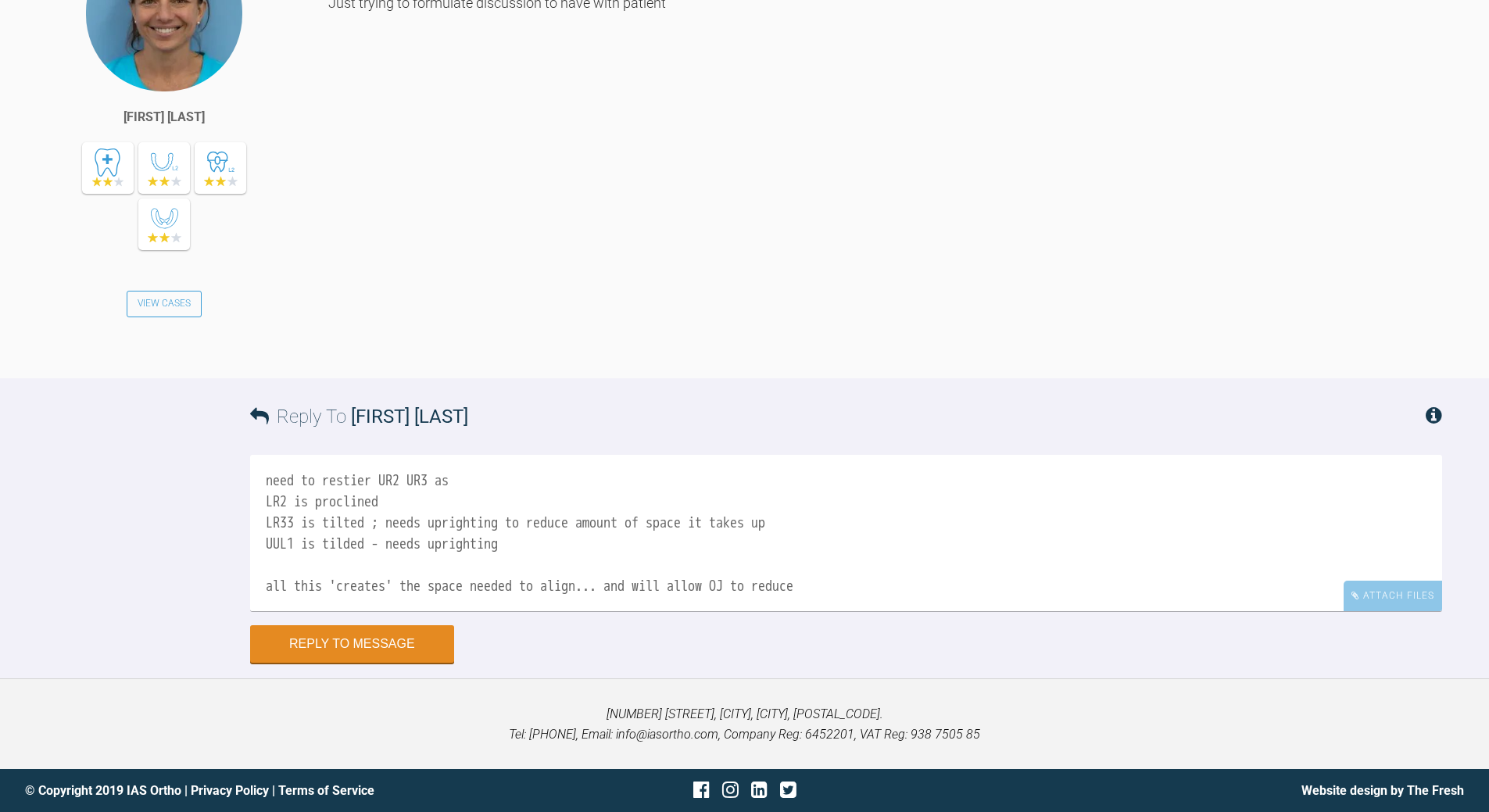 click on "need to restier UR2 UR3 as
LR2 is proclined
LR33 is tilted ; needs uprighting to reduce amount of space it takes up
UUL1 is tilded - needs uprighting
all this 'creates' the space needed to align... and will allow OJ to reduce
what would an extn do ??? - buccal/caniens are cl I or V near Cl I
ps 3-4mm OJ is normal" at bounding box center (846, 533) 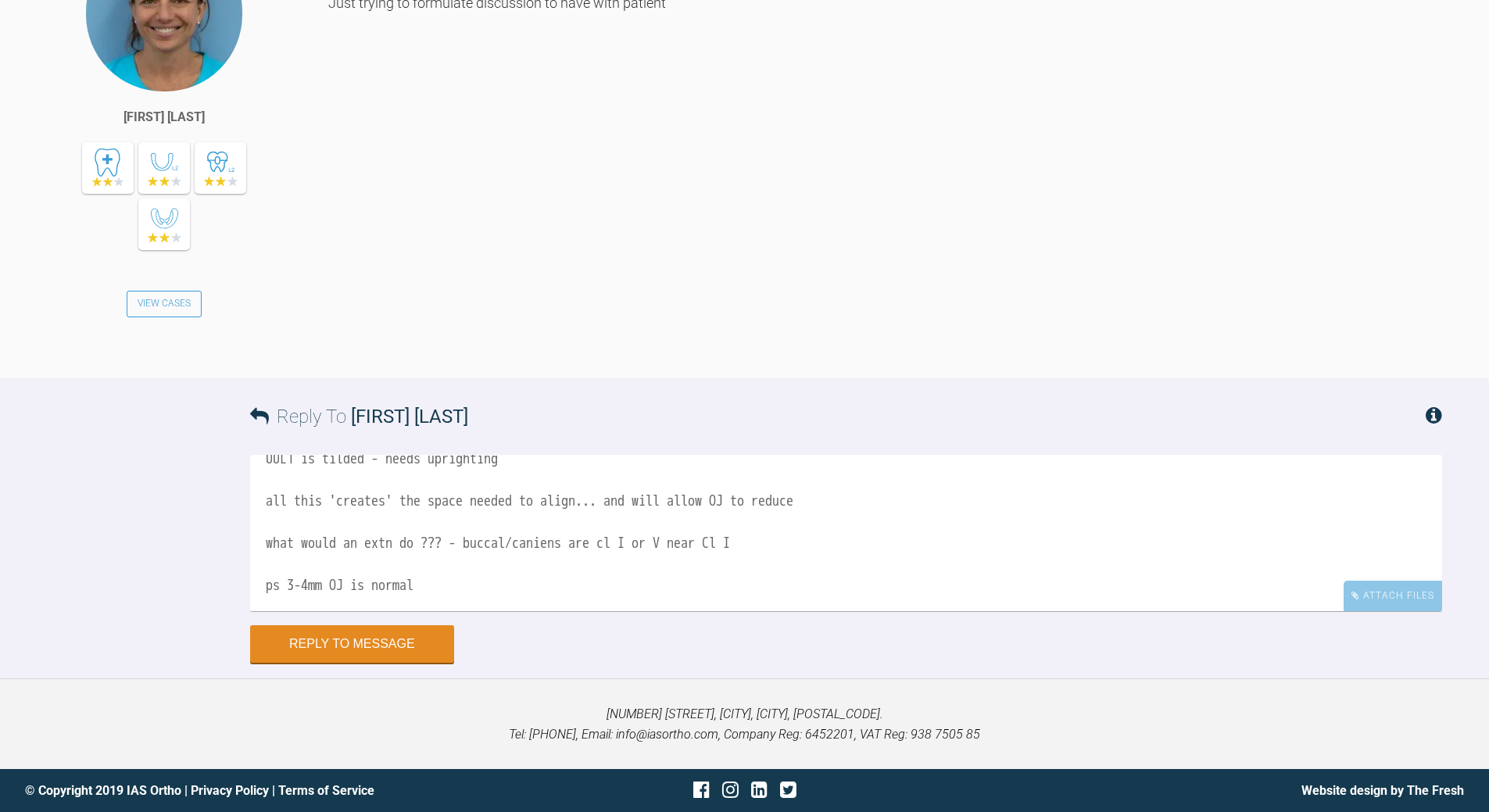 scroll, scrollTop: 86, scrollLeft: 0, axis: vertical 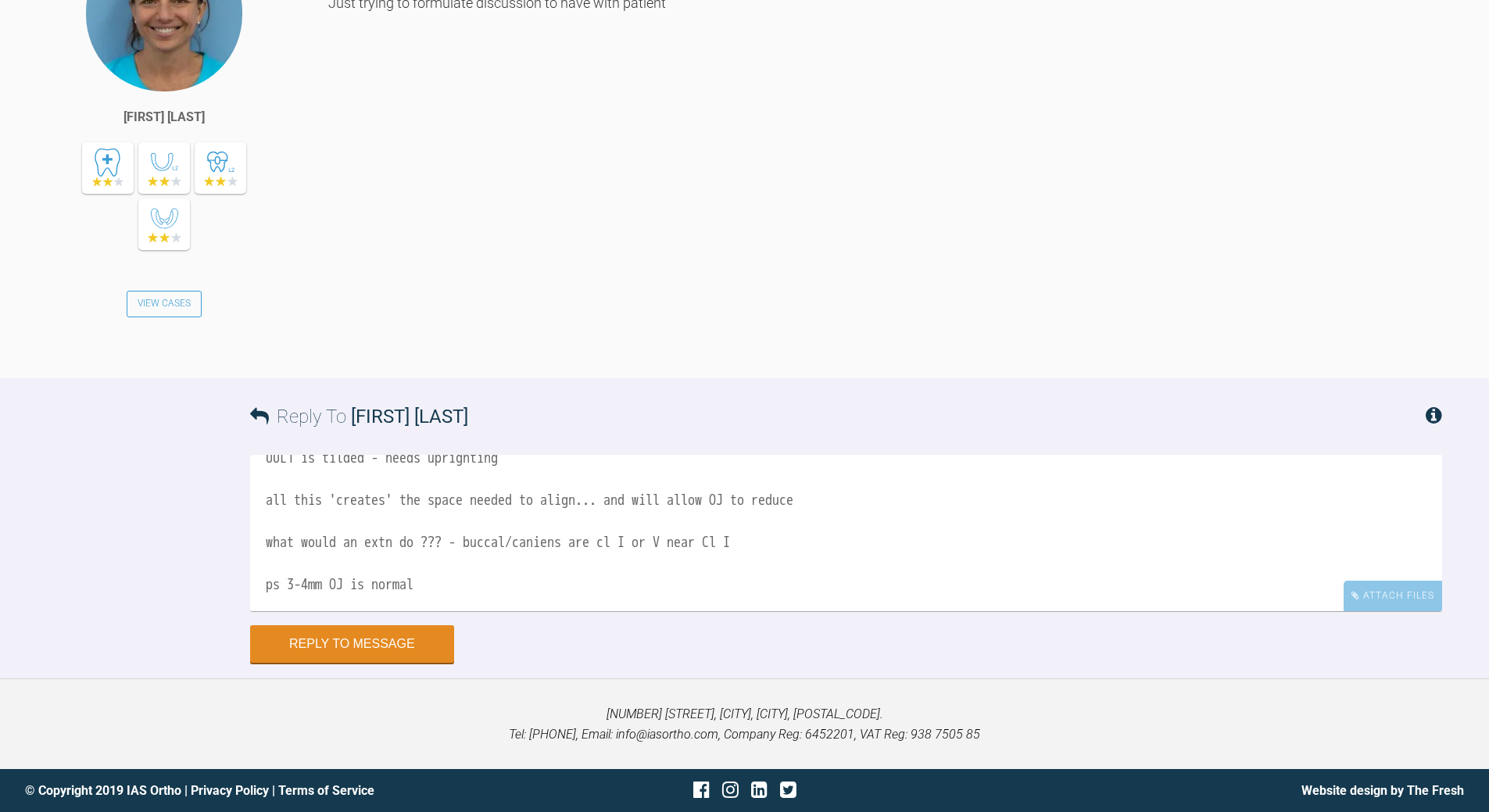 click on "need to restier UR2 UR3 as
LR2 is proclined
LR33 is tilted ; needs uprighting to reduce amount of space it takes up
UUL1 is tilded - needs uprighting
all this 'creates' the space needed to align... and will allow OJ to reduce
what would an extn do ??? - buccal/caniens are cl I or V near Cl I
ps 3-4mm OJ is normal" at bounding box center (846, 533) 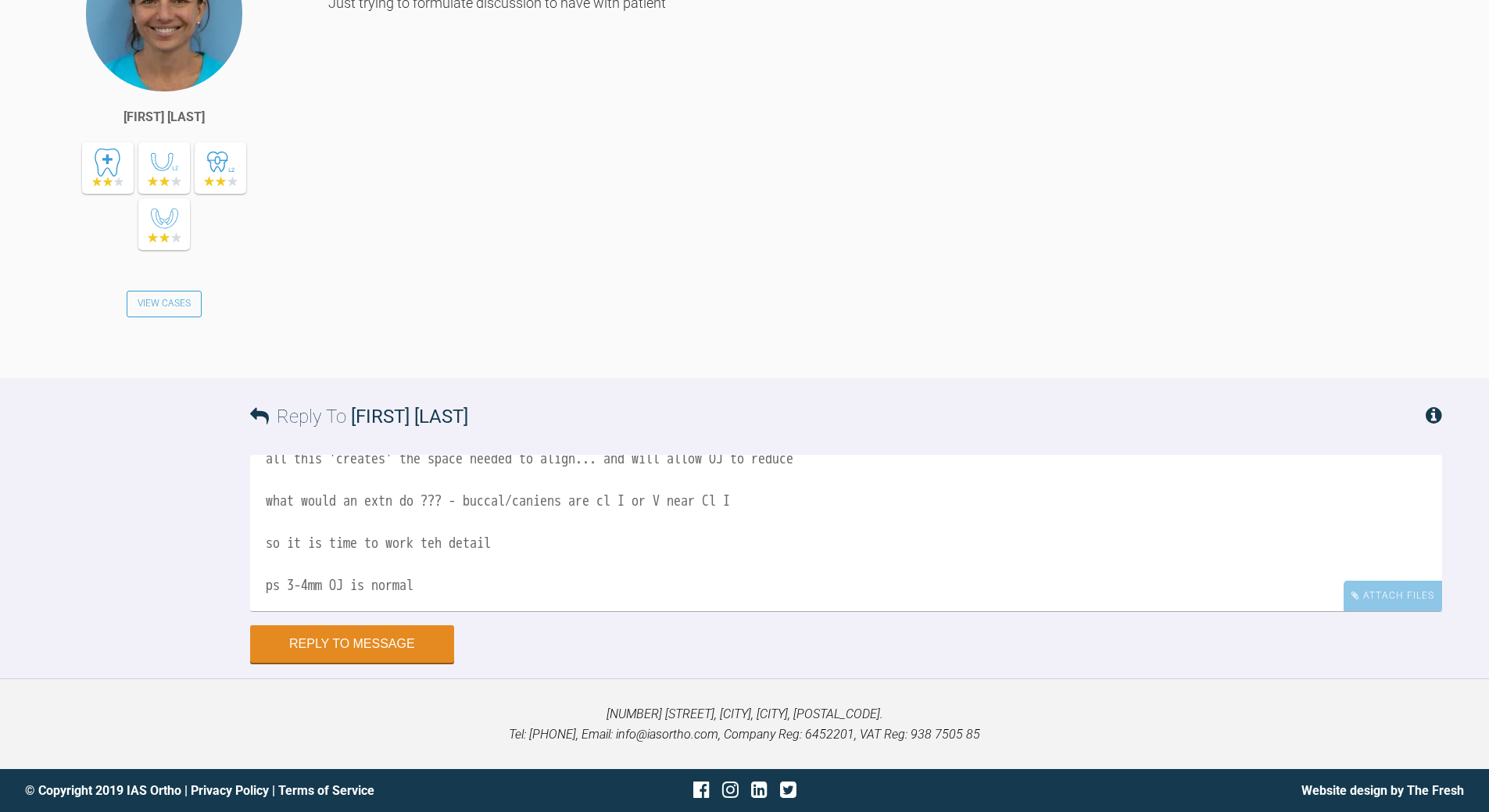 scroll, scrollTop: 128, scrollLeft: 0, axis: vertical 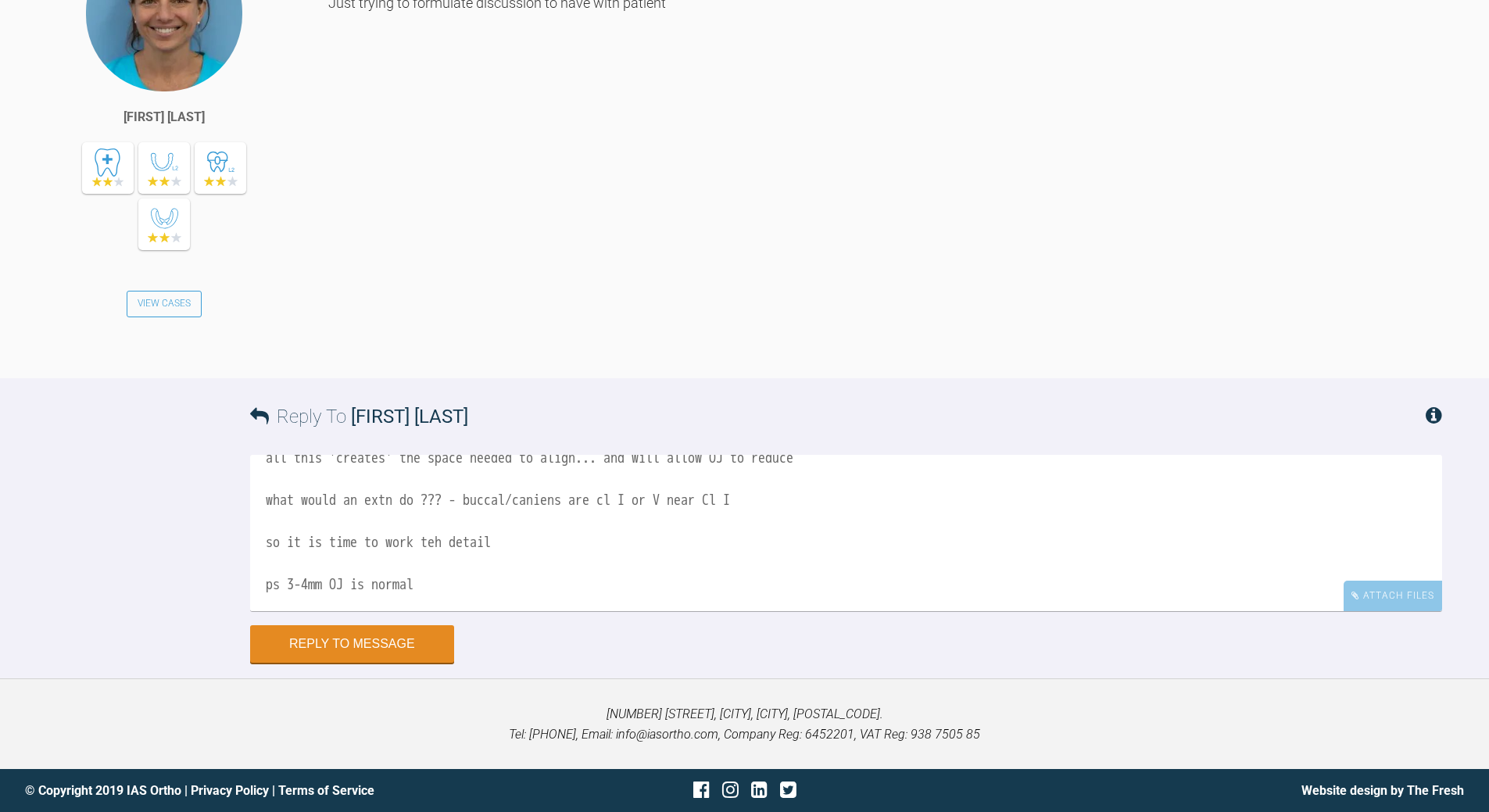 click on "need to restier UR2 UR3 as
LR2 is proclined
LR33 is tilted ; needs uprighting to reduce amount of space it takes up
UUL1 is tilded - needs uprighting
all this 'creates' the space needed to align... and will allow OJ to reduce
what would an extn do ??? - buccal/caniens are cl I or V near Cl I
so it is time to work teh detail
ps 3-4mm OJ is normal" at bounding box center (846, 533) 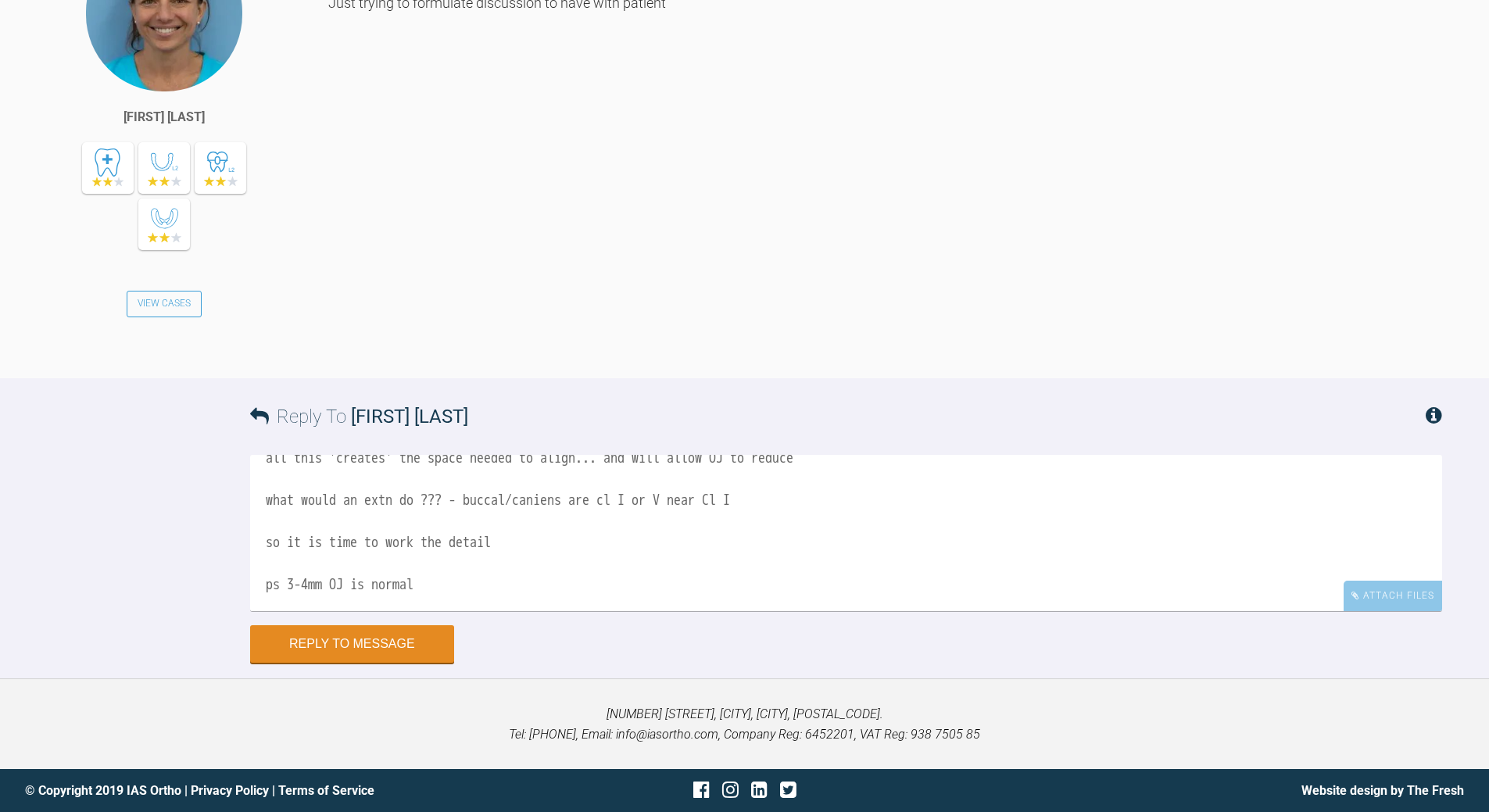 scroll, scrollTop: 0, scrollLeft: 0, axis: both 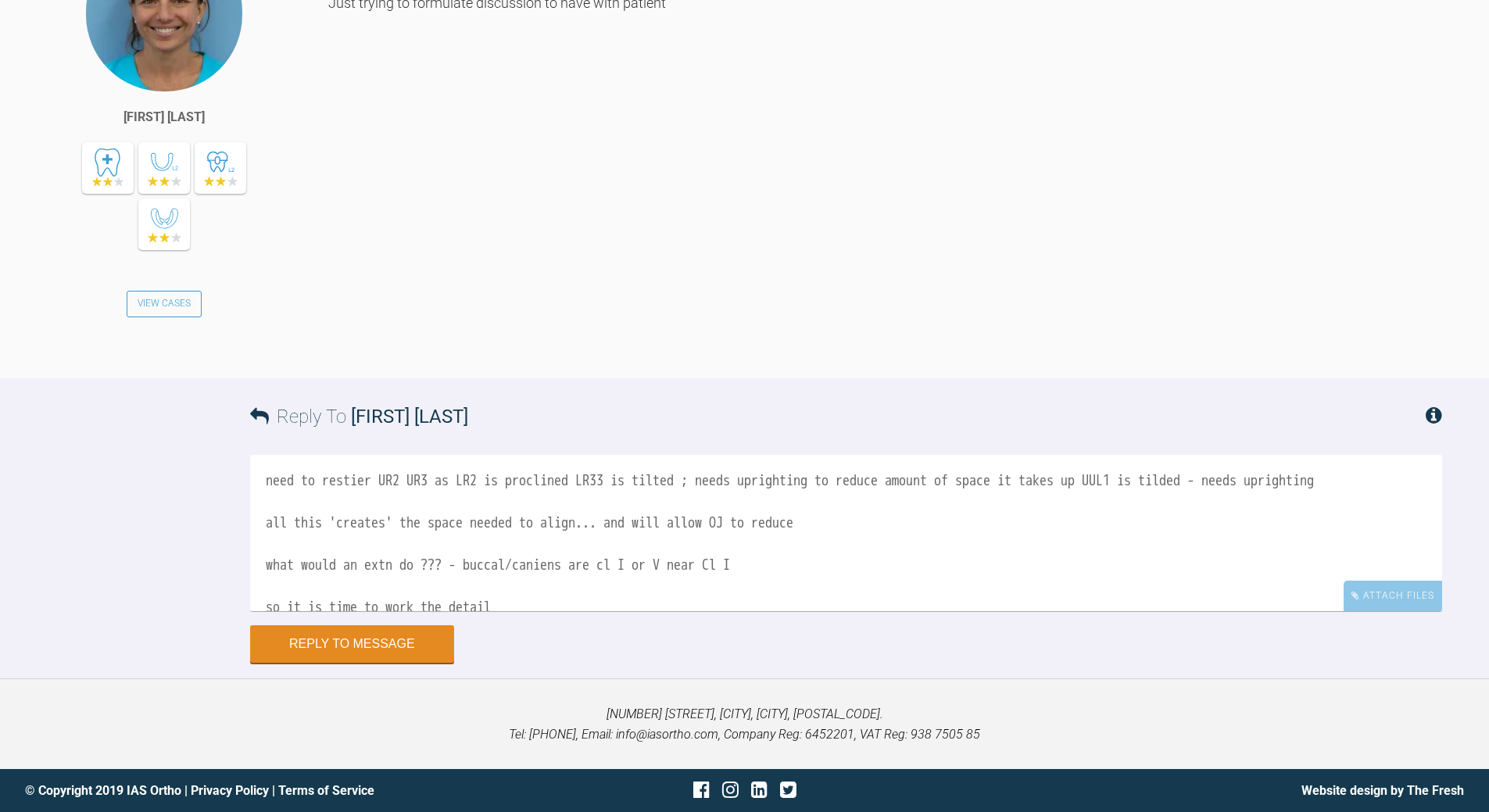 click on "need to restier UR2 UR3 as LR2 is proclined LR33 is tilted ; needs uprighting to reduce amount of space it takes up UUL1 is tilded - needs uprighting
all this 'creates' the space needed to align... and will allow OJ to reduce
what would an extn do ??? - buccal/caniens are cl I or V near Cl I
so it is time to work the detail
ps 3-4mm OJ is normal" at bounding box center (846, 533) 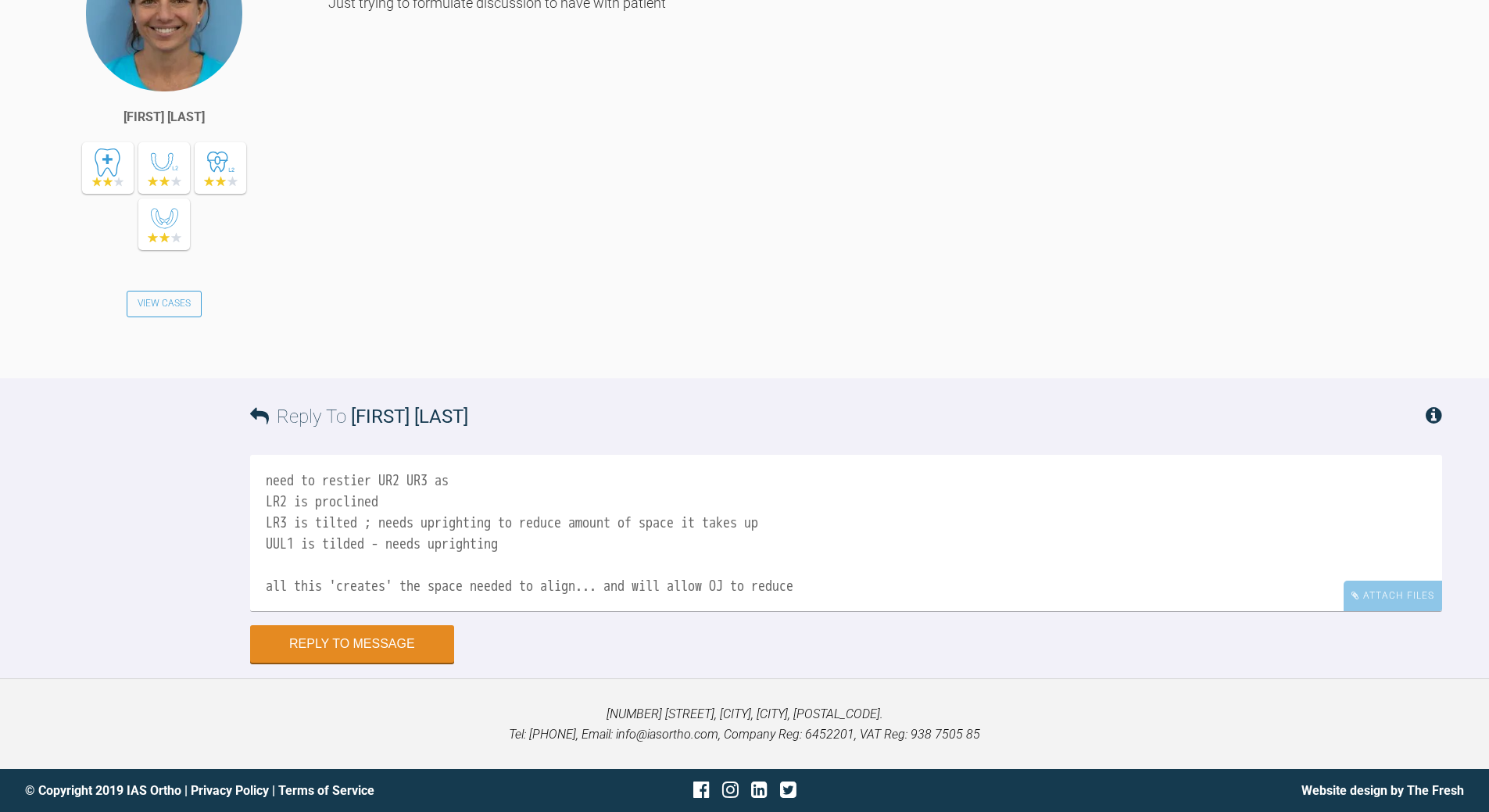 click on "need to restier UR2 UR3 as
LR2 is proclined
LR3 is tilted ; needs uprighting to reduce amount of space it takes up
UUL1 is tilded - needs uprighting
all this 'creates' the space needed to align... and will allow OJ to reduce
what would an extn do ??? - buccal/caniens are cl I or V near Cl I
so it is time to work the detail
ps 3-4mm OJ is normal" at bounding box center (846, 533) 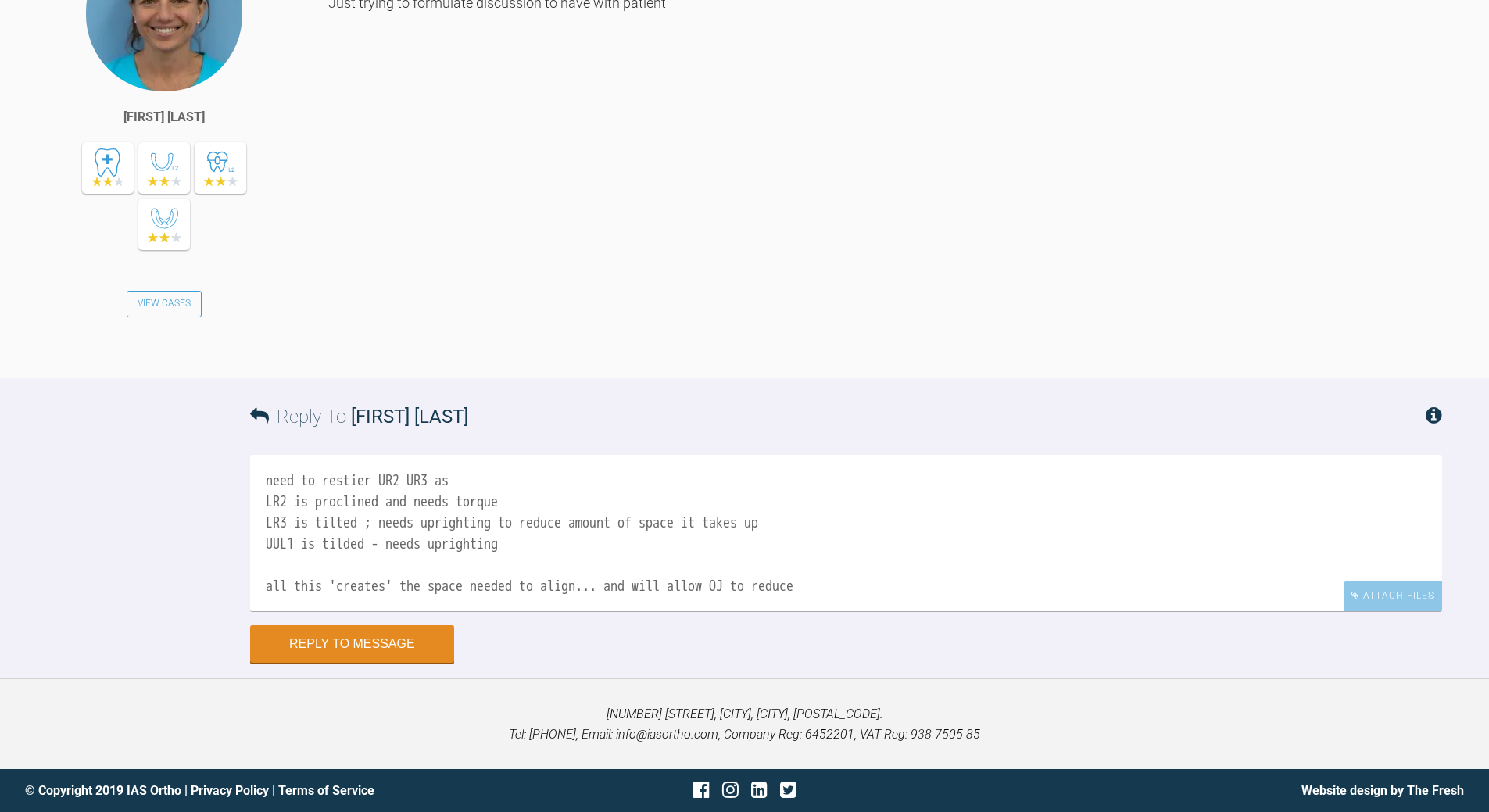 click on "need to restier UR2 UR3 as
LR2 is proclined and needs torque
LR3 is tilted ; needs uprighting to reduce amount of space it takes up
UUL1 is tilded - needs uprighting
all this 'creates' the space needed to align... and will allow OJ to reduce
what would an extn do ??? - buccal/caniens are cl I or V near Cl I
so it is time to work the detail
ps 3-4mm OJ is normal" at bounding box center (846, 533) 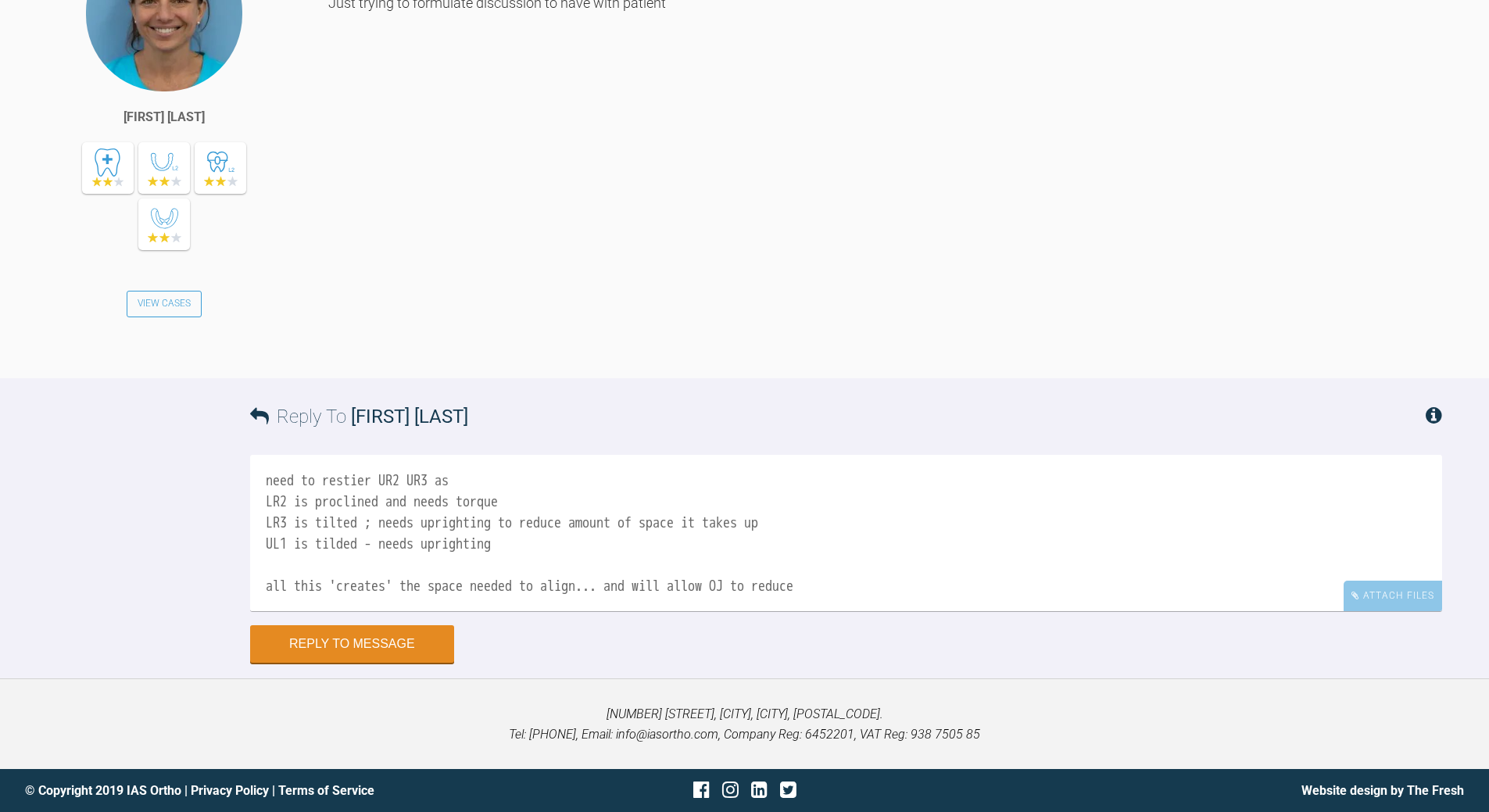 drag, startPoint x: 347, startPoint y: 546, endPoint x: 357, endPoint y: 538, distance: 12.80625 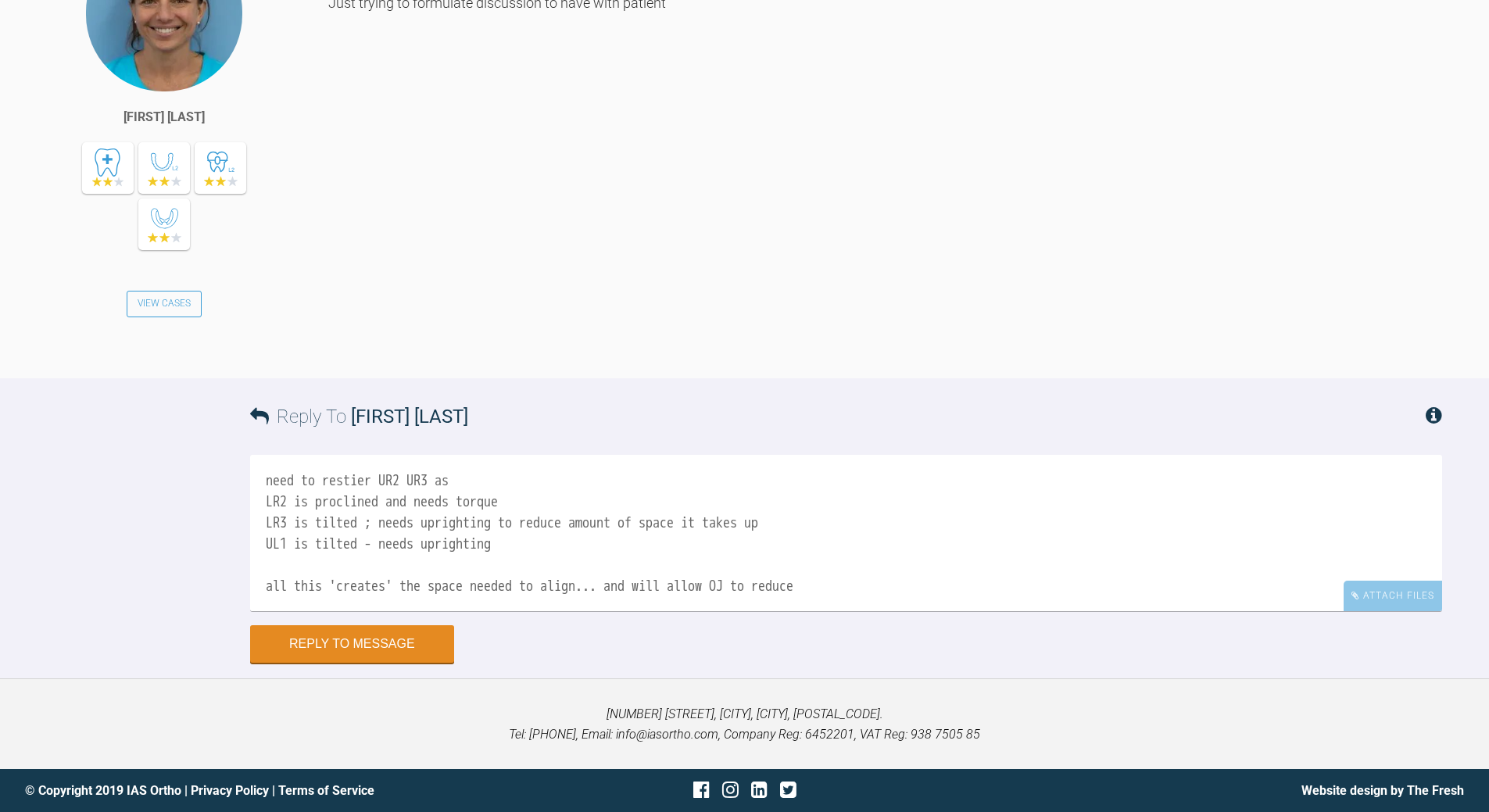 click on "need to restier UR2 UR3 as
LR2 is proclined and needs torque
LR3 is tilted ; needs uprighting to reduce amount of space it takes up
UL1 is tilted - needs uprighting
all this 'creates' the space needed to align... and will allow OJ to reduce
what would an extn do ??? - buccal/caniens are cl I or V near Cl I
so it is time to work the detail
ps 3-4mm OJ is normal" at bounding box center [846, 533] 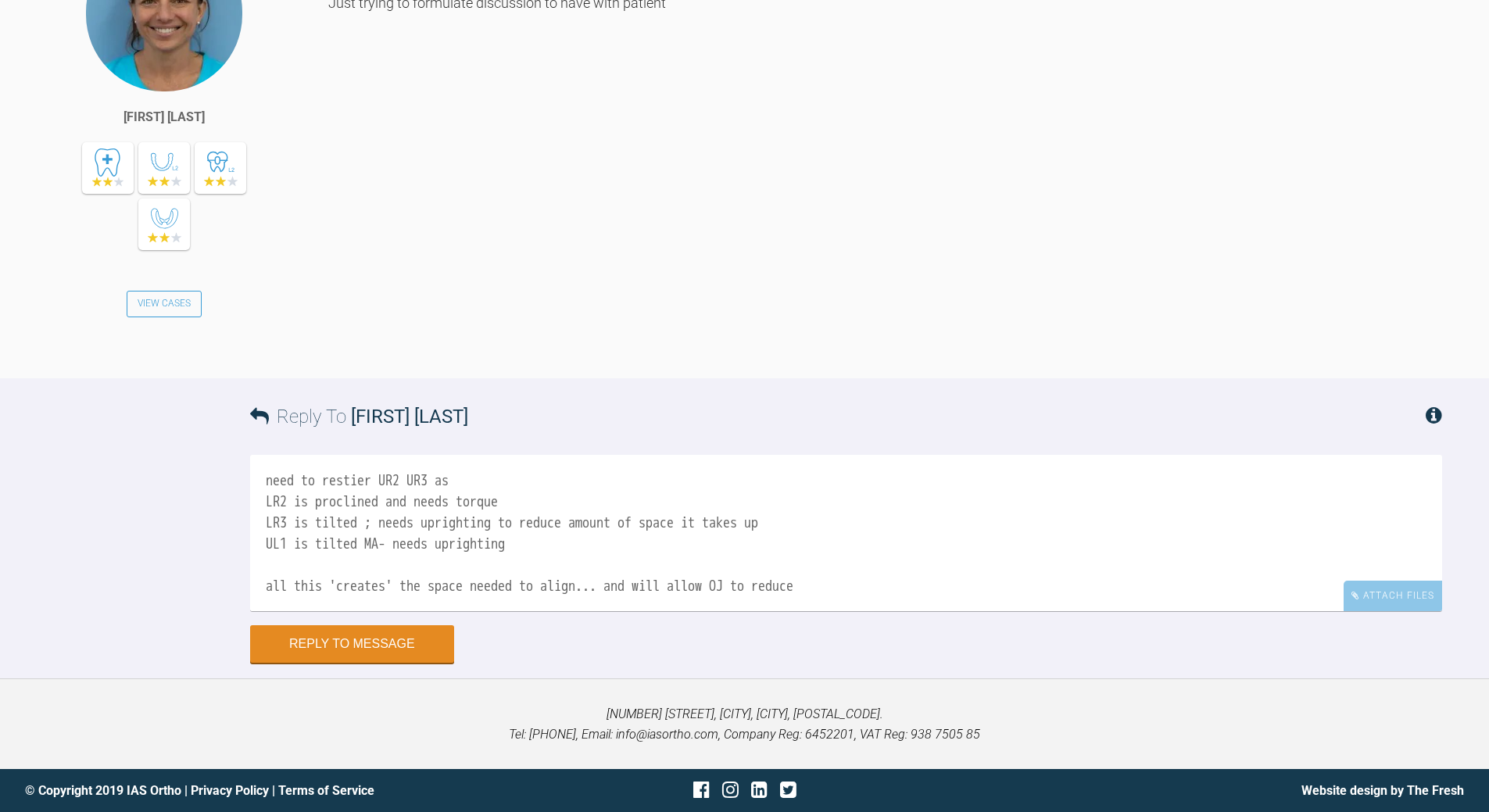 click on "need to restier UR2 UR3 as
LR2 is proclined and needs torque
LR3 is tilted ; needs uprighting to reduce amount of space it takes up
UL1 is tilted MA- needs uprighting
all this 'creates' the space needed to align... and will allow OJ to reduce
what would an extn do ??? - buccal/caniens are cl I or V near Cl I
so it is time to work the detail
ps 3-4mm OJ is normal" at bounding box center (846, 533) 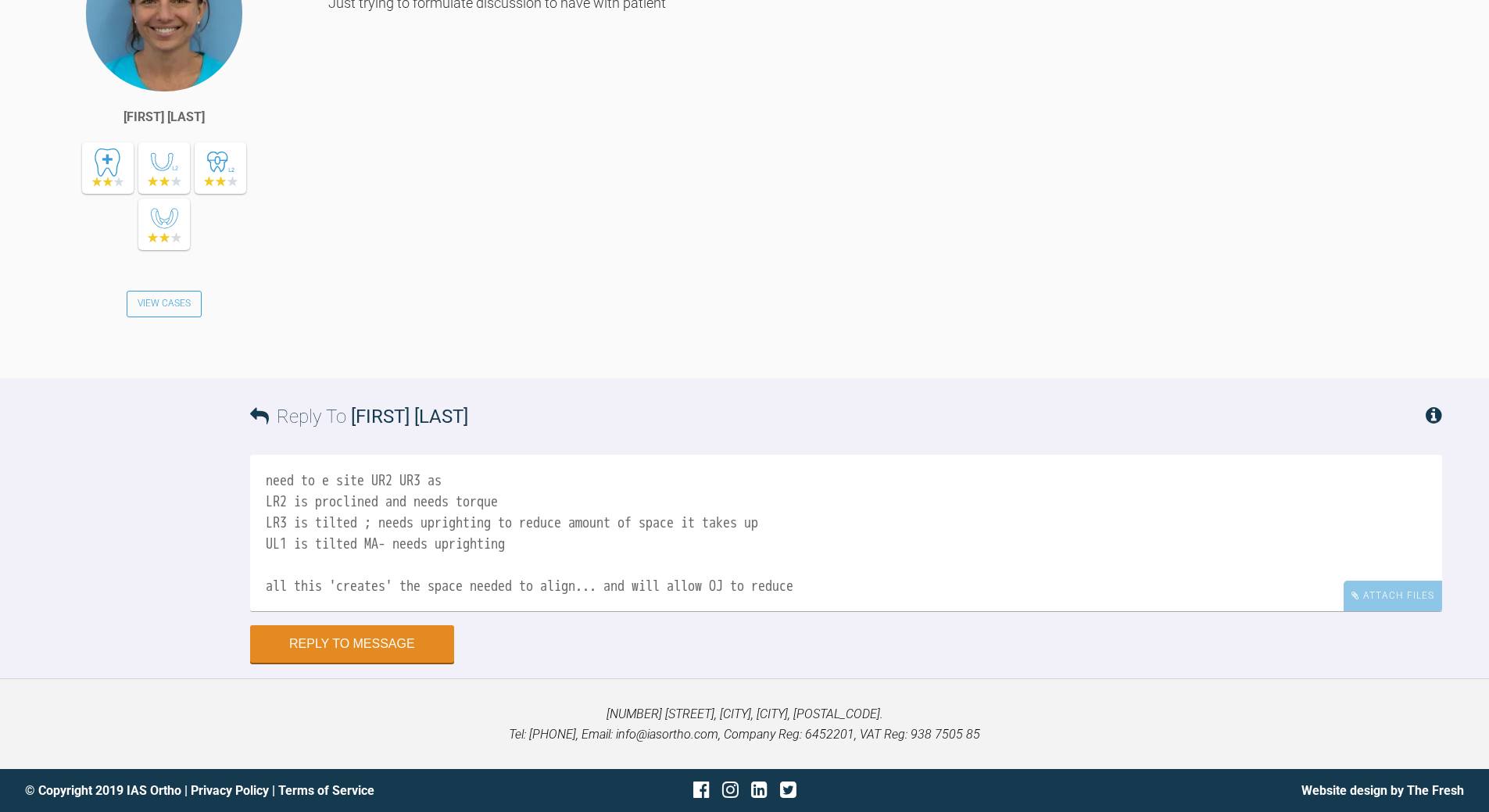 drag, startPoint x: 442, startPoint y: 481, endPoint x: 457, endPoint y: 470, distance: 18.601075 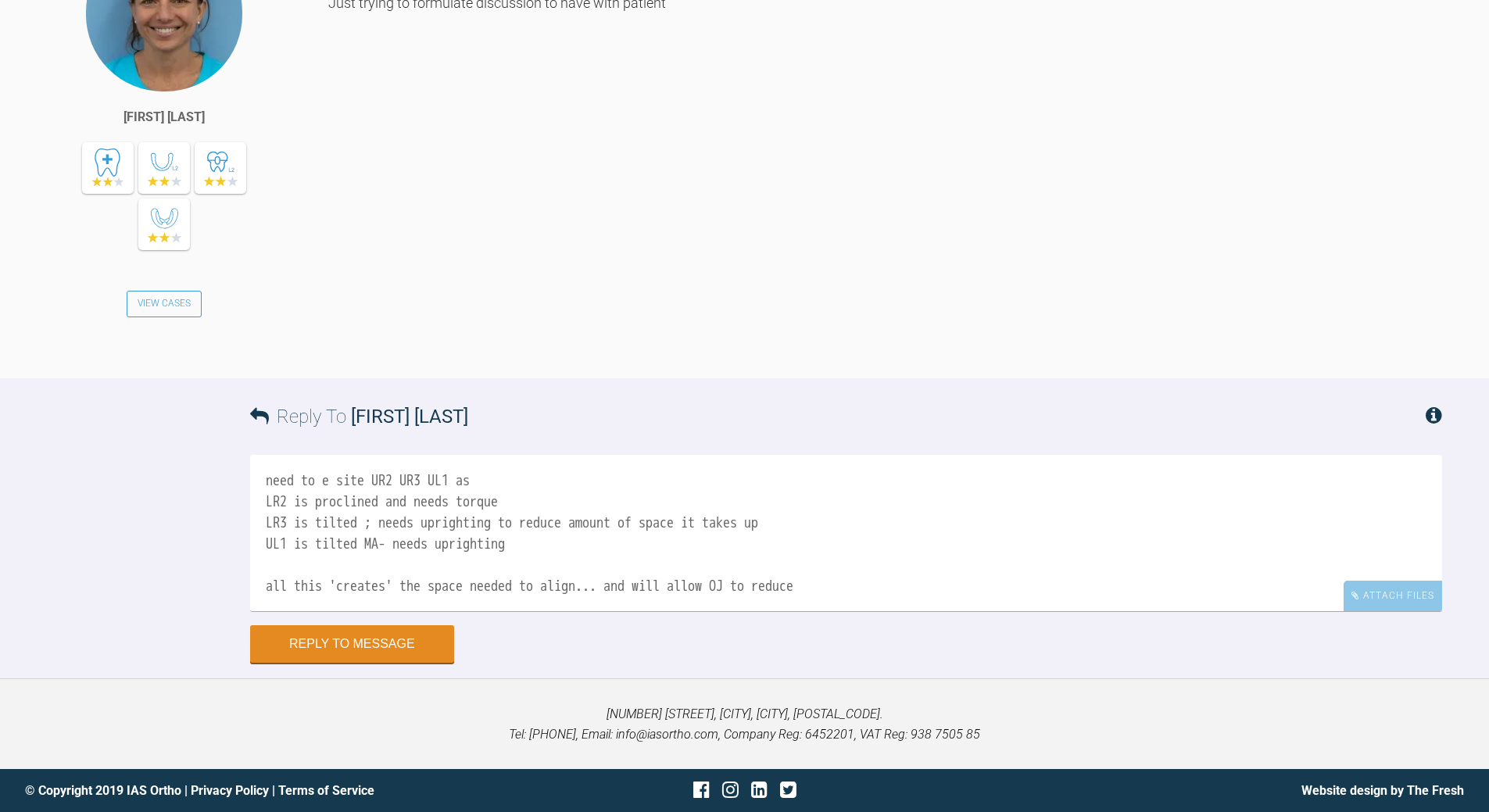 click on "need to e site UR2 UR3 UL1 as
LR2 is proclined and needs torque
LR3 is tilted ; needs uprighting to reduce amount of space it takes up
UL1 is tilted MA- needs uprighting
all this 'creates' the space needed to align... and will allow OJ to reduce
what would an extn do ??? - buccal/caniens are cl I or V near Cl I
so it is time to work the detail
ps 3-4mm OJ is normal" at bounding box center [846, 533] 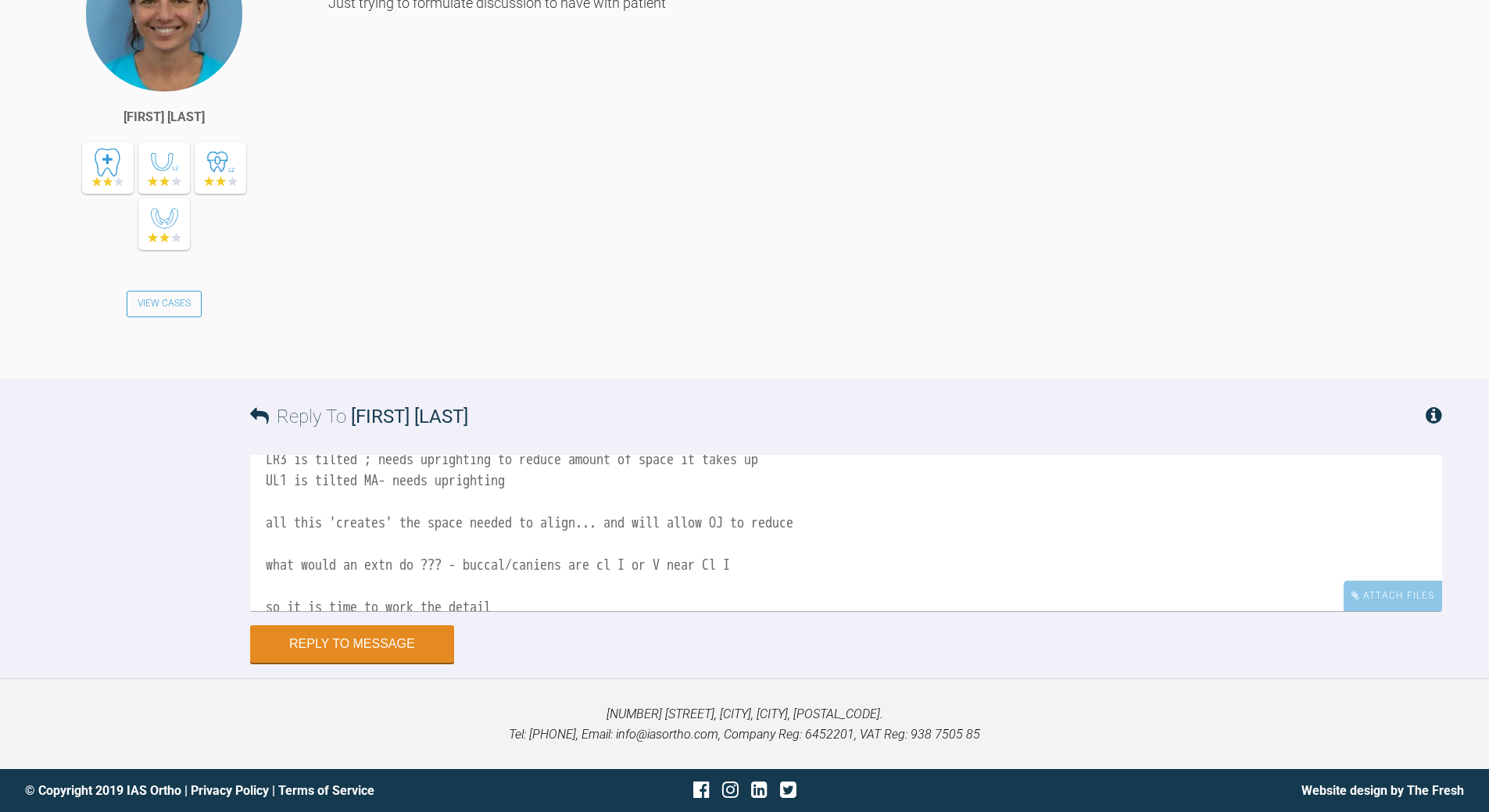 scroll, scrollTop: 128, scrollLeft: 0, axis: vertical 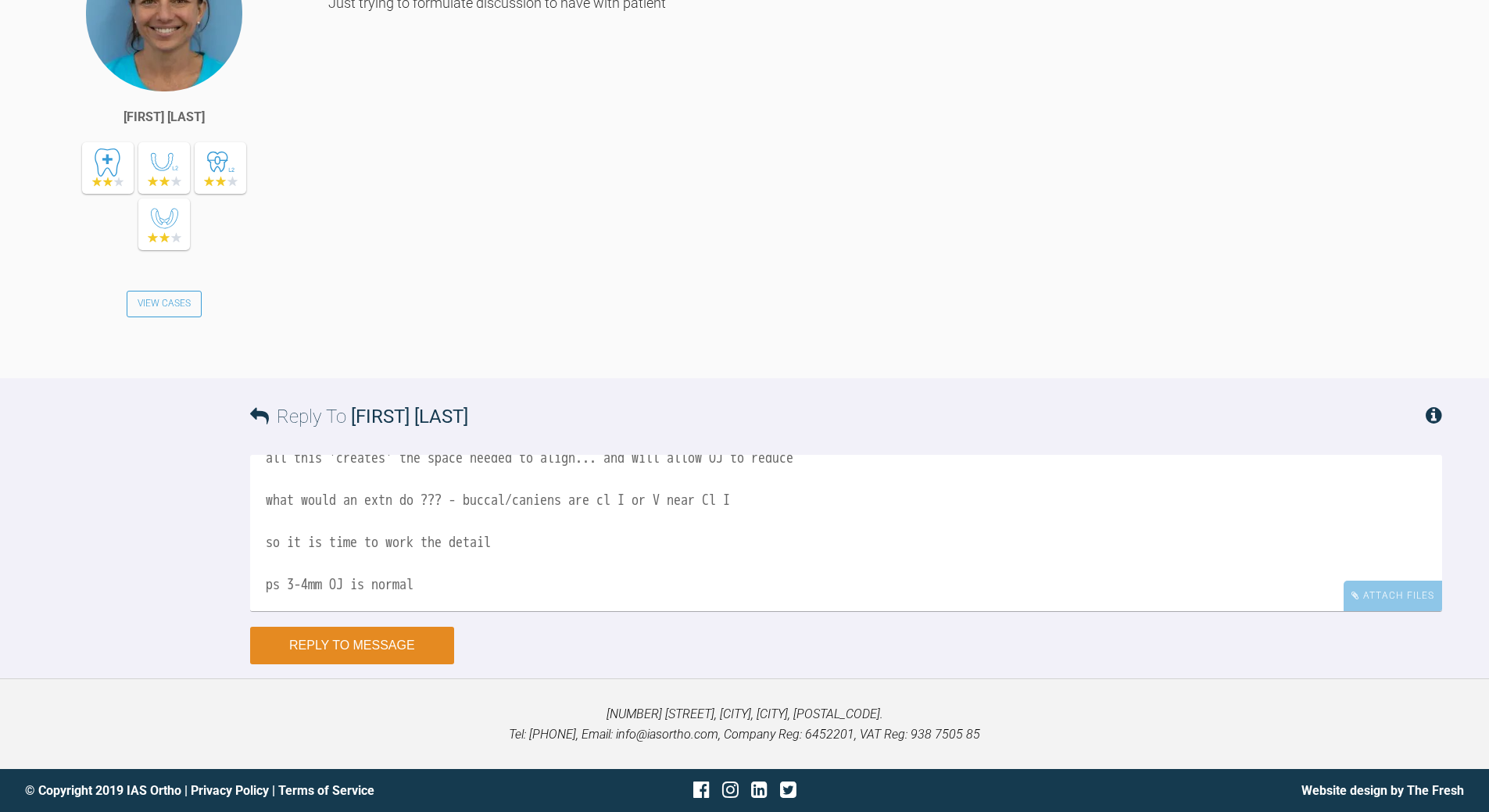 type on "need to e site UR3 UR2 UL1 as
LR2 is proclined and needs torque
LR3 is tilted ; needs uprighting to reduce amount of space it takes up
UL1 is tilted MA- needs uprighting
all this 'creates' the space needed to align... and will allow OJ to reduce
what would an extn do ??? - buccal/caniens are cl I or V near Cl I
so it is time to work the detail
ps 3-4mm OJ is normal" 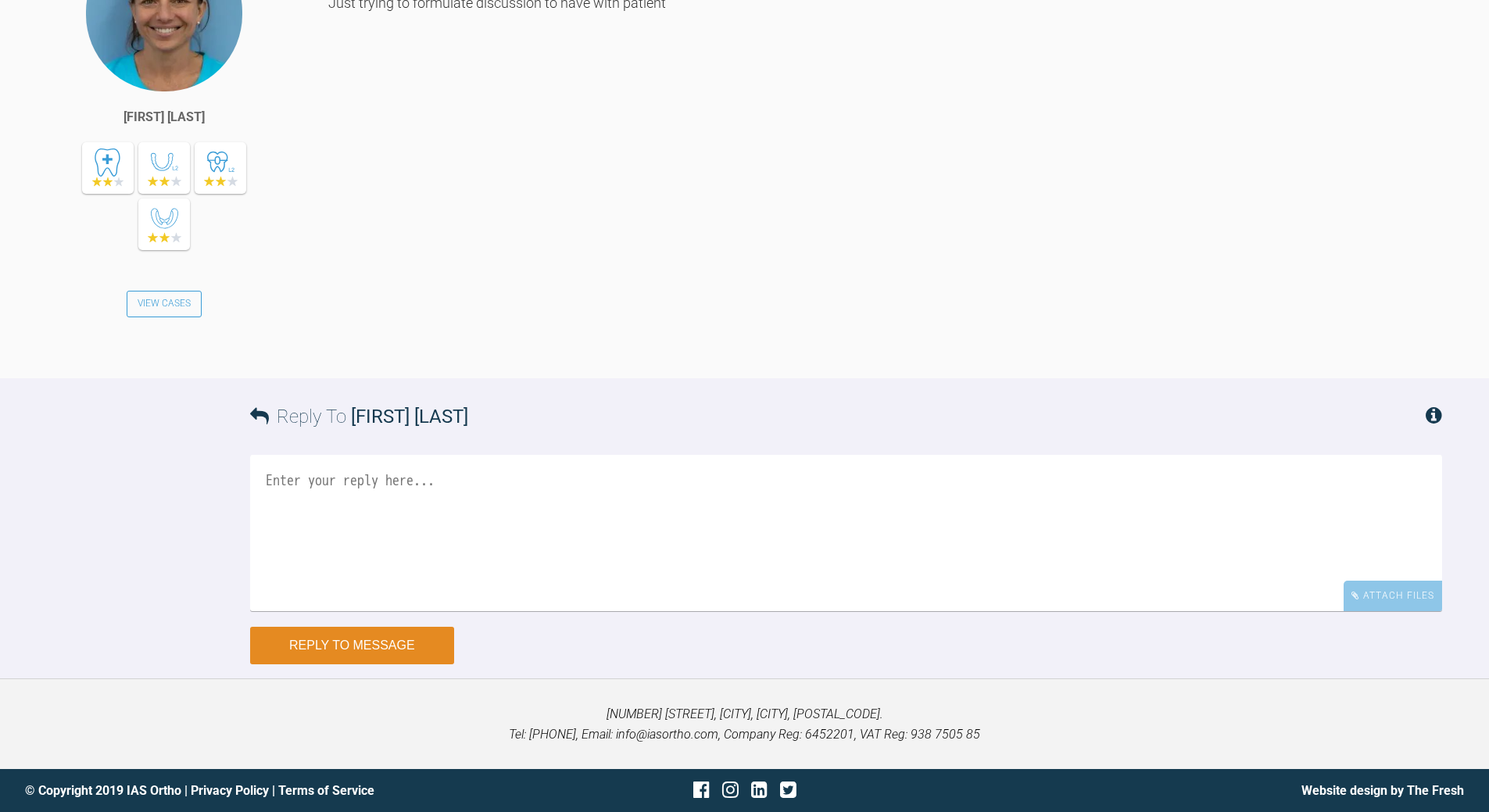 scroll, scrollTop: 0, scrollLeft: 0, axis: both 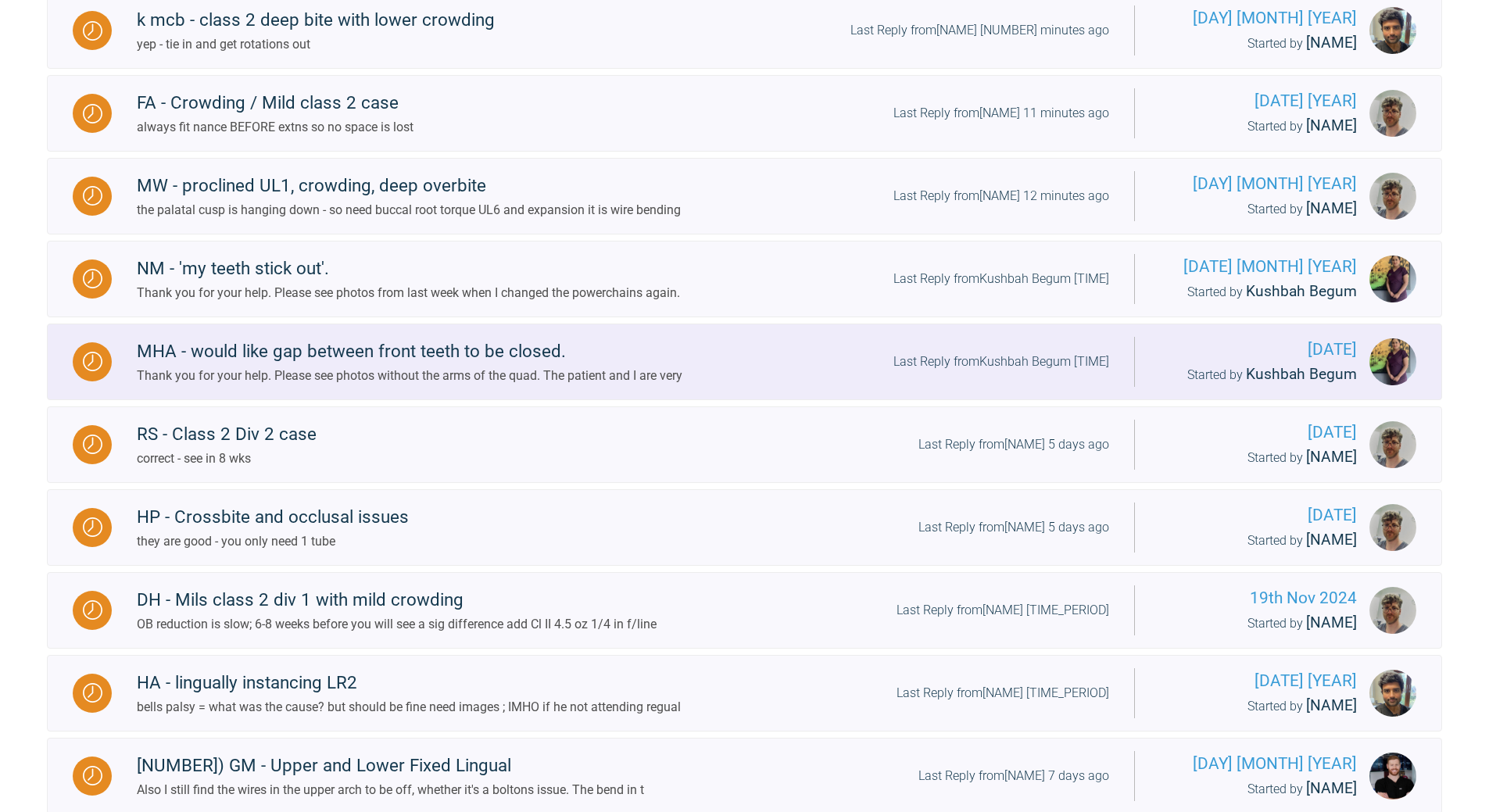 click on "Last Reply from  [LAST]   5 hours ago" at bounding box center (1001, 362) 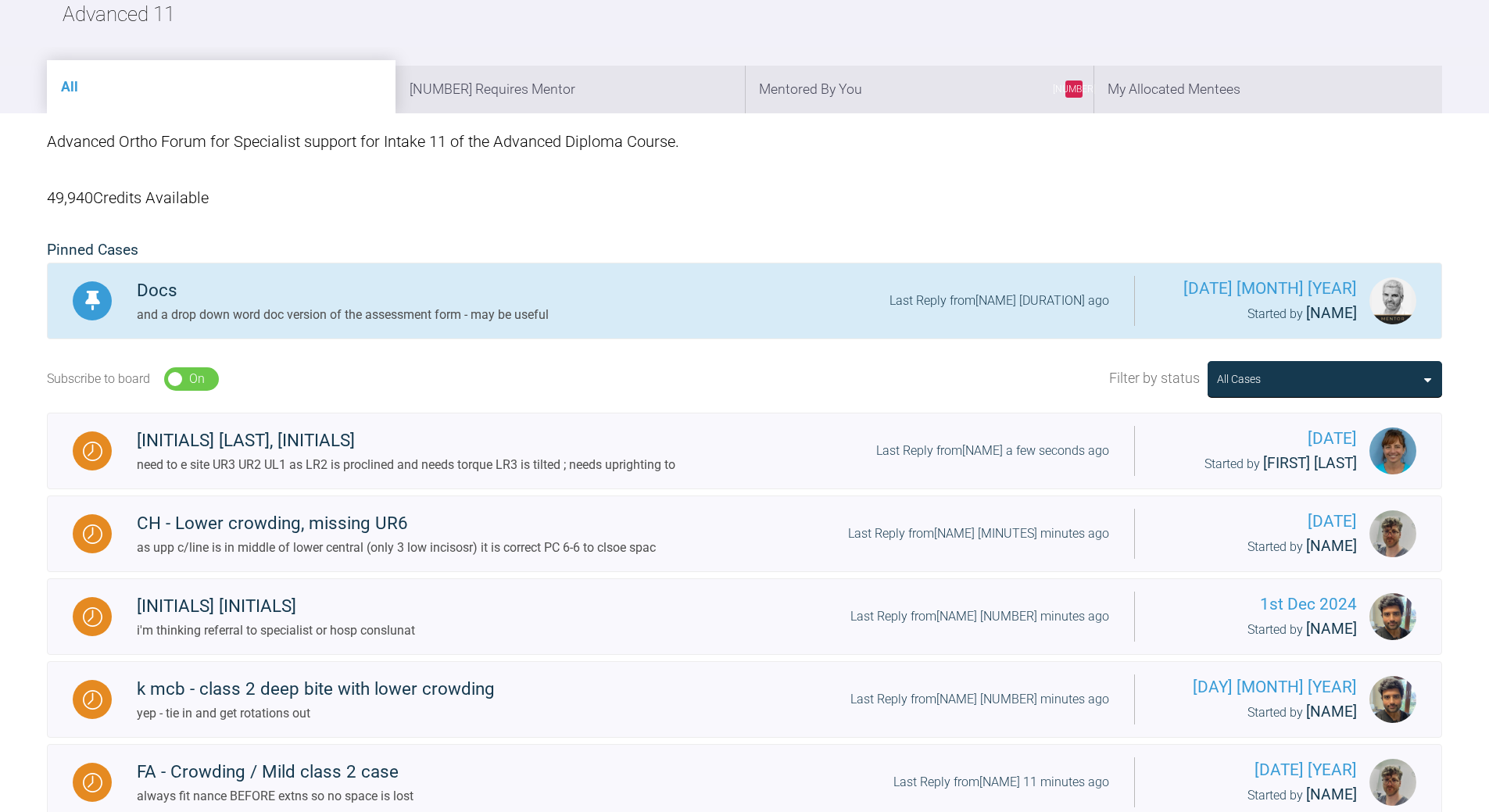 scroll, scrollTop: 13, scrollLeft: 0, axis: vertical 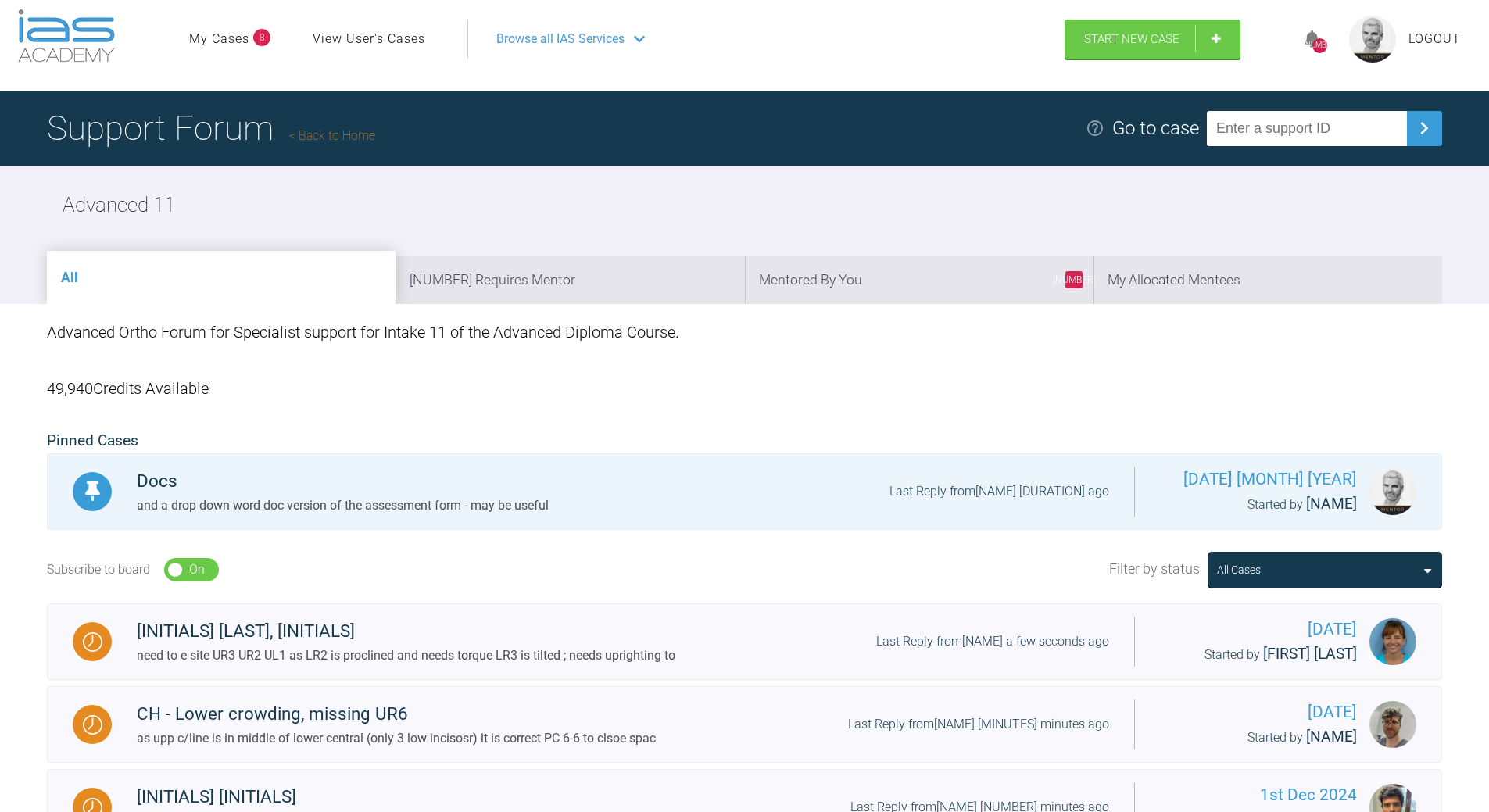 click on "Support Forum  Back to Home" at bounding box center [211, 128] 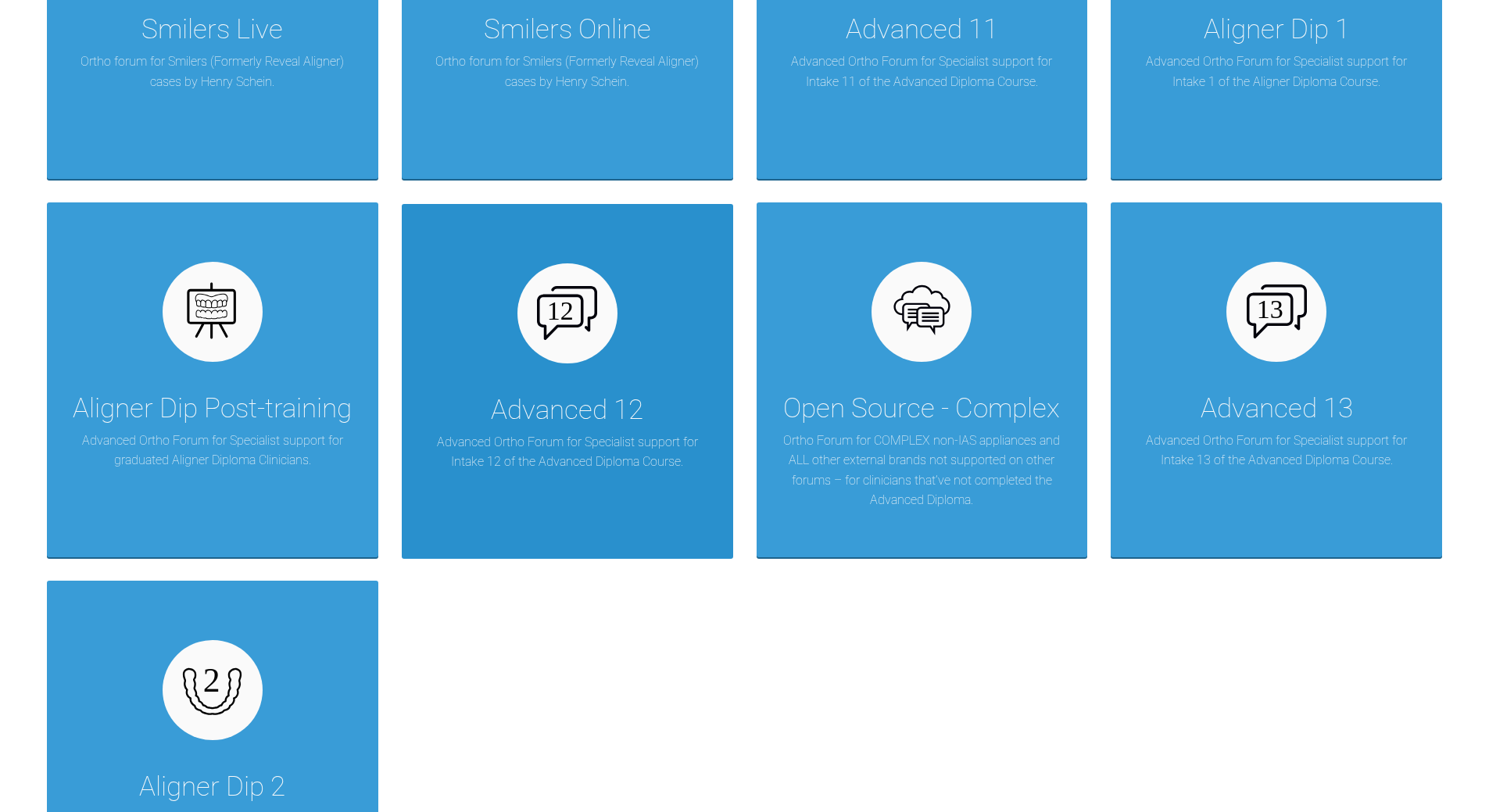 click on "Advanced 12" at bounding box center (567, 410) 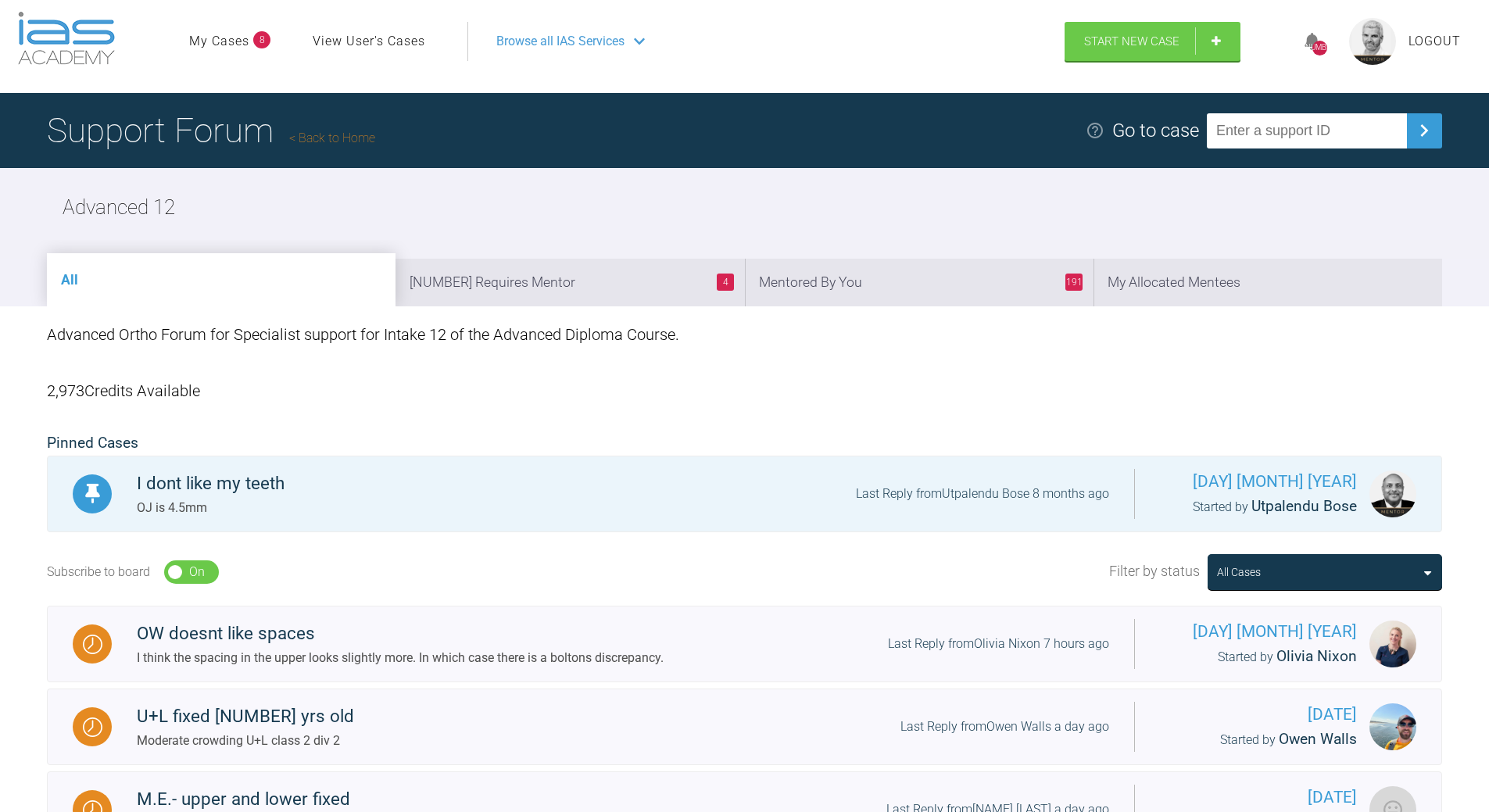 scroll, scrollTop: 0, scrollLeft: 0, axis: both 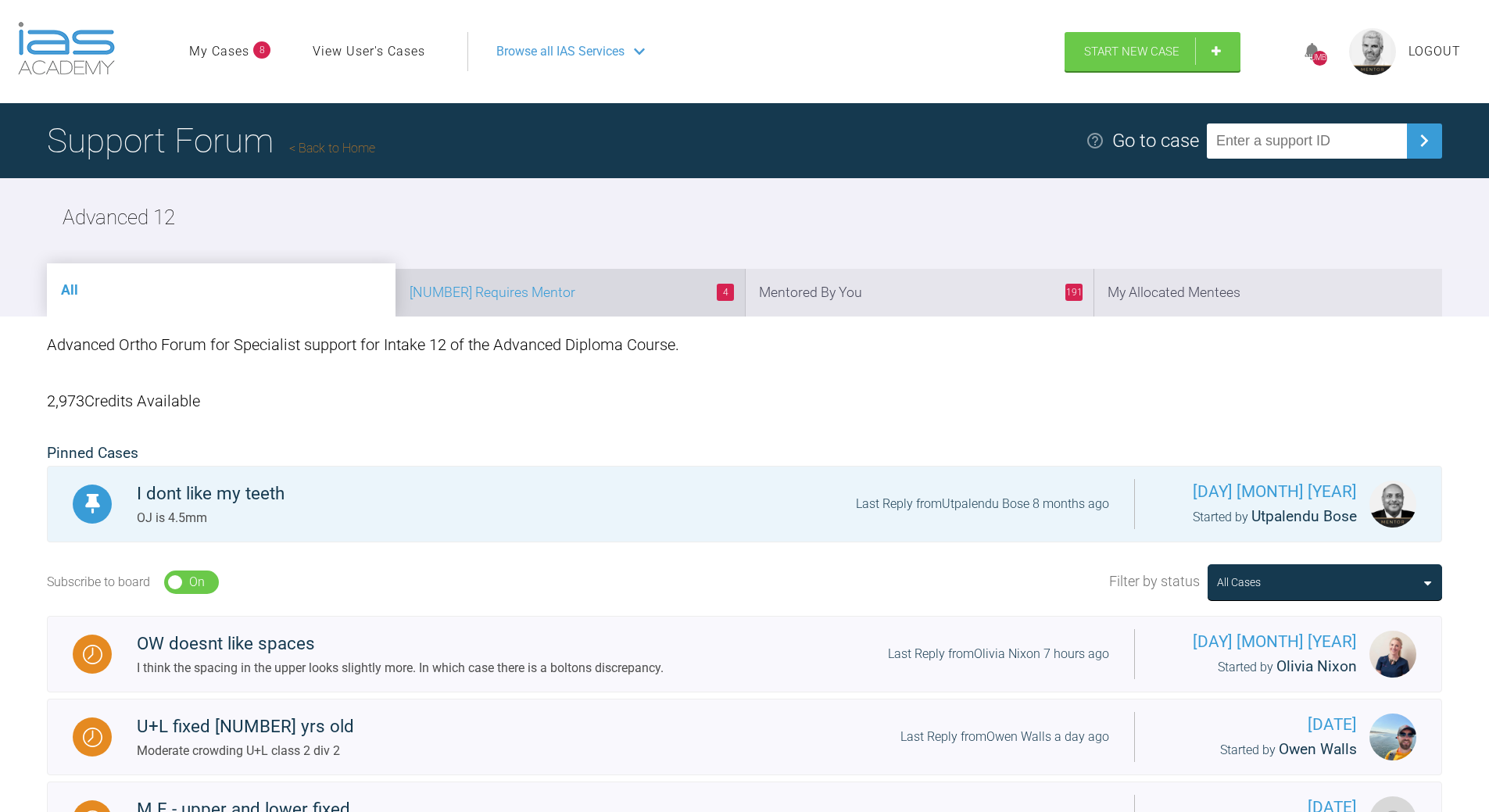 click on "4 Requires Mentor" at bounding box center [570, 292] 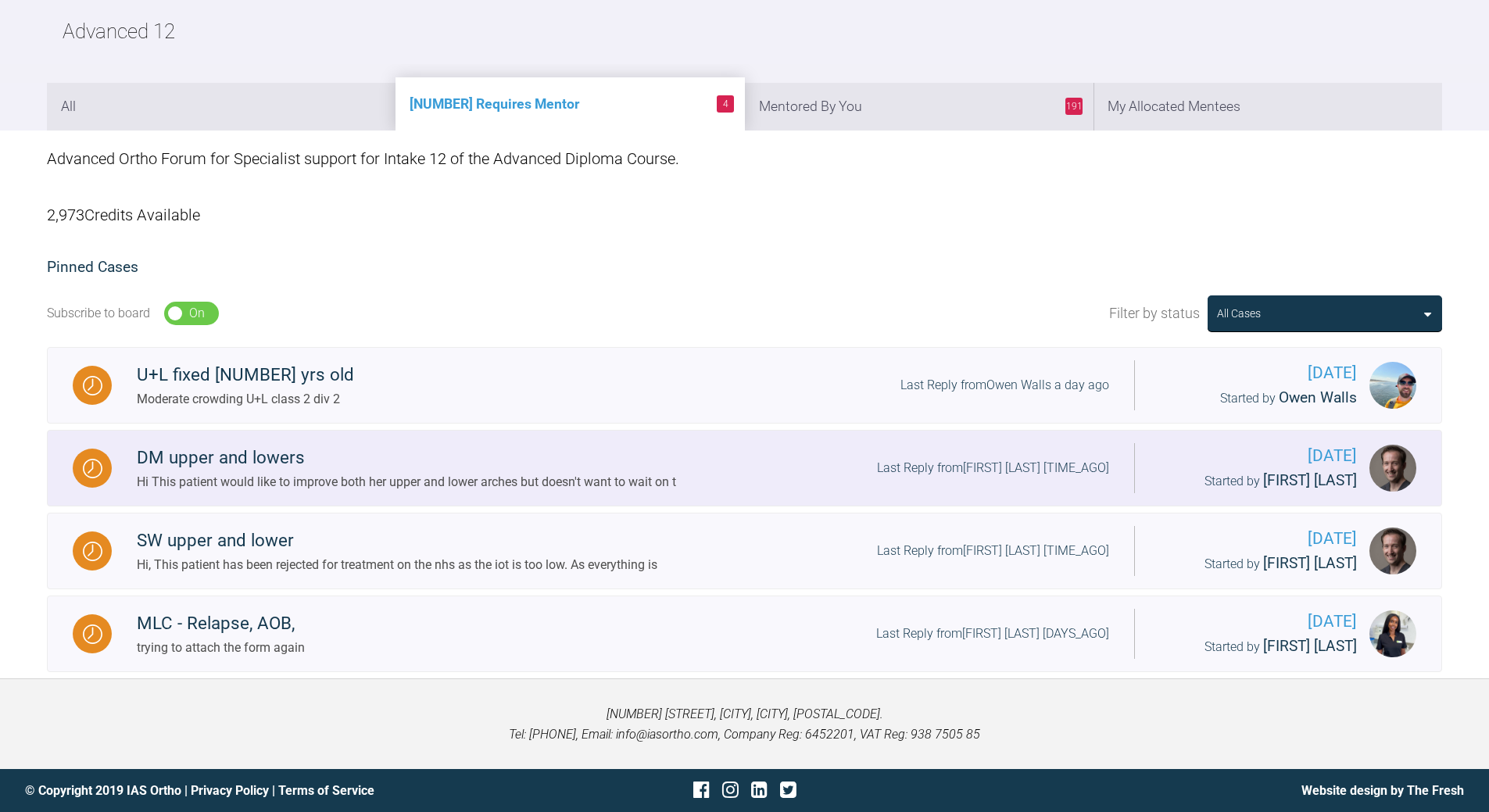 scroll, scrollTop: 0, scrollLeft: 0, axis: both 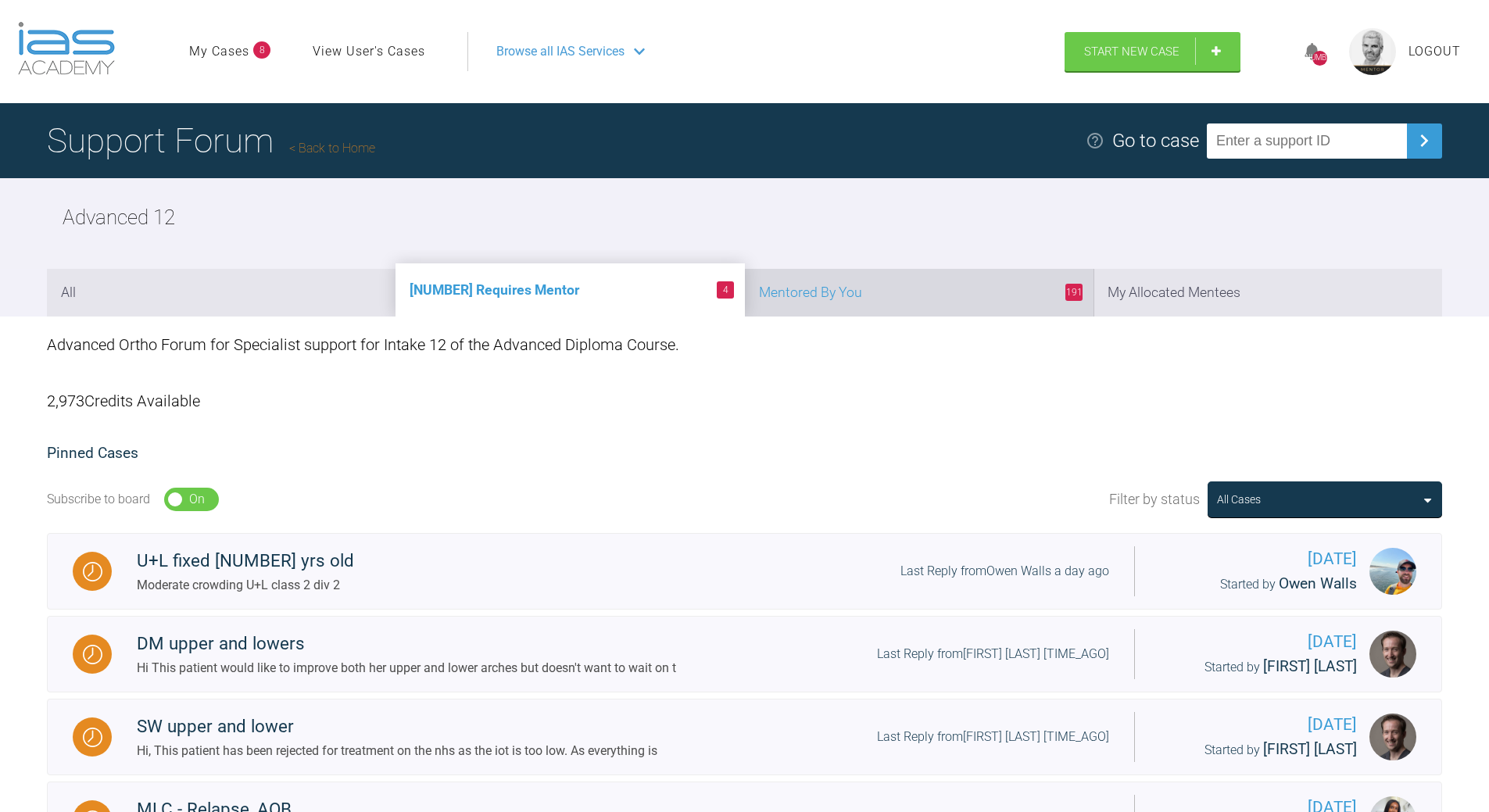 click on "191 Mentored By You" at bounding box center [919, 292] 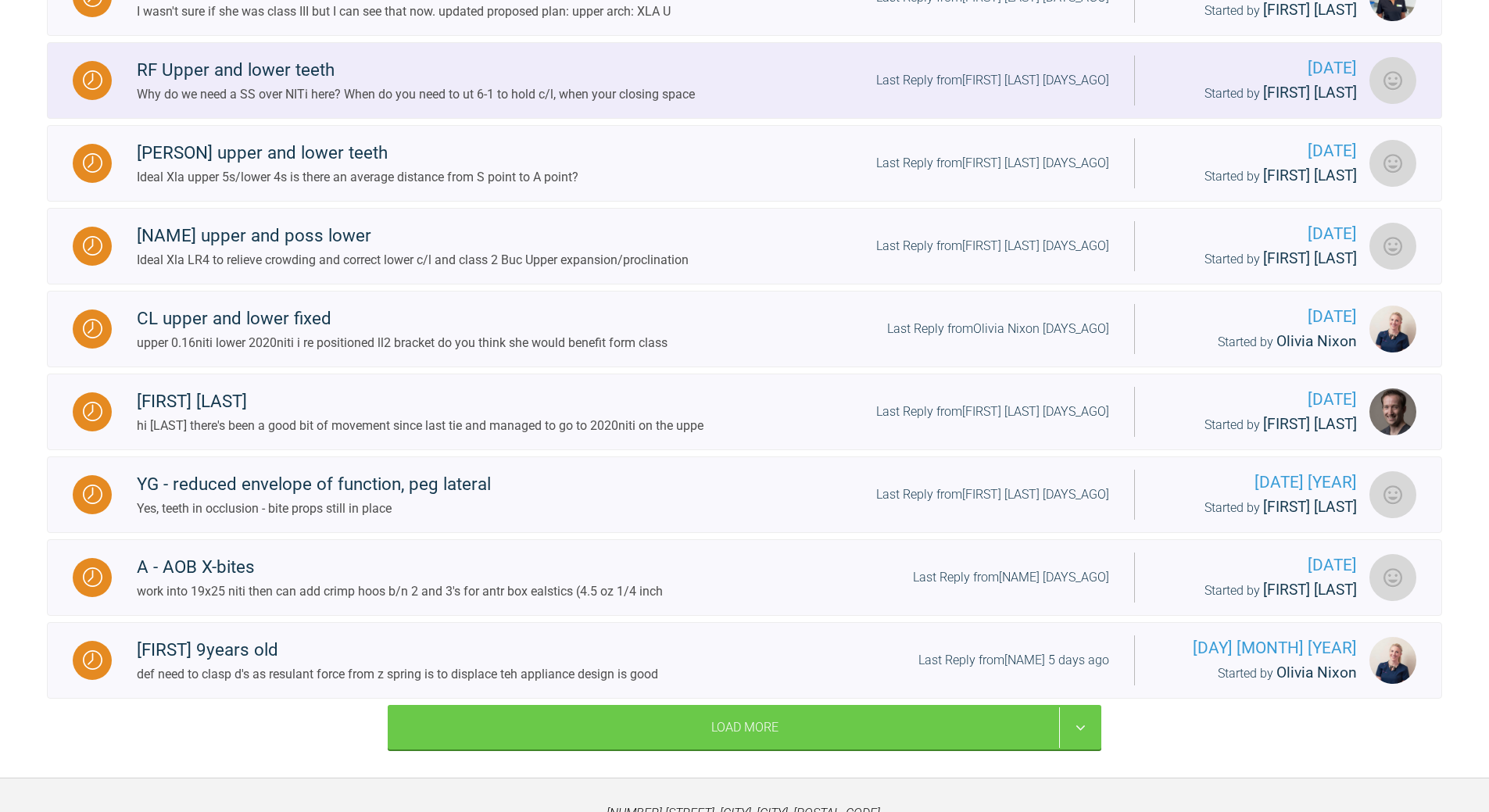 scroll, scrollTop: 1624, scrollLeft: 0, axis: vertical 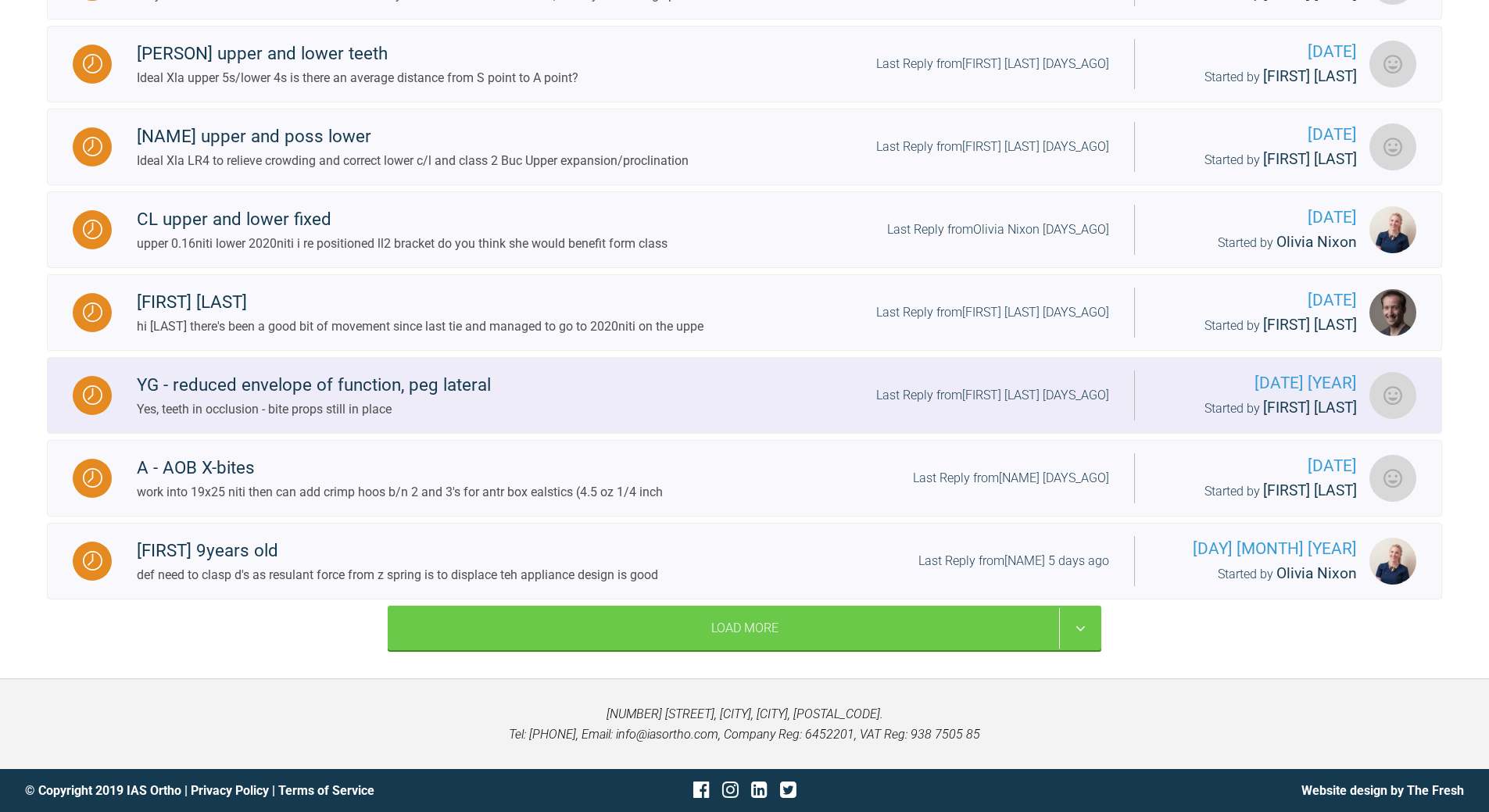 click on "Last Reply from  [PERSON]   4 days ago" at bounding box center [993, 395] 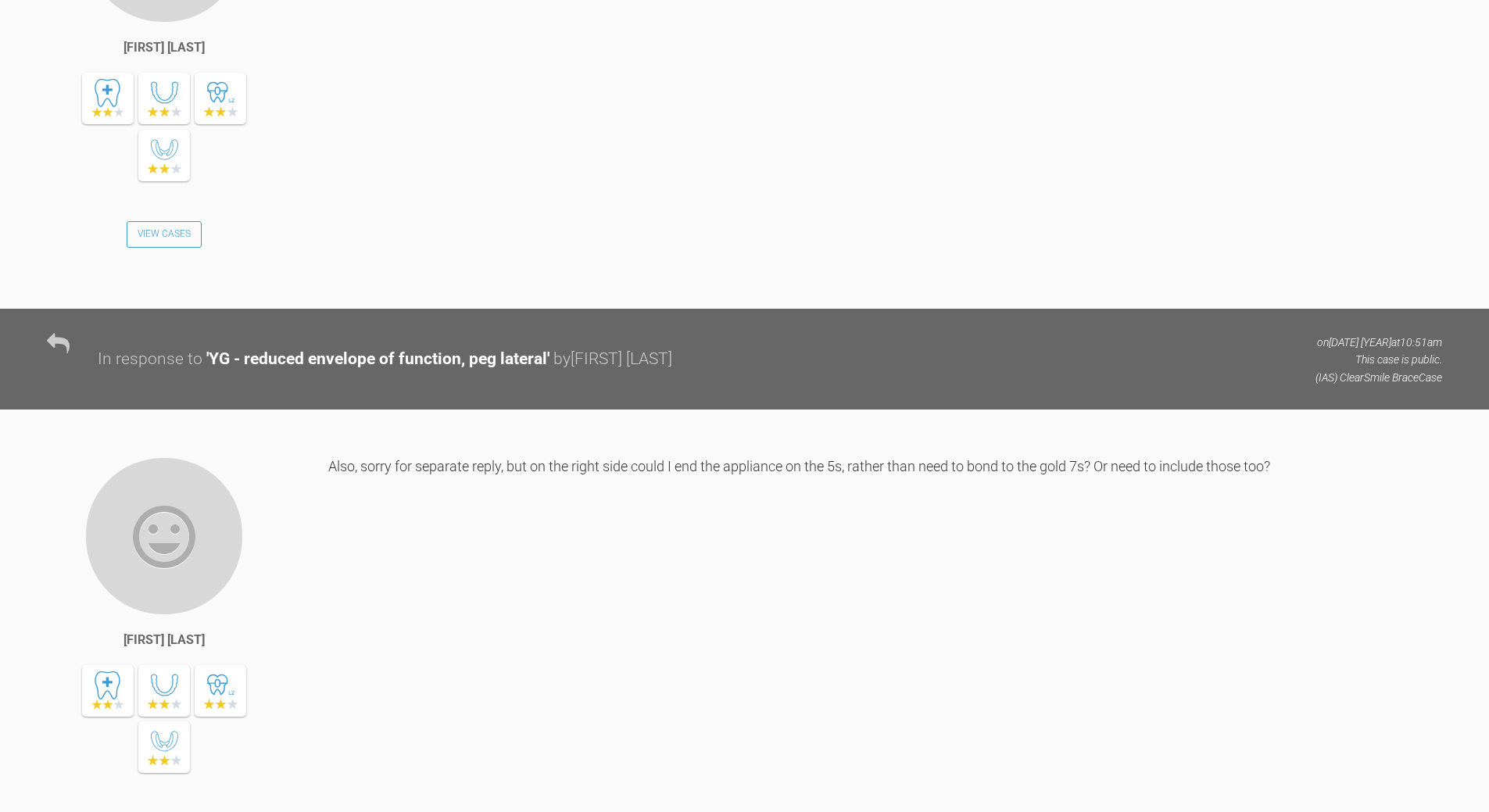 scroll, scrollTop: 4985, scrollLeft: 0, axis: vertical 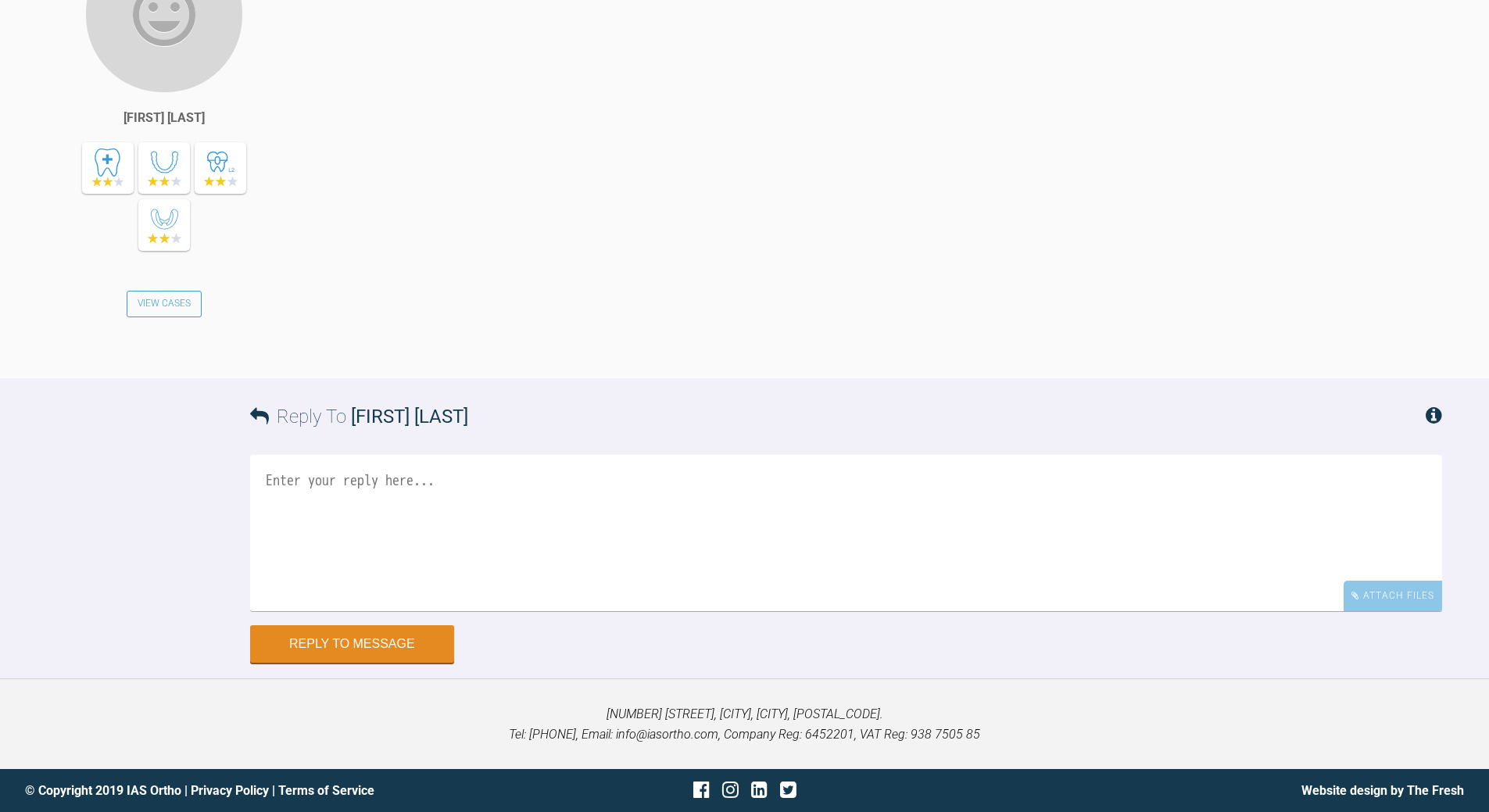 click at bounding box center [846, 533] 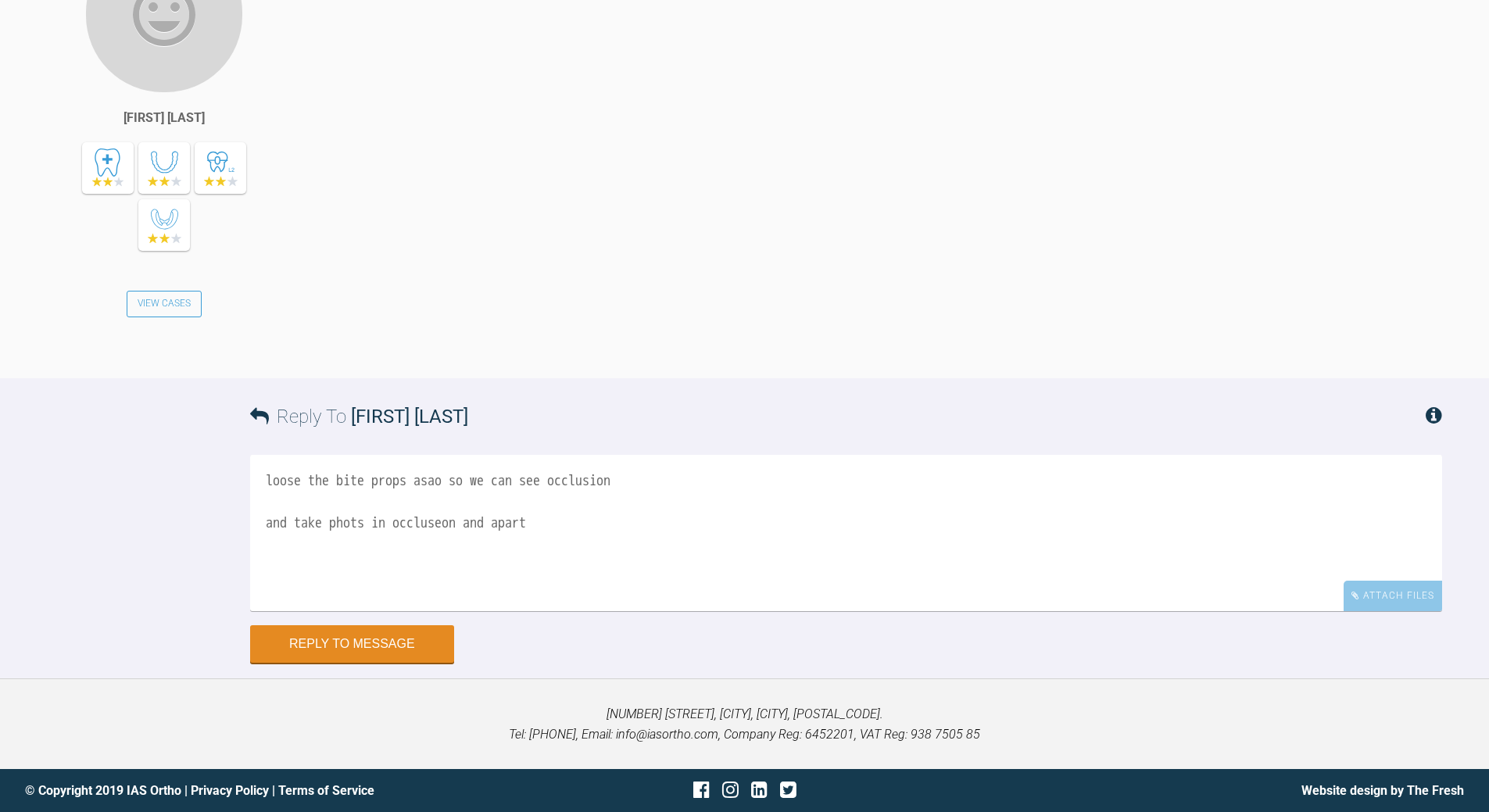 click on "loose the bite props asao so we can see occlusion
and take phots in occluseon and apart" at bounding box center (846, 533) 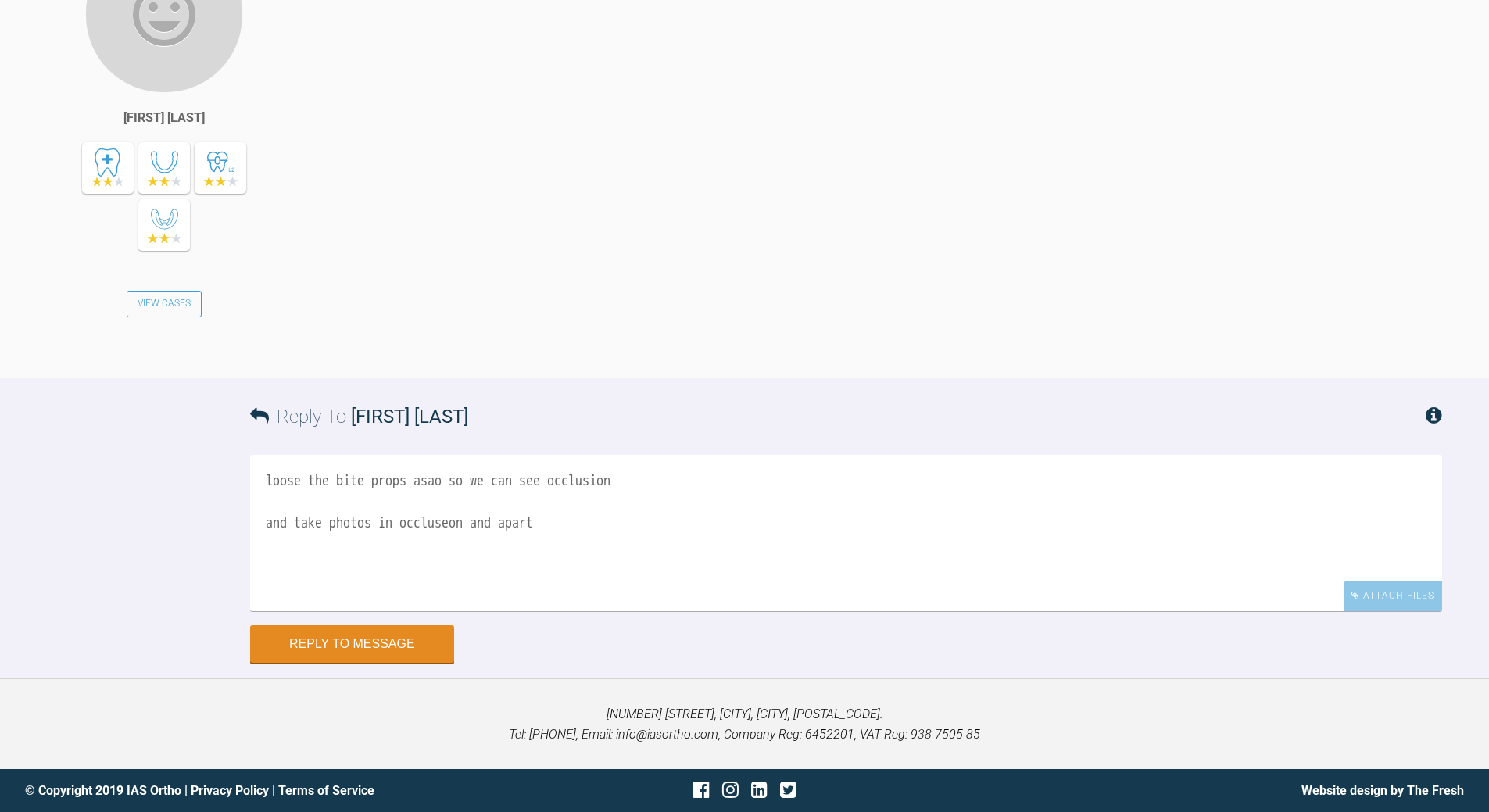 click on "loose the bite props asao so we can see occlusion
and take photos in occluseon and apart" at bounding box center [846, 533] 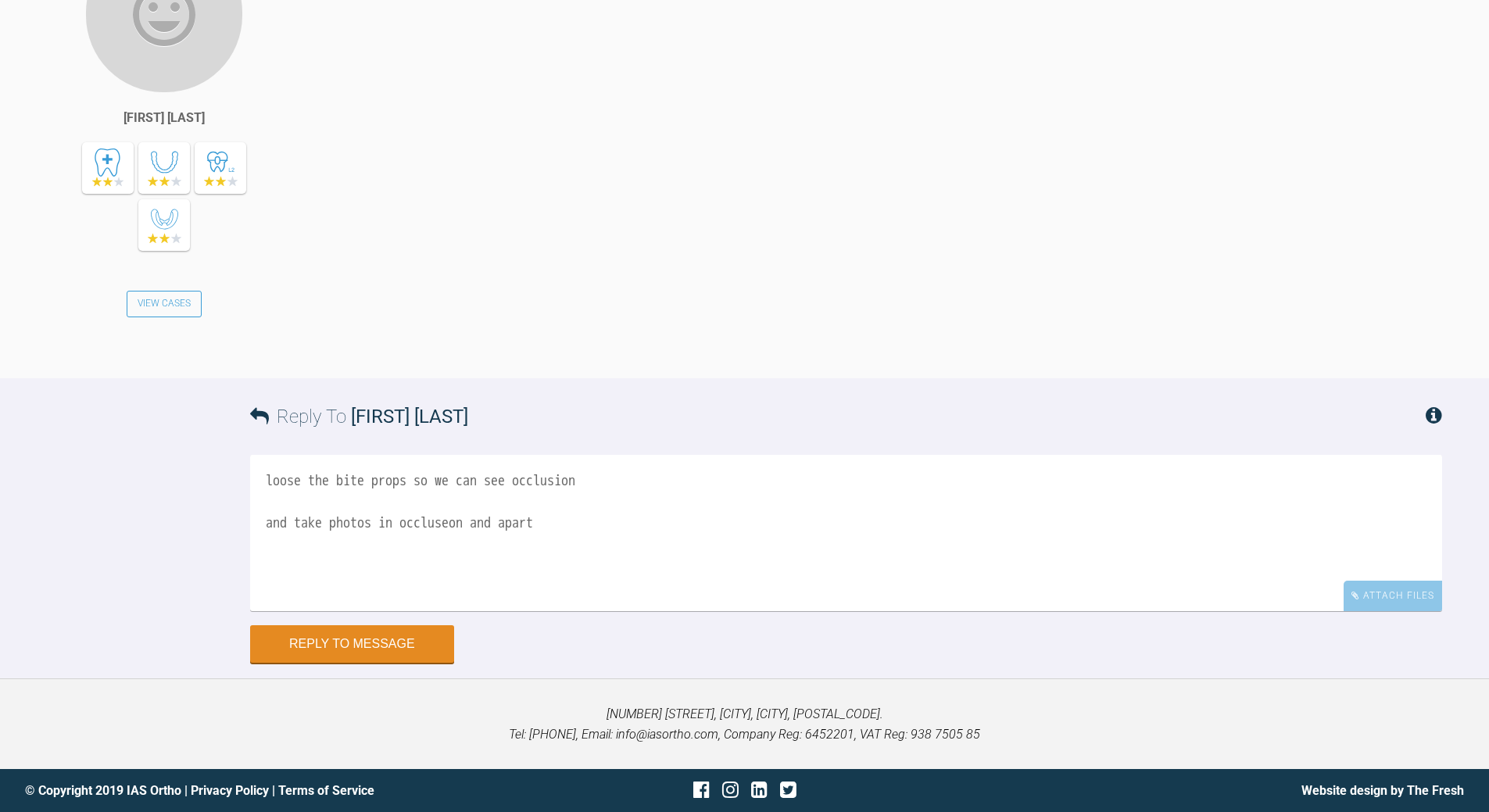 click on "loose the bite props so we can see occlusion
and take photos in occluseon and apart" at bounding box center (846, 533) 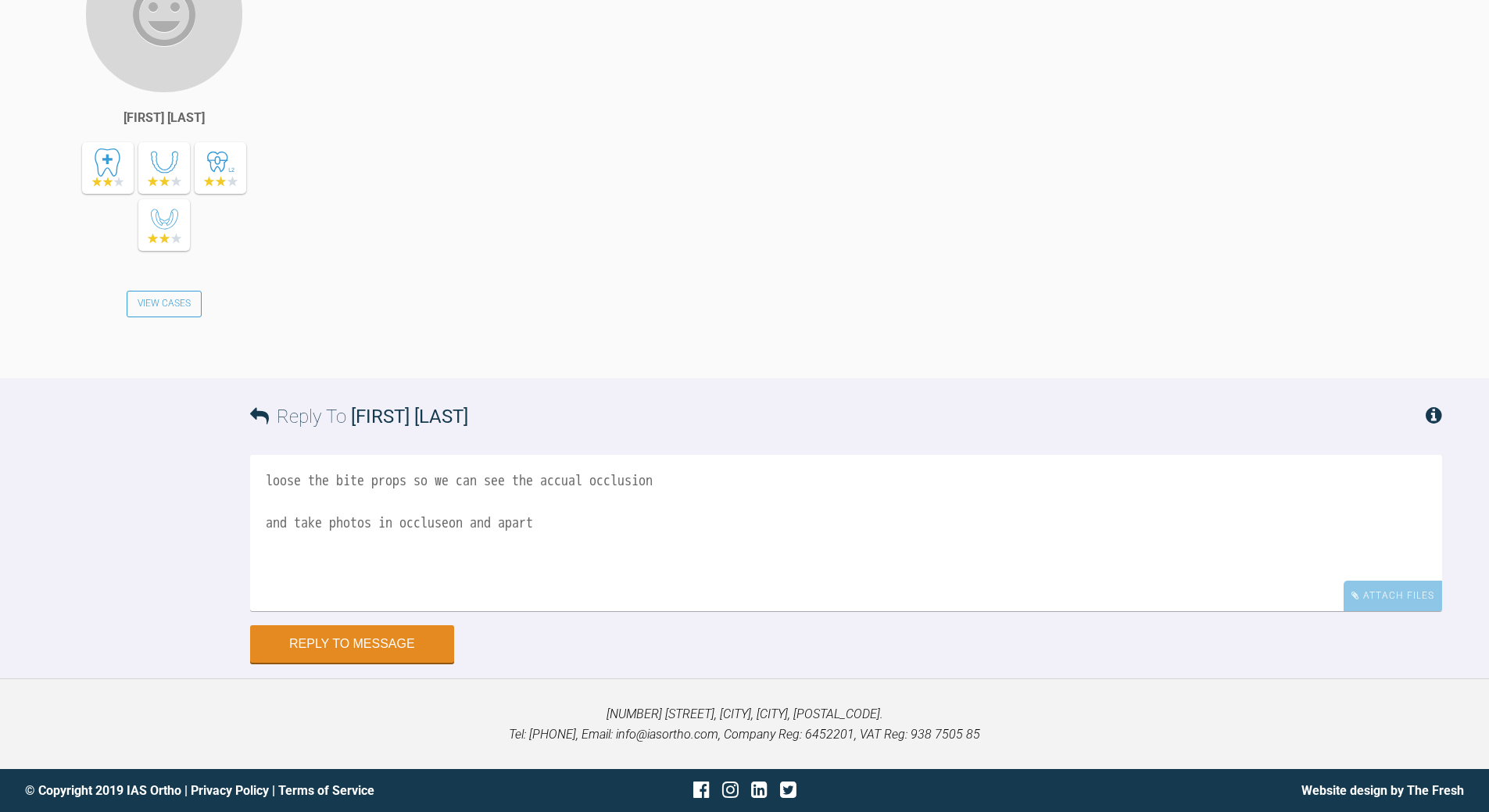 click on "loose the bite props so we can see the accual occlusion
and take photos in occluseon and apart" at bounding box center (846, 533) 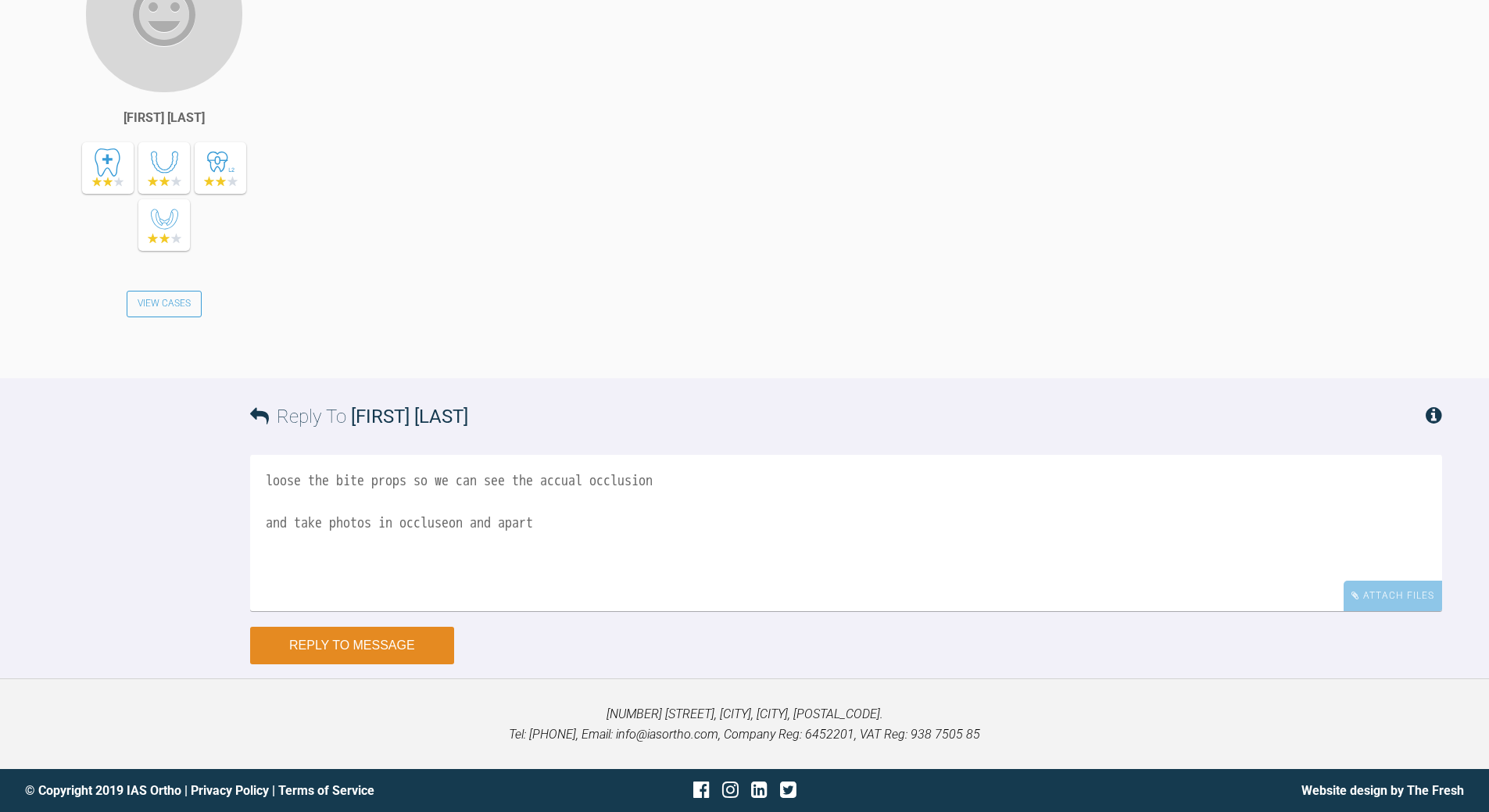 type on "loose the bite props so we can see the accual occlusion
and take photos in occluseon and apart" 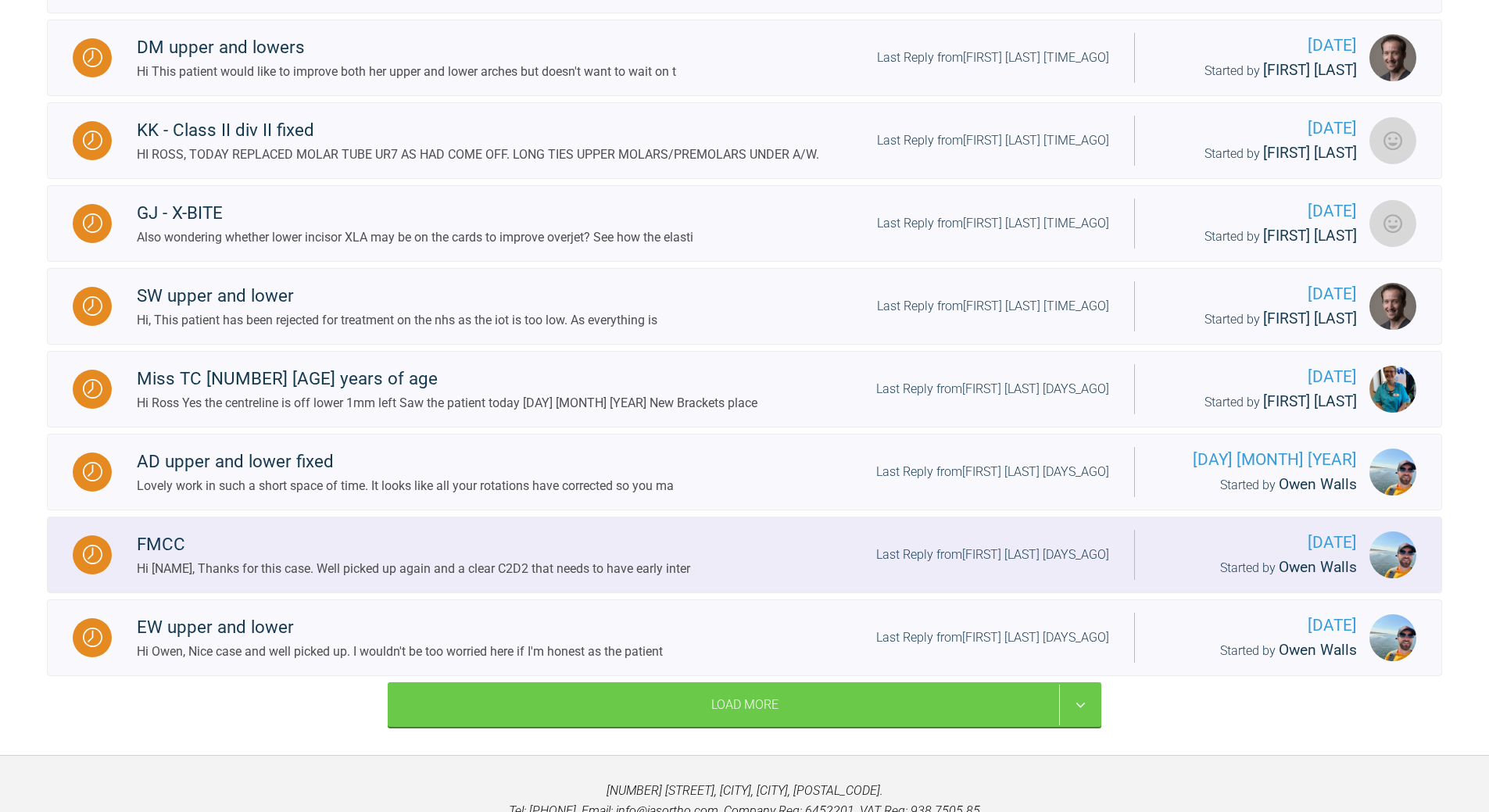 scroll, scrollTop: 1672, scrollLeft: 0, axis: vertical 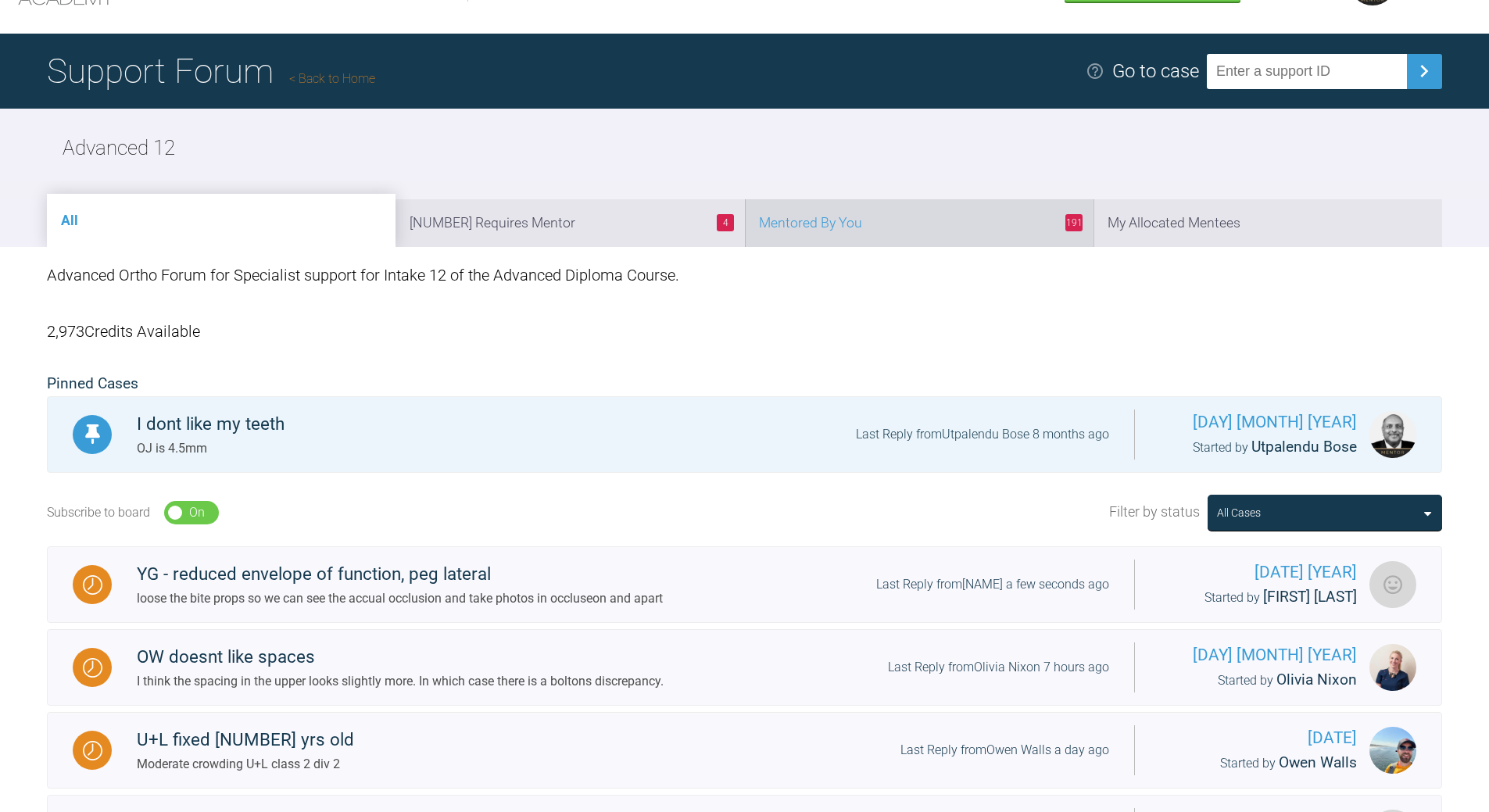 click on "191 Mentored By You" at bounding box center [919, 223] 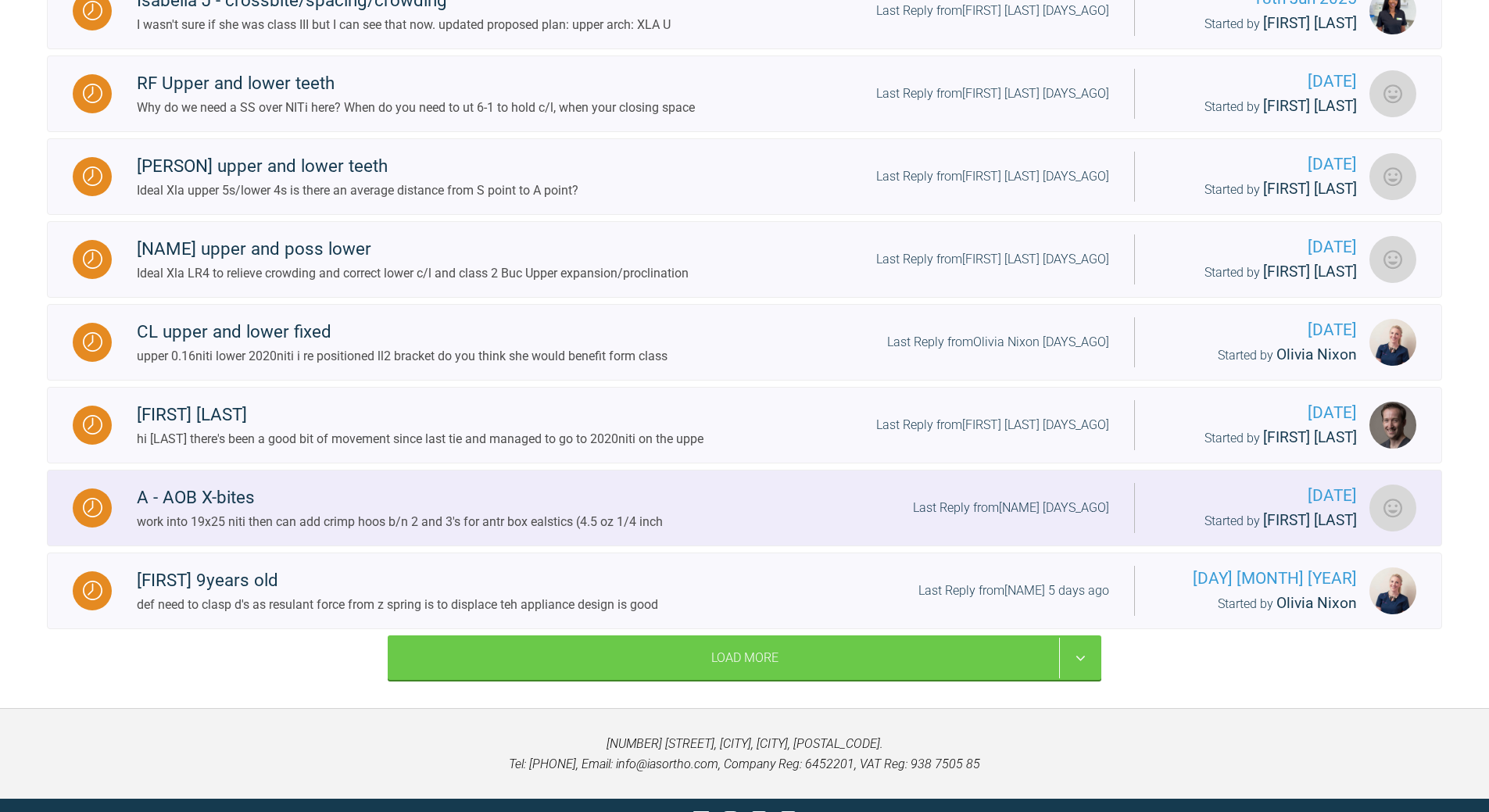 scroll, scrollTop: 1624, scrollLeft: 0, axis: vertical 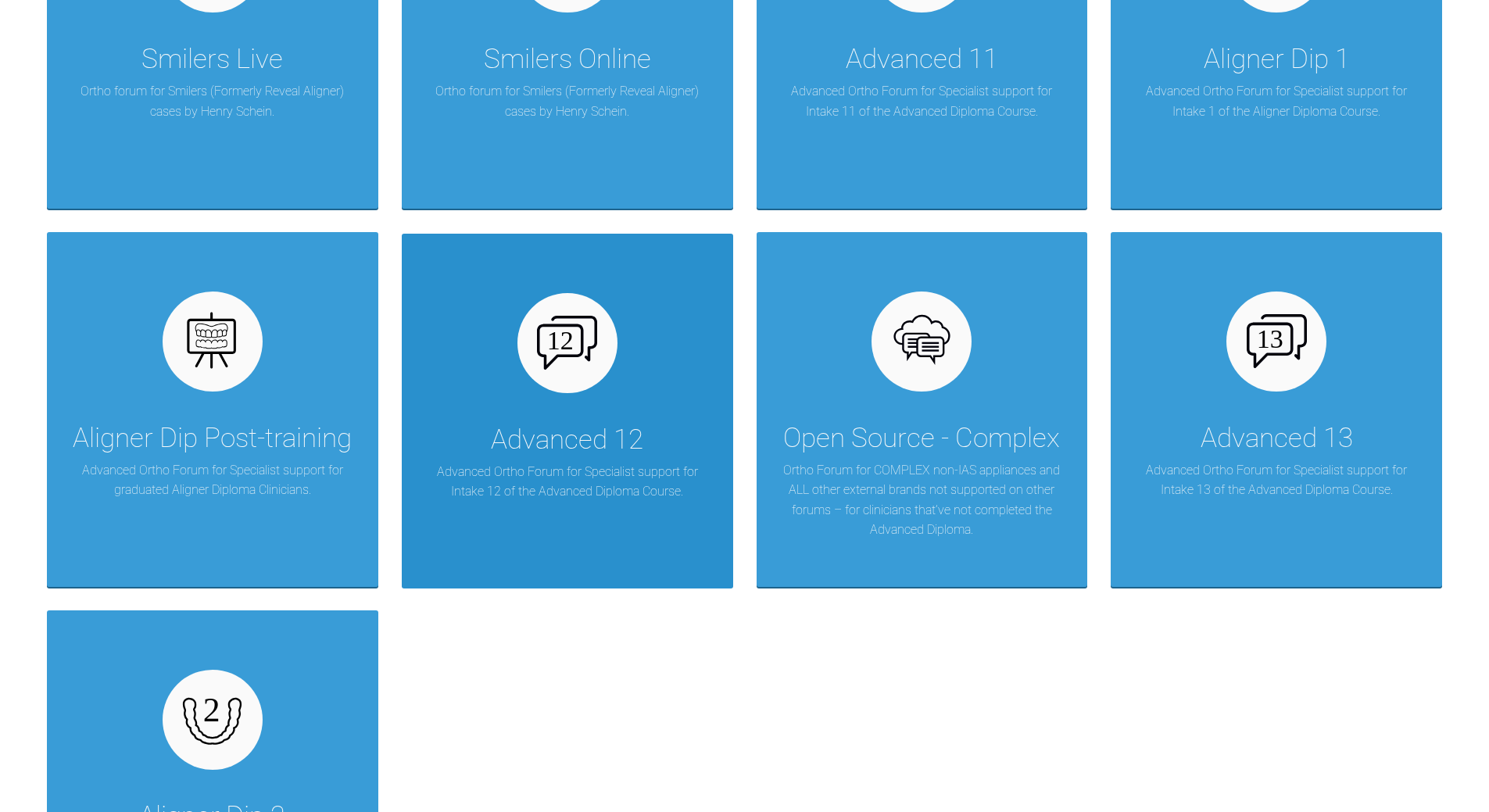 click on "Advanced Ortho Forum for Specialist support for Intake 12 of the Advanced Diploma Course." at bounding box center (567, 481) 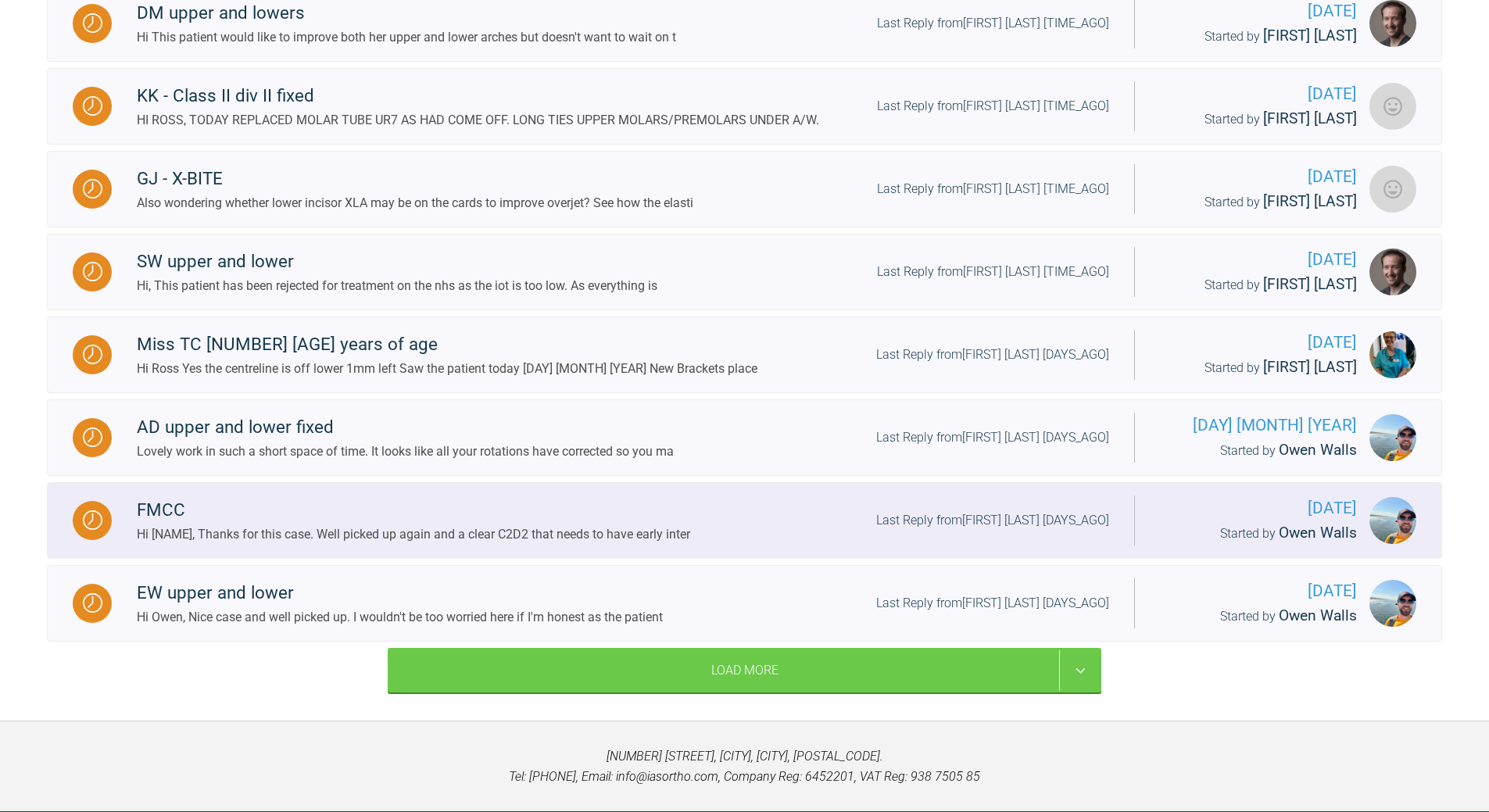 scroll, scrollTop: 1672, scrollLeft: 0, axis: vertical 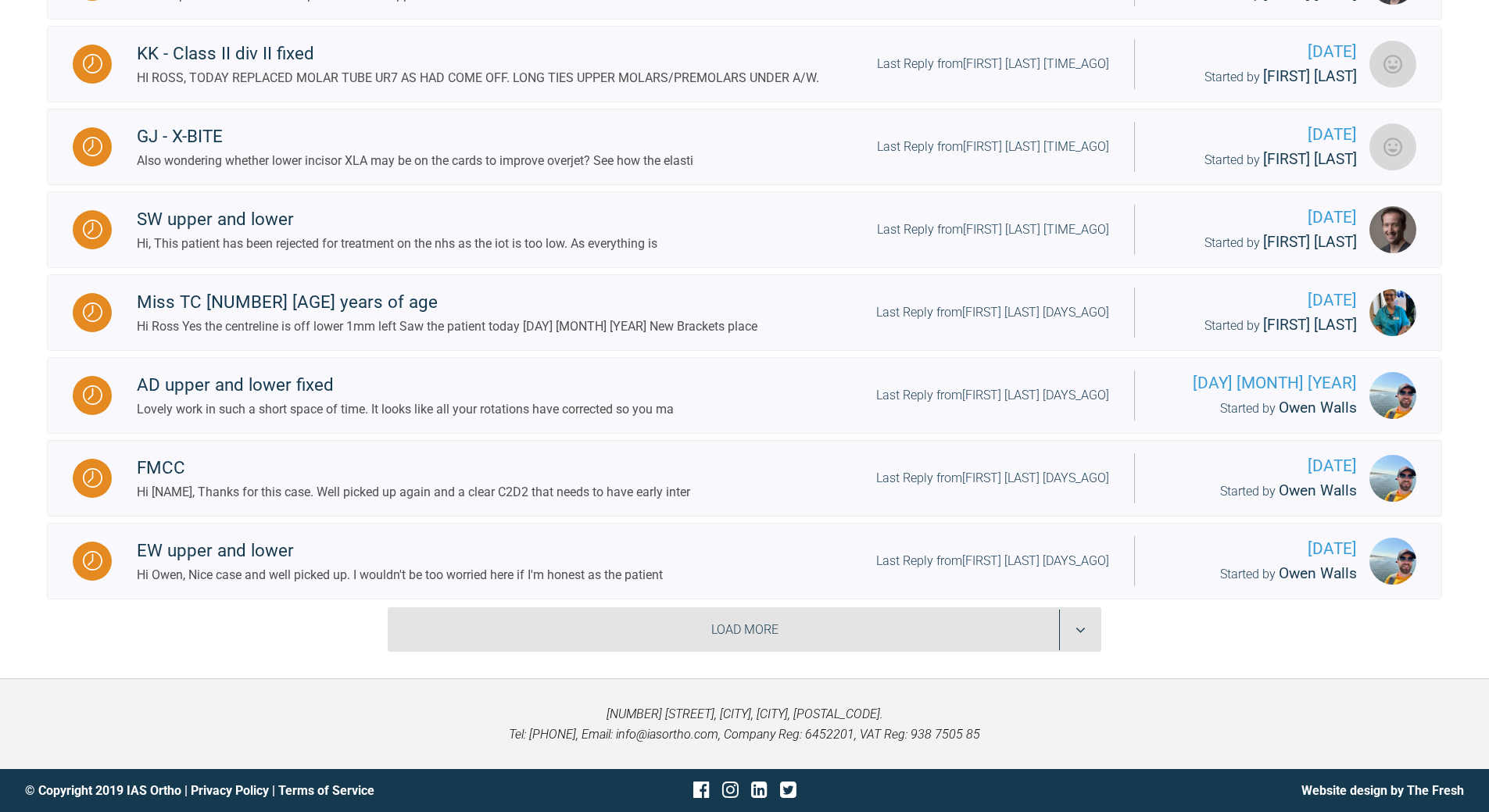 click on "Load More" at bounding box center (744, 630) 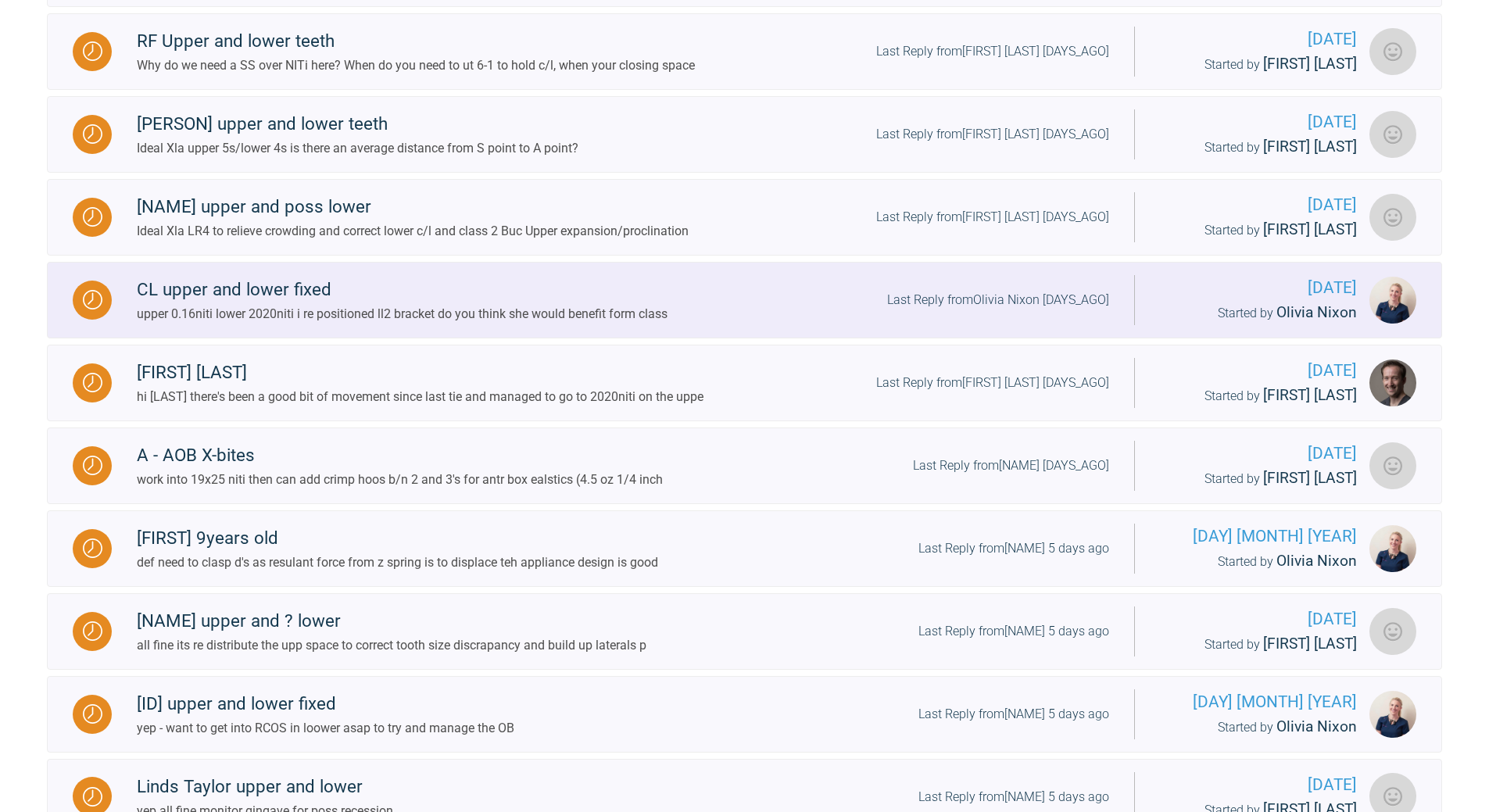 scroll, scrollTop: 3000, scrollLeft: 0, axis: vertical 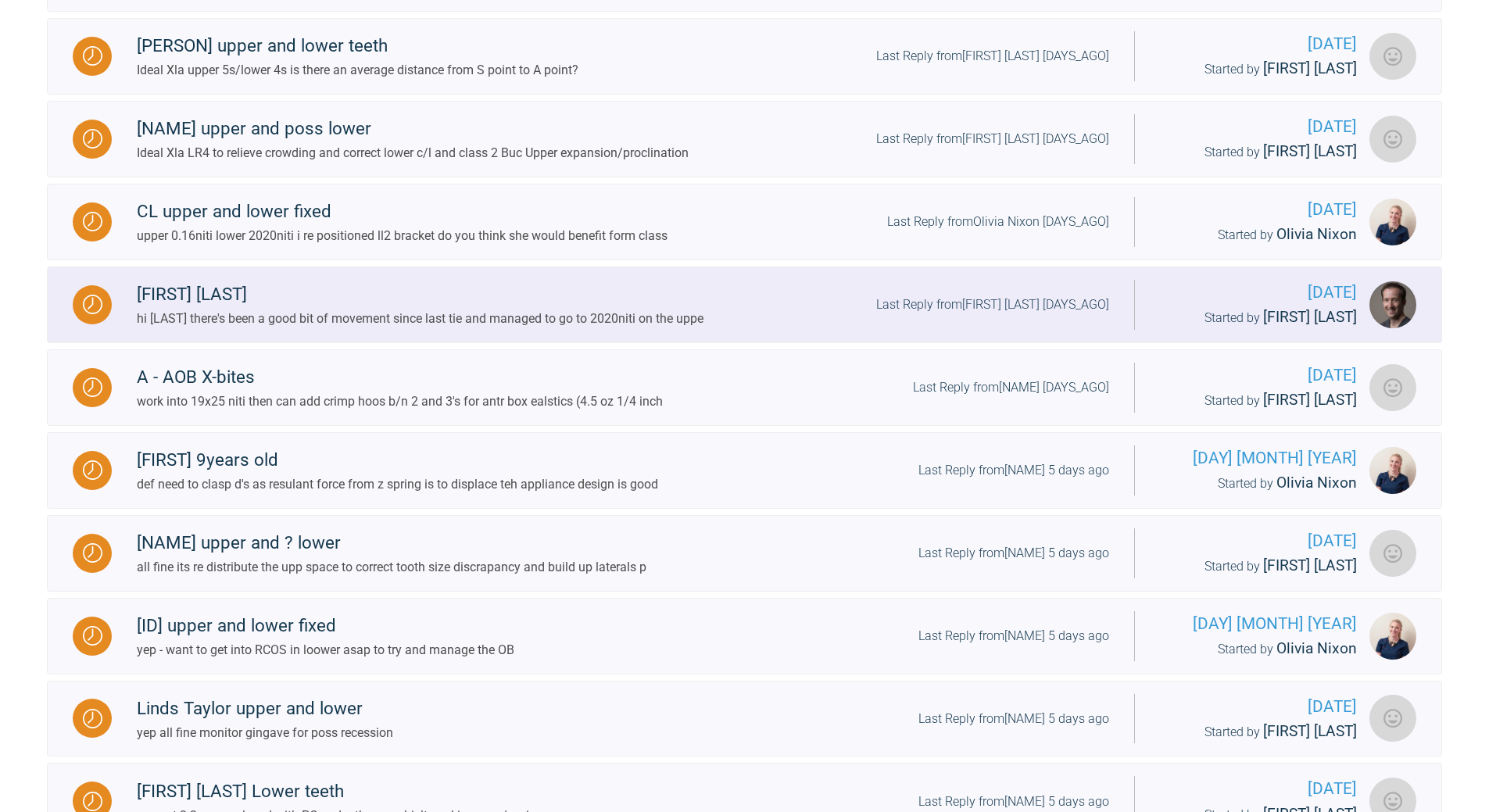click on "Last Reply from  [LAST]   4 days ago" at bounding box center [993, 305] 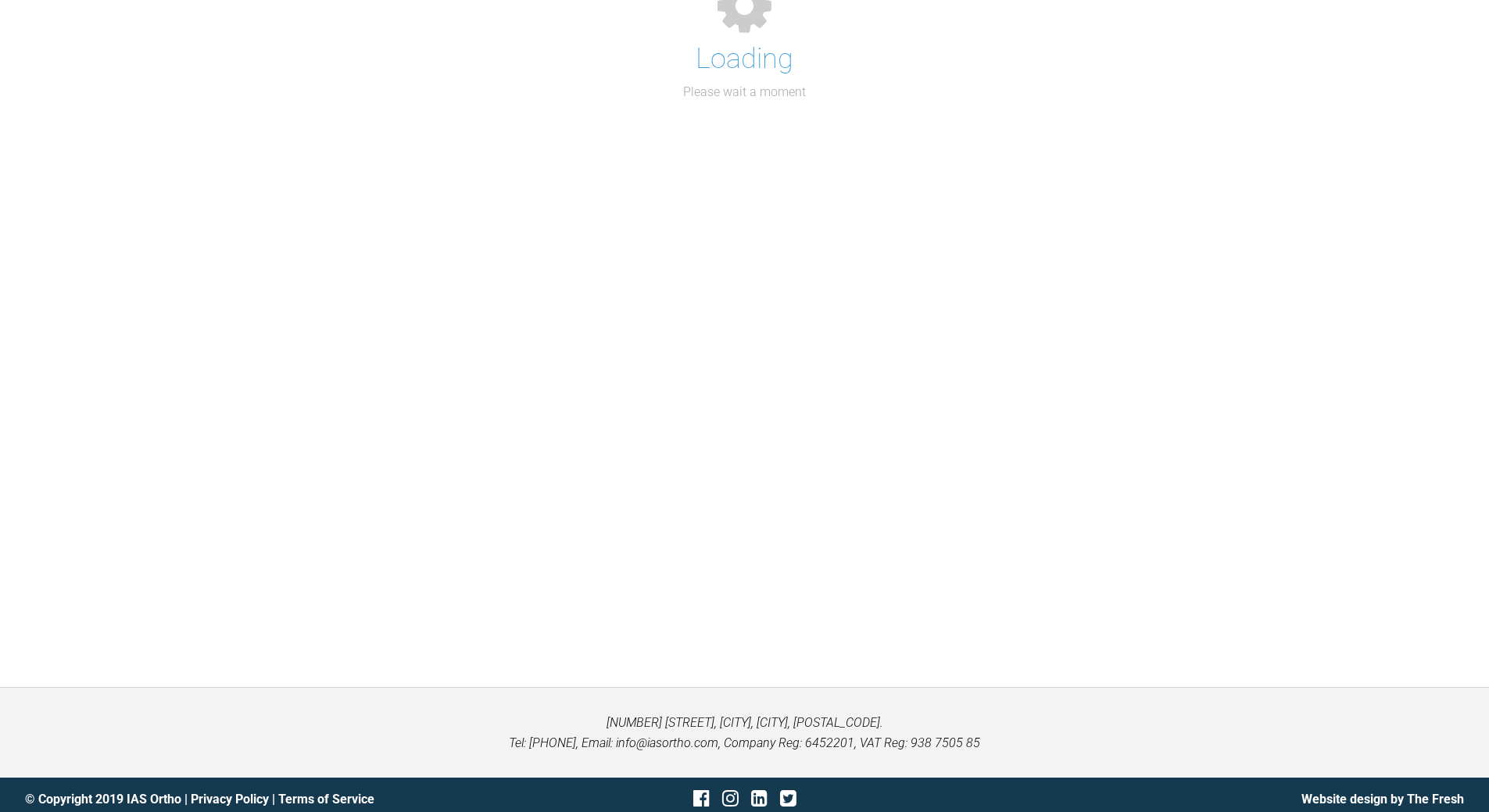 scroll, scrollTop: 3000, scrollLeft: 0, axis: vertical 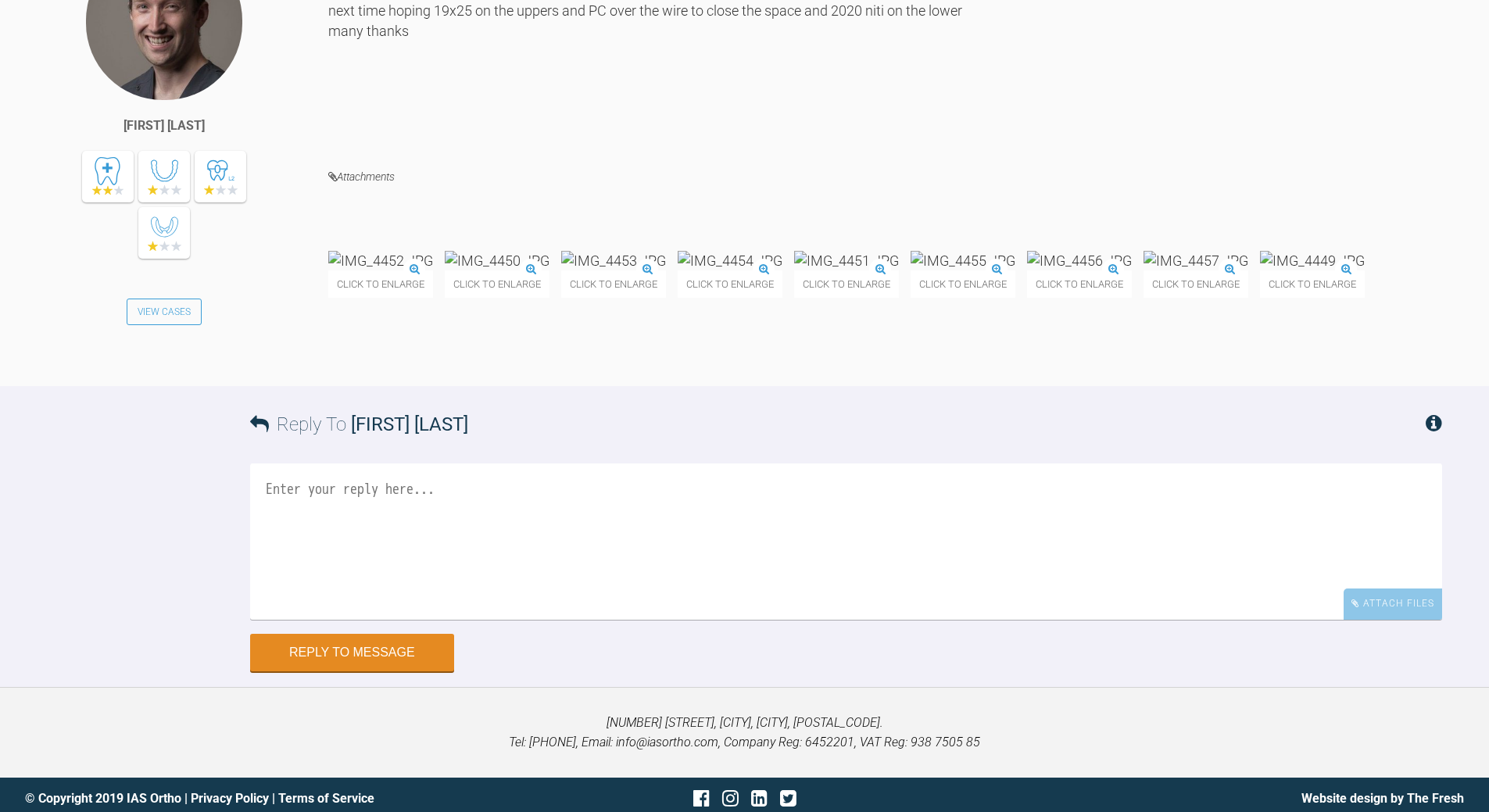 click at bounding box center (1196, 260) 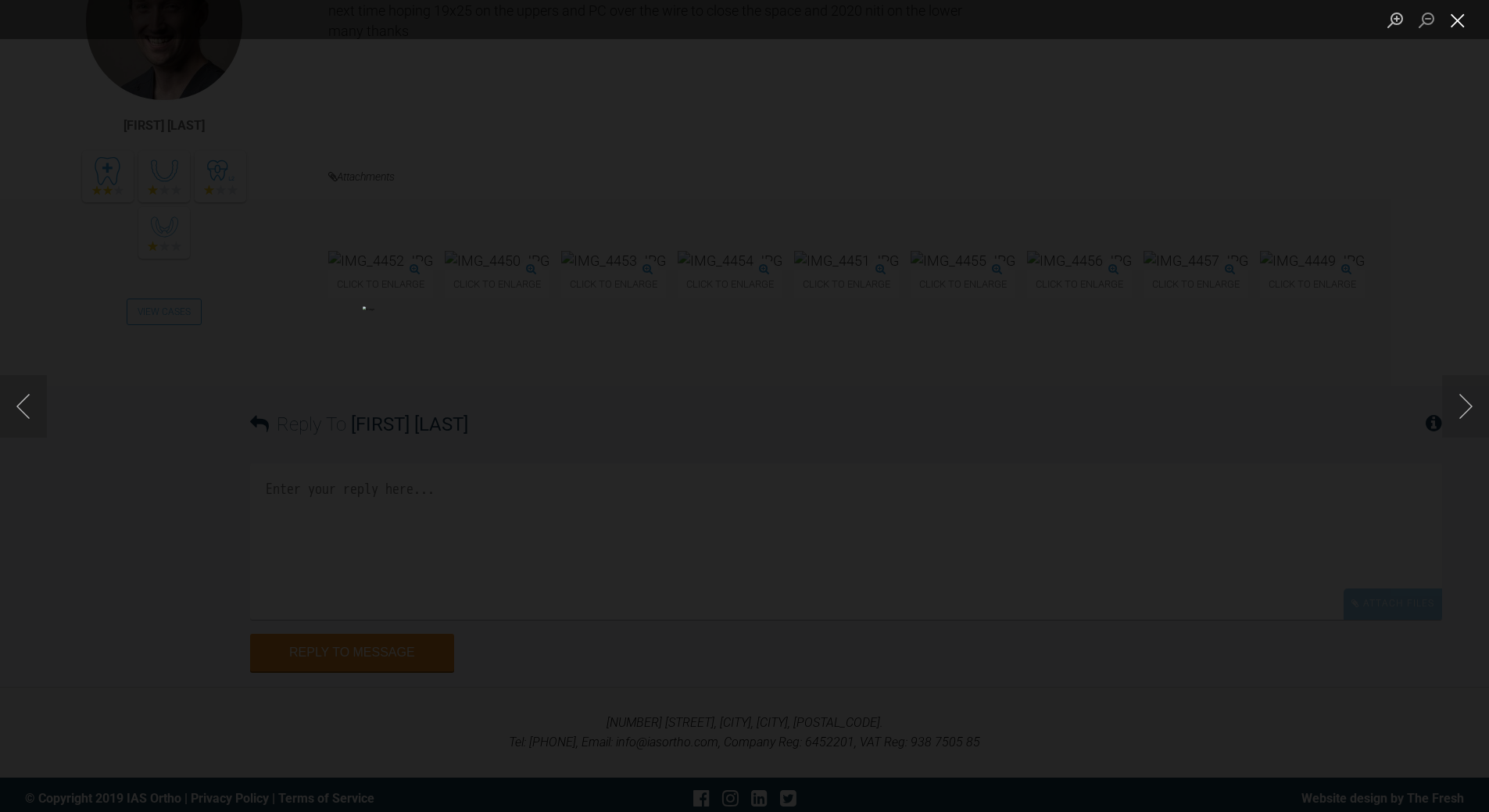click at bounding box center (1458, 20) 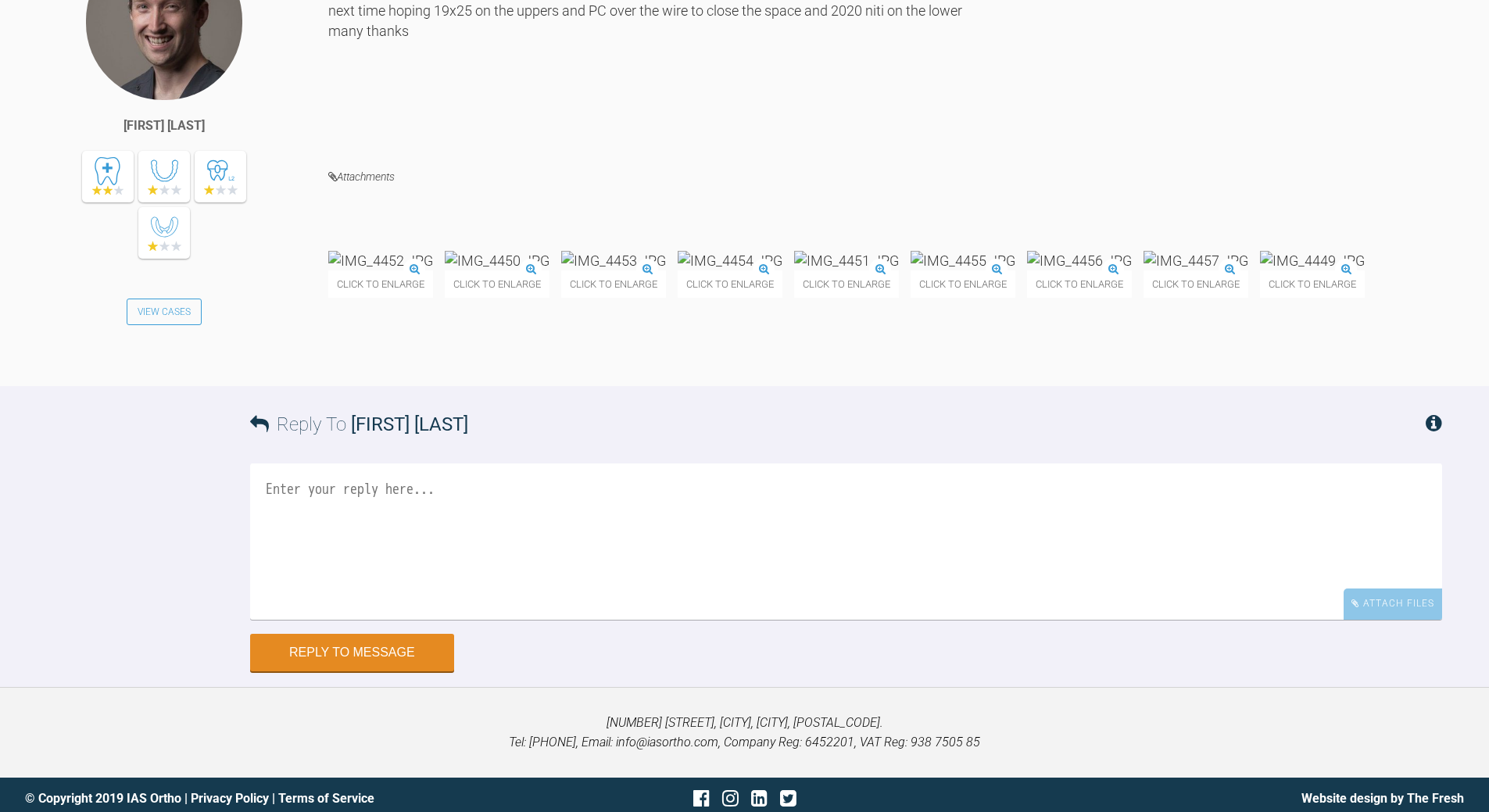 click at bounding box center (846, 542) 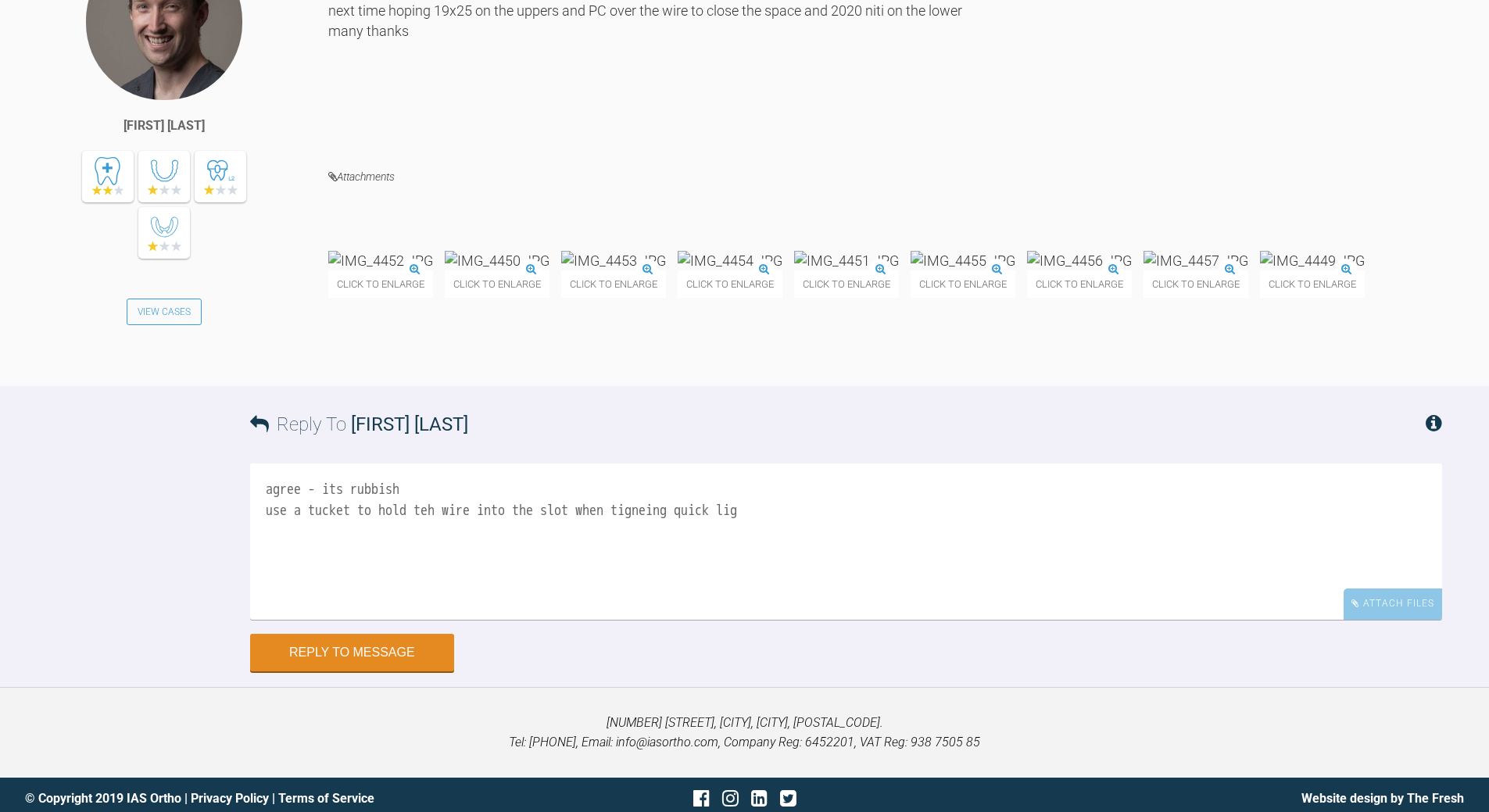 click on "agree - its rubbish
use a tucket to hold teh wire into the slot when tigneing quick lig" at bounding box center [846, 542] 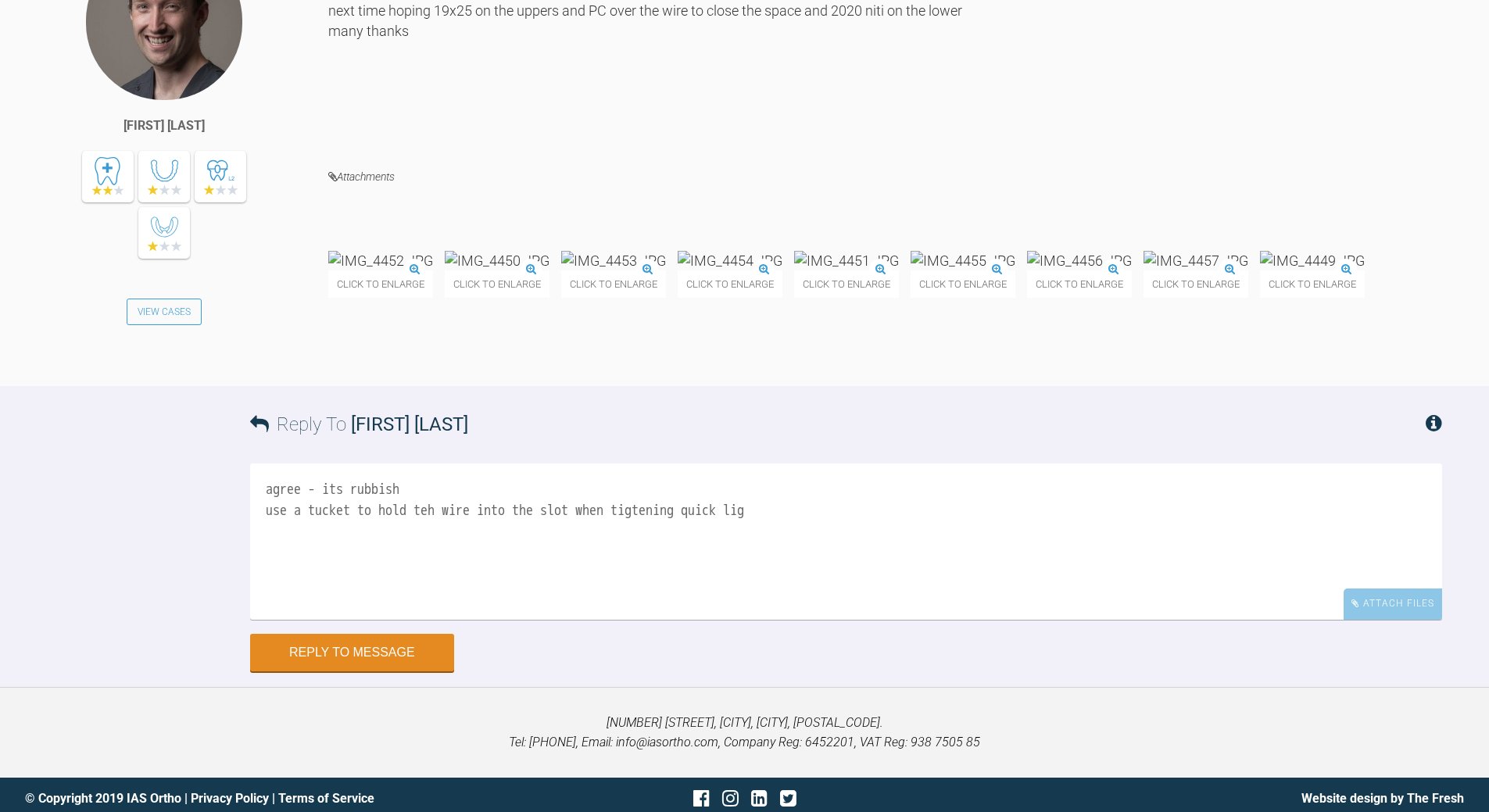 click on "agree - its rubbish
use a tucket to hold teh wire into the slot when tigtening quick lig" at bounding box center (846, 542) 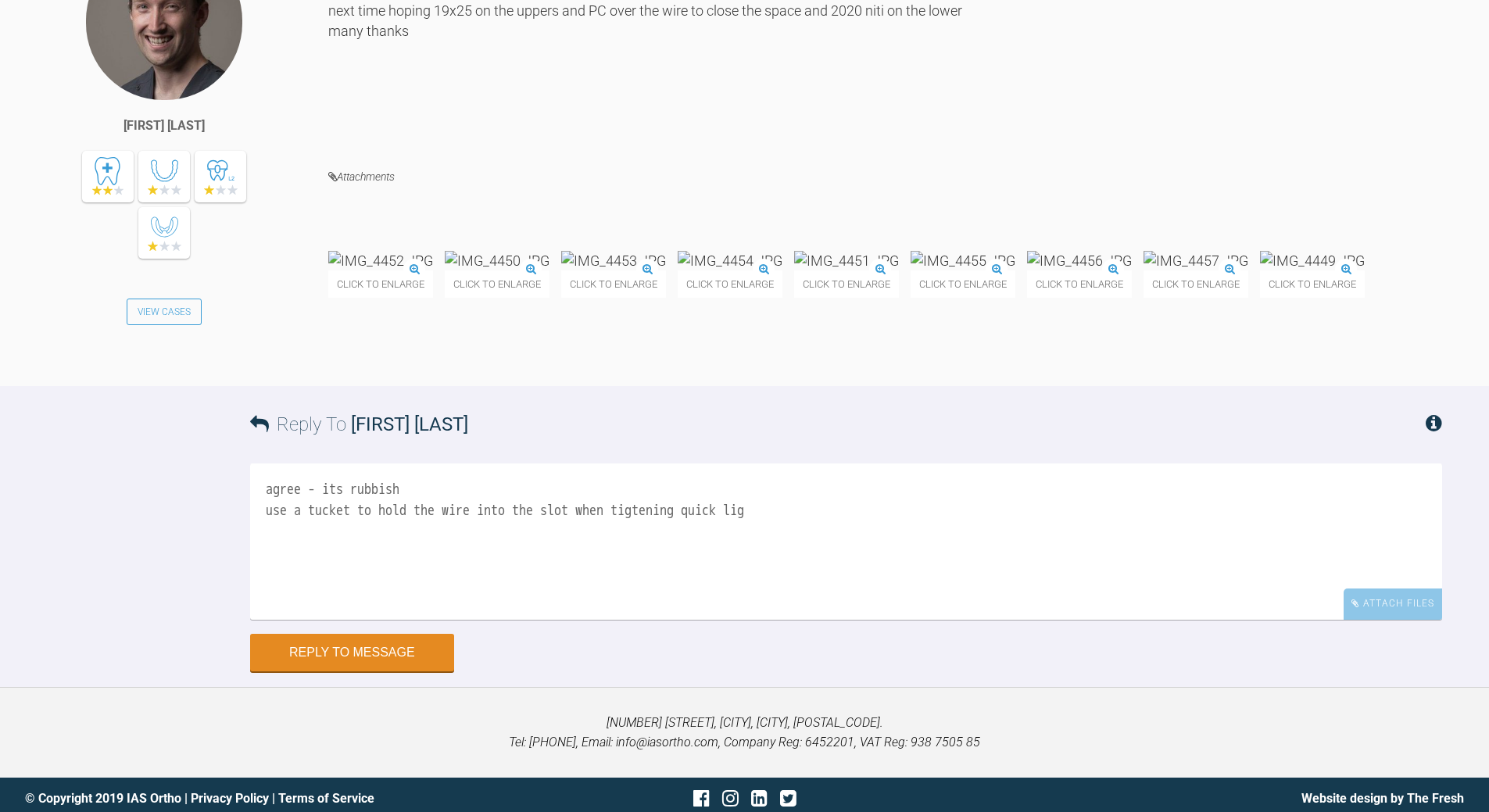 scroll, scrollTop: 4262, scrollLeft: 0, axis: vertical 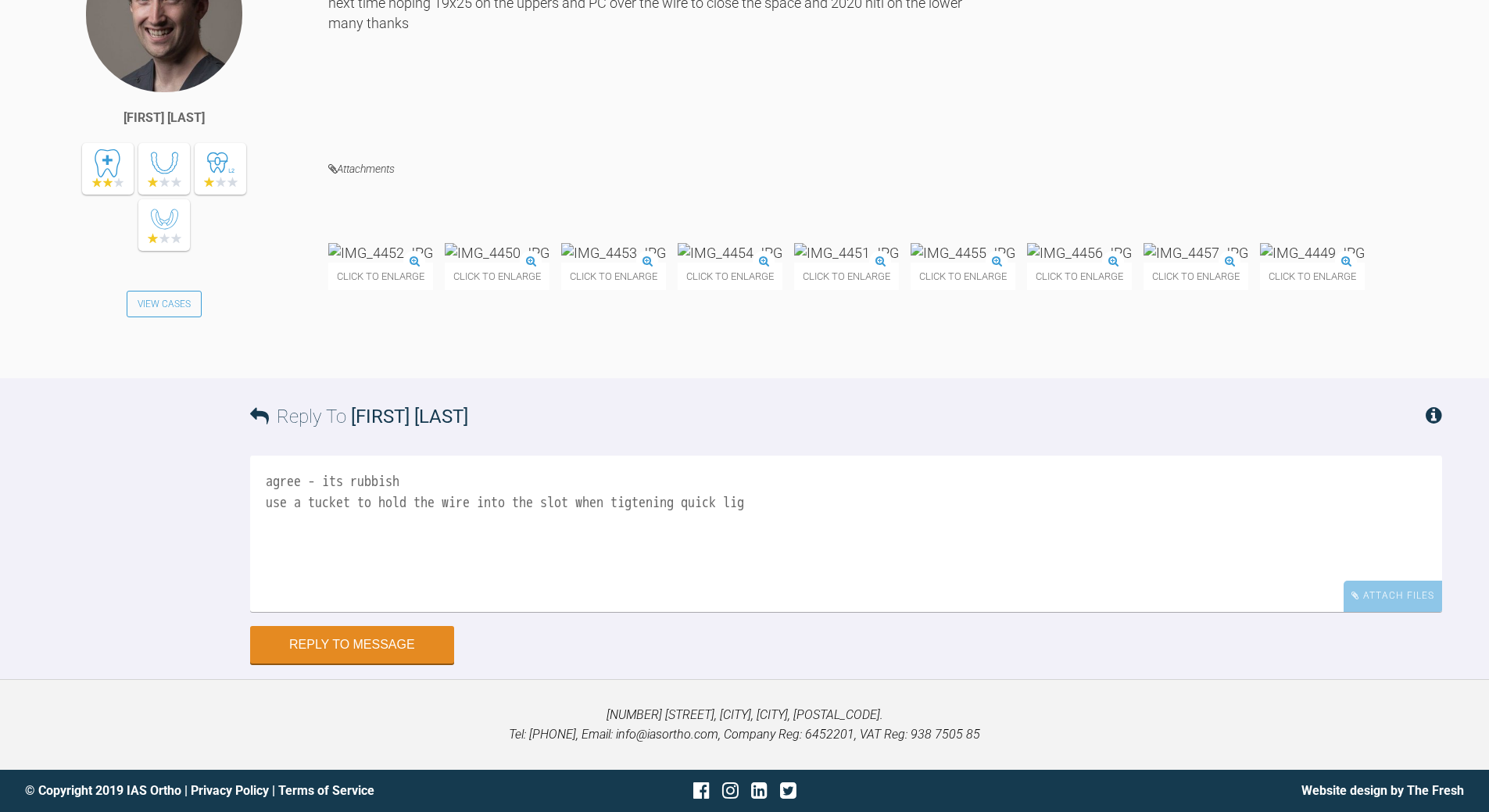 click on "agree - its rubbish
use a tucket to hold the wire into the slot when tigtening quick lig" at bounding box center (846, 534) 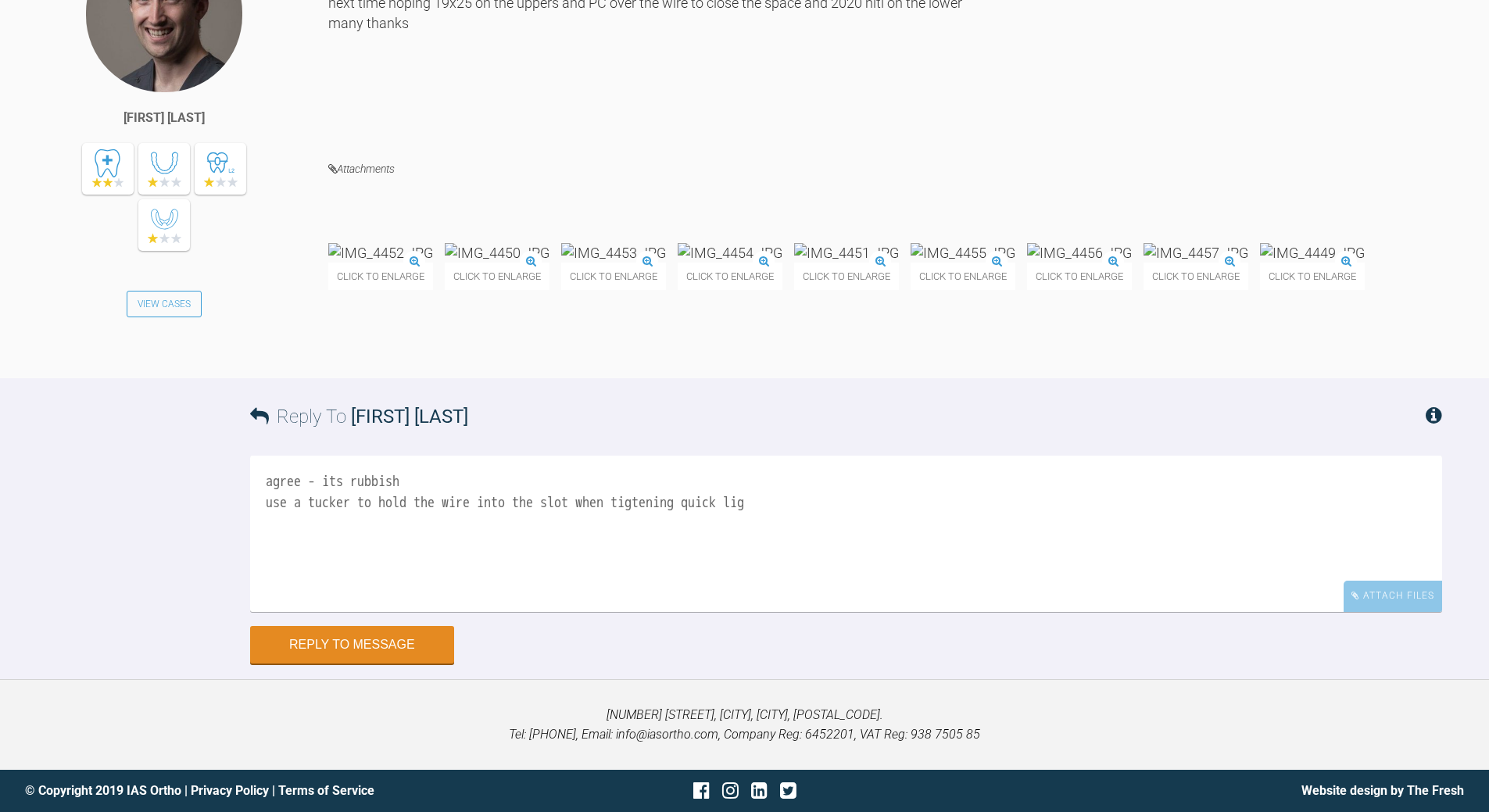 scroll, scrollTop: 4281, scrollLeft: 0, axis: vertical 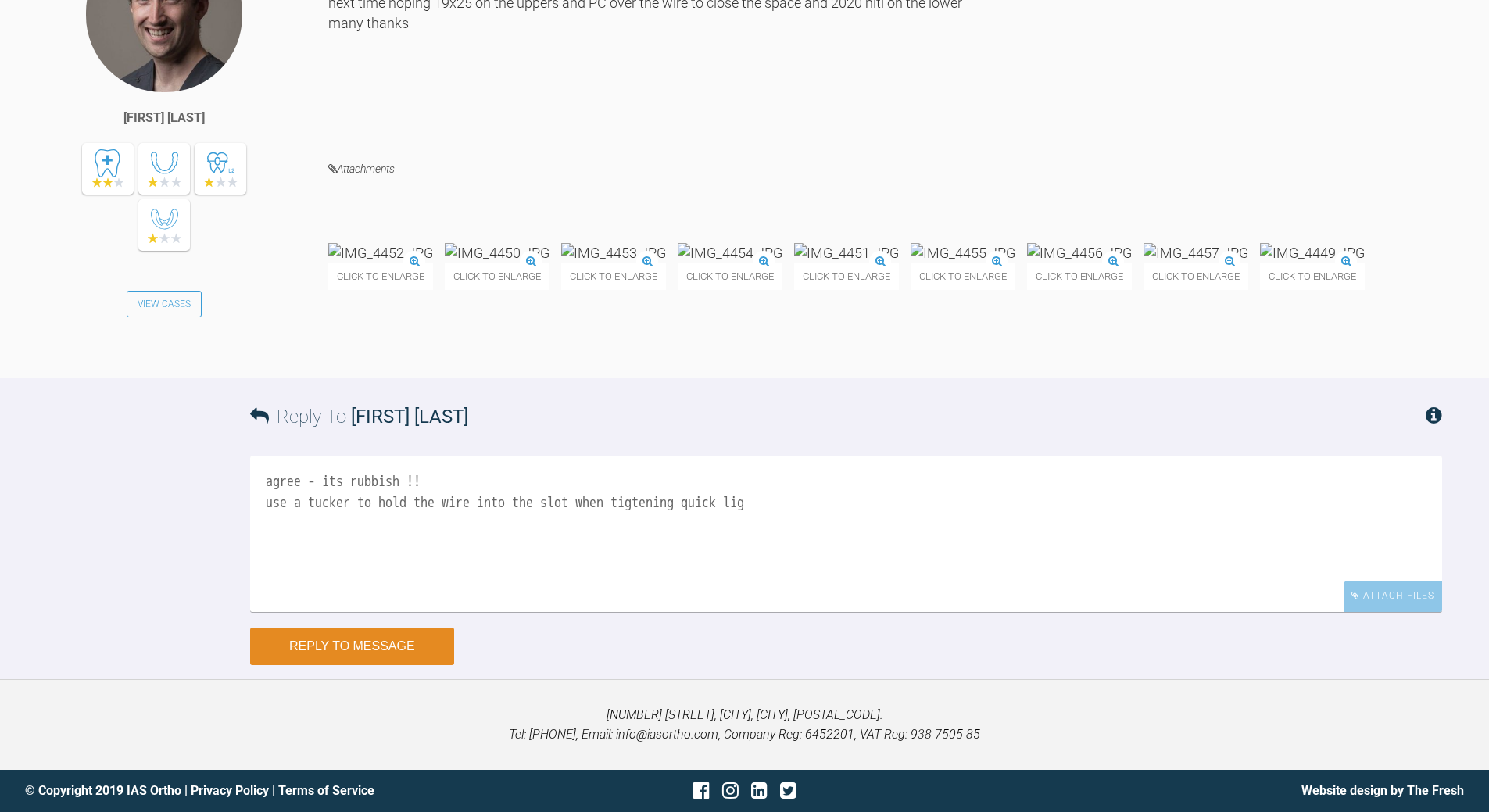 type on "agree - its rubbish !!
use a tucker to hold the wire into the slot when tigtening quick lig" 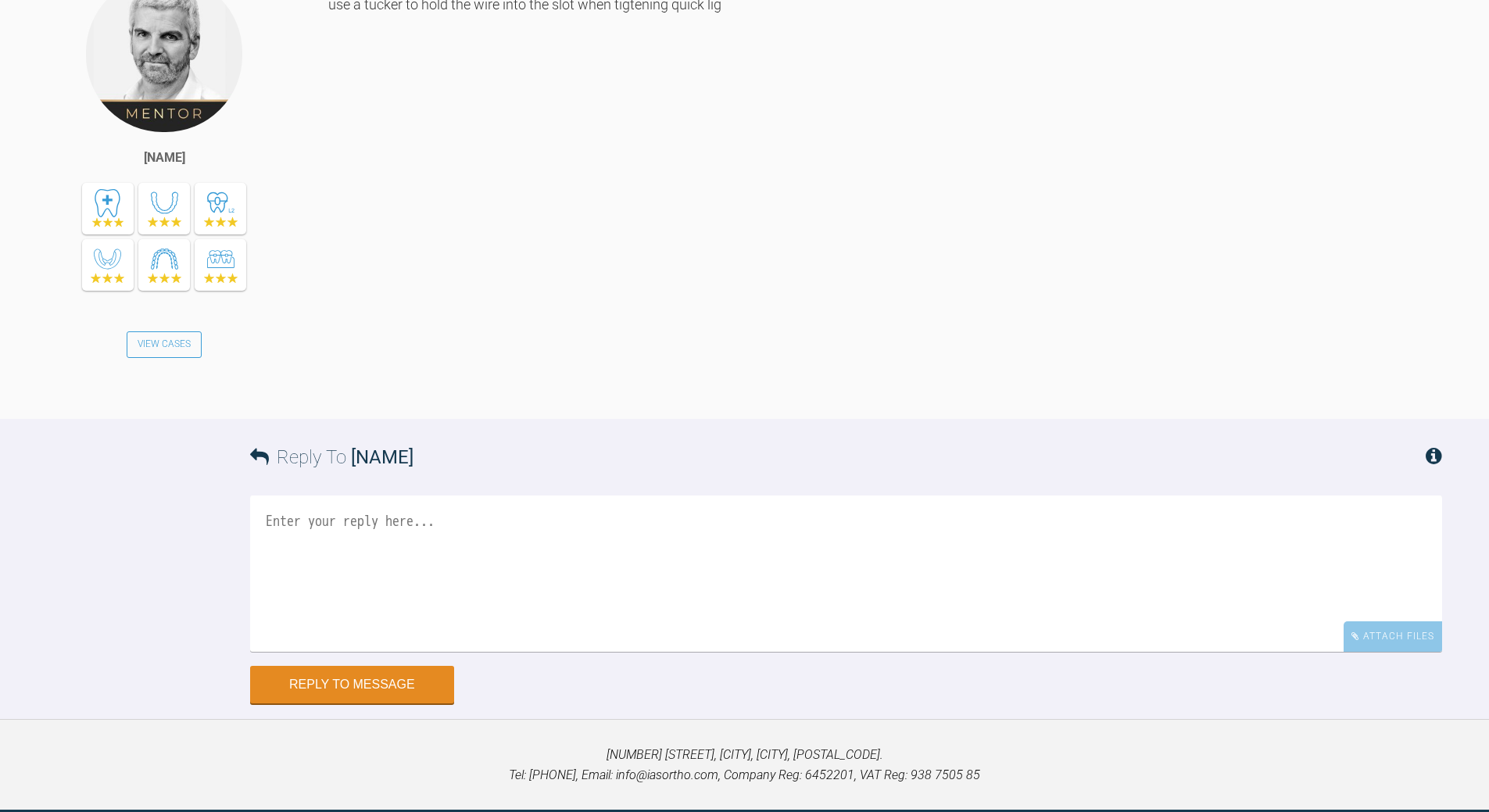 scroll, scrollTop: 4874, scrollLeft: 0, axis: vertical 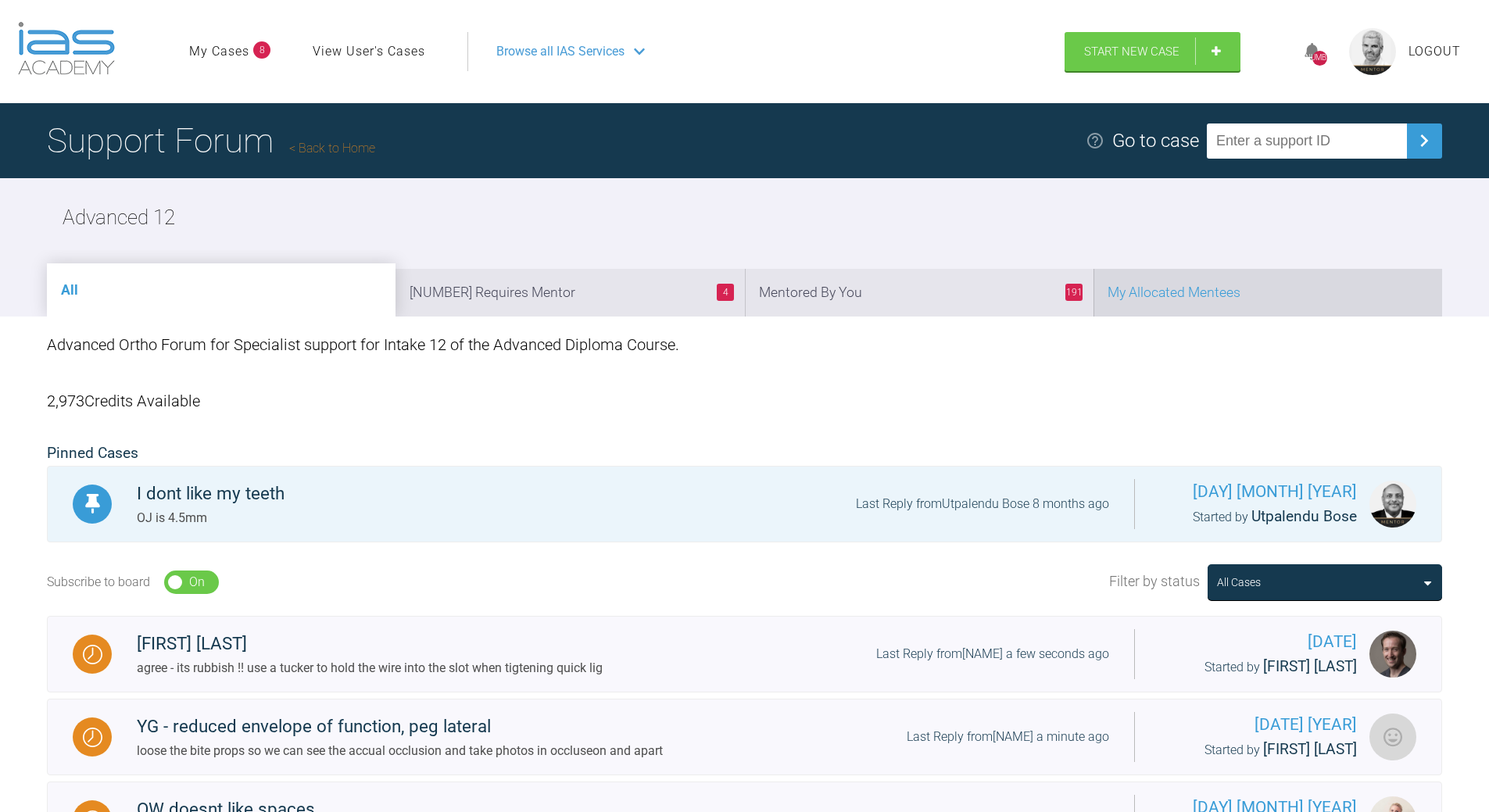 click on "My Allocated Mentees" at bounding box center [1268, 292] 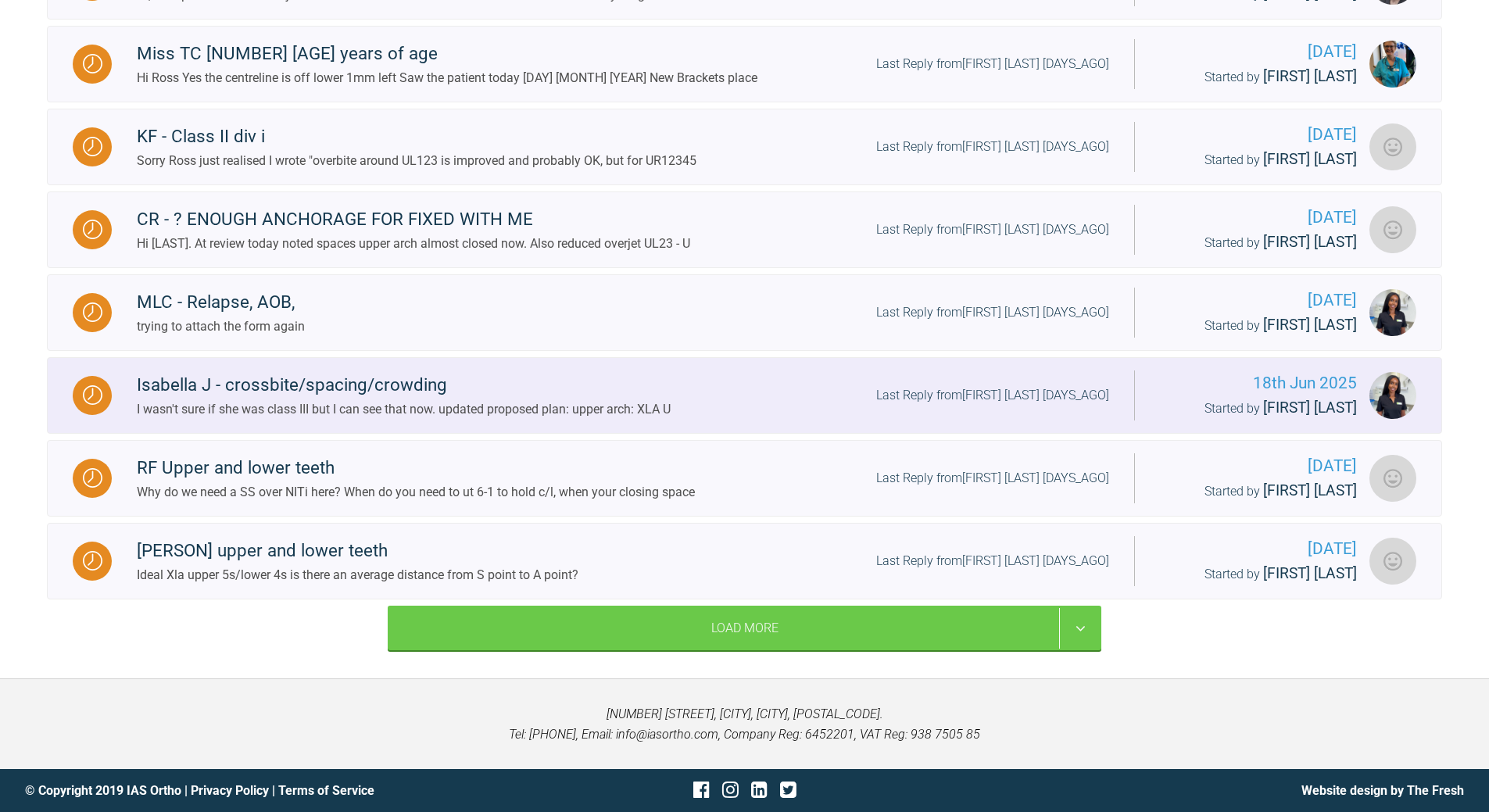 scroll, scrollTop: 1696, scrollLeft: 0, axis: vertical 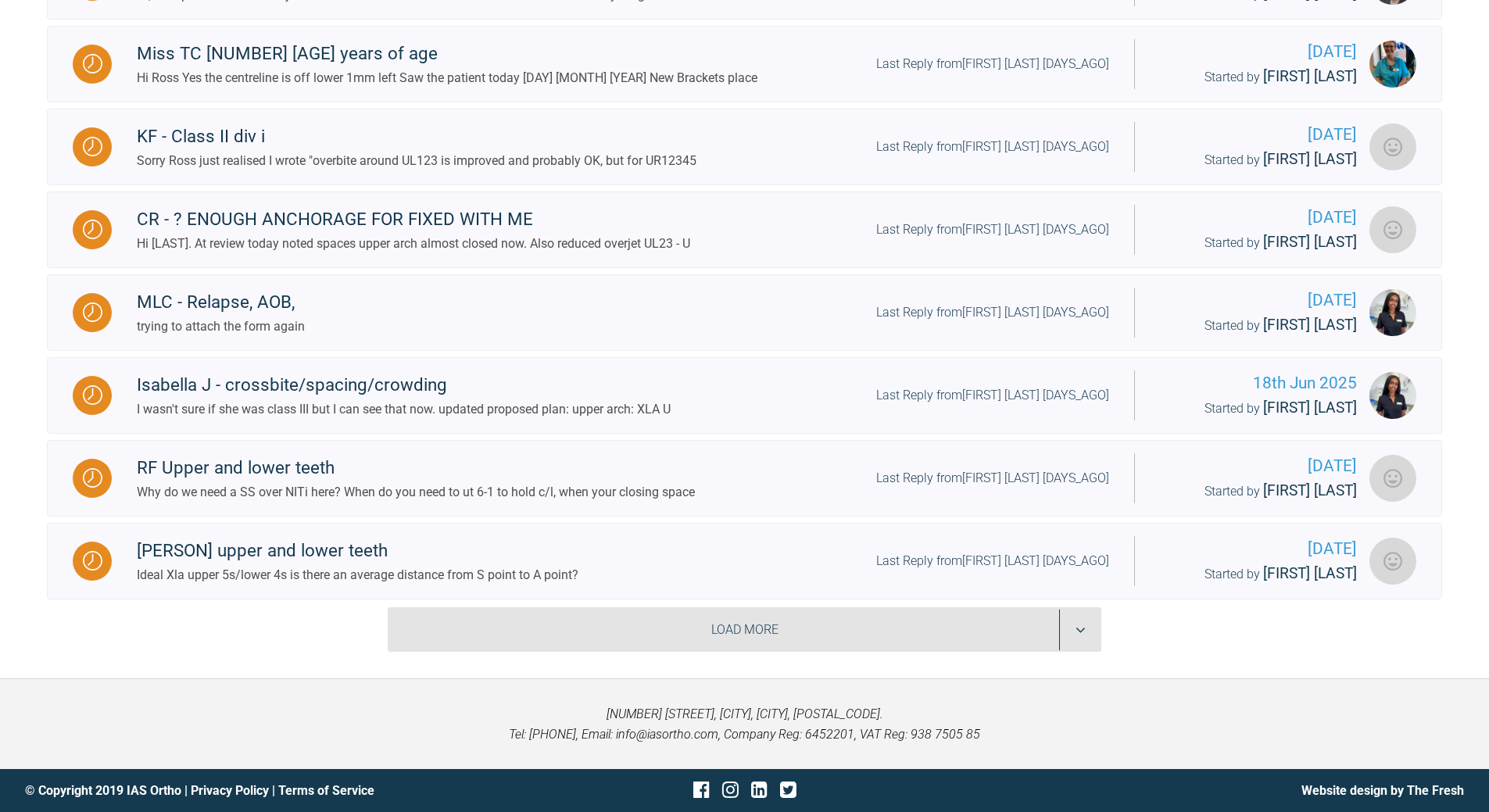 click on "Load More" at bounding box center (744, 630) 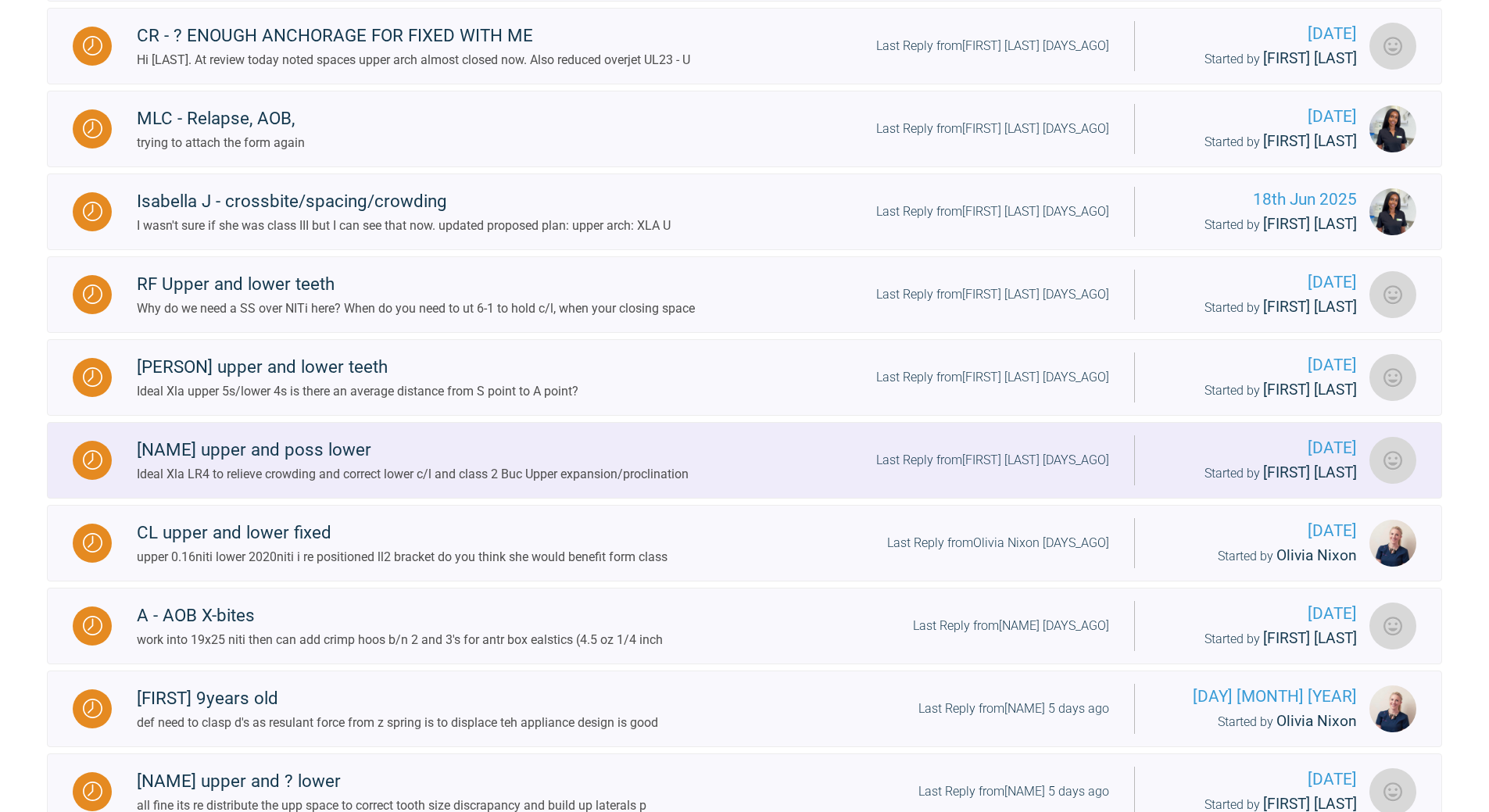 scroll, scrollTop: 1930, scrollLeft: 0, axis: vertical 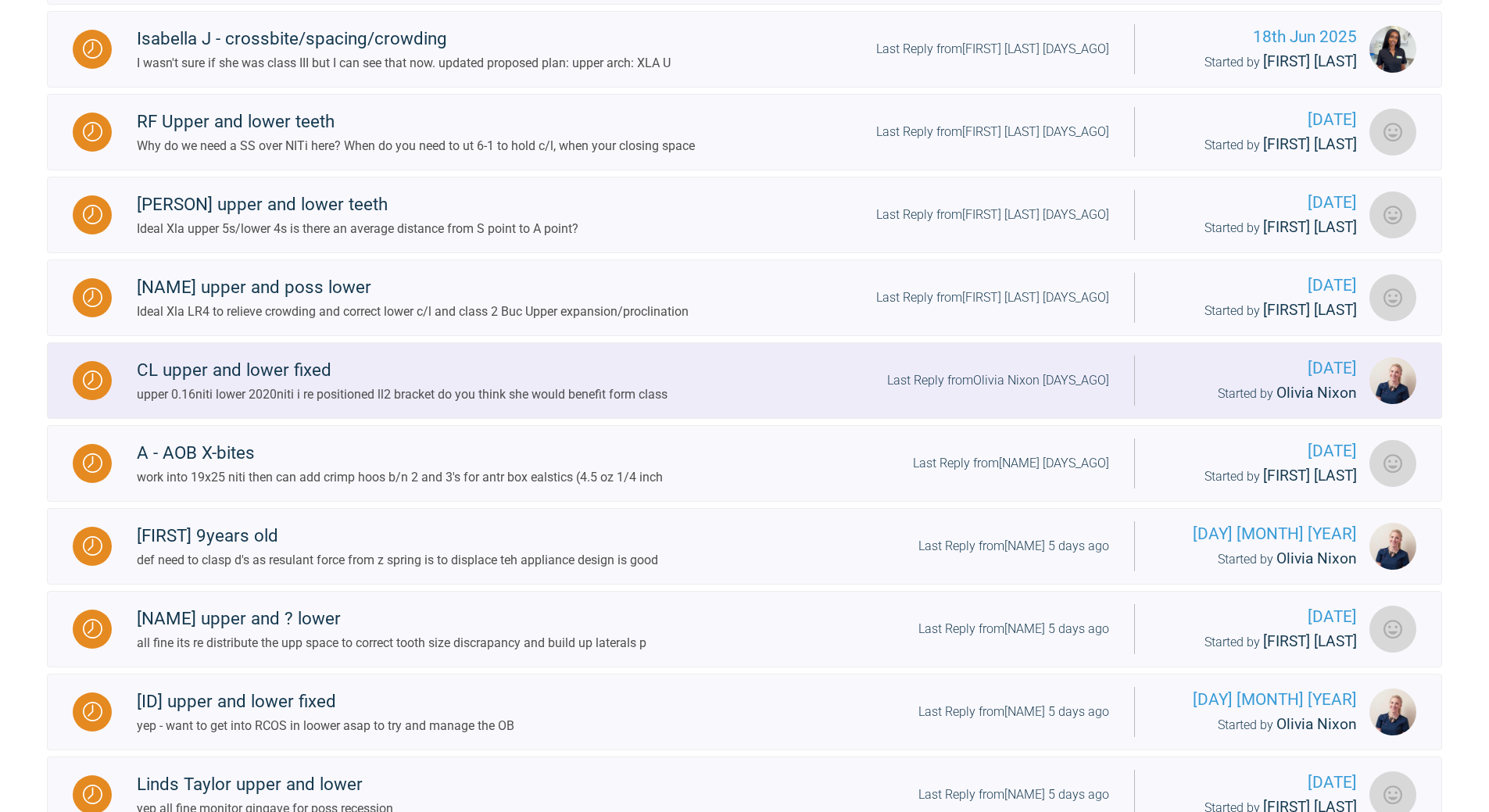 click on "Last Reply from  [PERSON]   4 days ago" at bounding box center (998, 381) 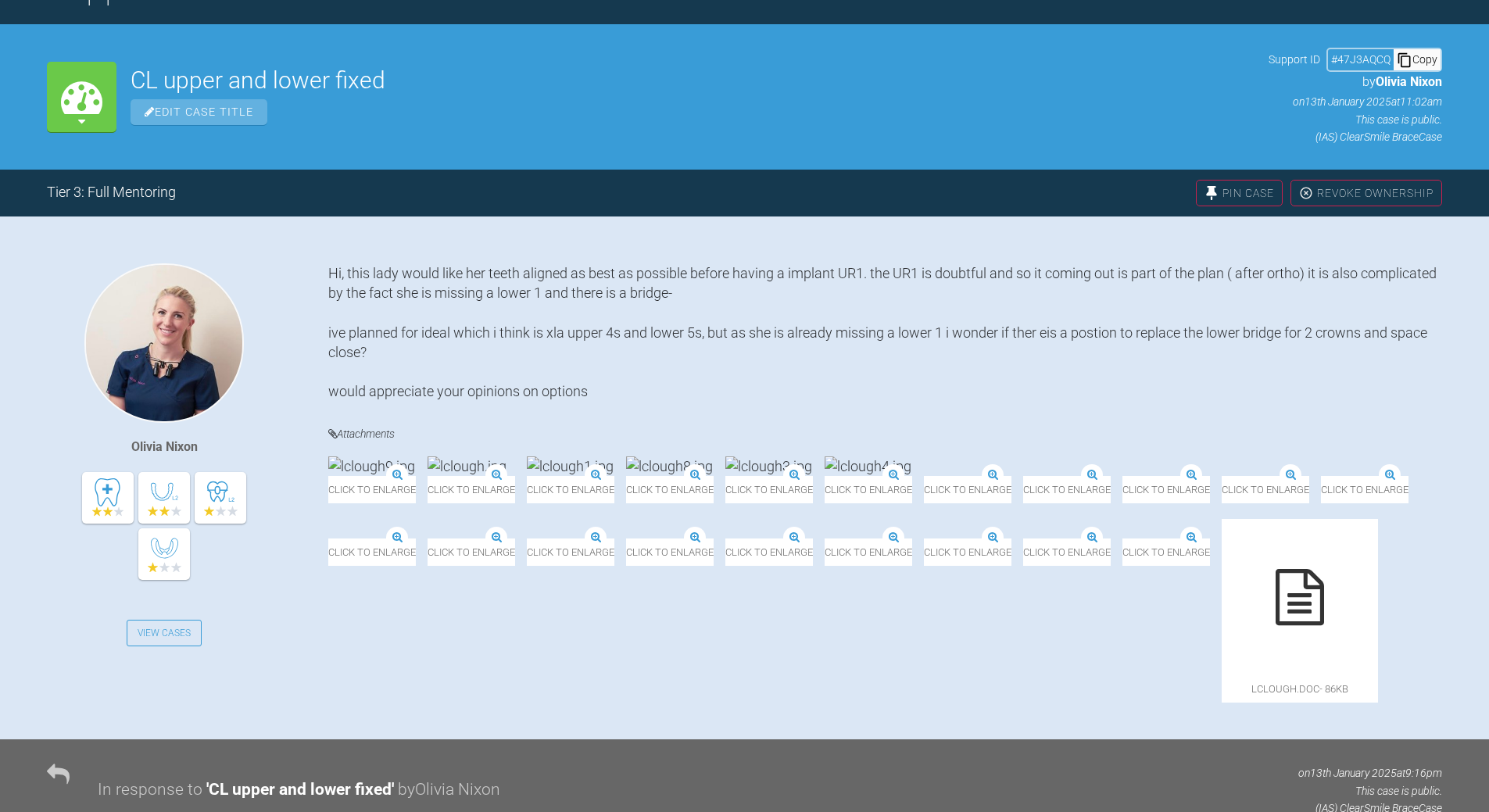 scroll, scrollTop: 1930, scrollLeft: 0, axis: vertical 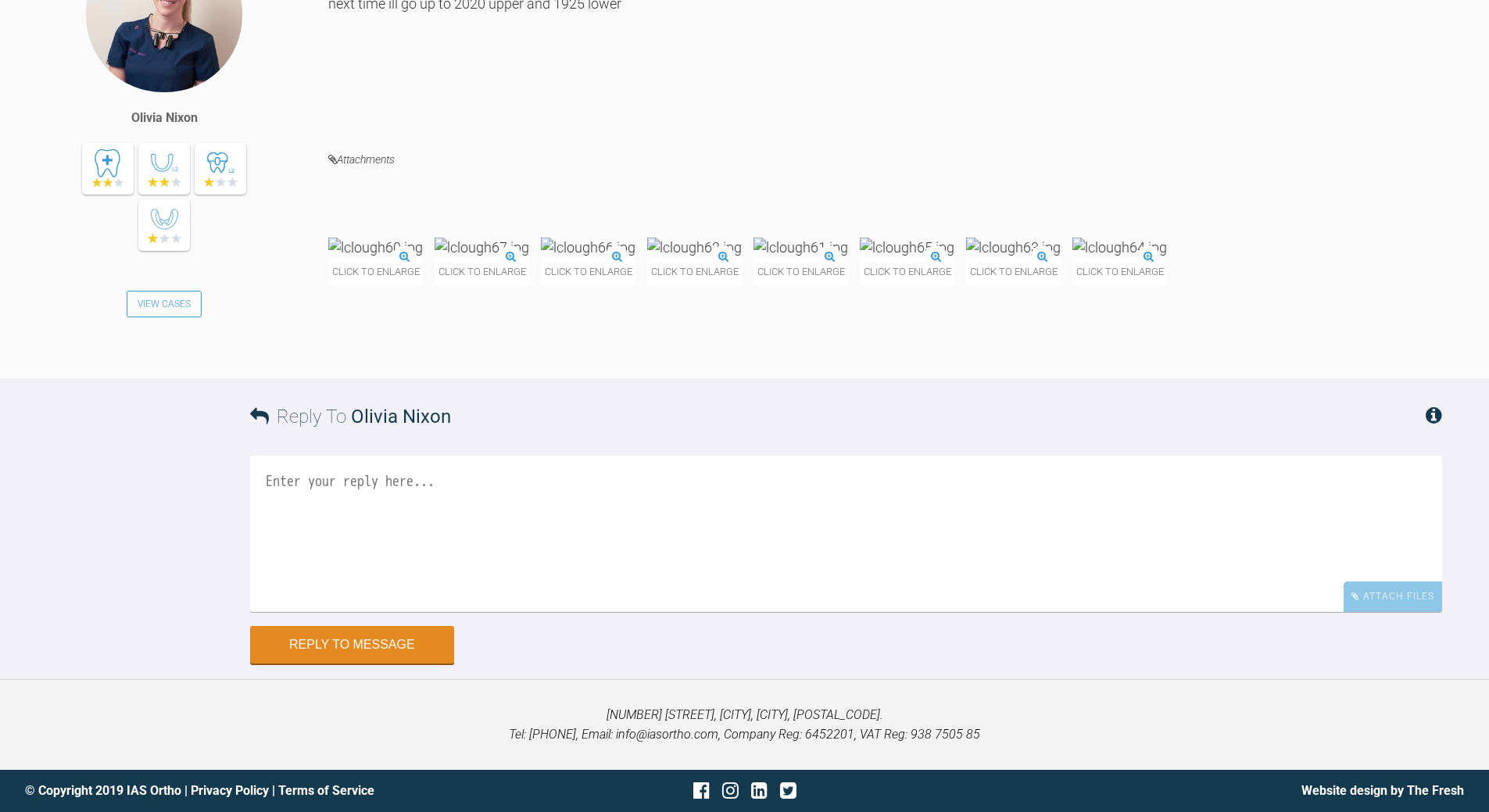 click at bounding box center (375, 247) 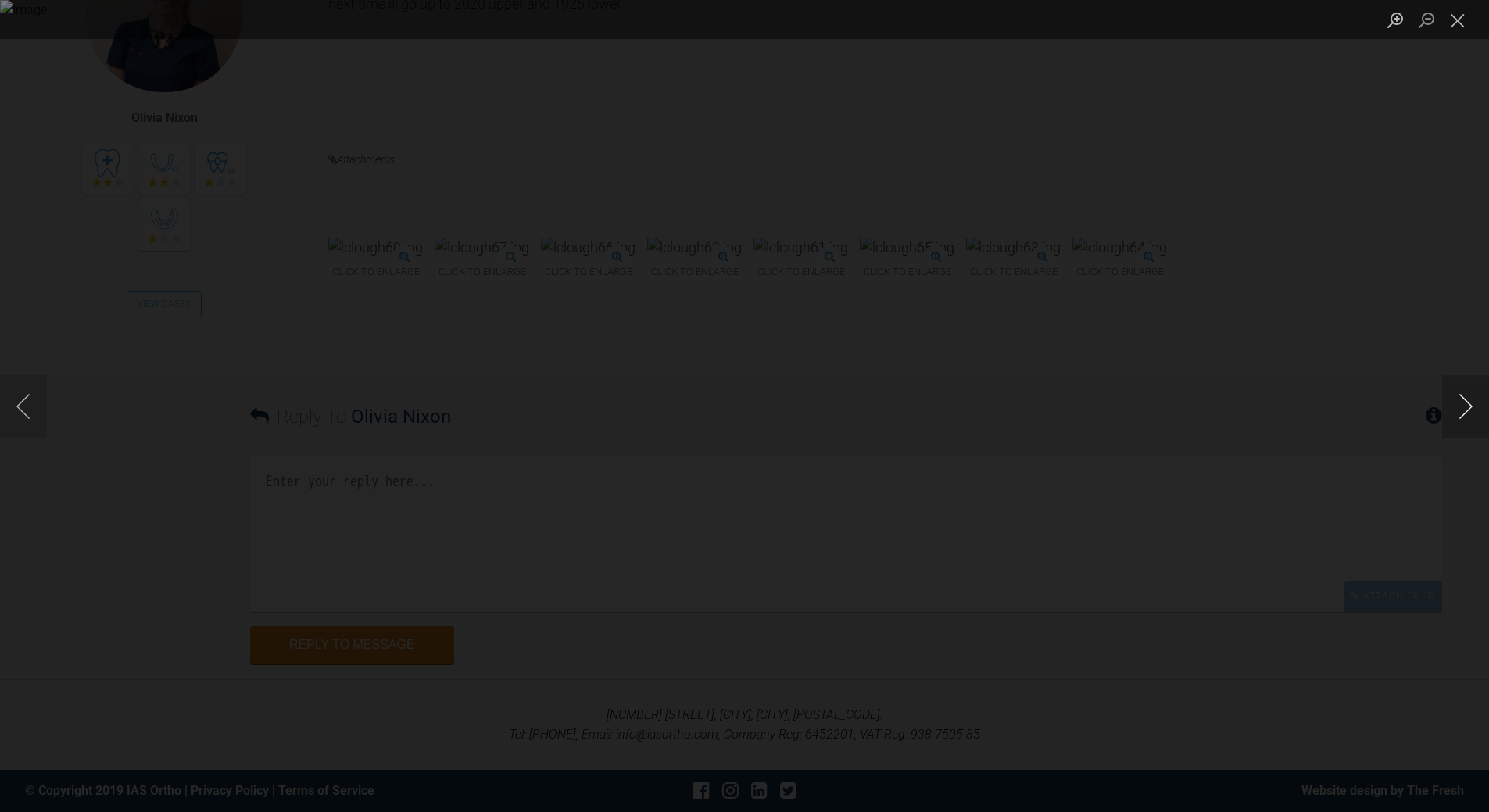 click at bounding box center [1466, 406] 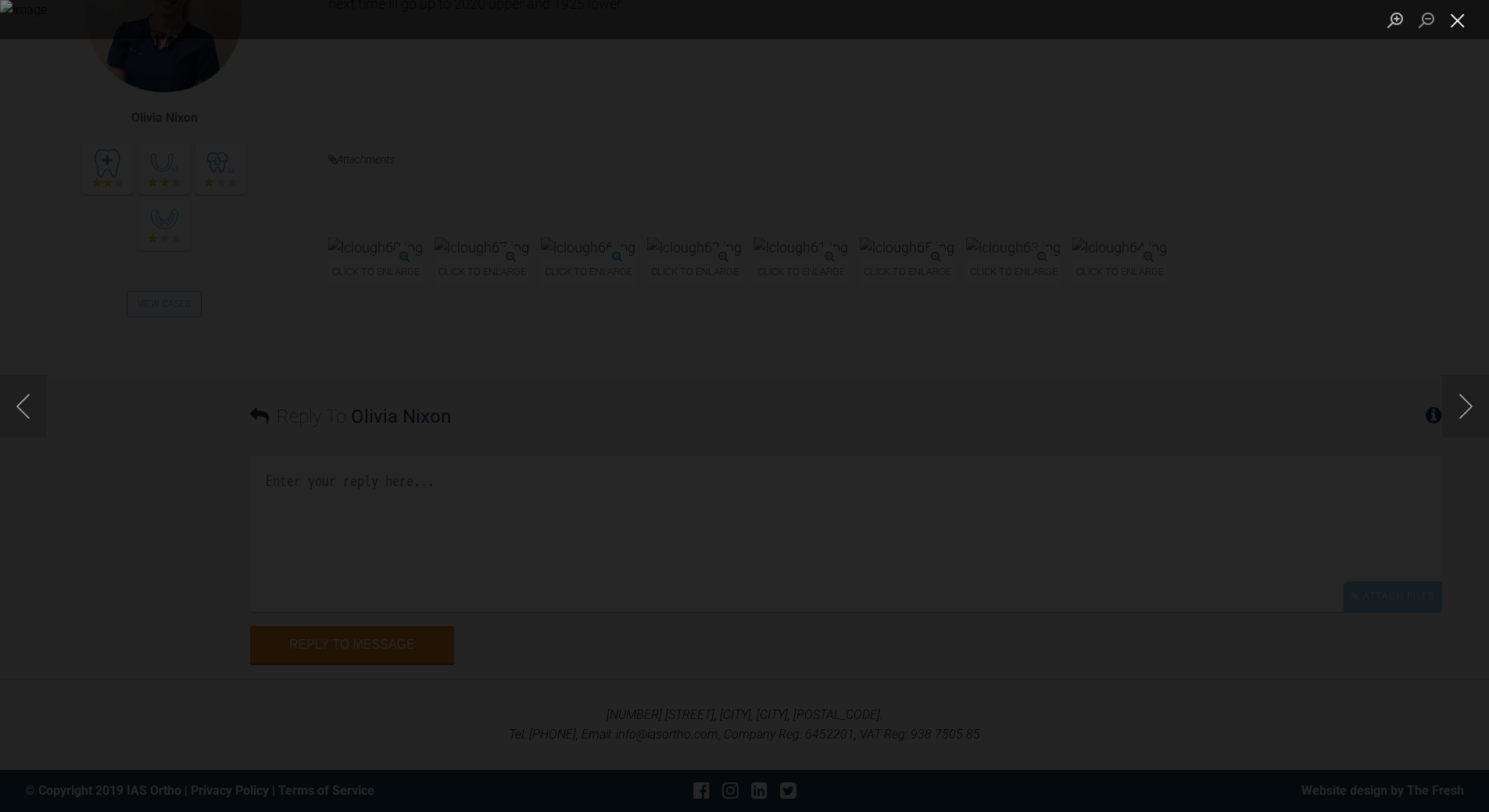 click at bounding box center (1458, 20) 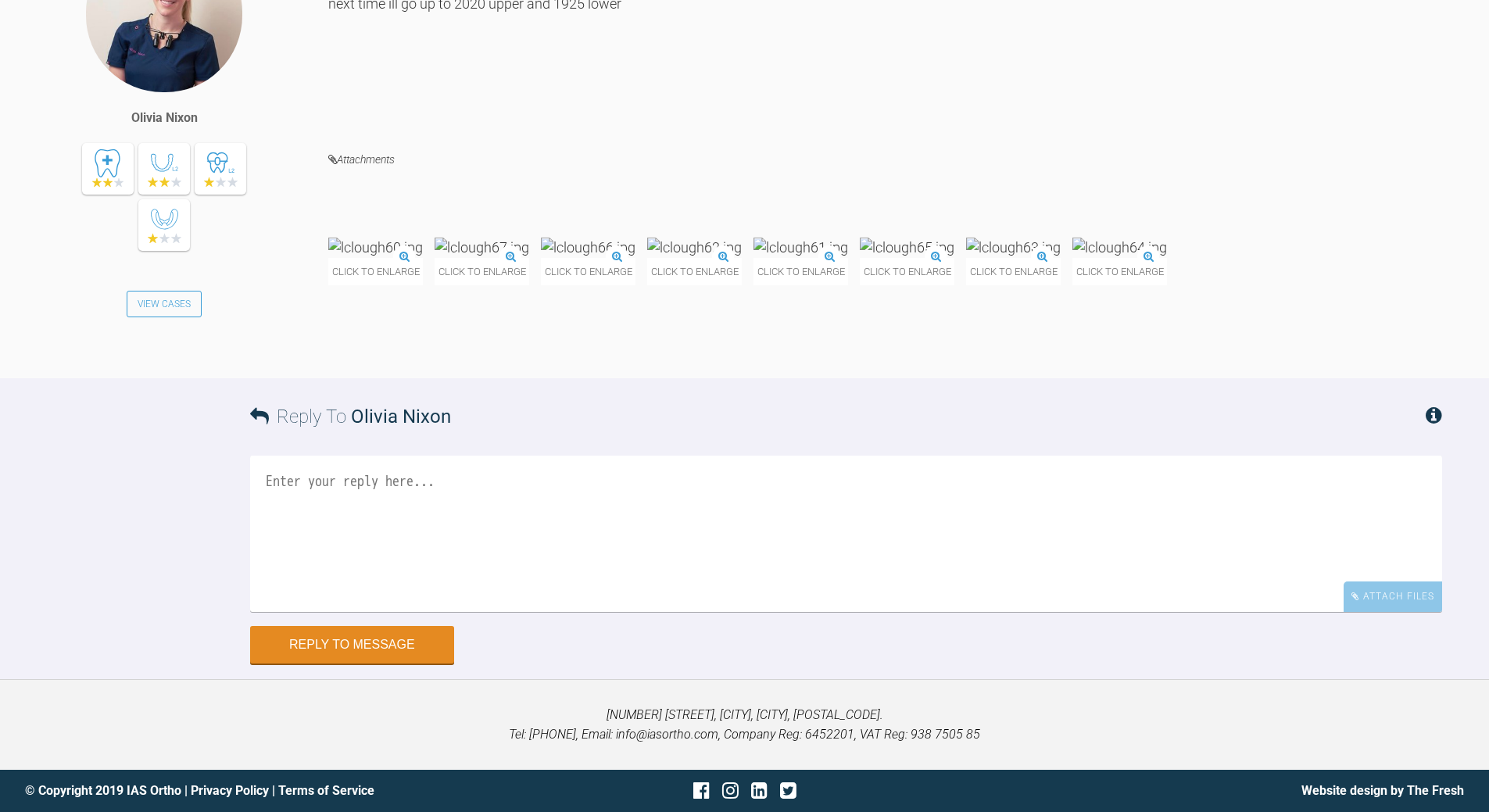 click at bounding box center (846, 534) 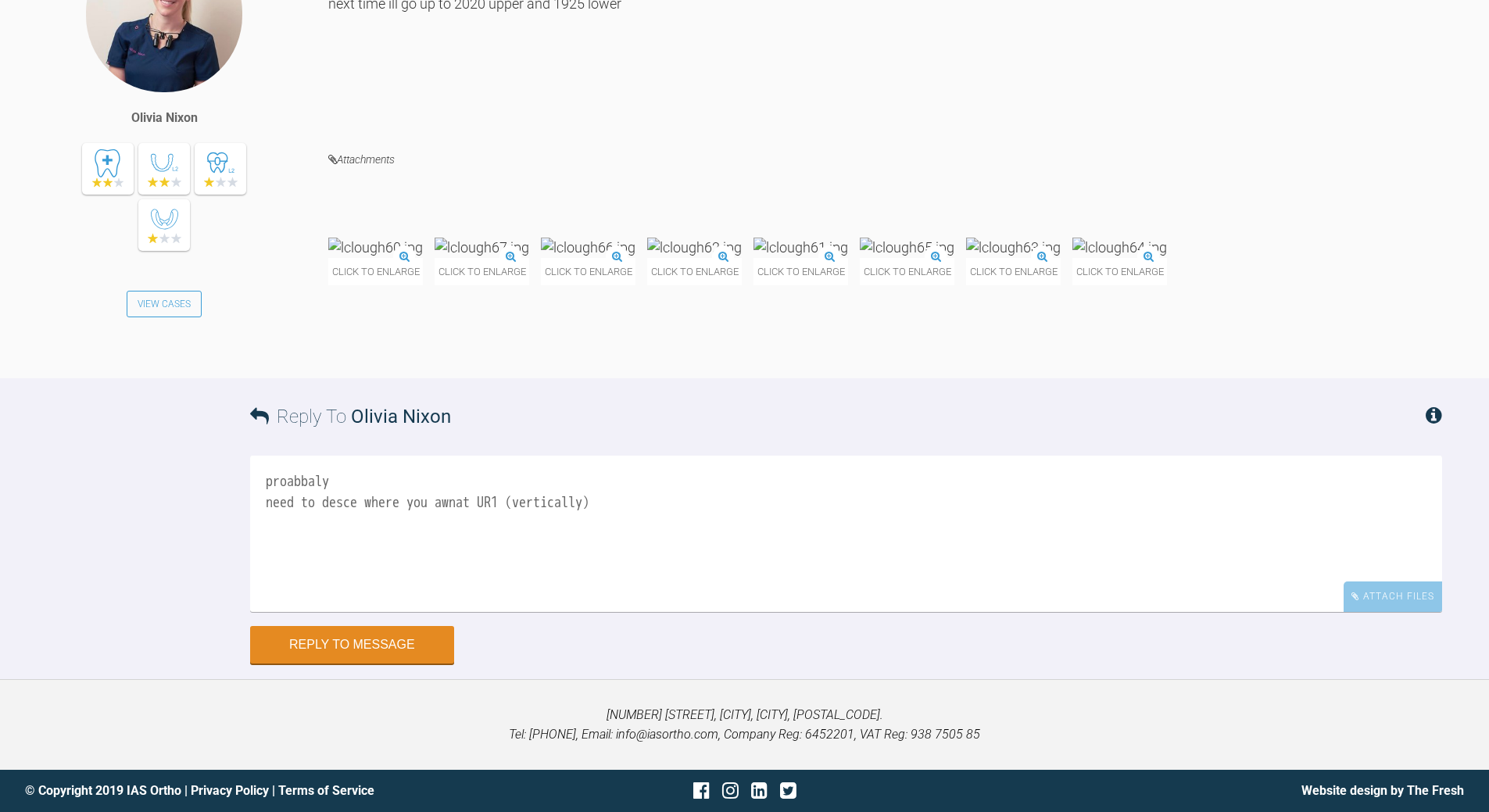 click on "proabbaly
need to desce where you awnat UR1 (vertically)" at bounding box center (846, 534) 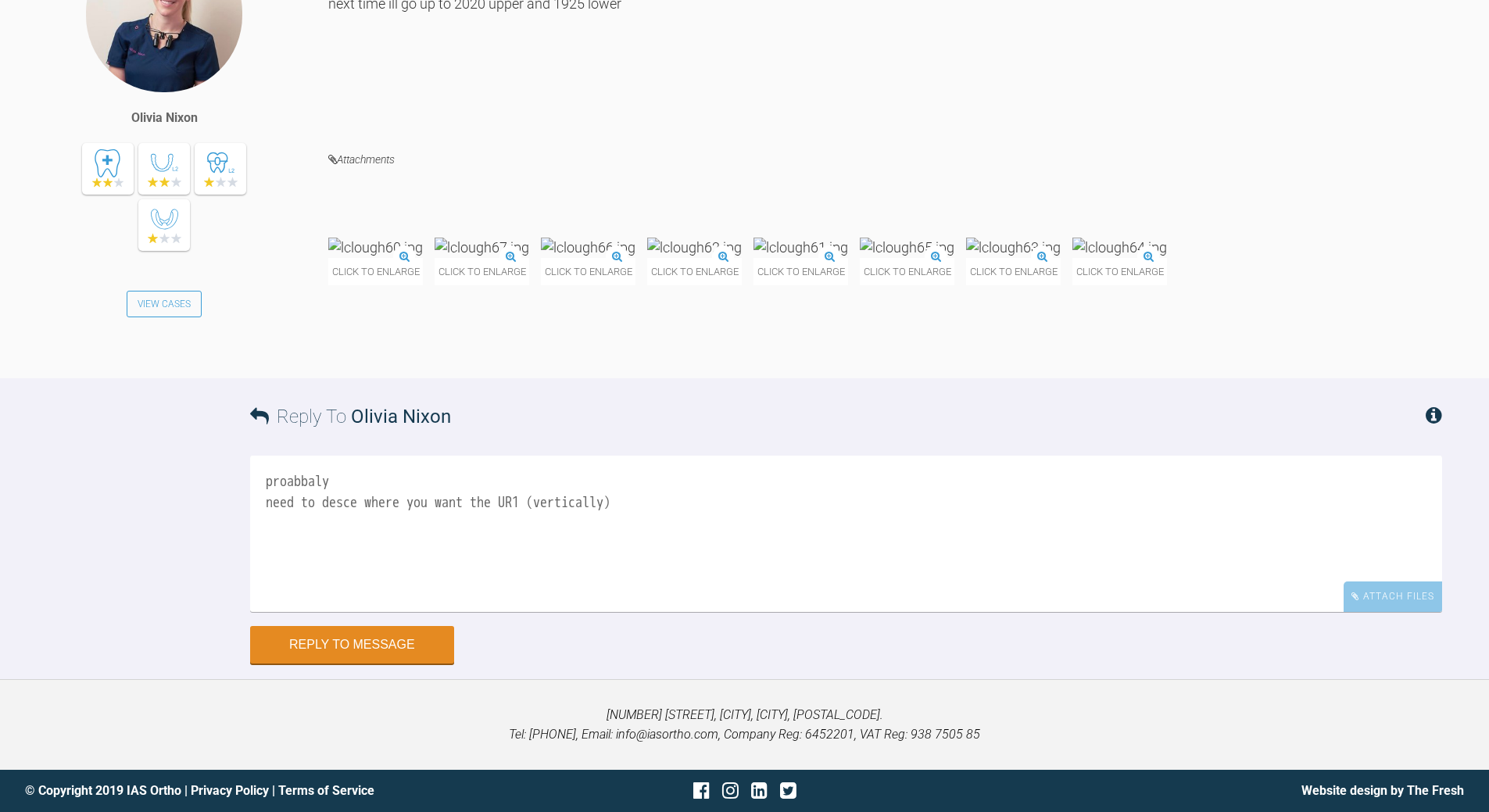 click on "proabbaly
need to desce where you want the UR1 (vertically)" at bounding box center (846, 534) 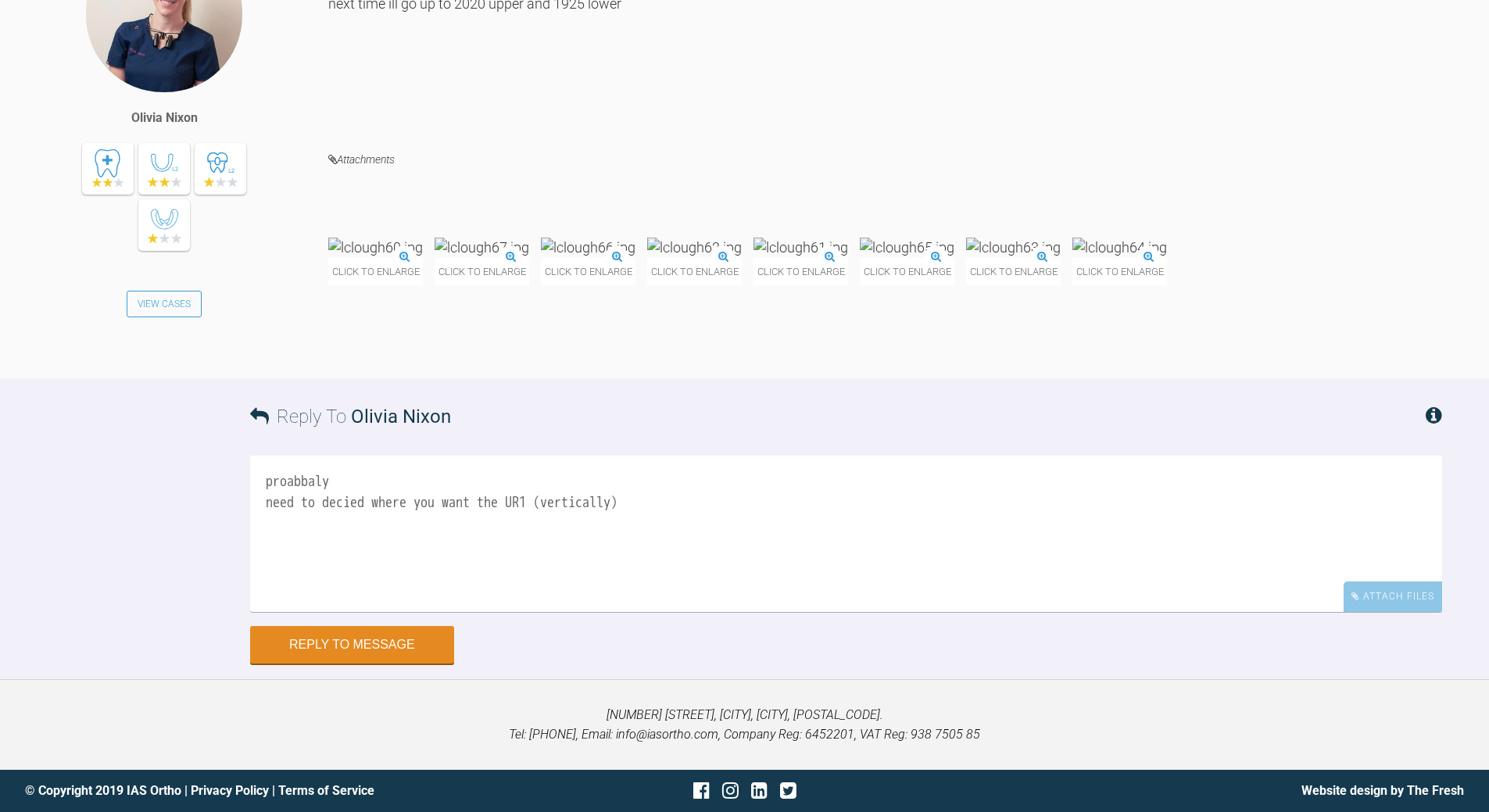 click on "proabbaly
need to decied where you want the UR1 (vertically)" at bounding box center (846, 534) 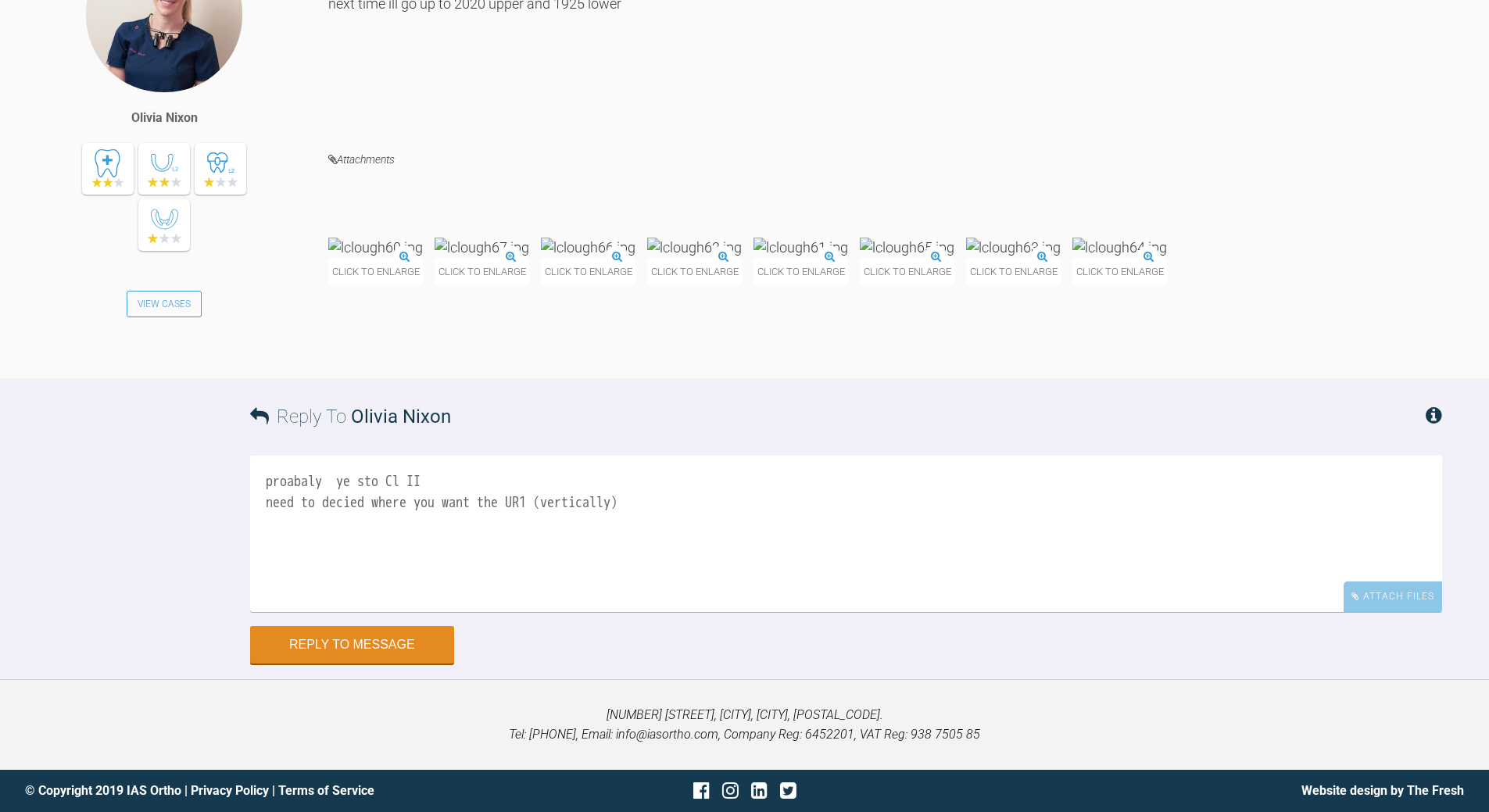 click on "proabaly  ye sto Cl II
need to decied where you want the UR1 (vertically)" at bounding box center (846, 534) 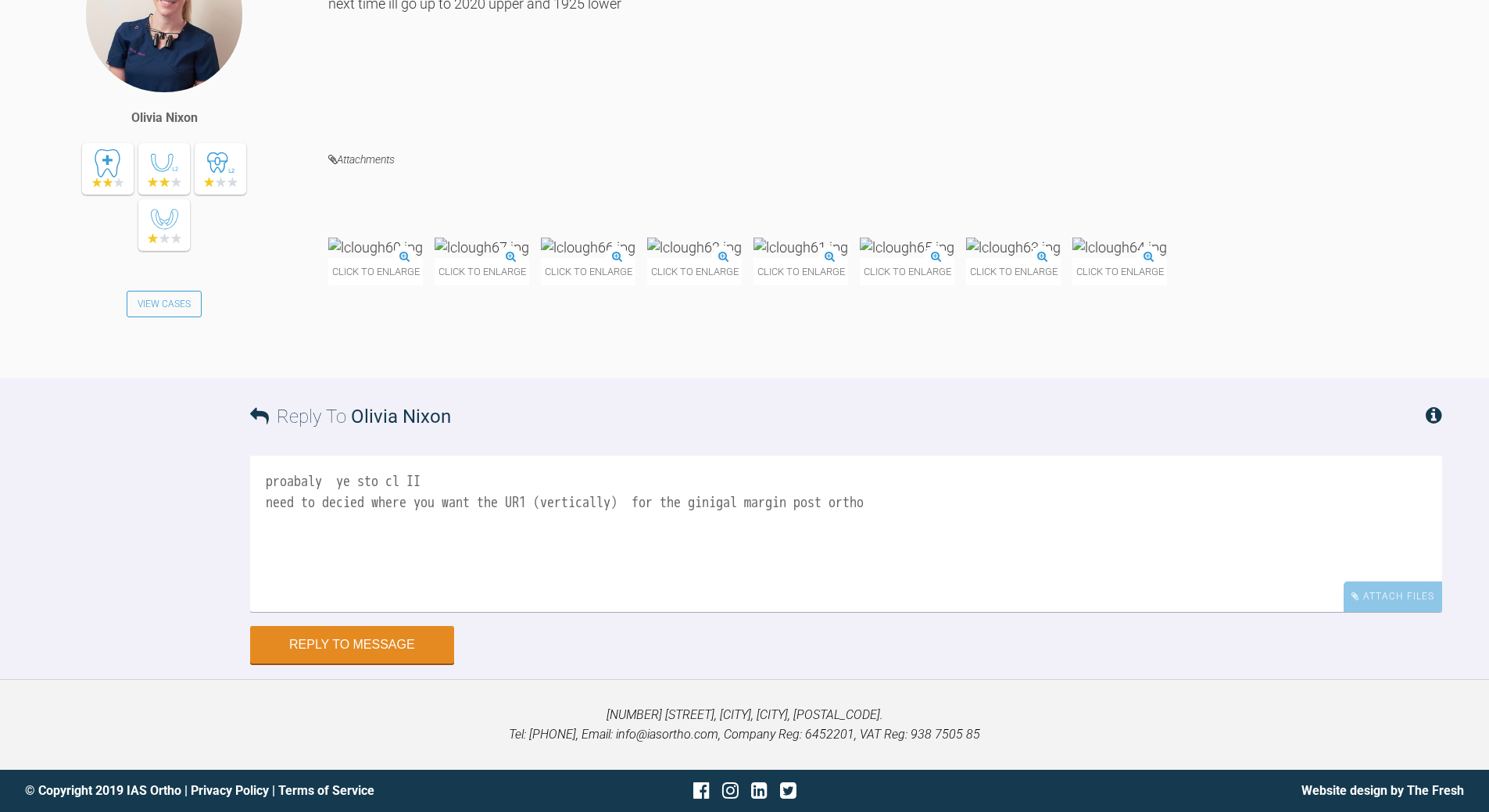 click on "proabaly  ye sto cl II
need to decied where you want the UR1 (vertically)  for the ginigal margin post ortho" at bounding box center [846, 534] 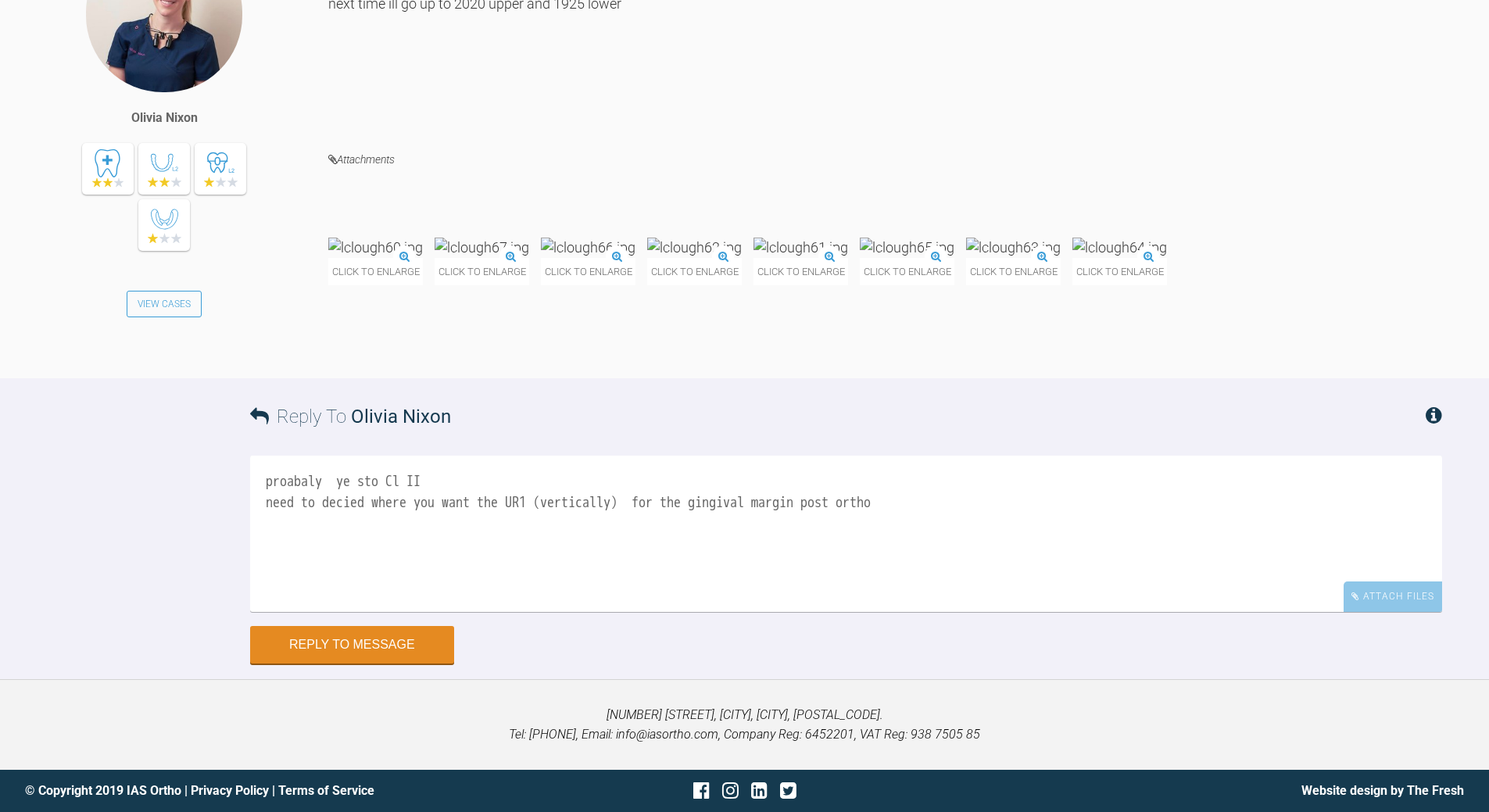 scroll, scrollTop: 15165, scrollLeft: 0, axis: vertical 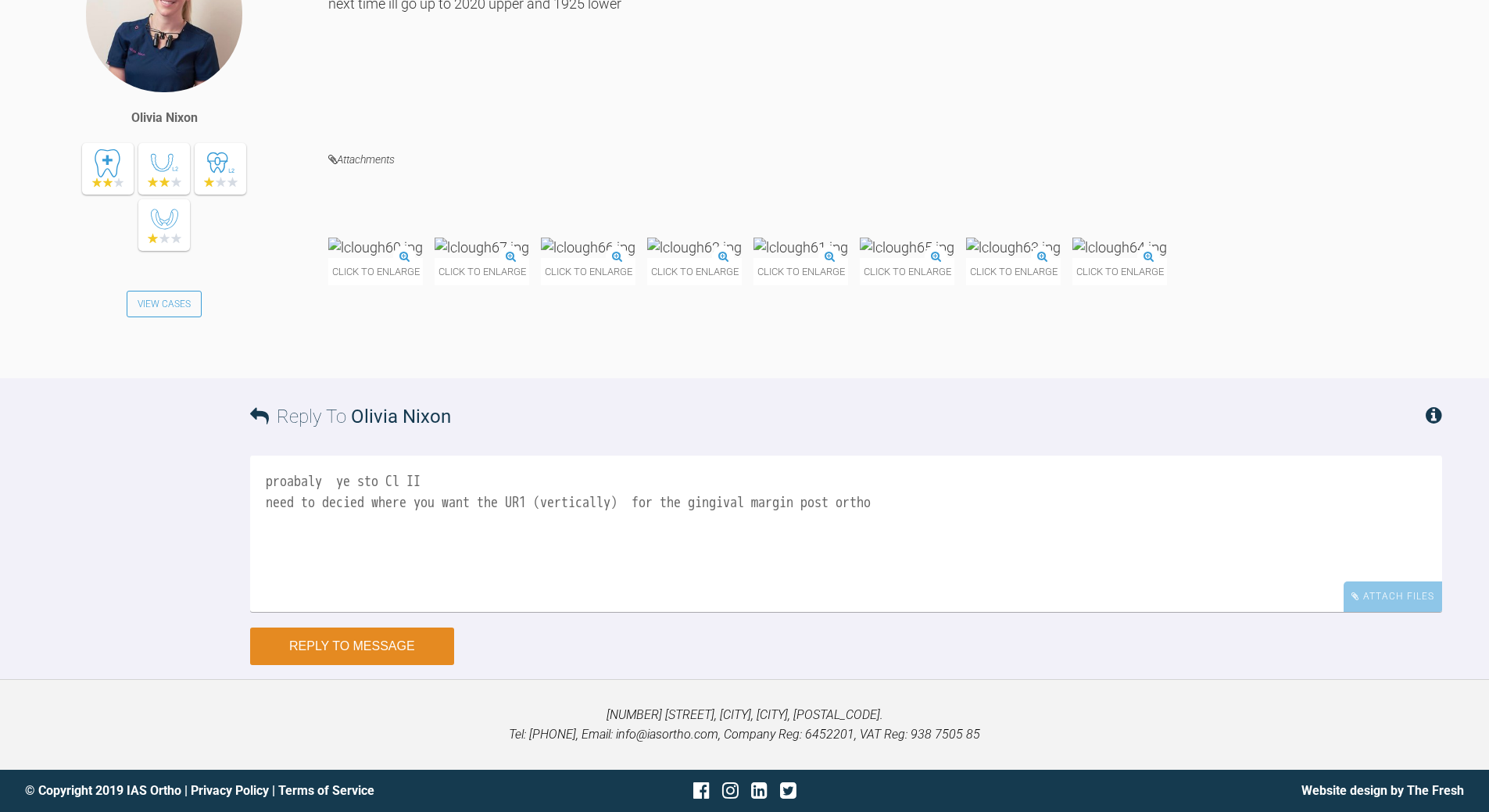 type on "proabaly  ye sto Cl II
need to decied where you want the UR1 (vertically)  for the gingival margin post ortho" 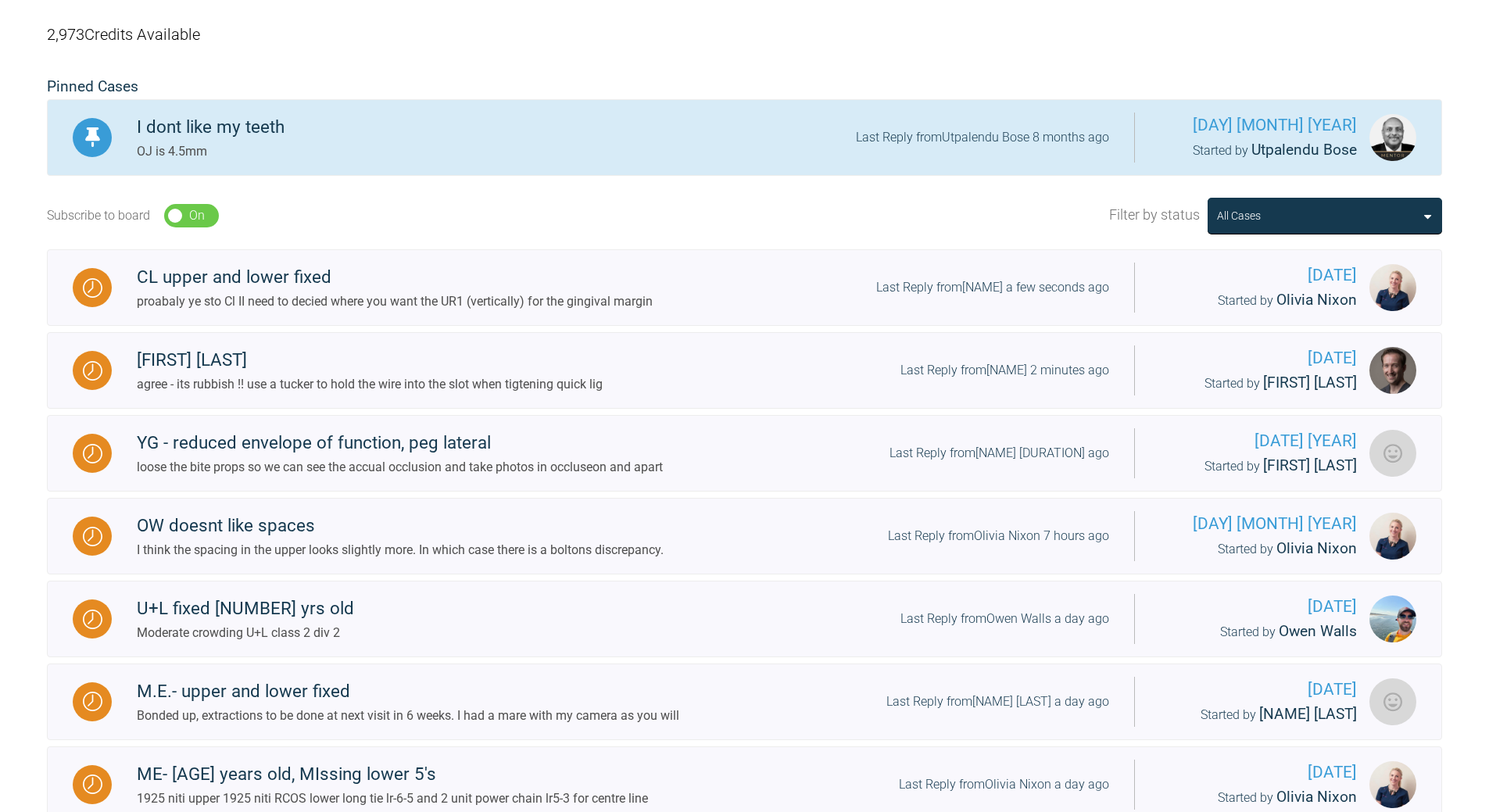 scroll, scrollTop: 133, scrollLeft: 0, axis: vertical 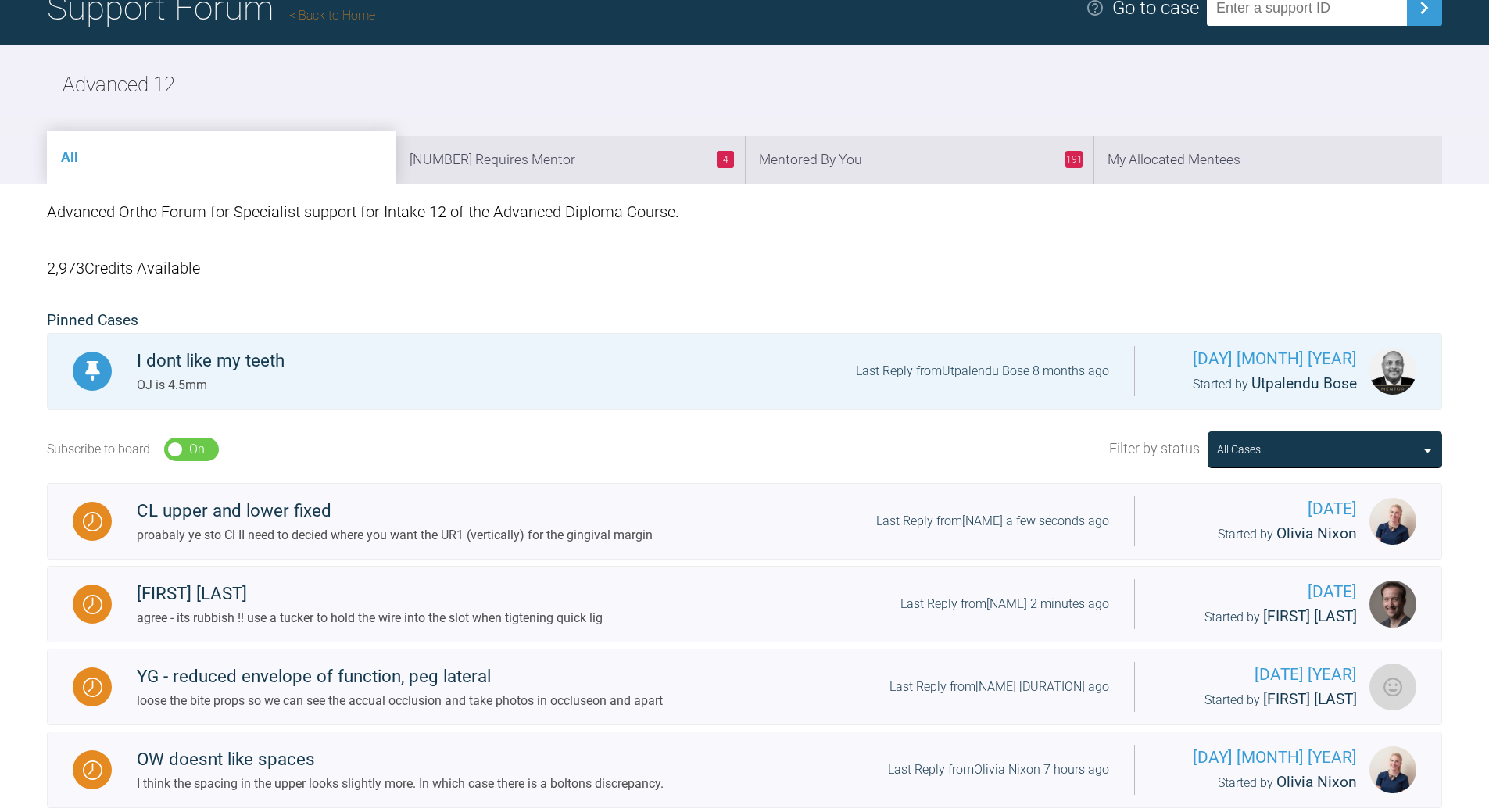 click on "My Allocated Mentees" at bounding box center (1268, 159) 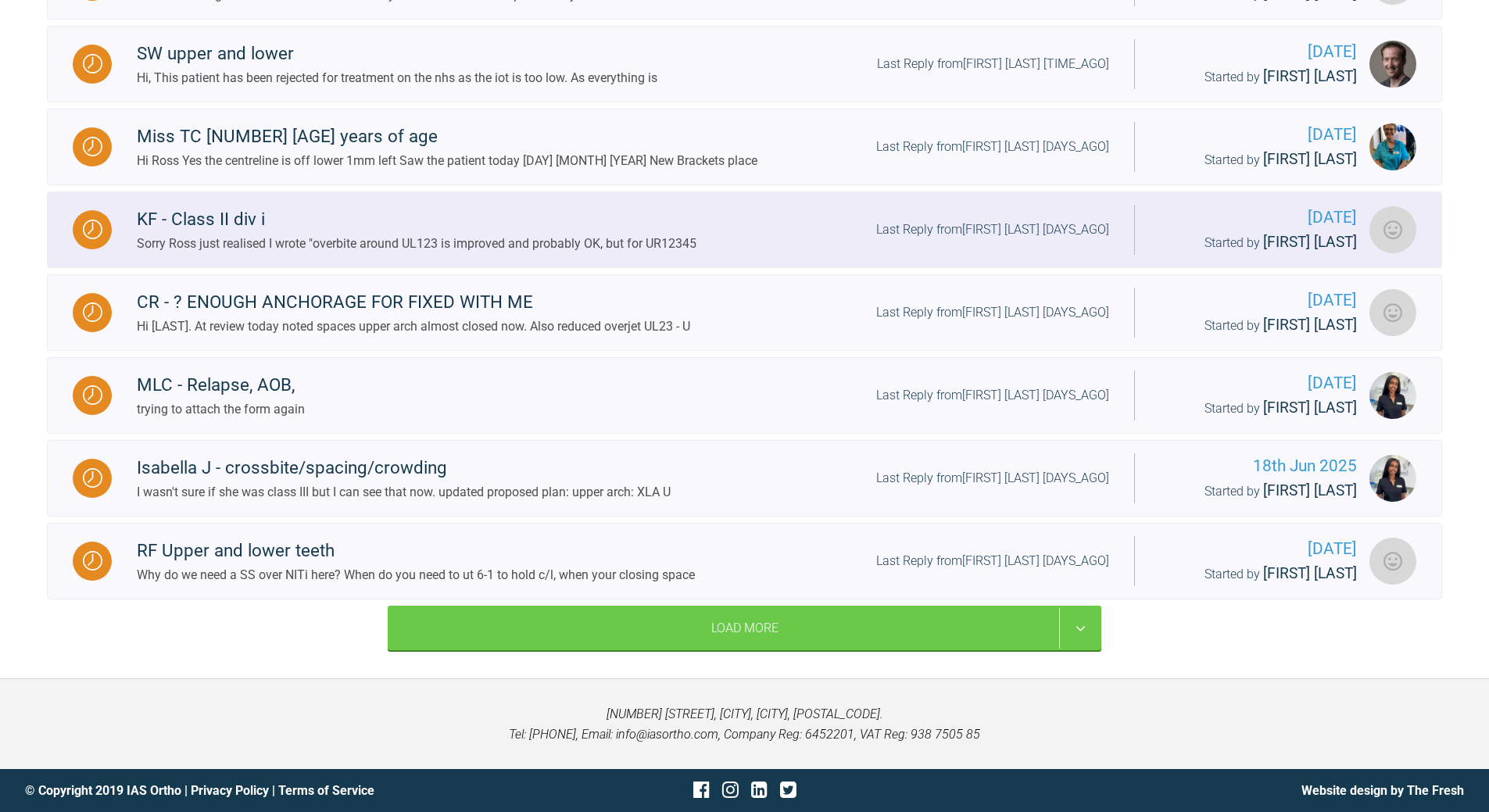 scroll, scrollTop: 1696, scrollLeft: 0, axis: vertical 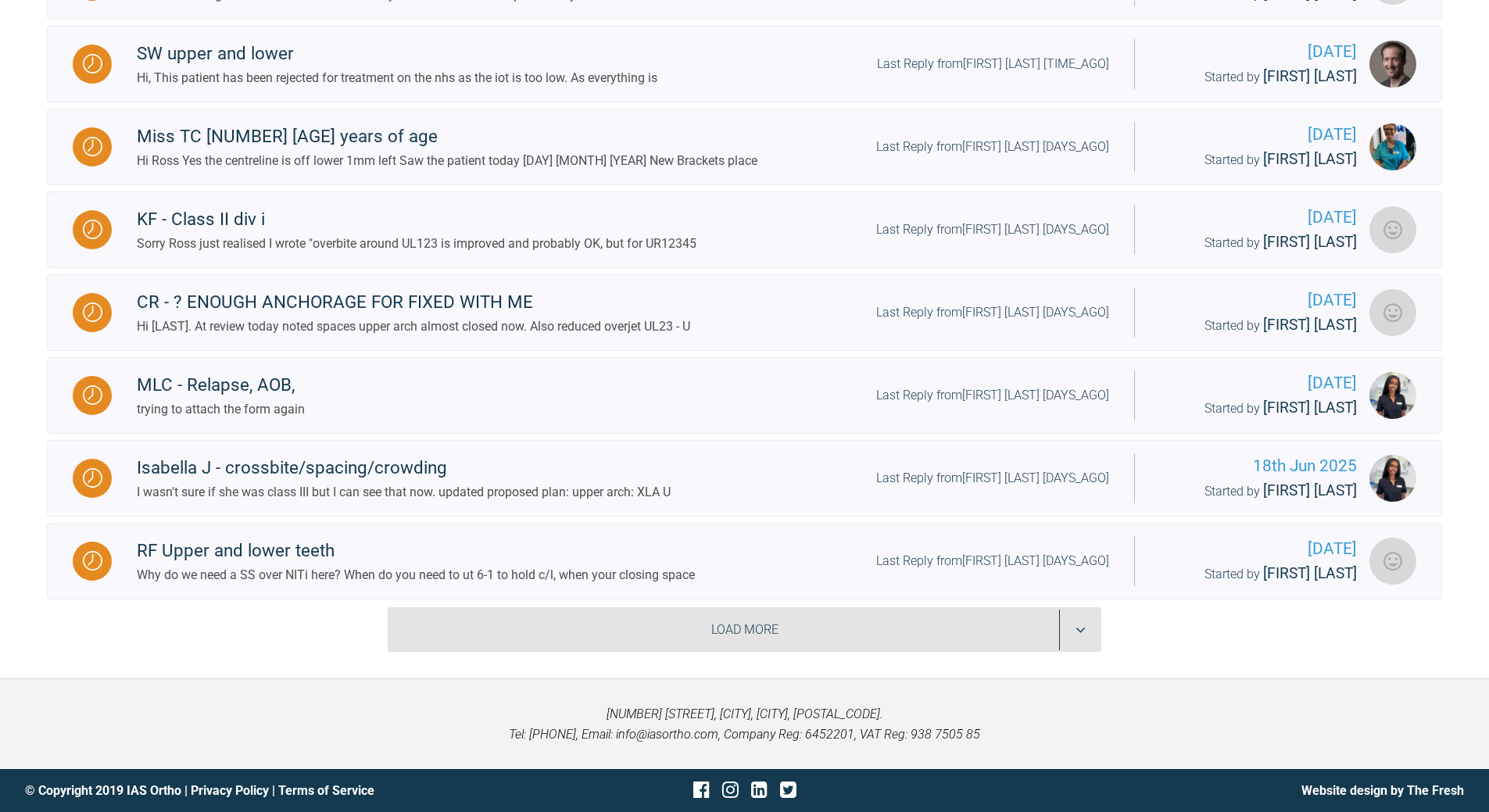 click on "Load More" at bounding box center [744, 630] 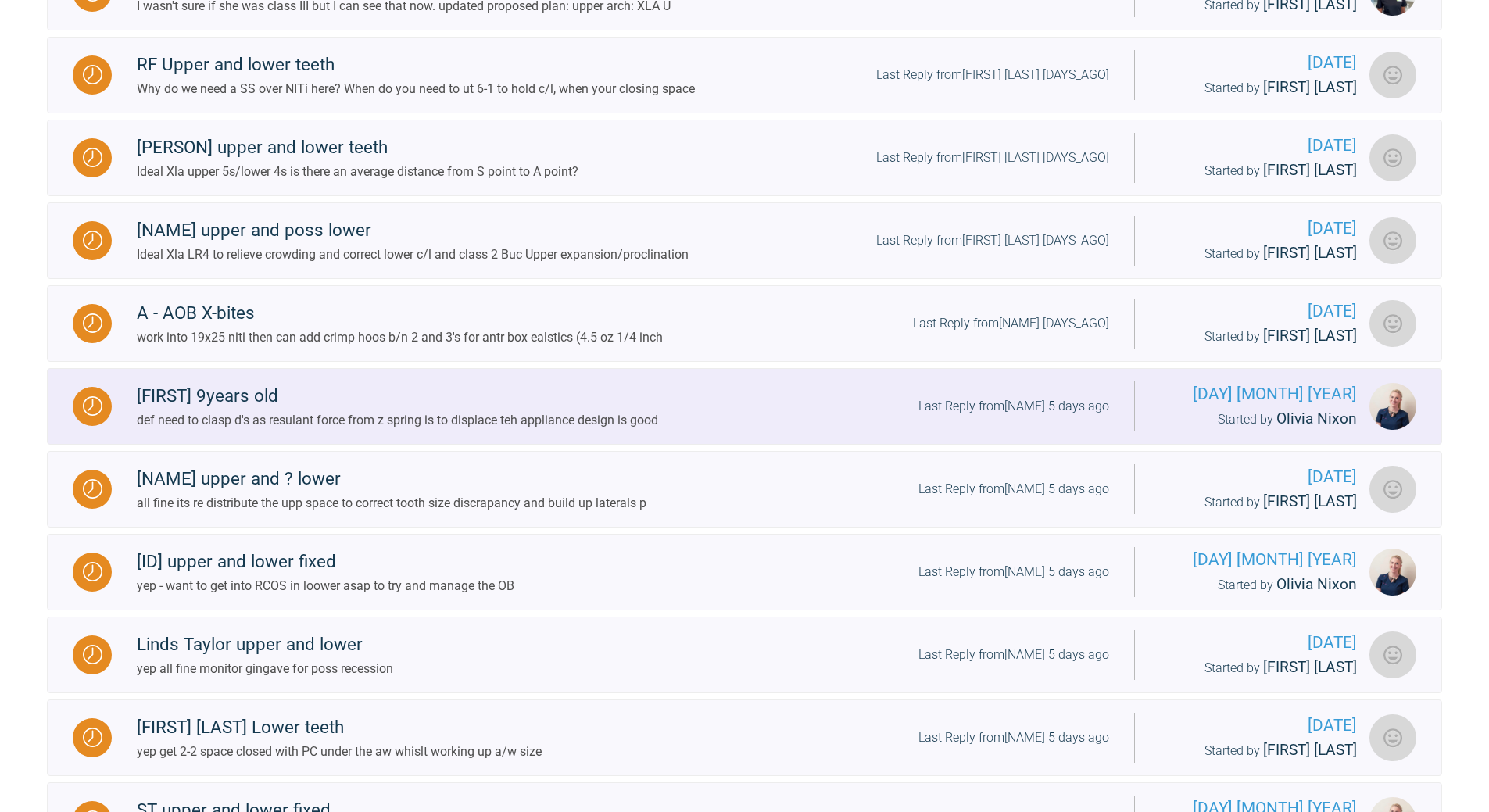 scroll, scrollTop: 2087, scrollLeft: 0, axis: vertical 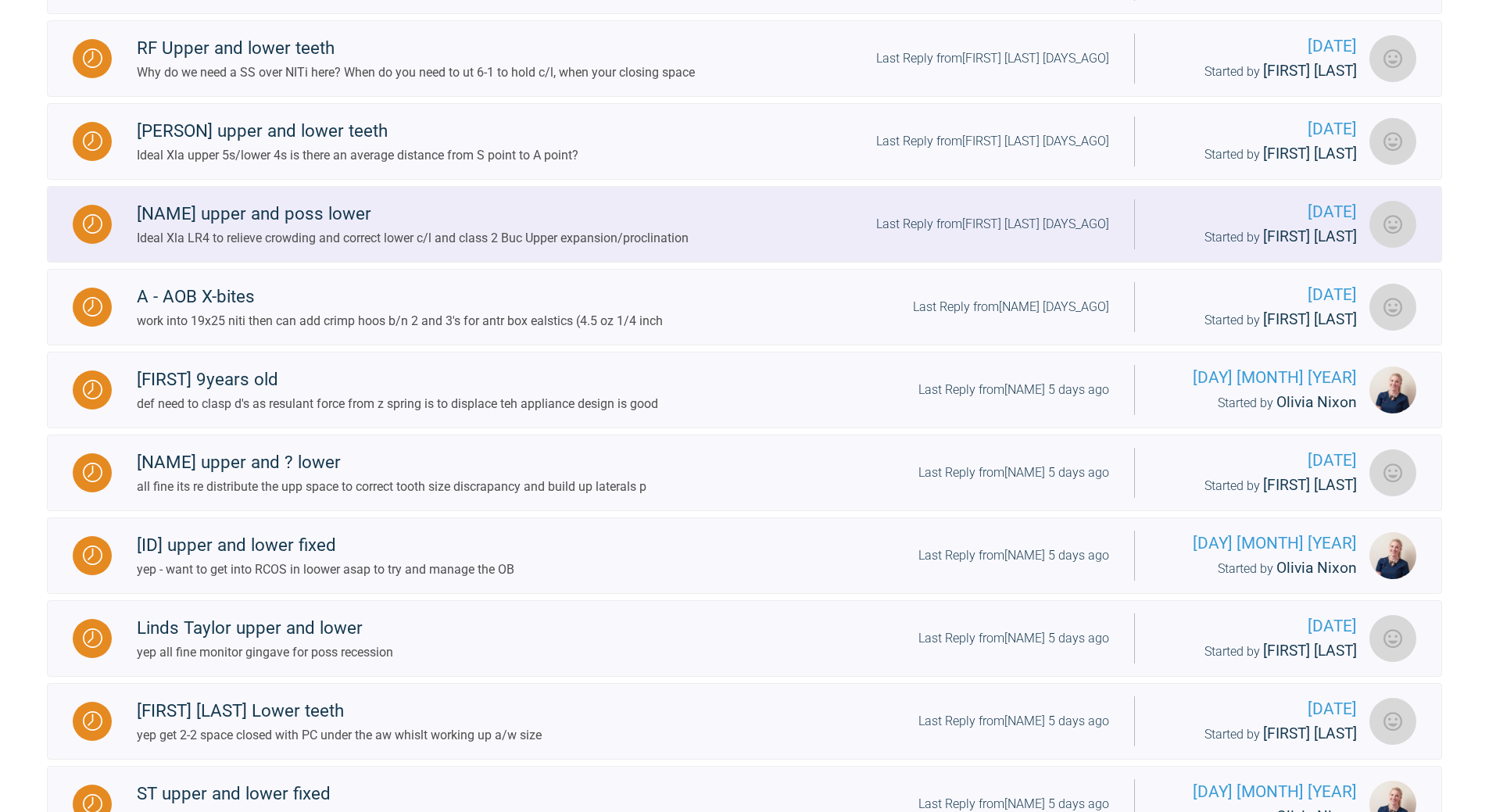 click on "Last Reply from  [NAME]   4 days ago" at bounding box center [993, 224] 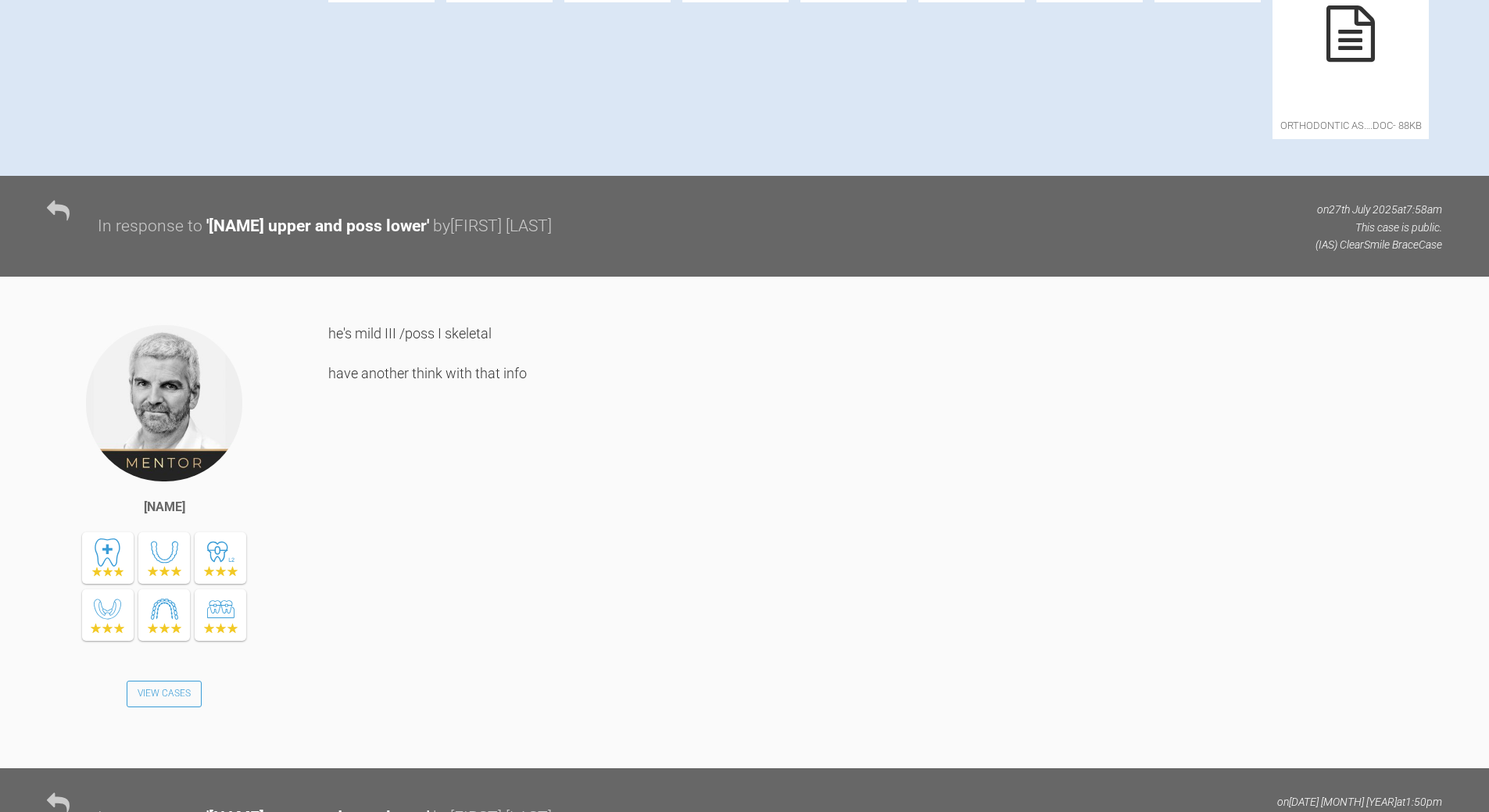 scroll, scrollTop: 602, scrollLeft: 0, axis: vertical 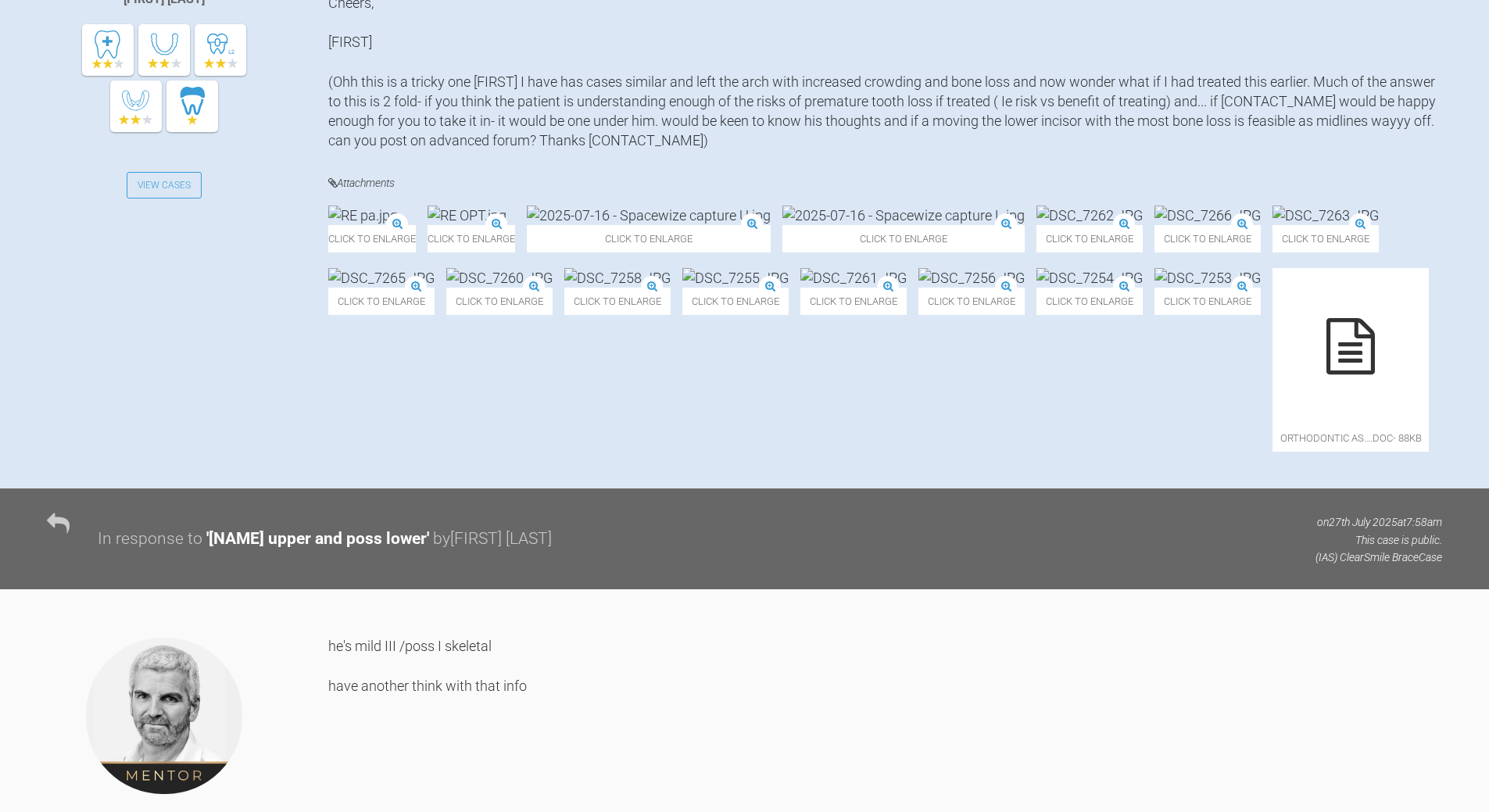 click at bounding box center (467, 215) 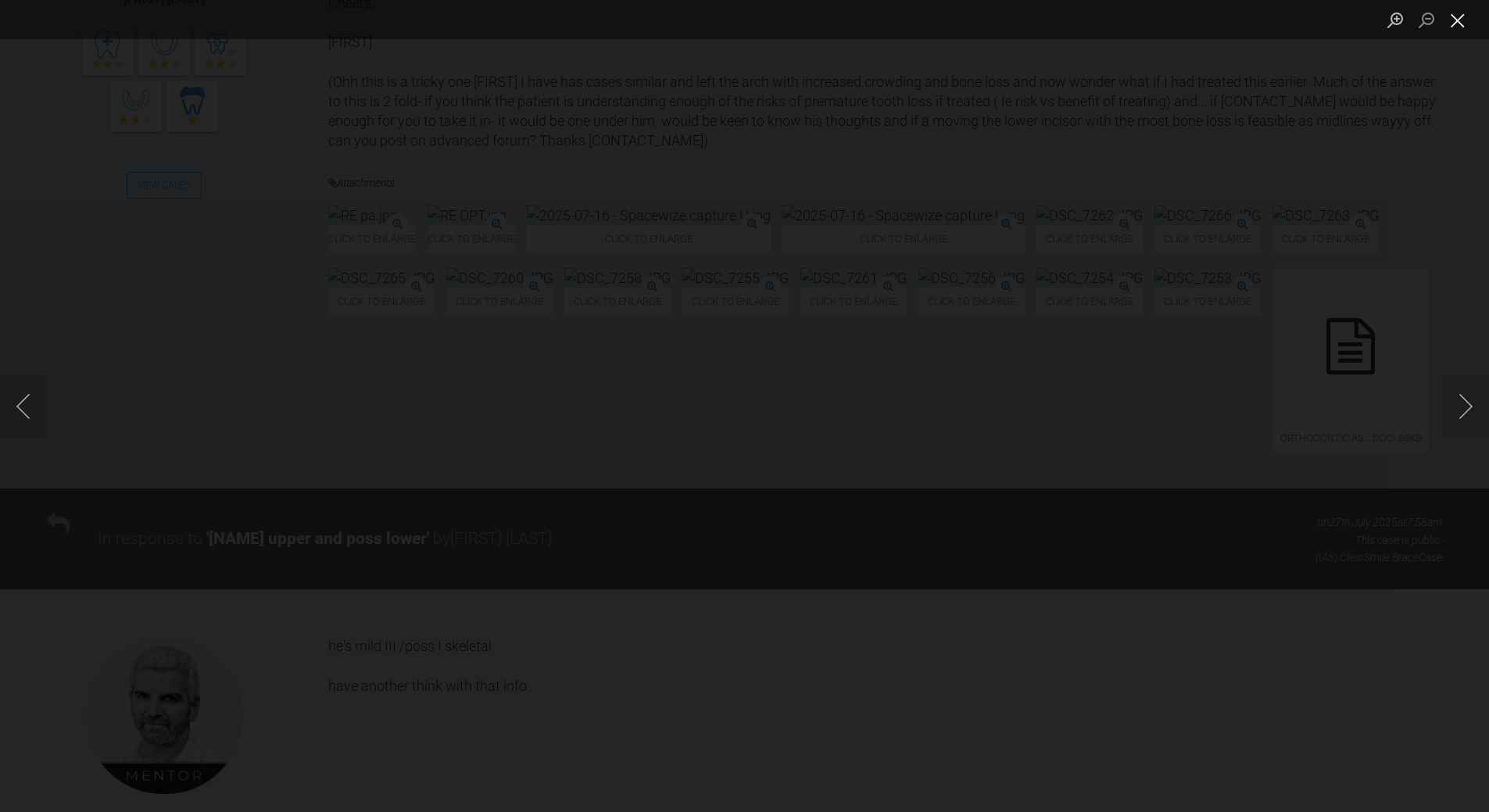 click at bounding box center [1458, 20] 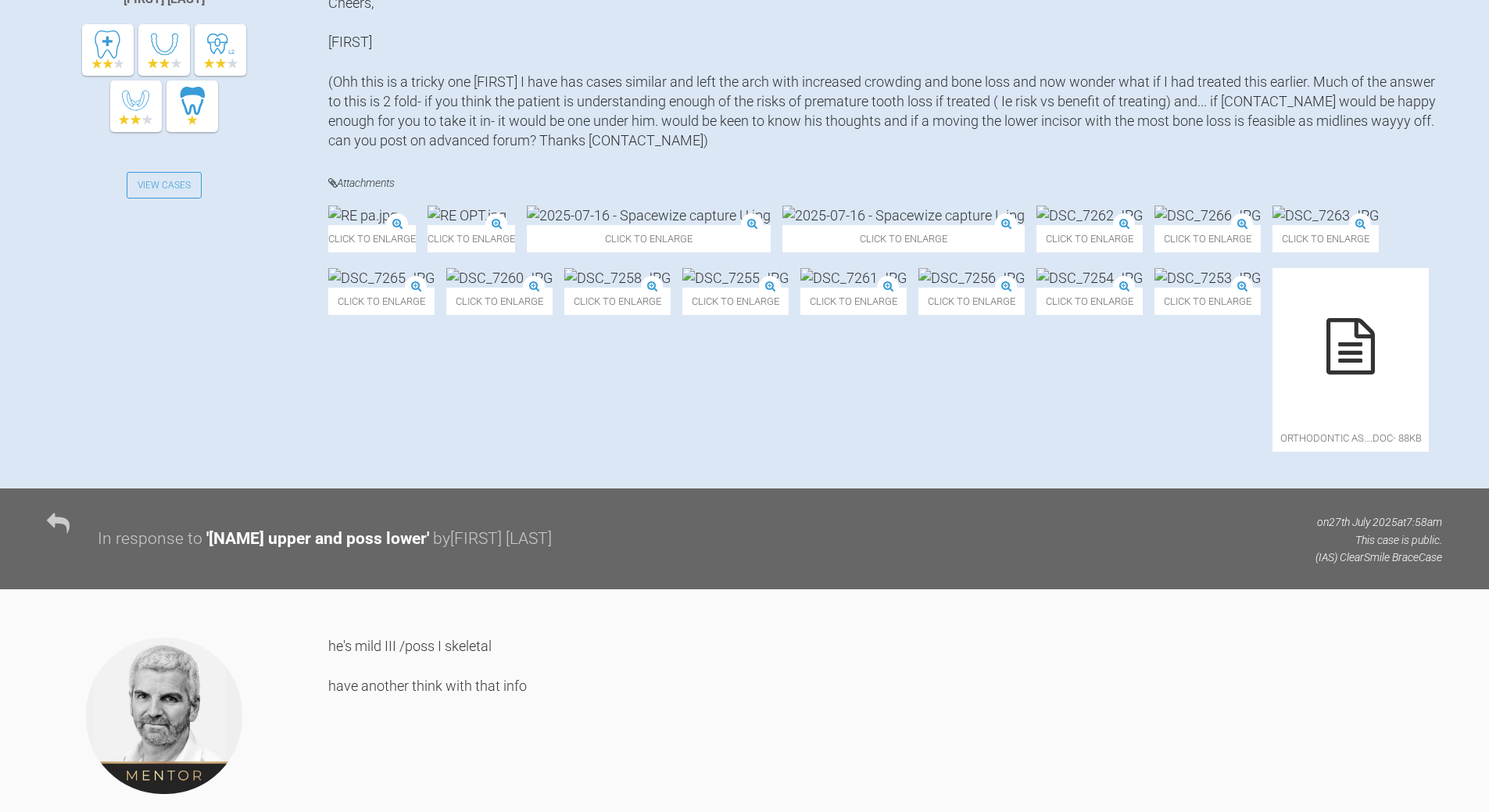 click at bounding box center [363, 215] 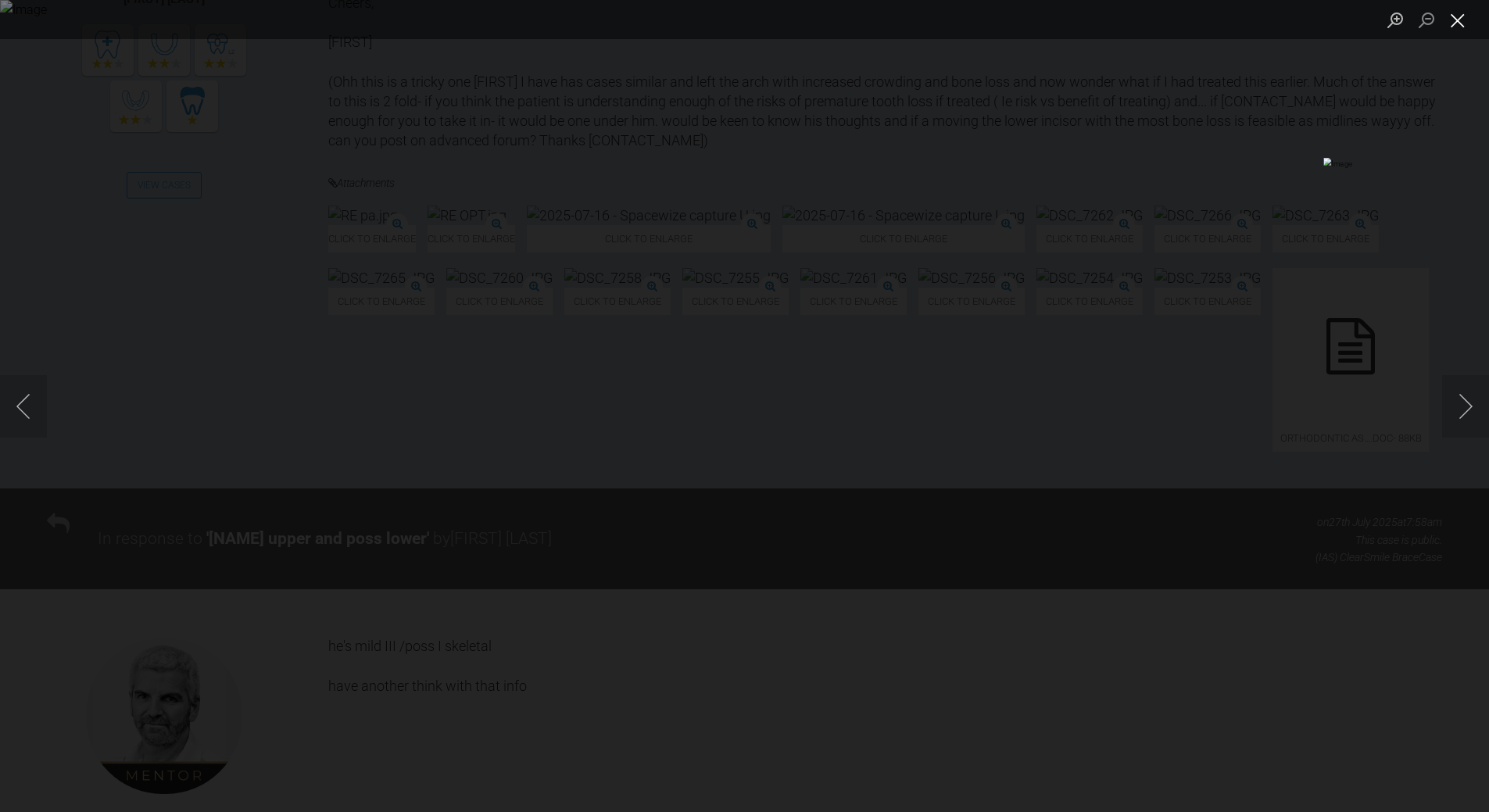 drag, startPoint x: 1451, startPoint y: 14, endPoint x: 1442, endPoint y: 20, distance: 10.816654 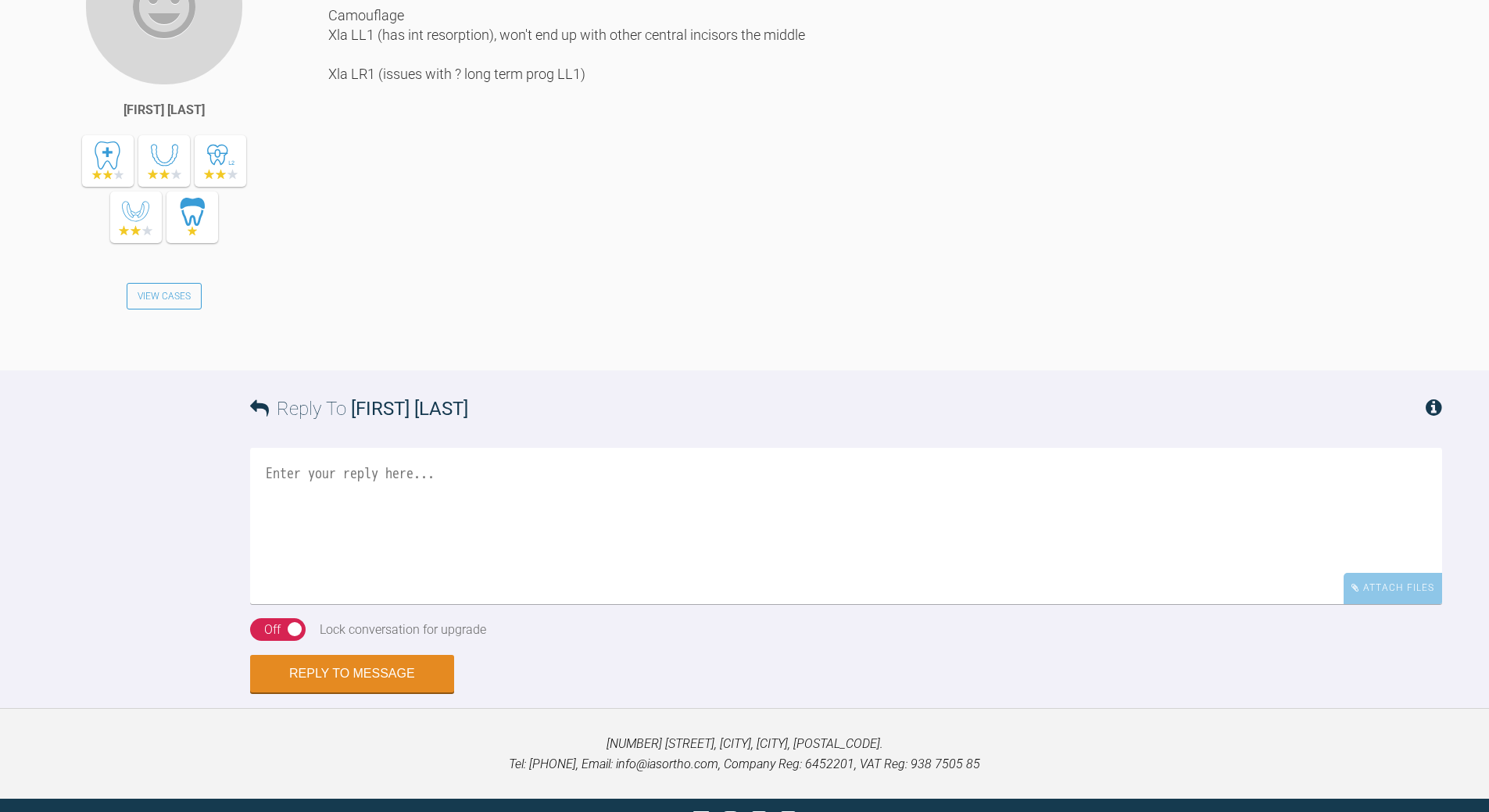 scroll, scrollTop: 2165, scrollLeft: 0, axis: vertical 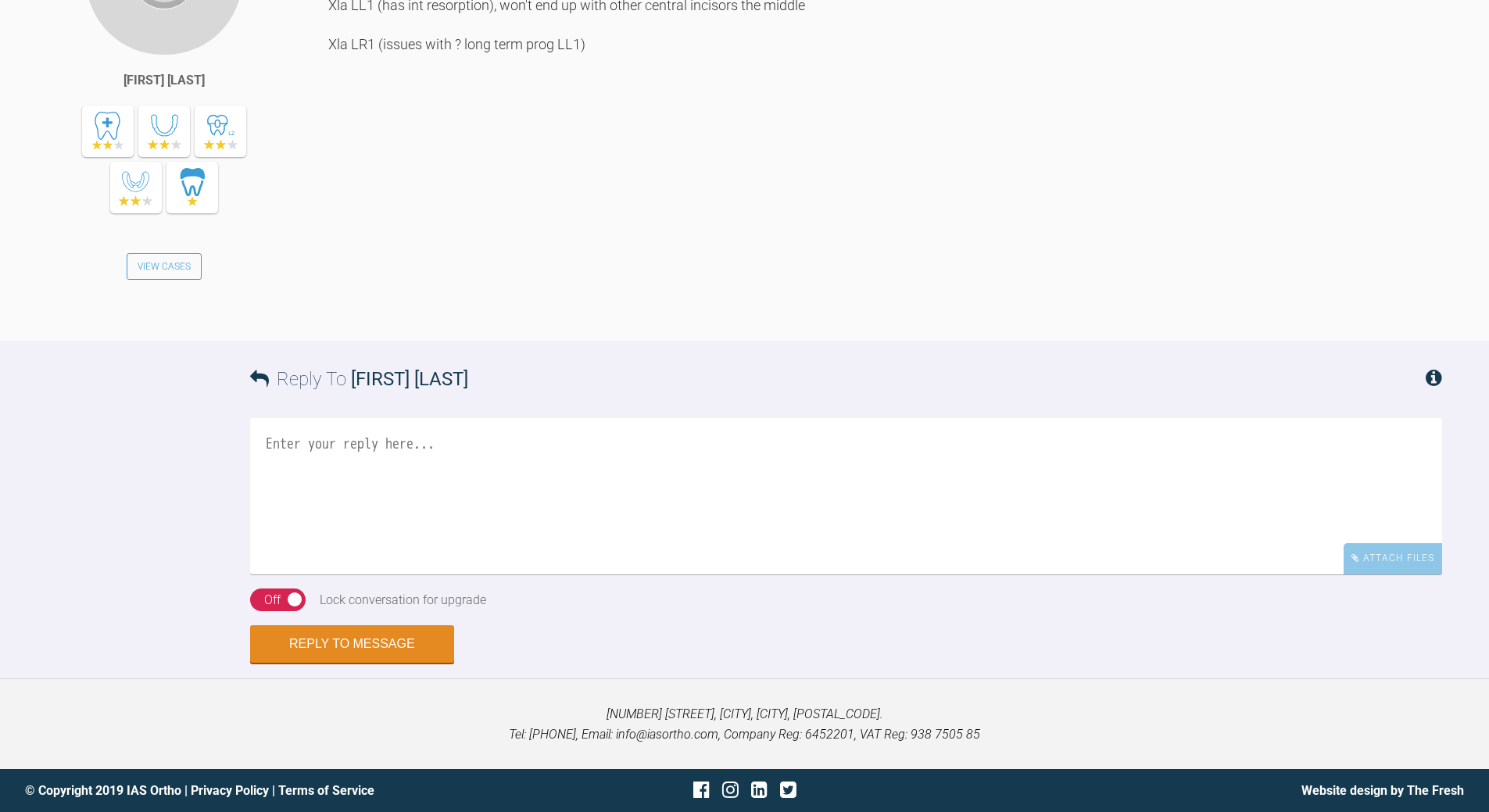 click at bounding box center (846, 496) 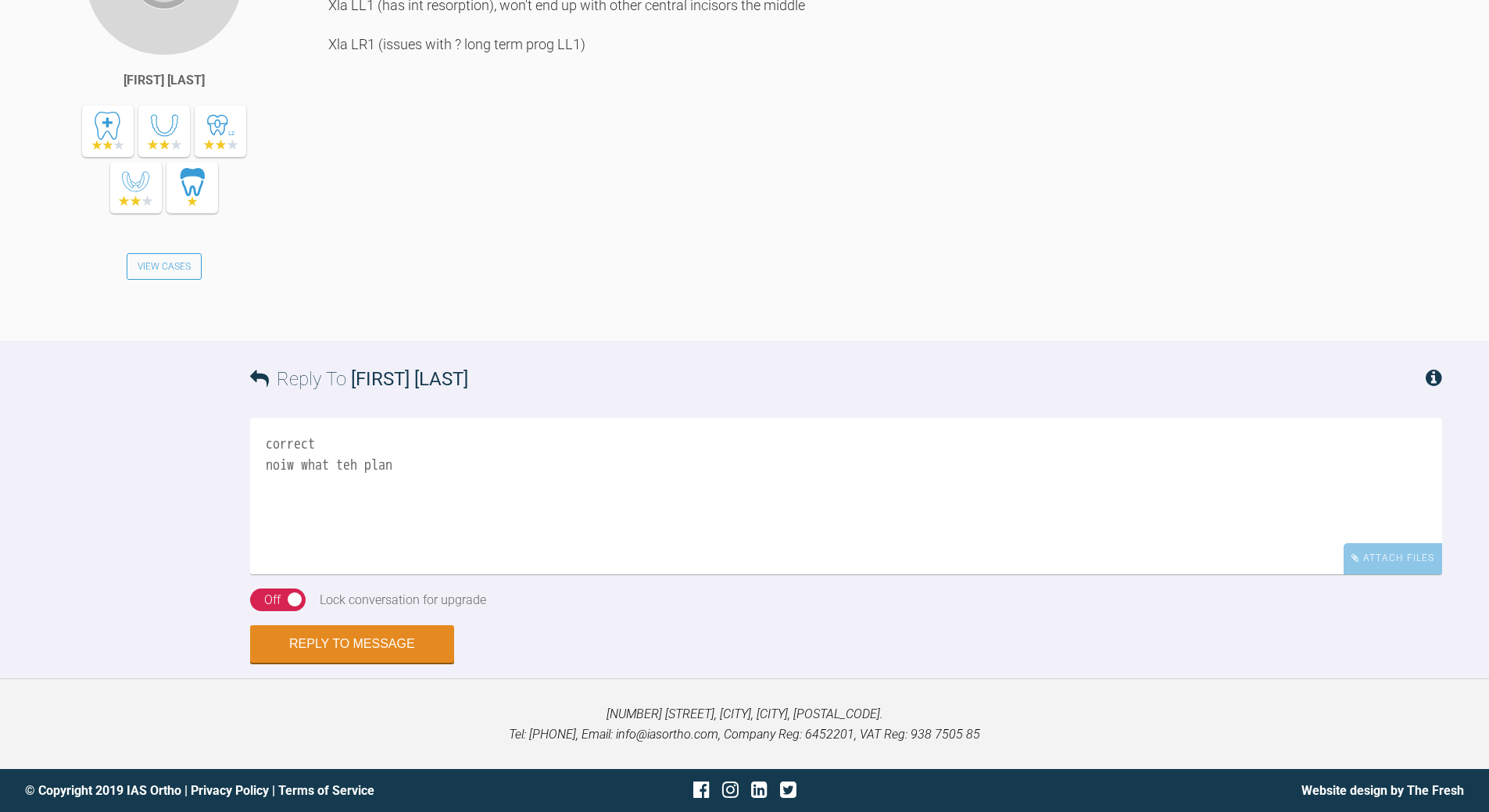 click on "correct
noiw what teh plan" at bounding box center [846, 496] 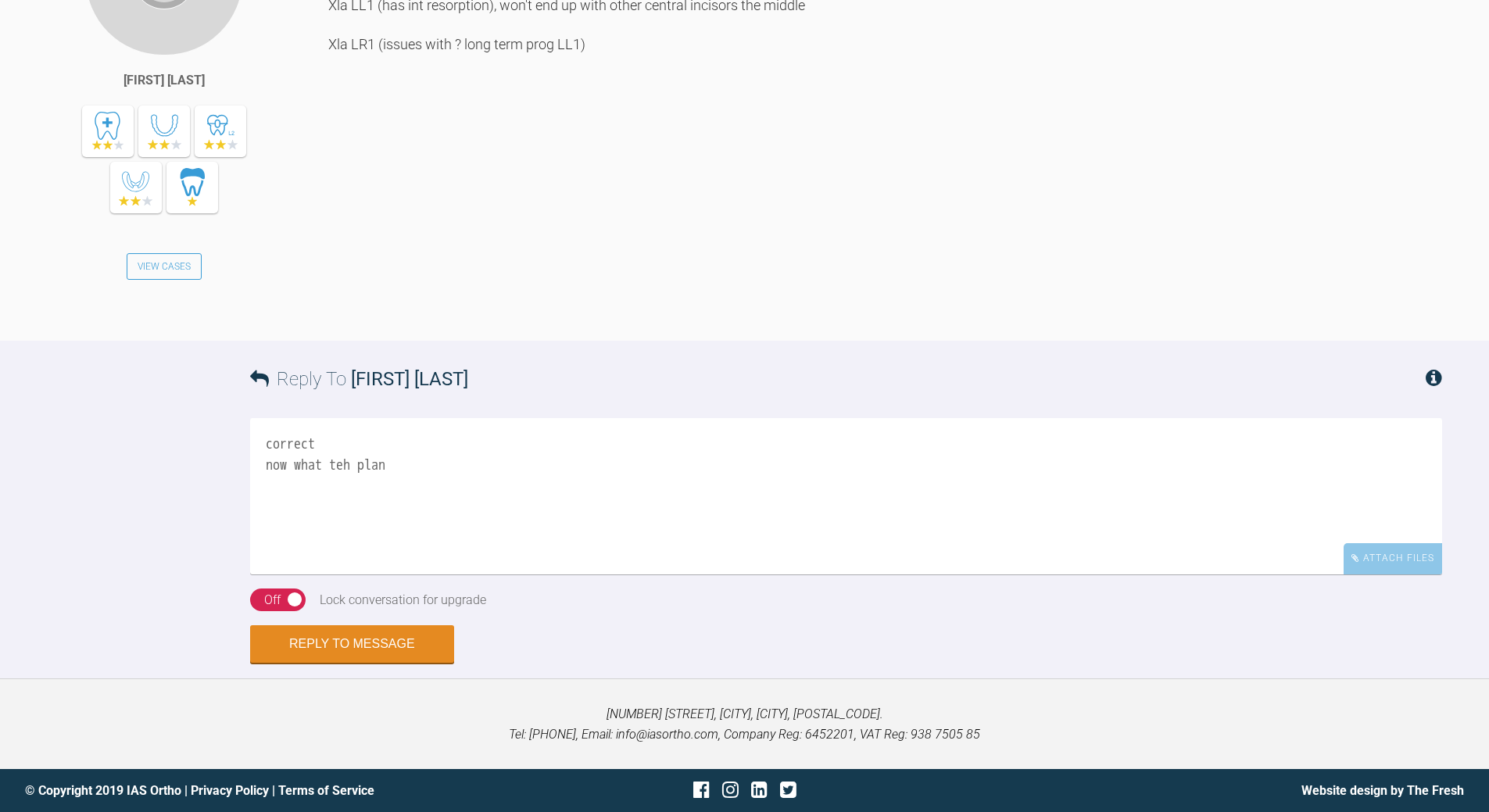click on "correct
now what teh plan" at bounding box center [846, 496] 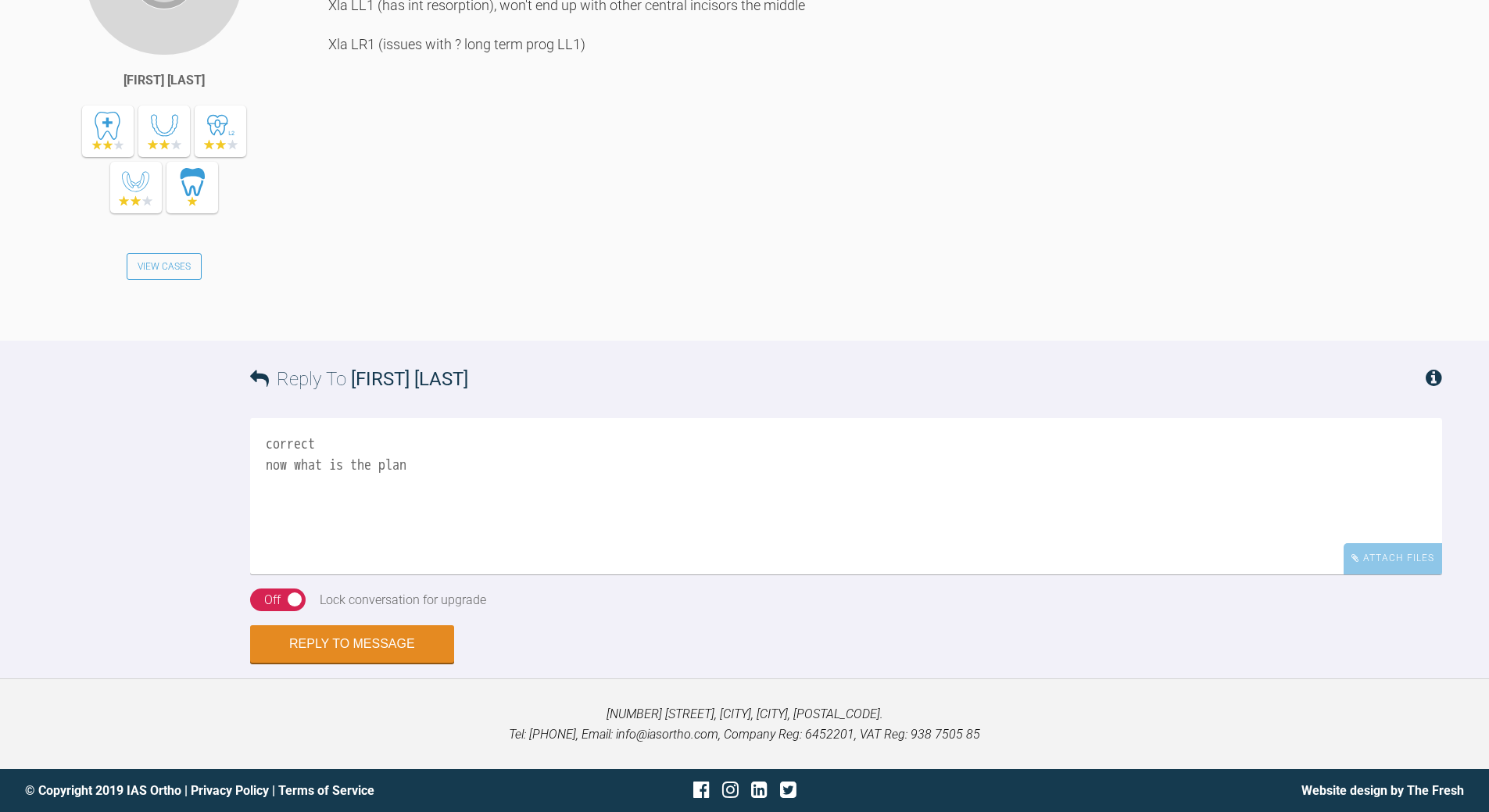 click on "correct
now what is the plan" at bounding box center (846, 496) 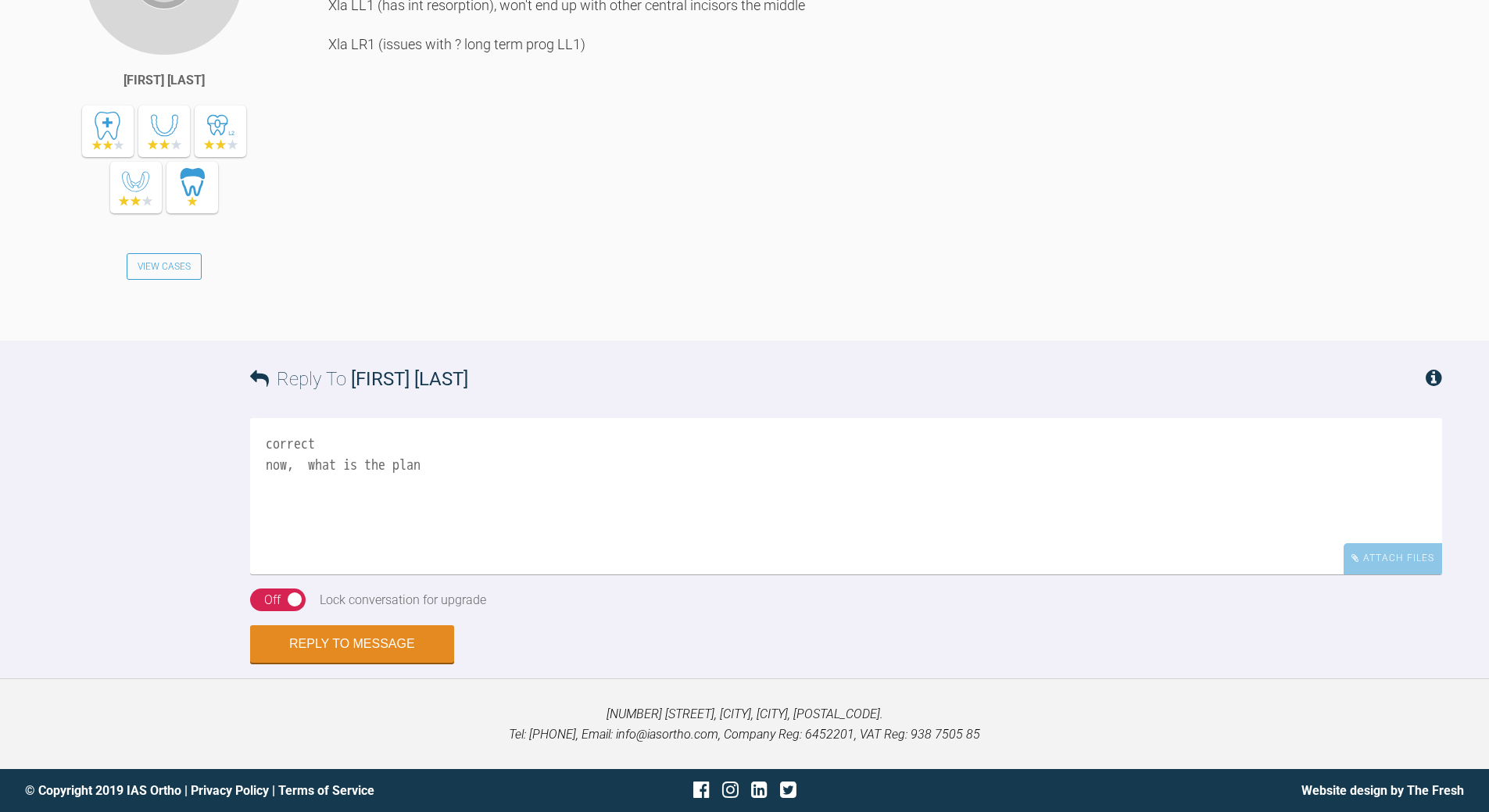 type on "correct
now,  what is the plan" 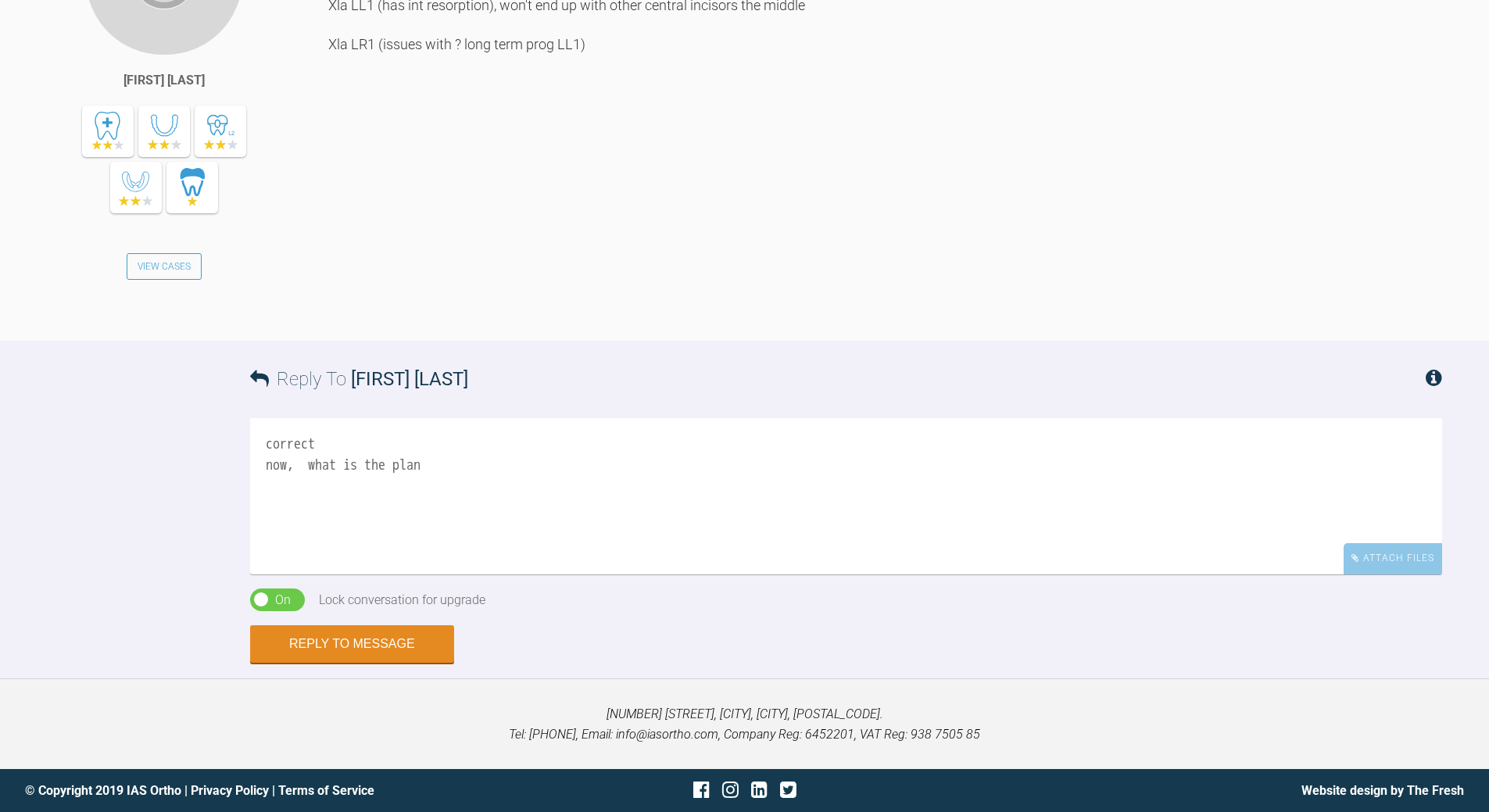 drag, startPoint x: 362, startPoint y: 739, endPoint x: 457, endPoint y: 448, distance: 306.11436 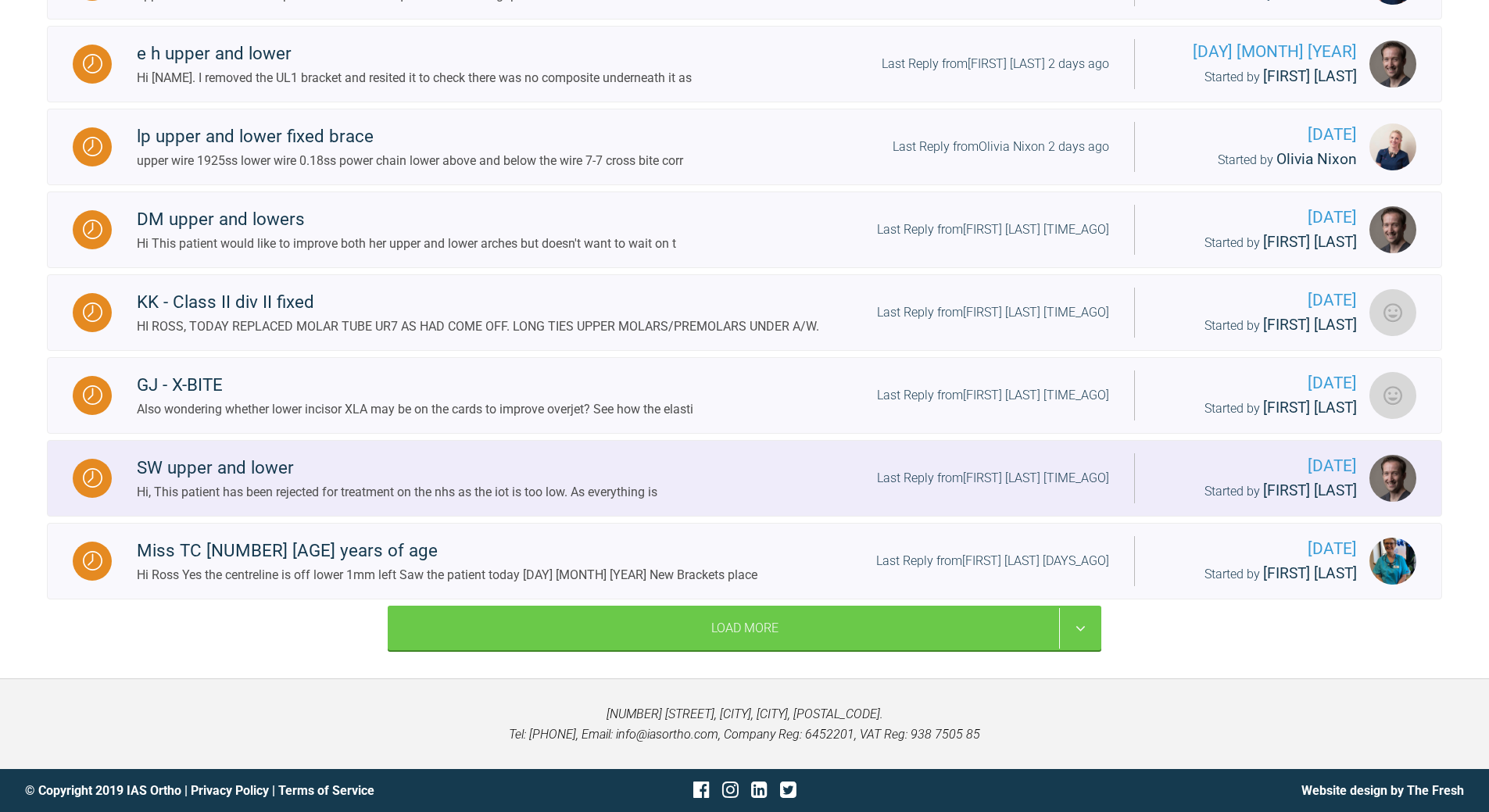 scroll, scrollTop: 1696, scrollLeft: 0, axis: vertical 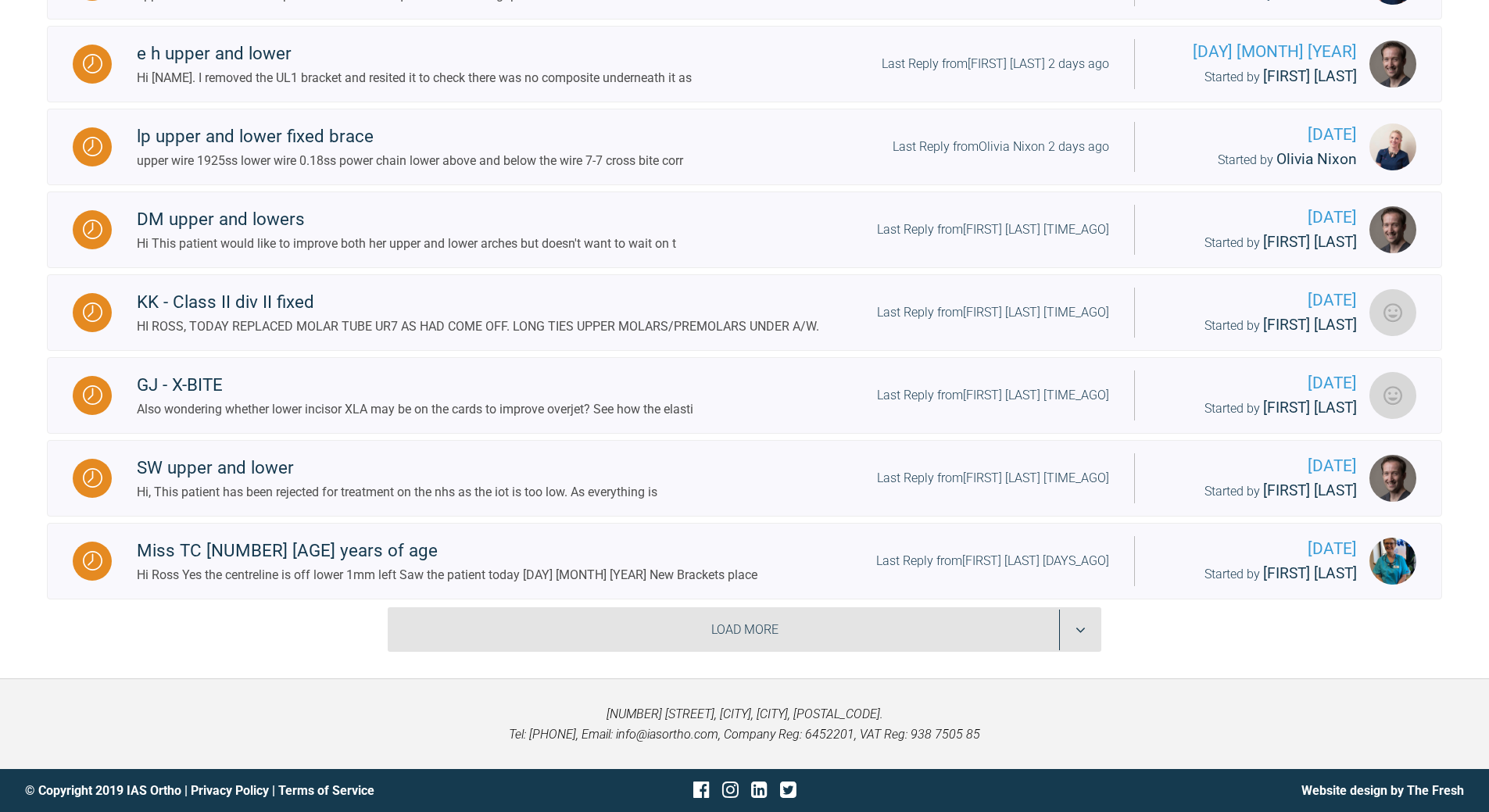 click on "Load More" at bounding box center (744, 630) 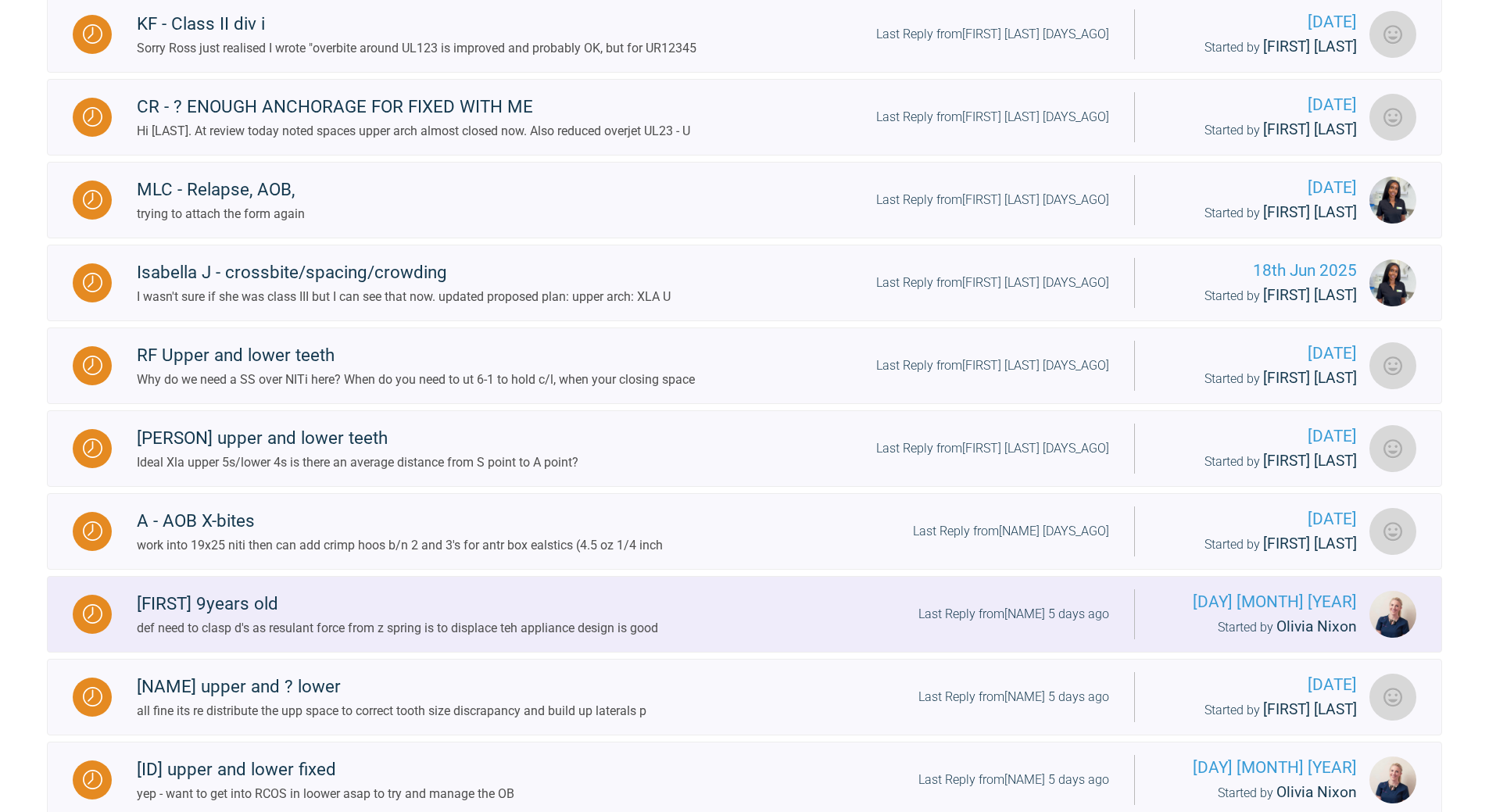 scroll, scrollTop: 2946, scrollLeft: 0, axis: vertical 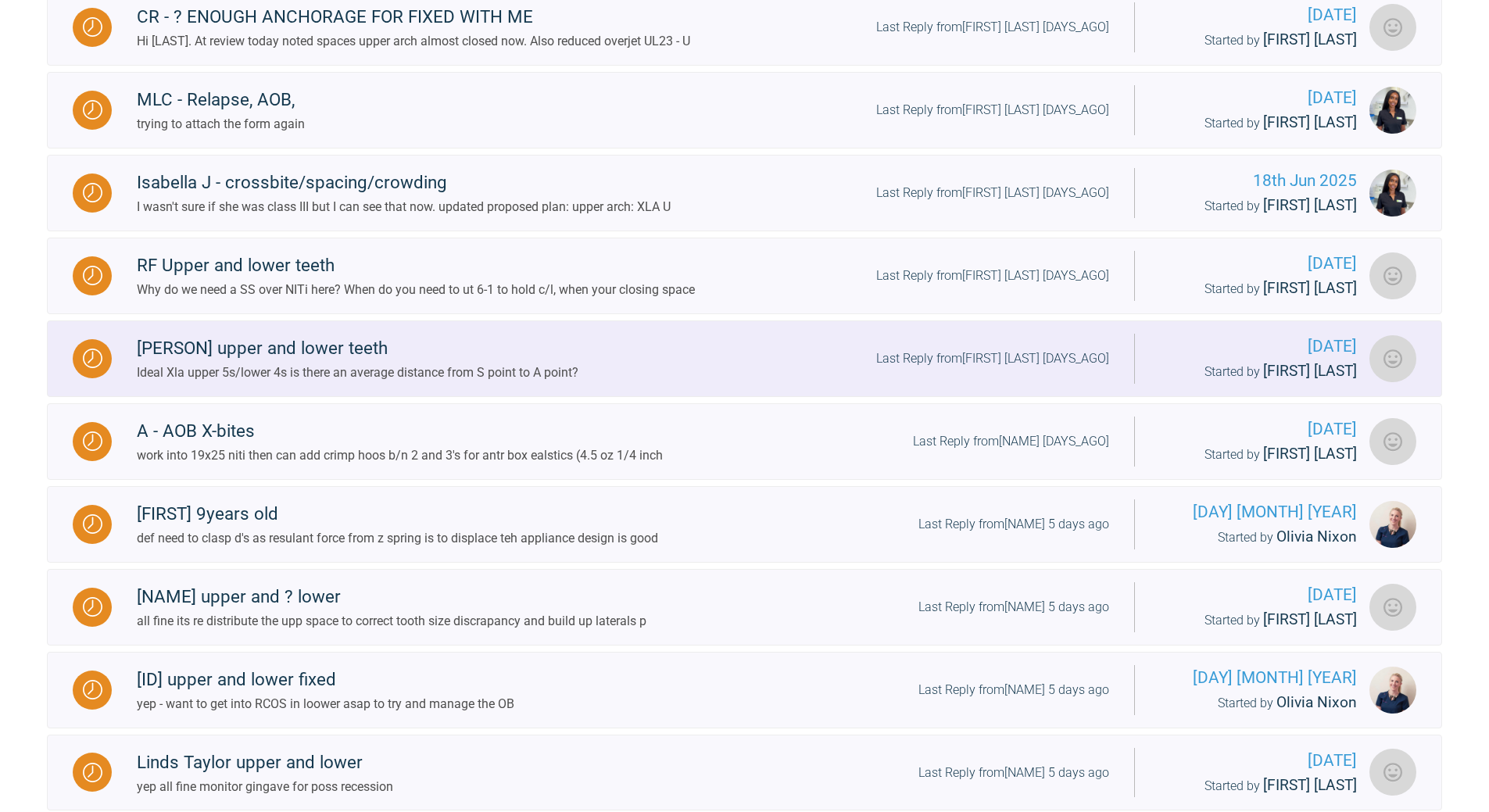 click on "Last Reply from  [NAME]   4 days ago" at bounding box center (993, 359) 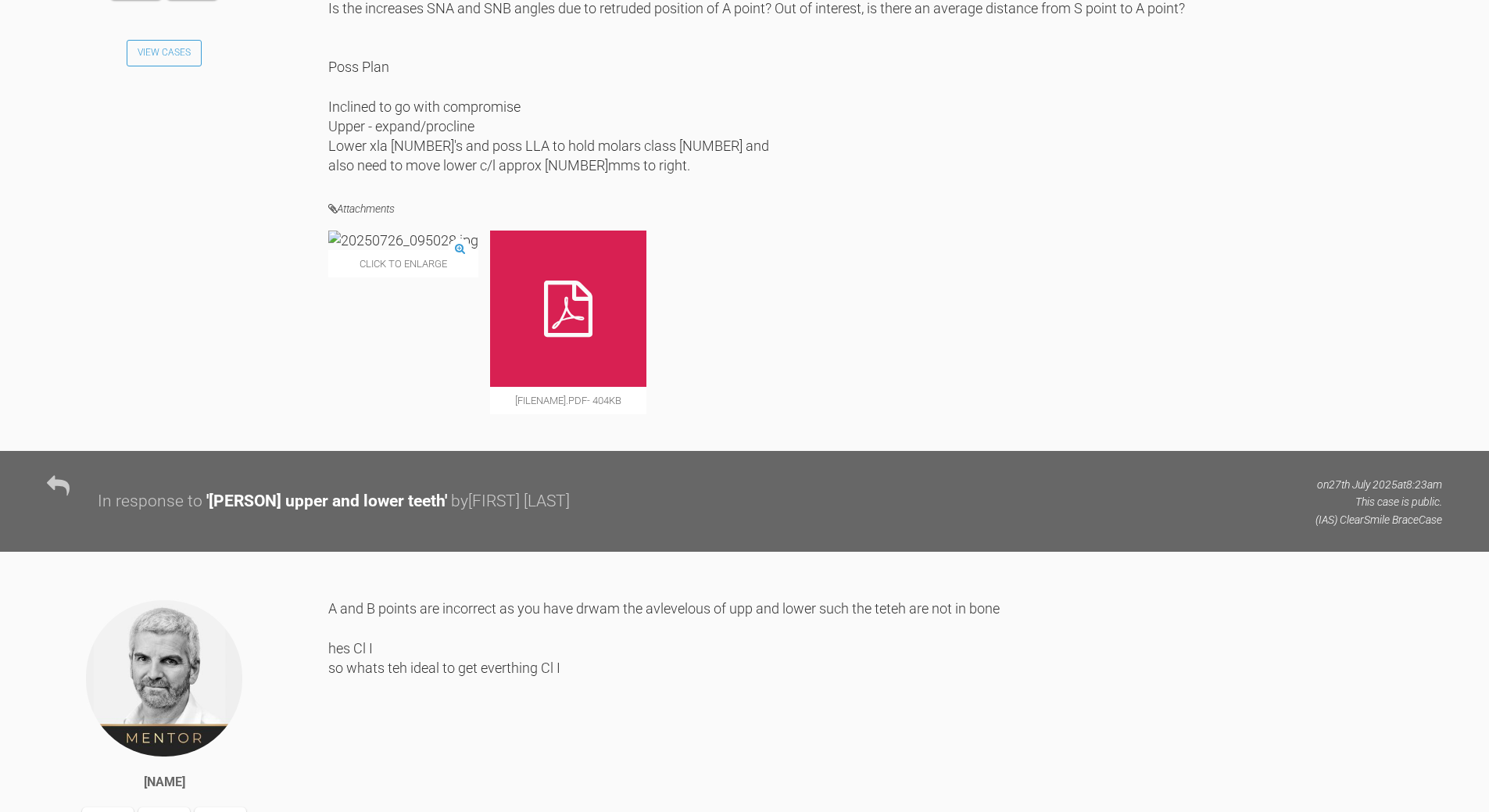 scroll, scrollTop: 2009, scrollLeft: 0, axis: vertical 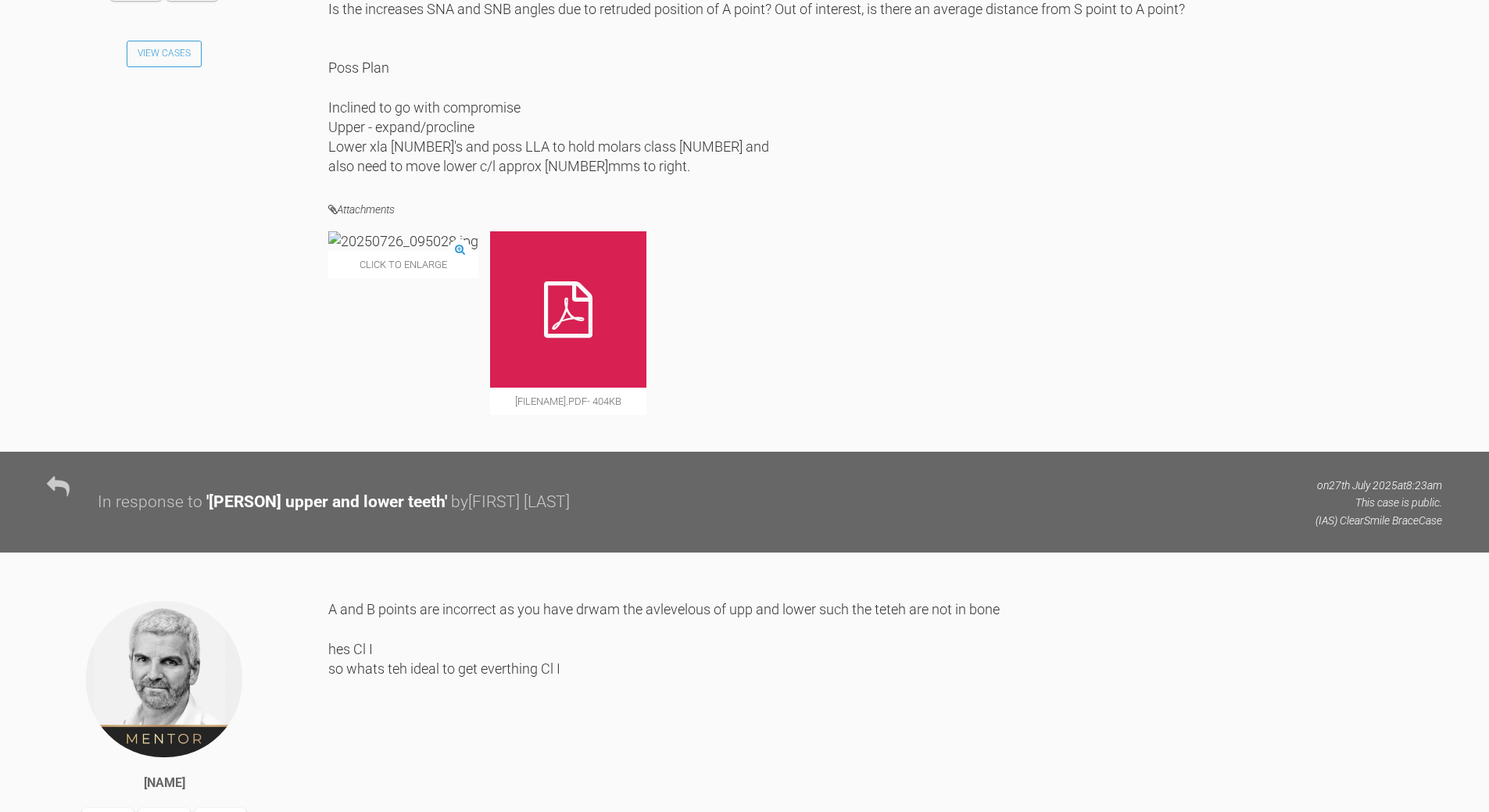 click at bounding box center (568, 309) 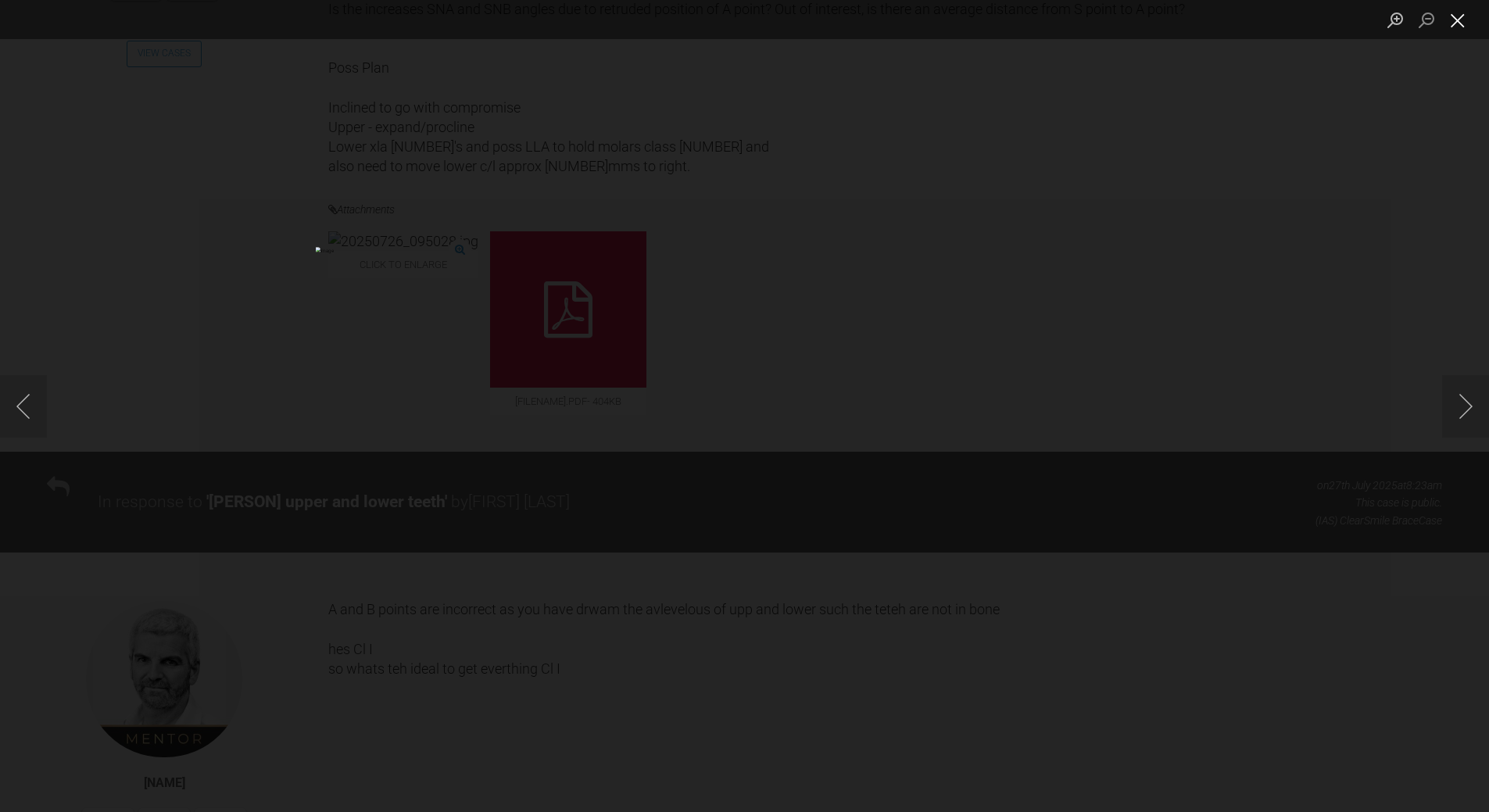 click at bounding box center (1458, 20) 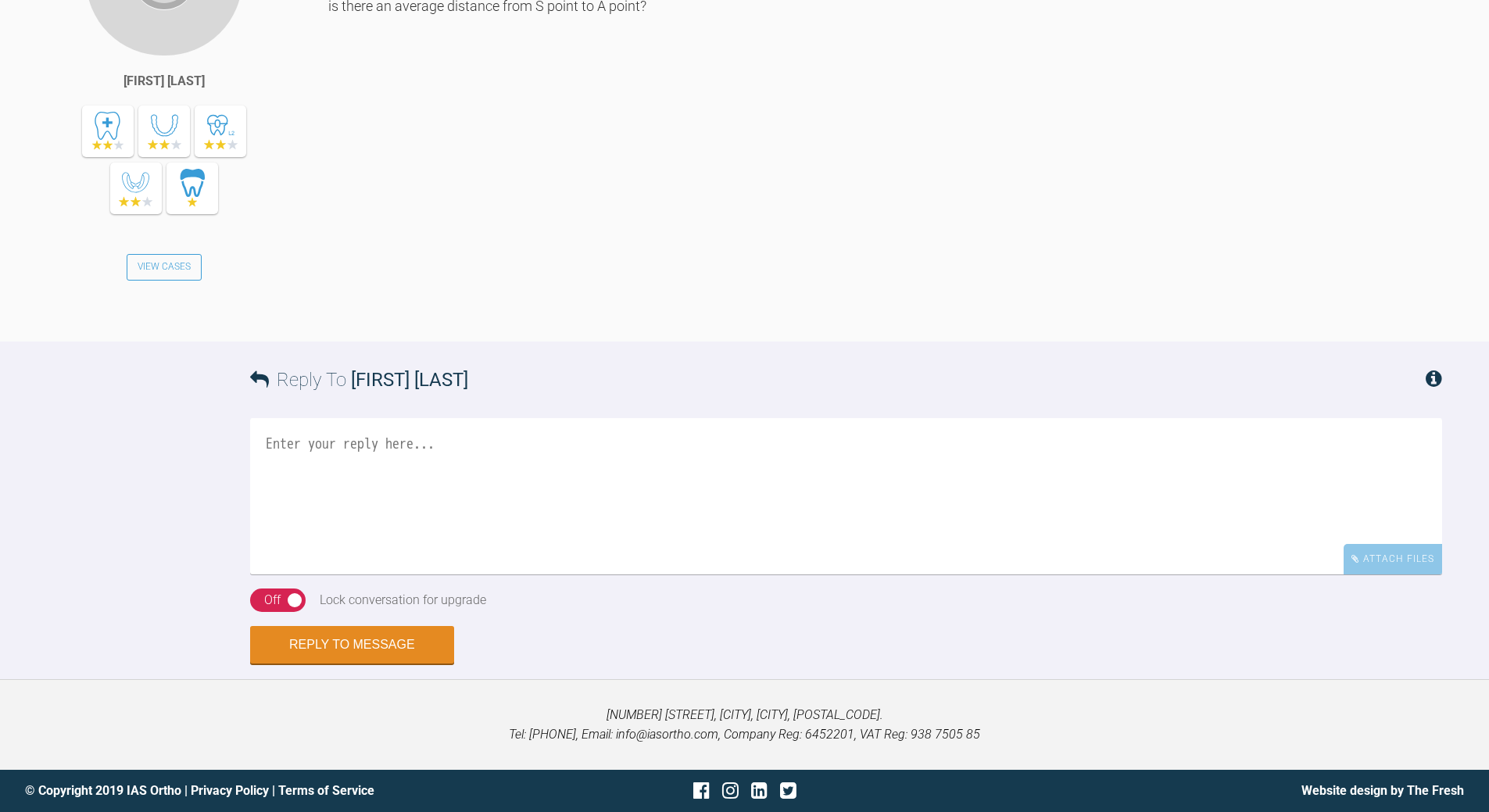 scroll, scrollTop: 3493, scrollLeft: 0, axis: vertical 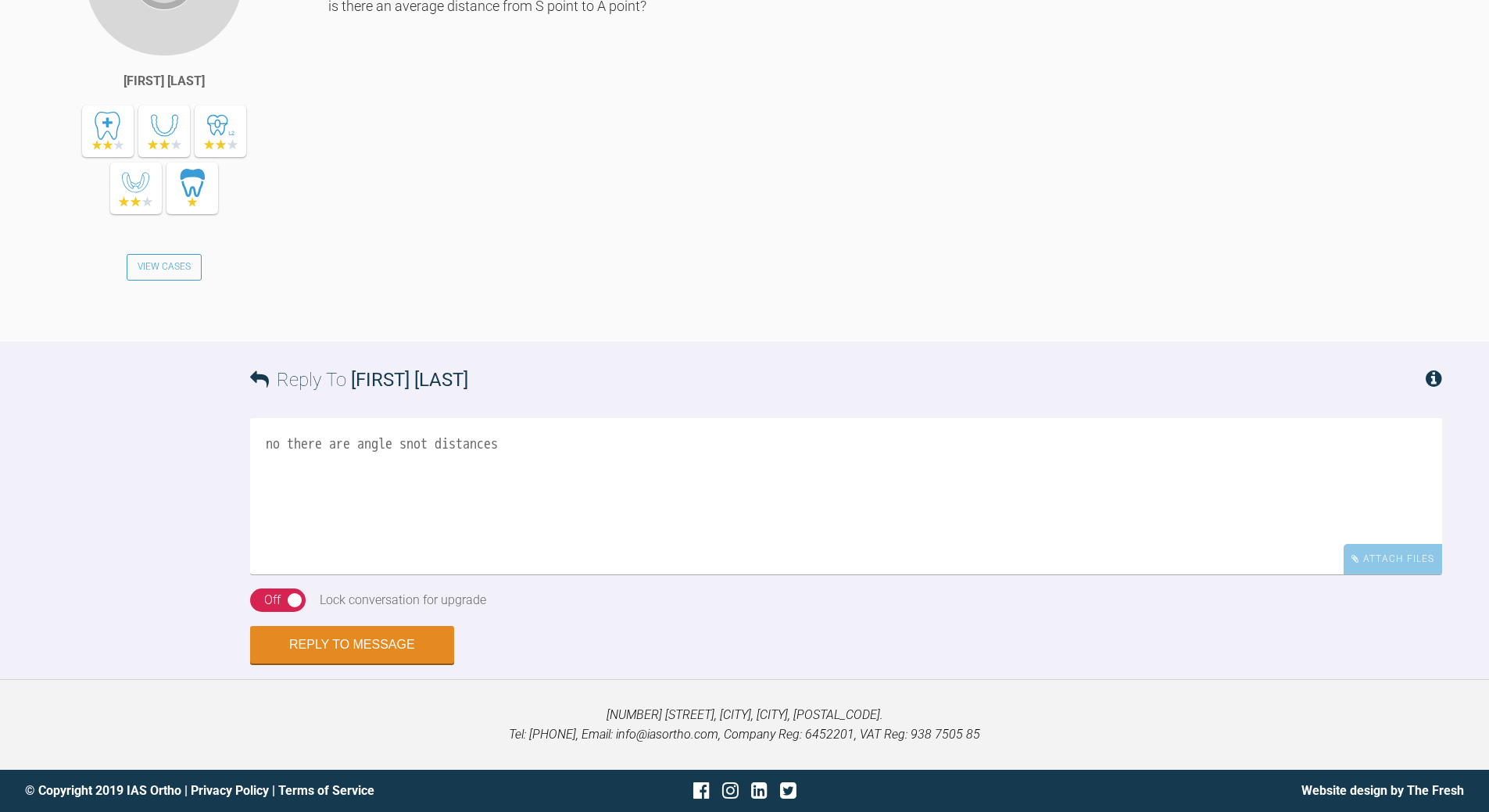 click on "no there are angle snot distances" at bounding box center [846, 496] 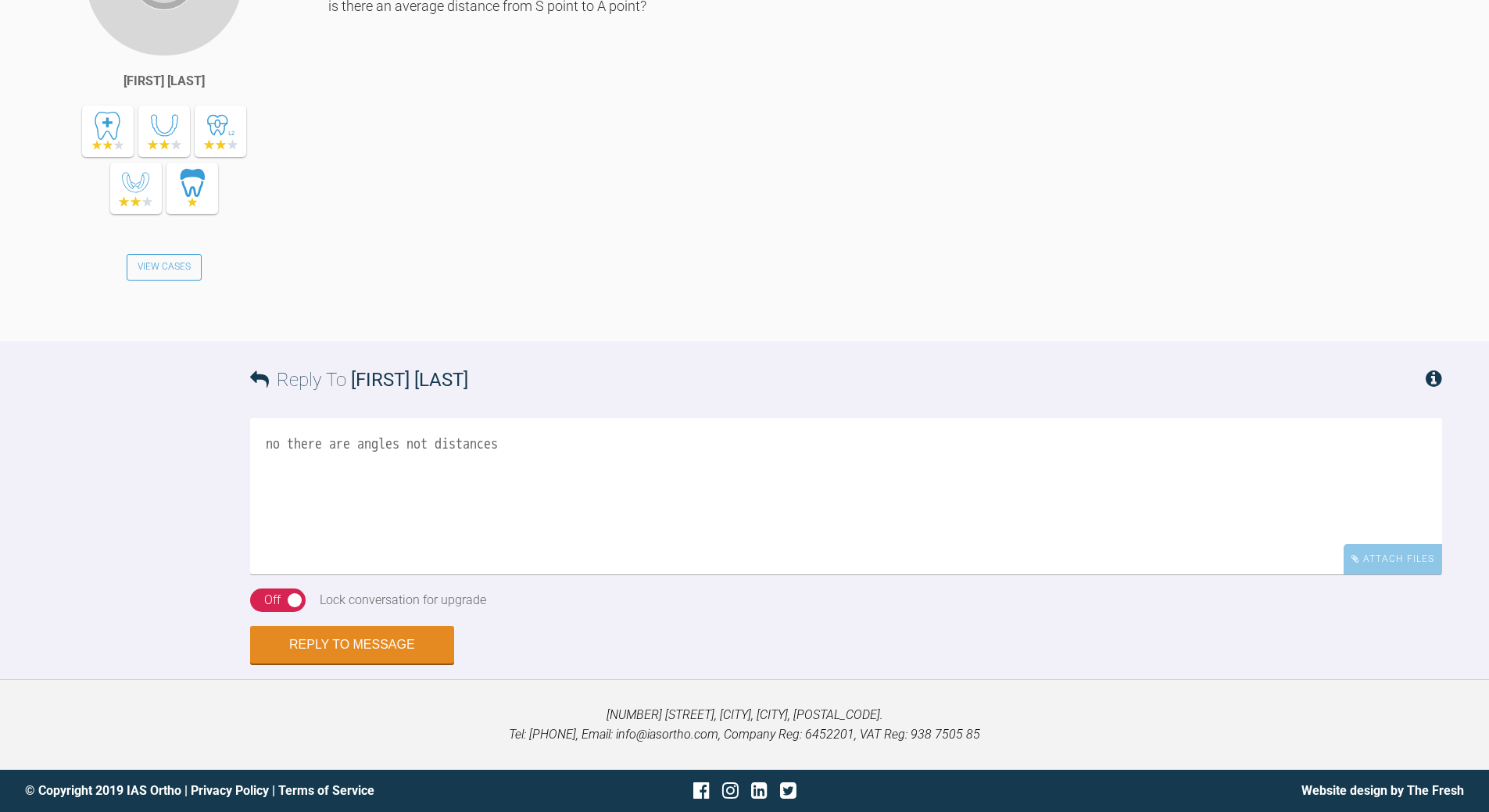 click on "no there are angles not distances" at bounding box center (846, 496) 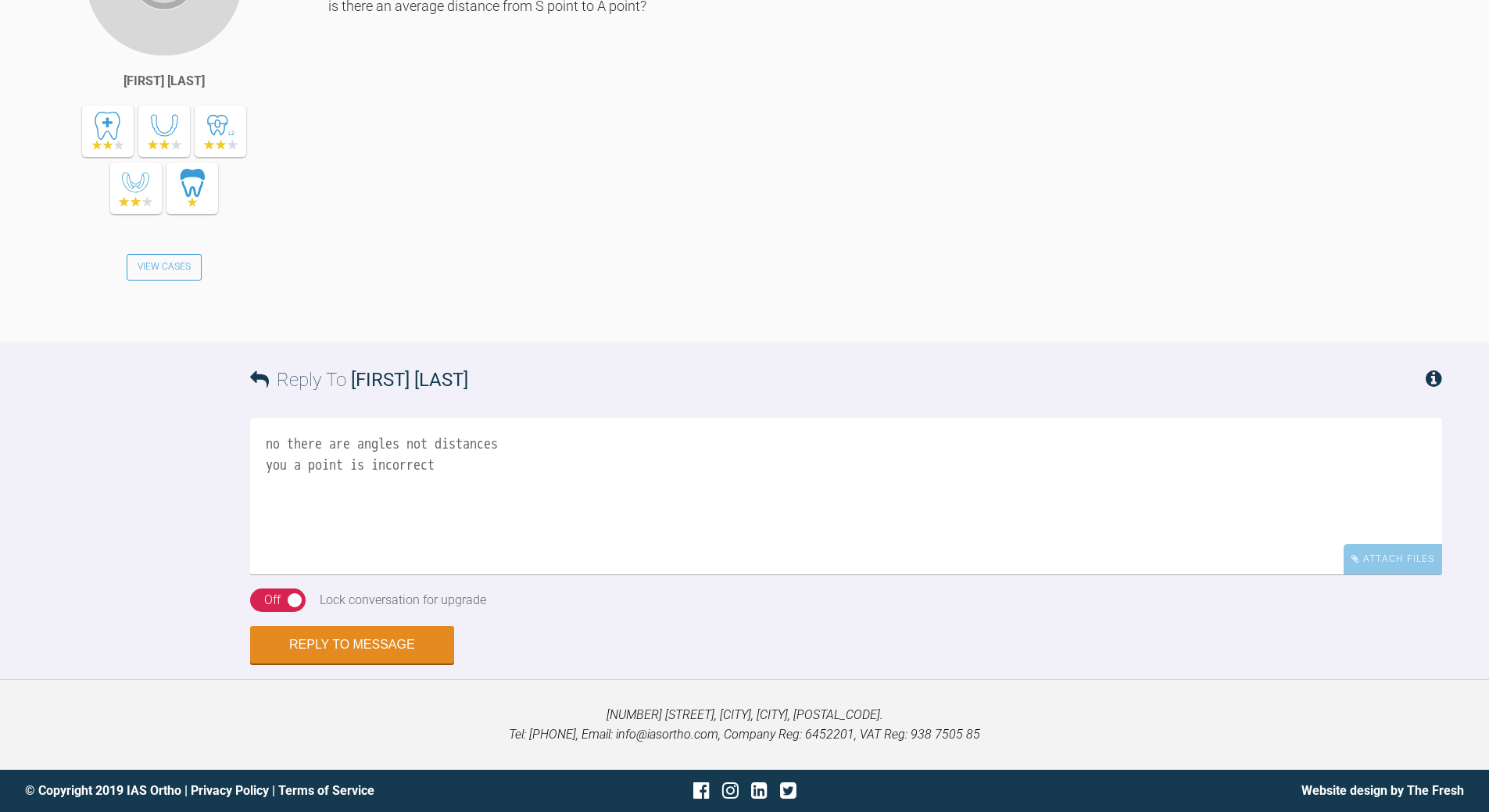 click on "no there are angles not distances
you a point is incorrect" at bounding box center (846, 496) 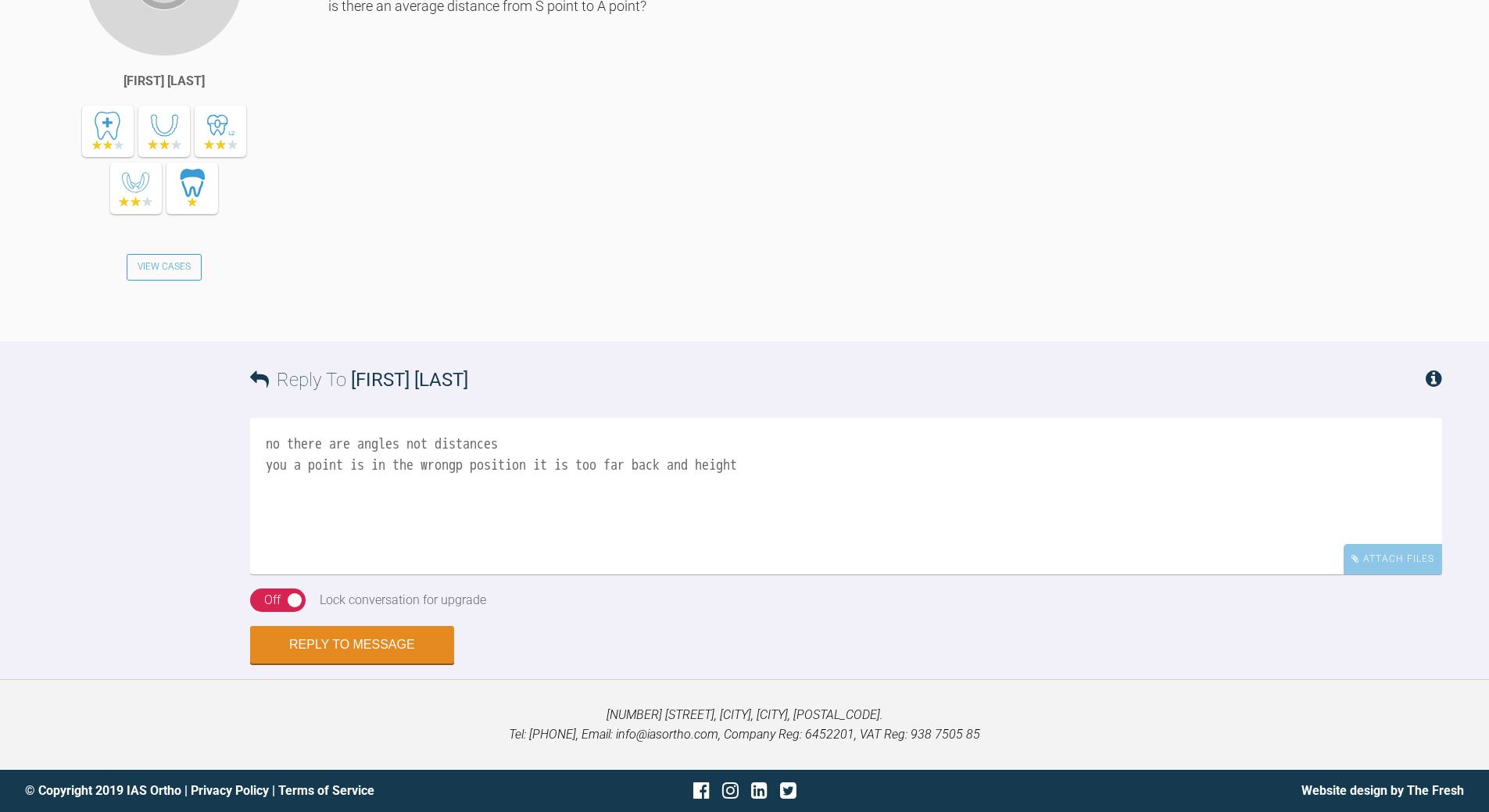 click on "no there are angles not distances
you a point is in the wrongp position it is too far back and height" at bounding box center [846, 496] 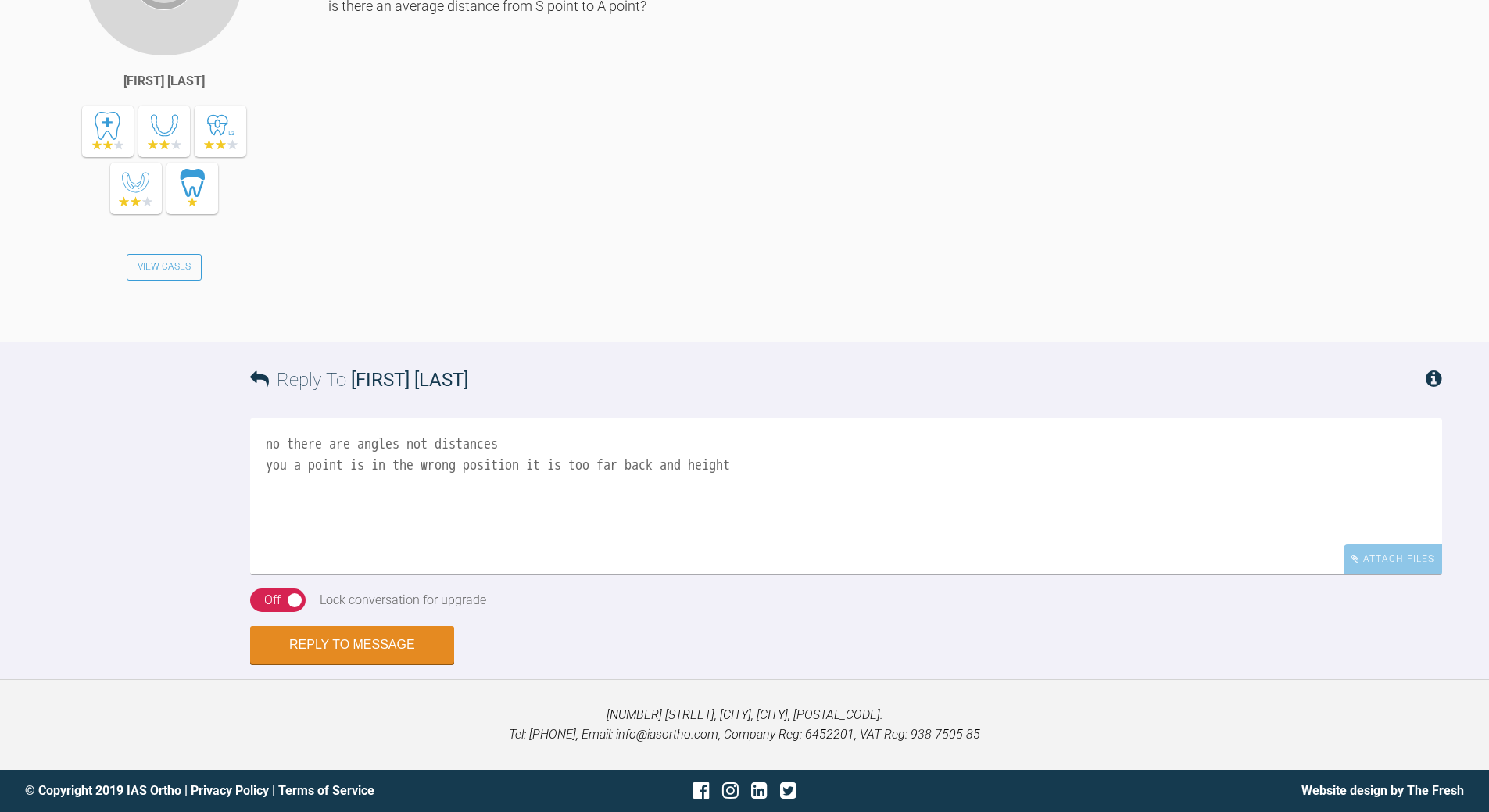 click on "no there are angles not distances
you a point is in the wrong position it is too far back and height" at bounding box center [846, 496] 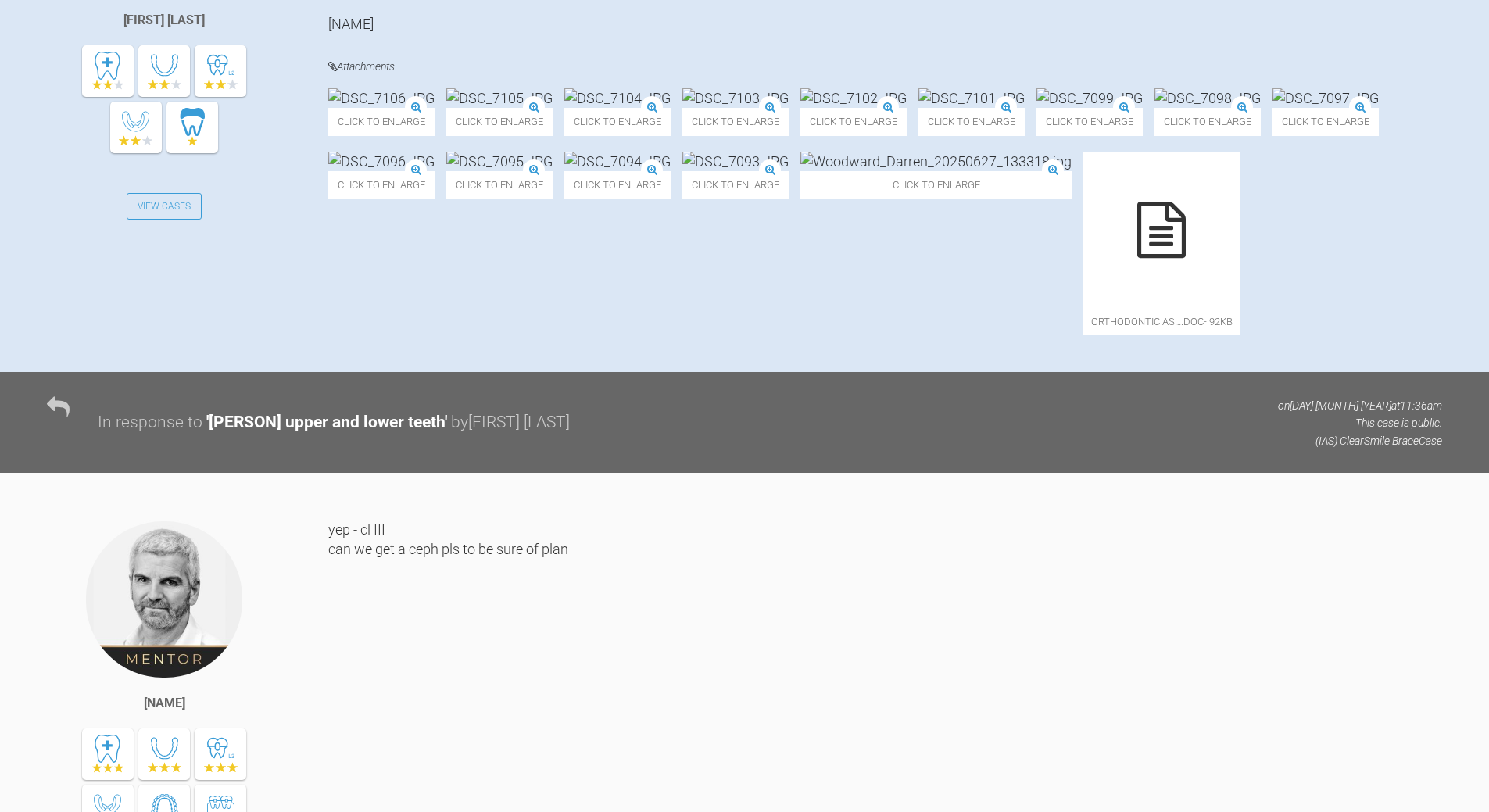 scroll, scrollTop: 289, scrollLeft: 0, axis: vertical 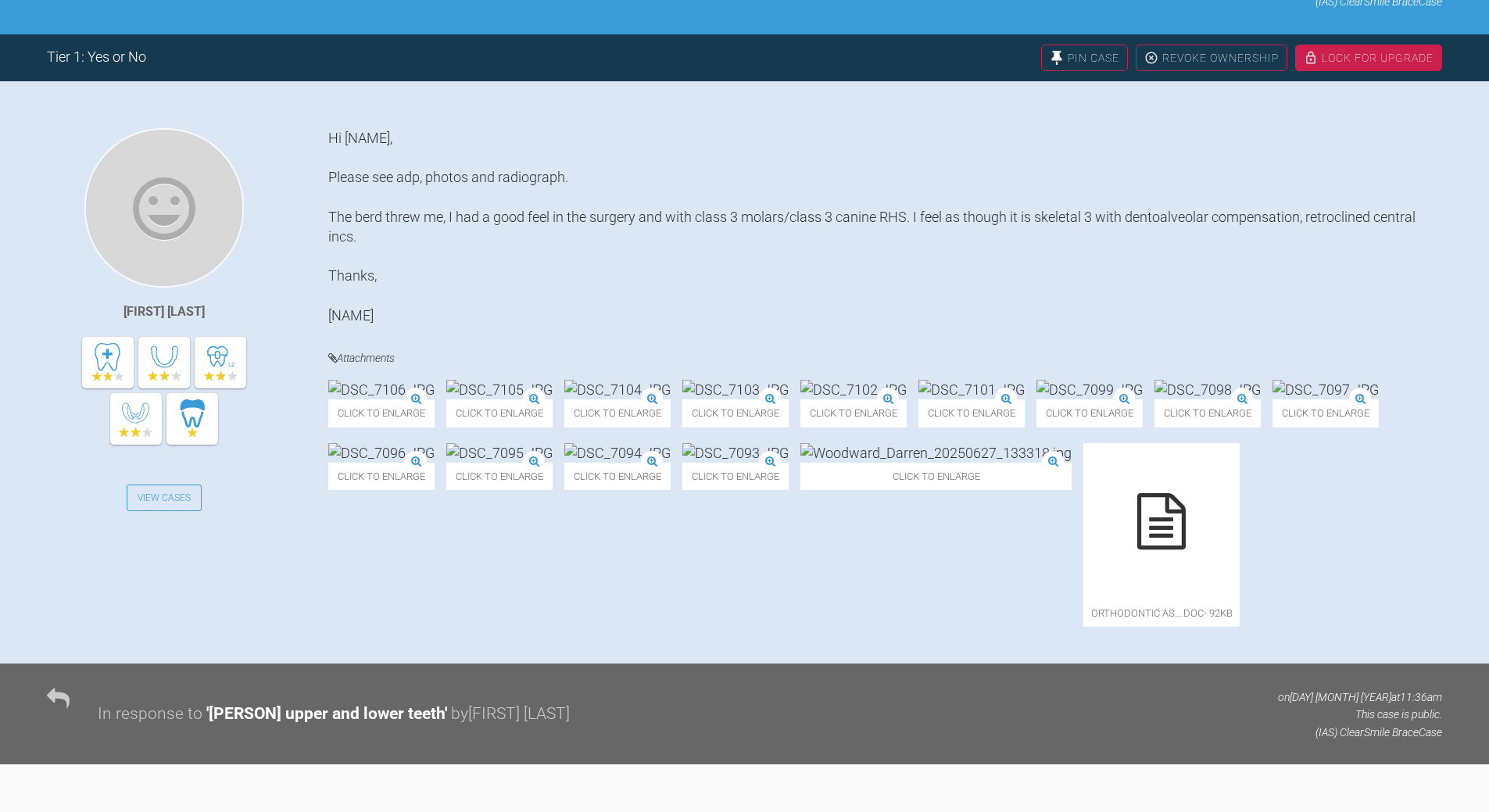 click at bounding box center [1326, 389] 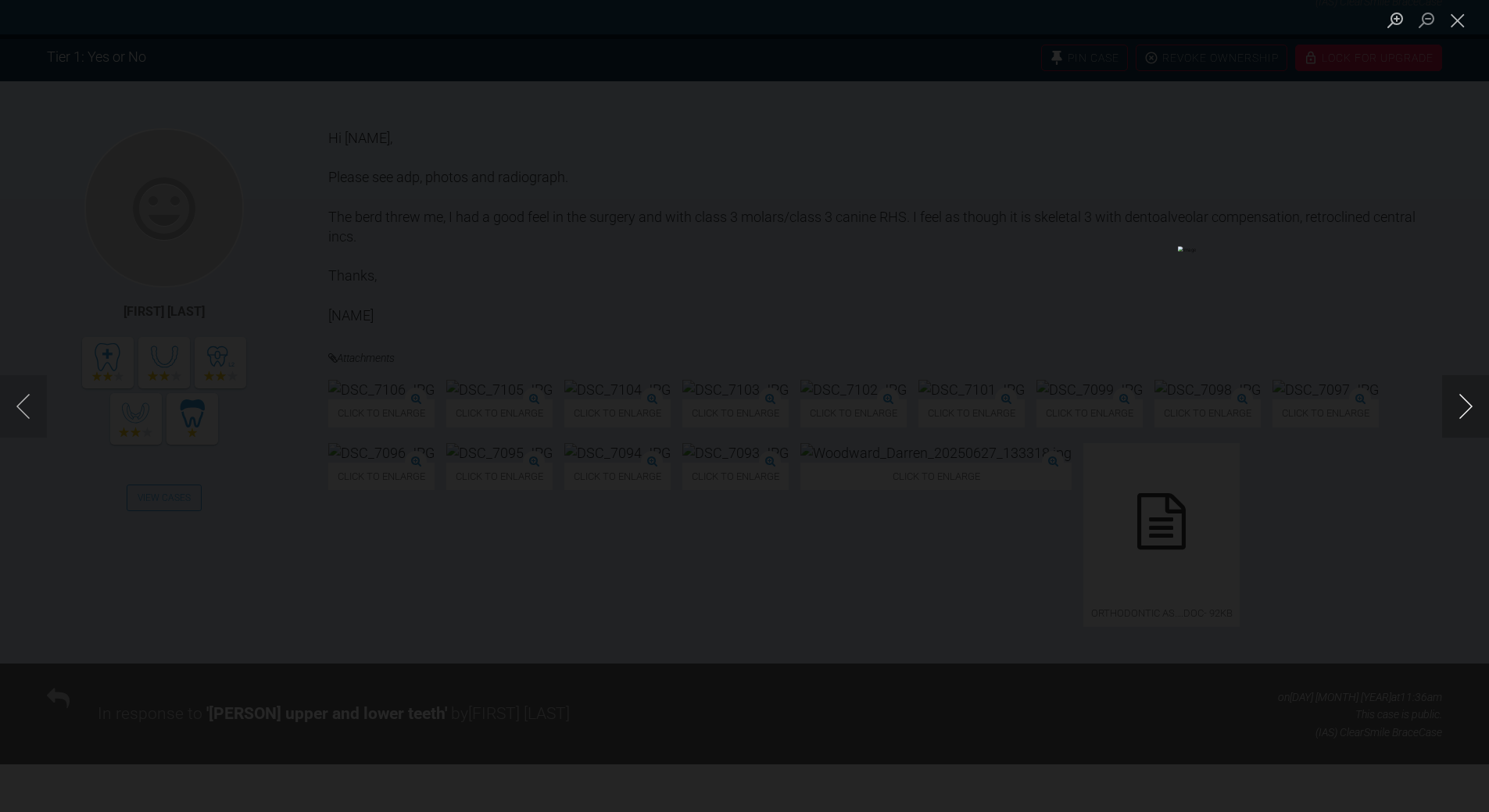 click at bounding box center (1466, 406) 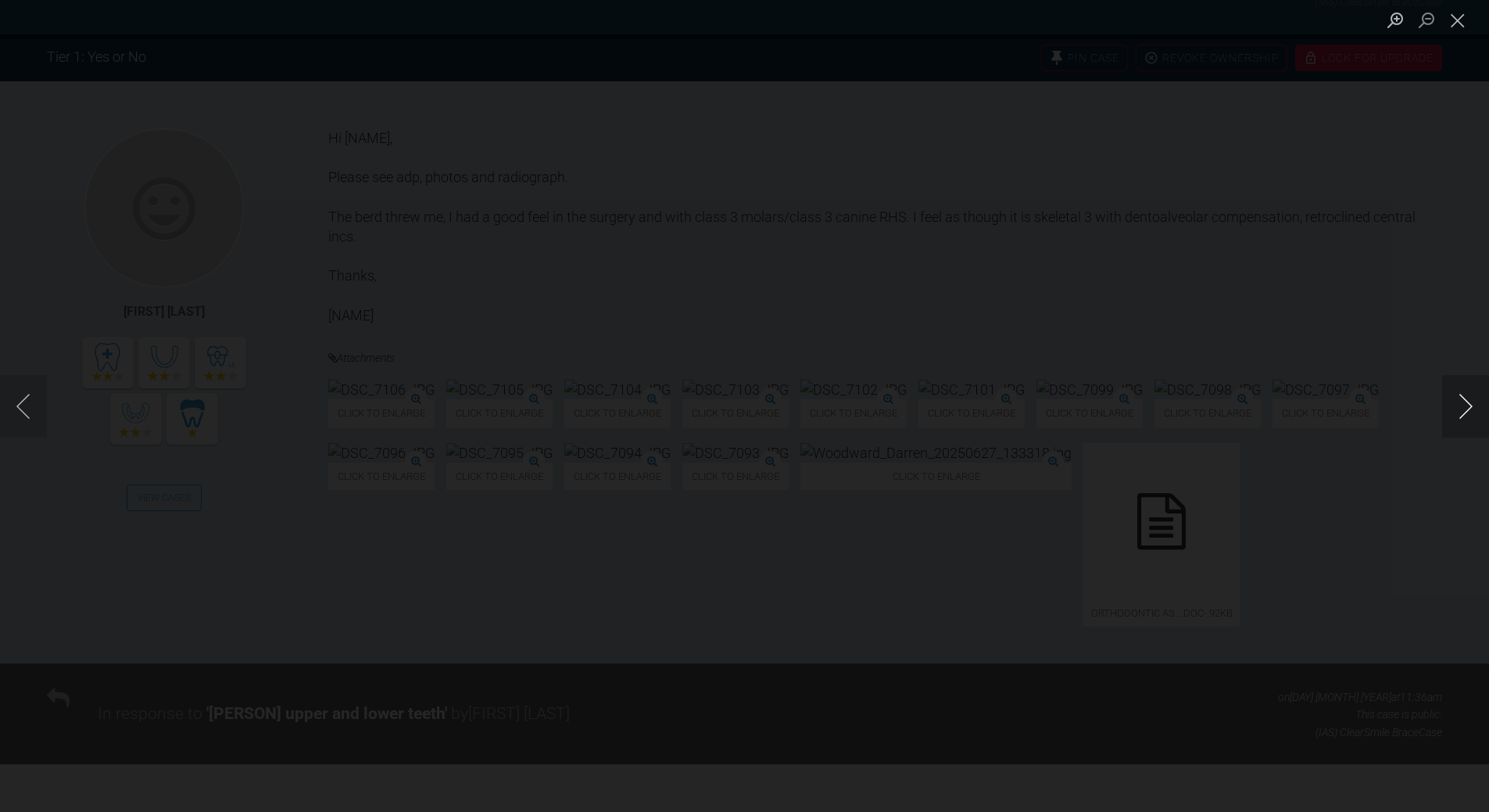 click at bounding box center (1466, 406) 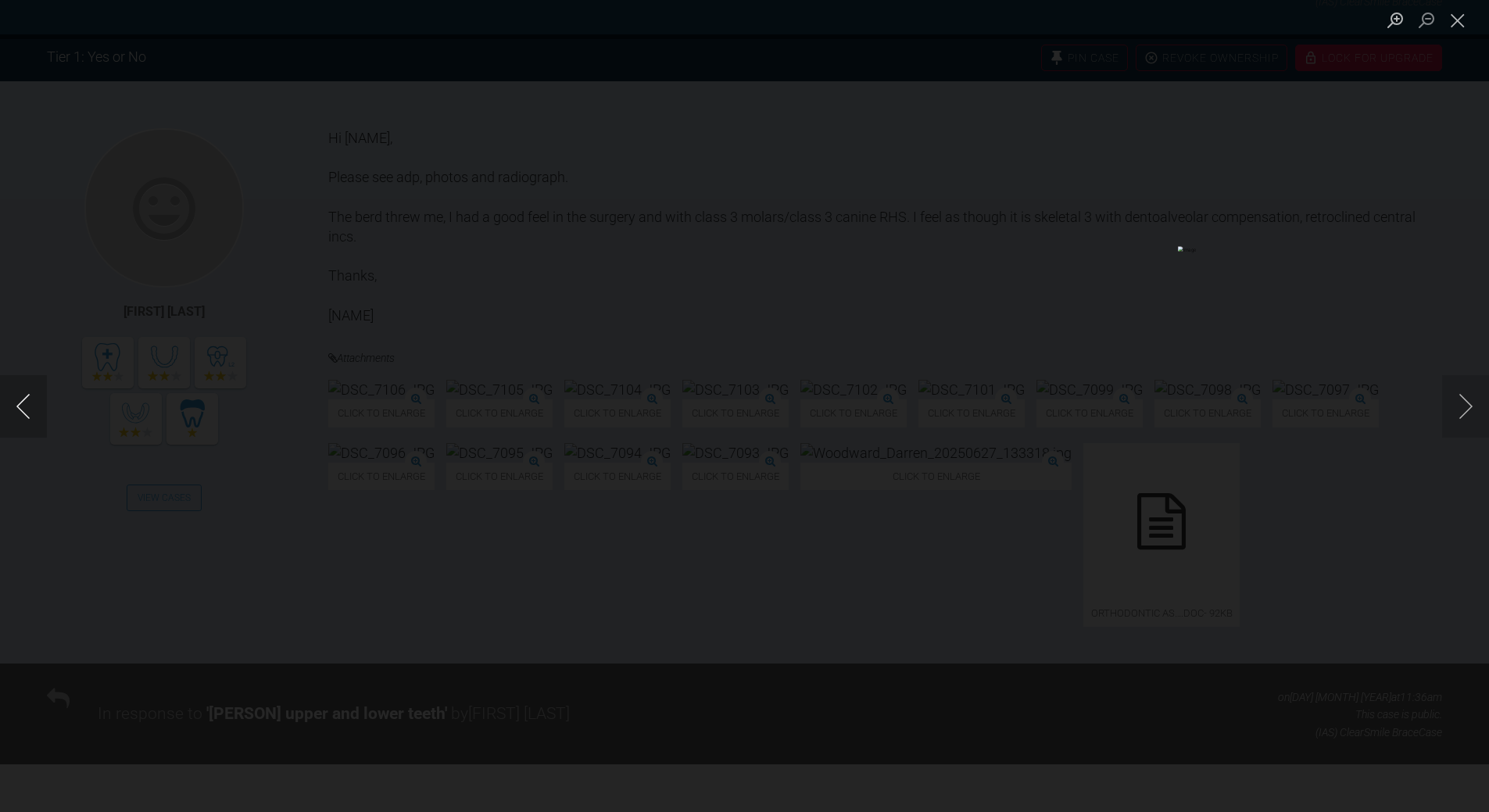 click at bounding box center (23, 406) 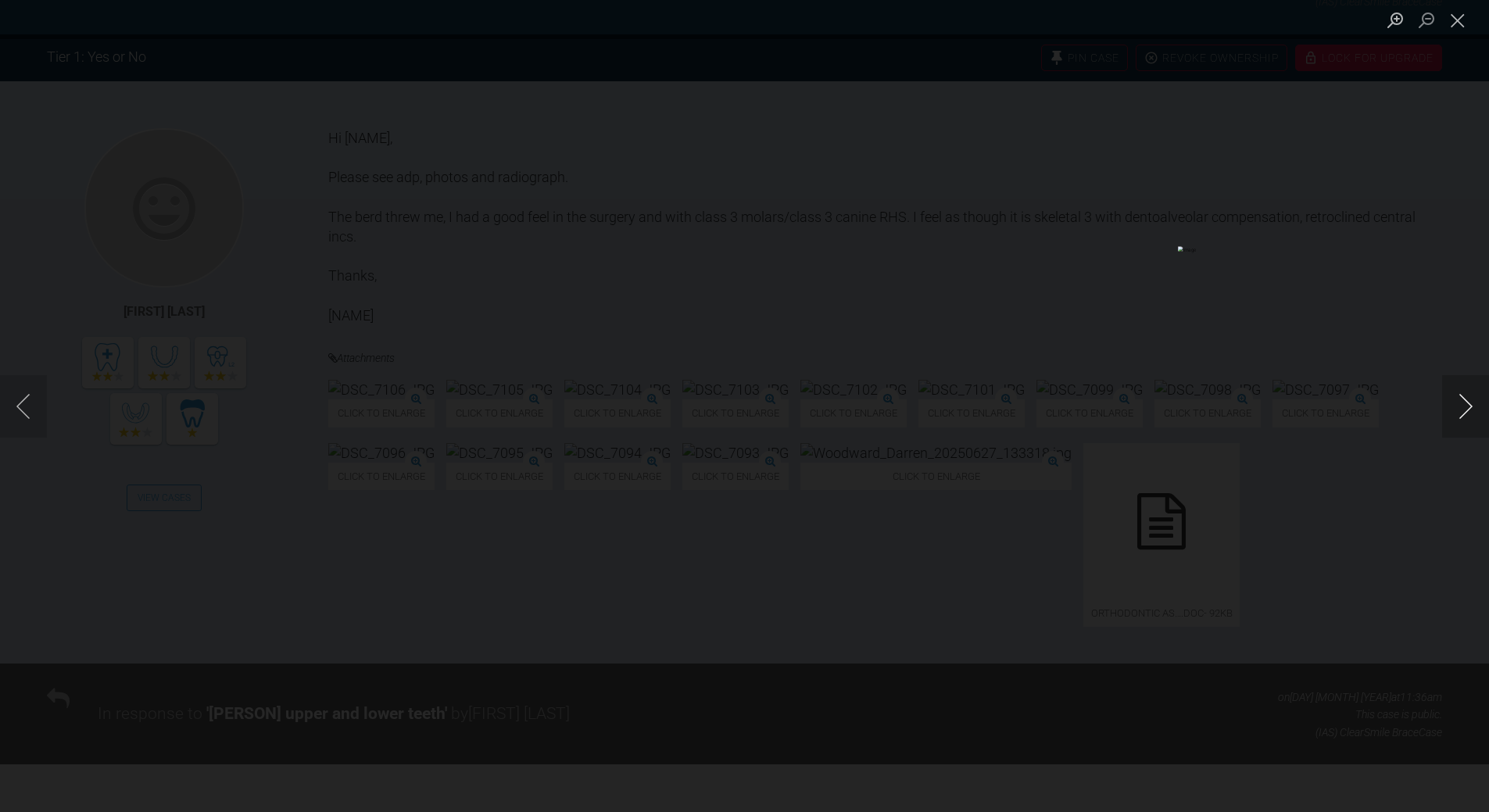 click at bounding box center [1466, 406] 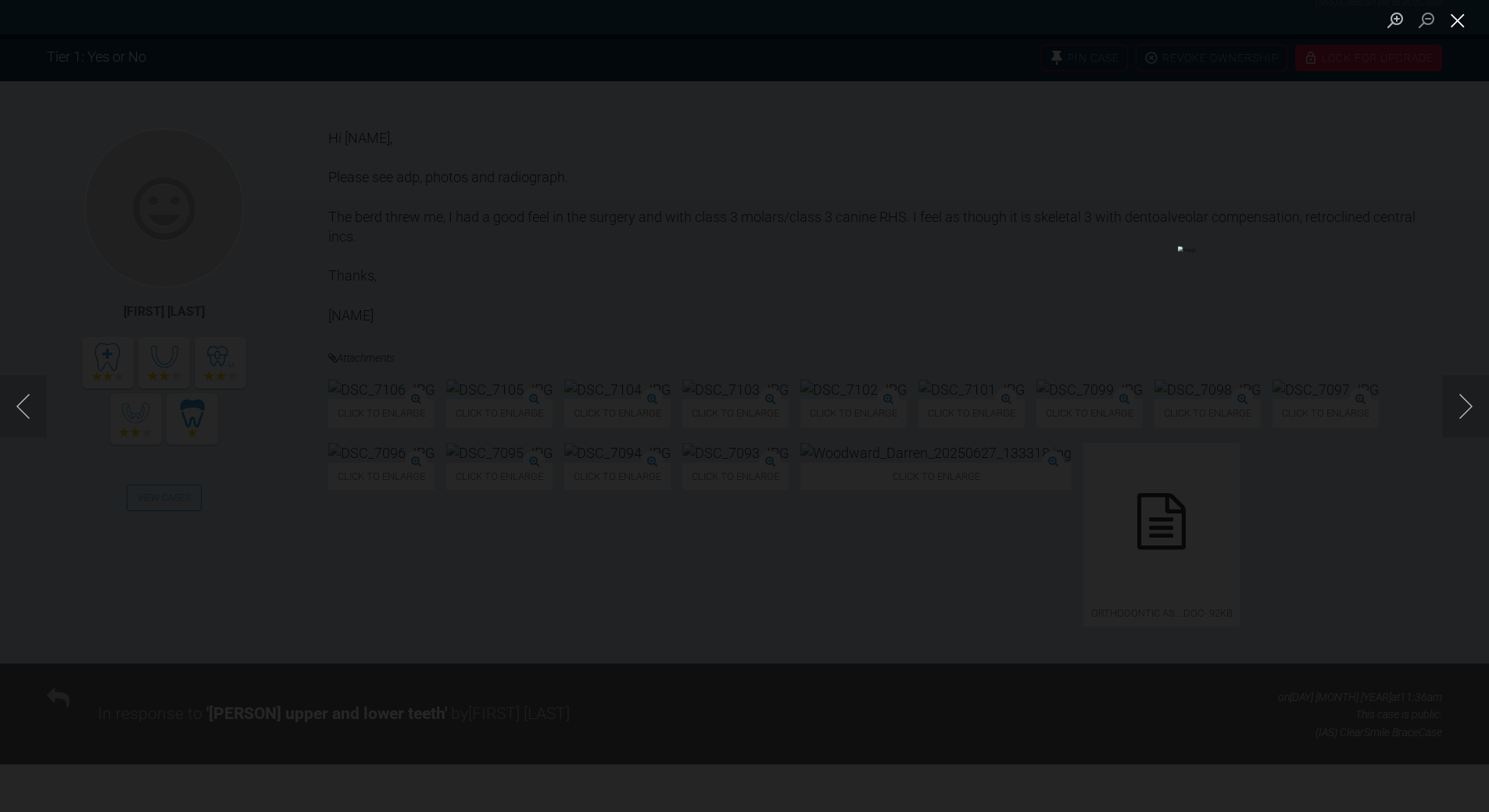 click at bounding box center [1458, 20] 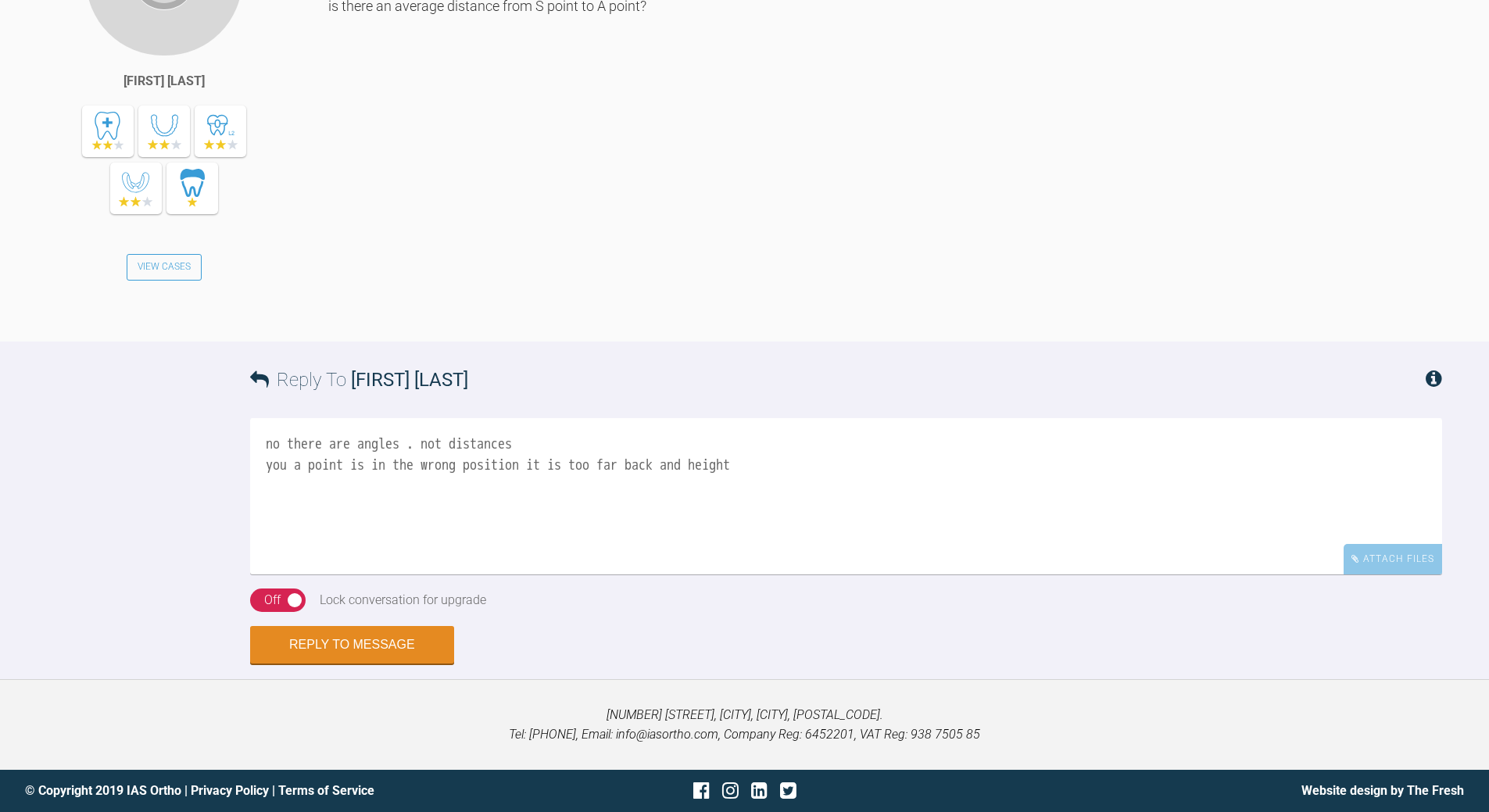 scroll, scrollTop: 3551, scrollLeft: 0, axis: vertical 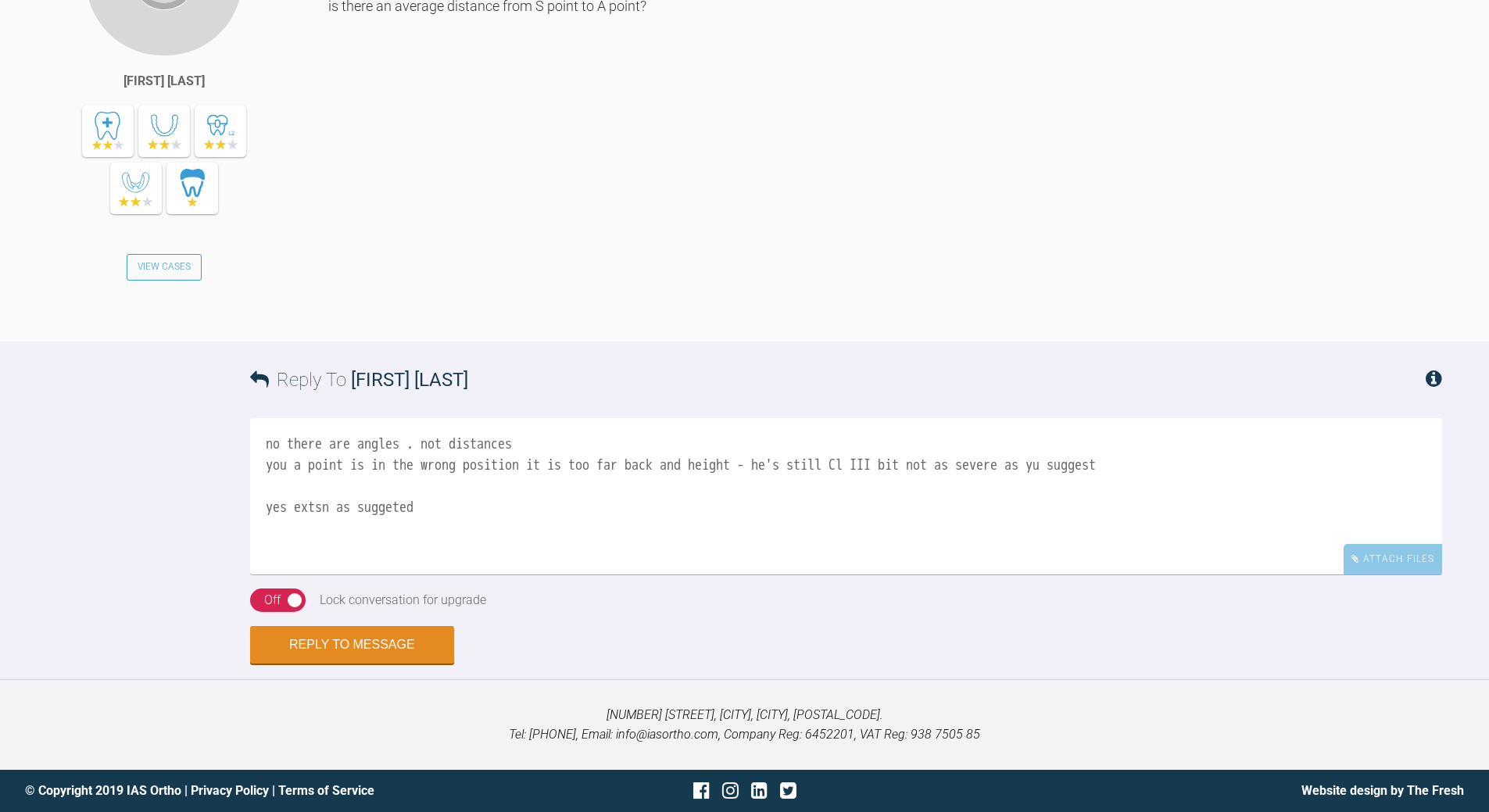 click on "no there are angles . not distances
you a point is in the wrong position it is too far back and height - he's still Cl III bit not as severe as yu suggest
yes extsn as suggeted" at bounding box center (846, 496) 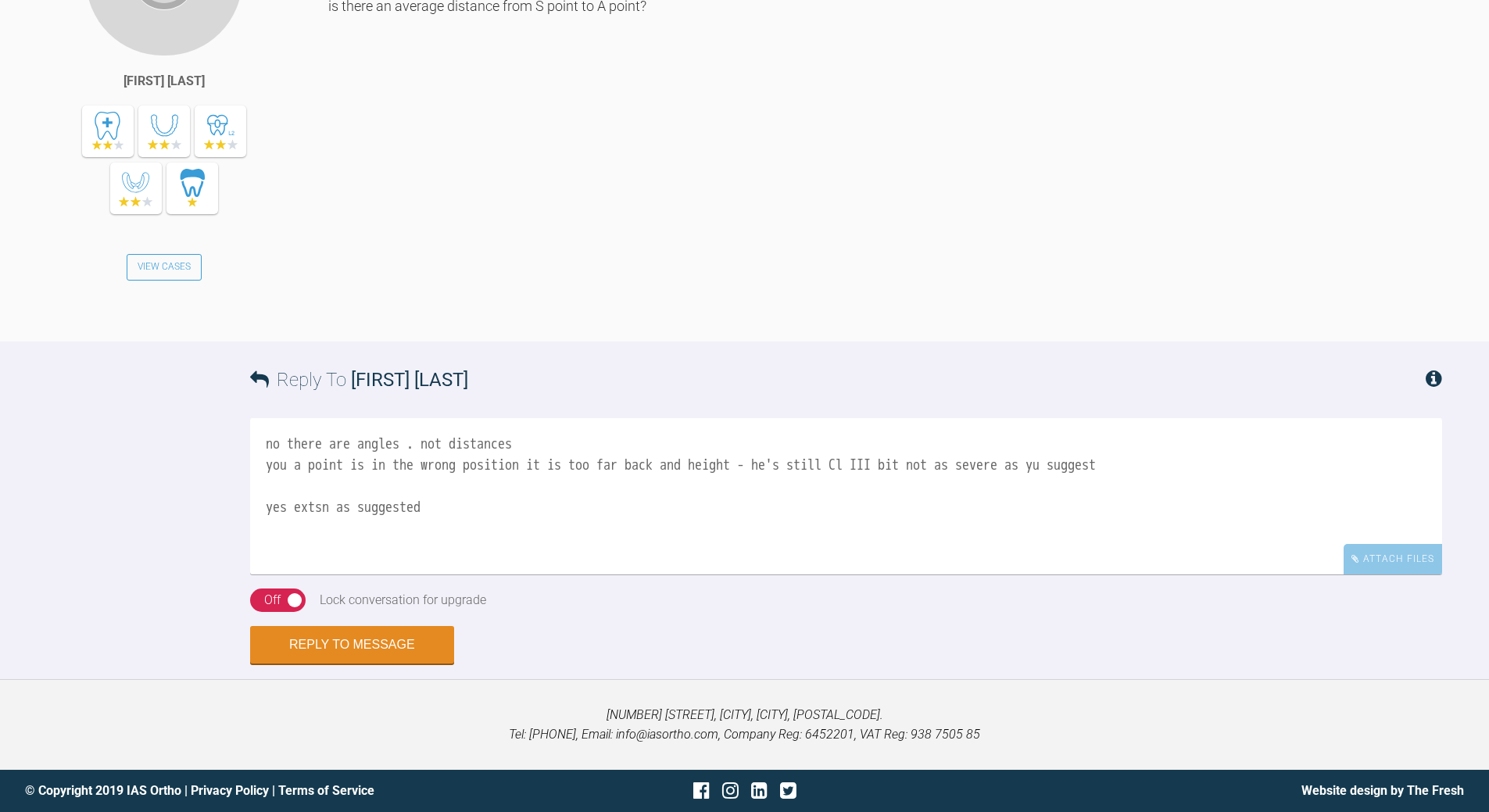 click on "no there are angles . not distances
you a point is in the wrong position it is too far back and height - he's still Cl III bit not as severe as yu suggest
yes extsn as suggested" at bounding box center [846, 496] 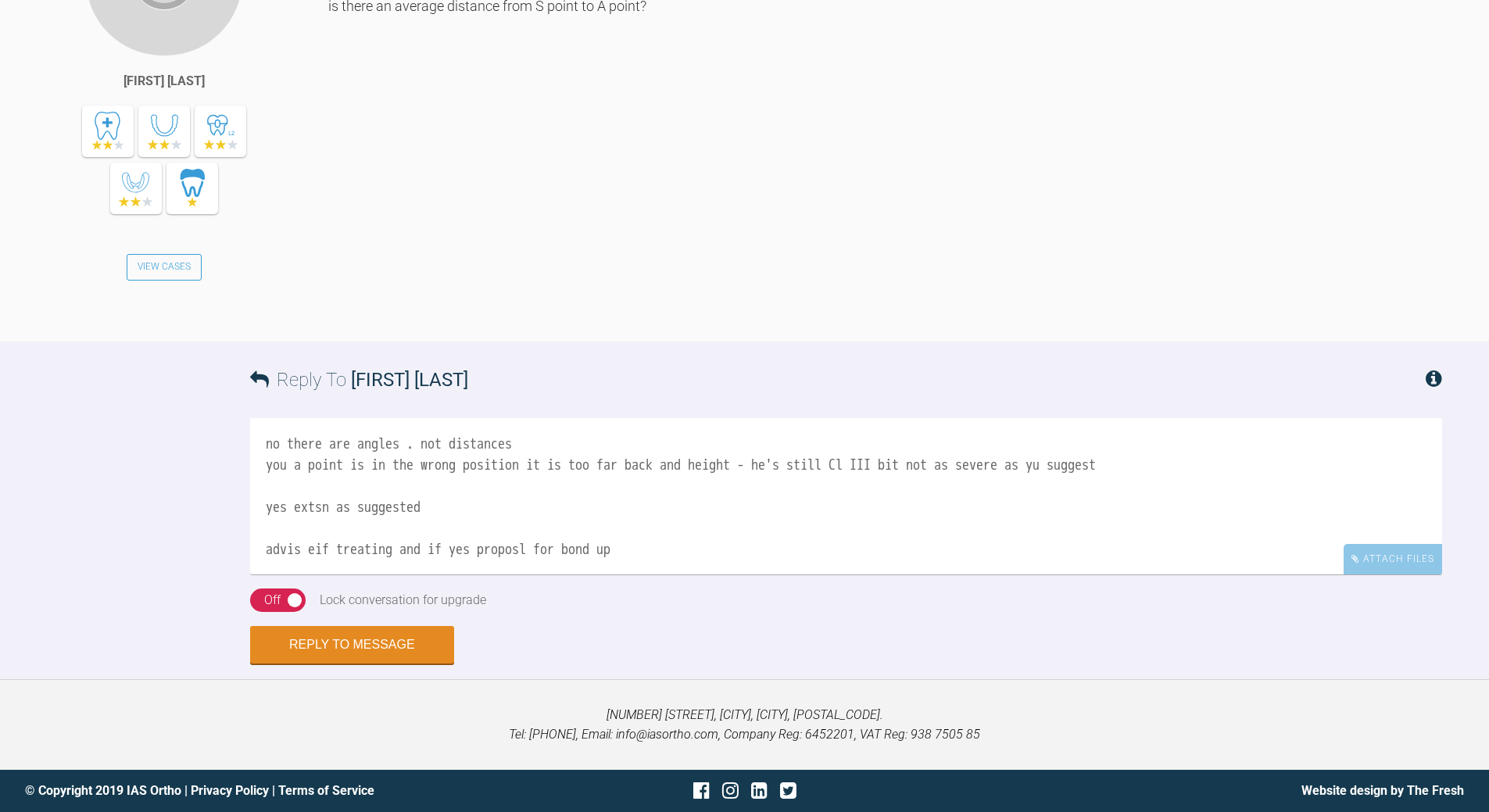 type on "no there are angles . not distances
you a point is in the wrong position it is too far back and height - he's still Cl III bit not as severe as yu suggest
yes extsn as suggested
advis eif treating and if yes proposl for bond up" 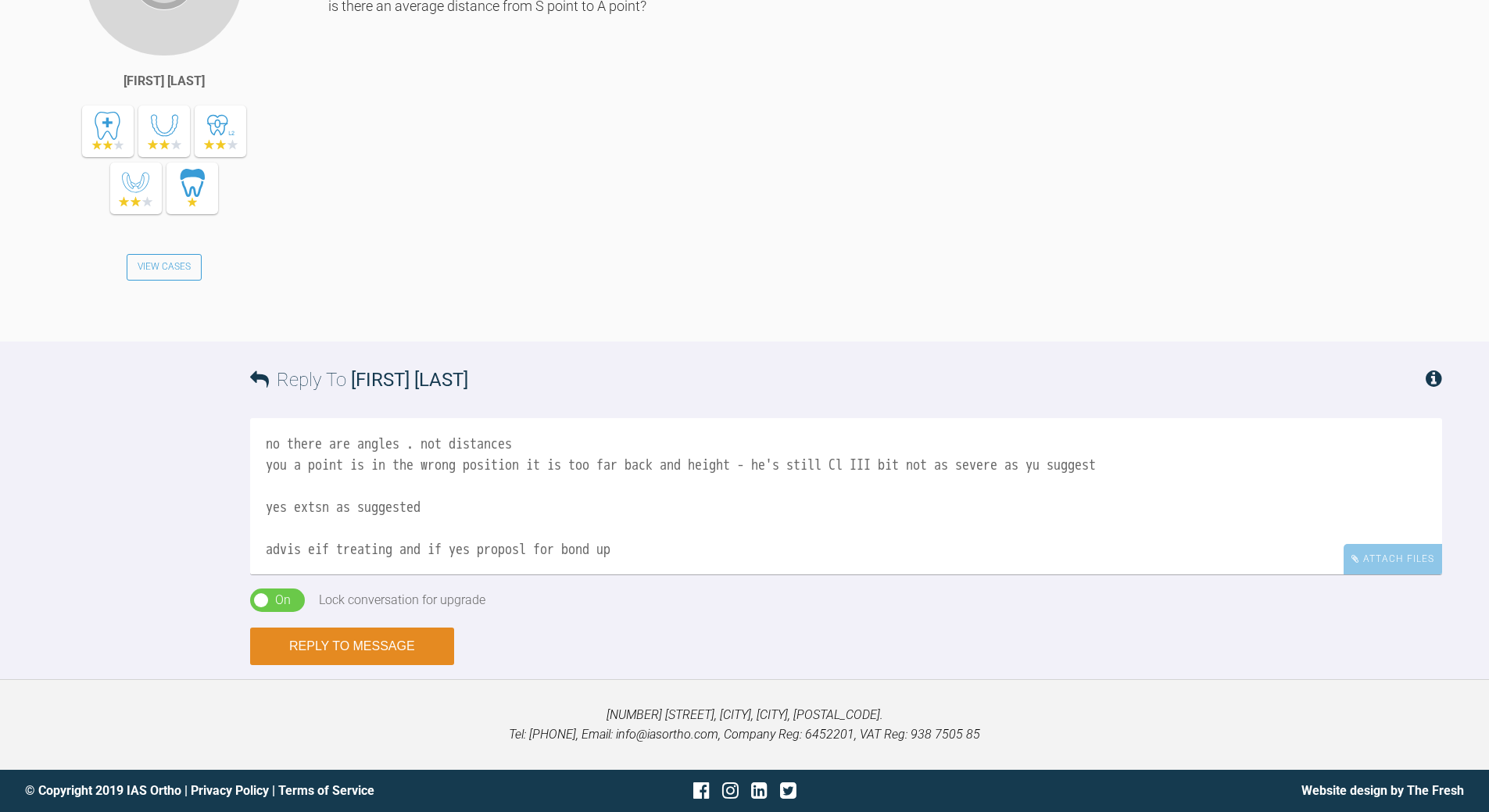 click on "Reply to Message" at bounding box center [352, 646] 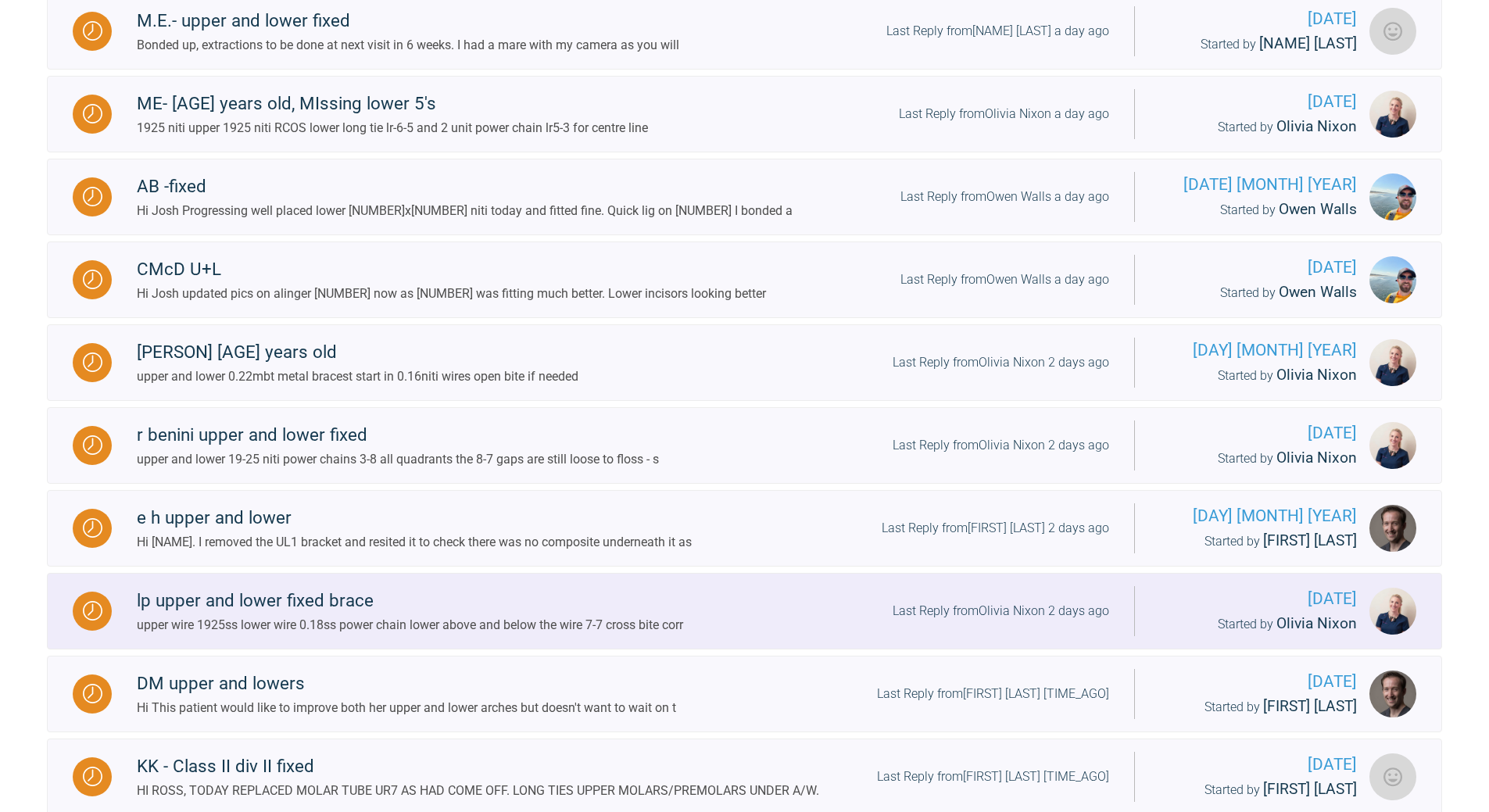 scroll, scrollTop: 1672, scrollLeft: 0, axis: vertical 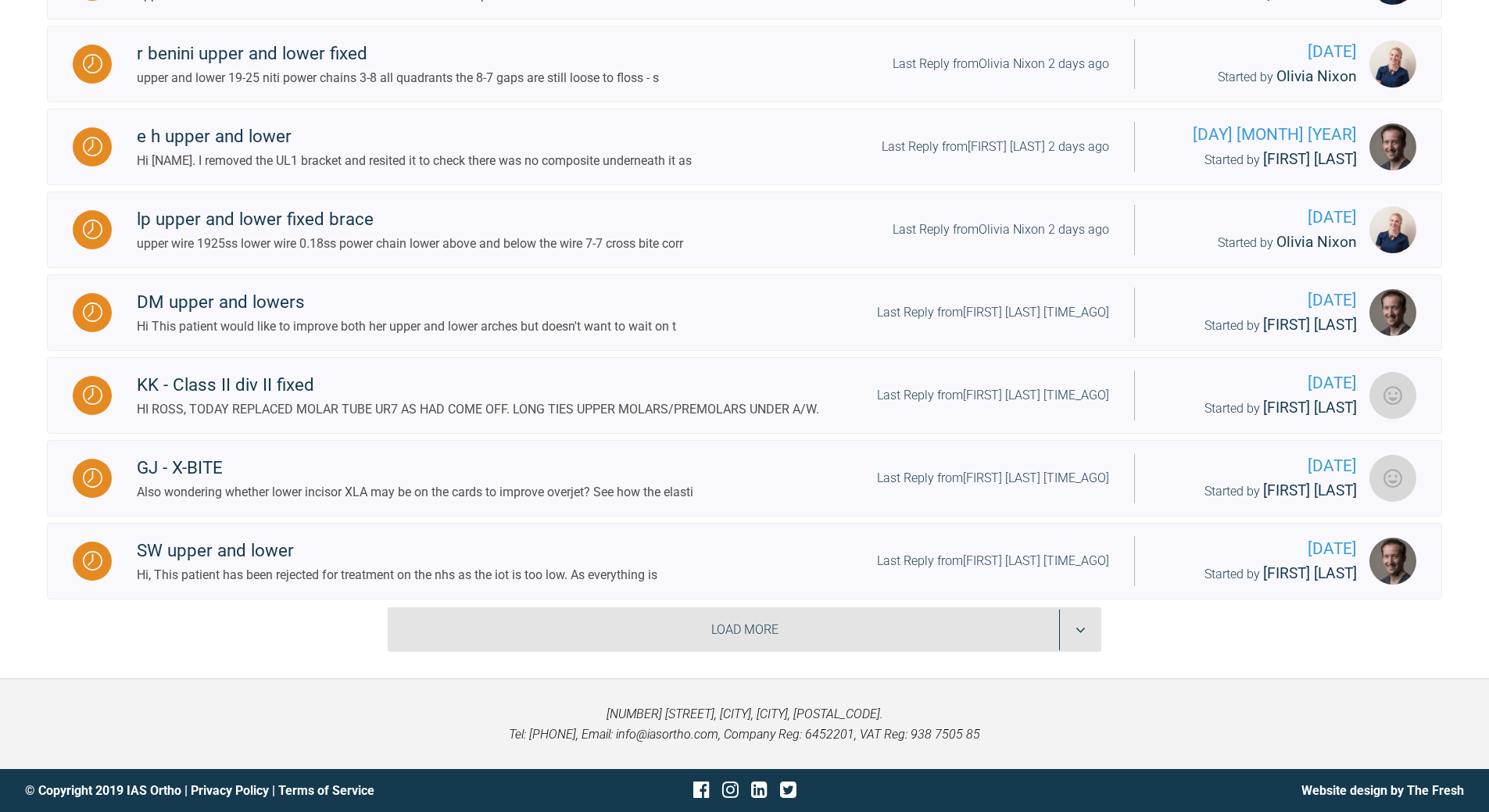 click on "Load More" at bounding box center (744, 630) 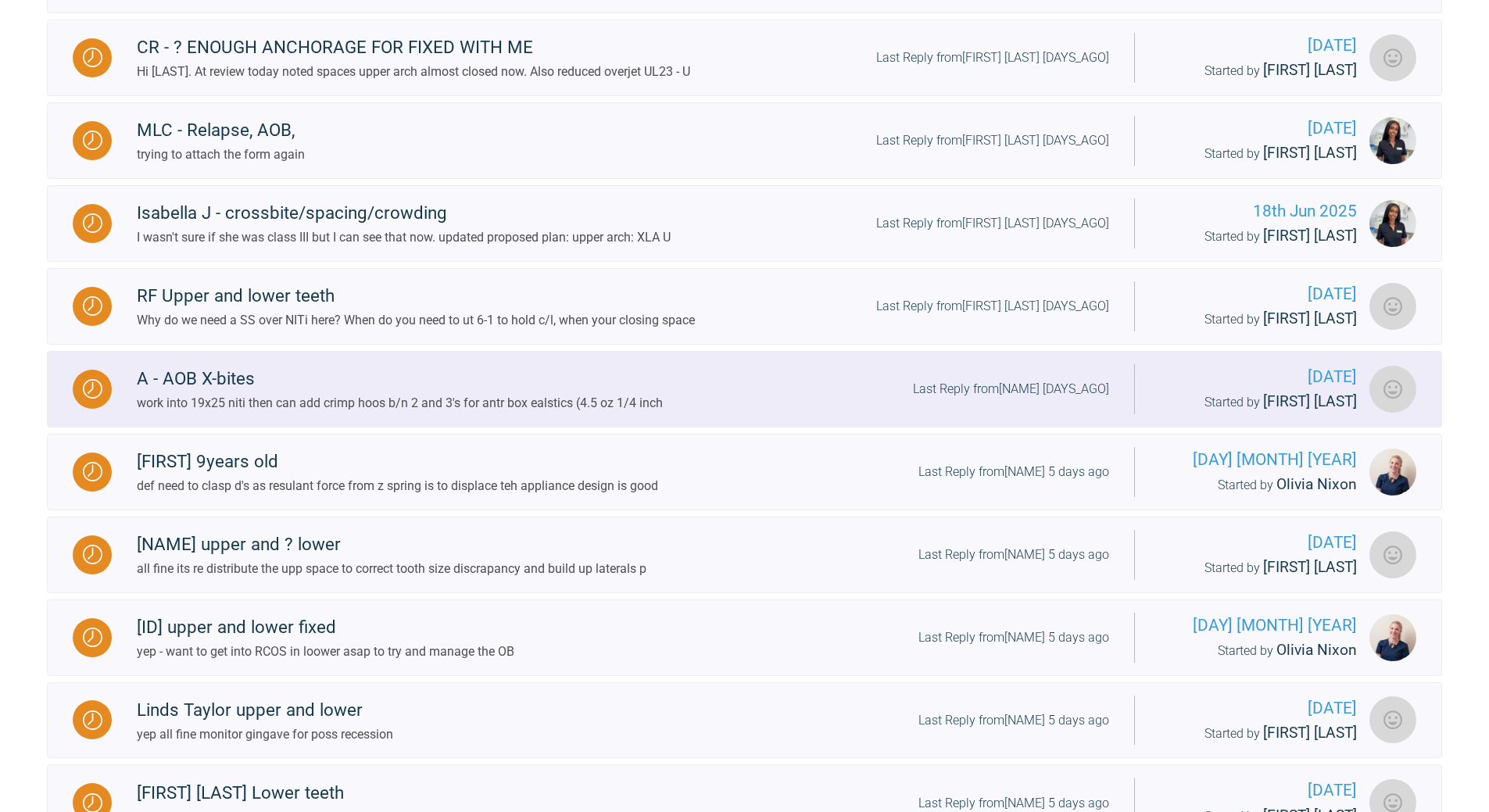 scroll, scrollTop: 3000, scrollLeft: 0, axis: vertical 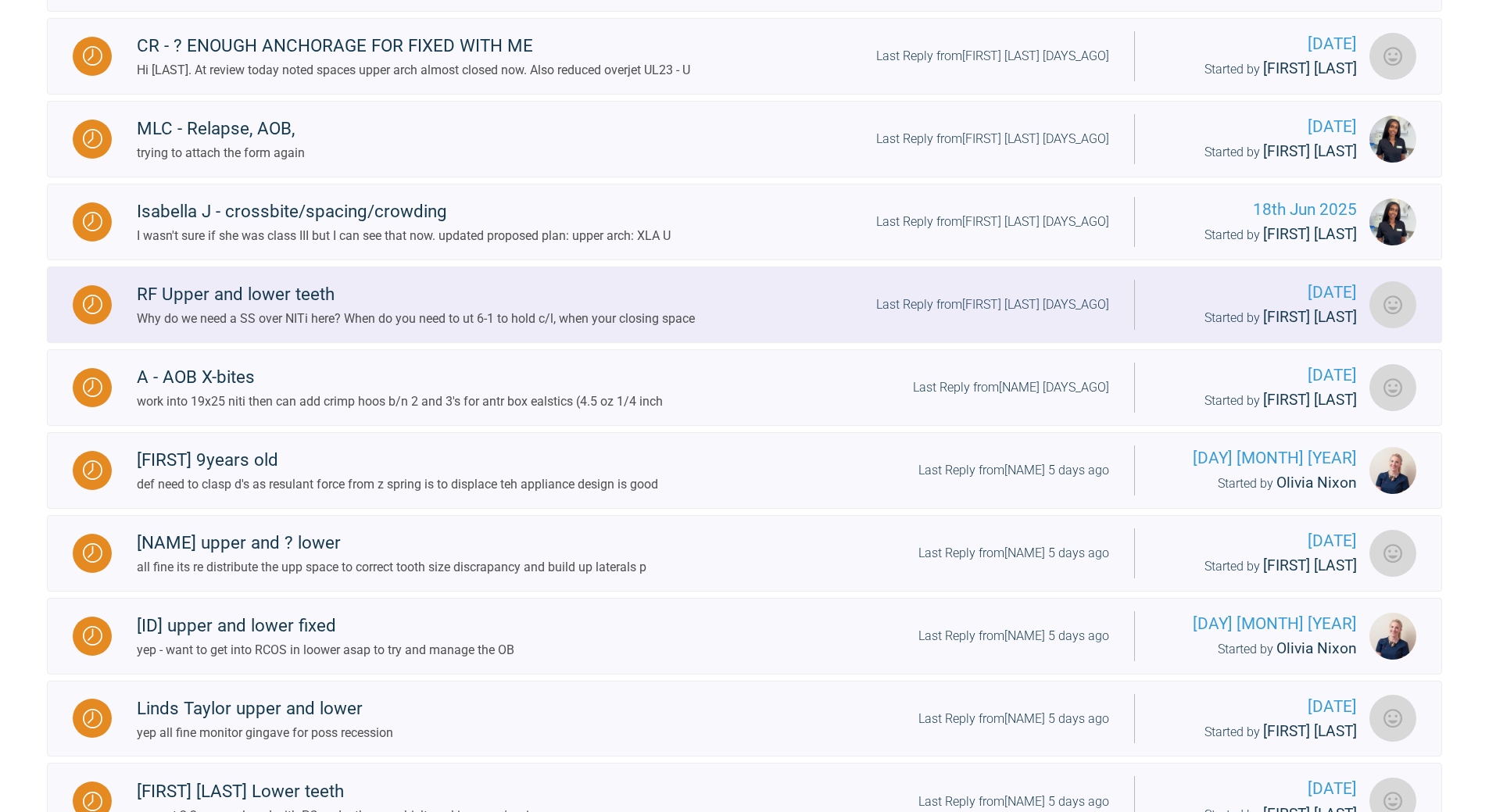click on "Last Reply from  [NAME]   4 days ago" at bounding box center [993, 305] 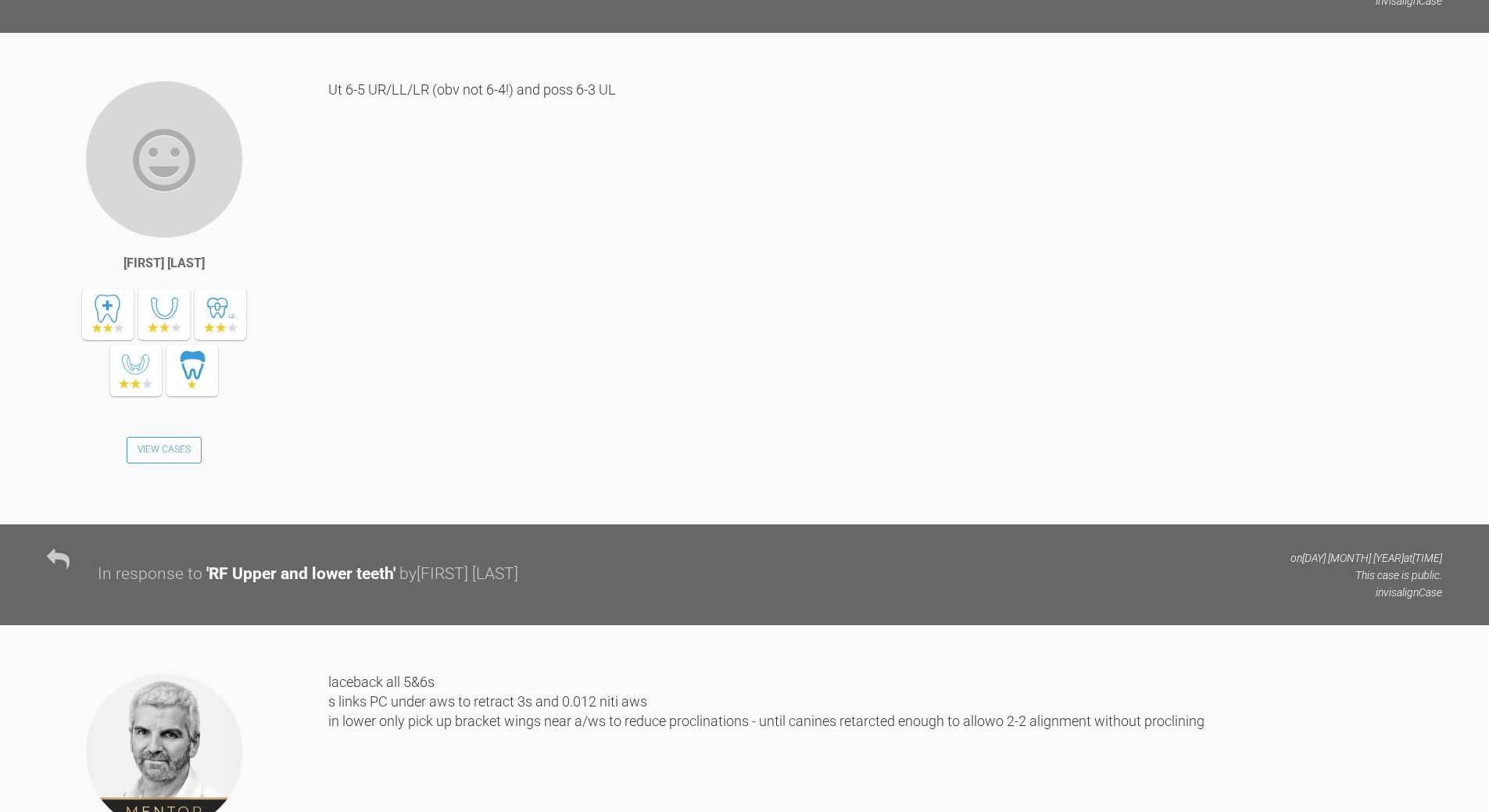 scroll, scrollTop: 4720, scrollLeft: 0, axis: vertical 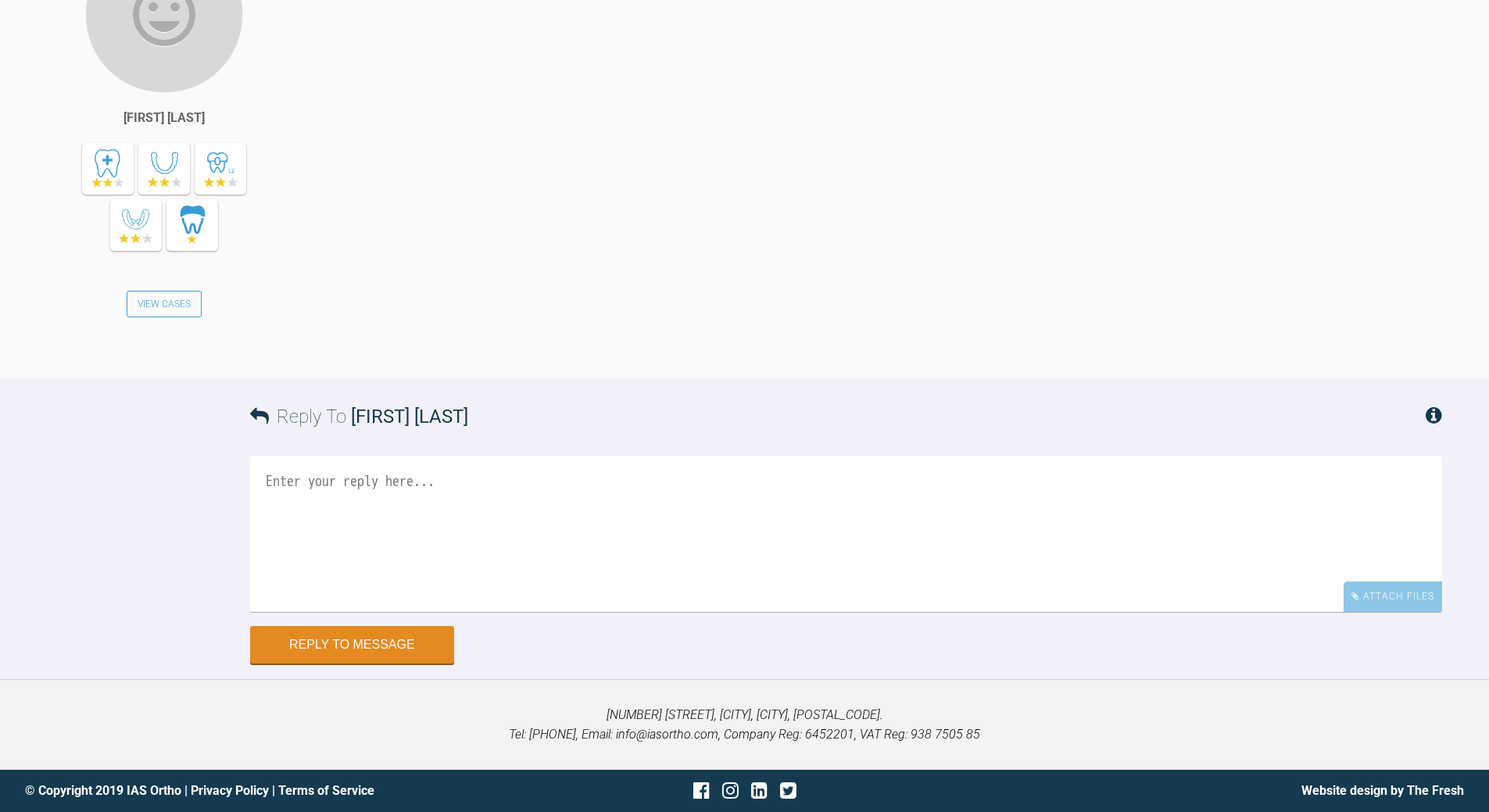 click at bounding box center (846, 534) 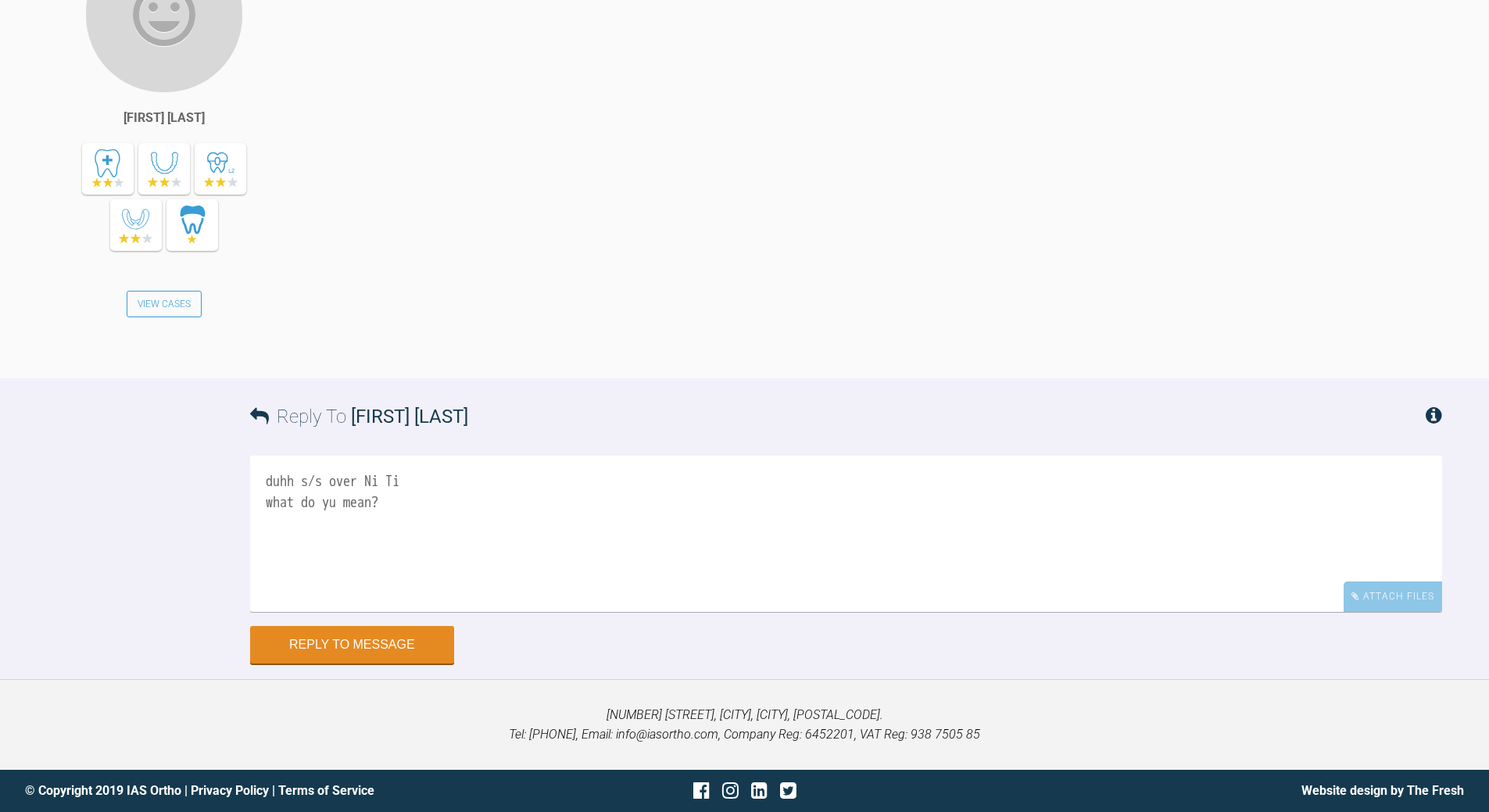 drag, startPoint x: 303, startPoint y: 633, endPoint x: 248, endPoint y: 631, distance: 55.03635 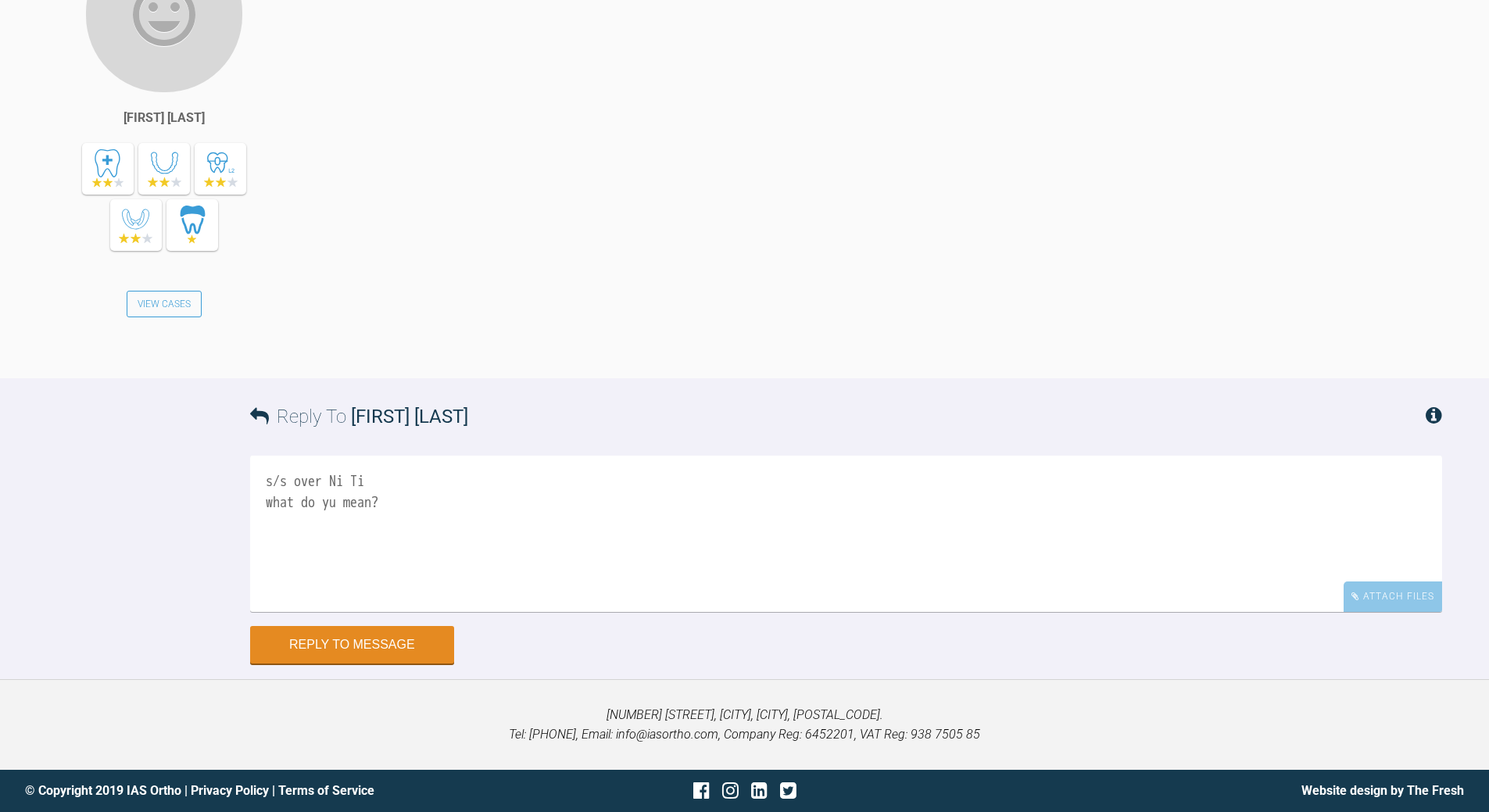 click on "s/s over Ni Ti
what do yu mean?" at bounding box center [846, 534] 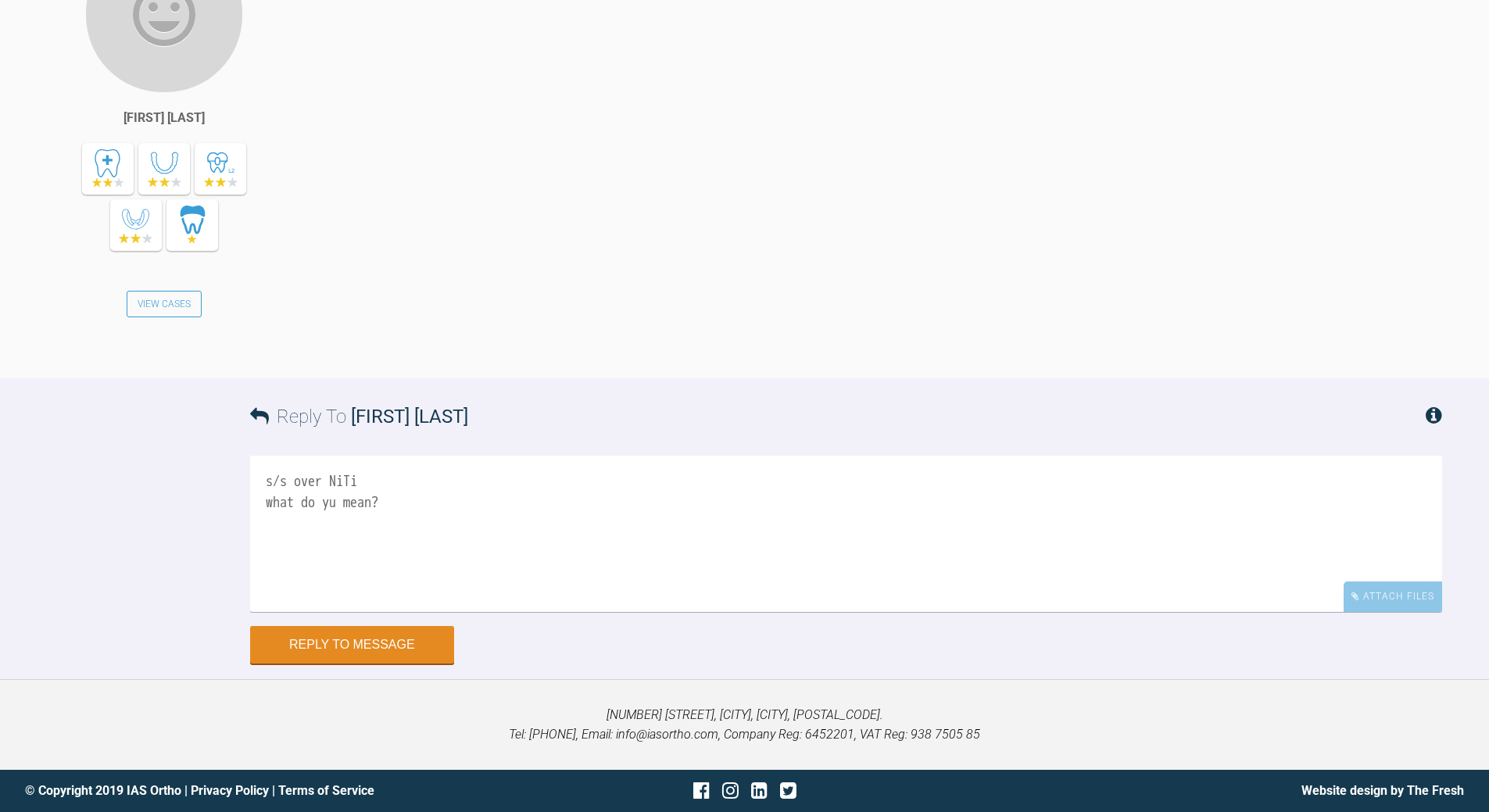 drag, startPoint x: 338, startPoint y: 659, endPoint x: 345, endPoint y: 652, distance: 9.8994949 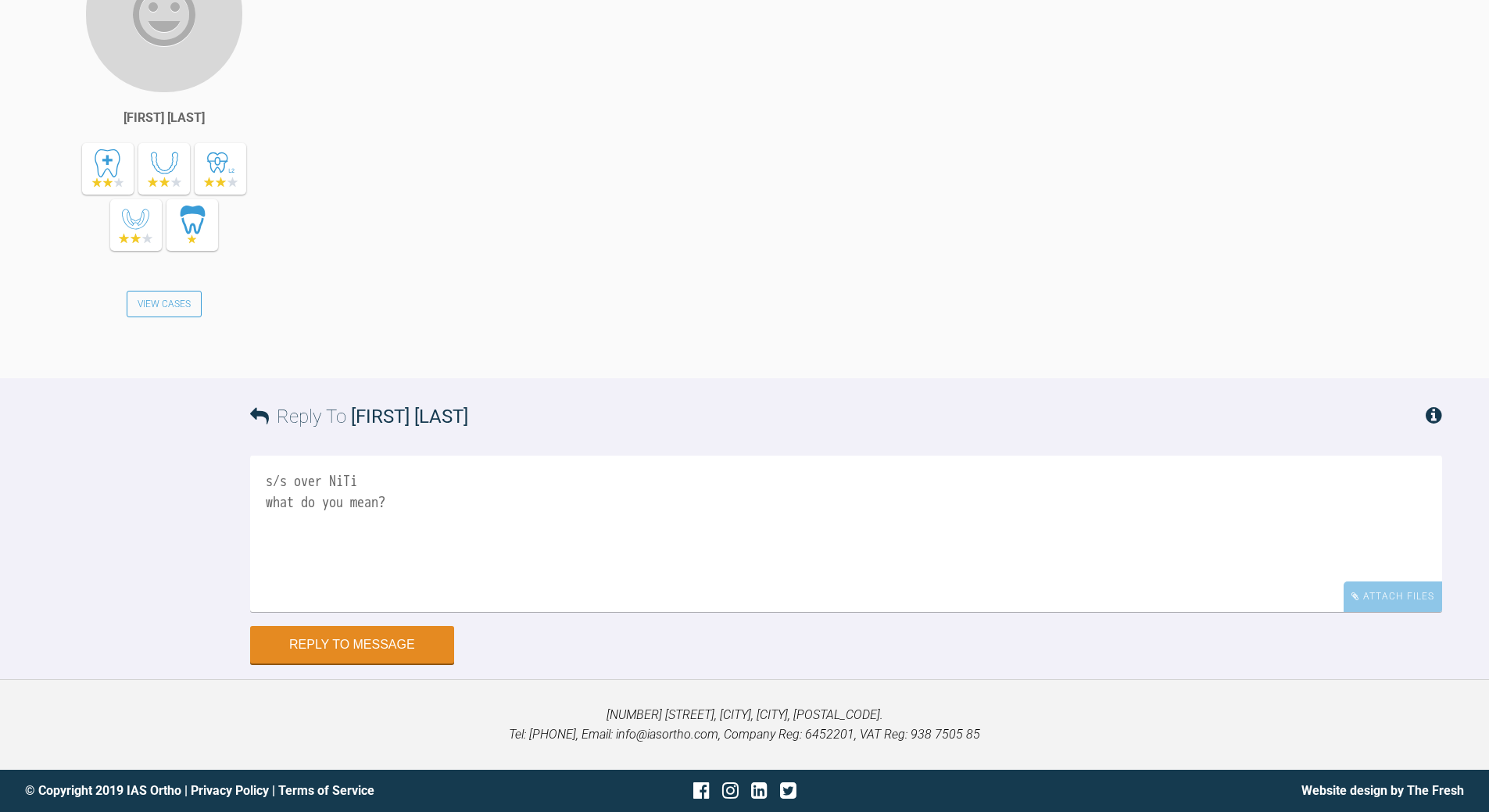 scroll, scrollTop: 16323, scrollLeft: 0, axis: vertical 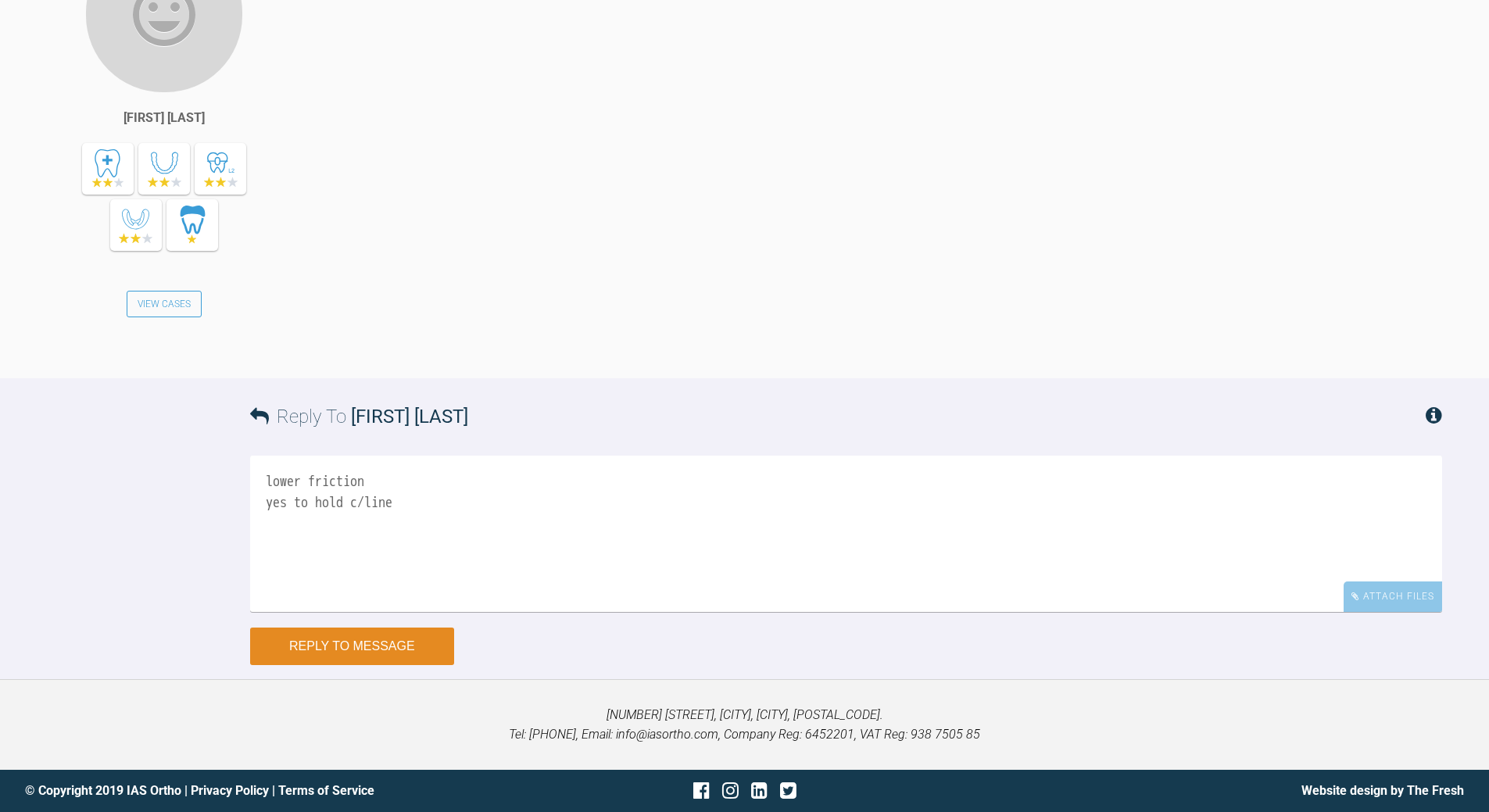 type on "lower friction
yes to hold c/line" 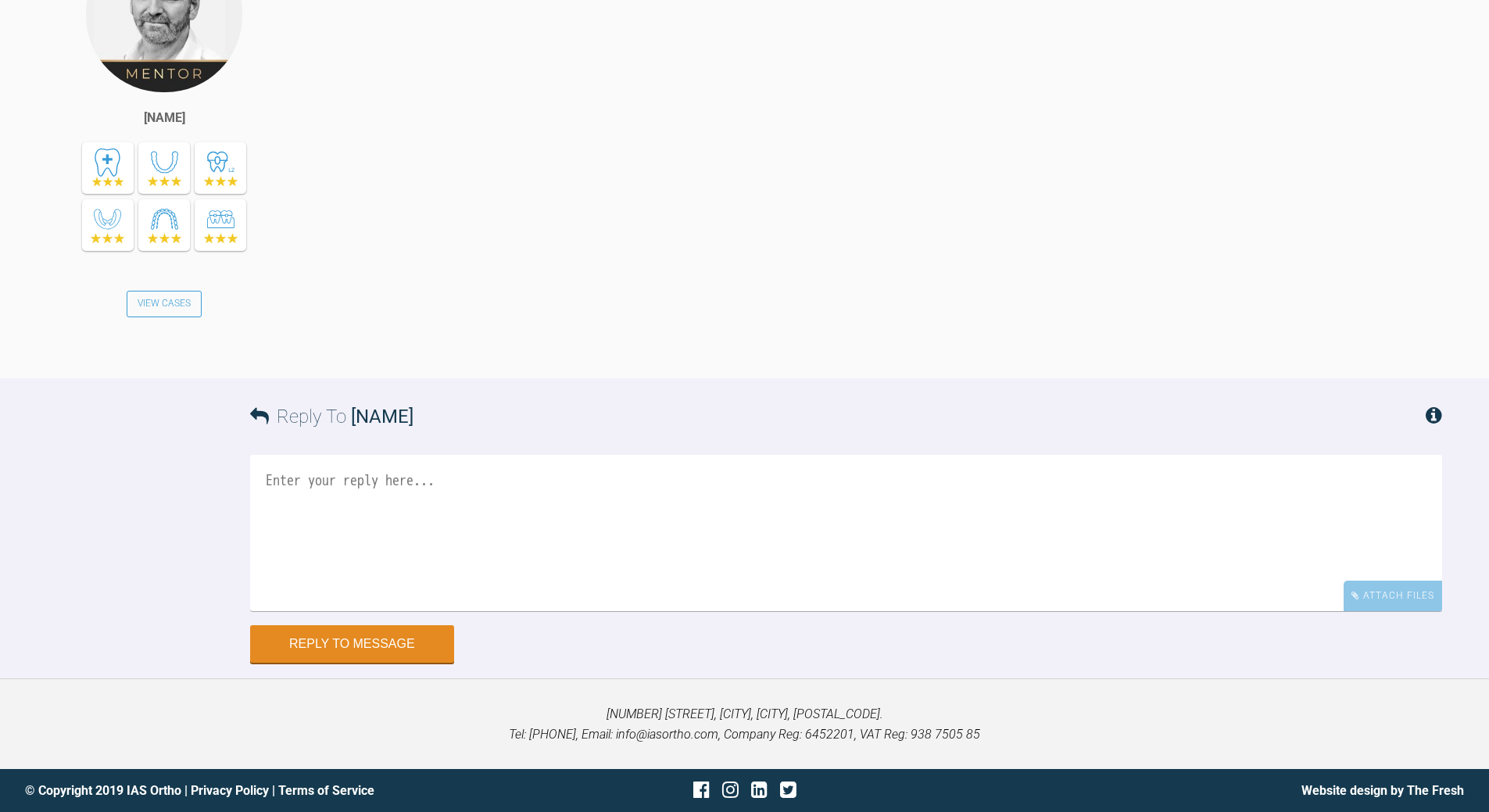 scroll, scrollTop: 16915, scrollLeft: 0, axis: vertical 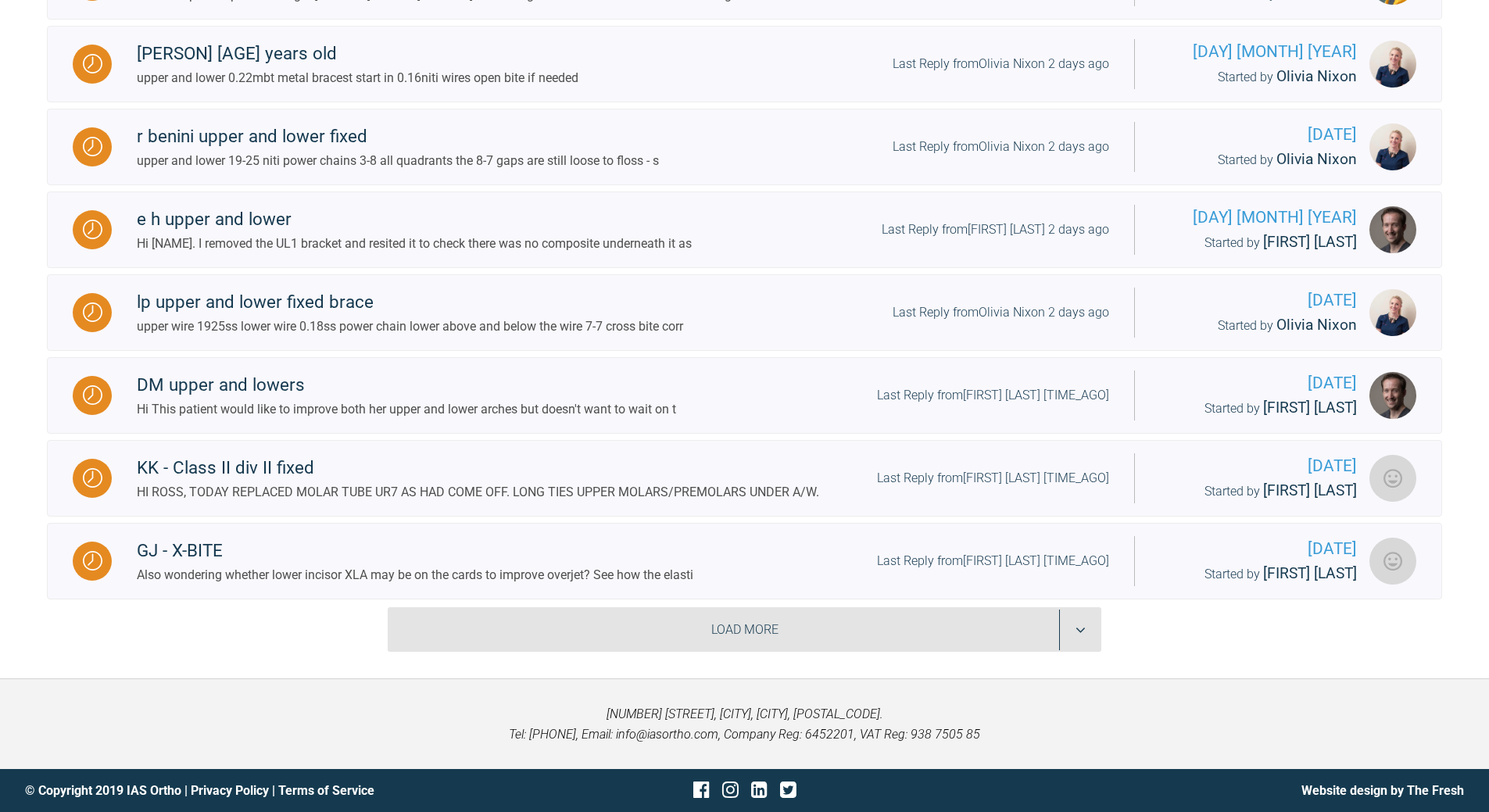 click on "Load More" at bounding box center [744, 630] 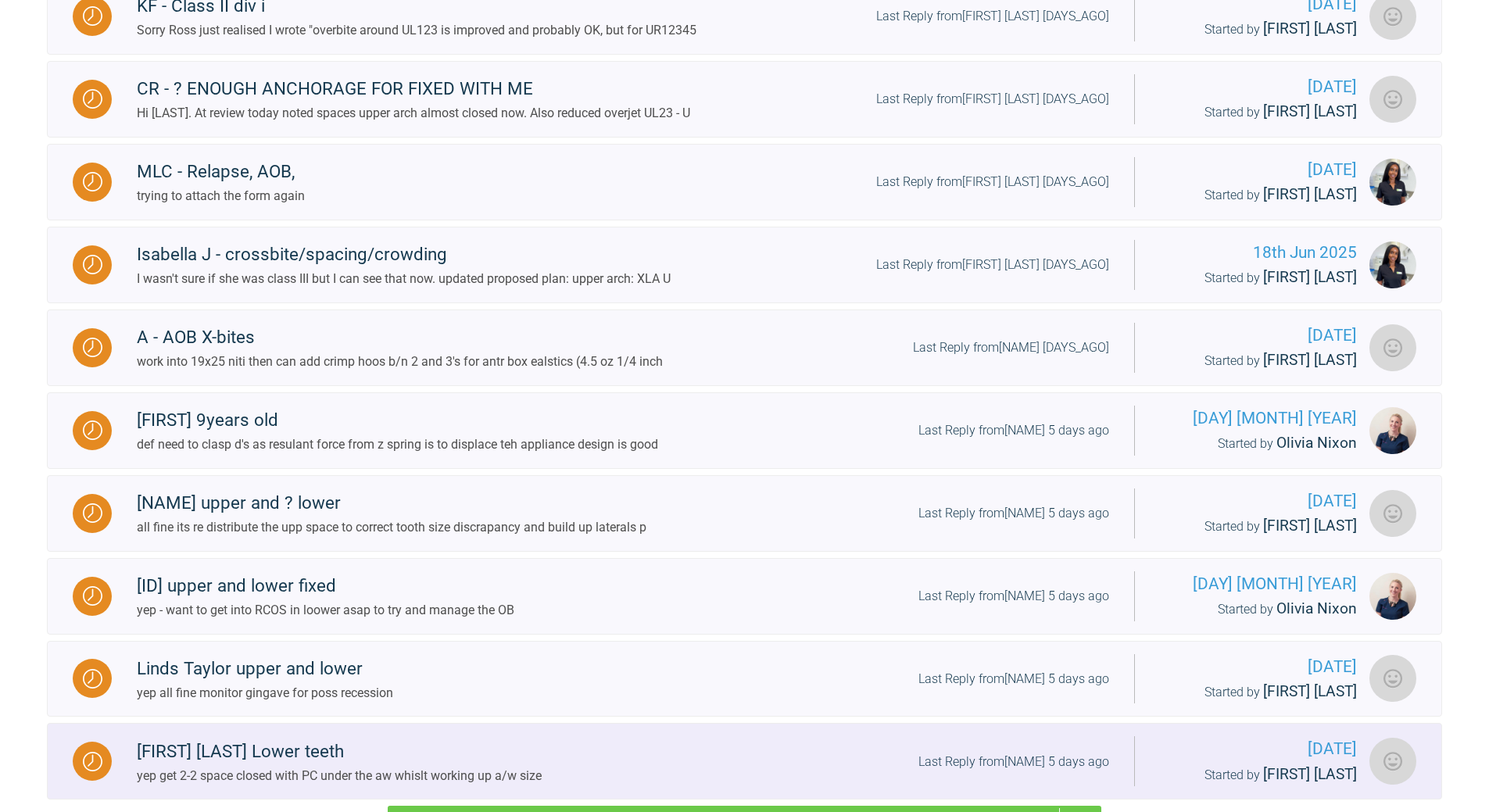 scroll, scrollTop: 2962, scrollLeft: 0, axis: vertical 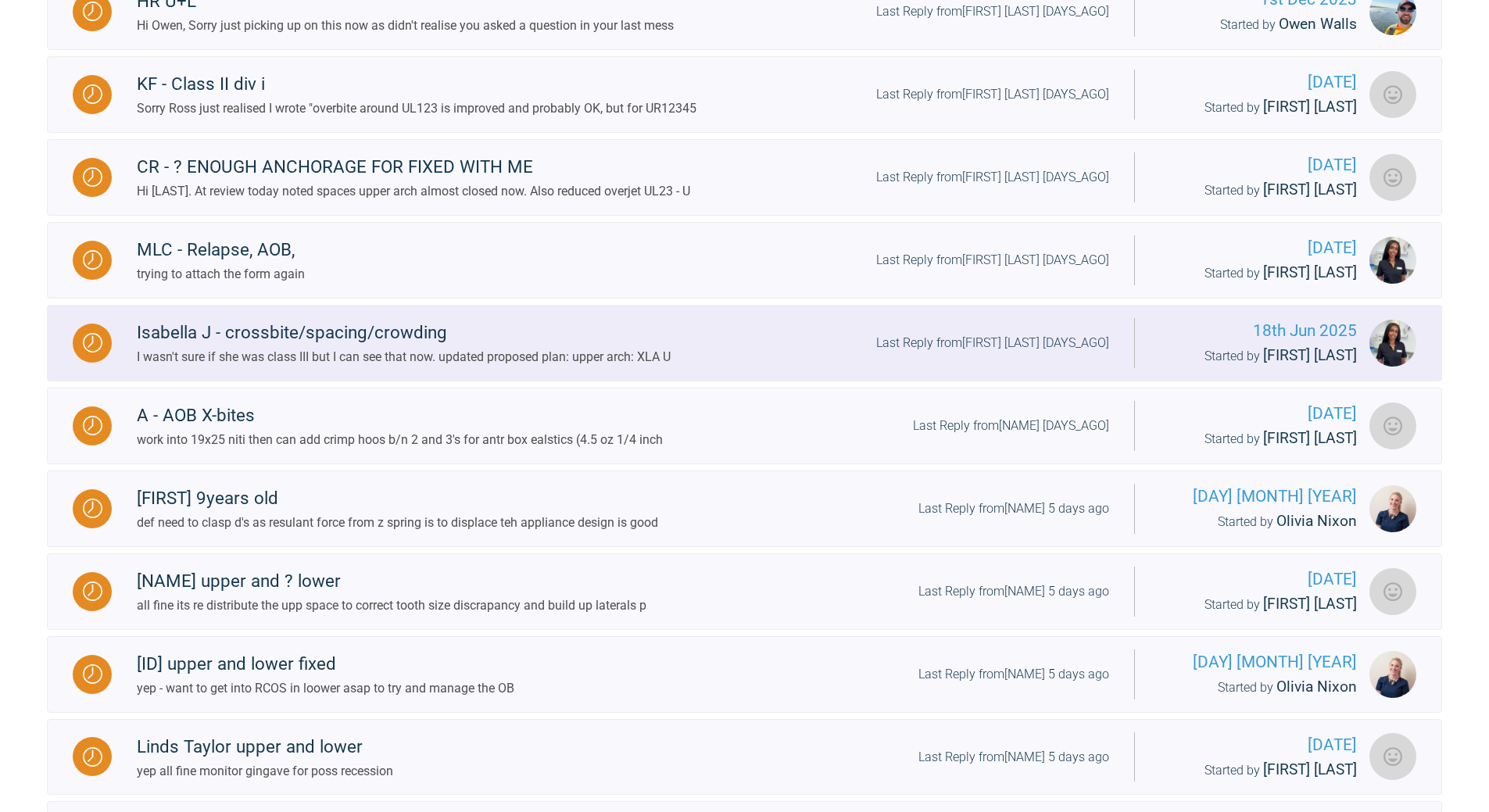 click on "Last Reply from  [PERSON]   [NUMBER] days ago" at bounding box center [993, 343] 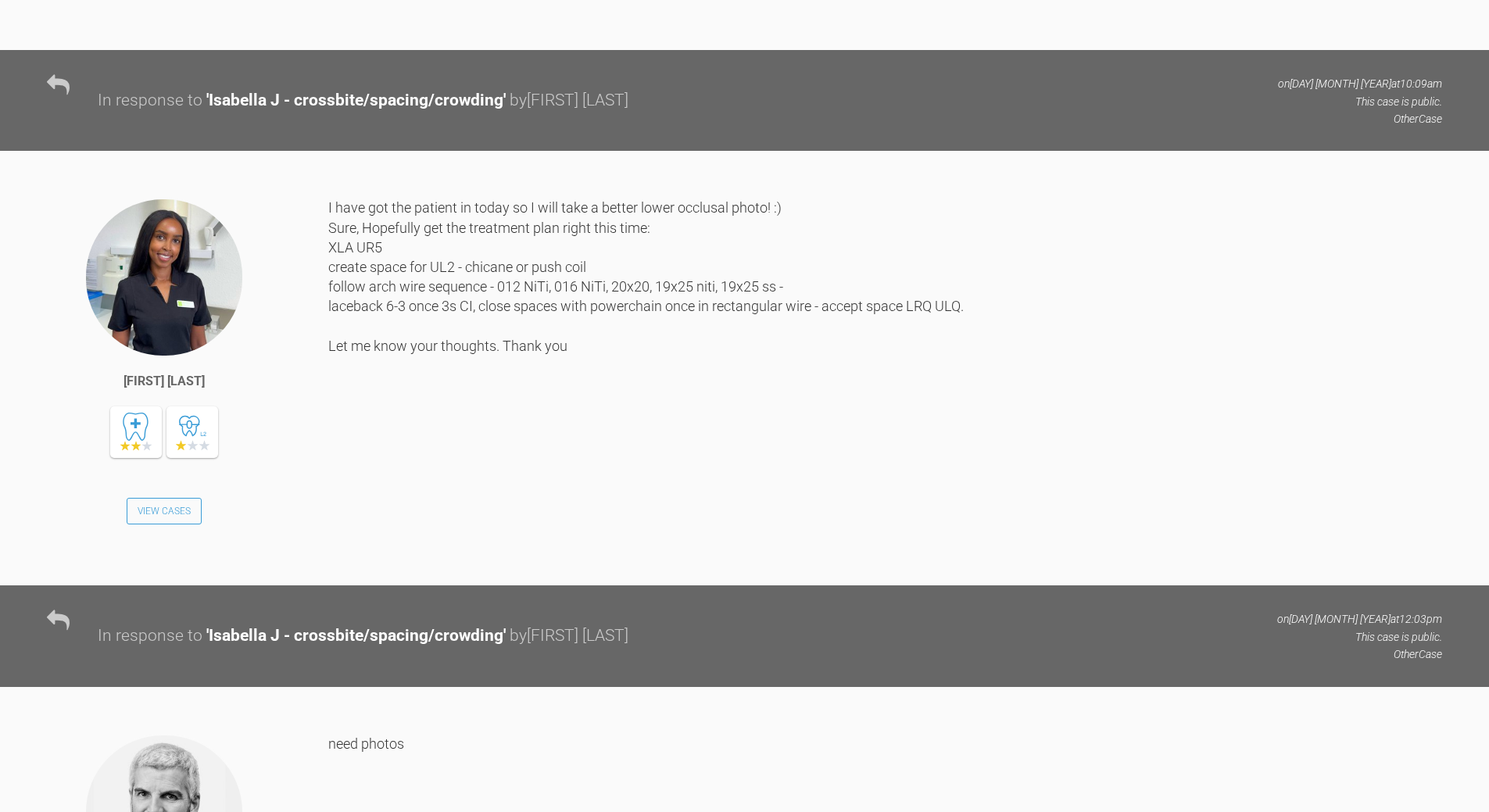 scroll, scrollTop: 5463, scrollLeft: 0, axis: vertical 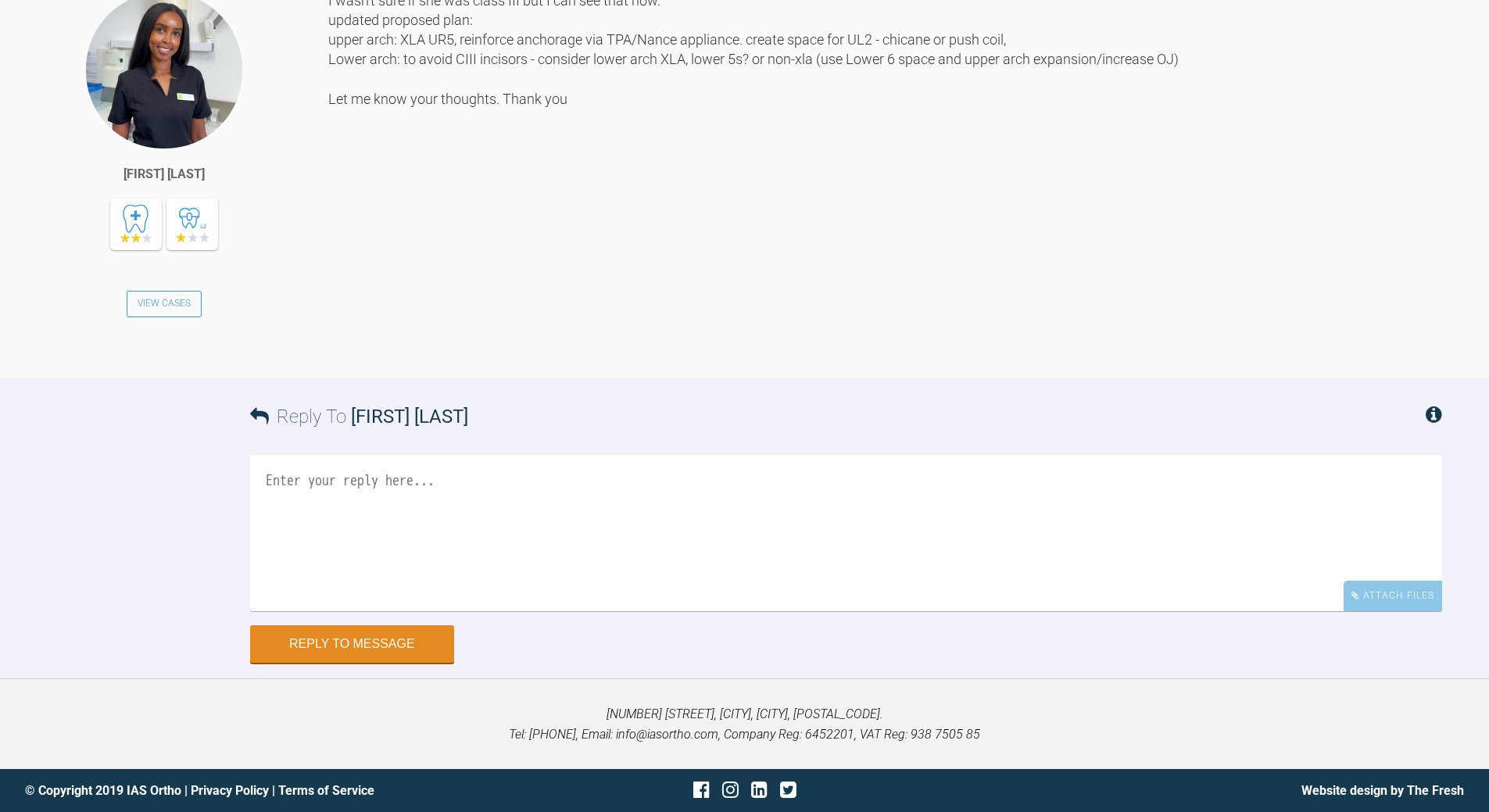 click at bounding box center (846, 533) 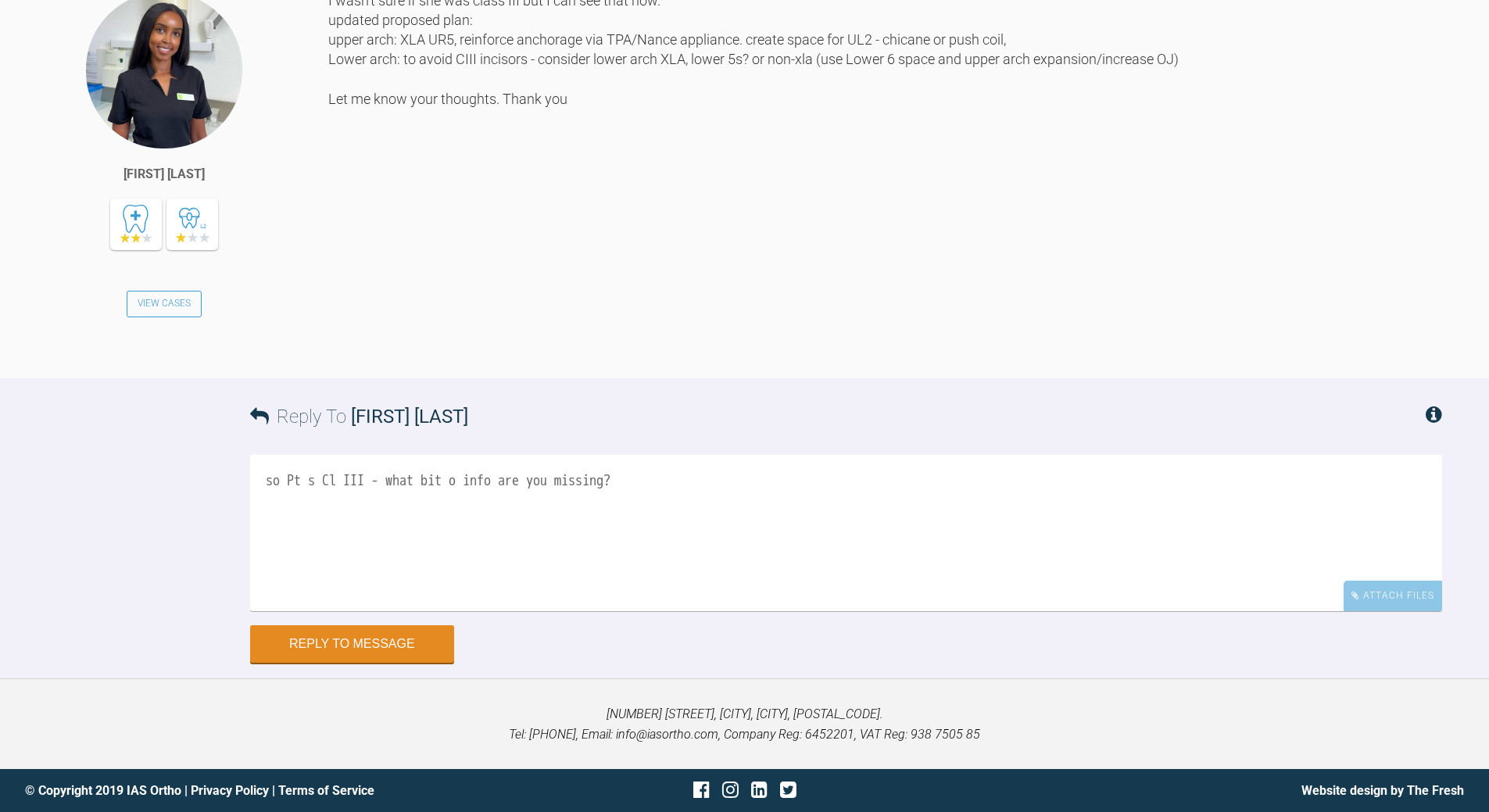 click on "so Pt s Cl III - what bit o info are you missing?" at bounding box center (846, 533) 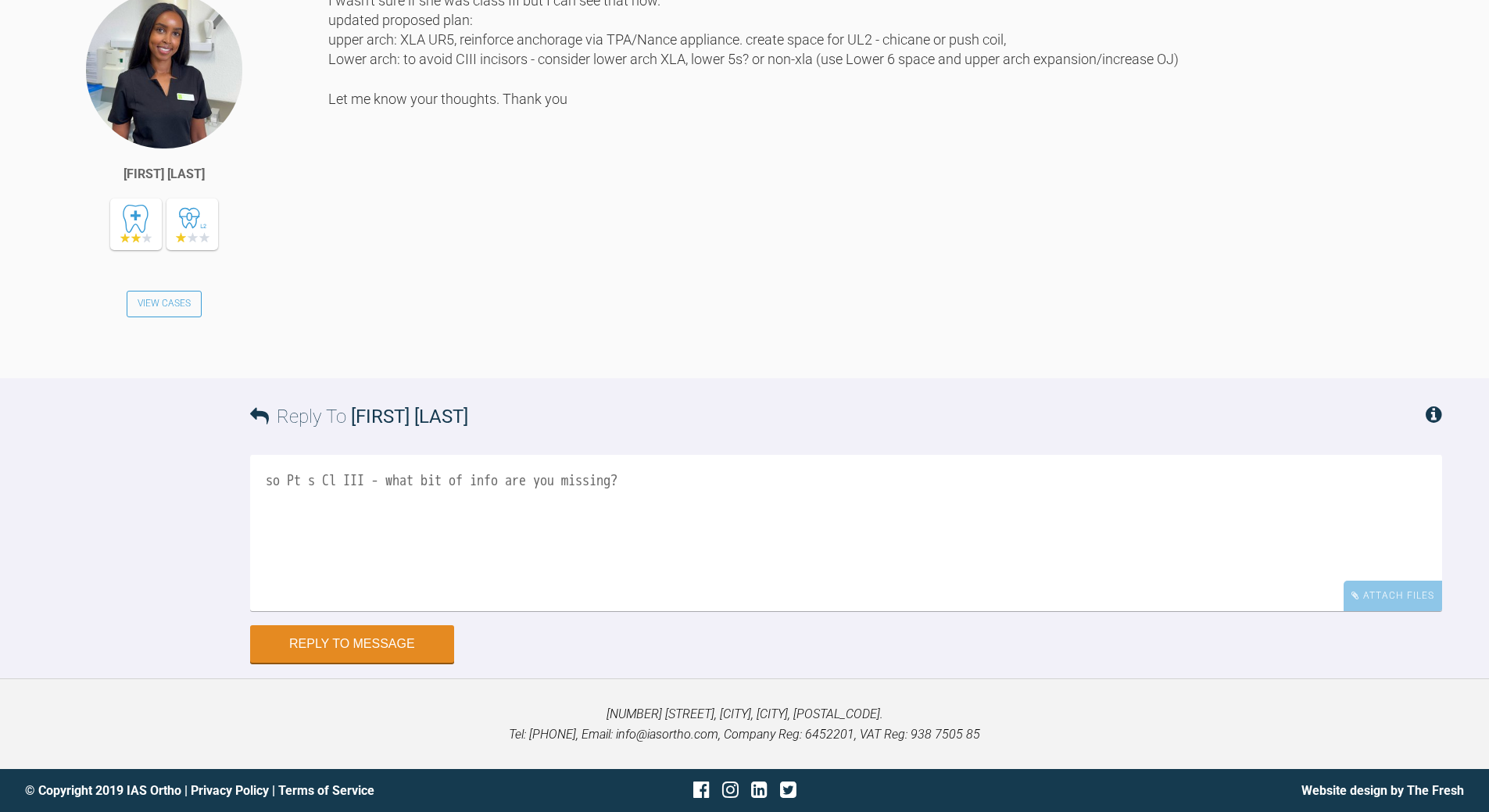 click on "so Pt s Cl III - what bit of info are you missing?" at bounding box center [846, 533] 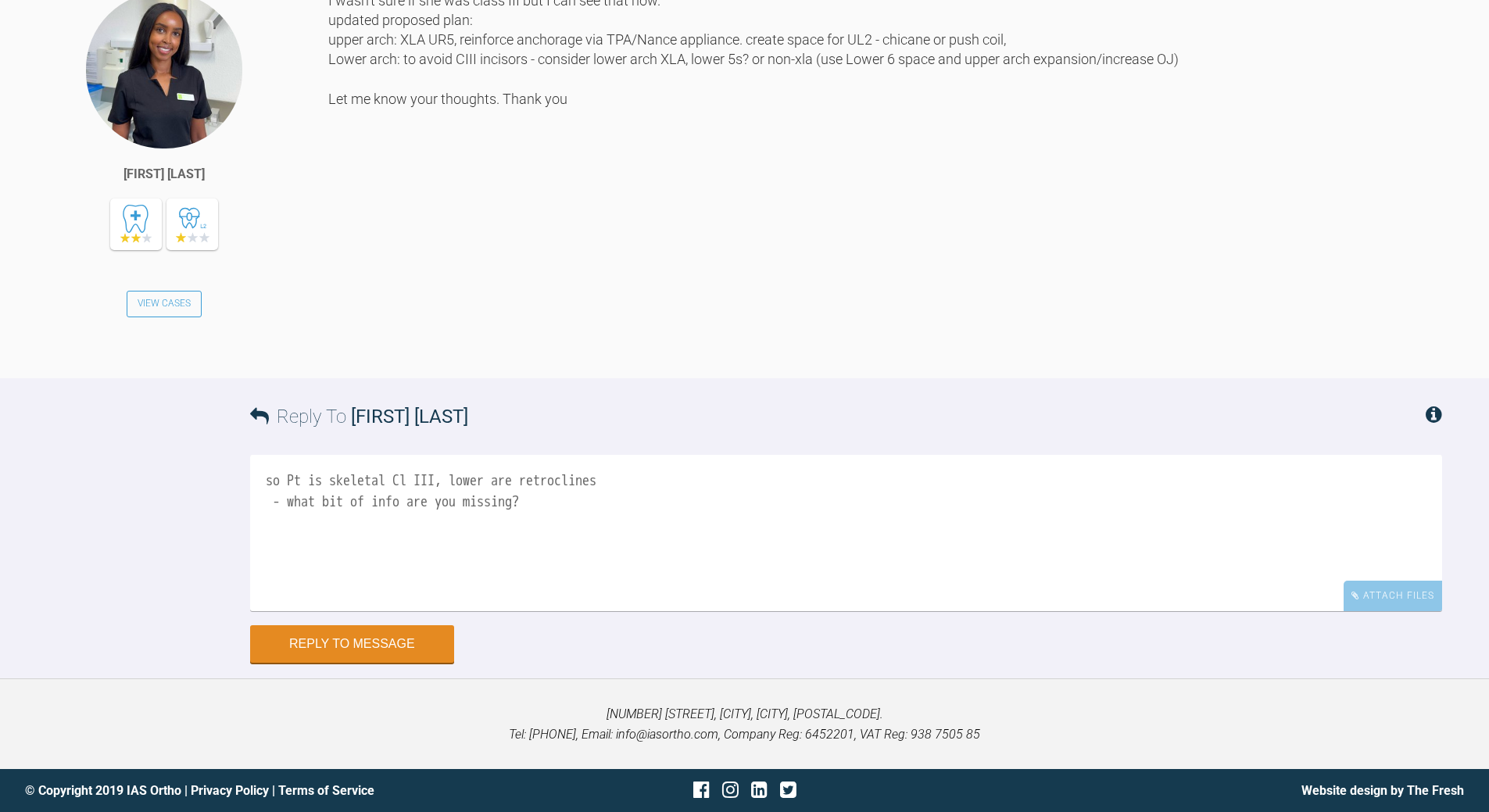 drag, startPoint x: 629, startPoint y: 590, endPoint x: 646, endPoint y: 583, distance: 18.384776 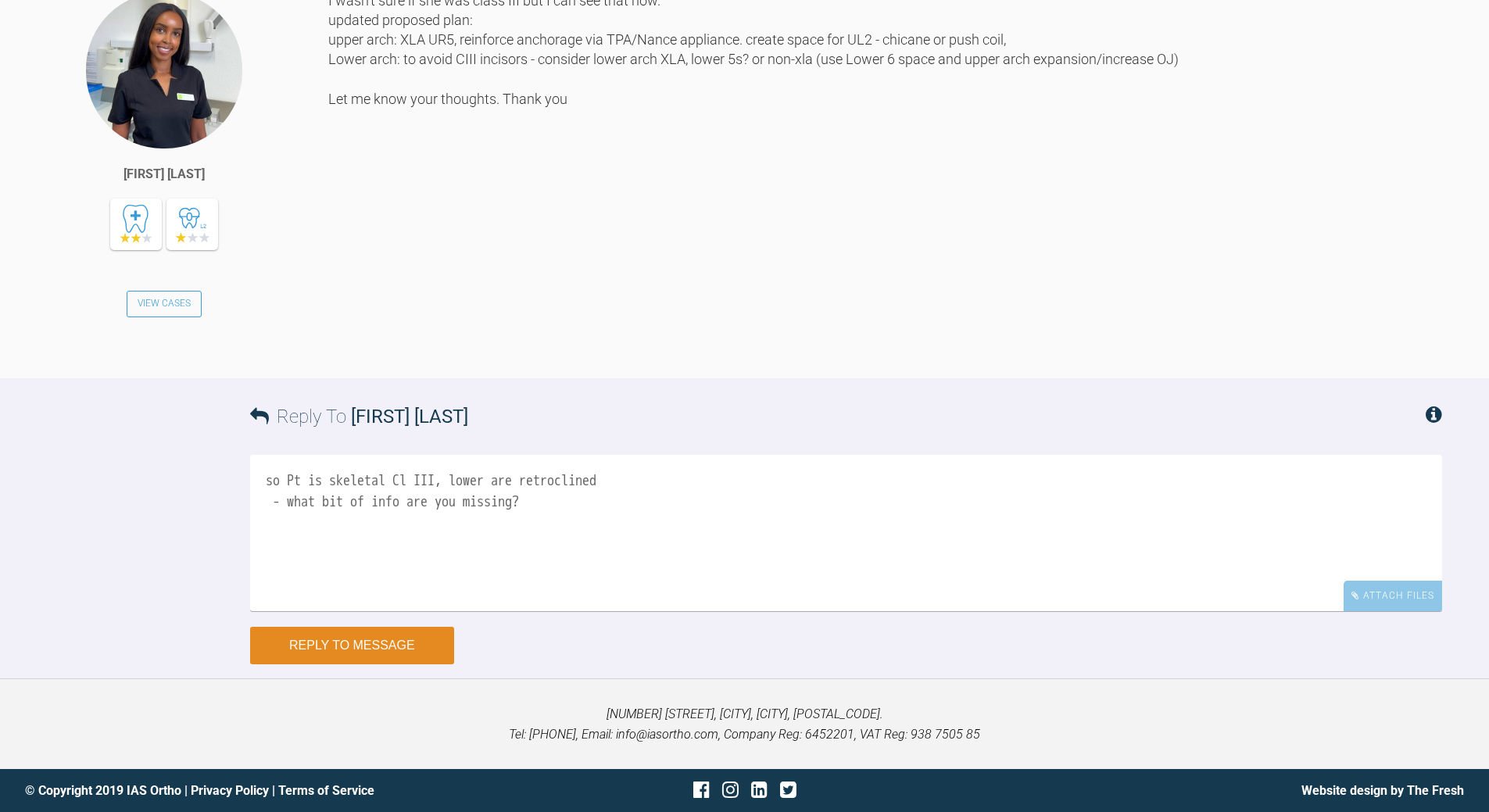 type on "so Pt is skeletal Cl III, lower are retroclined
- what bit of info are you missing?" 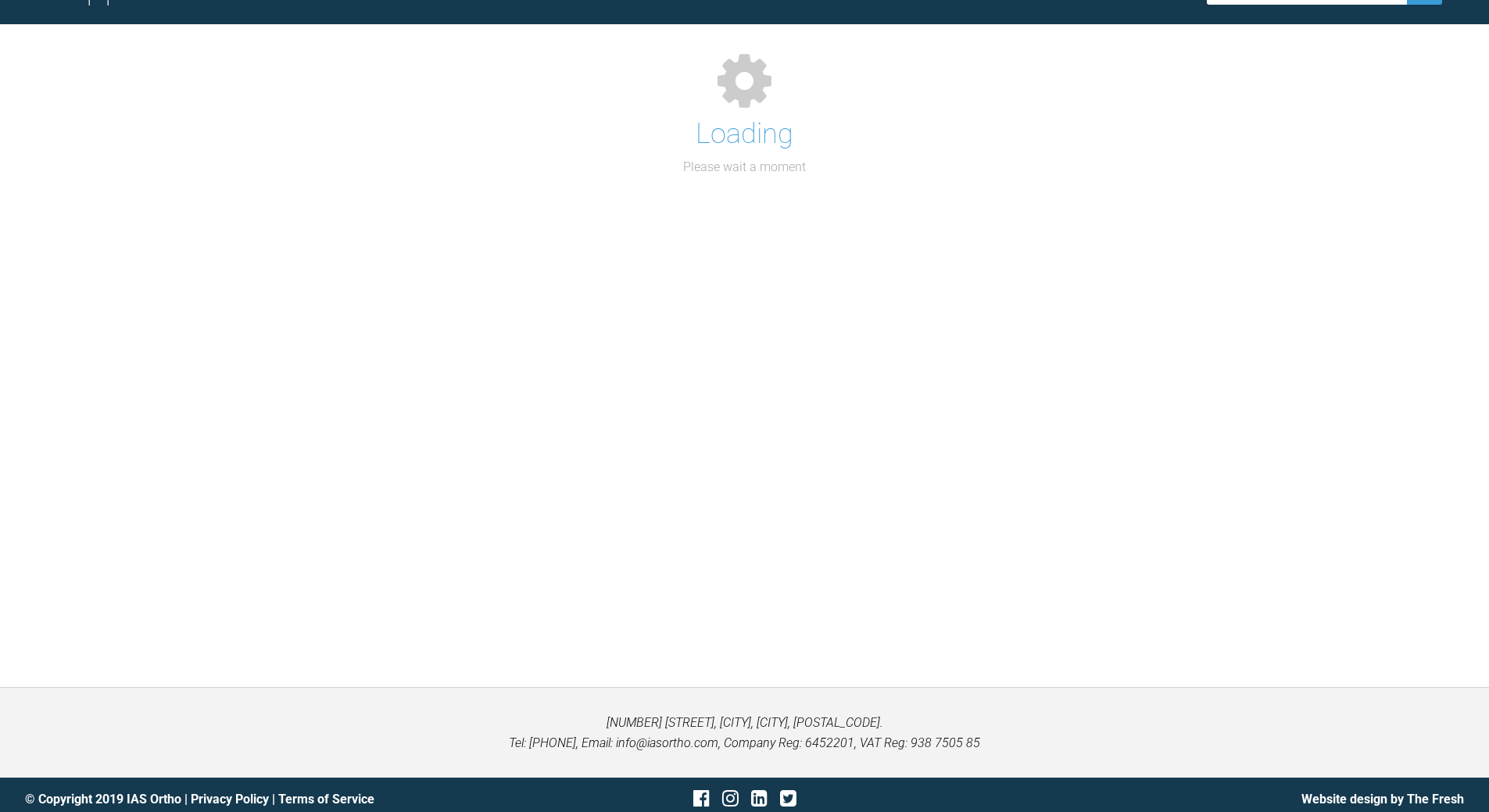 scroll, scrollTop: 1647, scrollLeft: 0, axis: vertical 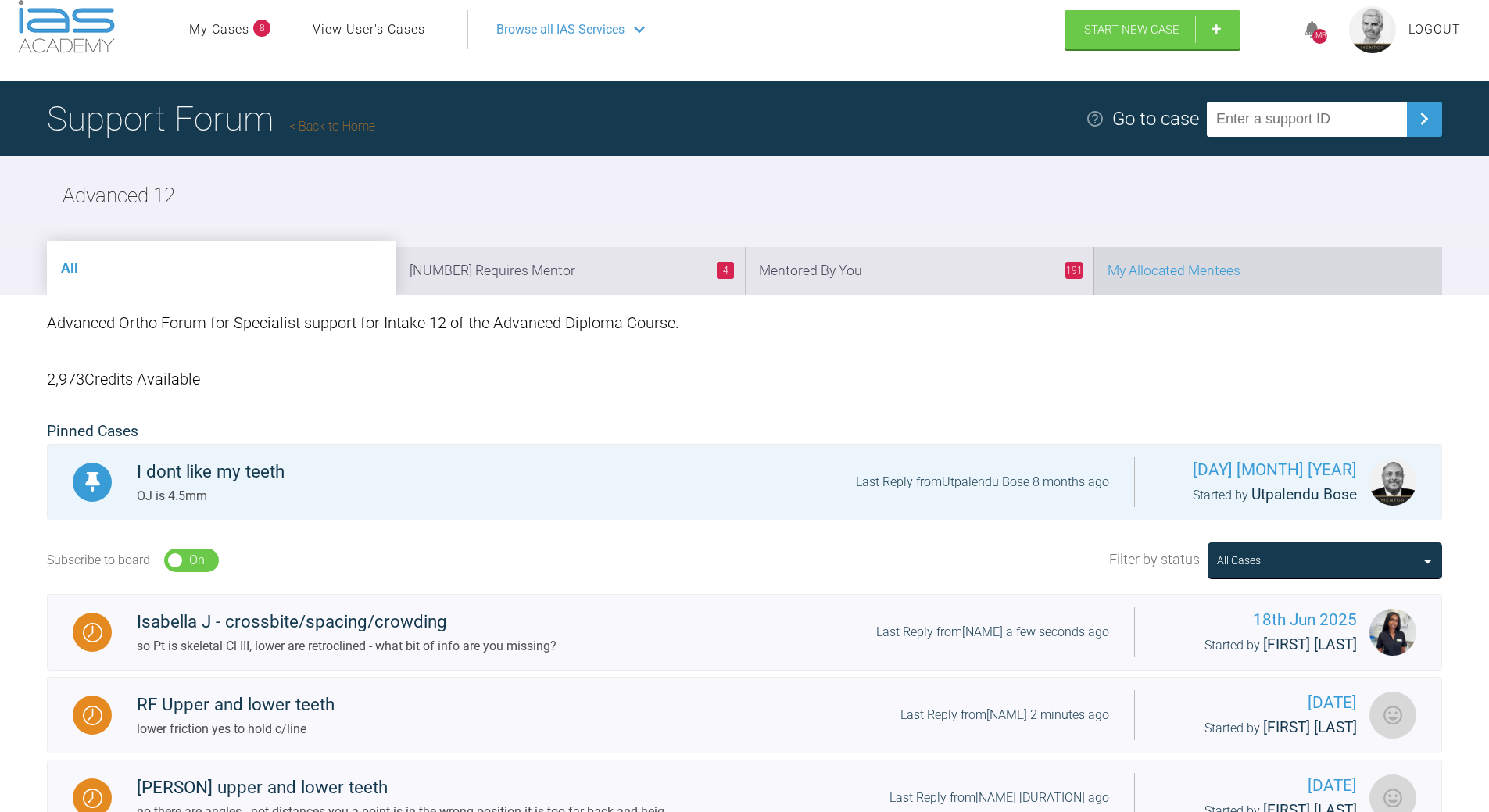 click on "My Allocated Mentees" at bounding box center [1268, 270] 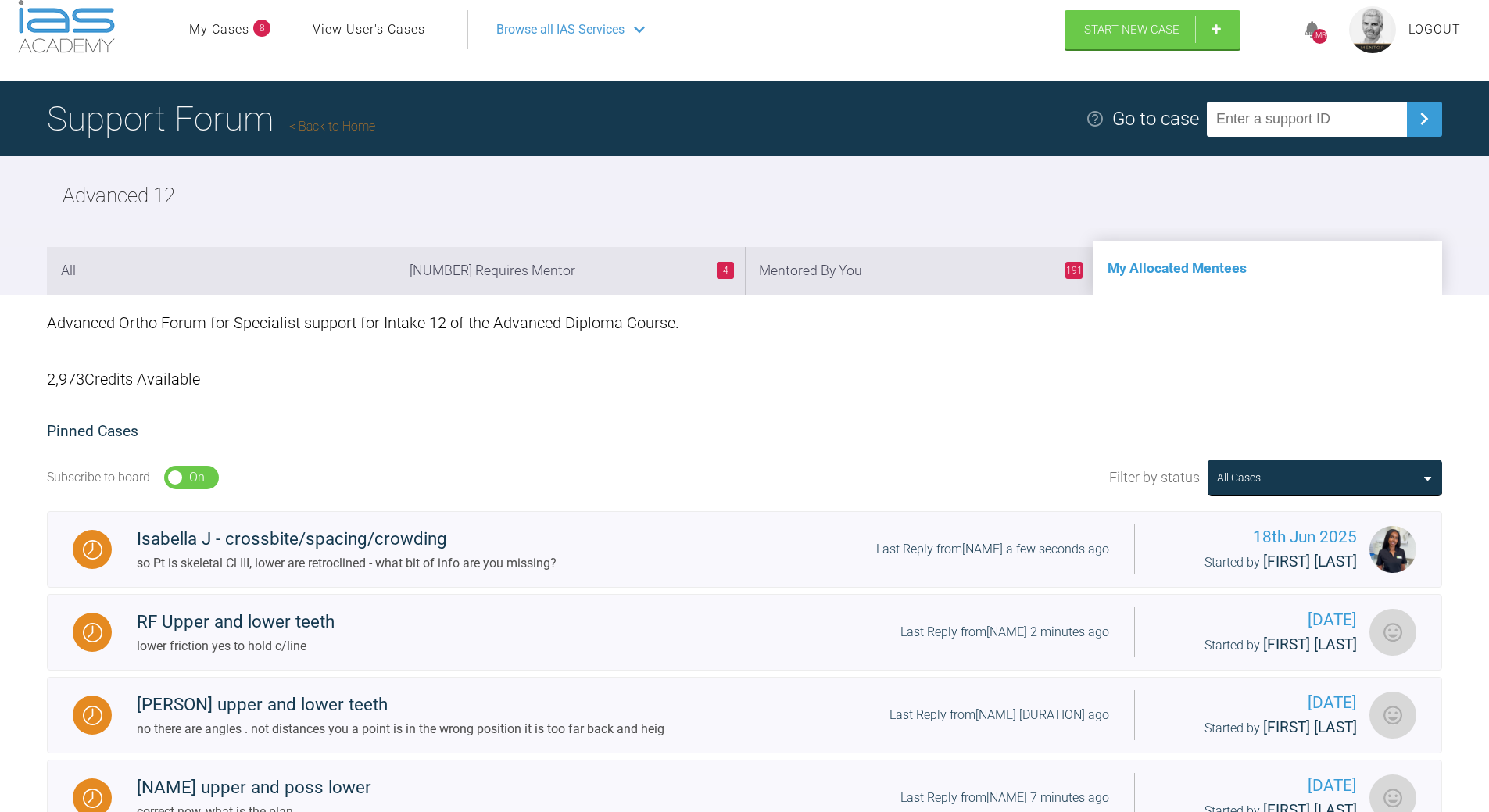 drag, startPoint x: 1487, startPoint y: 82, endPoint x: 1491, endPoint y: 97, distance: 15.524175 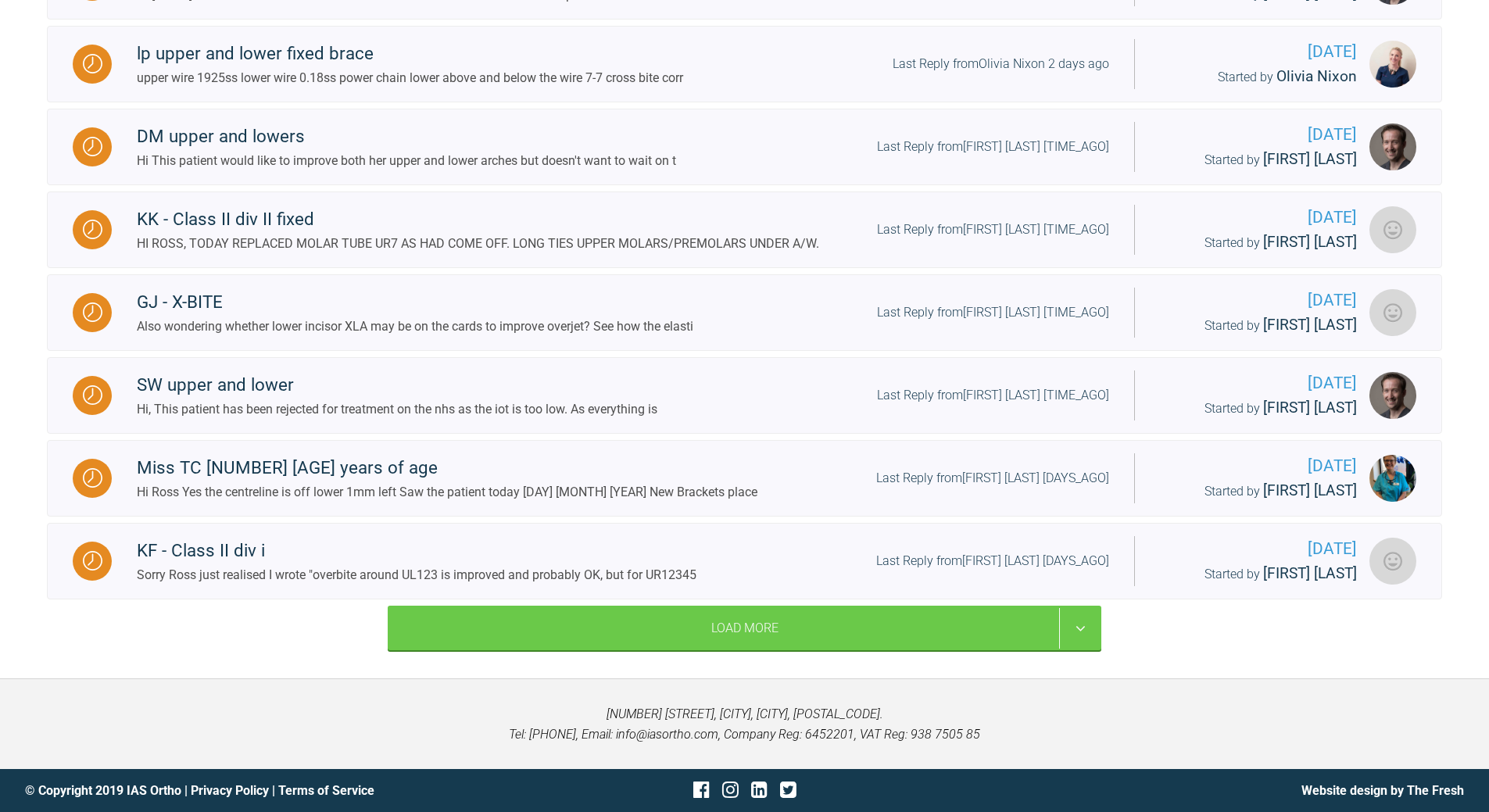 scroll, scrollTop: 1696, scrollLeft: 0, axis: vertical 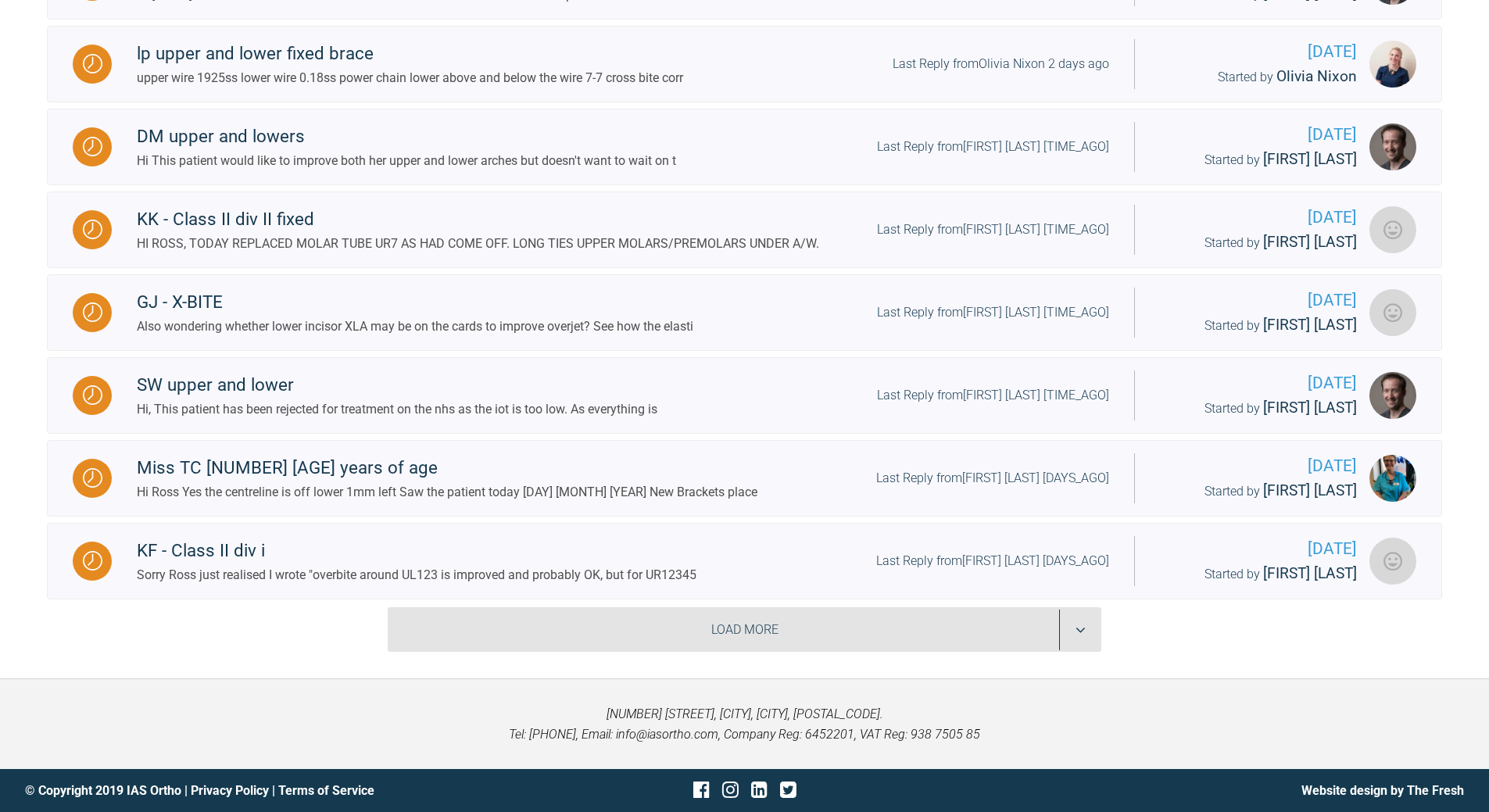 click on "Load More" at bounding box center (744, 630) 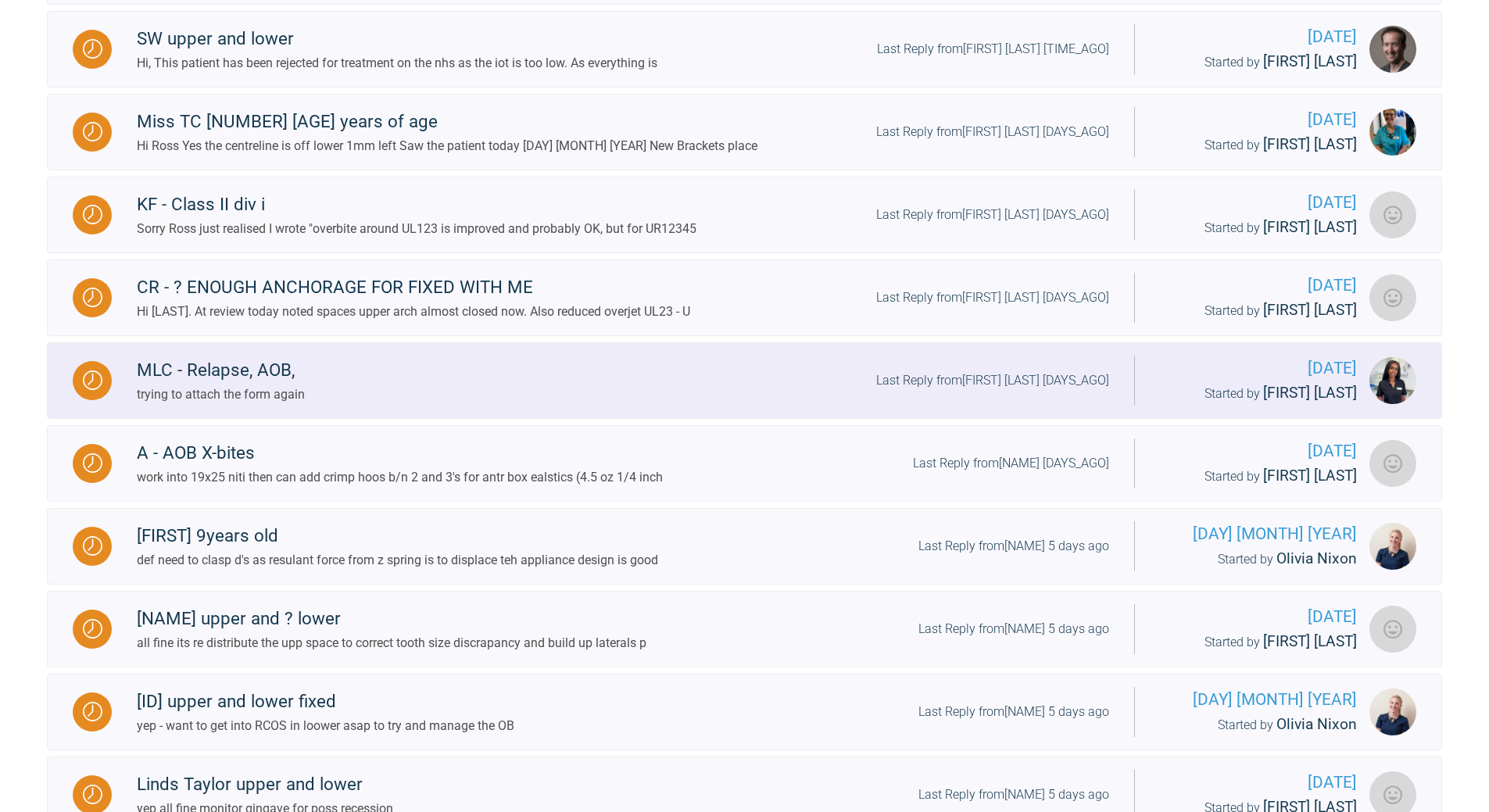 scroll, scrollTop: 1852, scrollLeft: 0, axis: vertical 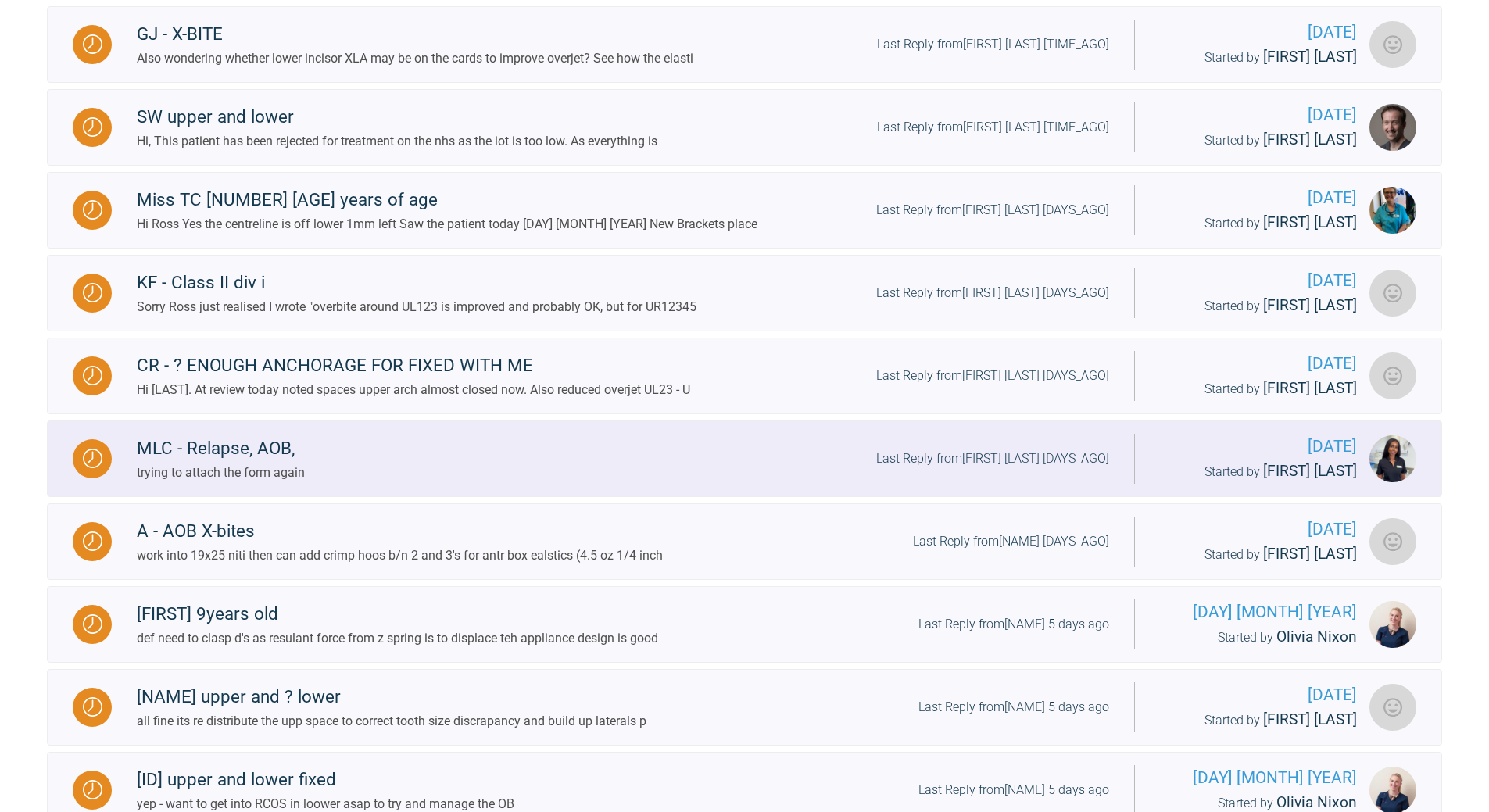 click on "Last Reply from  [PERSON]   [NUMBER] days ago" at bounding box center (993, 459) 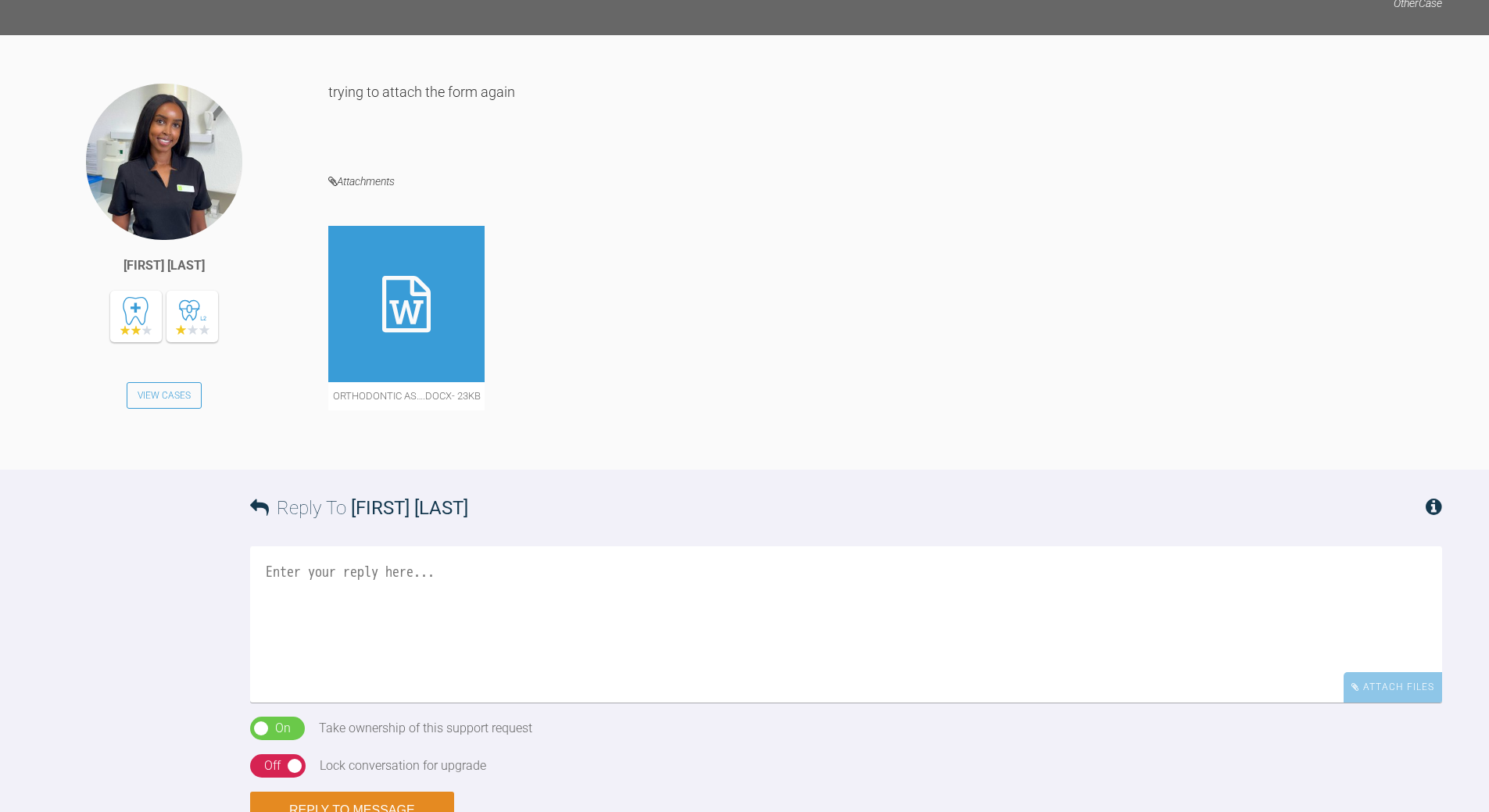scroll, scrollTop: 1408, scrollLeft: 0, axis: vertical 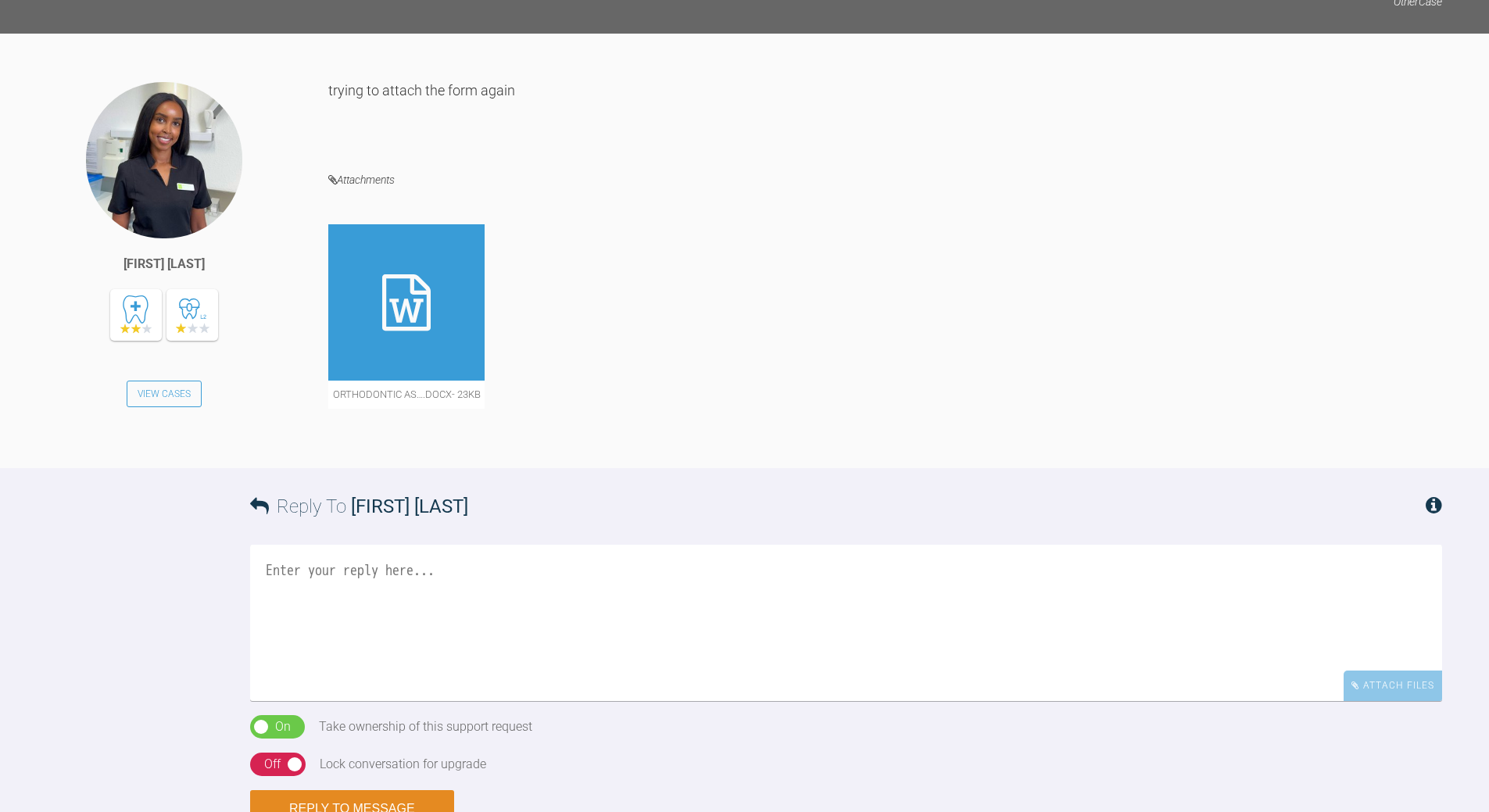 click at bounding box center [406, 302] 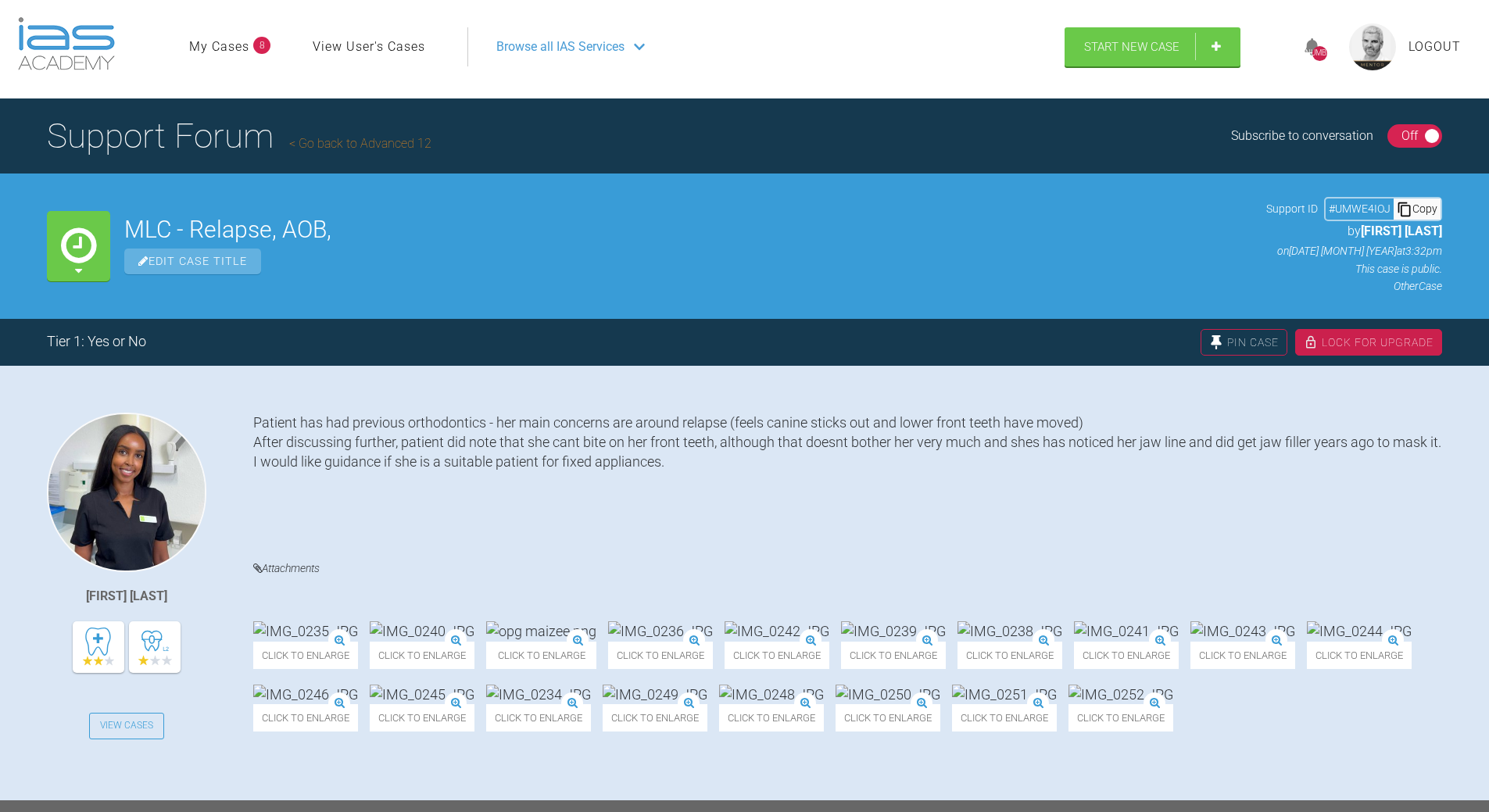 scroll, scrollTop: 0, scrollLeft: 0, axis: both 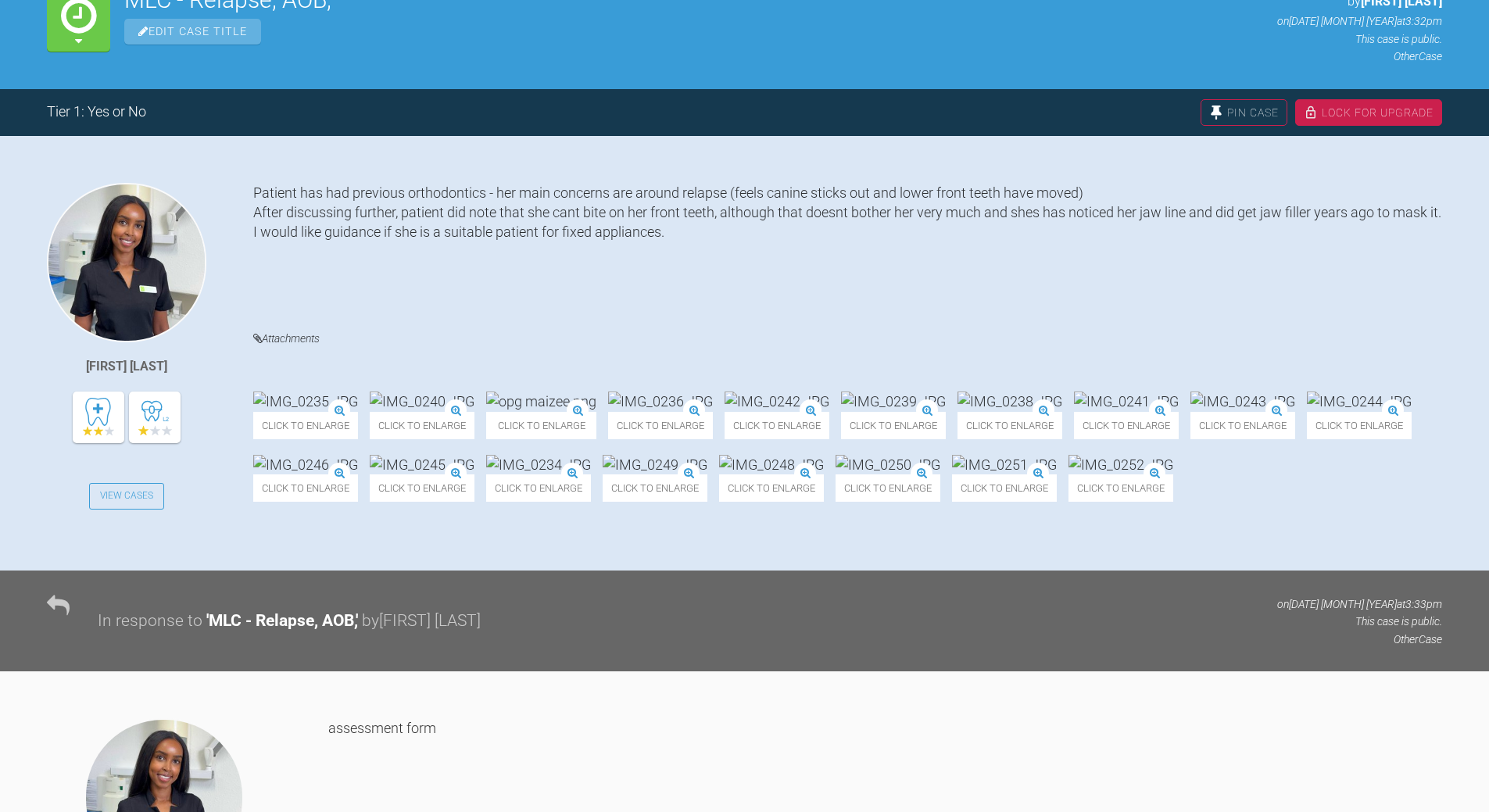 click at bounding box center [1121, 464] 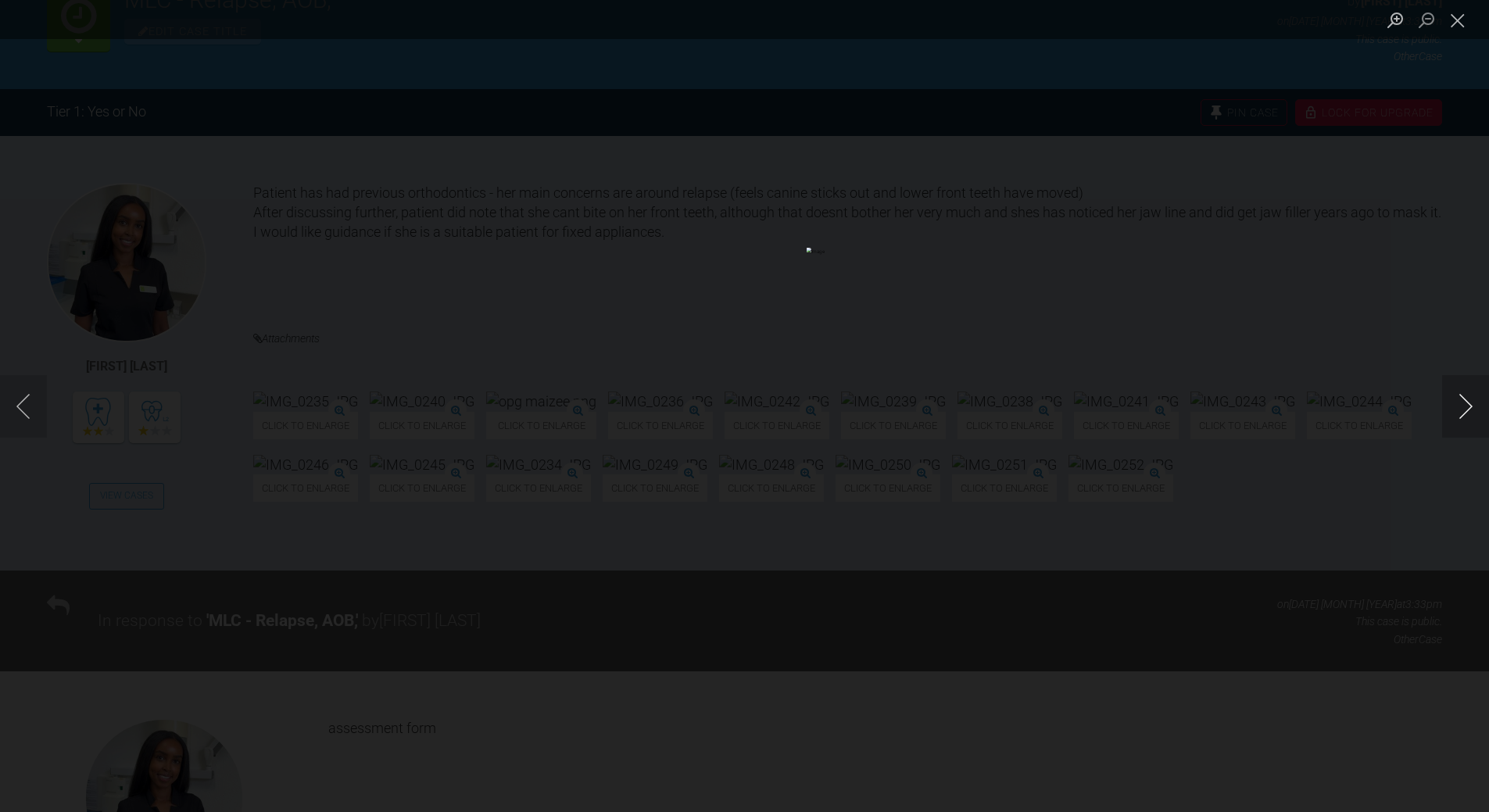 click at bounding box center [1466, 406] 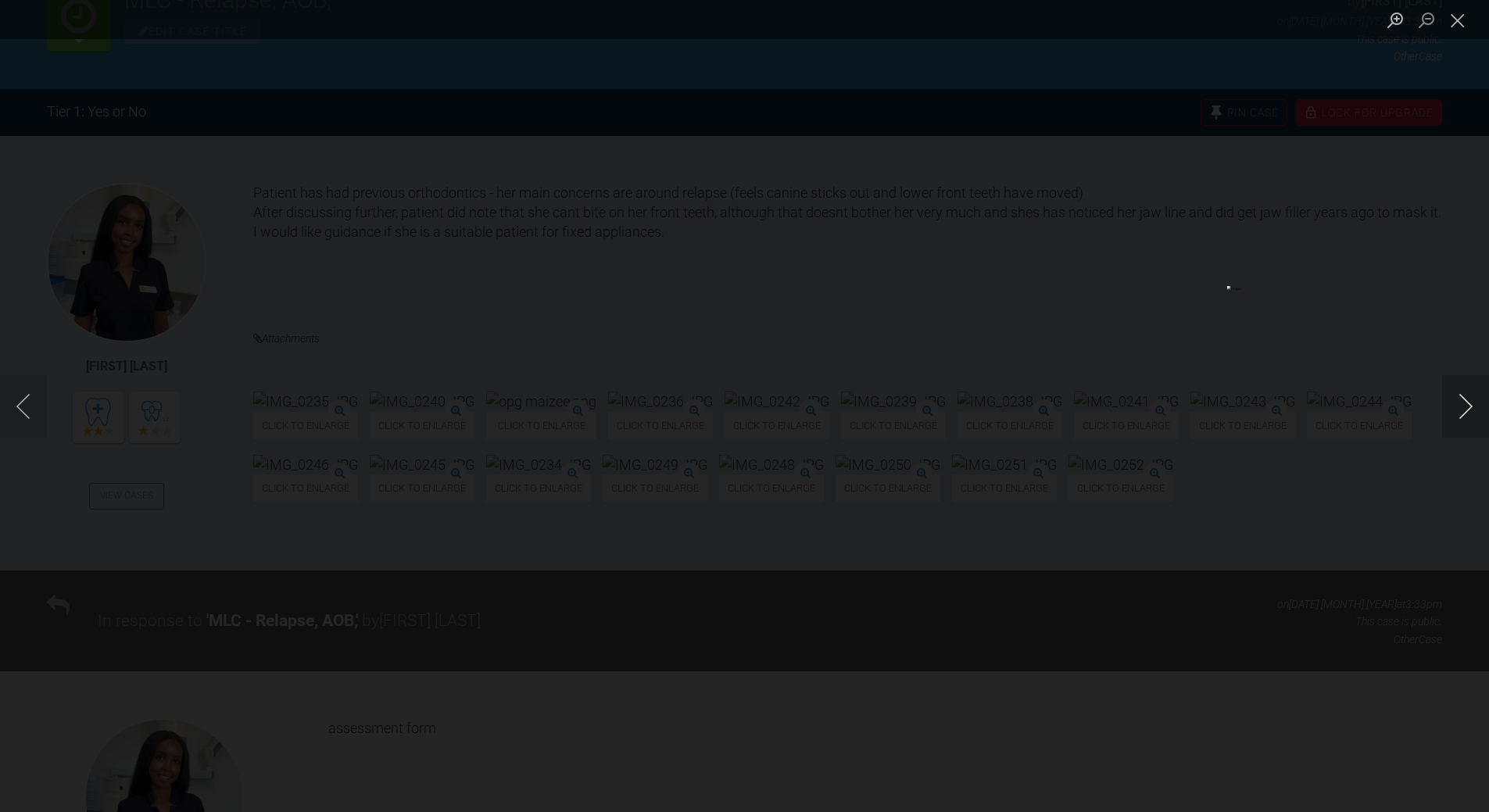 click at bounding box center (1466, 406) 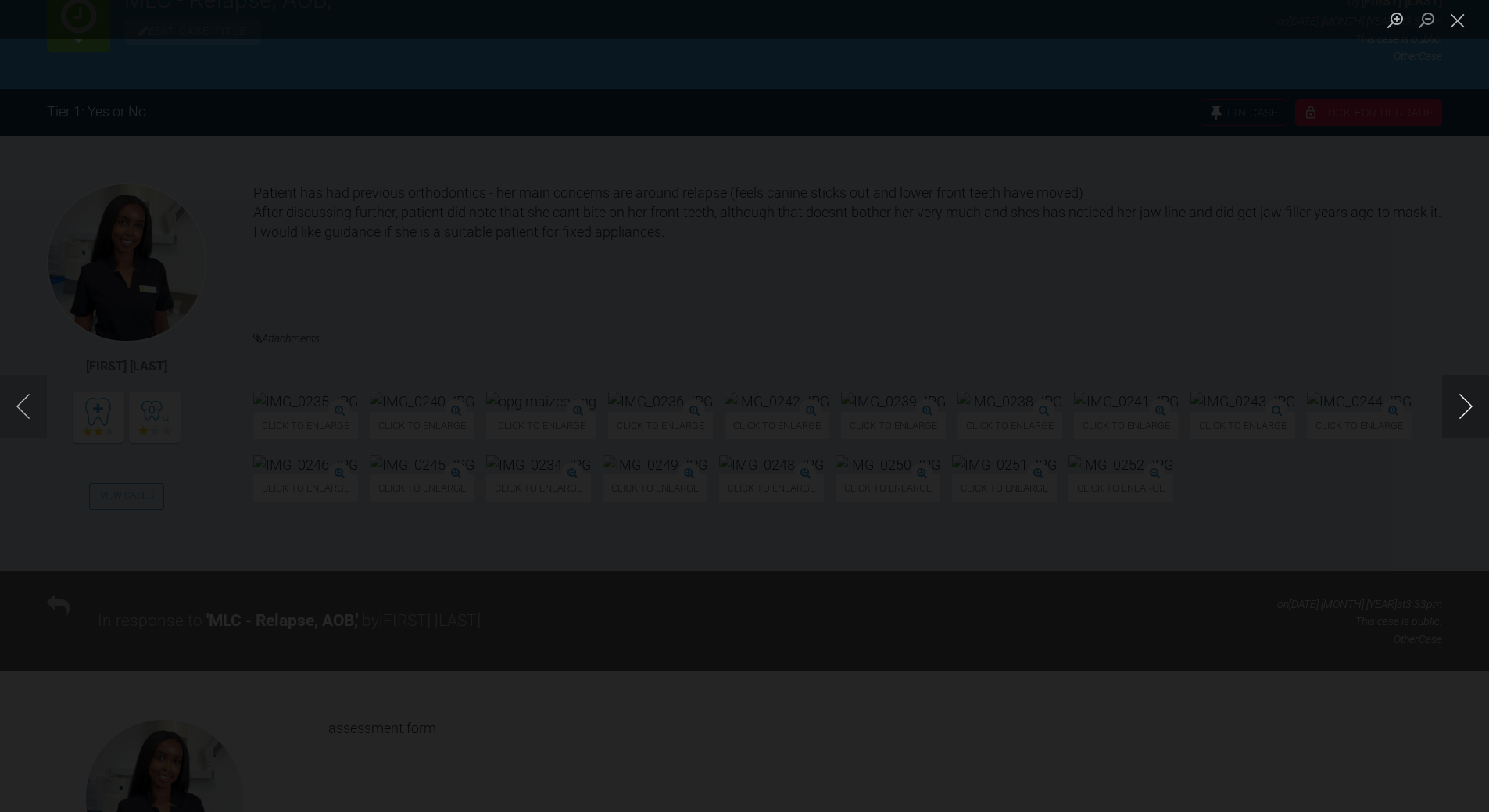 click at bounding box center (1466, 406) 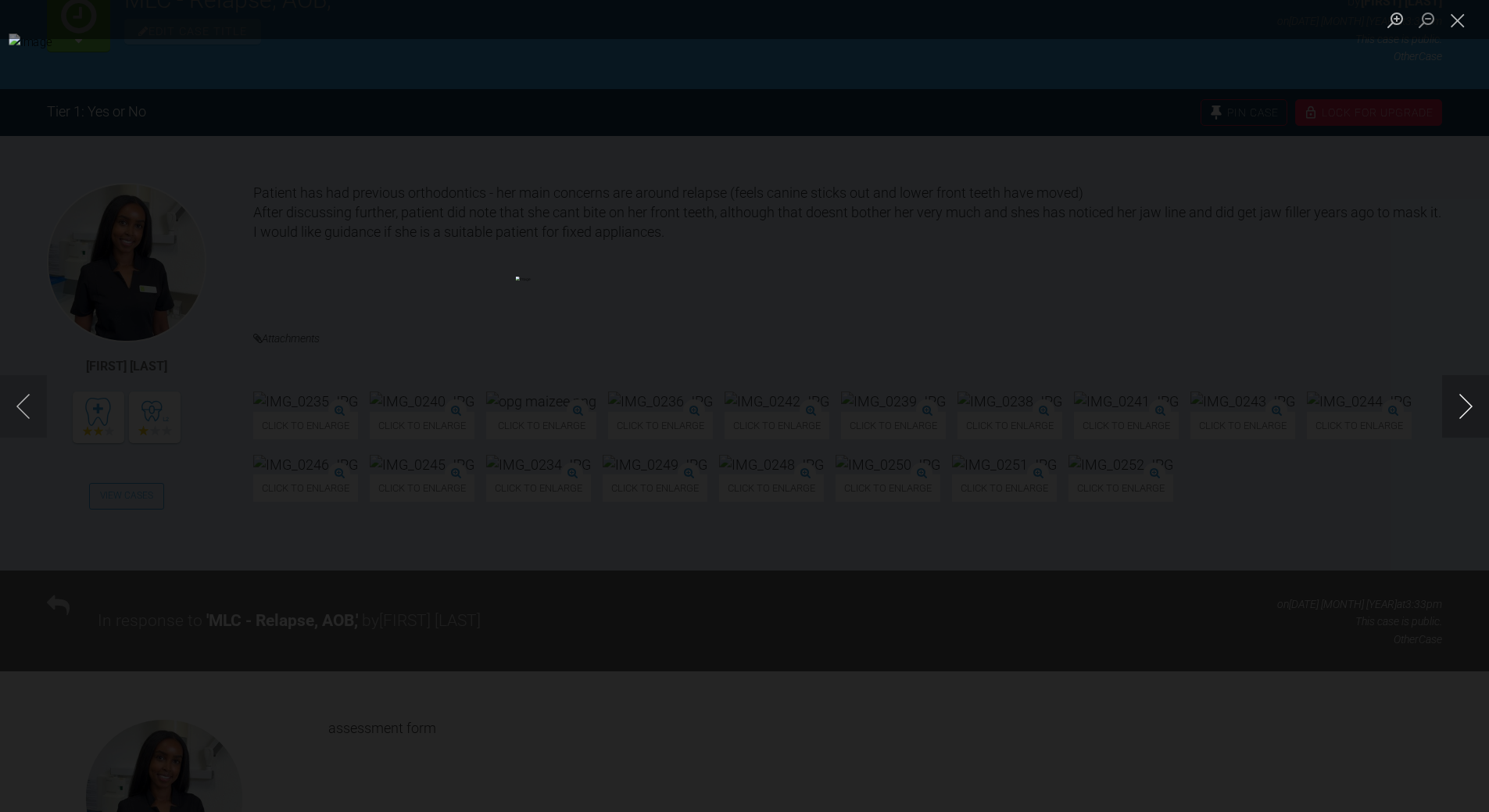 click at bounding box center [1466, 406] 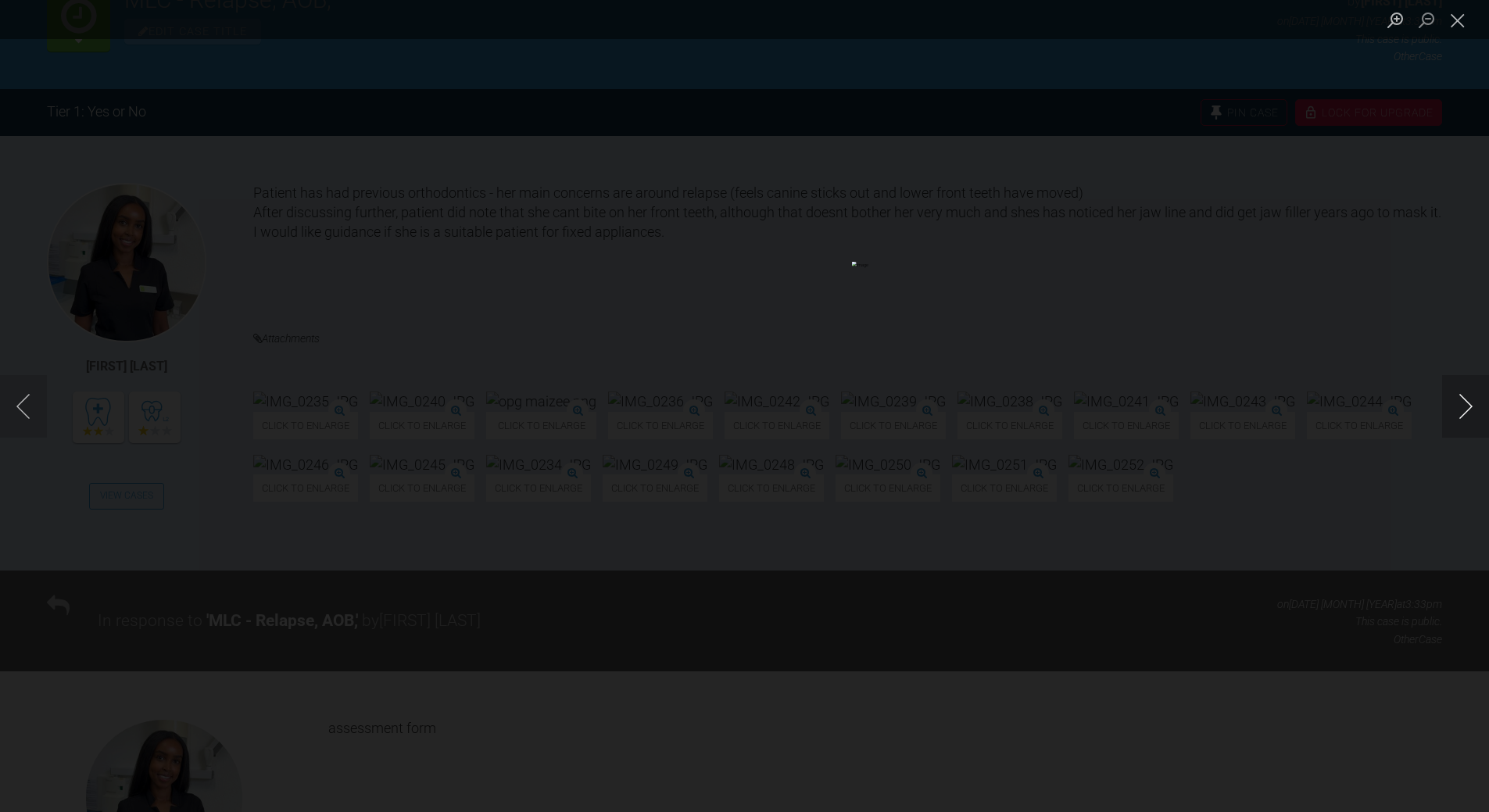 click at bounding box center (1466, 406) 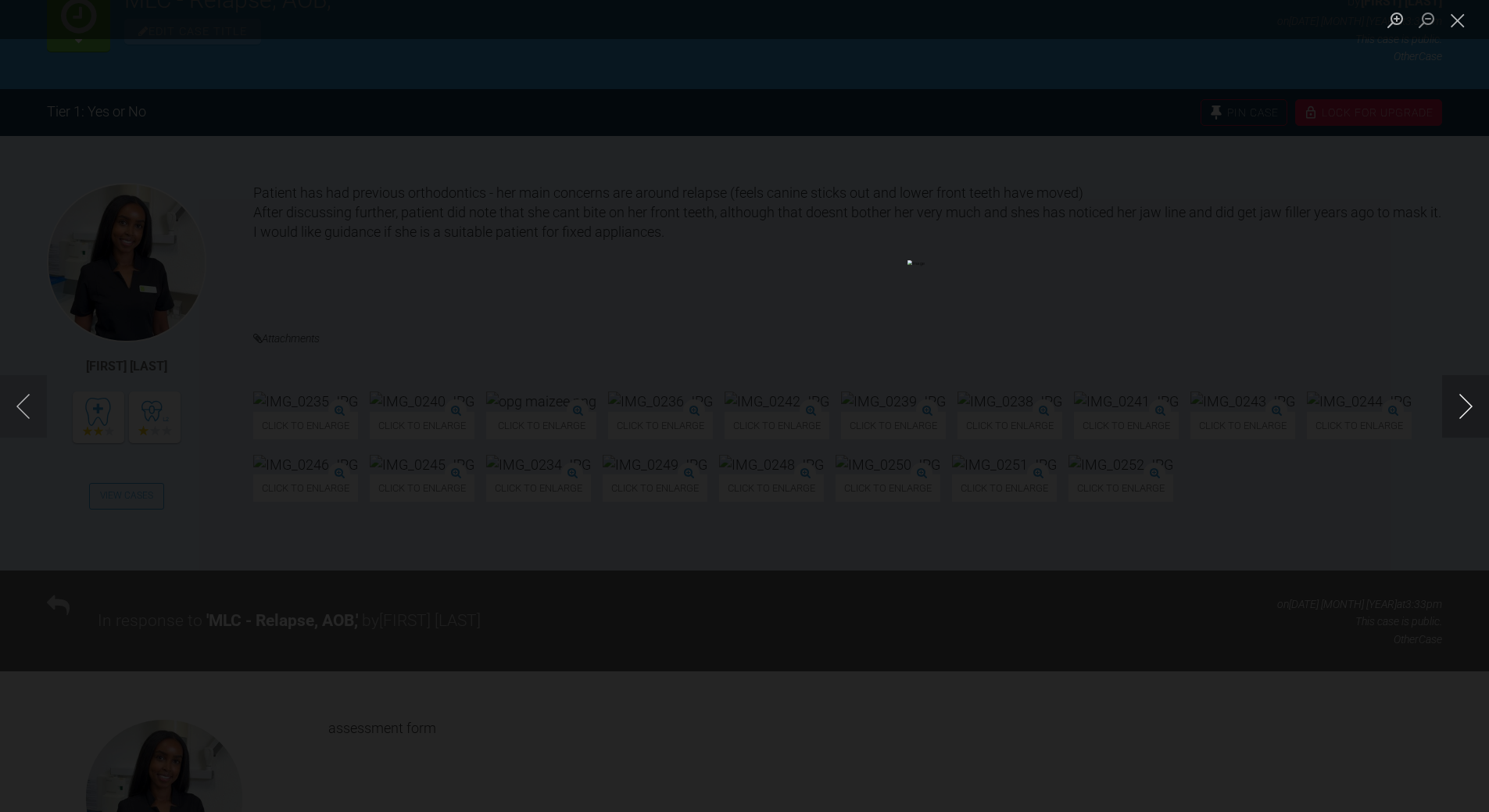 click at bounding box center [1466, 406] 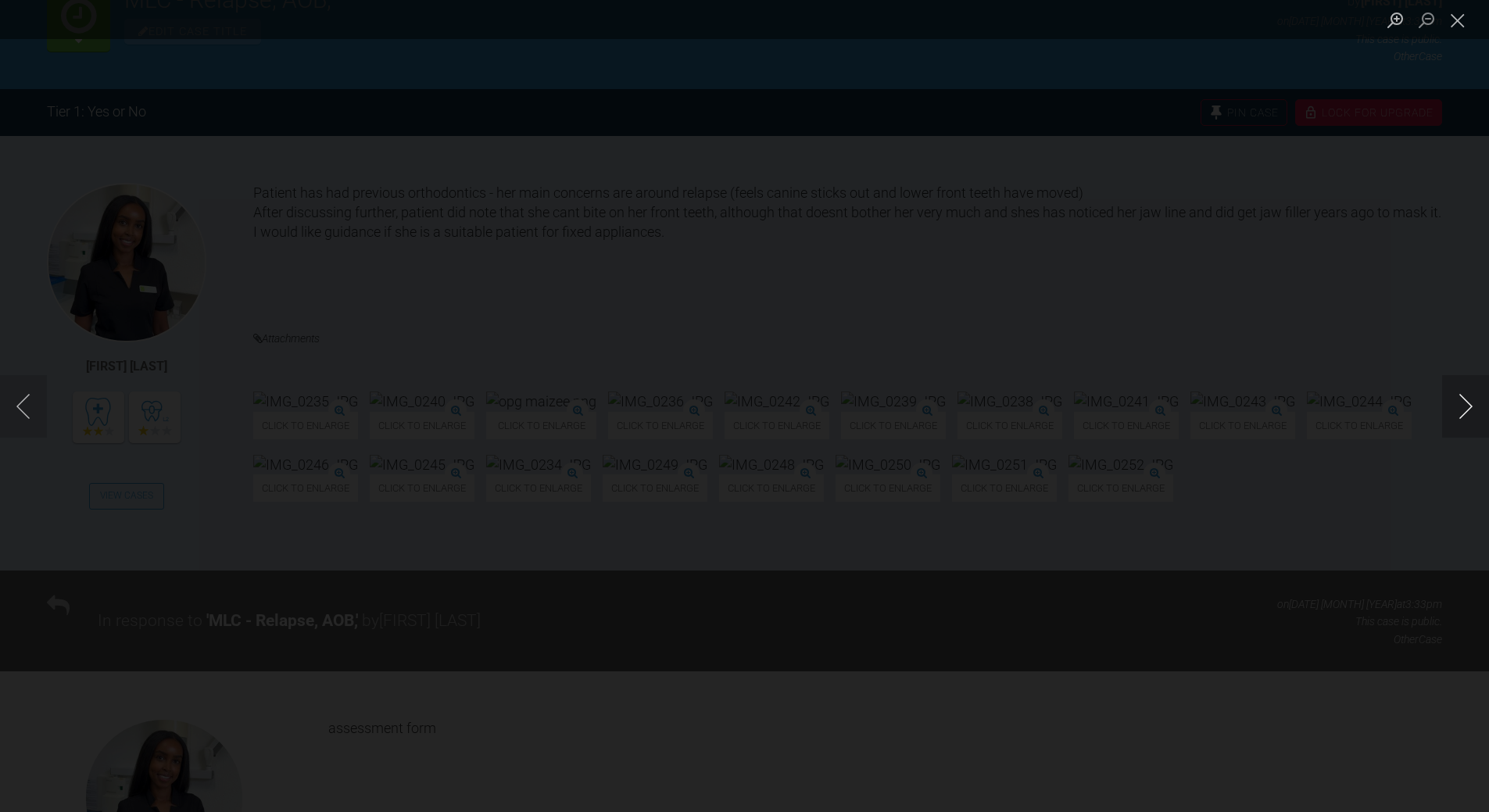 click at bounding box center [1466, 406] 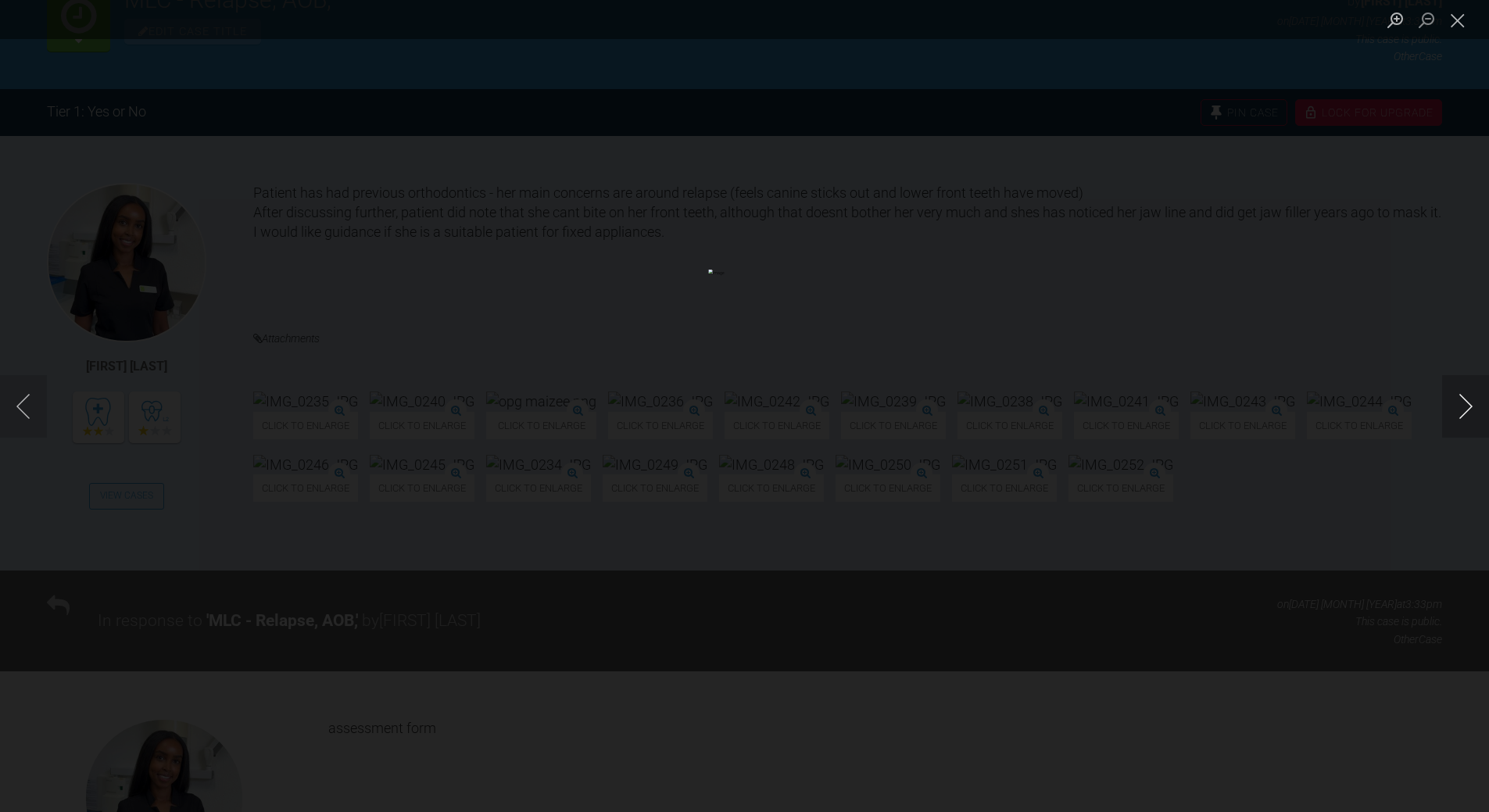 click at bounding box center (1466, 406) 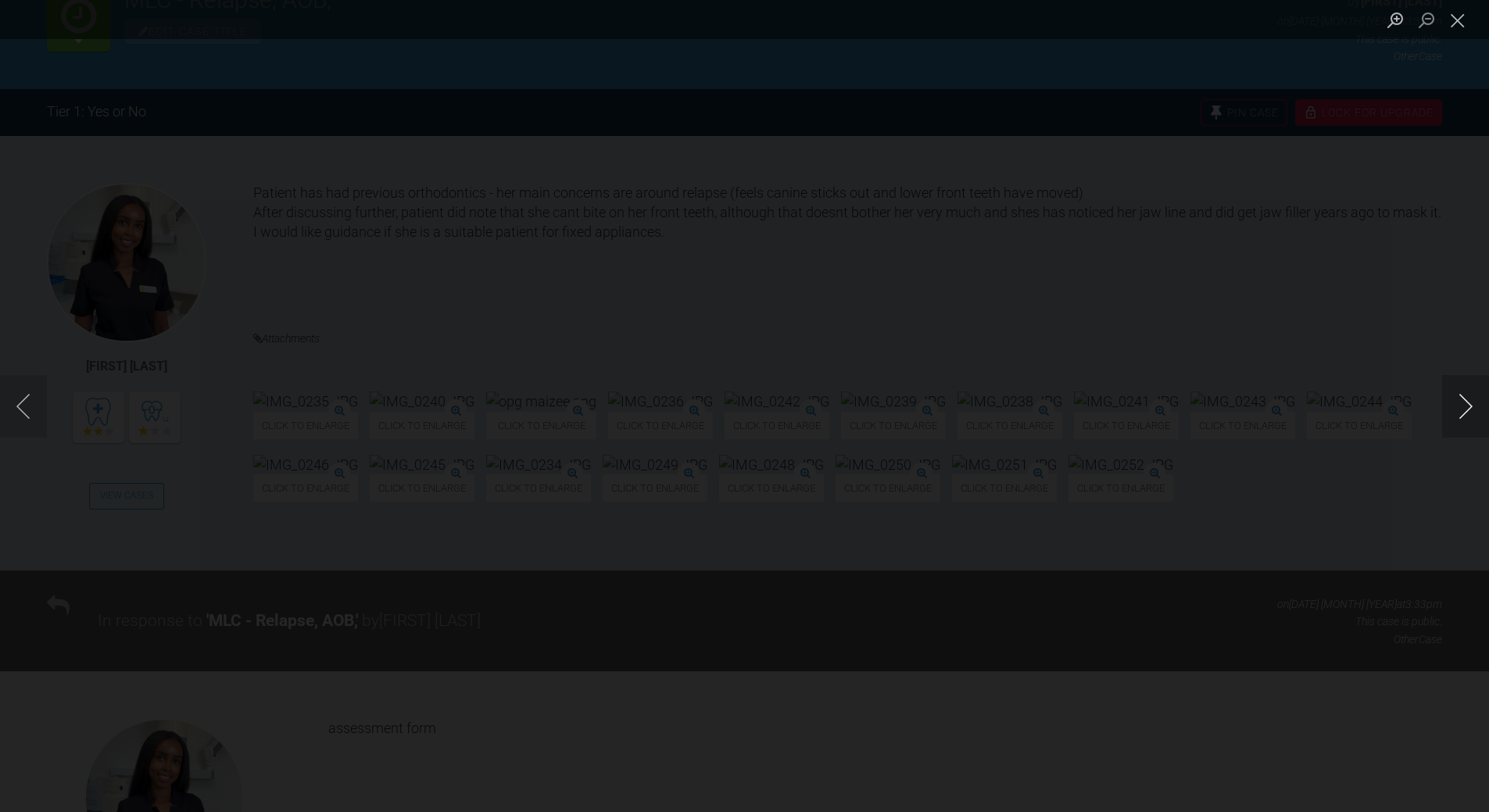 click at bounding box center [1466, 406] 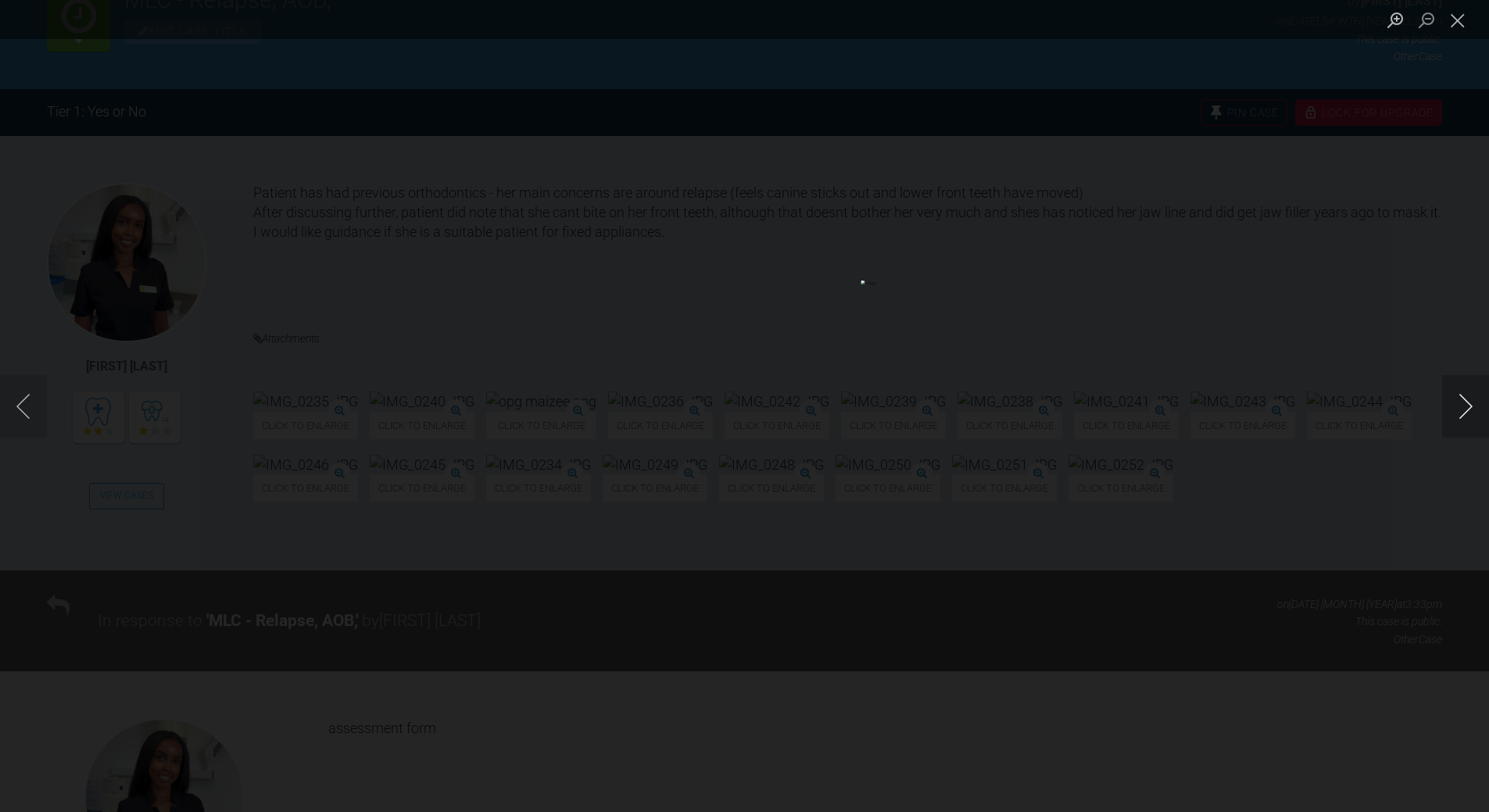 click at bounding box center [1466, 406] 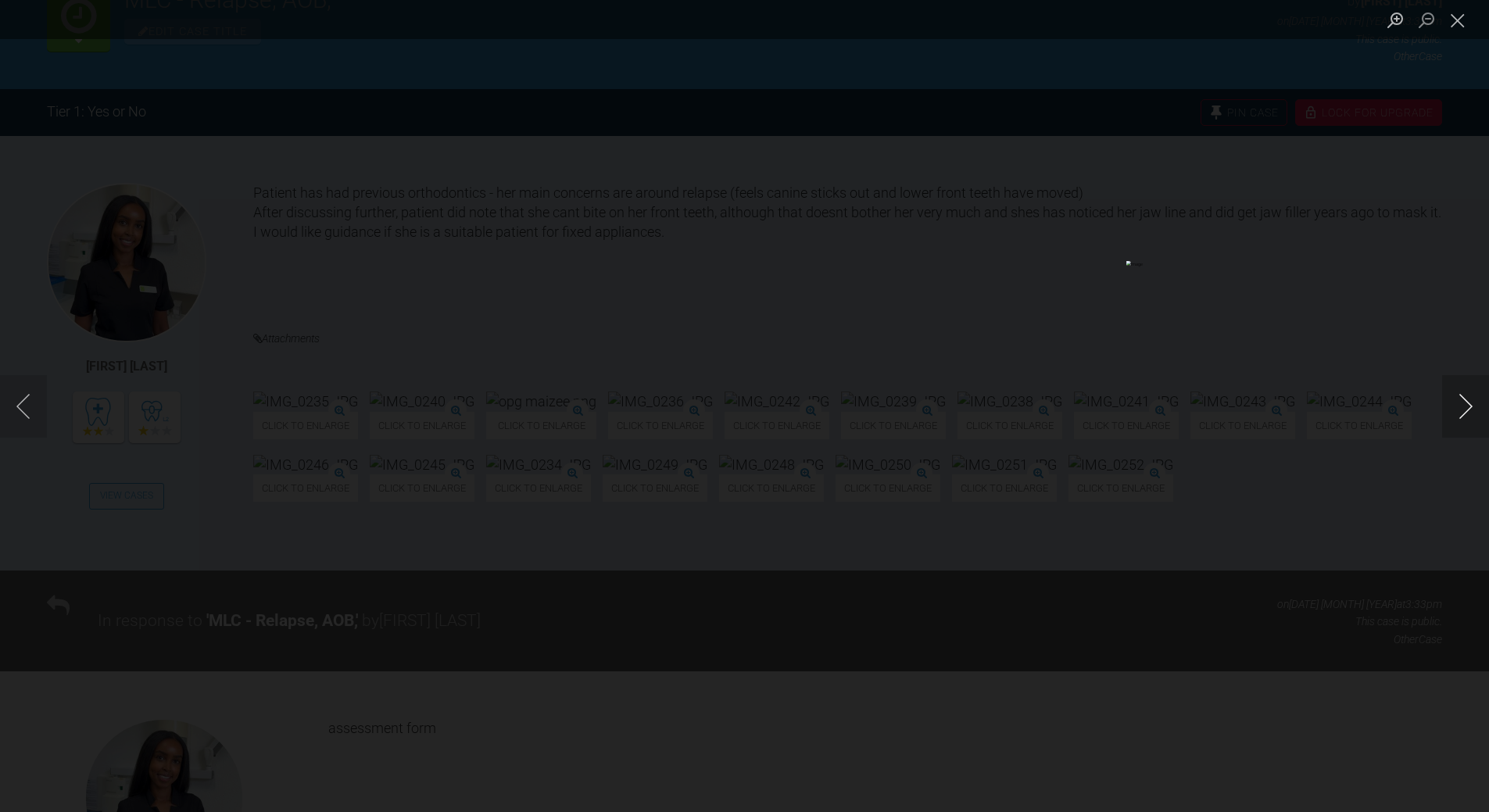 click at bounding box center (1466, 406) 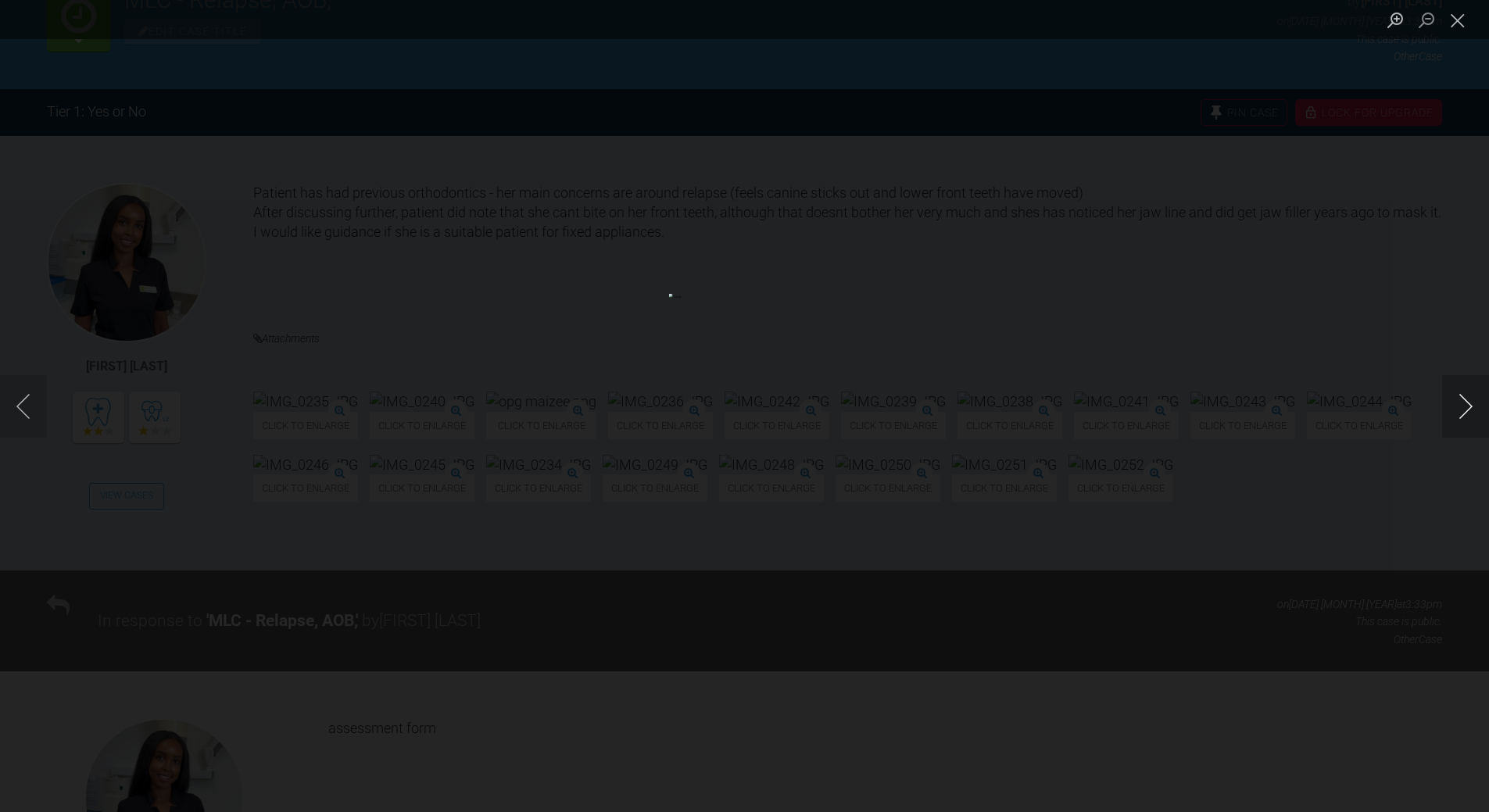 click at bounding box center [1466, 406] 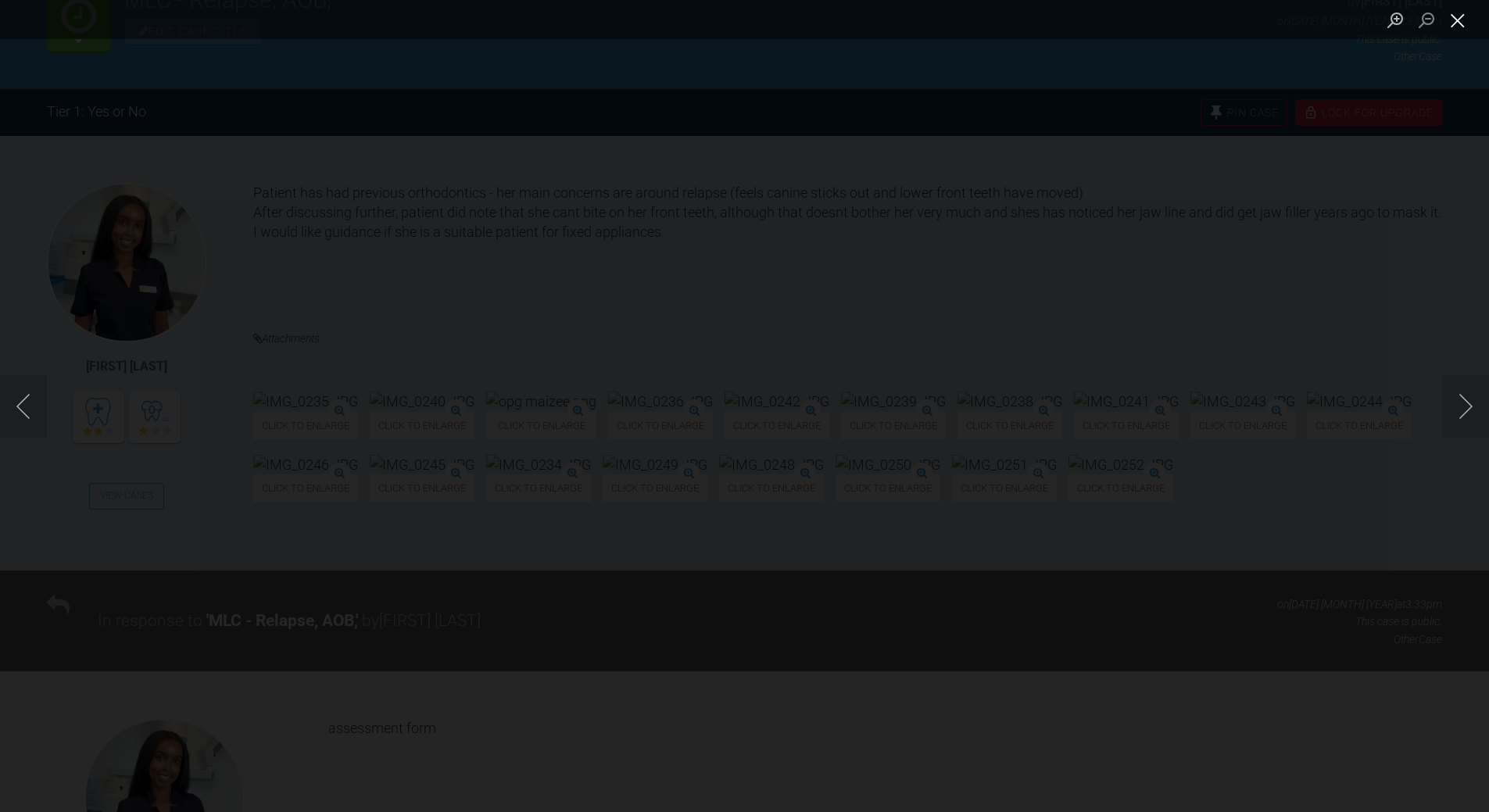 click at bounding box center [1458, 20] 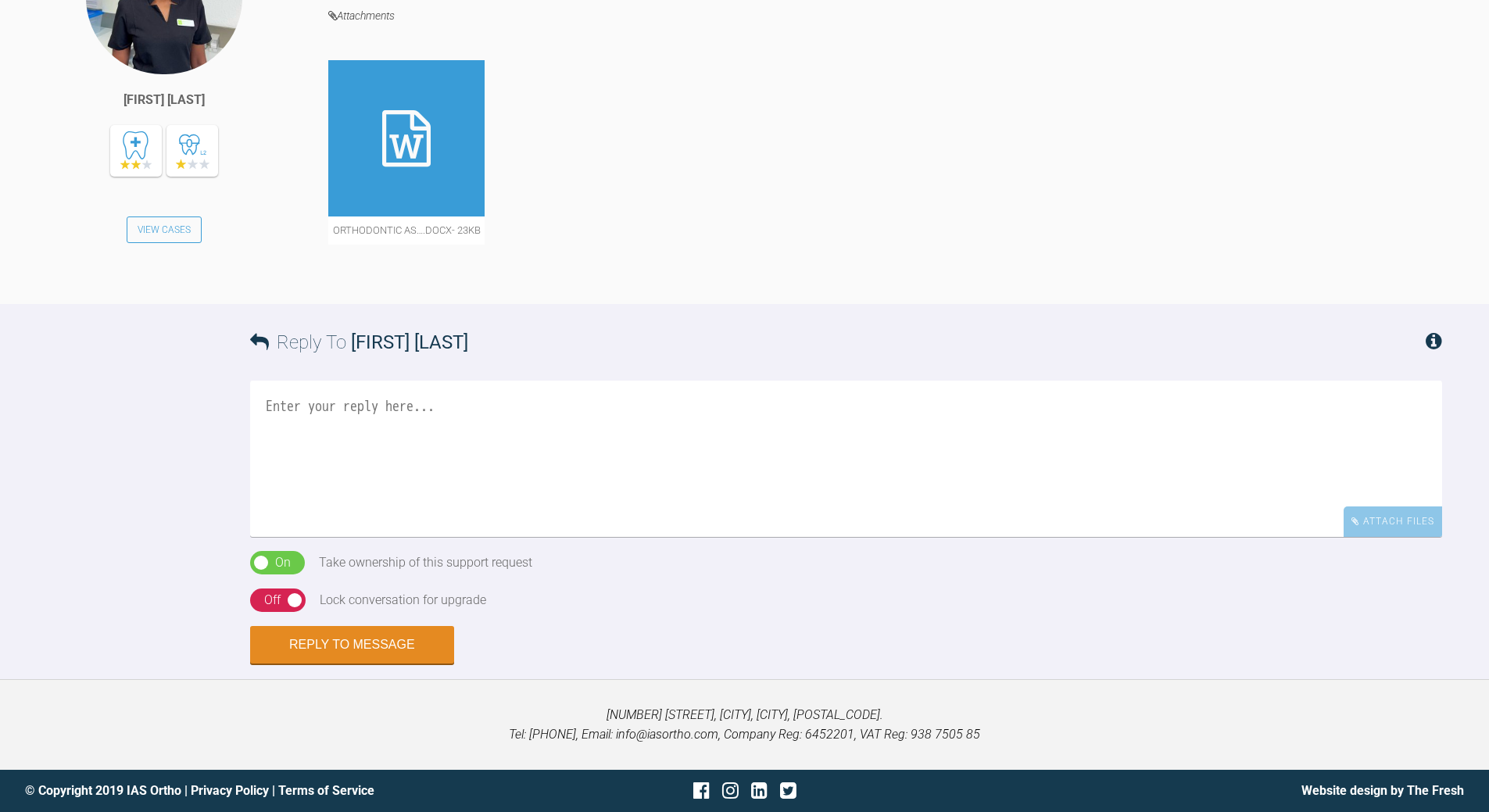 scroll, scrollTop: 1811, scrollLeft: 0, axis: vertical 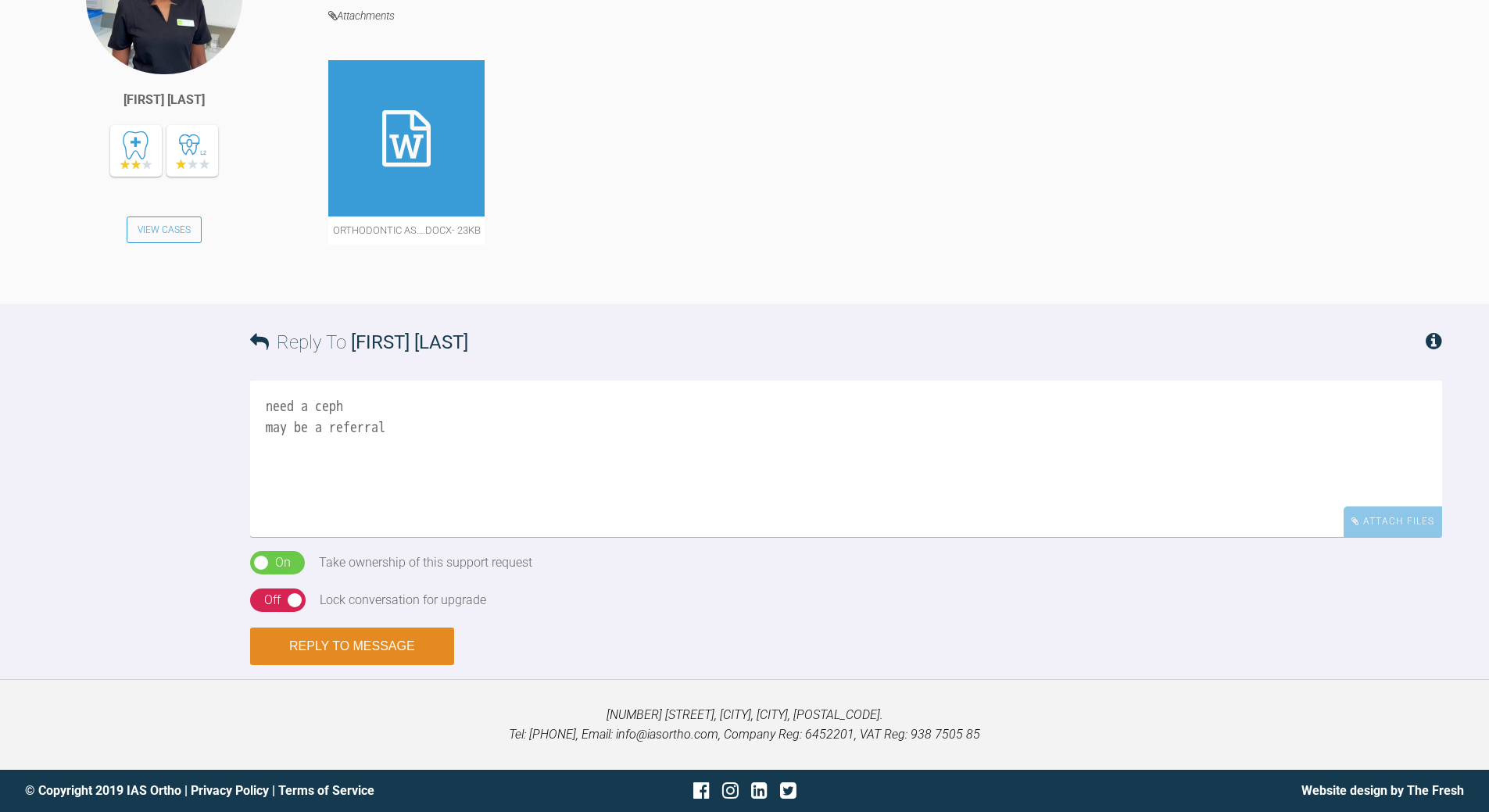 type on "need a ceph
may be a referral" 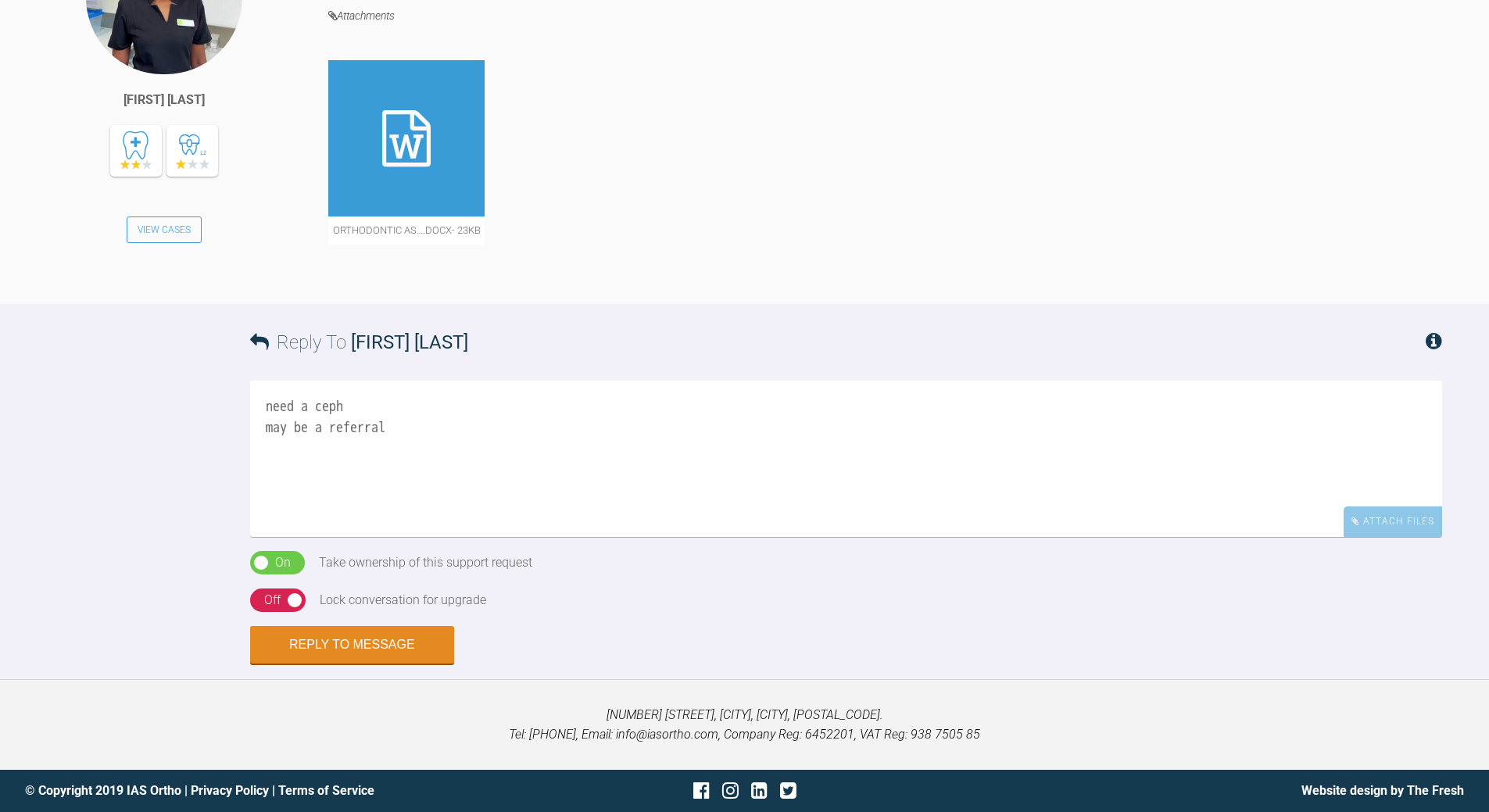 drag, startPoint x: 313, startPoint y: 655, endPoint x: 45, endPoint y: 499, distance: 310.09676 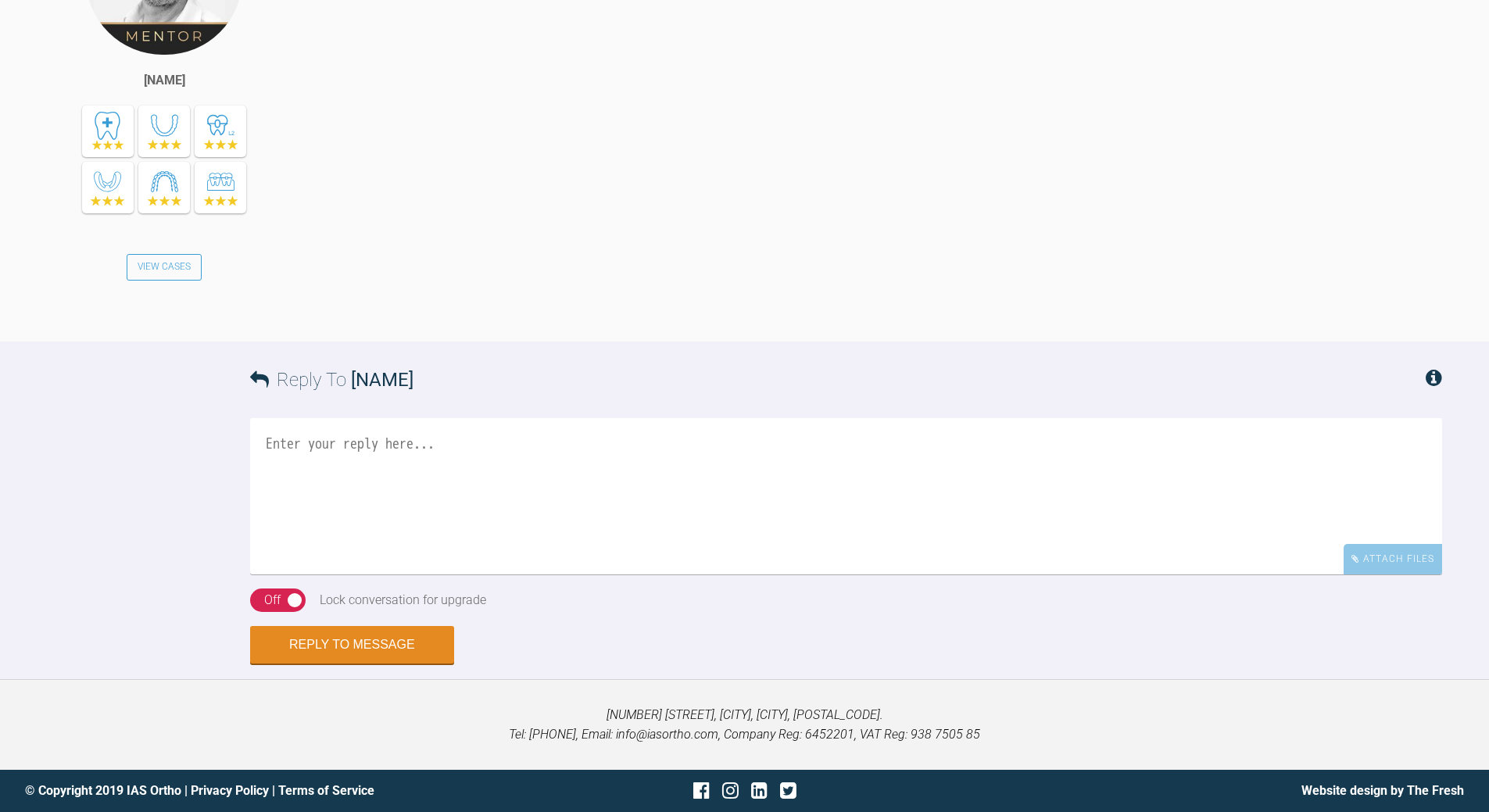 scroll, scrollTop: 2366, scrollLeft: 0, axis: vertical 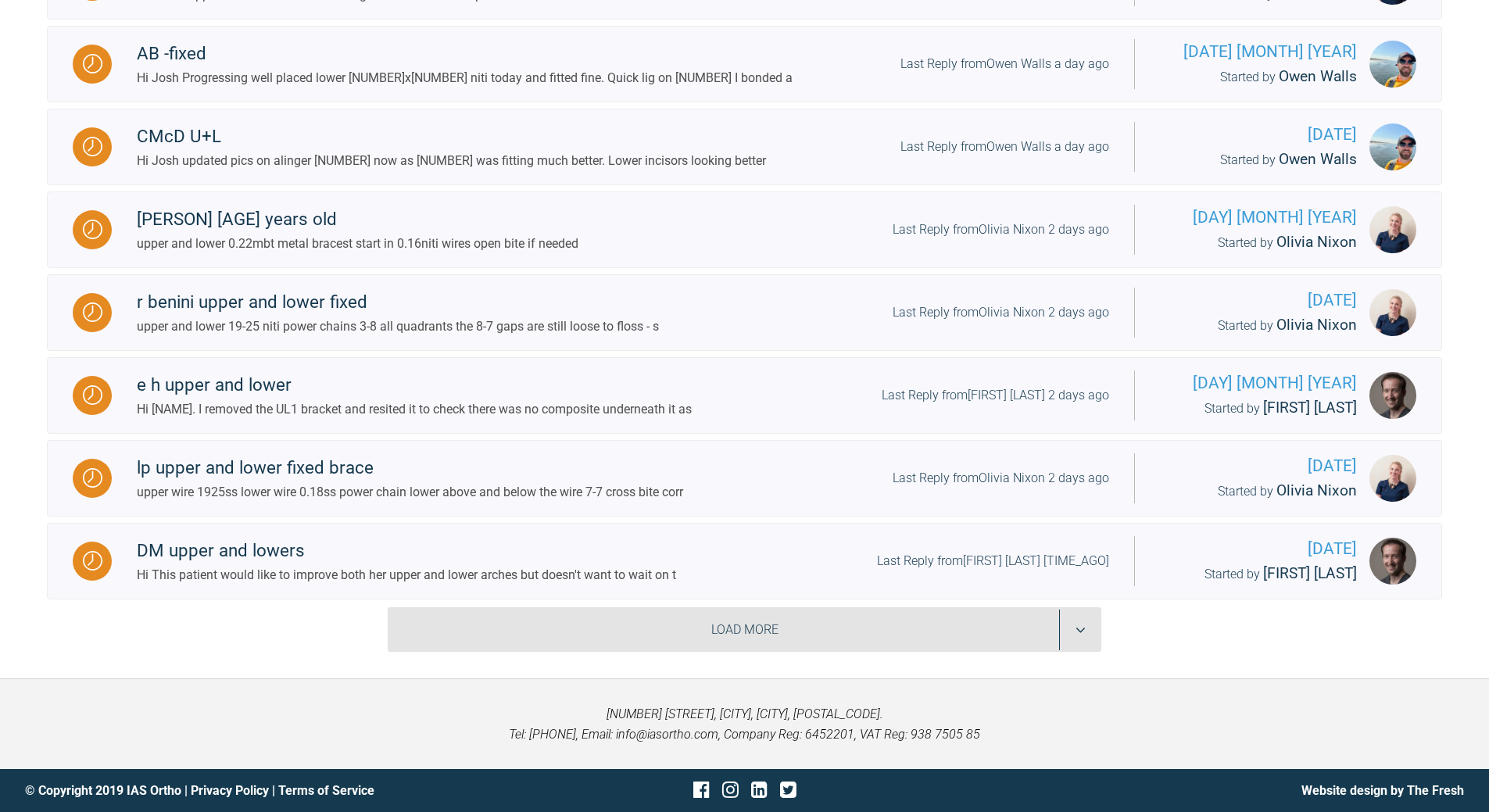 click on "Load More" at bounding box center [744, 630] 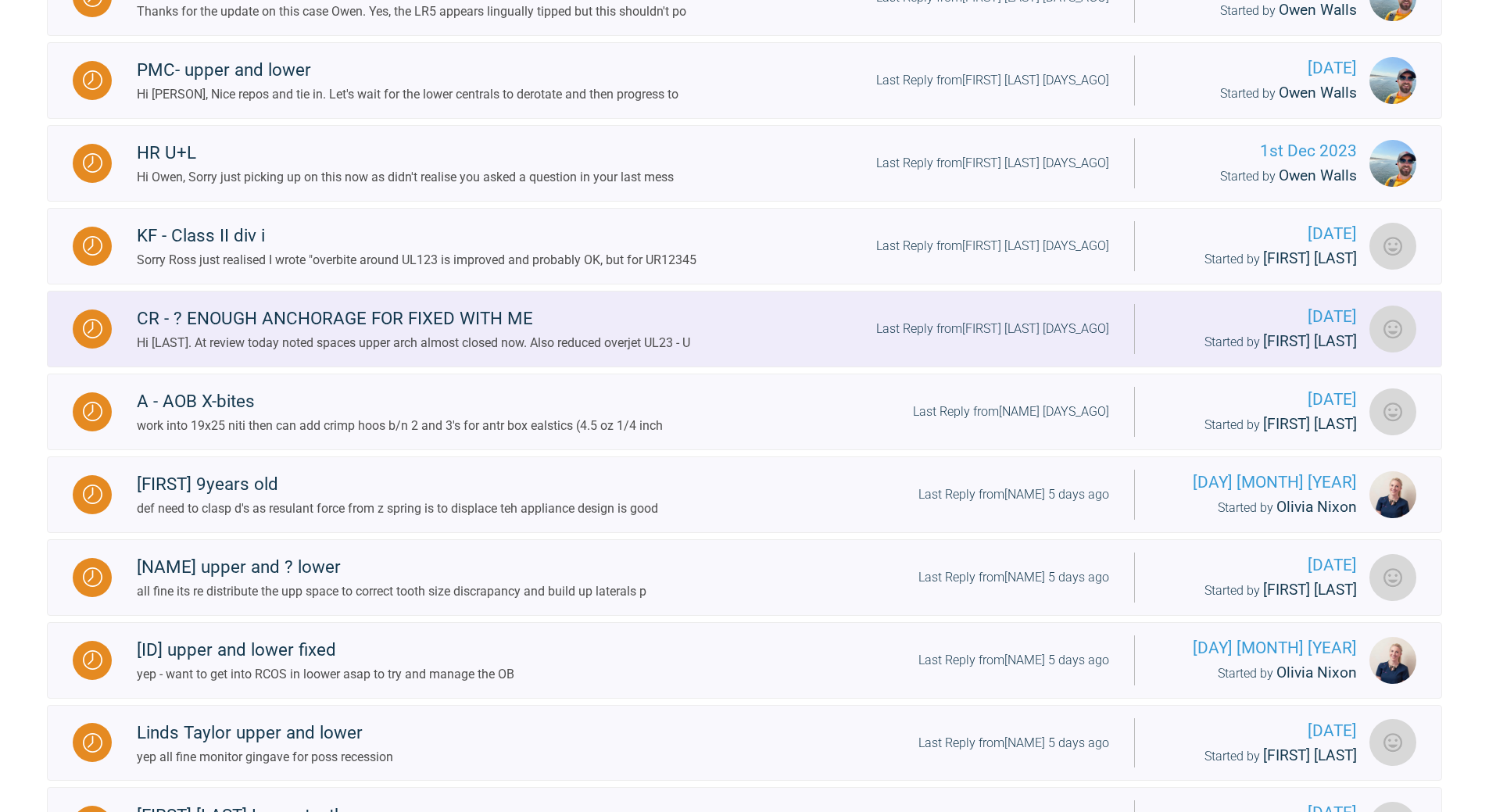 scroll, scrollTop: 3132, scrollLeft: 0, axis: vertical 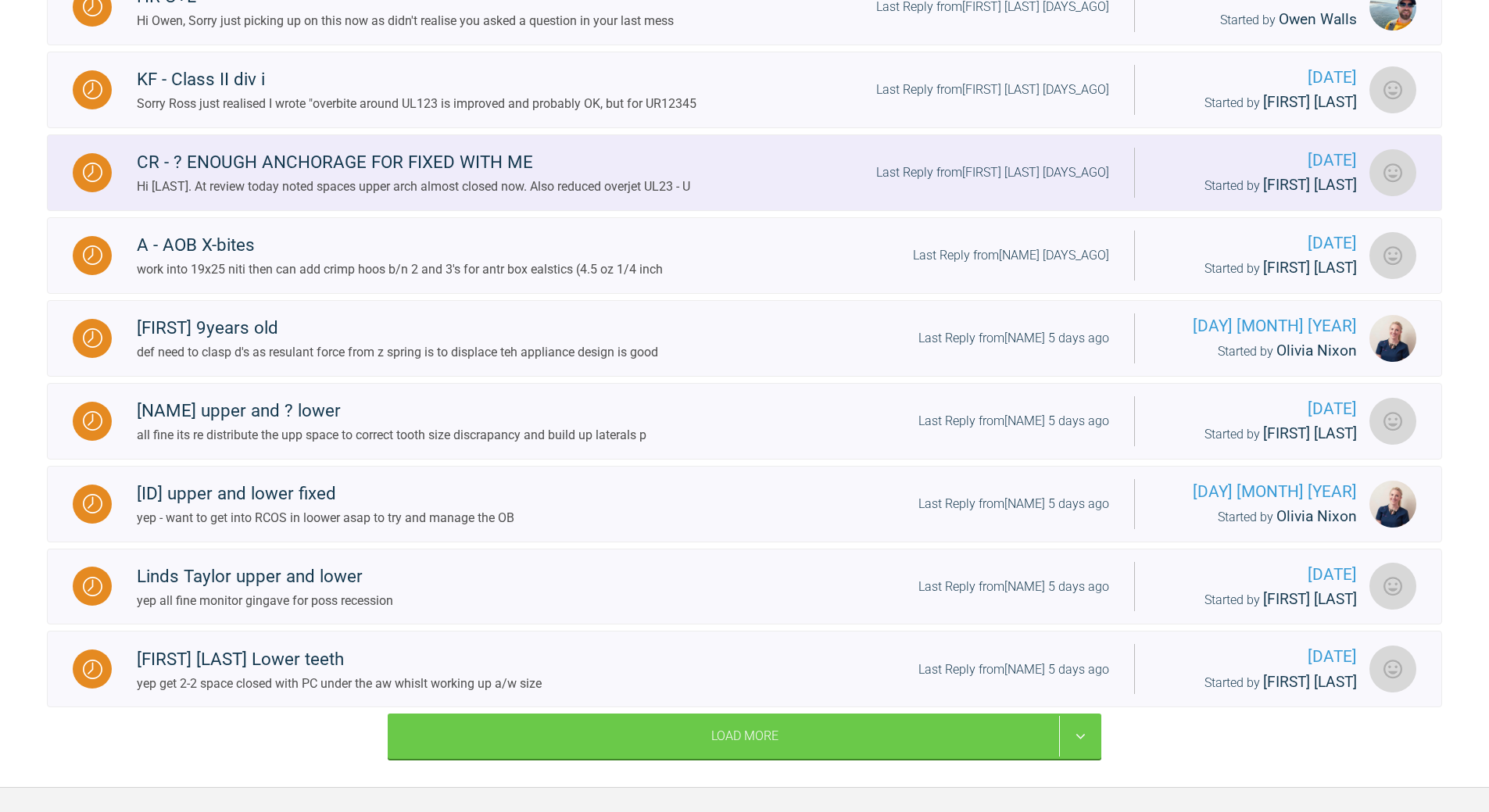 click on "Last Reply from  [PERSON]   4 days ago" at bounding box center [993, 173] 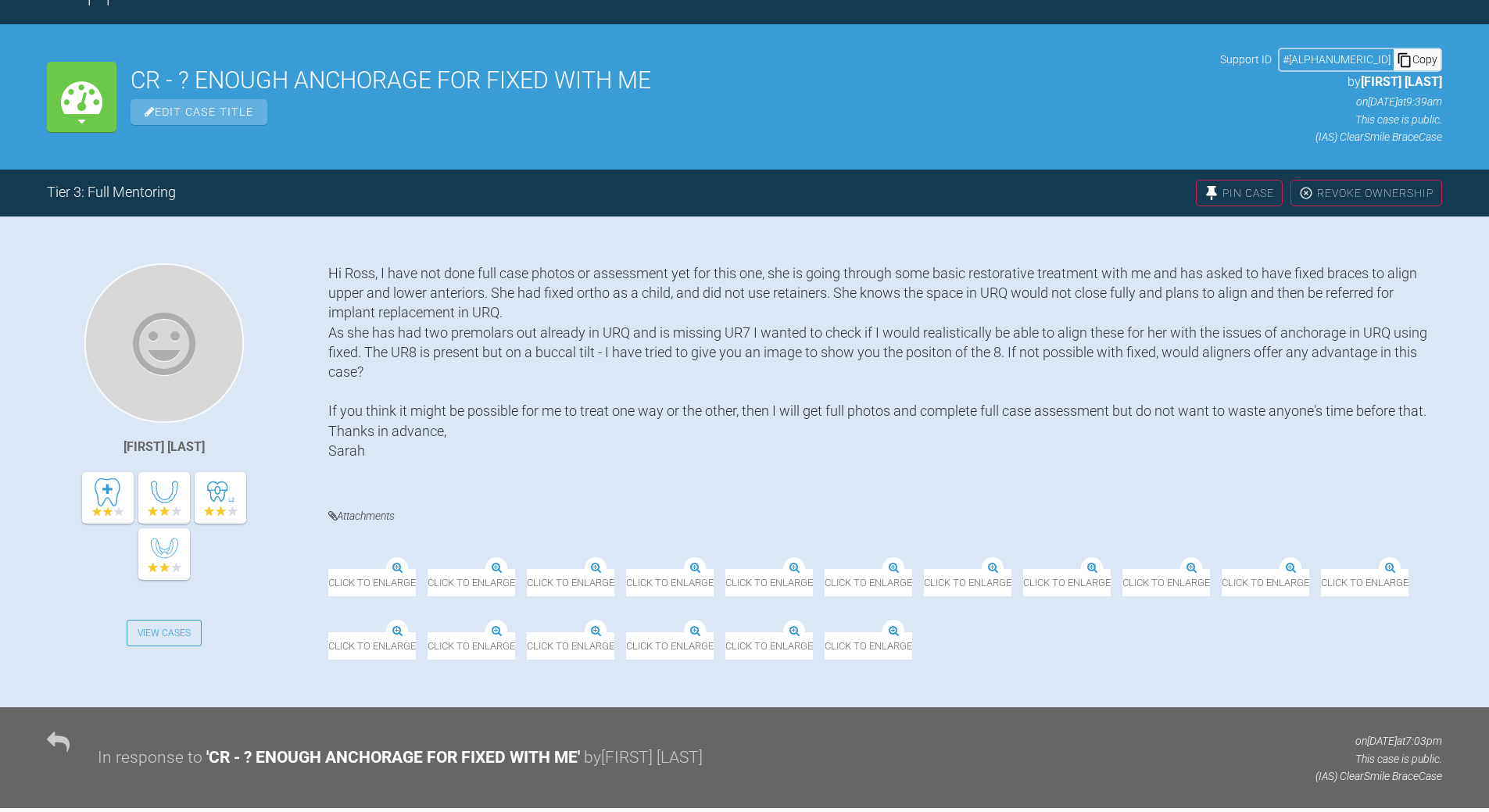 scroll, scrollTop: 3132, scrollLeft: 0, axis: vertical 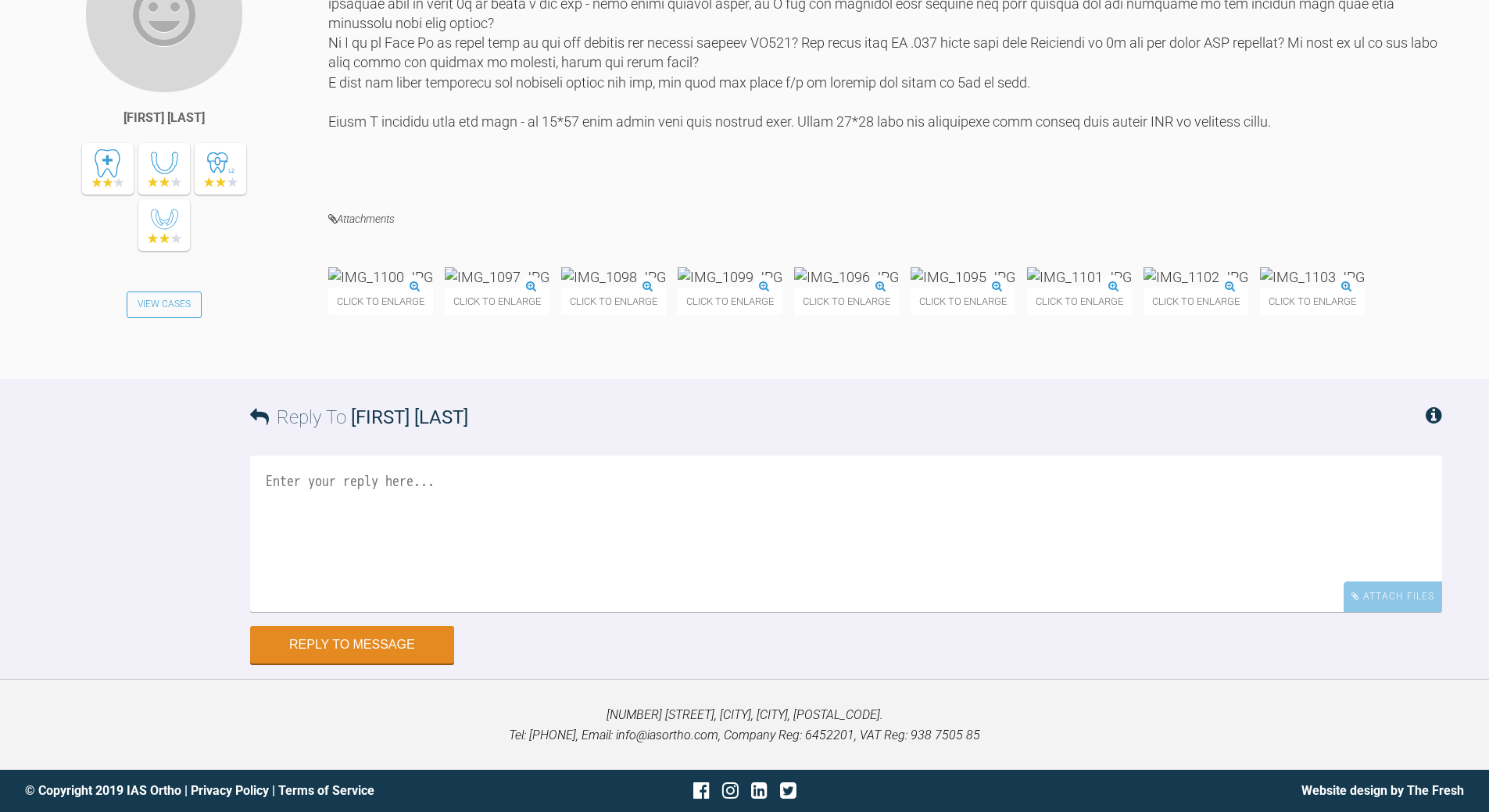 click at bounding box center [846, 534] 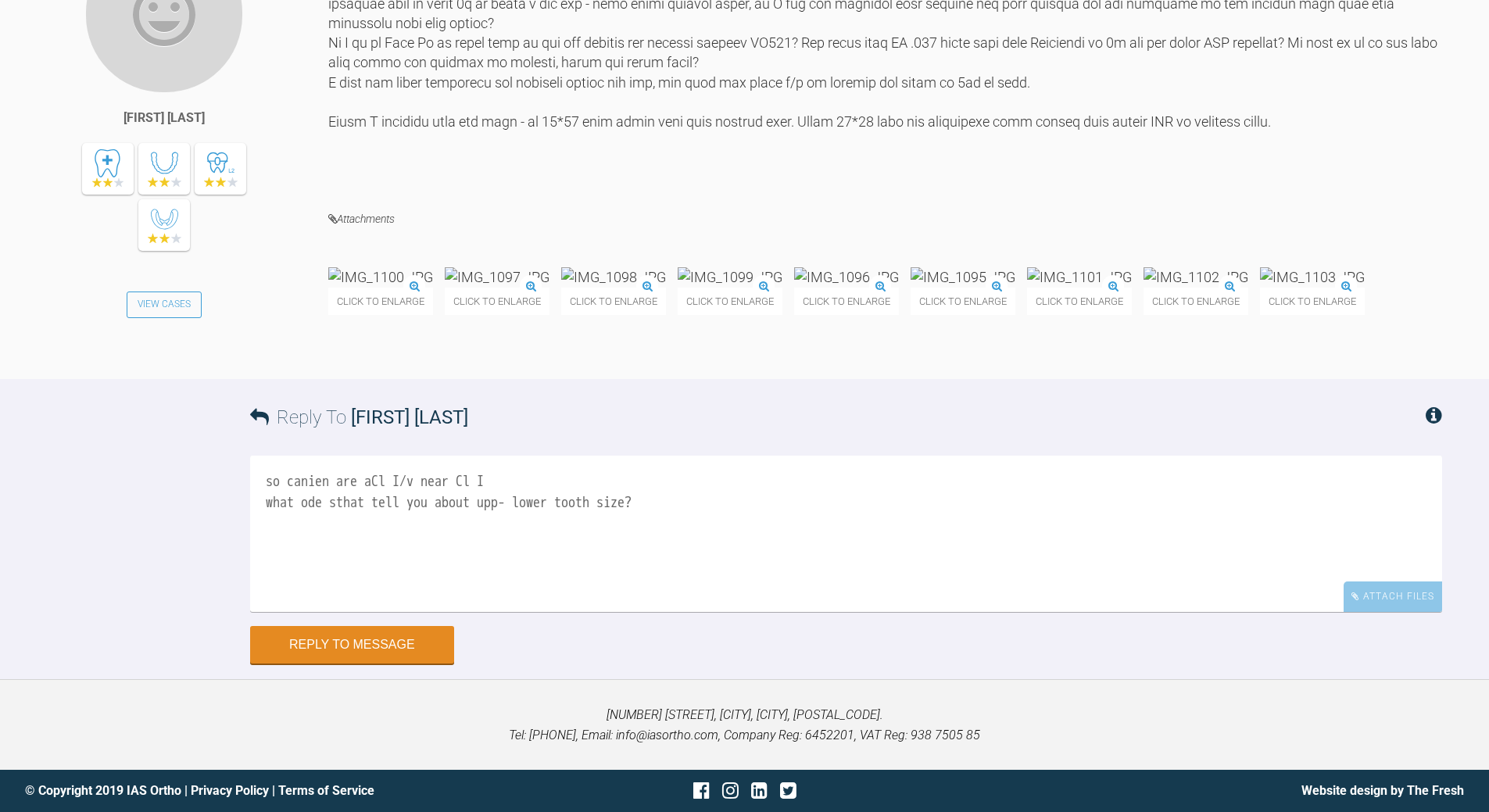 click on "so canien are aCl I/v near Cl I
what ode sthat tell you about upp- lower tooth size?" at bounding box center (846, 534) 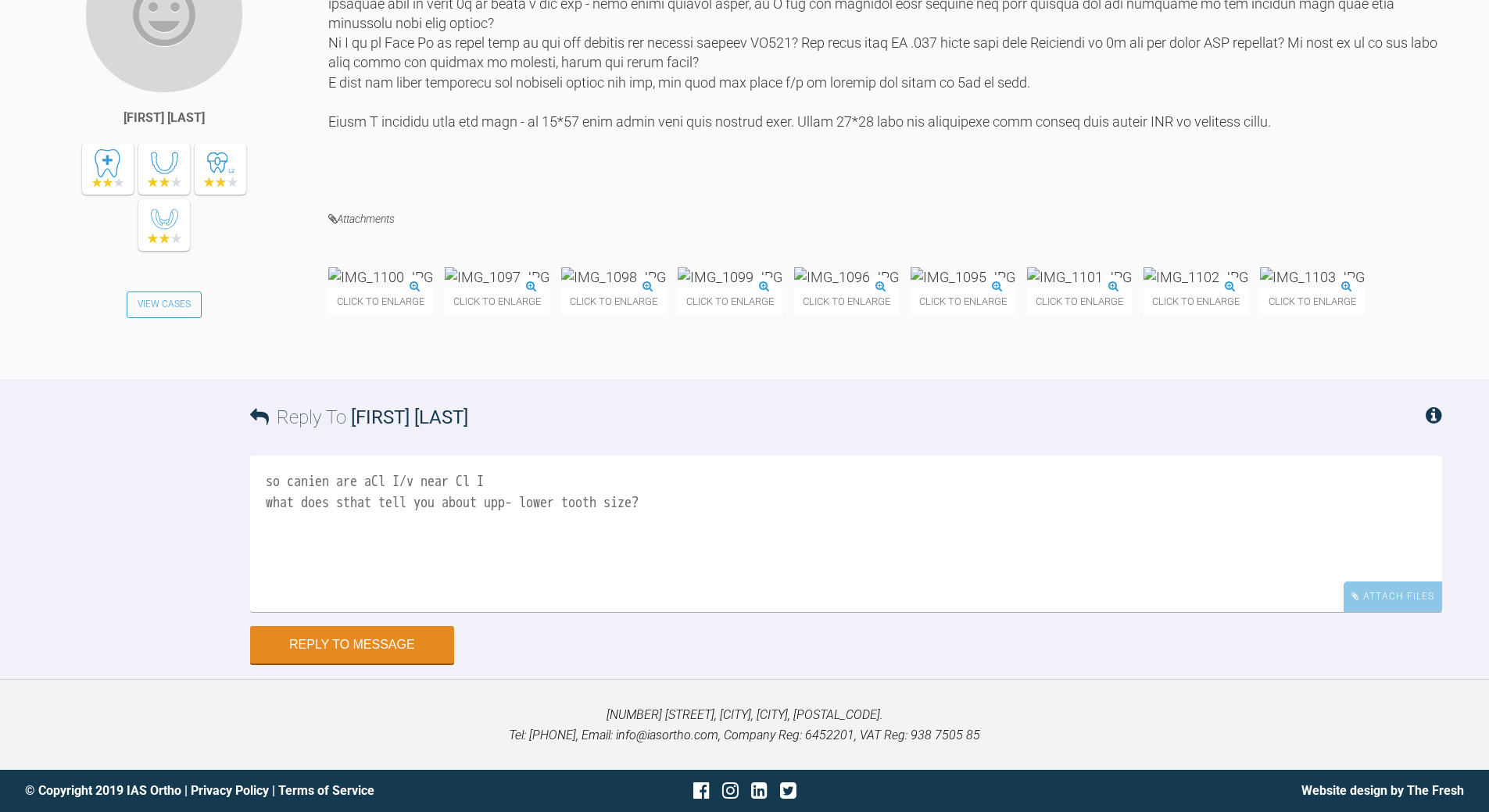 click on "so canien are aCl I/v near Cl I
what does sthat tell you about upp- lower tooth size?" at bounding box center (846, 534) 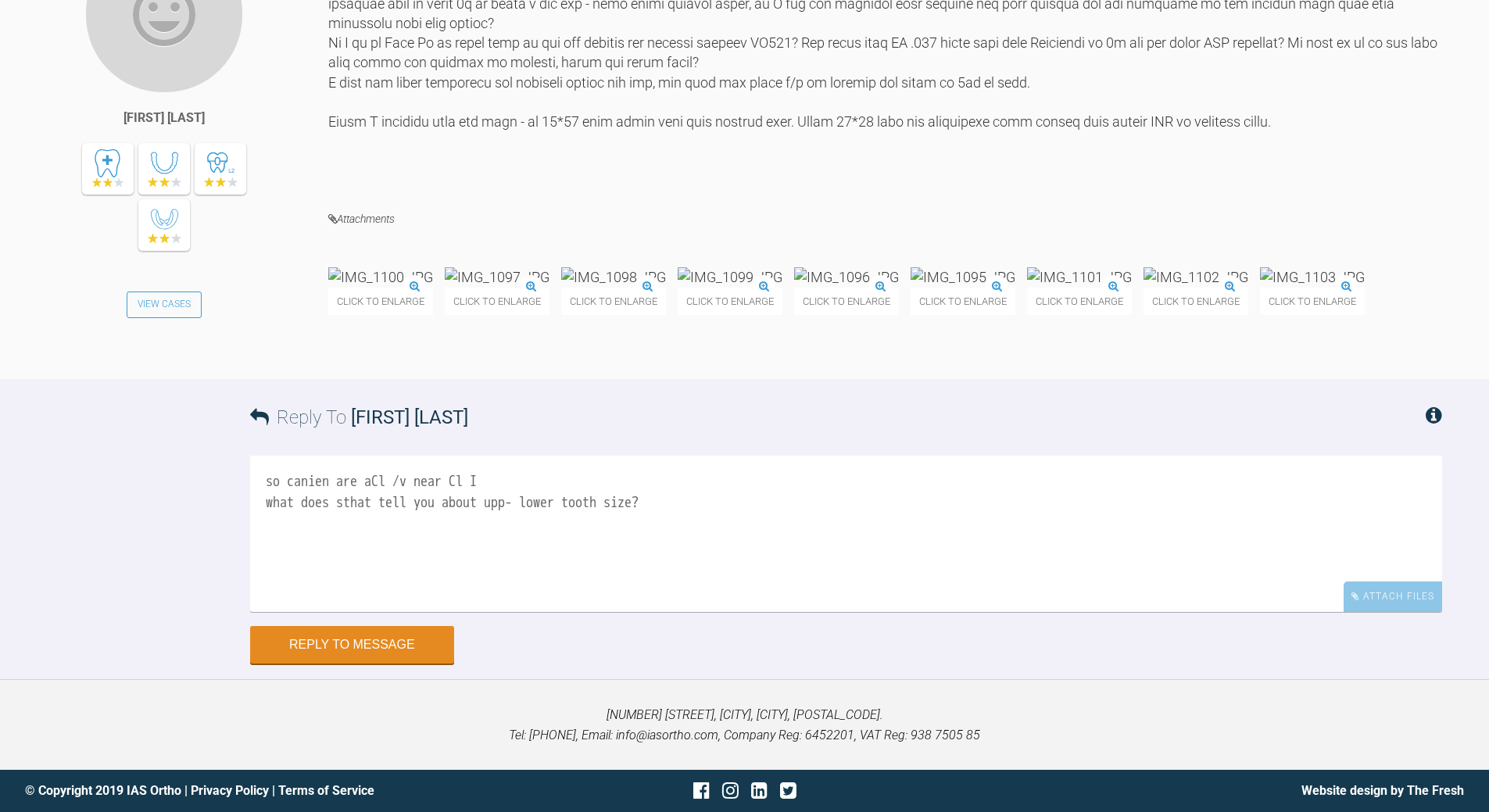 click on "so canien are aCl /v near Cl I
what does sthat tell you about upp- lower tooth size?" at bounding box center (846, 534) 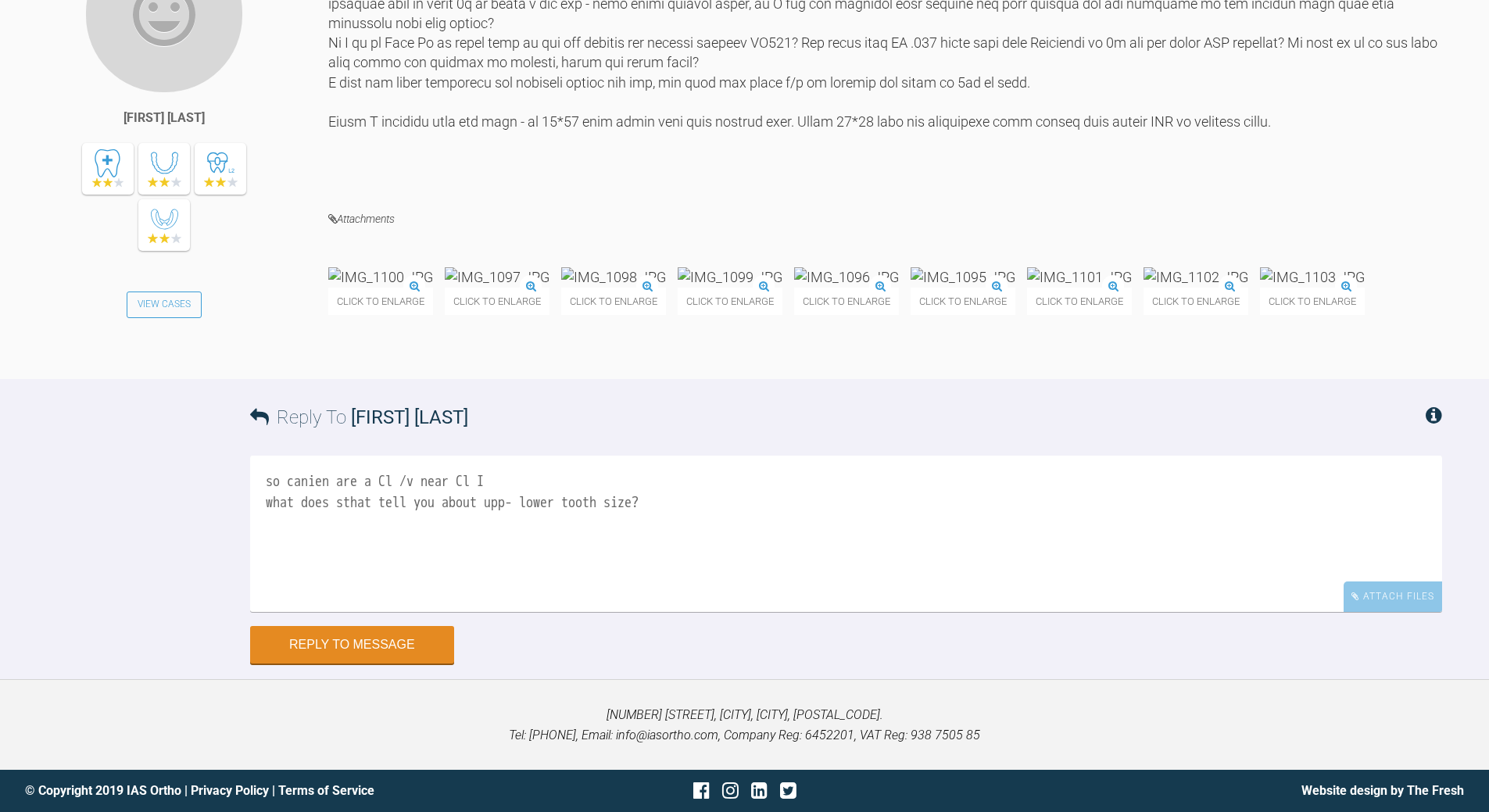 click on "so canien are a Cl /v near Cl I
what does sthat tell you about upp- lower tooth size?" at bounding box center (846, 534) 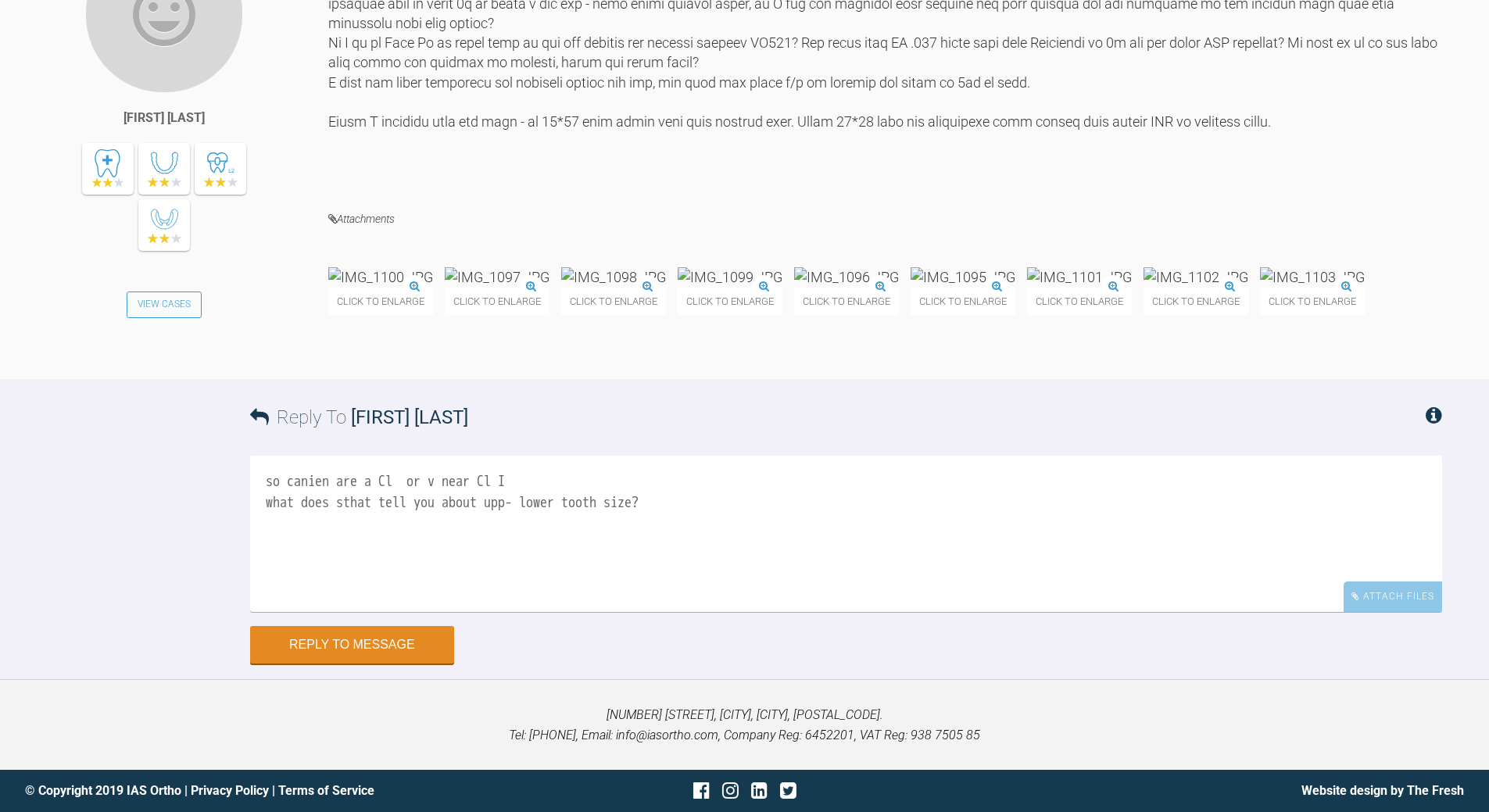click on "so canien are a Cl  or v near Cl I
what does sthat tell you about upp- lower tooth size?" at bounding box center (846, 534) 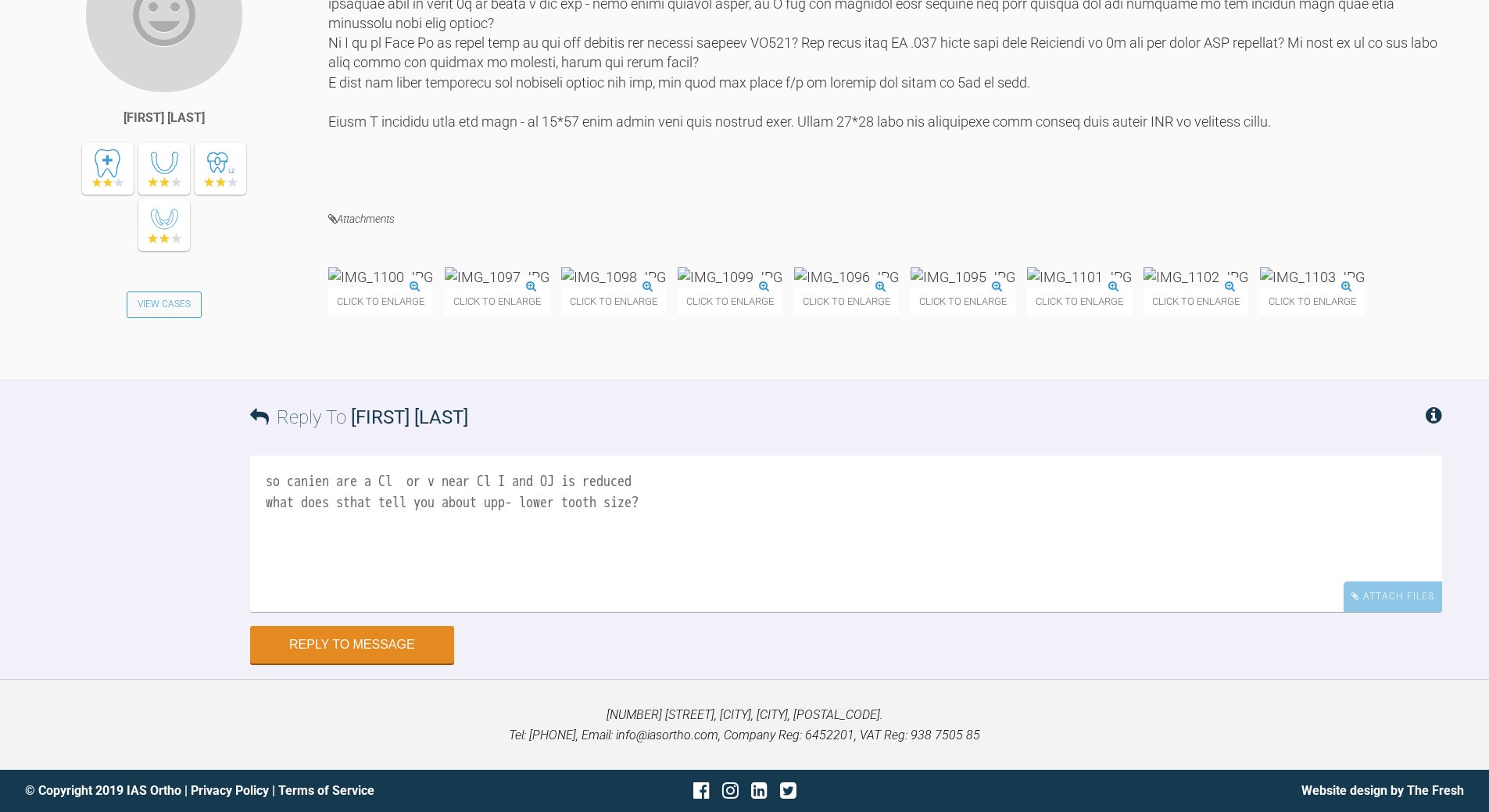 drag, startPoint x: 340, startPoint y: 610, endPoint x: 347, endPoint y: 601, distance: 11.40175 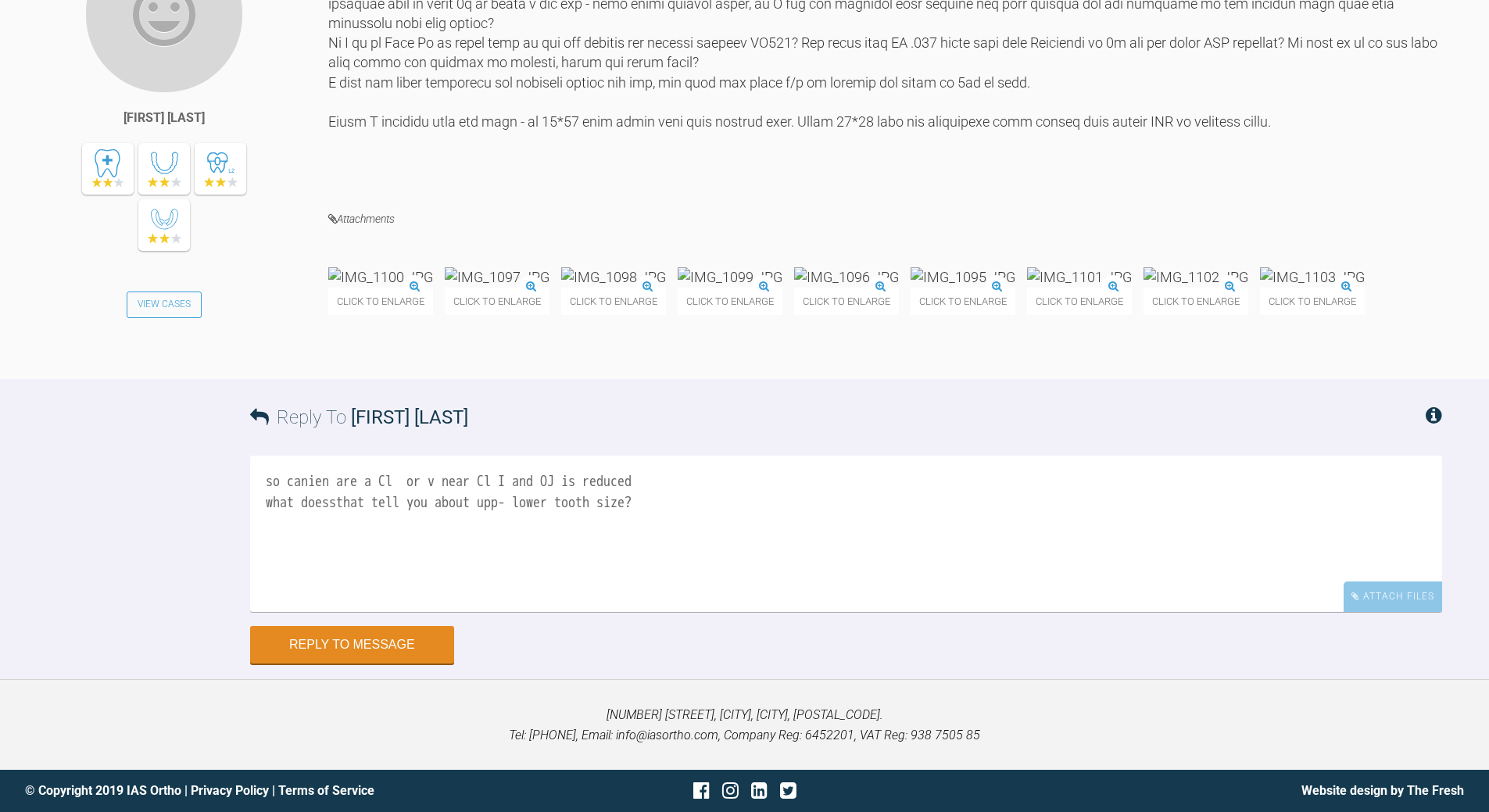 click on "so canien are a Cl  or v near Cl I and OJ is reduced
what doessthat tell you about upp- lower tooth size?" at bounding box center [846, 534] 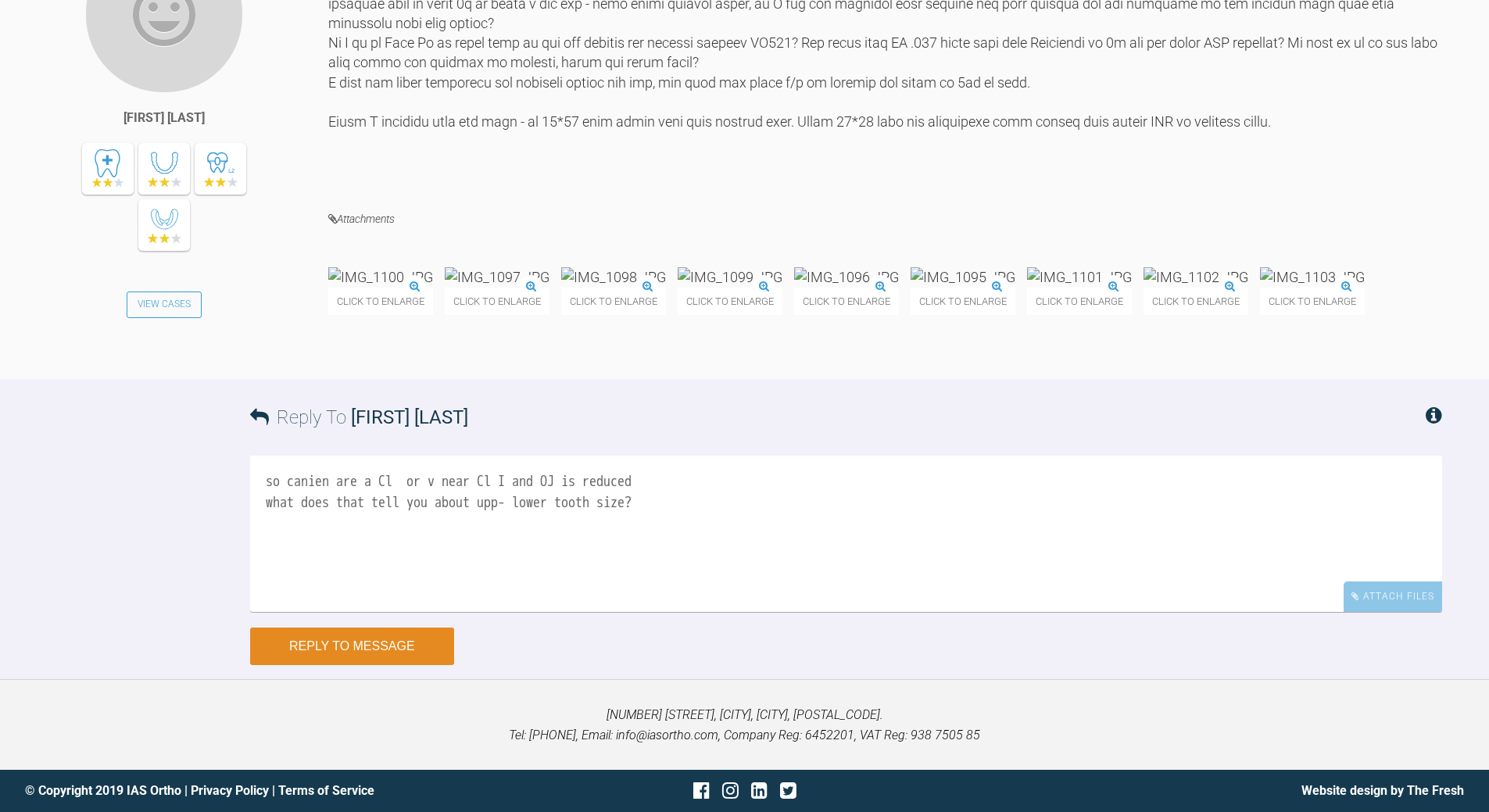 type on "so canien are a Cl  or v near Cl I and OJ is reduced
what does that tell you about upp- lower tooth size?" 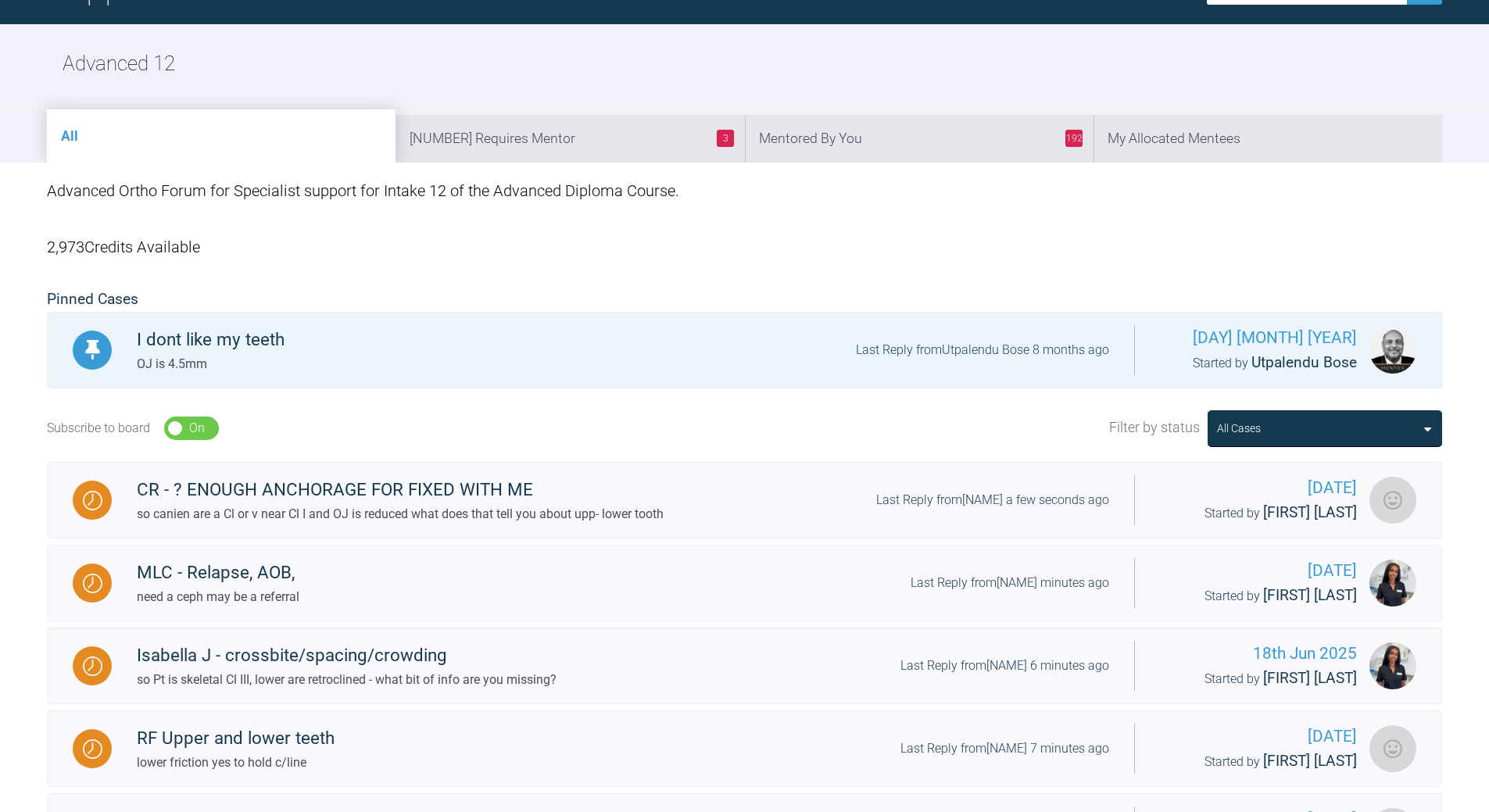 scroll, scrollTop: 1624, scrollLeft: 0, axis: vertical 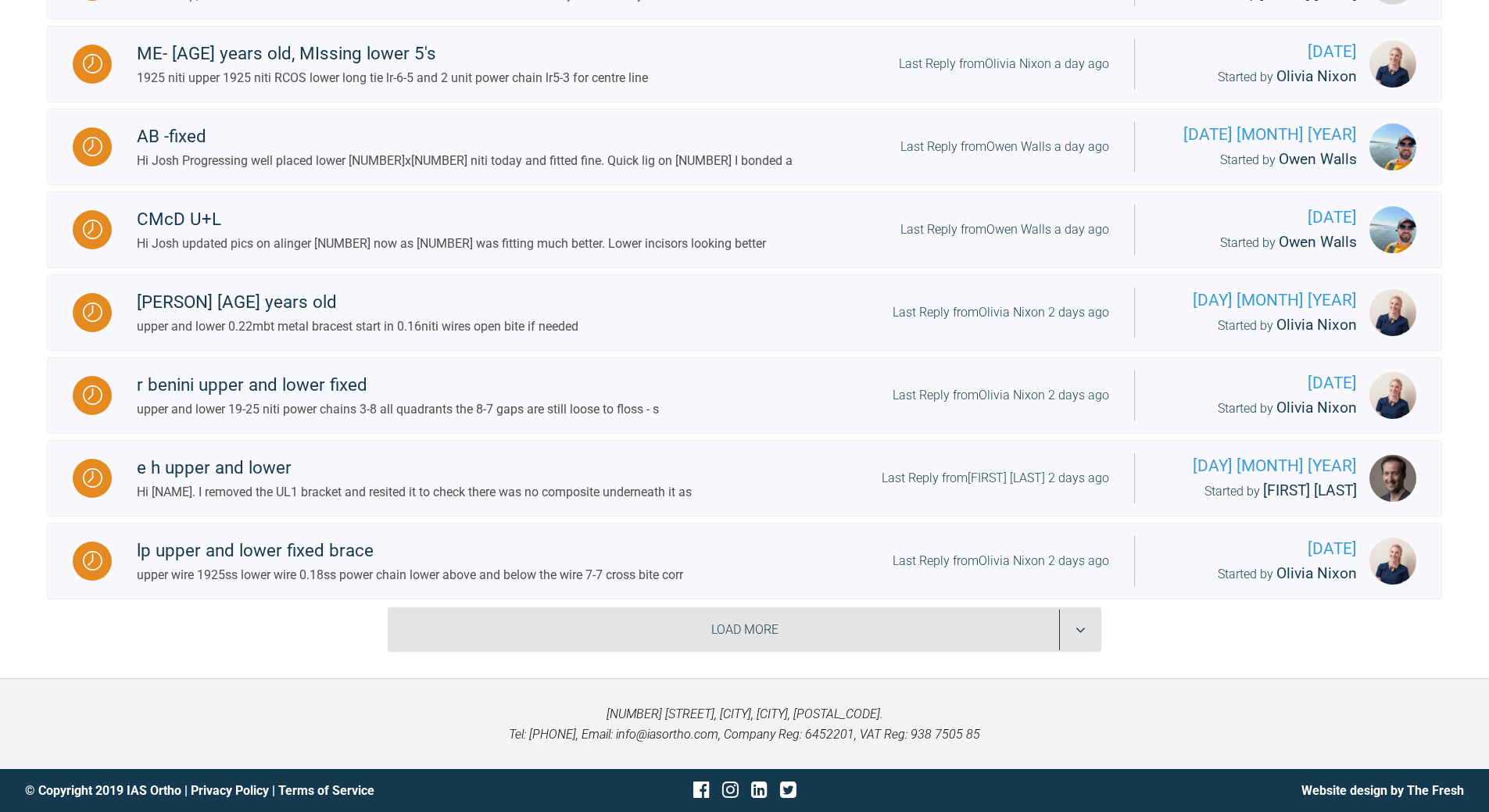 click on "Load More" at bounding box center [744, 630] 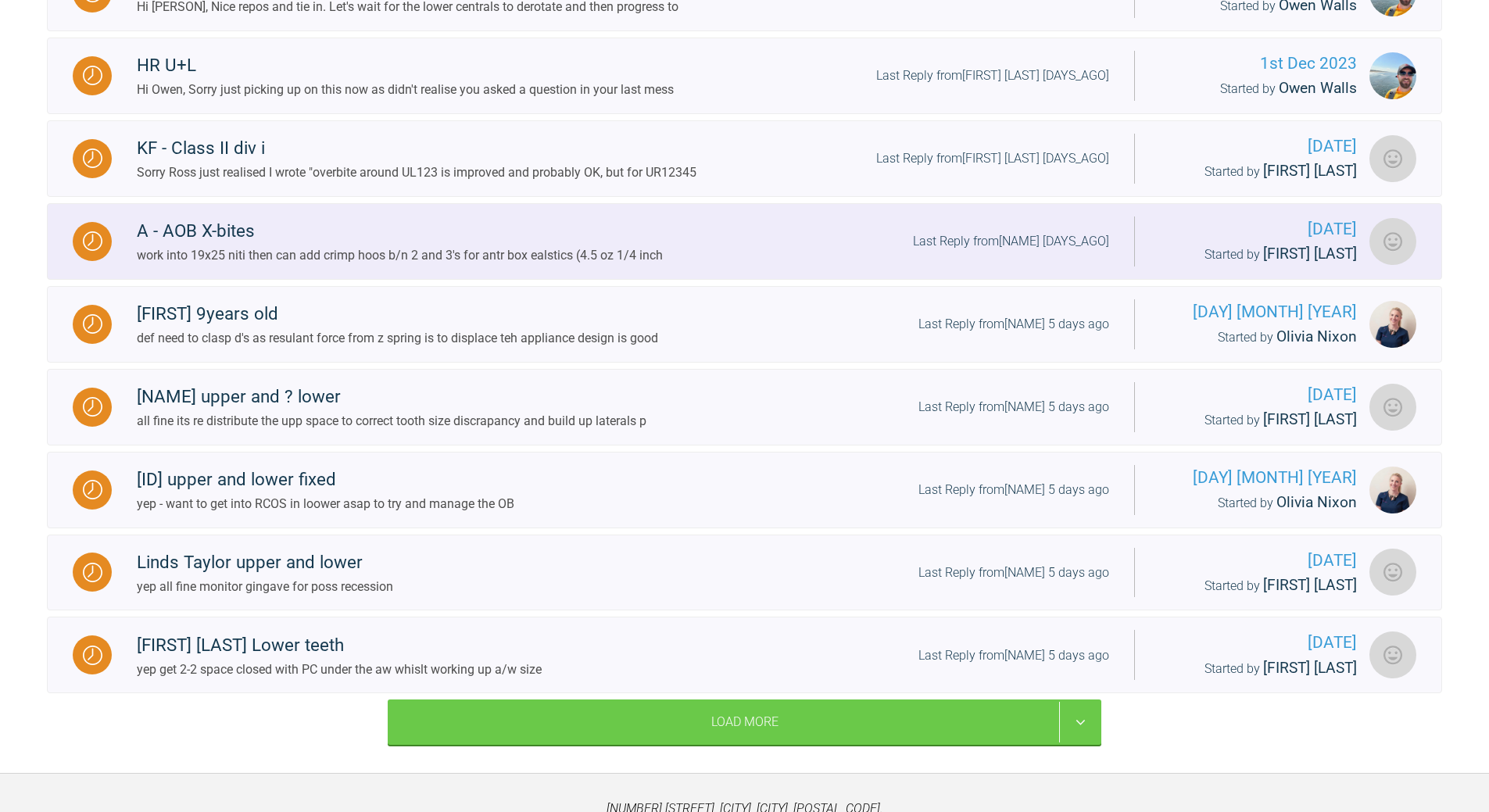 scroll, scrollTop: 3118, scrollLeft: 0, axis: vertical 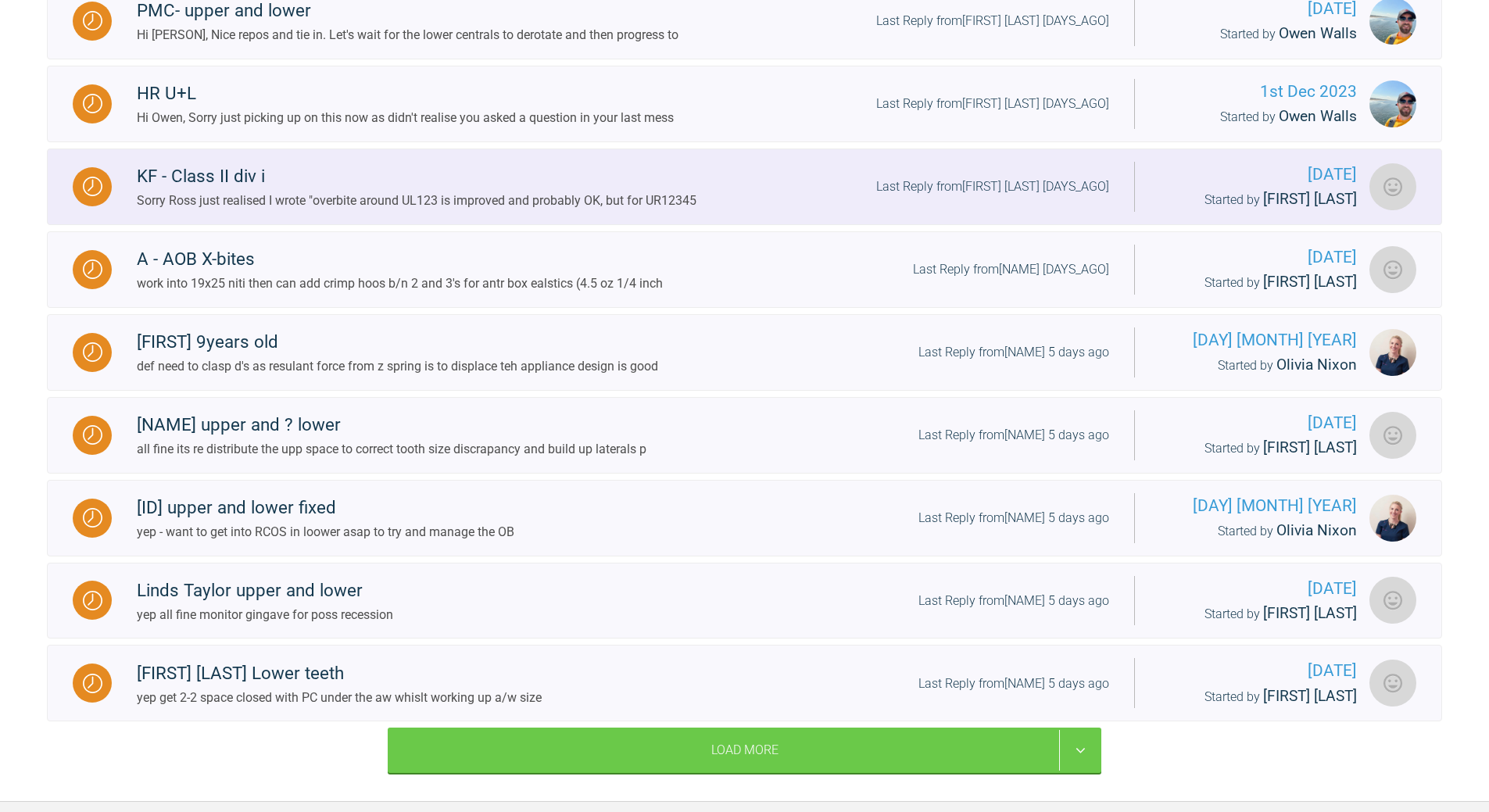 click on "Last Reply from  [PERSON]   4 days ago" at bounding box center (993, 187) 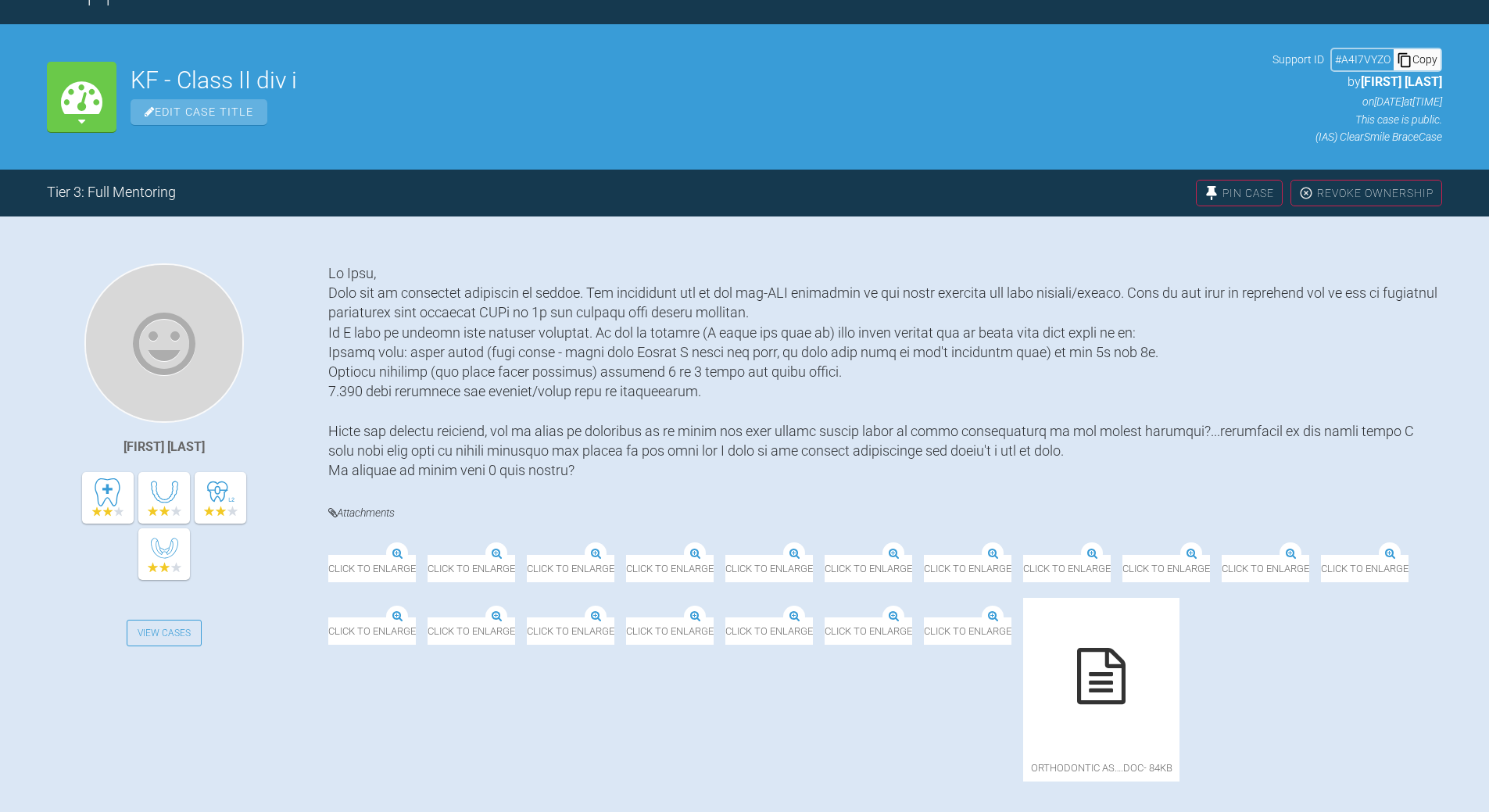 scroll, scrollTop: 3118, scrollLeft: 0, axis: vertical 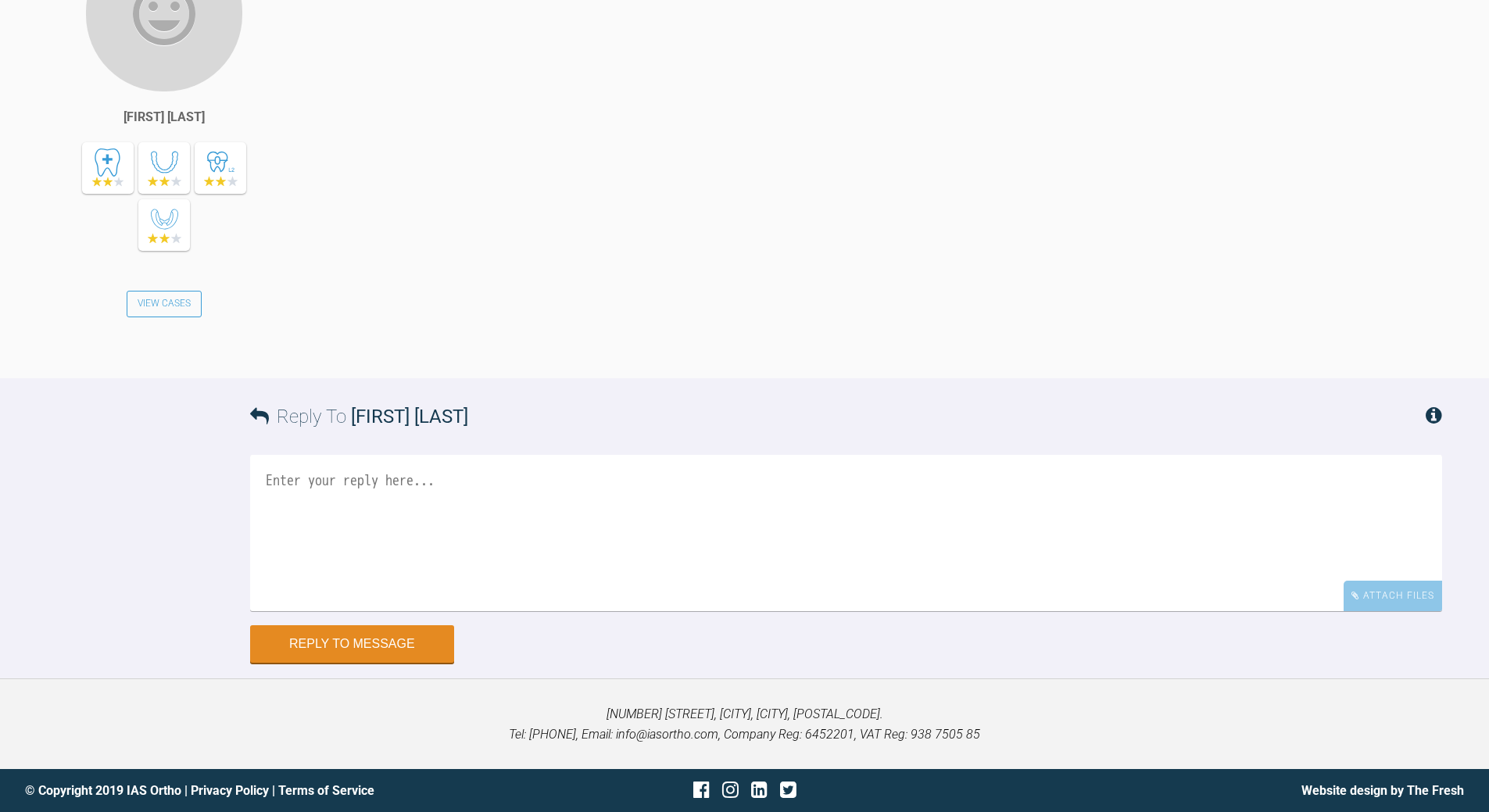 click at bounding box center [846, 533] 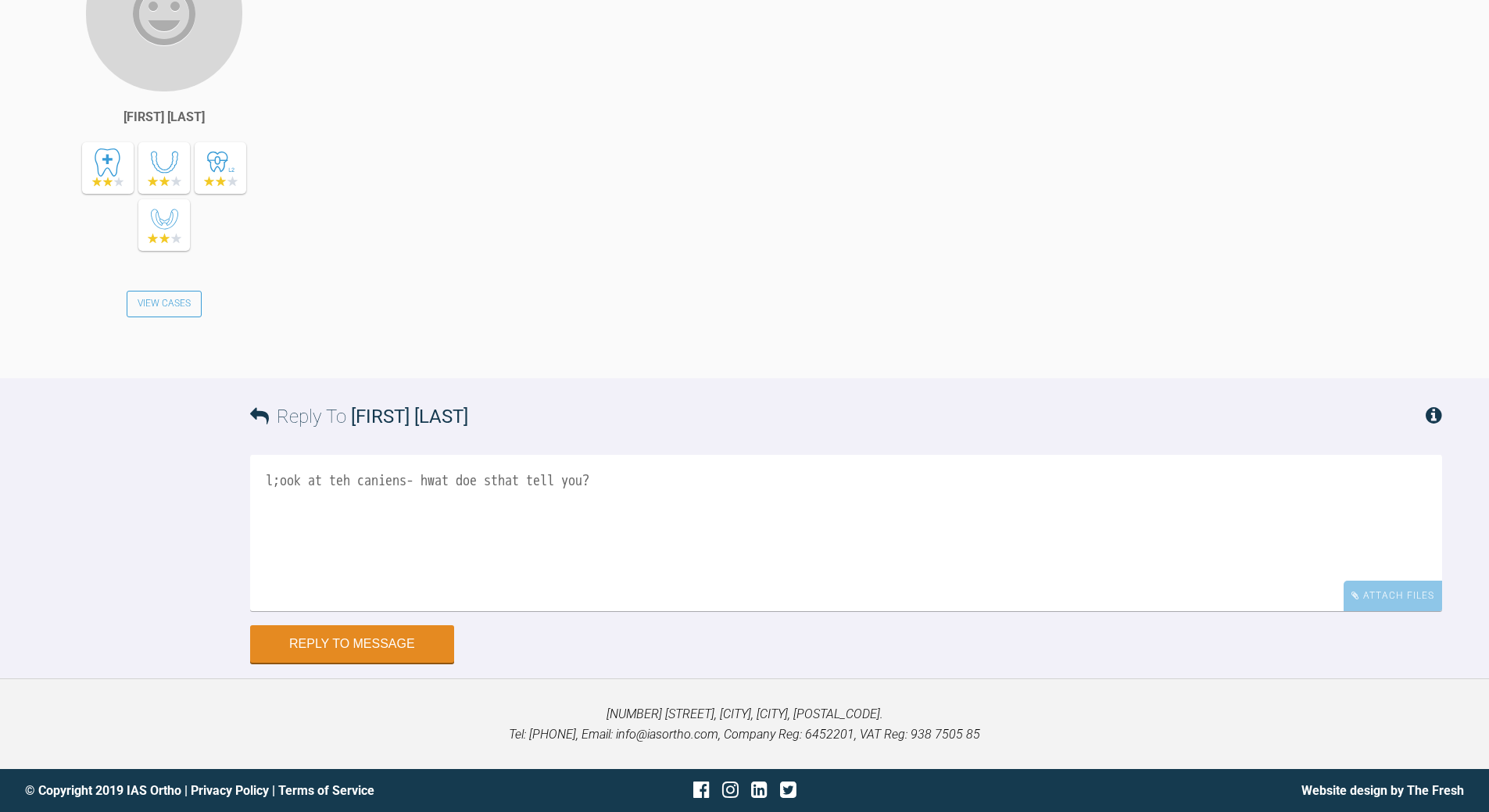 click on "l;ook at teh caniens- hwat doe sthat tell you?" at bounding box center [846, 533] 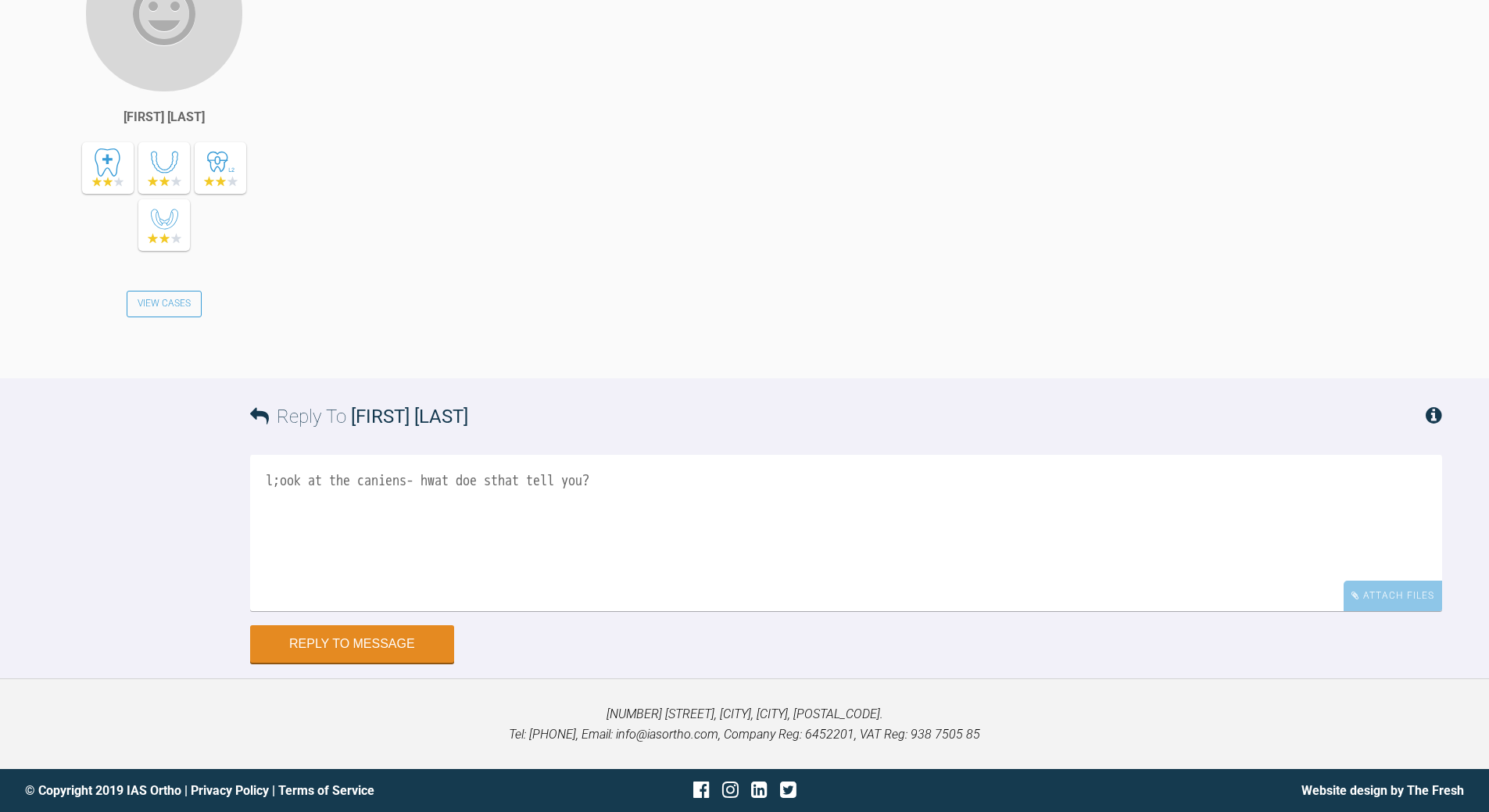 click on "l;ook at the caniens- hwat doe sthat tell you?" at bounding box center [846, 533] 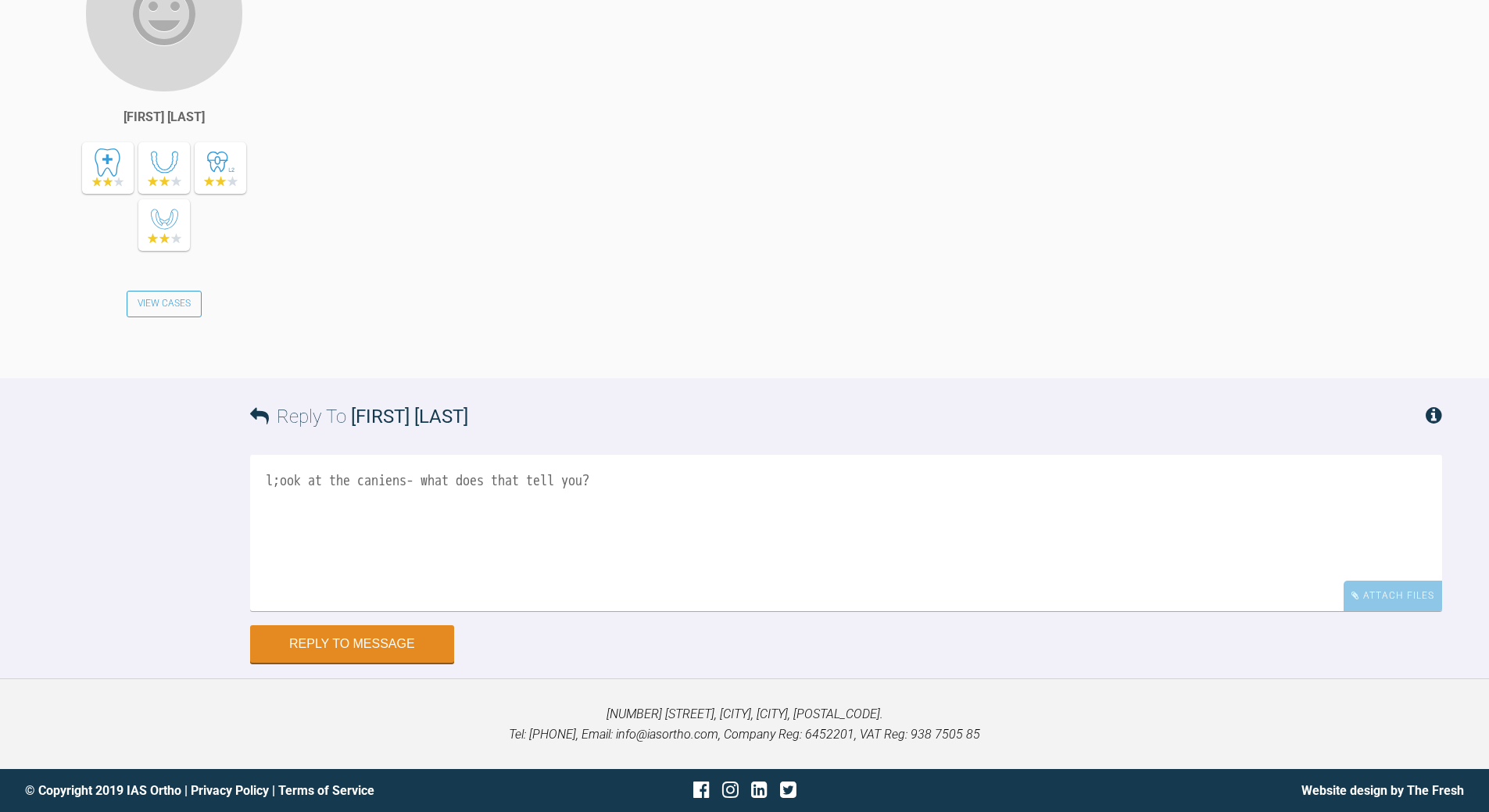 click on "l;ook at the caniens- what does that tell you?" at bounding box center [846, 533] 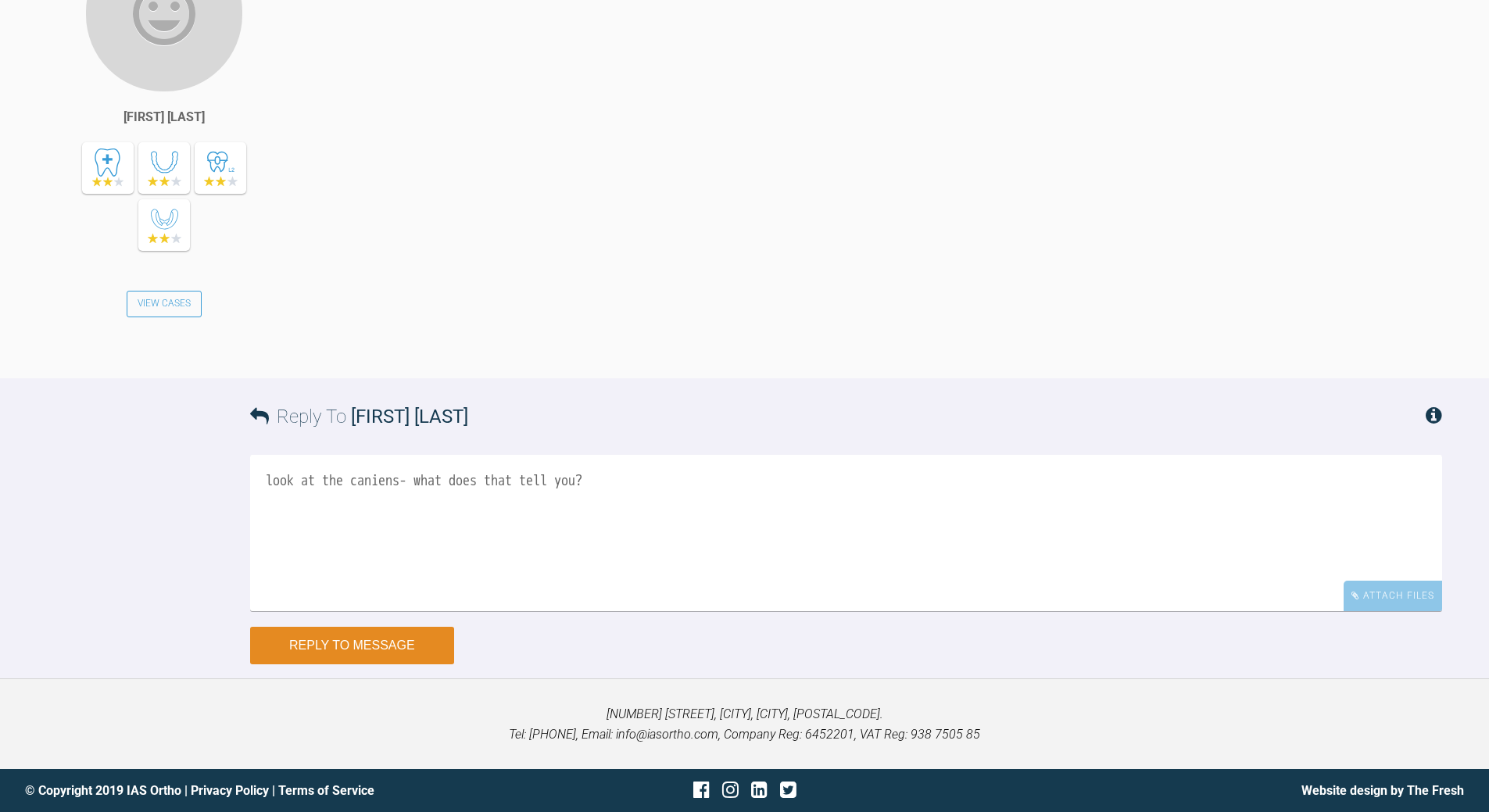 type on "look at the caniens- what does that tell you?" 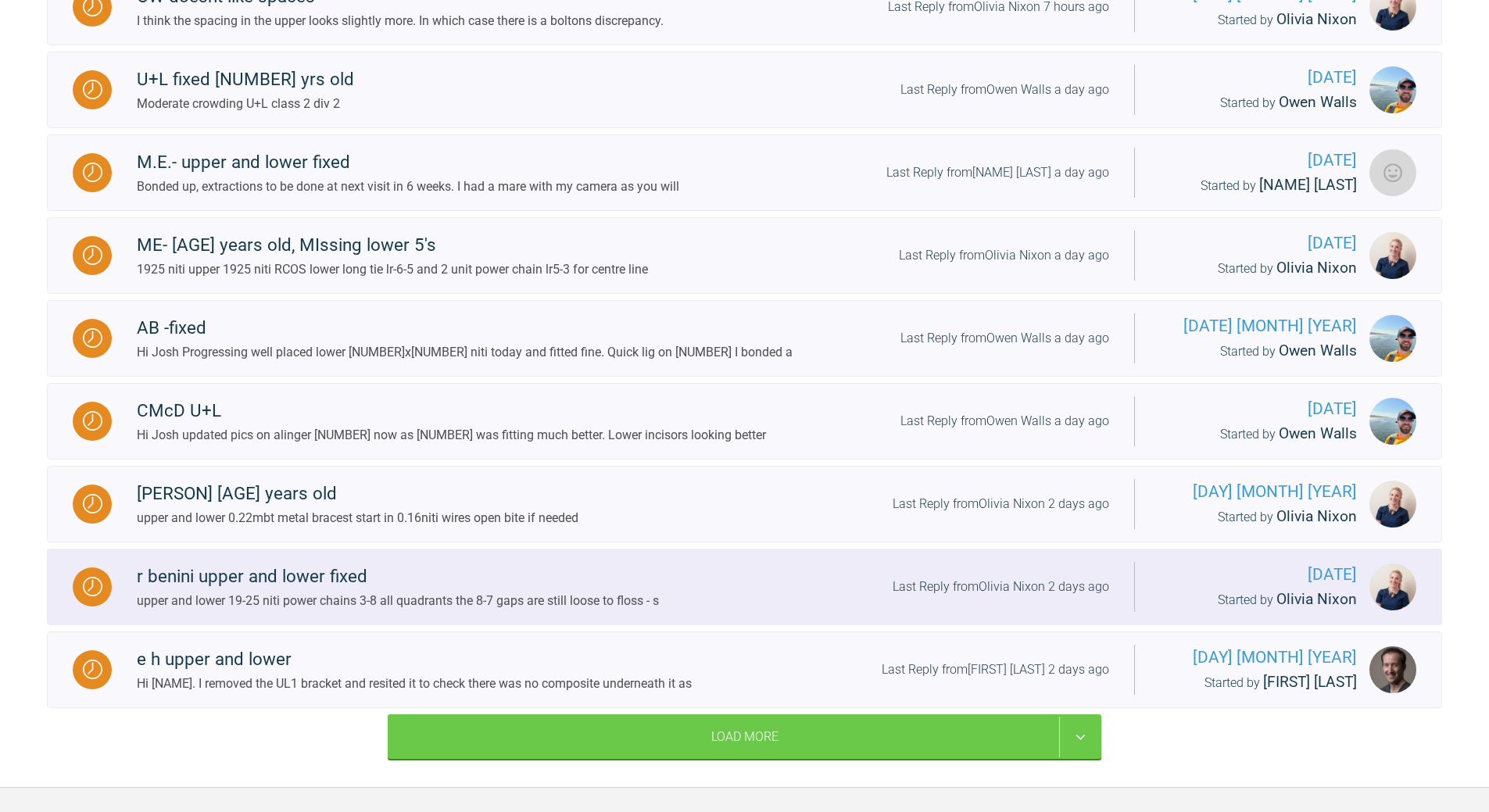 scroll, scrollTop: 1624, scrollLeft: 0, axis: vertical 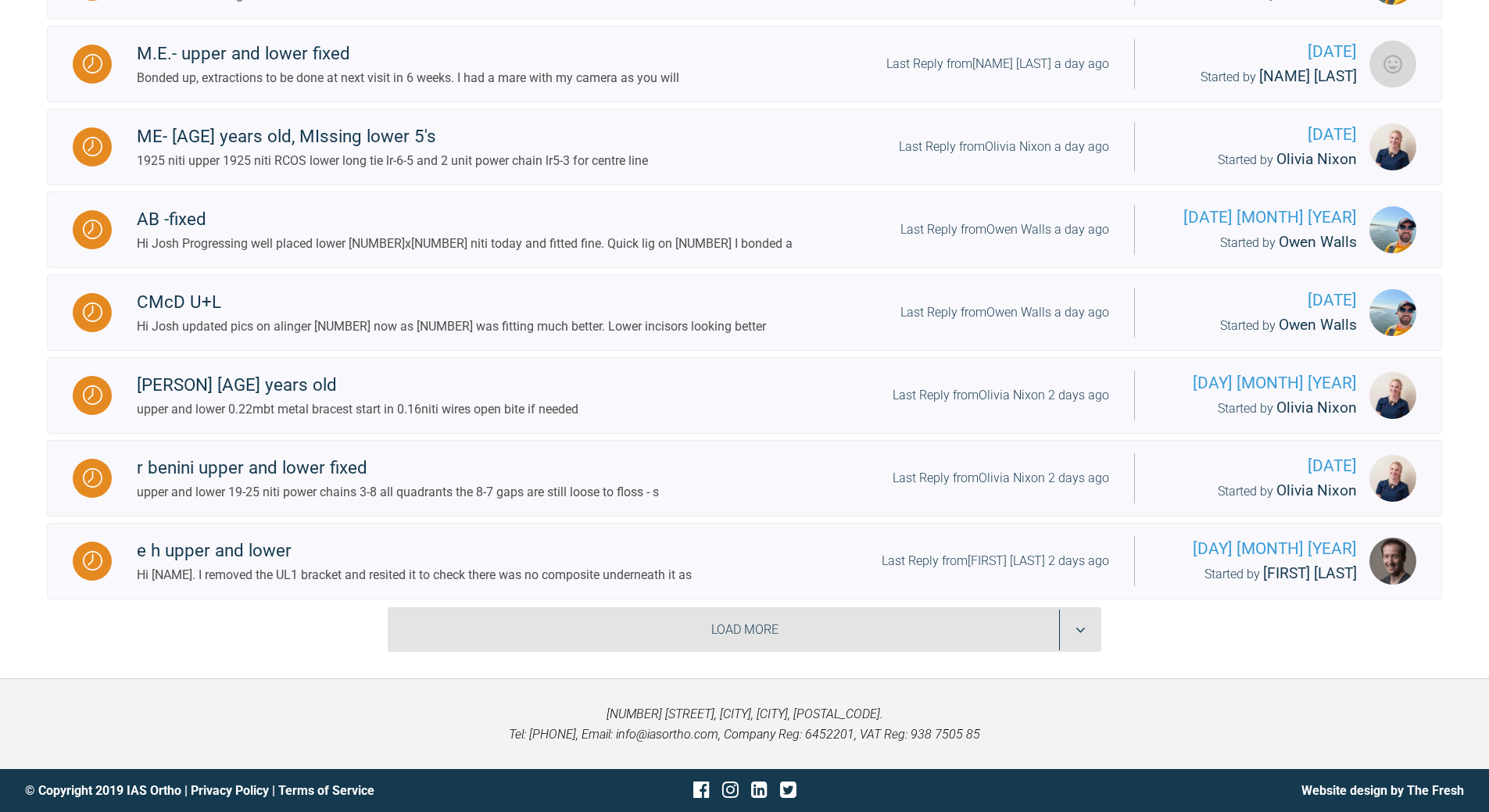 click on "Load More" at bounding box center (744, 630) 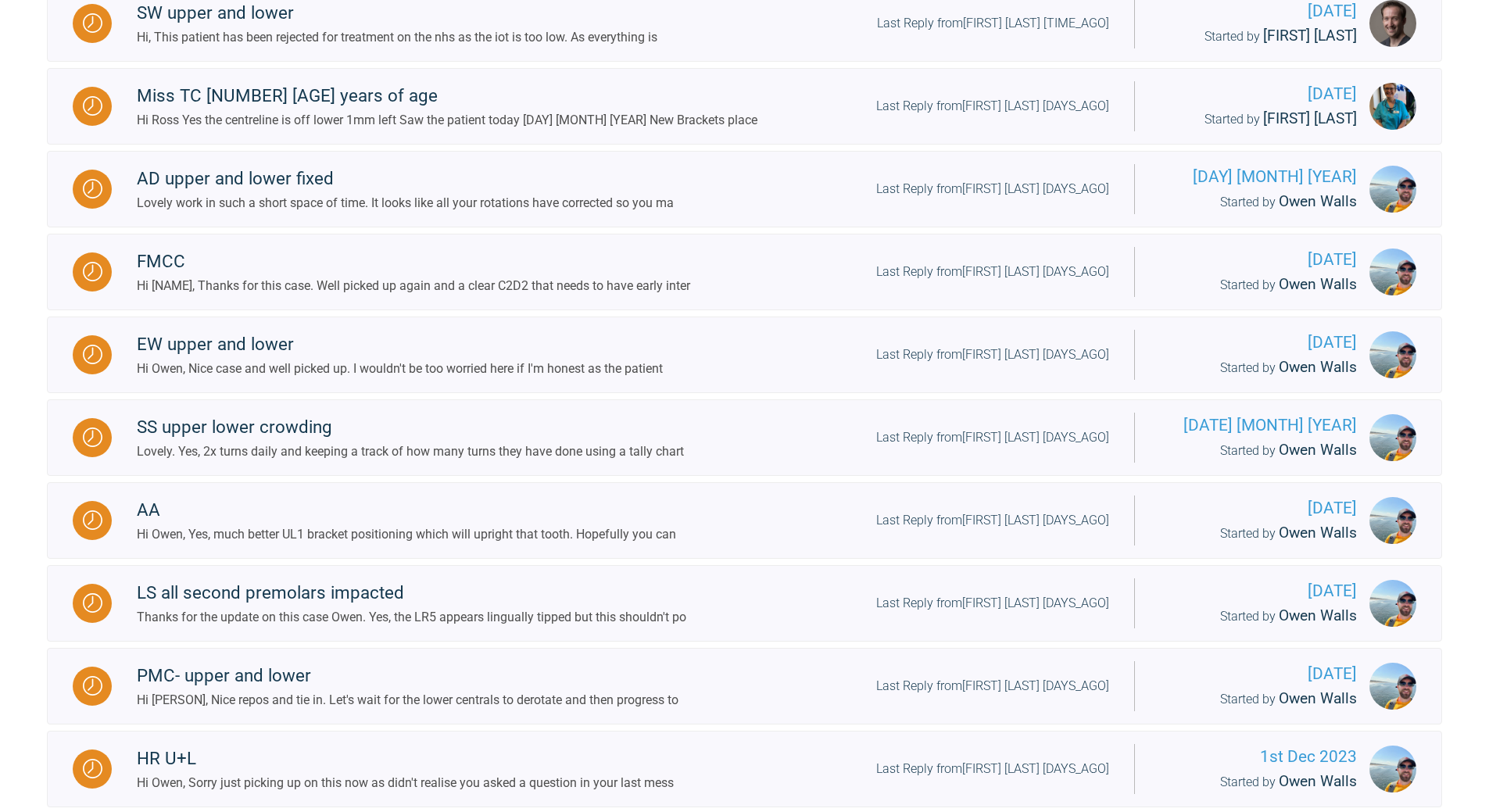 scroll, scrollTop: 2406, scrollLeft: 0, axis: vertical 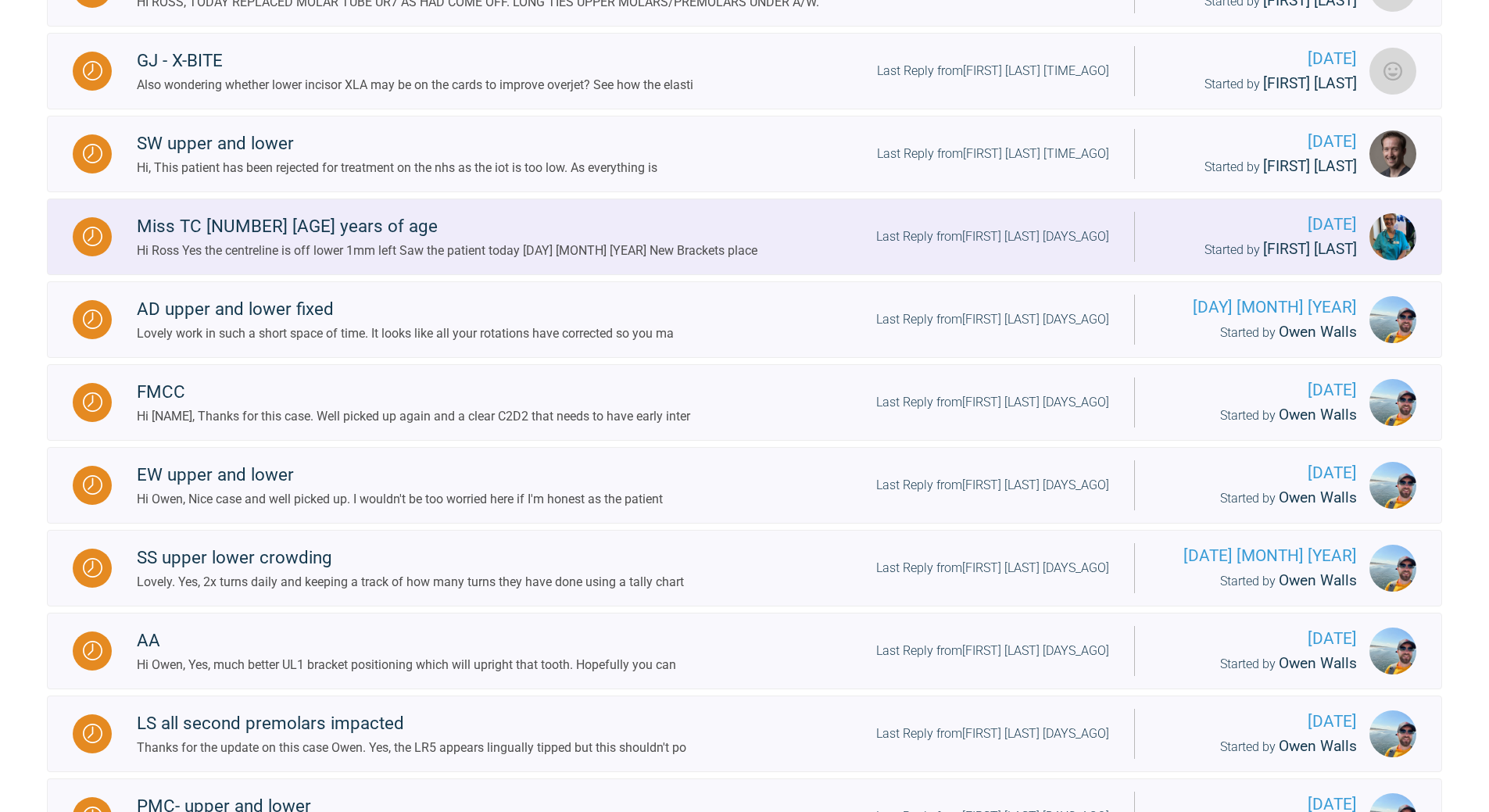 click on "Last Reply from  Åsa Ulrika Linnea Feneley   4 days ago" at bounding box center [993, 237] 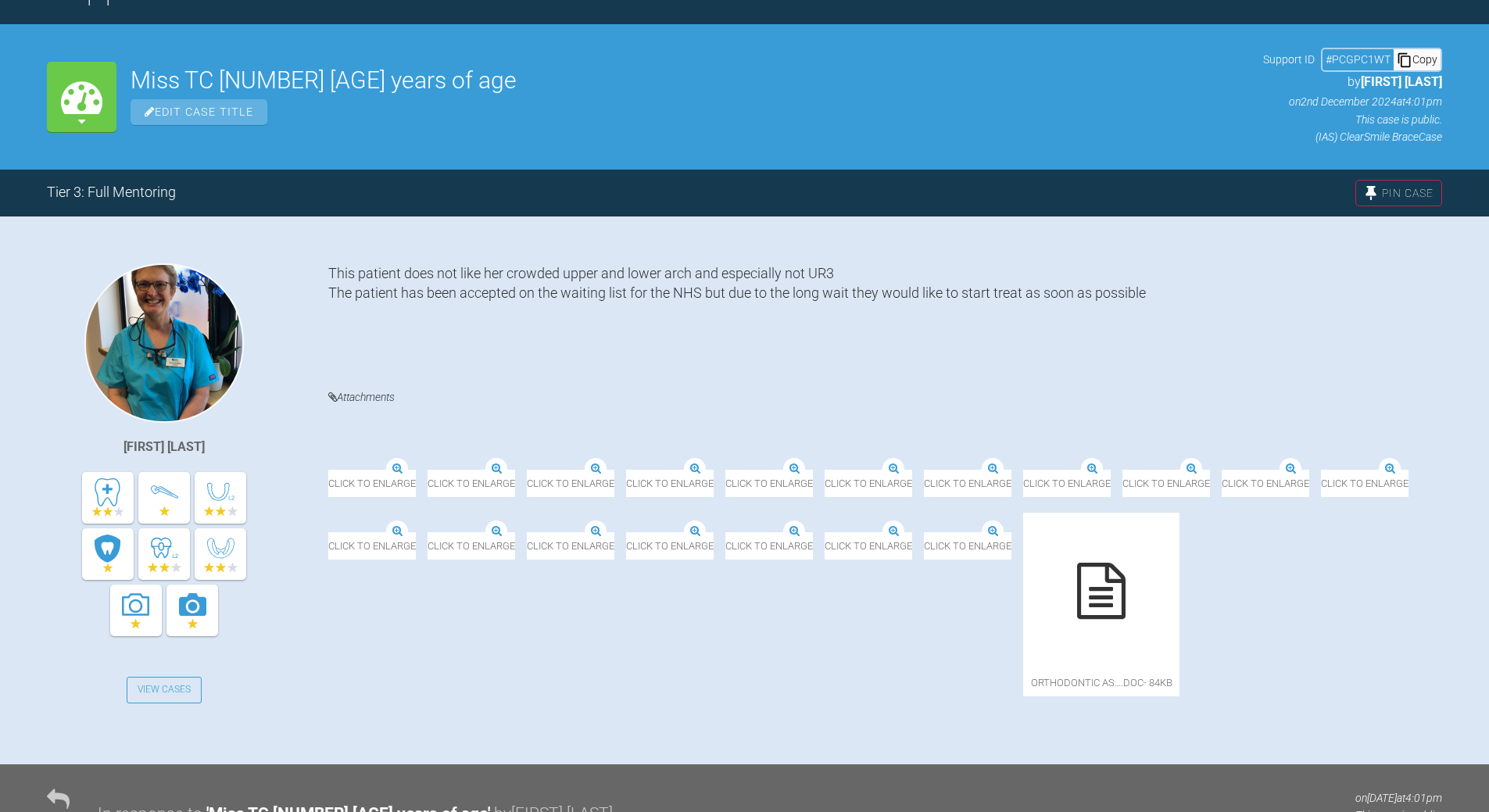 scroll, scrollTop: 2406, scrollLeft: 0, axis: vertical 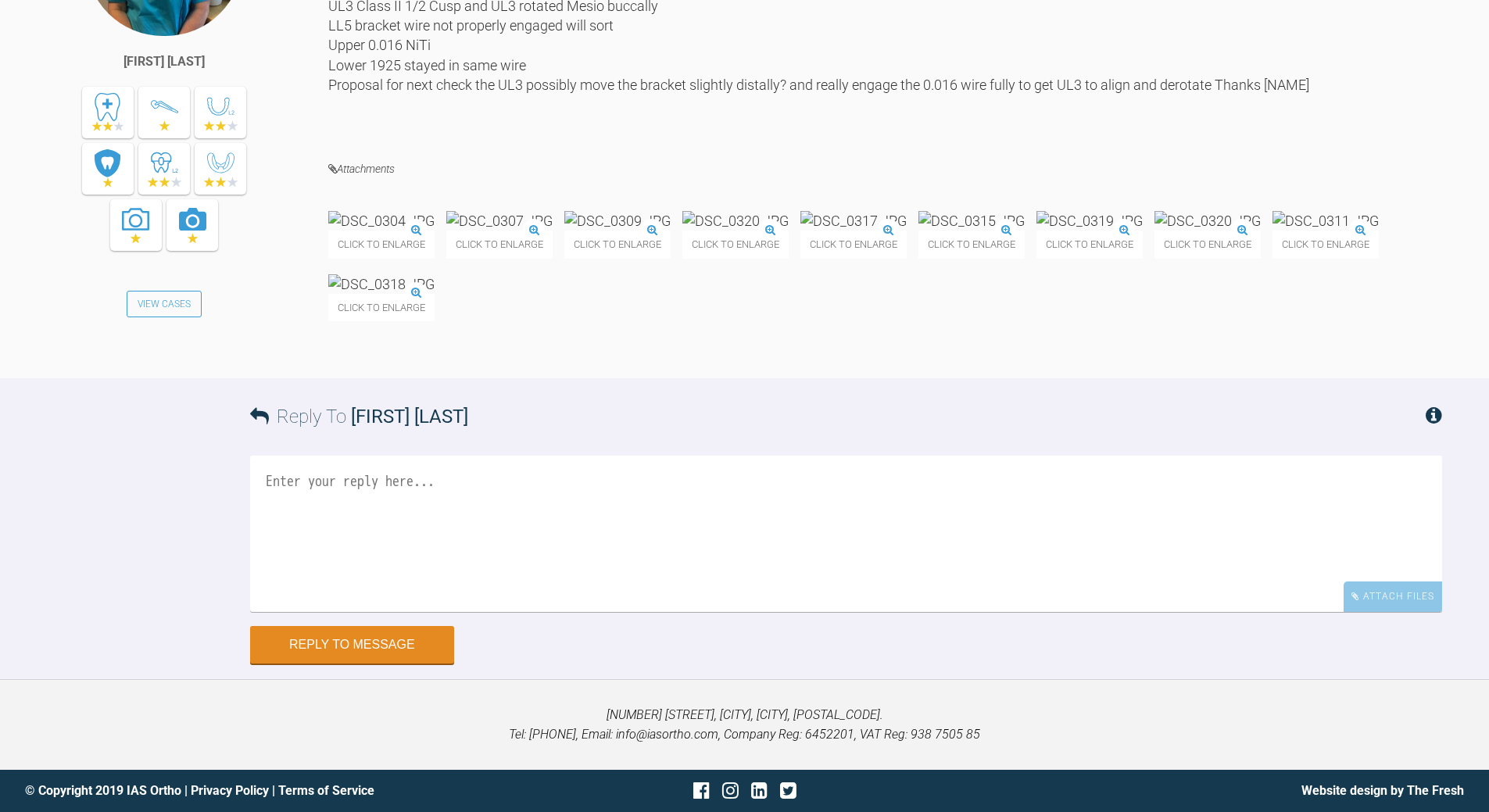 click at bounding box center [1090, 220] 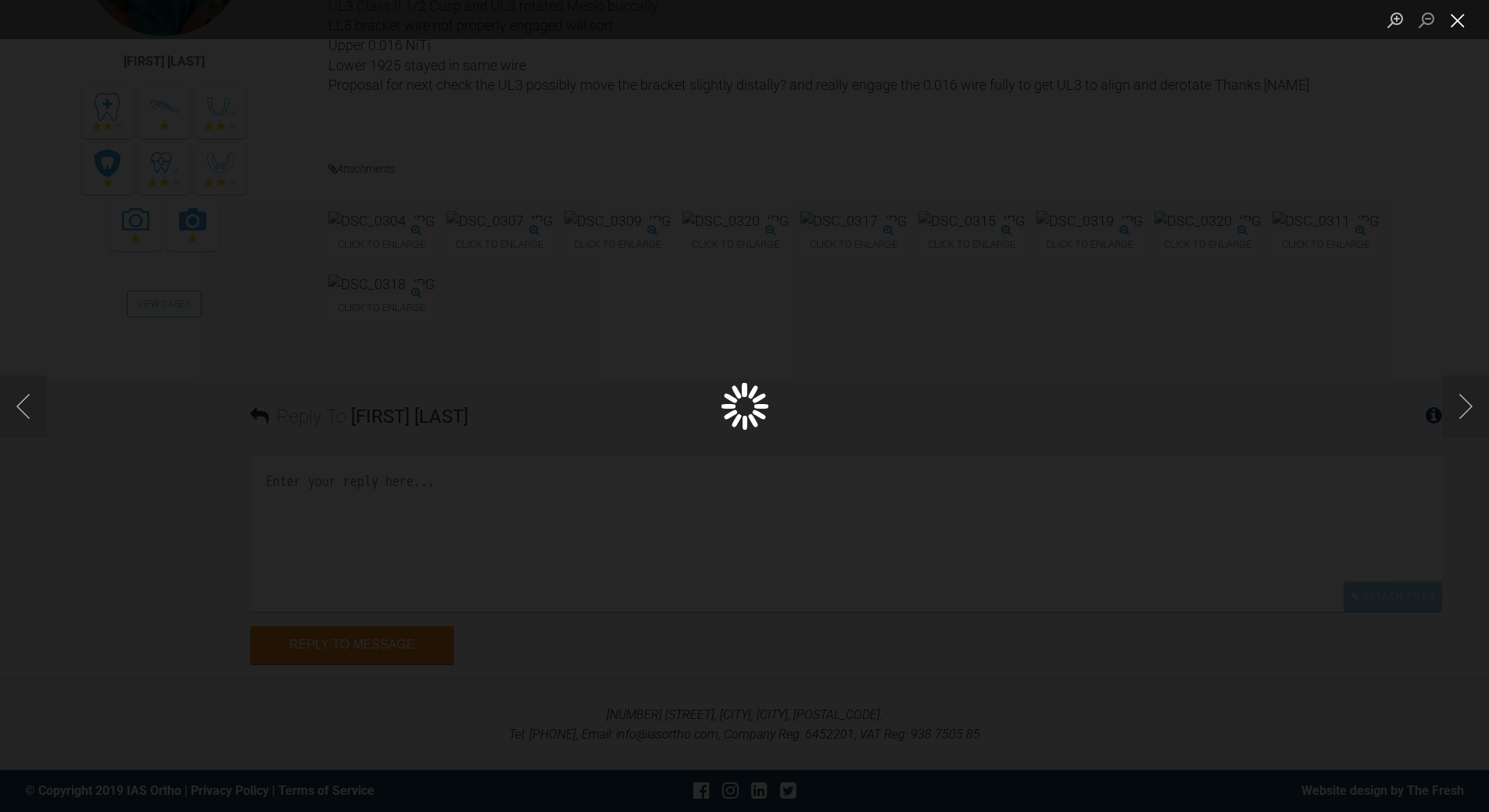drag, startPoint x: 1457, startPoint y: 23, endPoint x: 1452, endPoint y: 31, distance: 9.433981 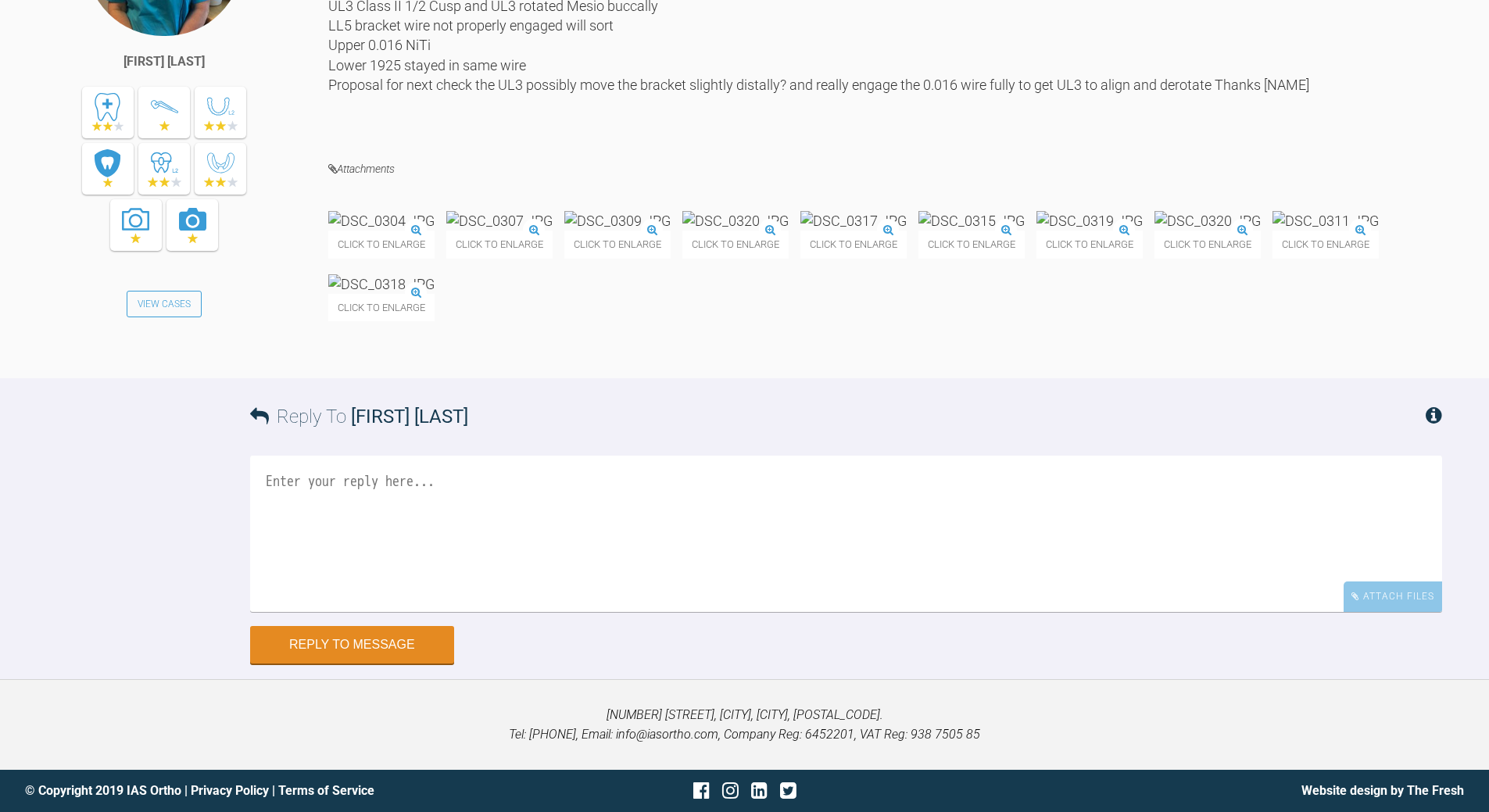 scroll, scrollTop: 13253, scrollLeft: 0, axis: vertical 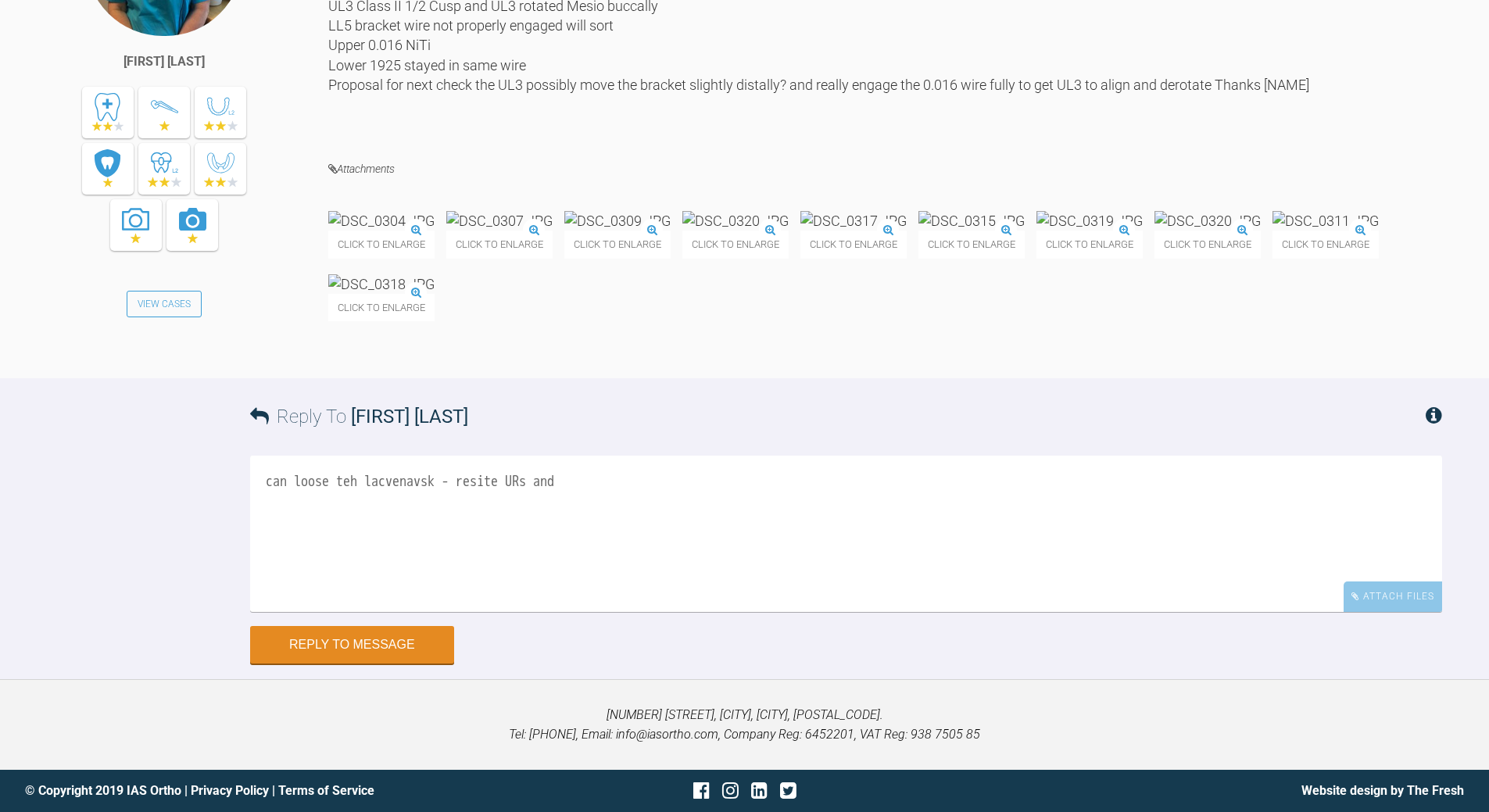 click on "can loose teh lacvenavsk - resite URs and" at bounding box center (846, 534) 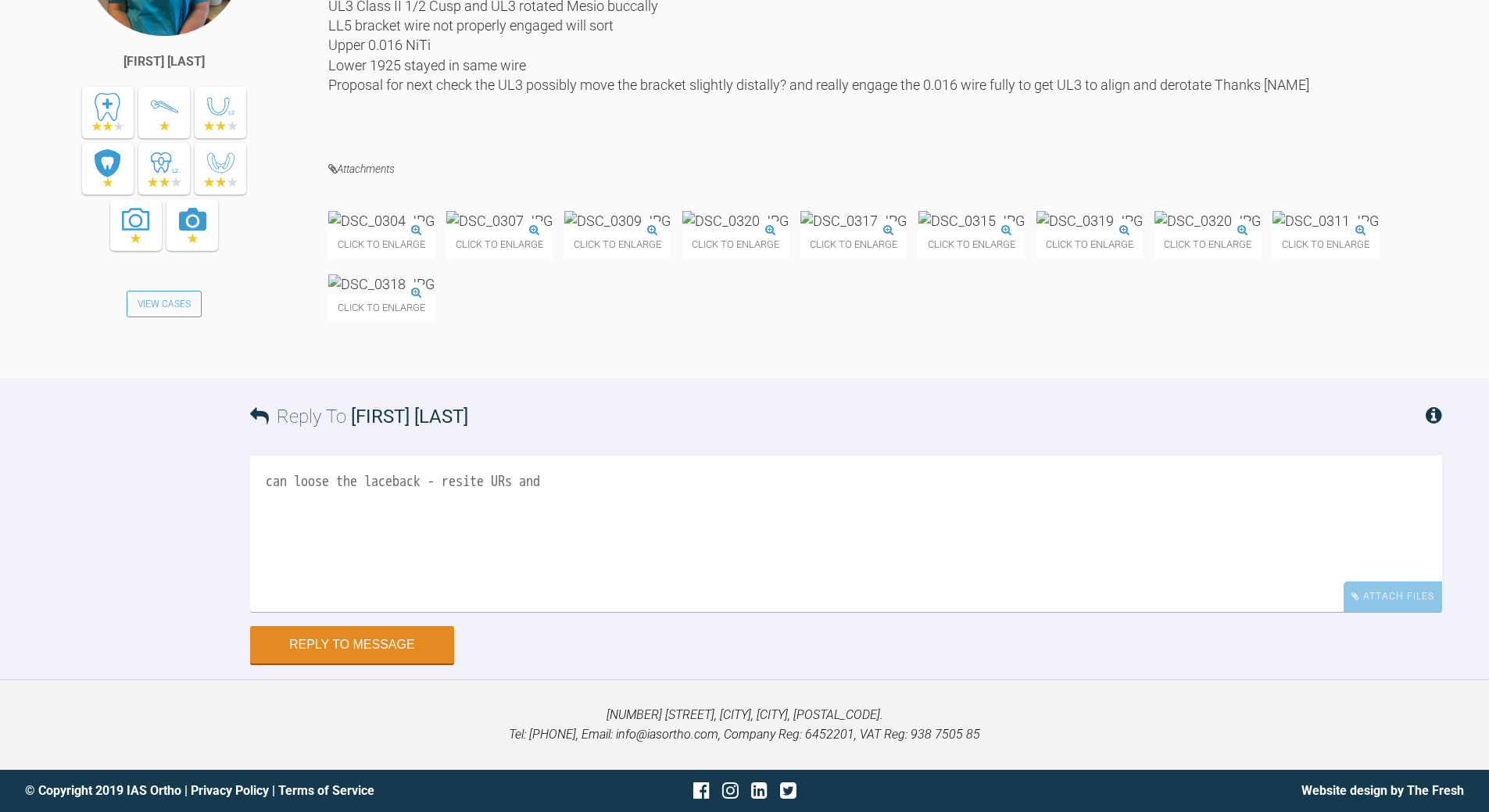 drag, startPoint x: 529, startPoint y: 620, endPoint x: 545, endPoint y: 613, distance: 17.464249 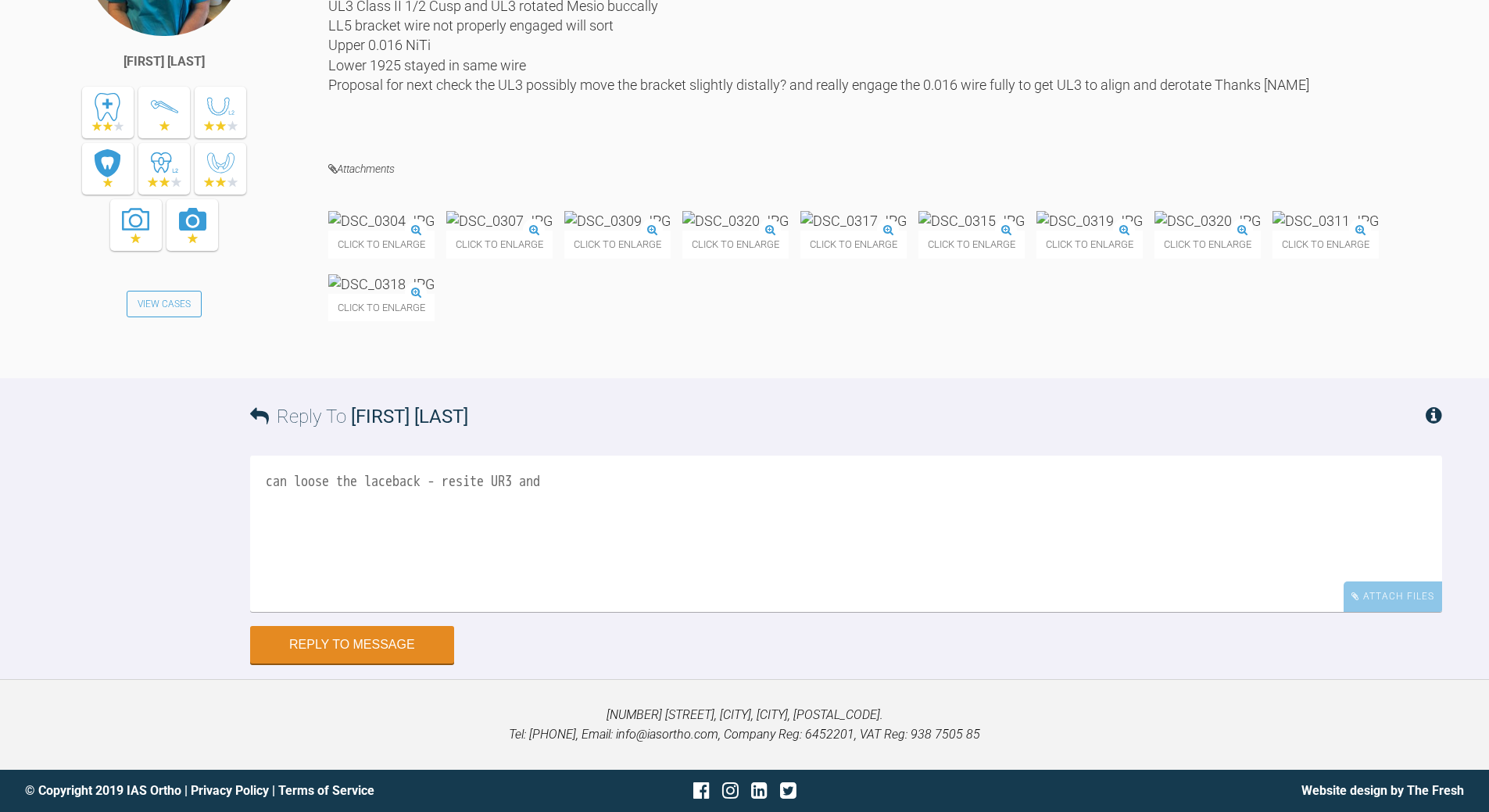 click on "can loose the laceback - resite UR3 and" at bounding box center [846, 534] 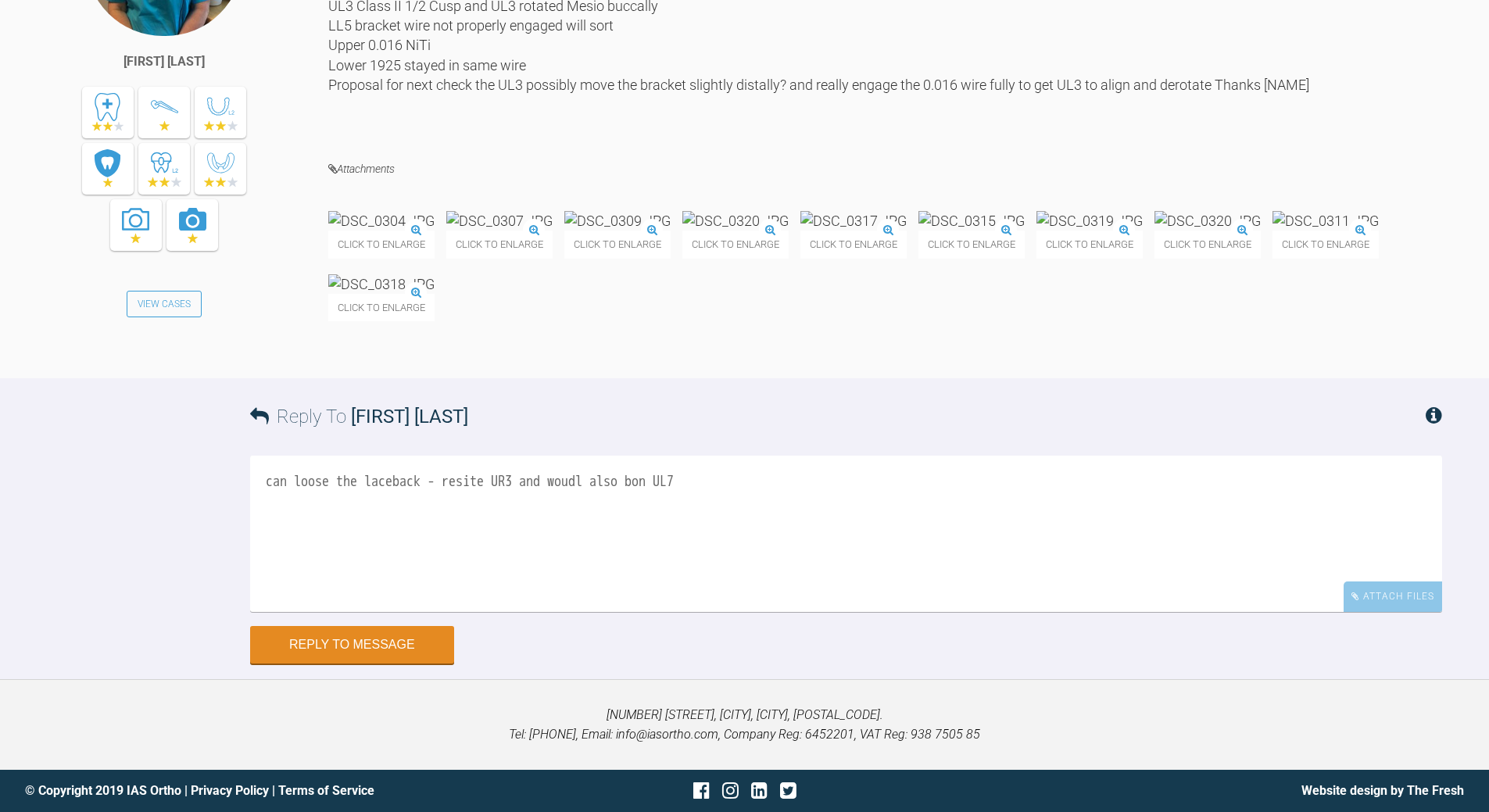 click on "can loose the laceback - resite UR3 and woudl also bon UL7" at bounding box center [846, 534] 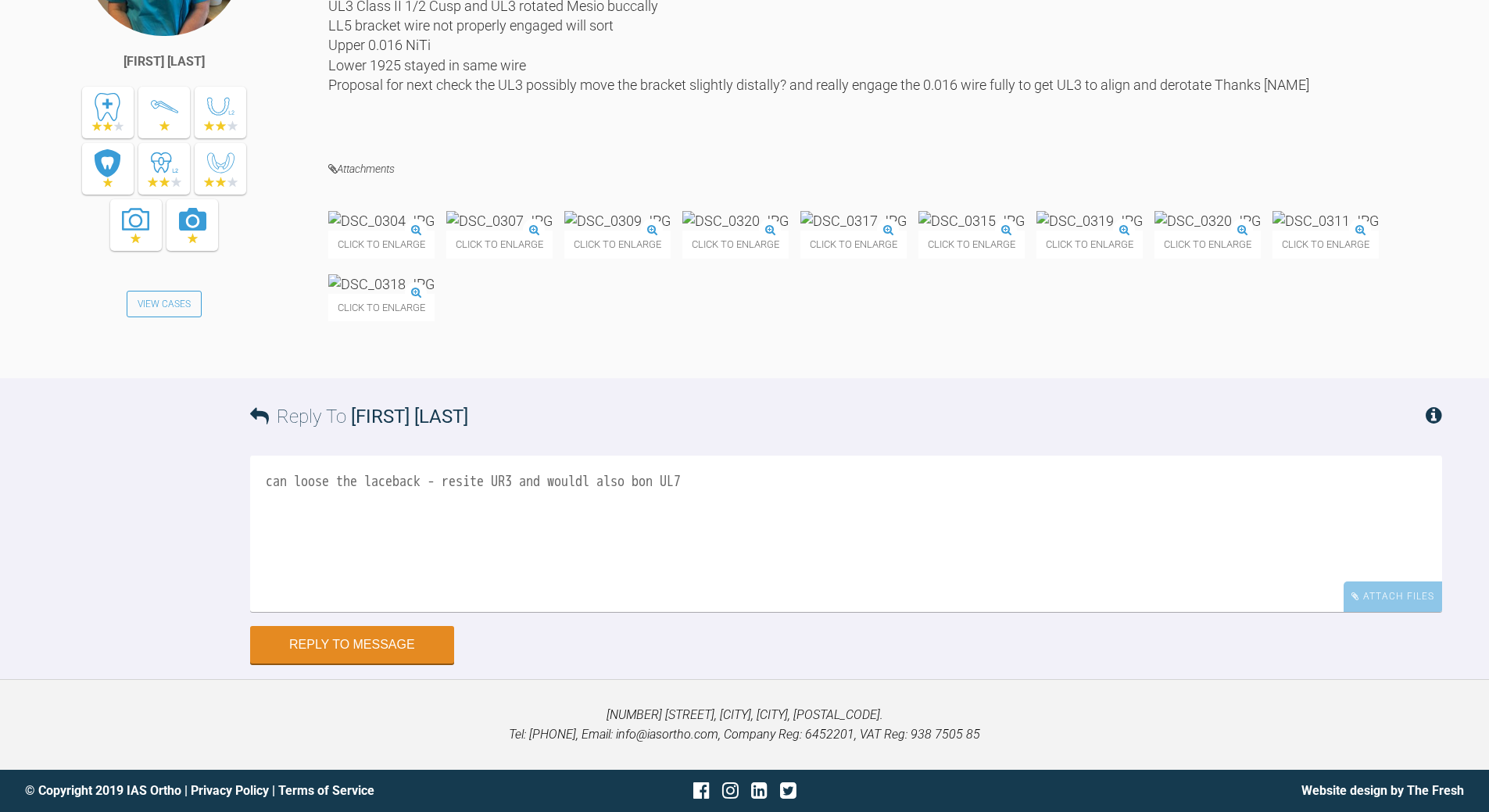 click on "can loose the laceback - resite UR3 and wouldl also bon UL7" at bounding box center [846, 534] 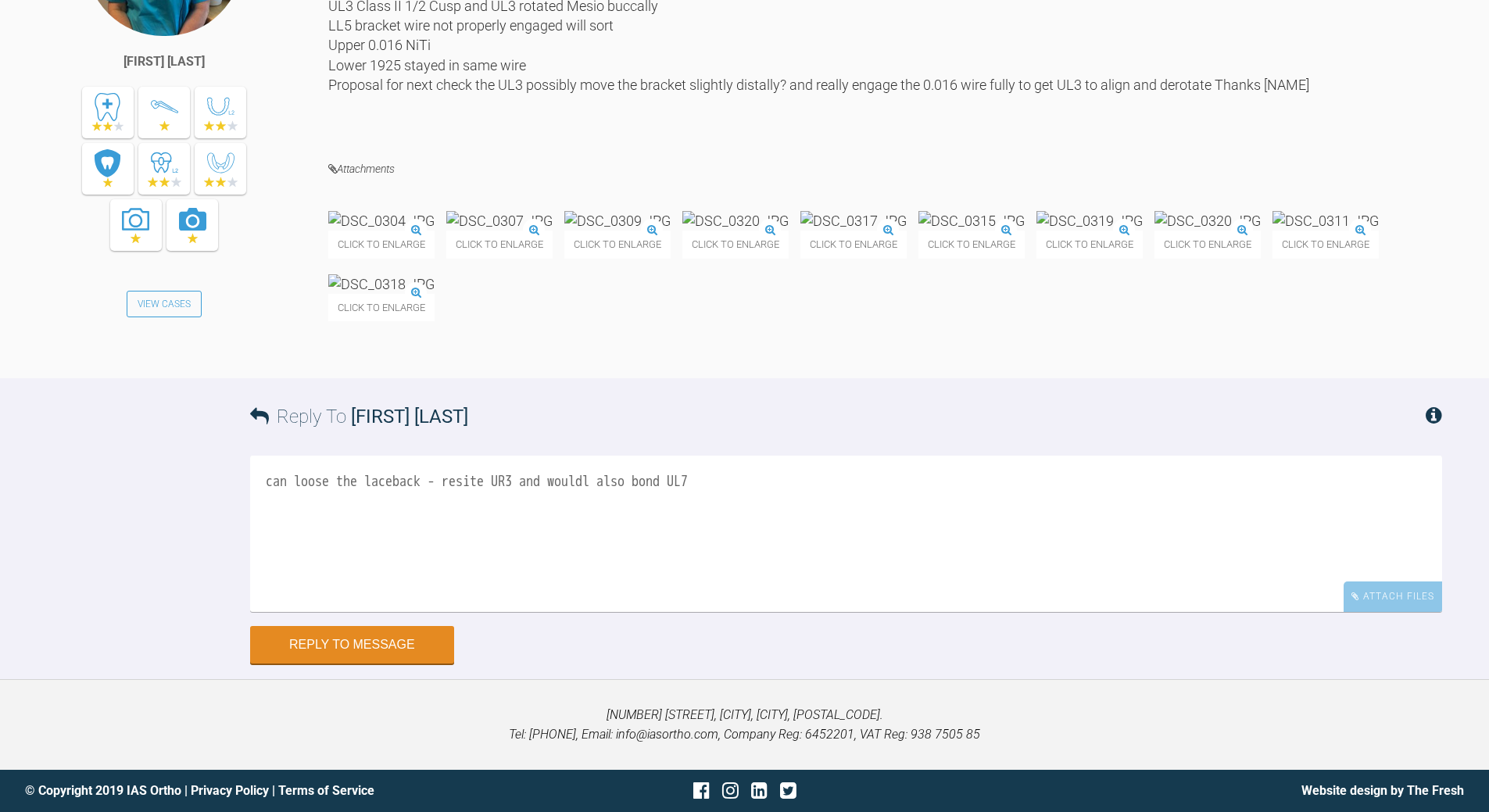drag, startPoint x: 614, startPoint y: 629, endPoint x: 622, endPoint y: 615, distance: 16.12452 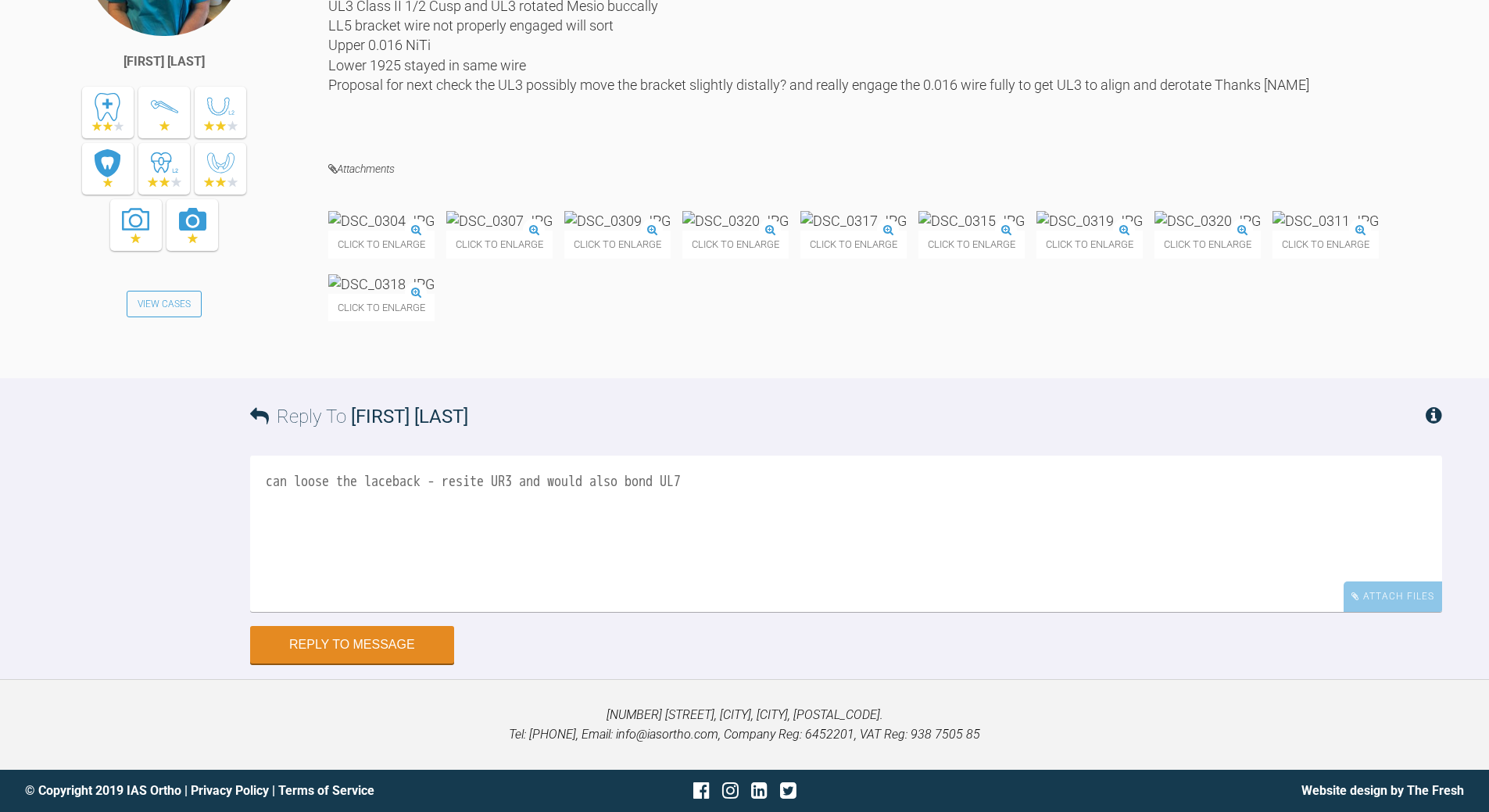 scroll, scrollTop: 13399, scrollLeft: 0, axis: vertical 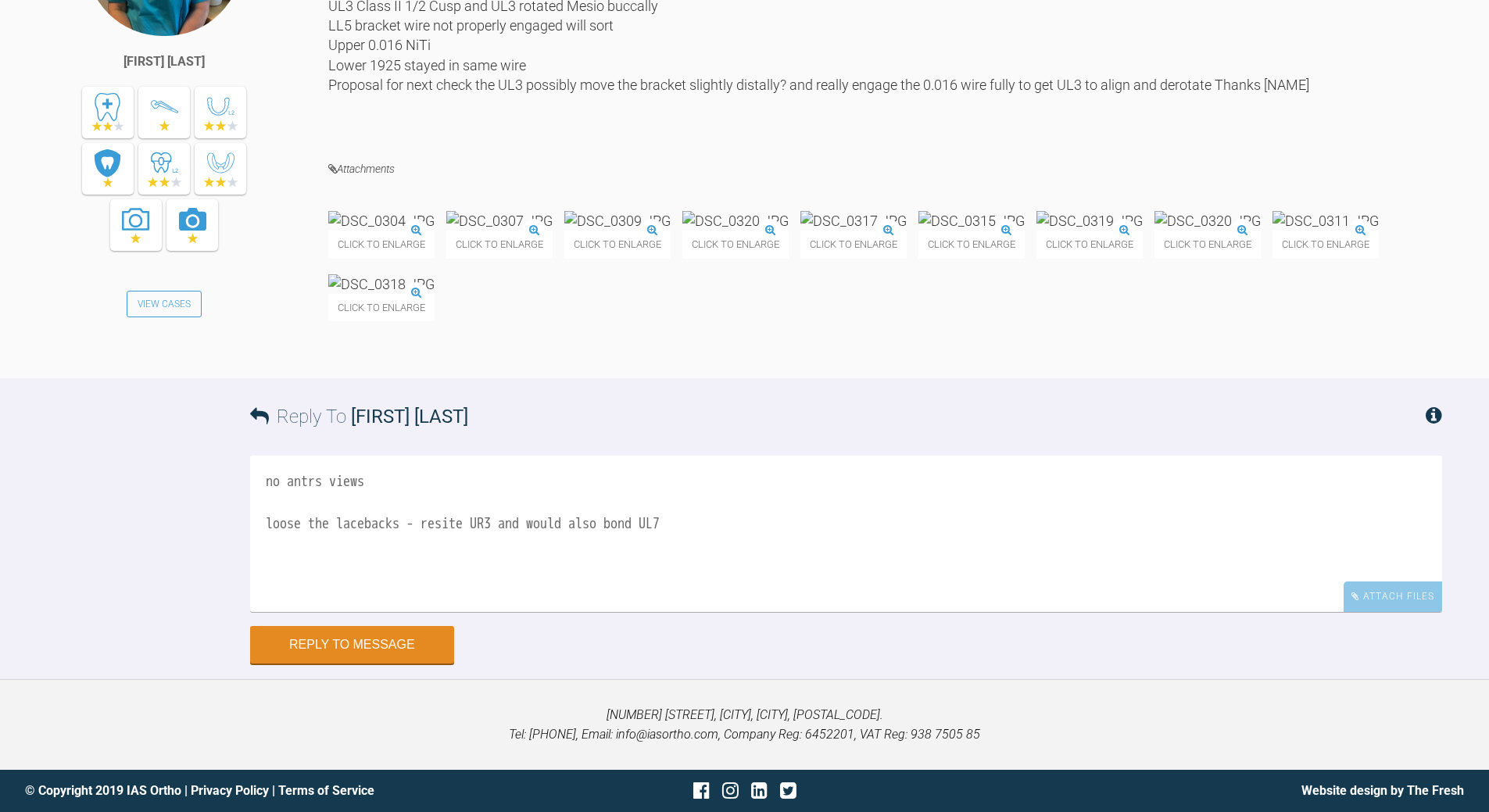 type on "no antrs views
loose the lacebacks - resite UR3 and would also bond UL7" 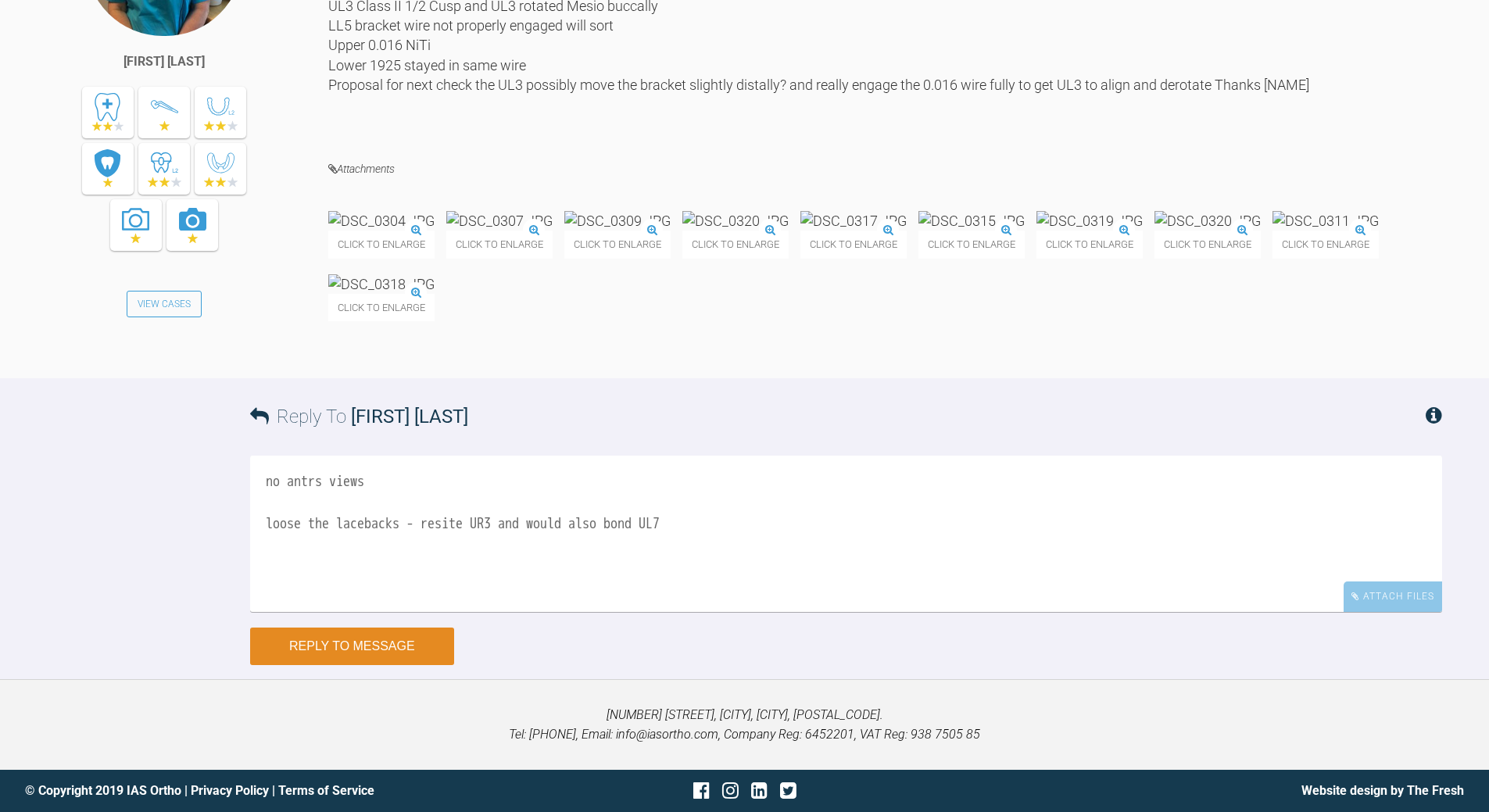 click on "Reply to Message" at bounding box center (352, 646) 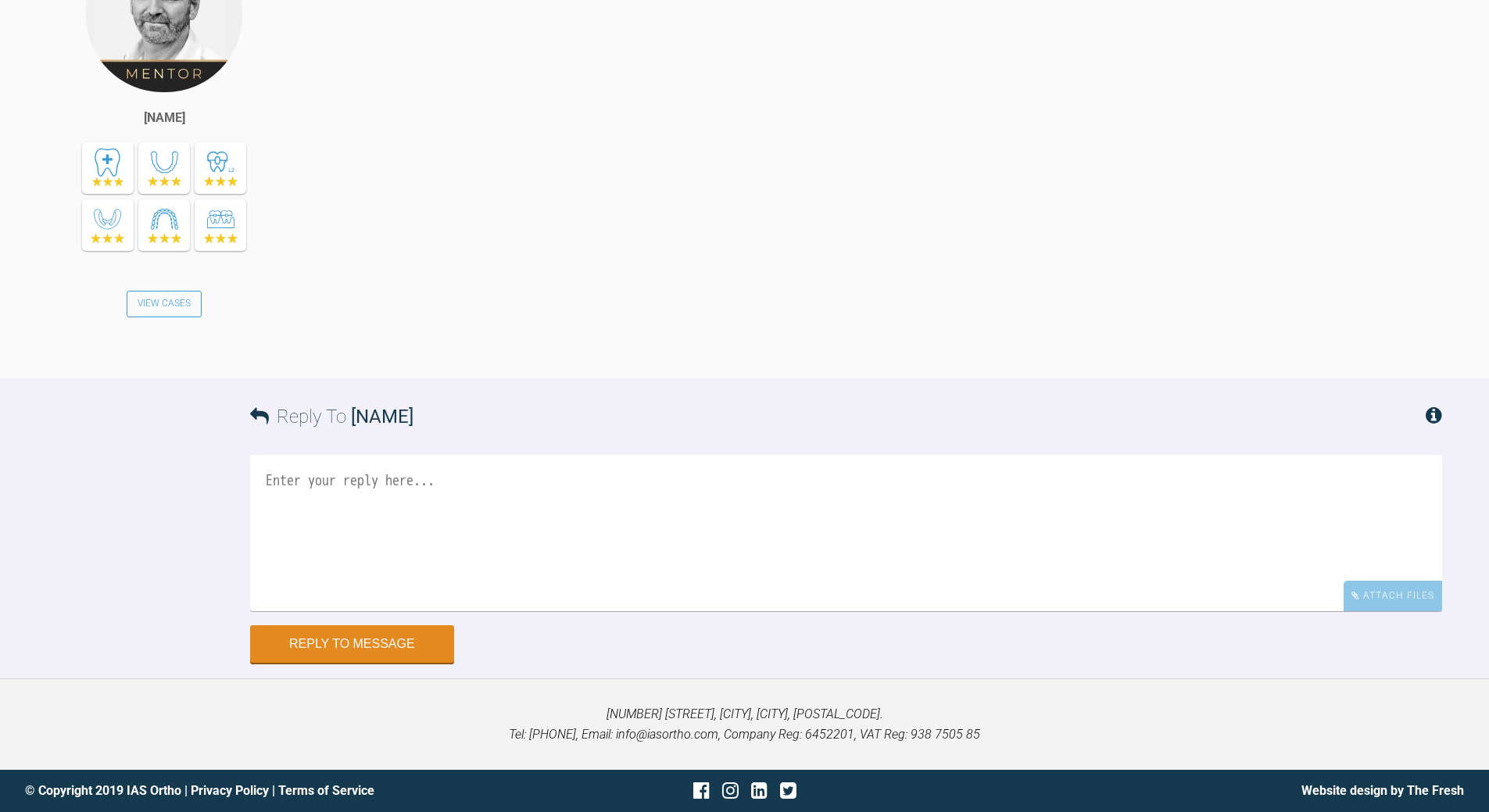 scroll, scrollTop: 13679, scrollLeft: 0, axis: vertical 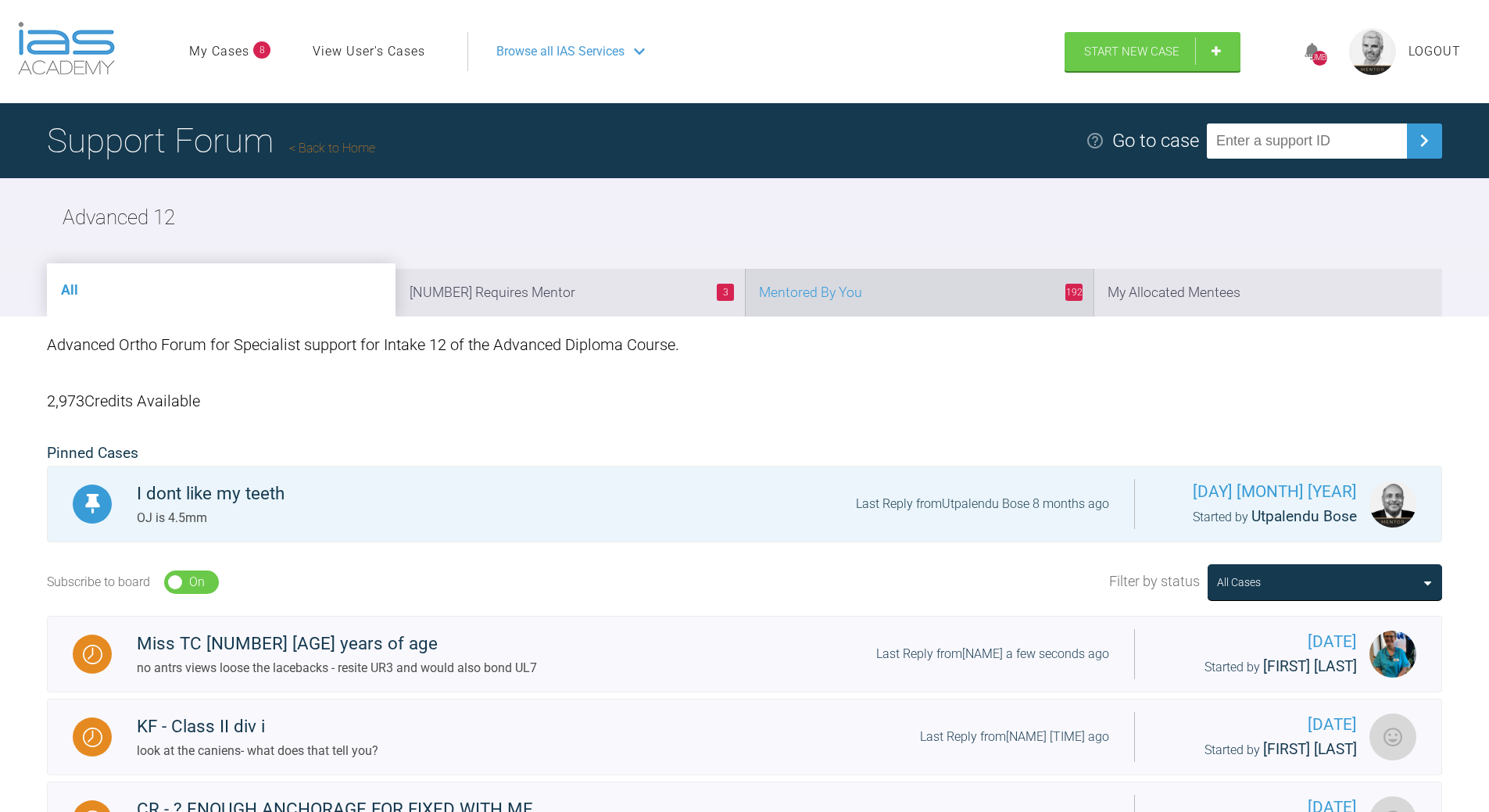 click on "192 Mentored By You" at bounding box center (919, 292) 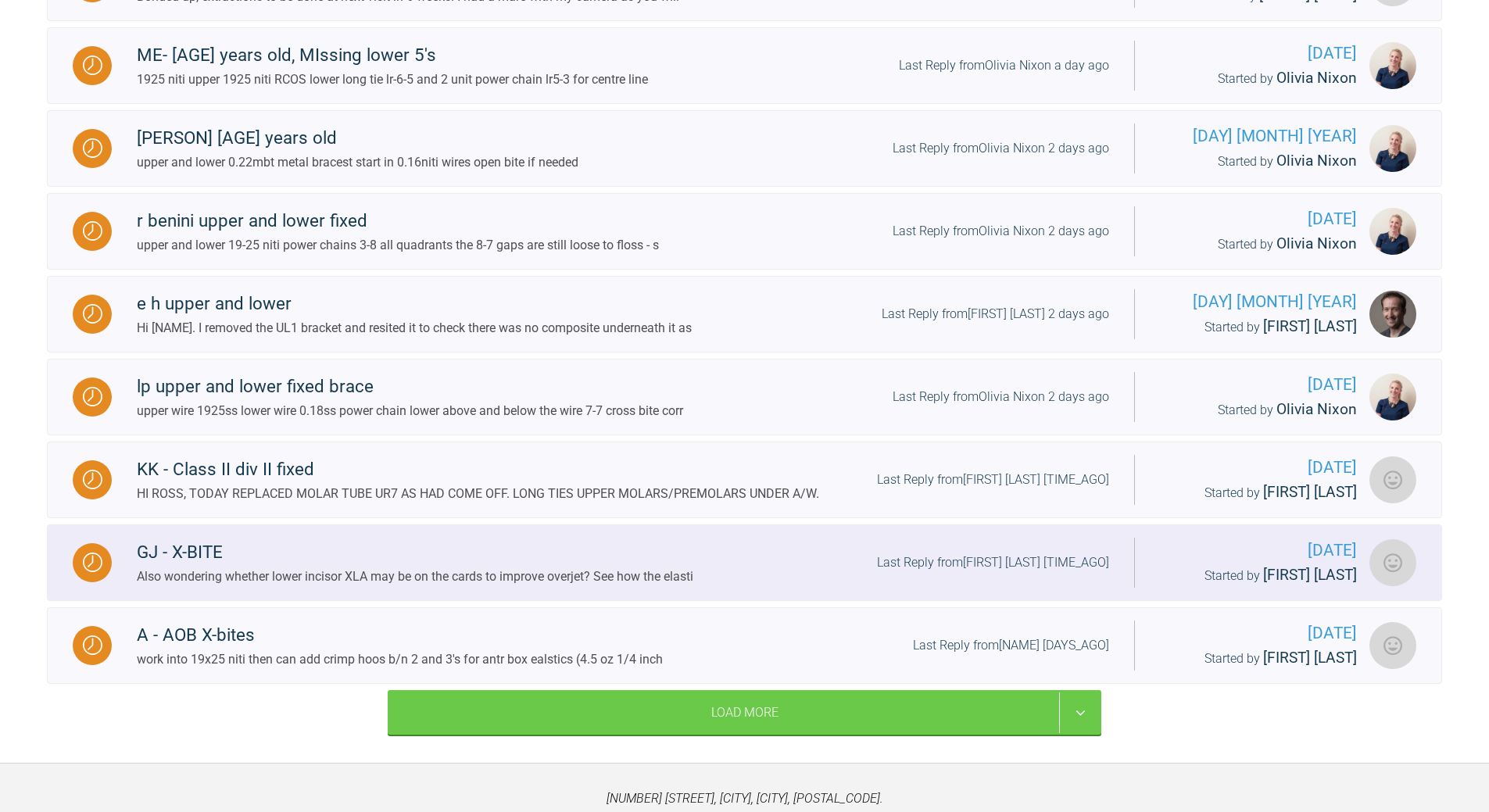 scroll, scrollTop: 1624, scrollLeft: 0, axis: vertical 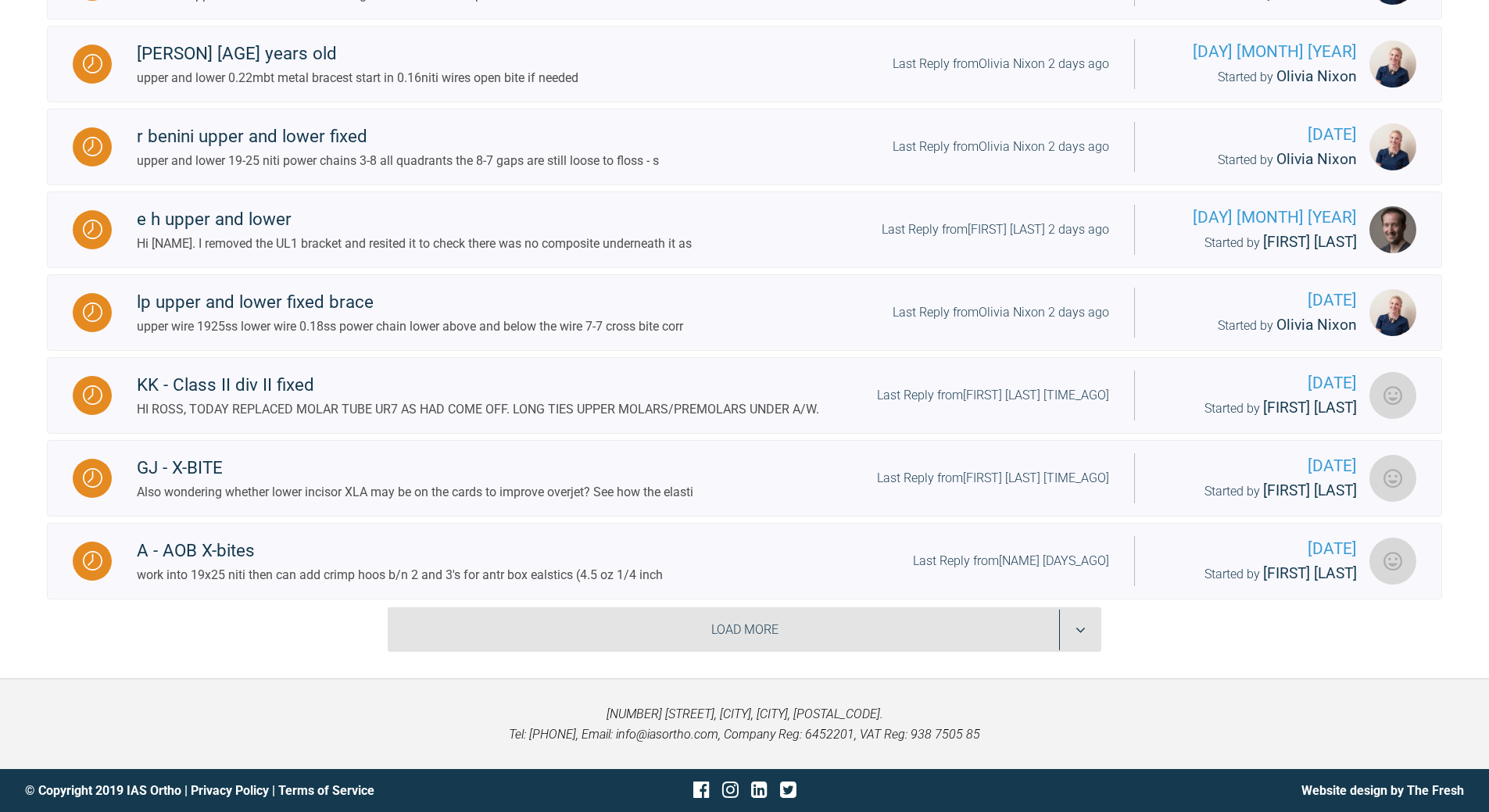 click on "Load More" at bounding box center [744, 630] 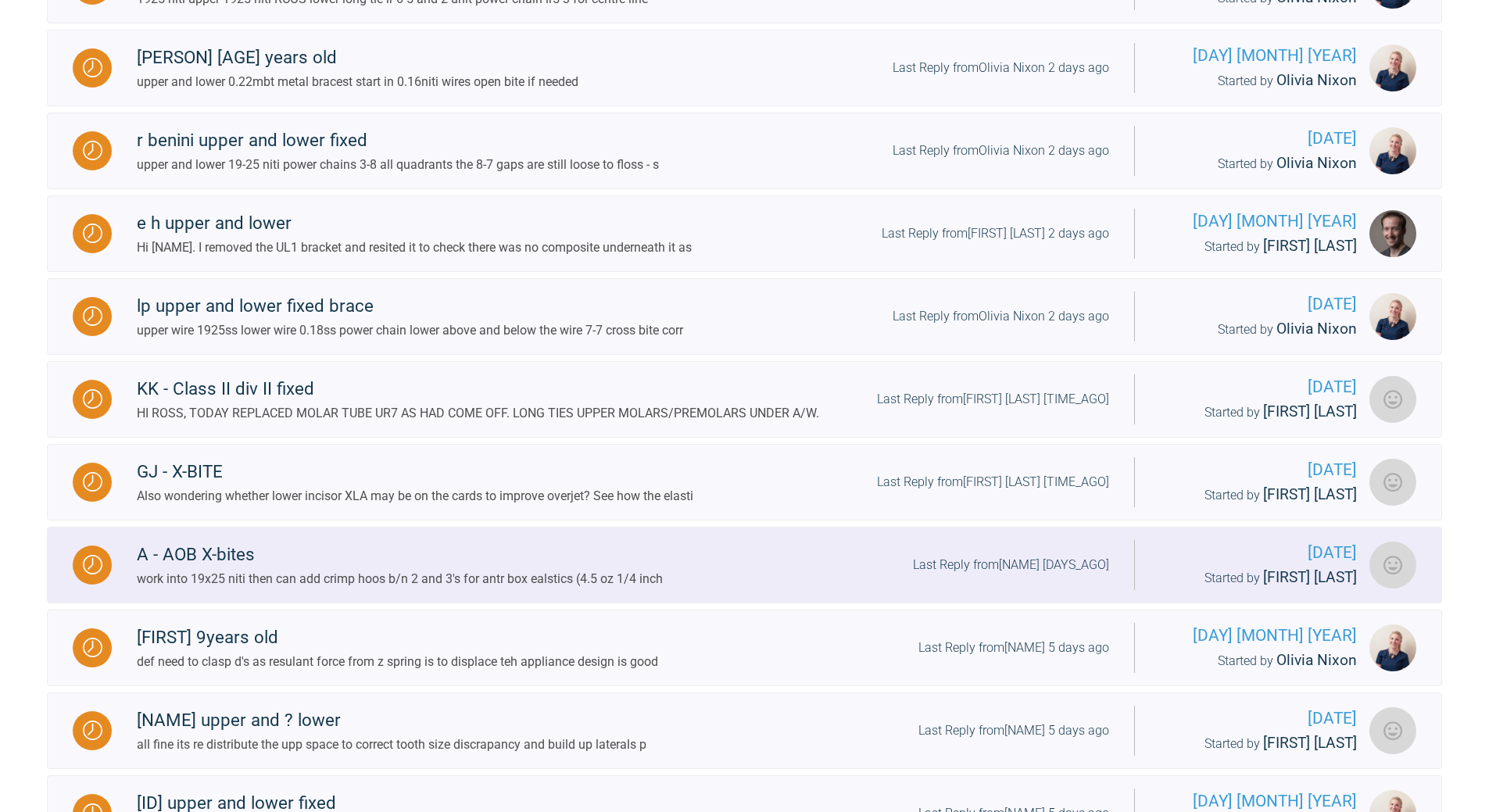 scroll, scrollTop: 1546, scrollLeft: 0, axis: vertical 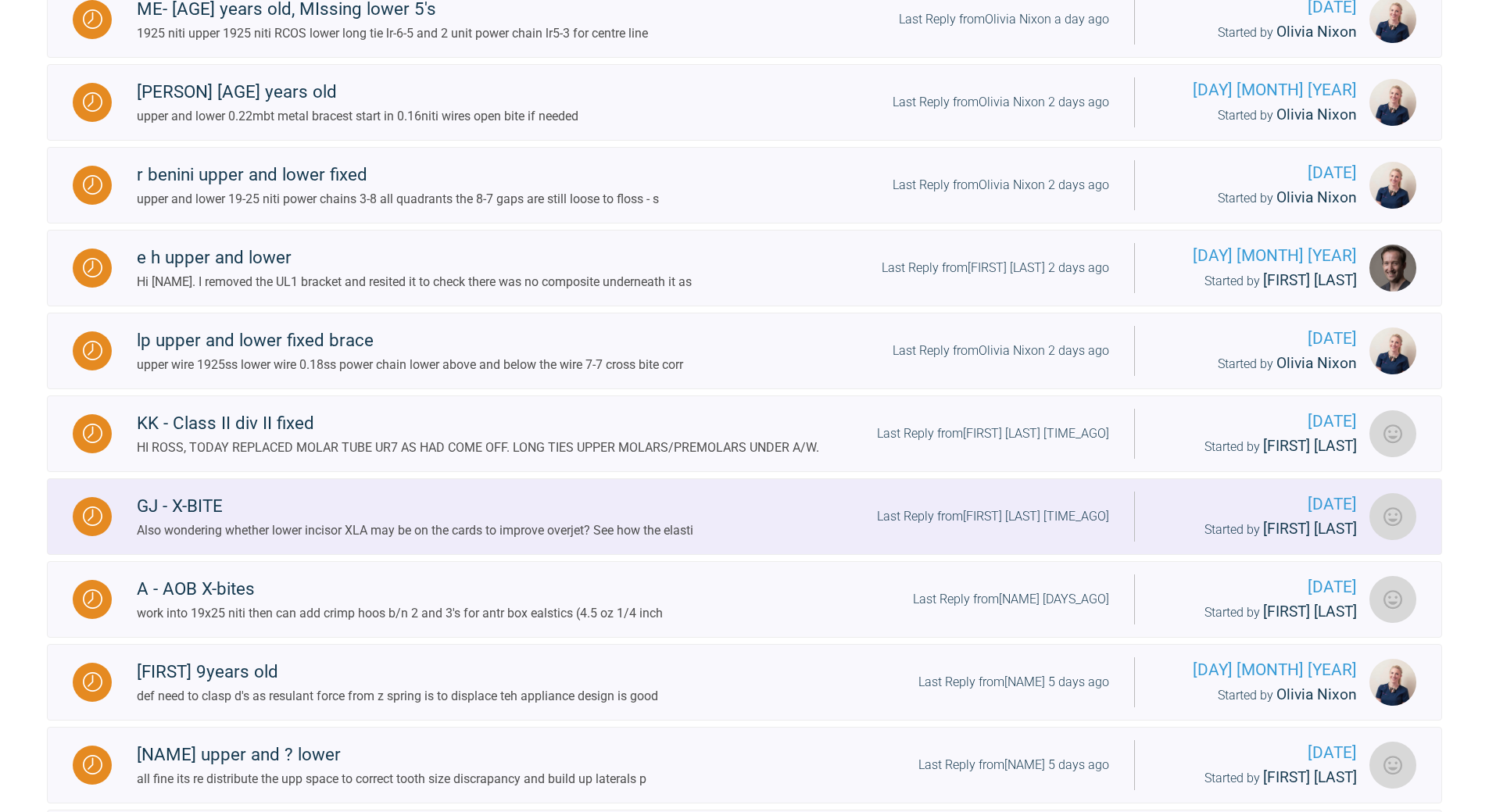 click on "Last Reply from  [PERSON]   3 days ago" at bounding box center (993, 517) 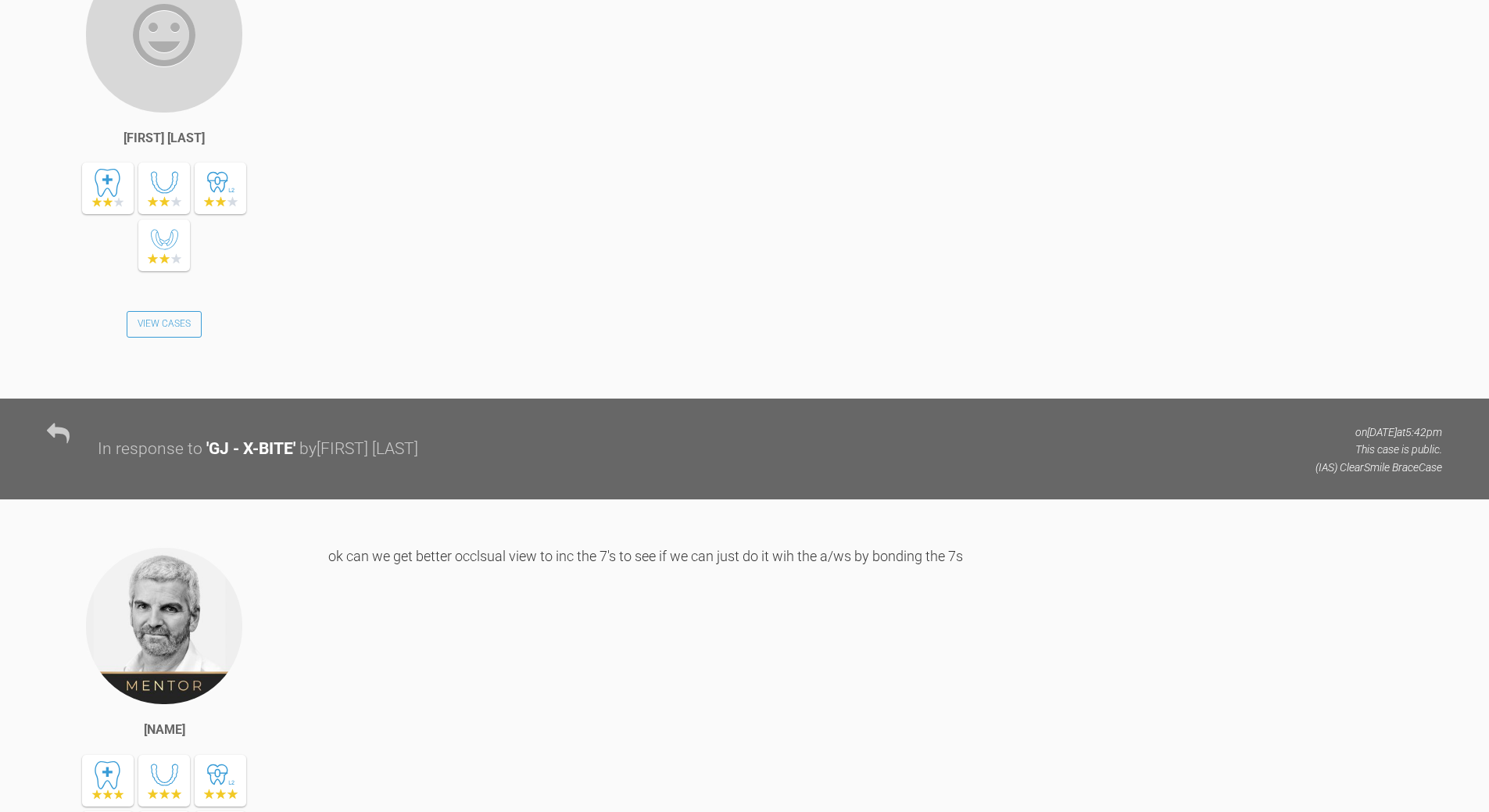 scroll, scrollTop: 1858, scrollLeft: 0, axis: vertical 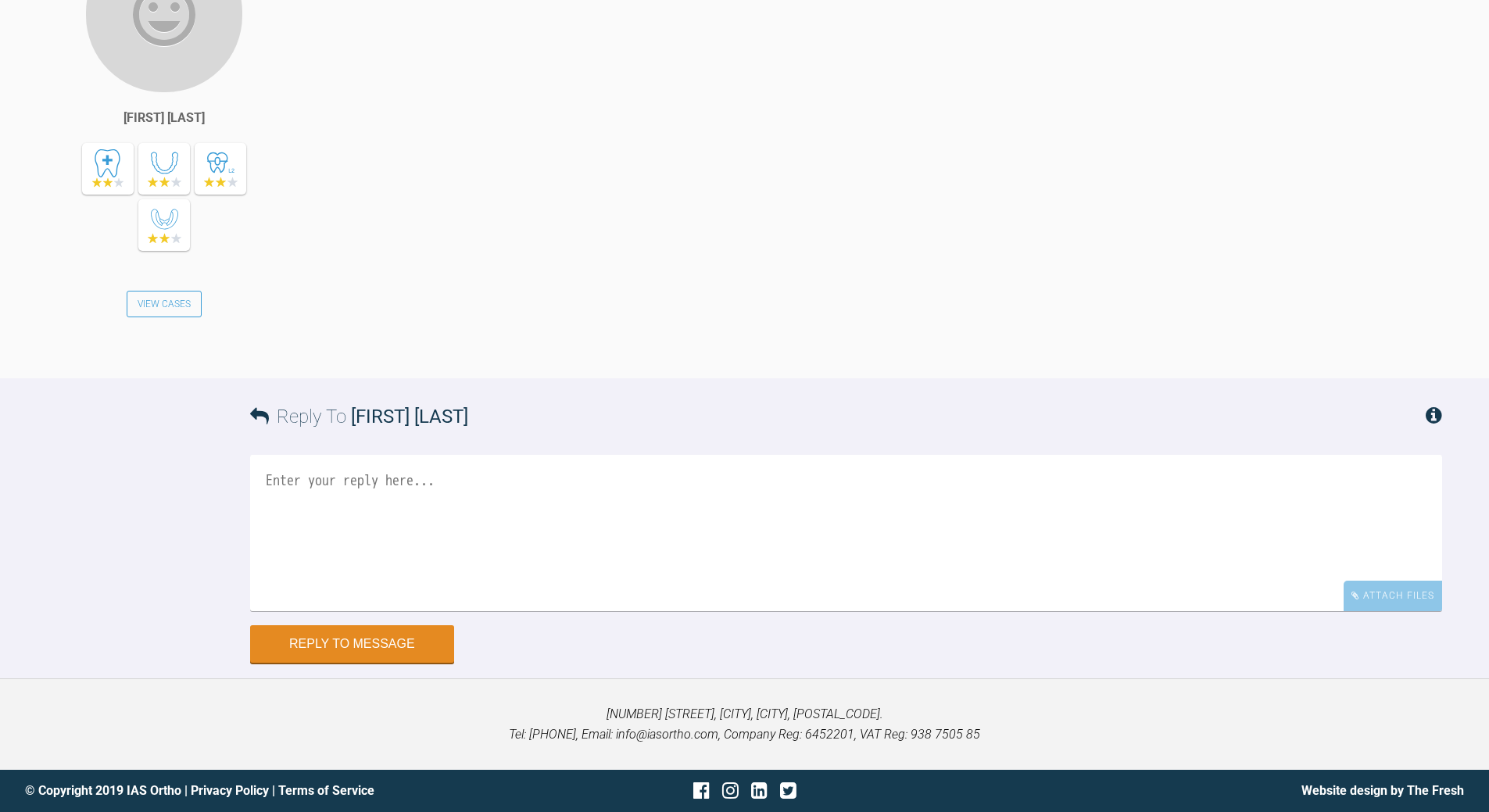 click at bounding box center [846, 533] 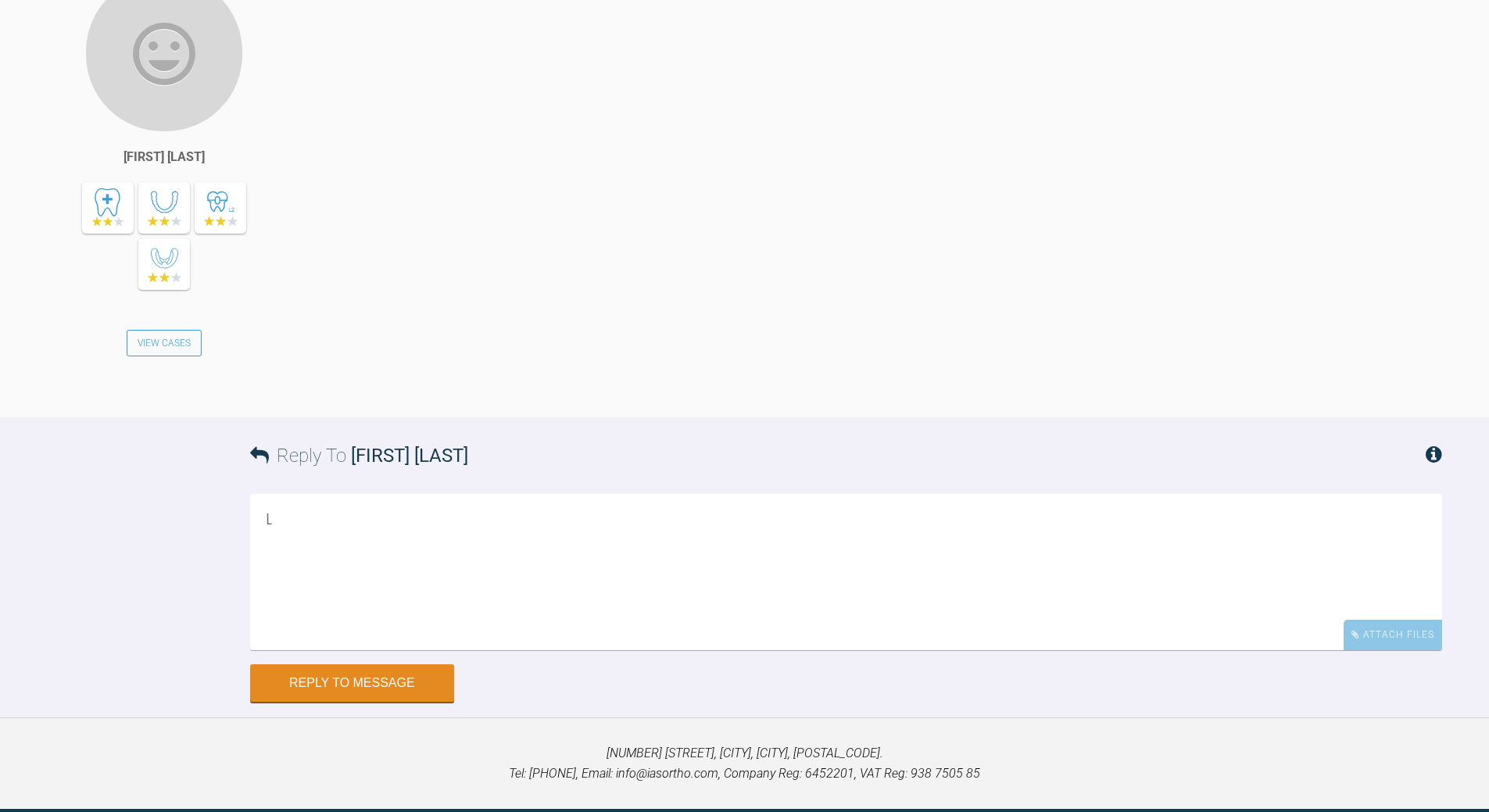 scroll, scrollTop: 15433, scrollLeft: 0, axis: vertical 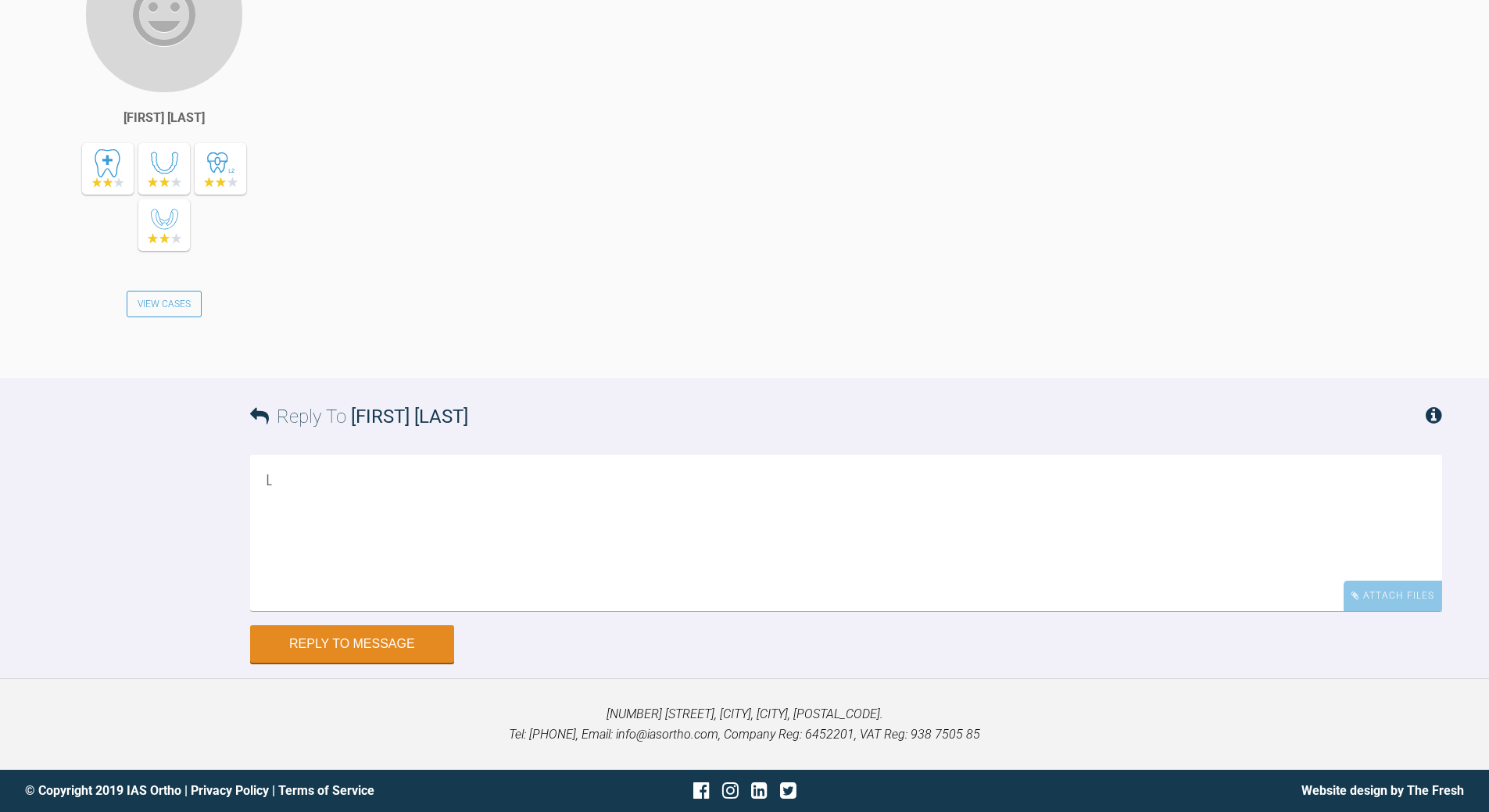 type on "L" 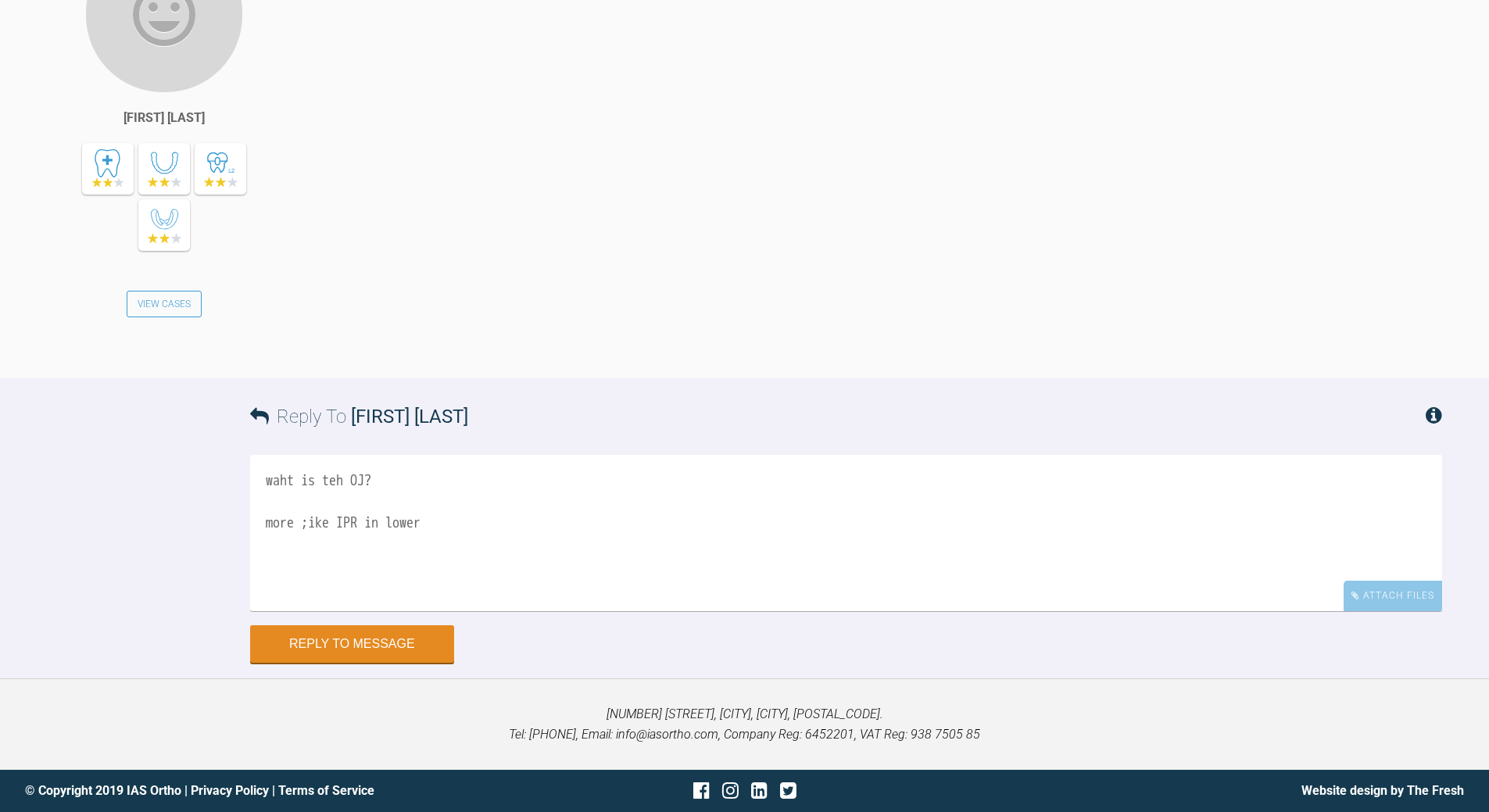 click on "waht is teh OJ?
more ;ike IPR in lower" at bounding box center (846, 533) 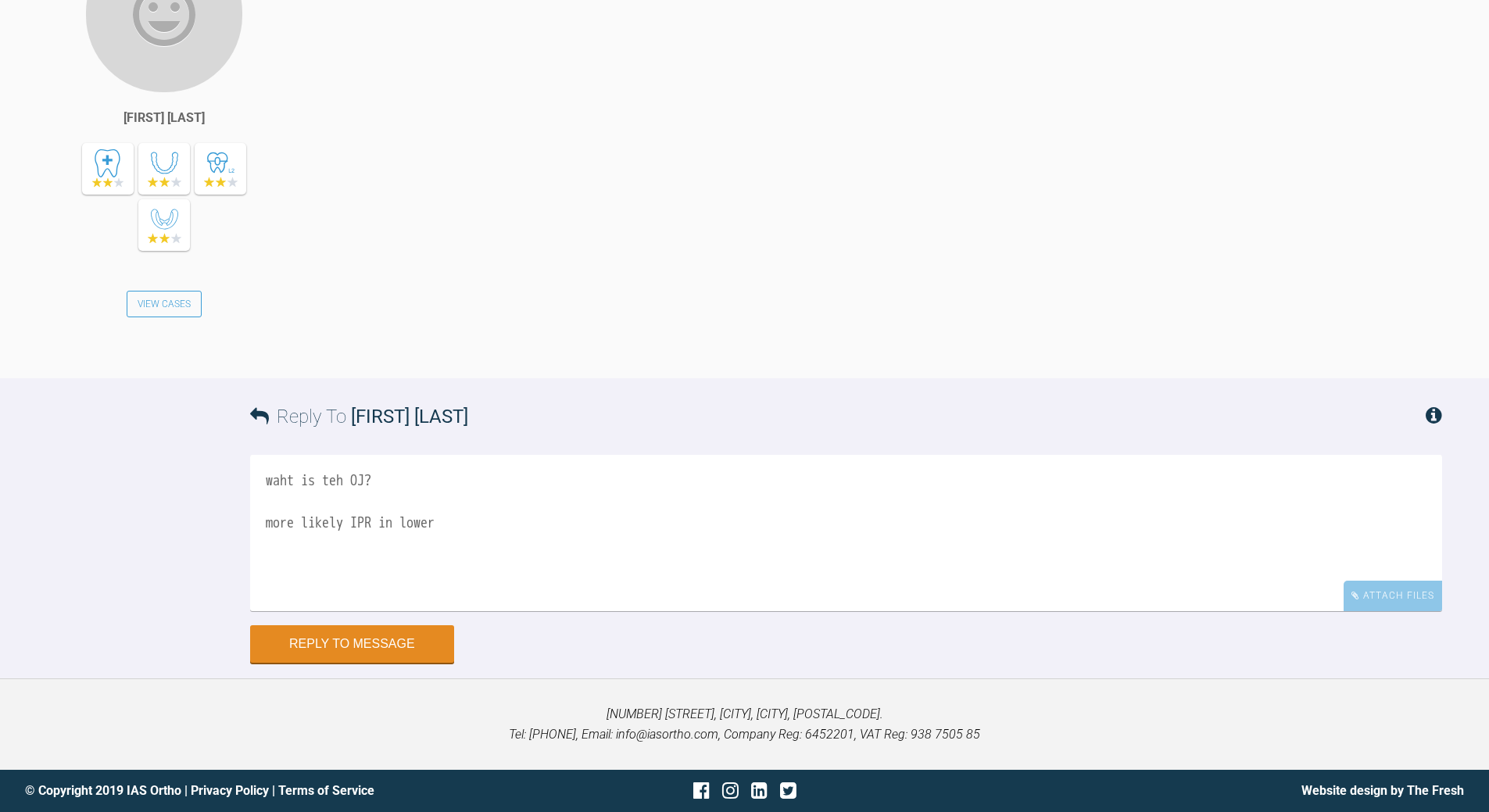 click on "waht is teh OJ?
more likely IPR in lower" at bounding box center [846, 533] 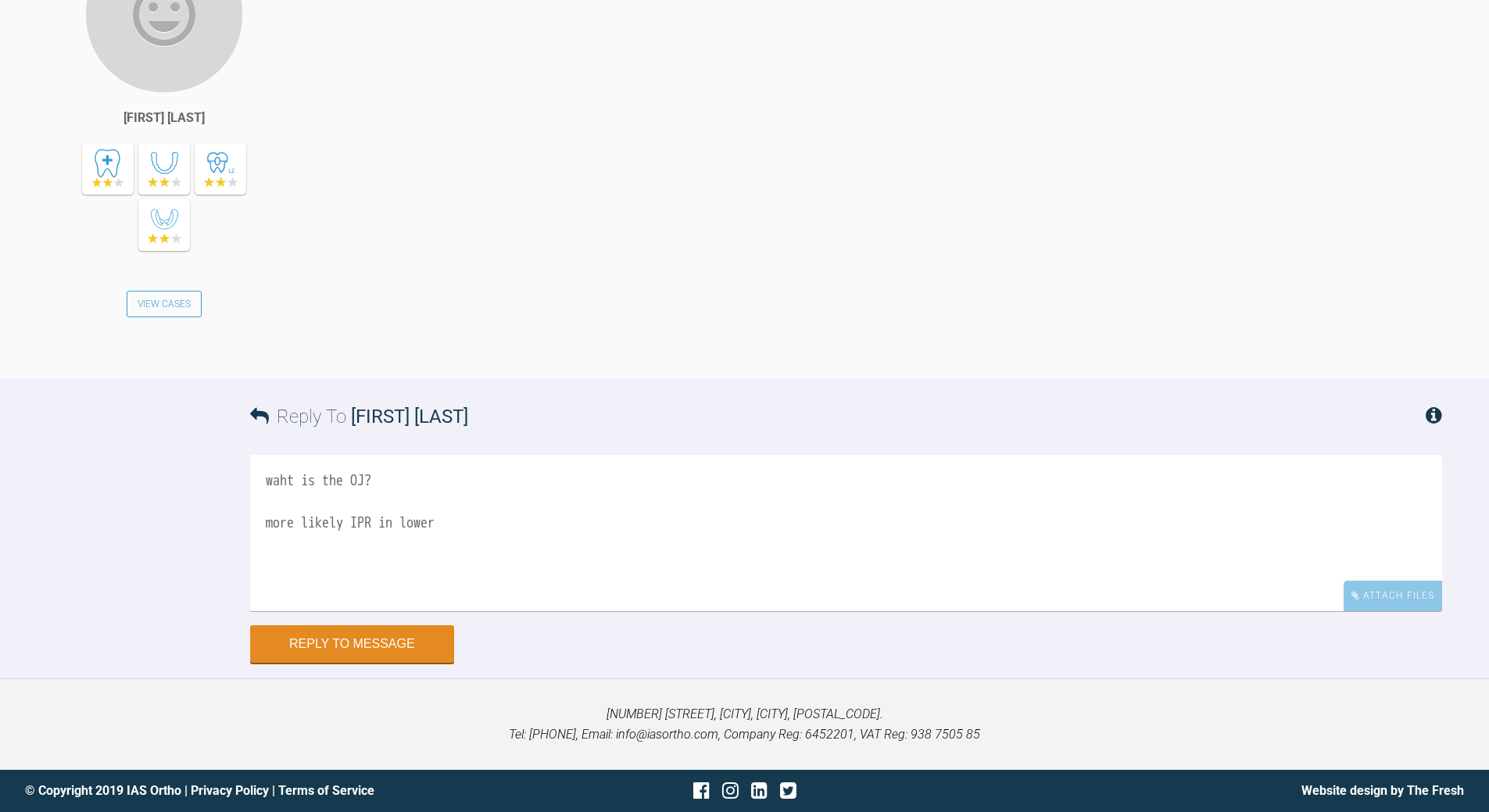 click on "waht is the OJ?
more likely IPR in lower" at bounding box center [846, 533] 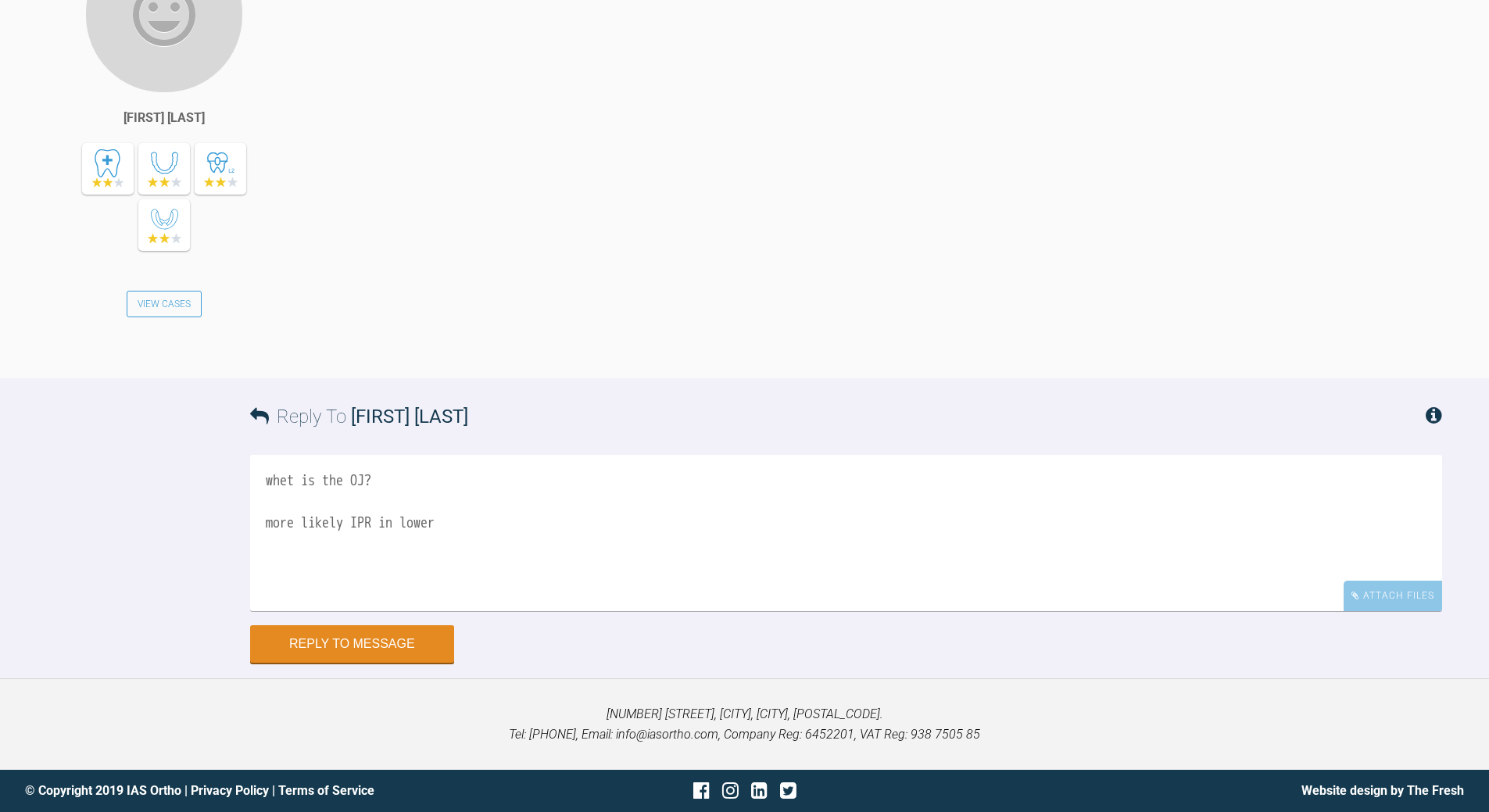scroll, scrollTop: 15667, scrollLeft: 0, axis: vertical 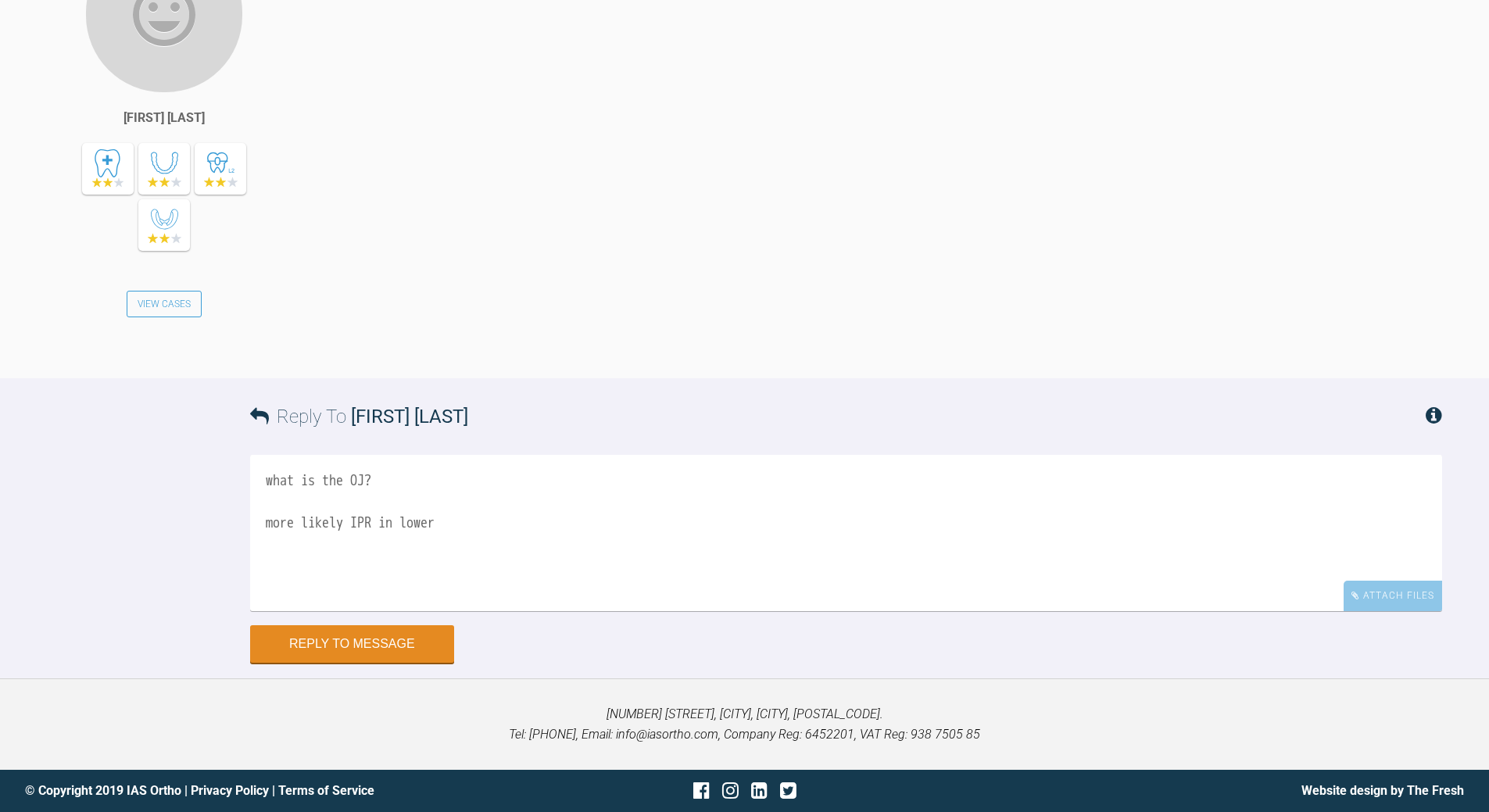 click on "what is the OJ?
more likely IPR in lower" at bounding box center (846, 533) 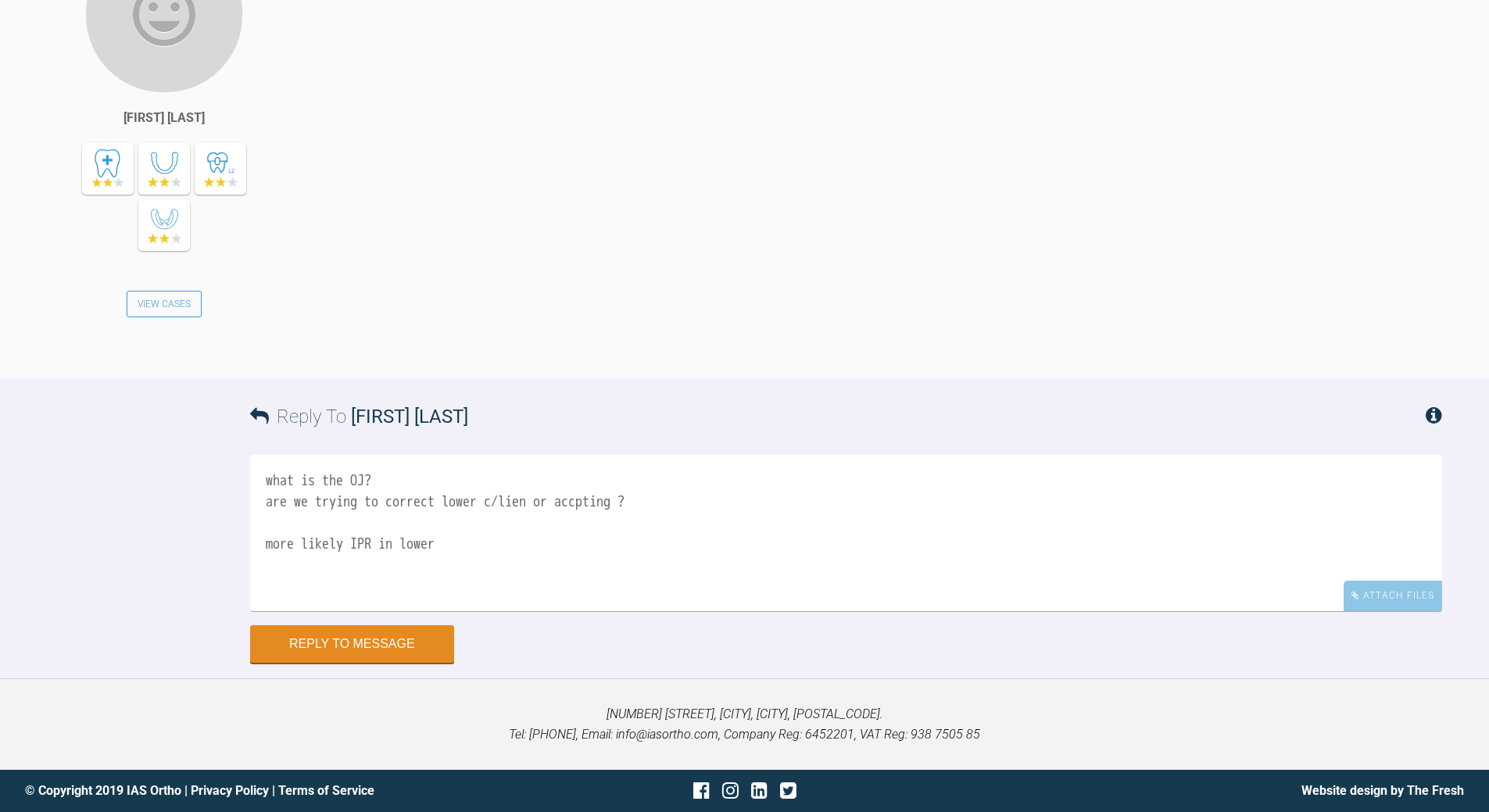 click on "what is the OJ?
are we trying to correct lower c/lien or accpting ?
more likely IPR in lower" at bounding box center [846, 533] 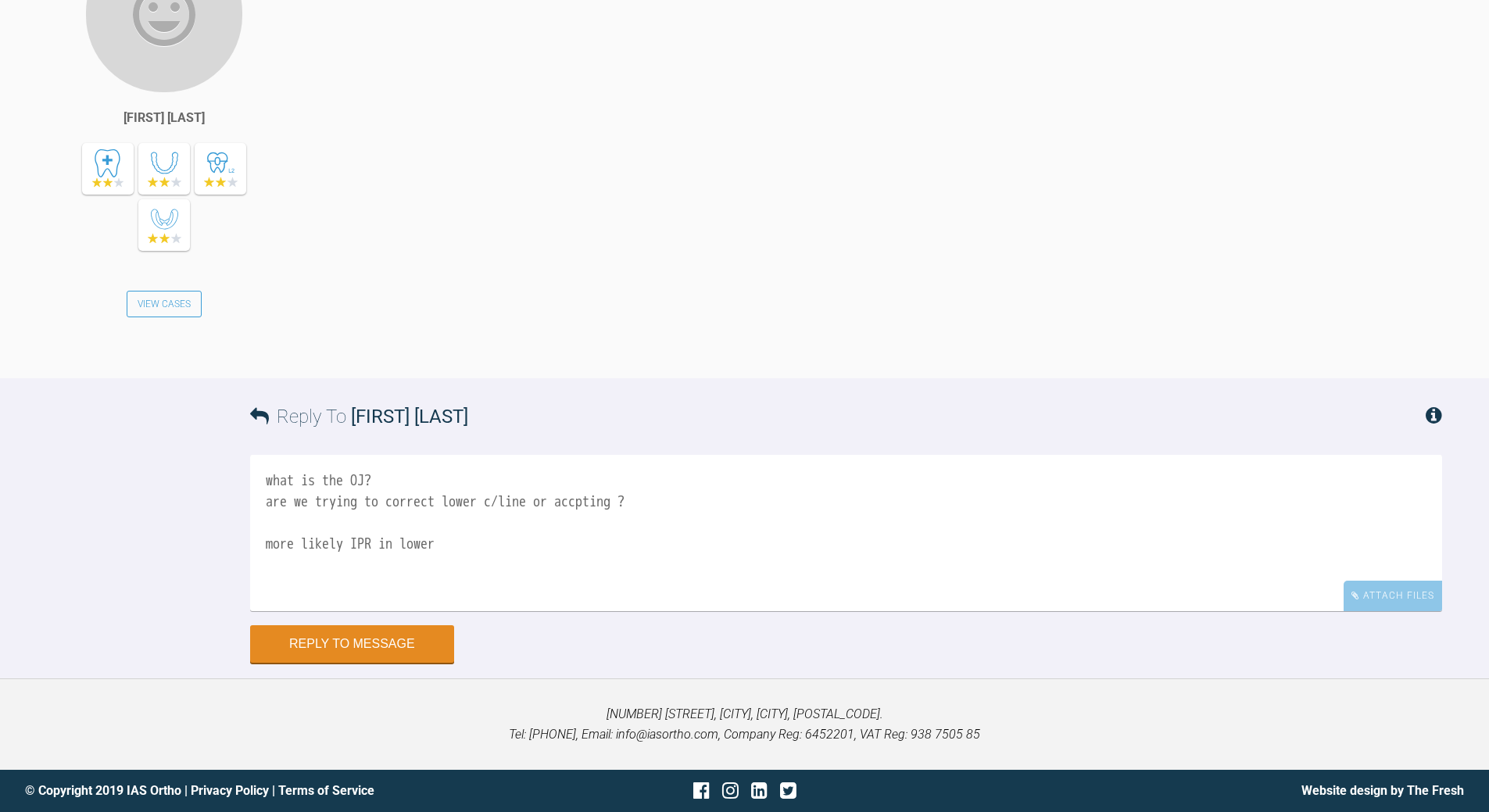 drag, startPoint x: 474, startPoint y: 545, endPoint x: 195, endPoint y: 545, distance: 279 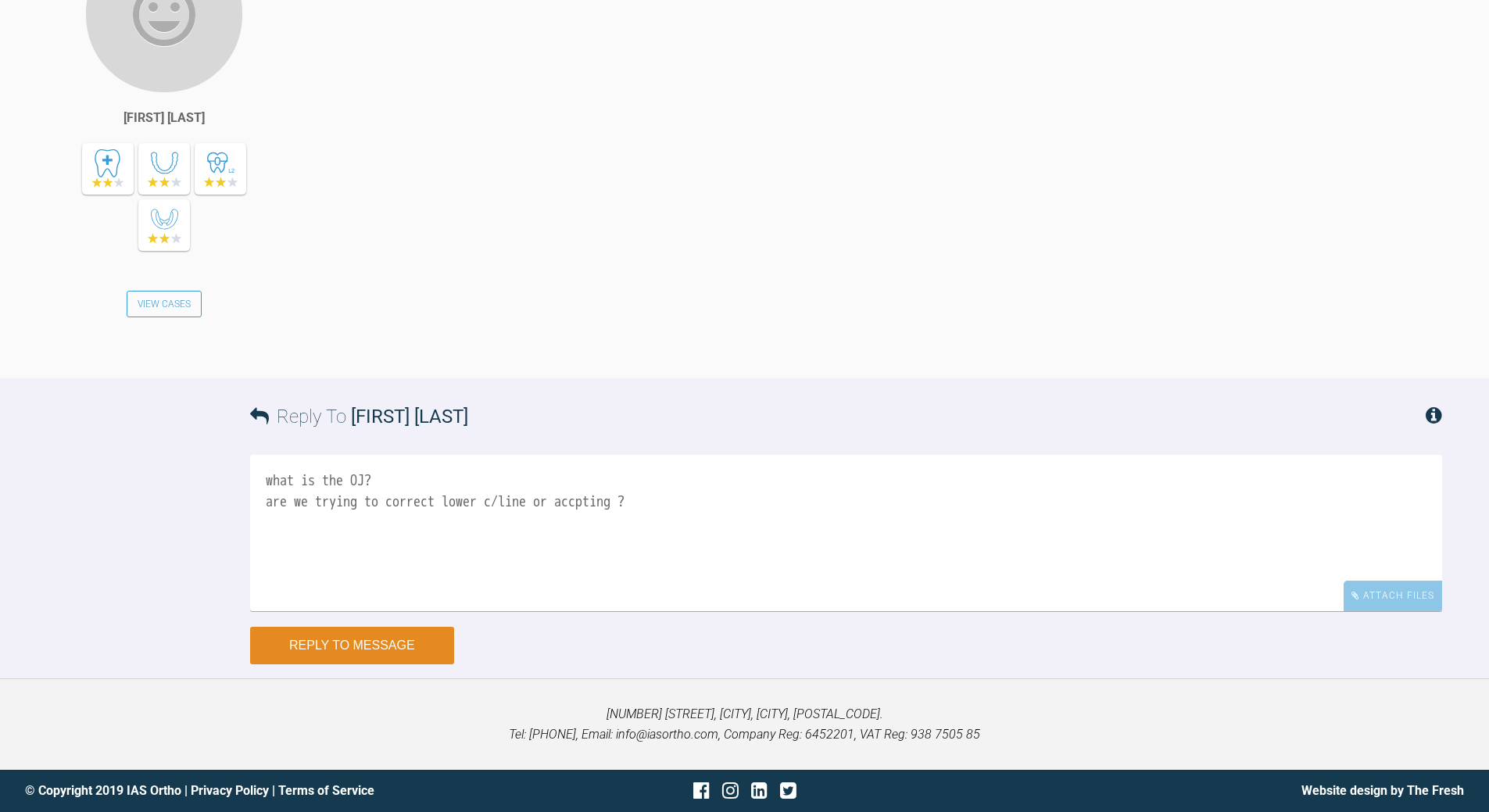 type on "what is the OJ?
are we trying to correct lower c/line or accpting ?" 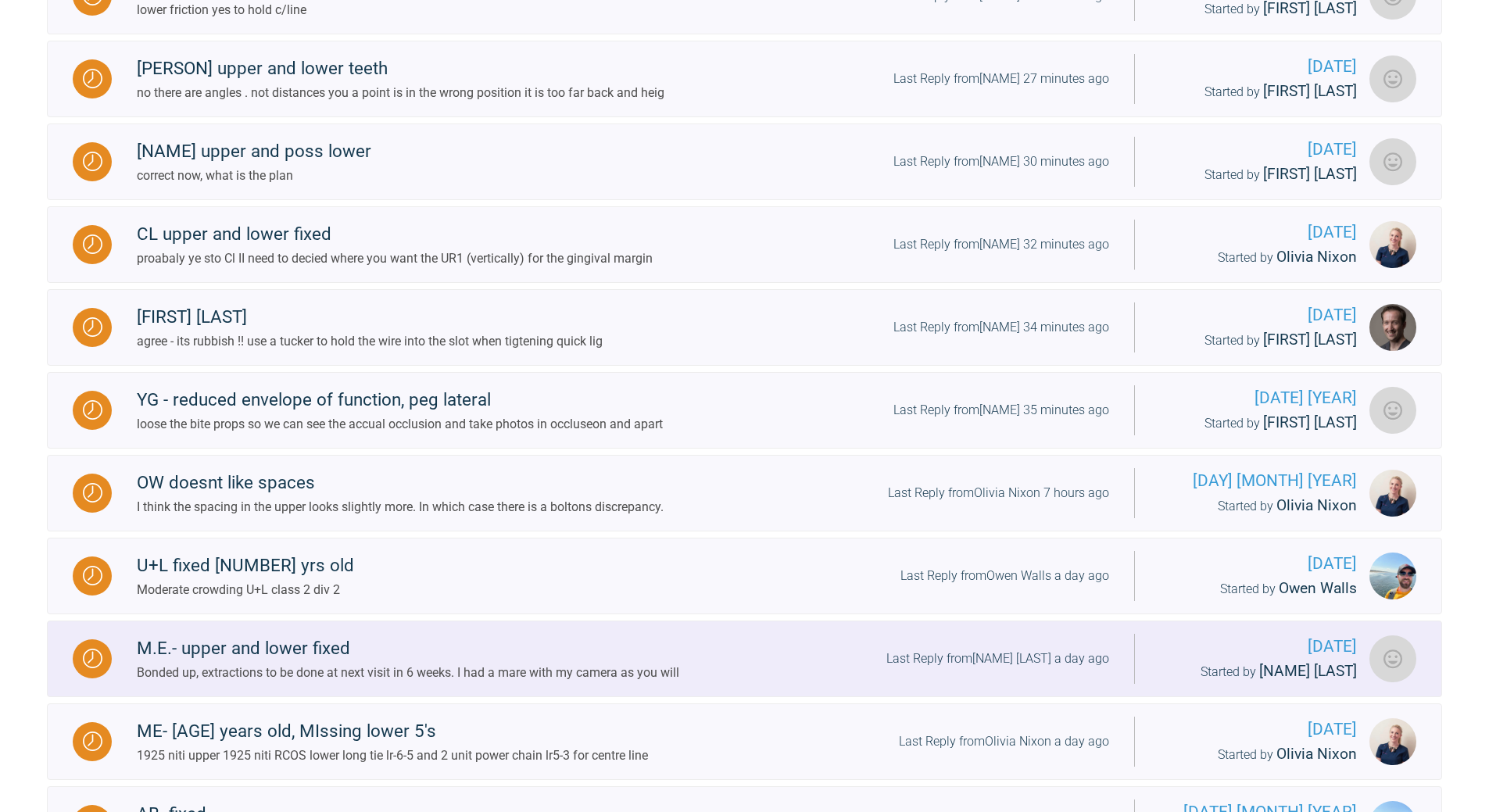 scroll, scrollTop: 1624, scrollLeft: 0, axis: vertical 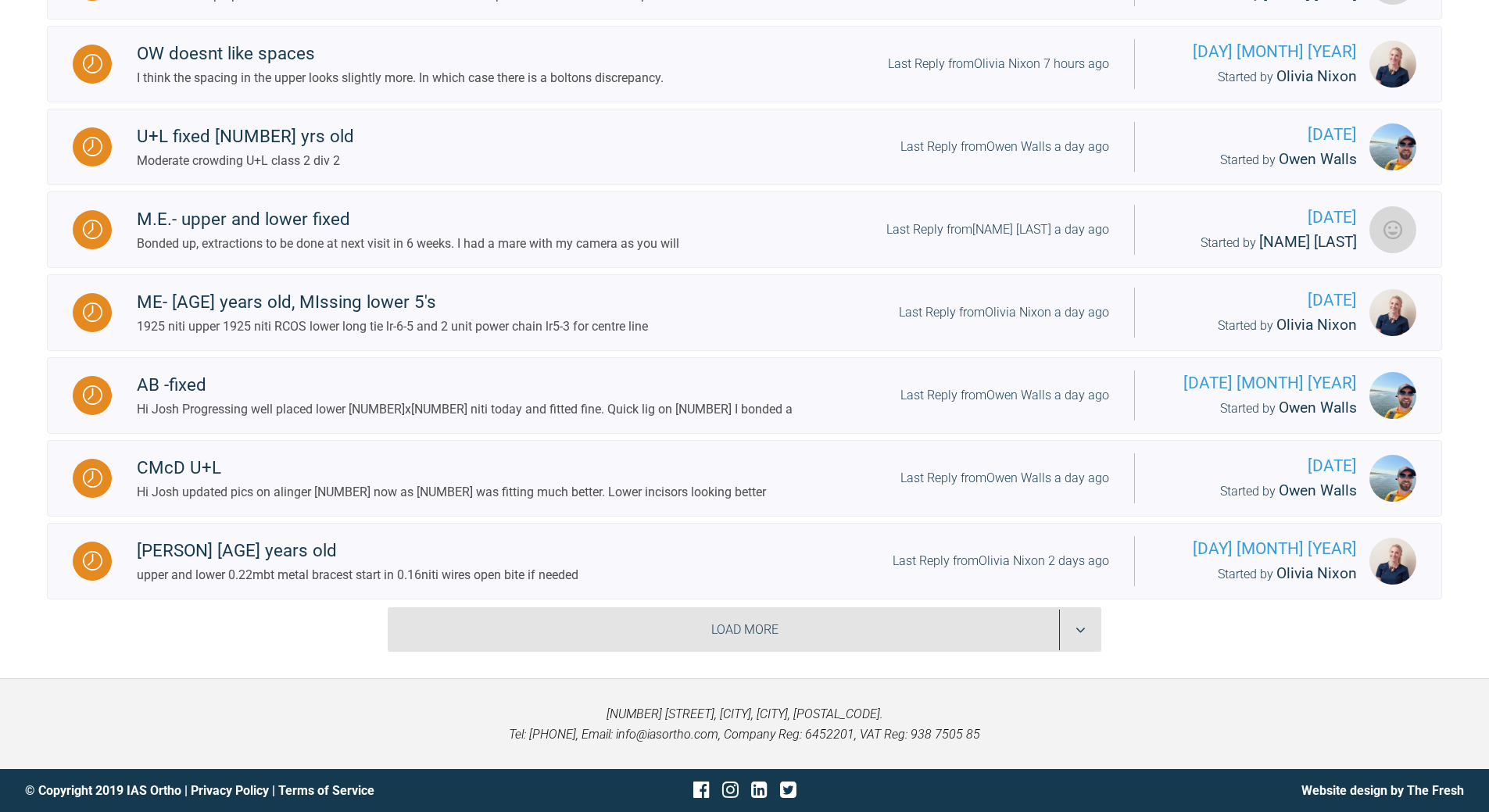 click on "Load More" at bounding box center [744, 630] 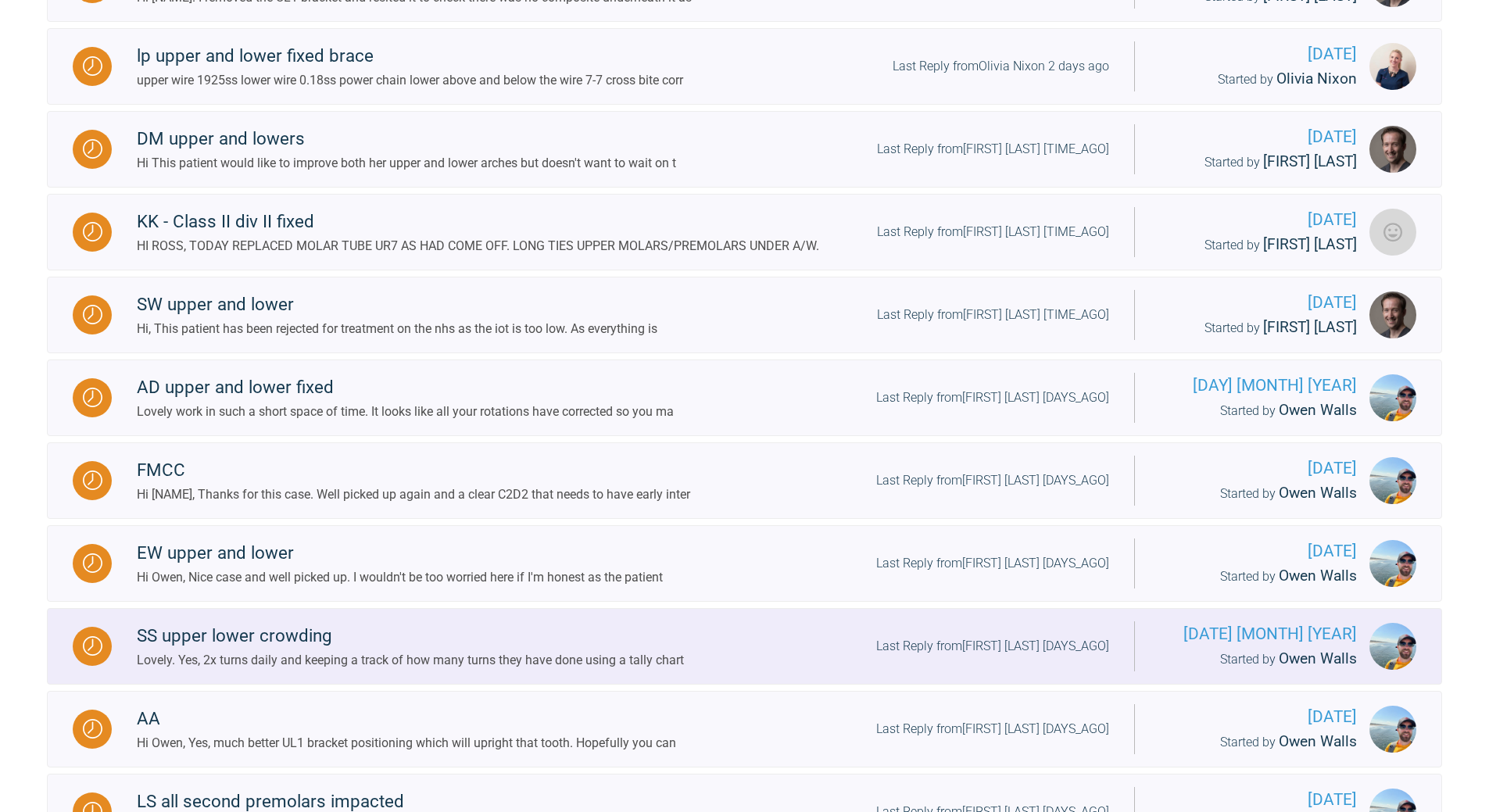 scroll, scrollTop: 2249, scrollLeft: 0, axis: vertical 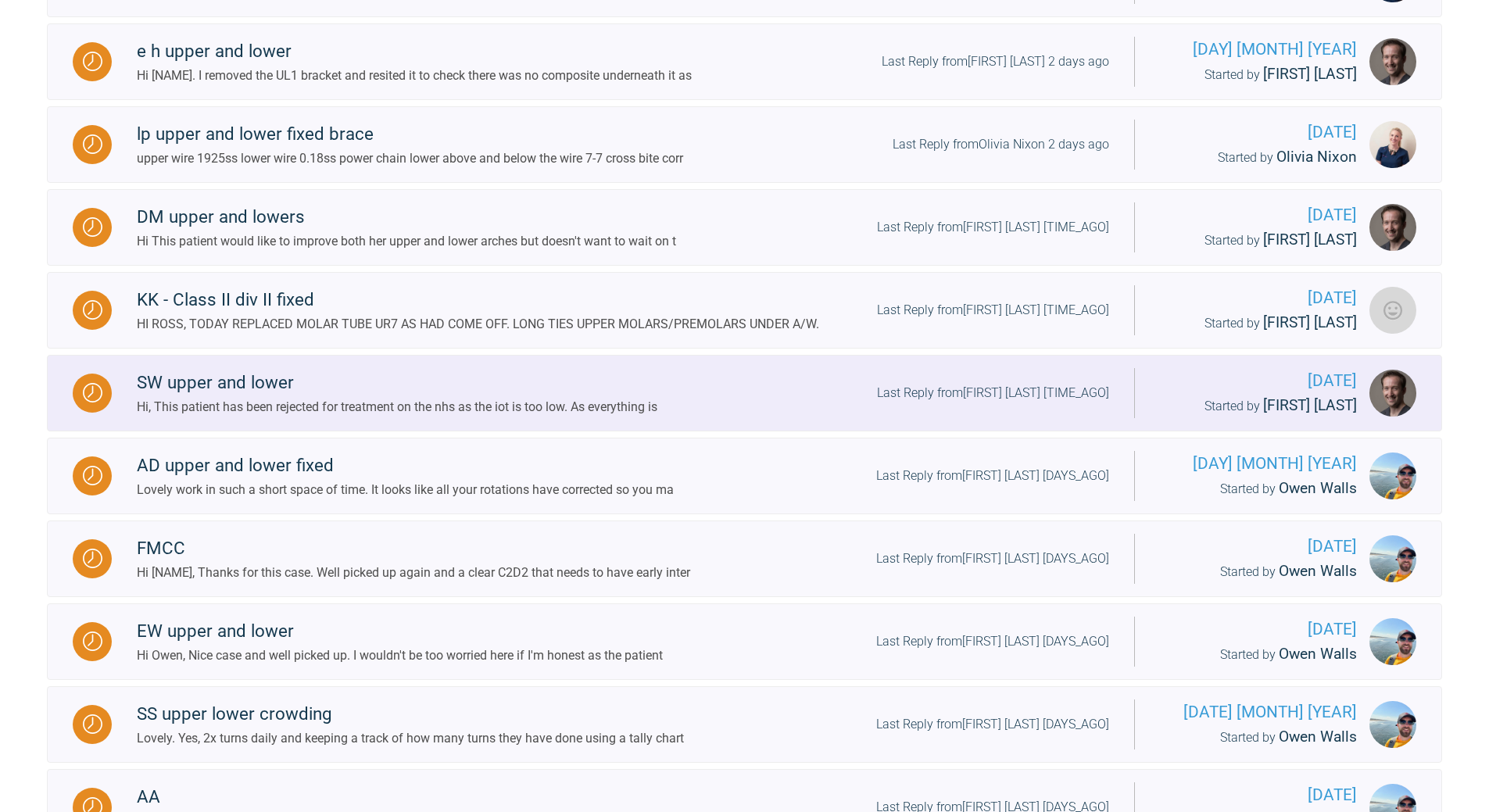 click on "Last Reply from [NAME] [TIME] ago" at bounding box center (993, 393) 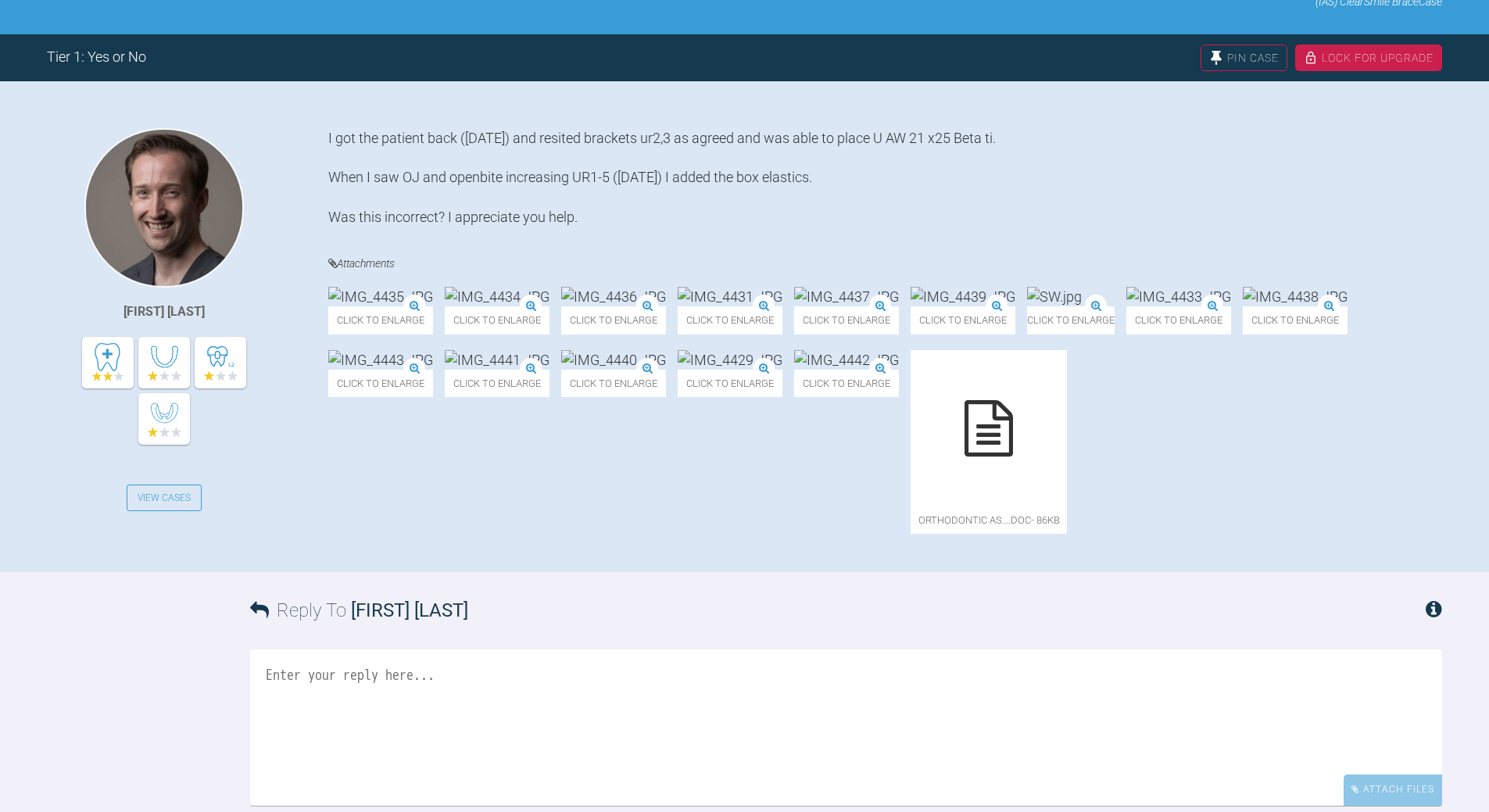 scroll, scrollTop: 267, scrollLeft: 0, axis: vertical 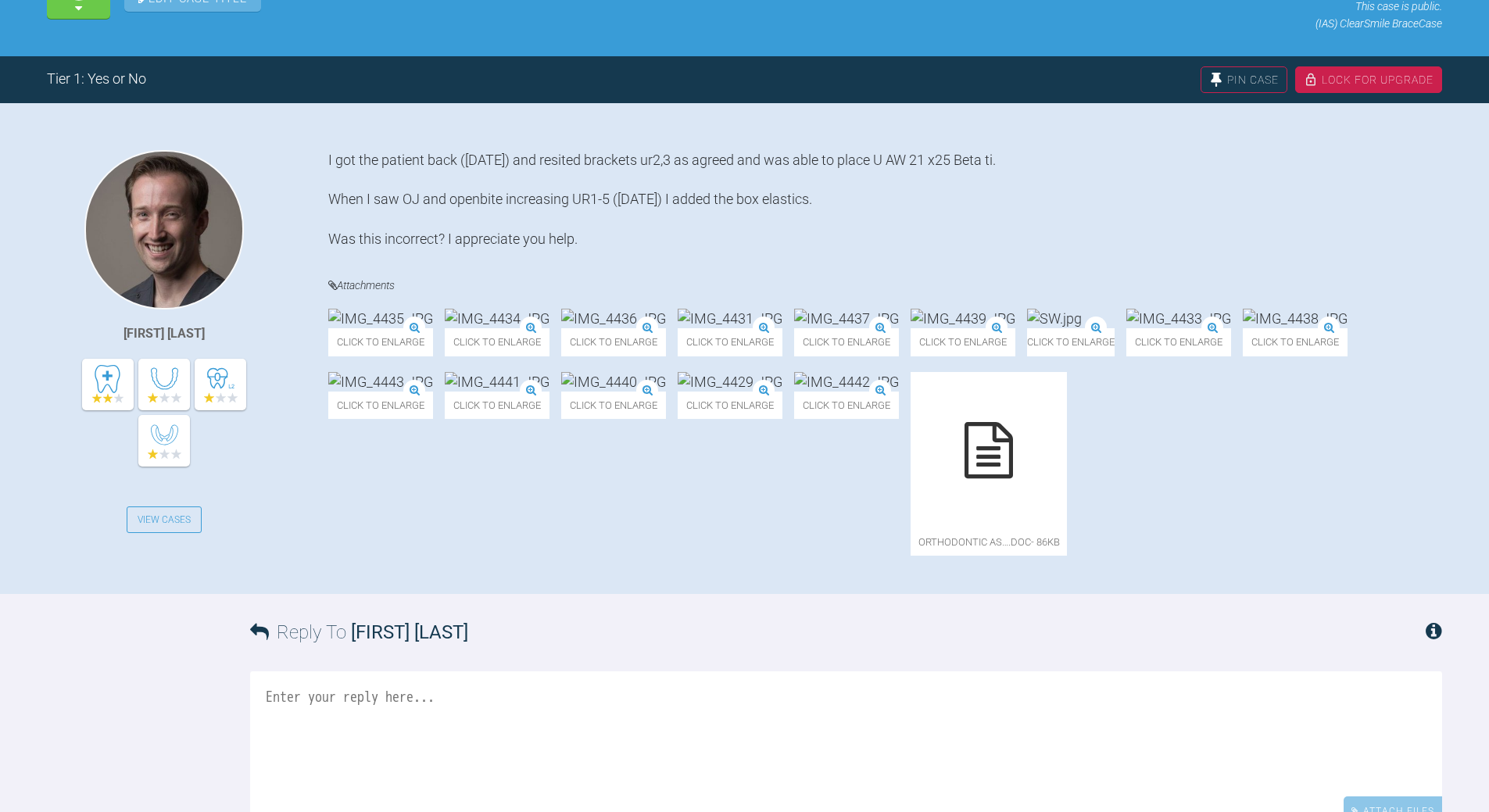 click at bounding box center (989, 450) 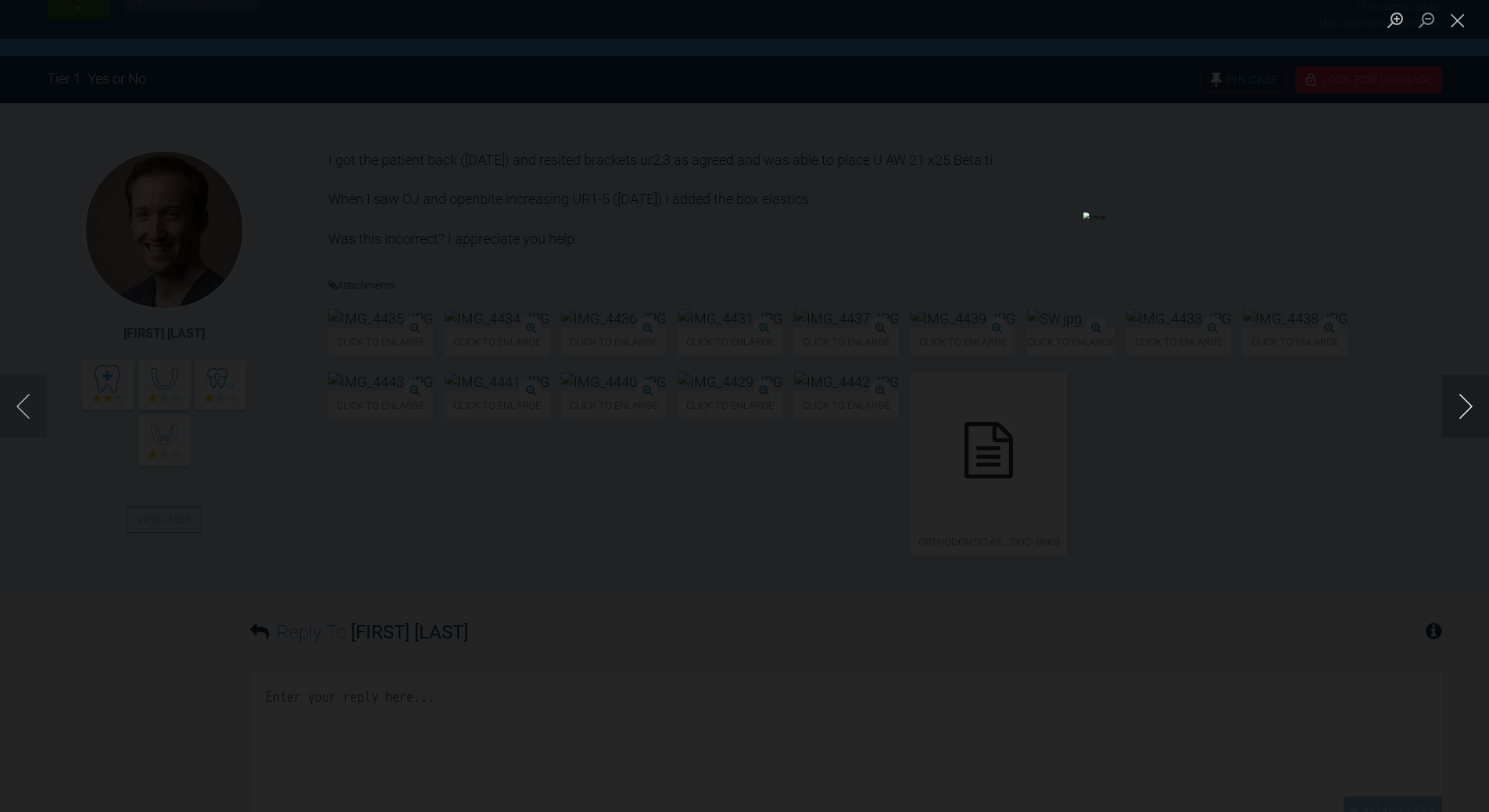 click at bounding box center (1466, 406) 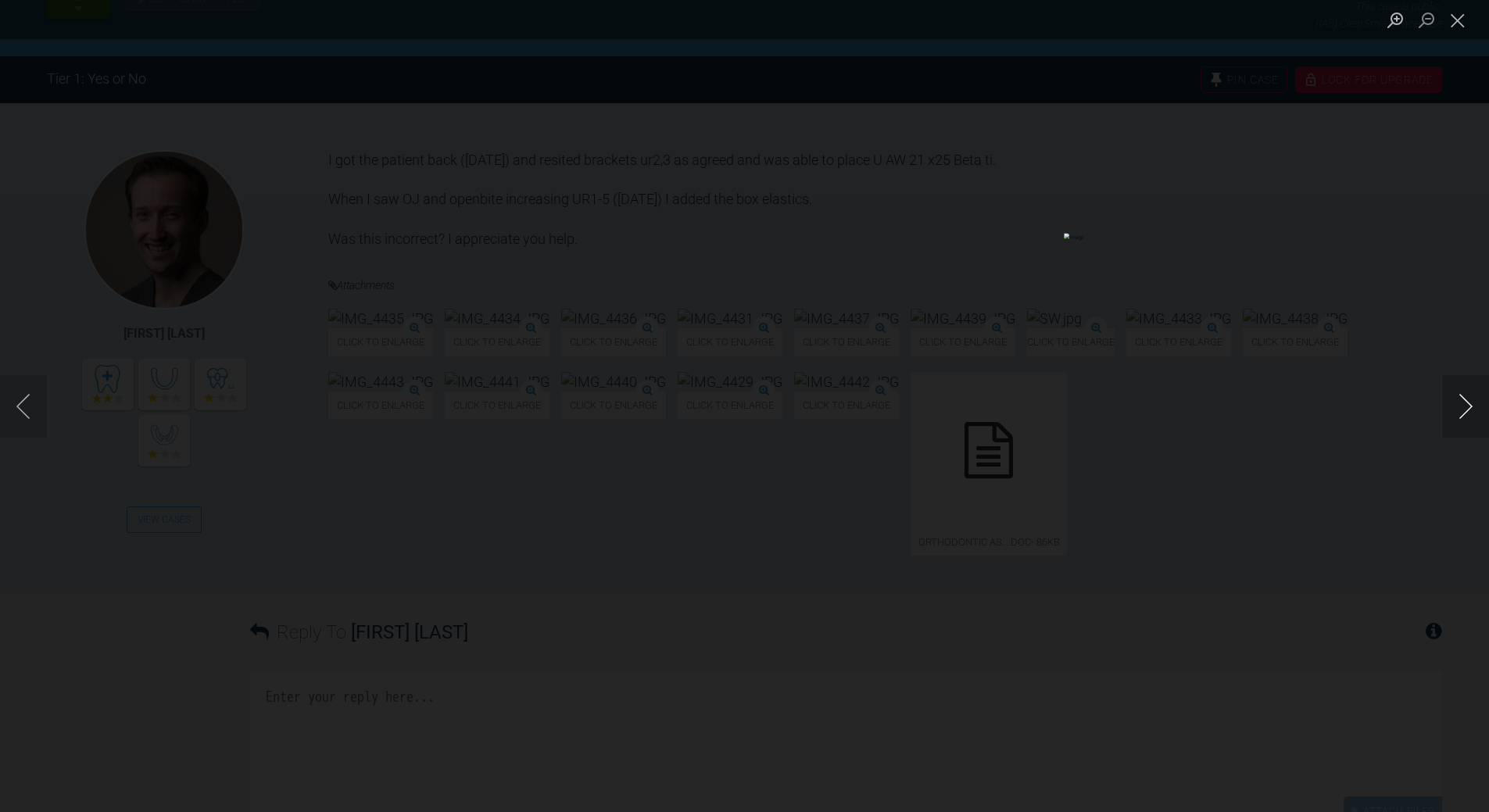 click at bounding box center [1466, 406] 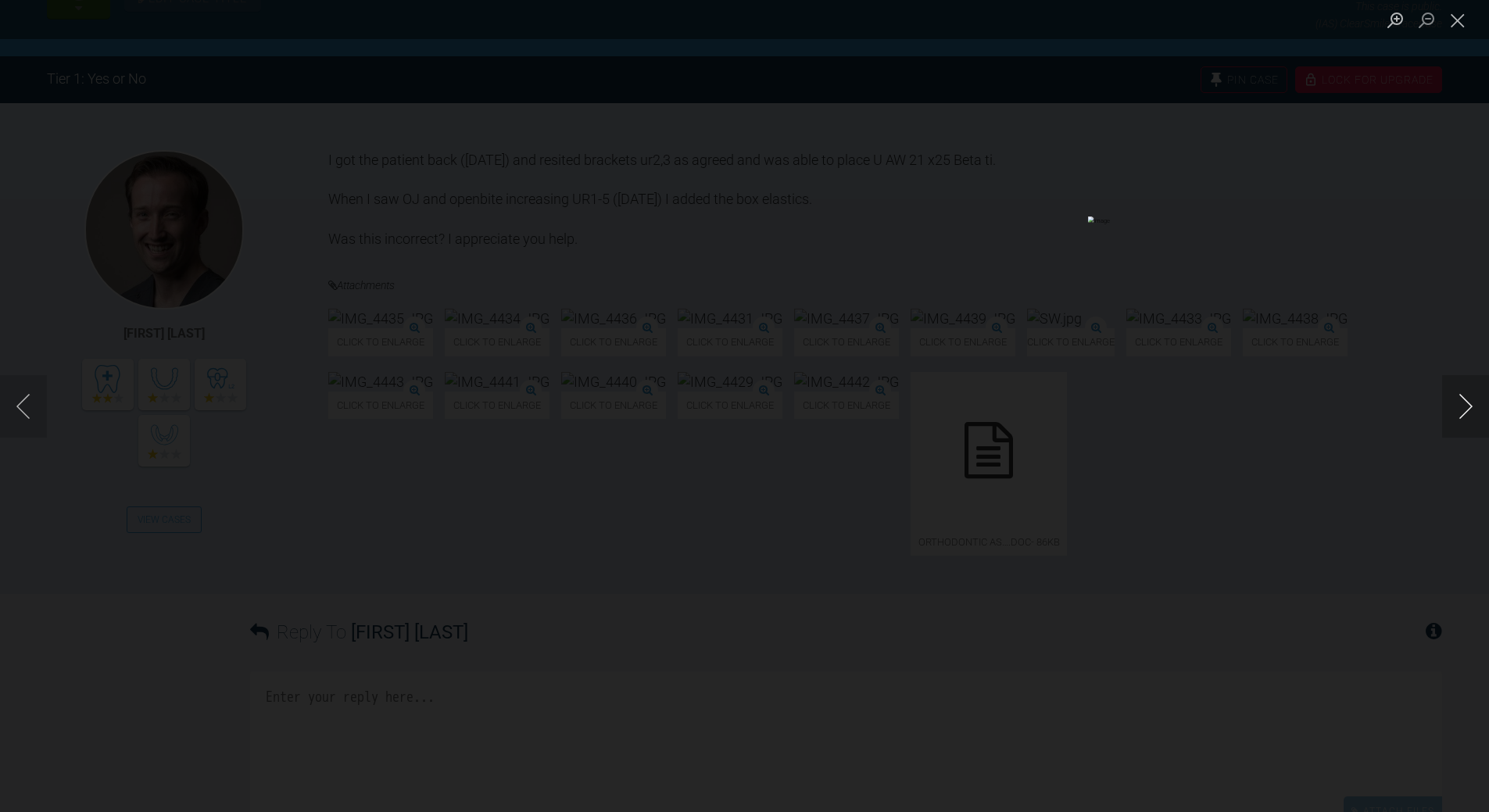 click at bounding box center [1466, 406] 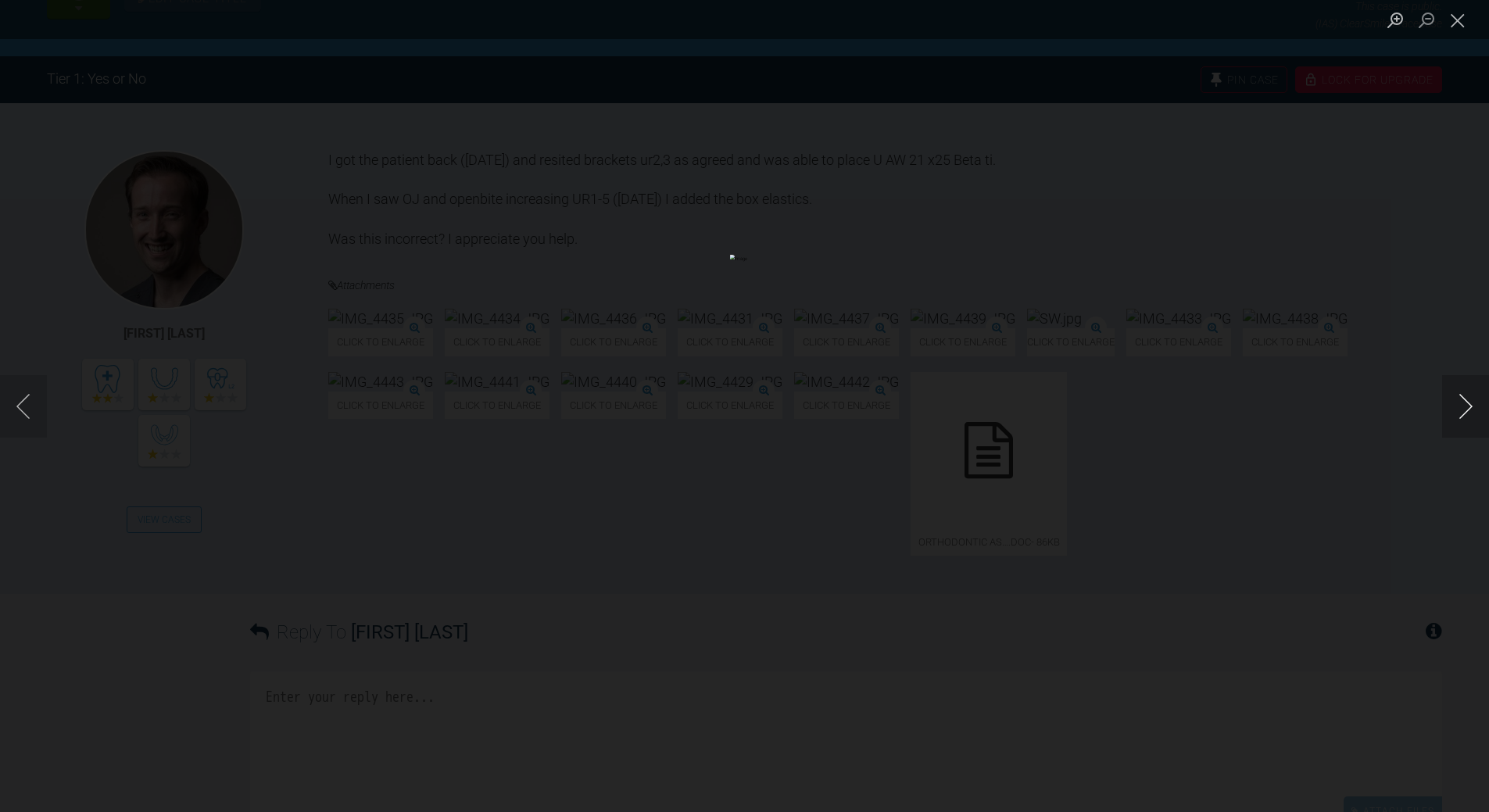 click at bounding box center [1466, 406] 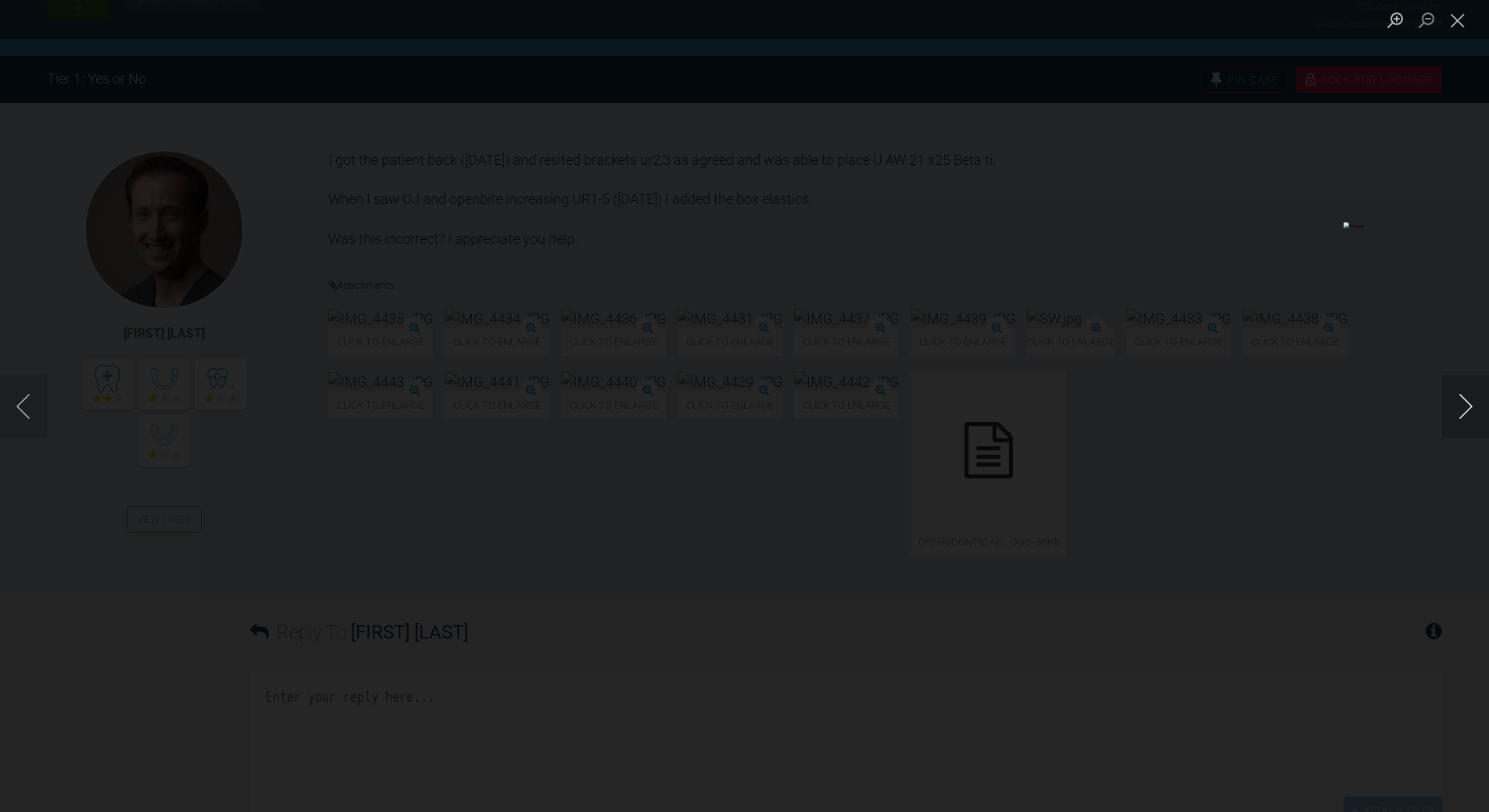 click at bounding box center [1466, 406] 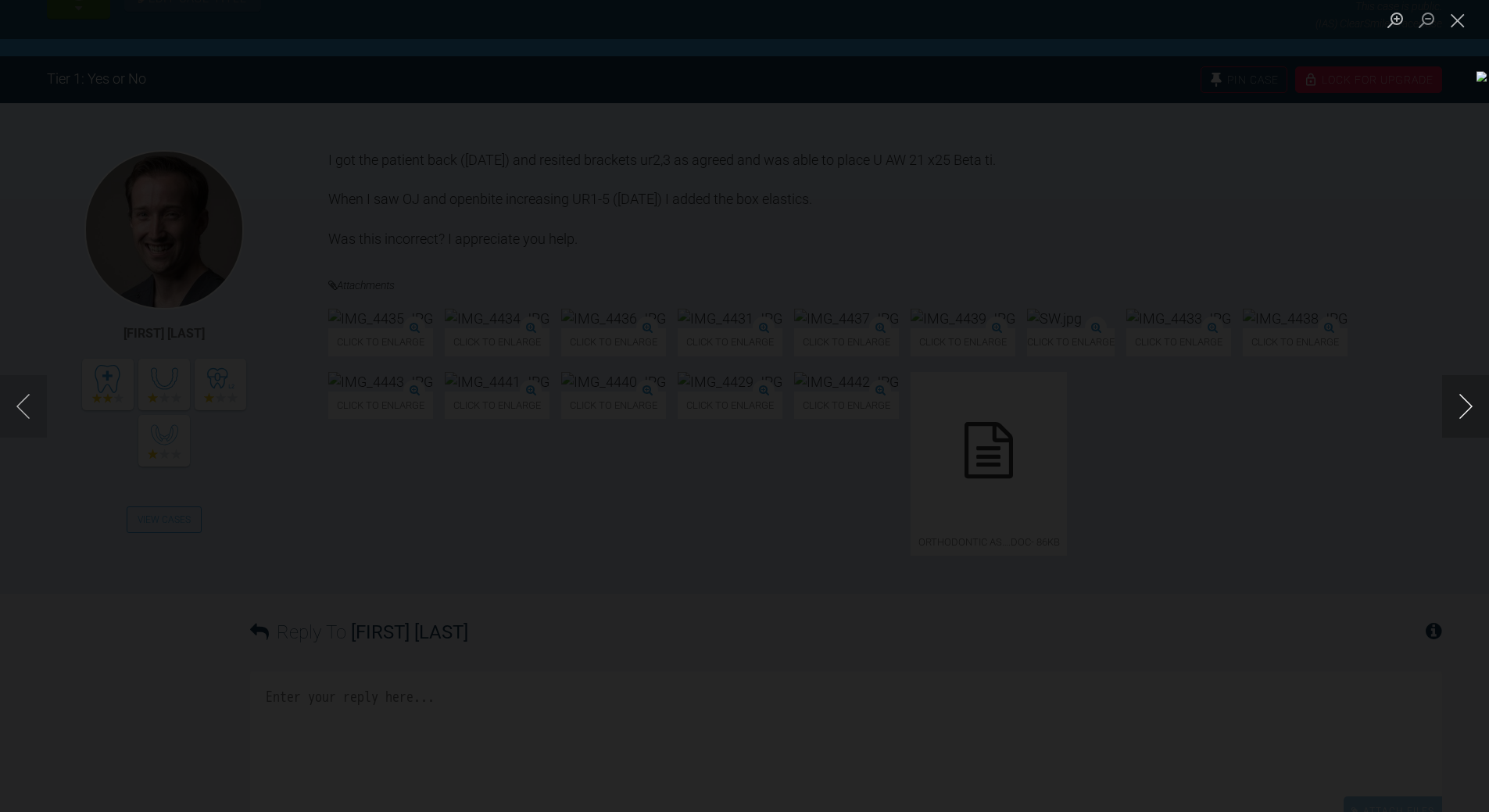 click at bounding box center [1466, 406] 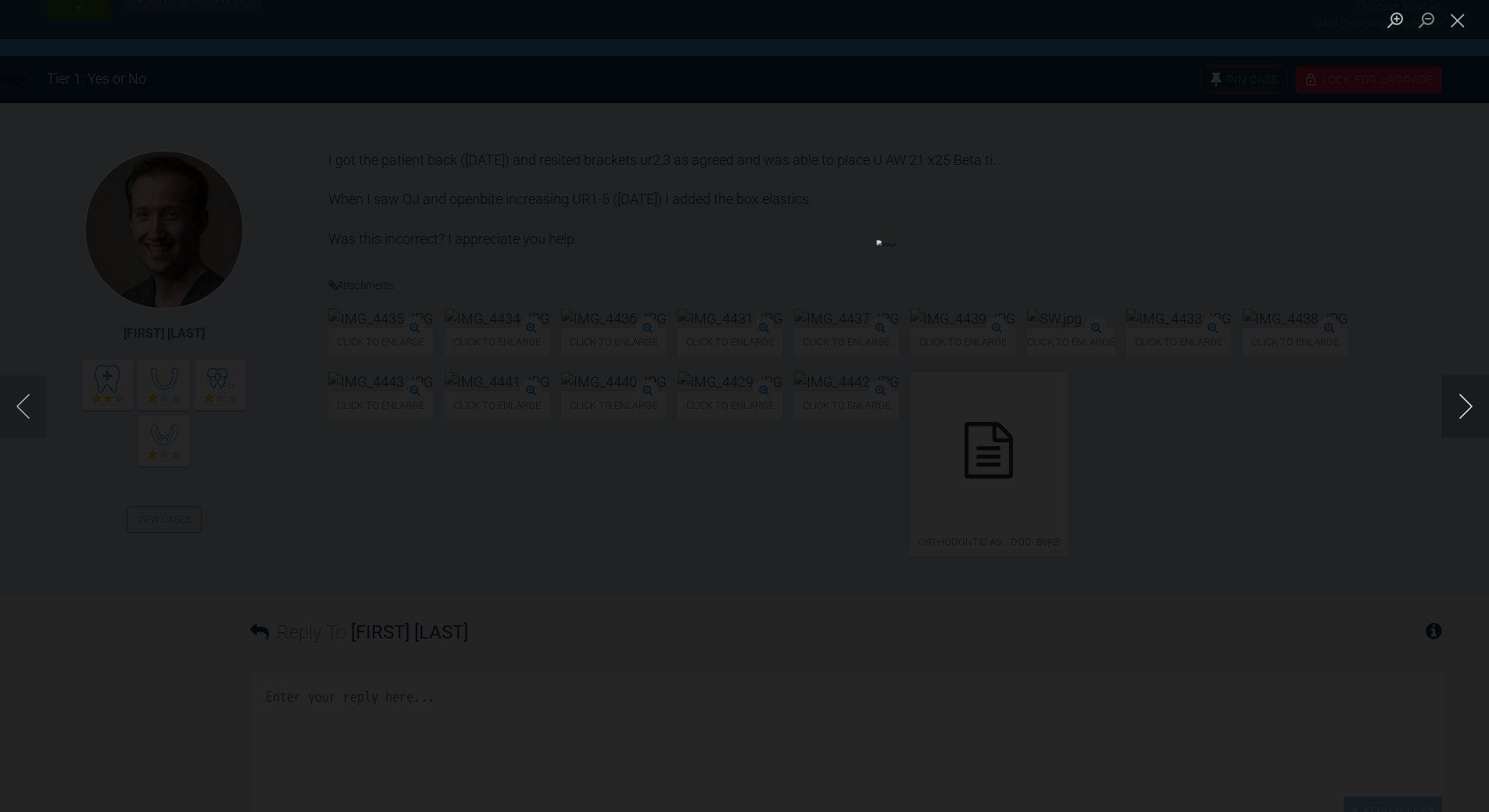 click at bounding box center (1466, 406) 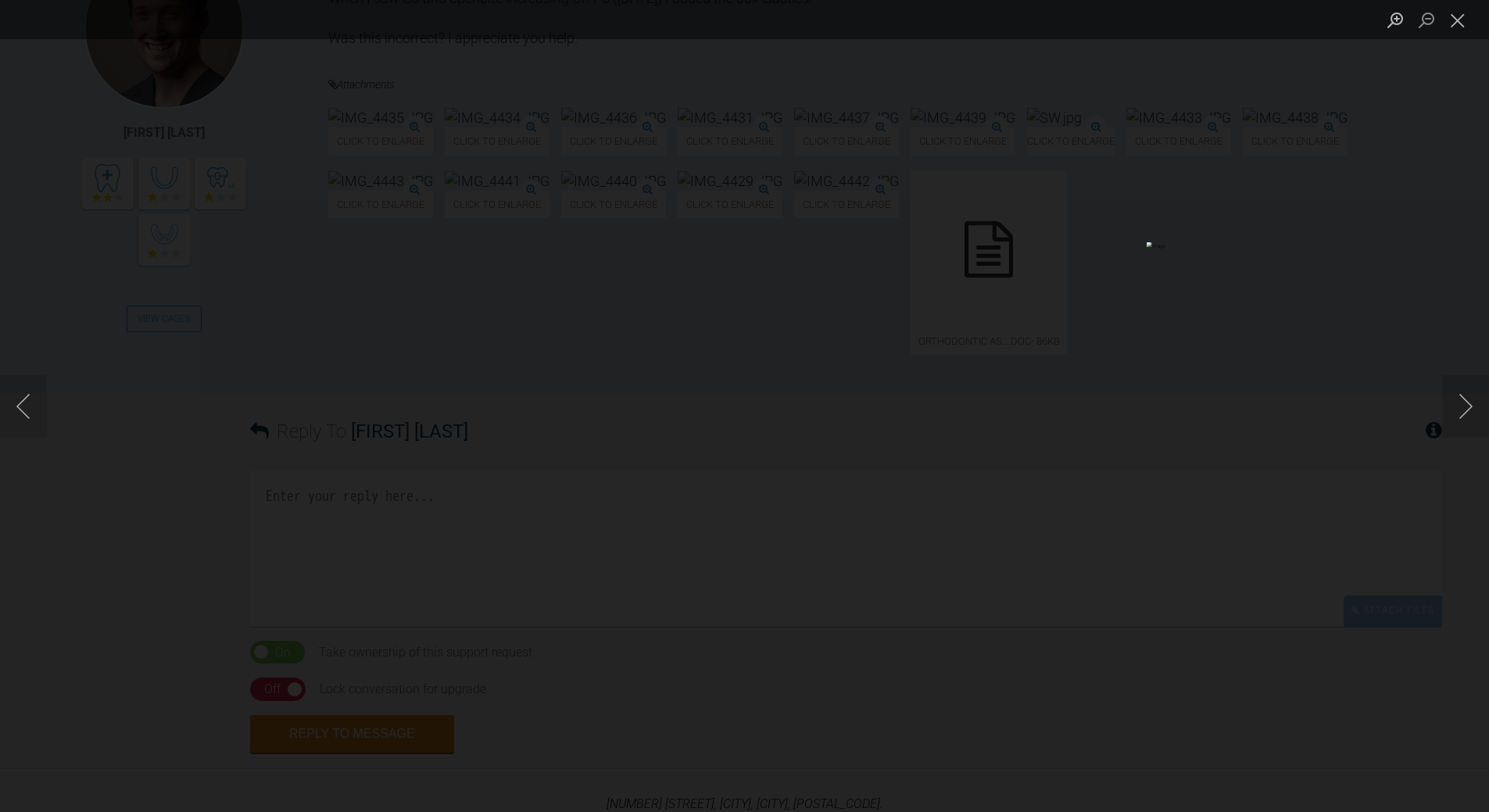scroll, scrollTop: 502, scrollLeft: 0, axis: vertical 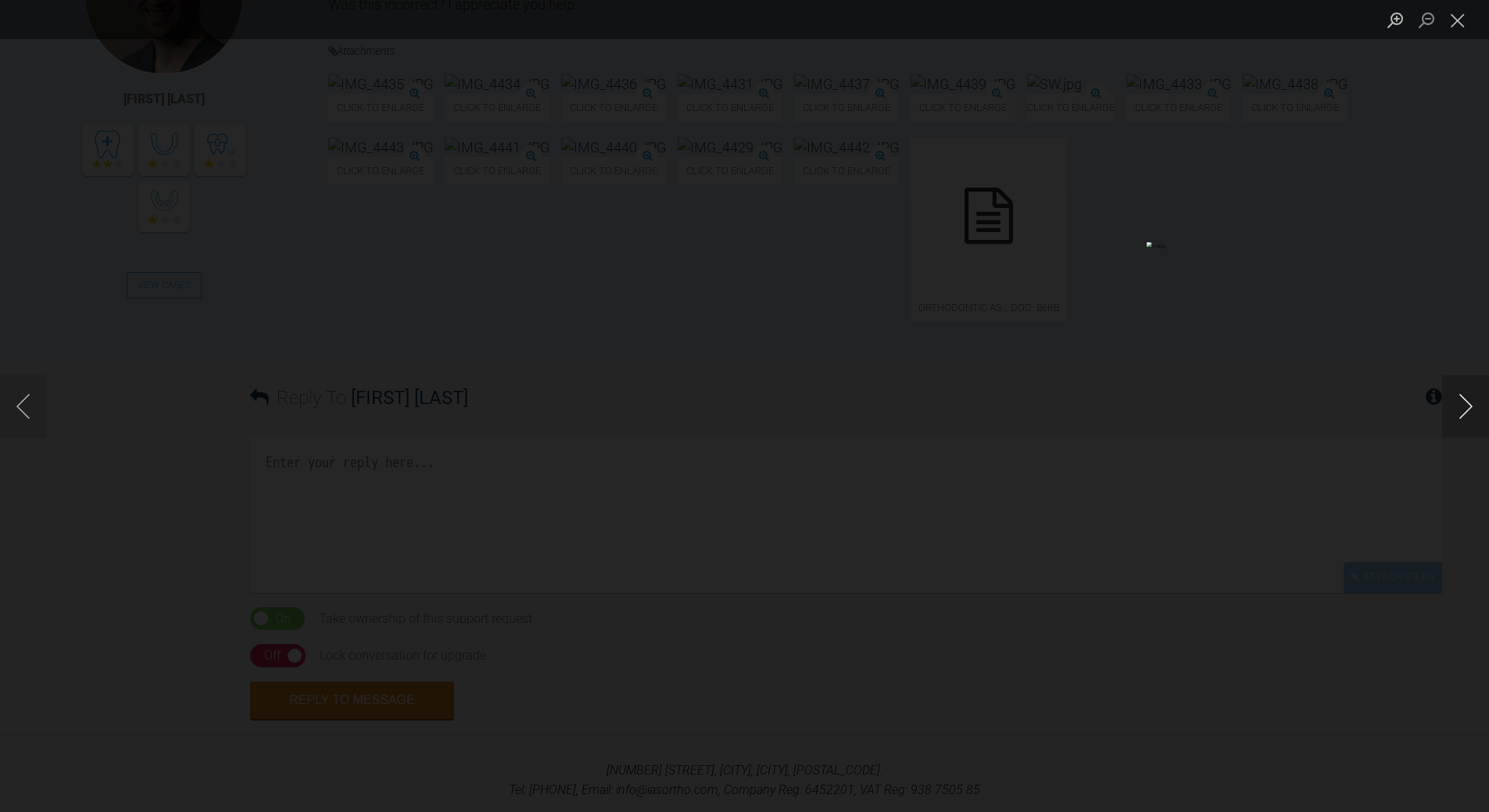 click at bounding box center (1466, 406) 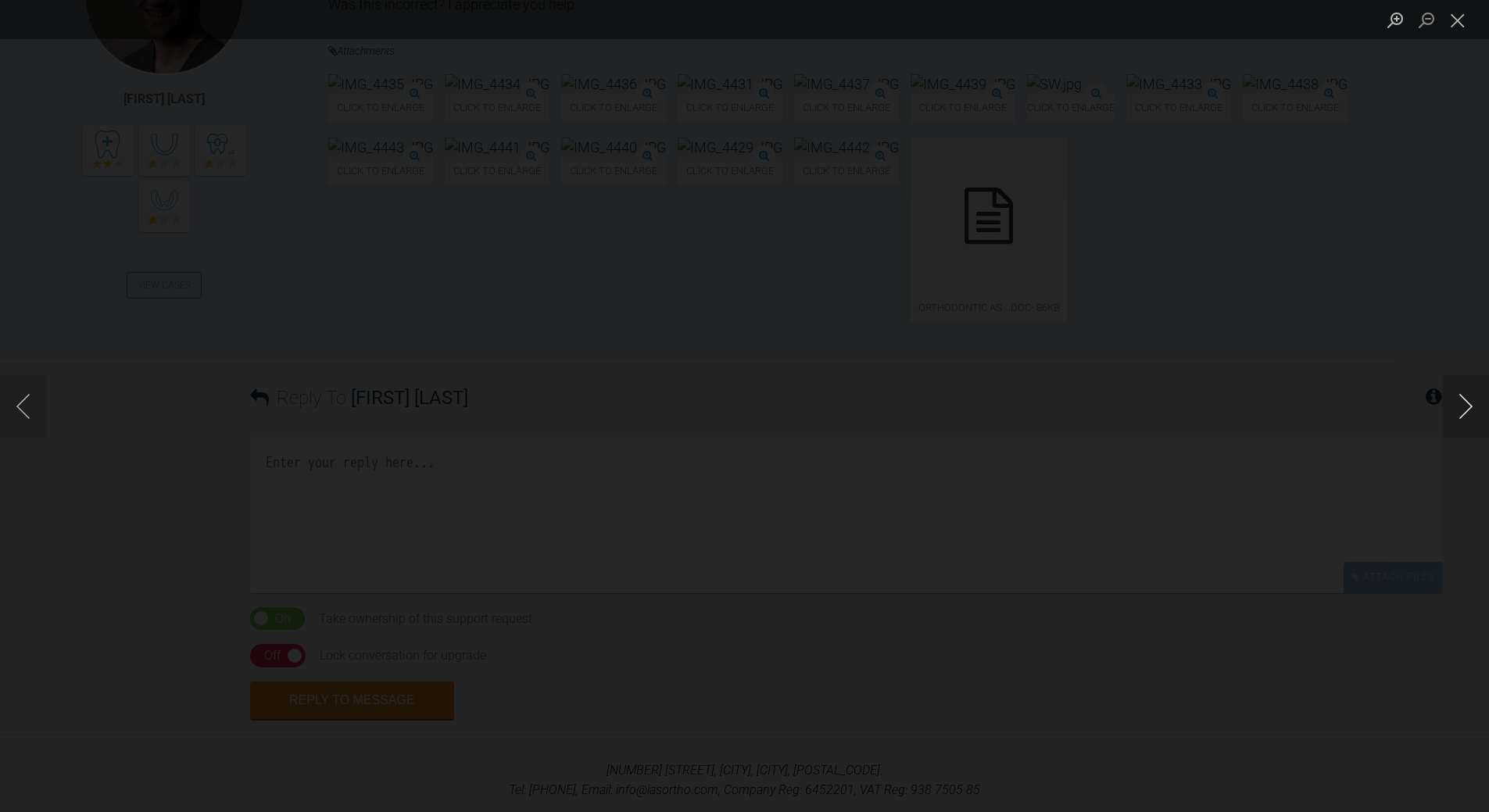 click at bounding box center [1466, 406] 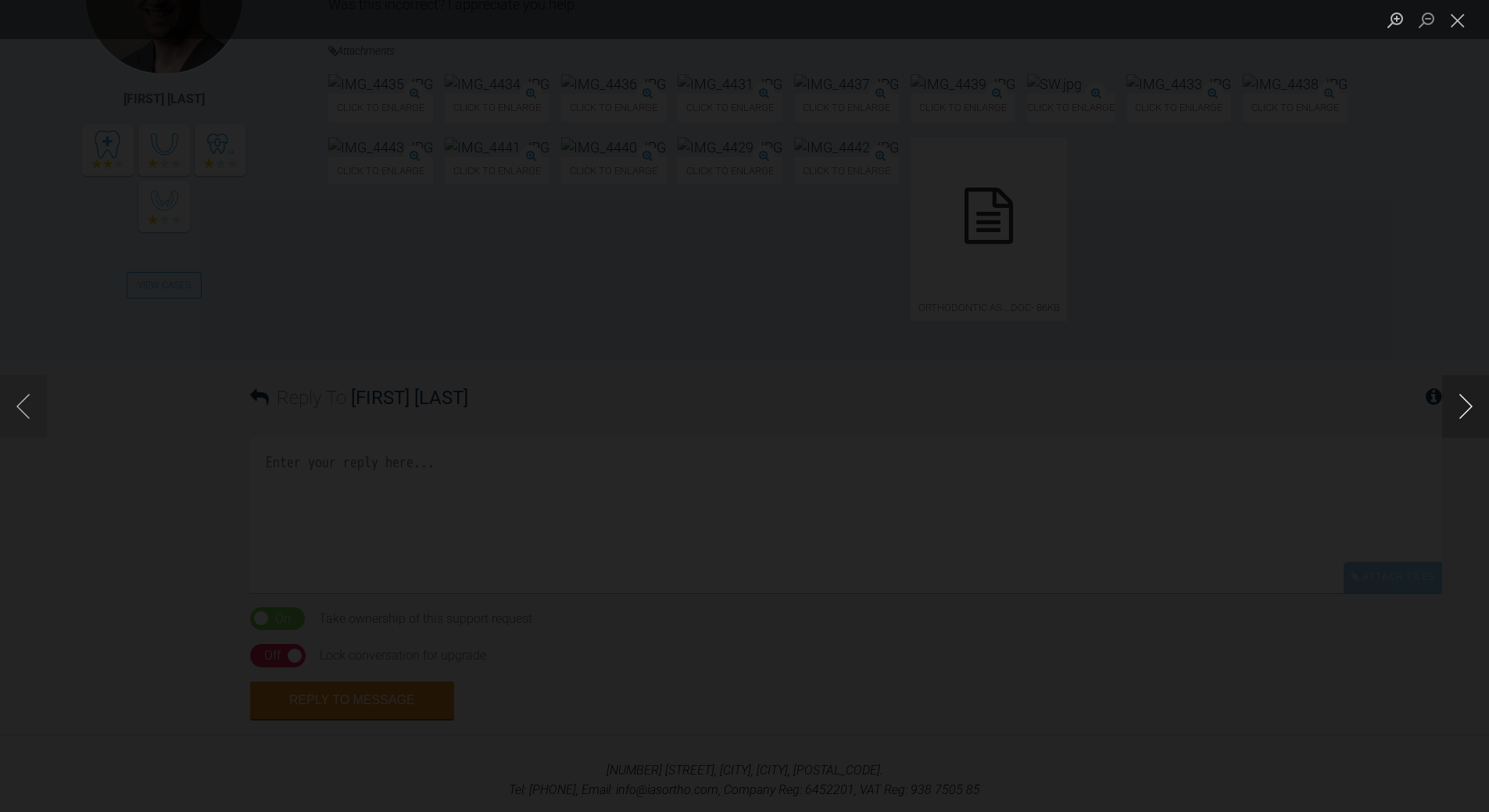 click at bounding box center [1466, 406] 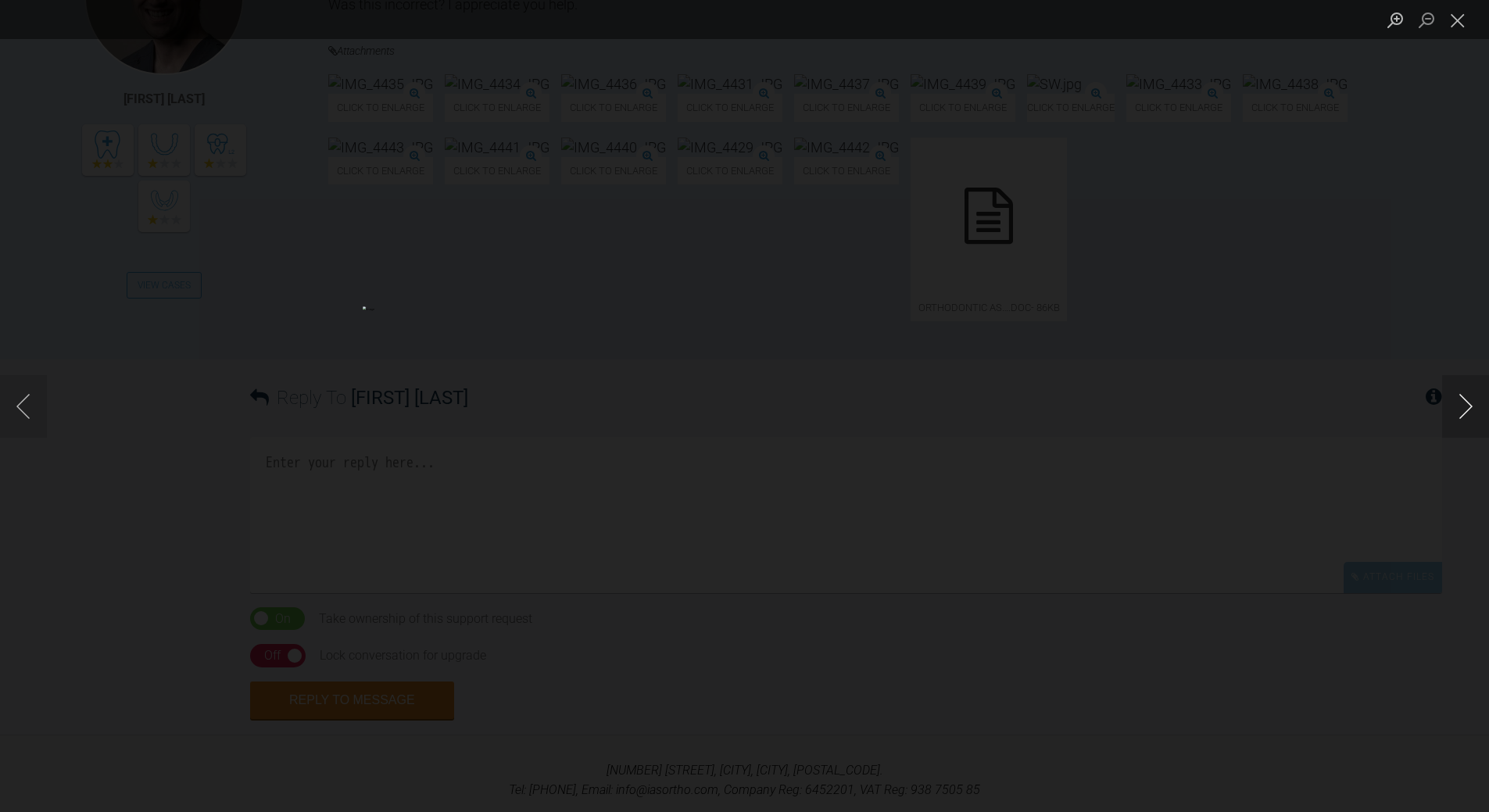 click at bounding box center [1466, 406] 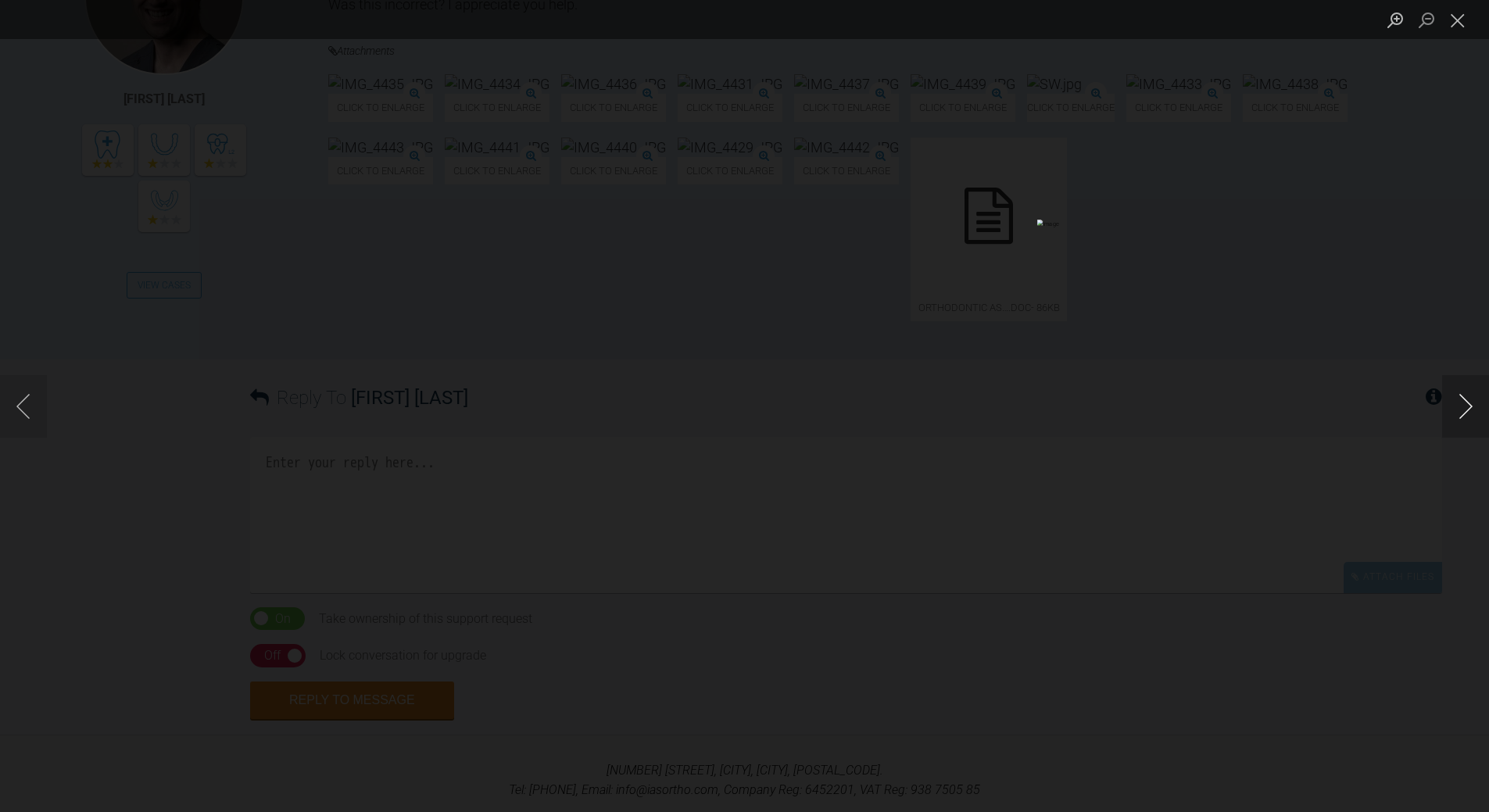 click at bounding box center [1466, 406] 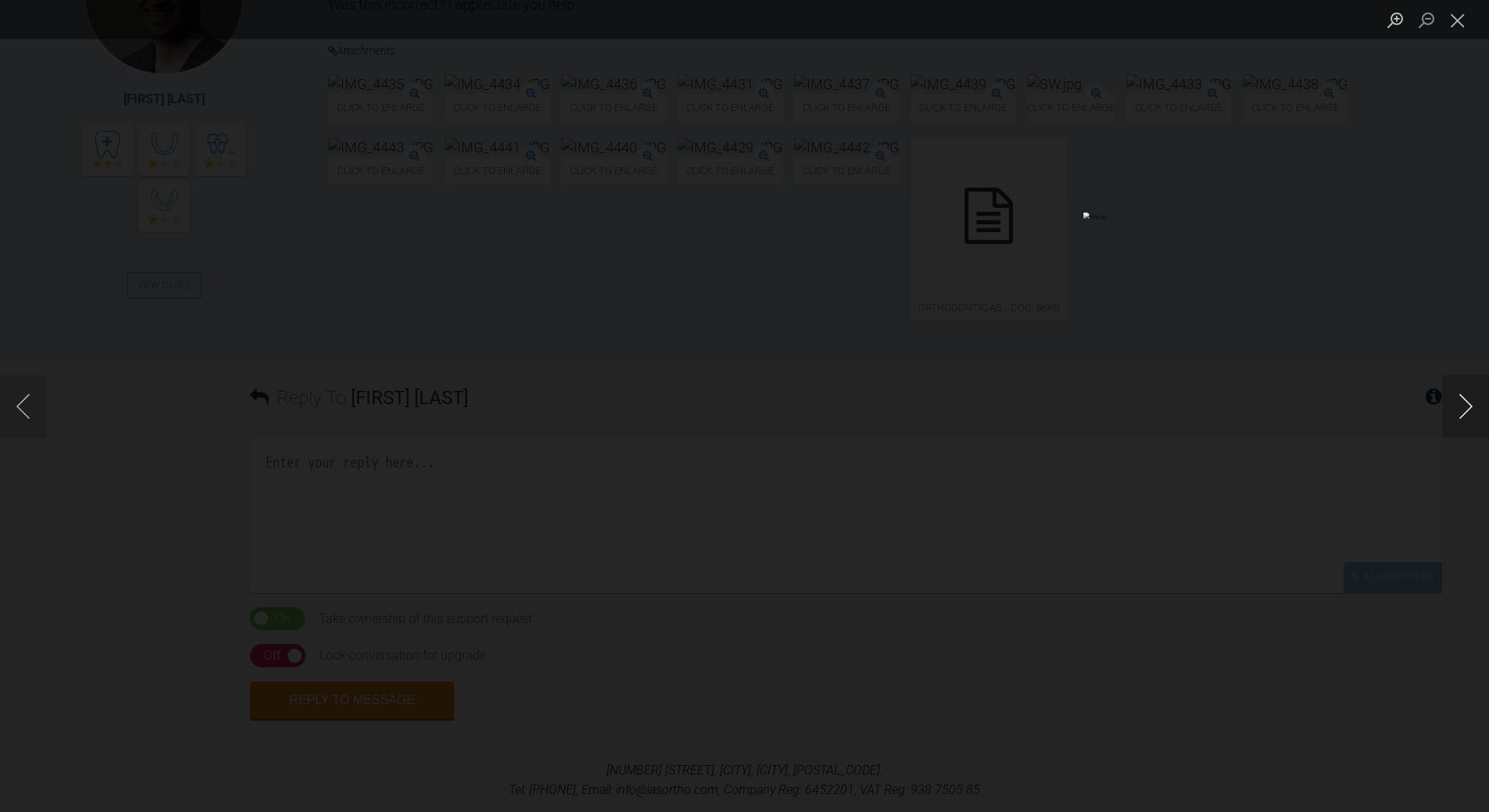 click at bounding box center [1466, 406] 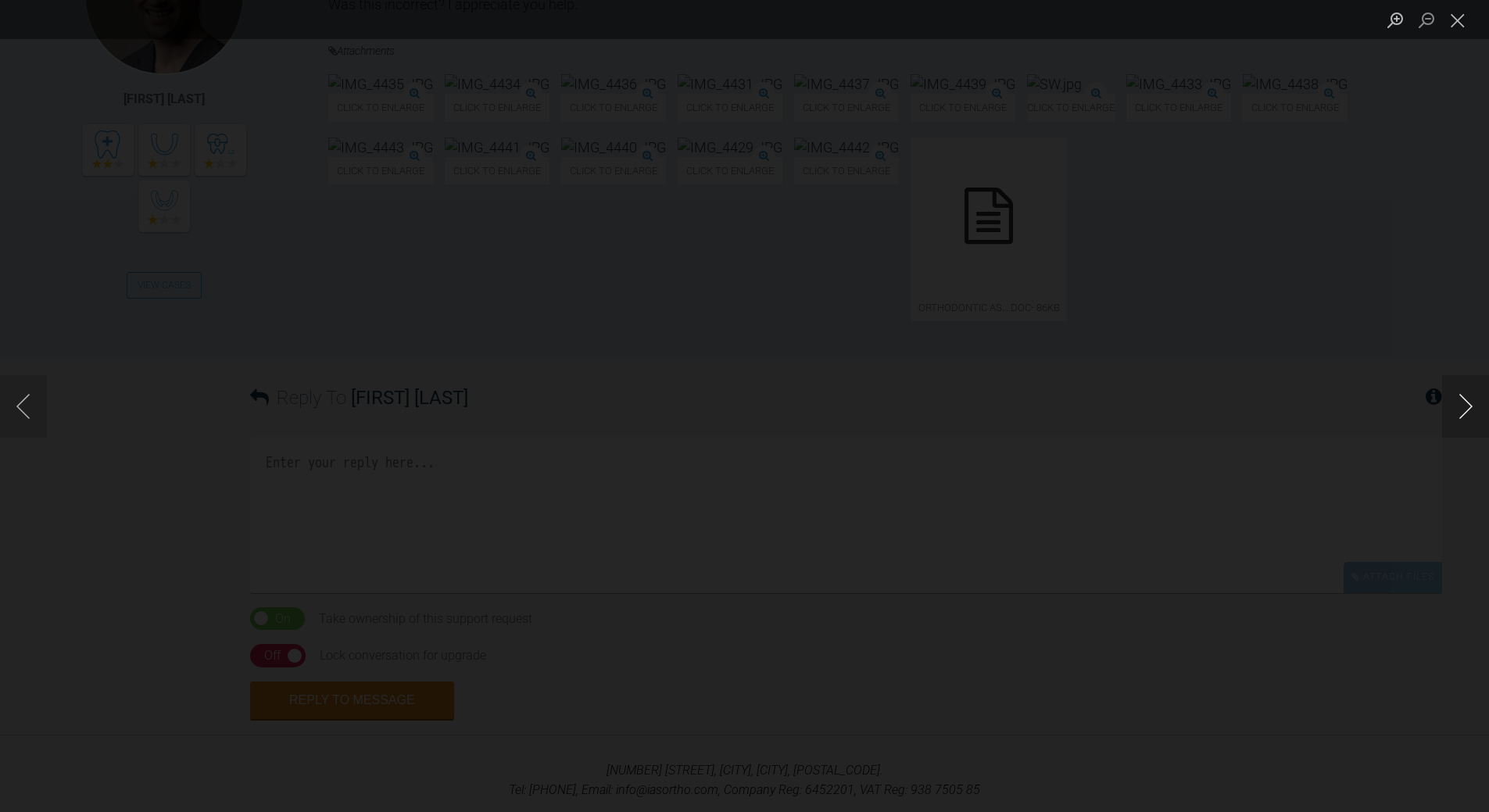 click at bounding box center [1466, 406] 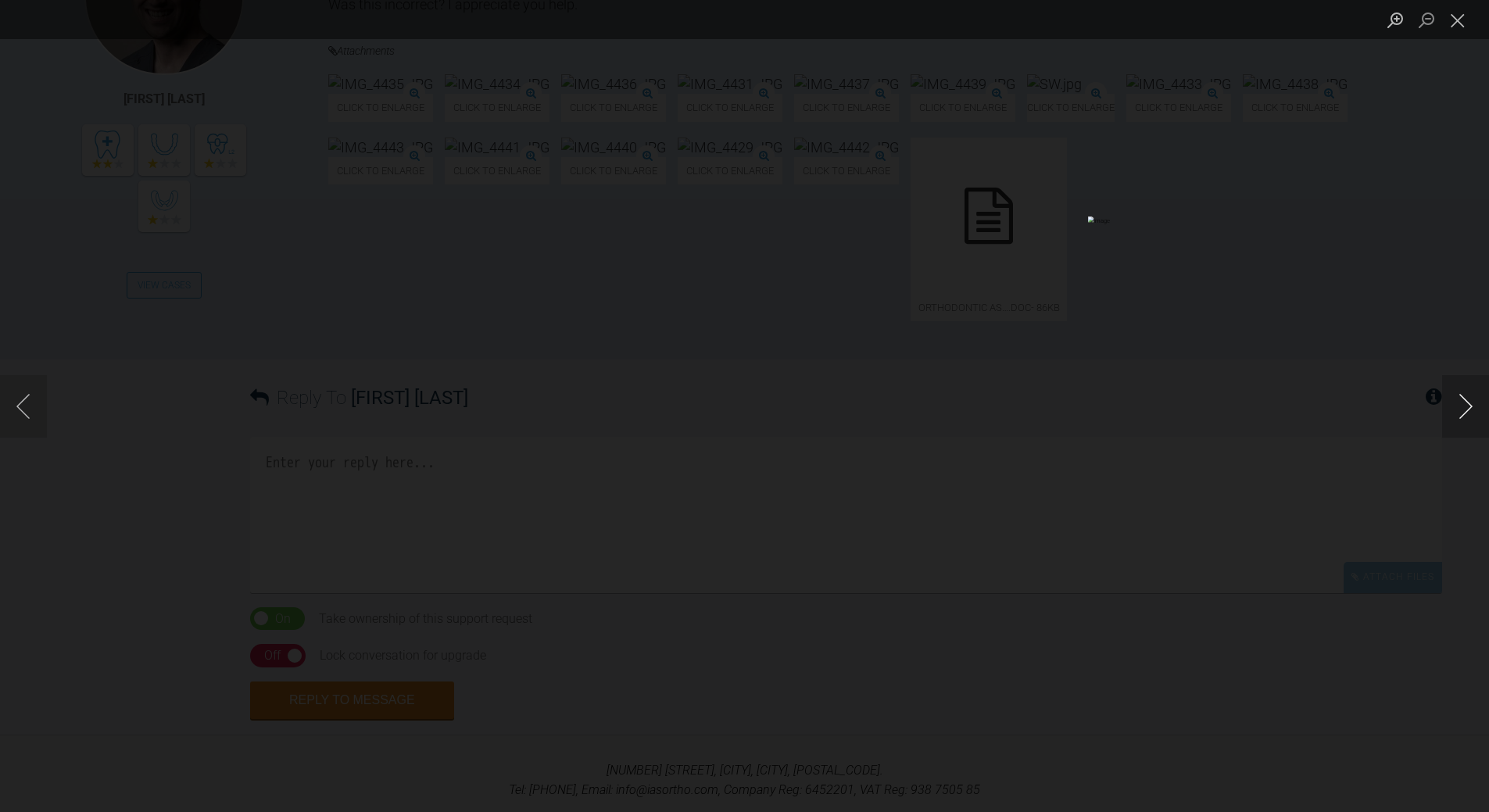 click at bounding box center (1466, 406) 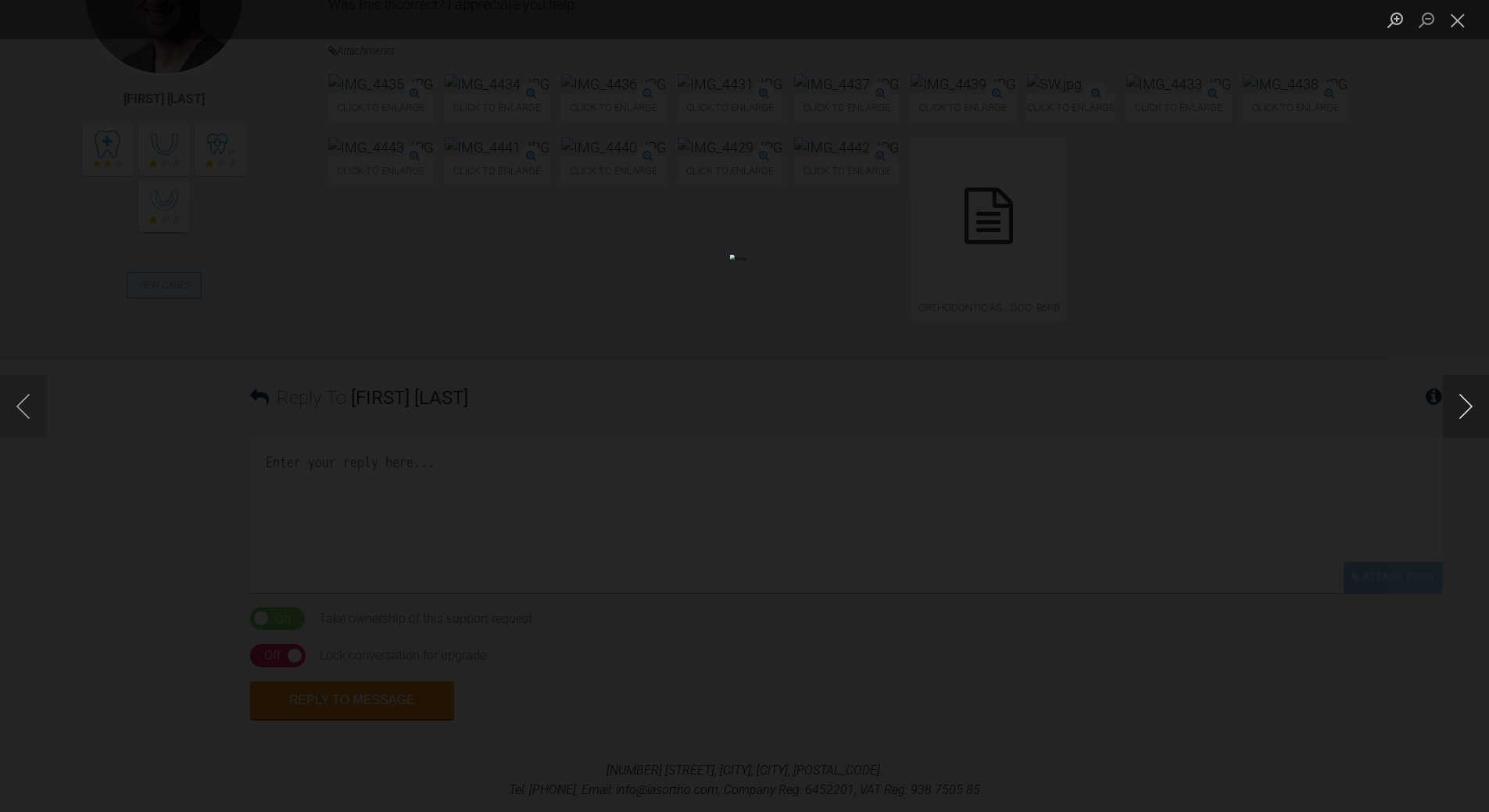 click at bounding box center (1466, 406) 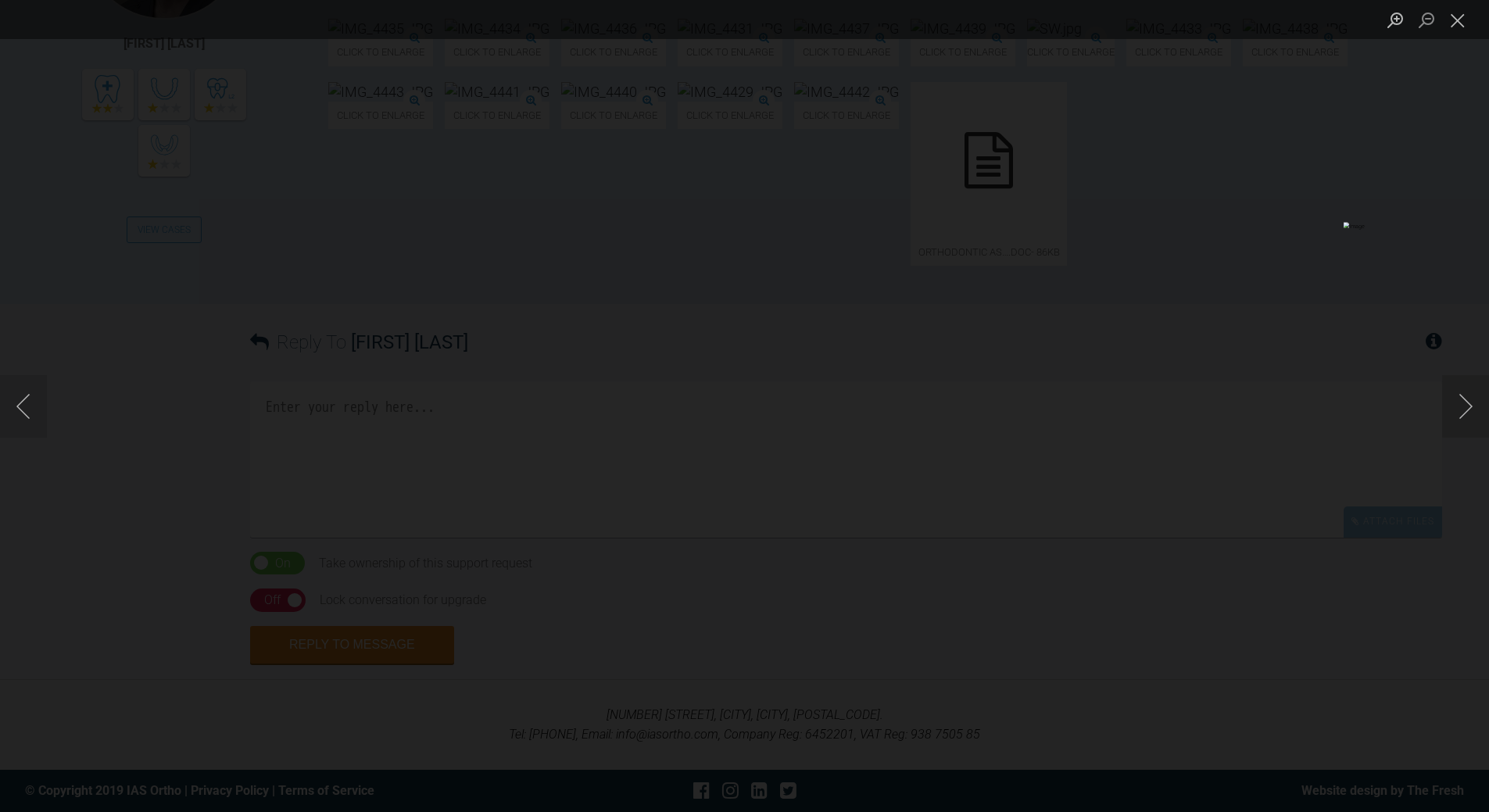 scroll, scrollTop: 736, scrollLeft: 0, axis: vertical 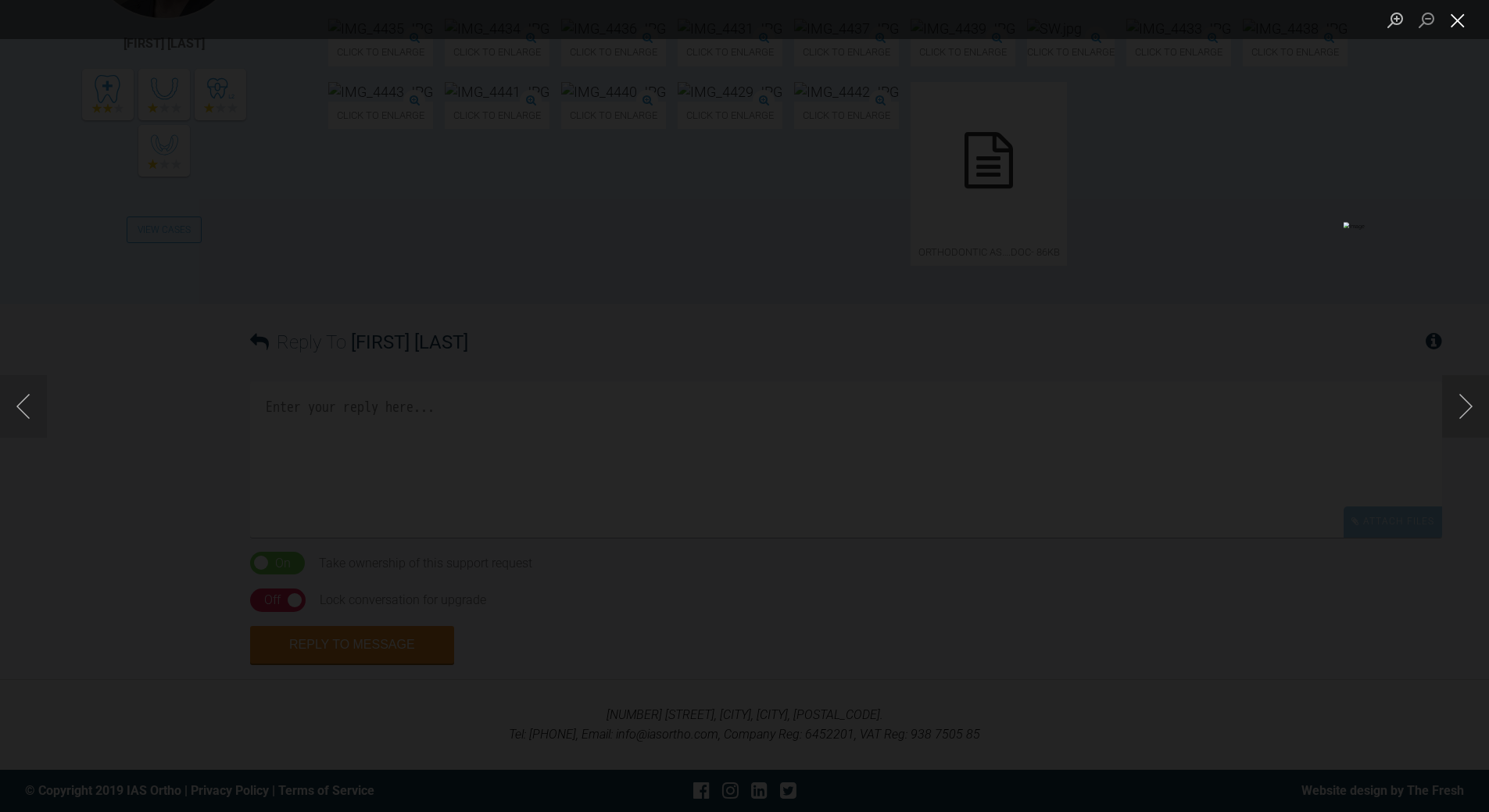 click at bounding box center [1458, 20] 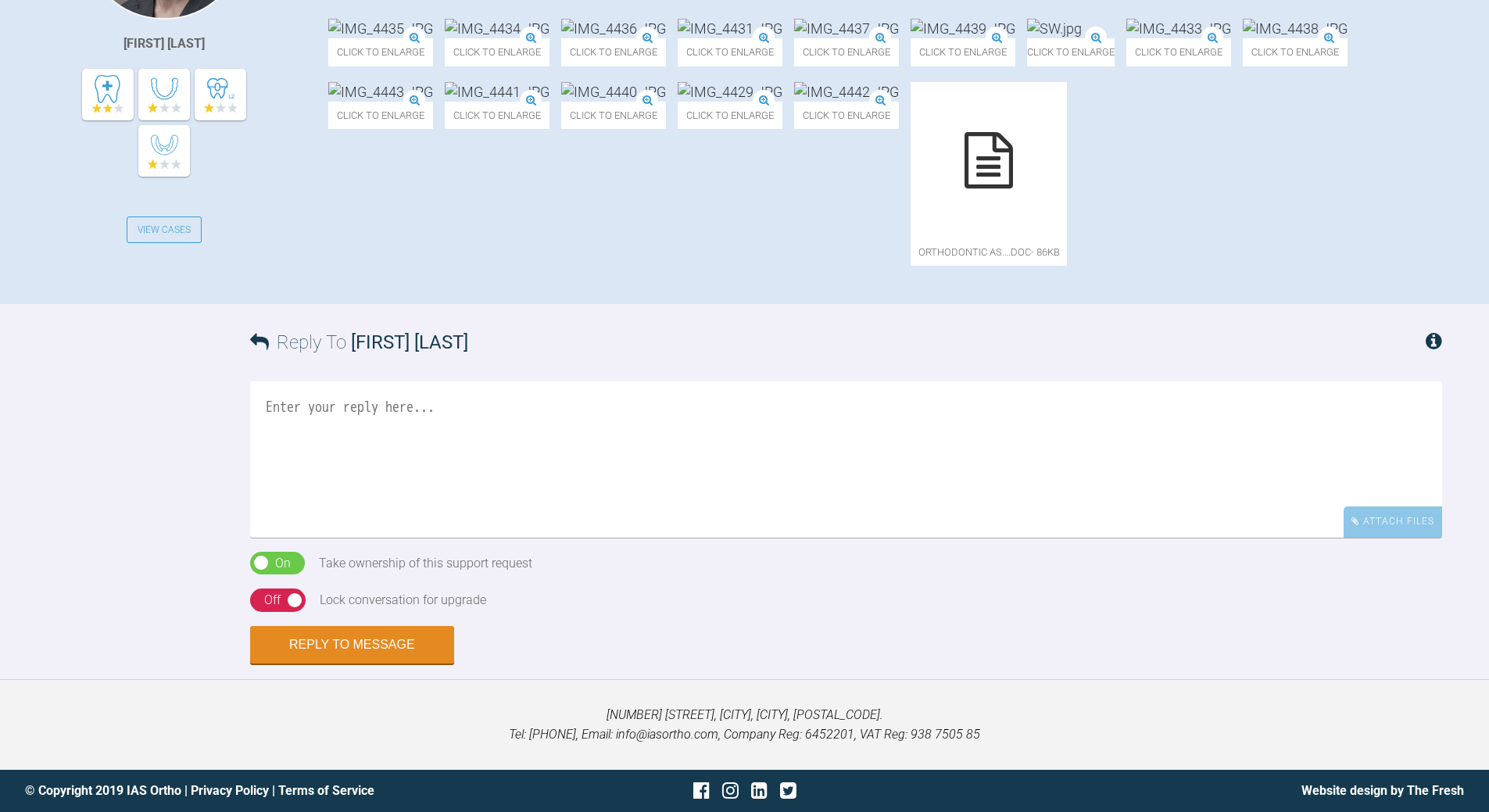 click at bounding box center (846, 460) 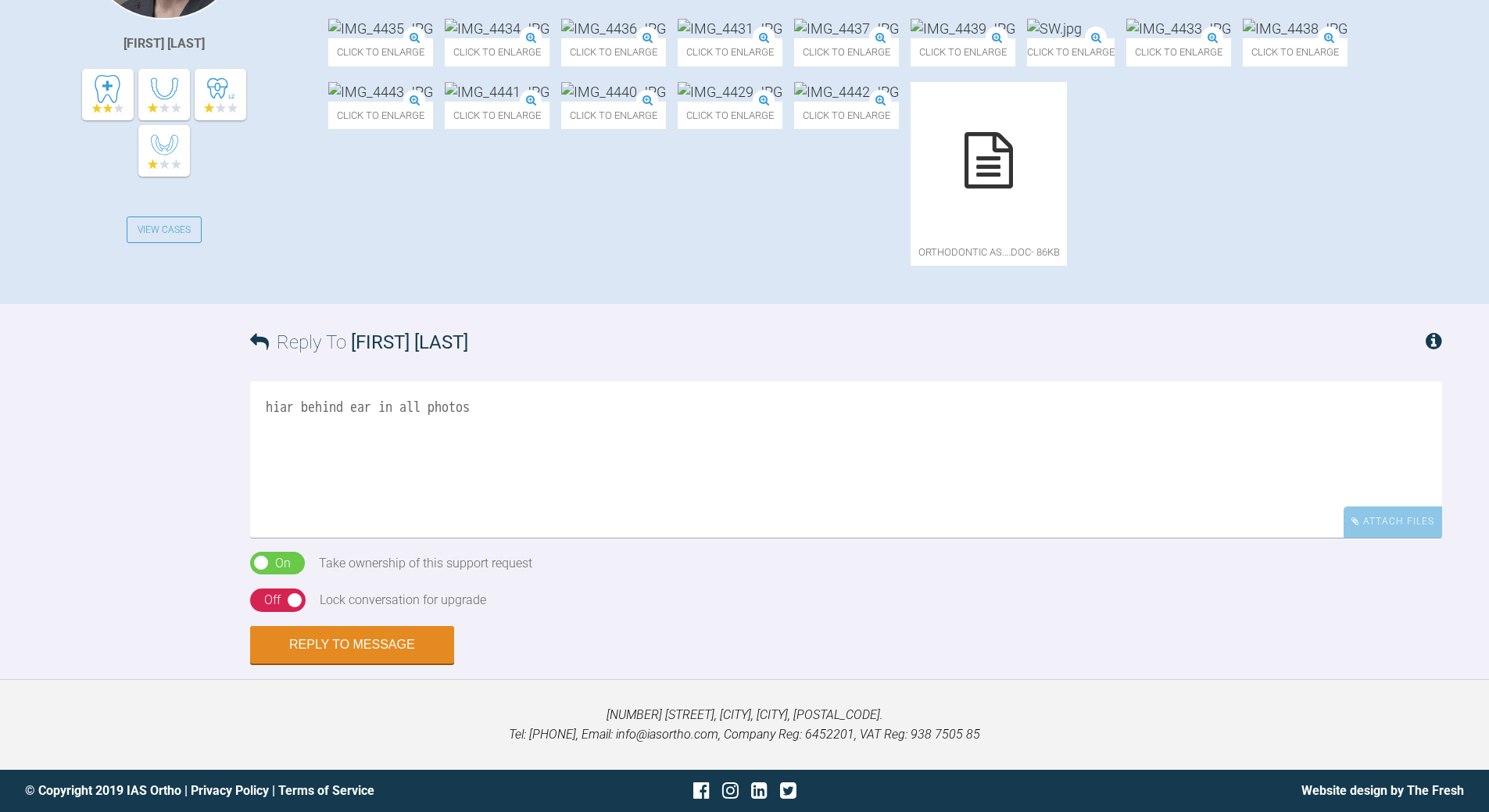 click on "hiar behind ear in all photos" at bounding box center (846, 460) 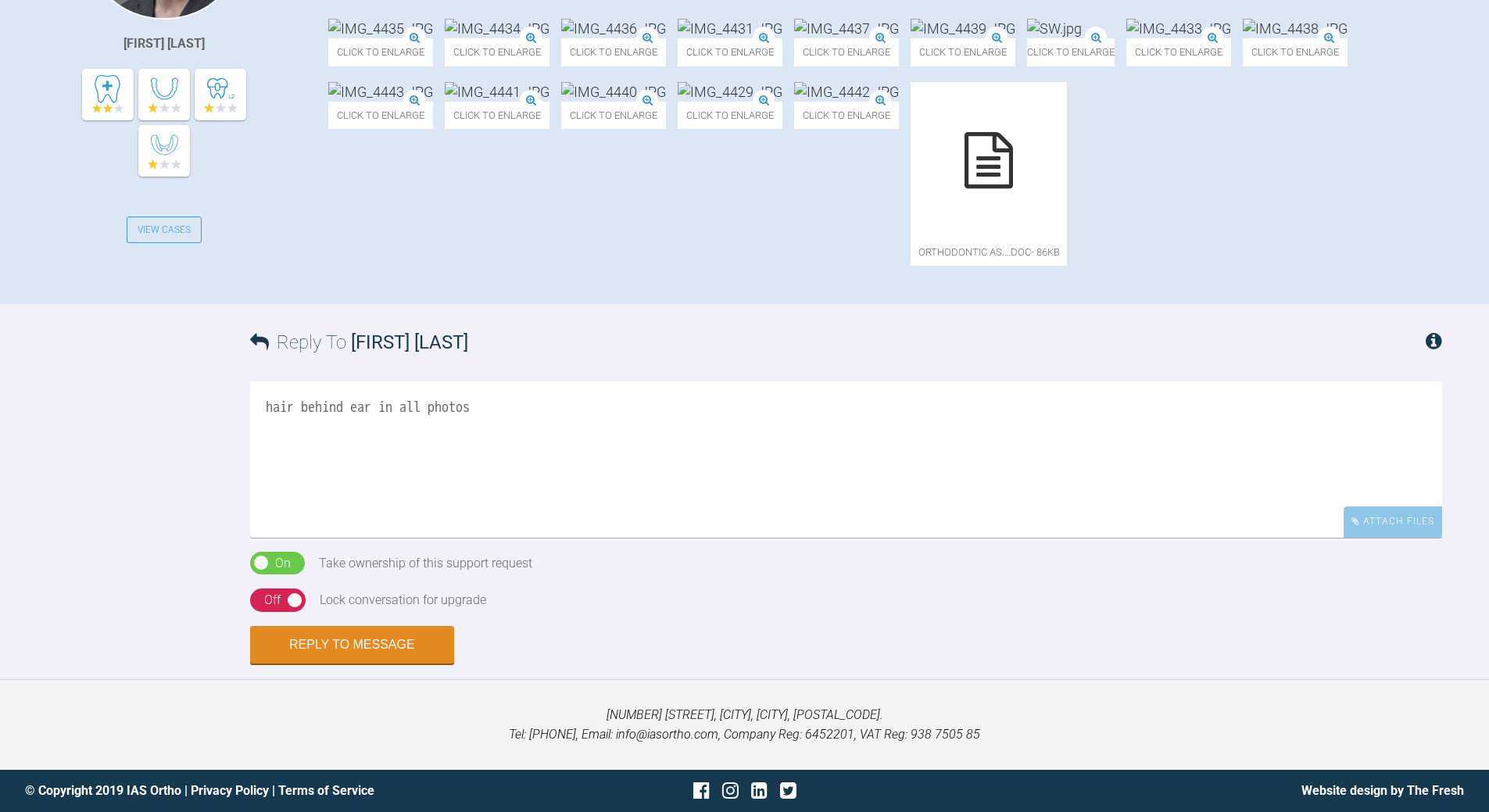 click on "hair behind ear in all photos" at bounding box center [846, 460] 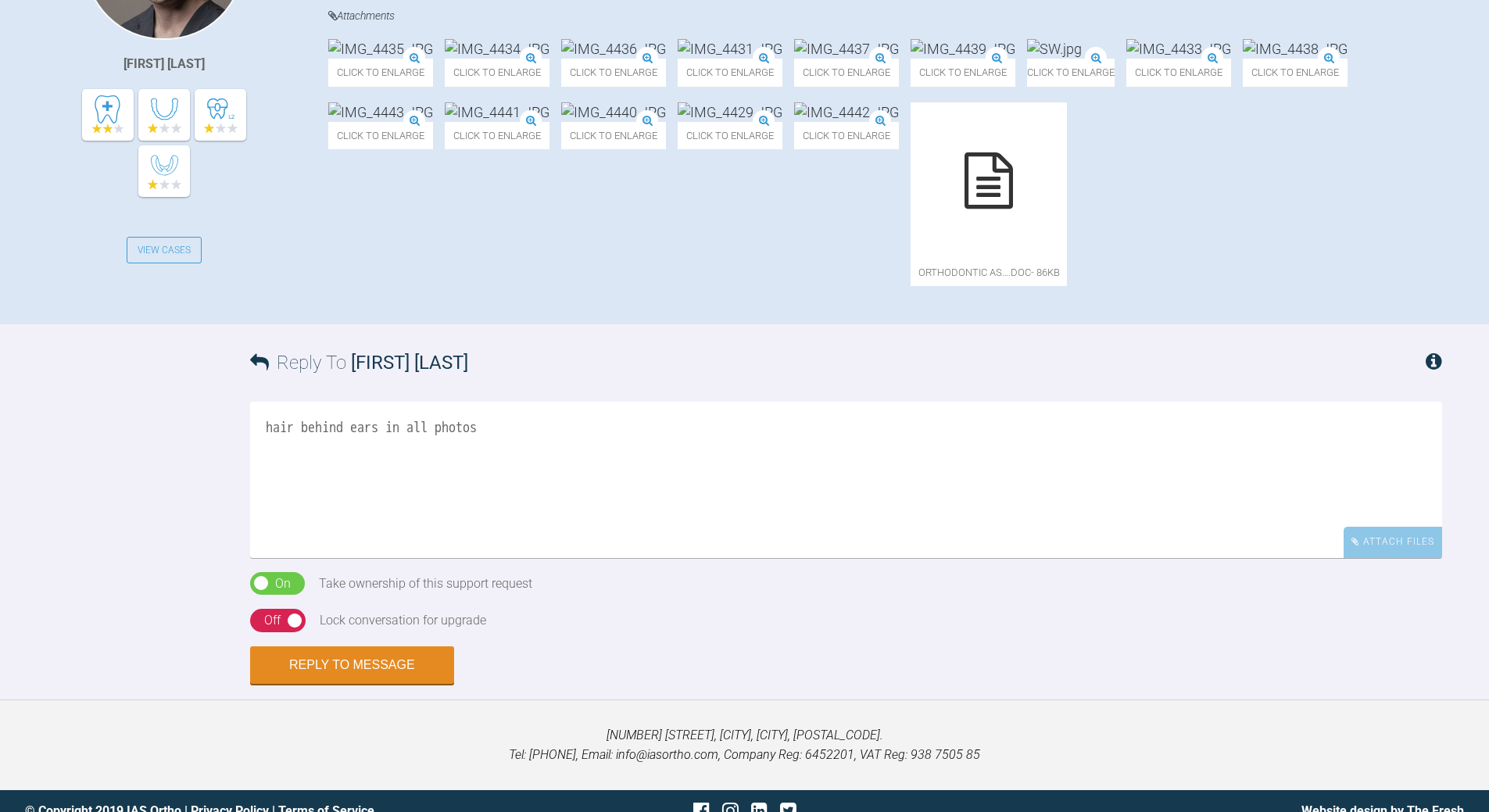 scroll, scrollTop: 658, scrollLeft: 0, axis: vertical 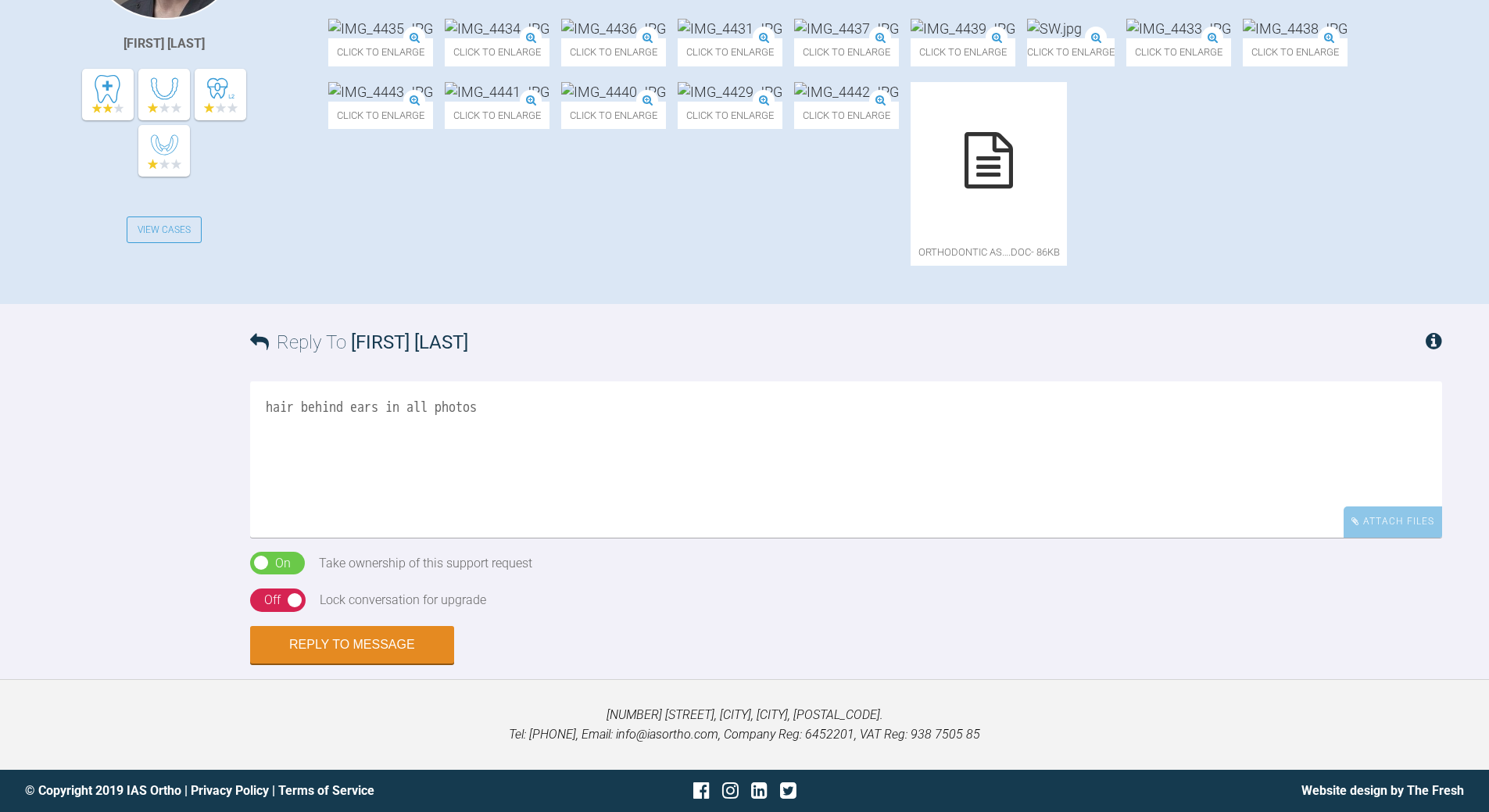 click on "hair behind ears in all photos" at bounding box center (846, 460) 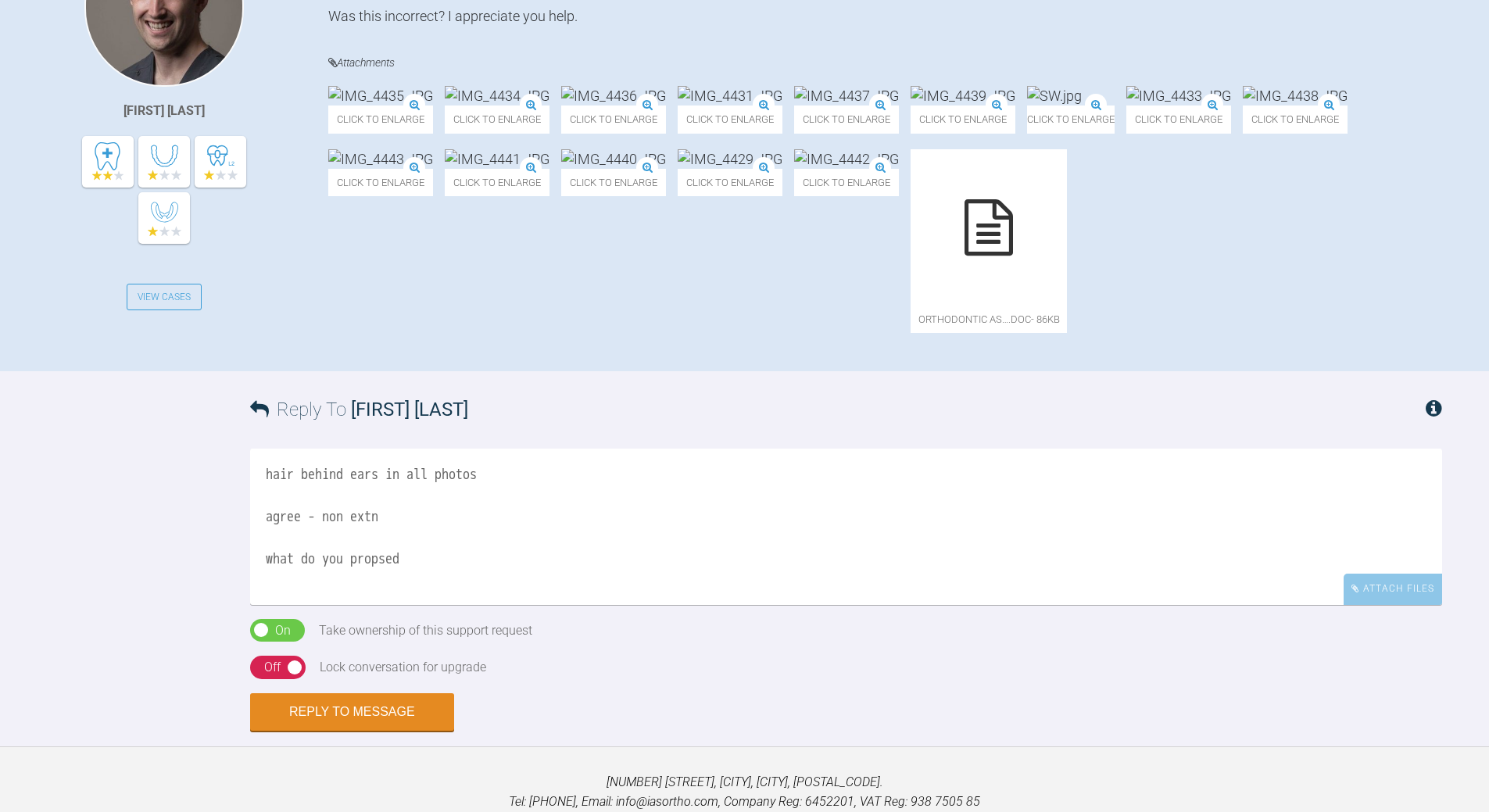 scroll, scrollTop: 580, scrollLeft: 0, axis: vertical 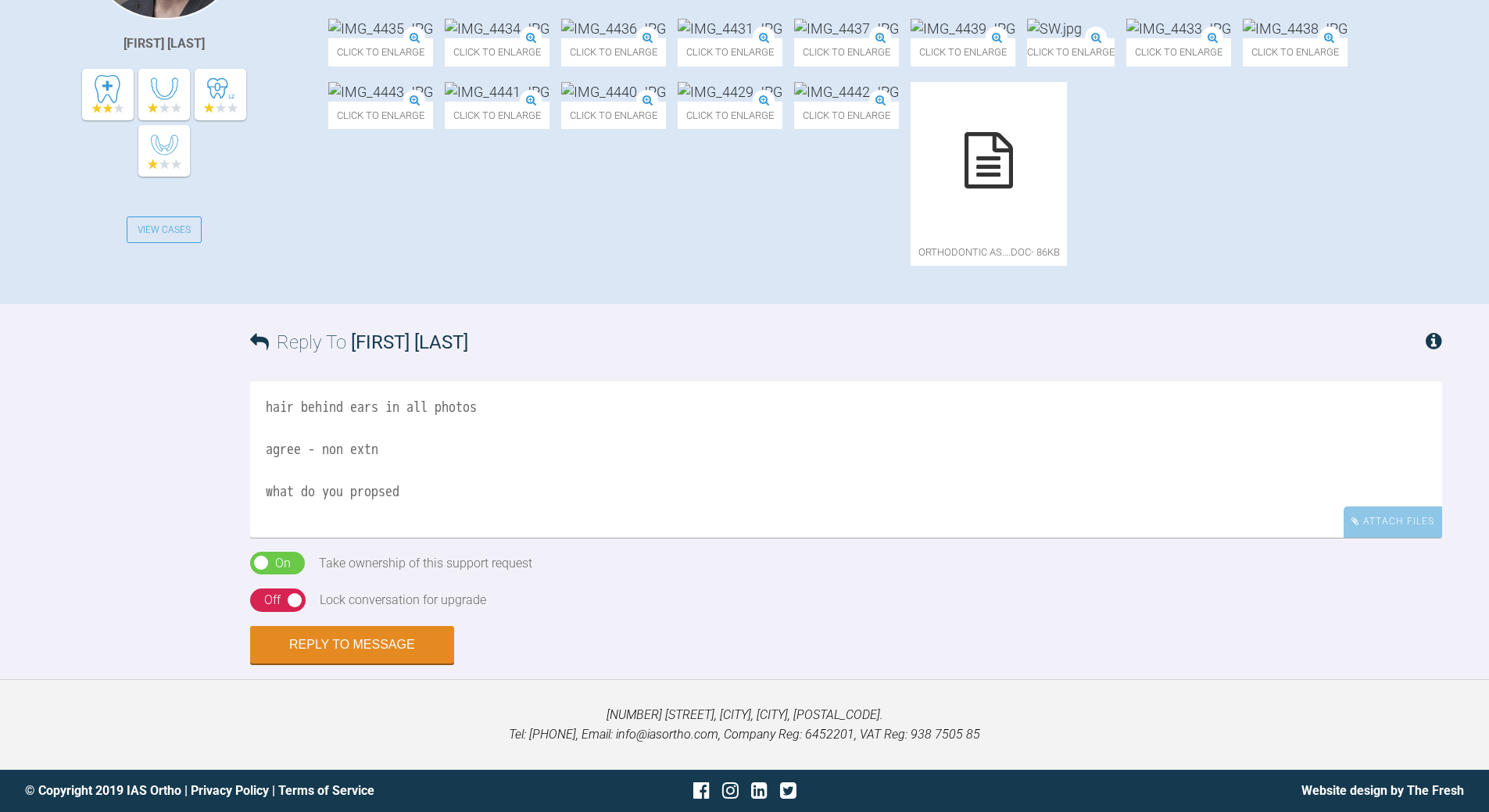 click on "hair behind ears in all photos
agree - non extn
what do you propsed" at bounding box center [846, 460] 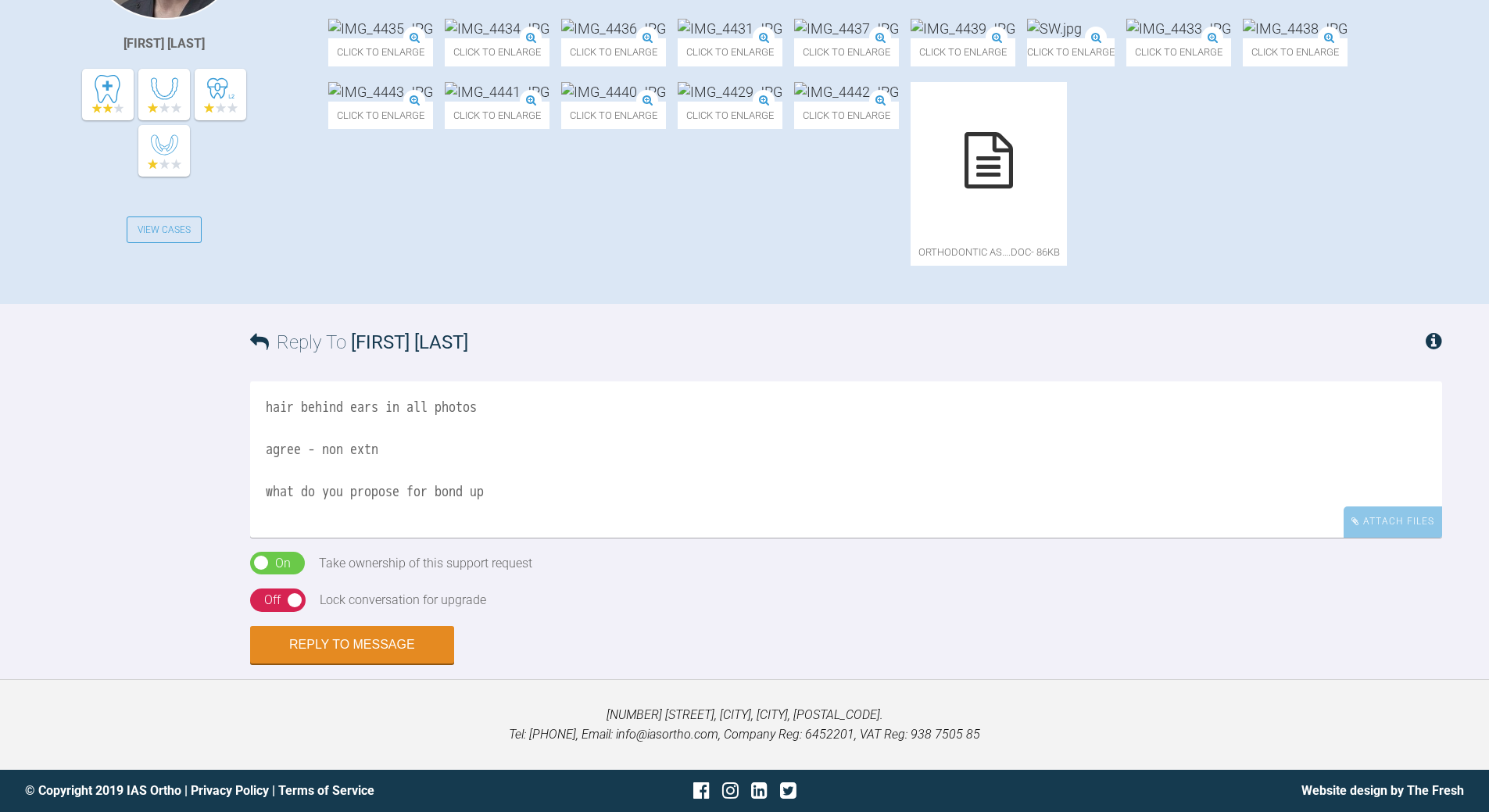 type on "hair behind ears in all photos
agree - non extn
what do you propose for bond up" 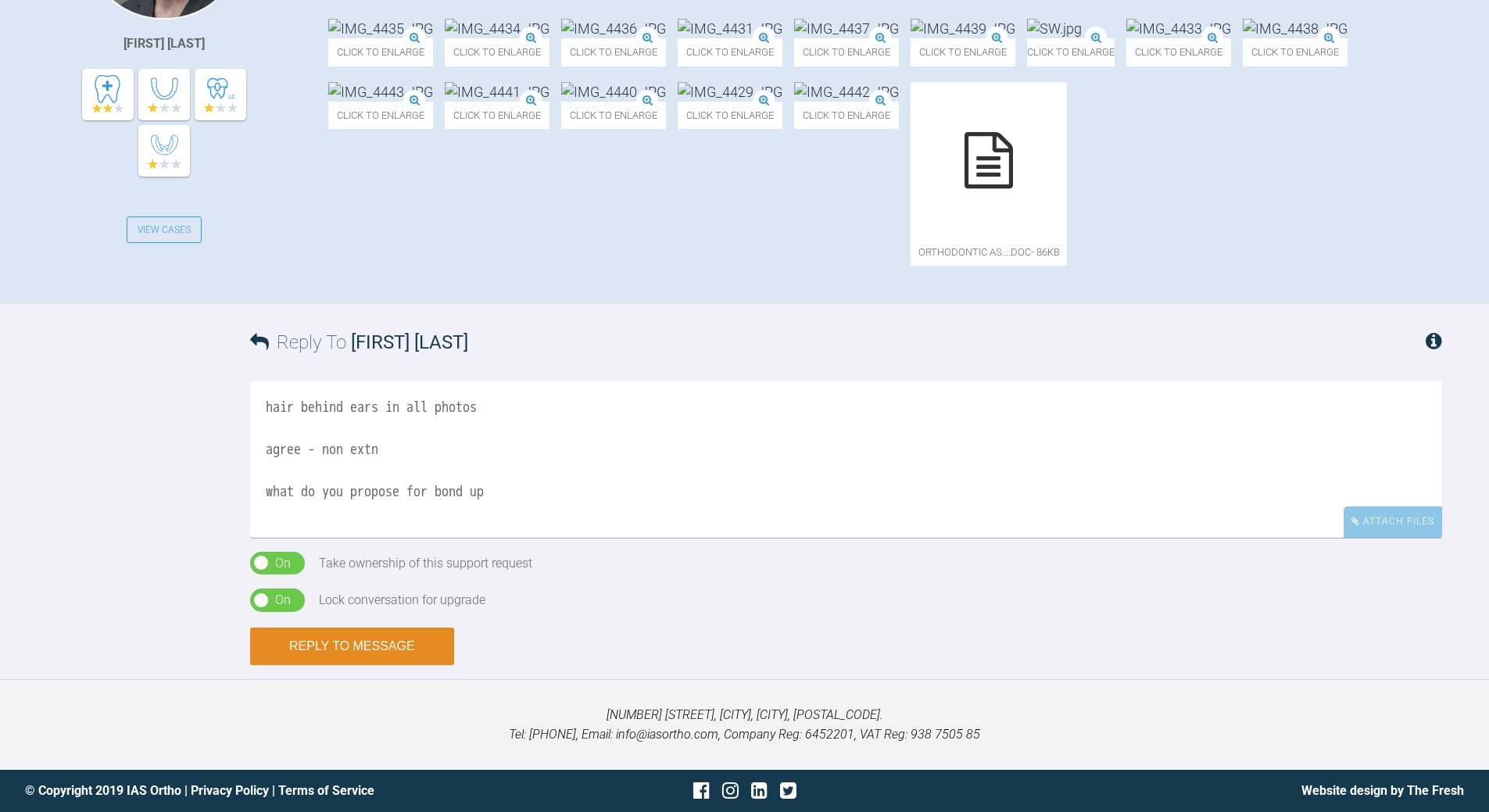 click on "Reply to Message" at bounding box center (352, 646) 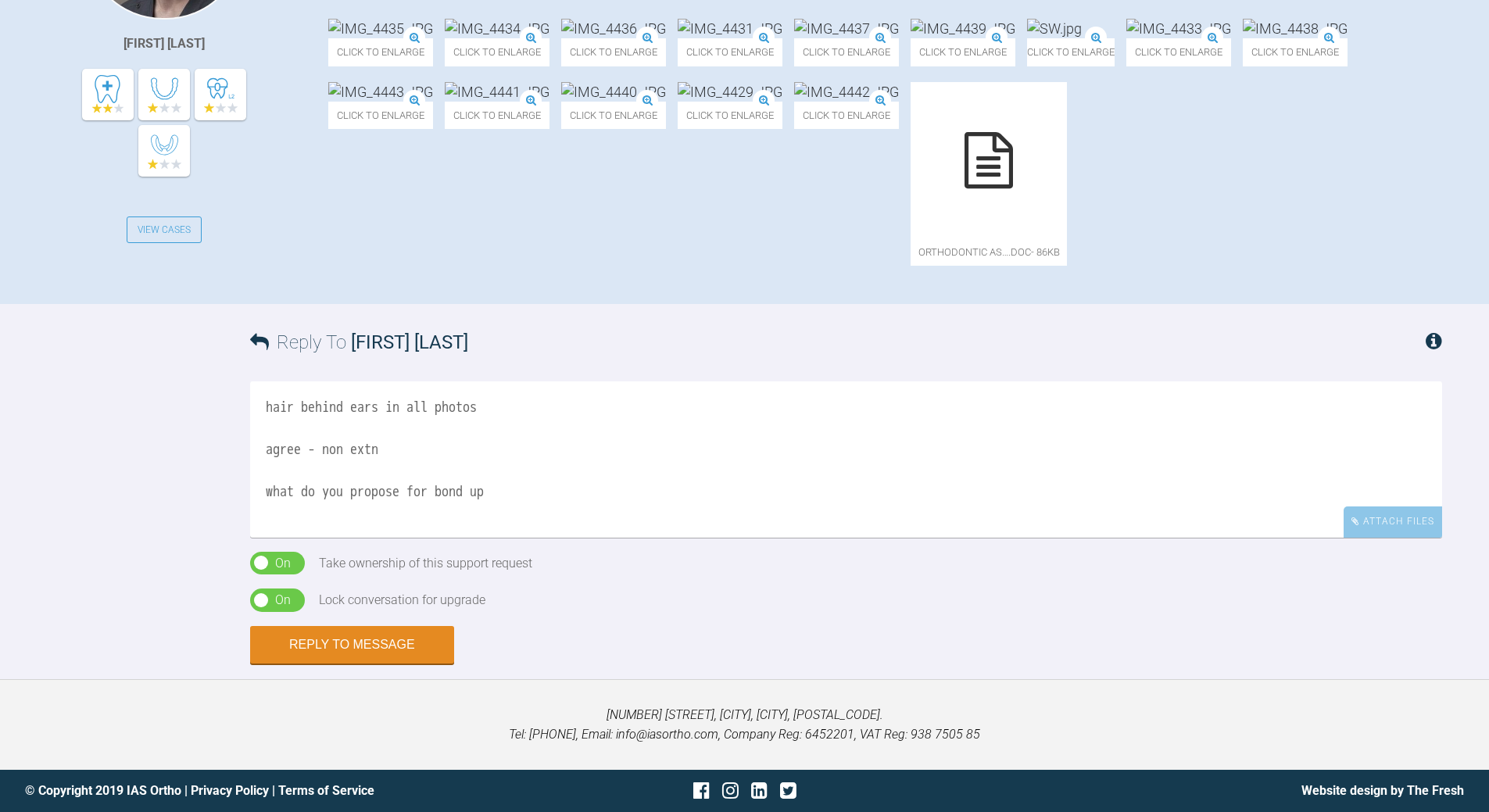 type 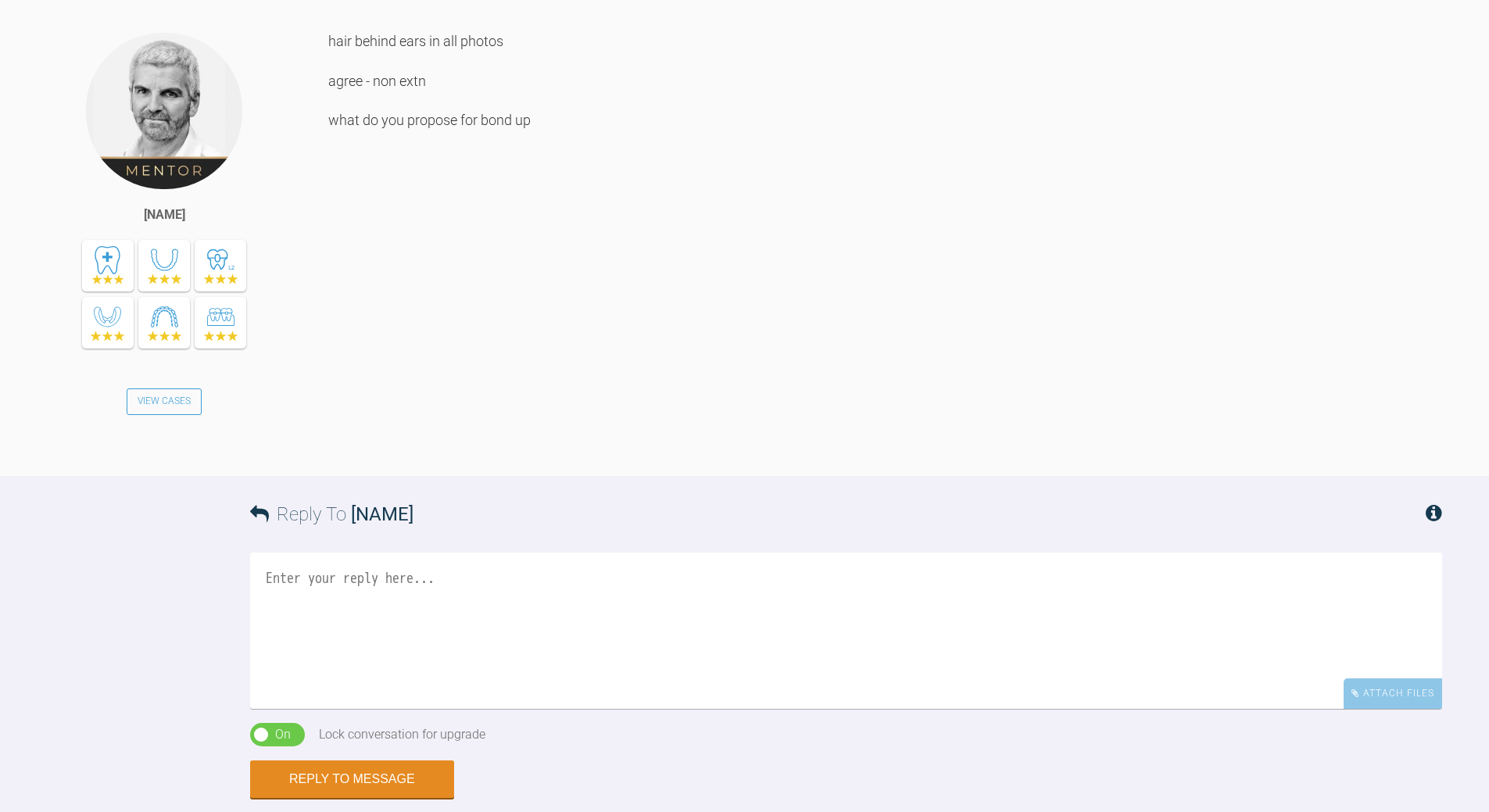 scroll, scrollTop: 745, scrollLeft: 0, axis: vertical 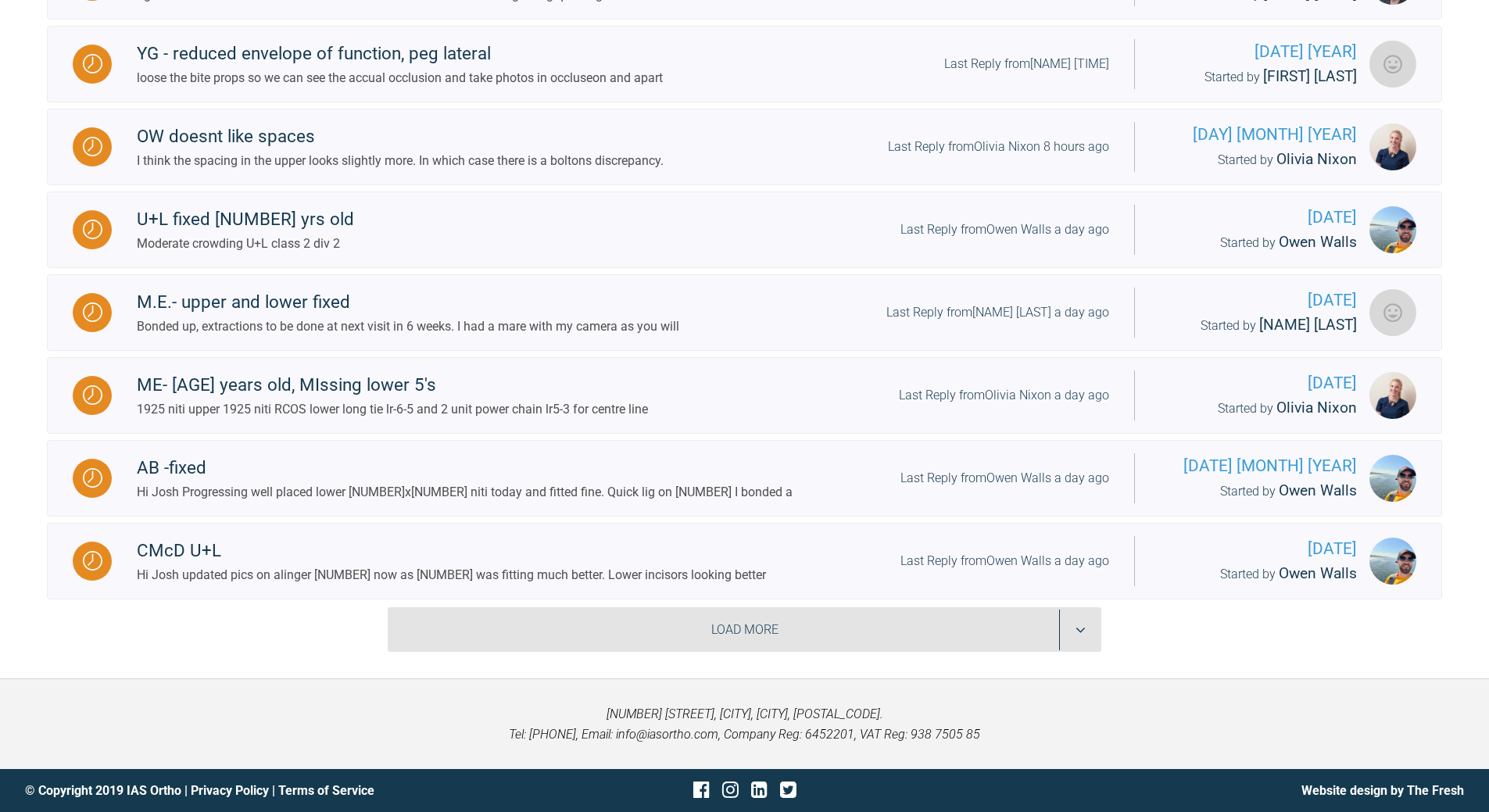 click on "Load More" at bounding box center [744, 630] 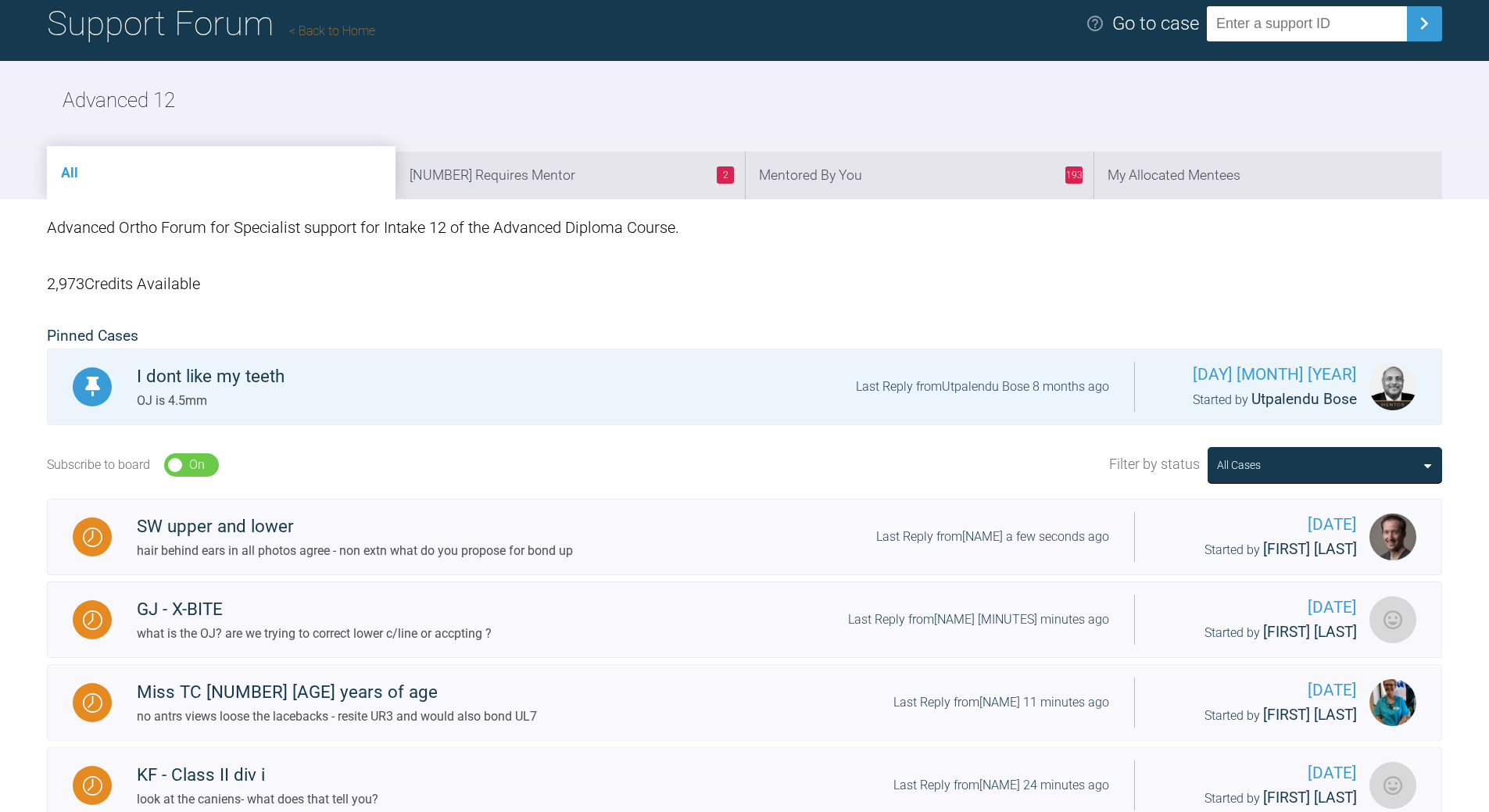 scroll, scrollTop: 84, scrollLeft: 0, axis: vertical 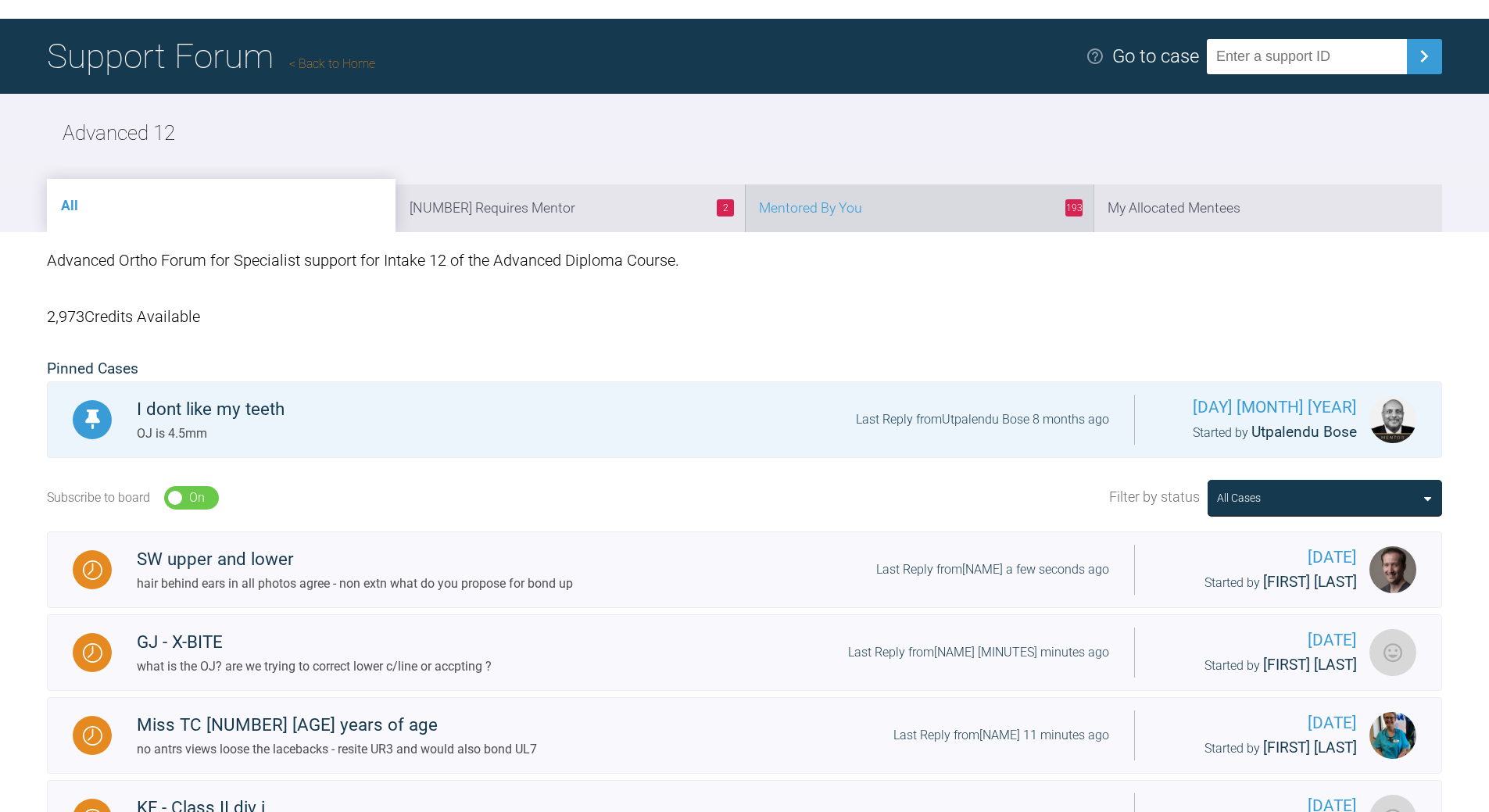 click on "193 Mentored By You" at bounding box center (919, 208) 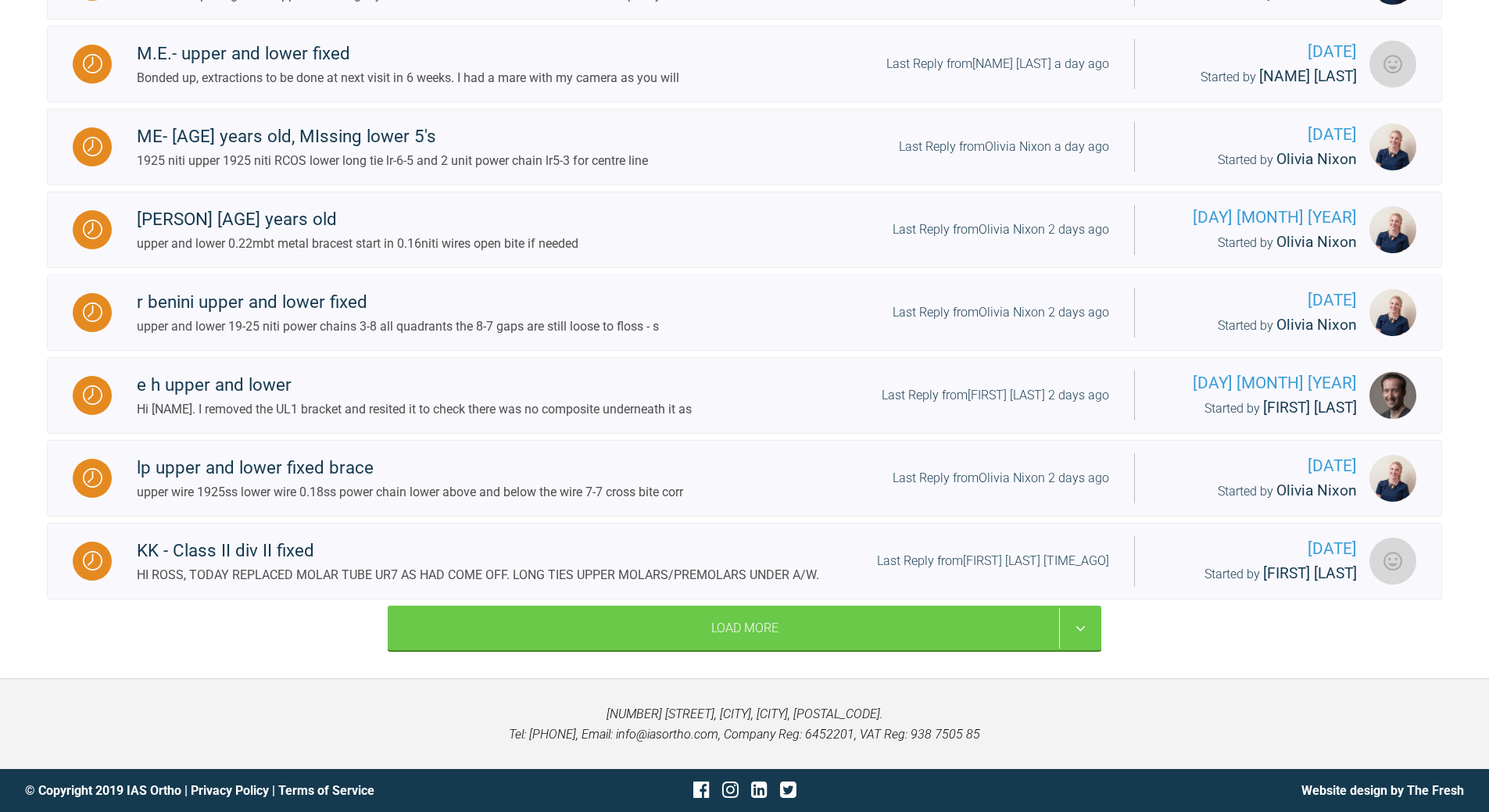 scroll, scrollTop: 1647, scrollLeft: 0, axis: vertical 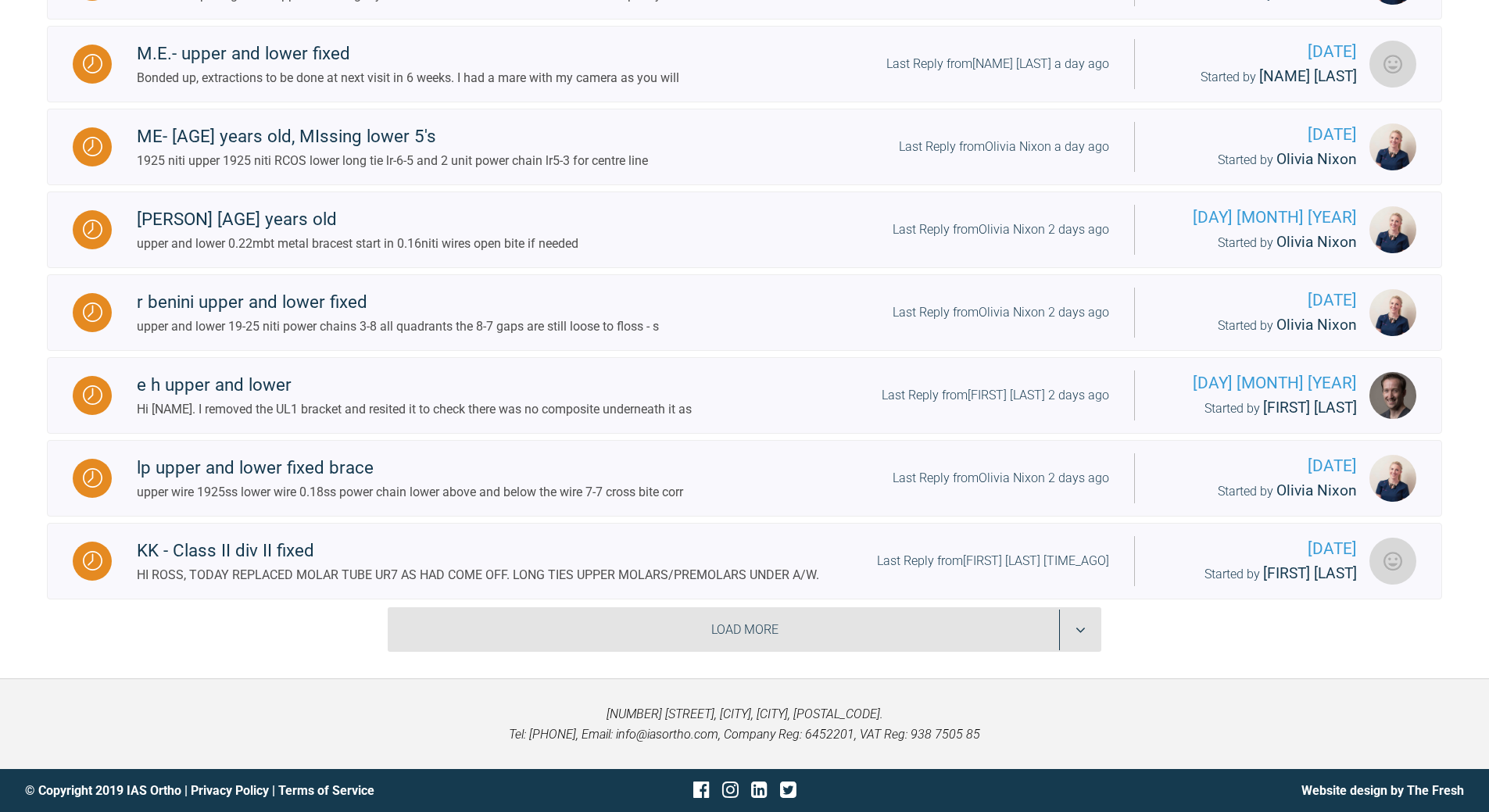 click on "Load More" at bounding box center [744, 630] 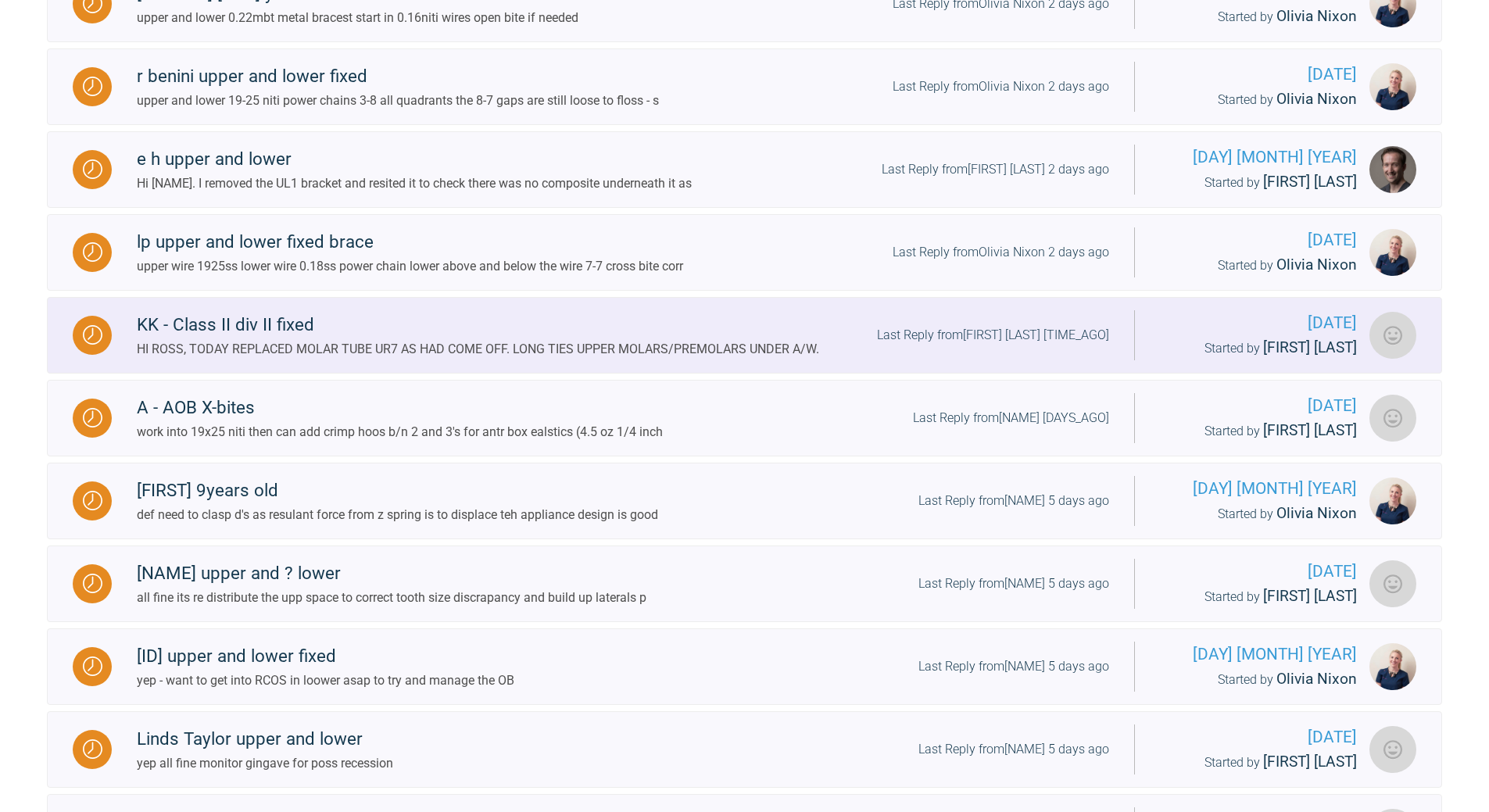 scroll, scrollTop: 1804, scrollLeft: 0, axis: vertical 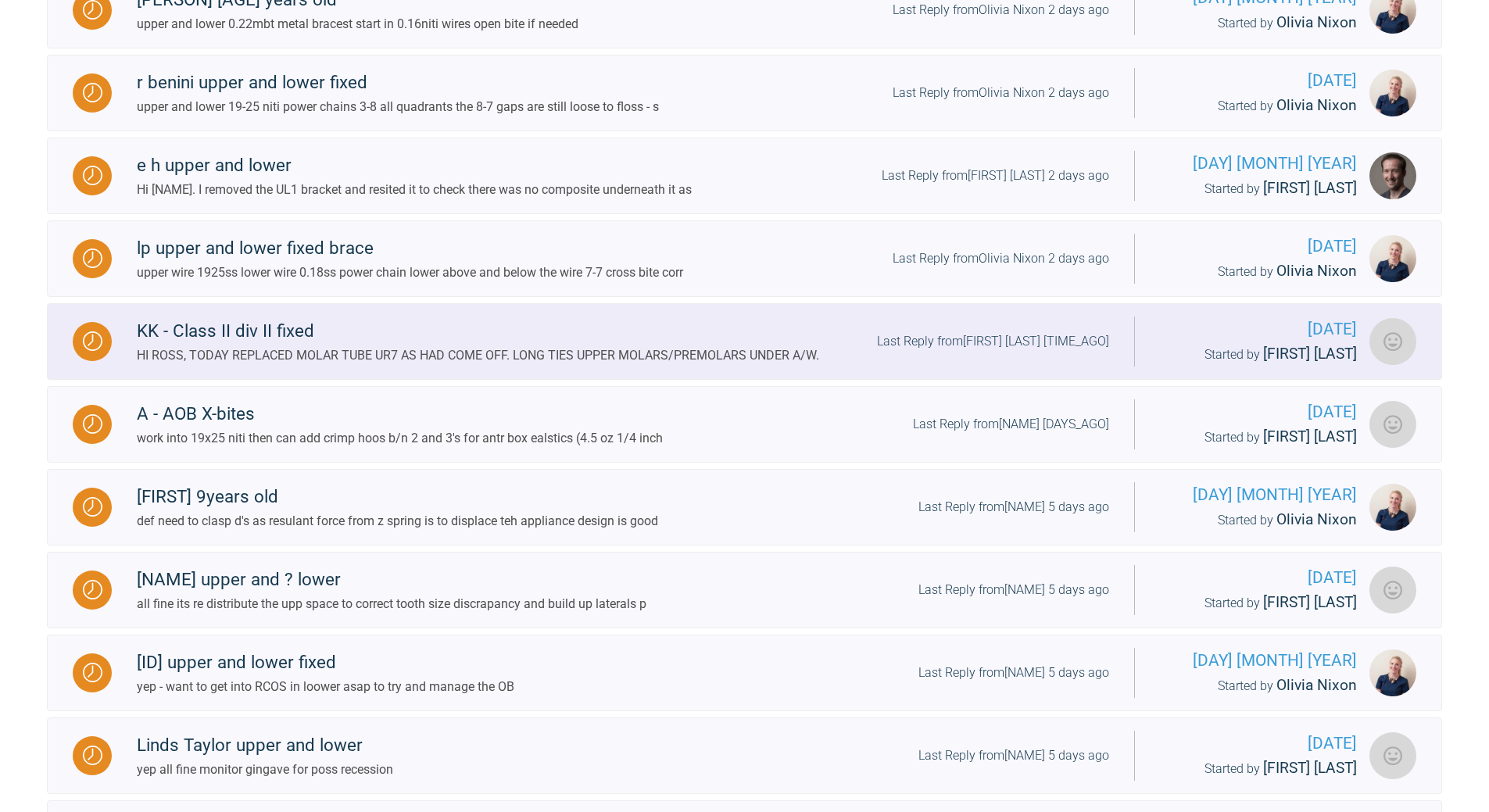 click on "Last Reply from  [PERSON]   3 days ago" at bounding box center (993, 342) 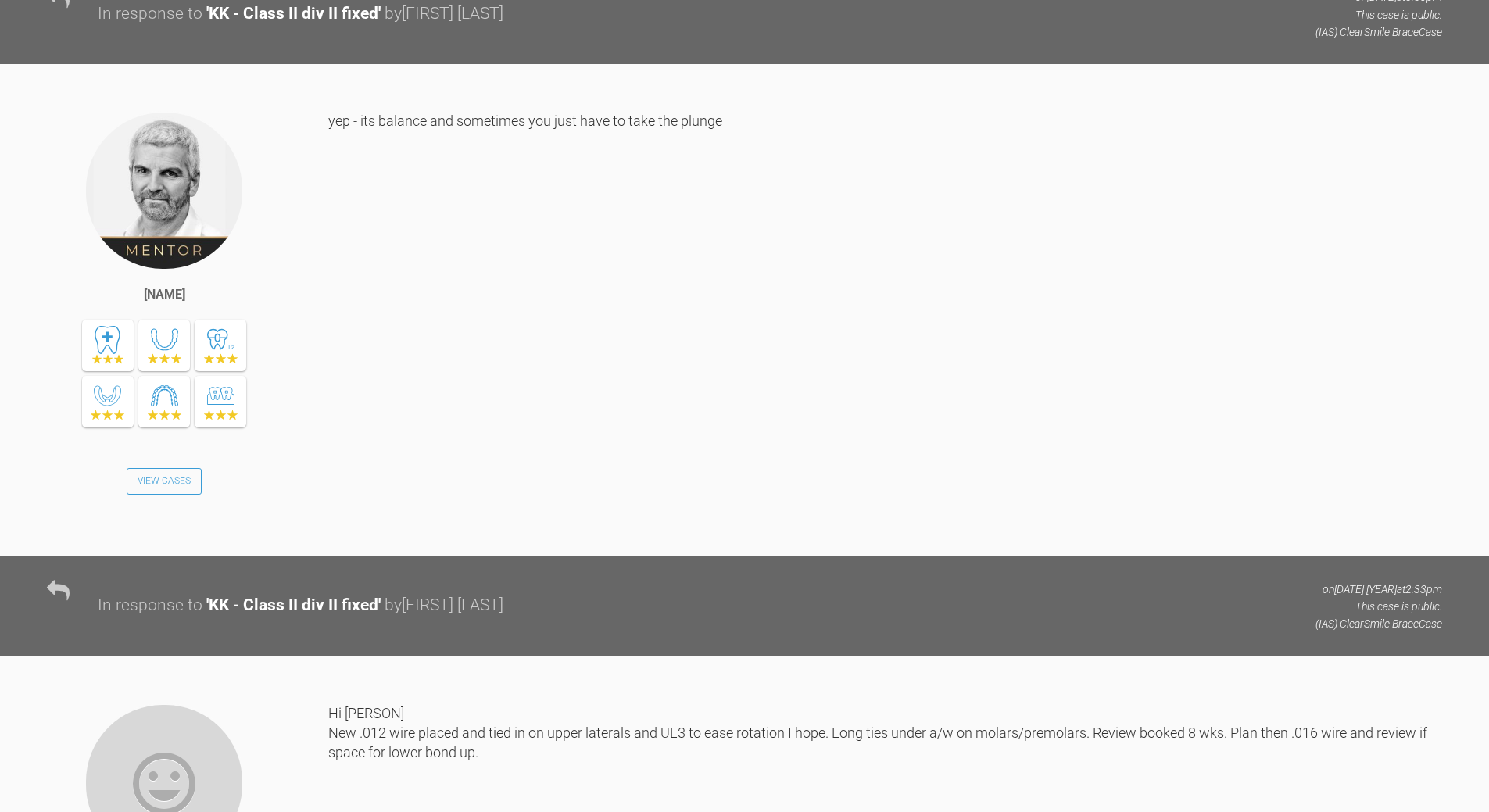 scroll, scrollTop: 4617, scrollLeft: 0, axis: vertical 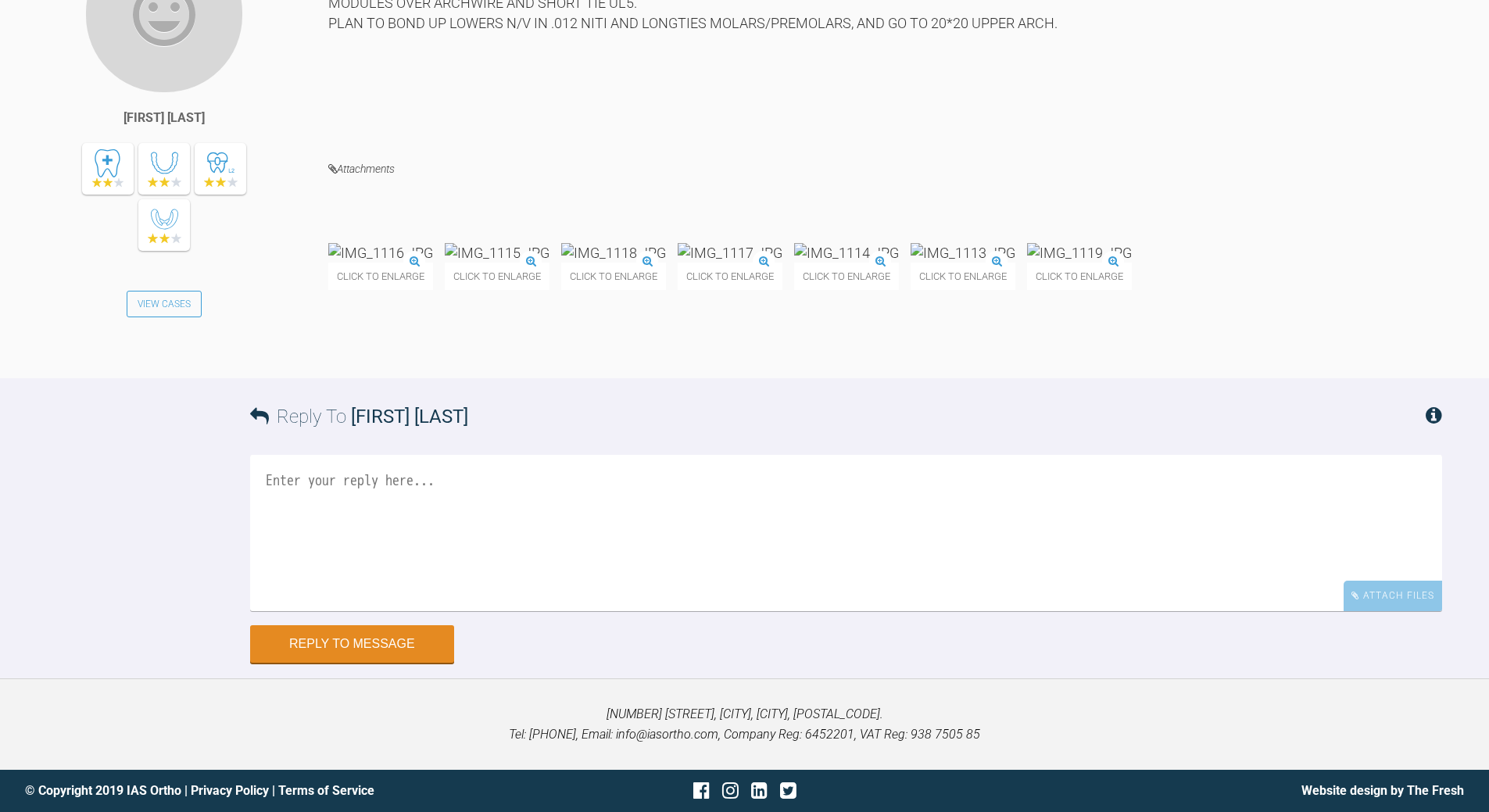 click at bounding box center [846, 533] 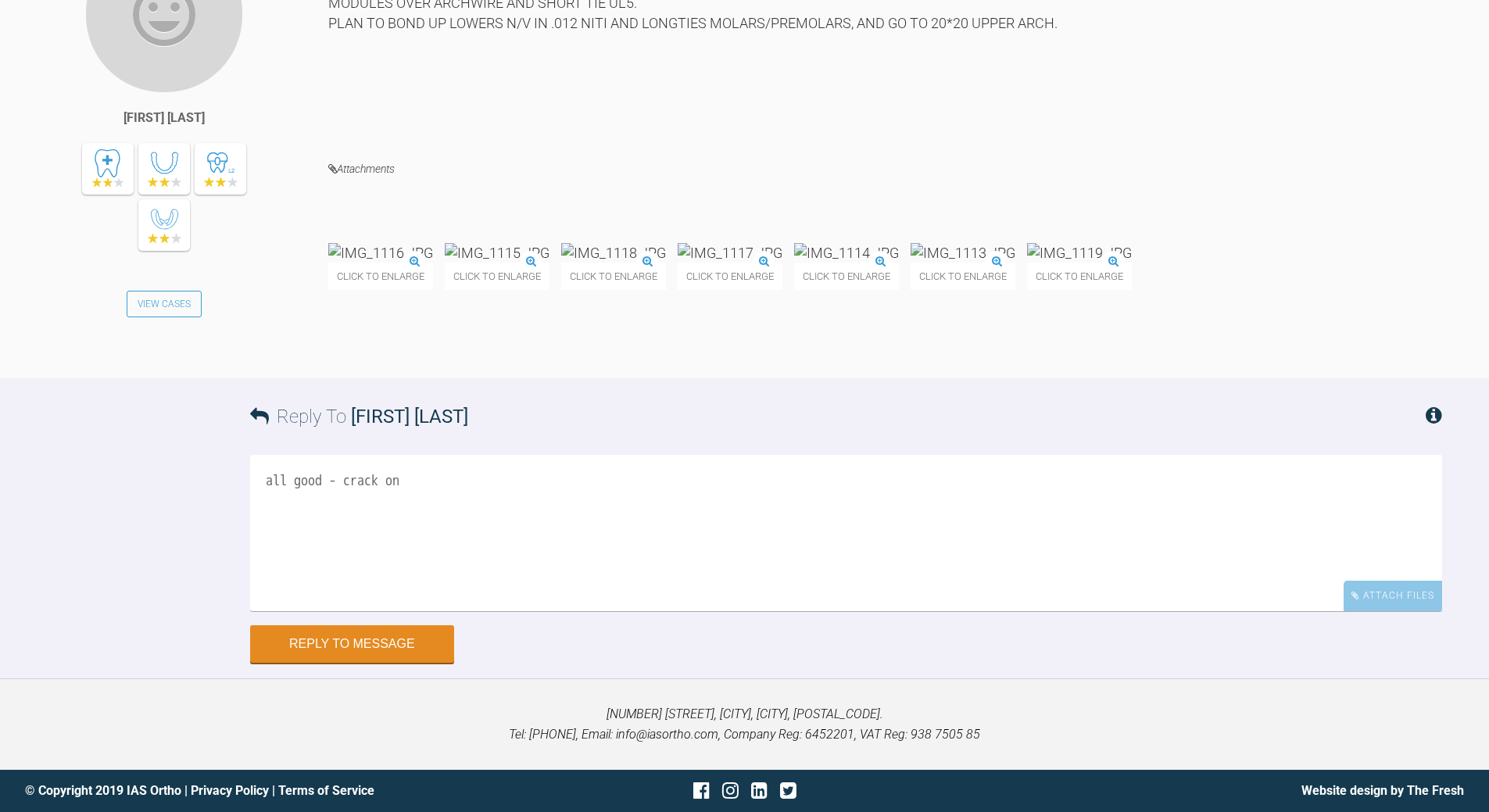 scroll, scrollTop: 6644, scrollLeft: 0, axis: vertical 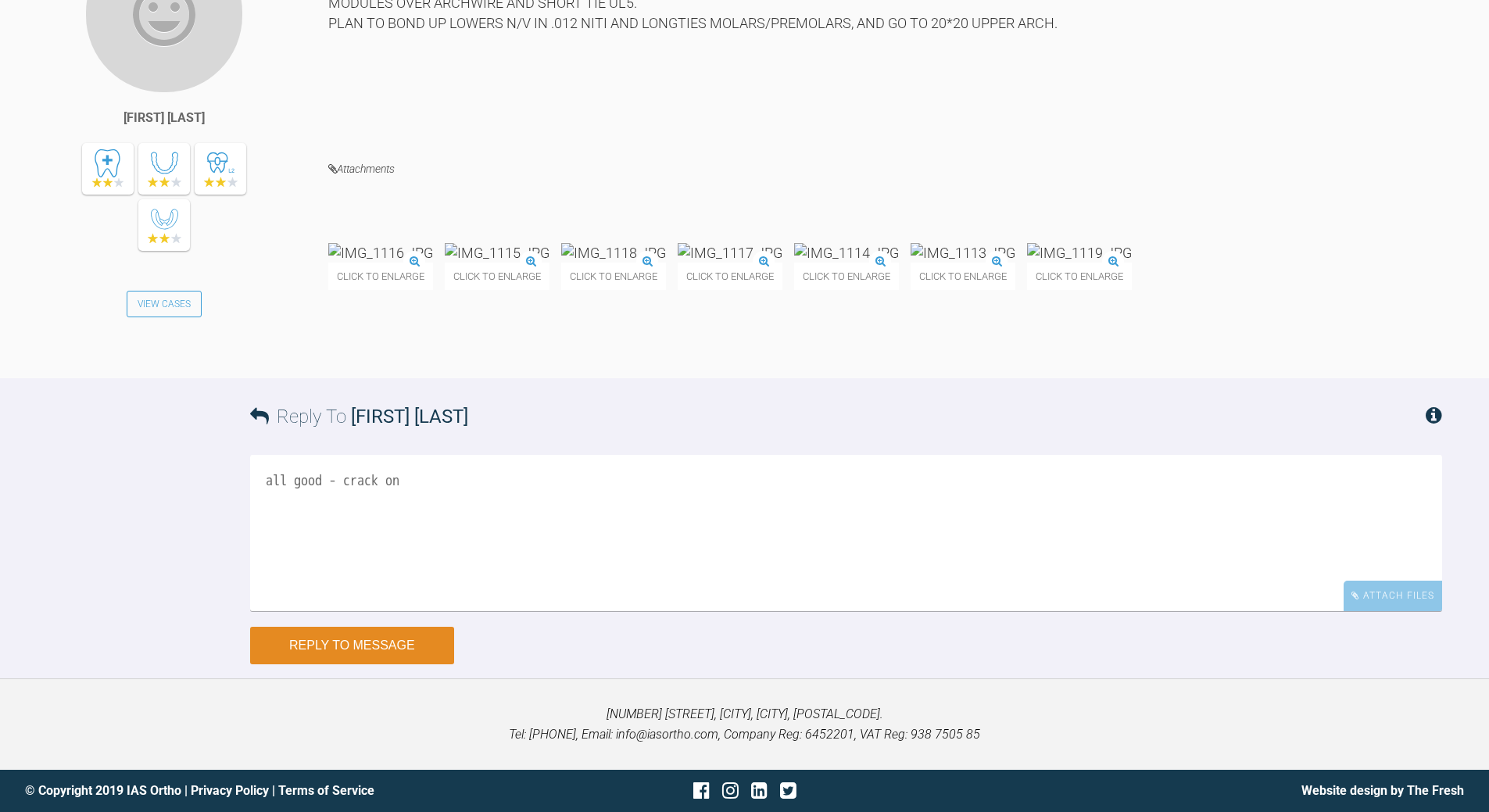 type on "all good - crack on" 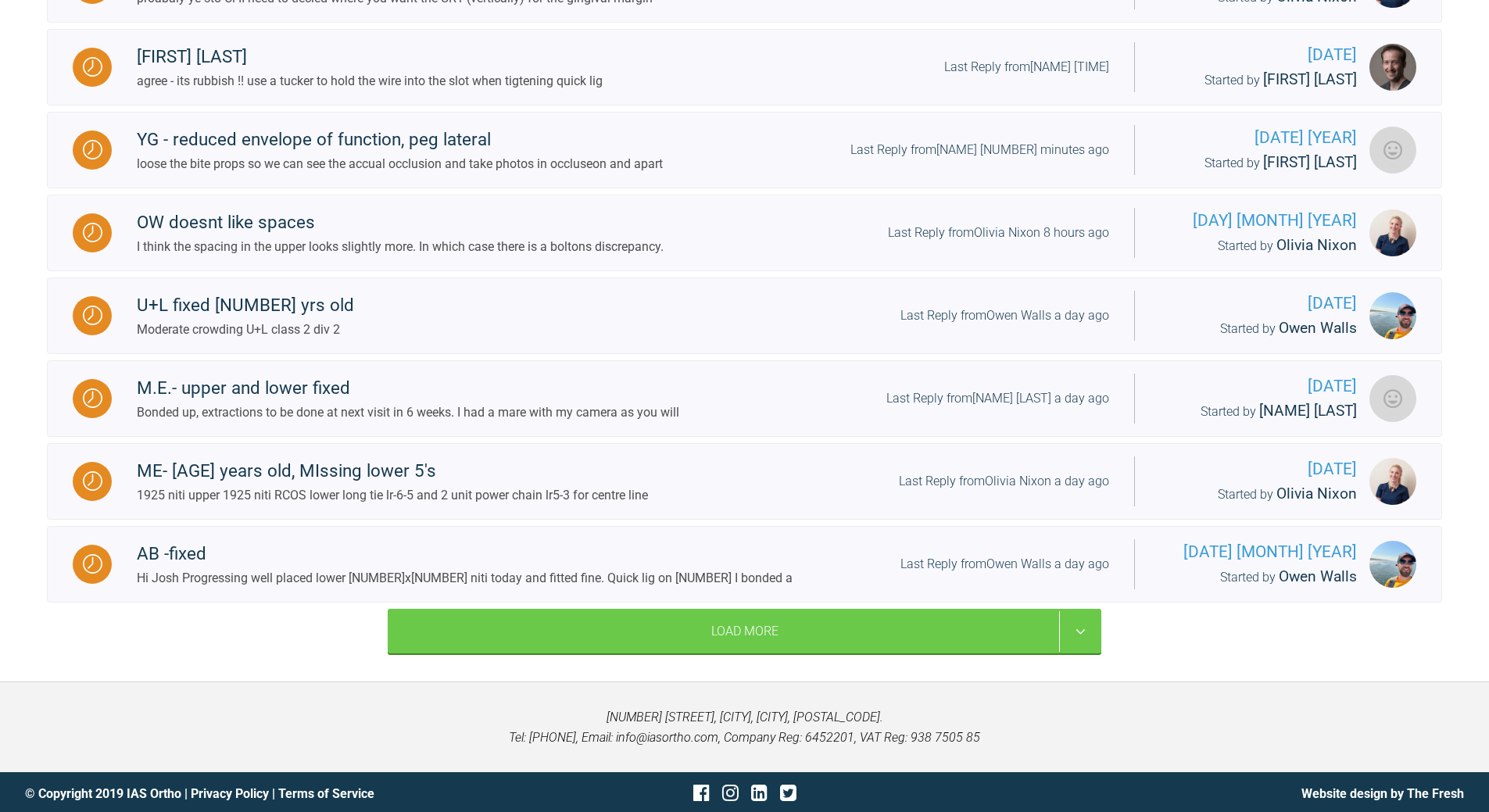 scroll, scrollTop: 1647, scrollLeft: 0, axis: vertical 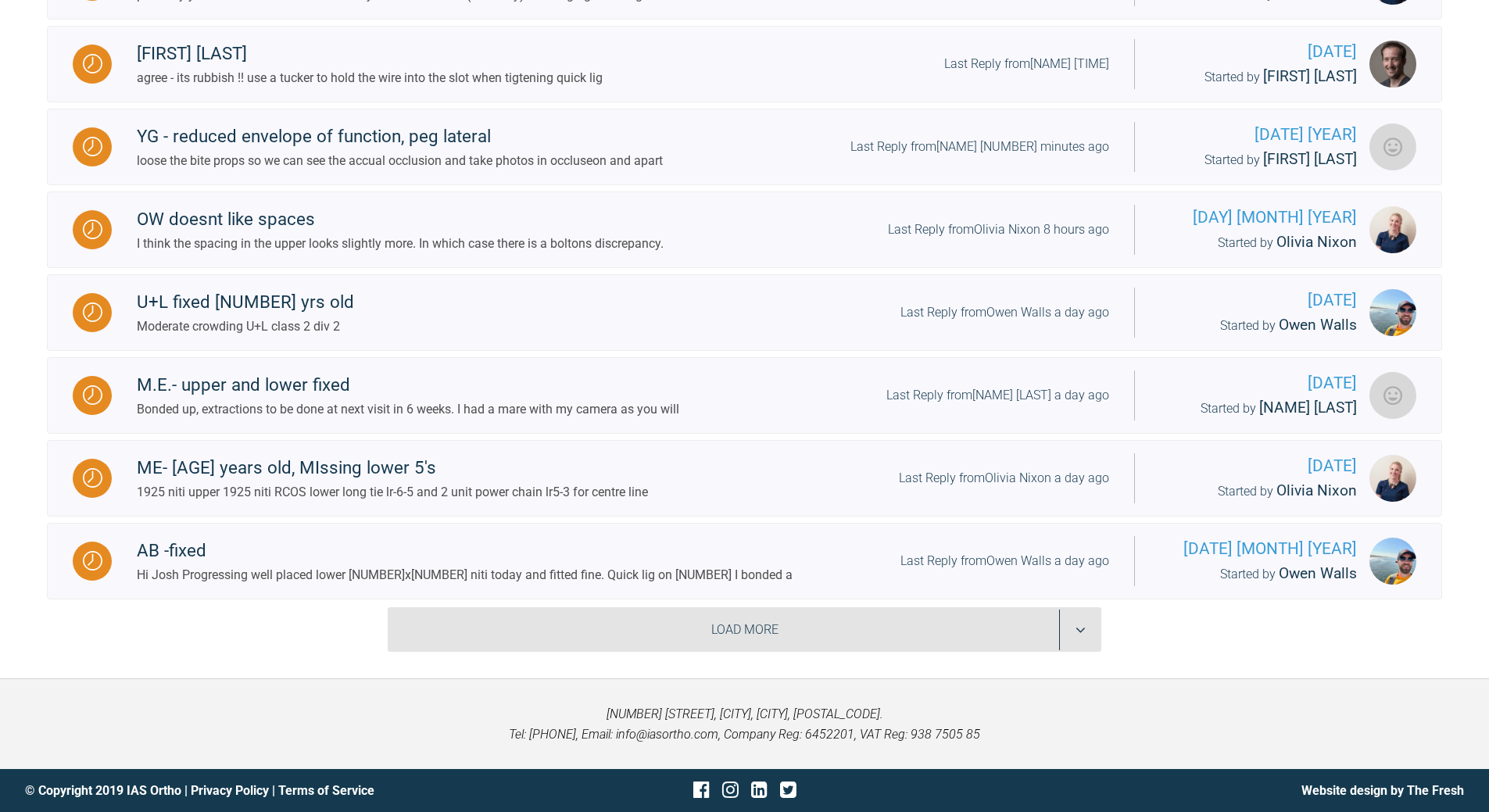 click on "Load More" at bounding box center [744, 630] 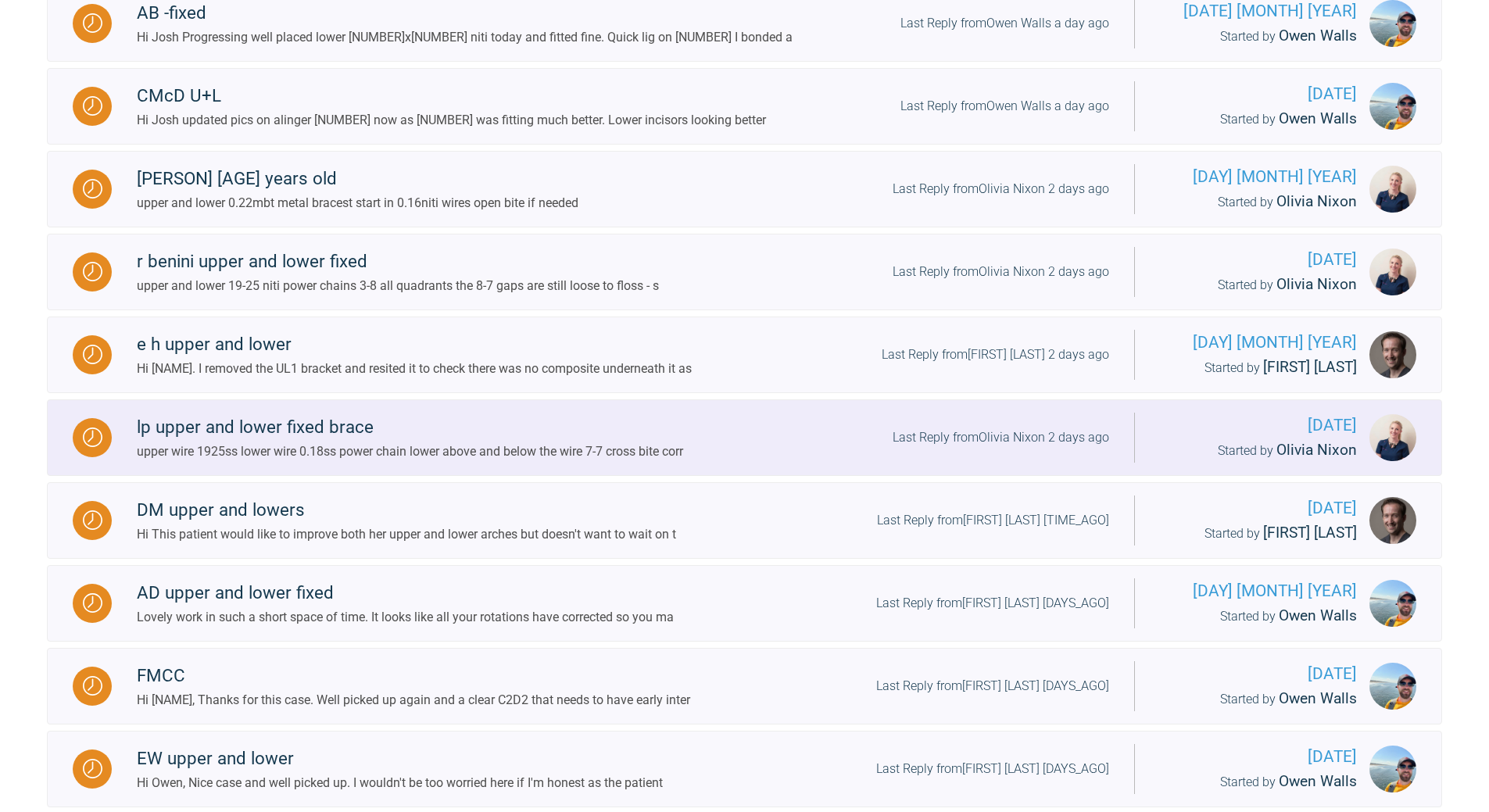 scroll, scrollTop: 2116, scrollLeft: 0, axis: vertical 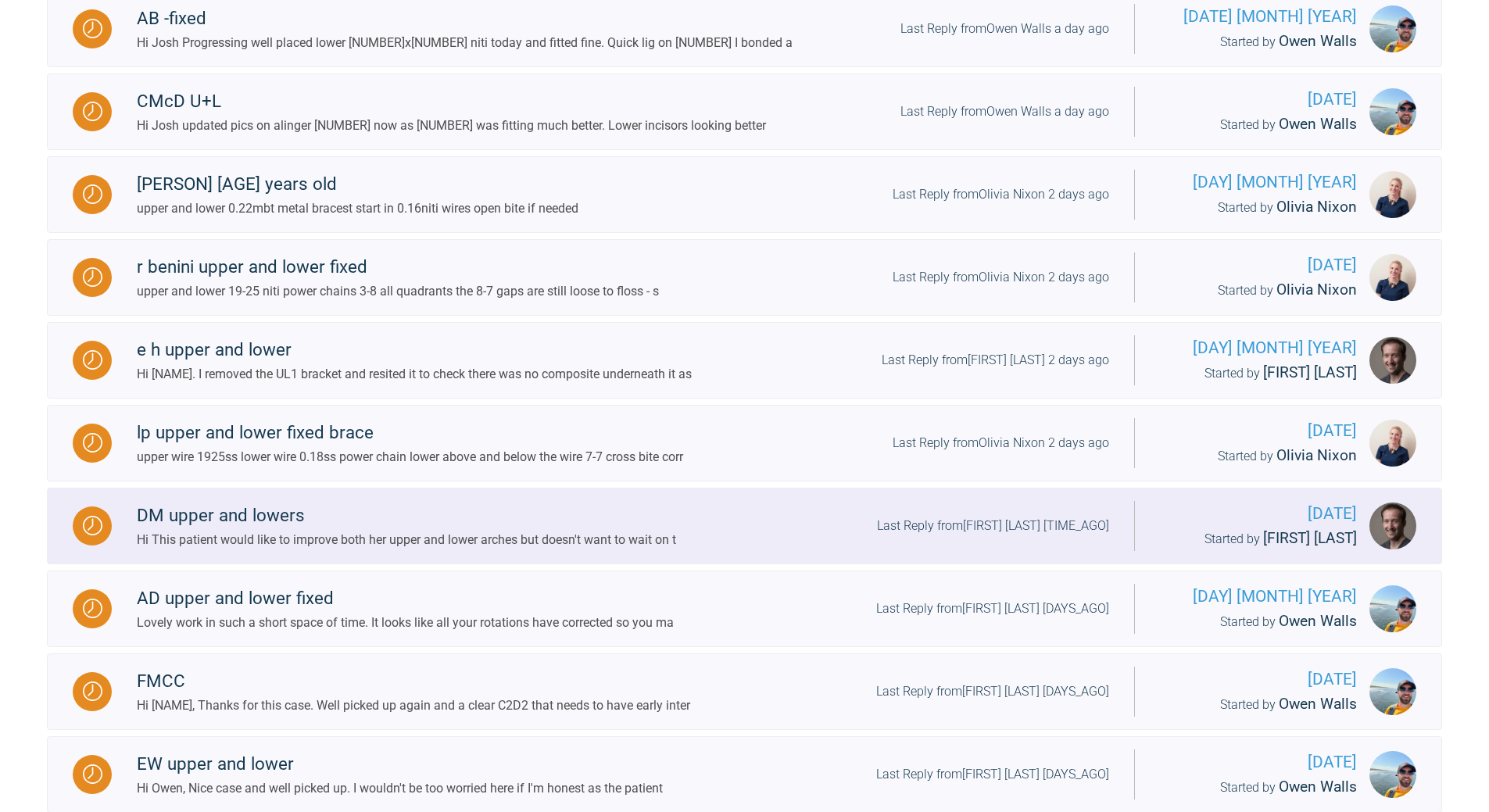 click on "Last Reply from [NAME] [TIME] ago" at bounding box center (993, 526) 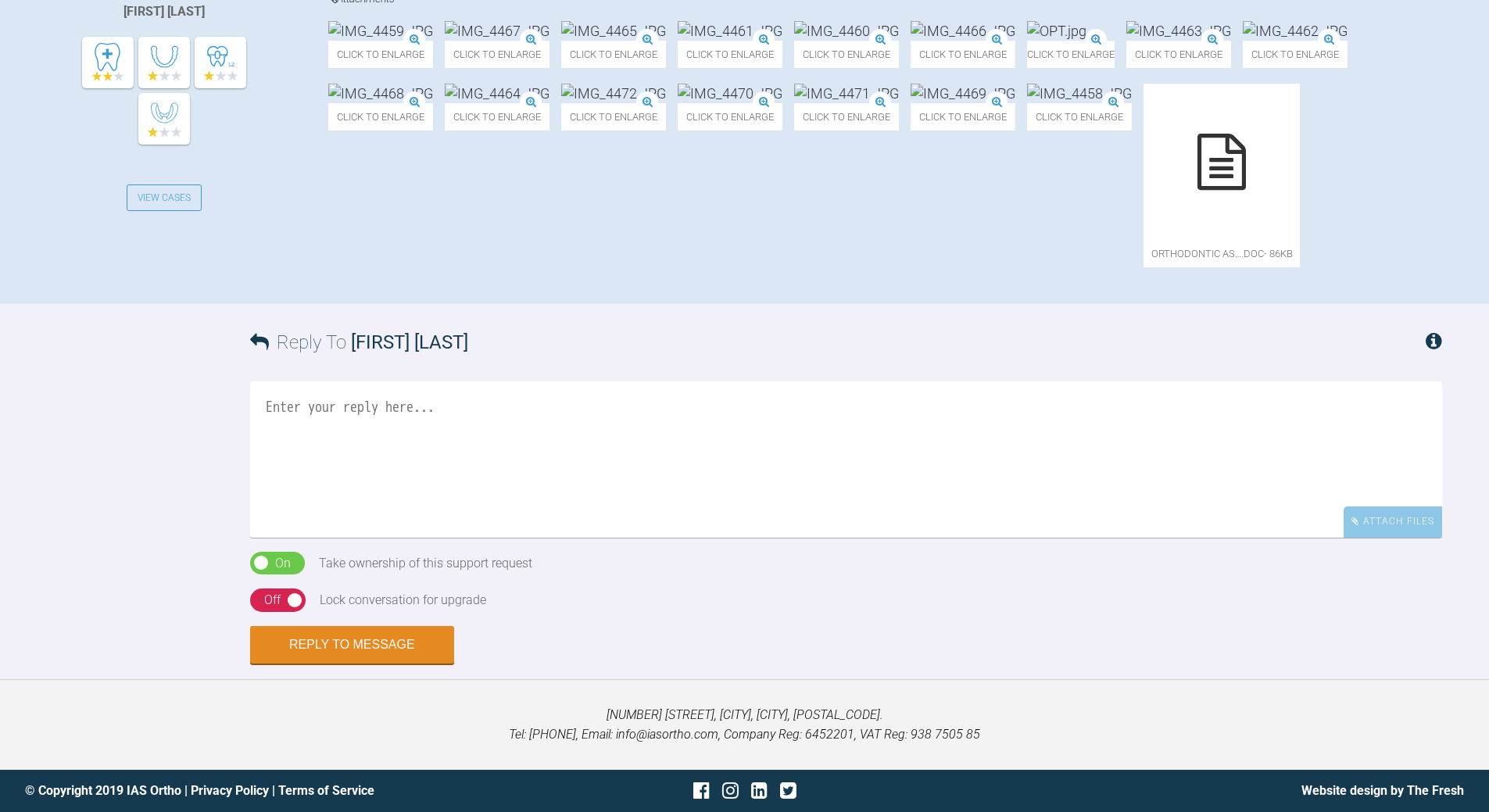 scroll, scrollTop: 590, scrollLeft: 0, axis: vertical 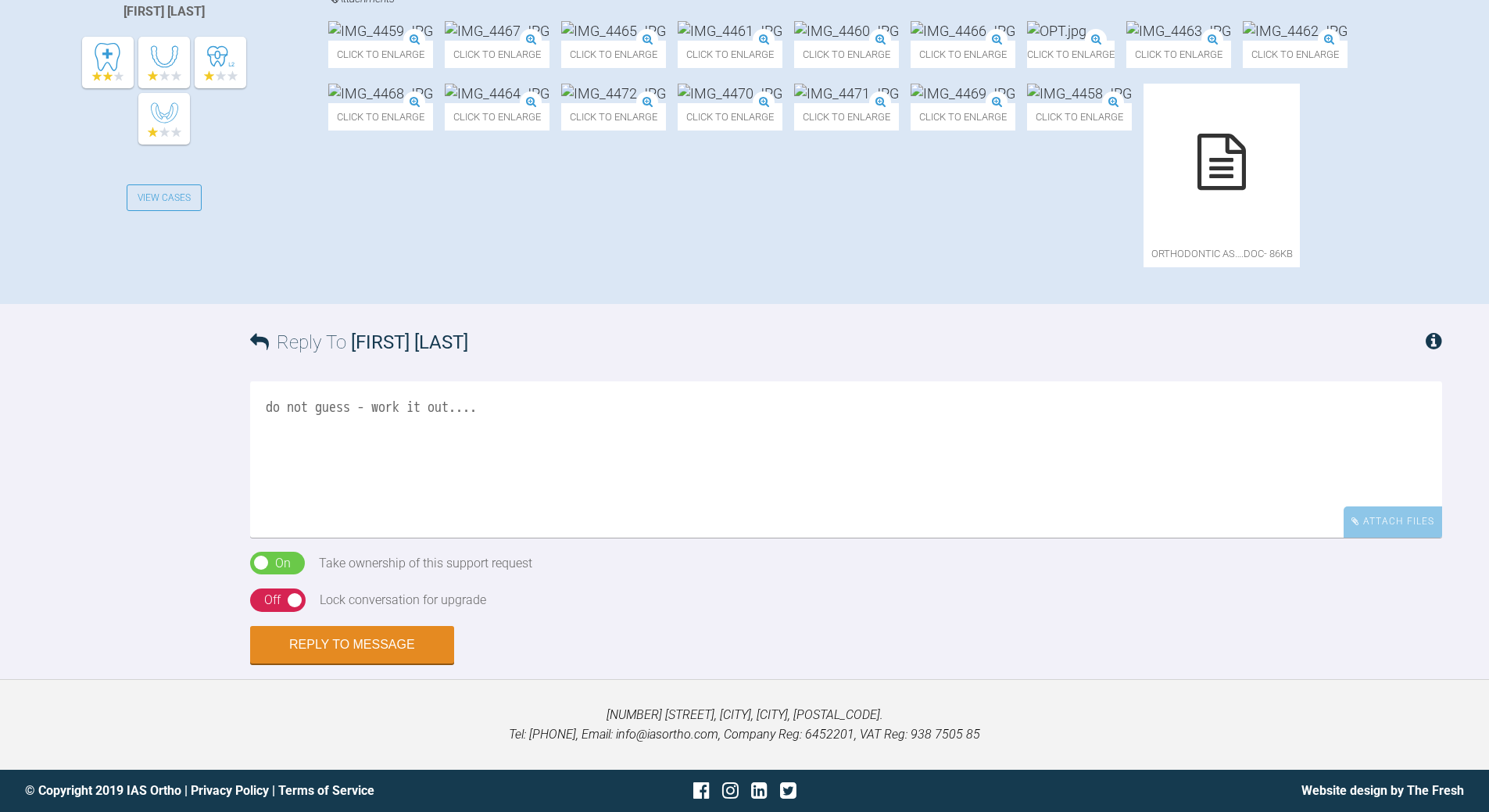 click at bounding box center (1222, 162) 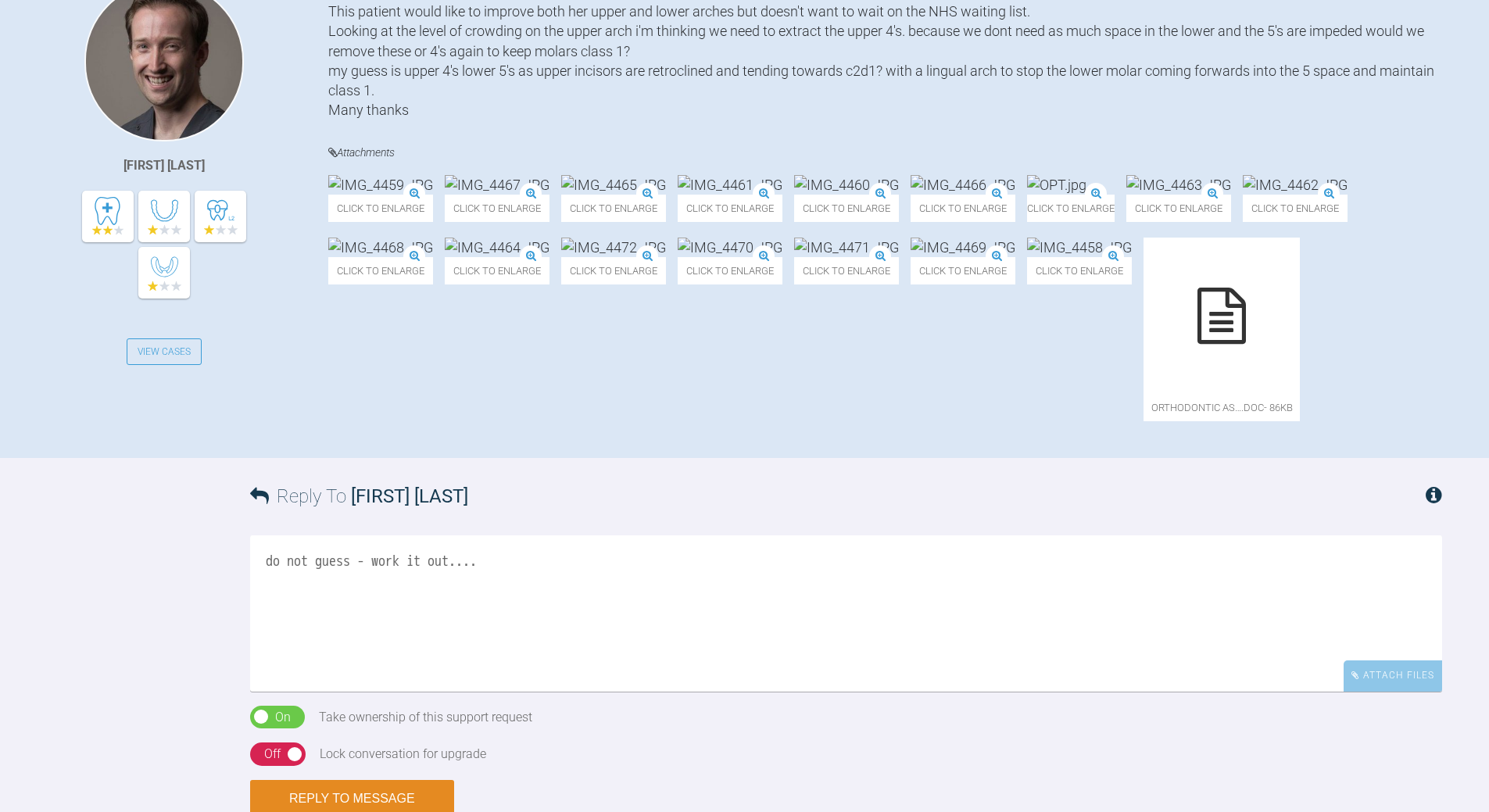 scroll, scrollTop: 434, scrollLeft: 0, axis: vertical 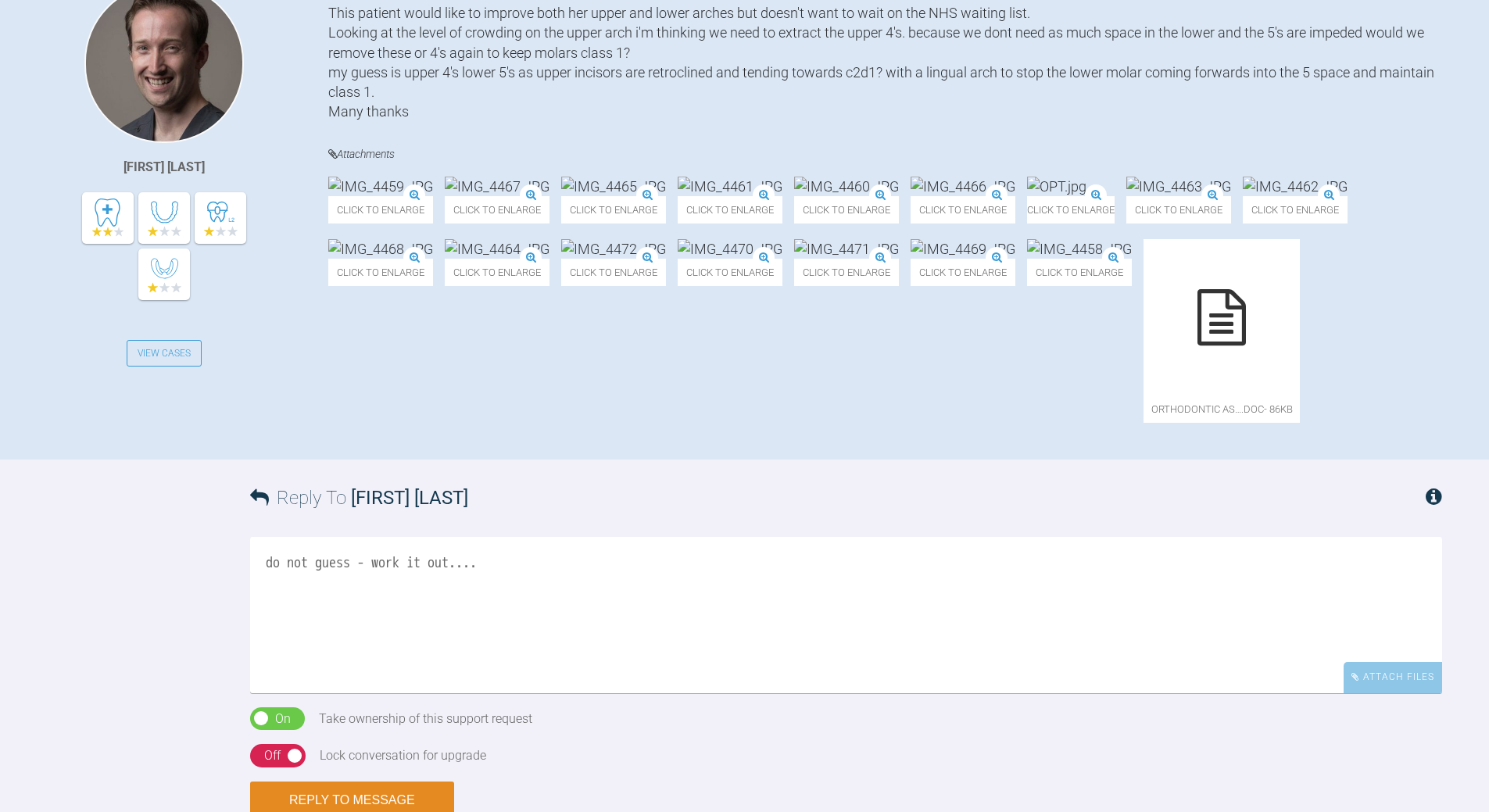 click at bounding box center [847, 249] 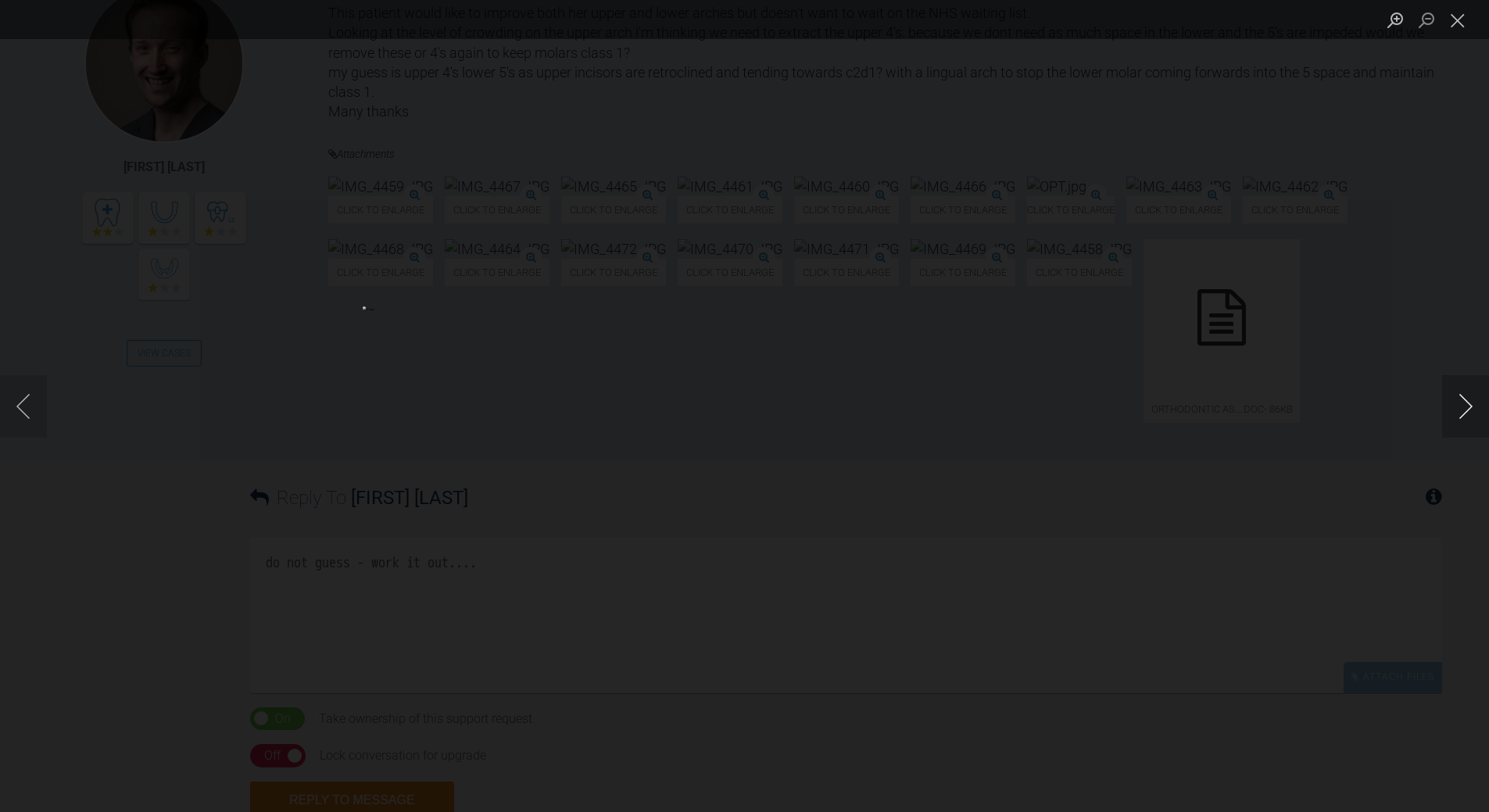 click at bounding box center (1466, 406) 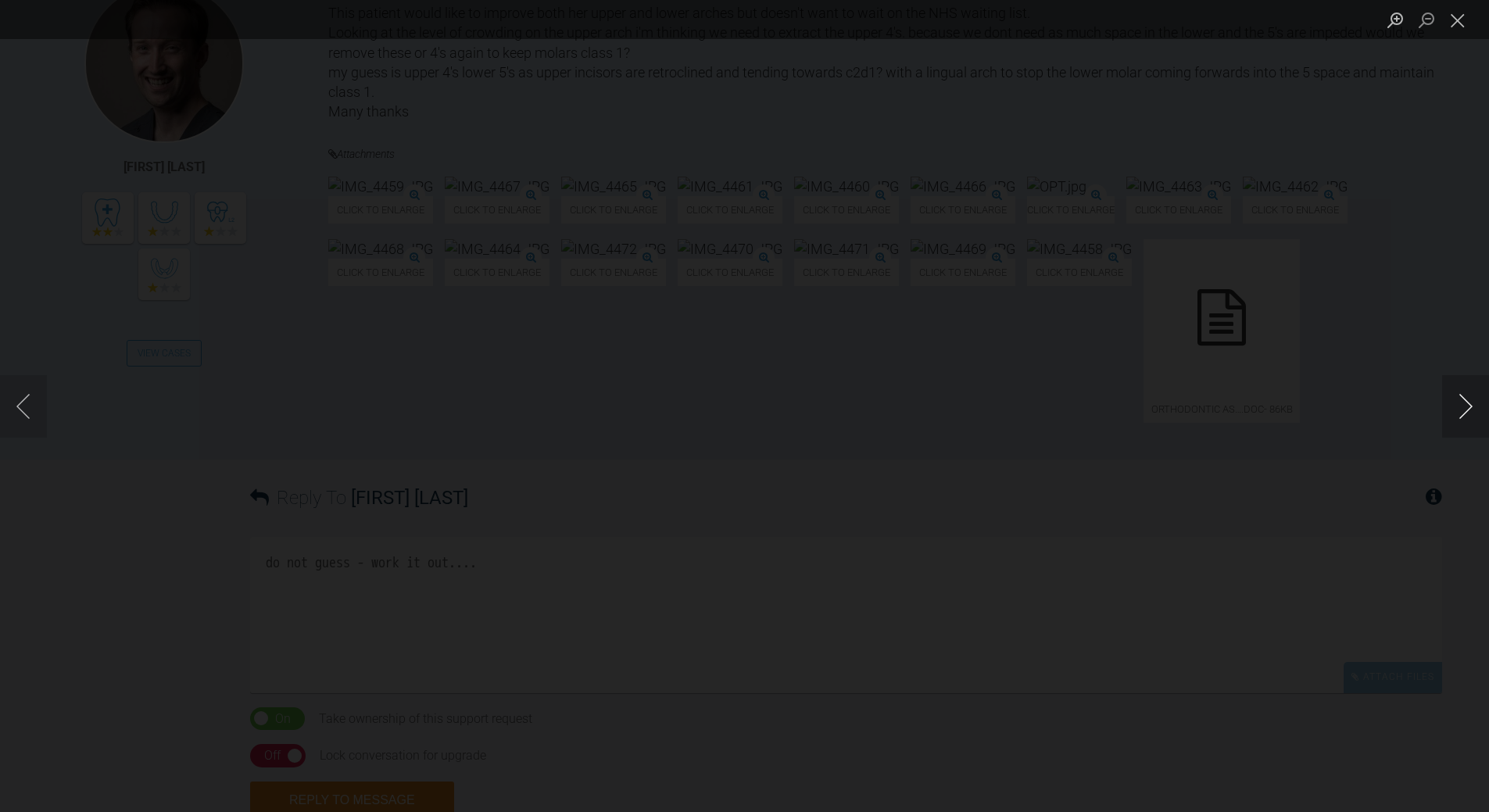 click at bounding box center (1466, 406) 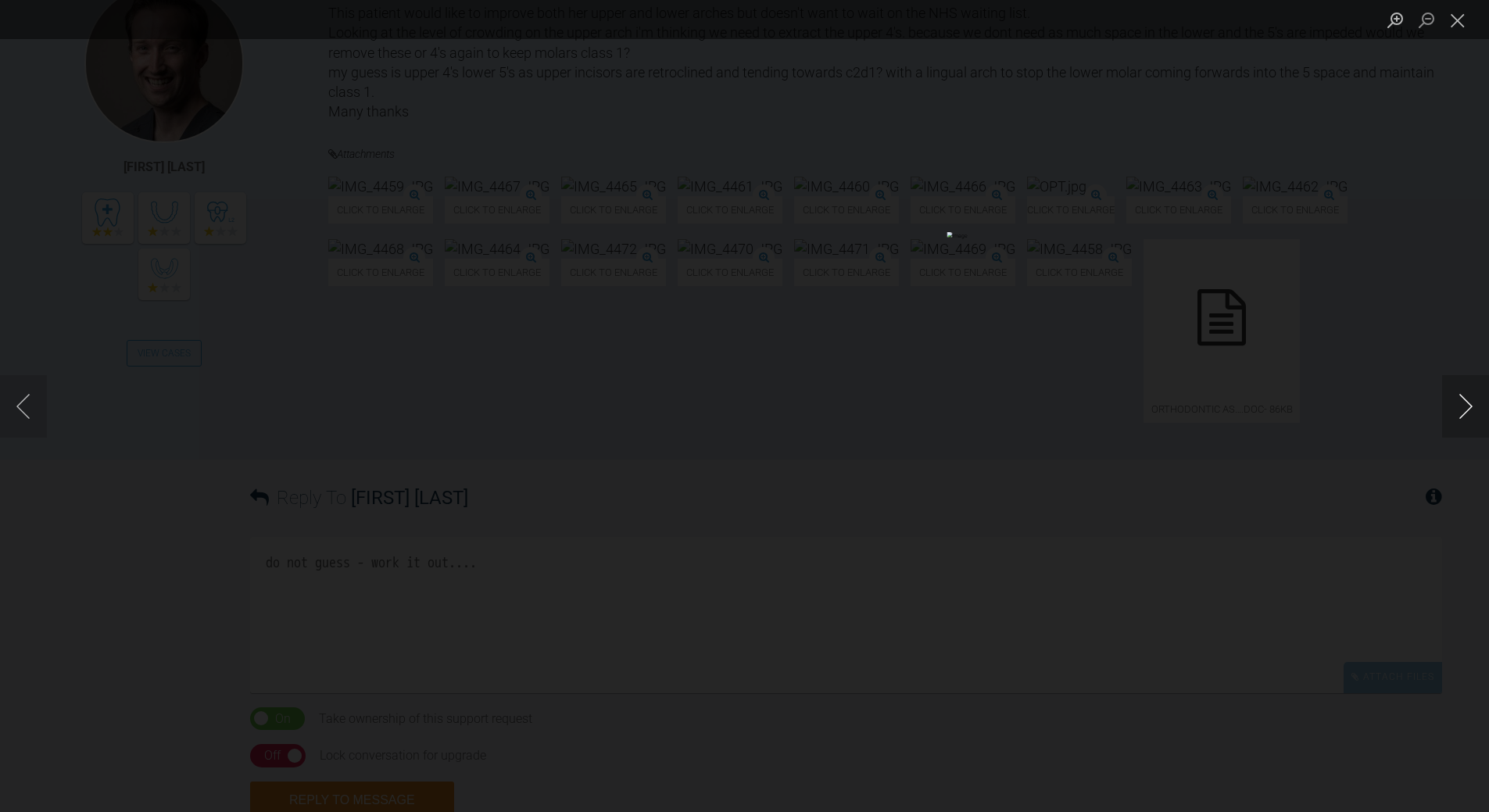 click at bounding box center [1466, 406] 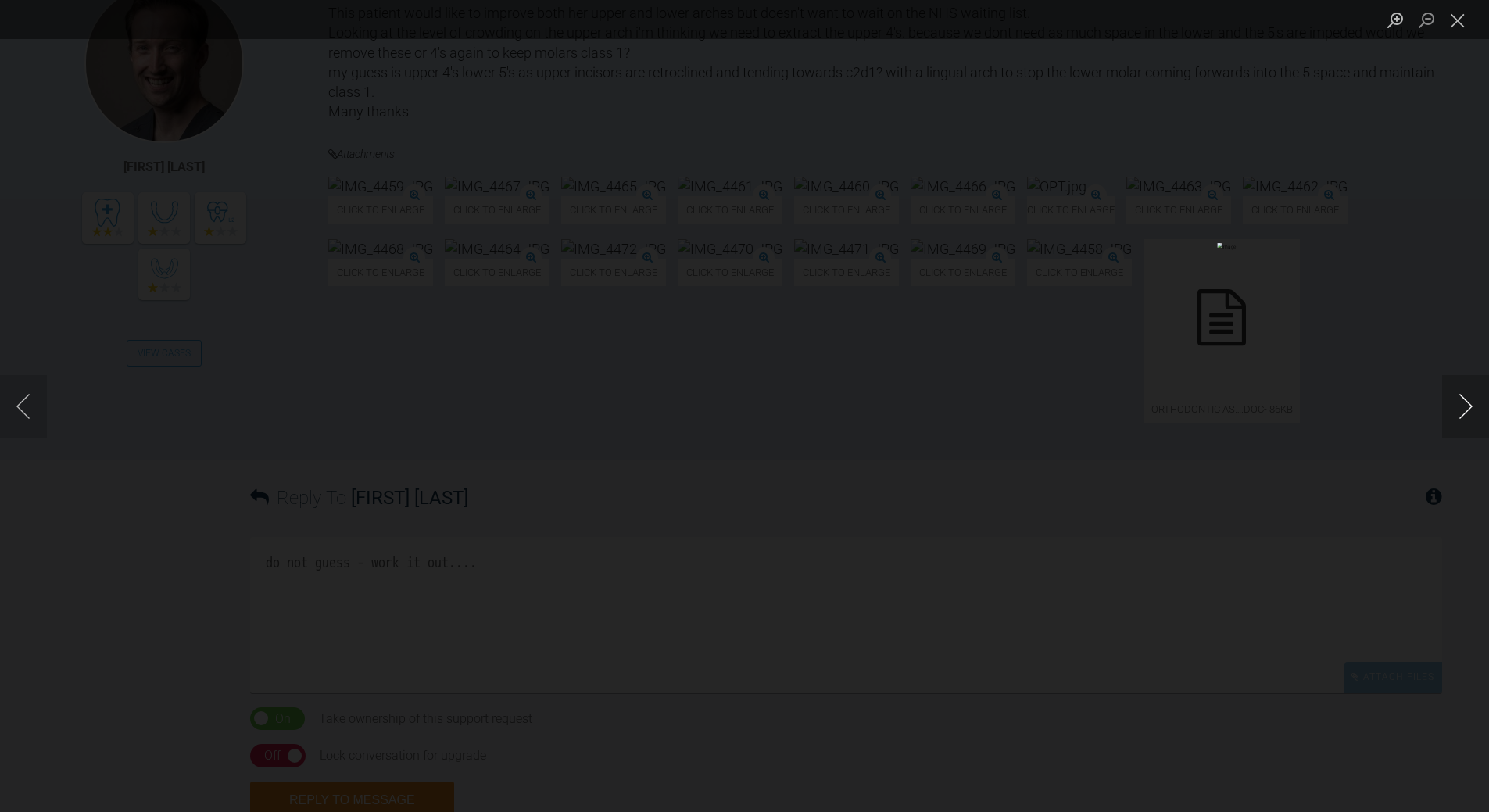 click at bounding box center (1466, 406) 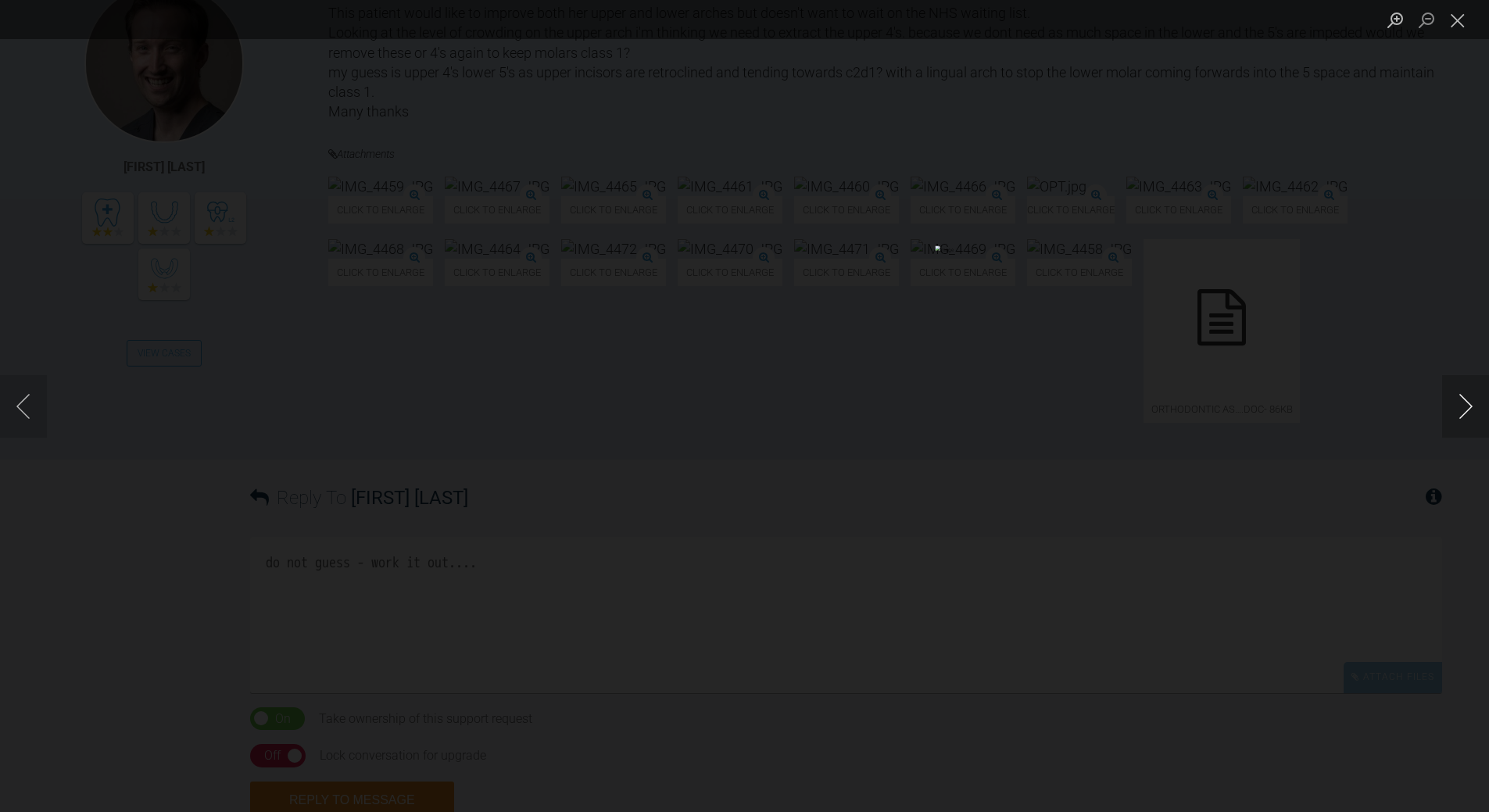 click at bounding box center (1466, 406) 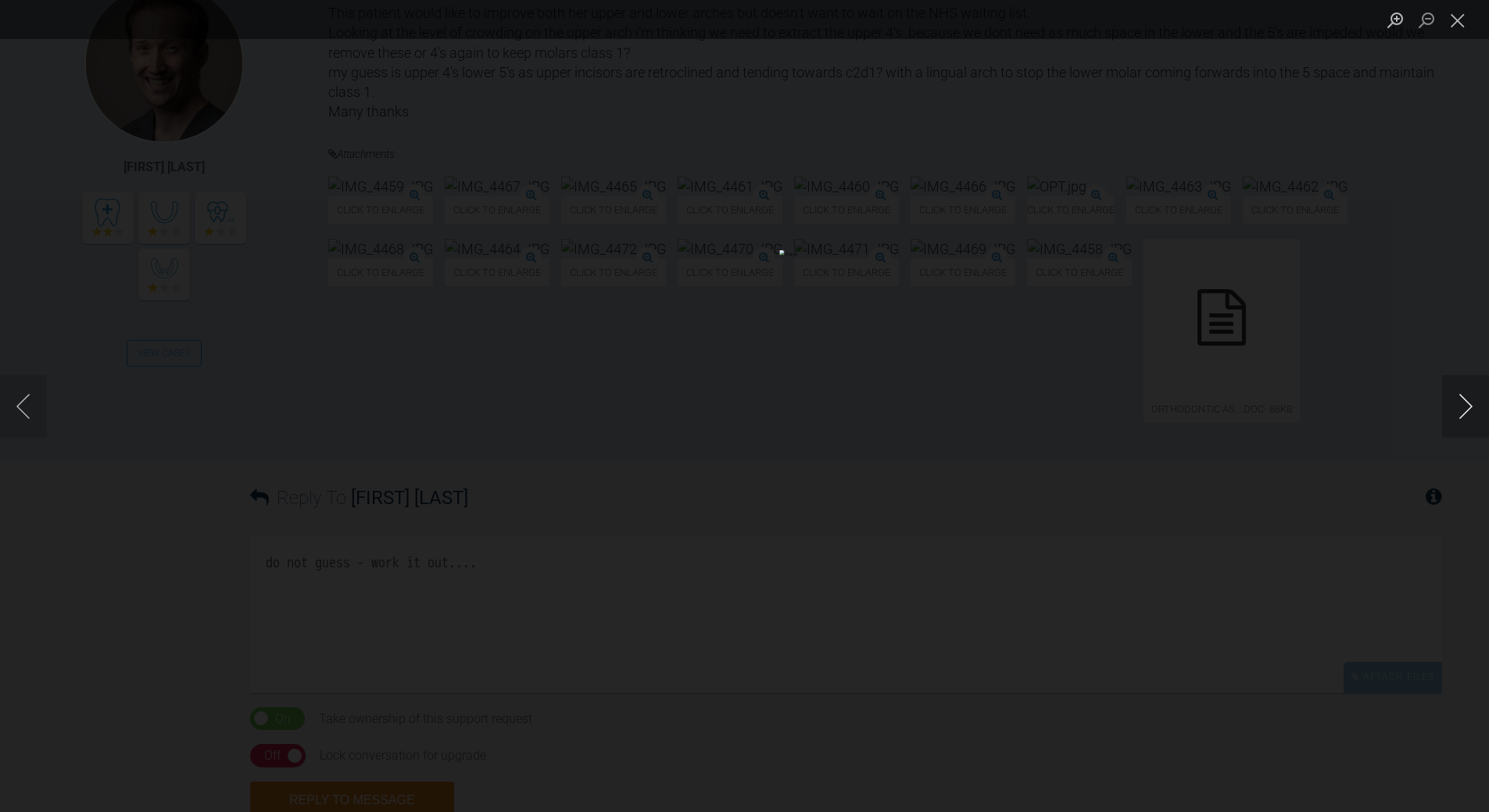 click at bounding box center [1466, 406] 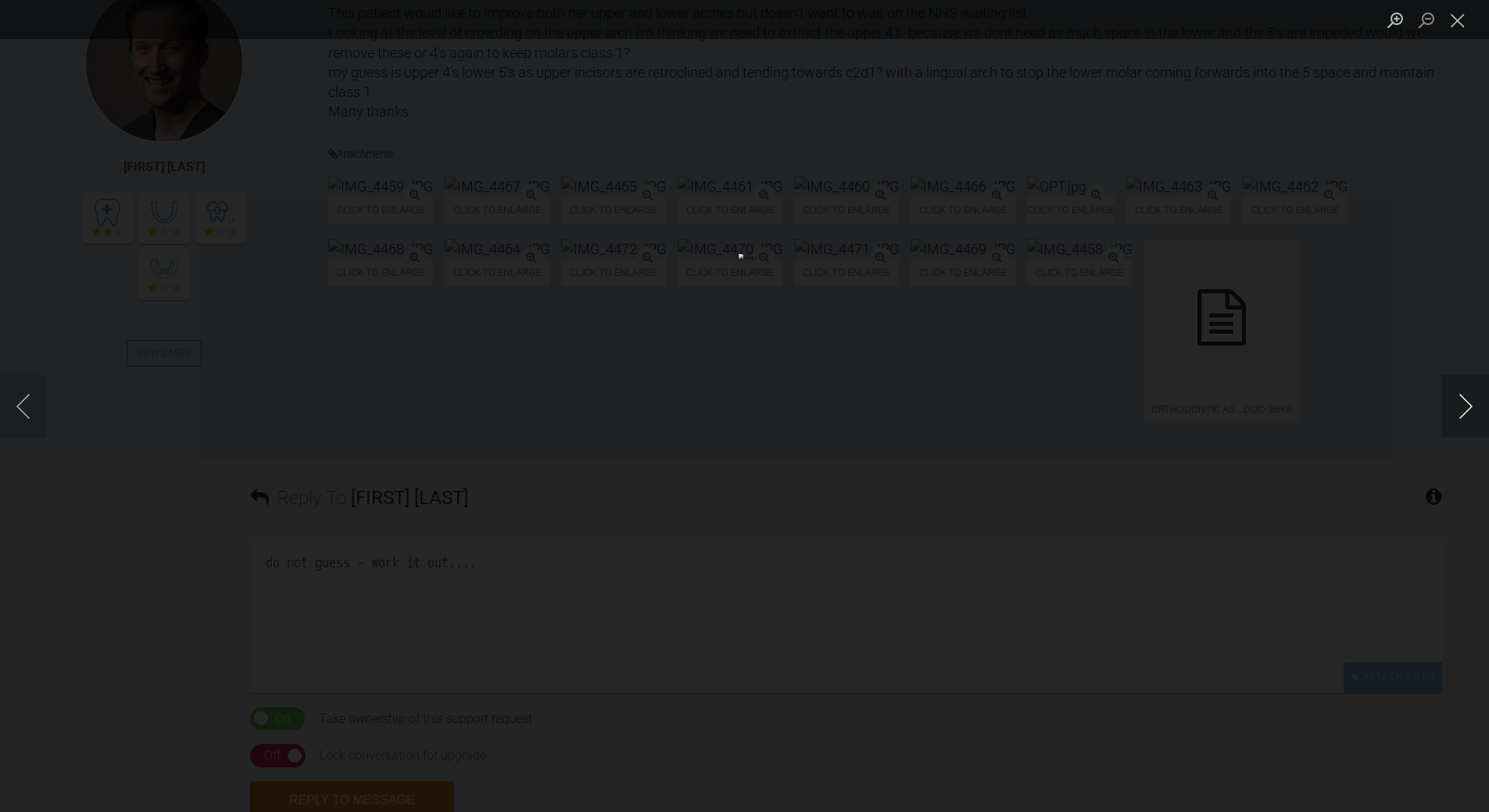 click at bounding box center [1466, 406] 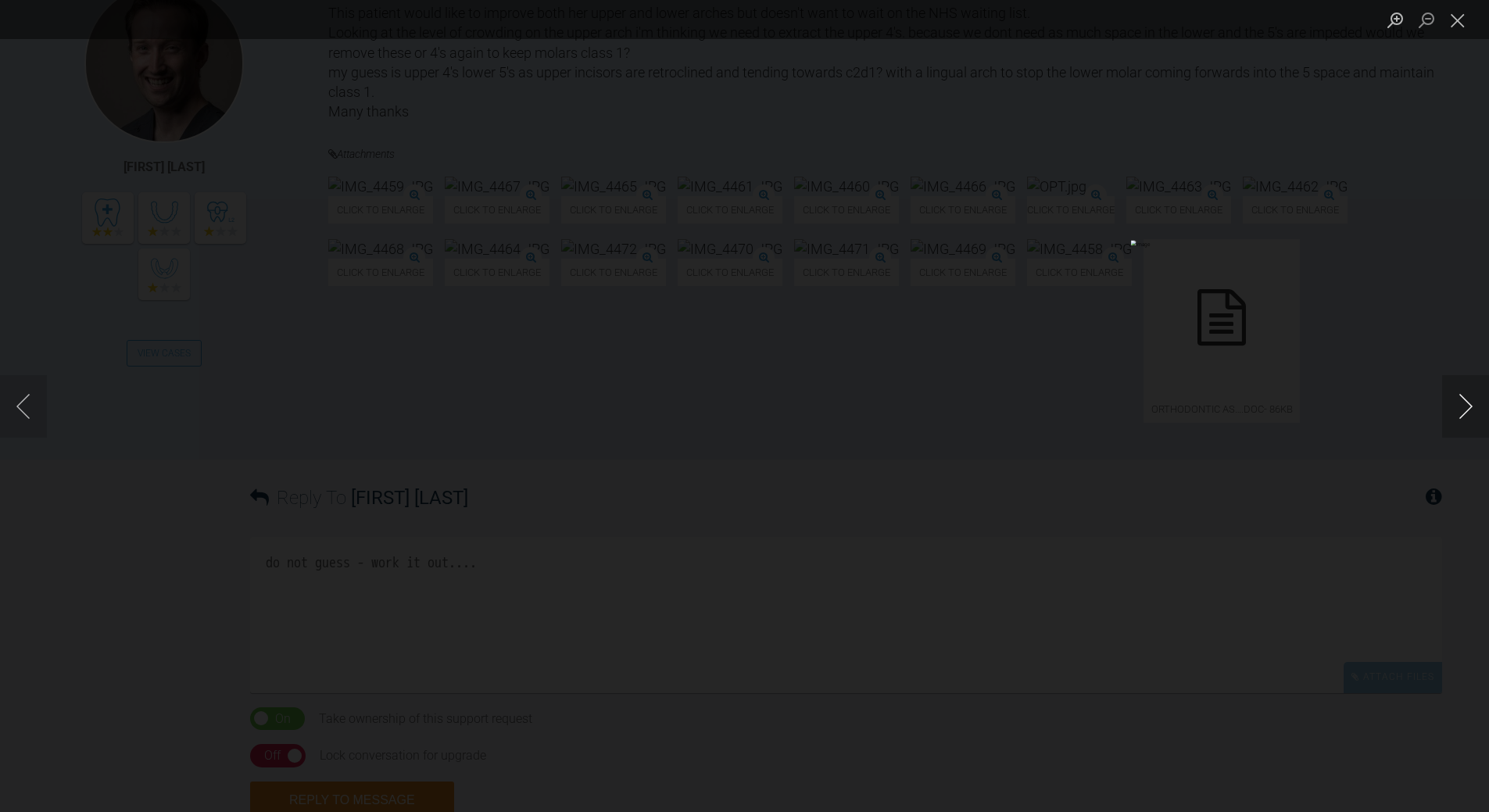 click at bounding box center (1466, 406) 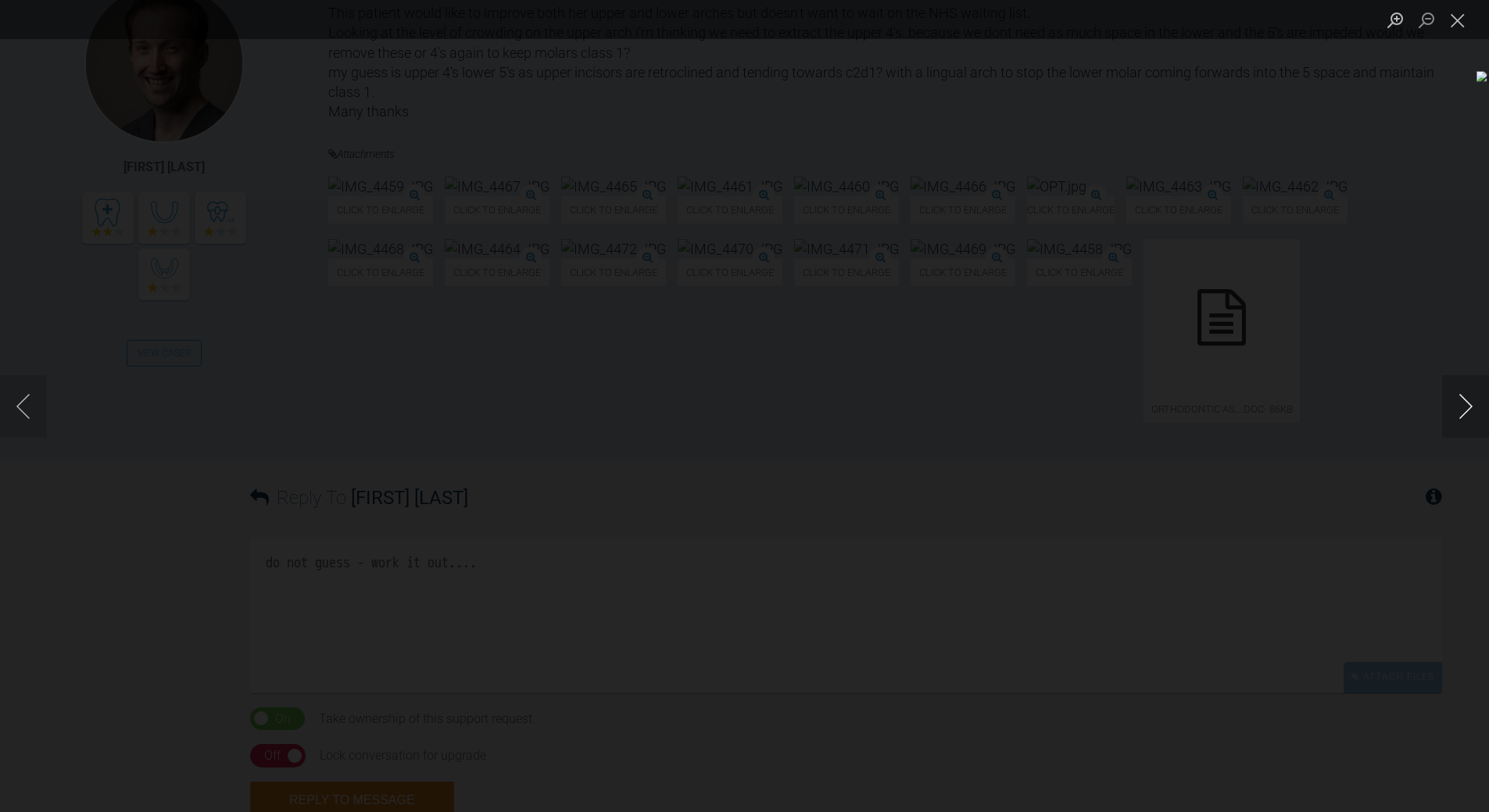 click at bounding box center [1466, 406] 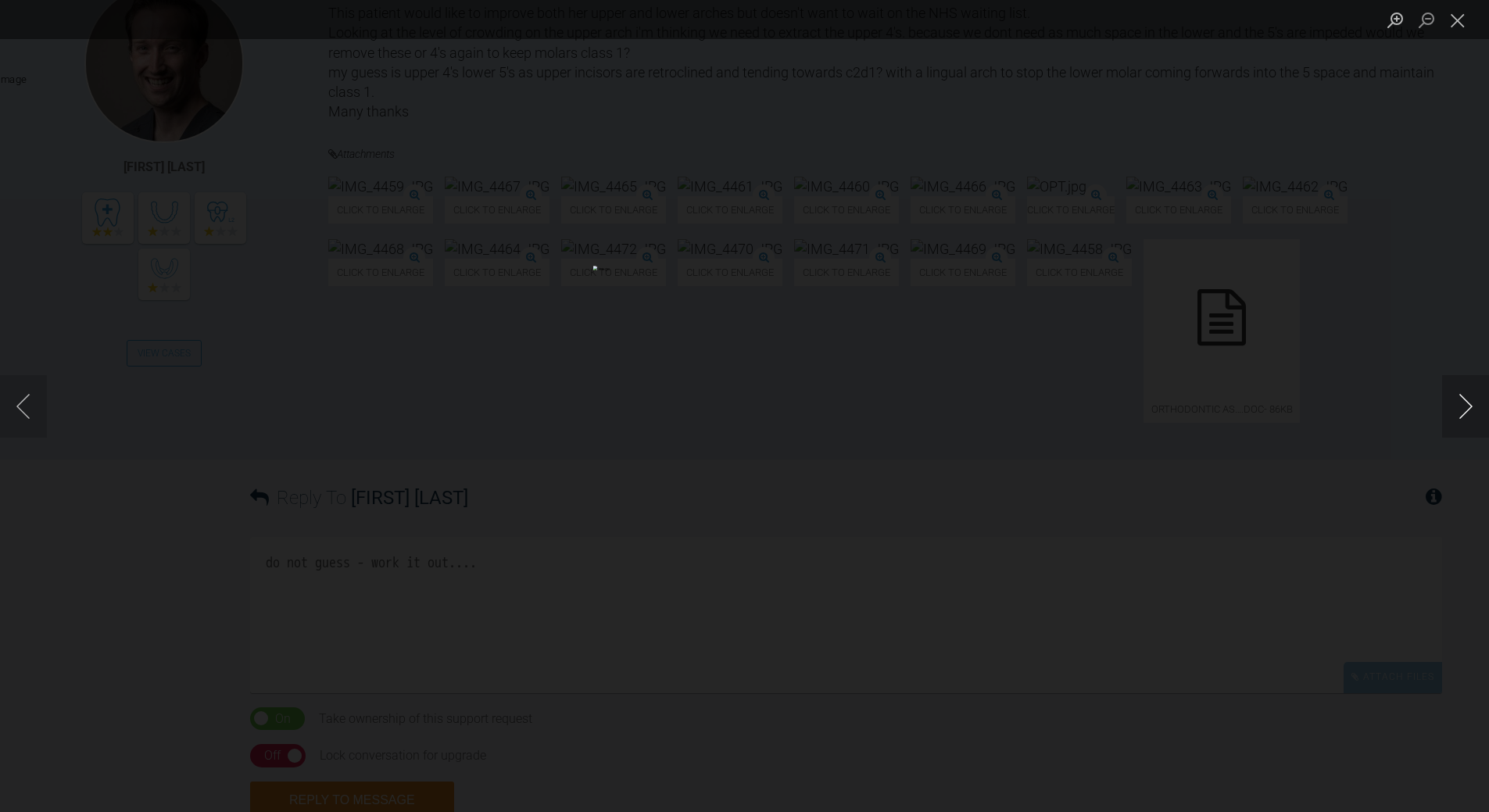 click at bounding box center [1466, 406] 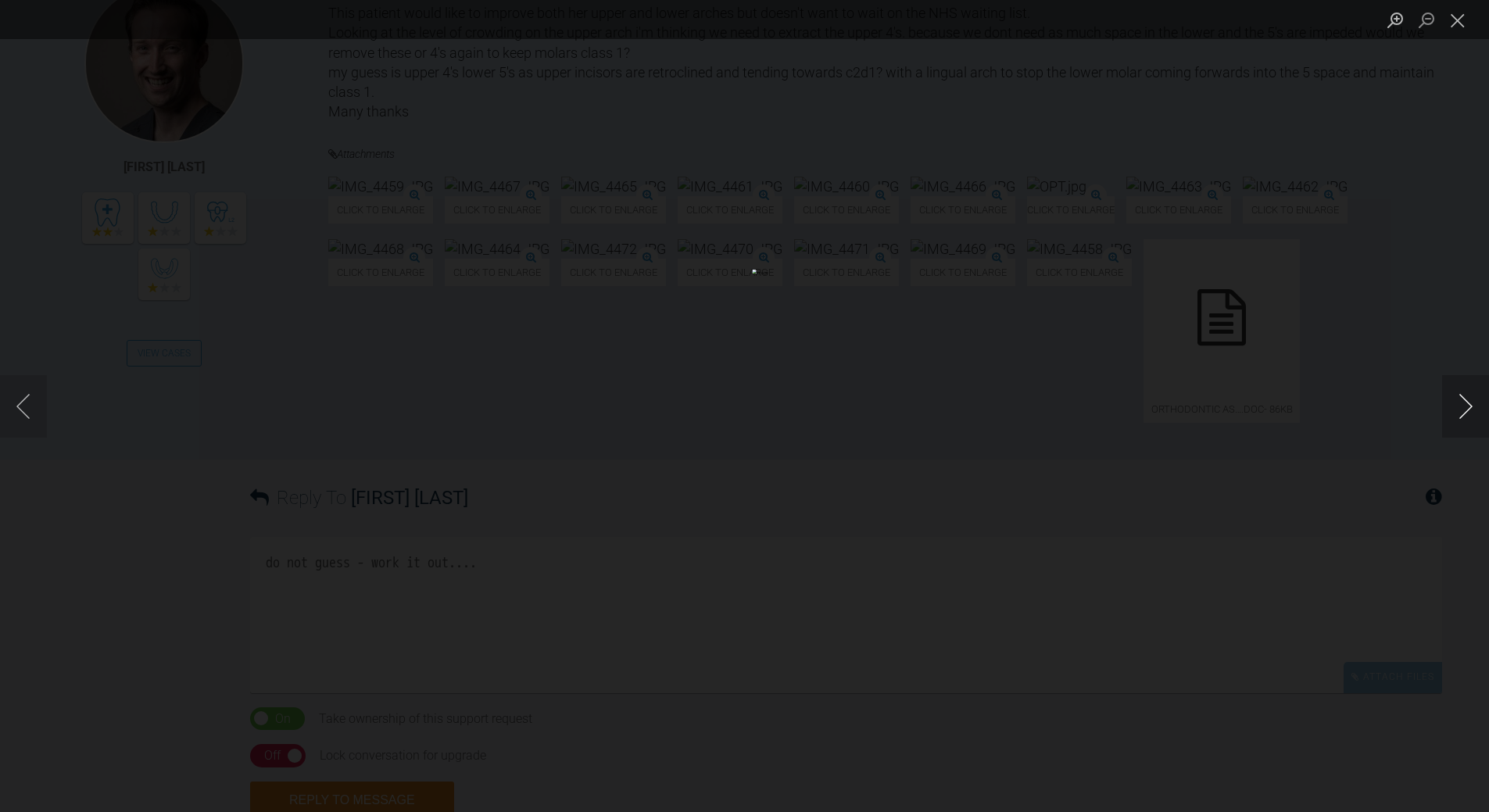 click at bounding box center [1466, 406] 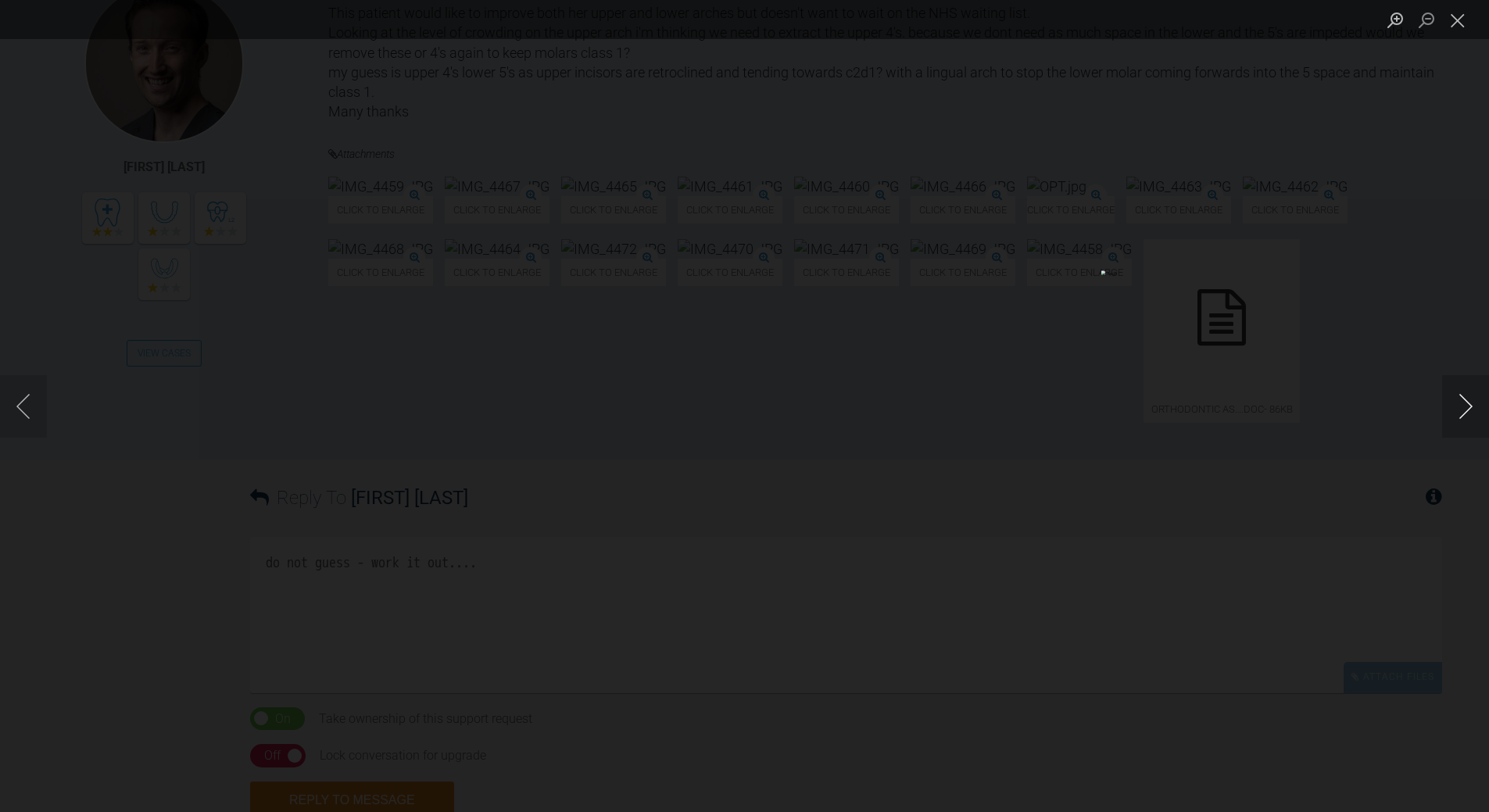 click at bounding box center (1466, 406) 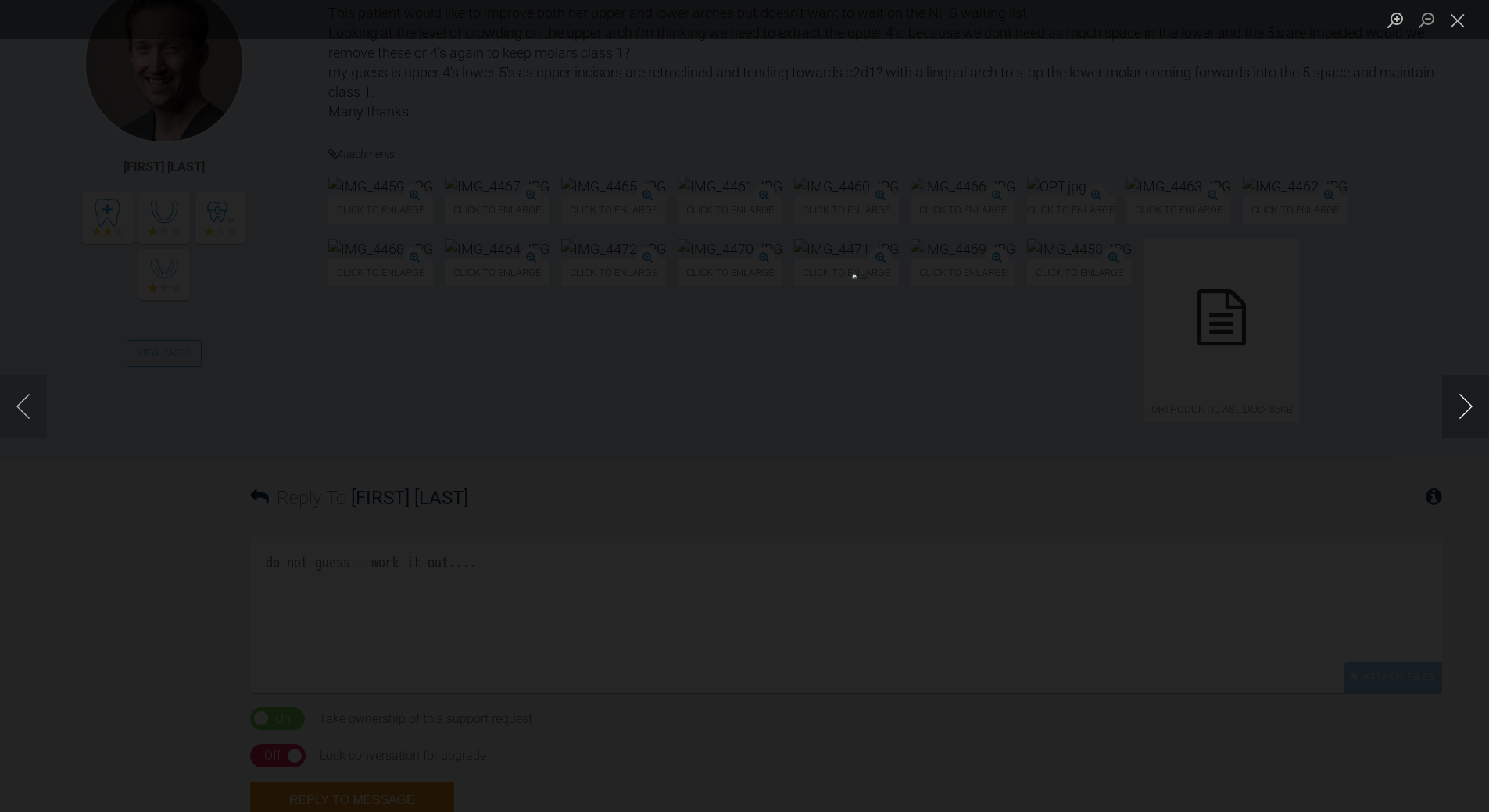 click at bounding box center [1466, 406] 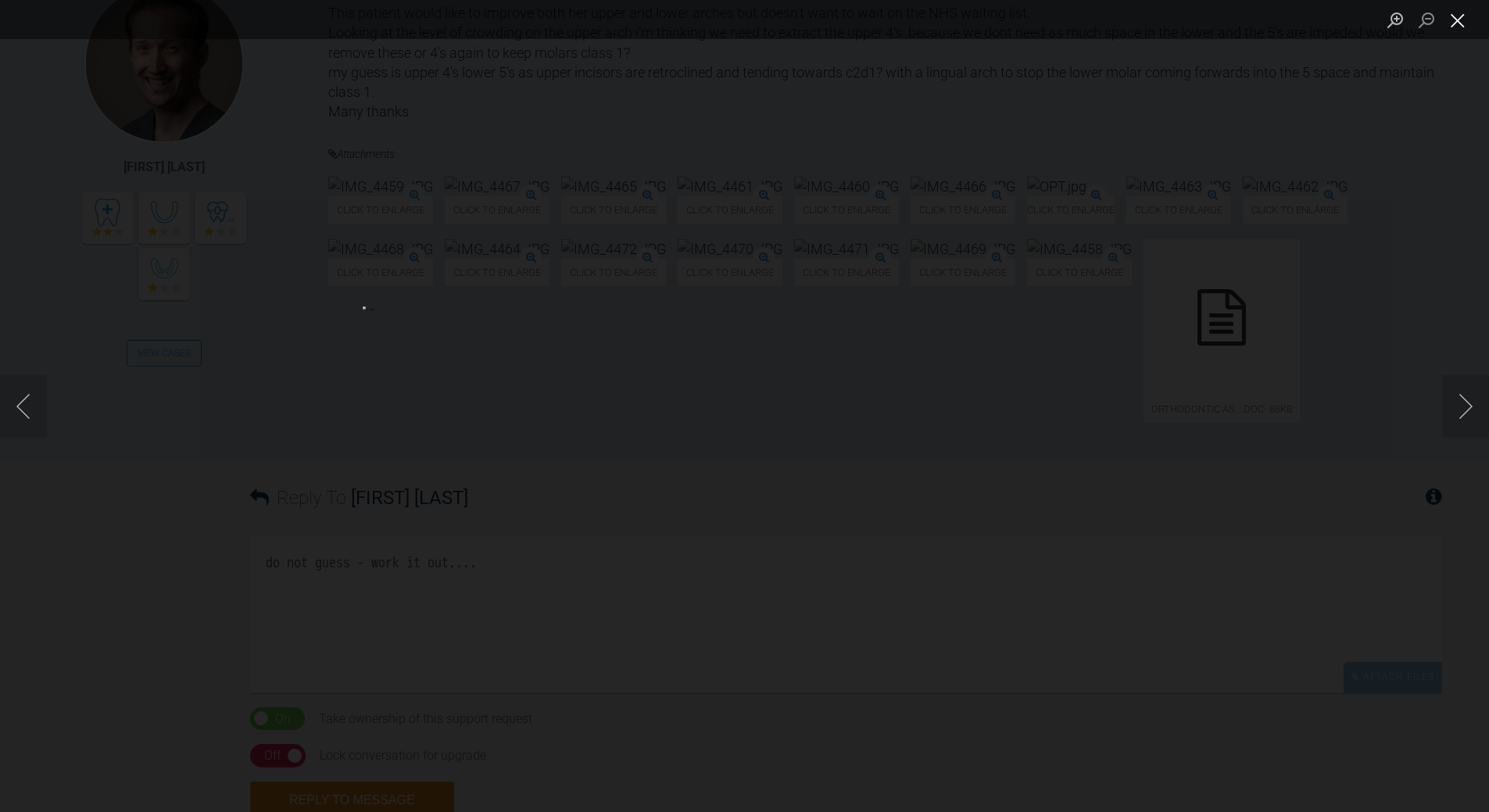 click at bounding box center (1458, 20) 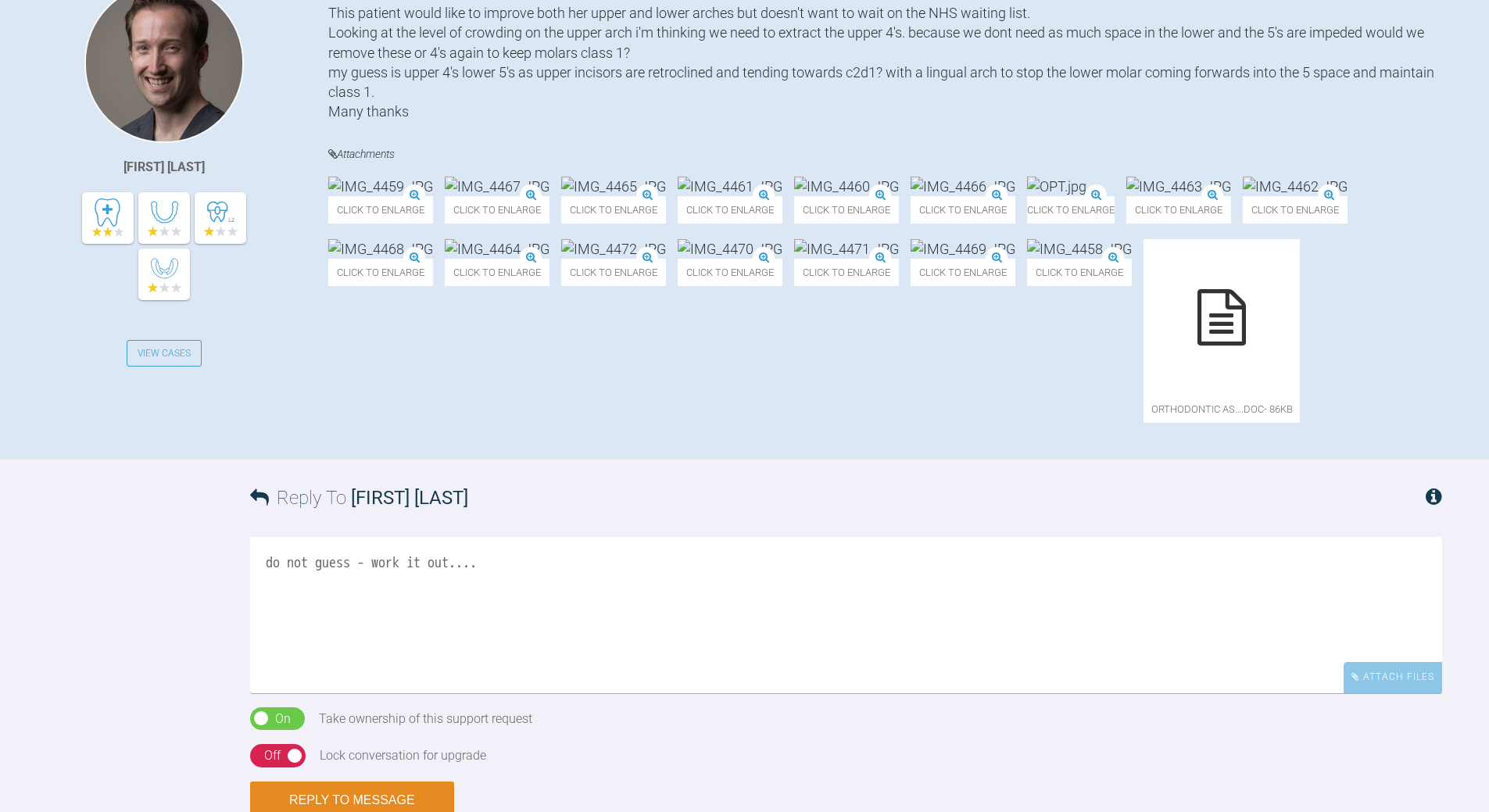 click at bounding box center [847, 249] 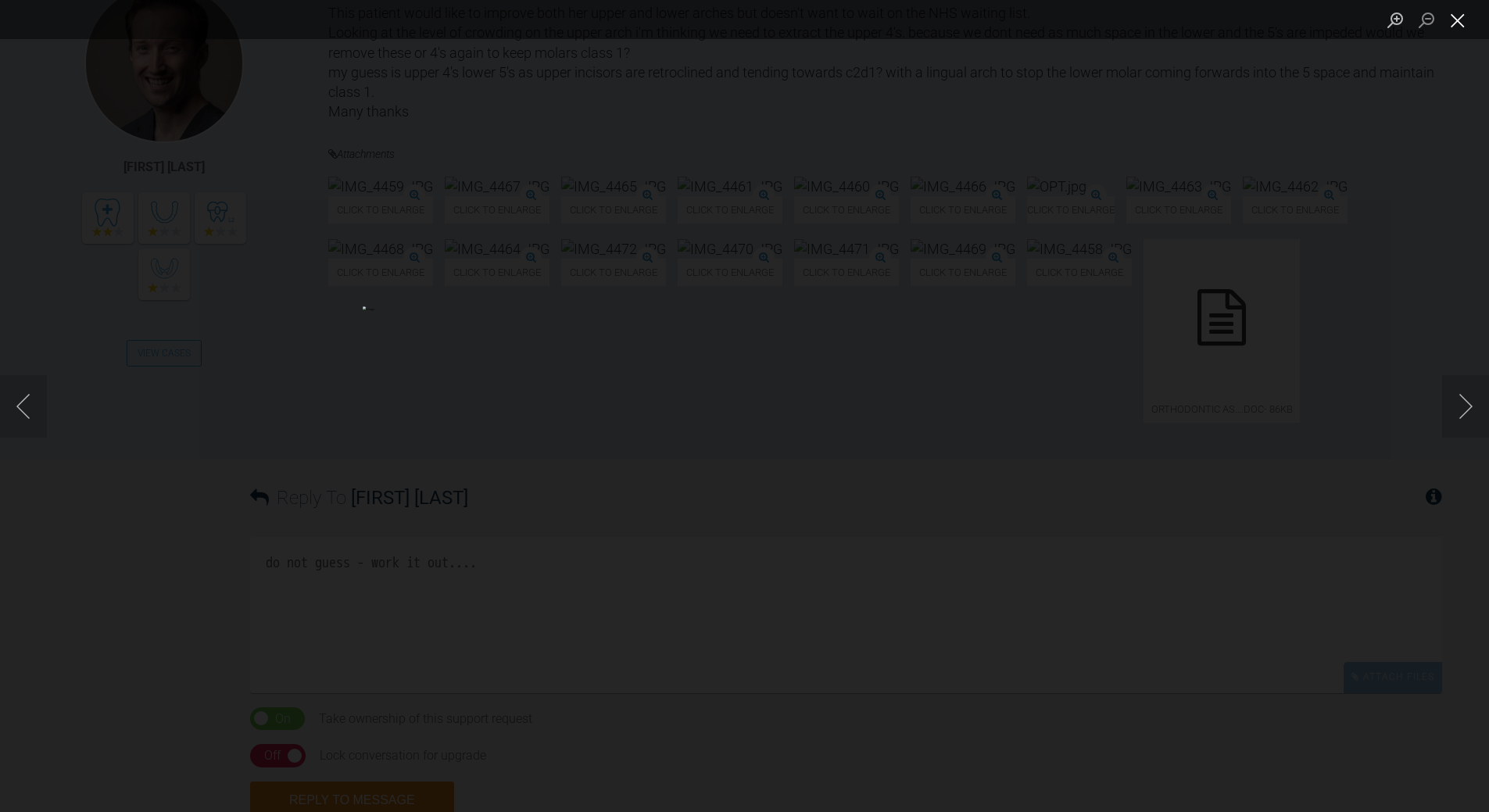 drag, startPoint x: 1456, startPoint y: 26, endPoint x: 1258, endPoint y: 173, distance: 246.6029 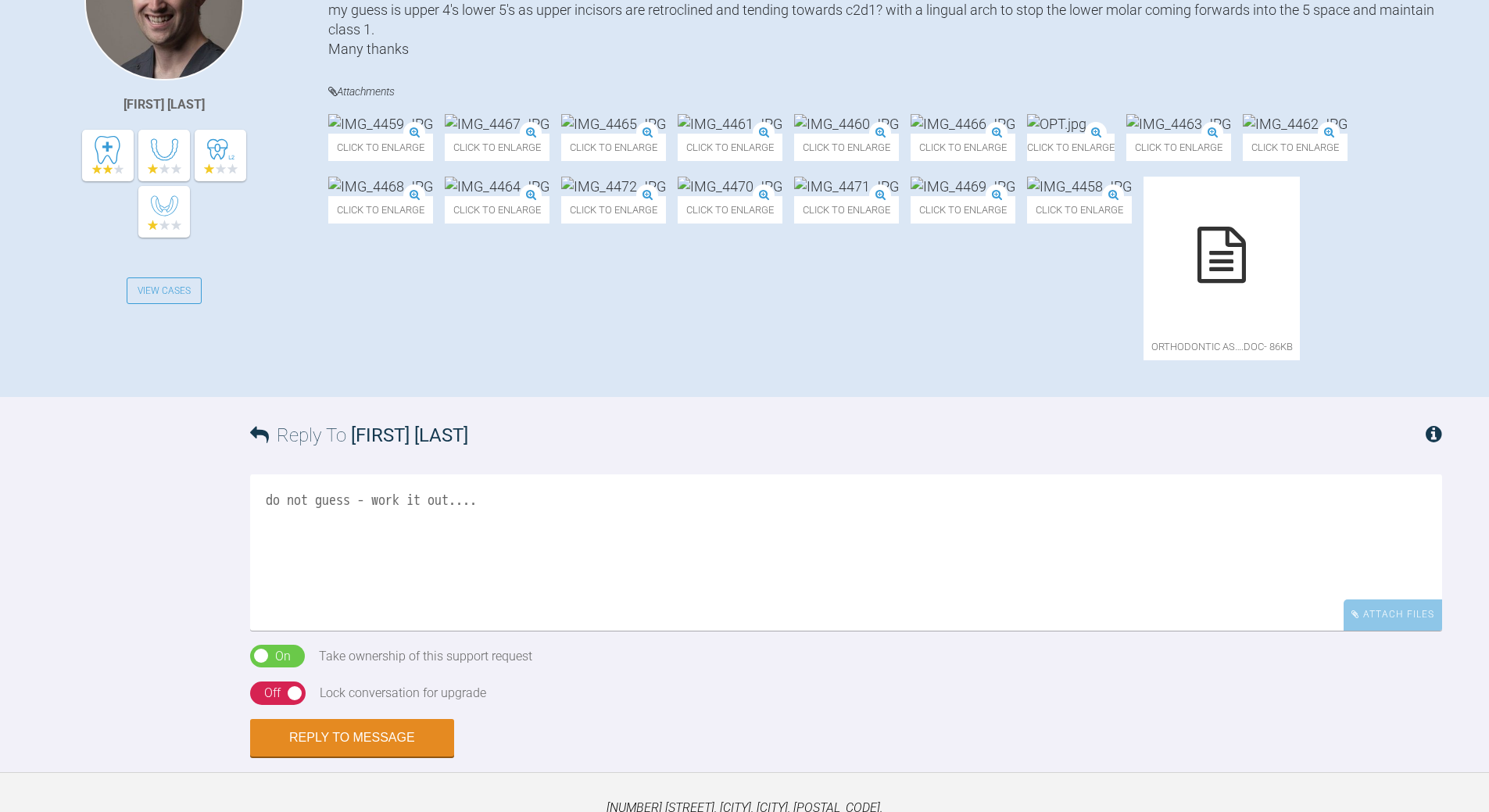 scroll, scrollTop: 668, scrollLeft: 0, axis: vertical 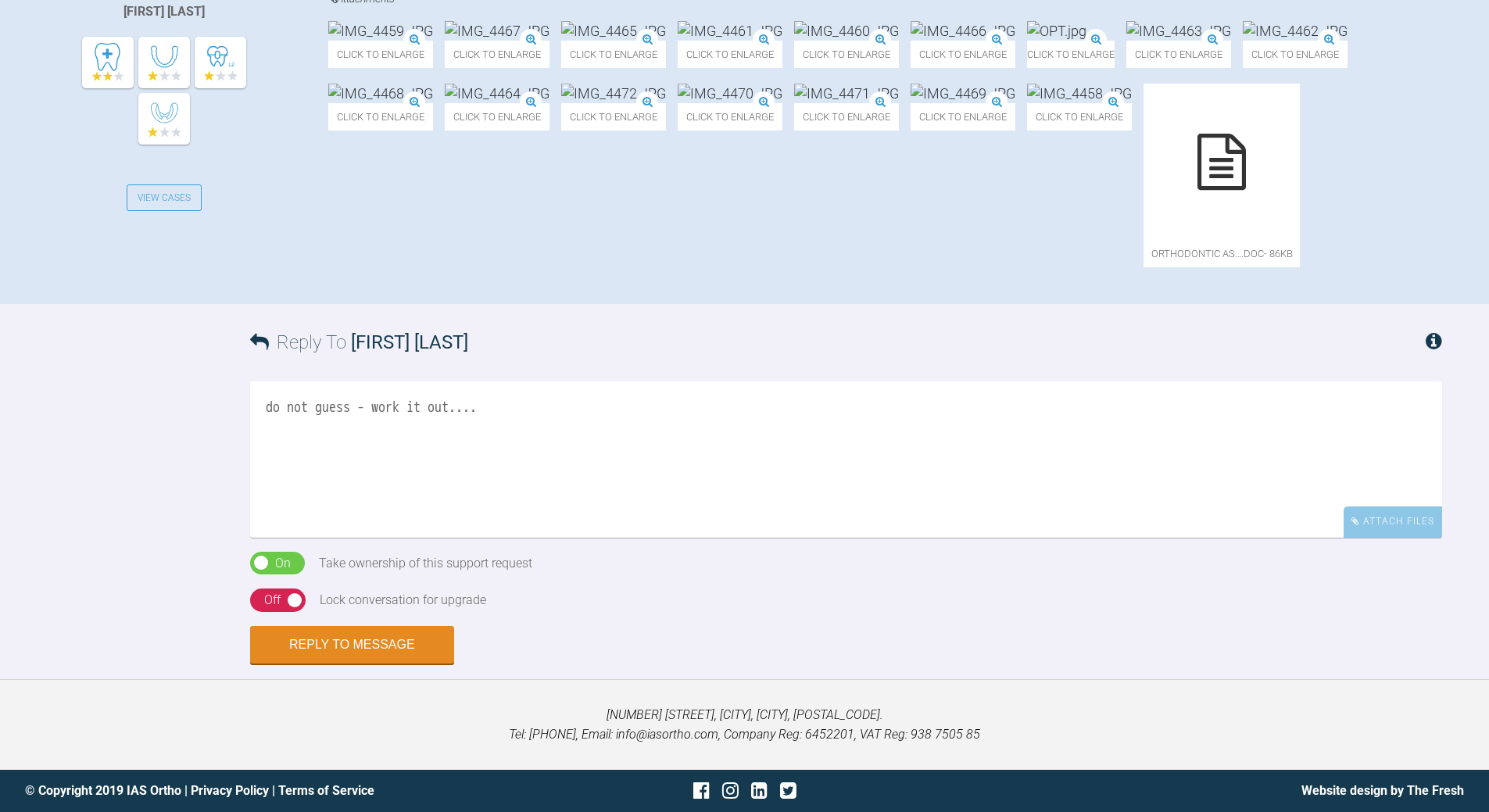 click on "do not guess - work it out...." at bounding box center (846, 460) 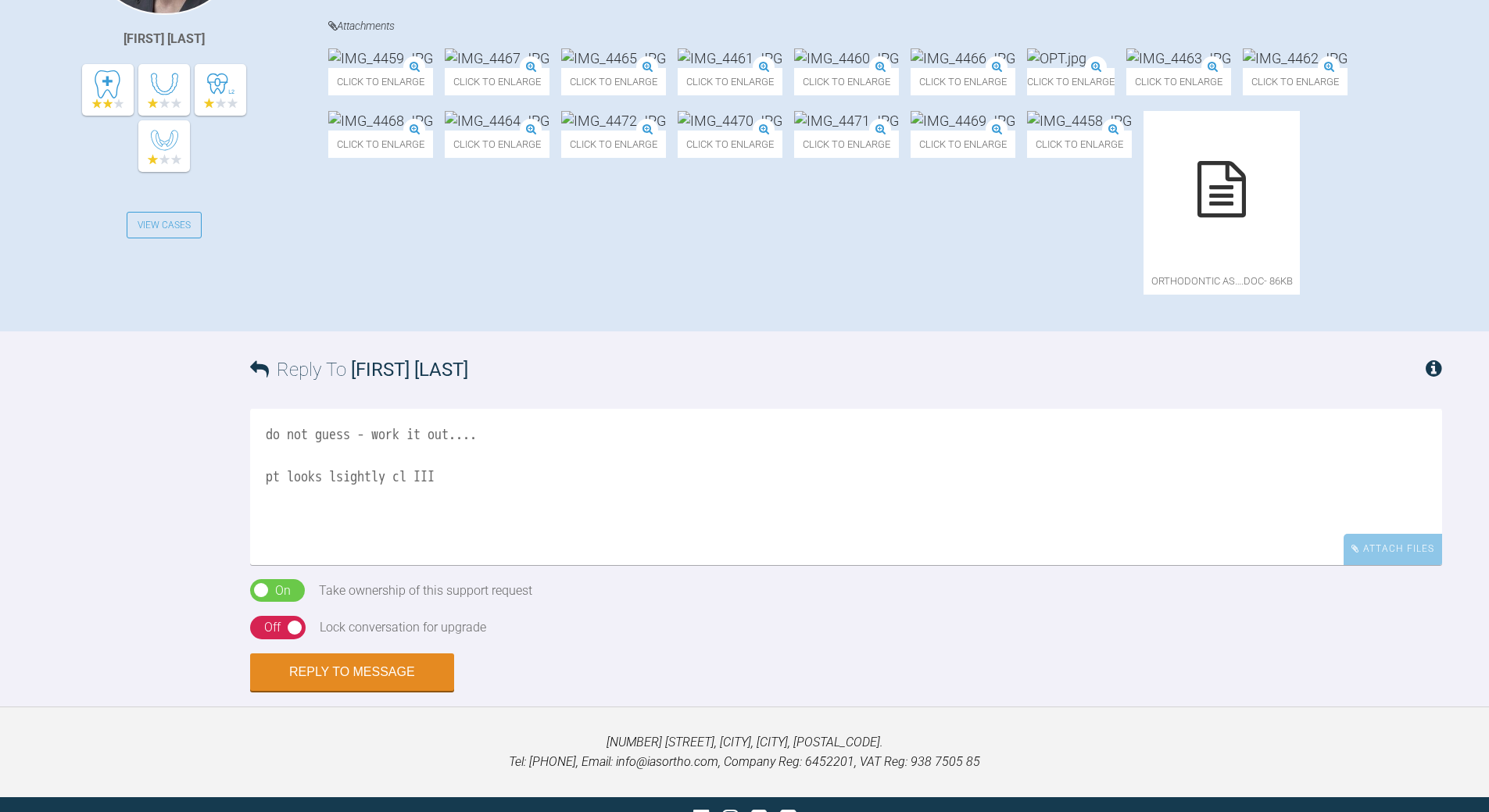 scroll, scrollTop: 590, scrollLeft: 0, axis: vertical 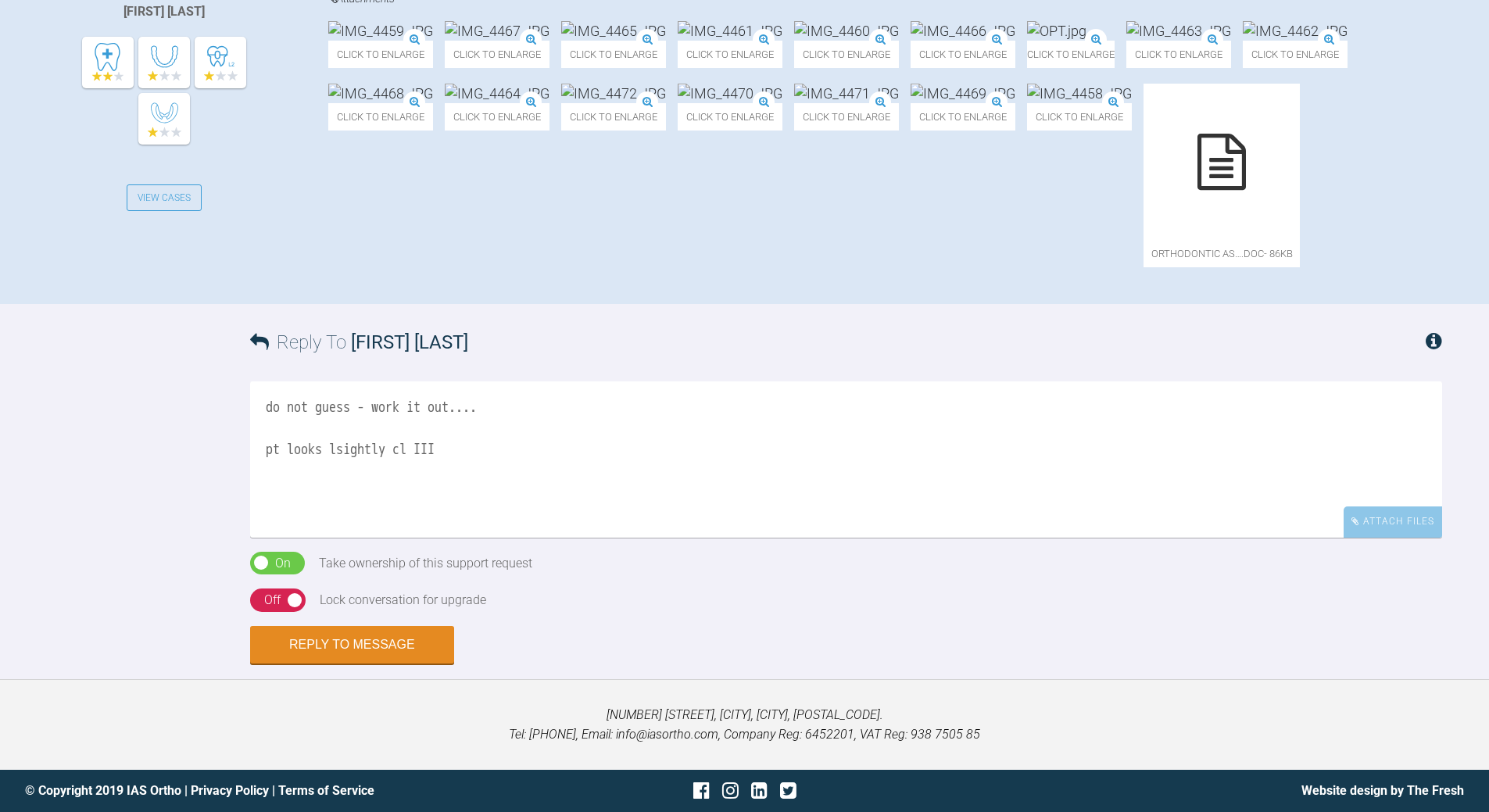 click on "do not guess - work it out....
pt looks lsightly cl III" at bounding box center [846, 460] 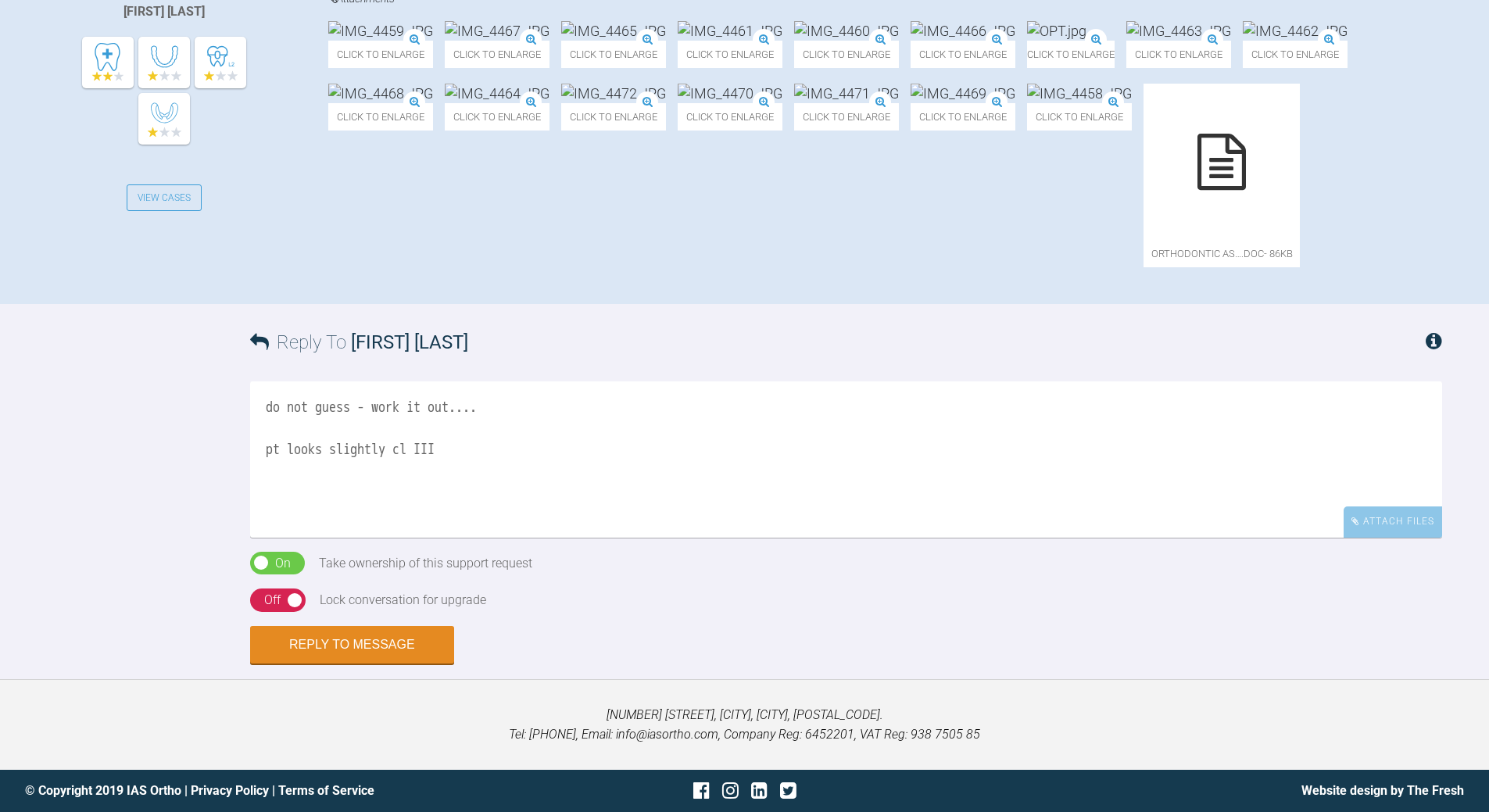 type on "do not guess - work it out....
pt looks slightly cl III" 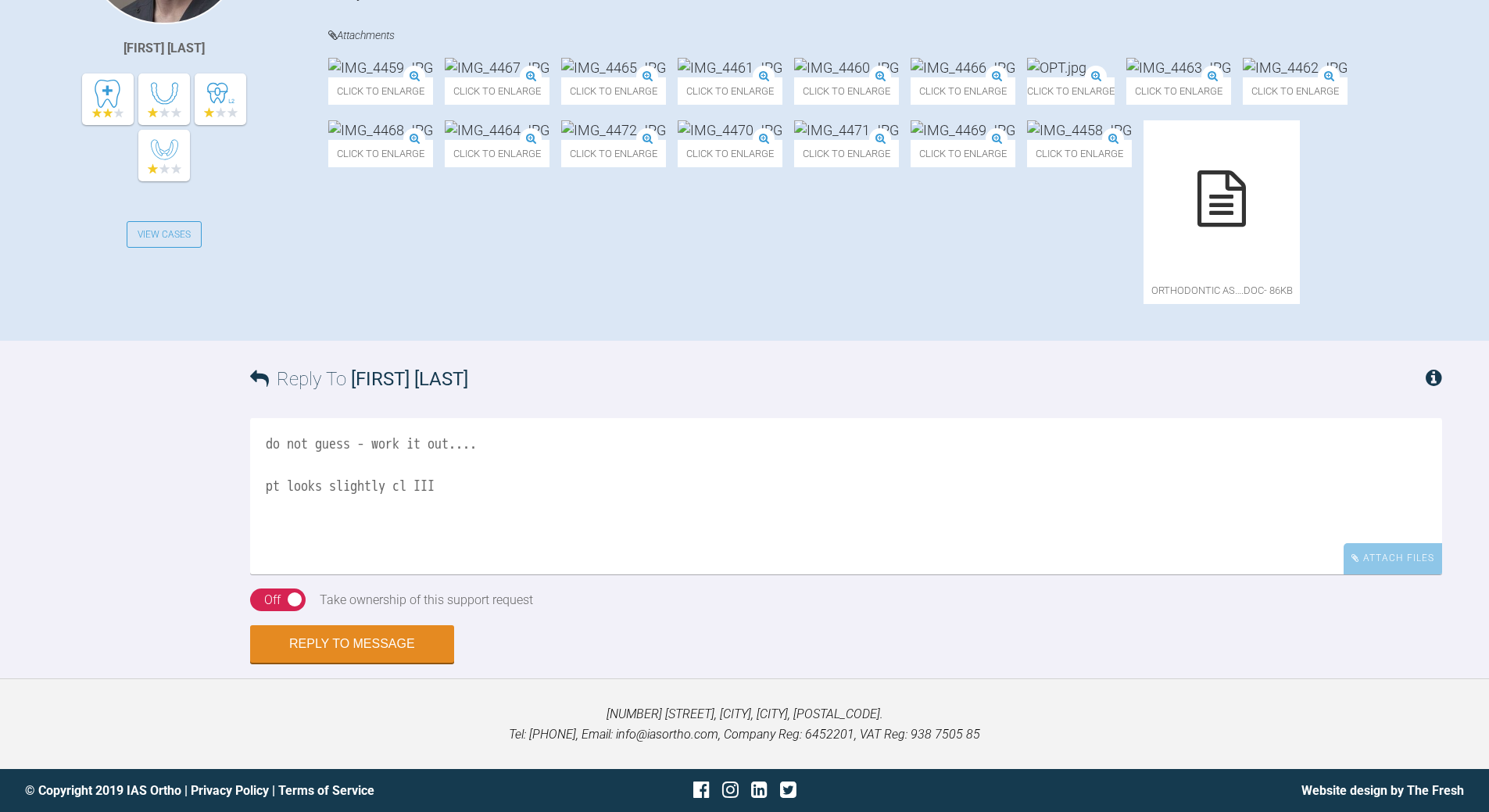 scroll, scrollTop: 788, scrollLeft: 0, axis: vertical 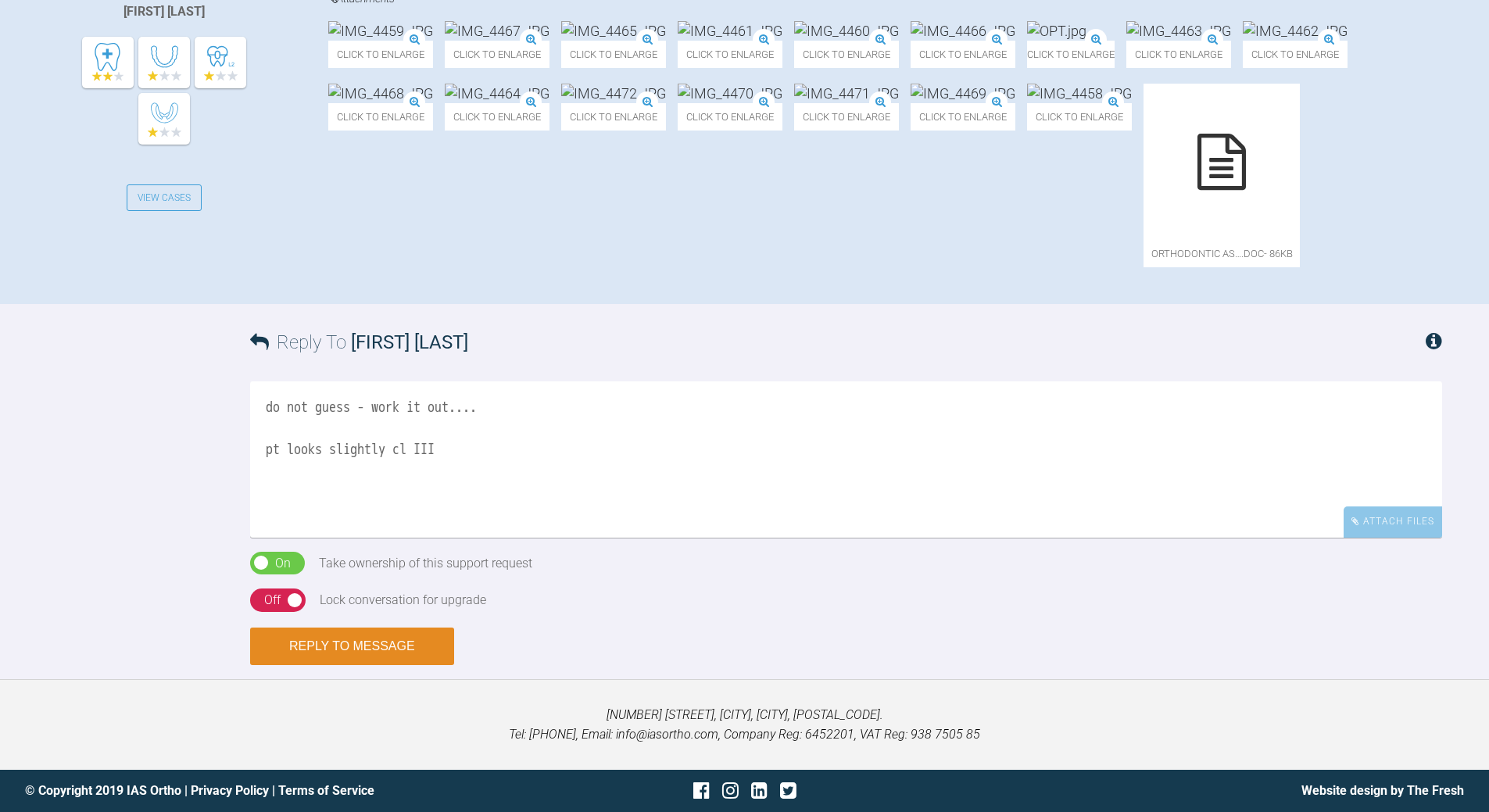 click on "Reply to Message" at bounding box center [352, 646] 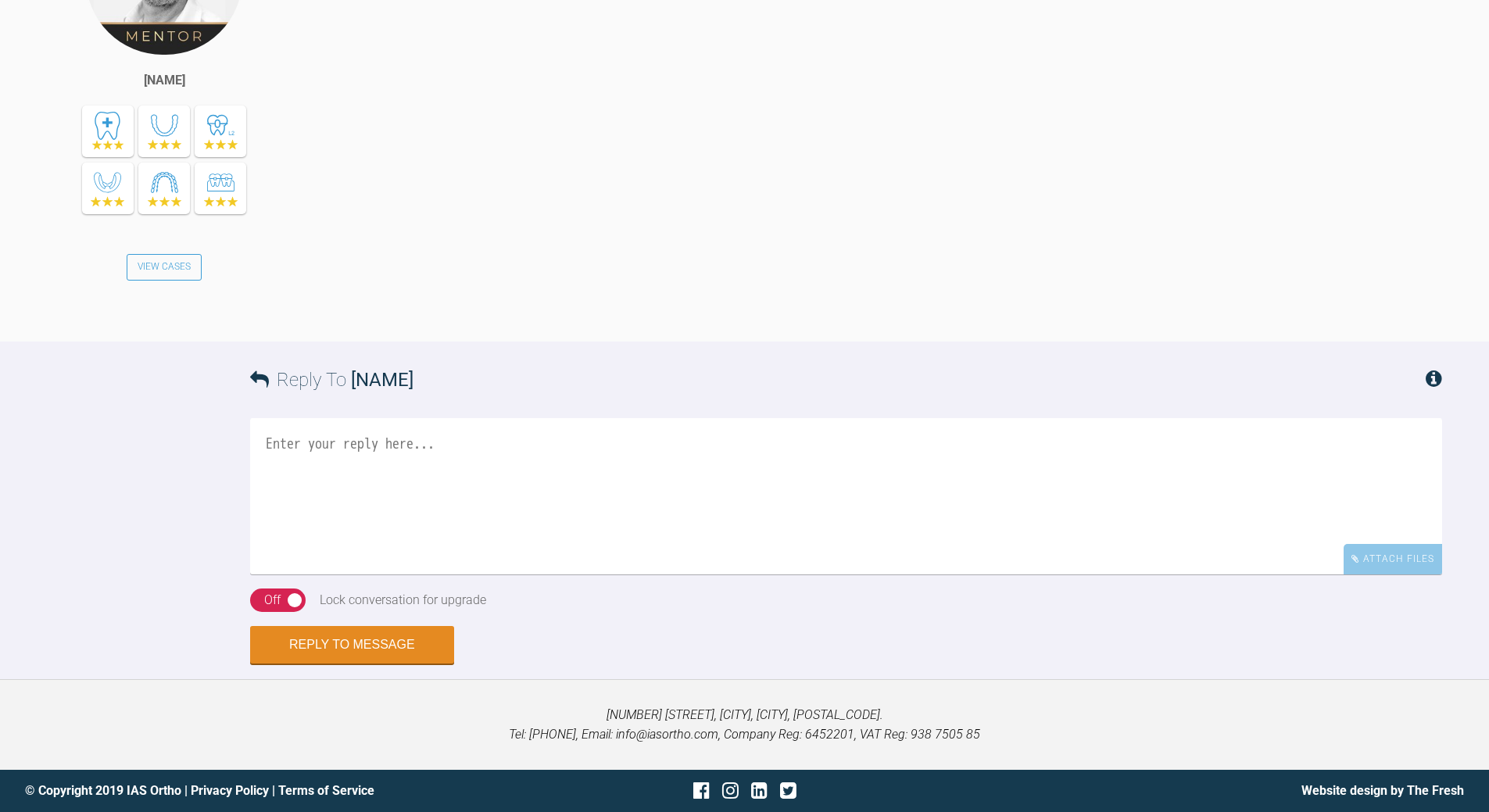 scroll, scrollTop: 1223, scrollLeft: 0, axis: vertical 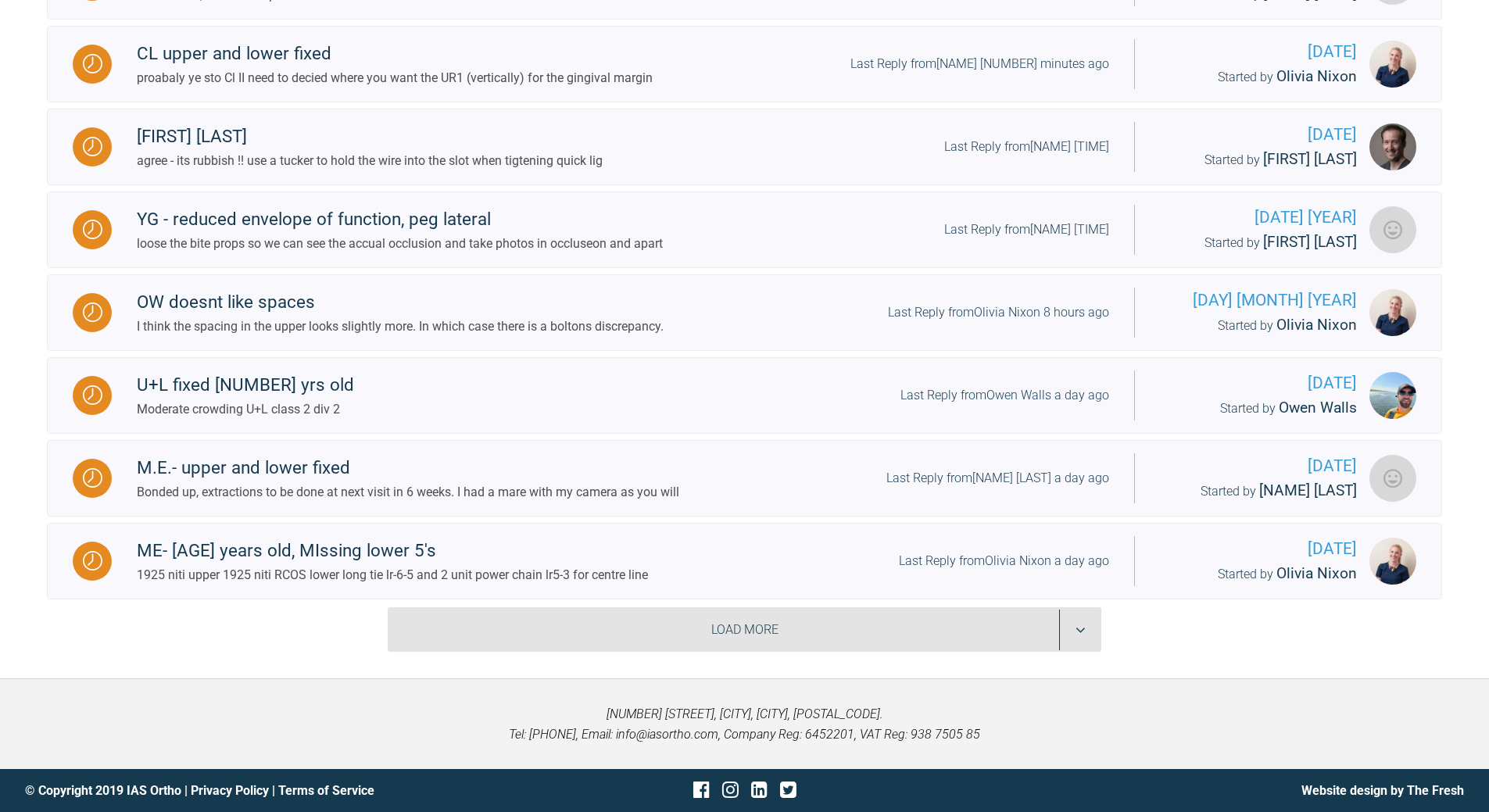 click on "Load More" at bounding box center [744, 630] 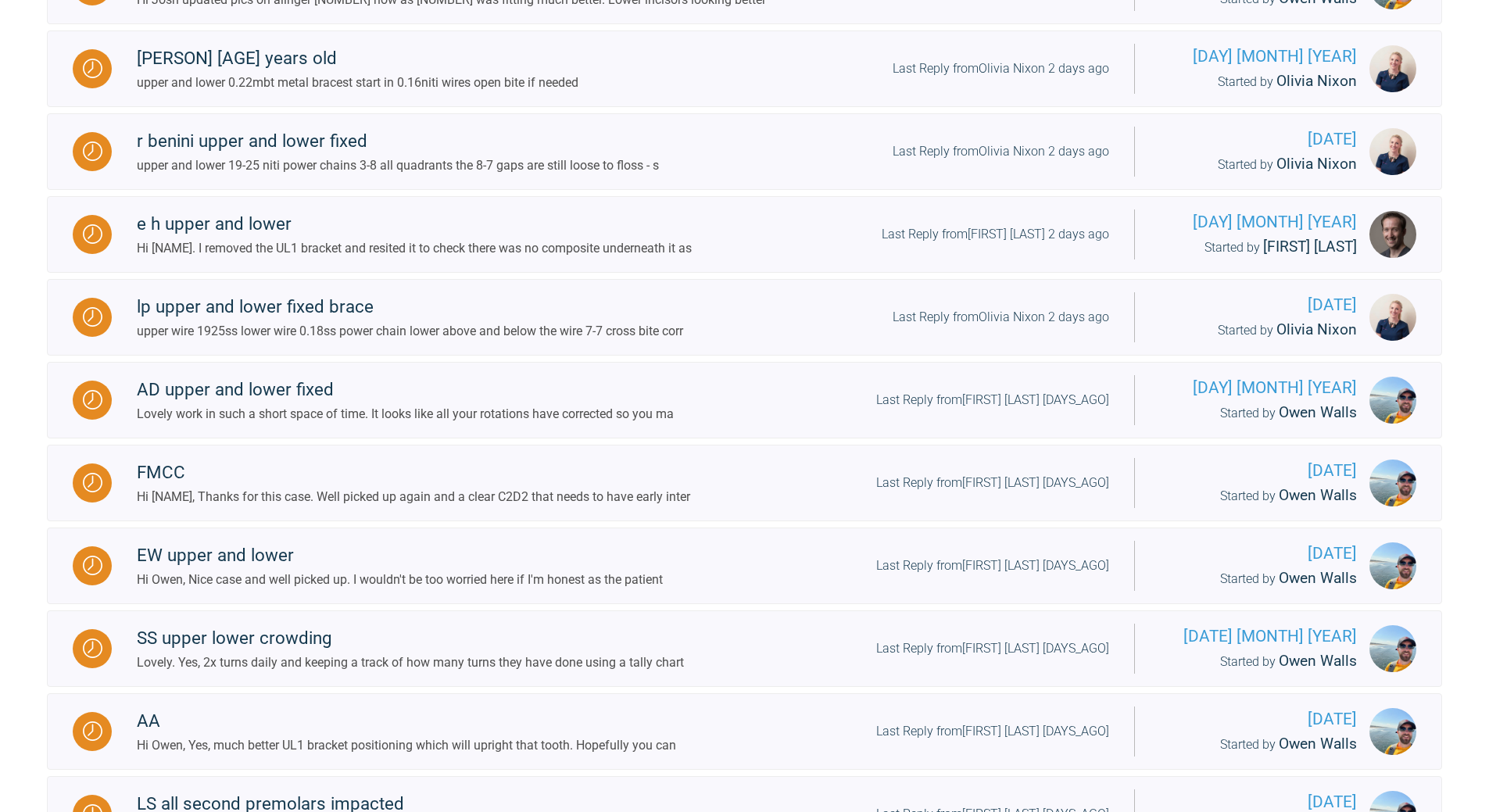 scroll, scrollTop: 2297, scrollLeft: 0, axis: vertical 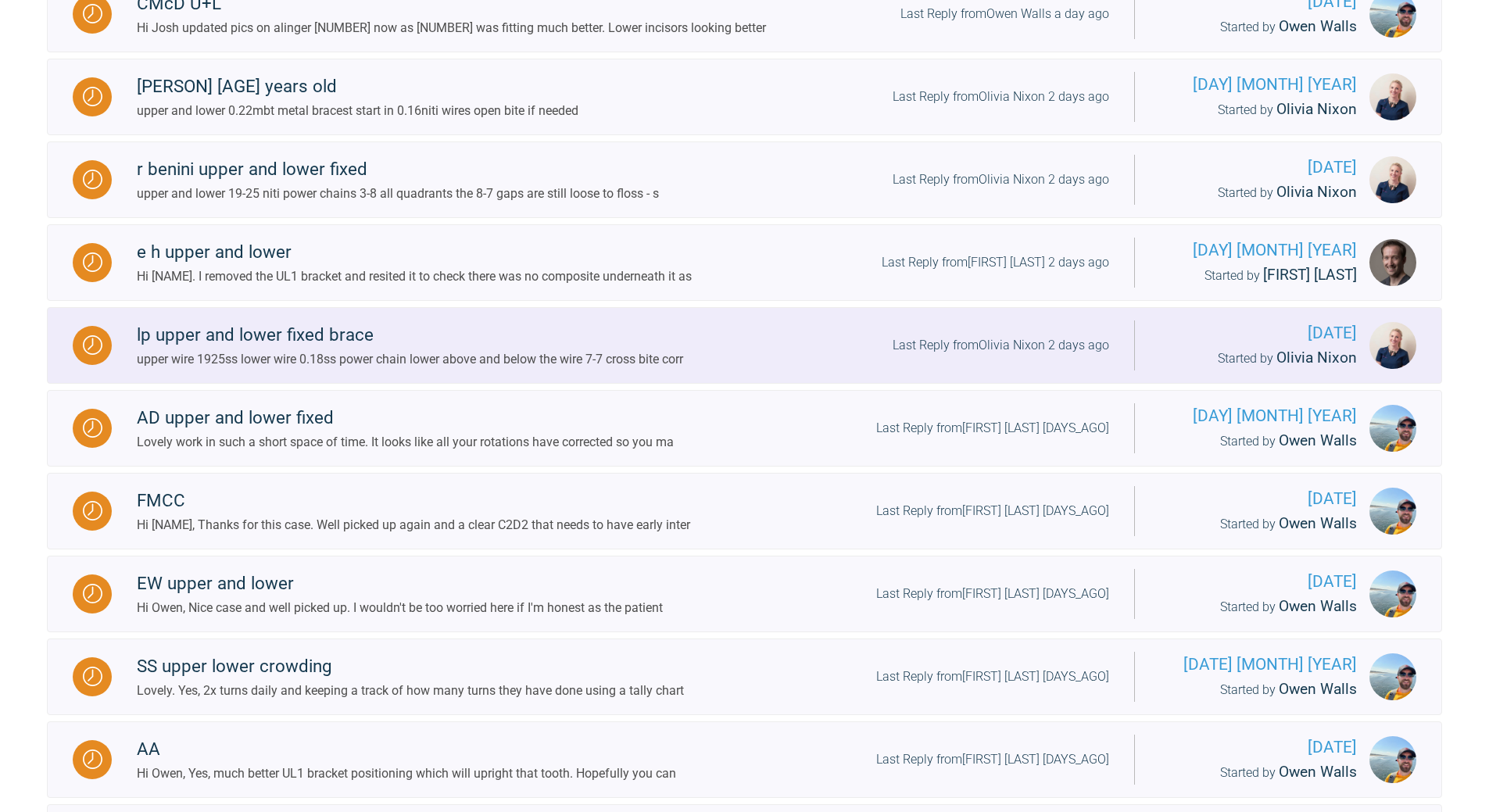 click on "Last Reply from  Olivia Nixon   2 days ago" at bounding box center (1000, 345) 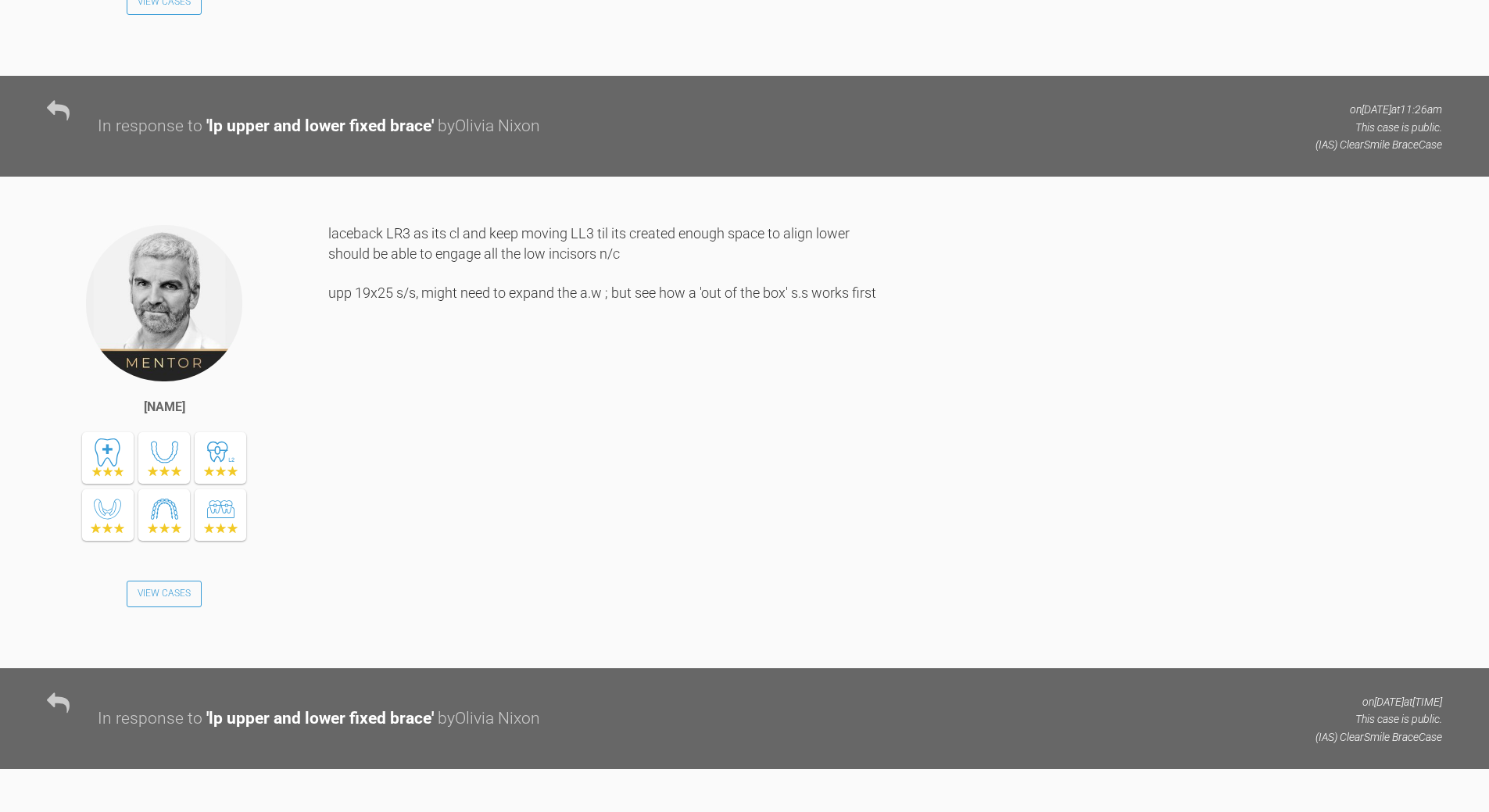 scroll, scrollTop: 9956, scrollLeft: 0, axis: vertical 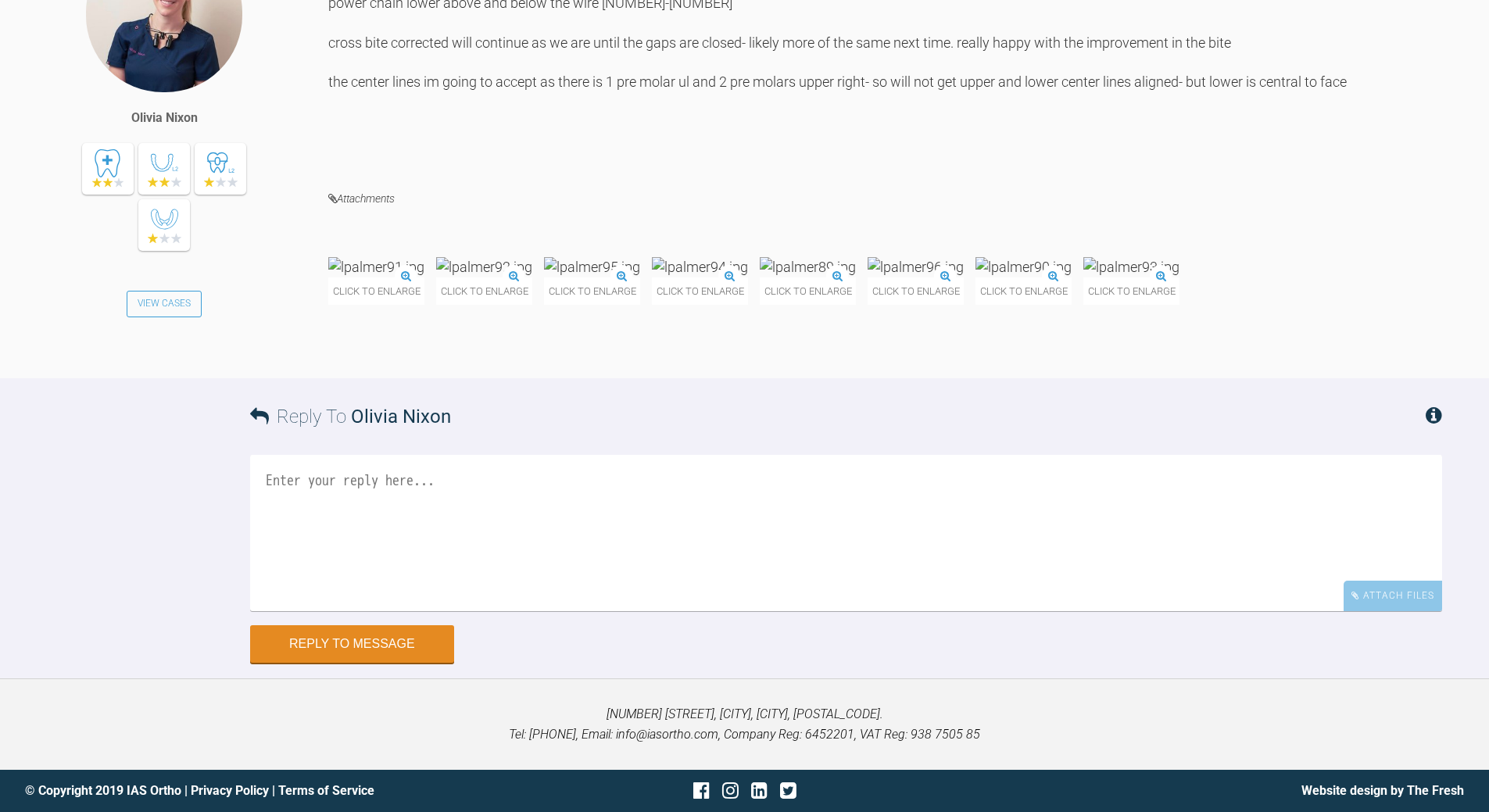click at bounding box center (376, 266) 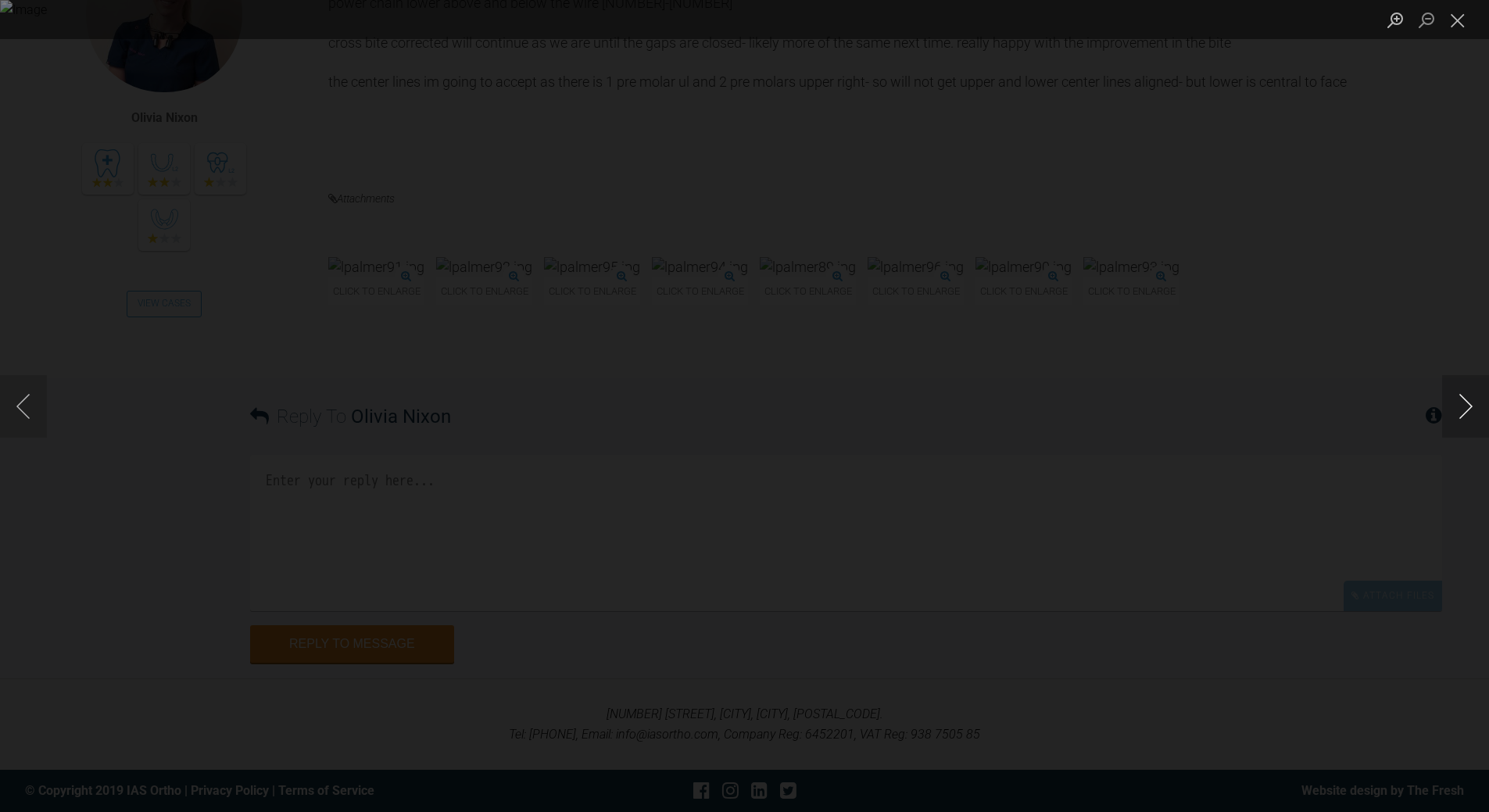 click at bounding box center (1466, 406) 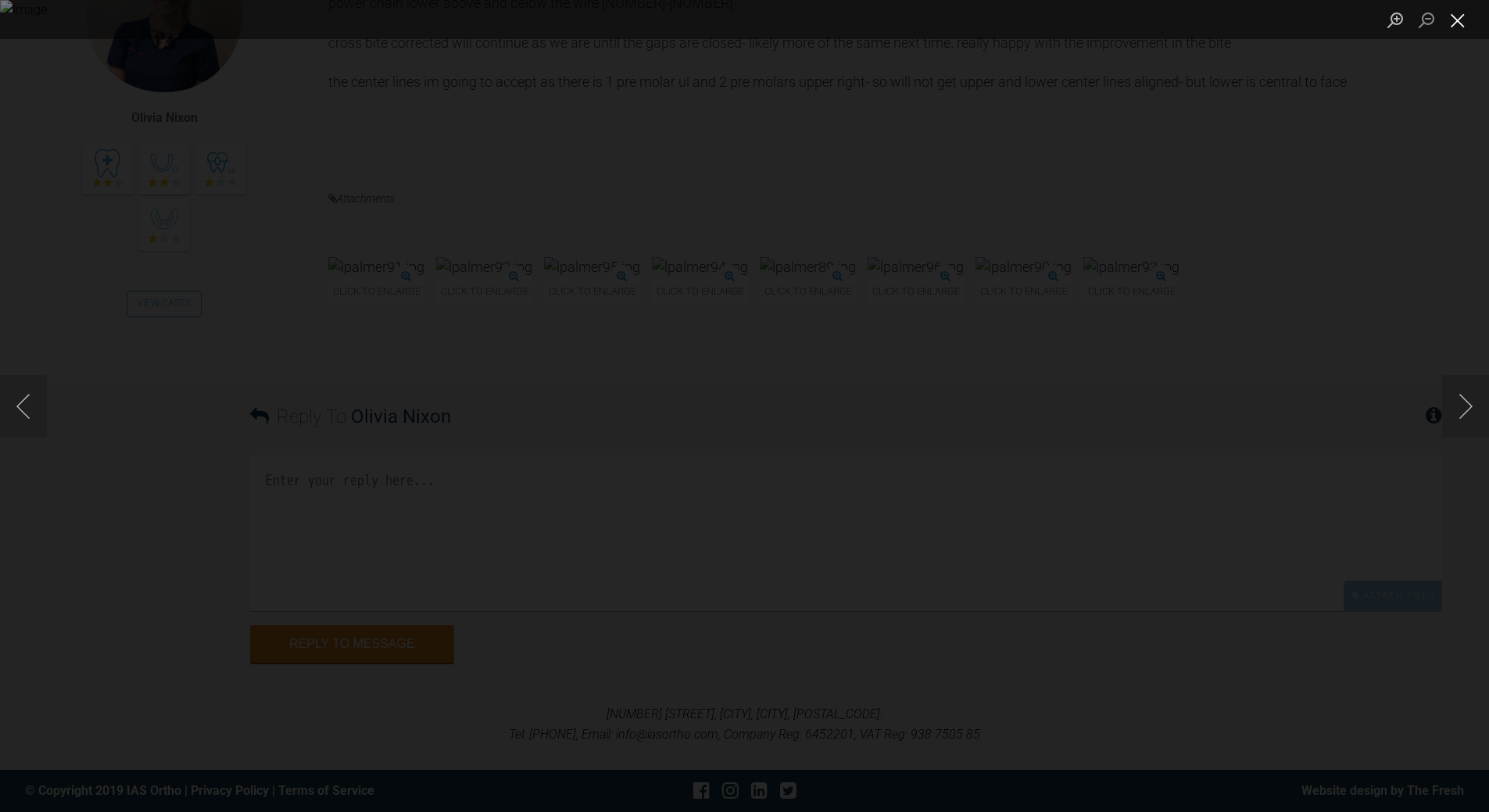 click at bounding box center (1458, 20) 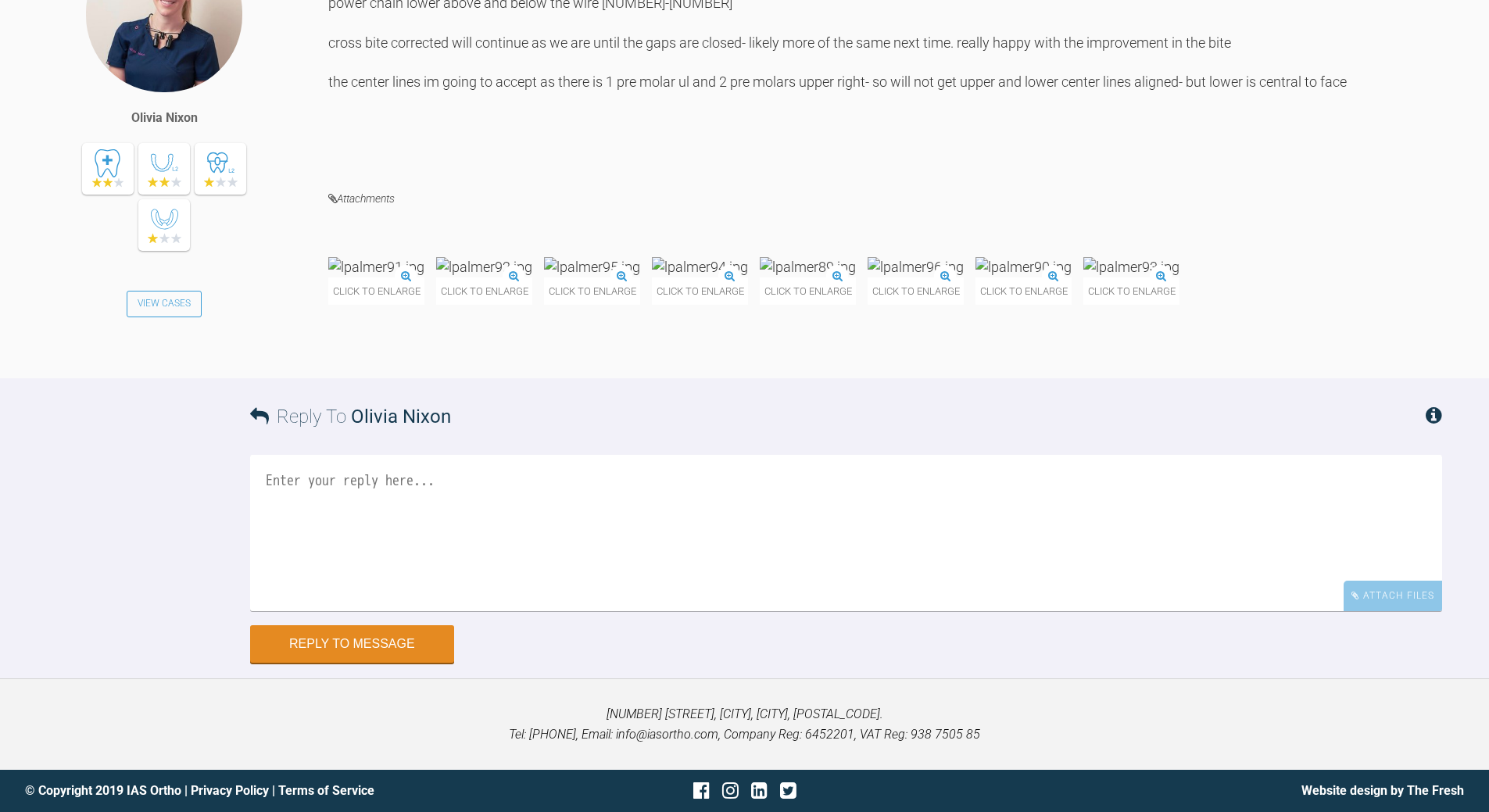 click at bounding box center [846, 533] 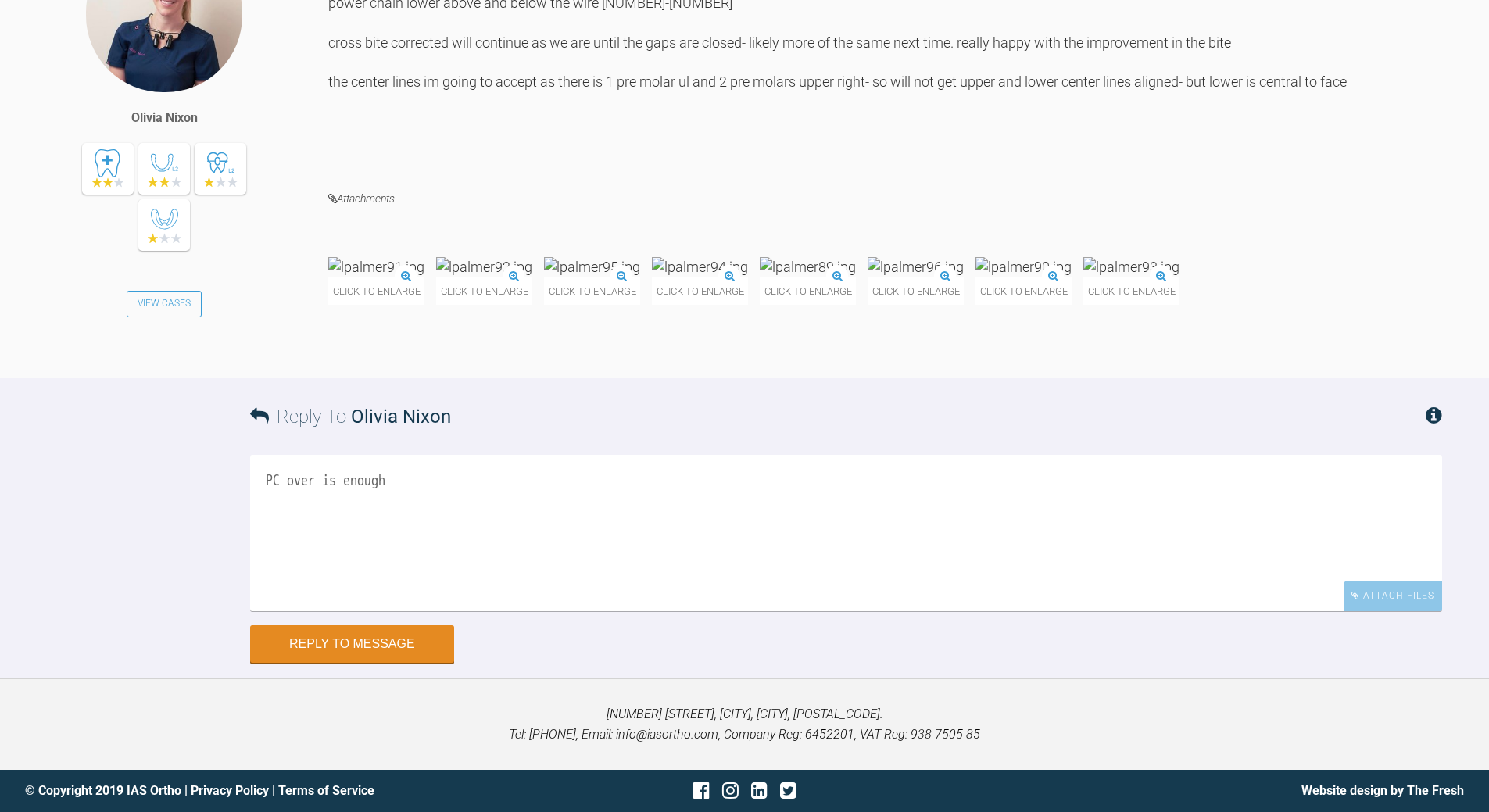 click on "PC over is enough" at bounding box center [846, 533] 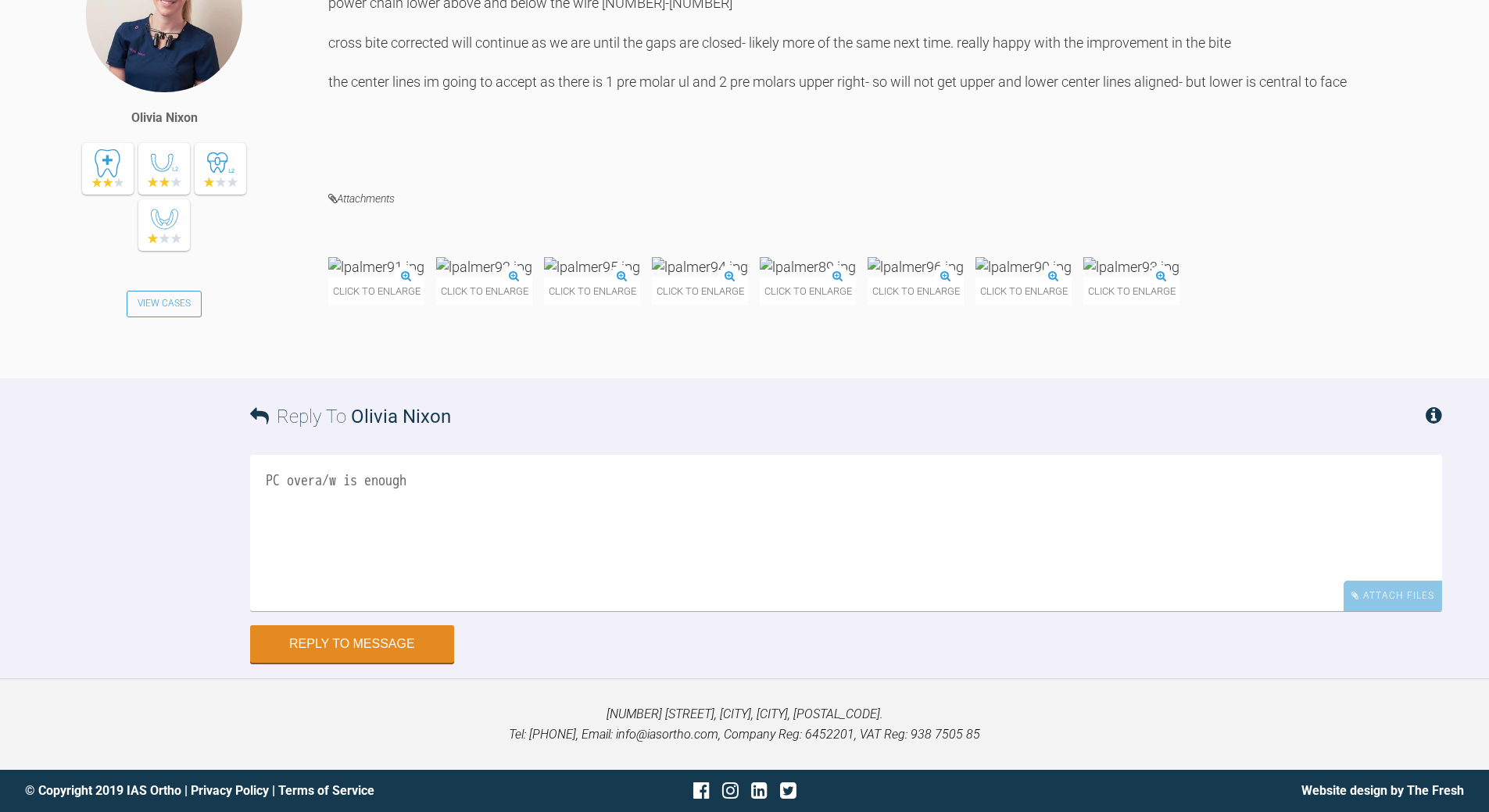 scroll, scrollTop: 17466, scrollLeft: 0, axis: vertical 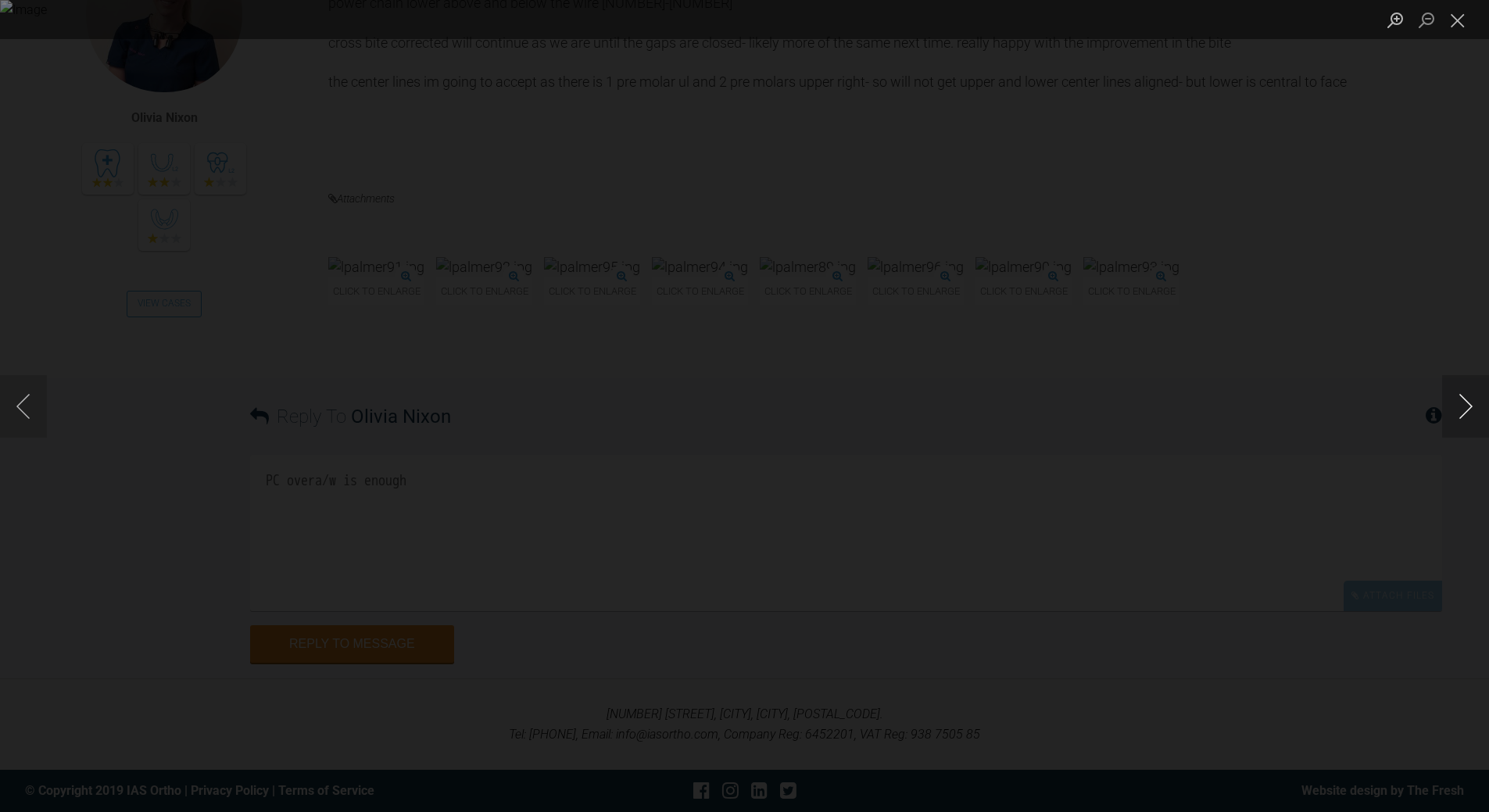 click at bounding box center [1466, 406] 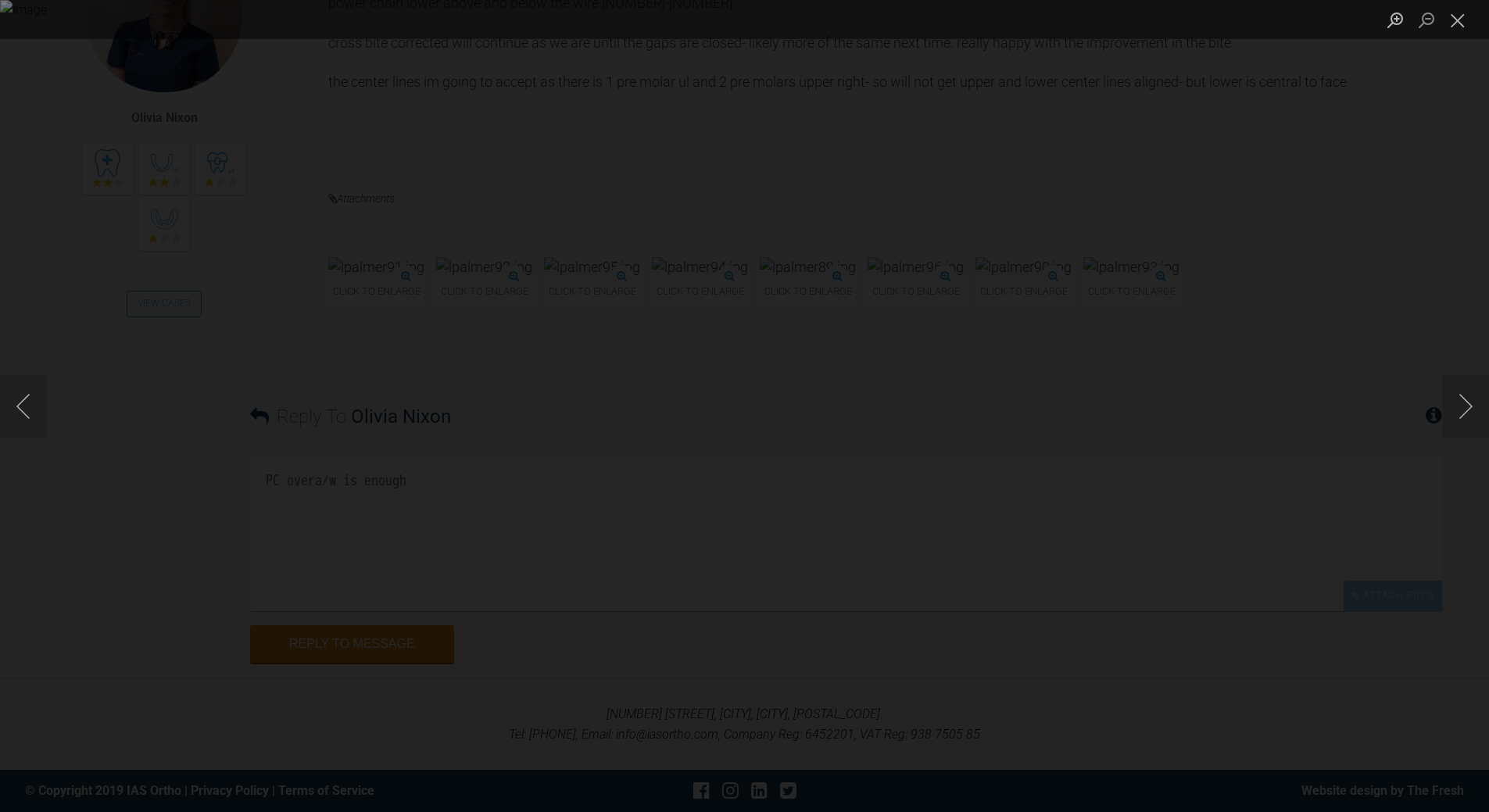 scroll, scrollTop: 17620, scrollLeft: 0, axis: vertical 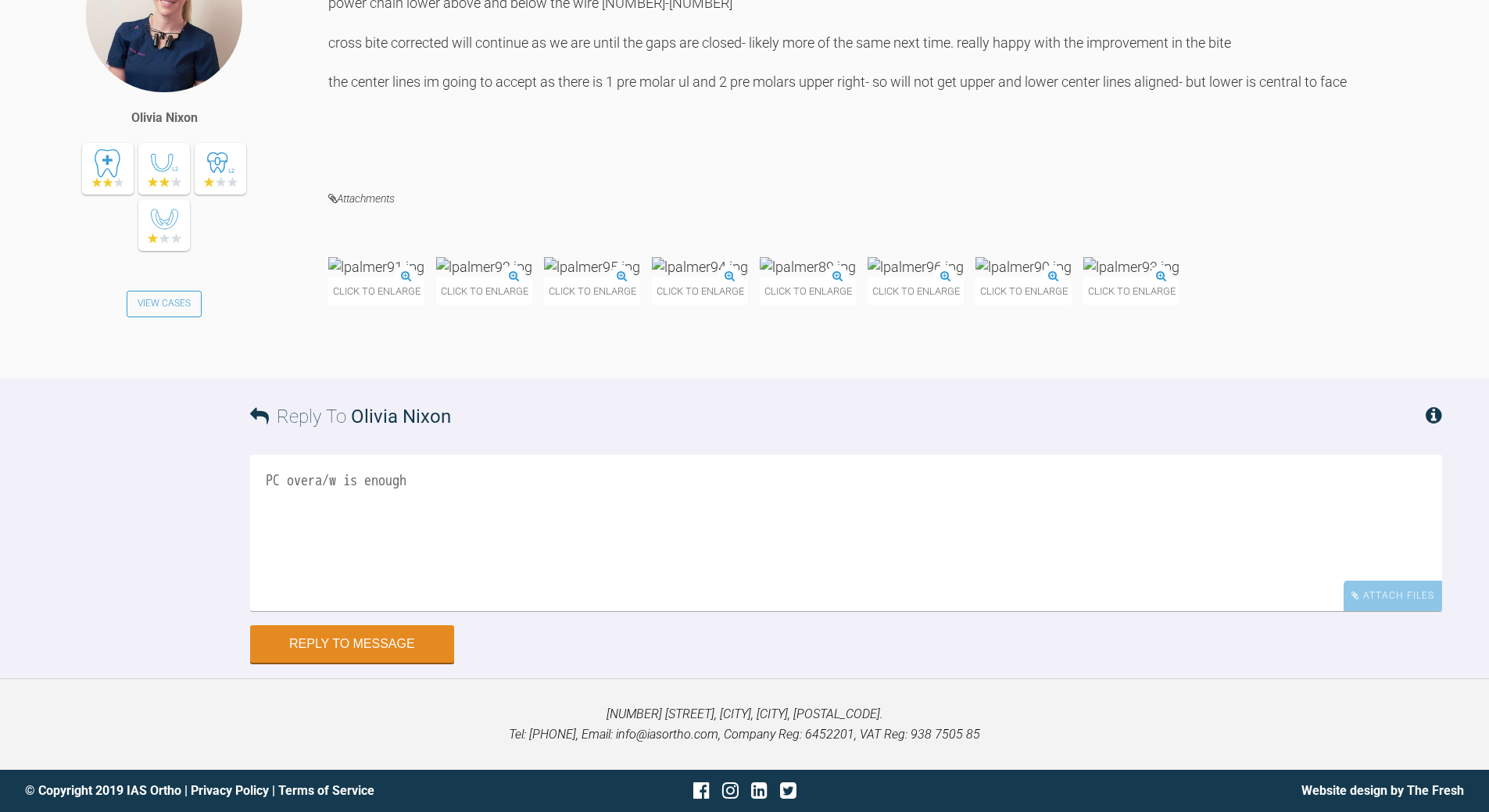 click on "PC overa/w is enough" at bounding box center (846, 533) 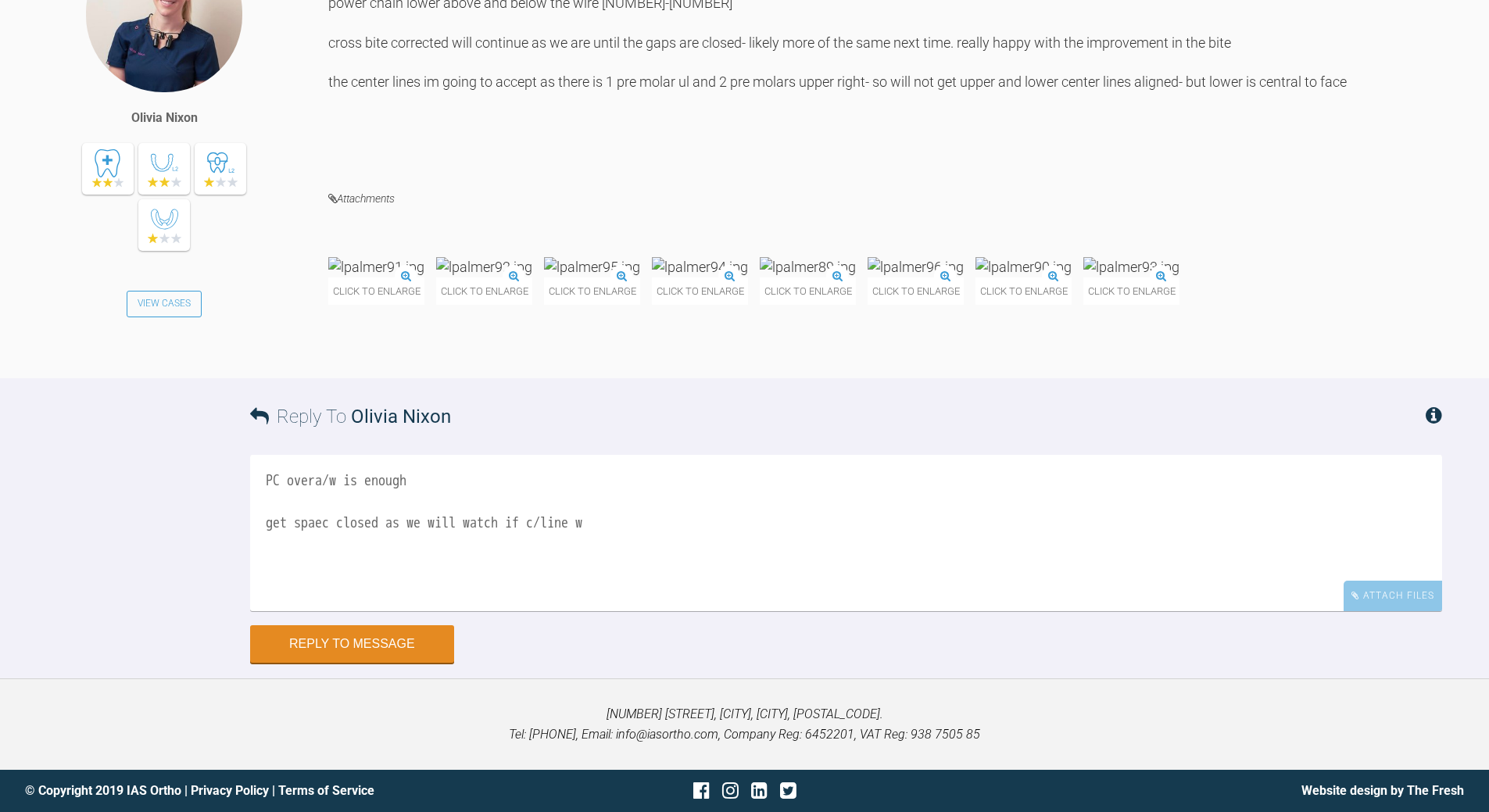 scroll, scrollTop: 17542, scrollLeft: 0, axis: vertical 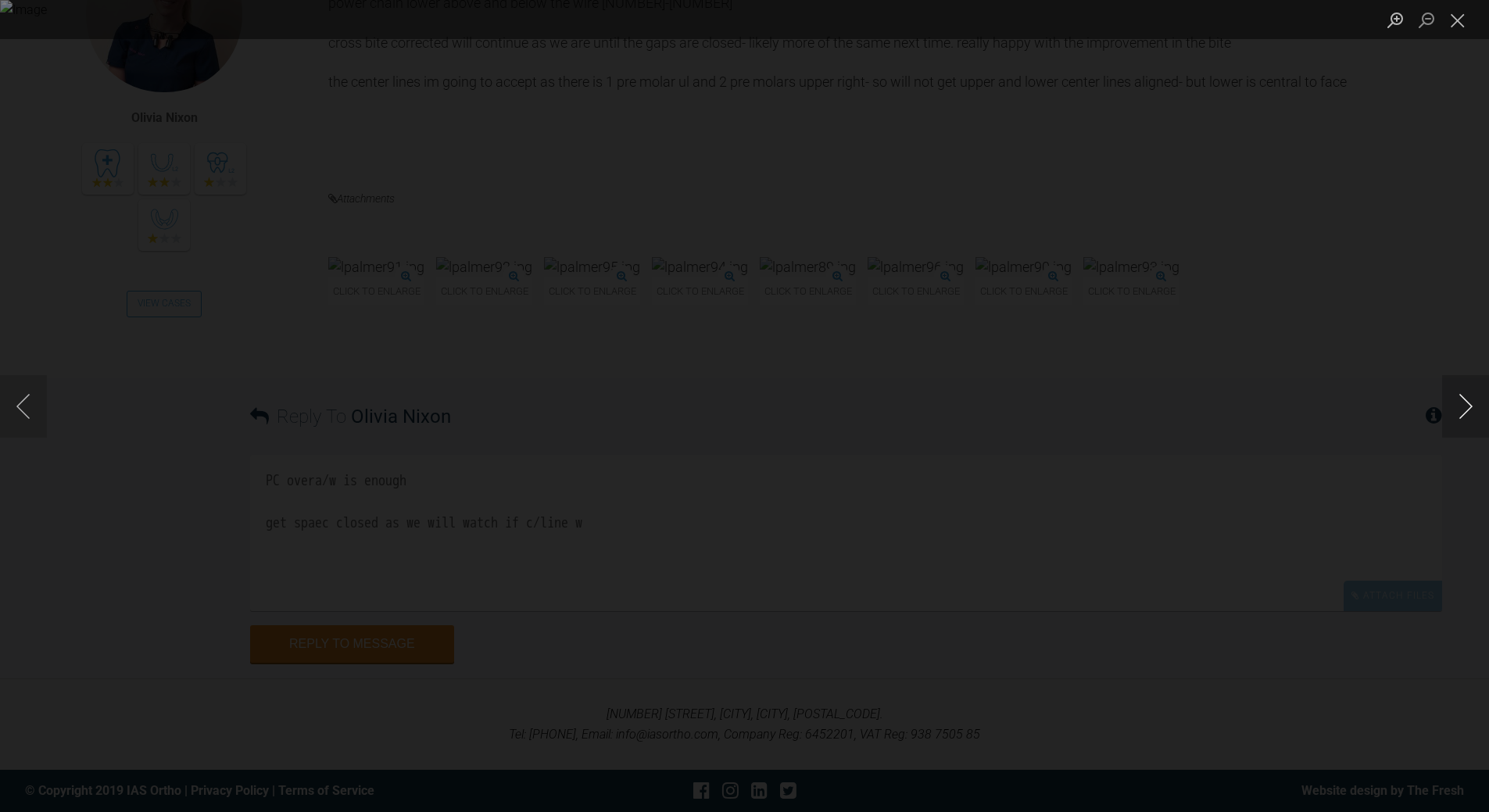 click at bounding box center (1466, 406) 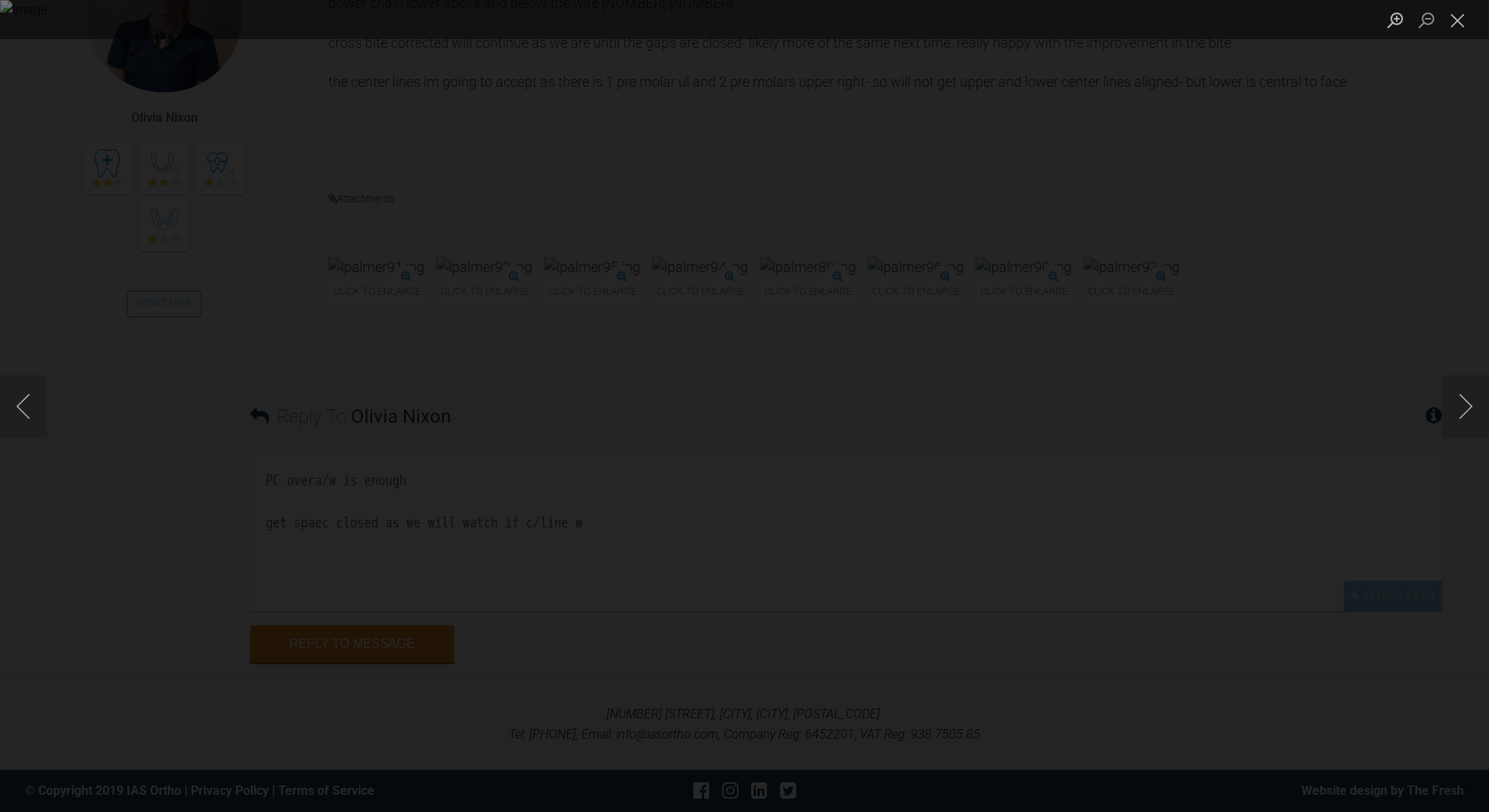 scroll, scrollTop: 17620, scrollLeft: 0, axis: vertical 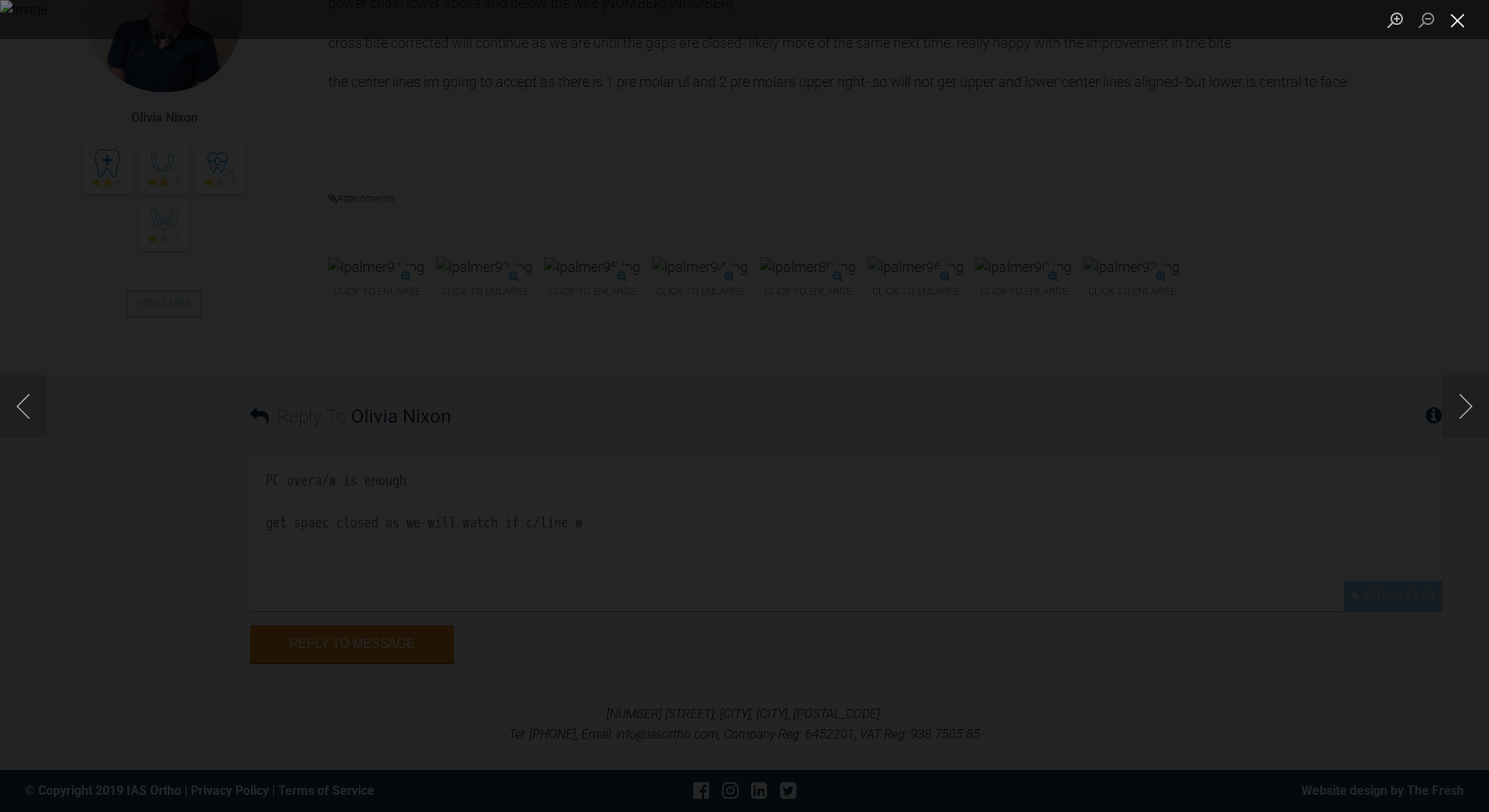 click at bounding box center [1458, 20] 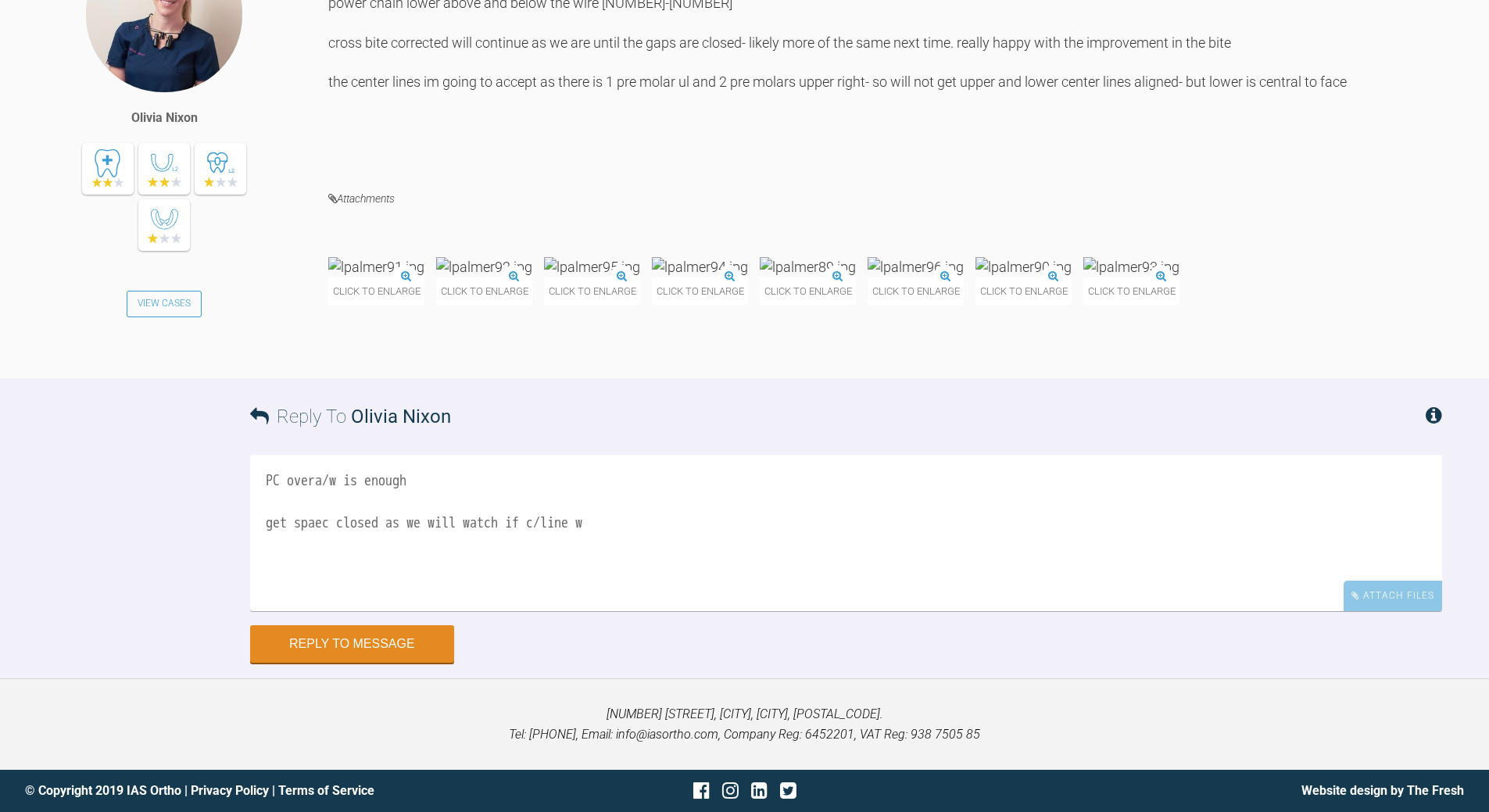 drag, startPoint x: 635, startPoint y: 524, endPoint x: 223, endPoint y: 522, distance: 412.00485 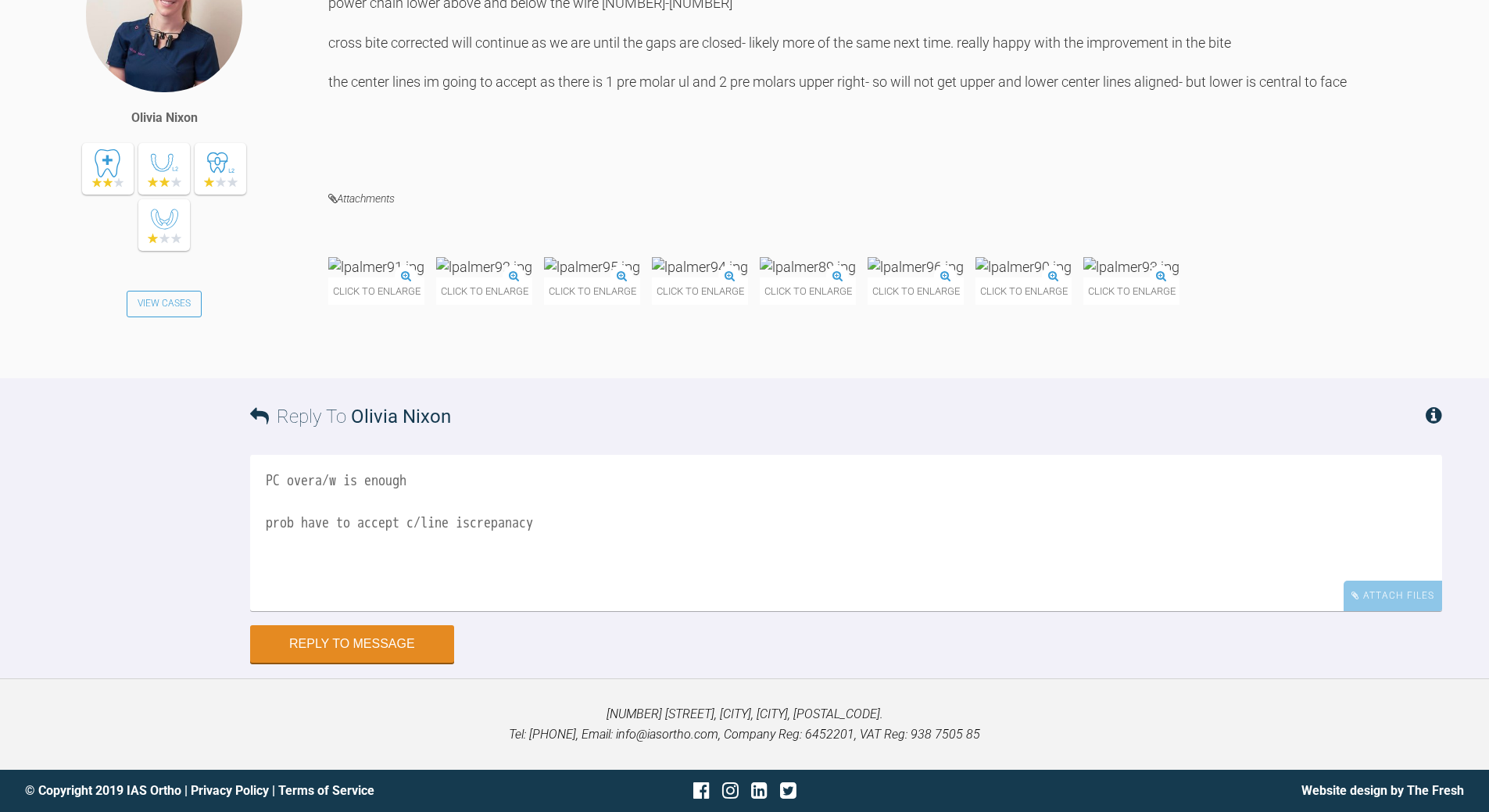 click on "PC overa/w is enough
prob have to accept c/line iscrepanacy" at bounding box center (846, 533) 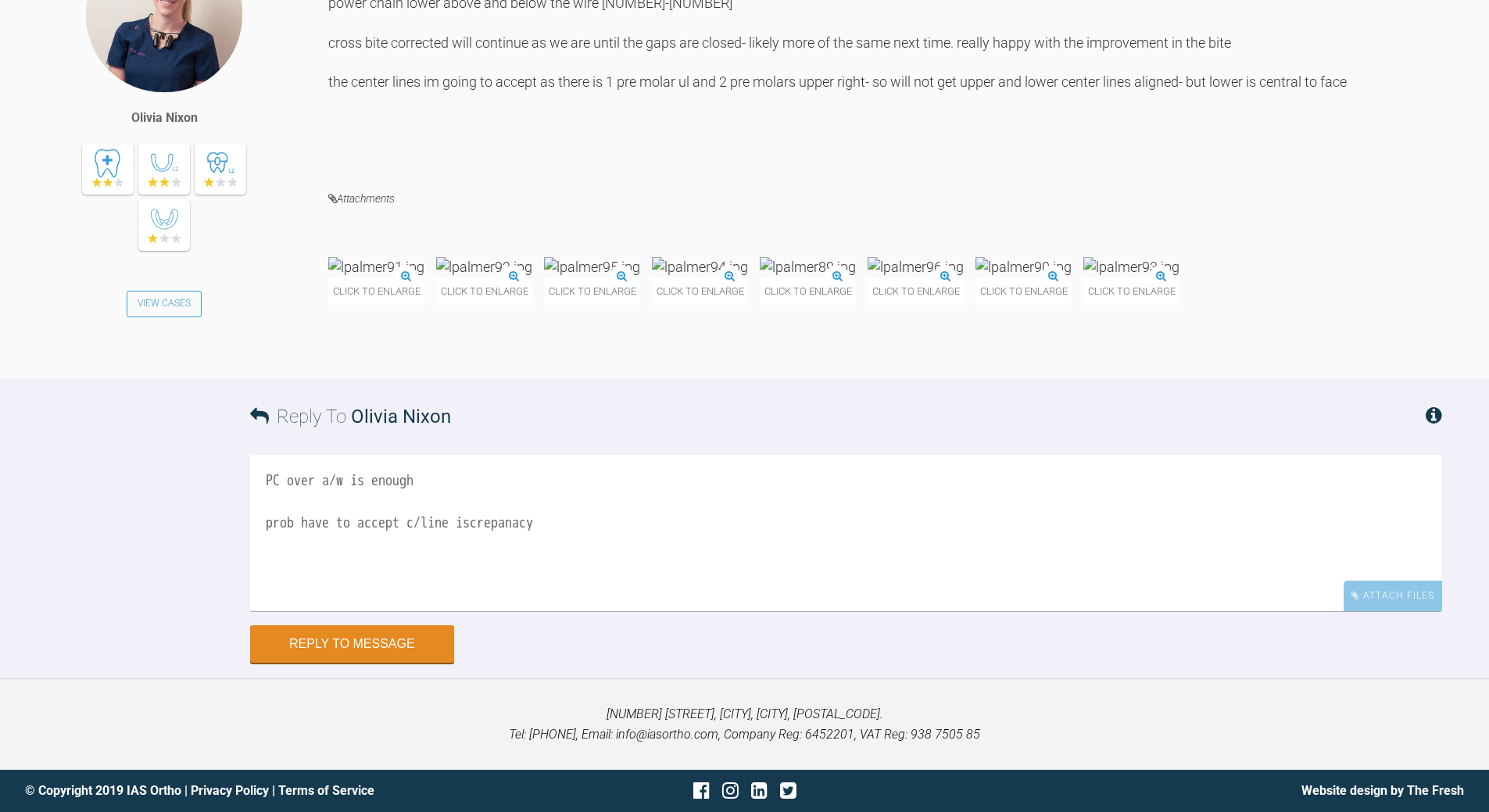 click on "PC over a/w is enough
prob have to accept c/line iscrepanacy" at bounding box center [846, 533] 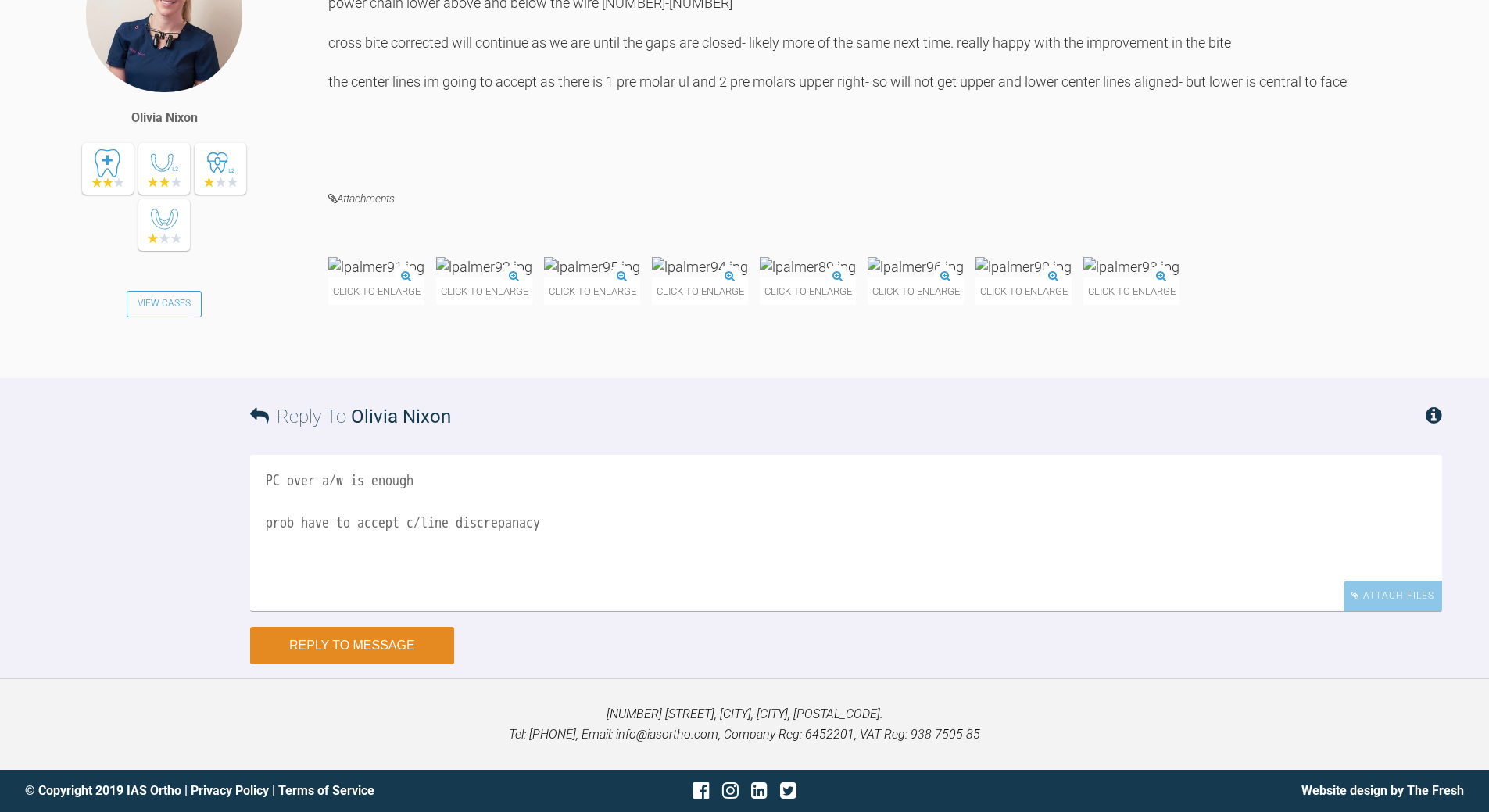 type on "PC over a/w is enough
prob have to accept c/line discrepanacy" 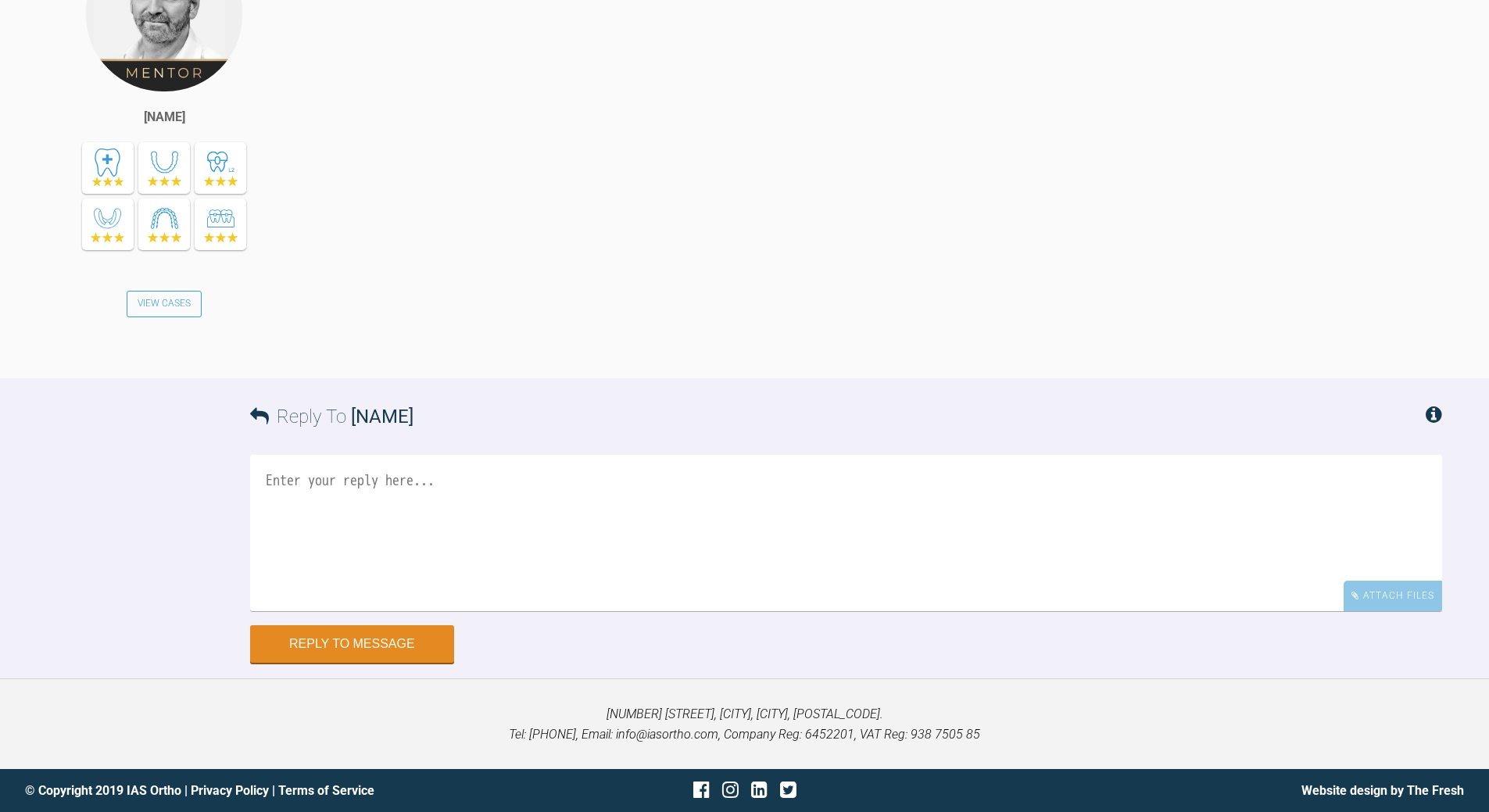 scroll, scrollTop: 18212, scrollLeft: 0, axis: vertical 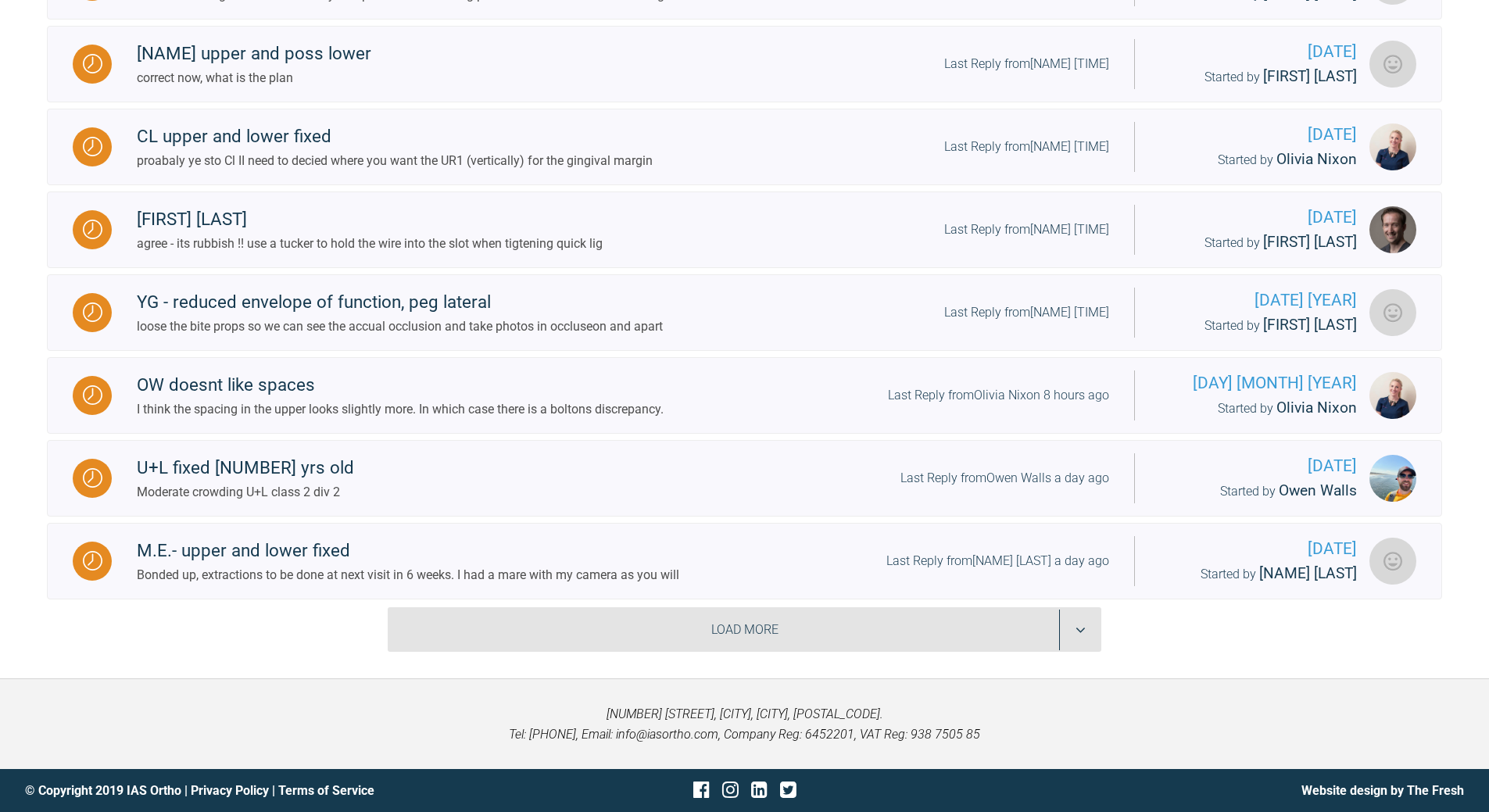 click on "Load More" at bounding box center (744, 630) 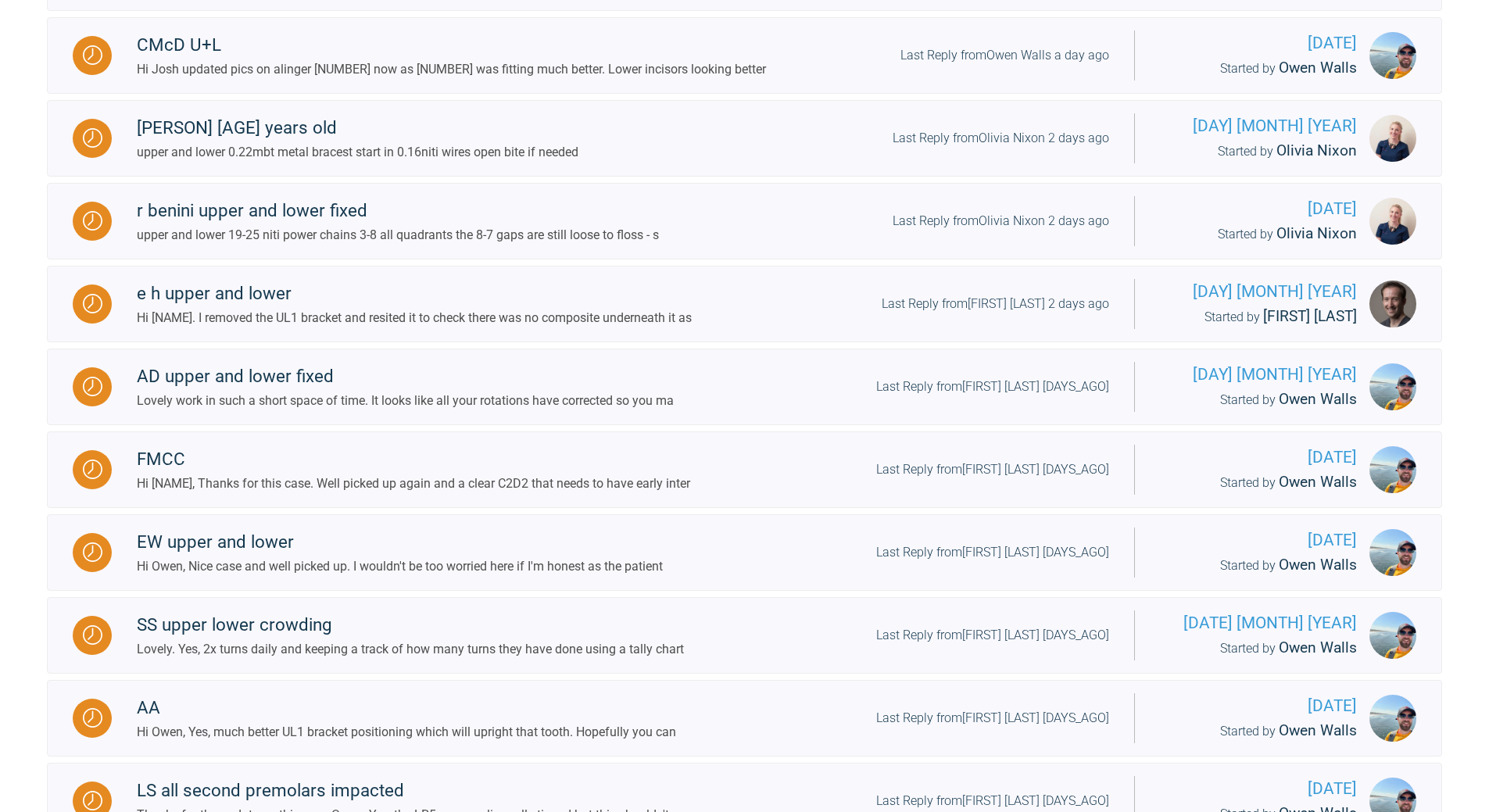 scroll, scrollTop: 2337, scrollLeft: 0, axis: vertical 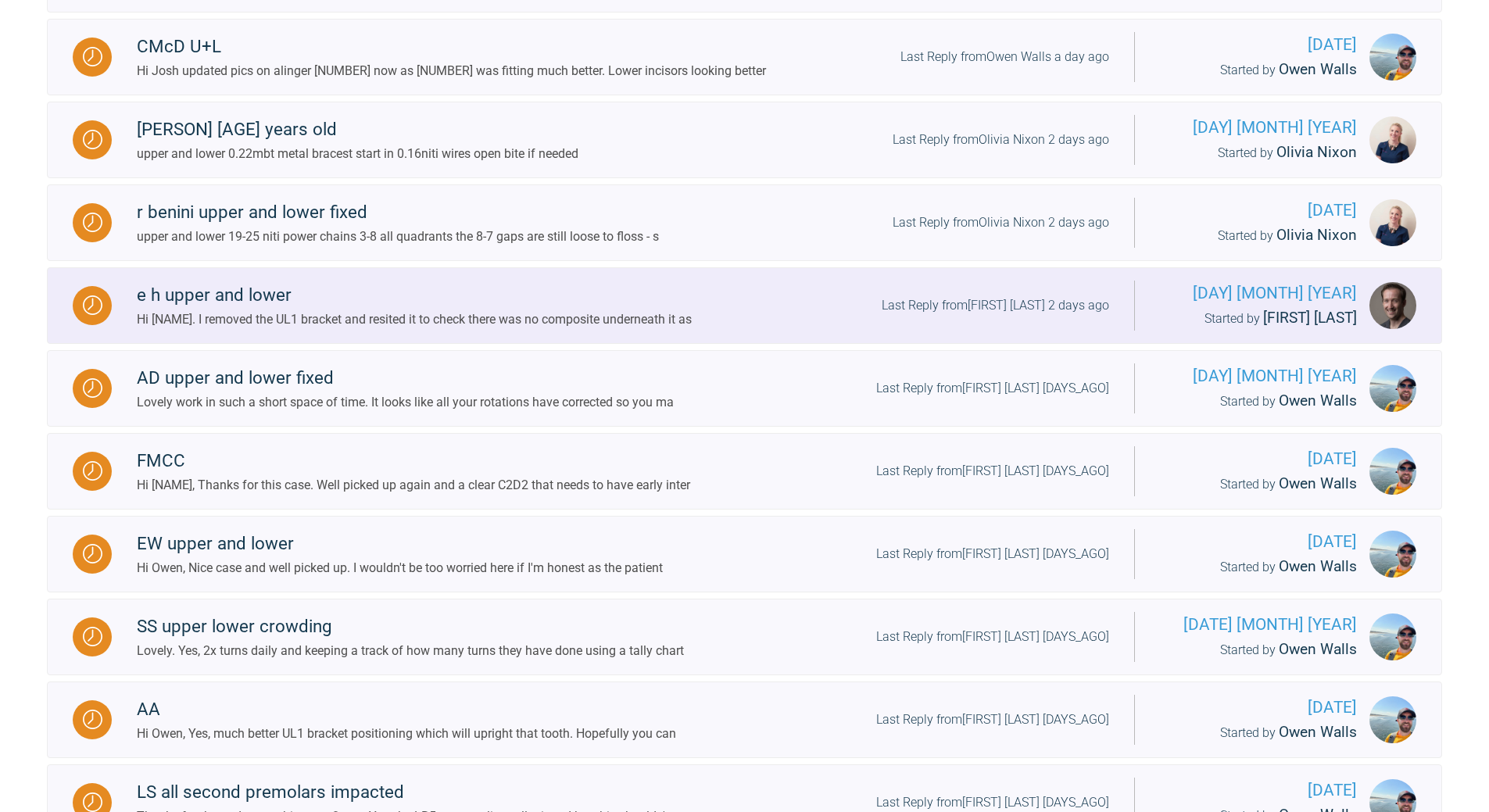 click on "Last Reply from  [LAST]   2 days ago" at bounding box center [995, 306] 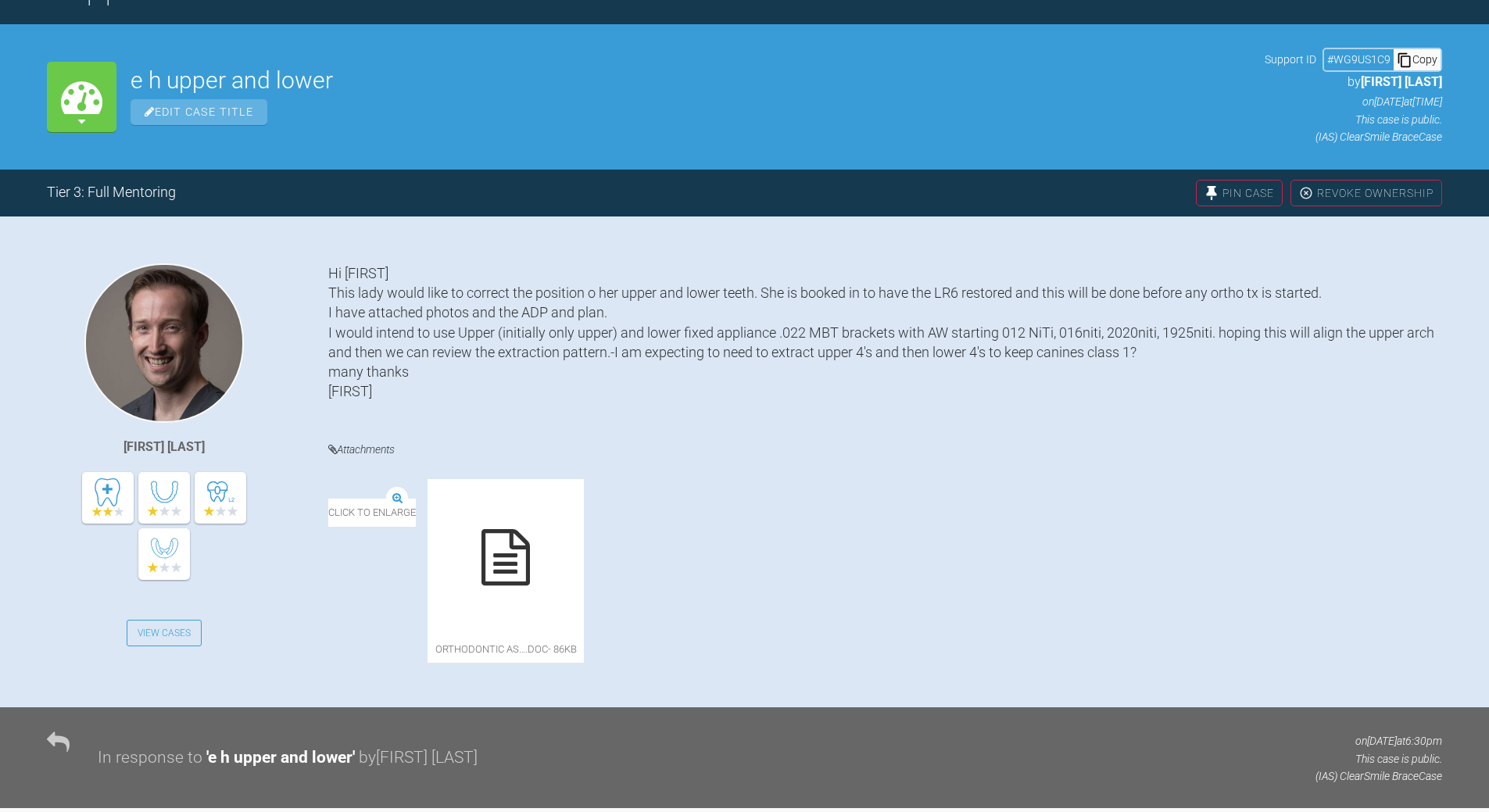 scroll, scrollTop: 2337, scrollLeft: 0, axis: vertical 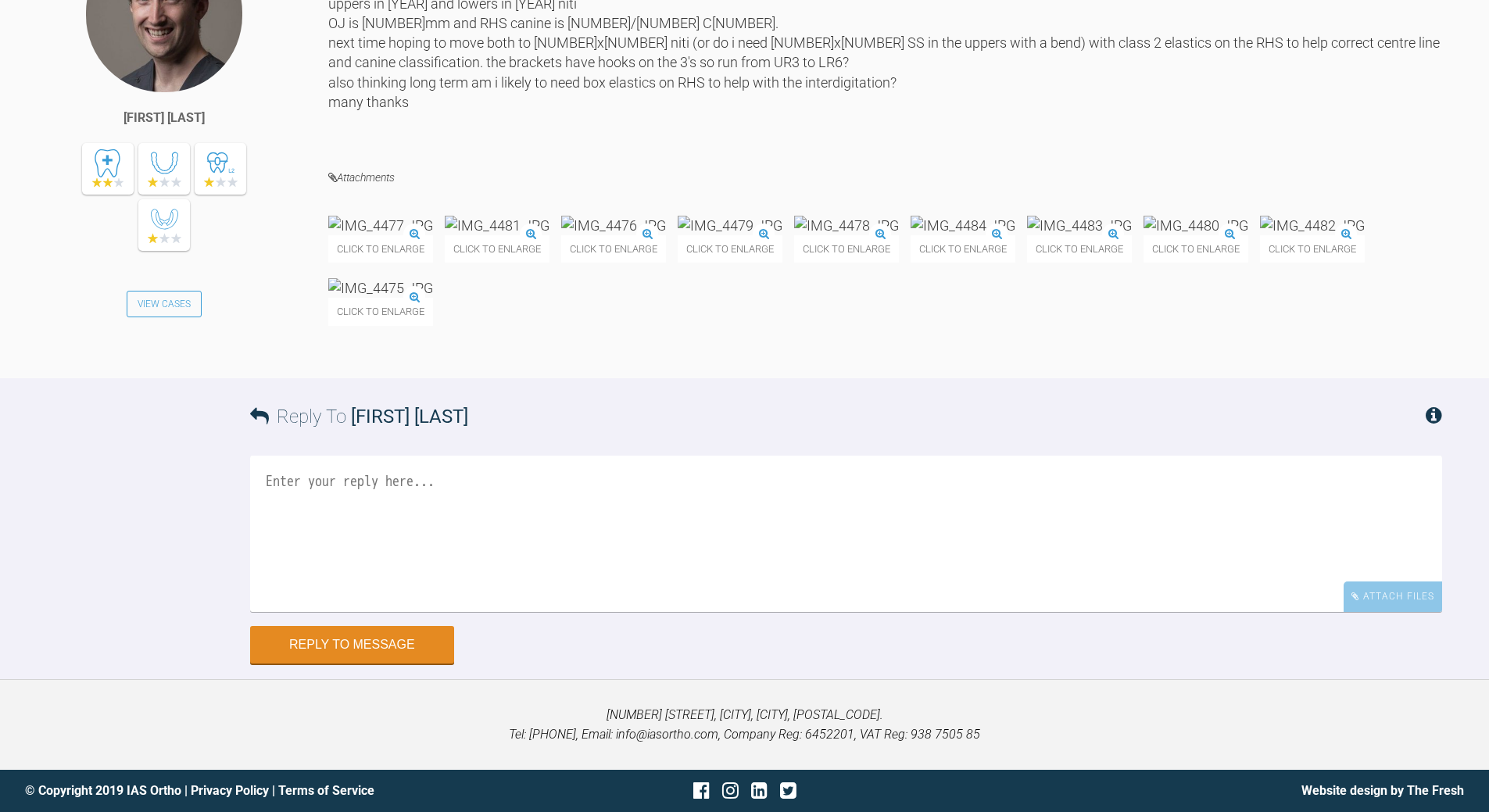 click at bounding box center [1079, 225] 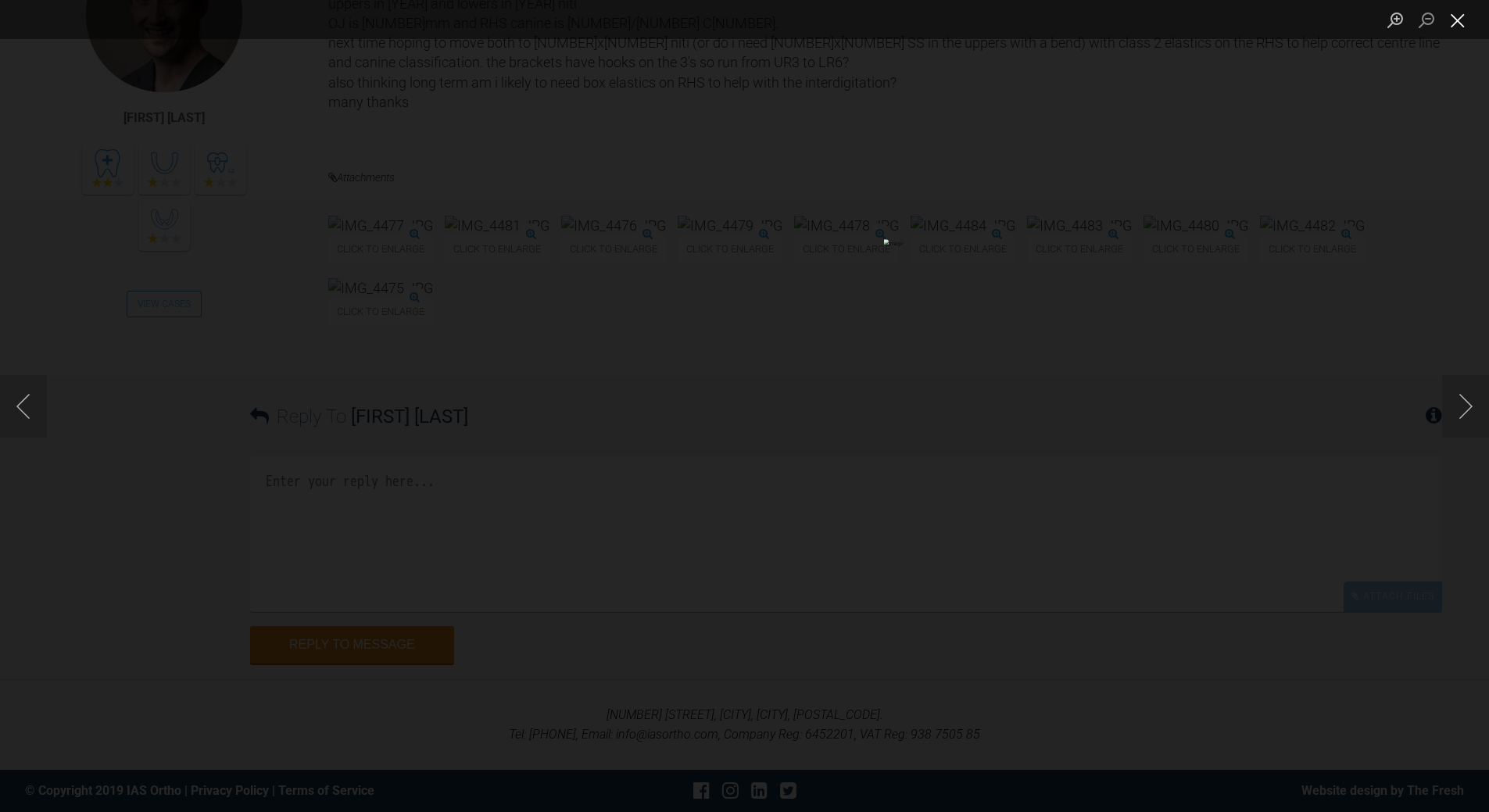 click at bounding box center [1458, 20] 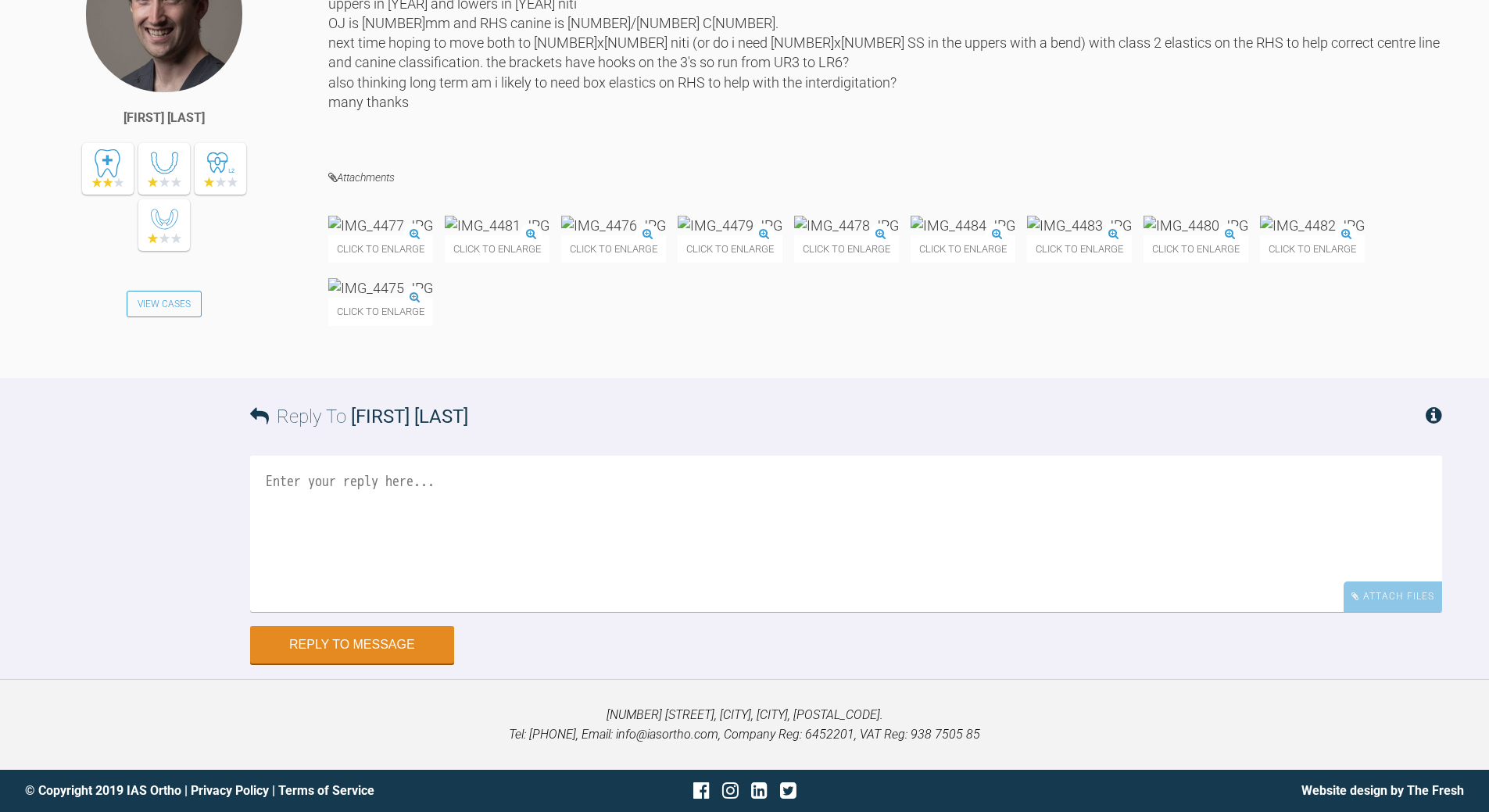 click at bounding box center (846, 534) 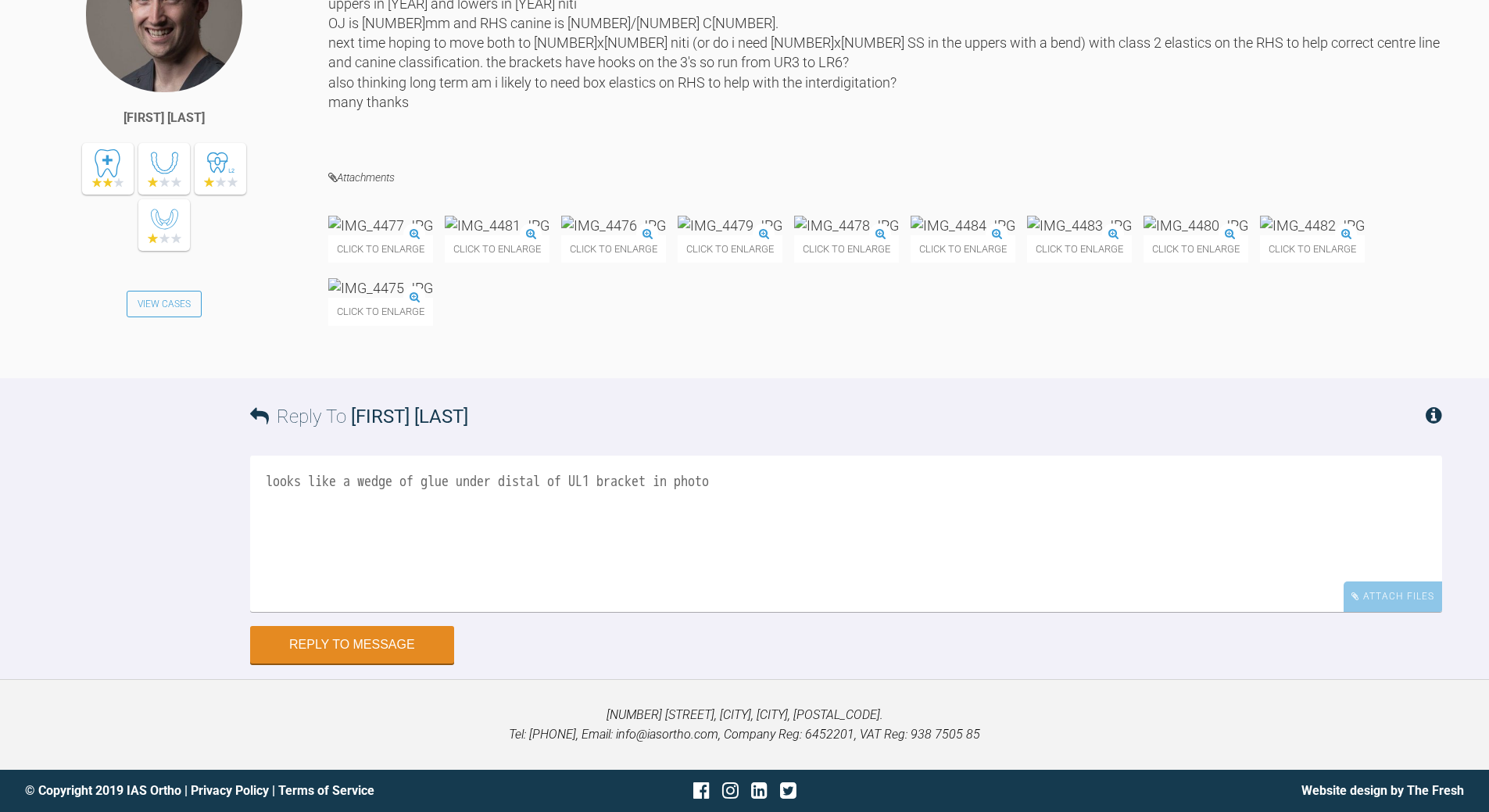 click at bounding box center [381, 288] 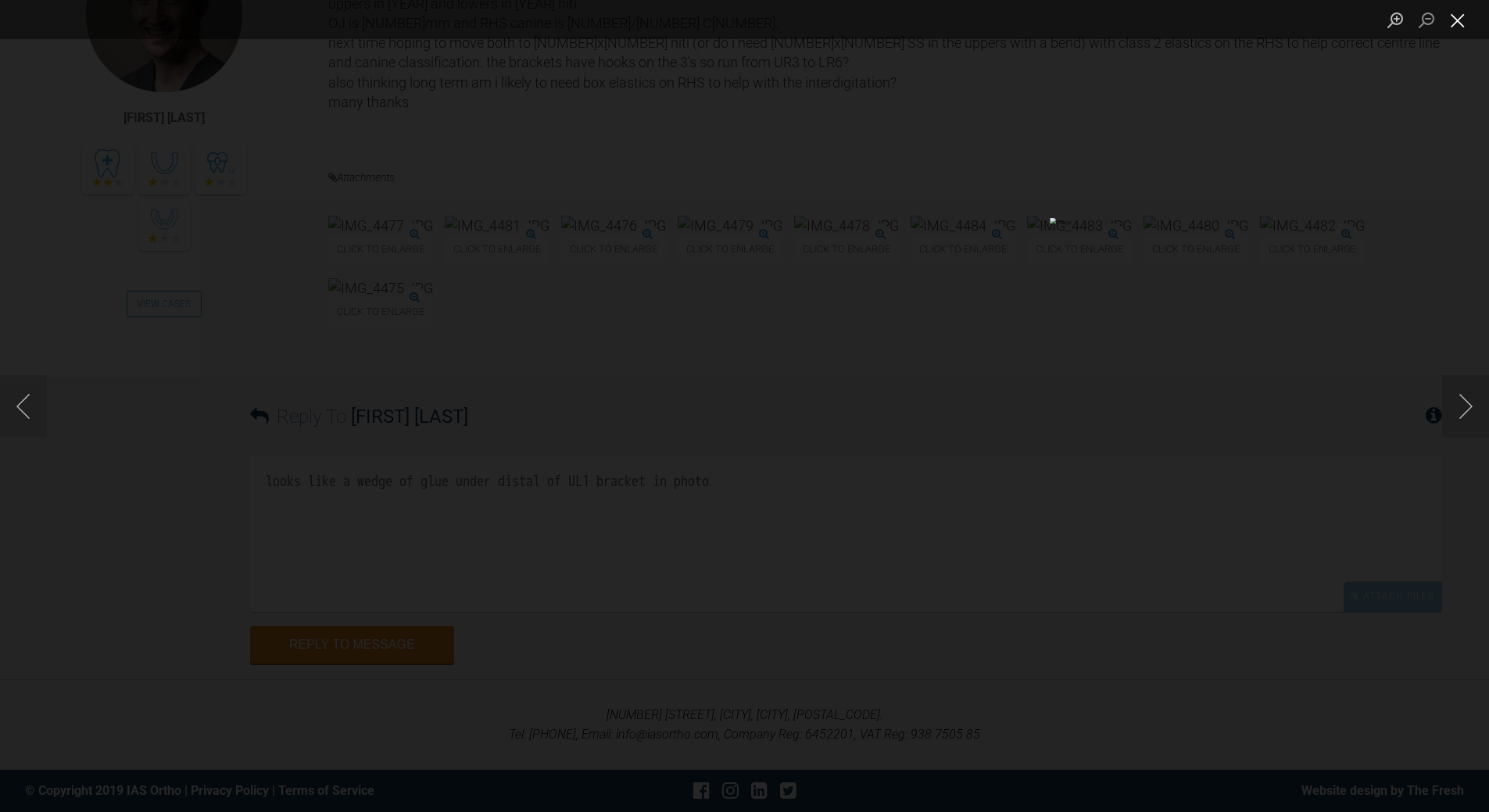 click at bounding box center [1458, 20] 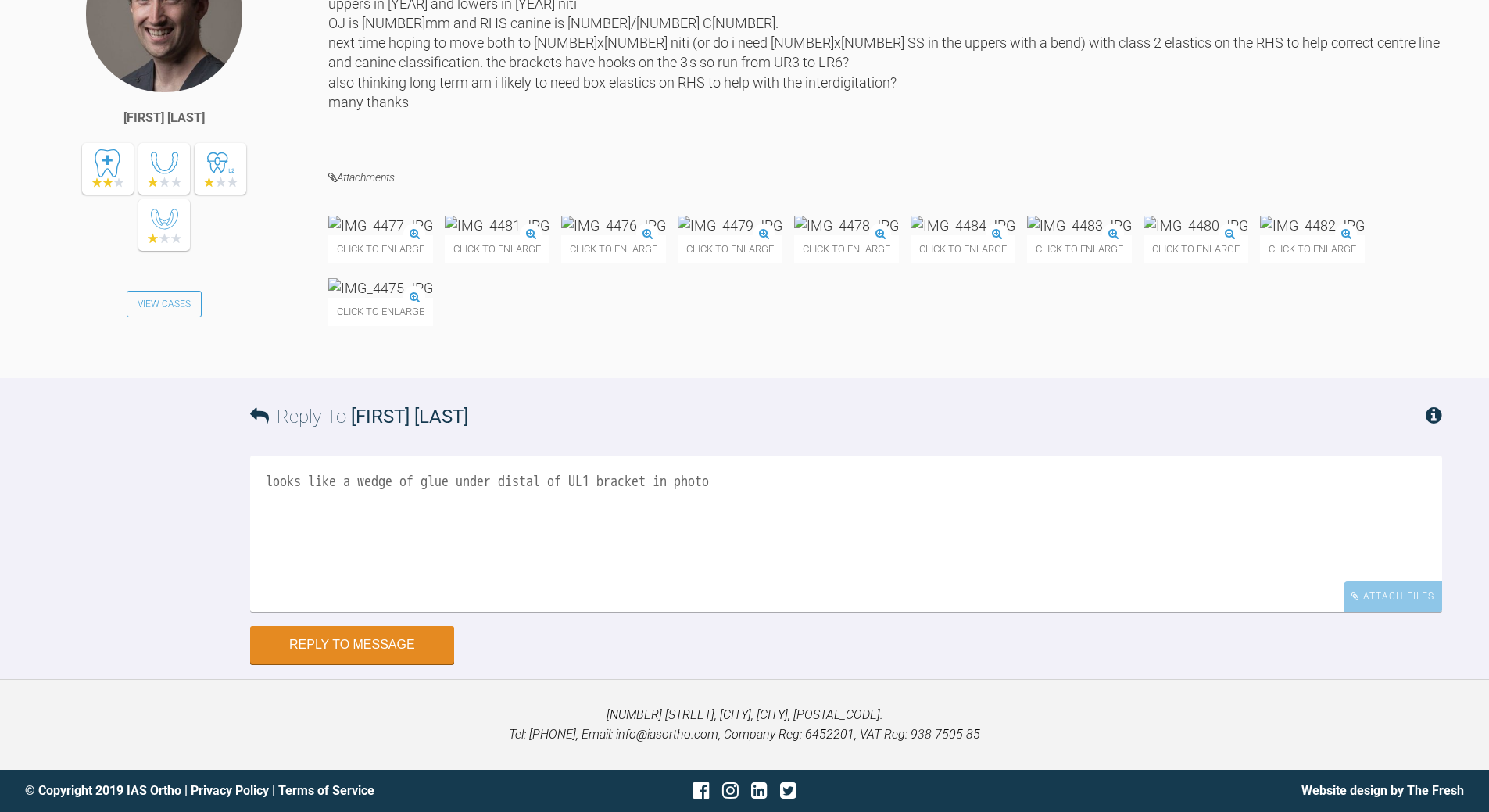 click on "looks like a wedge of glue under distal of UL1 bracket in photo" at bounding box center [846, 534] 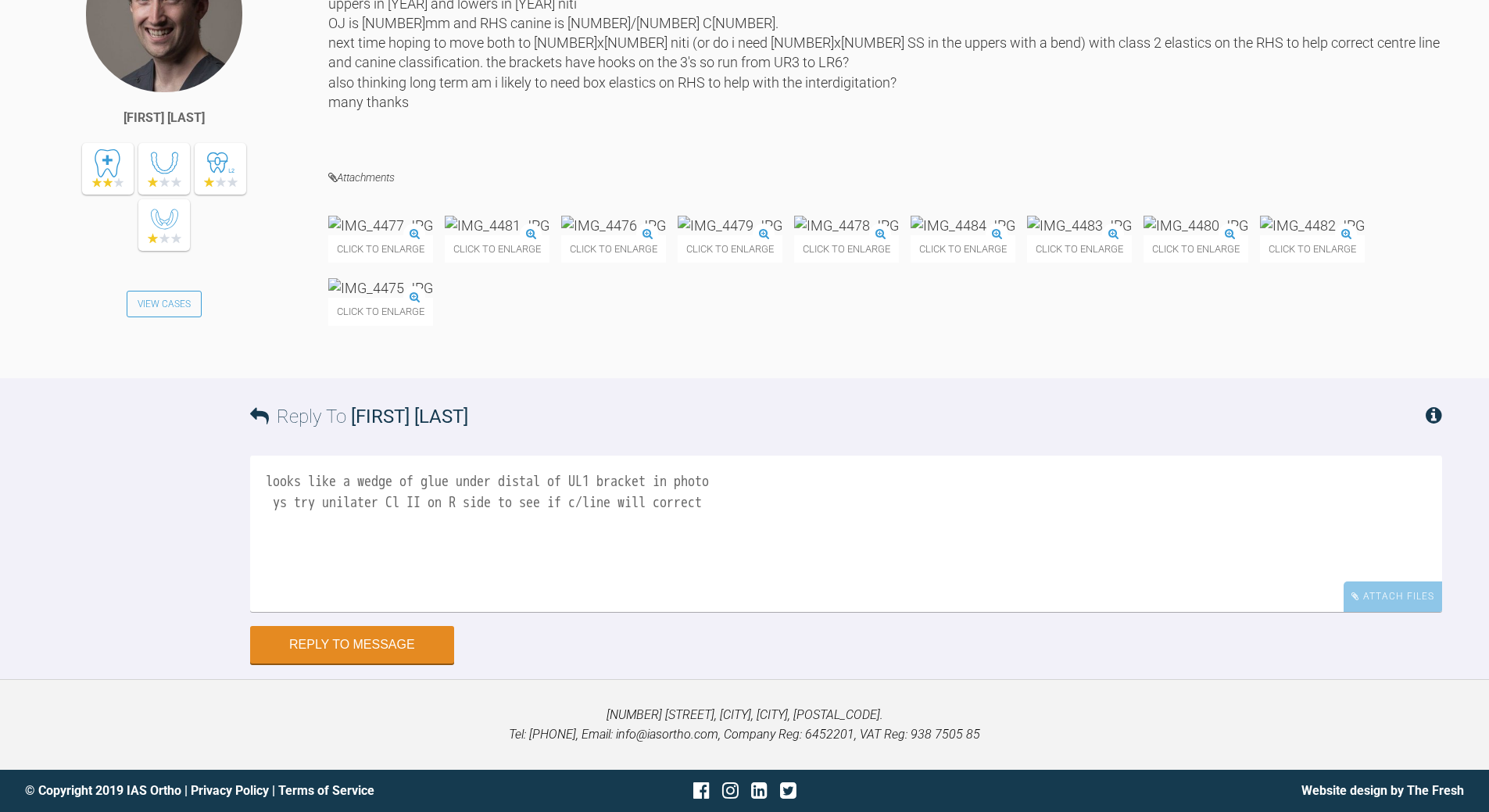 scroll, scrollTop: 12094, scrollLeft: 0, axis: vertical 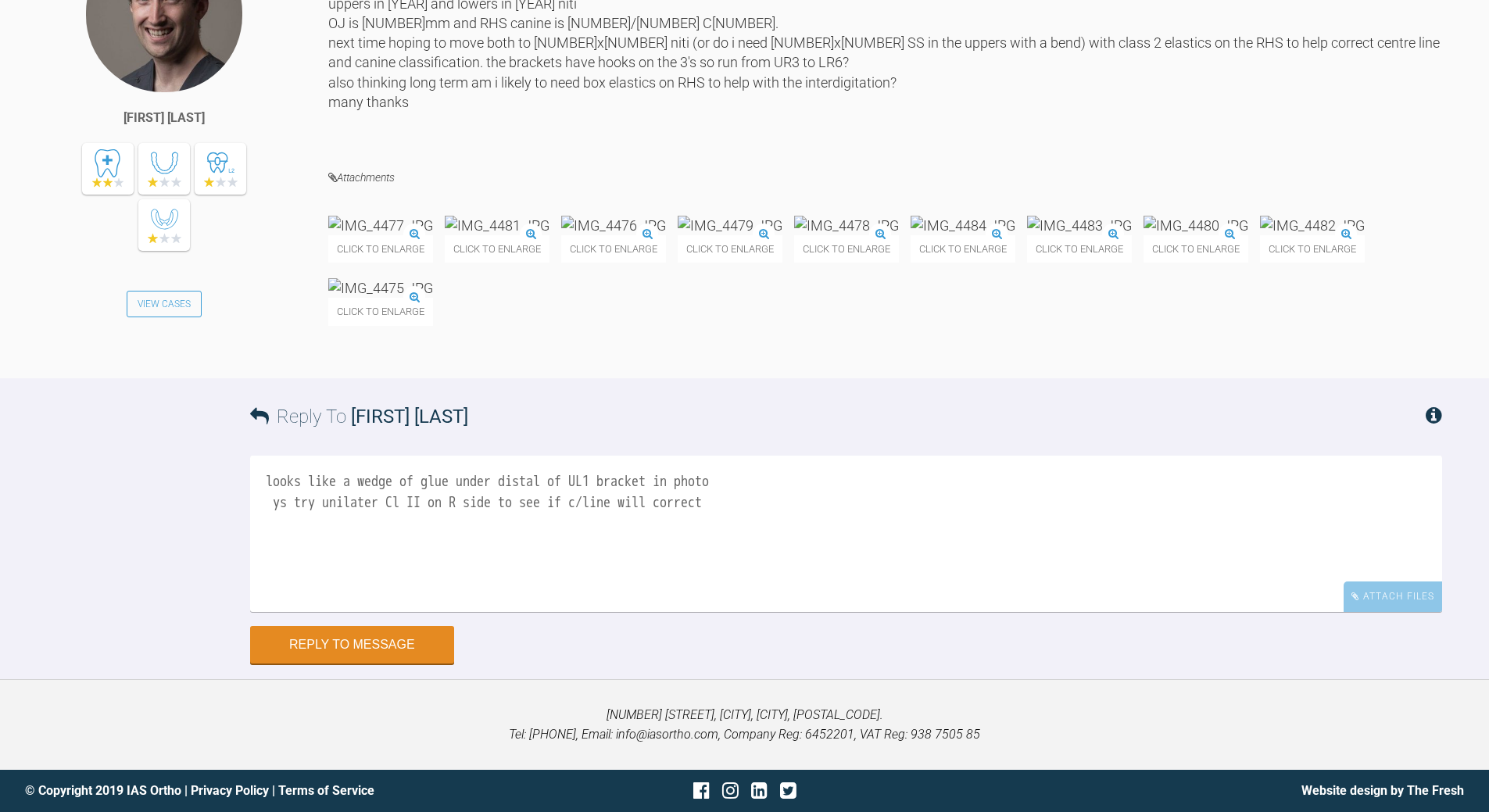 drag, startPoint x: 1381, startPoint y: 650, endPoint x: 1334, endPoint y: 621, distance: 55.226805 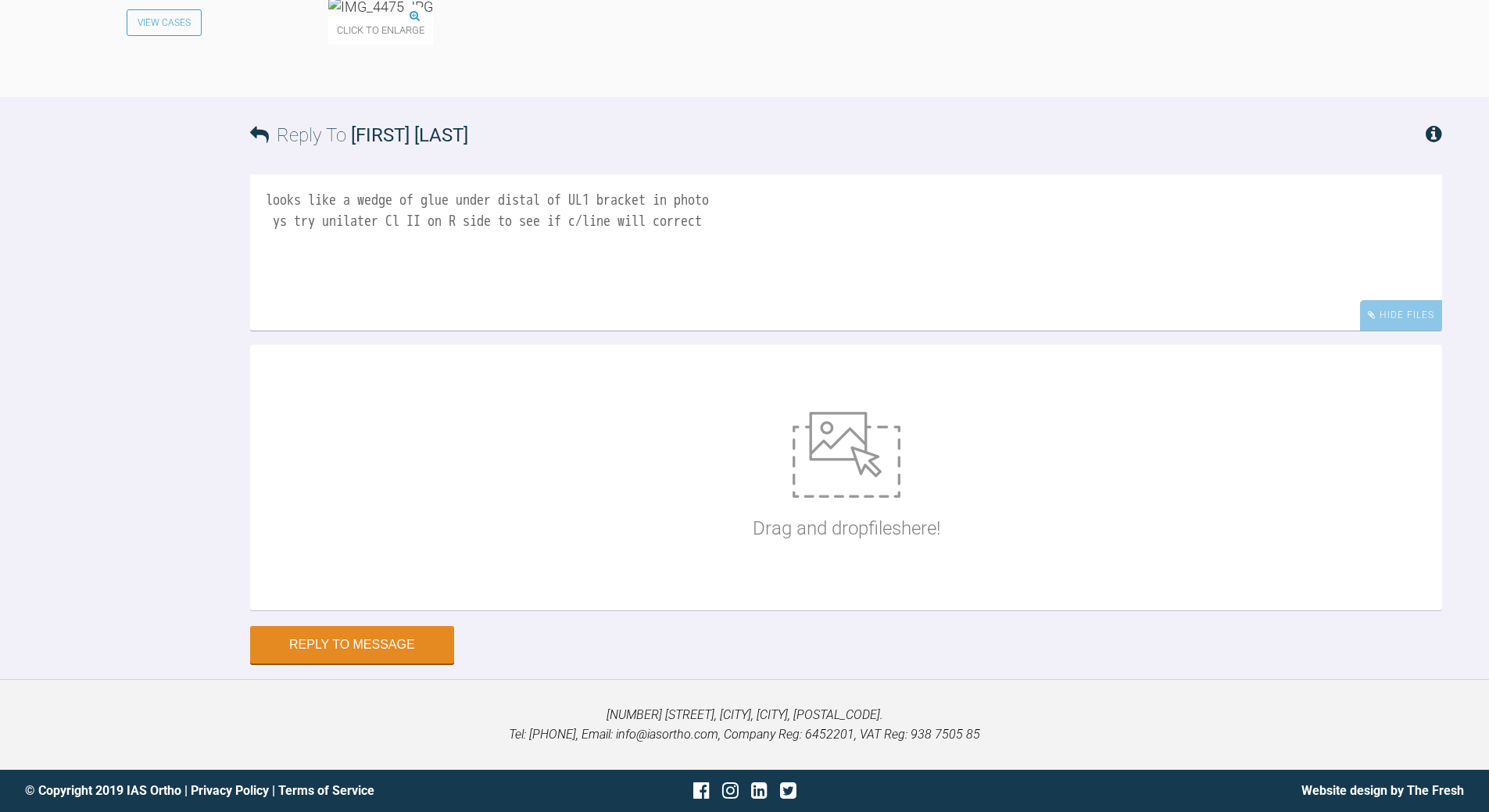 scroll, scrollTop: 12172, scrollLeft: 0, axis: vertical 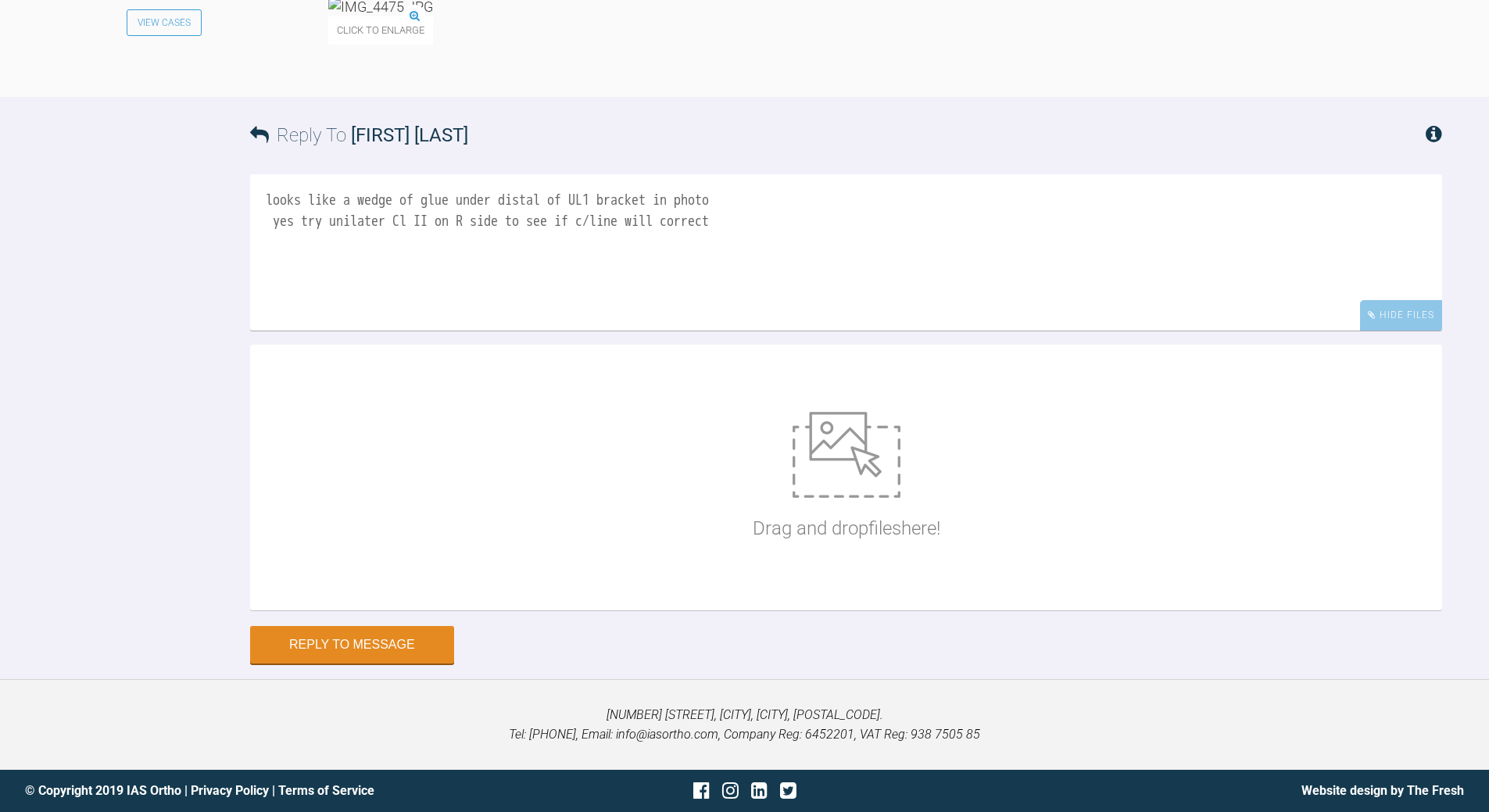 click on "looks like a wedge of glue under distal of UL1 bracket in photo
yes try unilater Cl II on R side to see if c/line will correct" at bounding box center (846, 252) 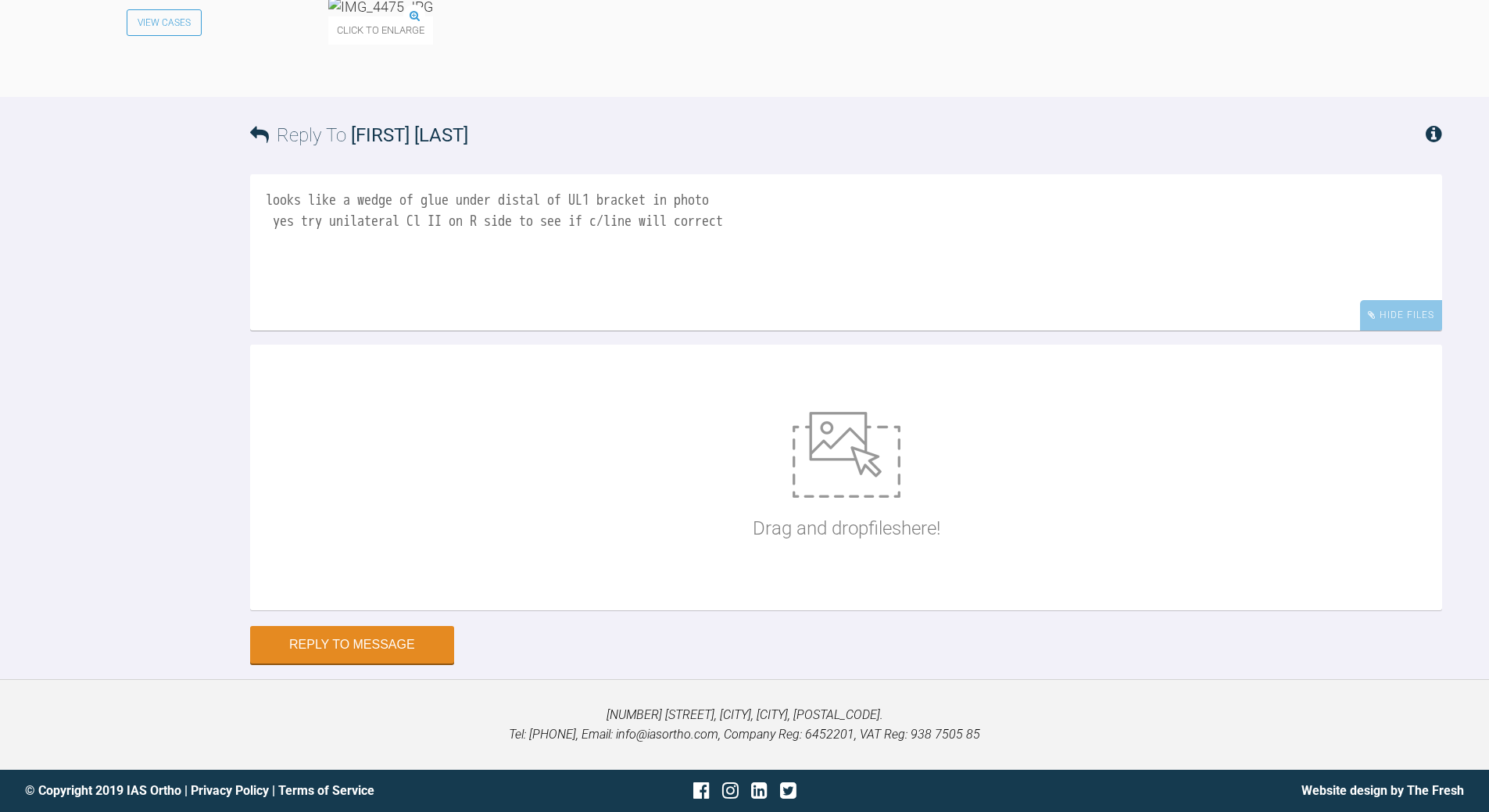 click on "looks like a wedge of glue under distal of UL1 bracket in photo
yes try unilateral Cl II on R side to see if c/line will correct" at bounding box center [846, 252] 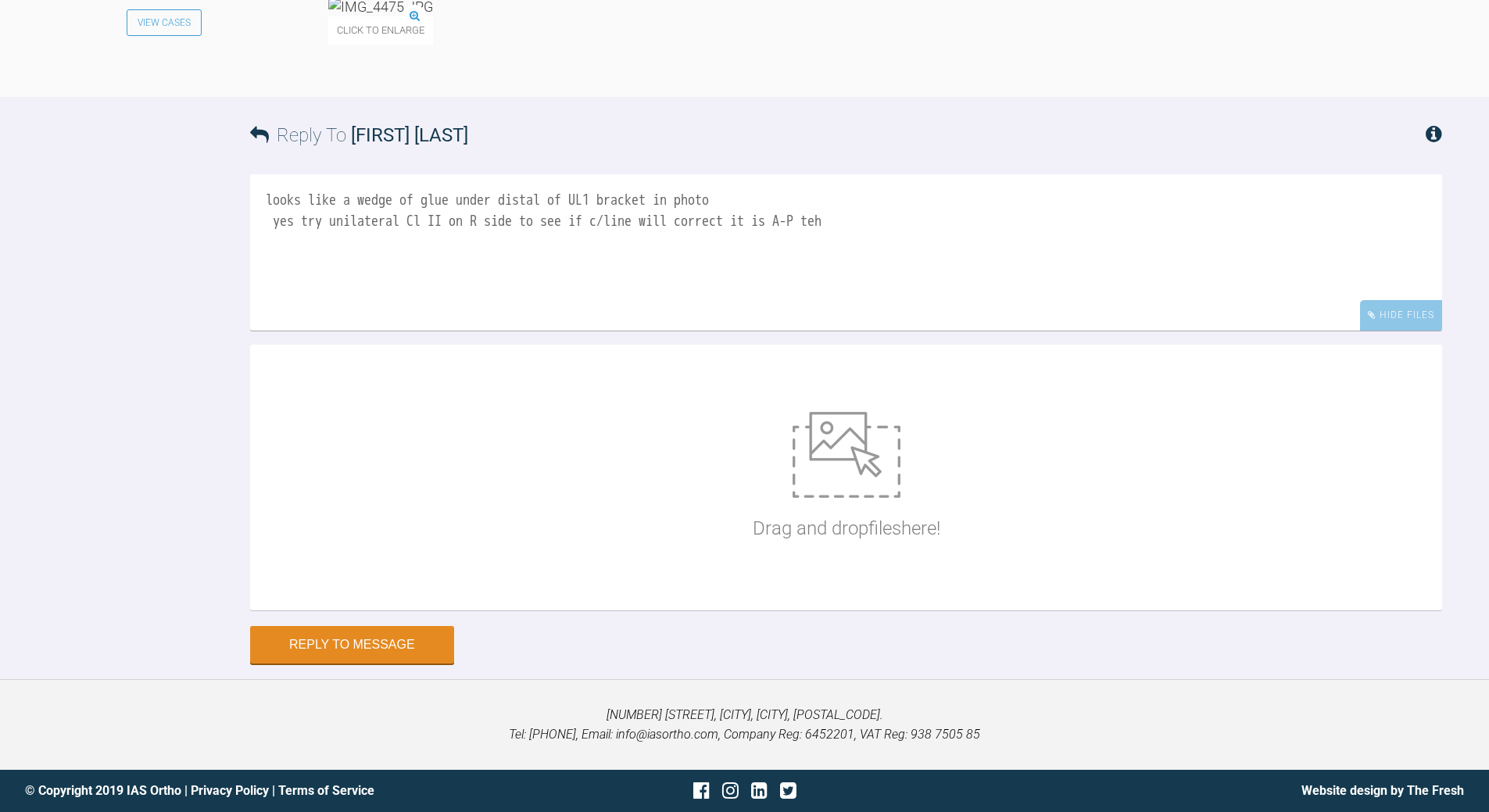 click on "looks like a wedge of glue under distal of UL1 bracket in photo
yes try unilateral Cl II on R side to see if c/line will correct it is A-P teh" at bounding box center (846, 252) 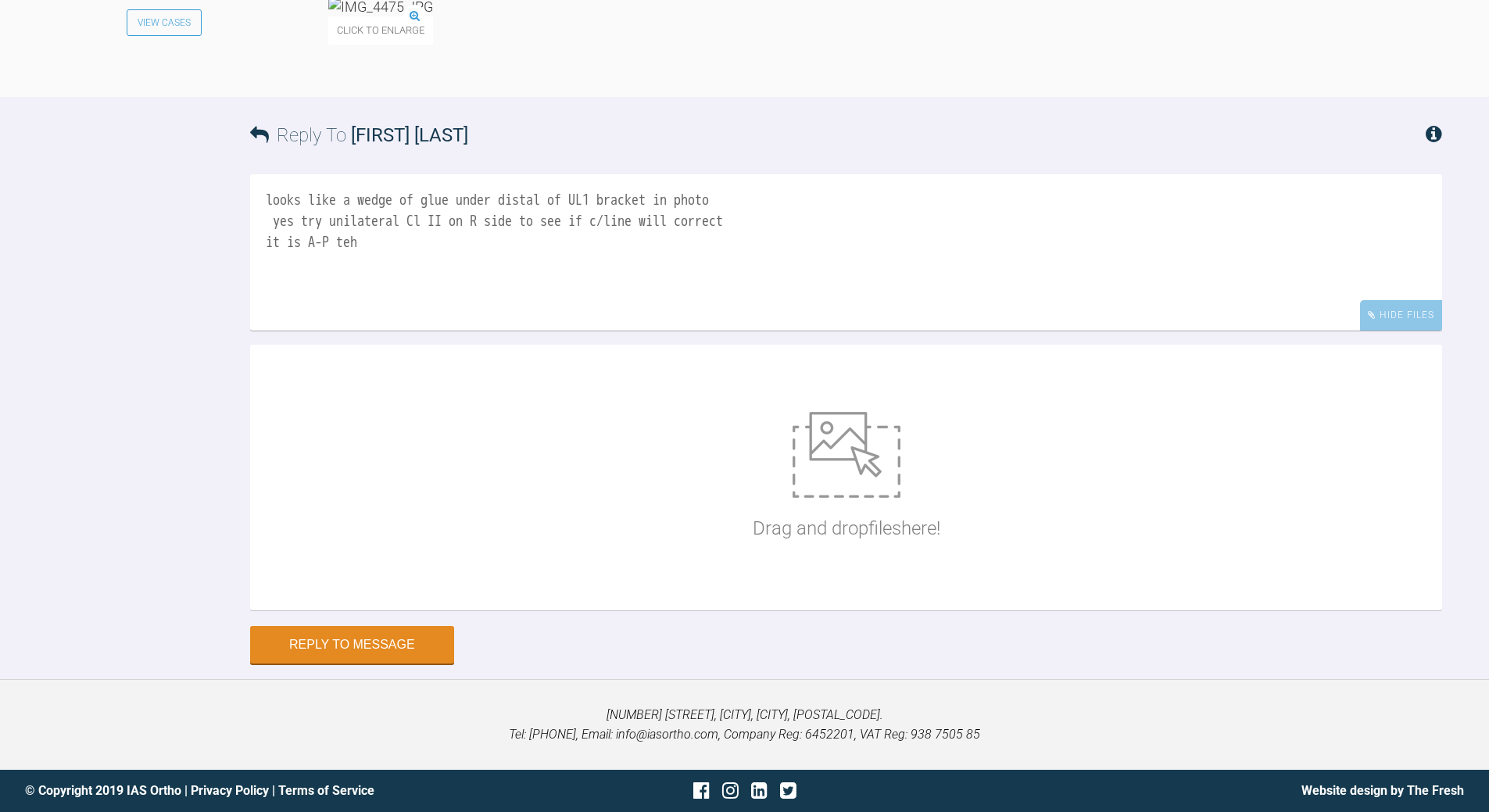 drag, startPoint x: 310, startPoint y: 424, endPoint x: 223, endPoint y: 422, distance: 87.02299 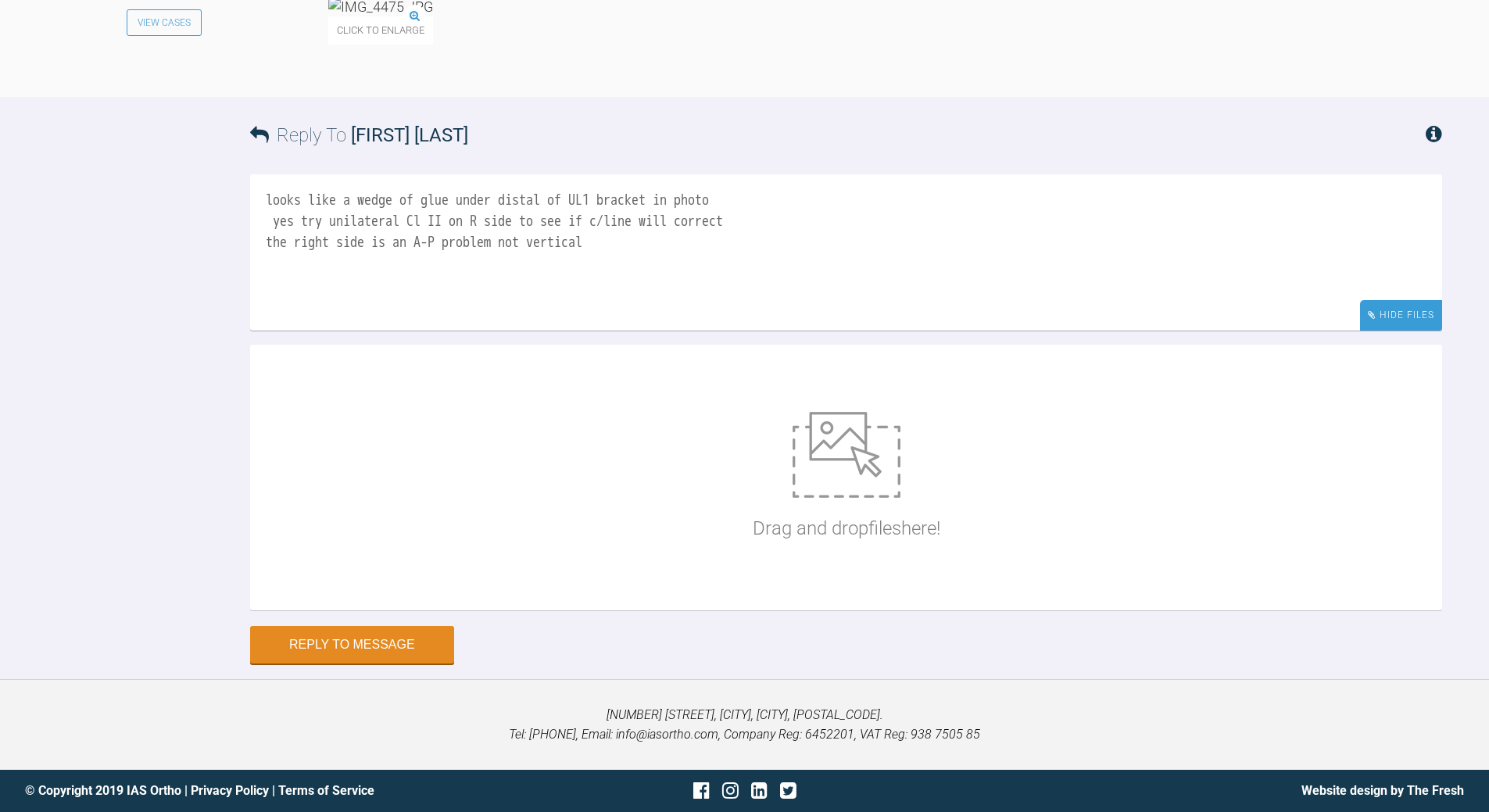 type on "looks like a wedge of glue under distal of UL1 bracket in photo
yes try unilateral Cl II on R side to see if c/line will correct
the right side is an A-P problem not vertical" 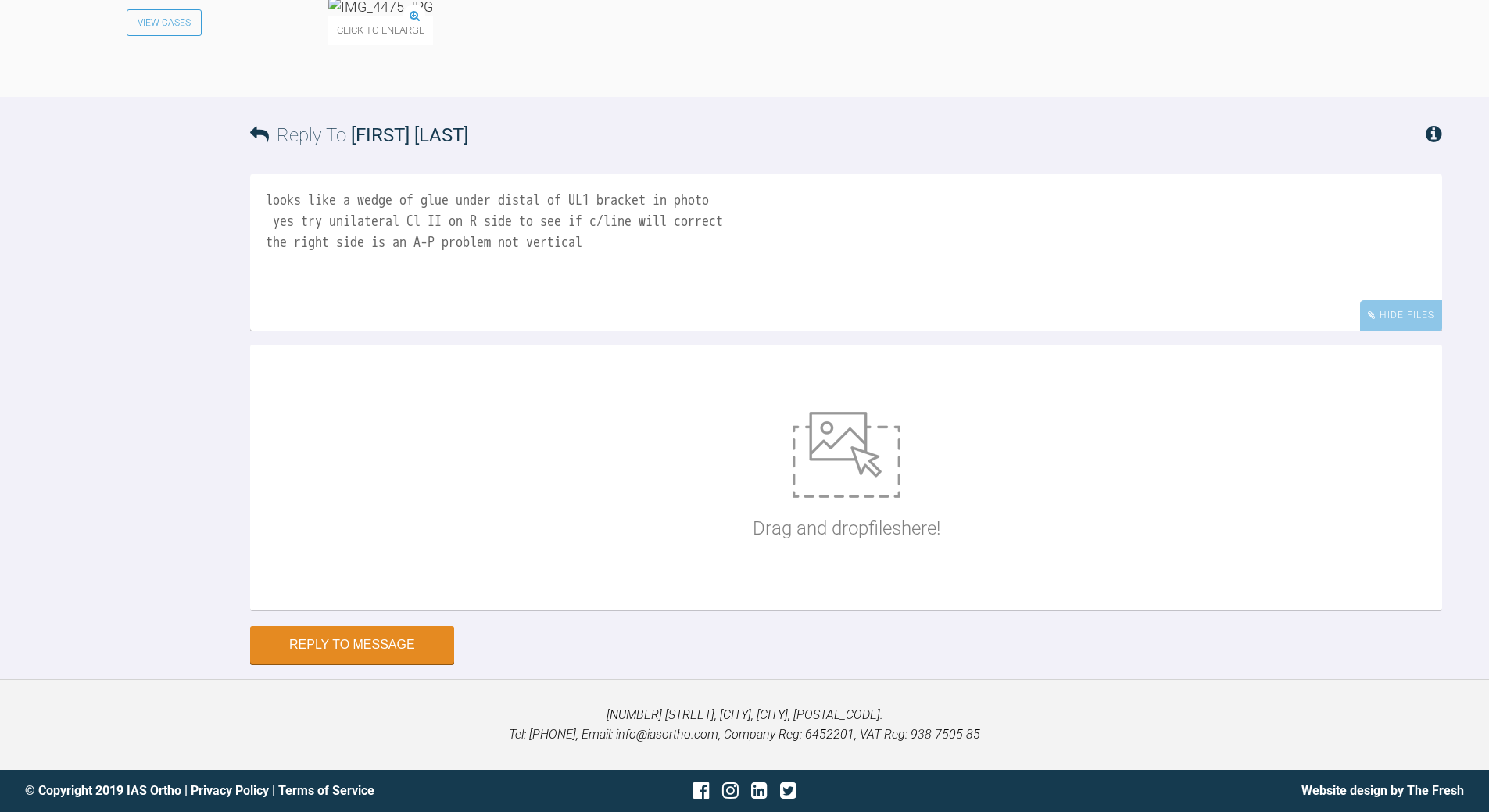 drag, startPoint x: 1418, startPoint y: 496, endPoint x: 1412, endPoint y: 491, distance: 7.81025 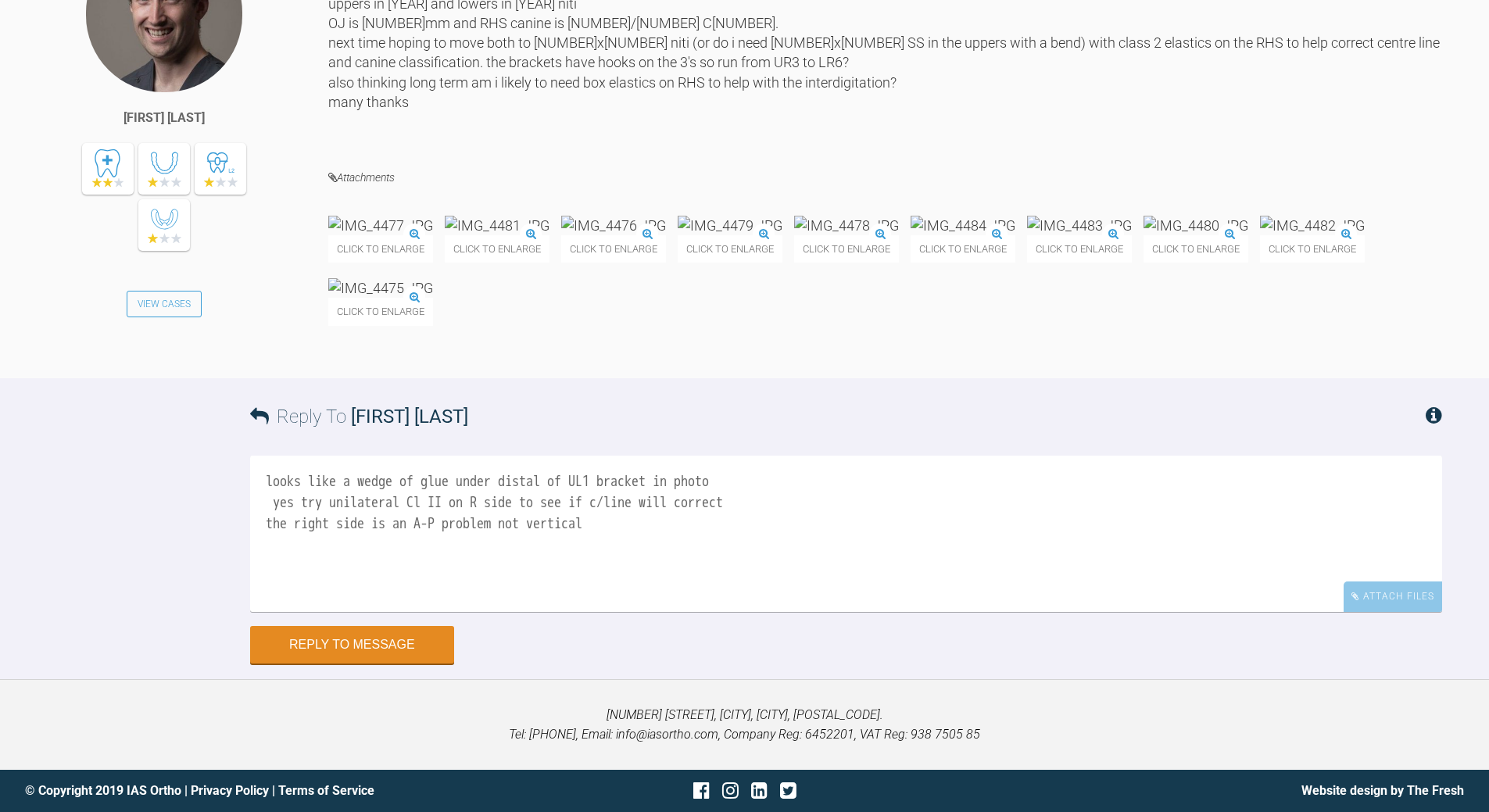 scroll, scrollTop: 12148, scrollLeft: 0, axis: vertical 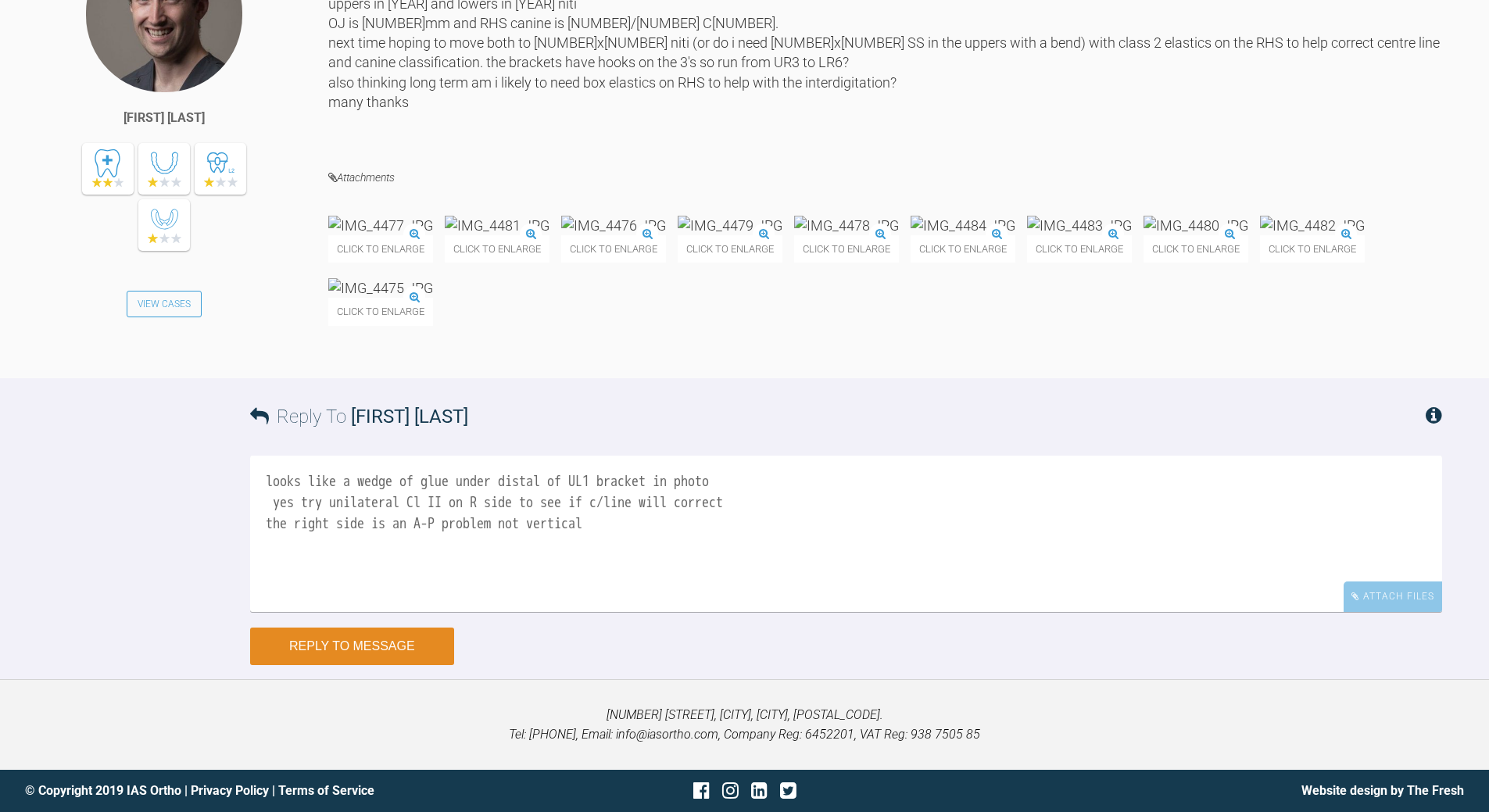 click on "Reply to Message" at bounding box center (352, 646) 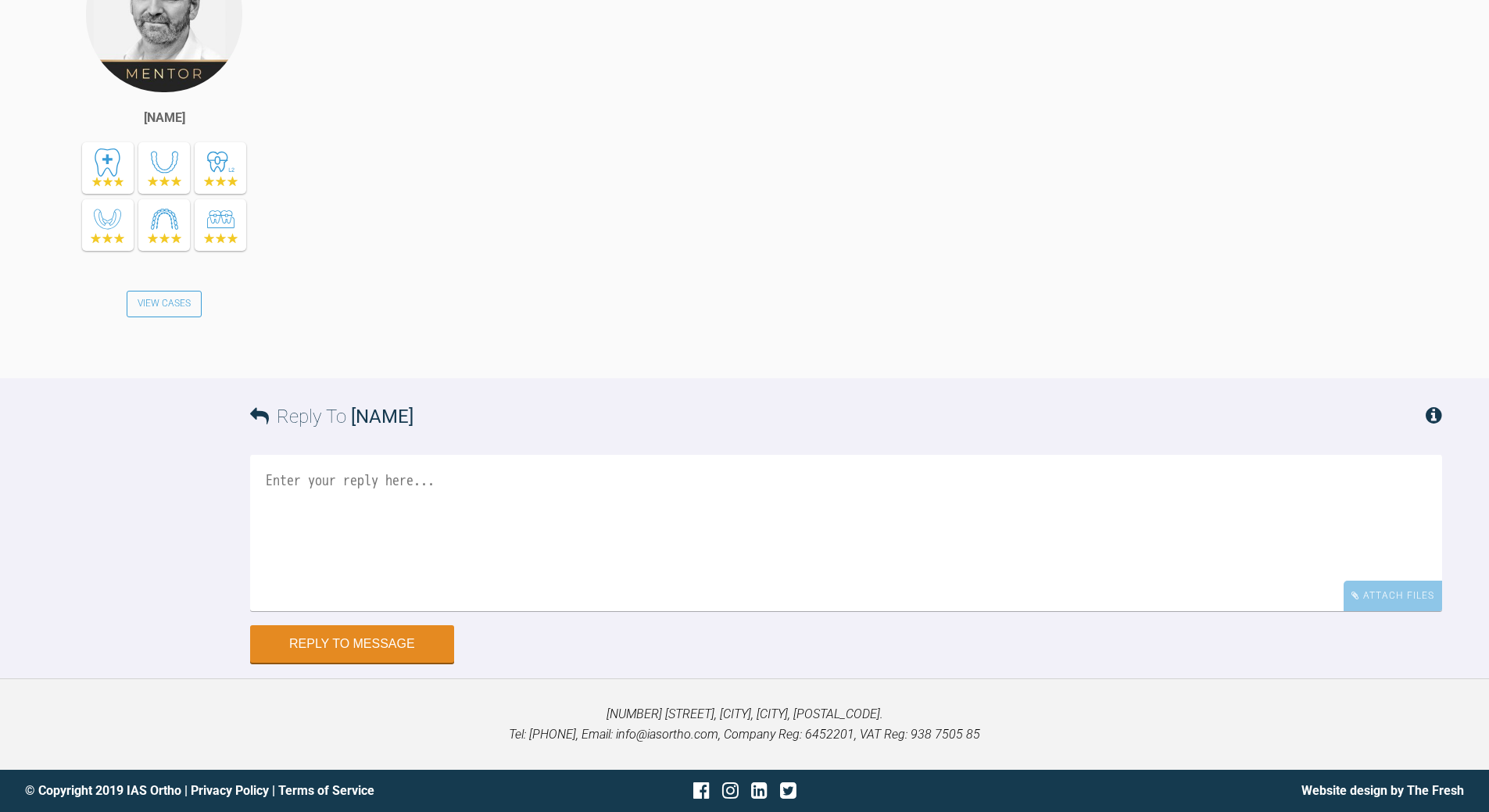 scroll, scrollTop: 12427, scrollLeft: 0, axis: vertical 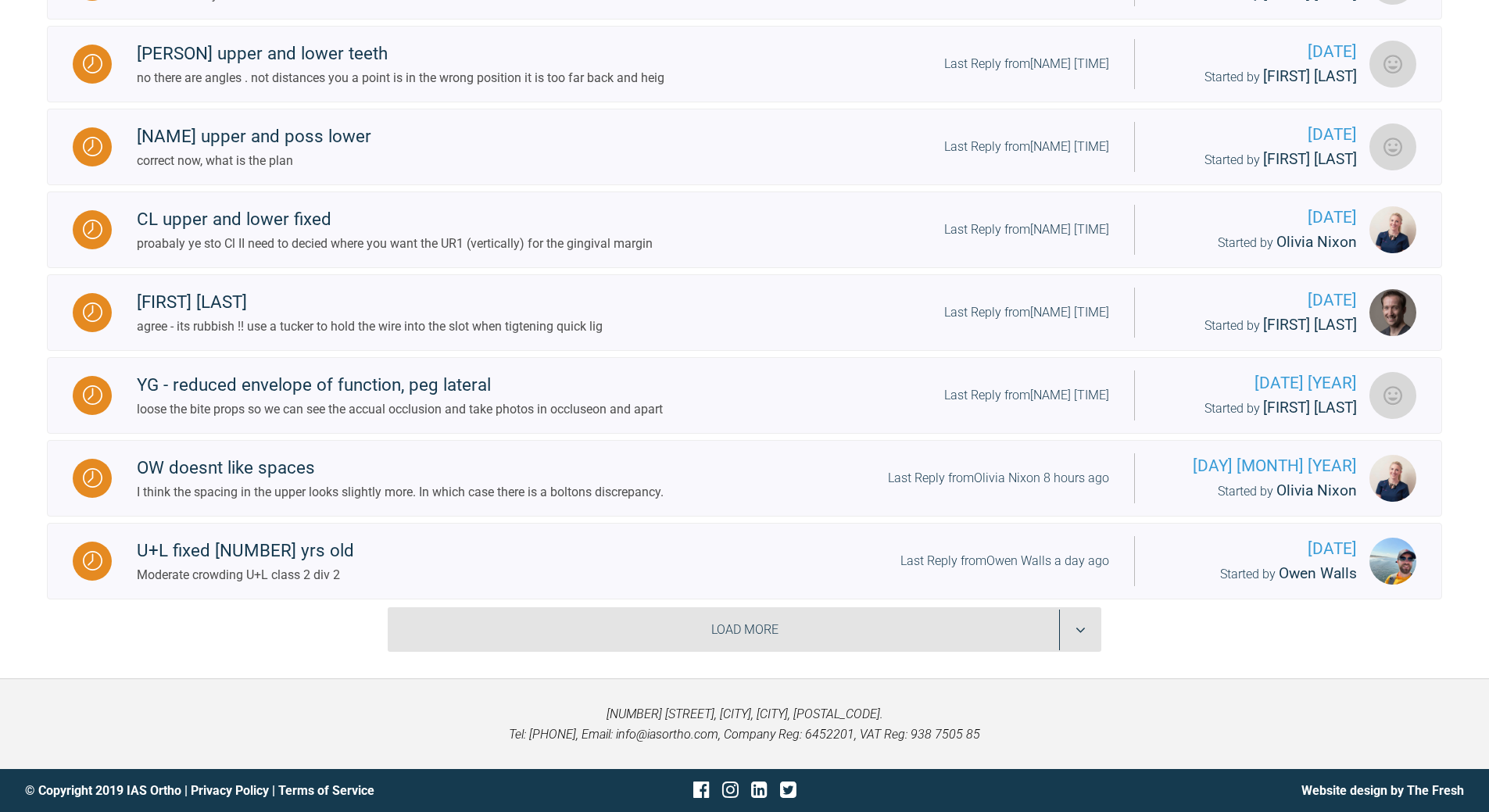 click on "Load More" at bounding box center [744, 630] 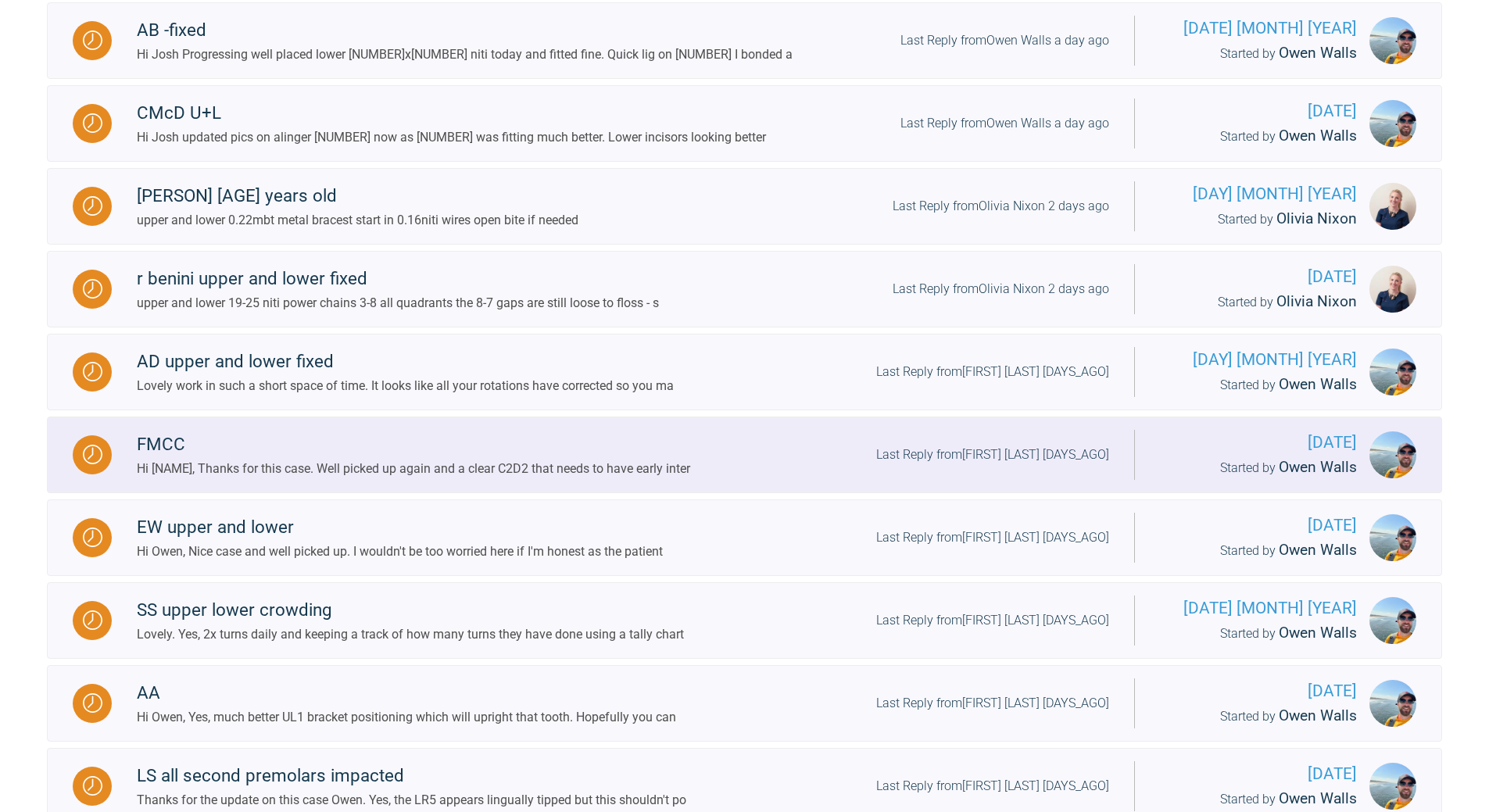 scroll, scrollTop: 2259, scrollLeft: 0, axis: vertical 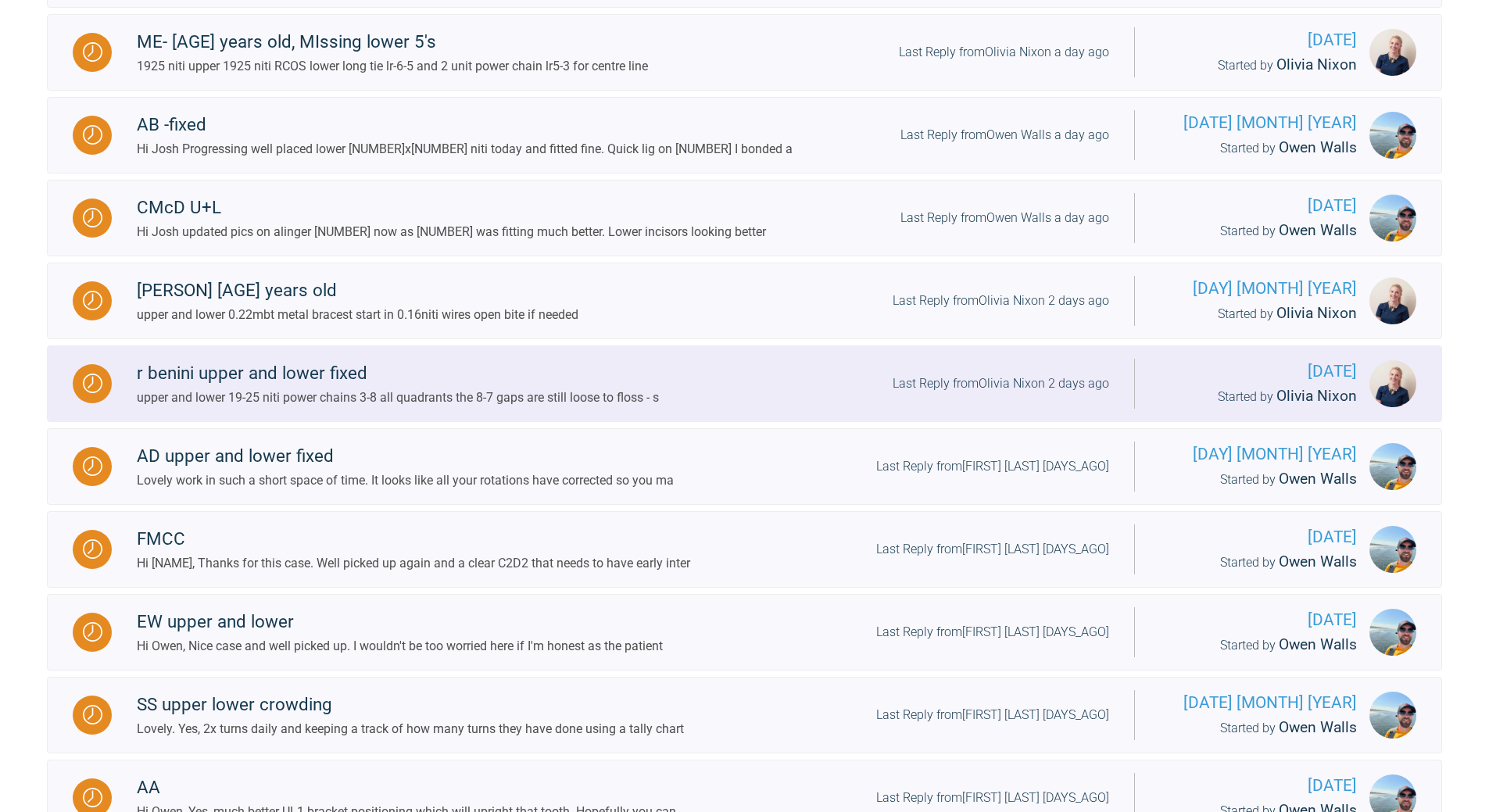 click on "Last Reply from  Olivia Nixon   2 days ago" at bounding box center (1000, 384) 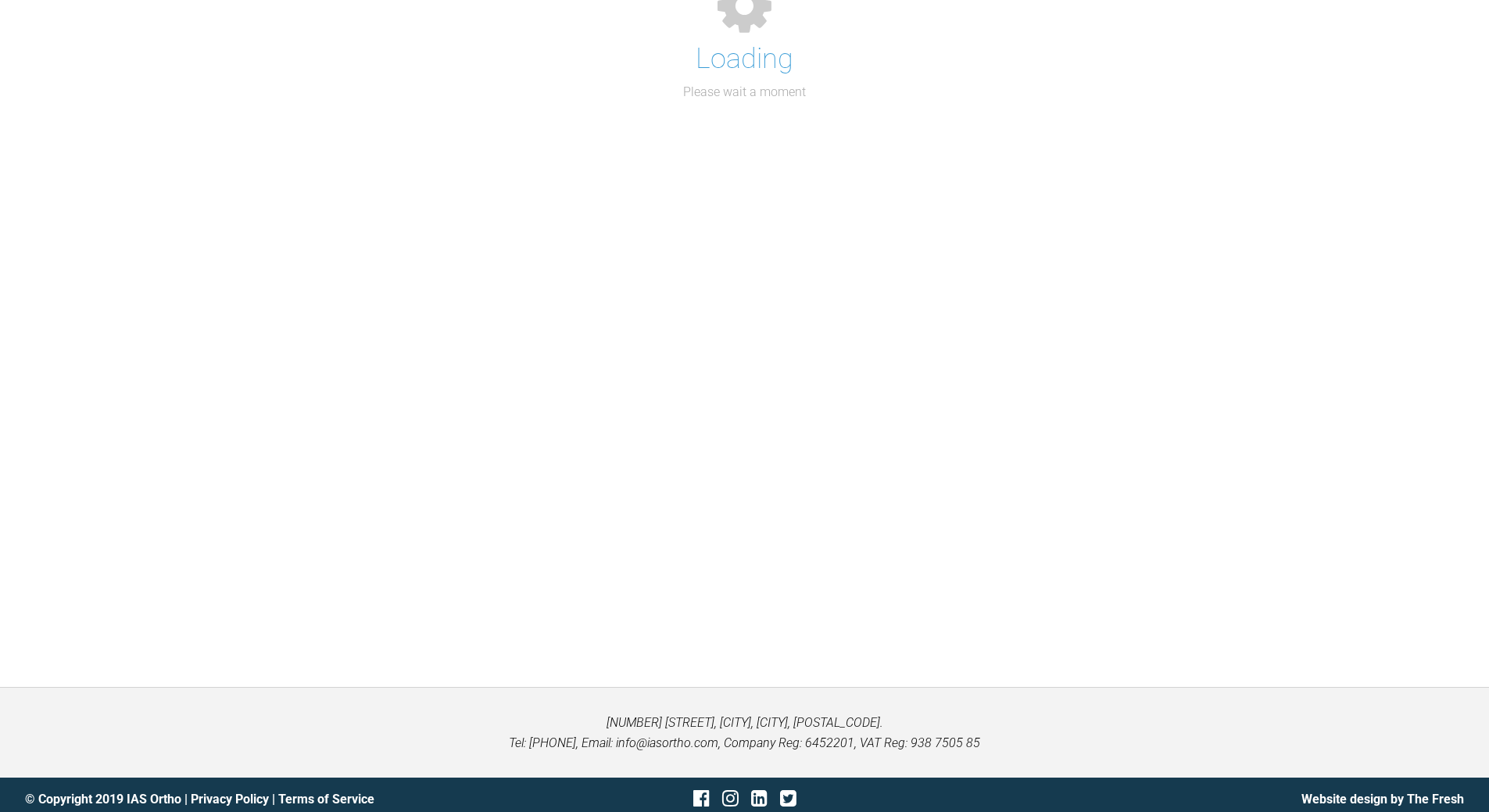 scroll, scrollTop: 2259, scrollLeft: 0, axis: vertical 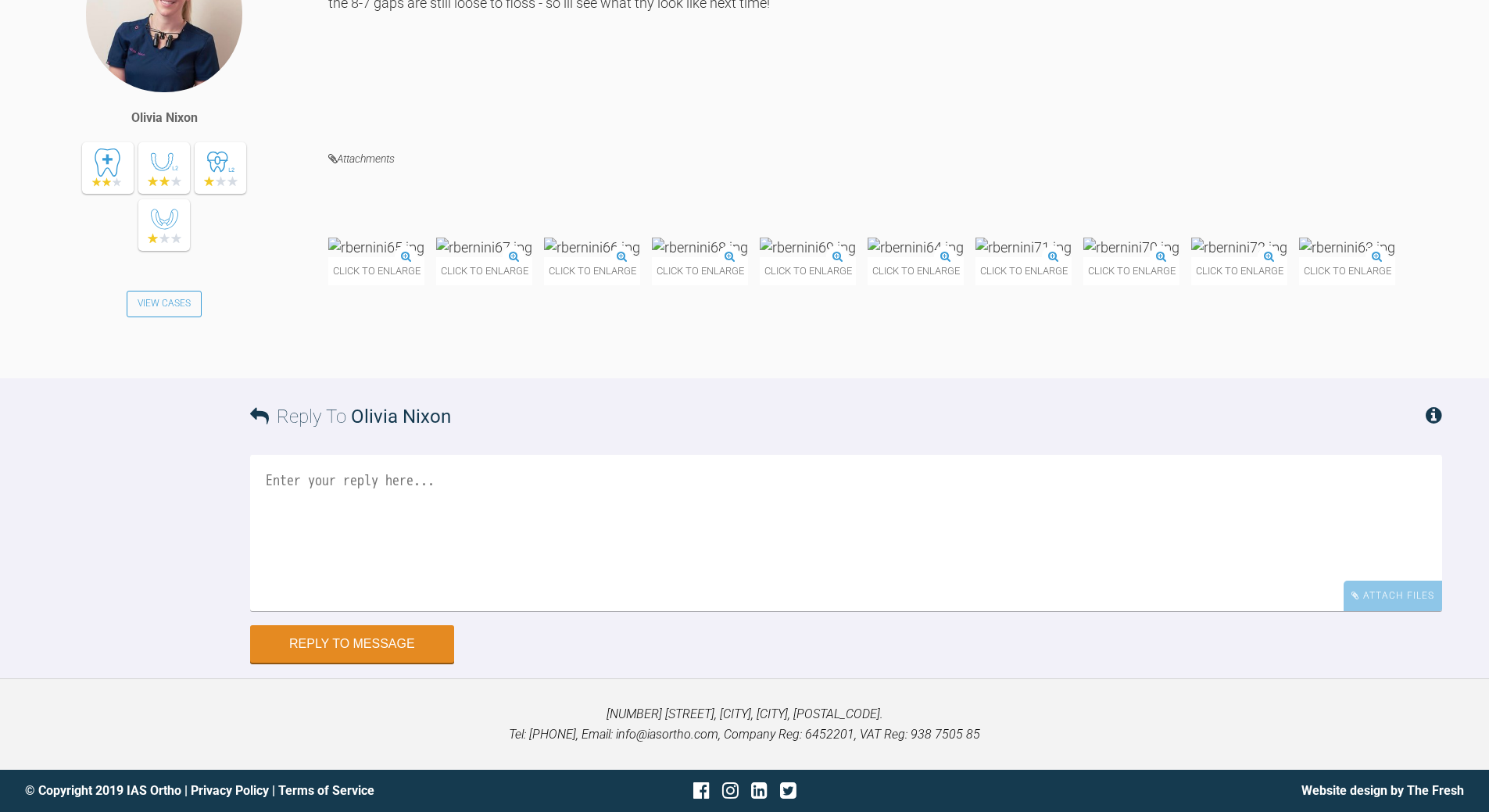 click at bounding box center (846, 533) 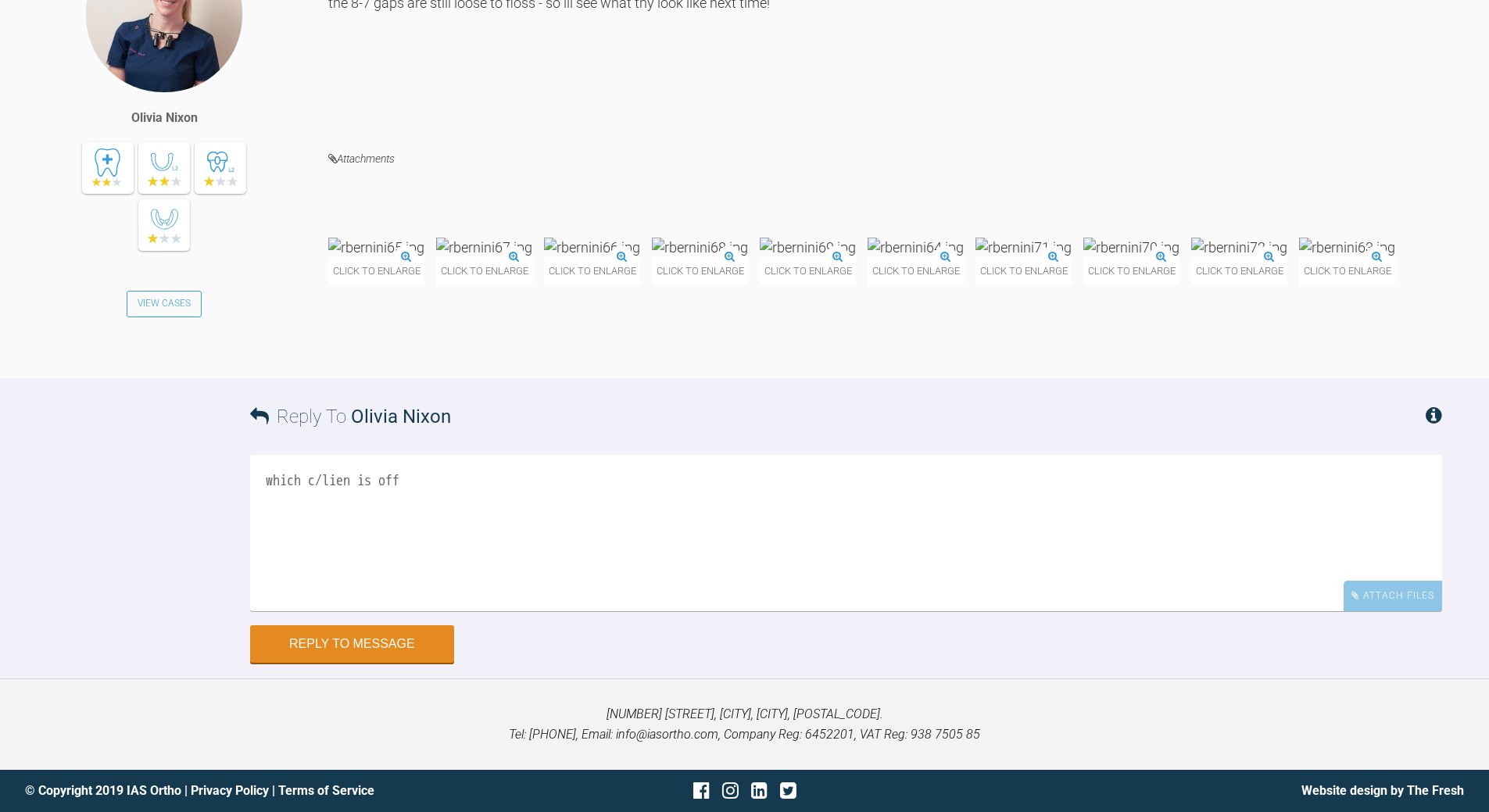 click on "which c/lien is off" at bounding box center (846, 533) 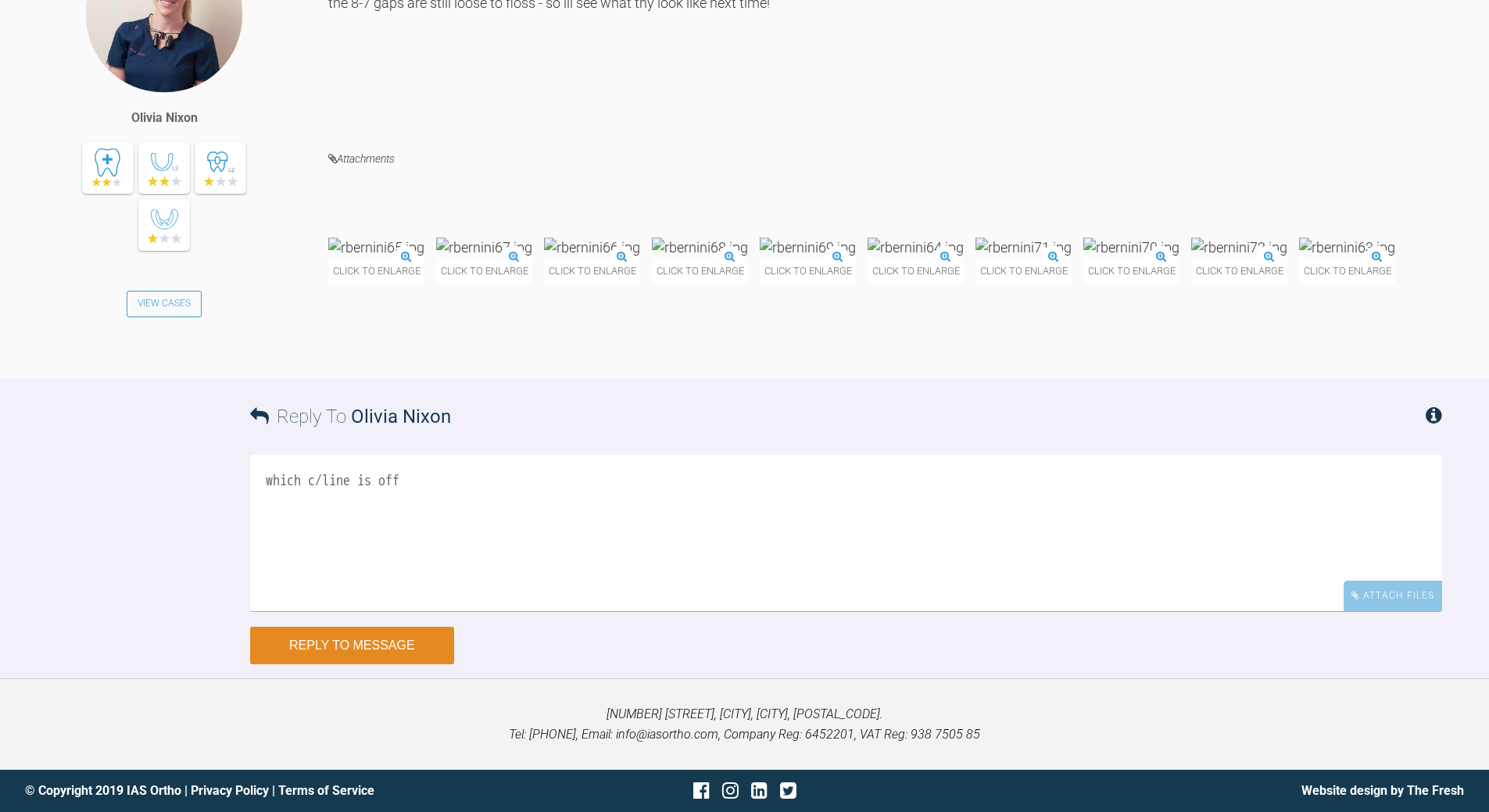 type on "which c/line is off" 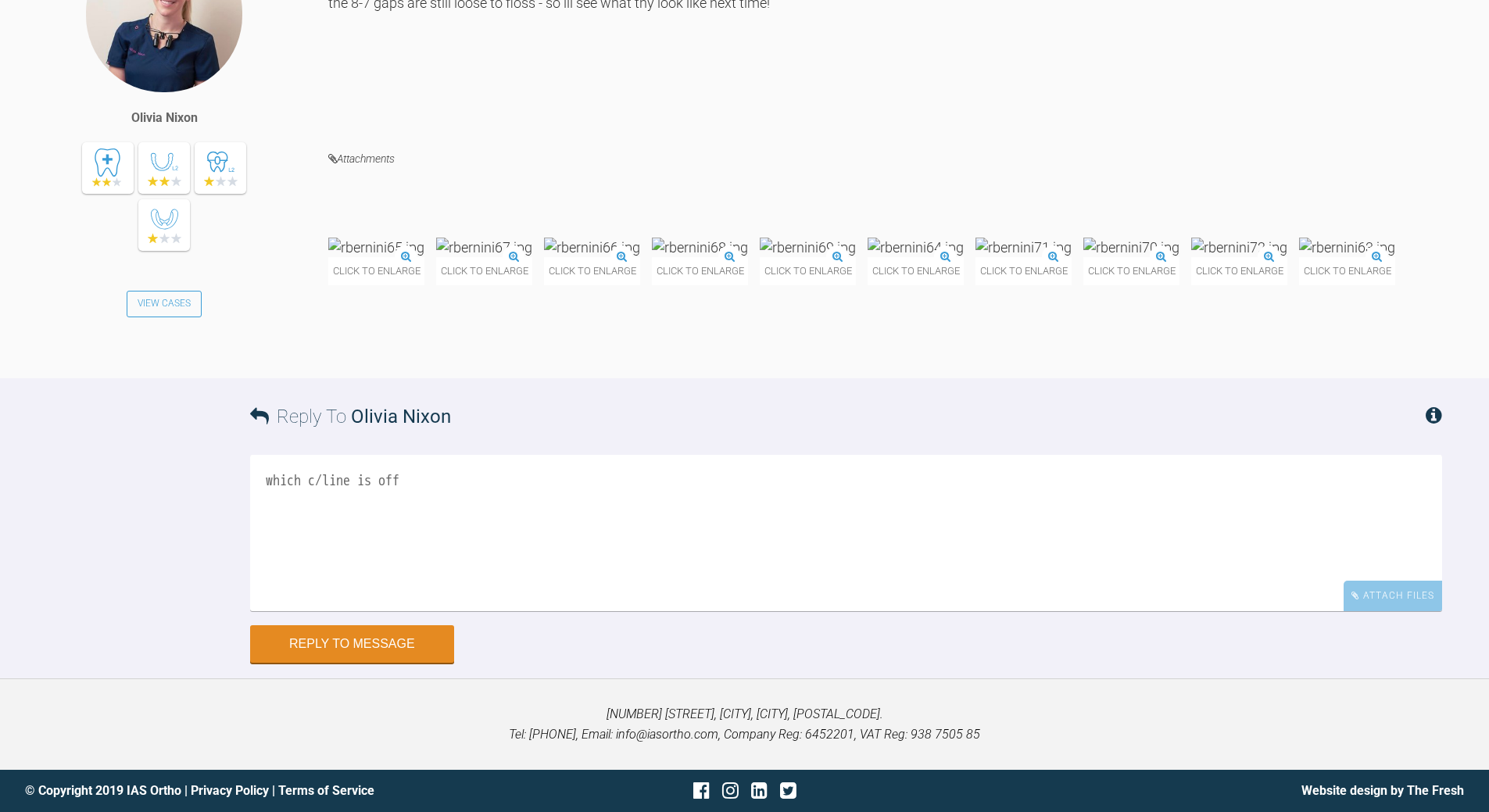 drag, startPoint x: 378, startPoint y: 644, endPoint x: 868, endPoint y: 526, distance: 504.00794 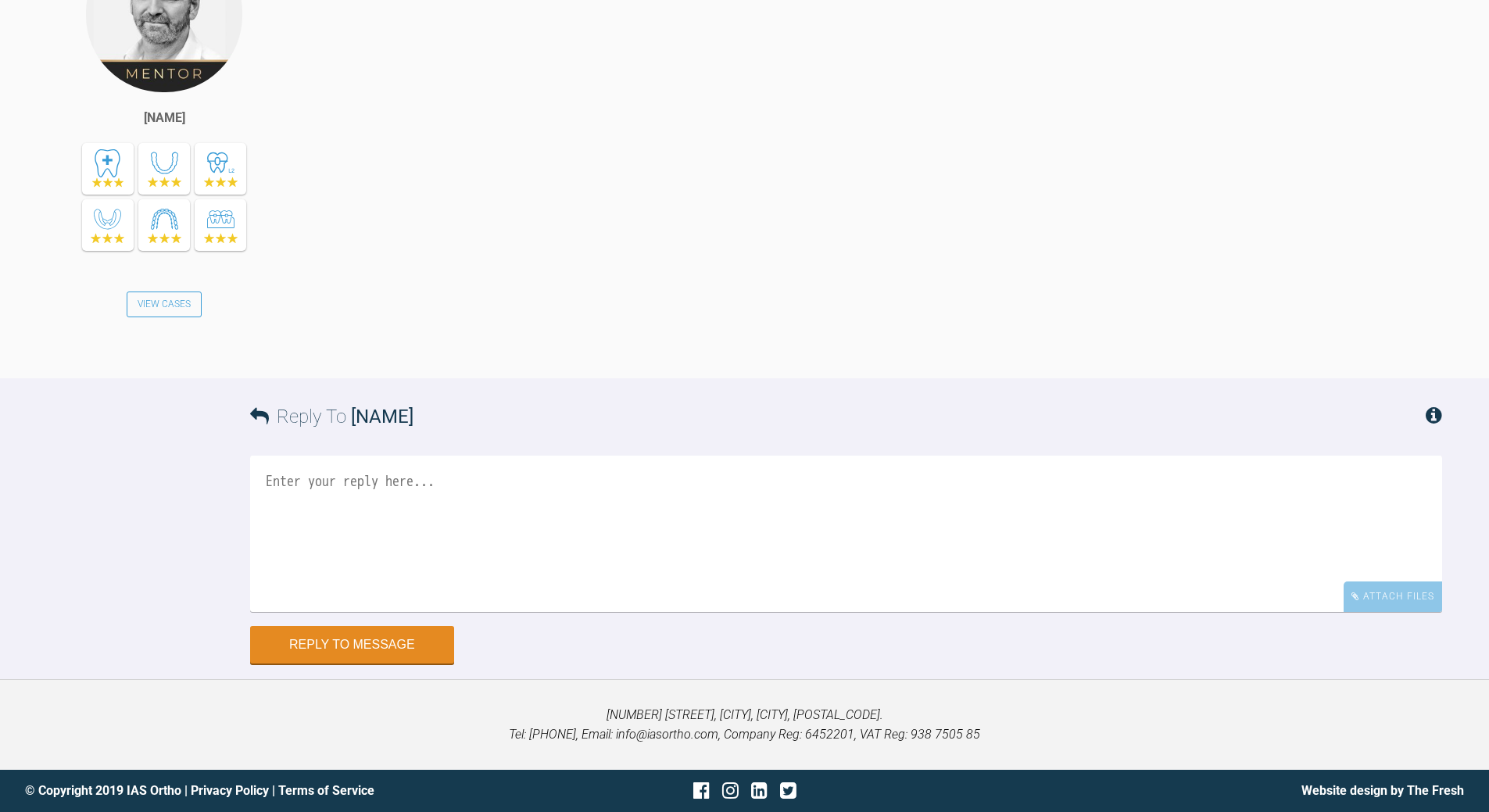 scroll, scrollTop: 15786, scrollLeft: 0, axis: vertical 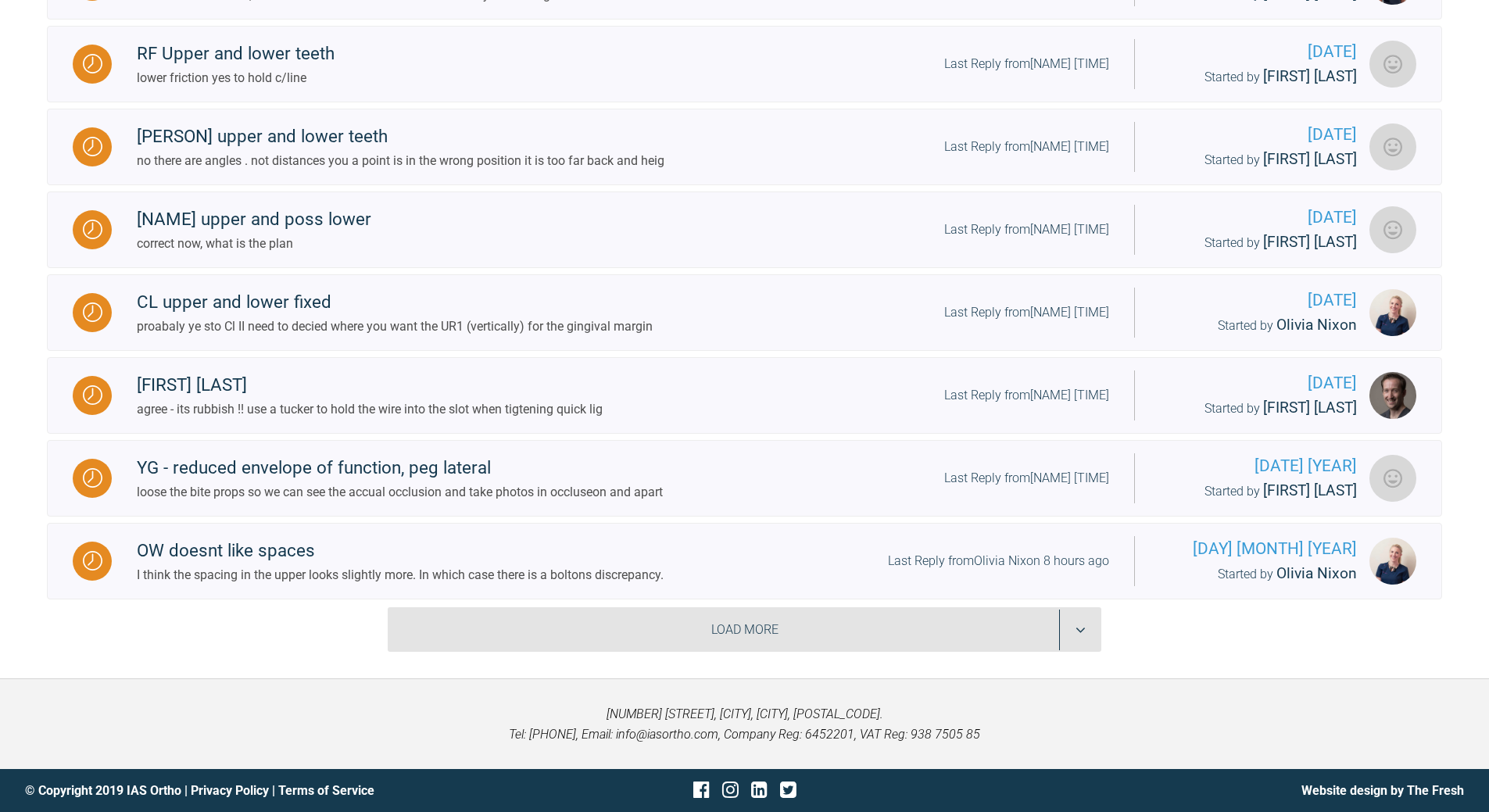 click on "Load More" at bounding box center [744, 630] 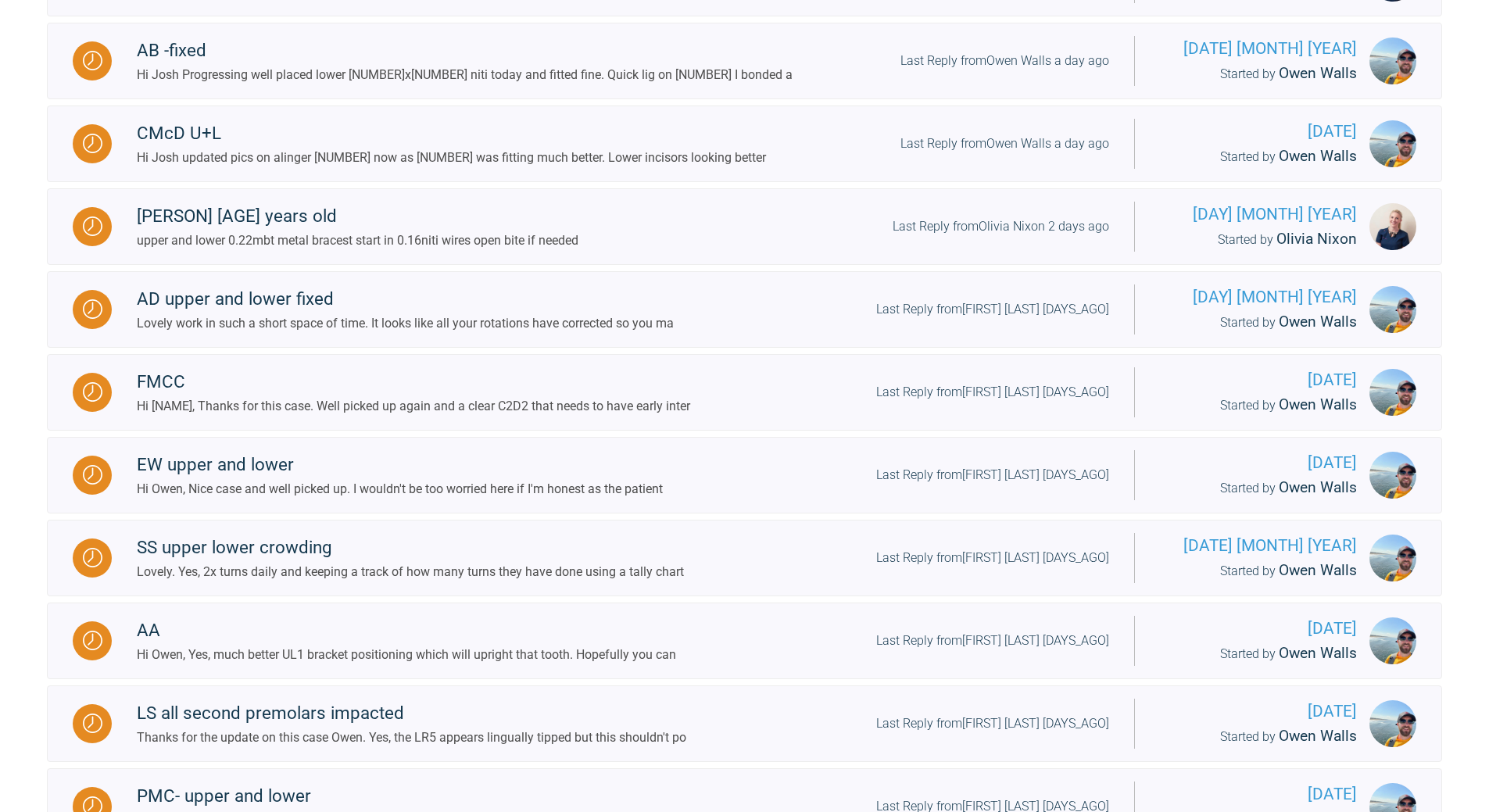 scroll, scrollTop: 2415, scrollLeft: 0, axis: vertical 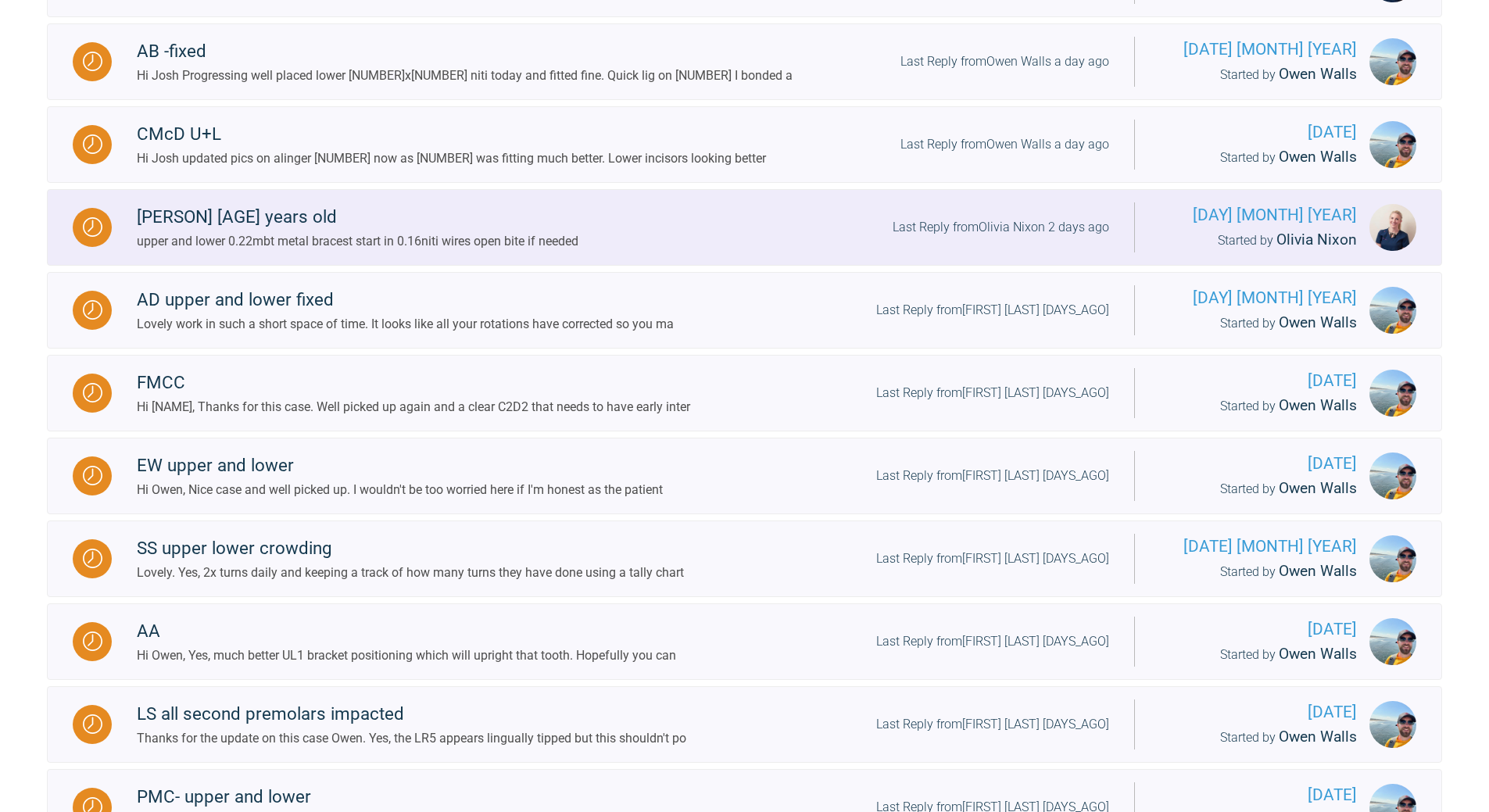 click on "Last Reply from  Olivia Nixon   2 days ago" at bounding box center [1000, 227] 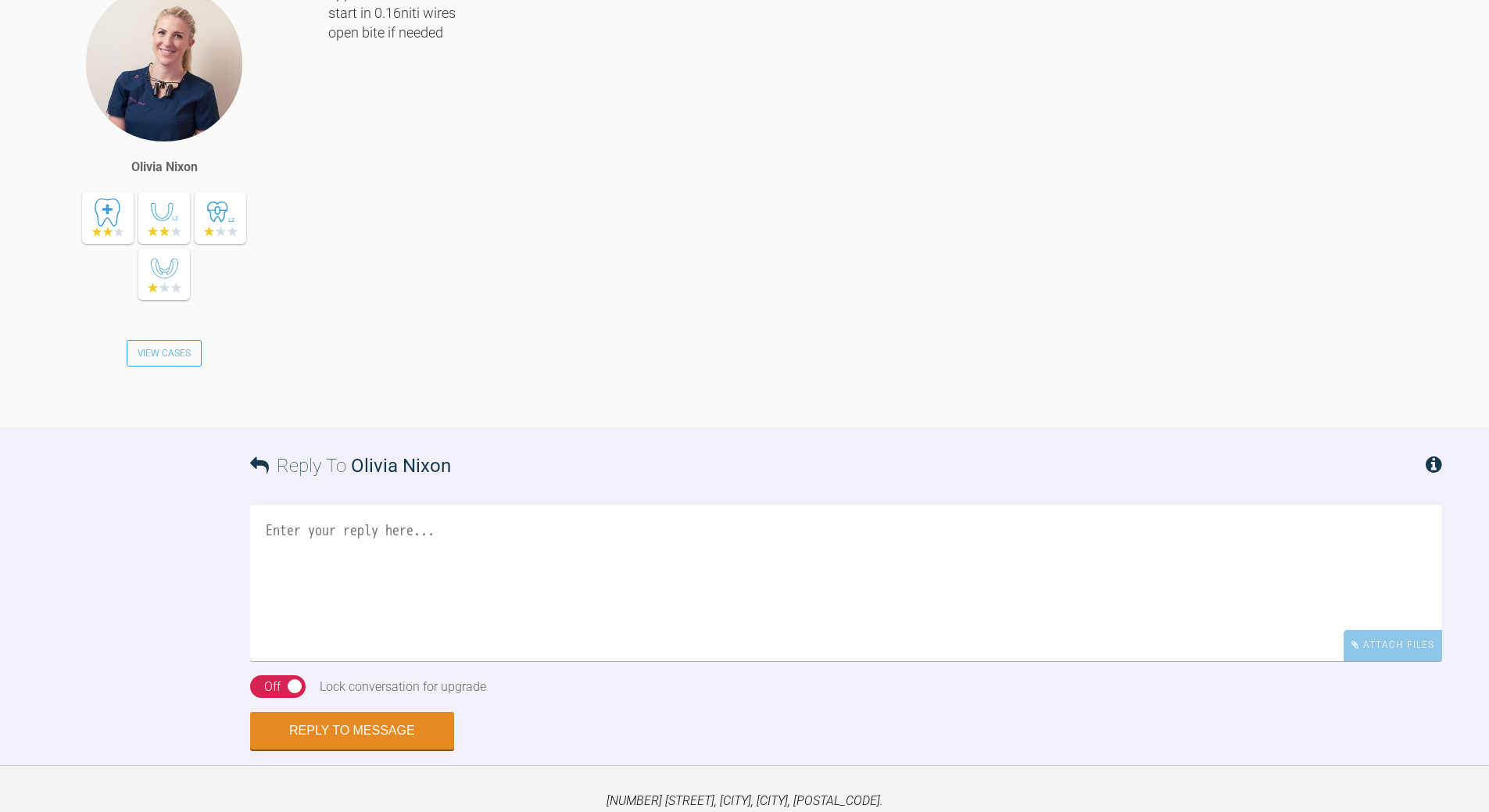 scroll, scrollTop: 1848, scrollLeft: 0, axis: vertical 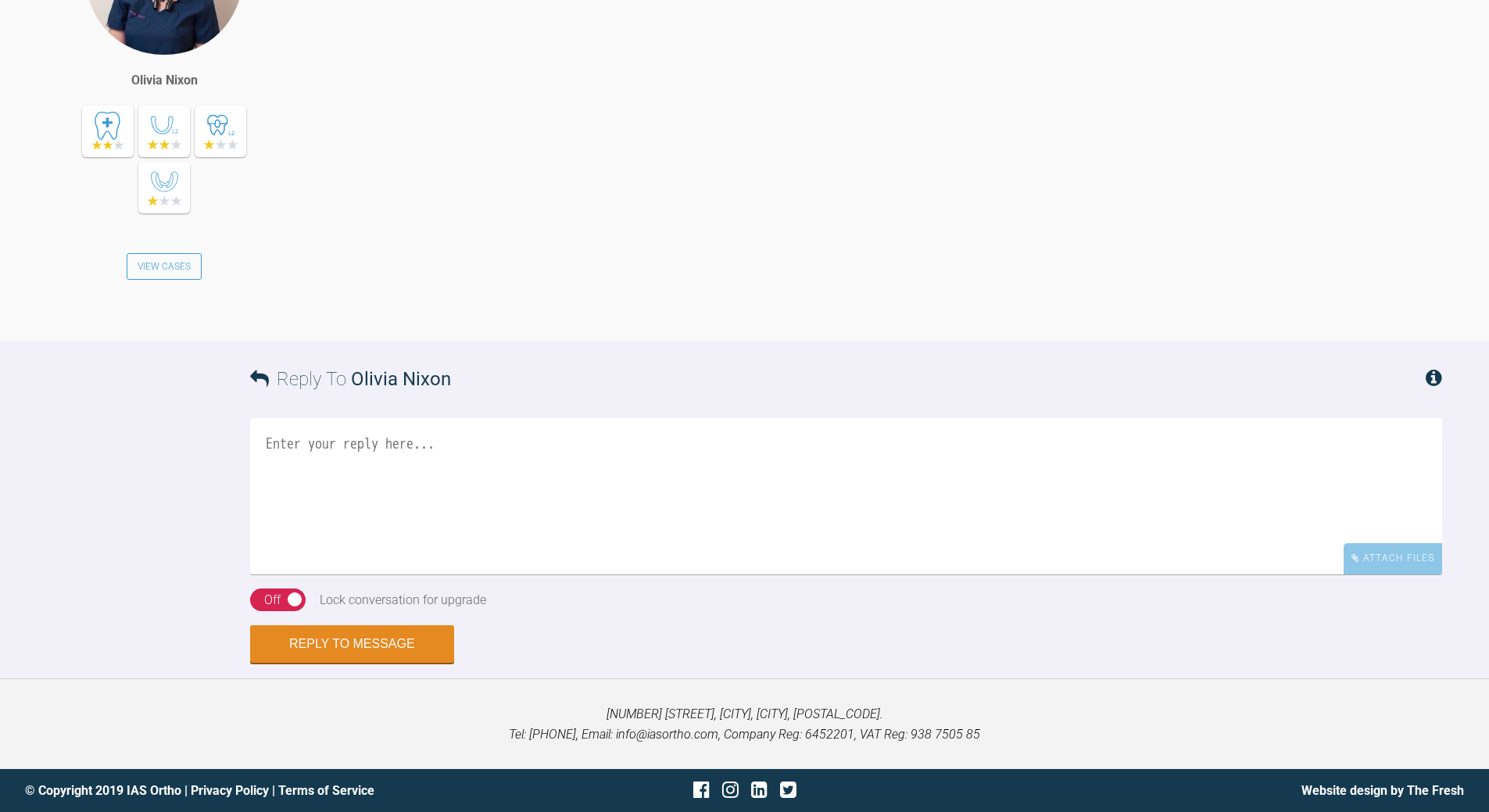 click at bounding box center (846, 496) 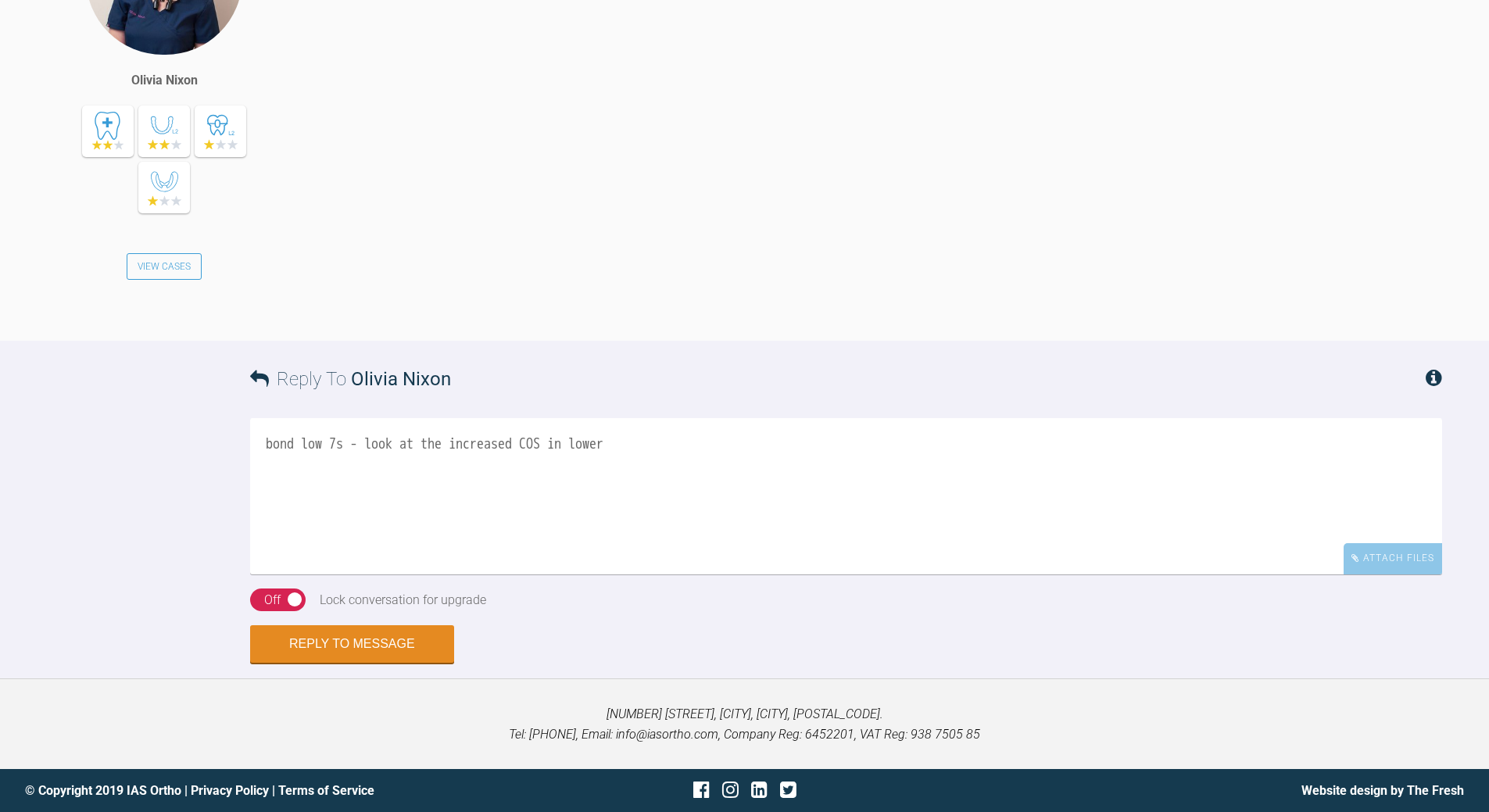 scroll, scrollTop: 2004, scrollLeft: 0, axis: vertical 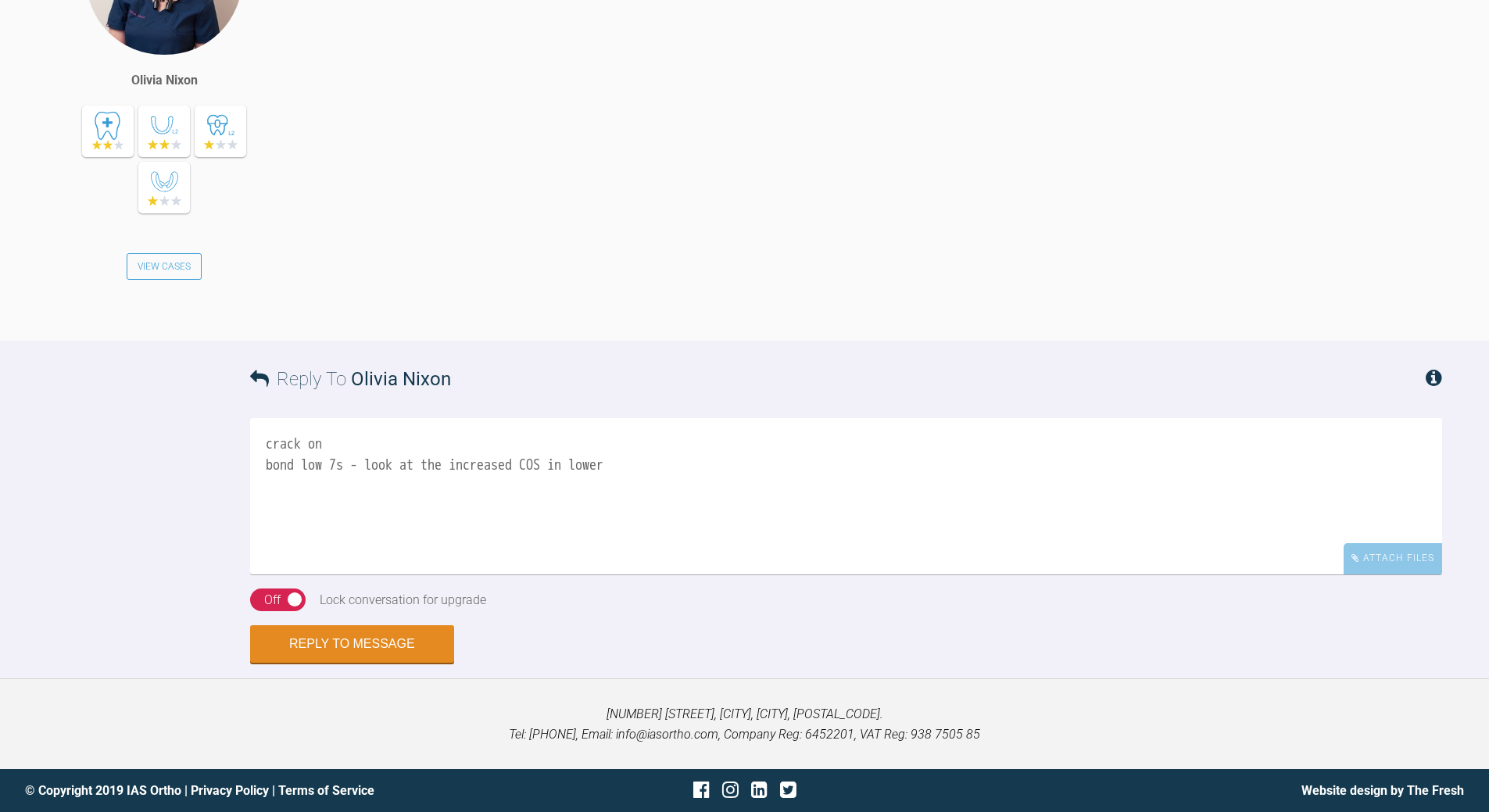 type on "crack on
bond low 7s - look at the increased COS in lower" 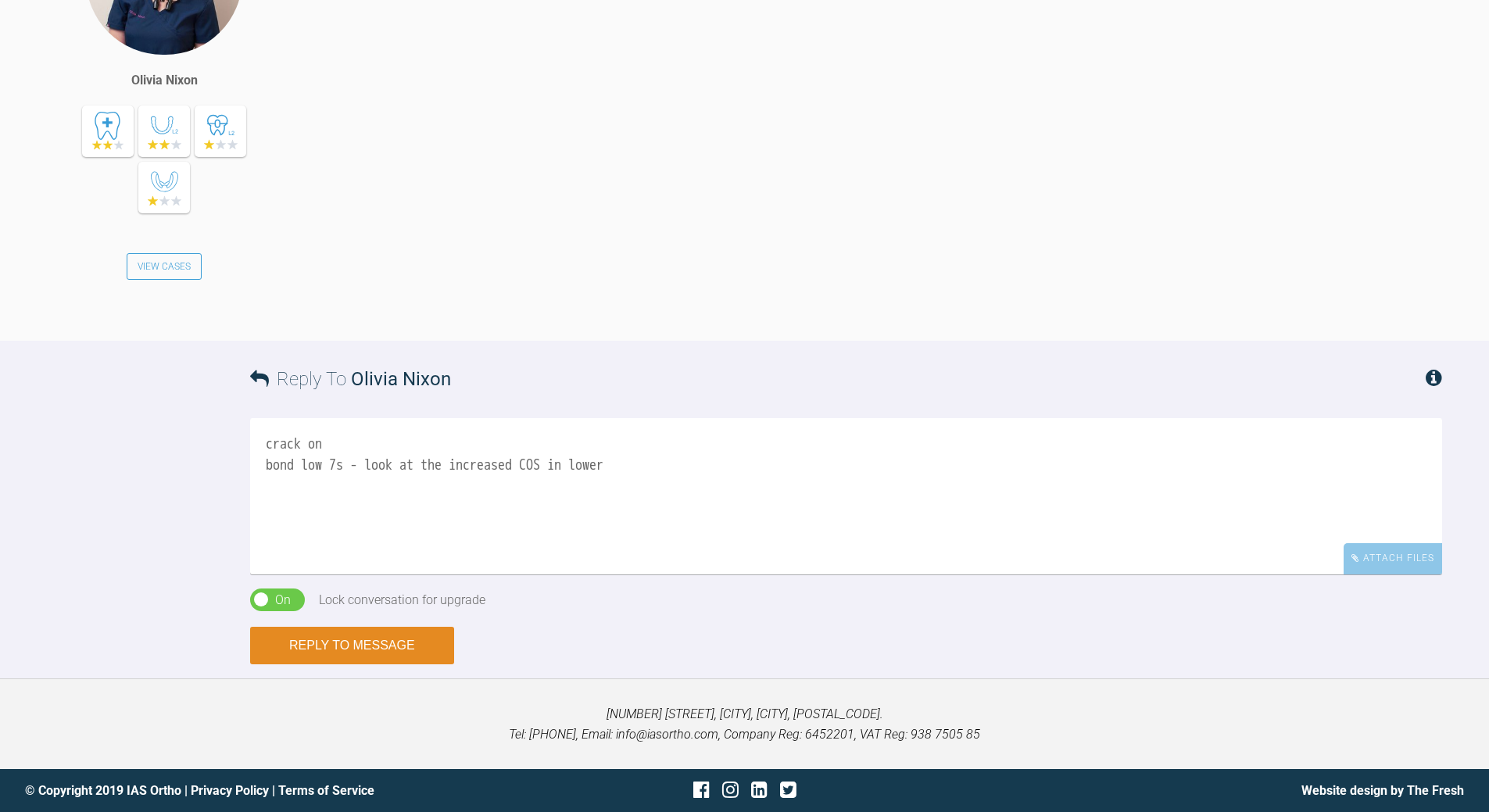 click on "Reply to Message" at bounding box center [352, 646] 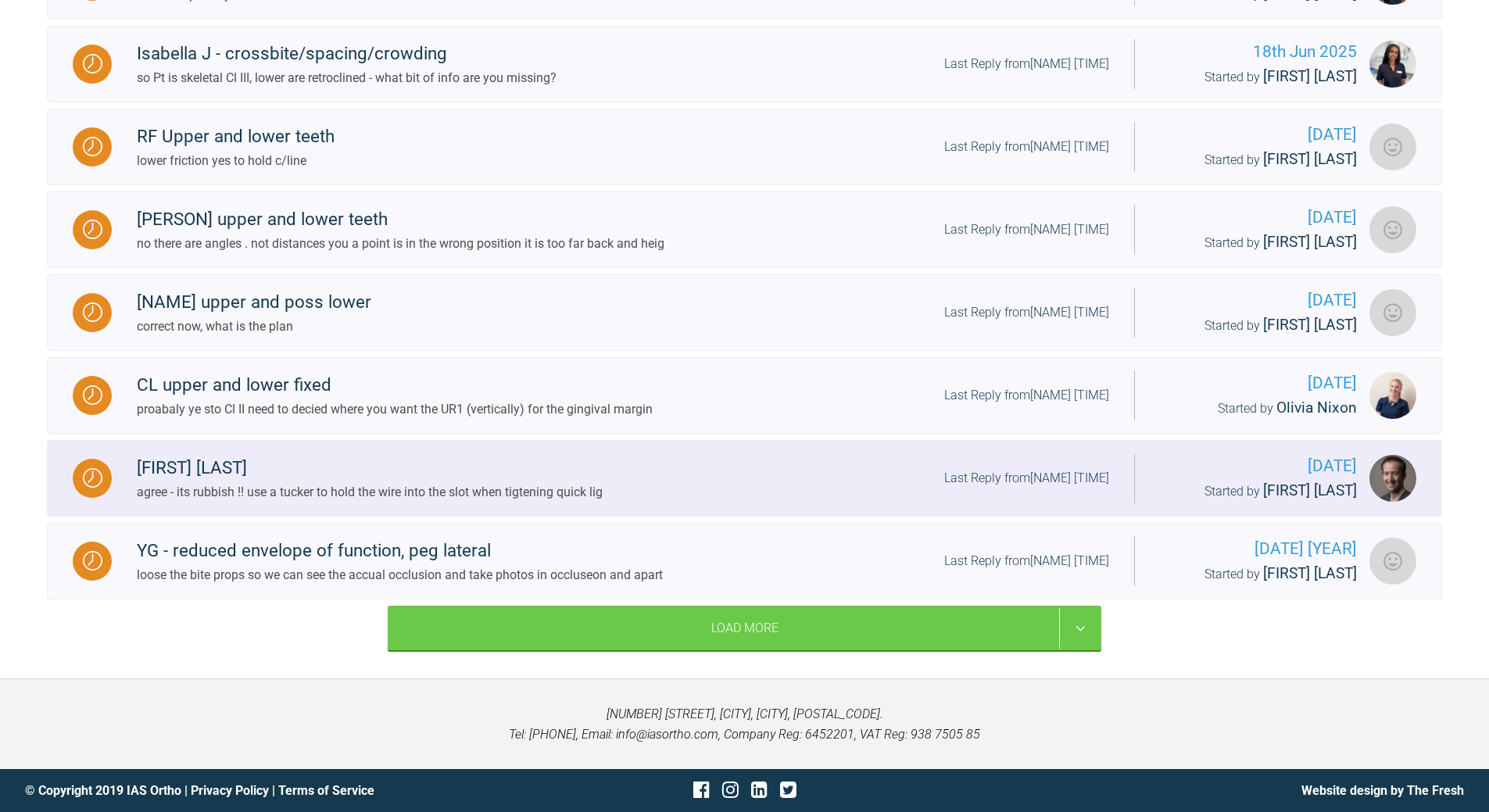 scroll, scrollTop: 1696, scrollLeft: 0, axis: vertical 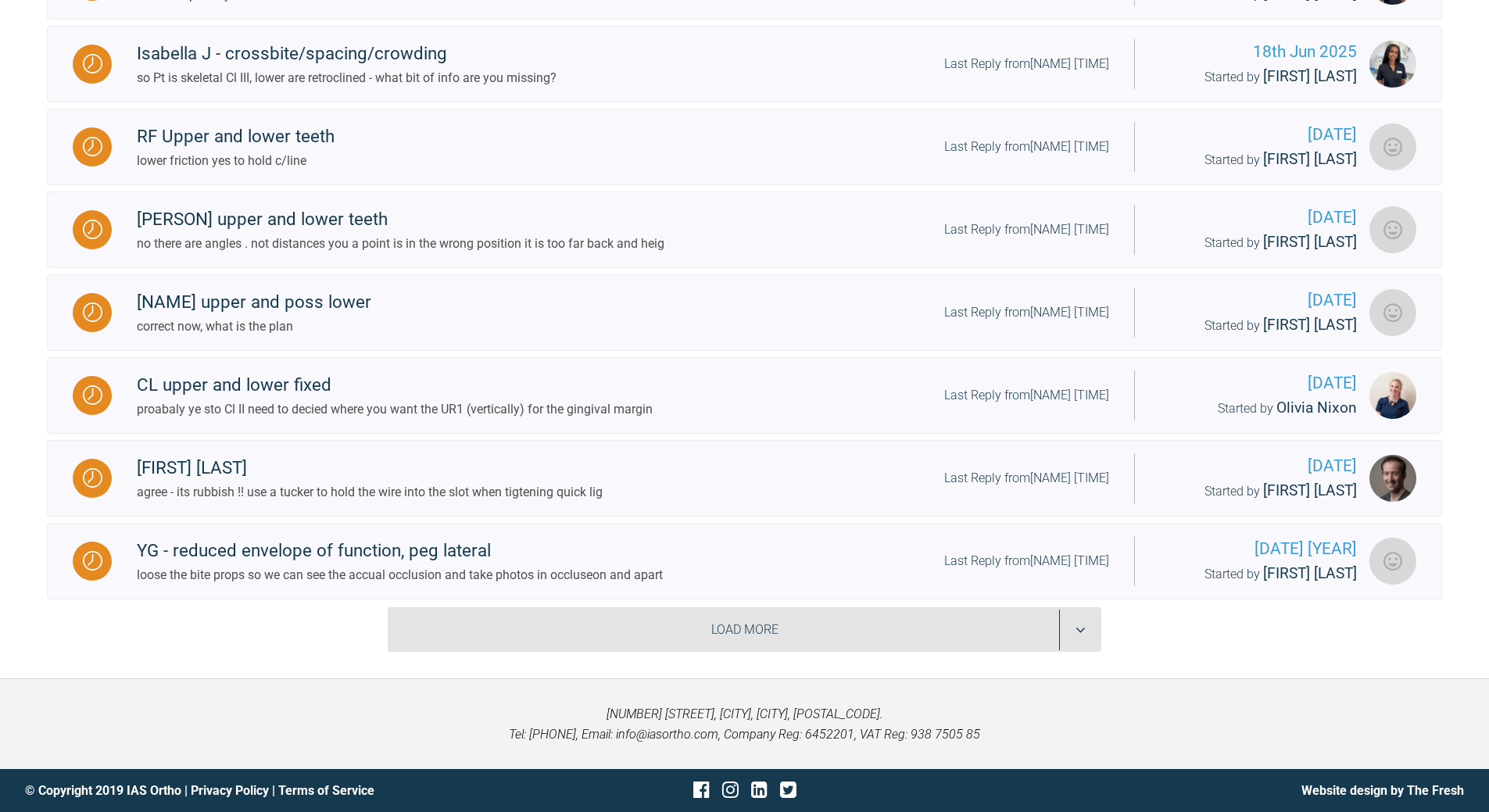 click on "Load More" at bounding box center (744, 630) 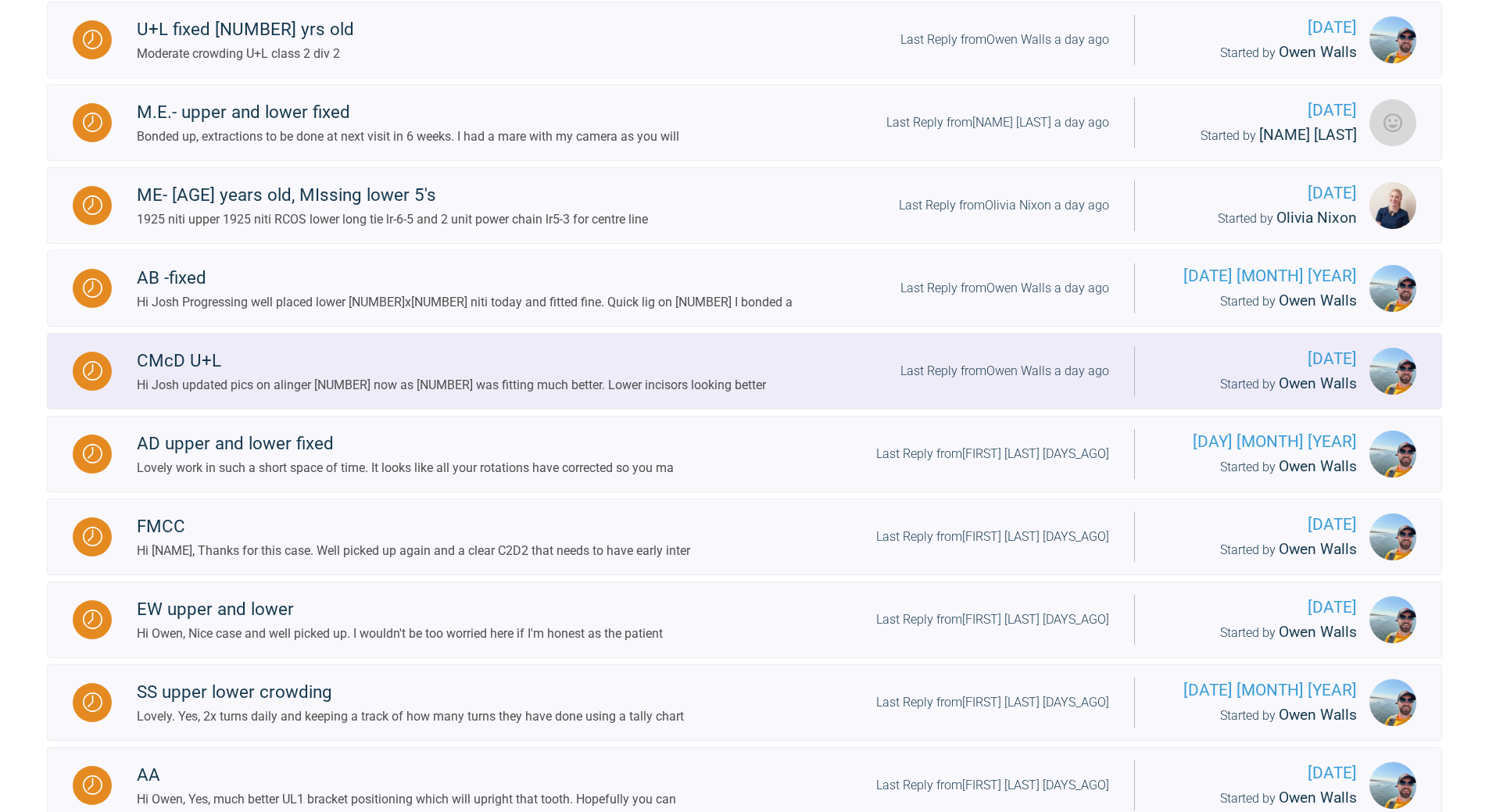 scroll, scrollTop: 2243, scrollLeft: 0, axis: vertical 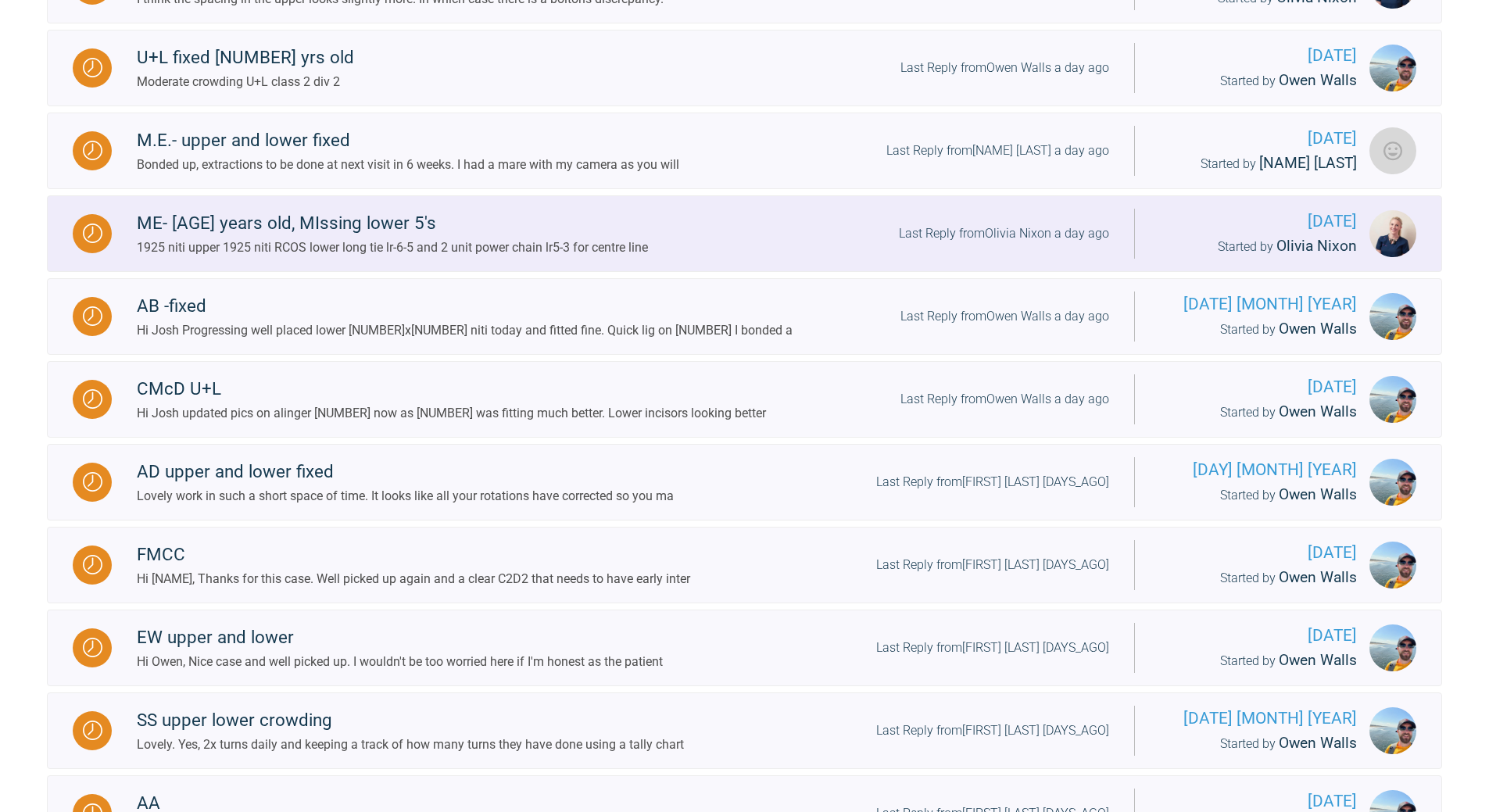 click on "Last Reply from [FIRST] [LAST] a day ago" at bounding box center [1004, 234] 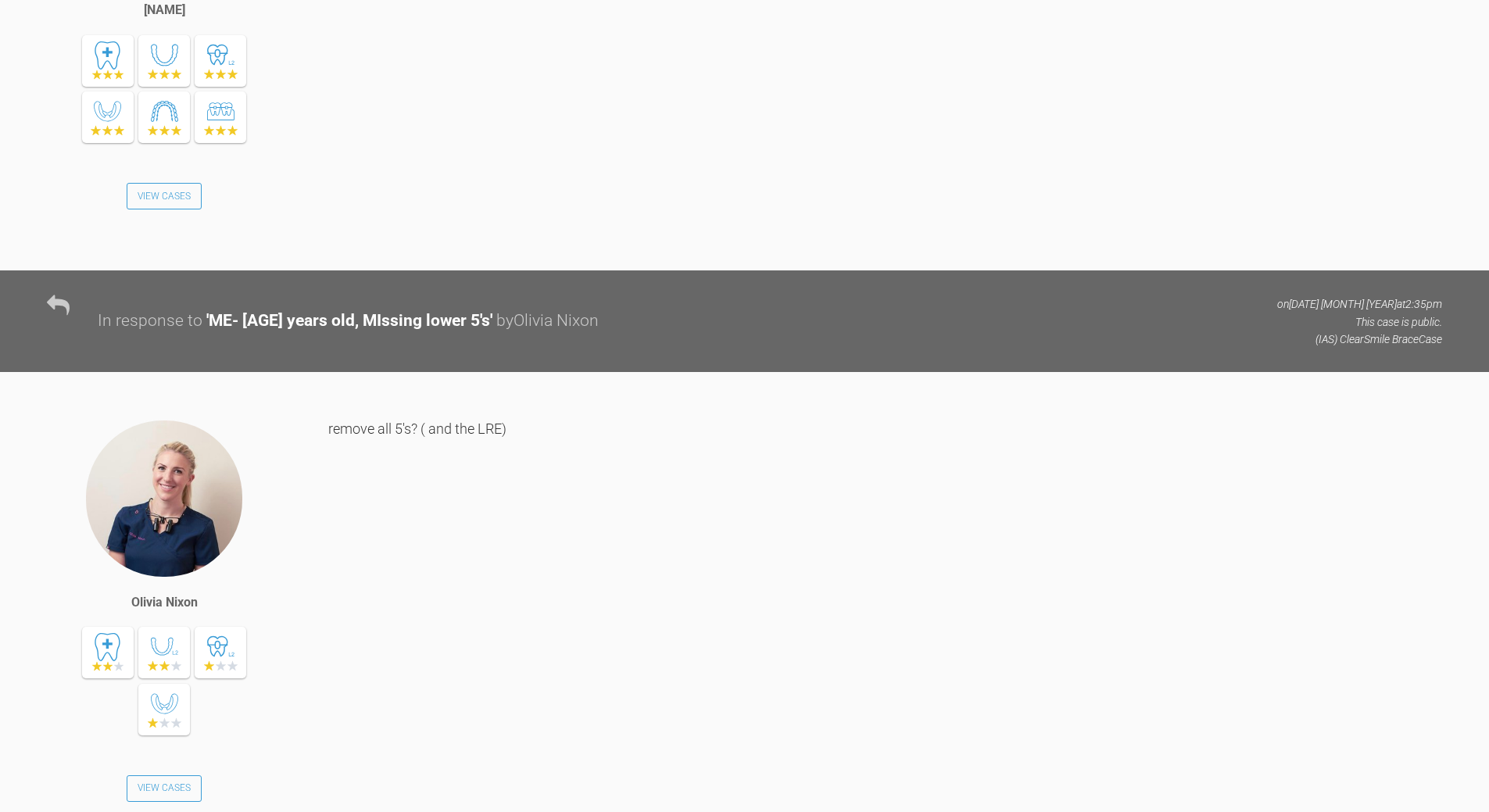 scroll, scrollTop: 2634, scrollLeft: 0, axis: vertical 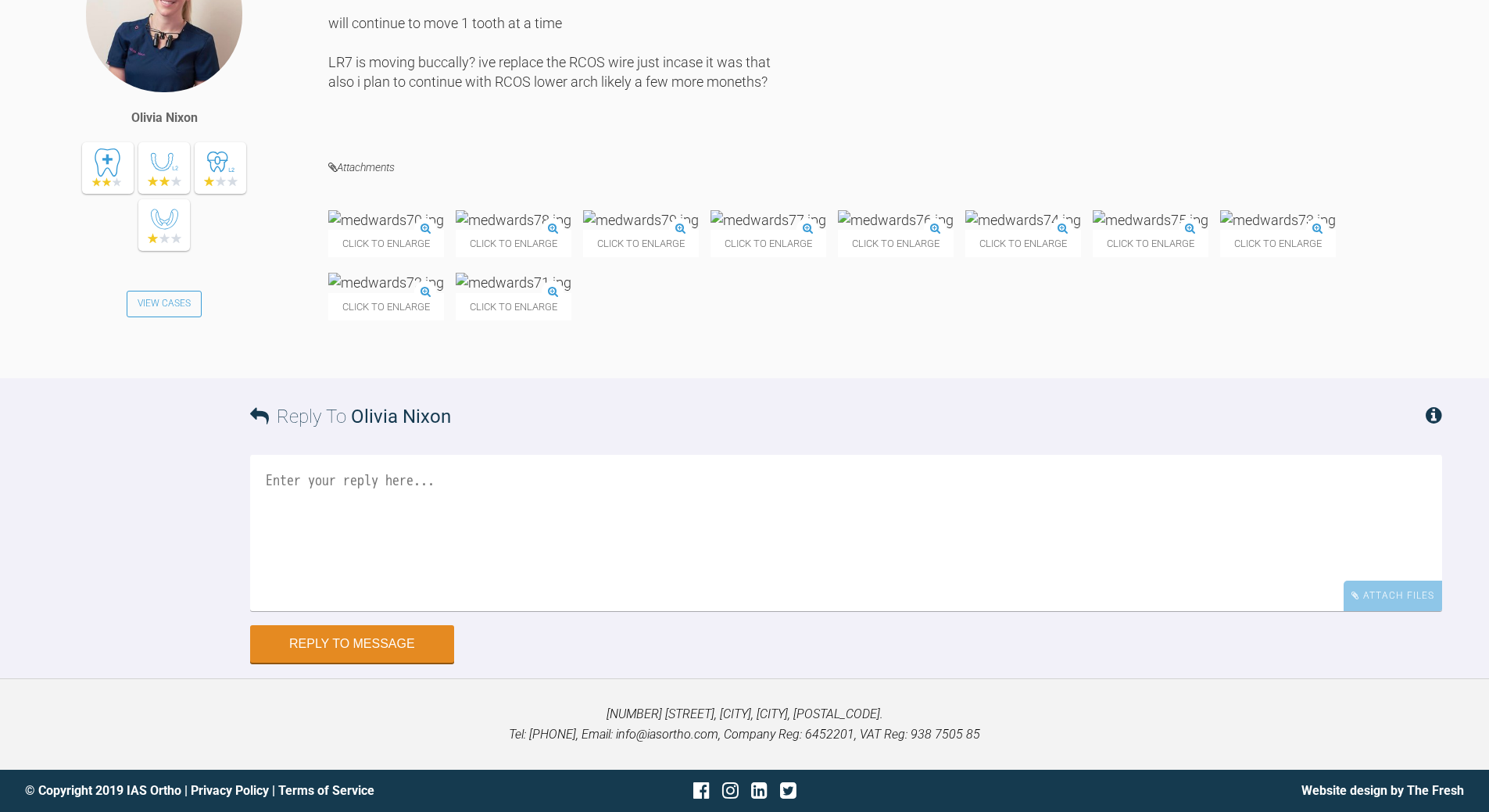 click at bounding box center (641, 220) 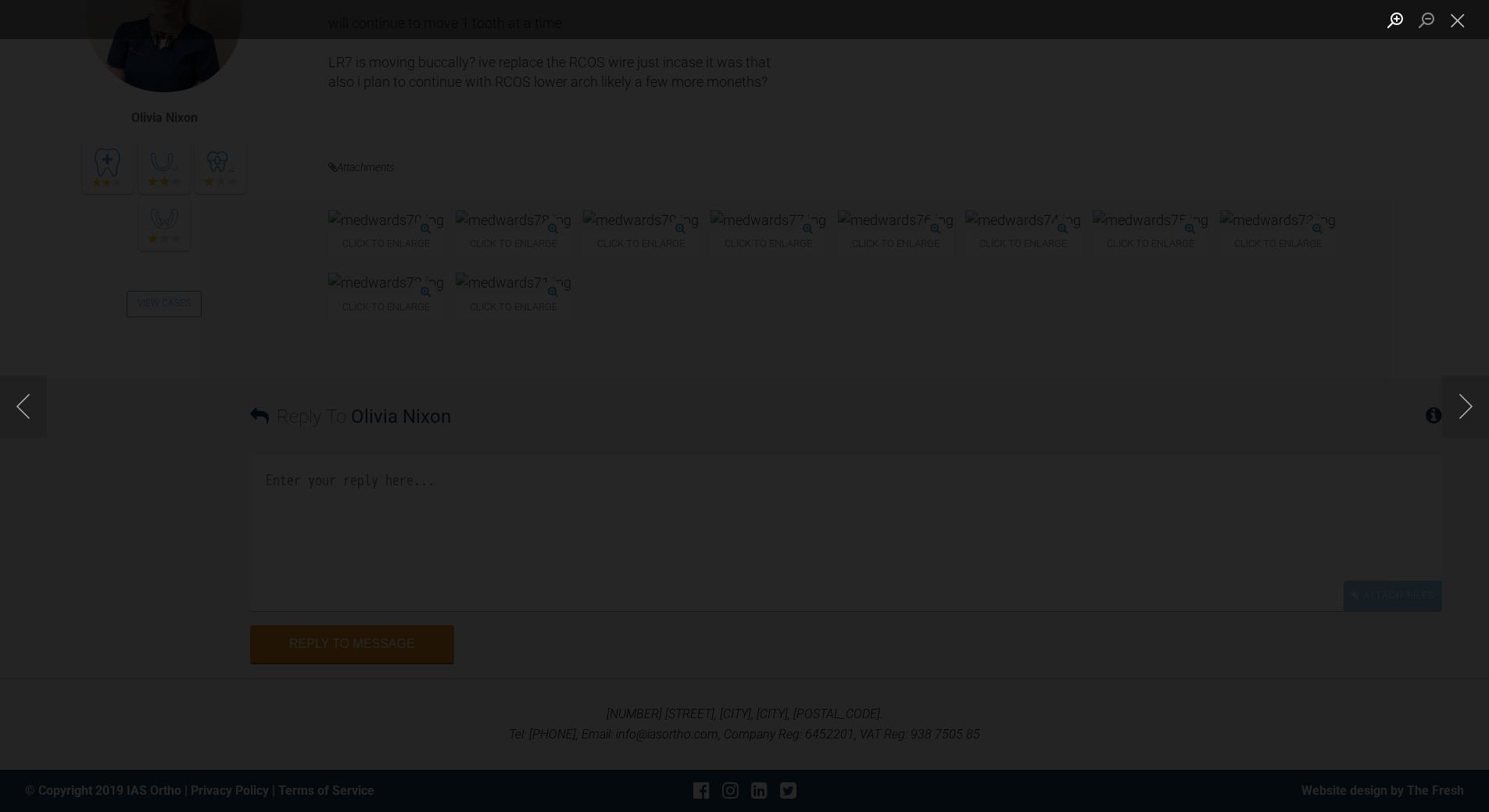 drag, startPoint x: 1449, startPoint y: 14, endPoint x: 1395, endPoint y: 27, distance: 55.54278 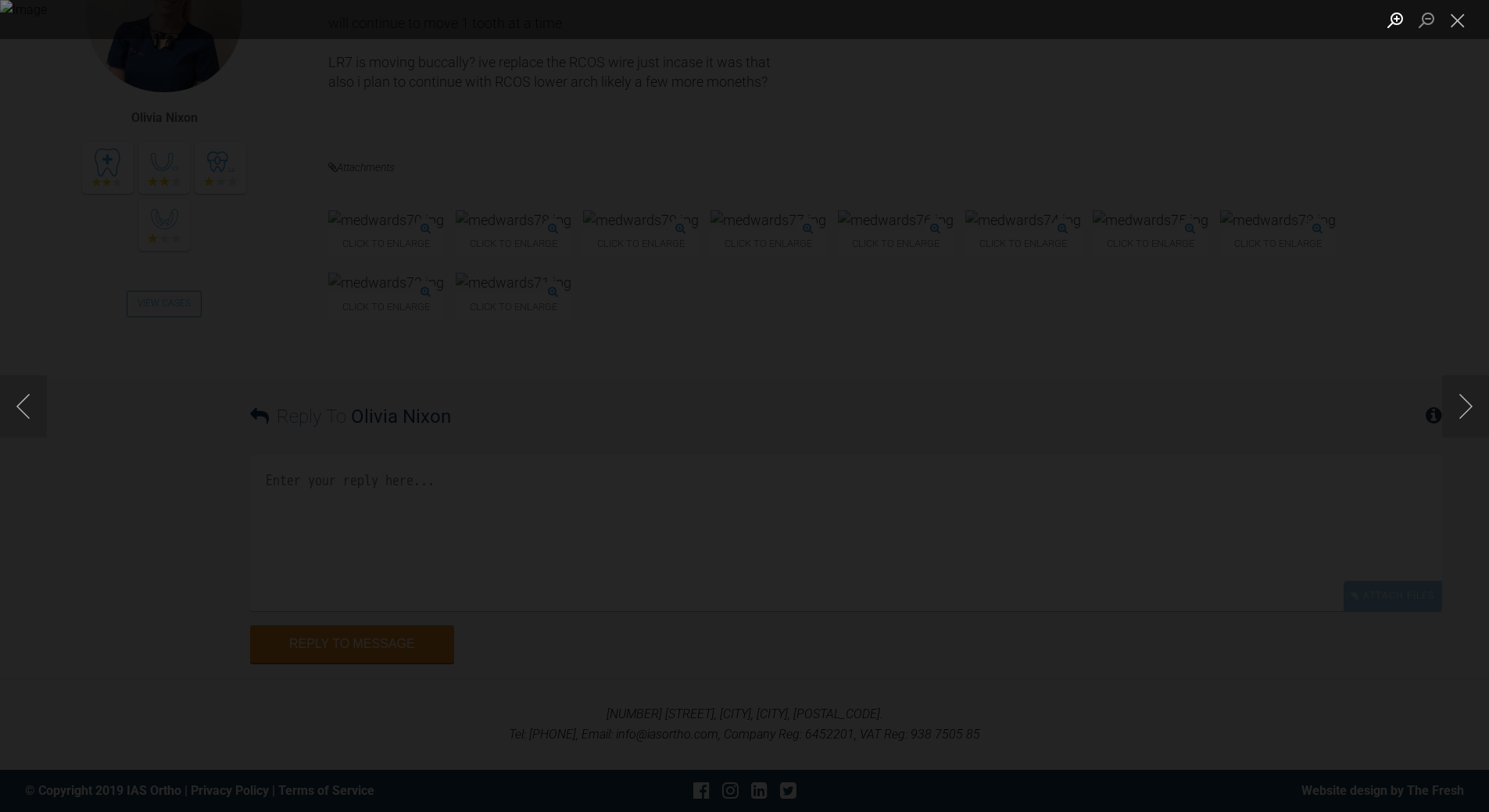 click at bounding box center [1458, 20] 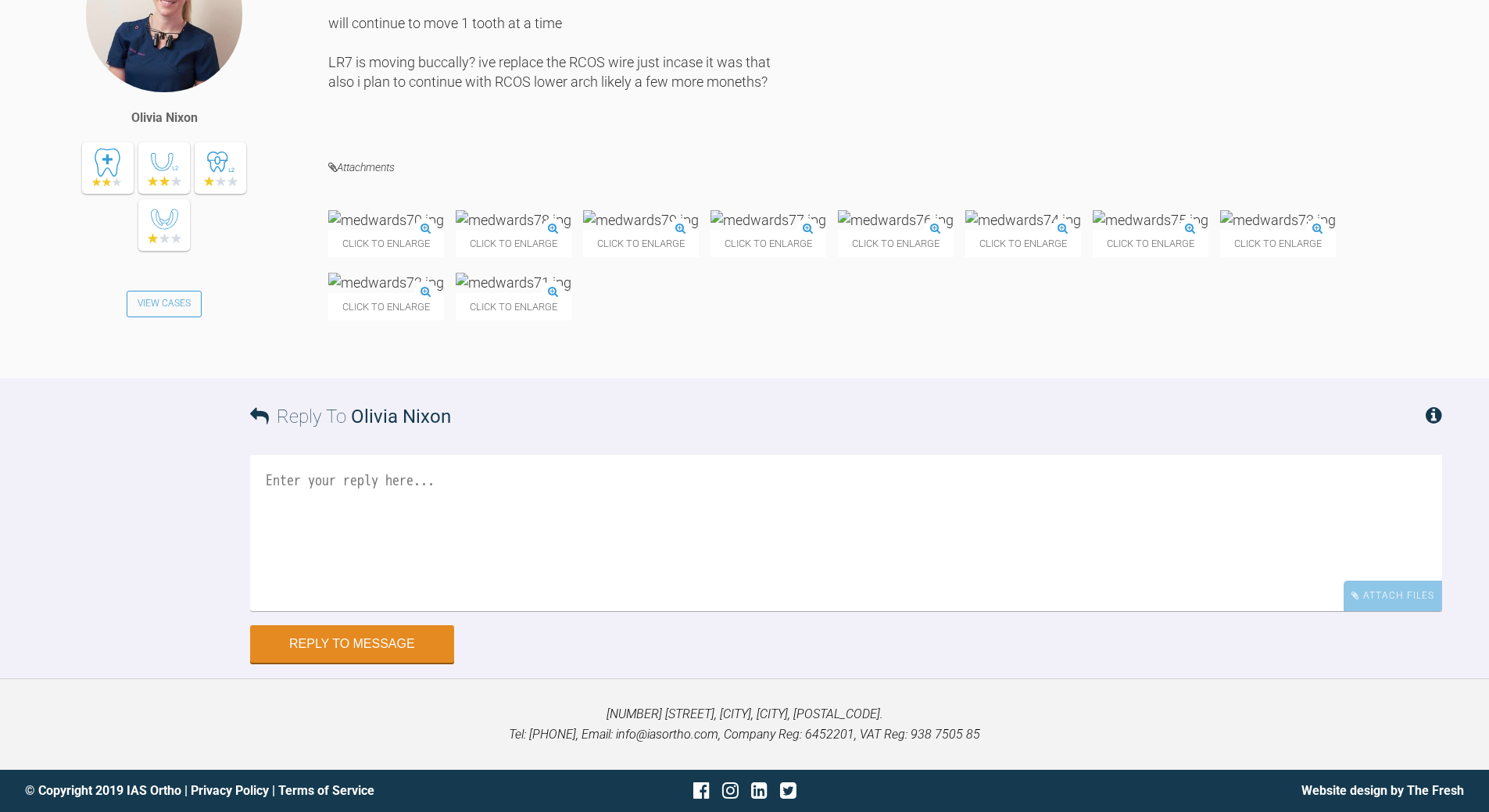 click at bounding box center (846, 533) 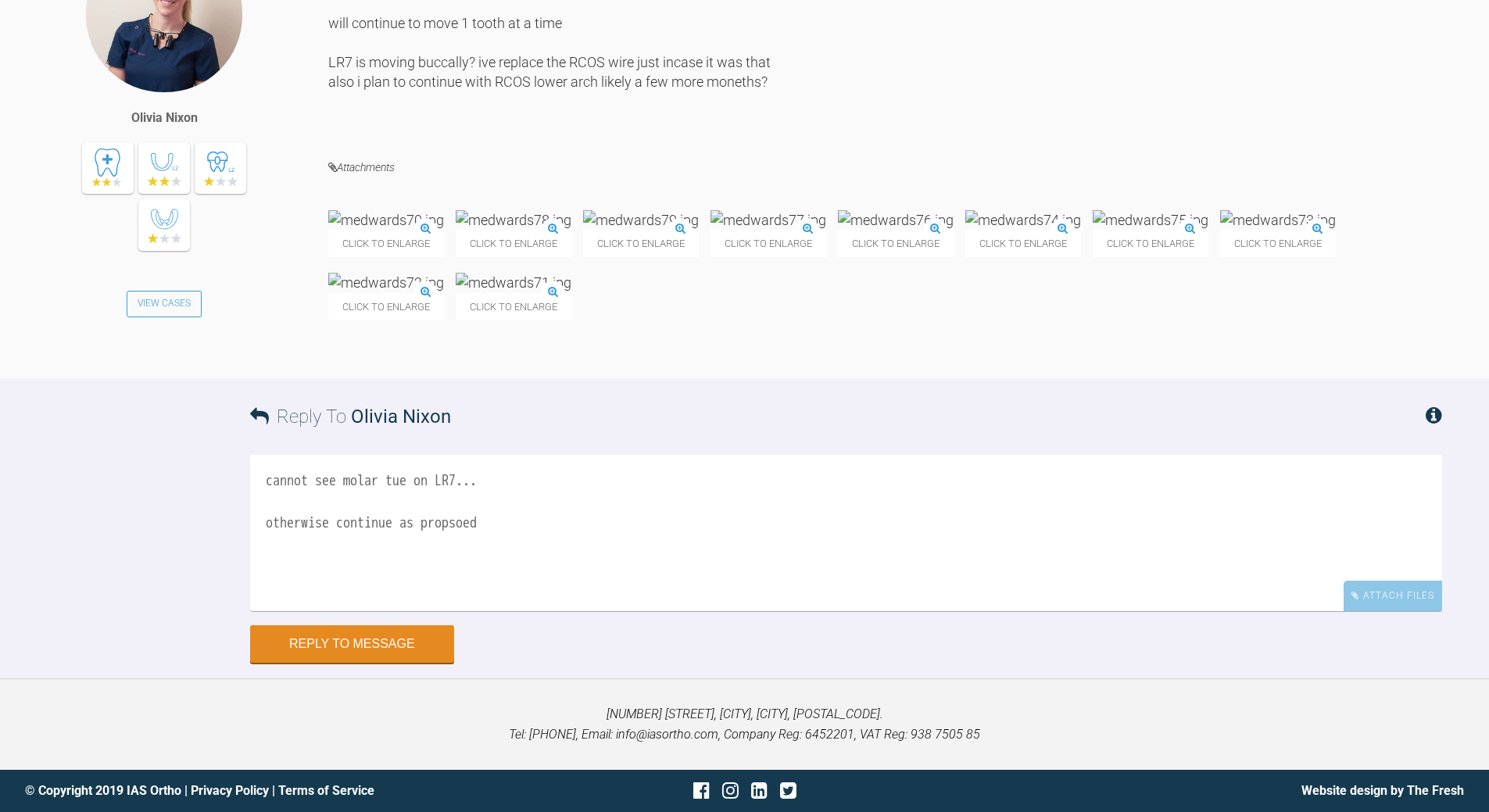 click on "cannot see molar tue on LR7...
otherwise continue as propsoed" at bounding box center (846, 533) 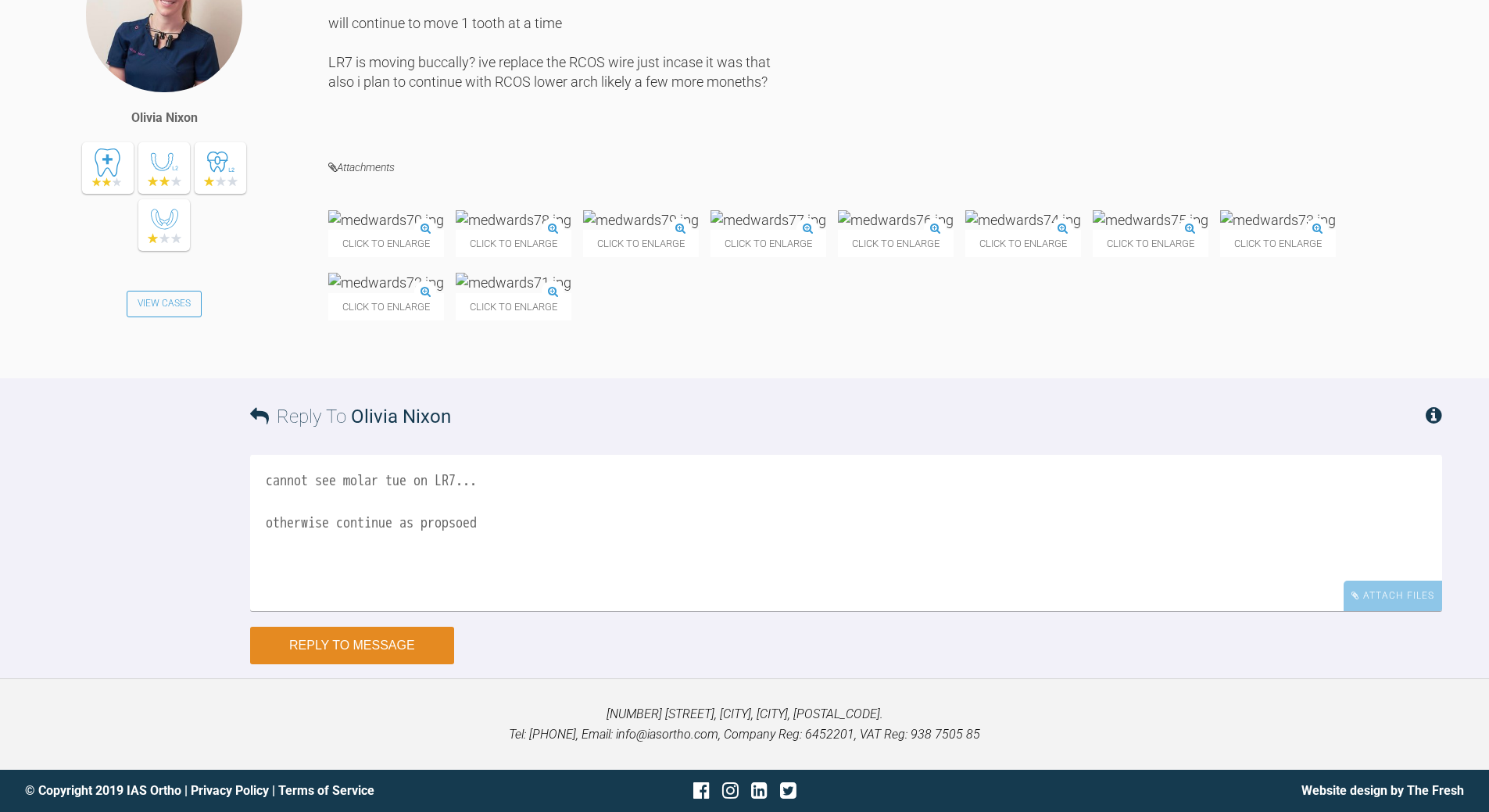 type on "cannot see molar tue on LR7...
otherwise continue as propsoed" 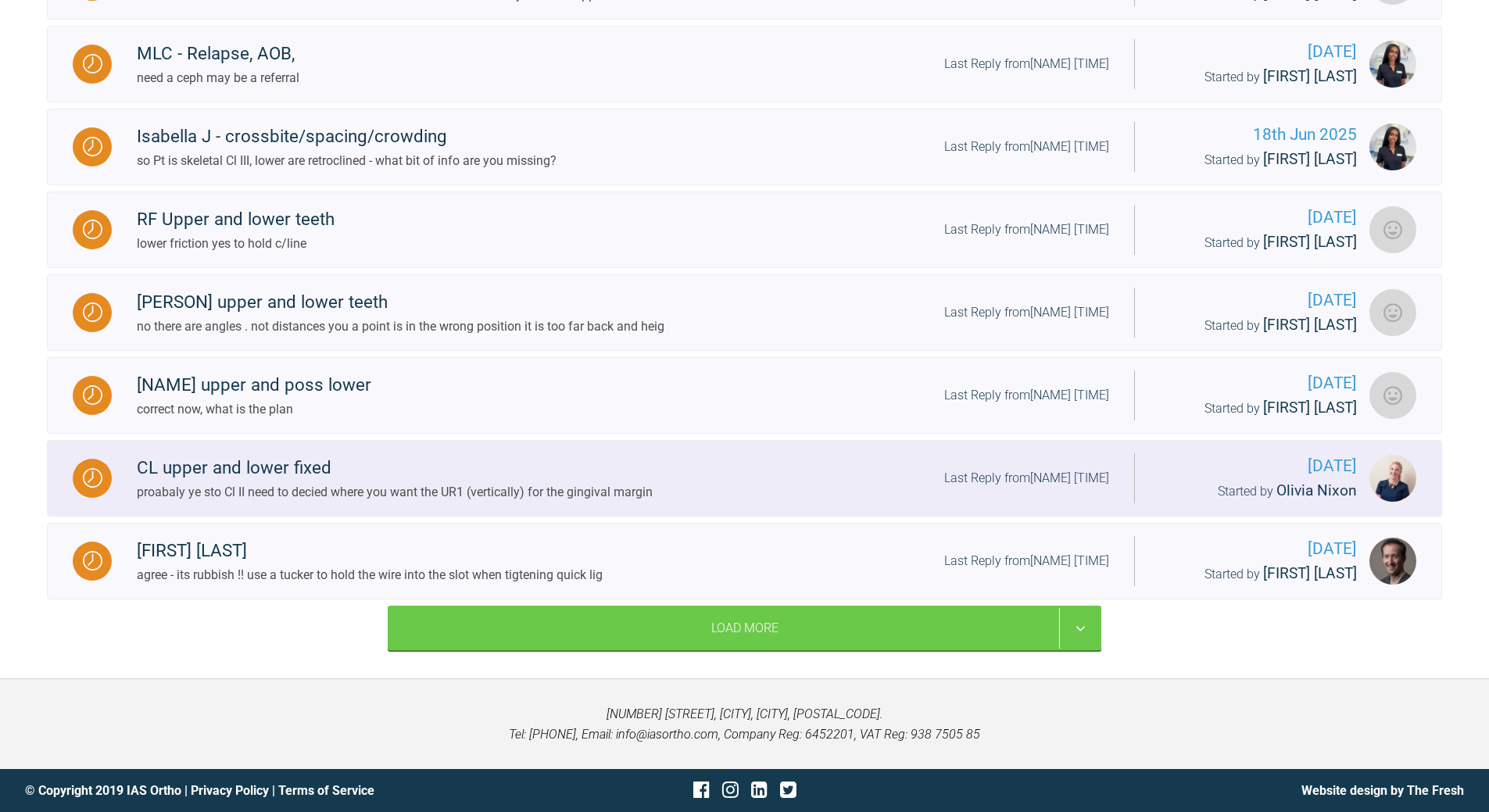 scroll, scrollTop: 1618, scrollLeft: 0, axis: vertical 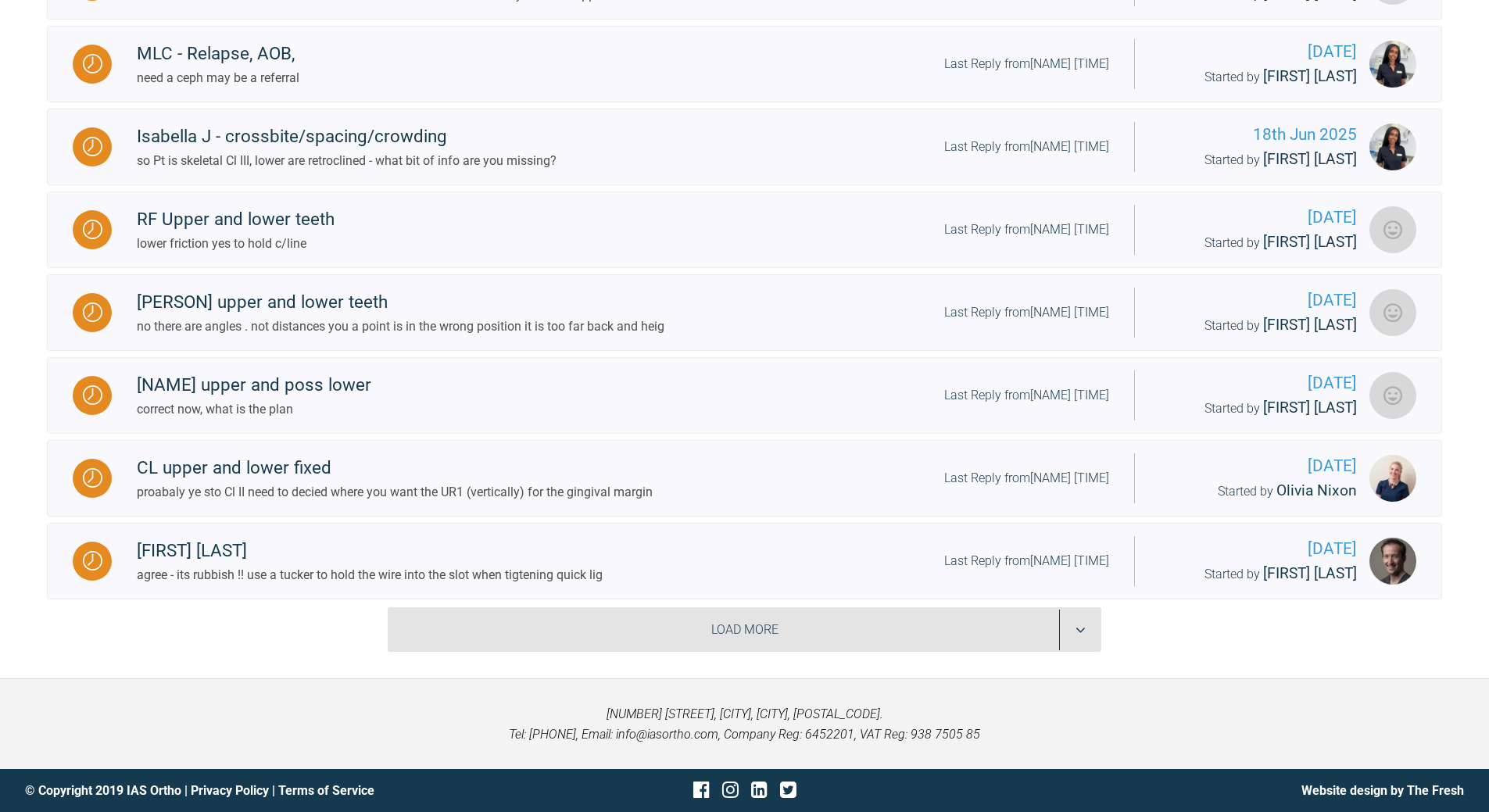 click on "Load More" at bounding box center (744, 630) 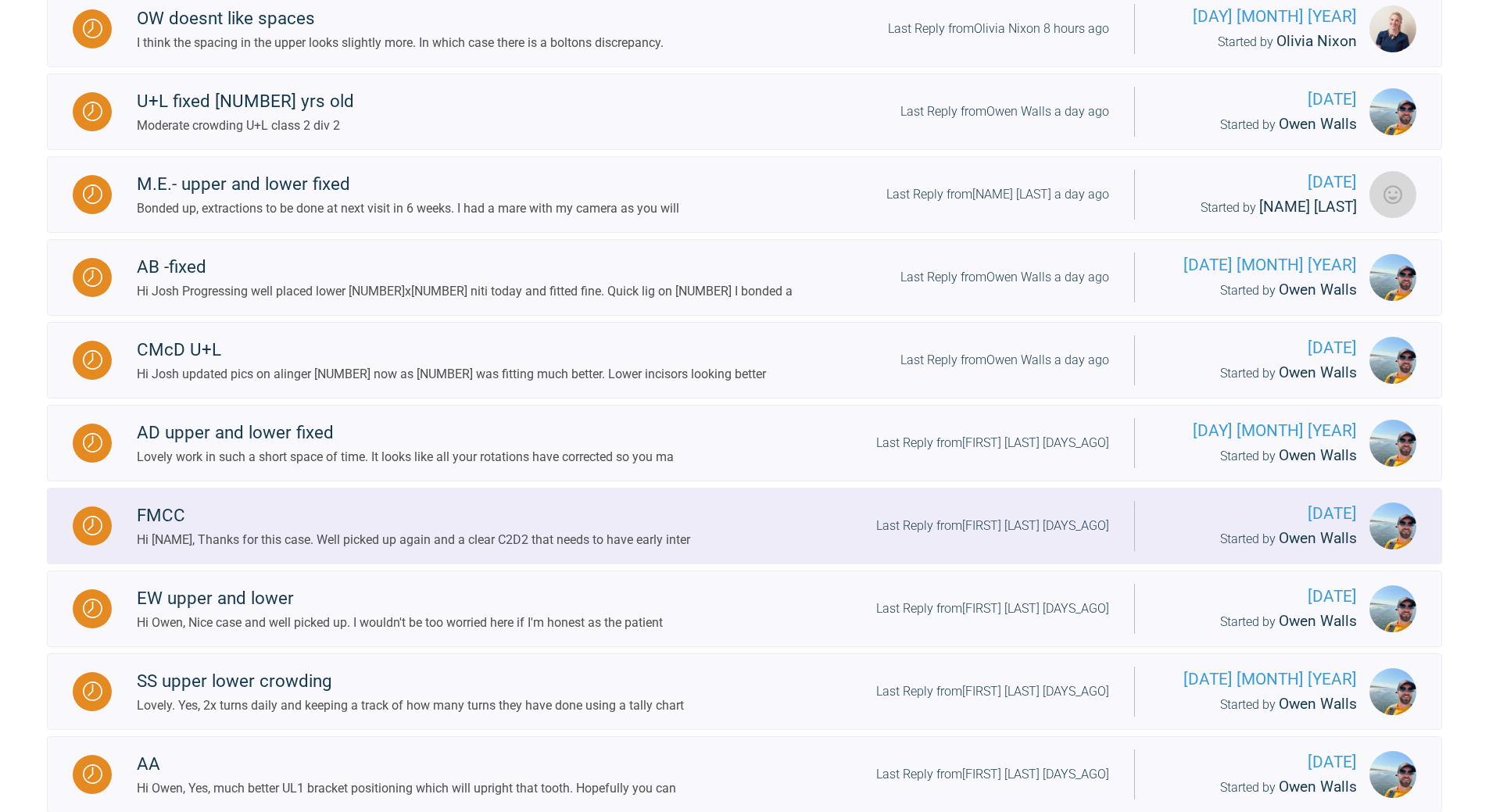 scroll, scrollTop: 2321, scrollLeft: 0, axis: vertical 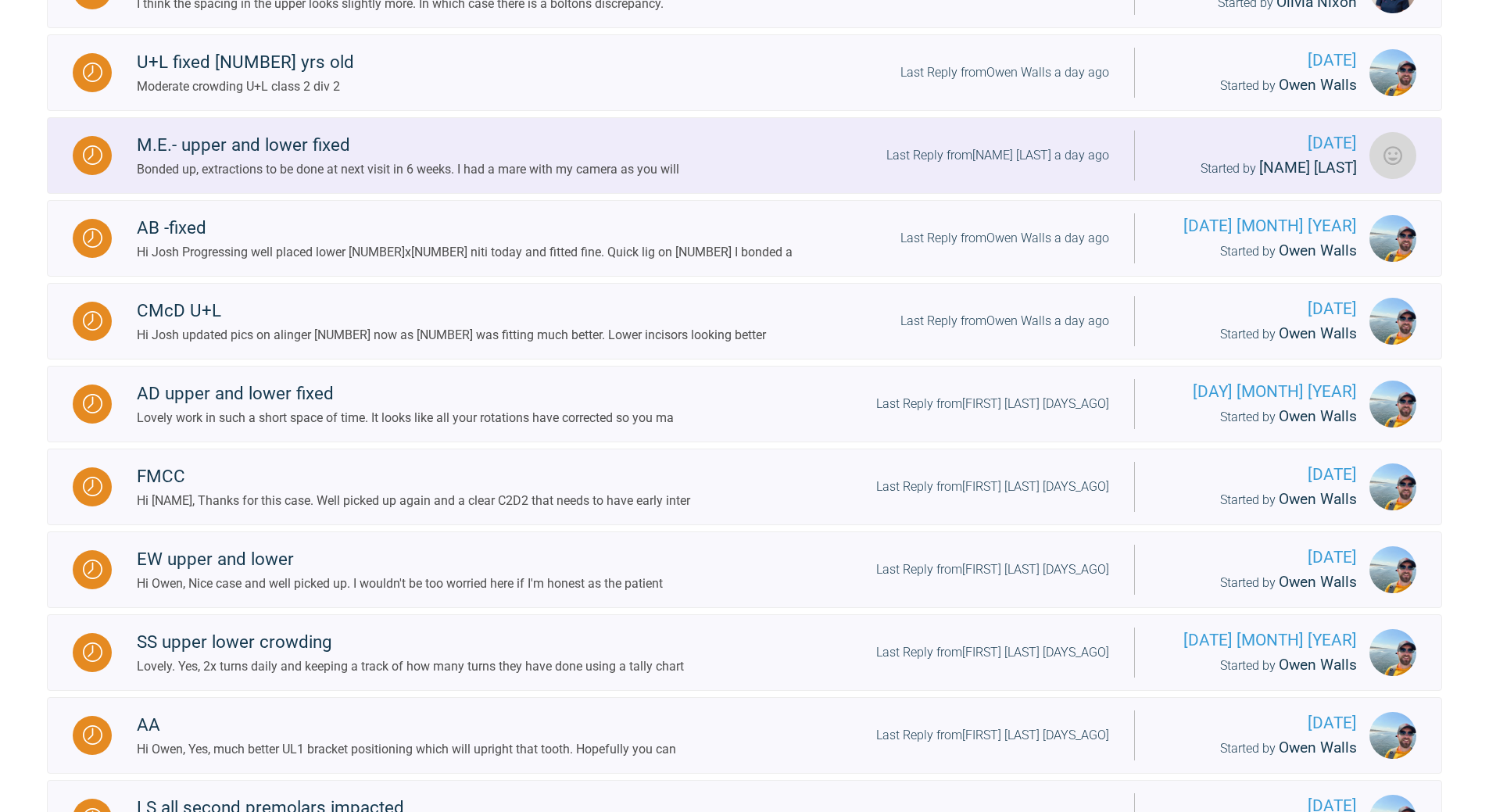 click on "Last Reply from  [NAME]   a day ago" at bounding box center [997, 156] 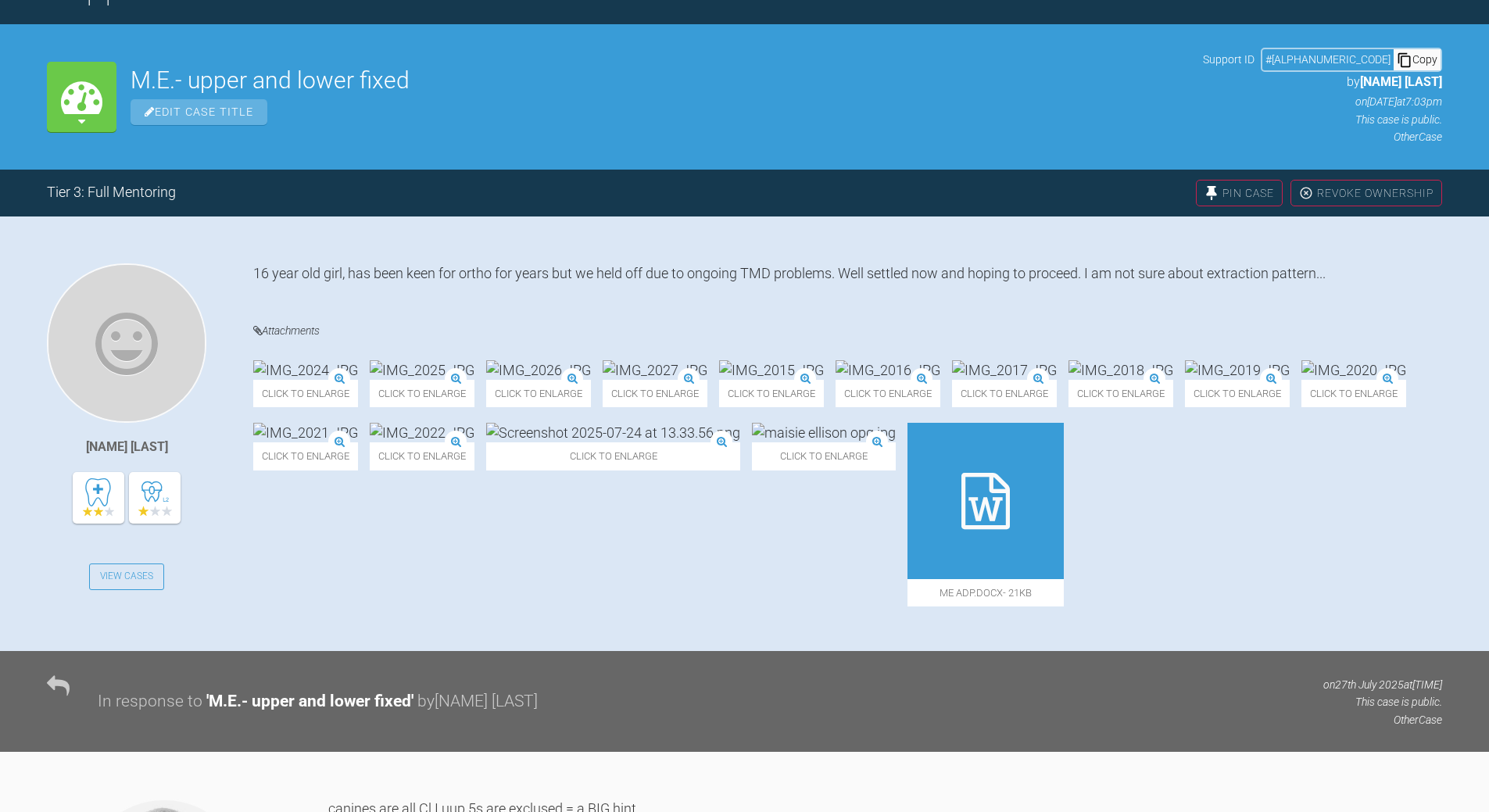 scroll, scrollTop: 2321, scrollLeft: 0, axis: vertical 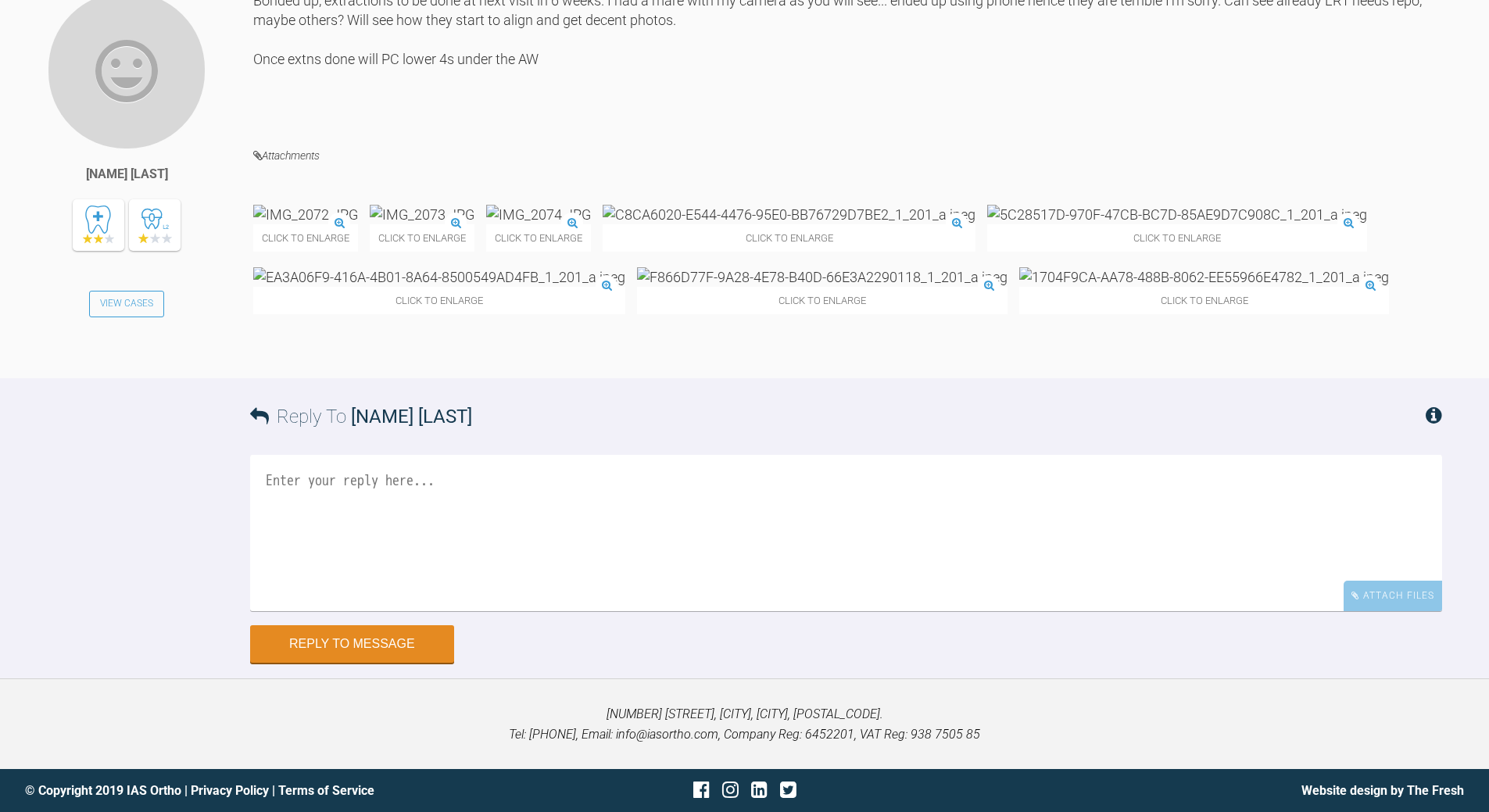 click at bounding box center (846, 533) 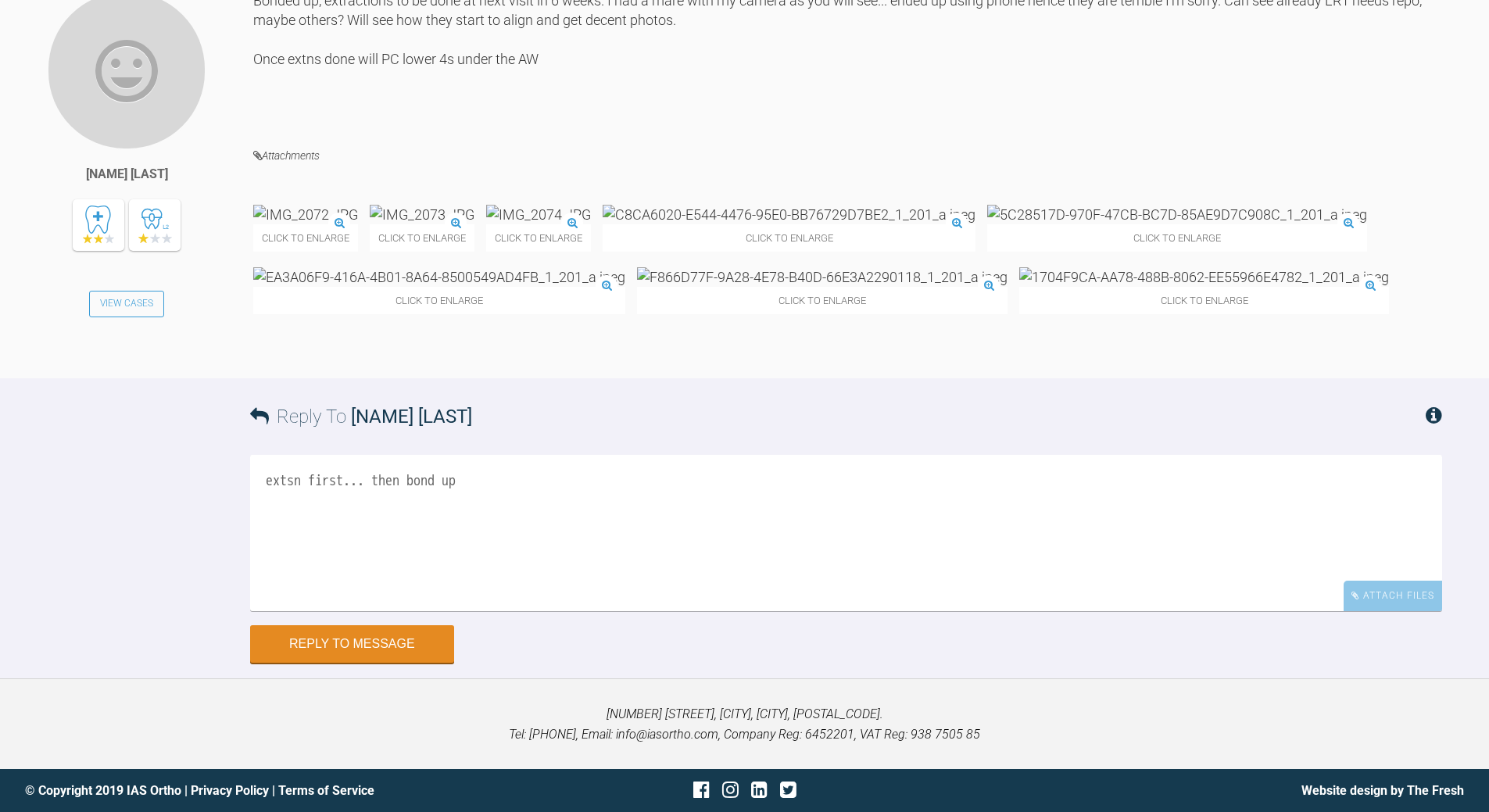 scroll, scrollTop: 4079, scrollLeft: 0, axis: vertical 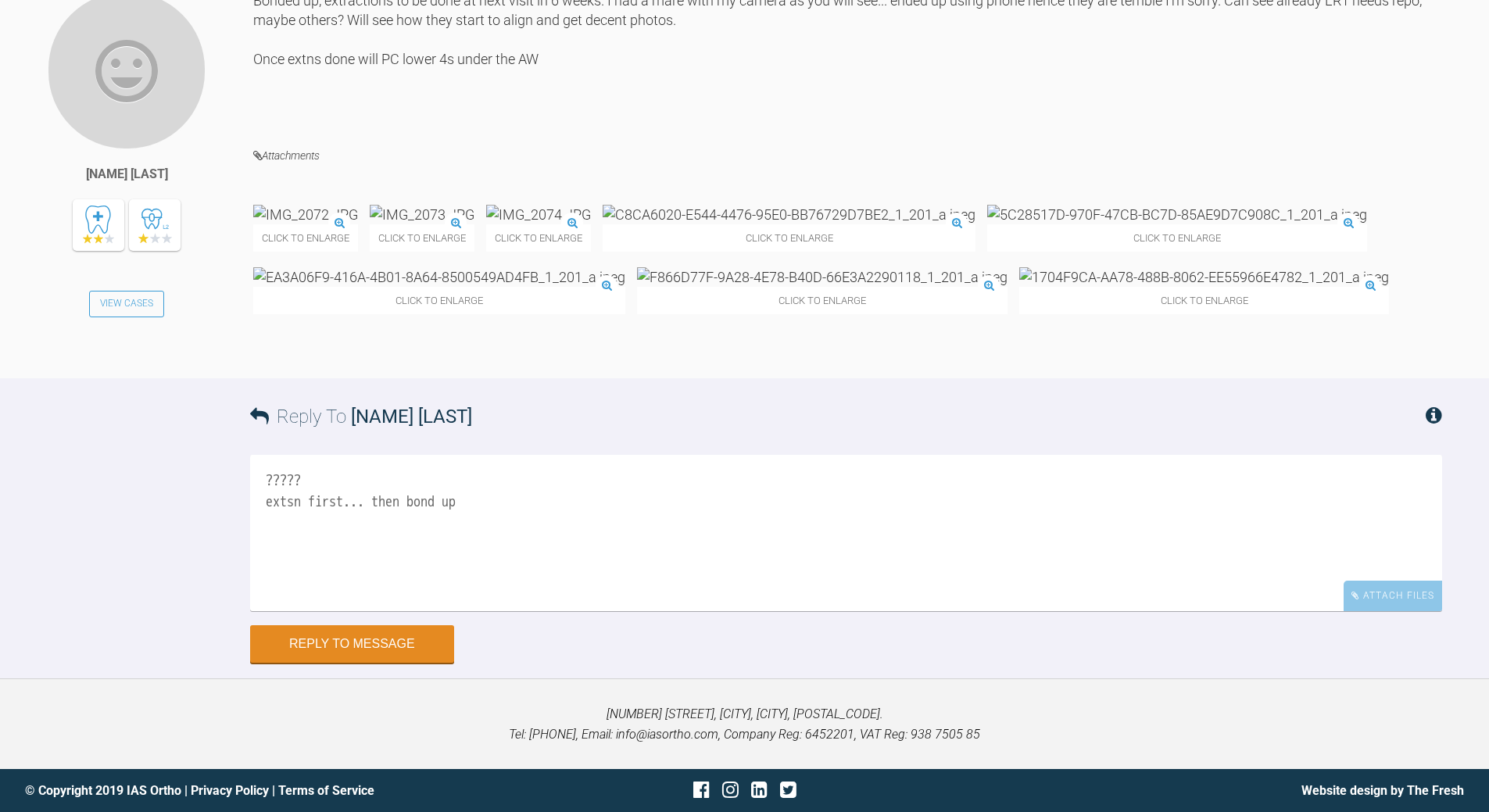click at bounding box center (1204, 277) 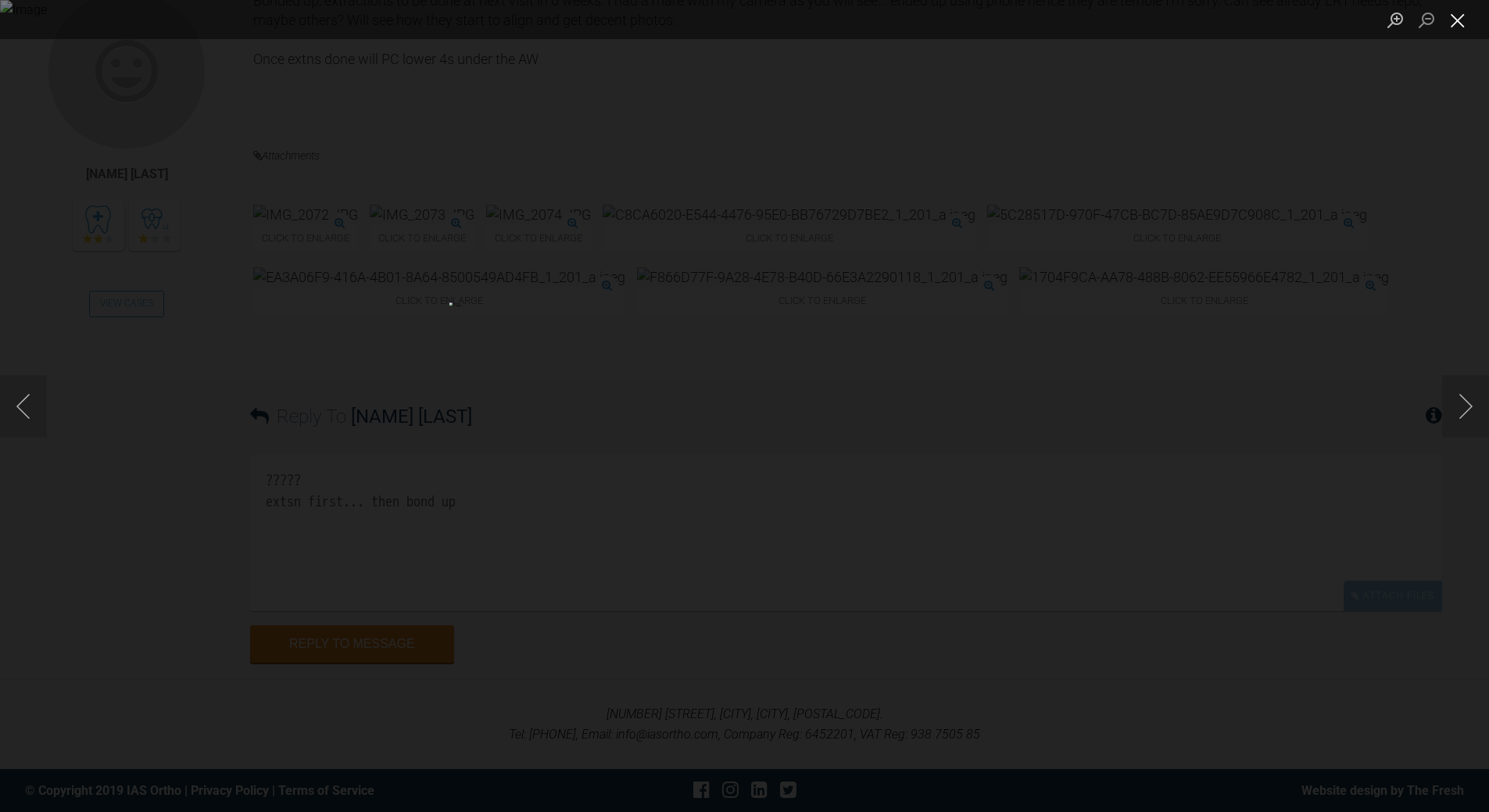 click at bounding box center [1458, 20] 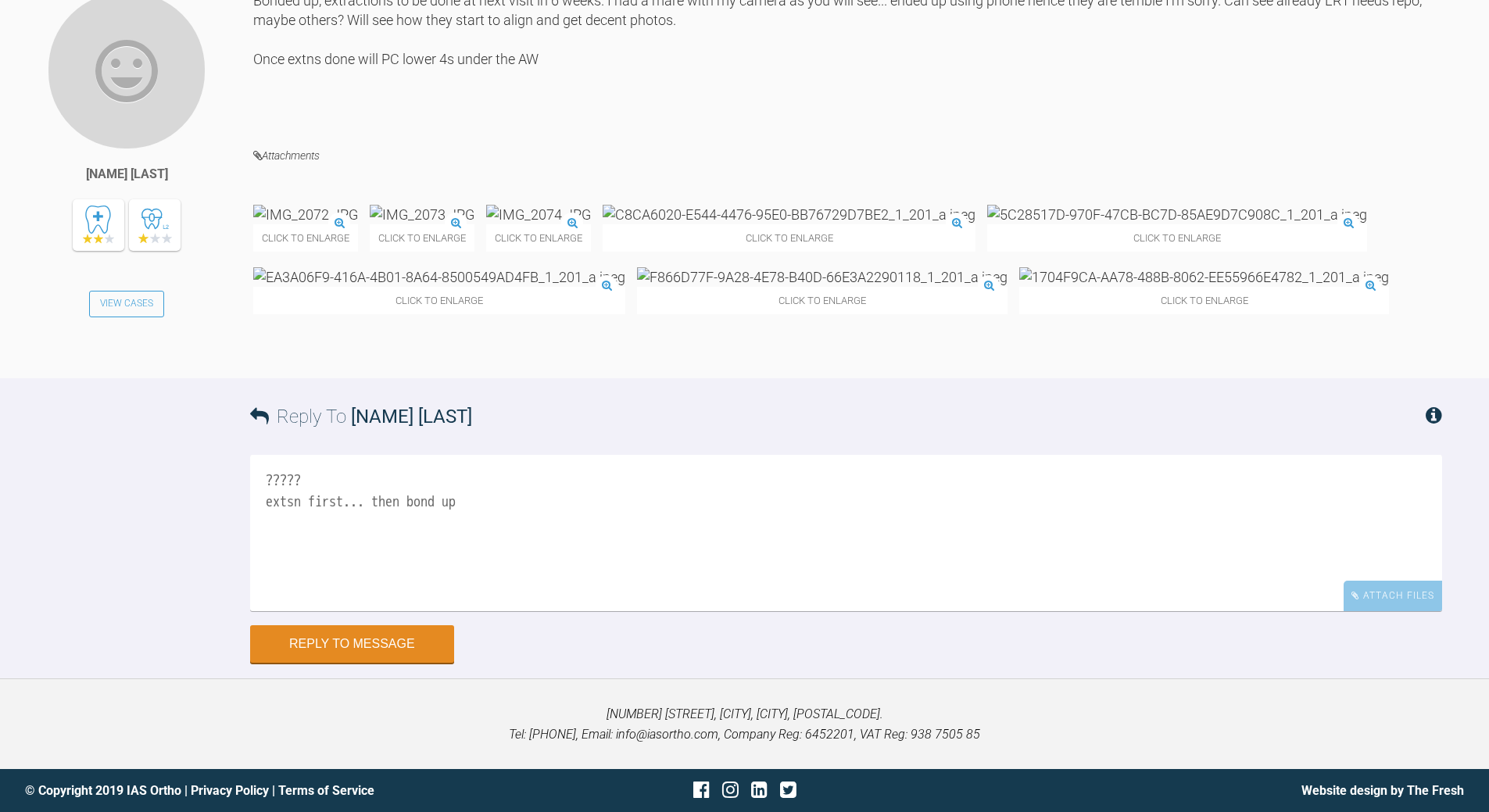 click on "?????
extsn first... then bond up" at bounding box center (846, 533) 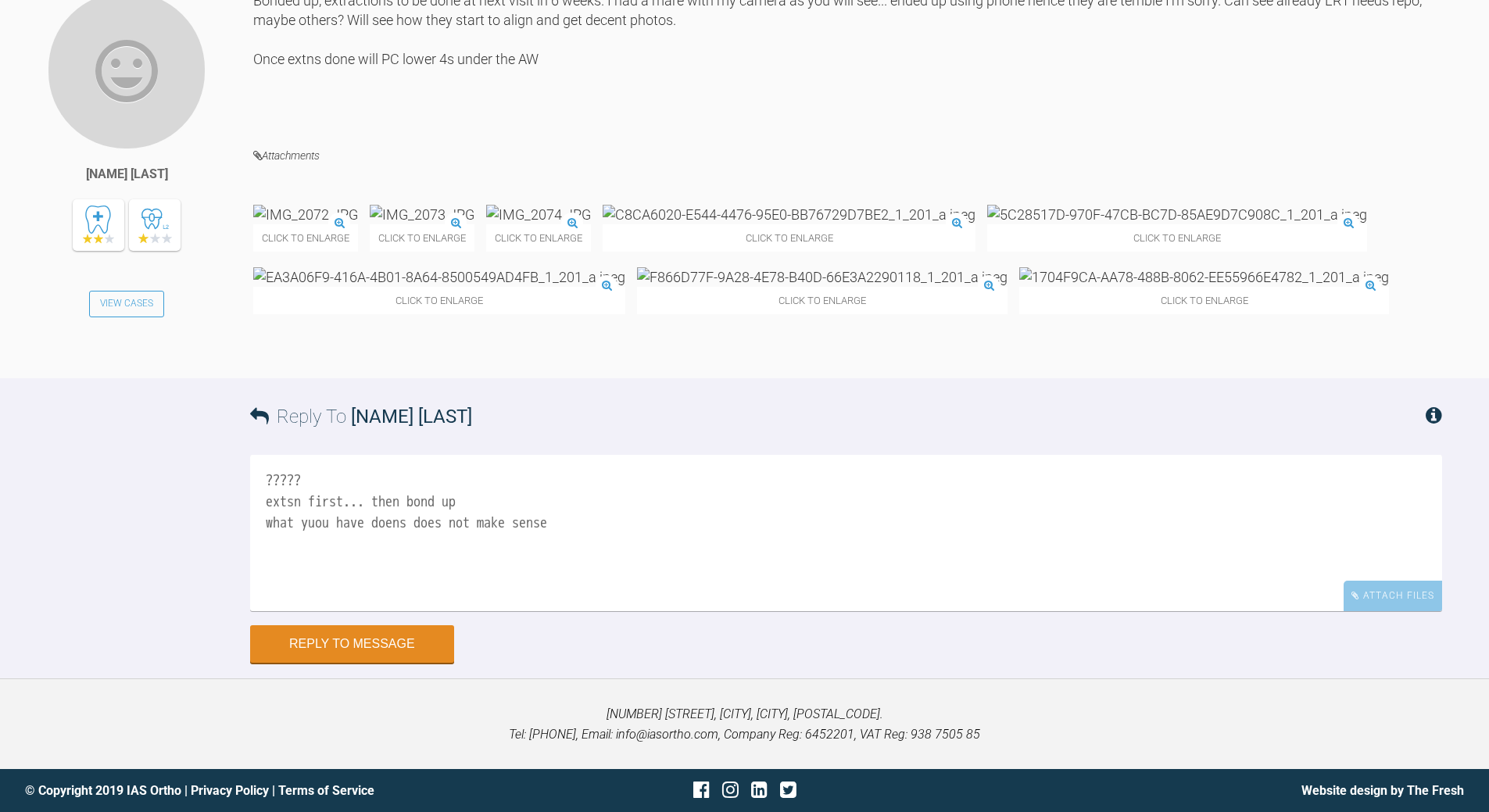 click on "?????
extsn first... then bond up
what yuou have doens does not make sense" at bounding box center [846, 533] 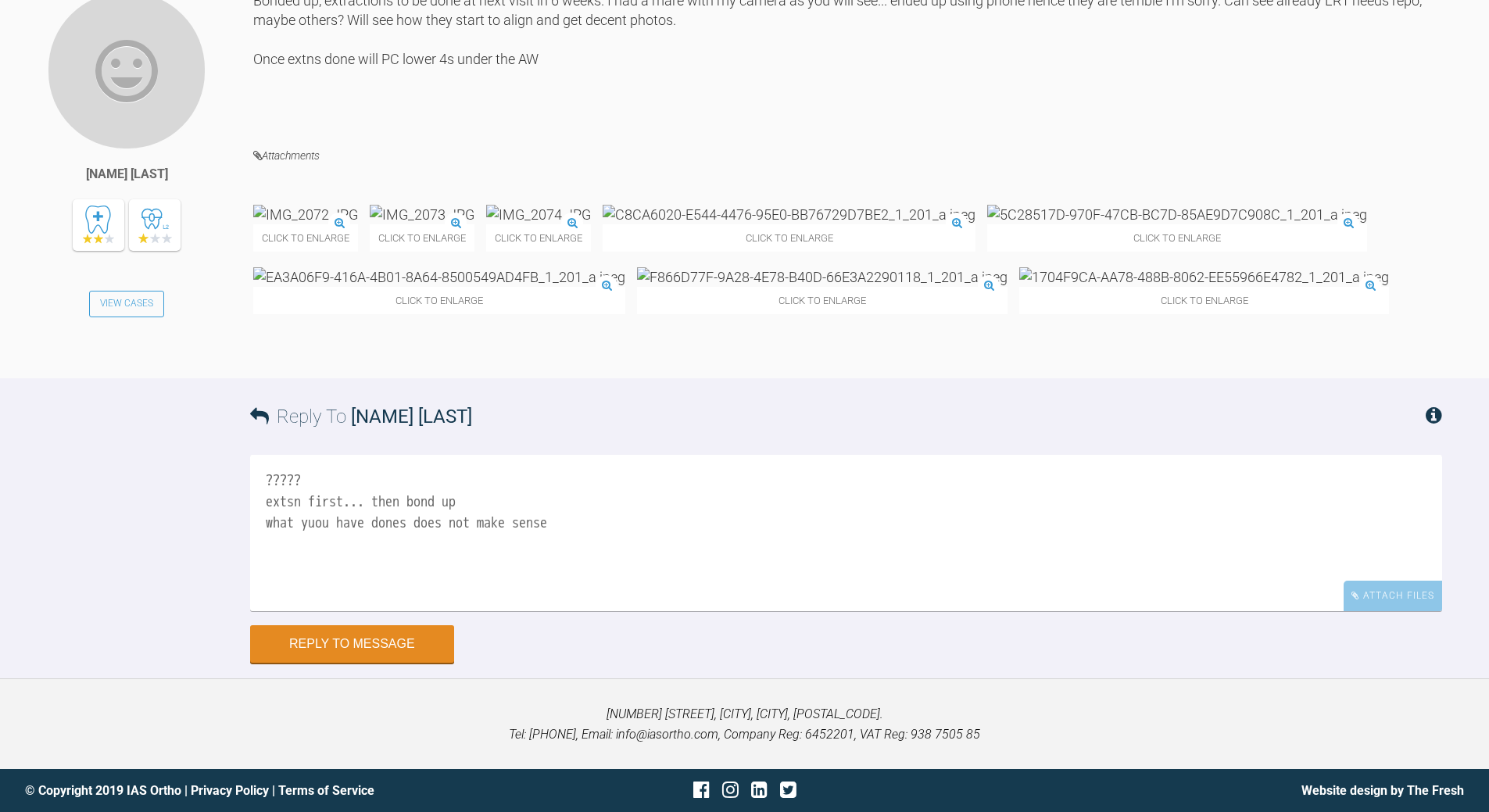 drag, startPoint x: 320, startPoint y: 521, endPoint x: 328, endPoint y: 511, distance: 12.806248 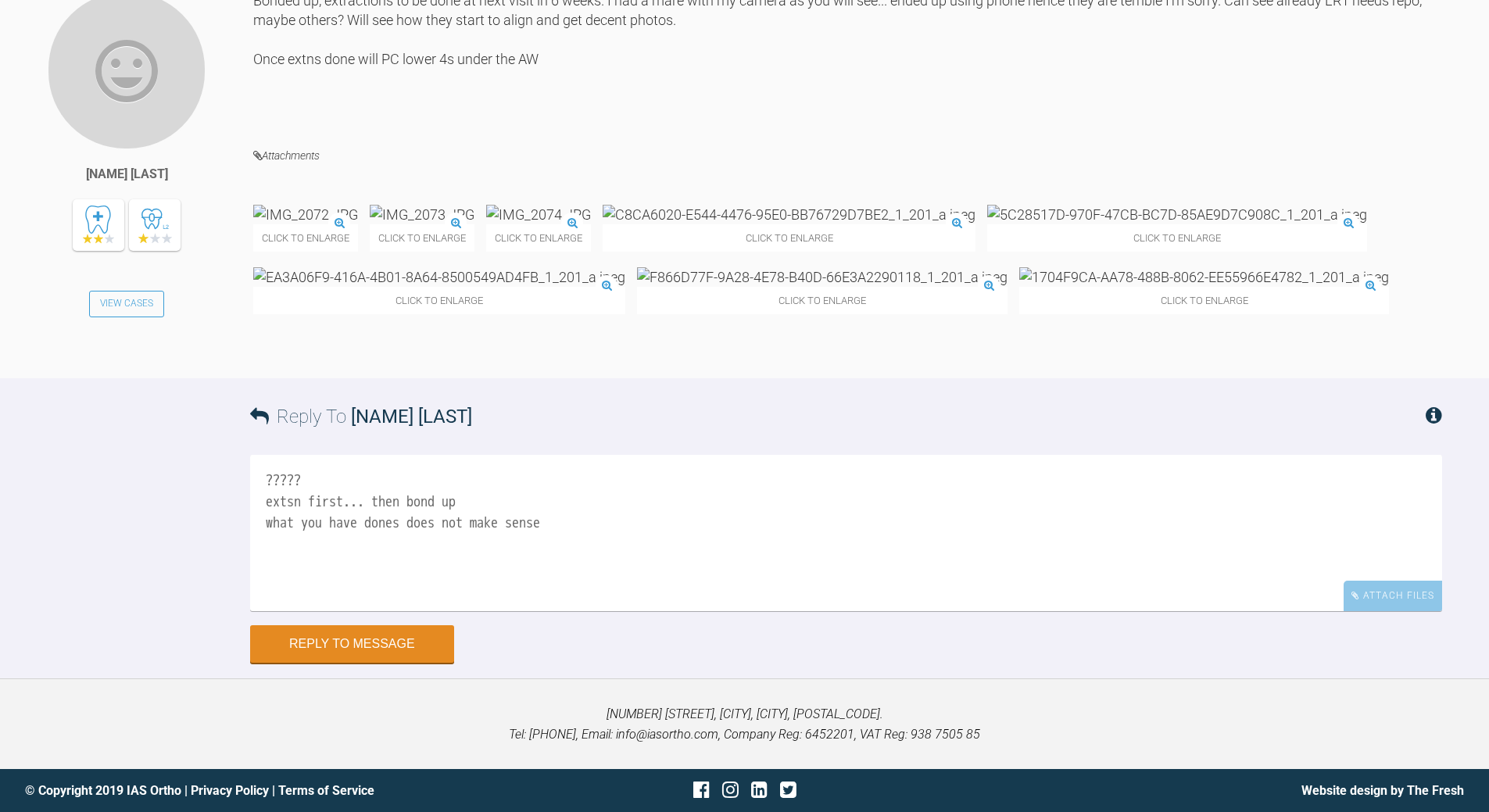 drag, startPoint x: 381, startPoint y: 522, endPoint x: 387, endPoint y: 515, distance: 9.2195445 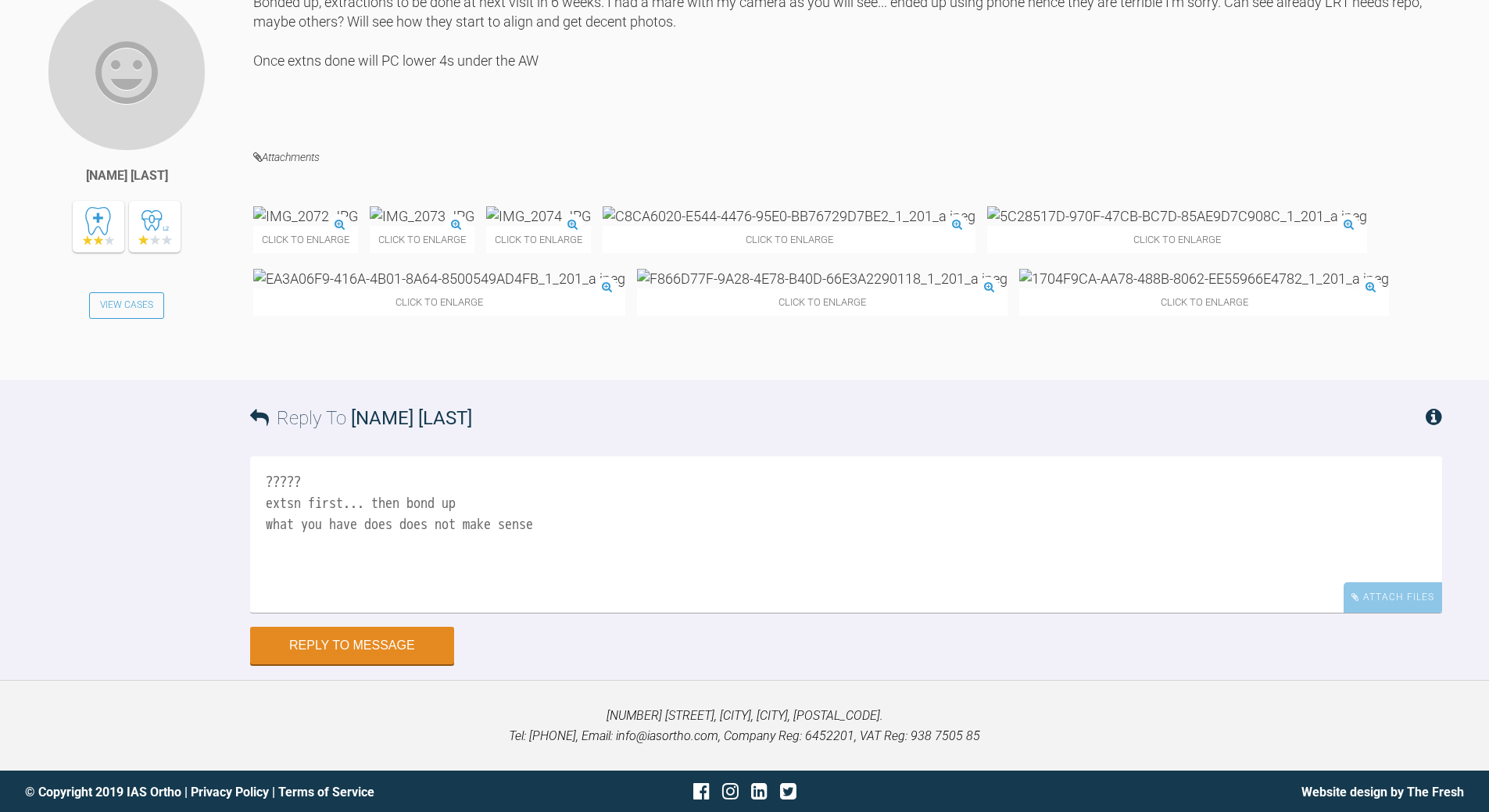 scroll, scrollTop: 4079, scrollLeft: 0, axis: vertical 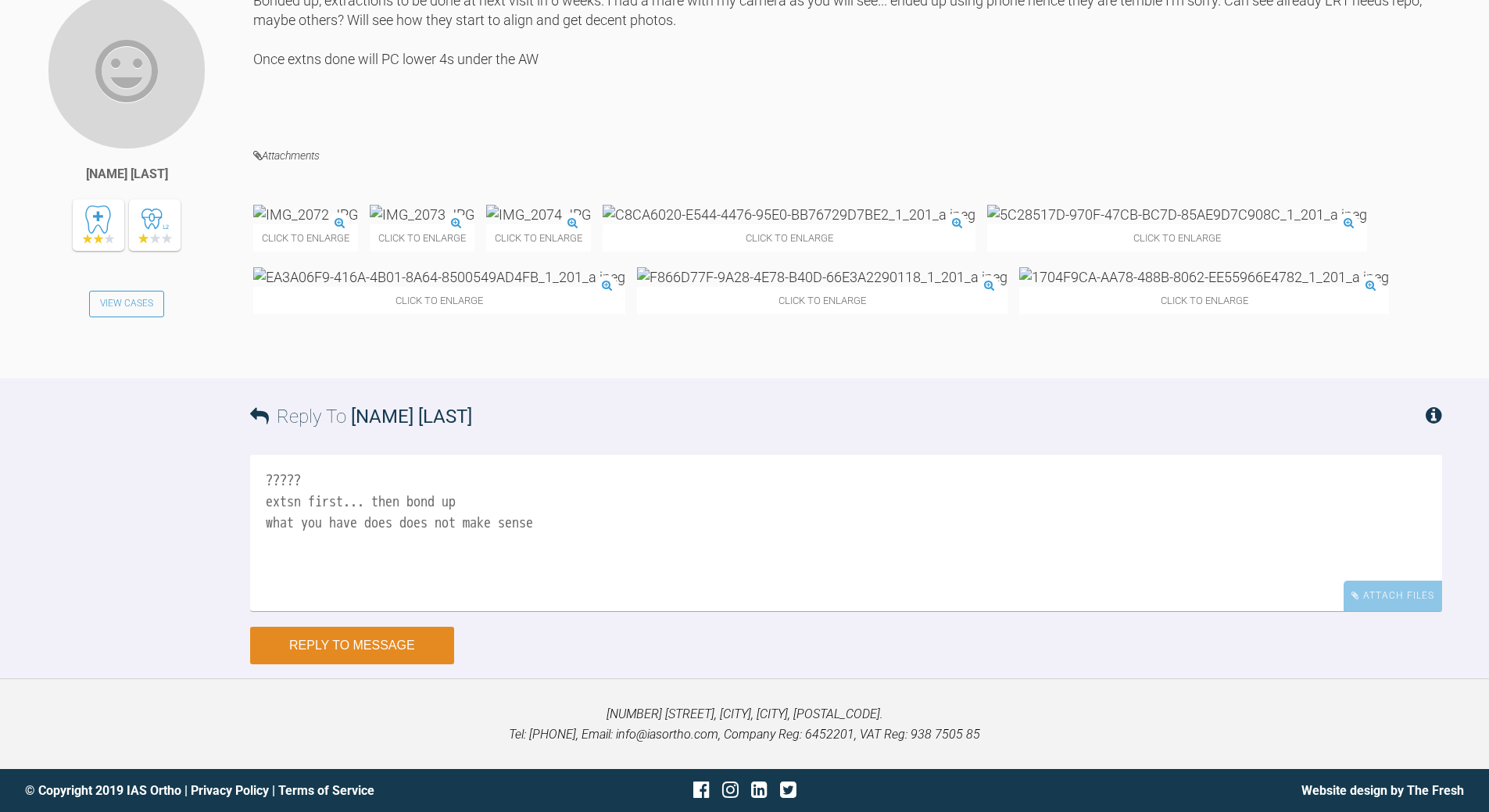 type on "?????
extsn first... then bond up
what you have does does not make sense" 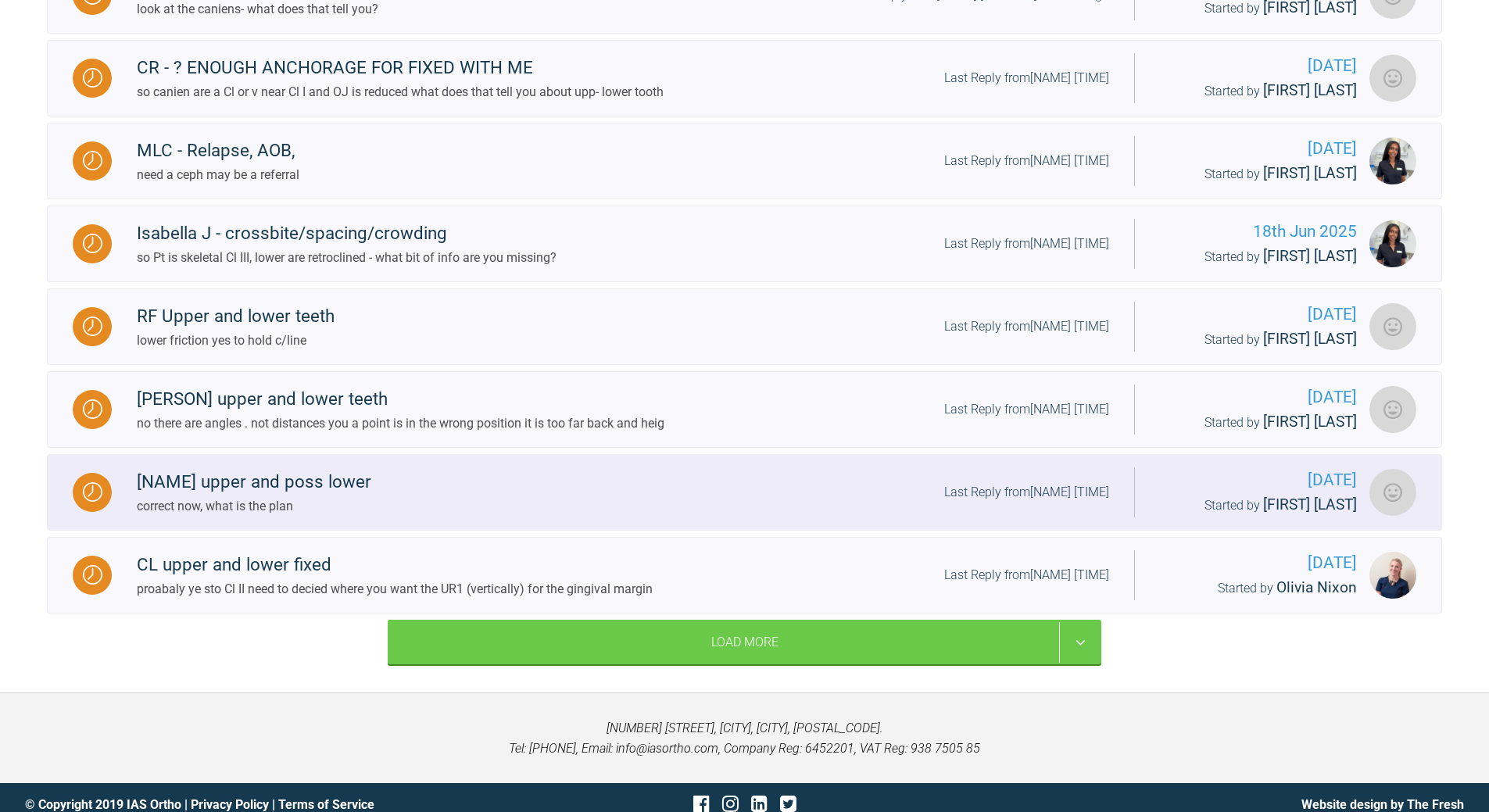 scroll, scrollTop: 1672, scrollLeft: 0, axis: vertical 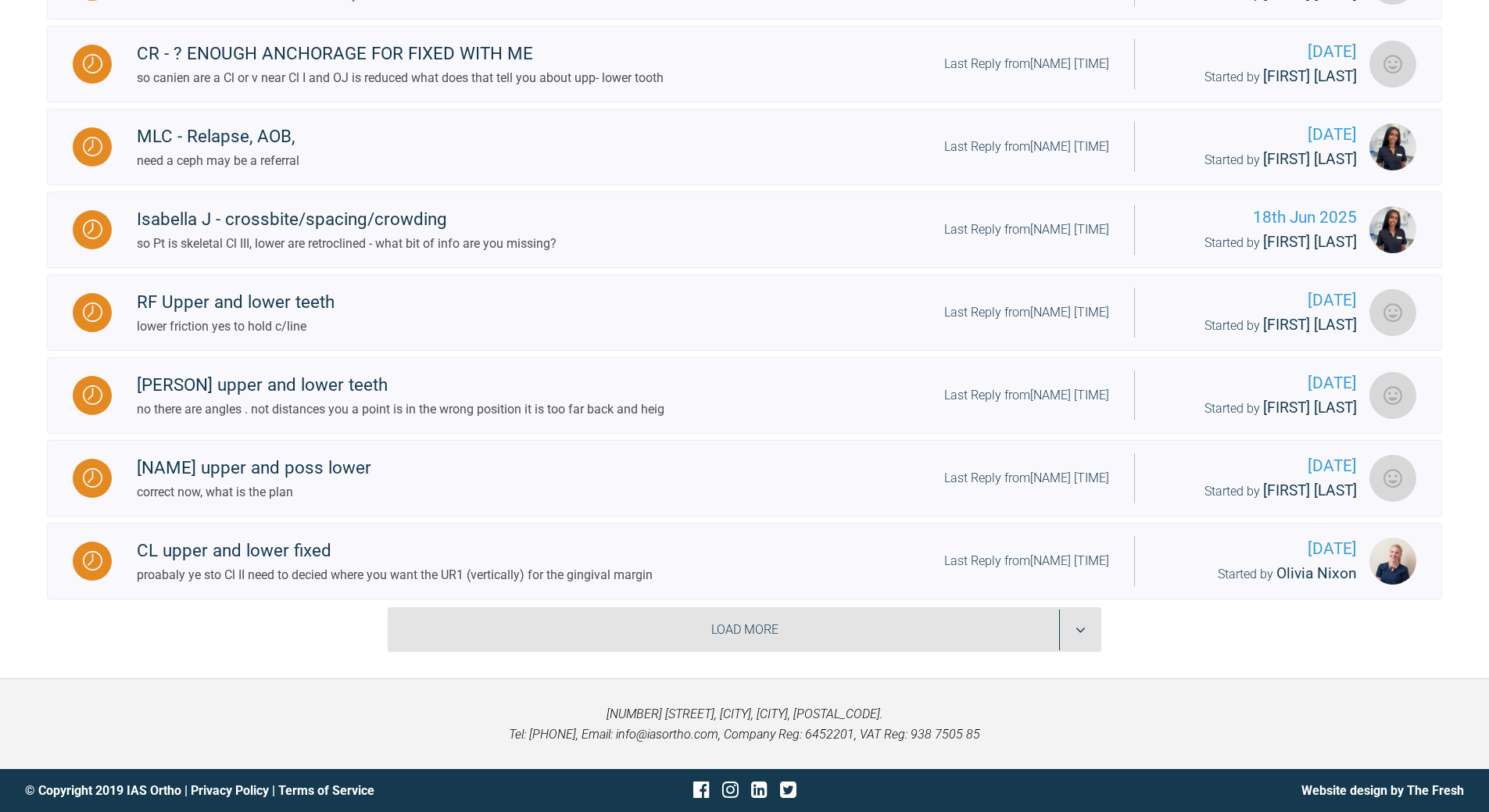 click on "Load More" at bounding box center (744, 630) 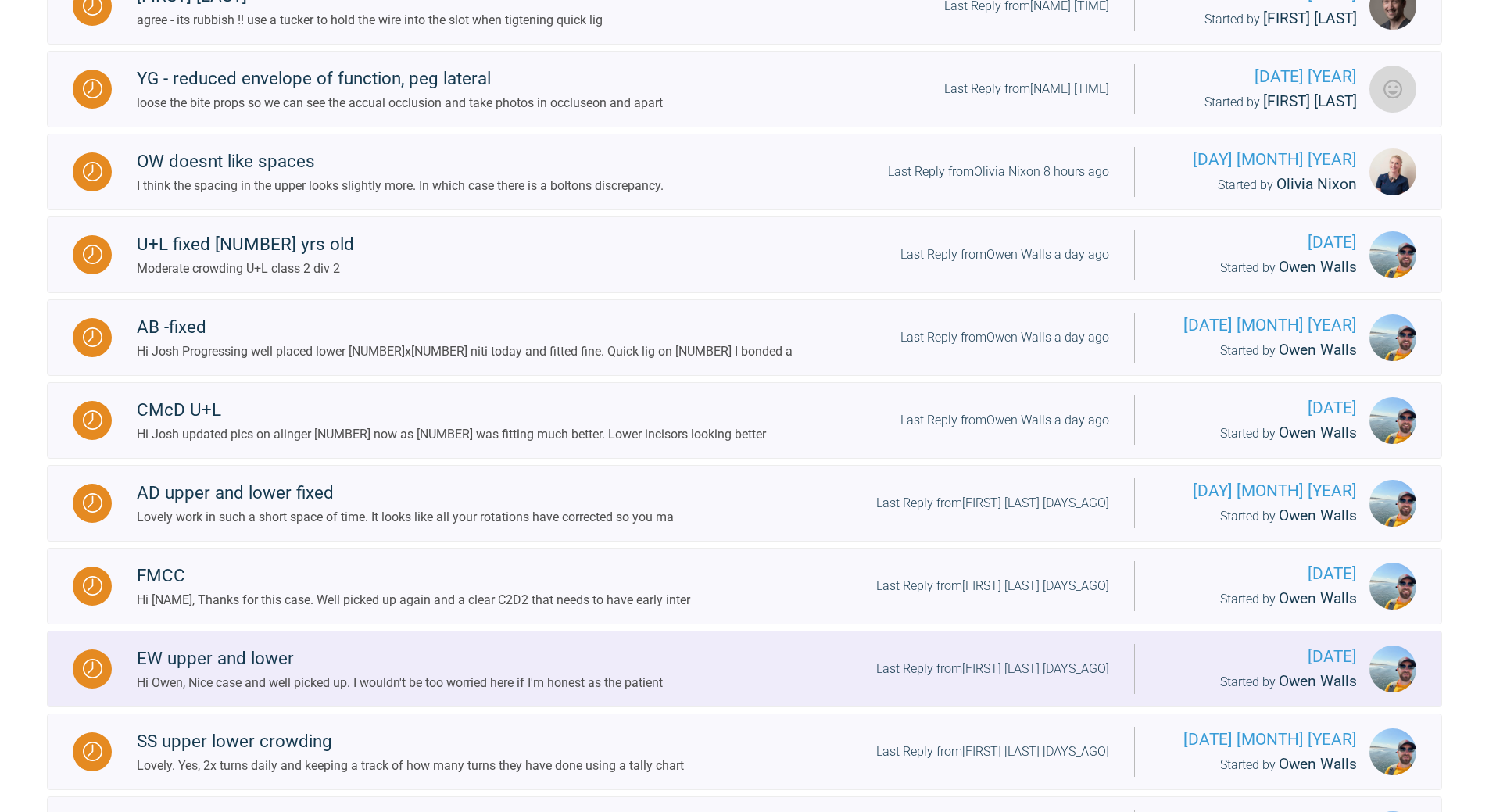 scroll, scrollTop: 2219, scrollLeft: 0, axis: vertical 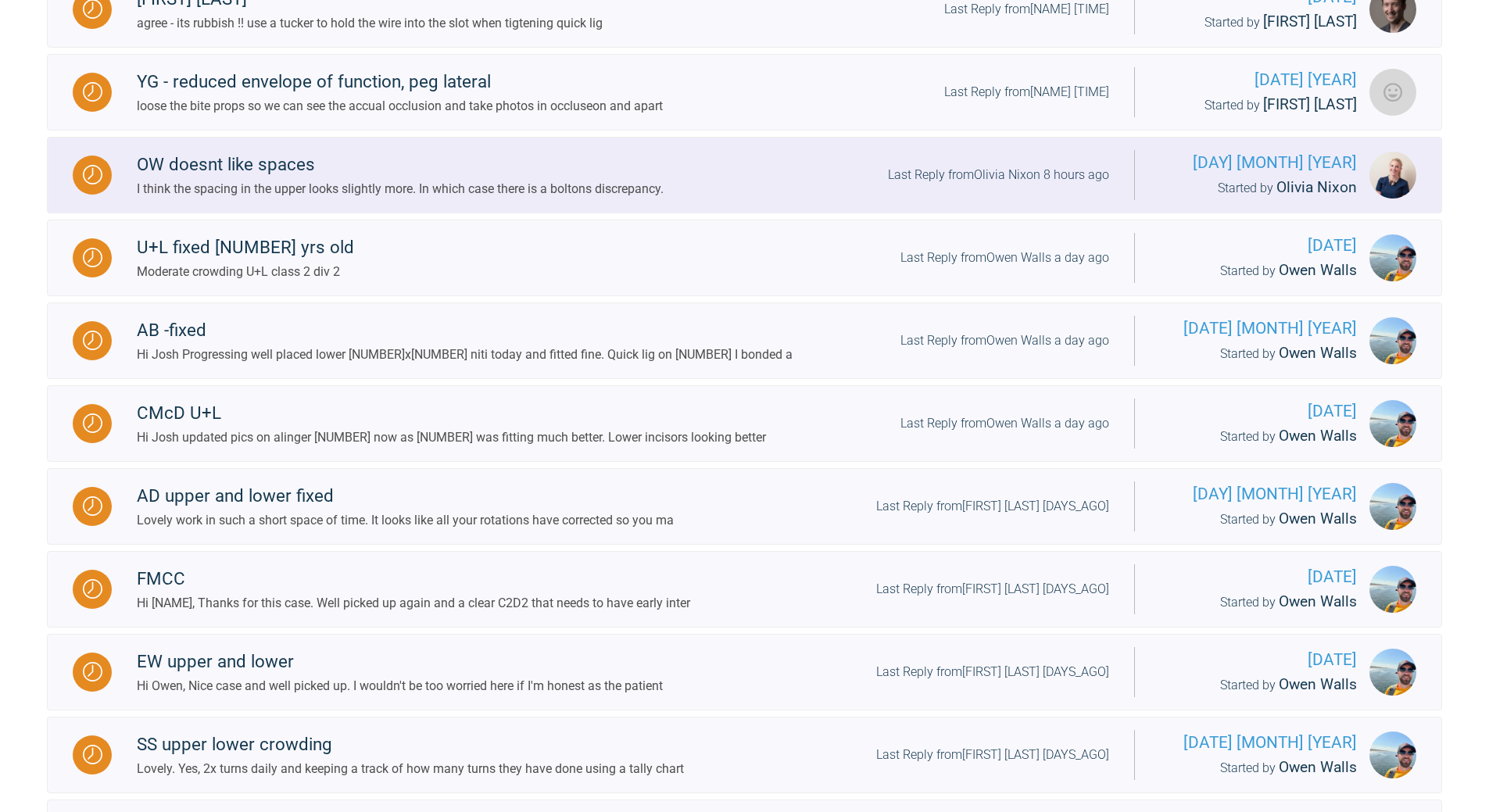 click on "Last Reply from  [PERSON] [TIME_AGO]" at bounding box center (998, 175) 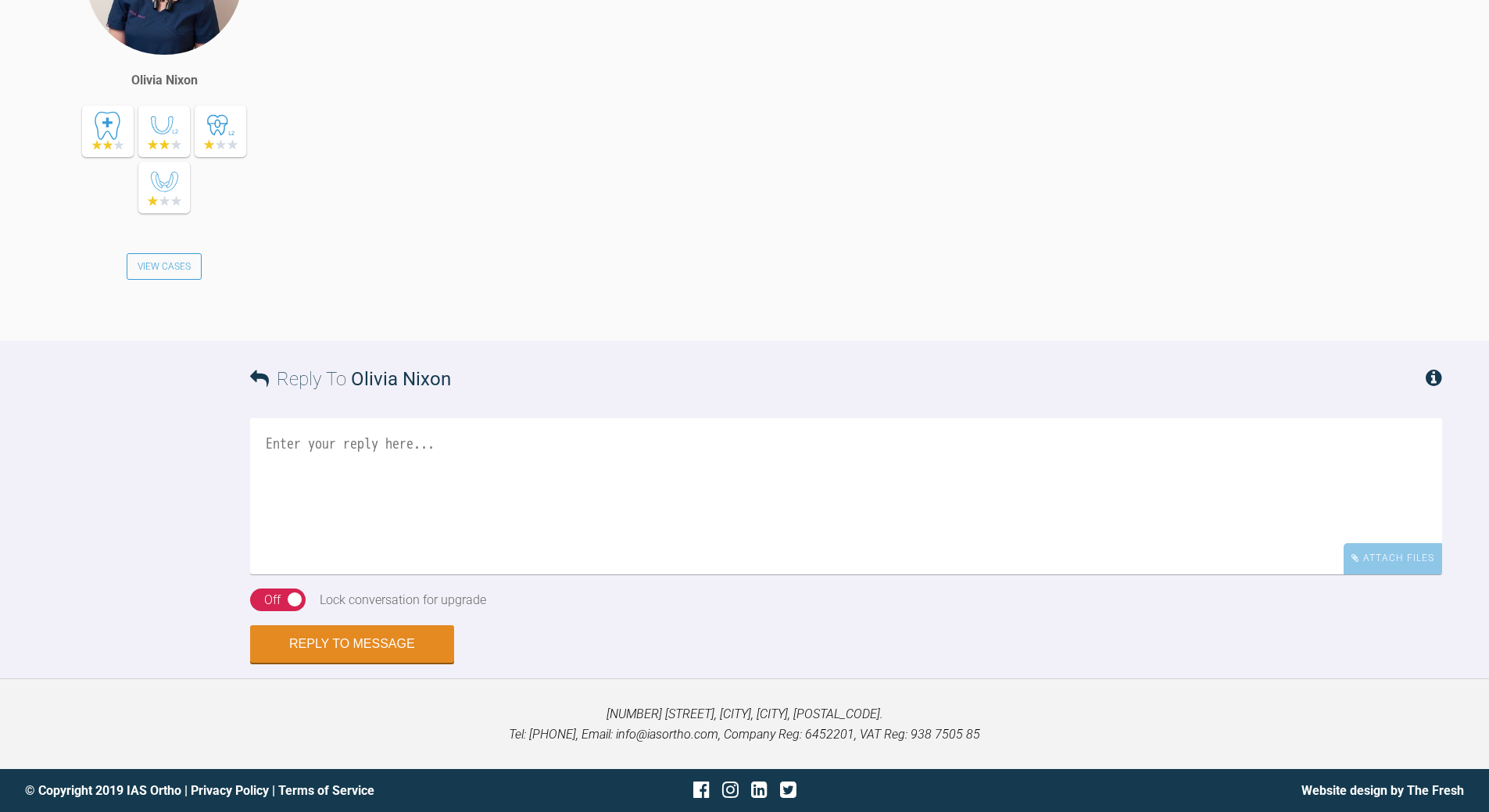 scroll, scrollTop: 1718, scrollLeft: 0, axis: vertical 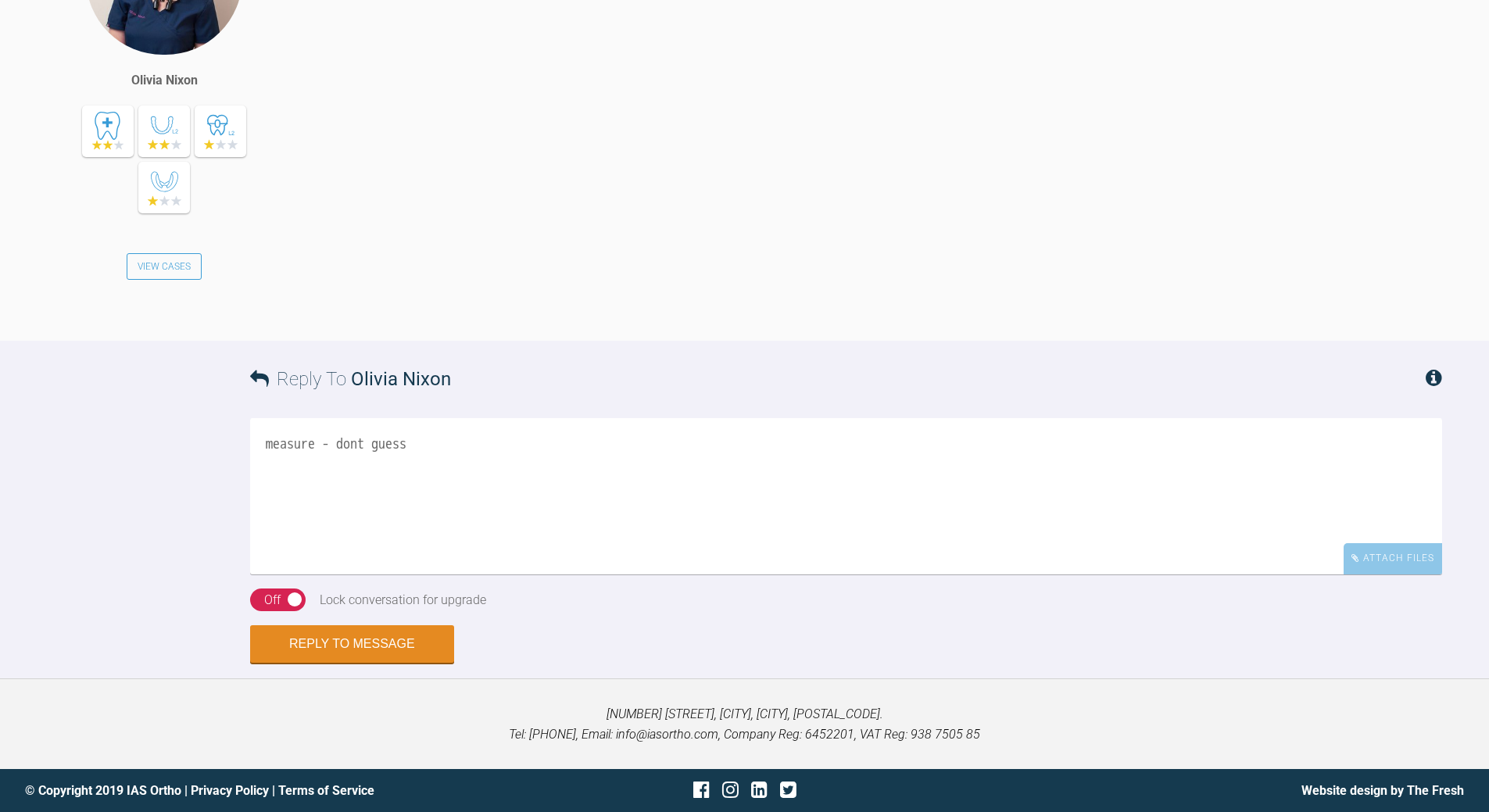 type on "measure - dont guess" 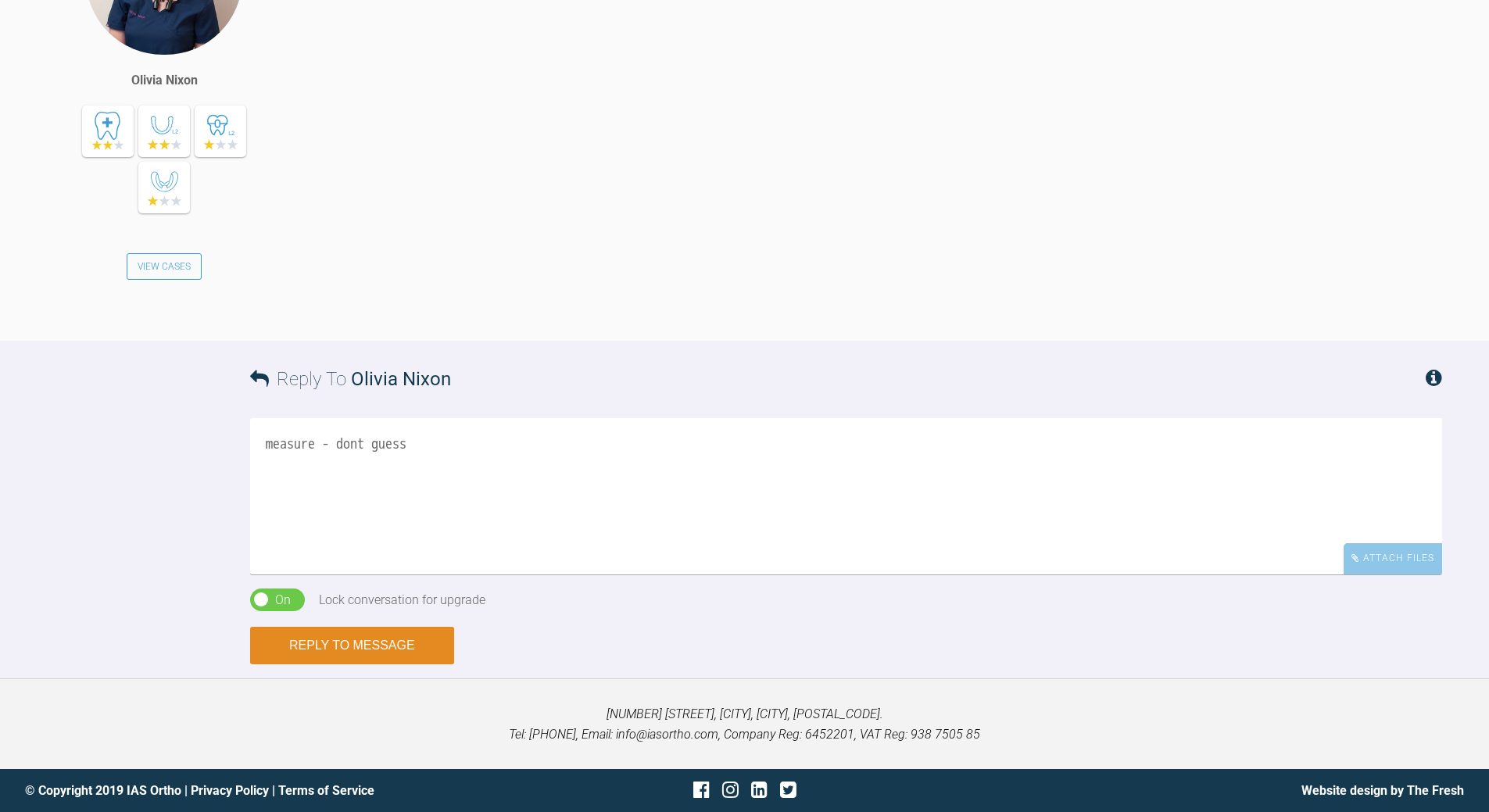 click on "Reply to Message" at bounding box center (352, 646) 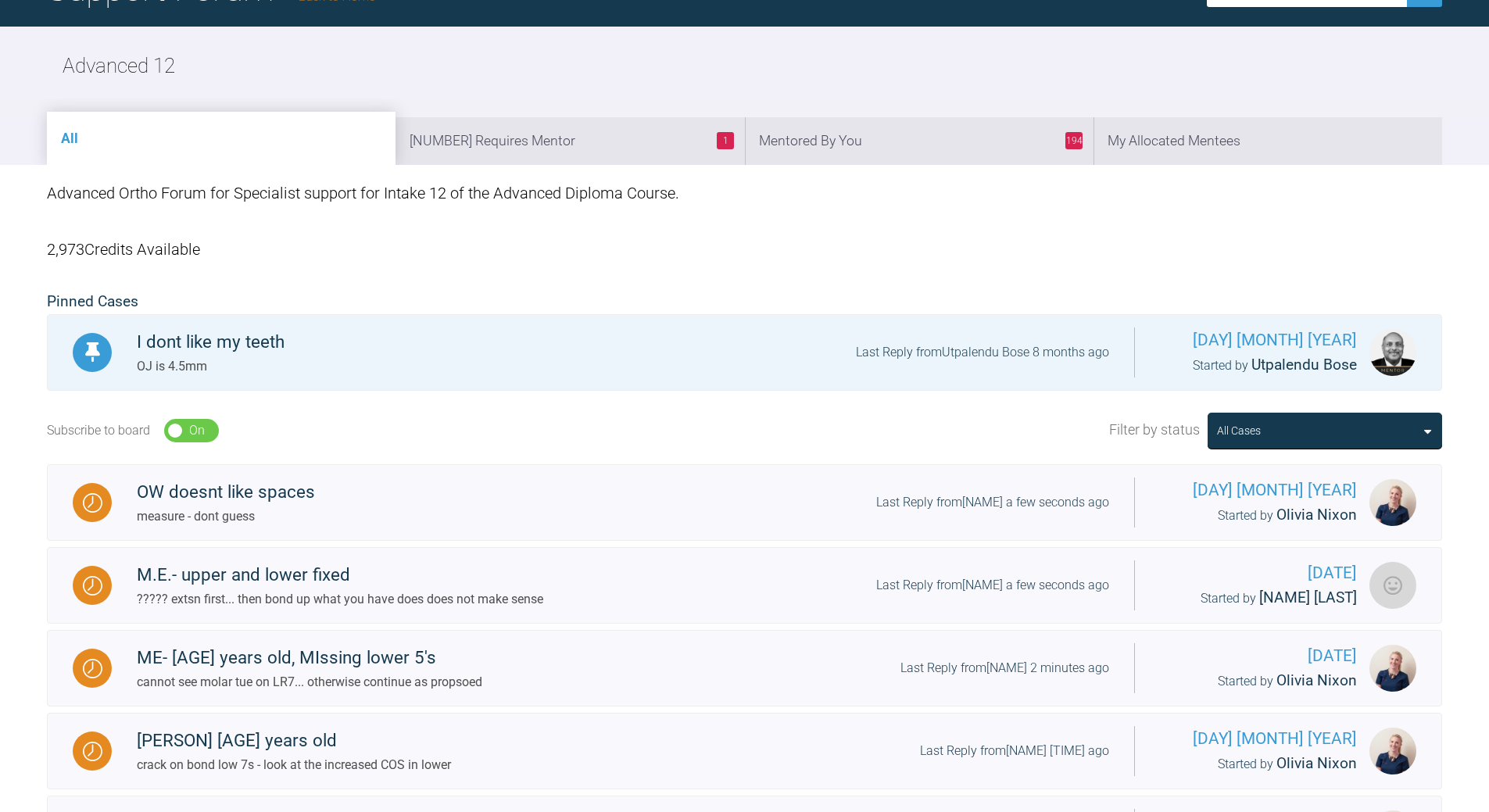 scroll, scrollTop: 30, scrollLeft: 0, axis: vertical 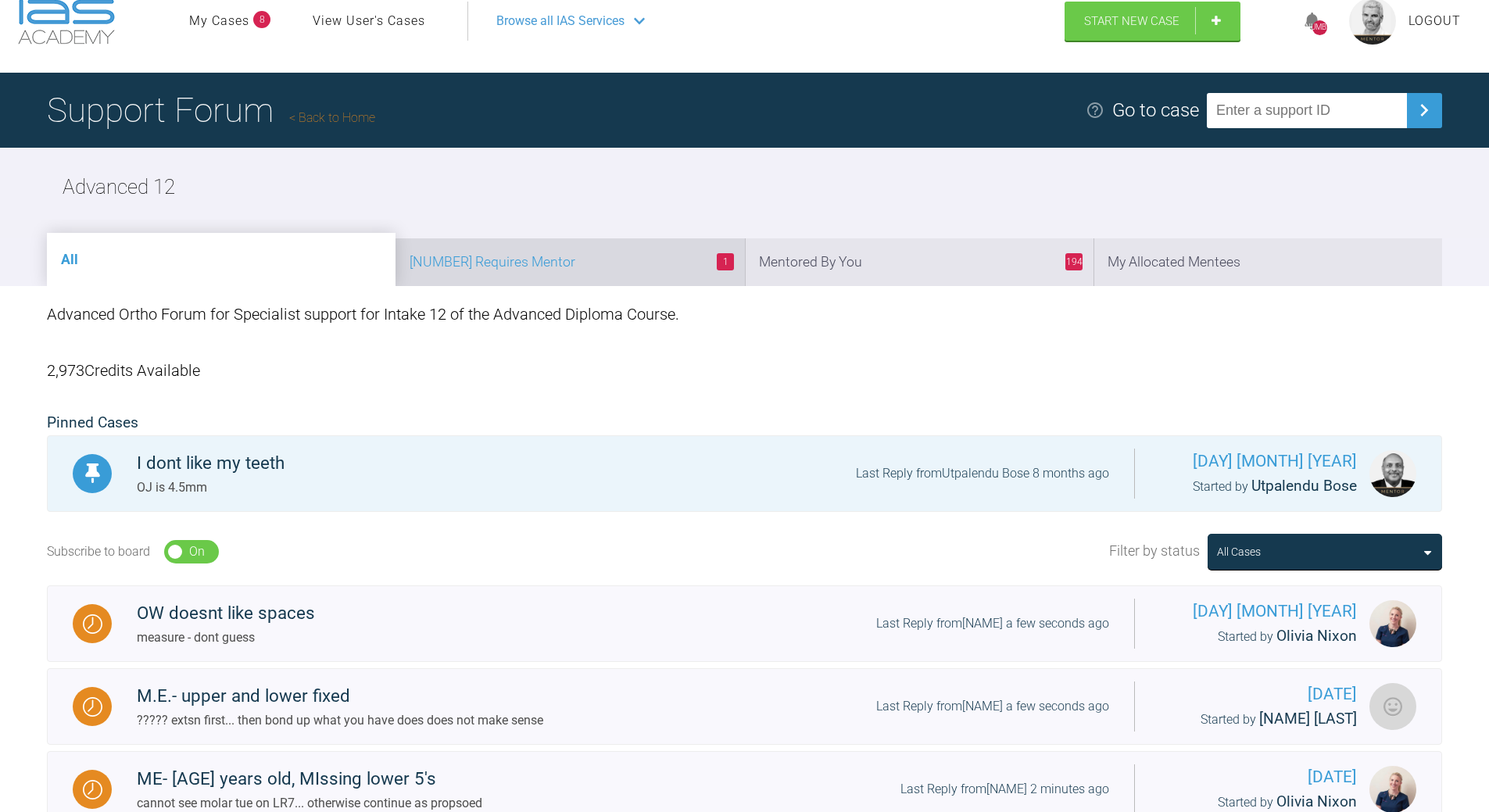 click on "1 Requires Mentor" at bounding box center [570, 262] 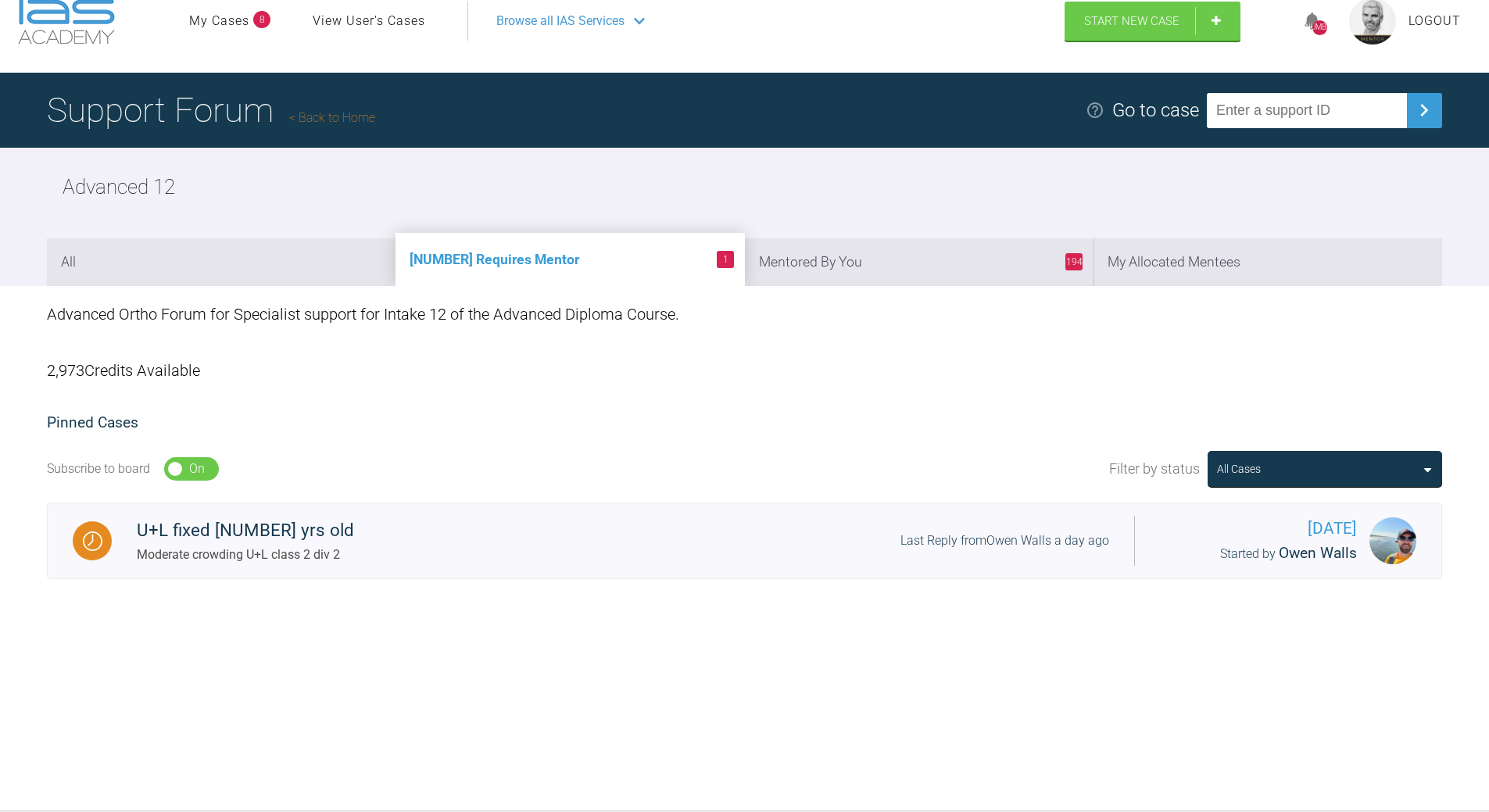 click on "194 Mentored By You" at bounding box center (919, 262) 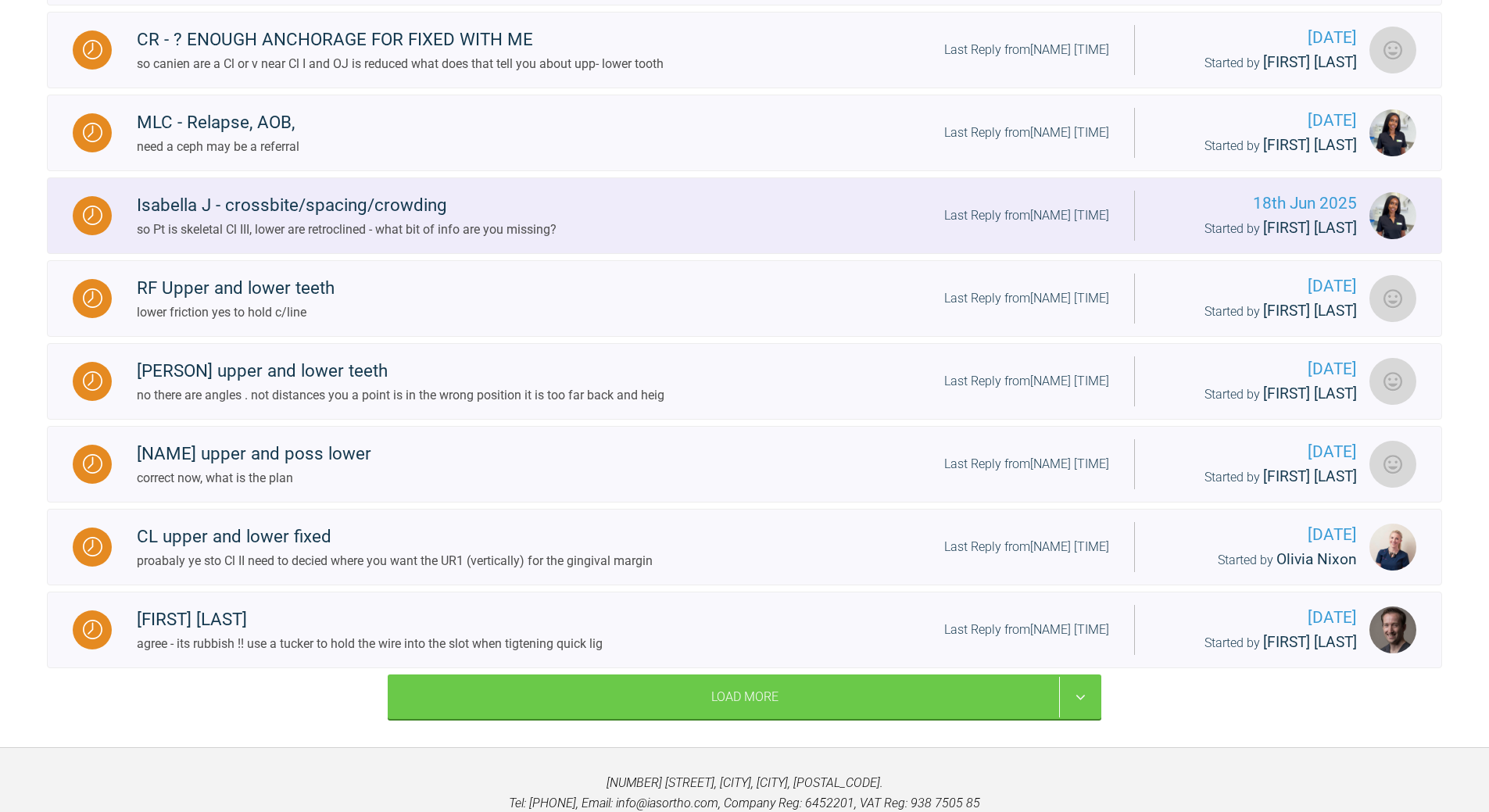 scroll, scrollTop: 1672, scrollLeft: 0, axis: vertical 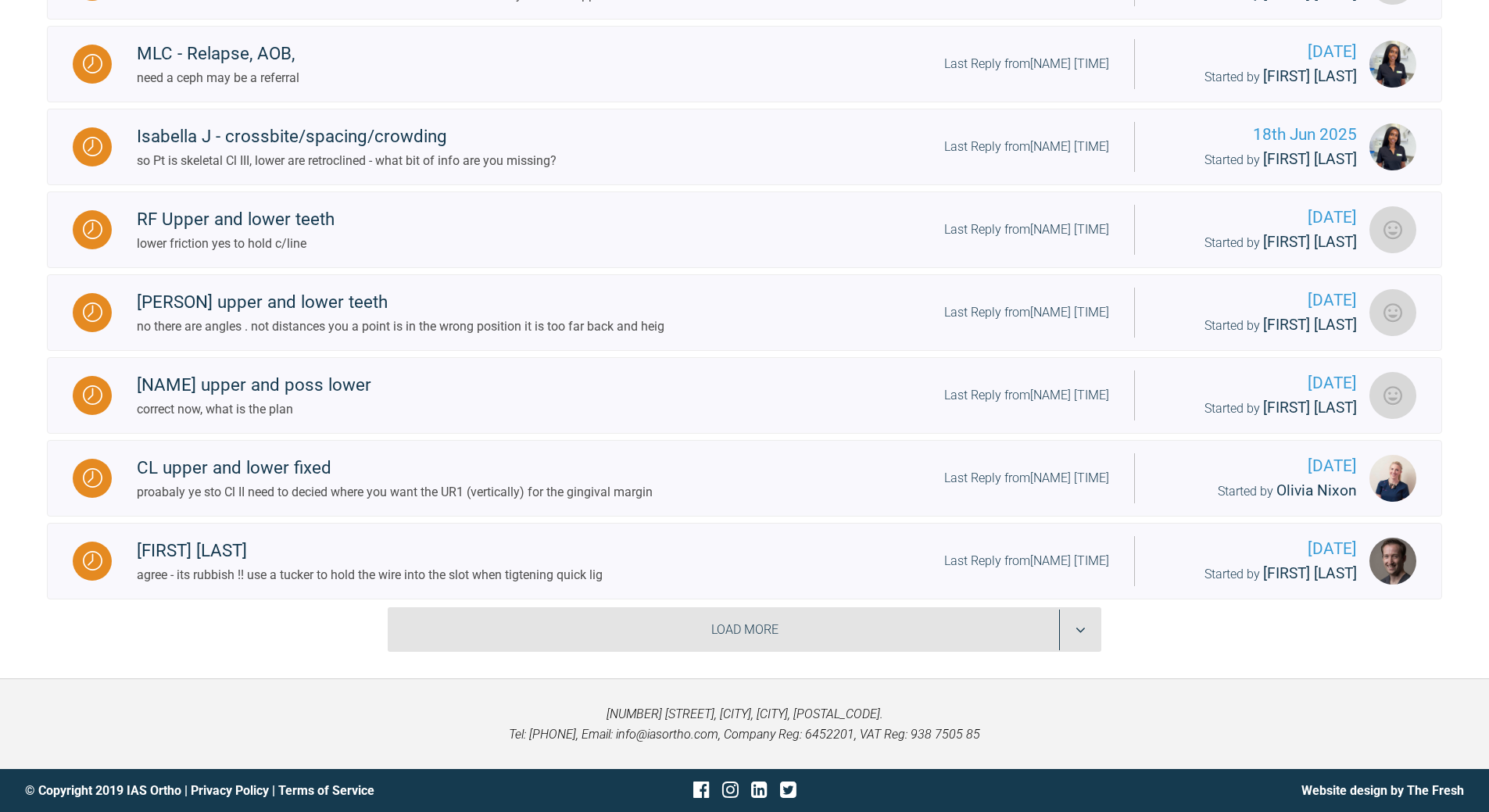 drag, startPoint x: 1086, startPoint y: 636, endPoint x: 1078, endPoint y: 618, distance: 19.697716 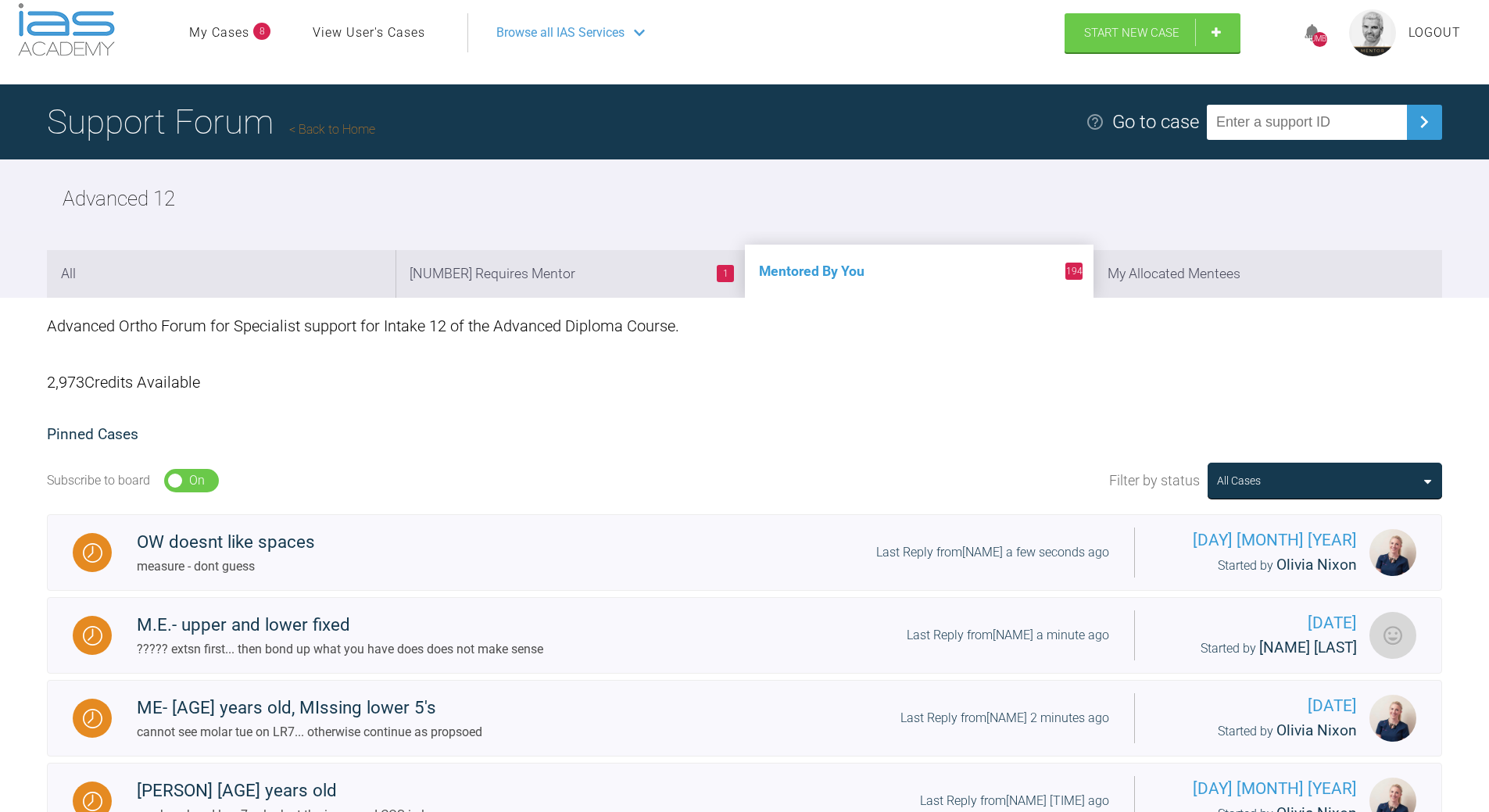 scroll, scrollTop: 0, scrollLeft: 0, axis: both 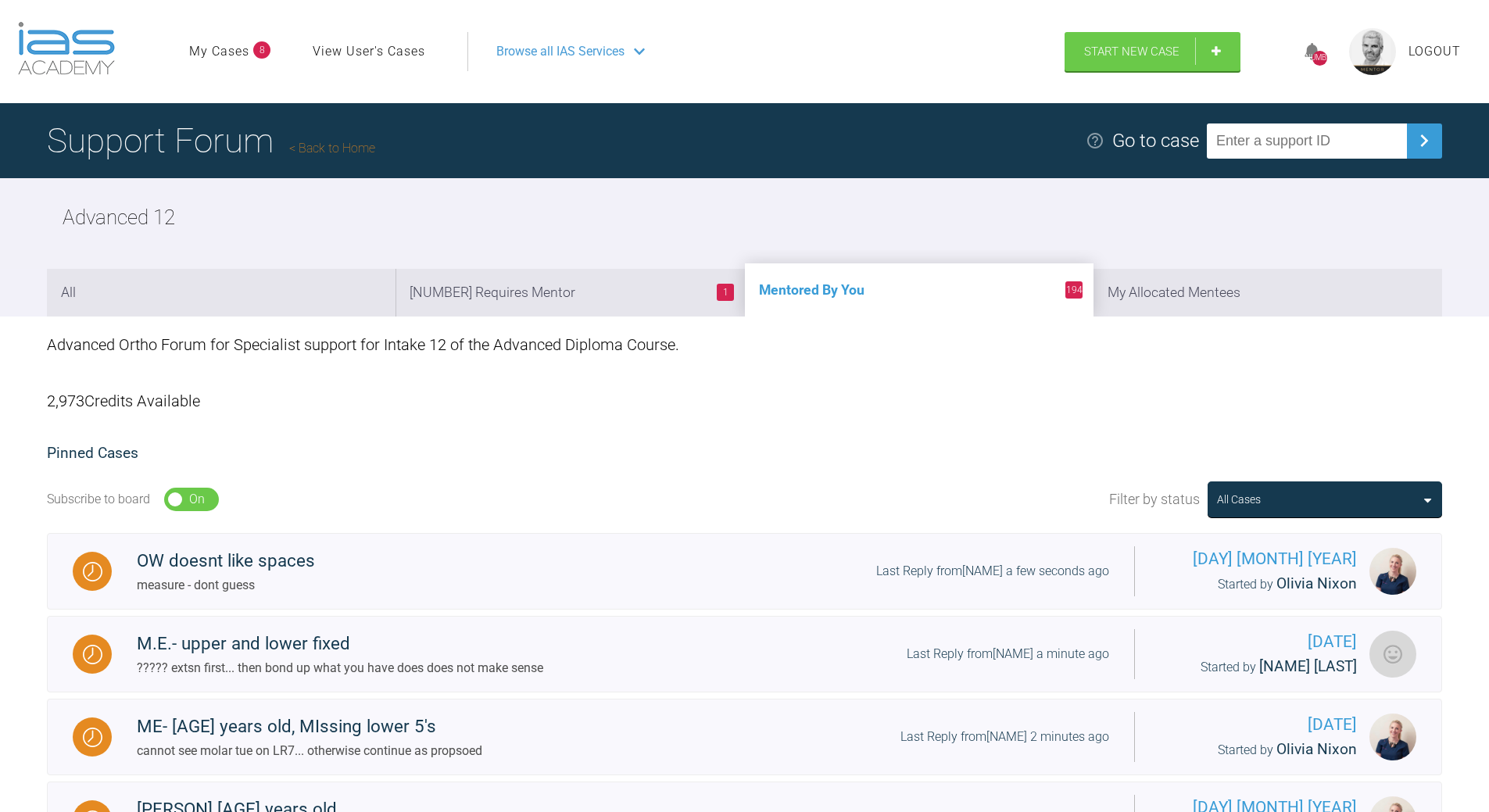 click on "Back to Home" at bounding box center [332, 148] 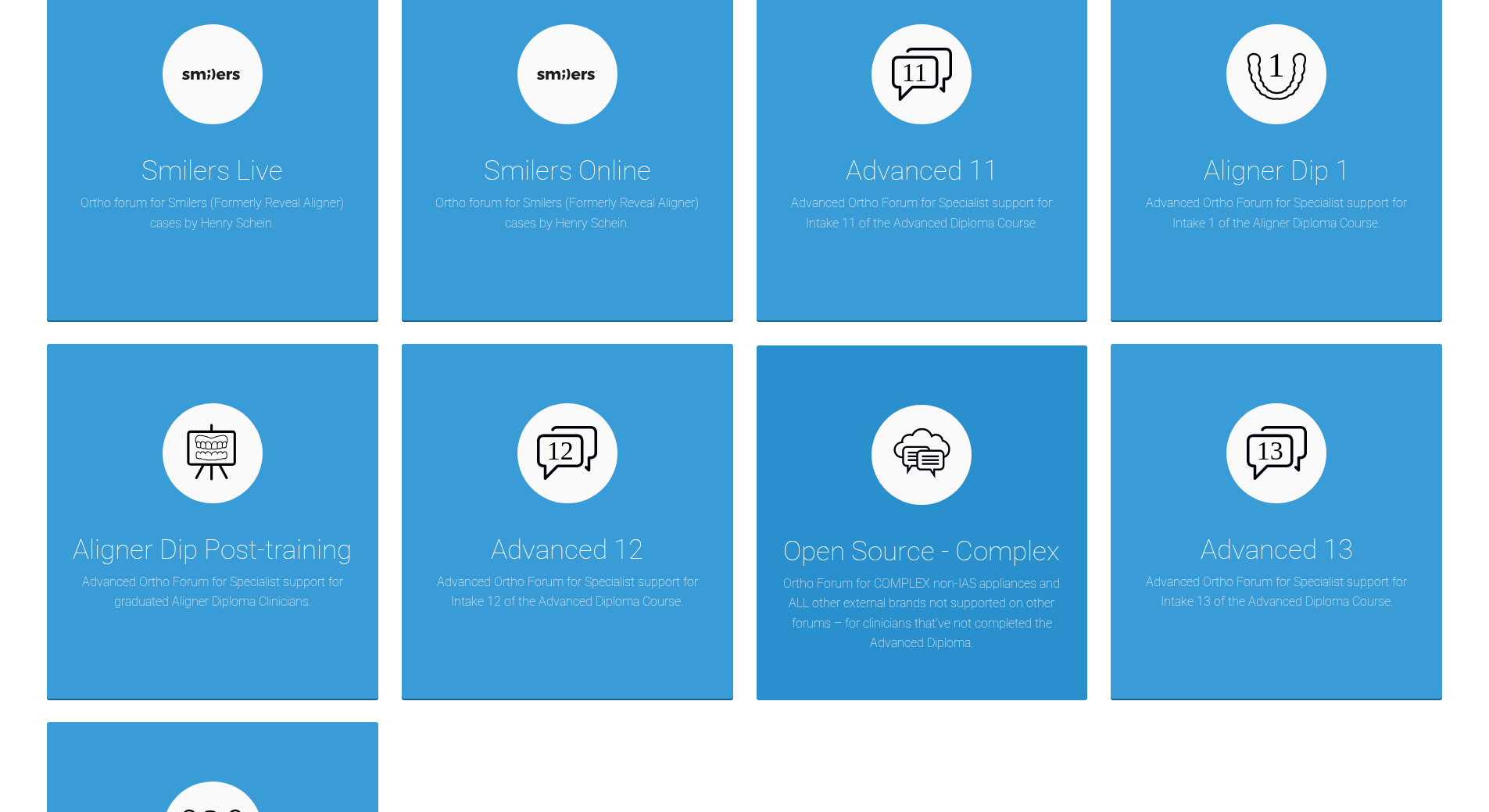 scroll, scrollTop: 2188, scrollLeft: 0, axis: vertical 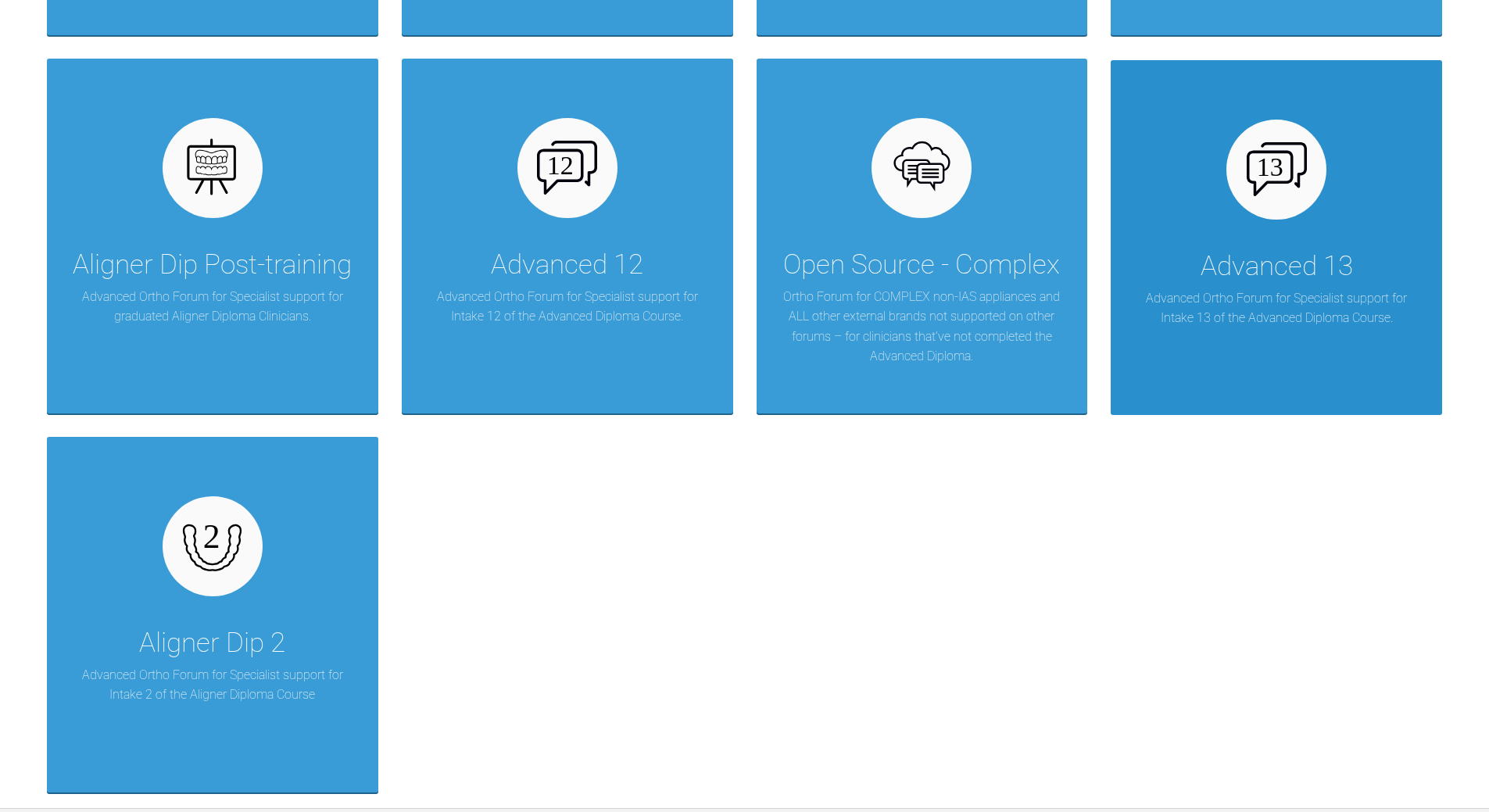 click on "Advanced 13 Advanced Ortho Forum for Specialist support for Intake 13 of the Advanced Diploma Course." at bounding box center [1276, 238] 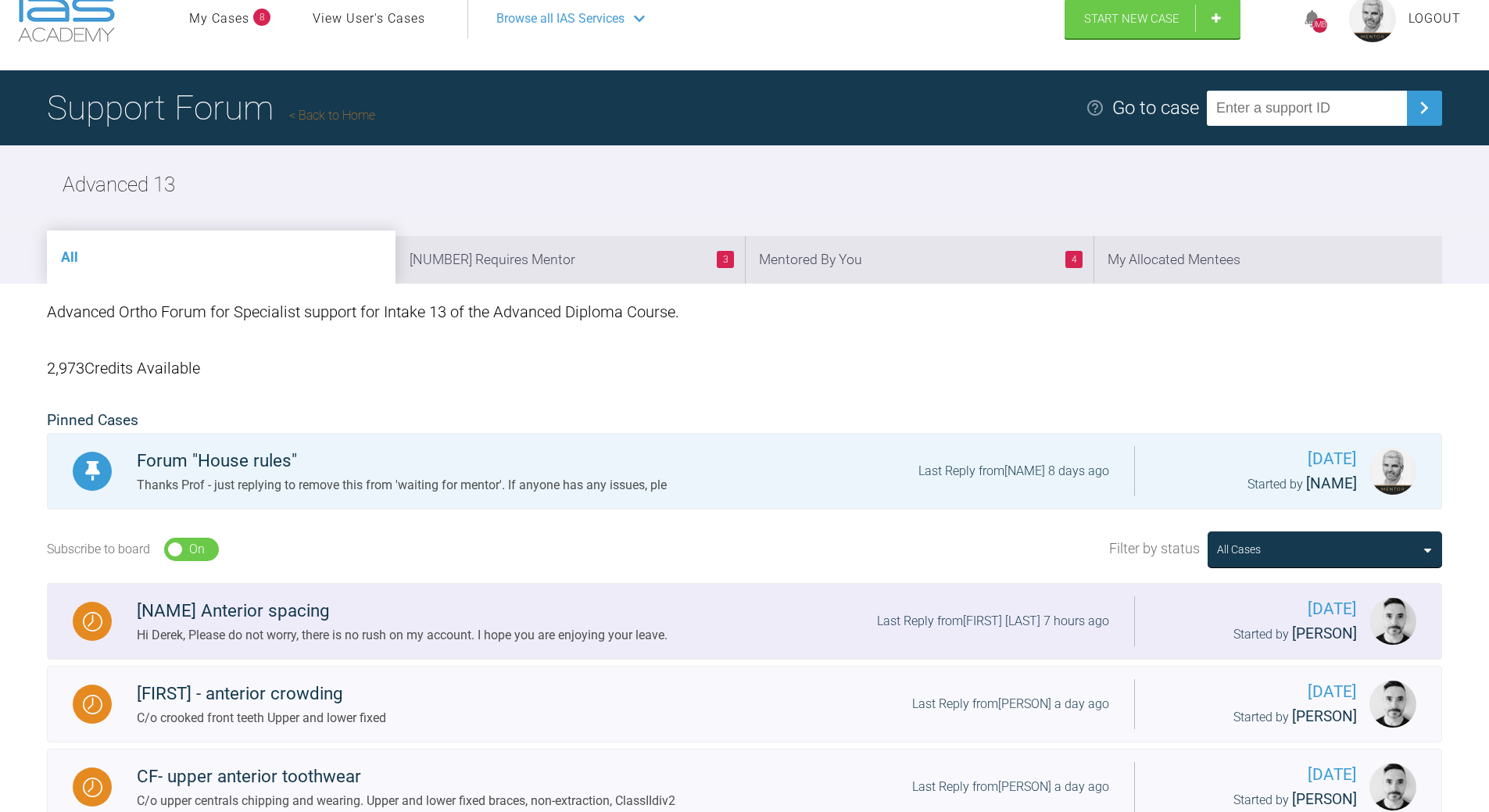 scroll, scrollTop: 0, scrollLeft: 0, axis: both 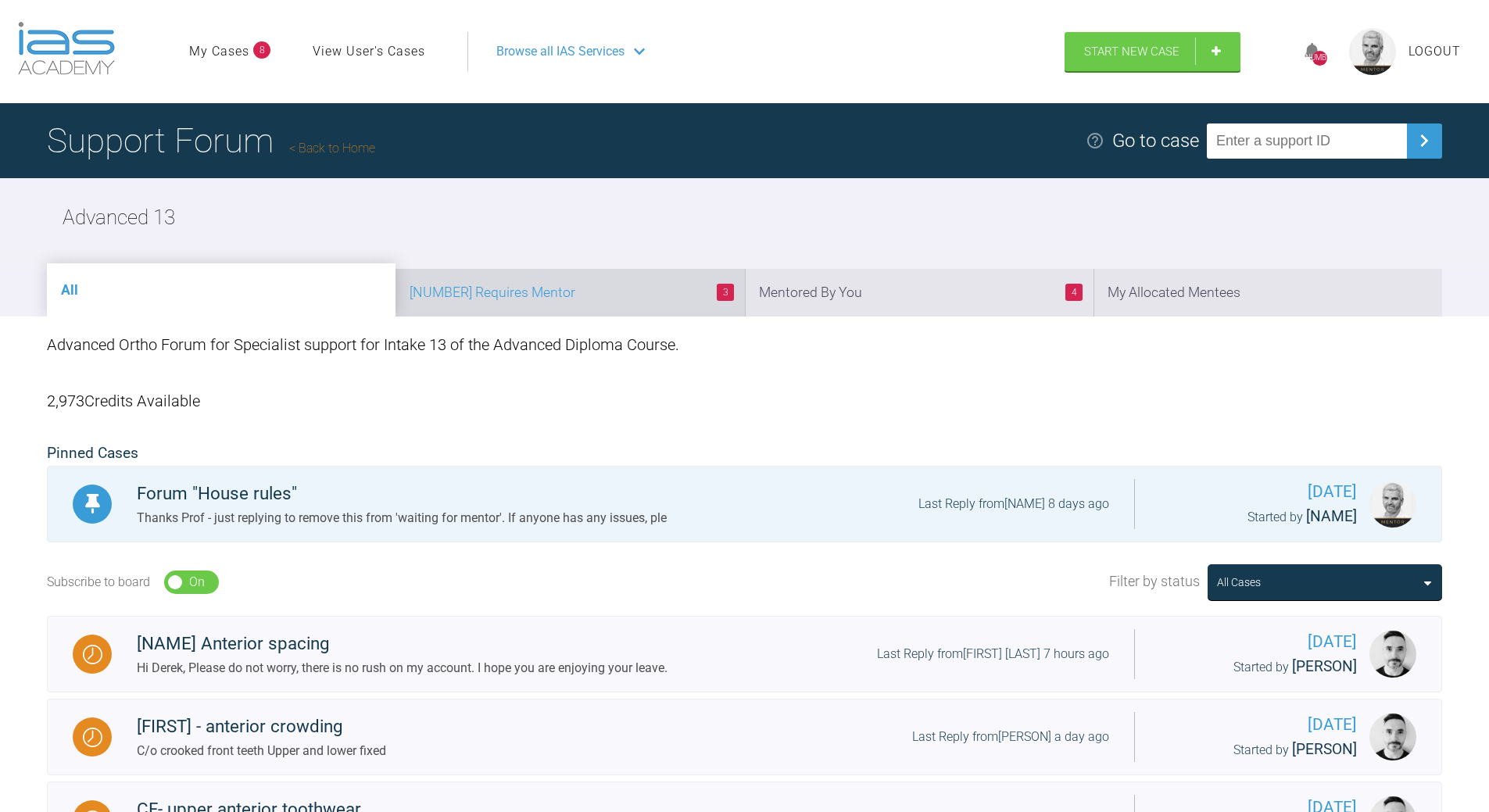 click on "[NUMBER] Requires Mentor" at bounding box center (570, 292) 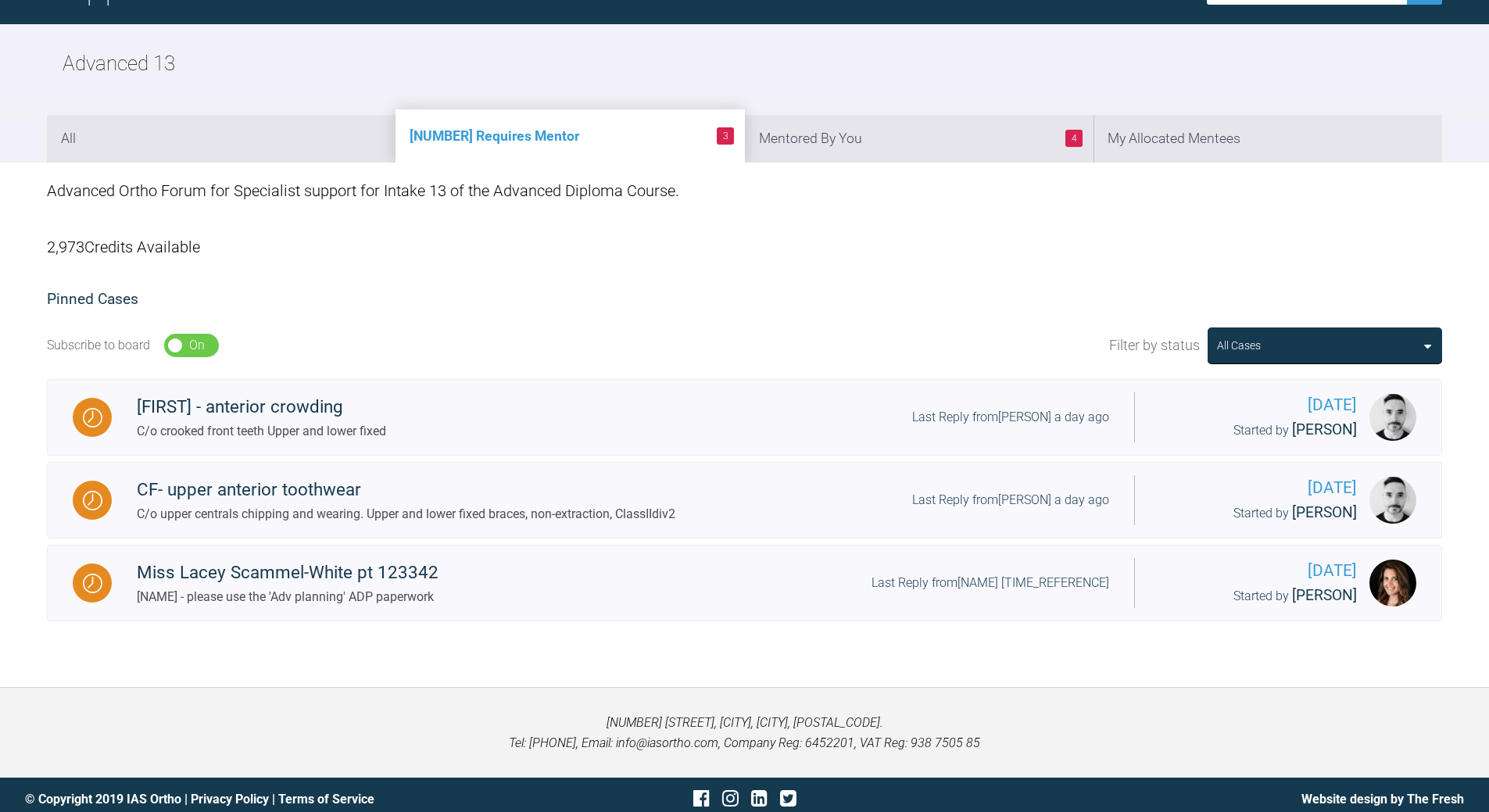 scroll, scrollTop: 0, scrollLeft: 0, axis: both 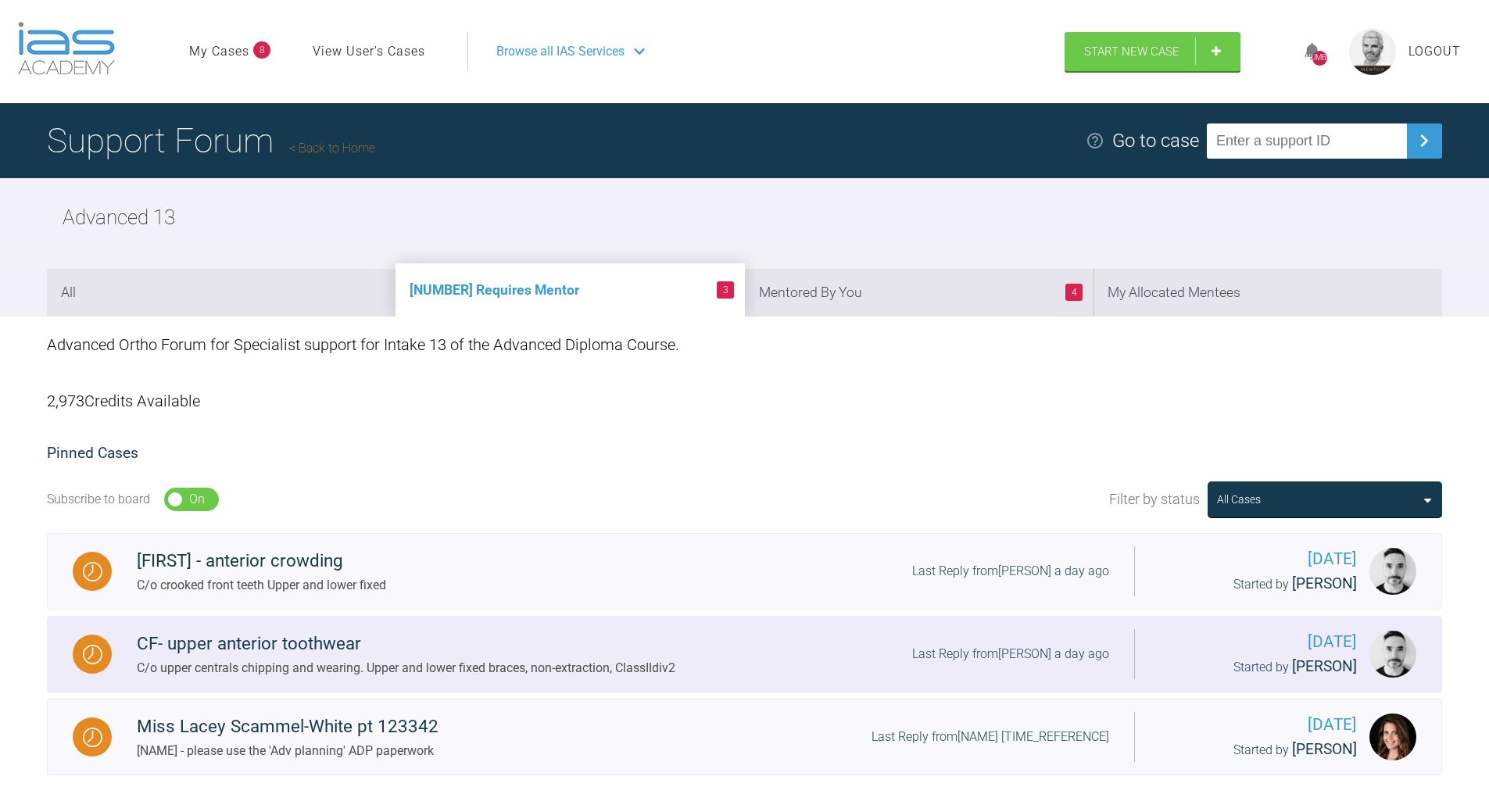 click on "CF- upper anterior toothwear" at bounding box center [406, 644] 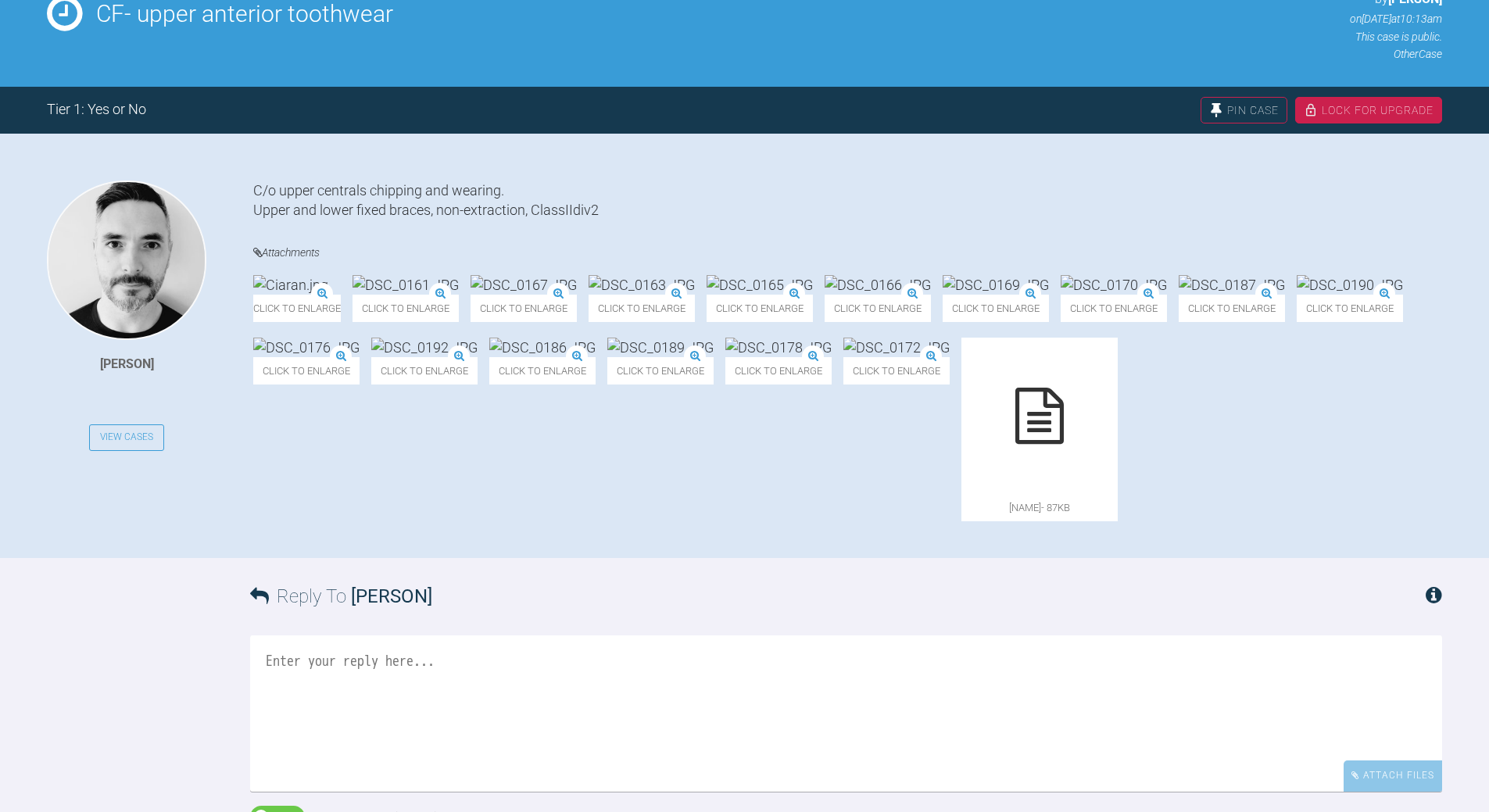 scroll, scrollTop: 234, scrollLeft: 0, axis: vertical 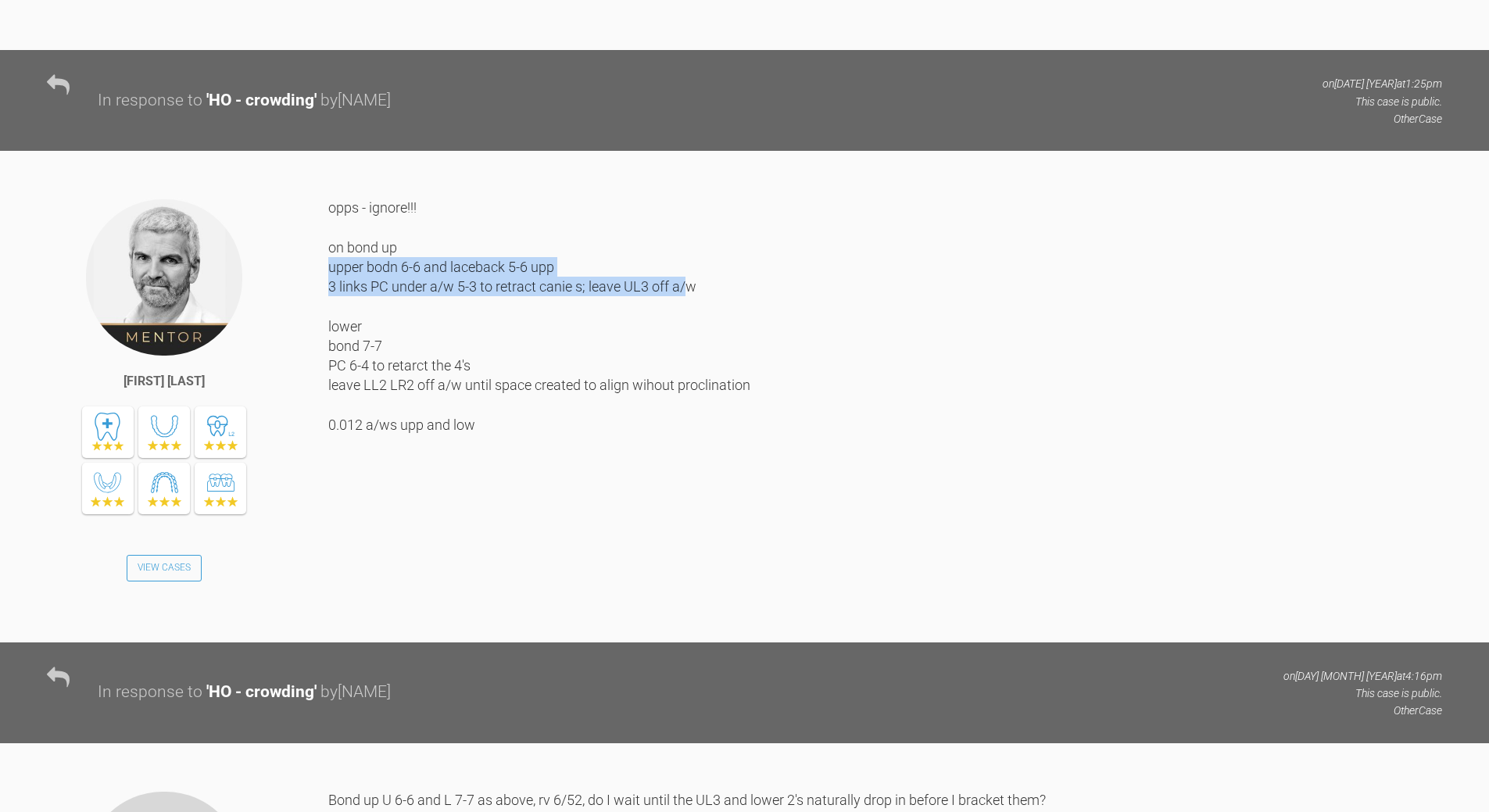 drag, startPoint x: 330, startPoint y: 331, endPoint x: 705, endPoint y: 345, distance: 375.26124 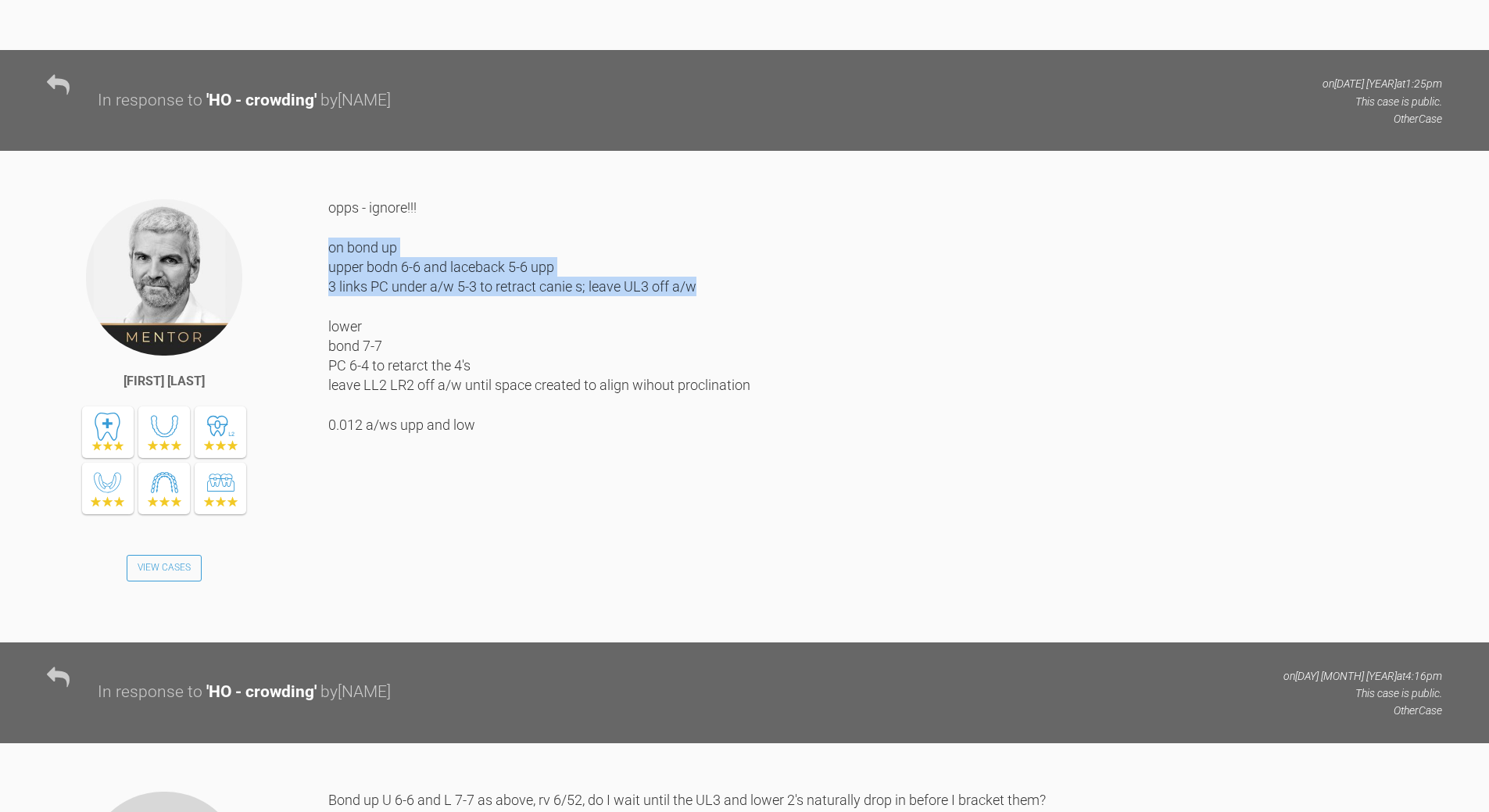 drag, startPoint x: 715, startPoint y: 352, endPoint x: 329, endPoint y: 316, distance: 387.6751 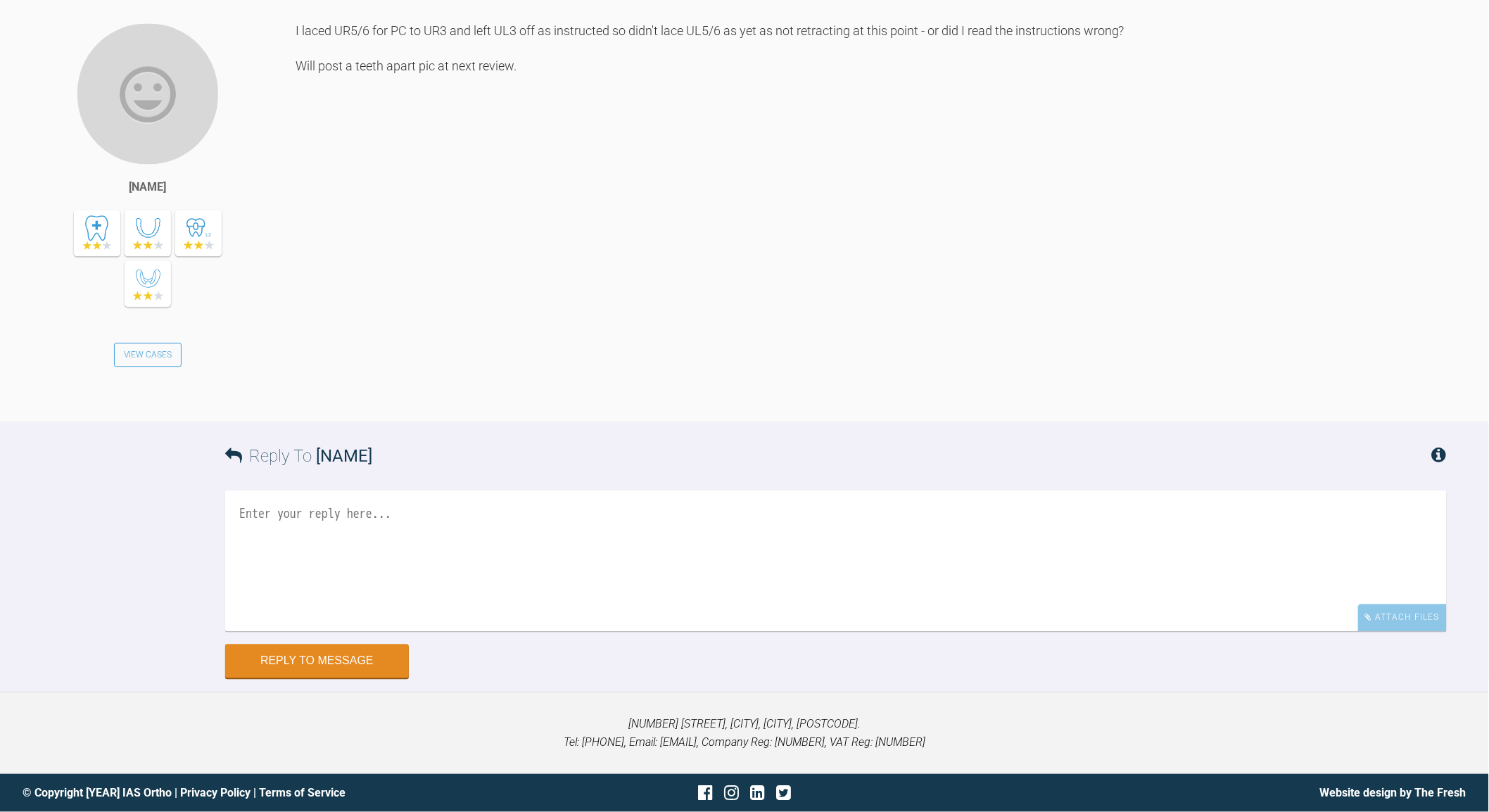 scroll, scrollTop: 5715, scrollLeft: 0, axis: vertical 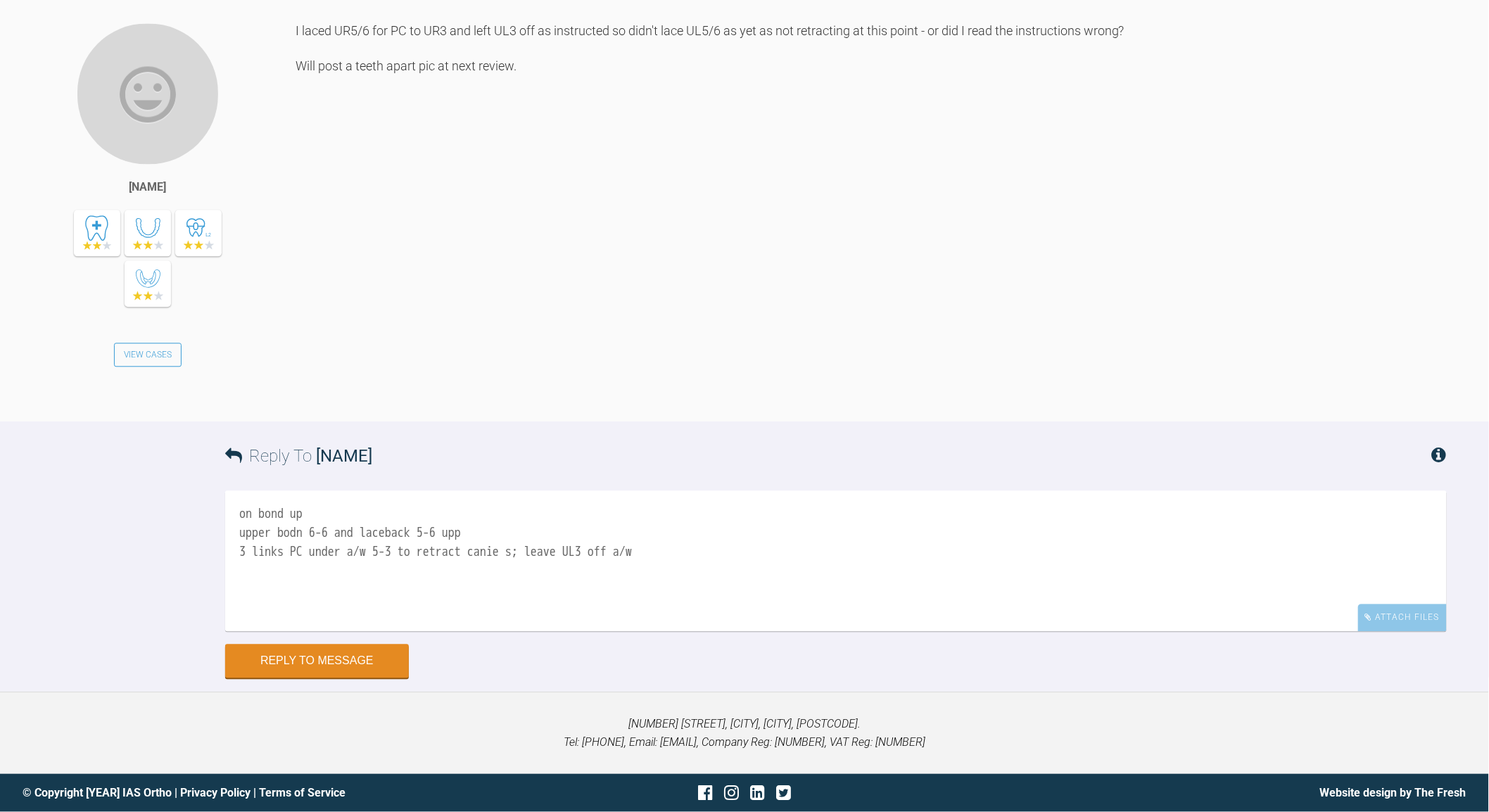 click on "on bond up
upper bodn 6-6 and laceback 5-6 upp
3 links PC under a/w 5-3 to retract canie s; leave UL3 off a/w" at bounding box center [836, 561] 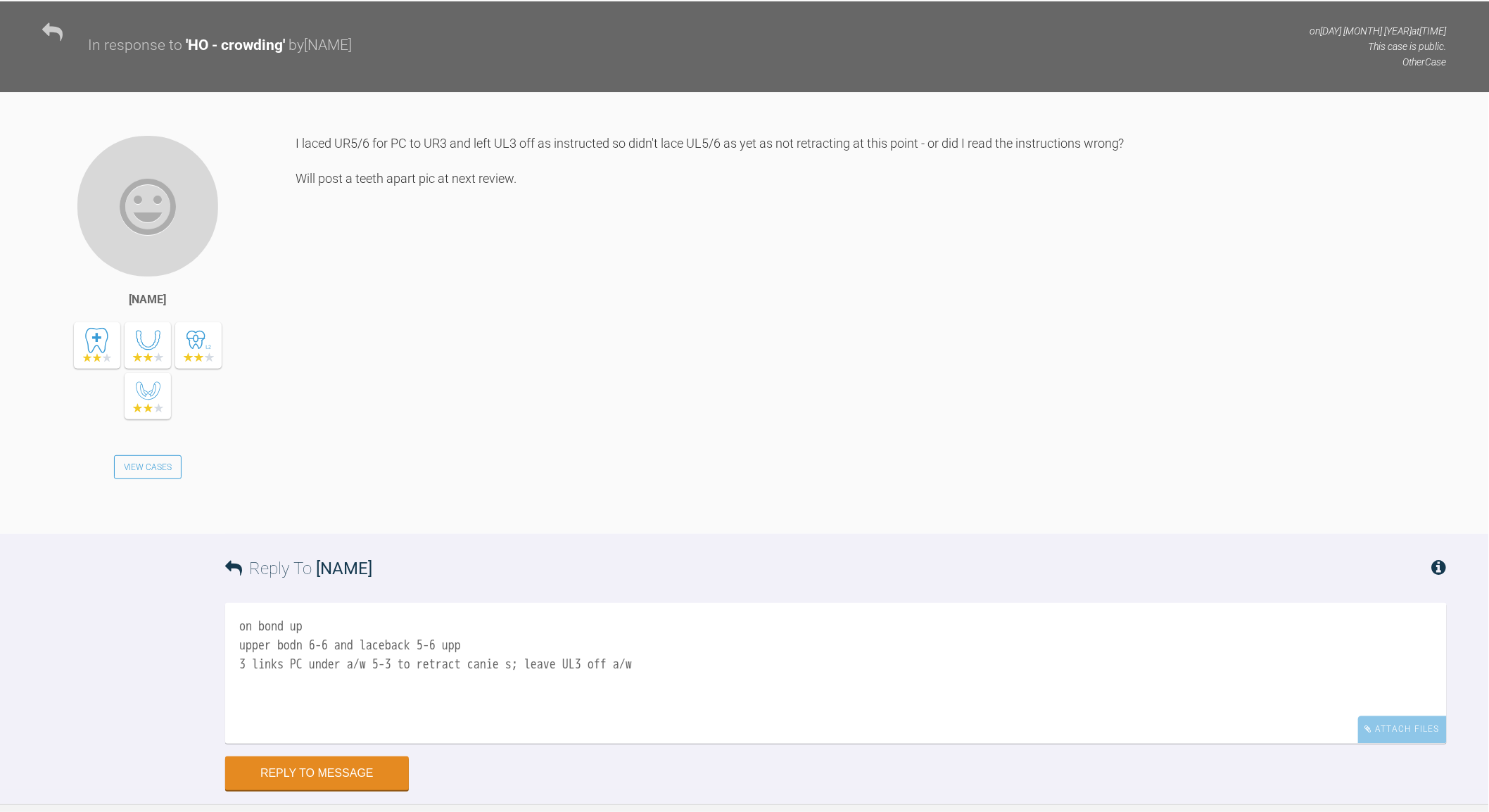 scroll, scrollTop: 5715, scrollLeft: 0, axis: vertical 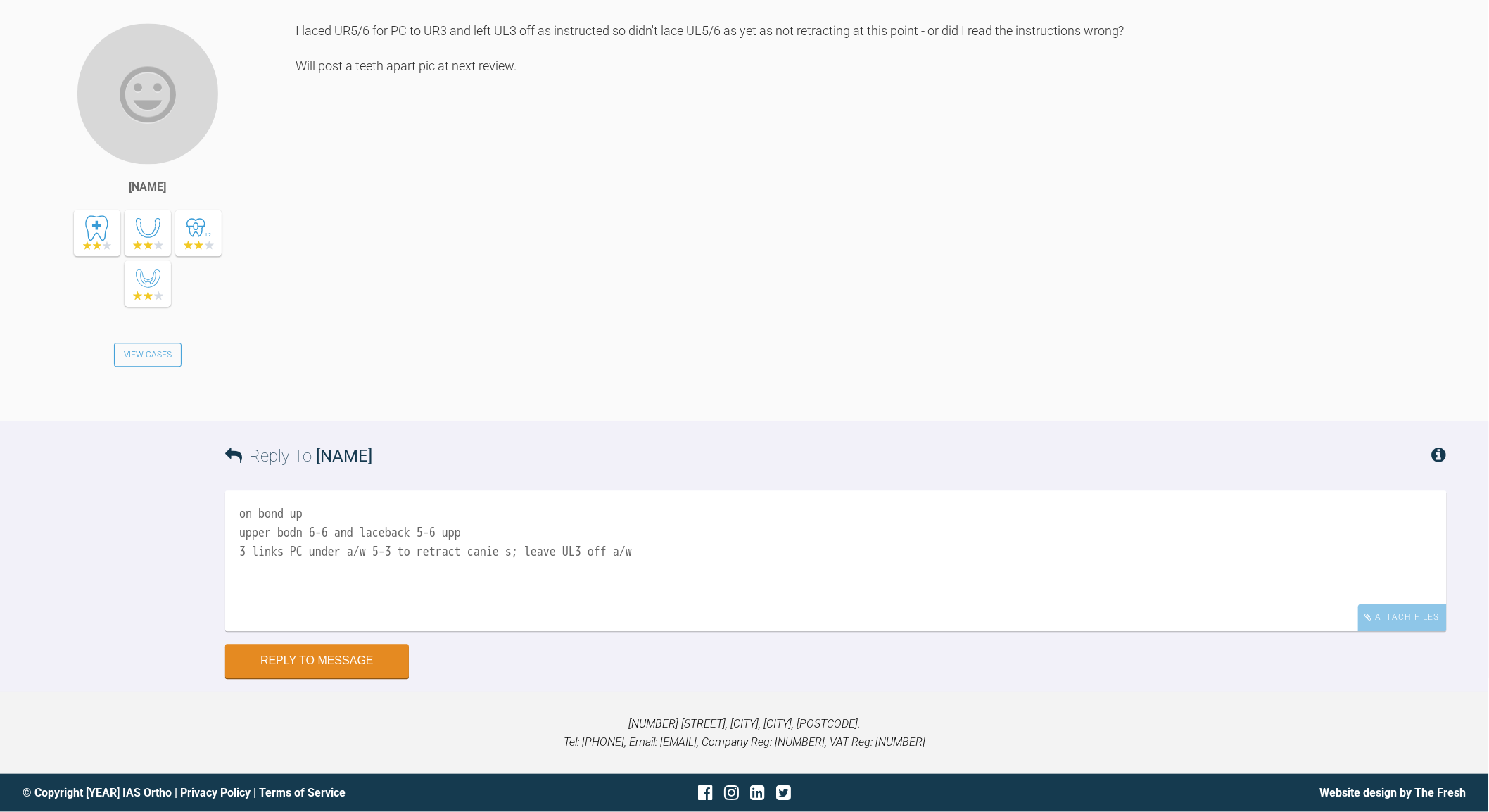 drag, startPoint x: 529, startPoint y: 550, endPoint x: 543, endPoint y: 539, distance: 17.804494 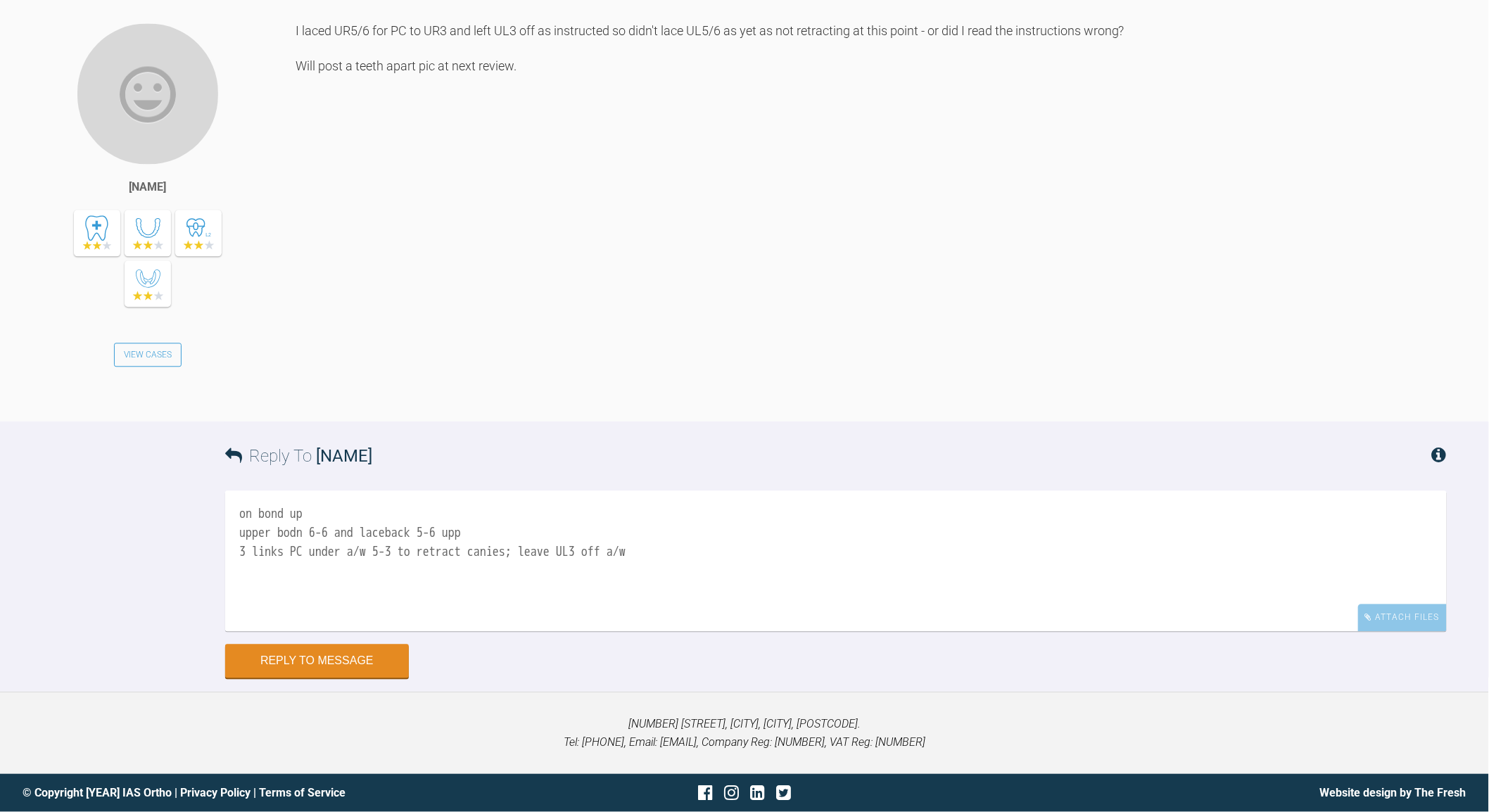 click on "on bond up
upper bodn 6-6 and laceback 5-6 upp
3 links PC under a/w 5-3 to retract canies; leave UL3 off a/w" at bounding box center (836, 561) 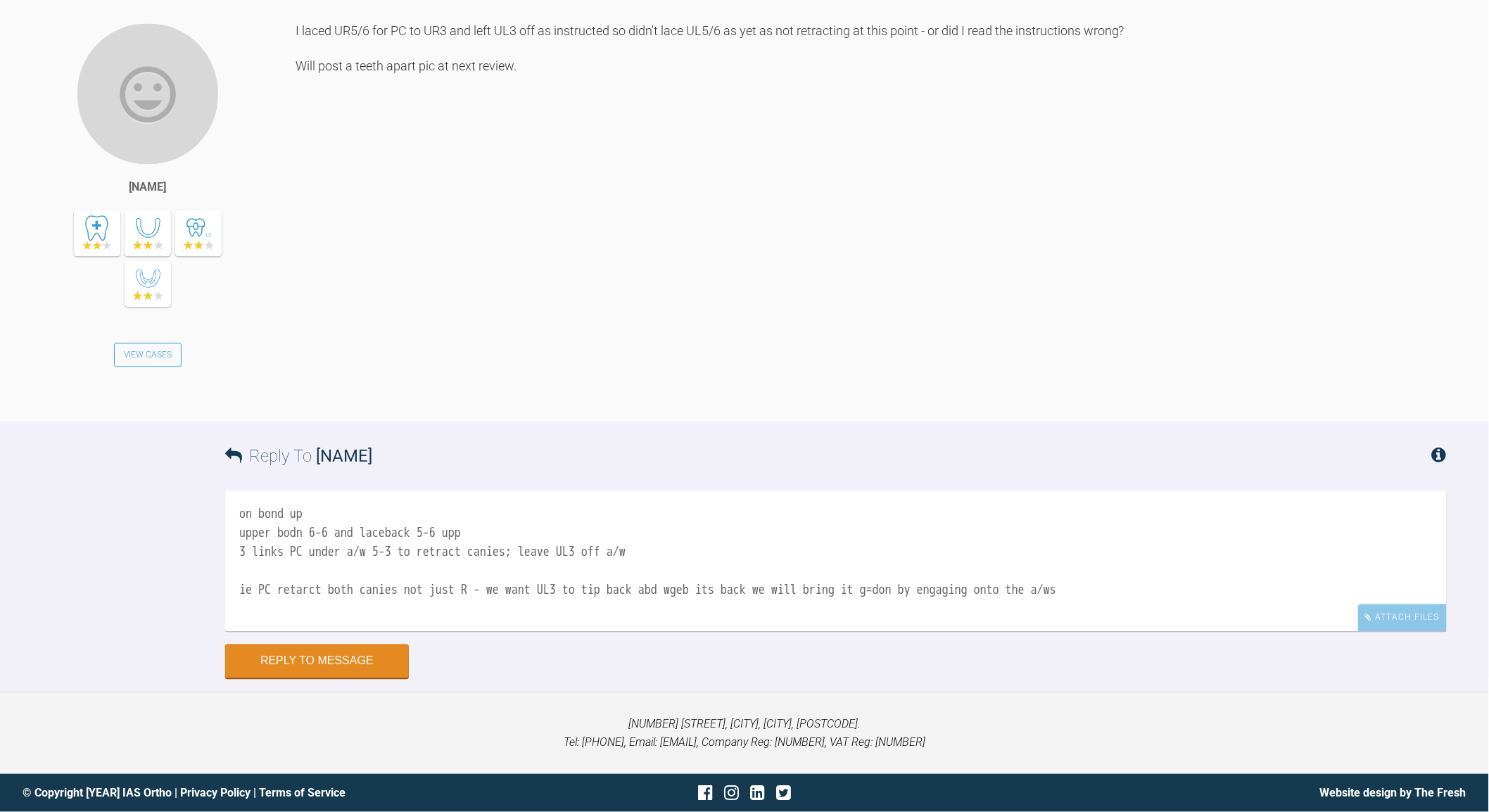 click on "on bond up
upper bodn 6-6 and laceback 5-6 upp
3 links PC under a/w 5-3 to retract canies; leave UL3 off a/w
ie PC retarct both canies not just R - we want UL3 to tip back abd wgeb its back we will bring it g=don by engaging onto the a/ws" at bounding box center (836, 561) 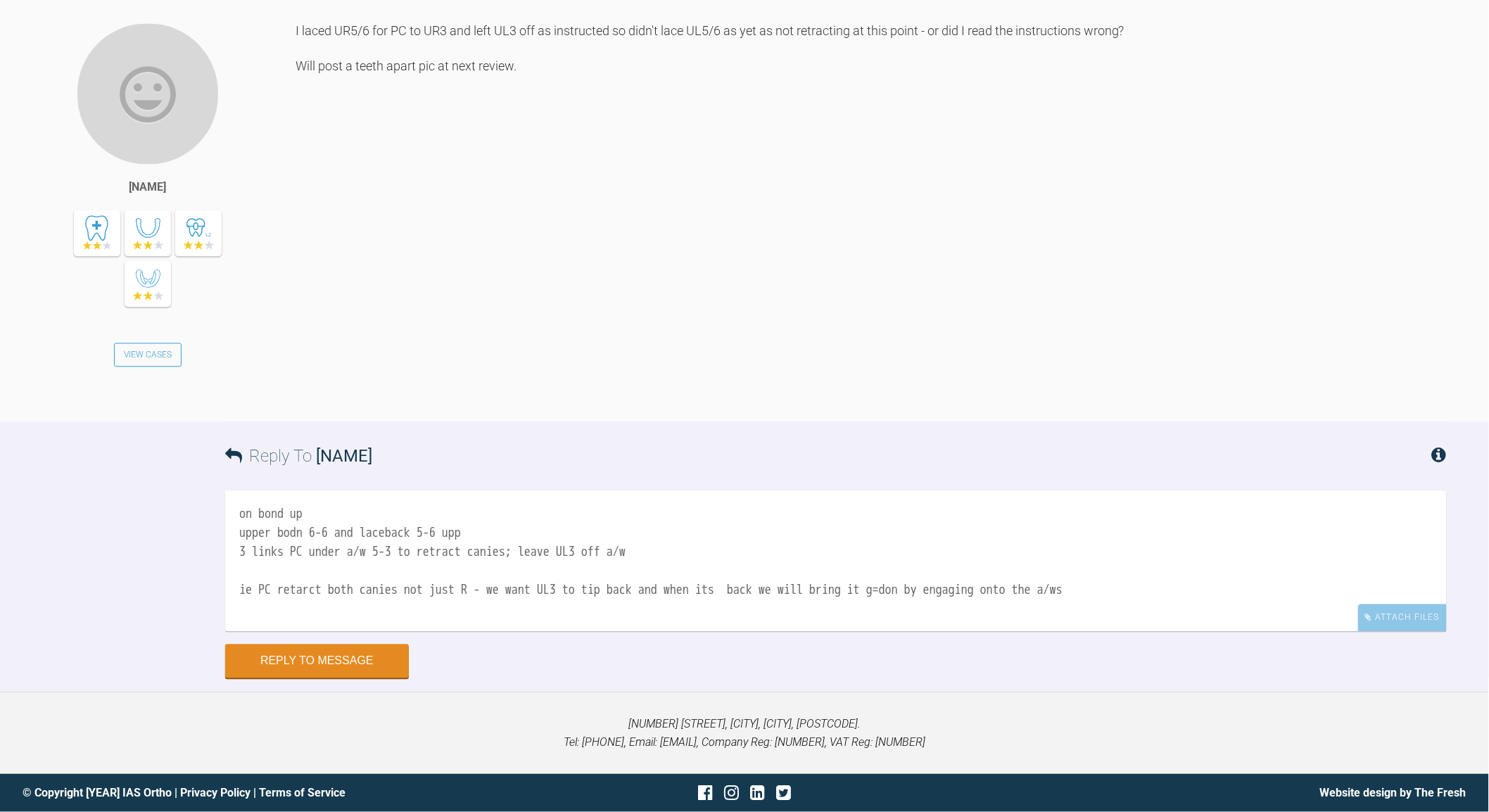 click on "on bond up
upper bodn 6-6 and laceback 5-6 upp
3 links PC under a/w 5-3 to retract canies; leave UL3 off a/w
ie PC retarct both canies not just R - we want UL3 to tip back and when its  back we will bring it g=don by engaging onto the a/ws" at bounding box center [836, 561] 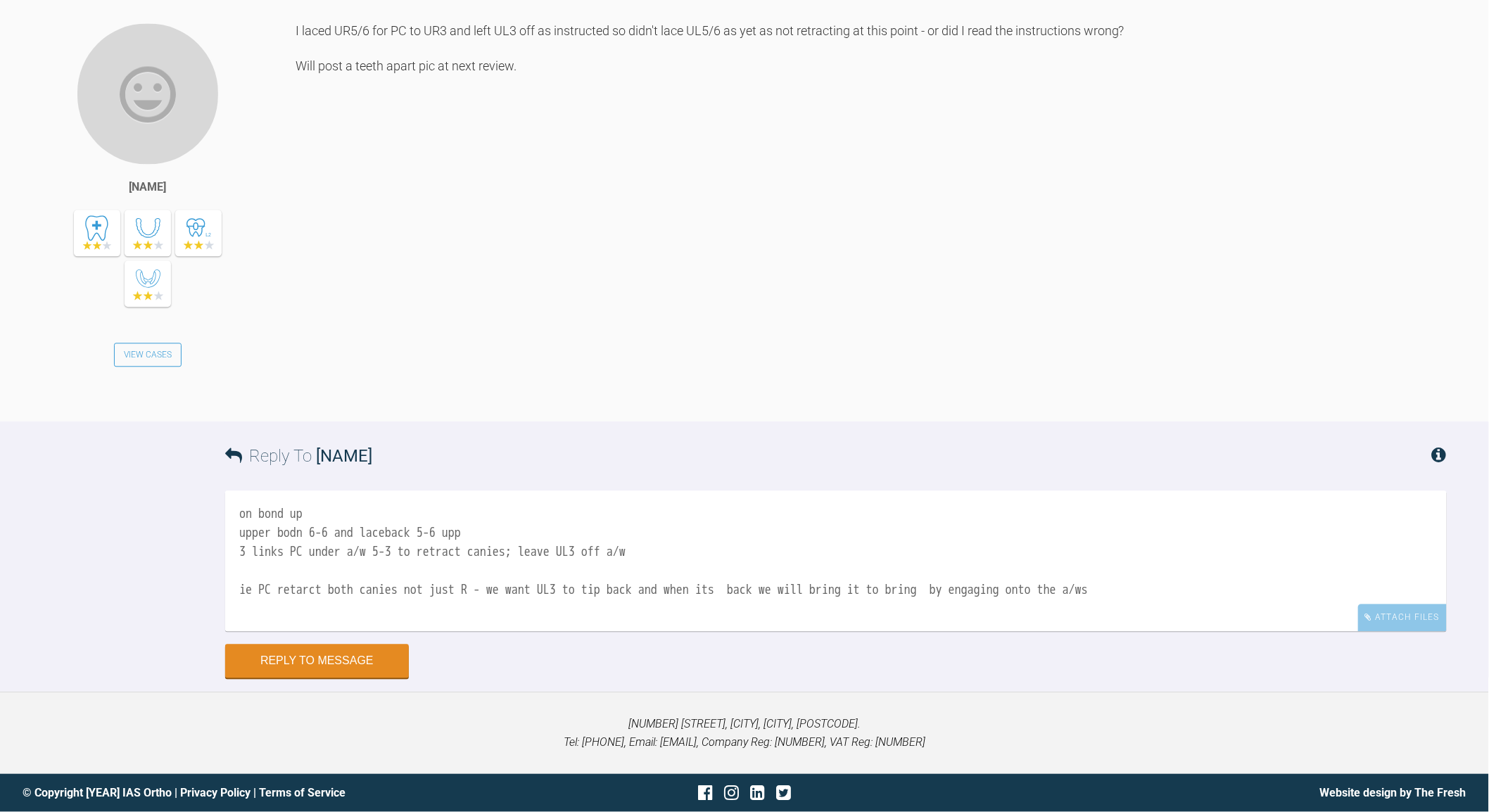 click on "on bond up
upper bodn 6-6 and laceback 5-6 upp
3 links PC under a/w 5-3 to retract canies; leave UL3 off a/w
ie PC retarct both canies not just R - we want UL3 to tip back and when its  back we will bring it to bring  by engaging onto the a/ws" at bounding box center [836, 561] 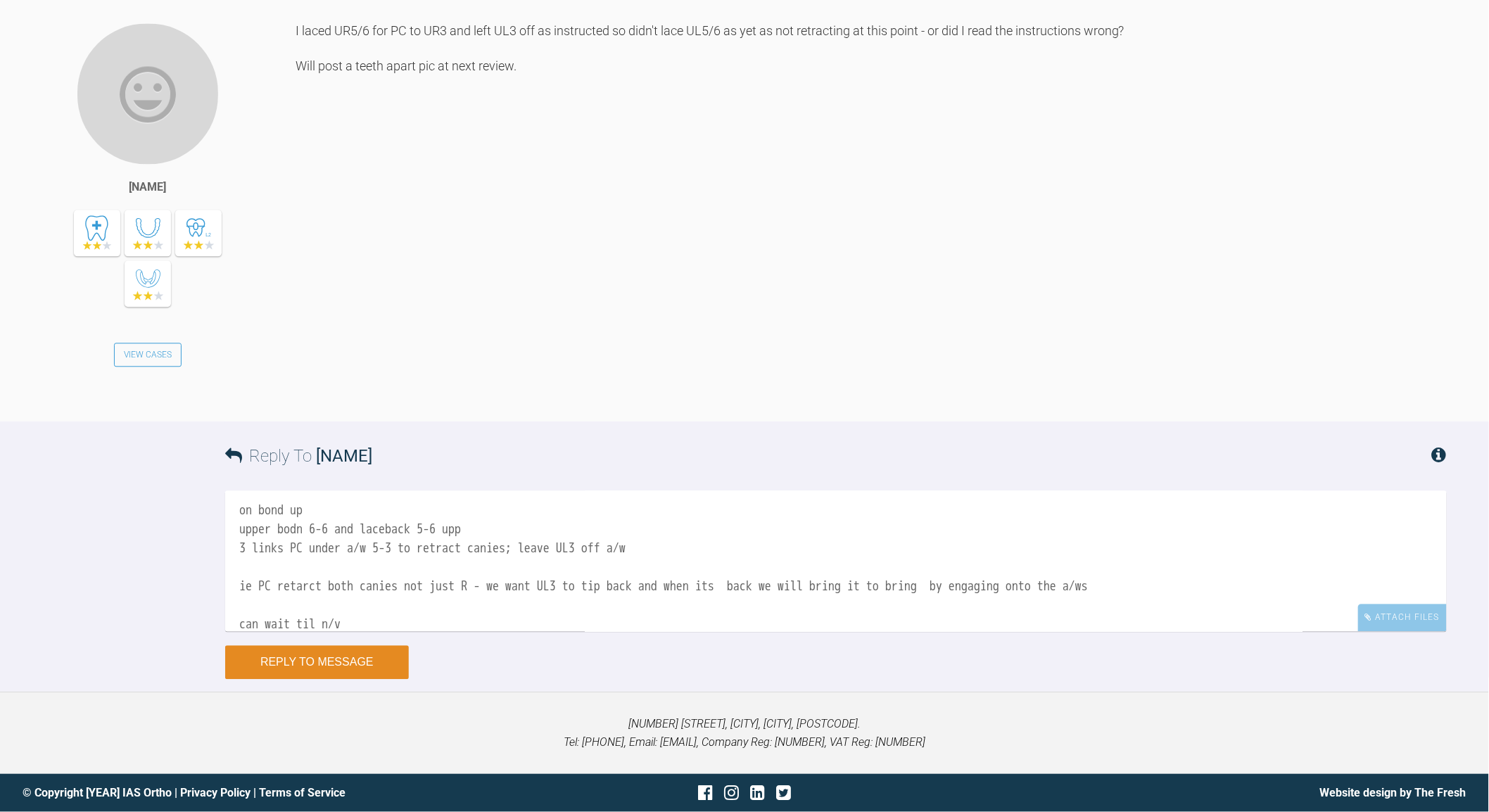 type on "on bond up
upper bodn 6-6 and laceback 5-6 upp
3 links PC under a/w 5-3 to retract canies; leave UL3 off a/w
ie PC retarct both canies not just R - we want UL3 to tip back and when its  back we will bring it to bring  by engaging onto the a/ws
can wait til n/v" 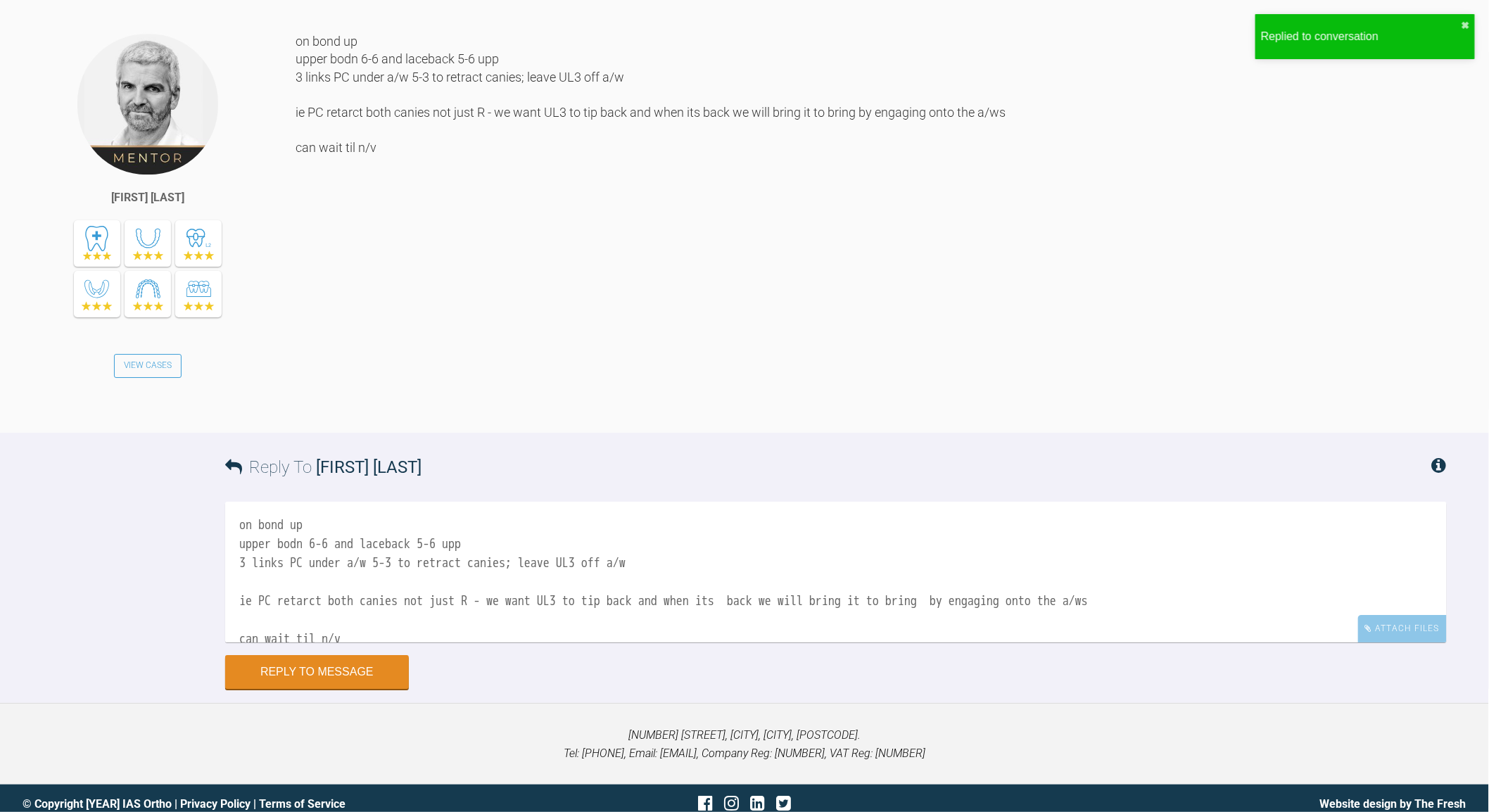 scroll, scrollTop: 6246, scrollLeft: 0, axis: vertical 